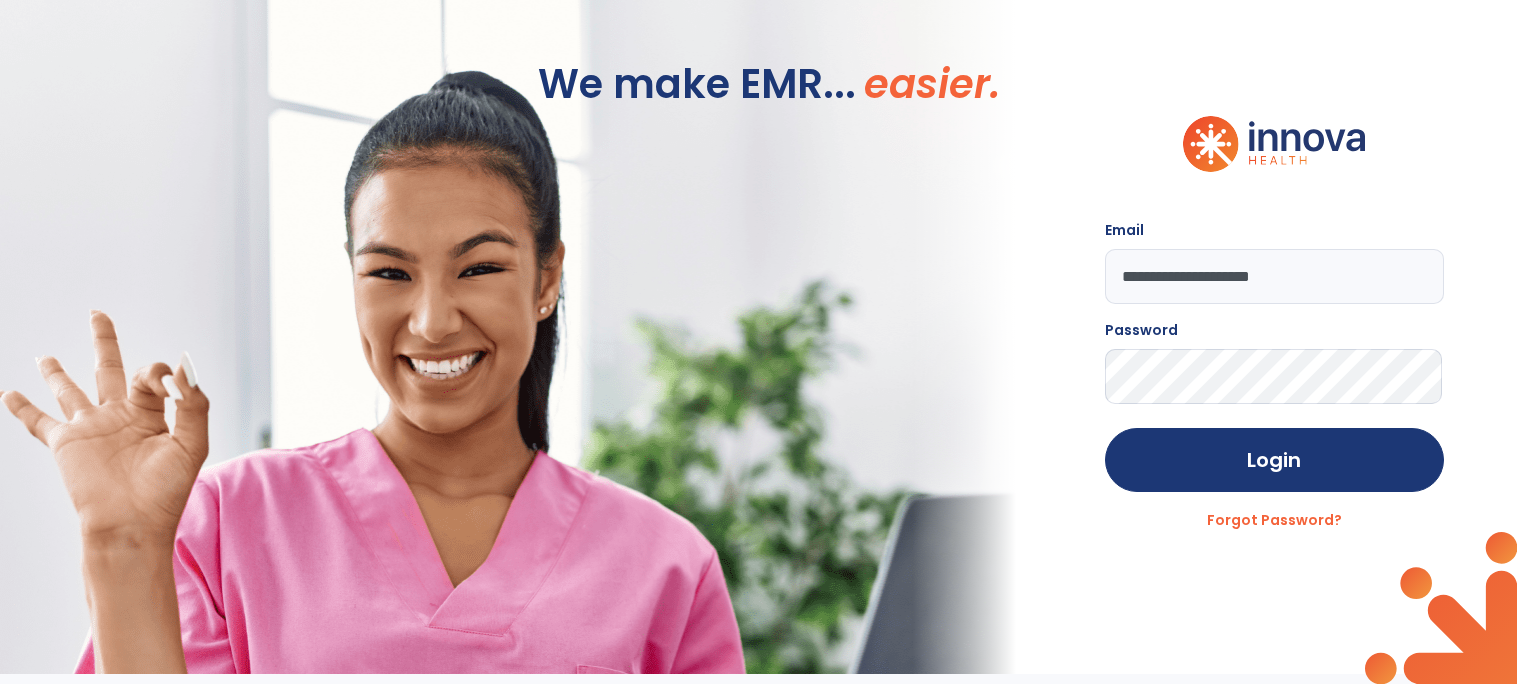 scroll, scrollTop: 0, scrollLeft: 0, axis: both 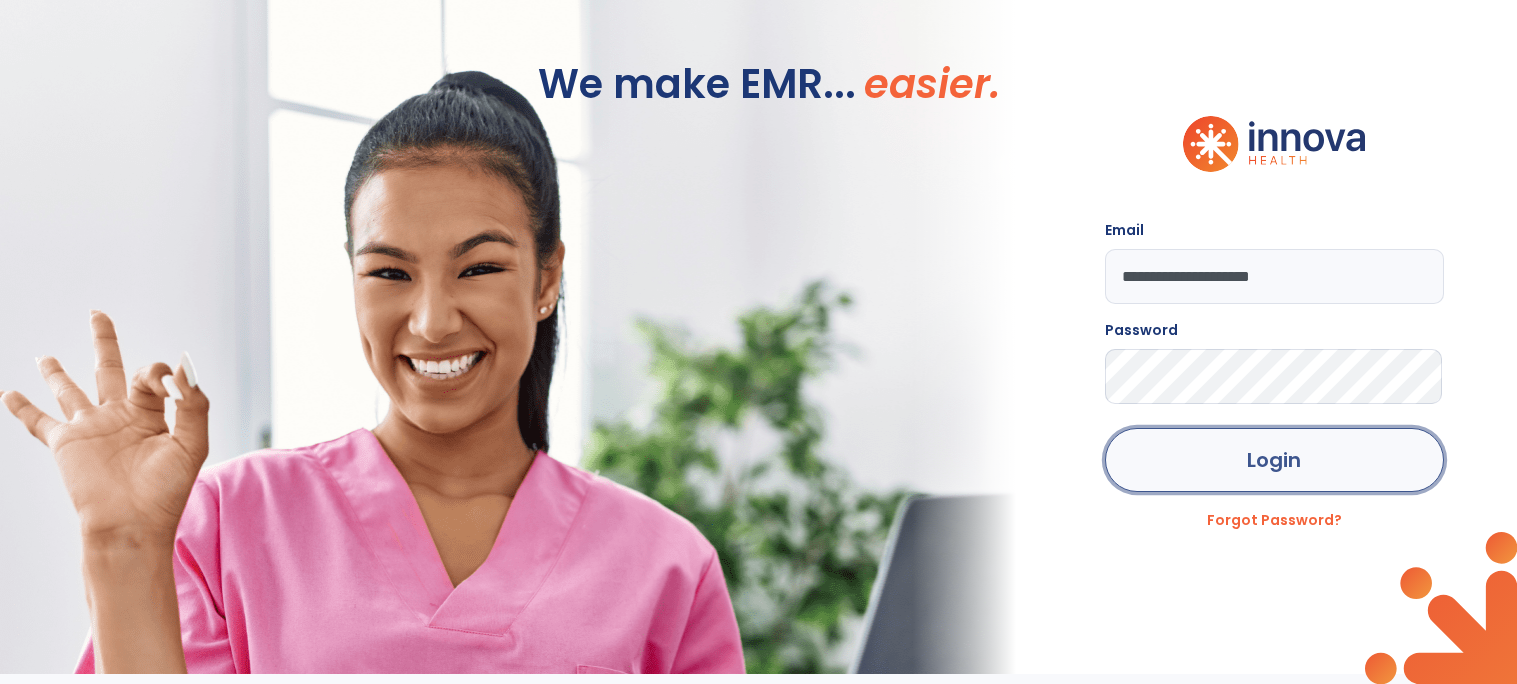 click on "Login" 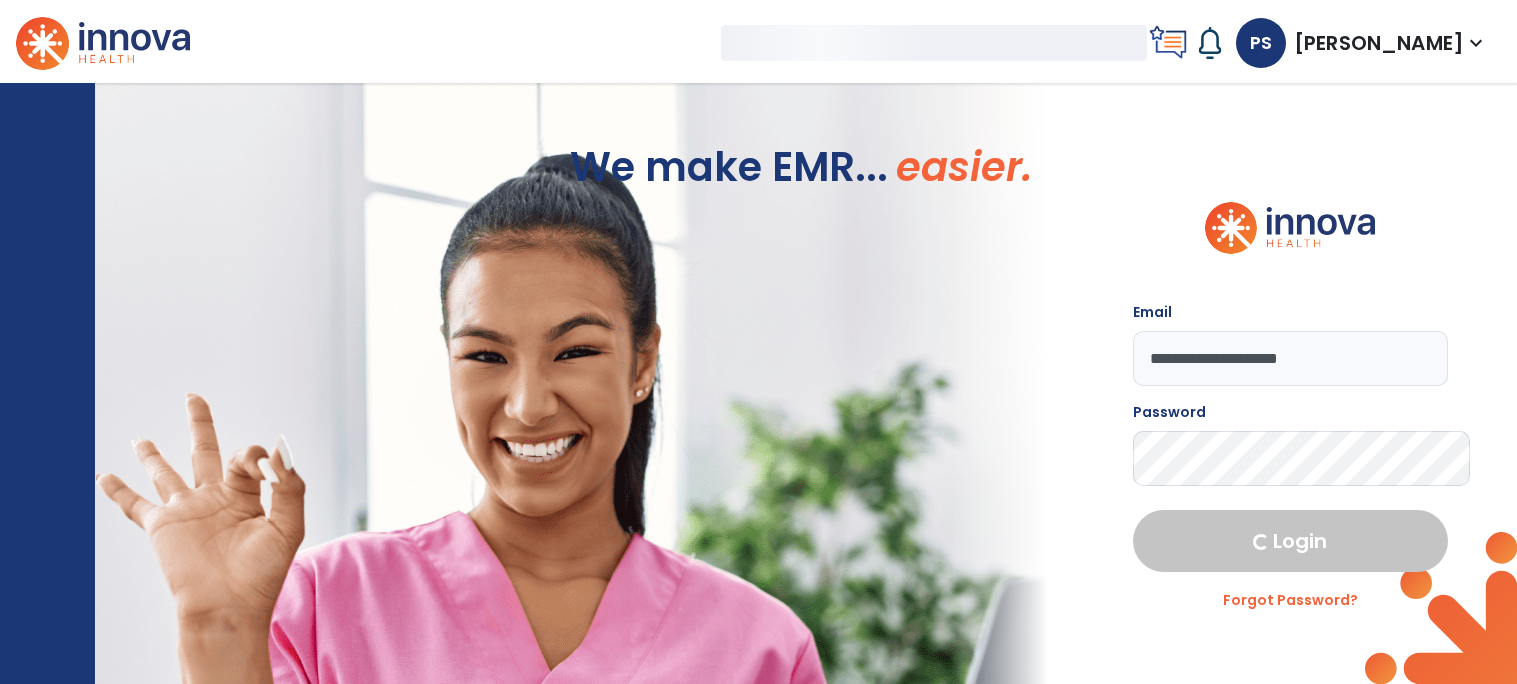 select on "****" 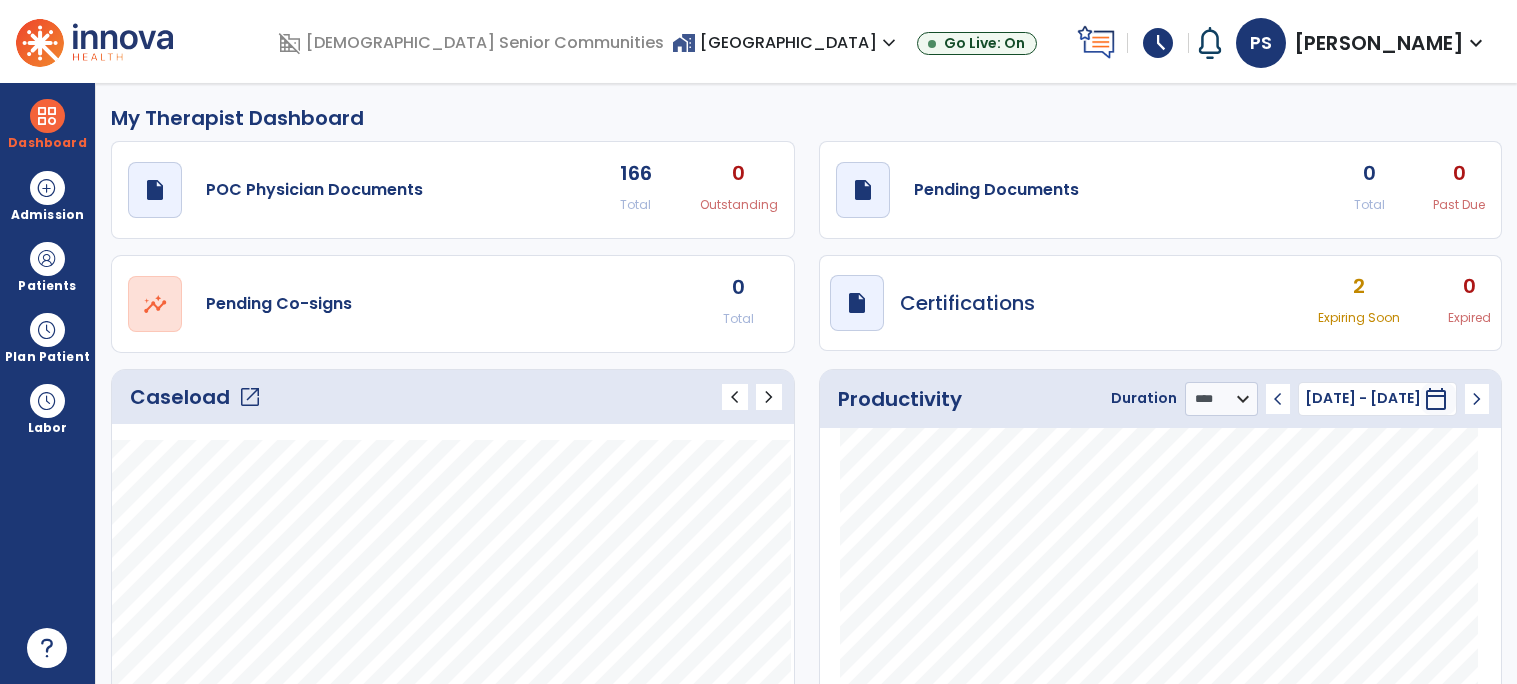 click on "draft   open_in_new  Pending Documents 0 Total 0 Past Due" 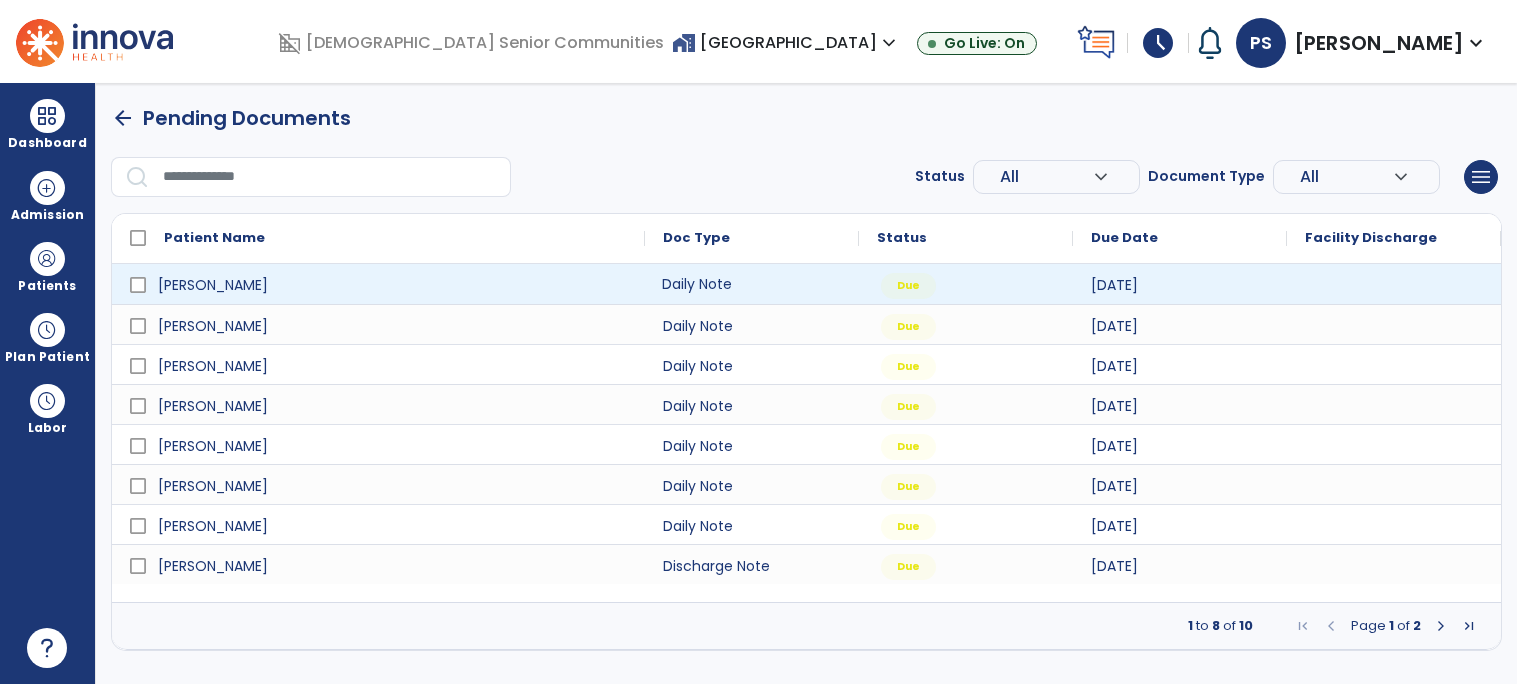 click on "Daily Note" at bounding box center (752, 284) 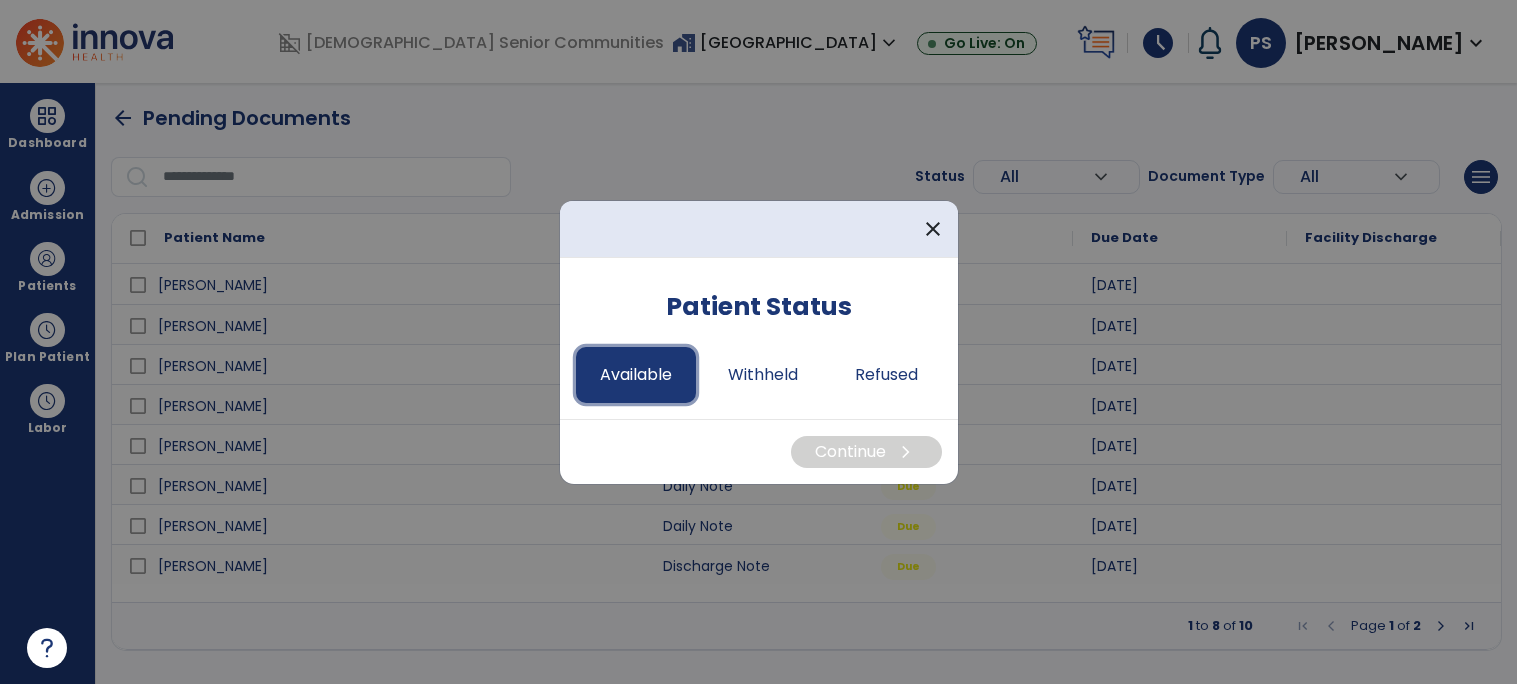click on "Available" at bounding box center [636, 375] 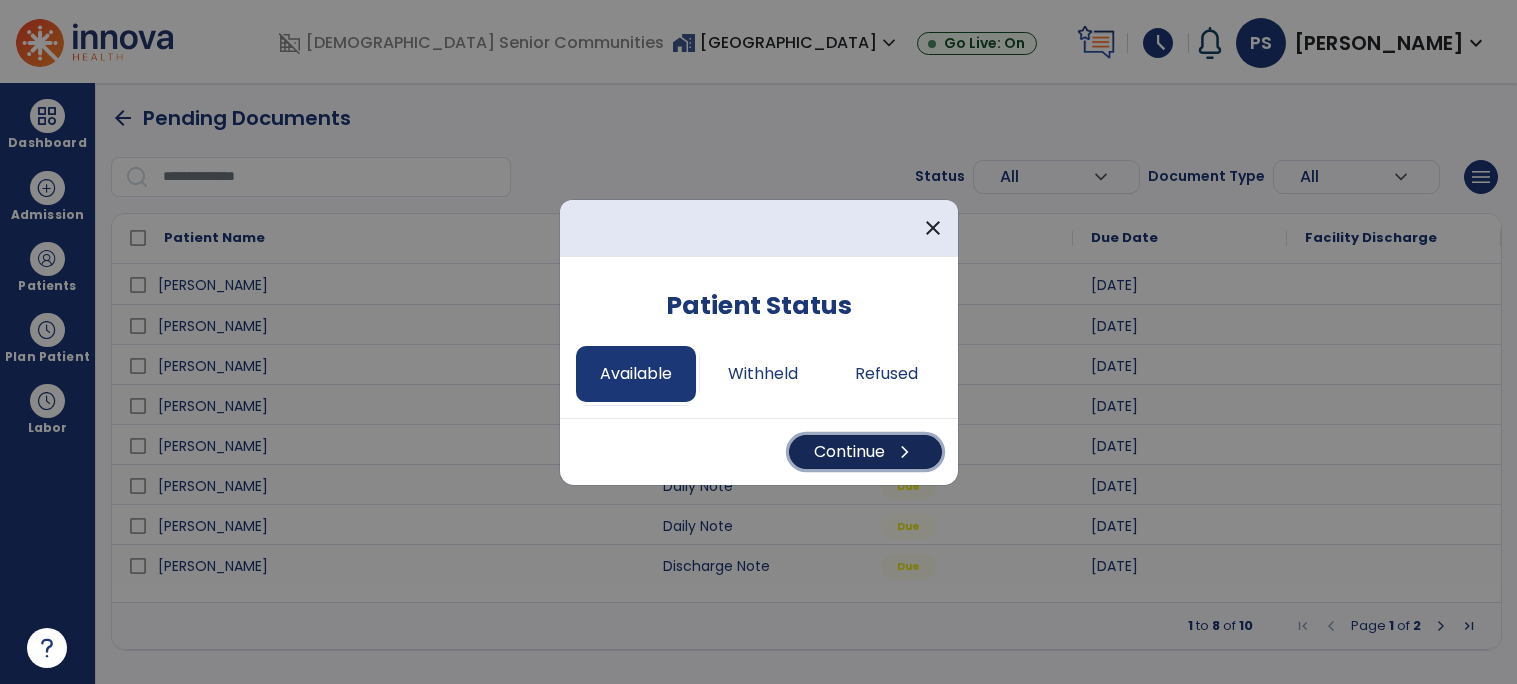 click on "Continue   chevron_right" at bounding box center [865, 452] 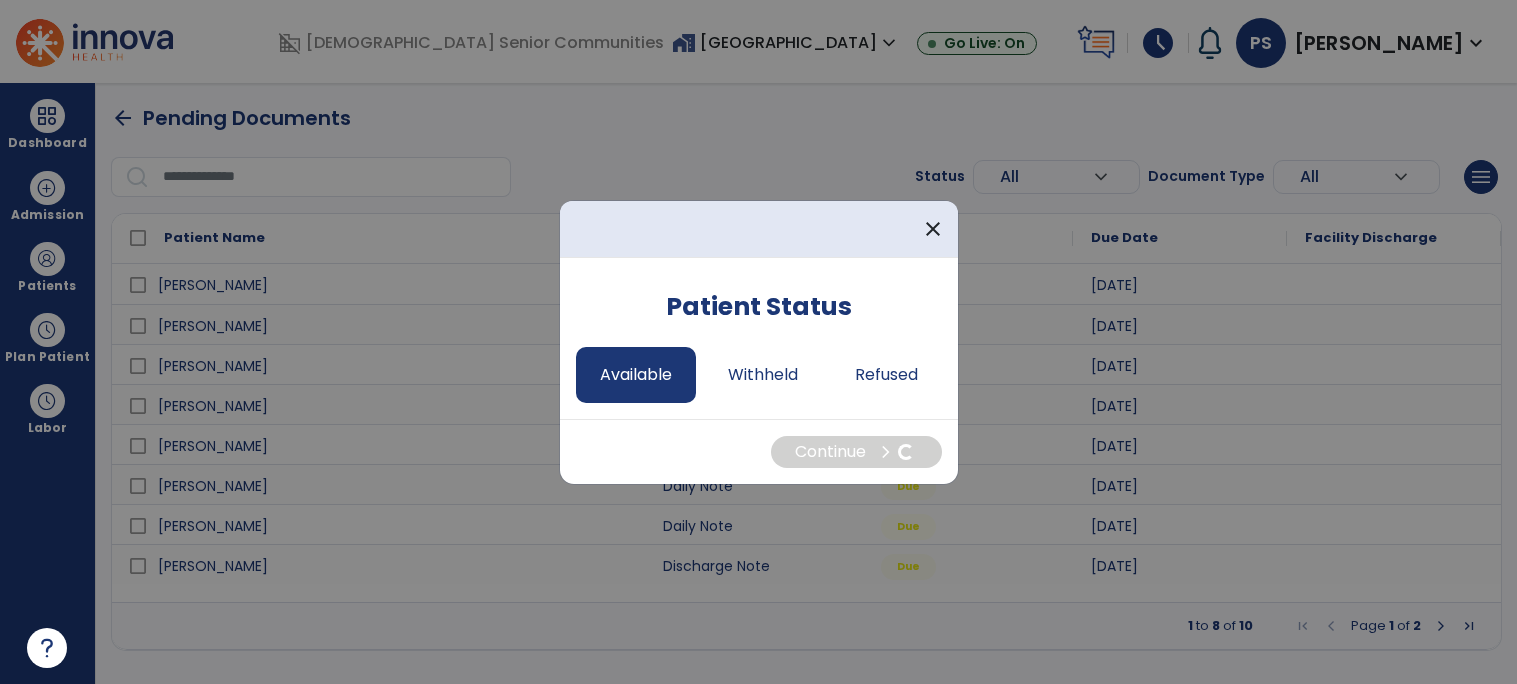 select on "*" 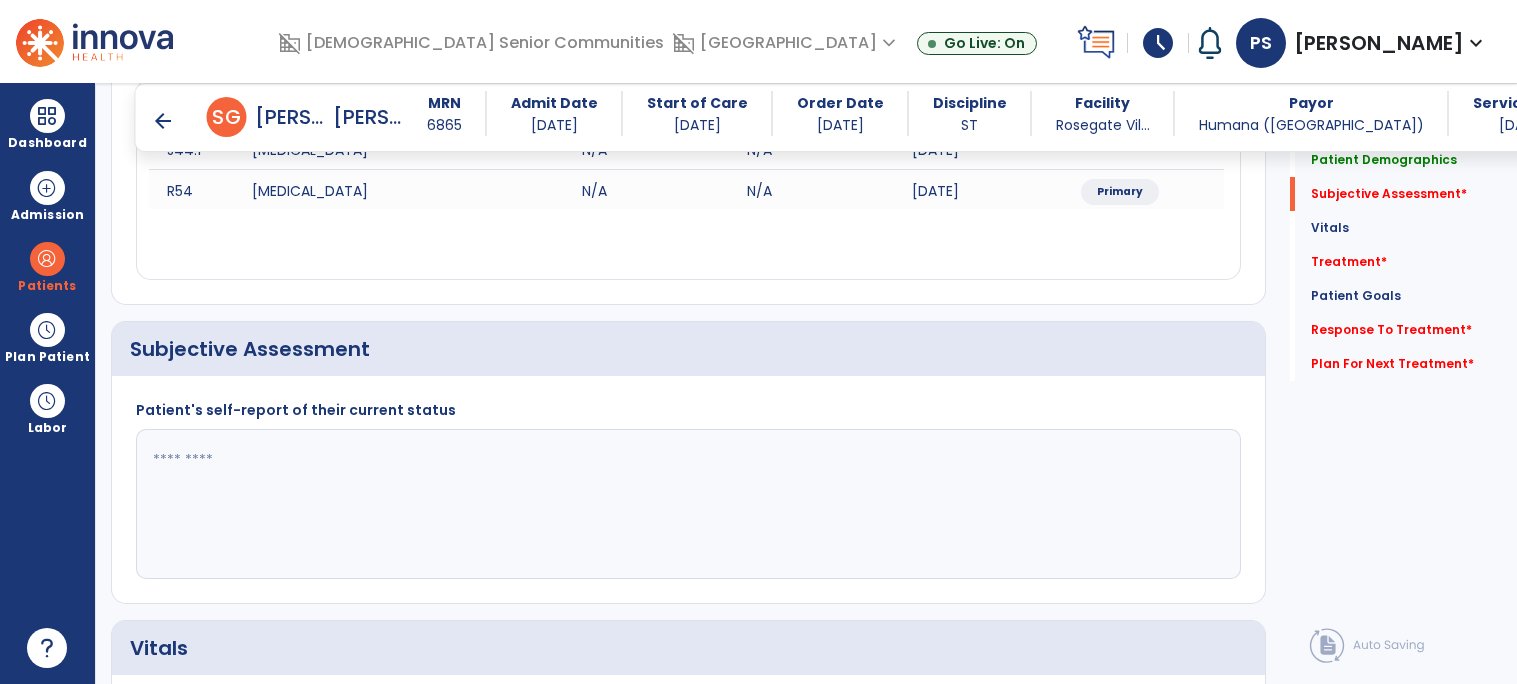 scroll, scrollTop: 322, scrollLeft: 0, axis: vertical 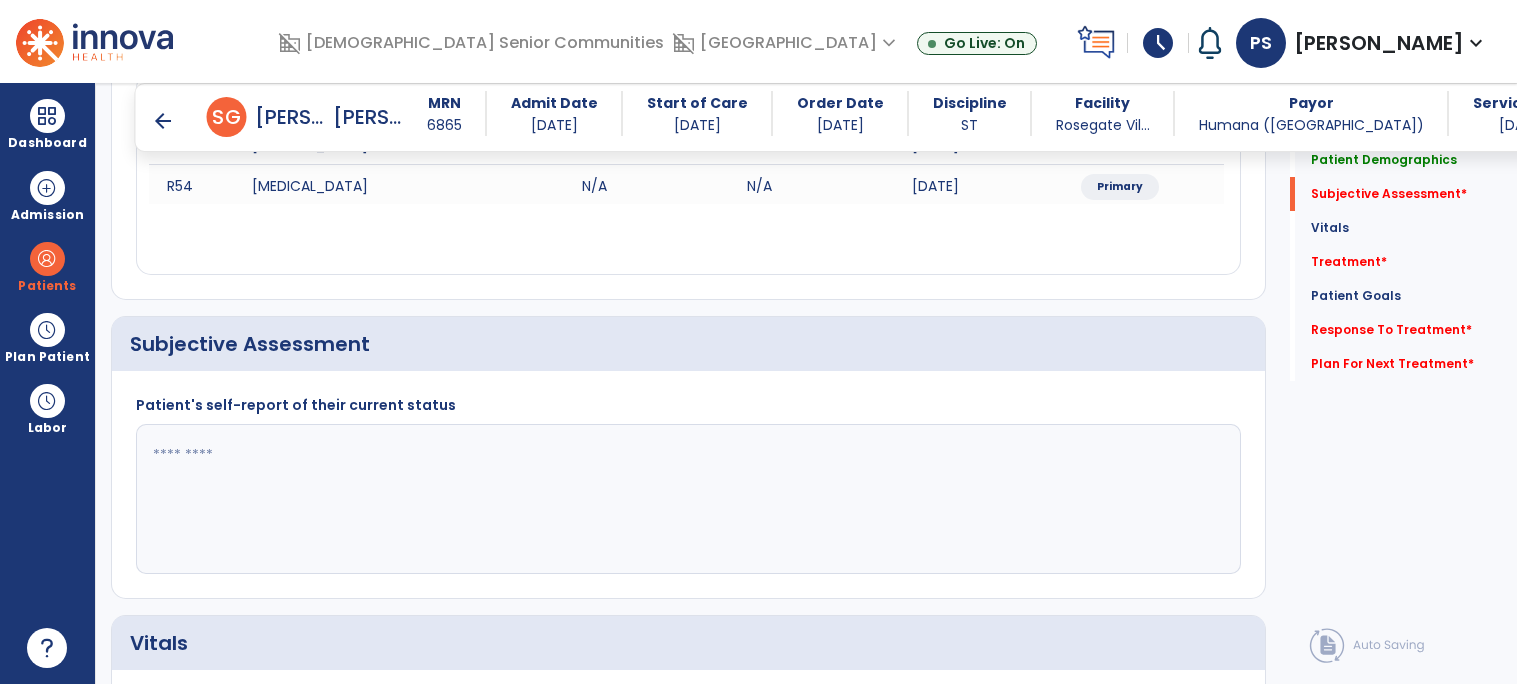 click 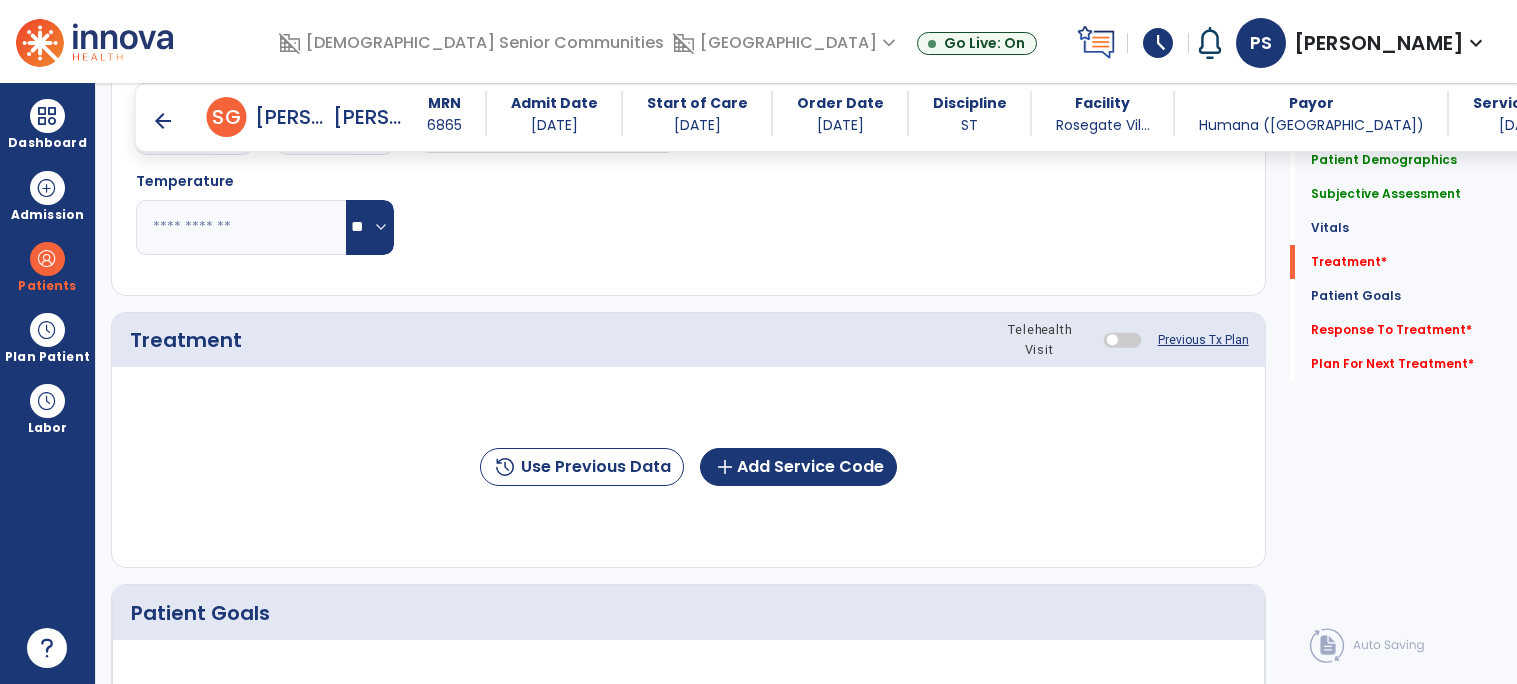 scroll, scrollTop: 1077, scrollLeft: 0, axis: vertical 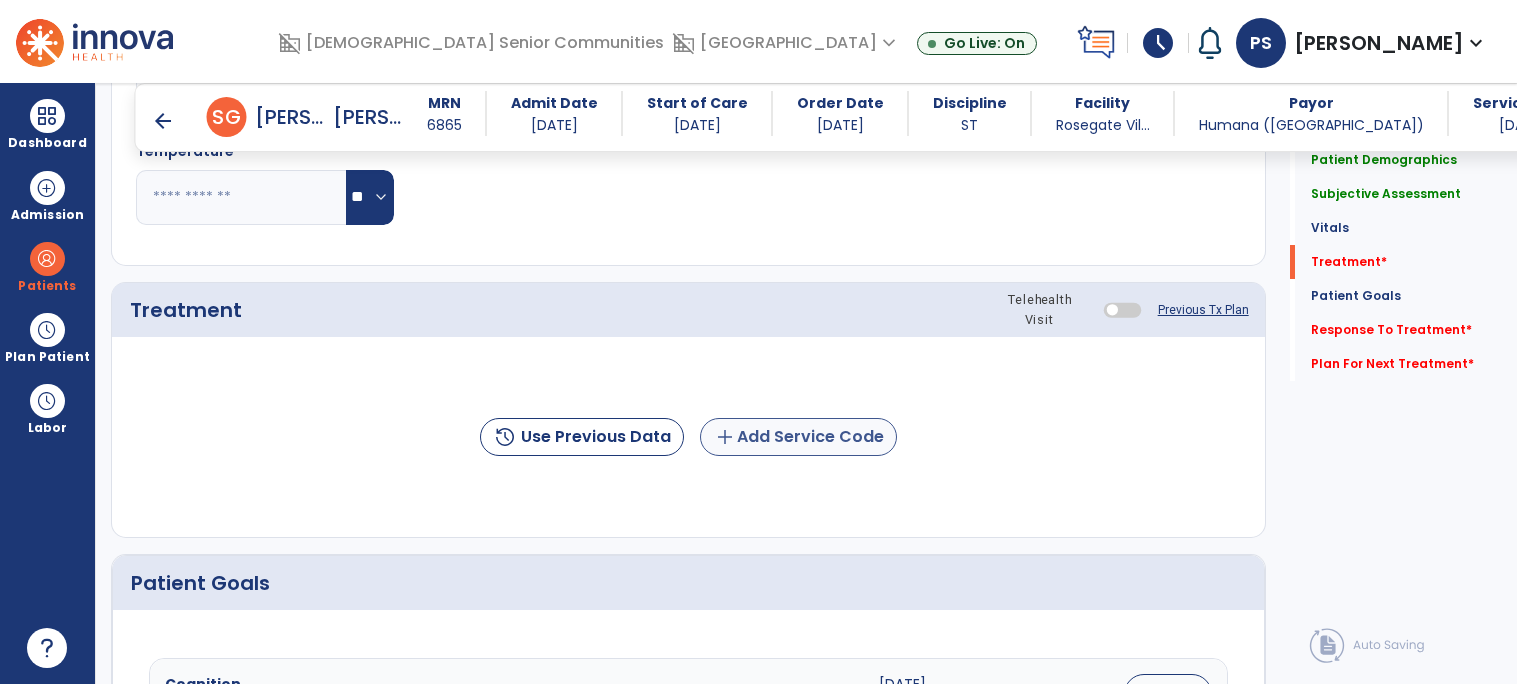 type on "**********" 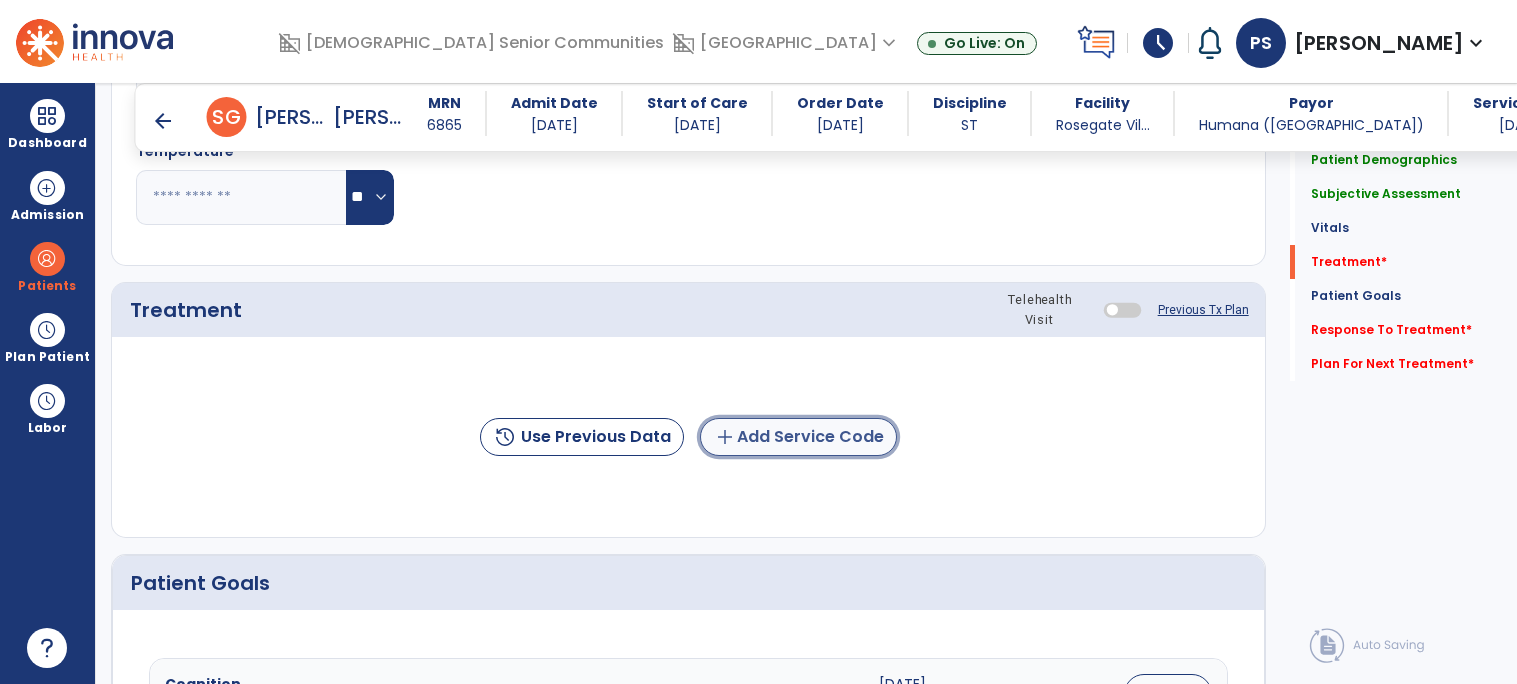 click on "add  Add Service Code" 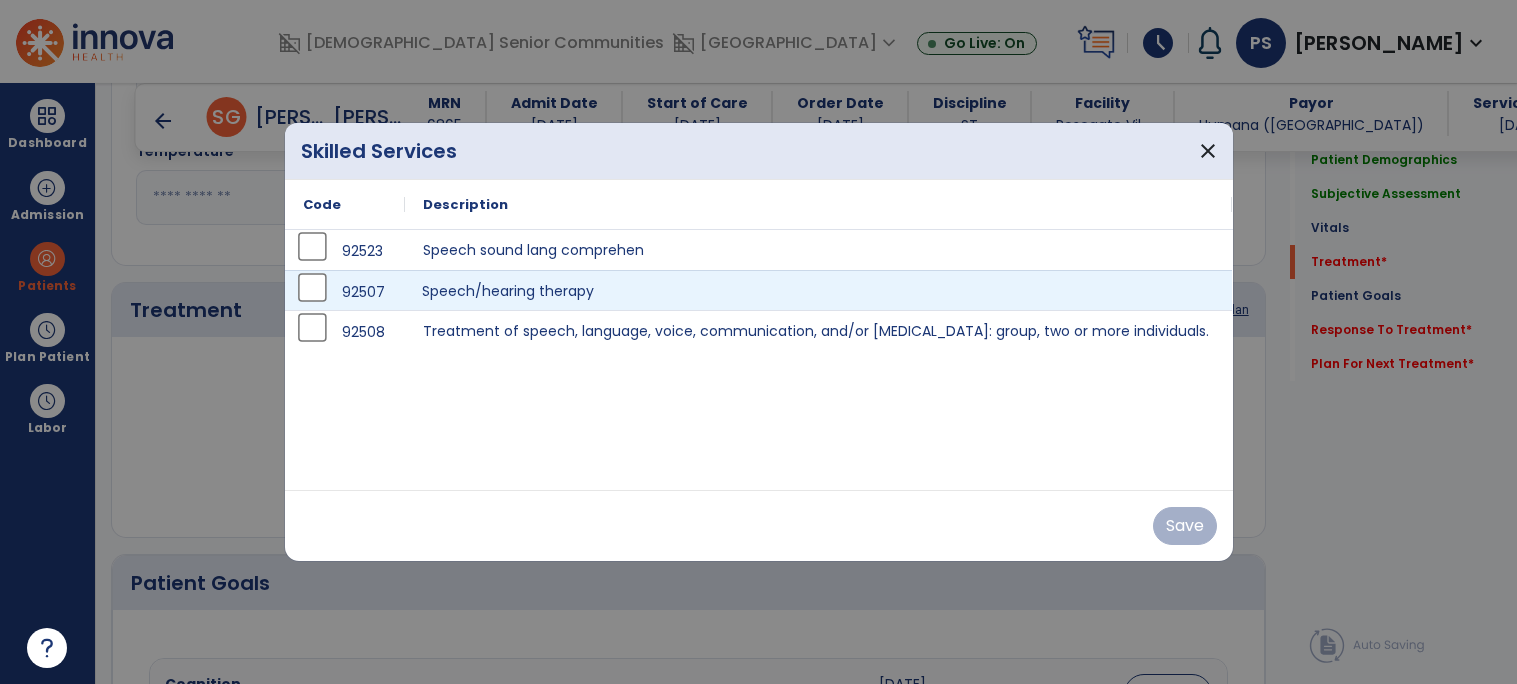 click on "Speech/hearing therapy" at bounding box center [819, 290] 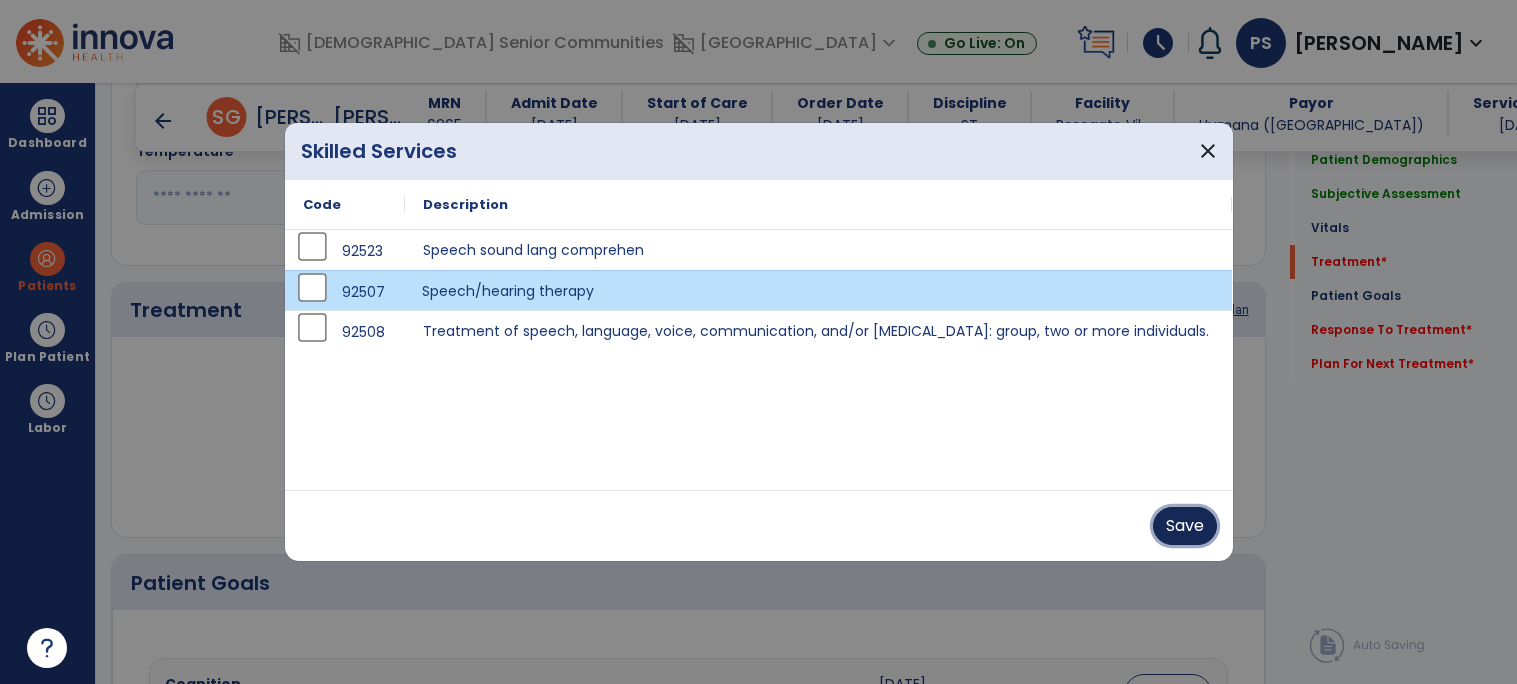 click on "Save" at bounding box center (1185, 526) 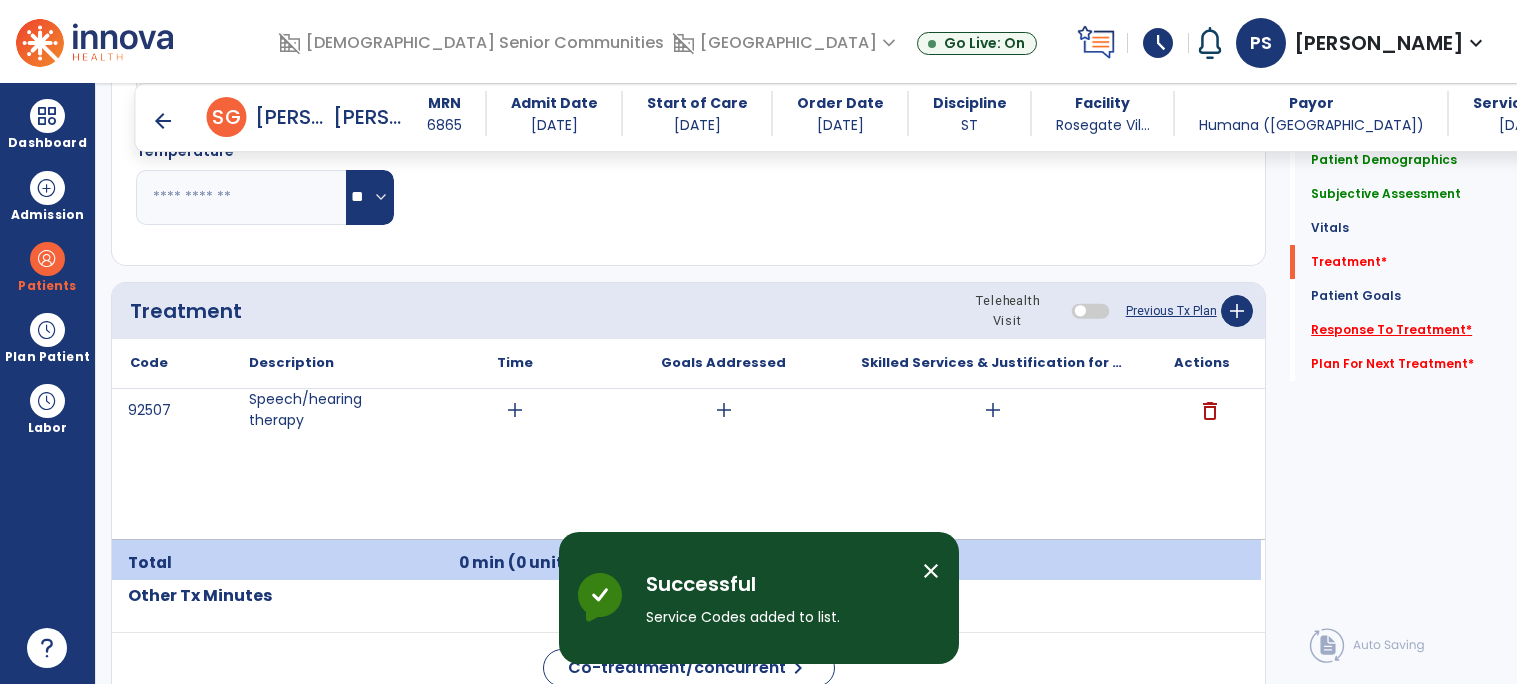 click on "Response To Treatment   *" 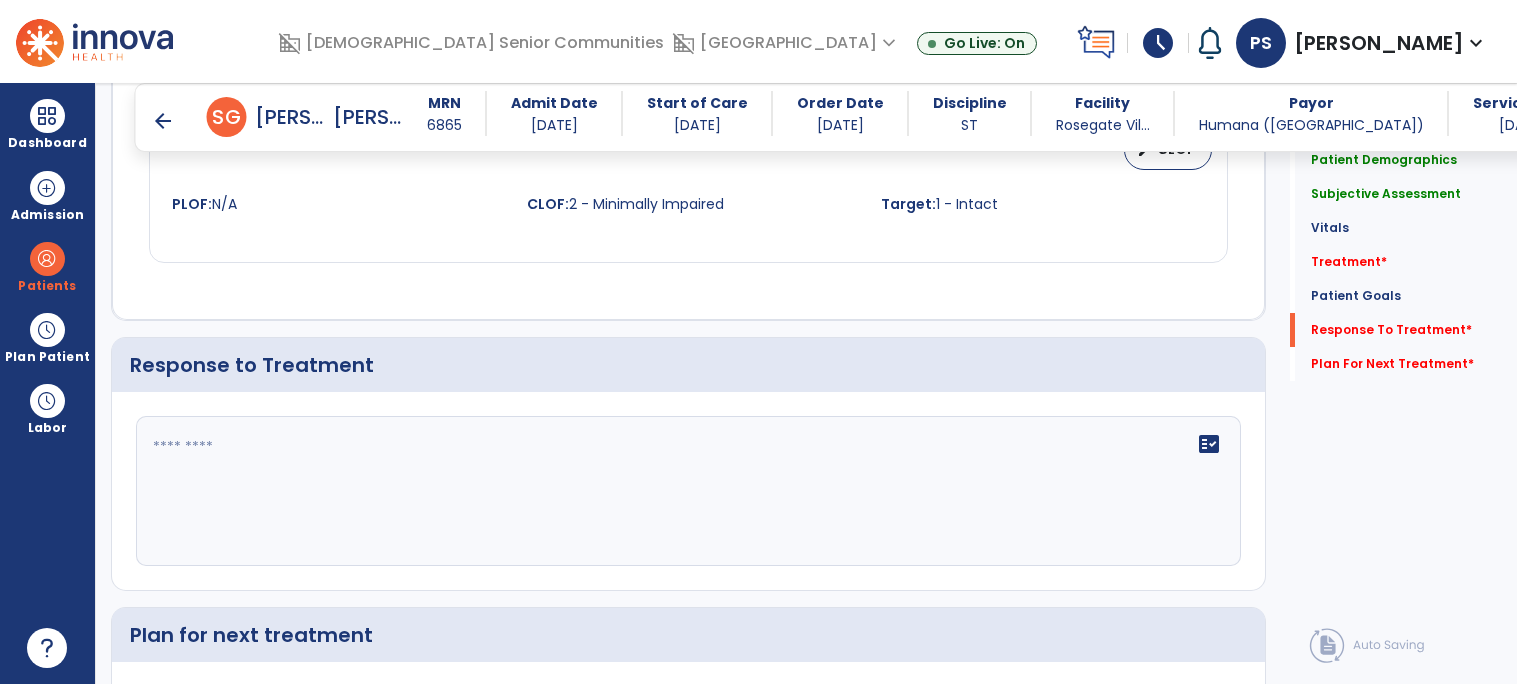 scroll, scrollTop: 2440, scrollLeft: 0, axis: vertical 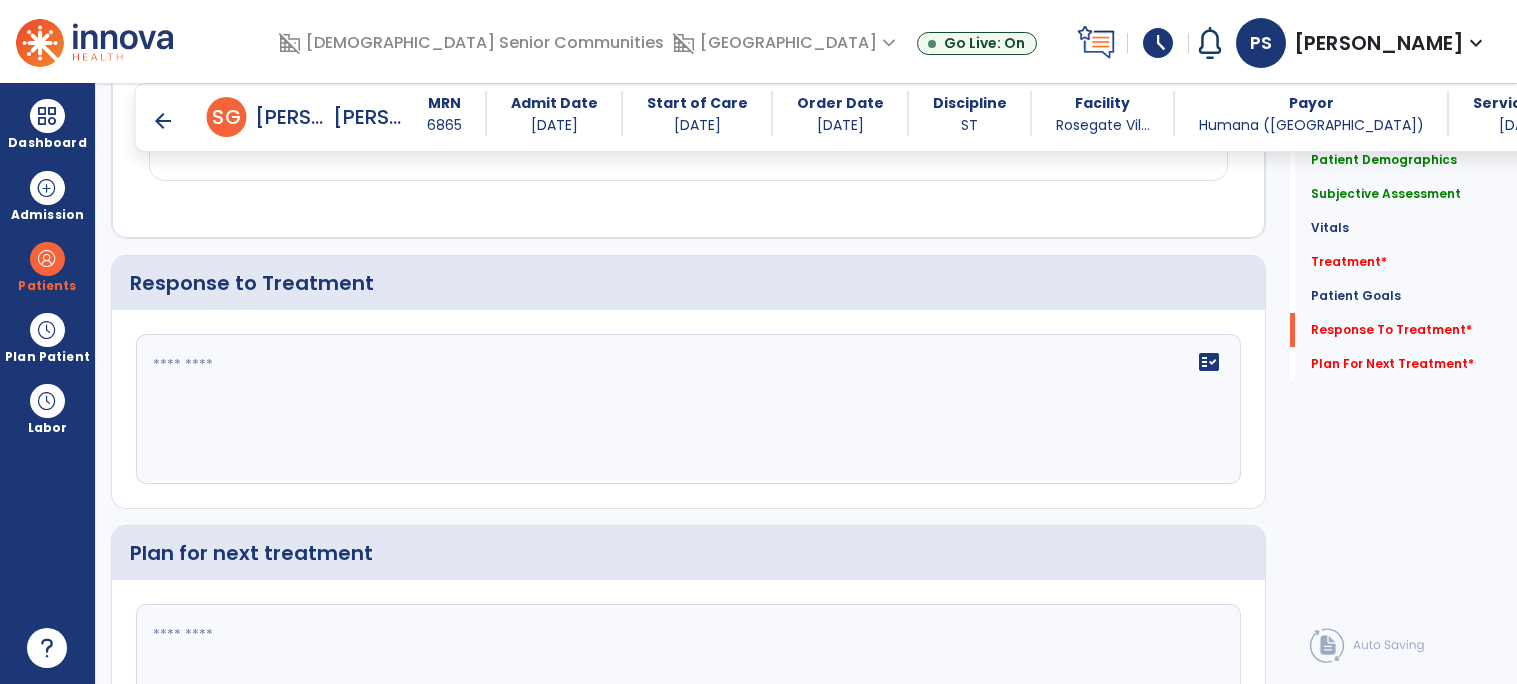 click 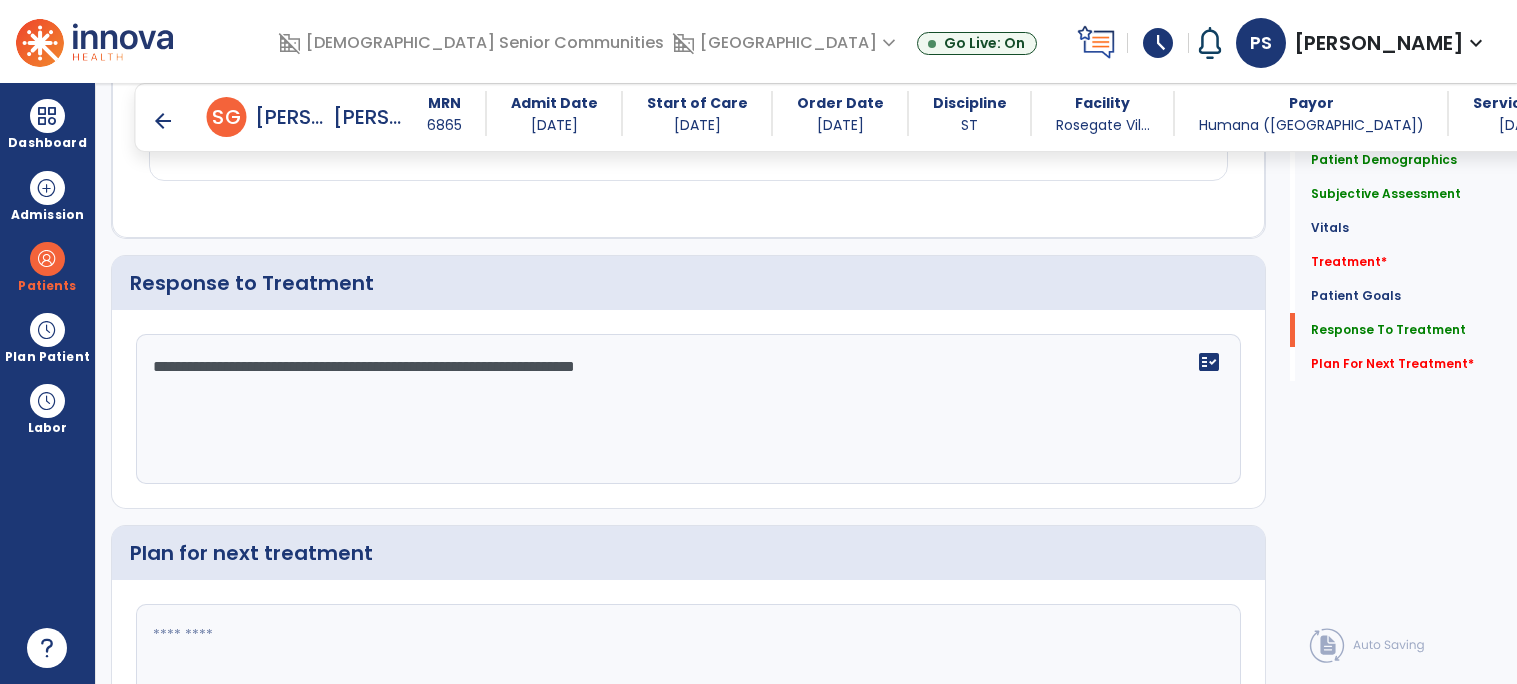 scroll, scrollTop: 2604, scrollLeft: 0, axis: vertical 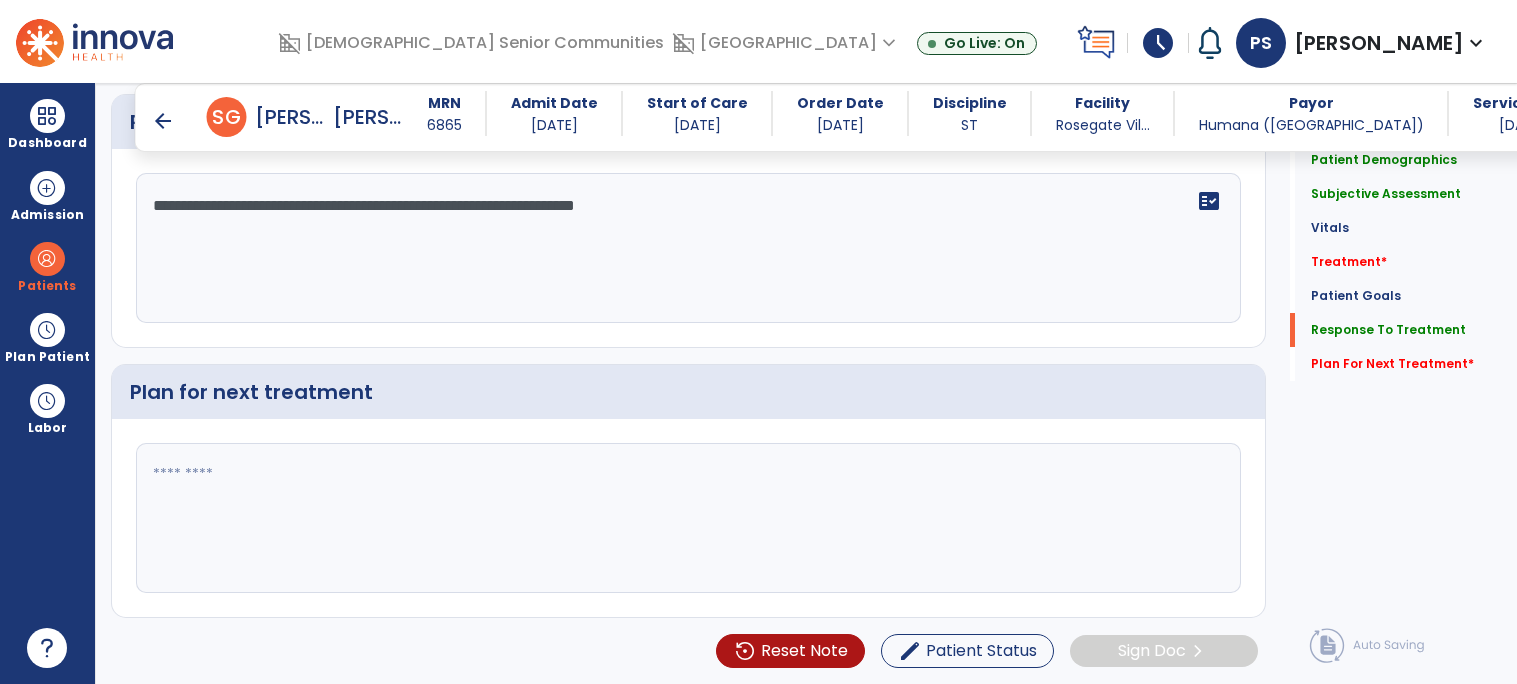 type on "**********" 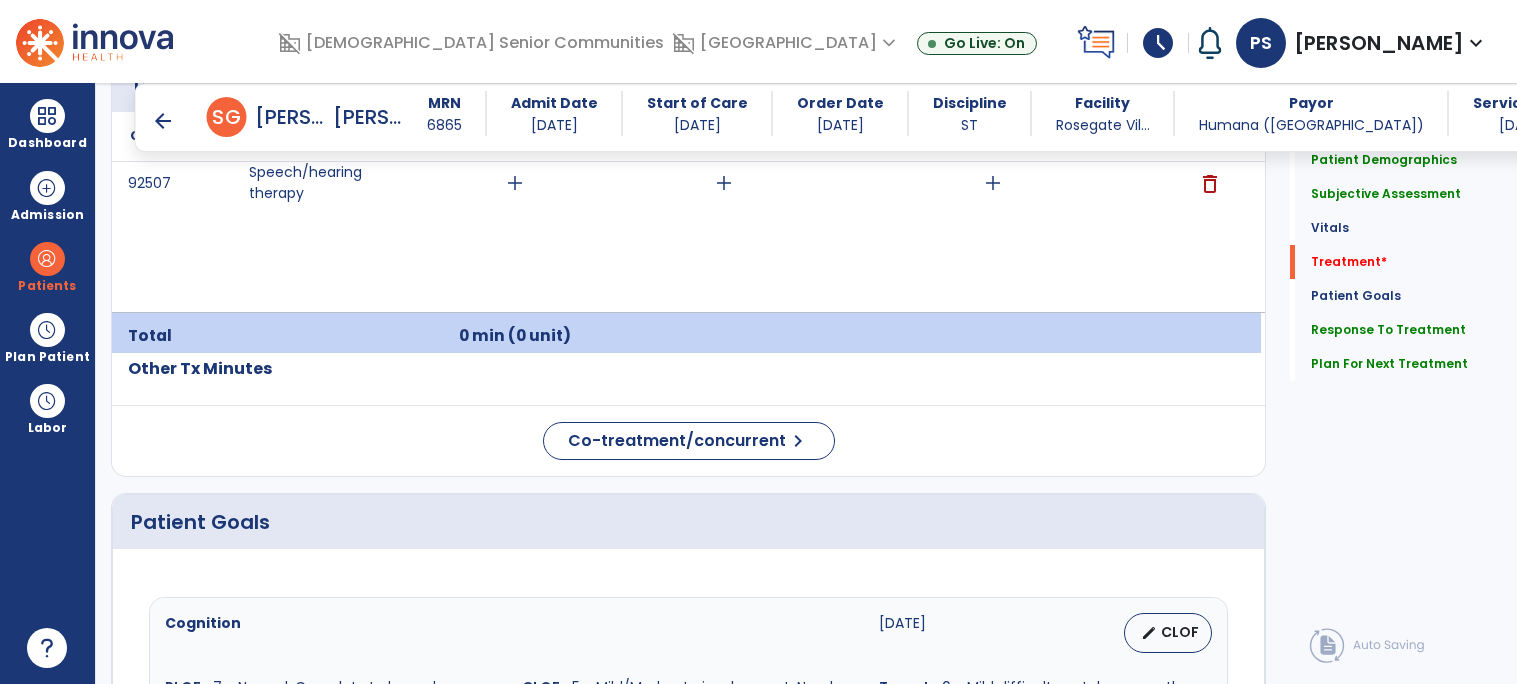 scroll, scrollTop: 1094, scrollLeft: 0, axis: vertical 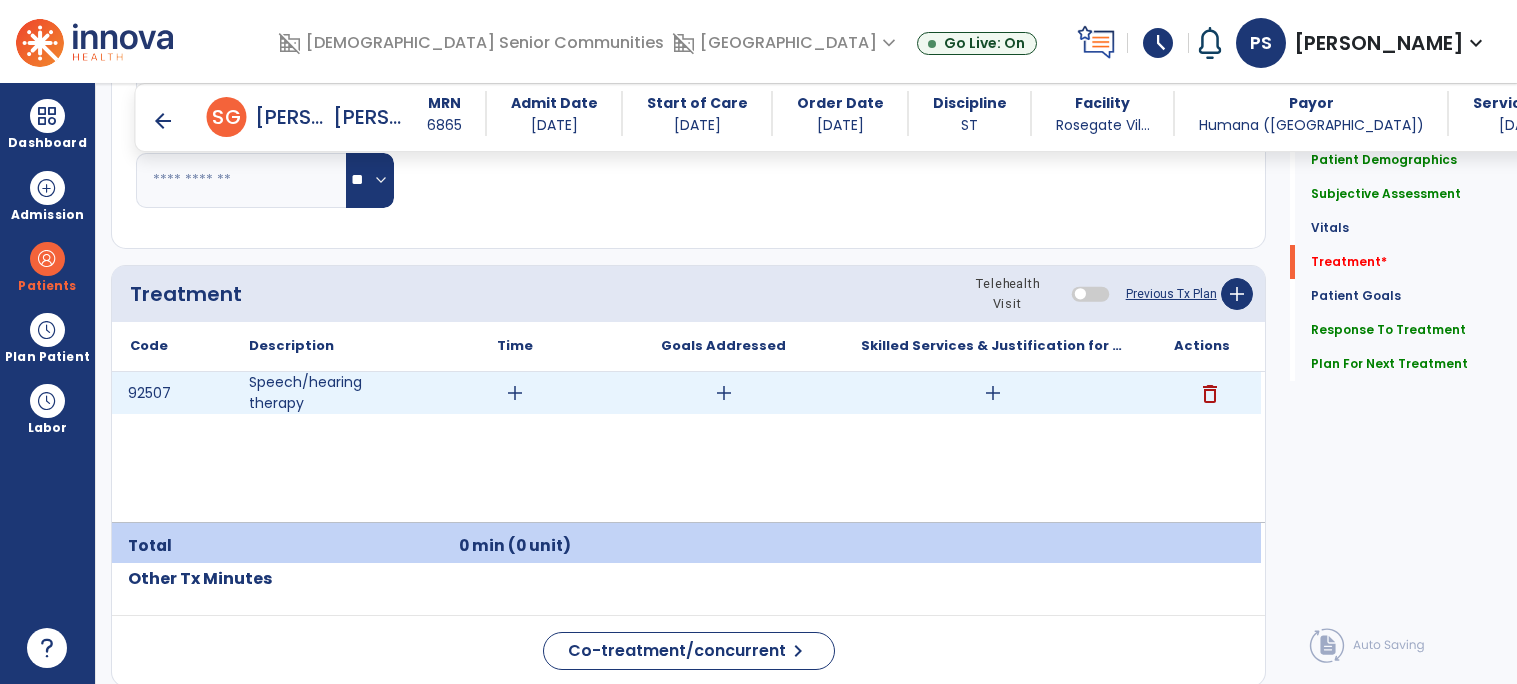 type on "**********" 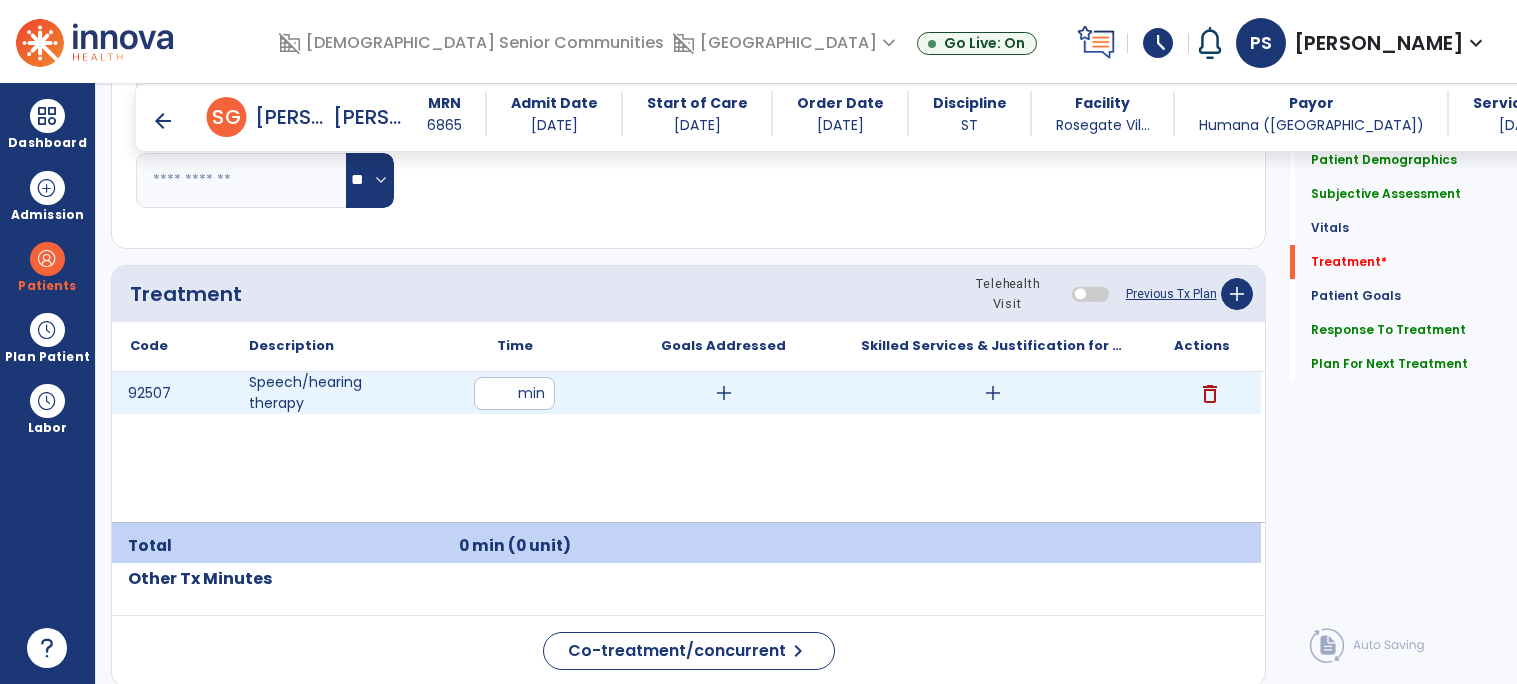 type on "**" 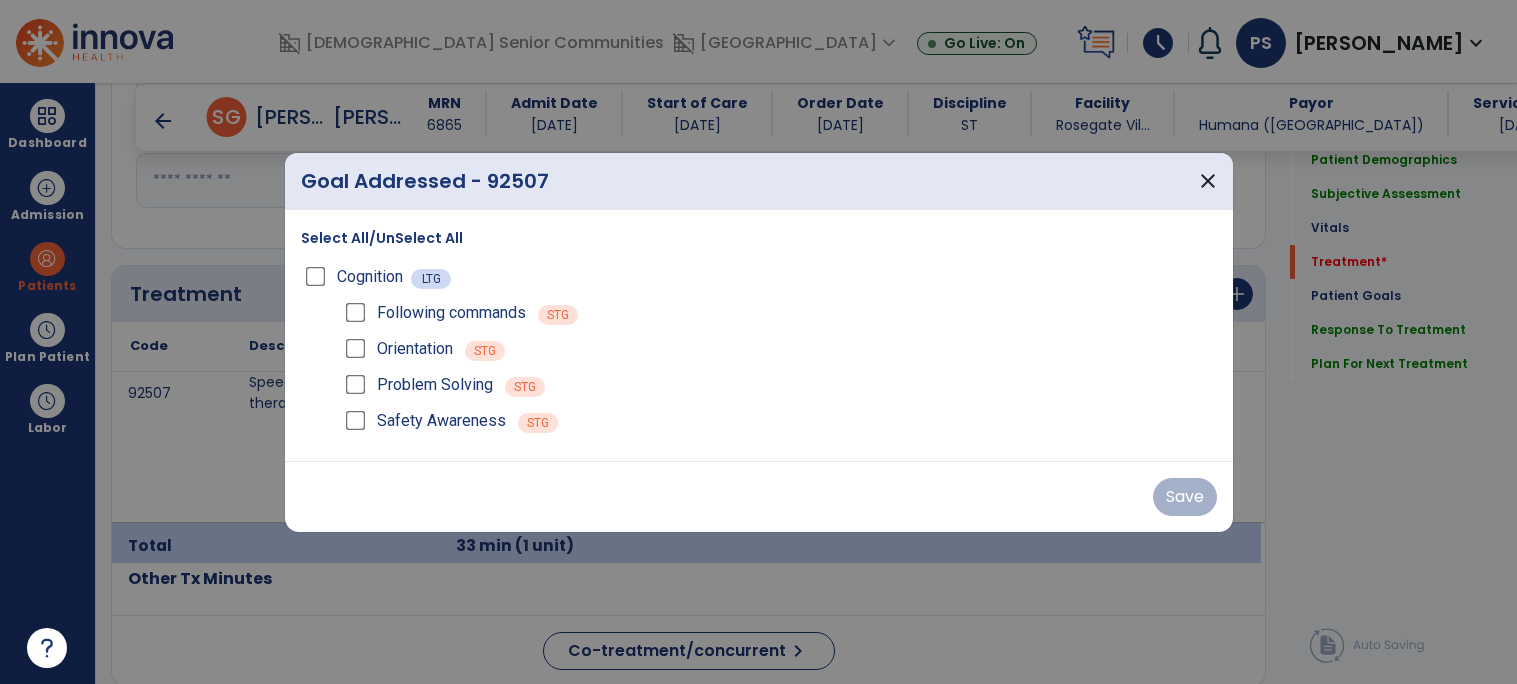 click on "Following commands" at bounding box center [434, 313] 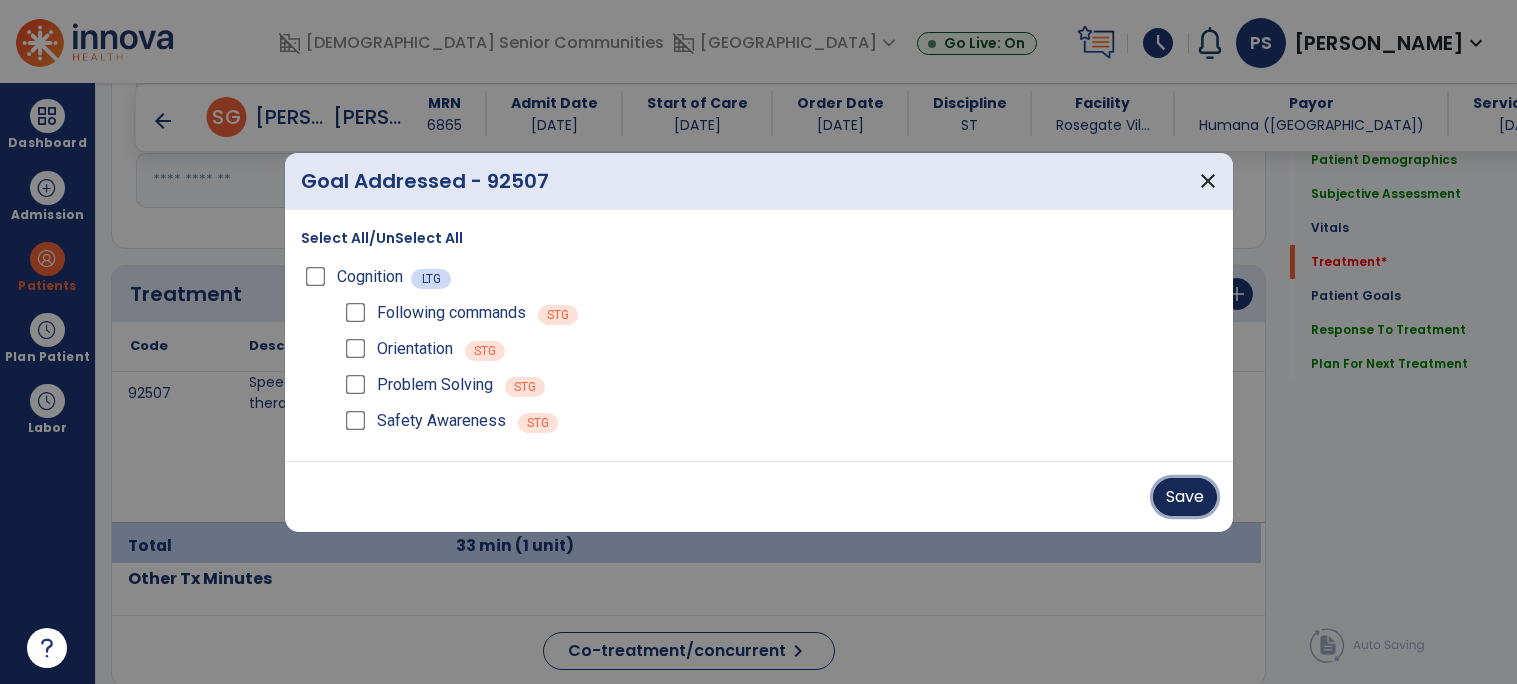 click on "Save" at bounding box center [1185, 497] 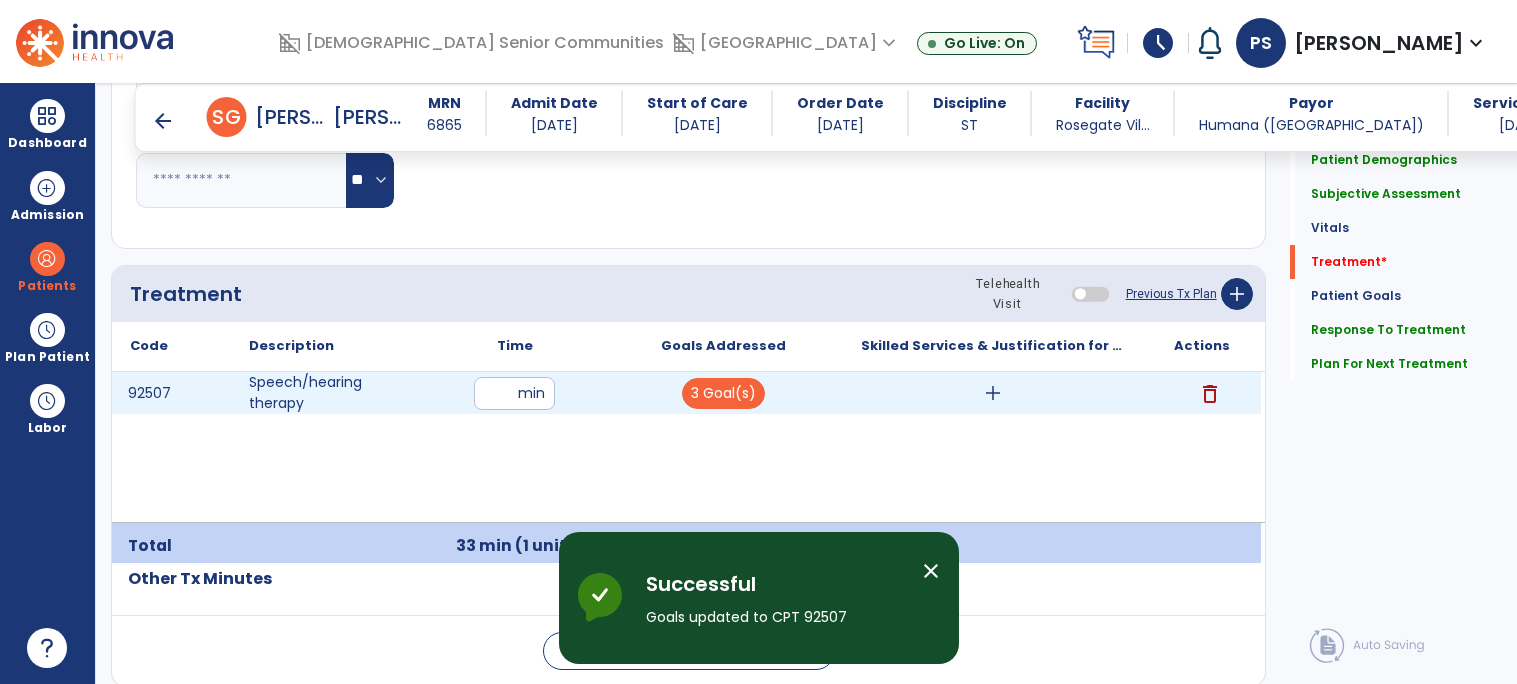 click on "add" at bounding box center (993, 393) 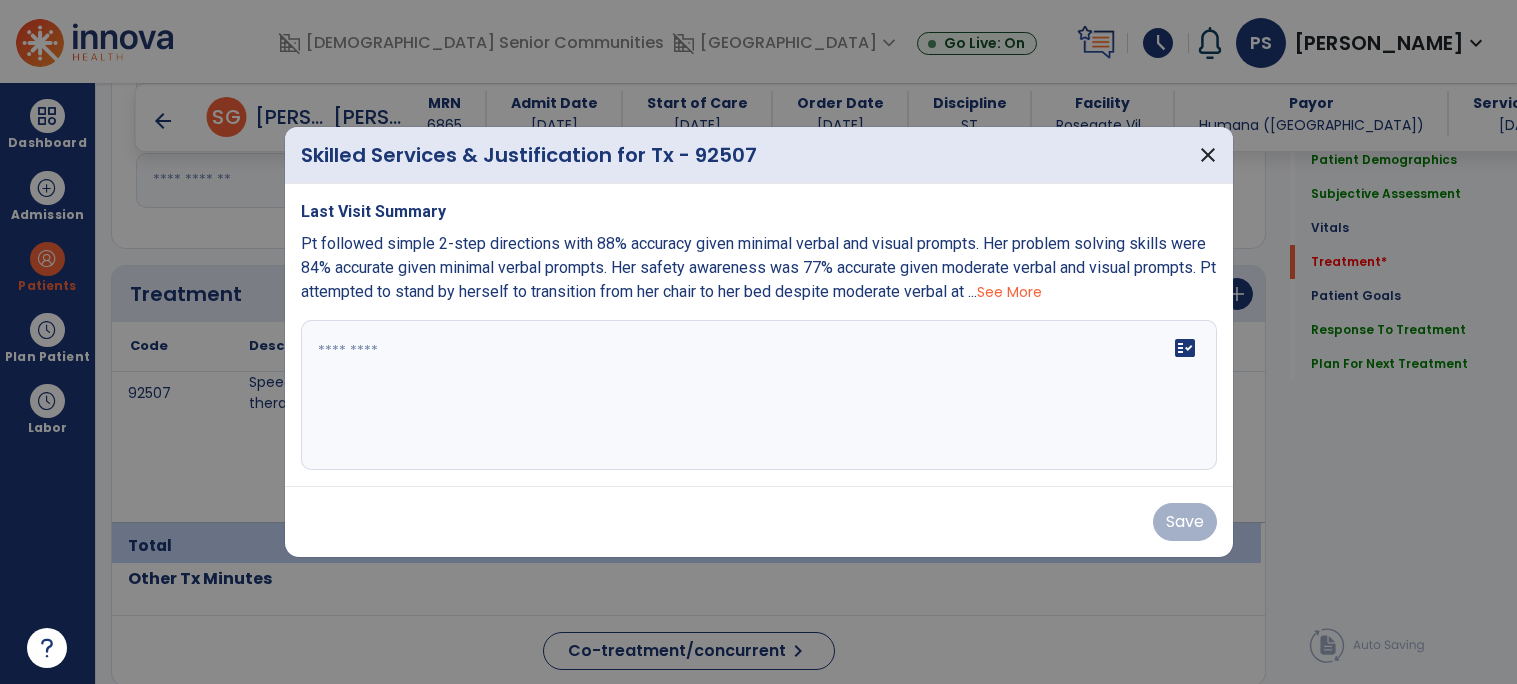 click on "See More" at bounding box center [1009, 292] 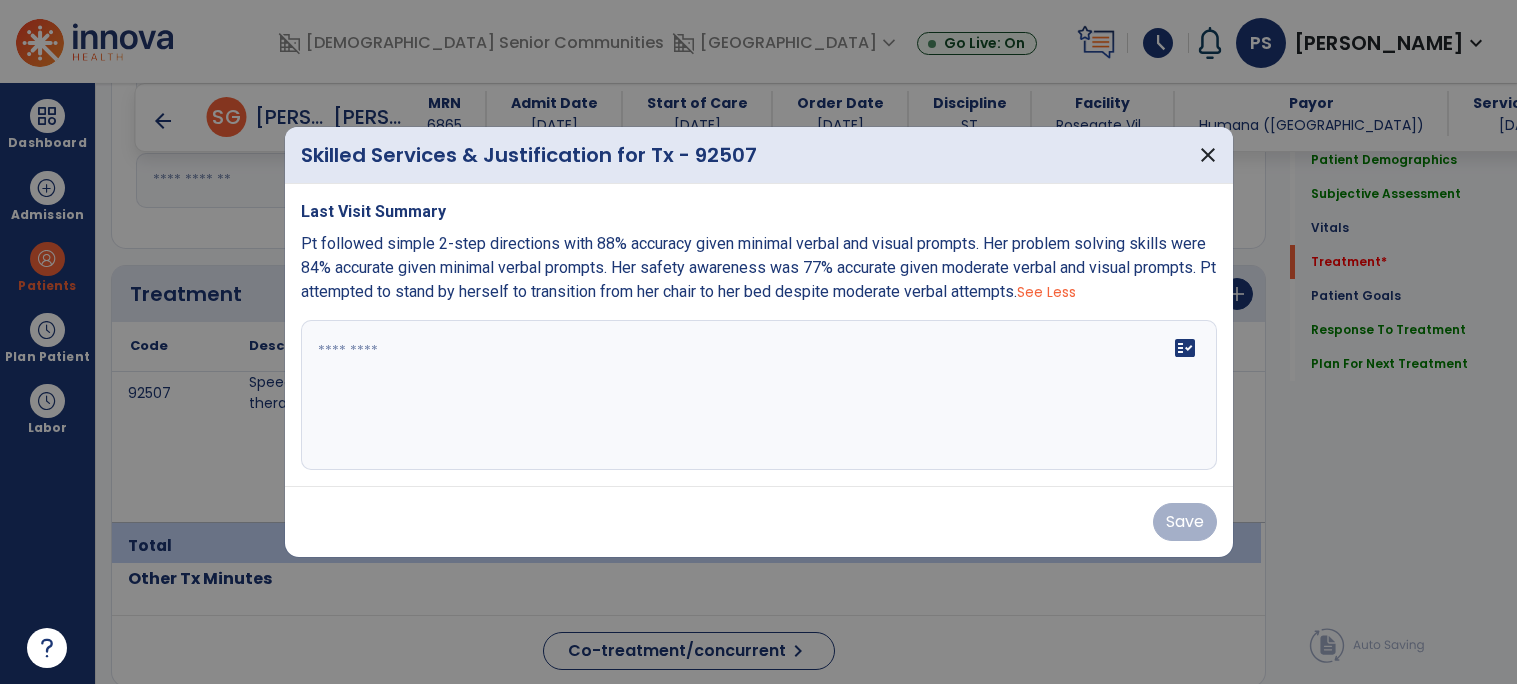click on "Pt followed simple 2-step directions with 88% accuracy given minimal verbal and visual prompts. Her problem solving skills were 84% accurate given minimal verbal prompts. Her safety awareness was 77% accurate given moderate verbal and visual prompts. Pt attempted to stand by herself to transition from her chair to her bed despite moderate verbal attempts." at bounding box center [758, 267] 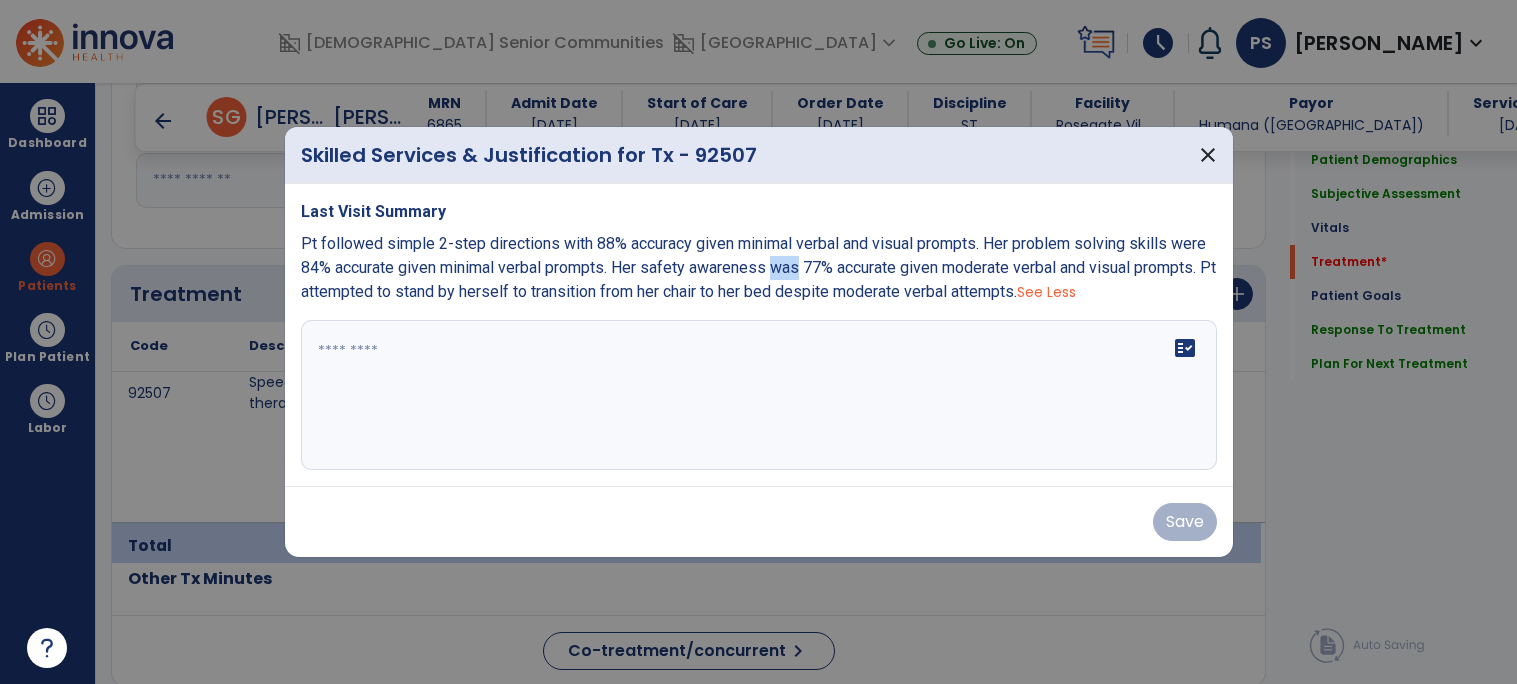 click on "Pt followed simple 2-step directions with 88% accuracy given minimal verbal and visual prompts. Her problem solving skills were 84% accurate given minimal verbal prompts. Her safety awareness was 77% accurate given moderate verbal and visual prompts. Pt attempted to stand by herself to transition from her chair to her bed despite moderate verbal attempts." at bounding box center (758, 267) 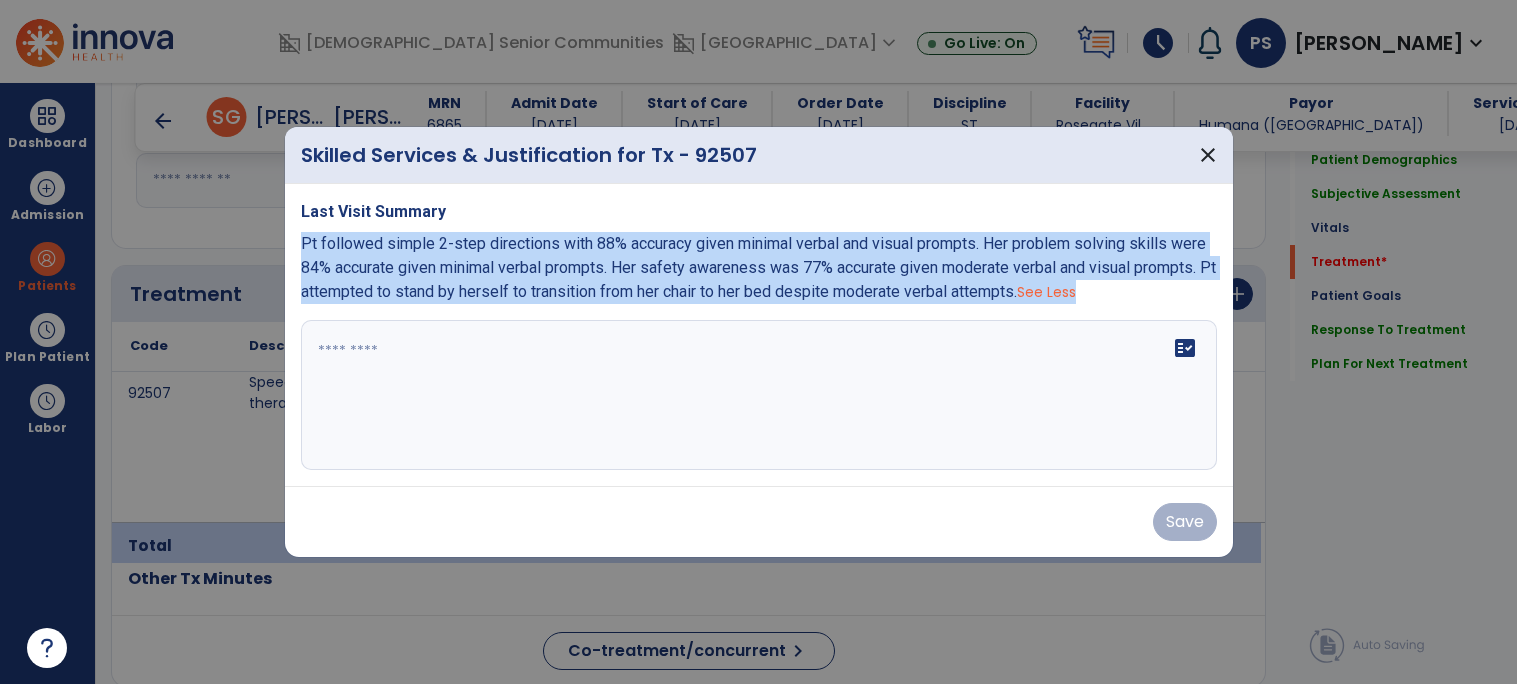 copy on "Pt followed simple 2-step directions with 88% accuracy given minimal verbal and visual prompts. Her problem solving skills were 84% accurate given minimal verbal prompts. Her safety awareness was 77% accurate given moderate verbal and visual prompts. Pt attempted to stand by herself to transition from her chair to her bed despite moderate verbal attempts.   See Less" 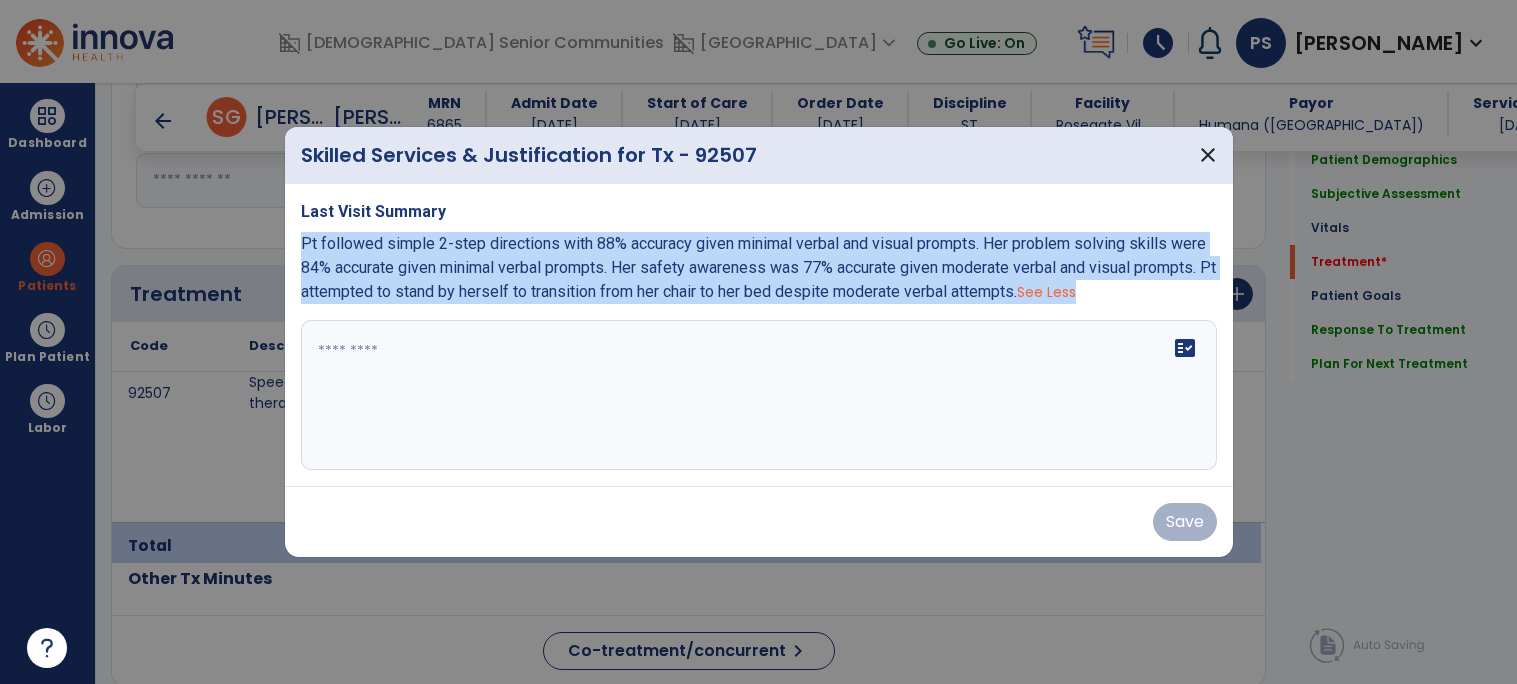 click on "fact_check" at bounding box center [759, 395] 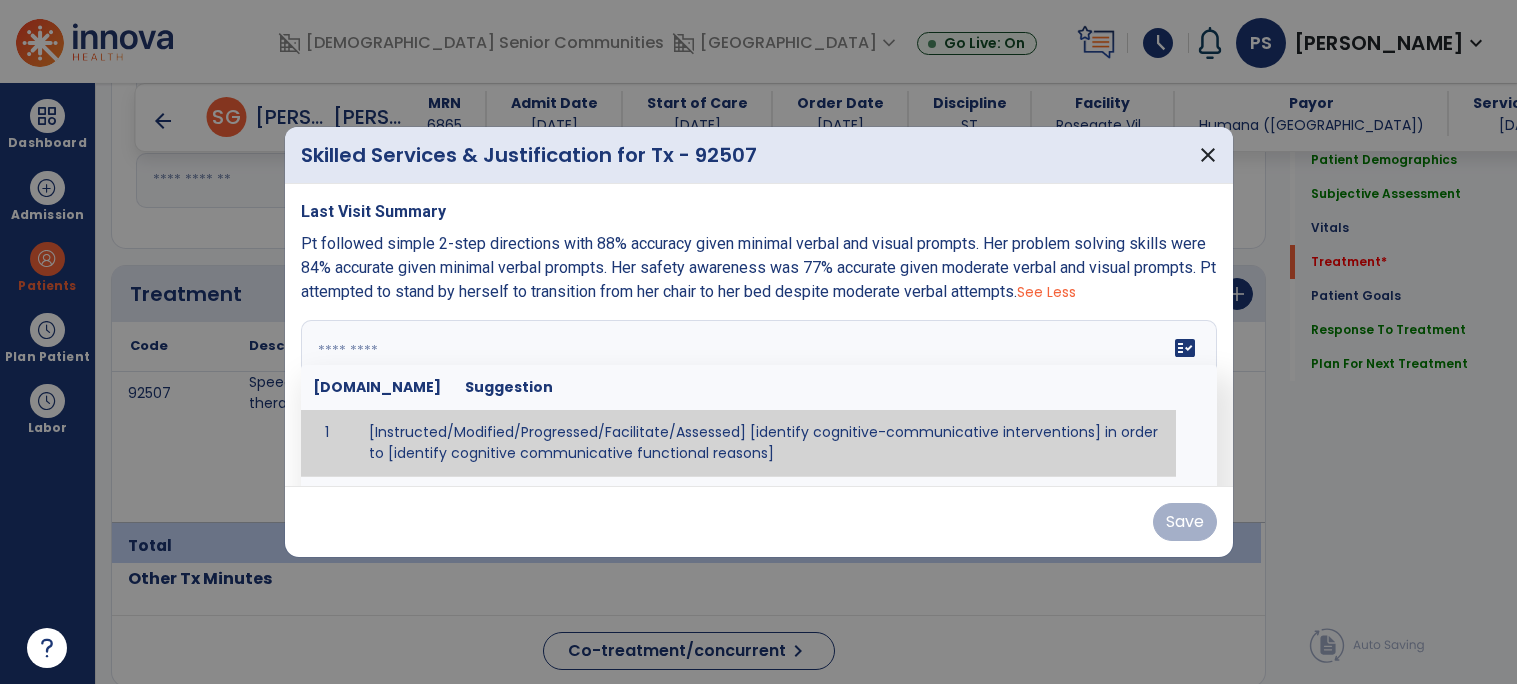 paste on "**********" 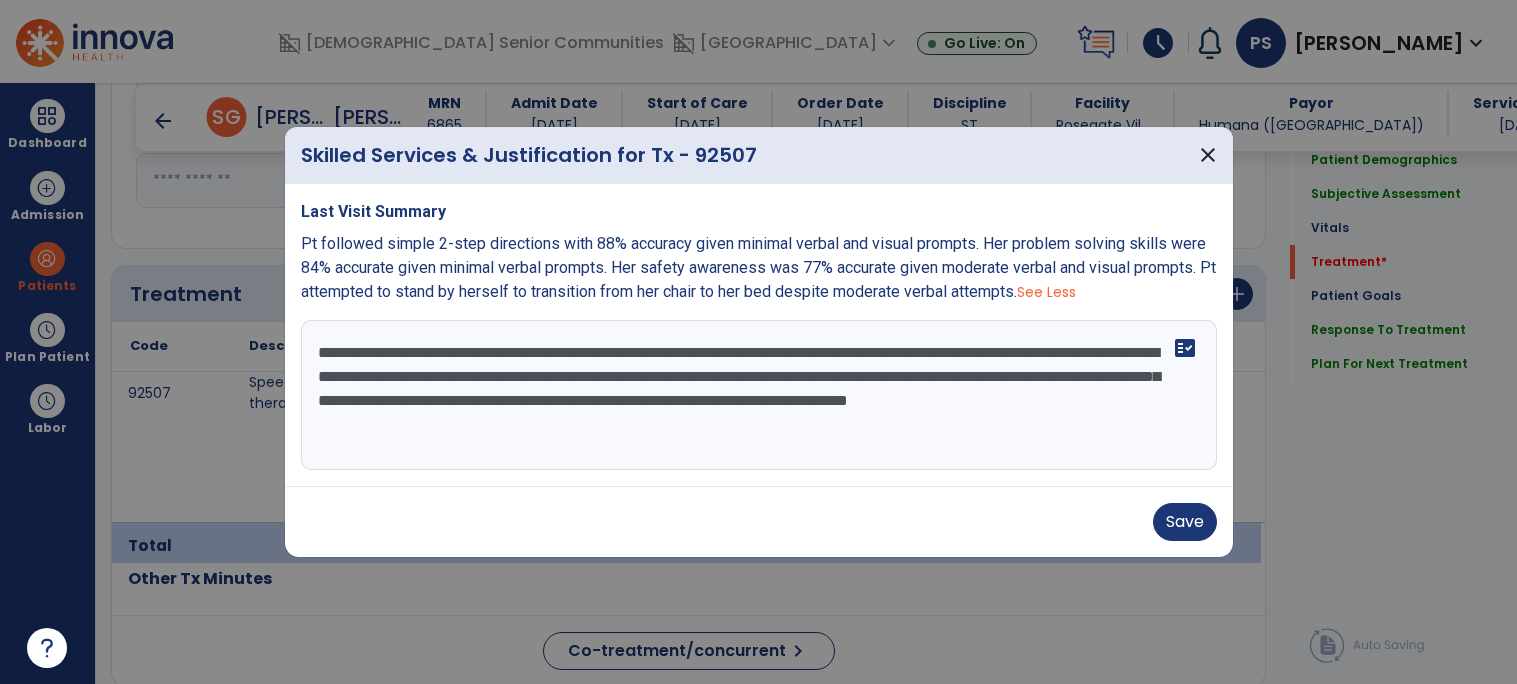 scroll, scrollTop: 14, scrollLeft: 0, axis: vertical 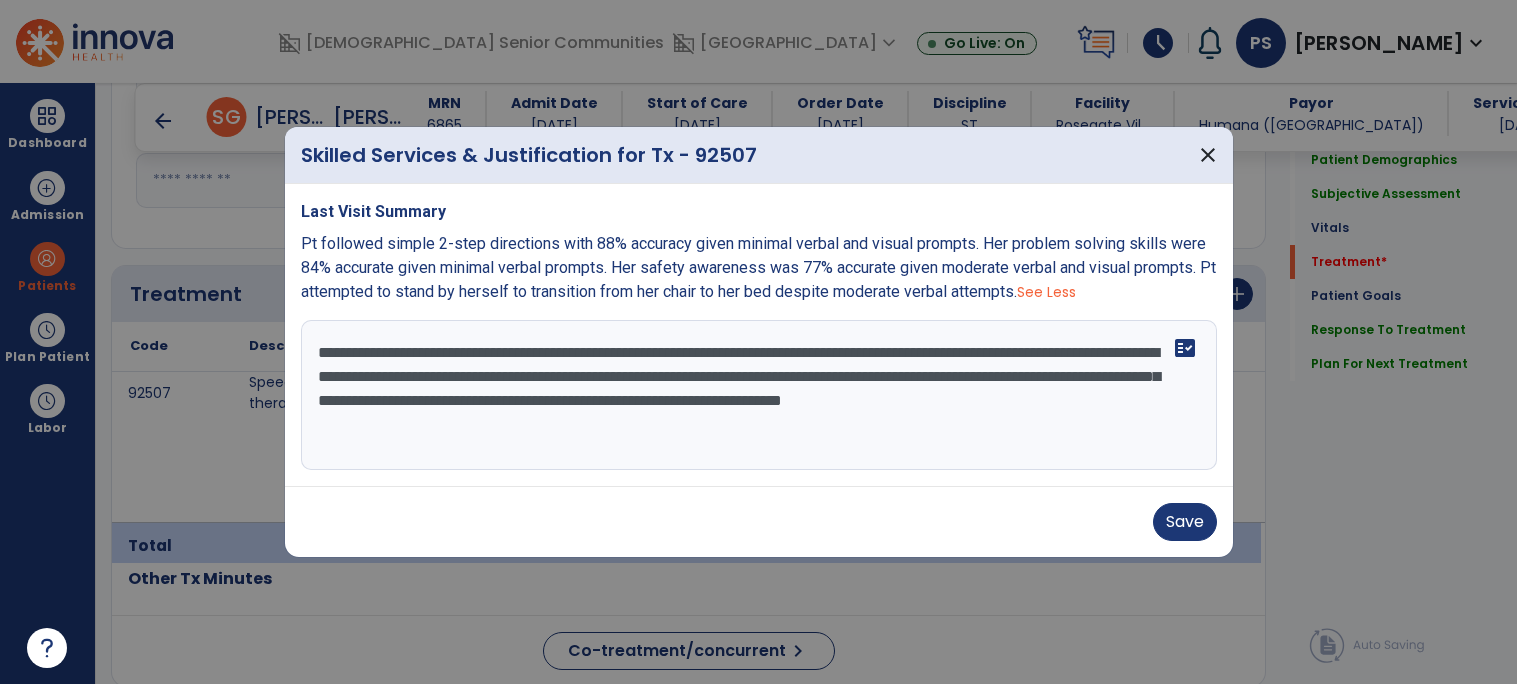 click on "**********" at bounding box center (759, 395) 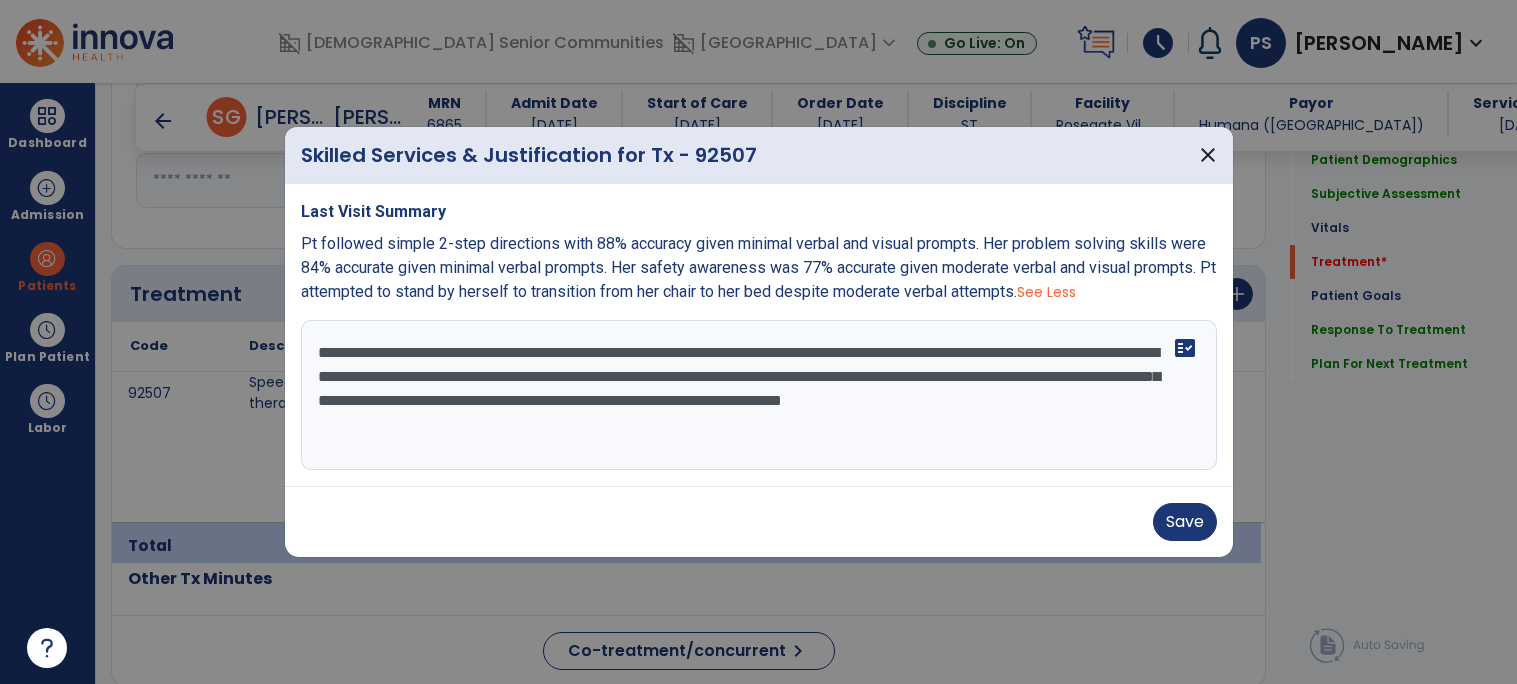 click on "**********" at bounding box center (759, 395) 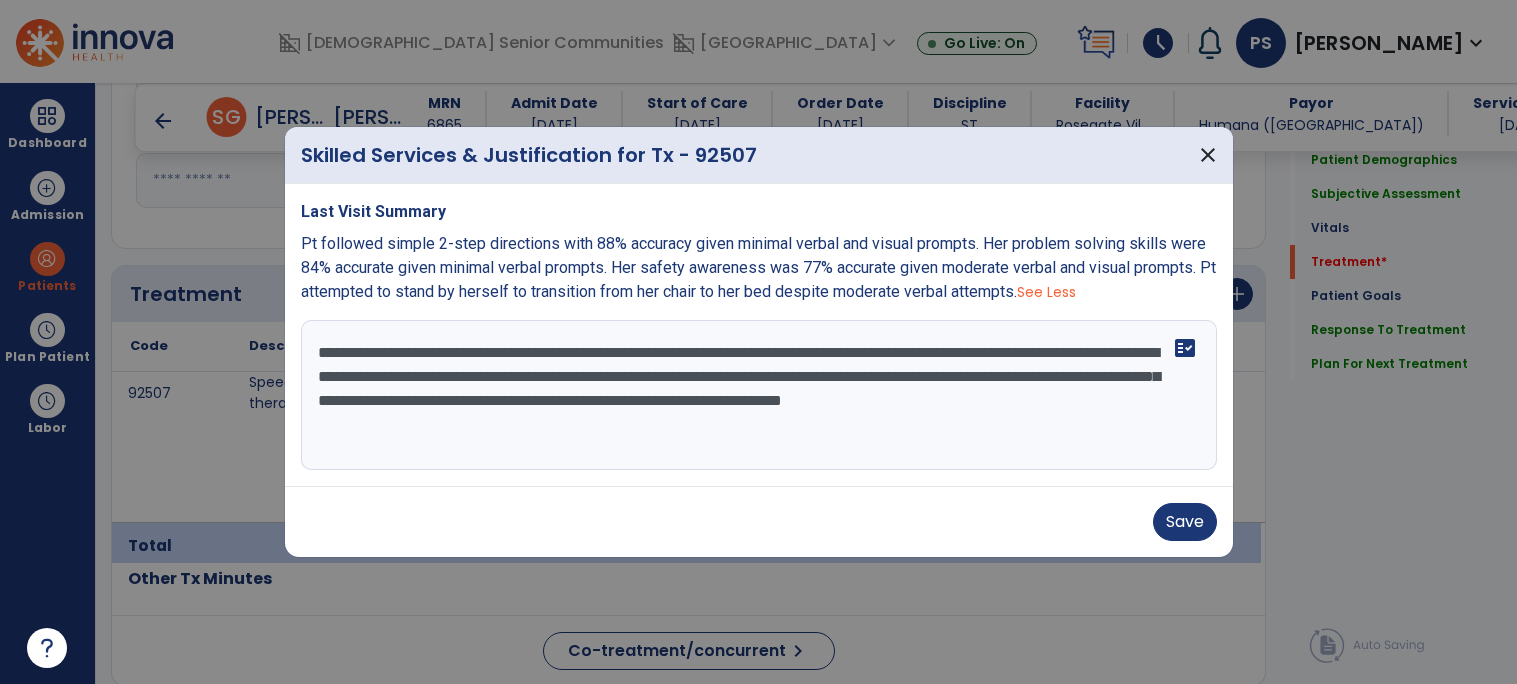 drag, startPoint x: 896, startPoint y: 373, endPoint x: 800, endPoint y: 425, distance: 109.17875 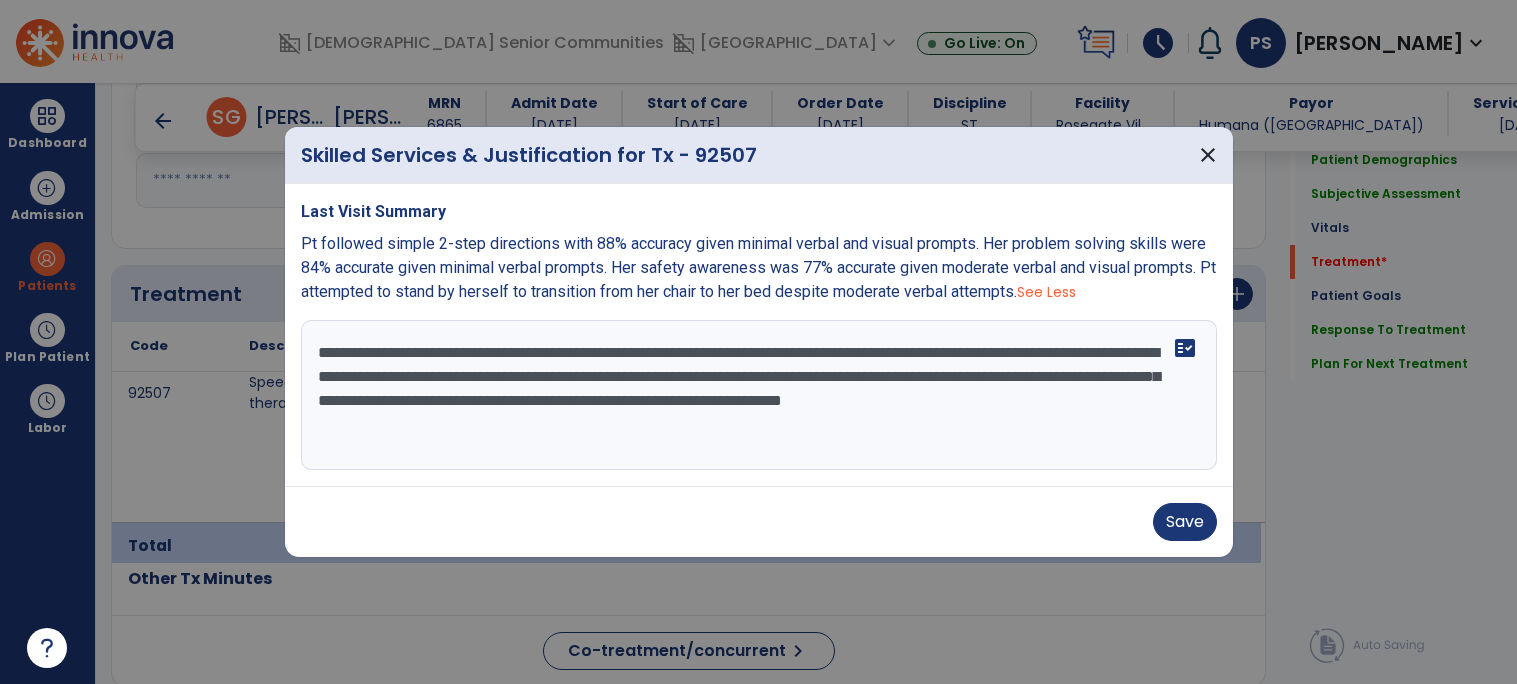 click on "**********" at bounding box center (759, 395) 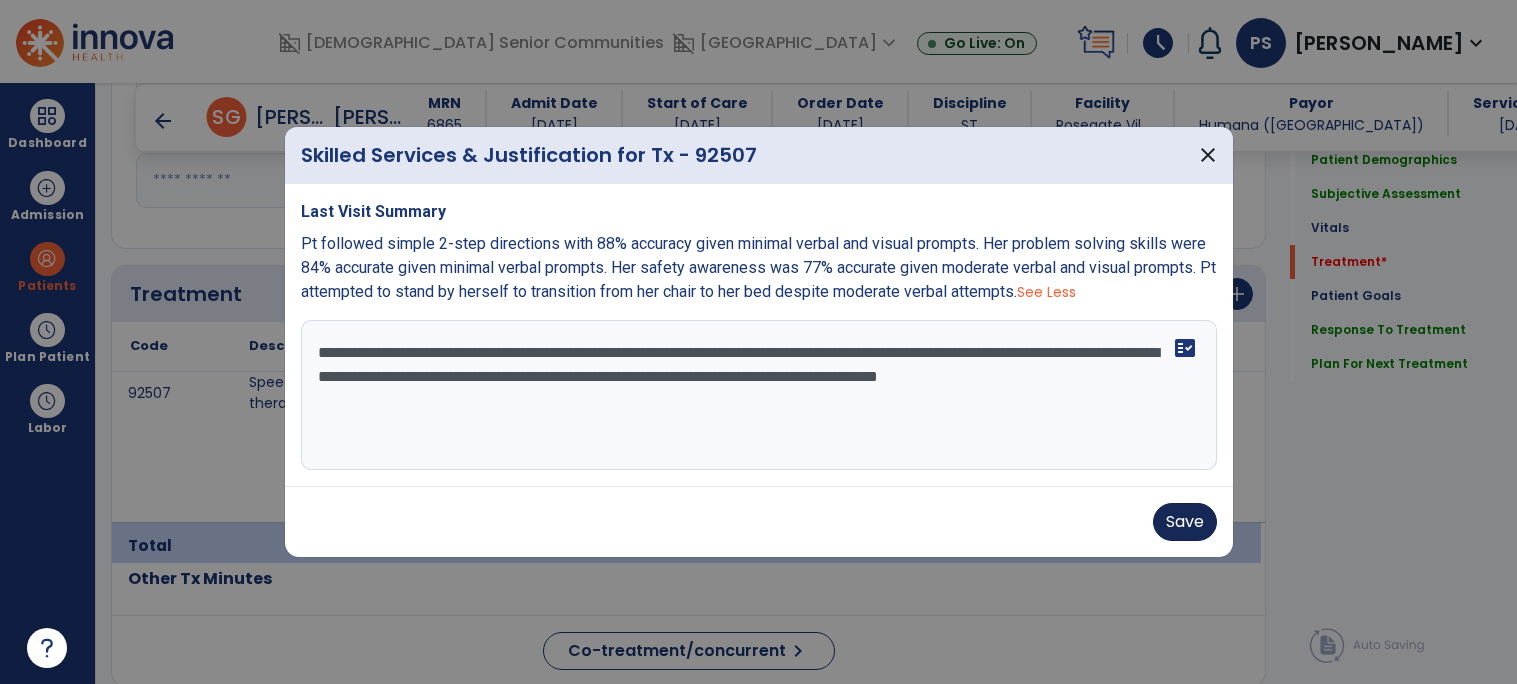 type on "**********" 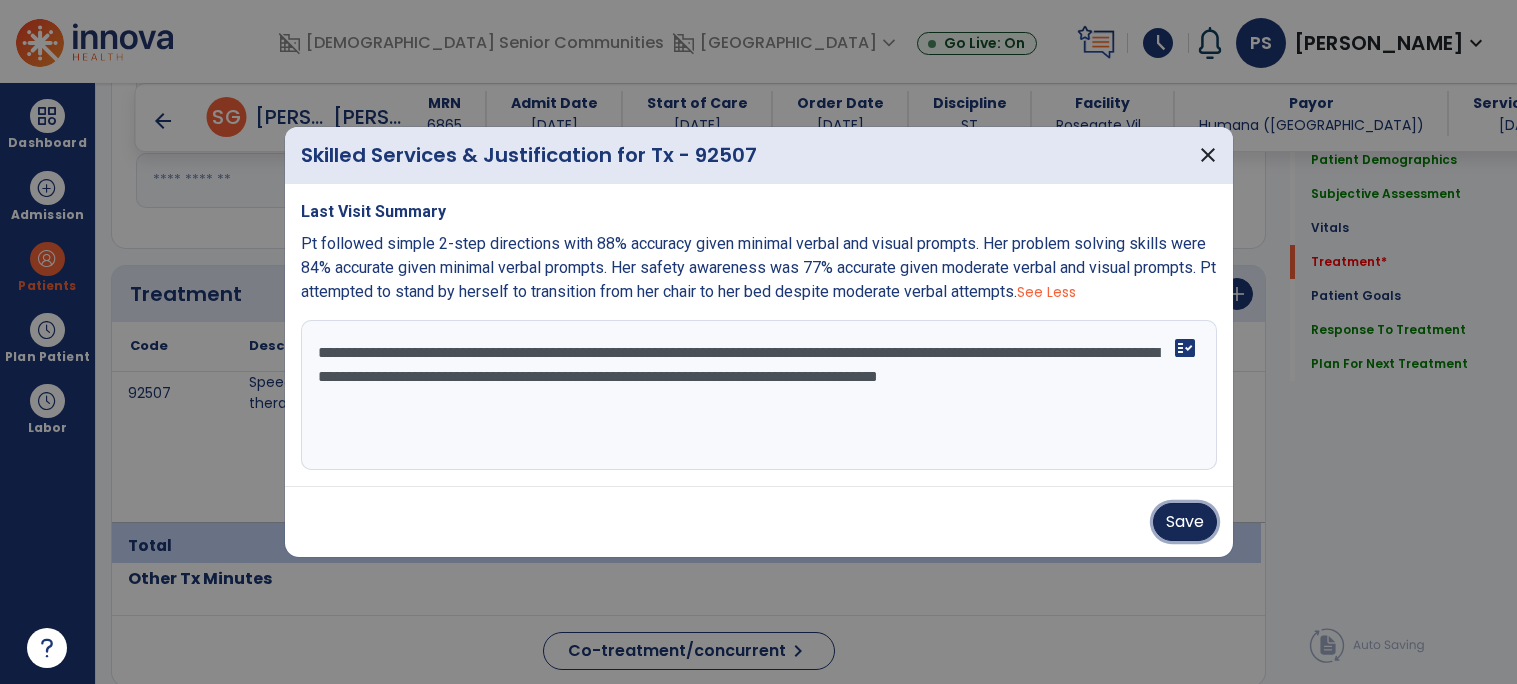 click on "Save" at bounding box center [1185, 522] 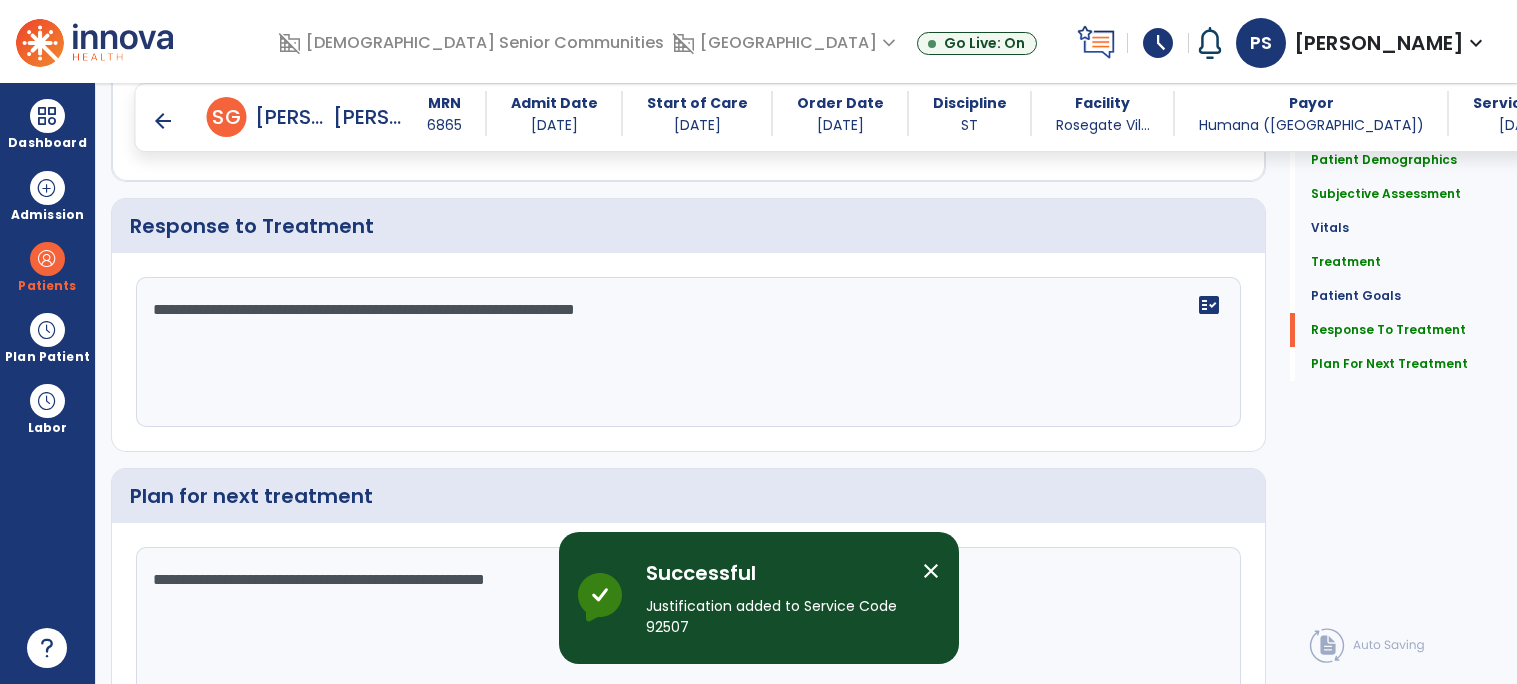scroll, scrollTop: 2604, scrollLeft: 0, axis: vertical 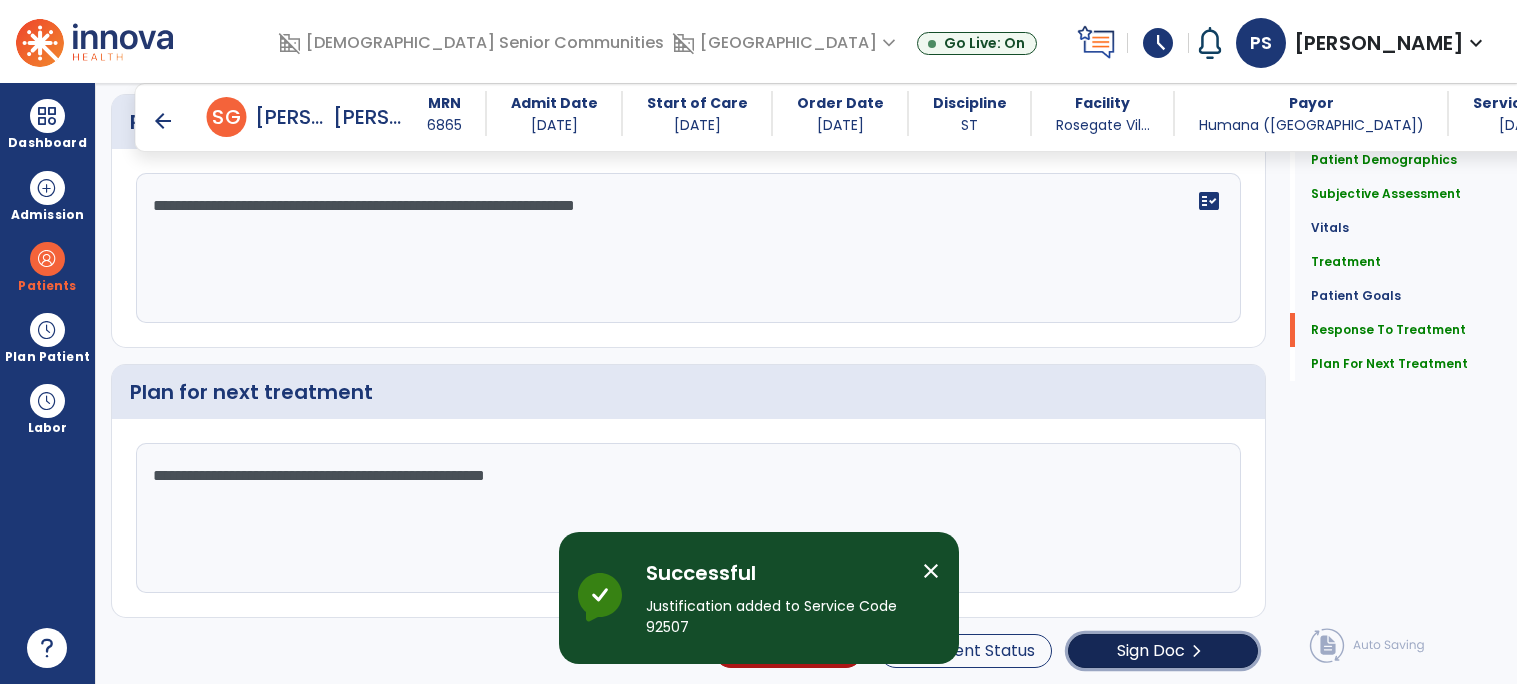 click on "Sign Doc" 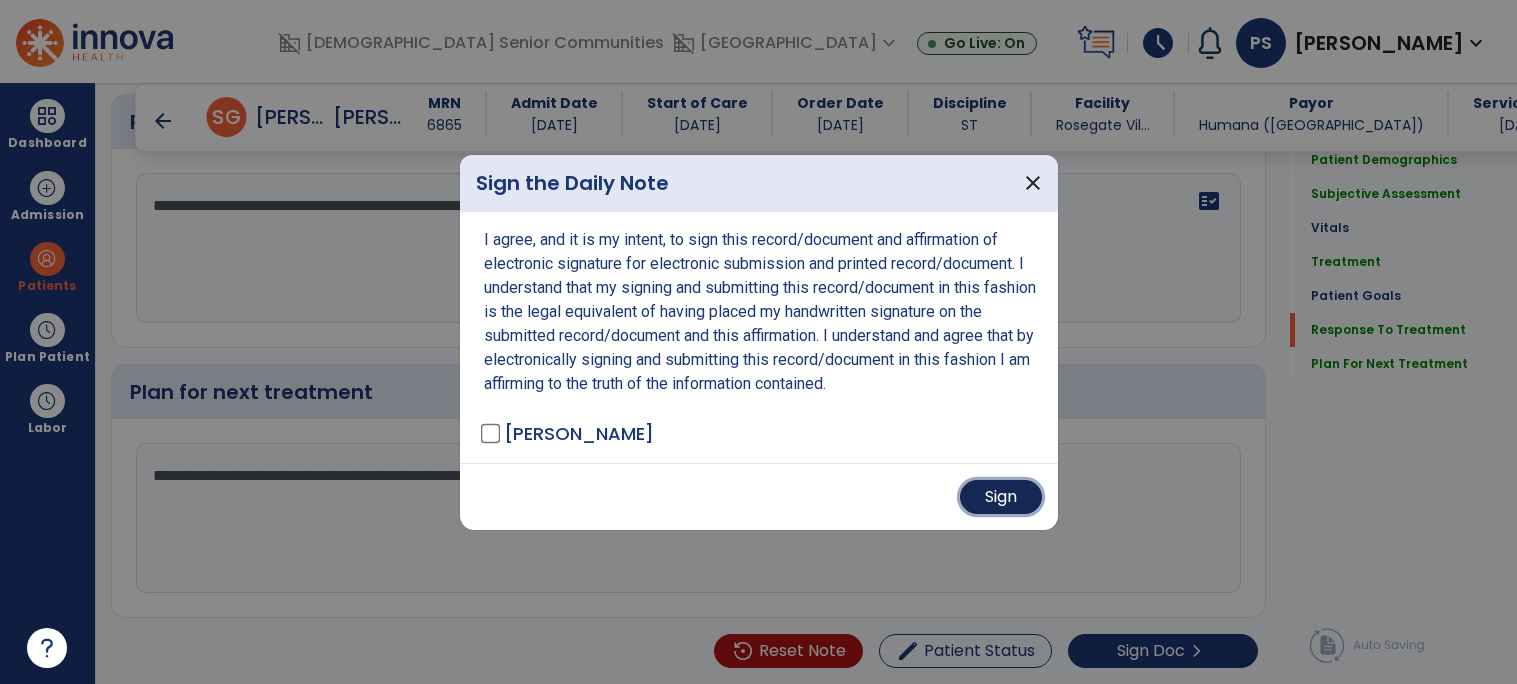 click on "Sign" at bounding box center (1001, 497) 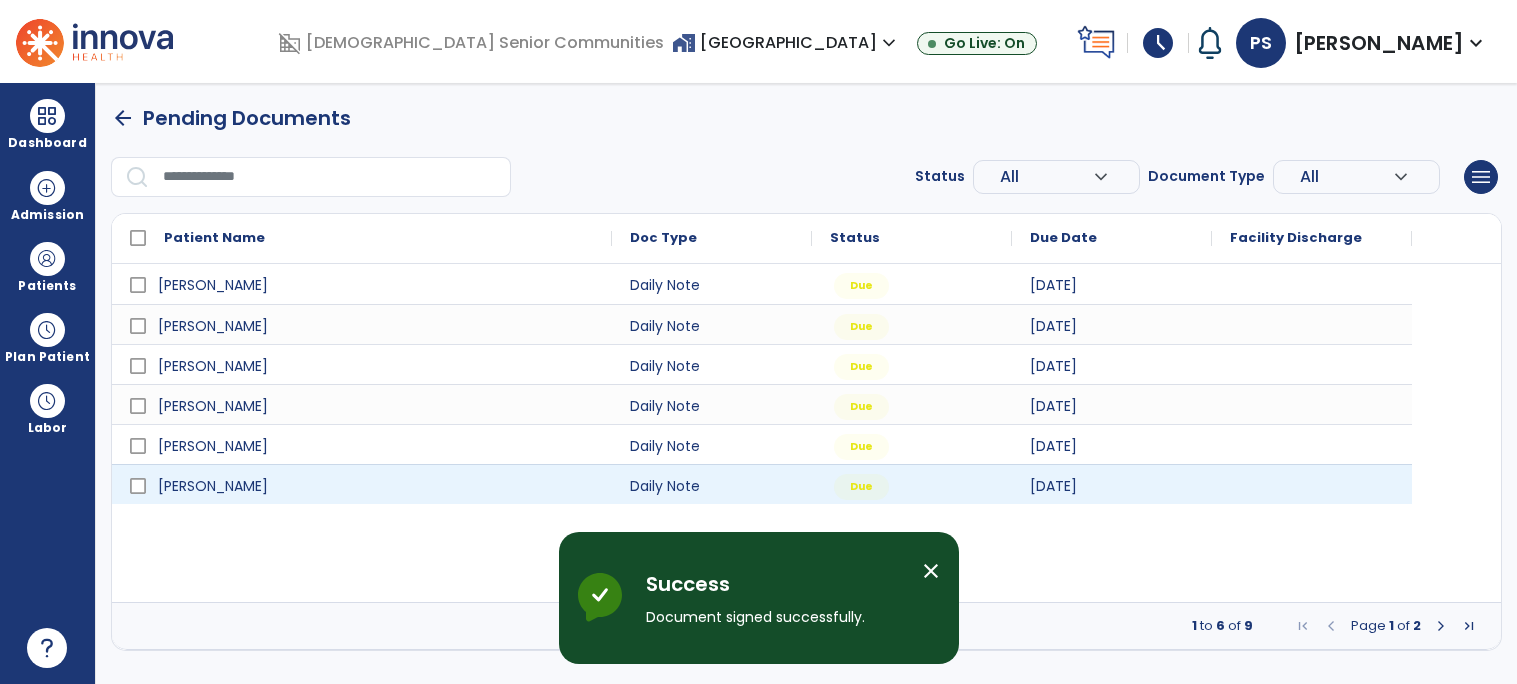 scroll, scrollTop: 0, scrollLeft: 0, axis: both 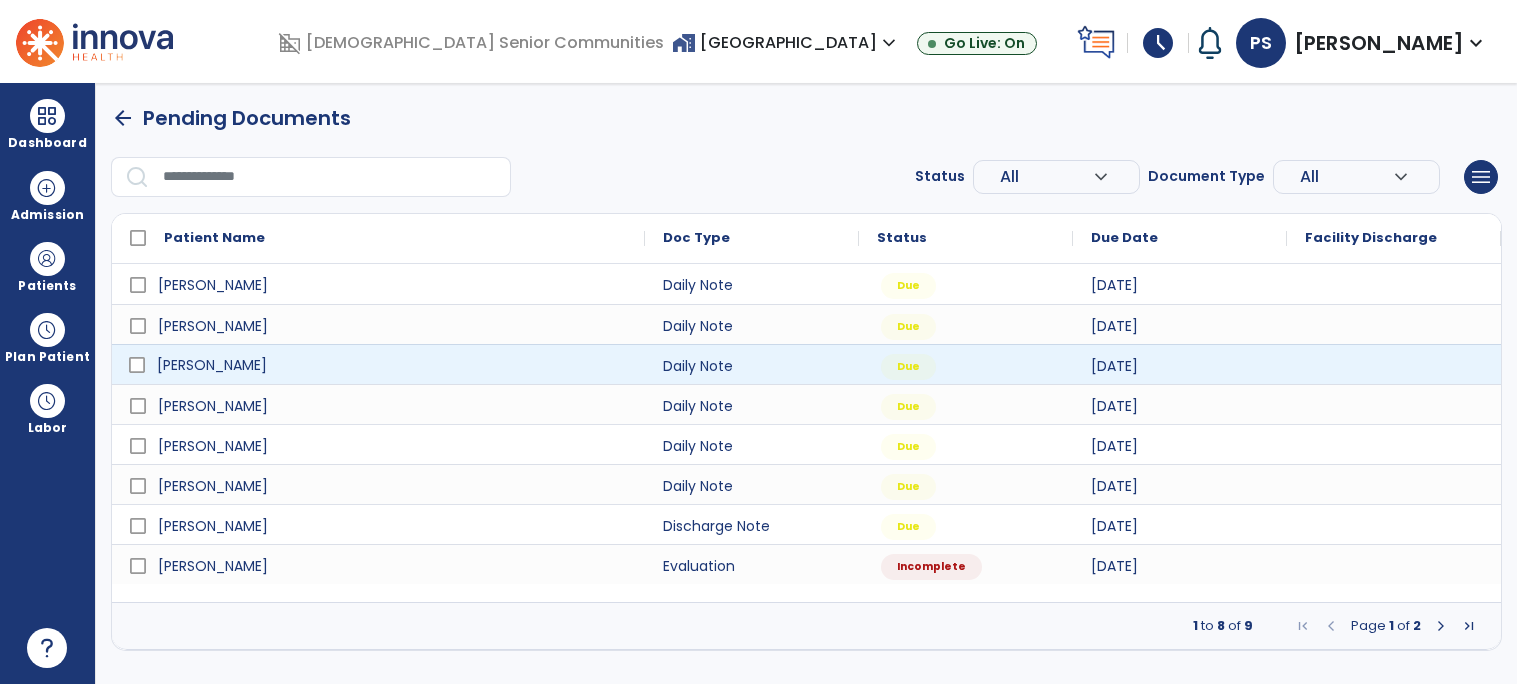 click on "Baskett, Helen" at bounding box center [392, 365] 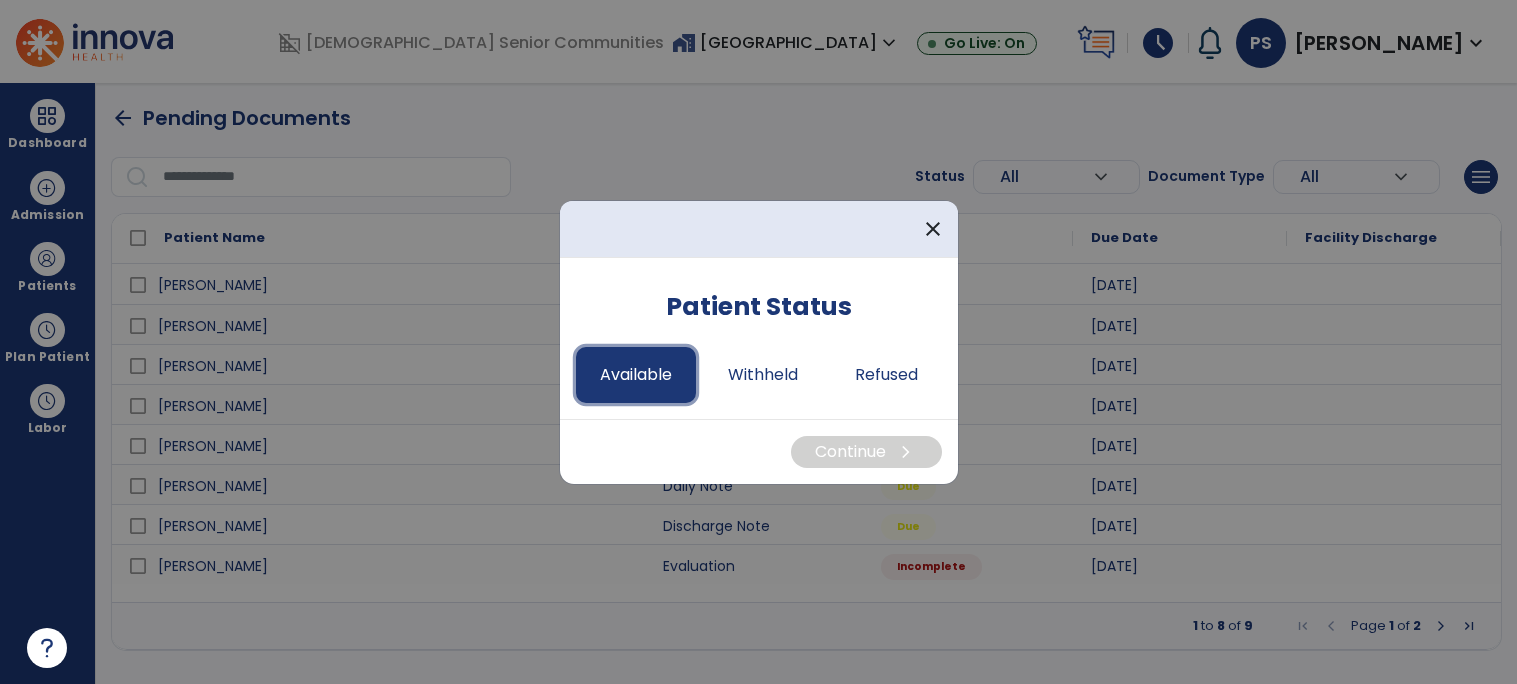 click on "Available" at bounding box center (636, 375) 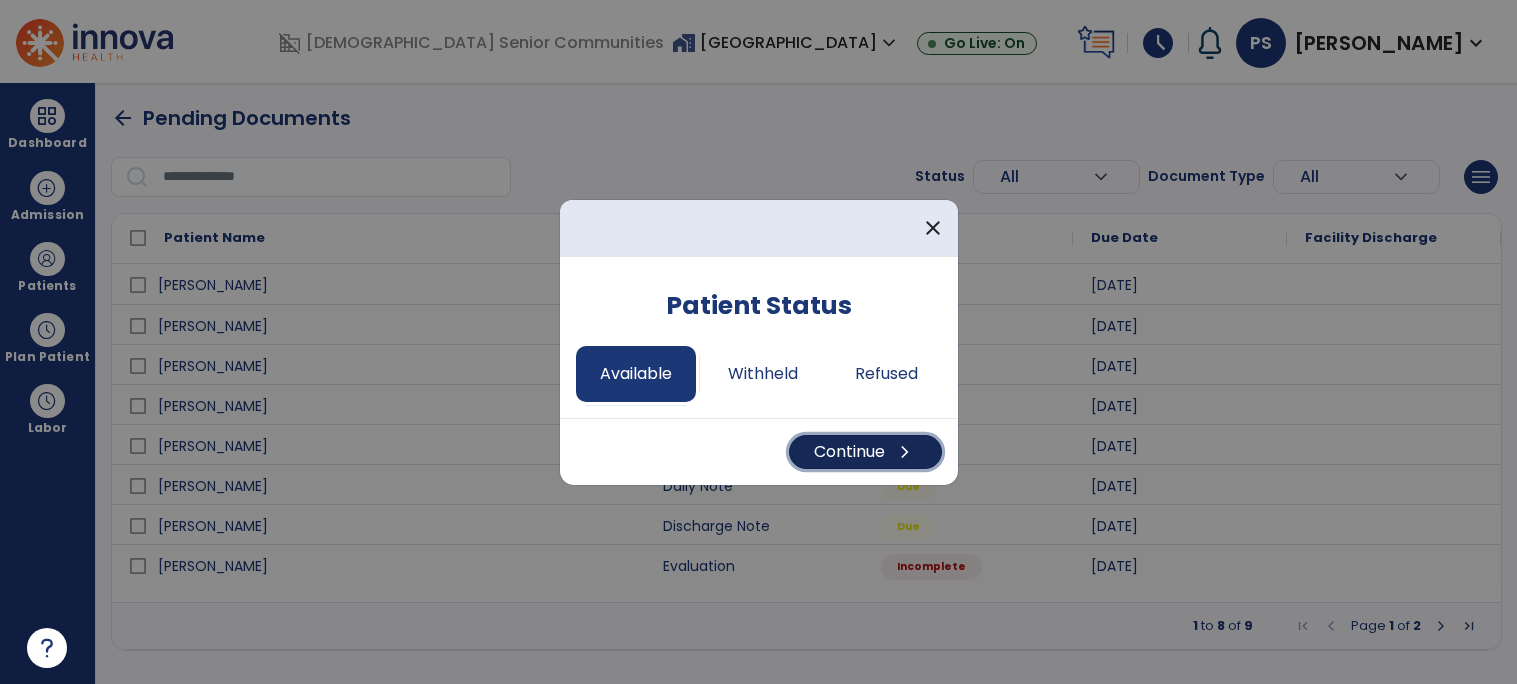 click on "Continue   chevron_right" at bounding box center (865, 452) 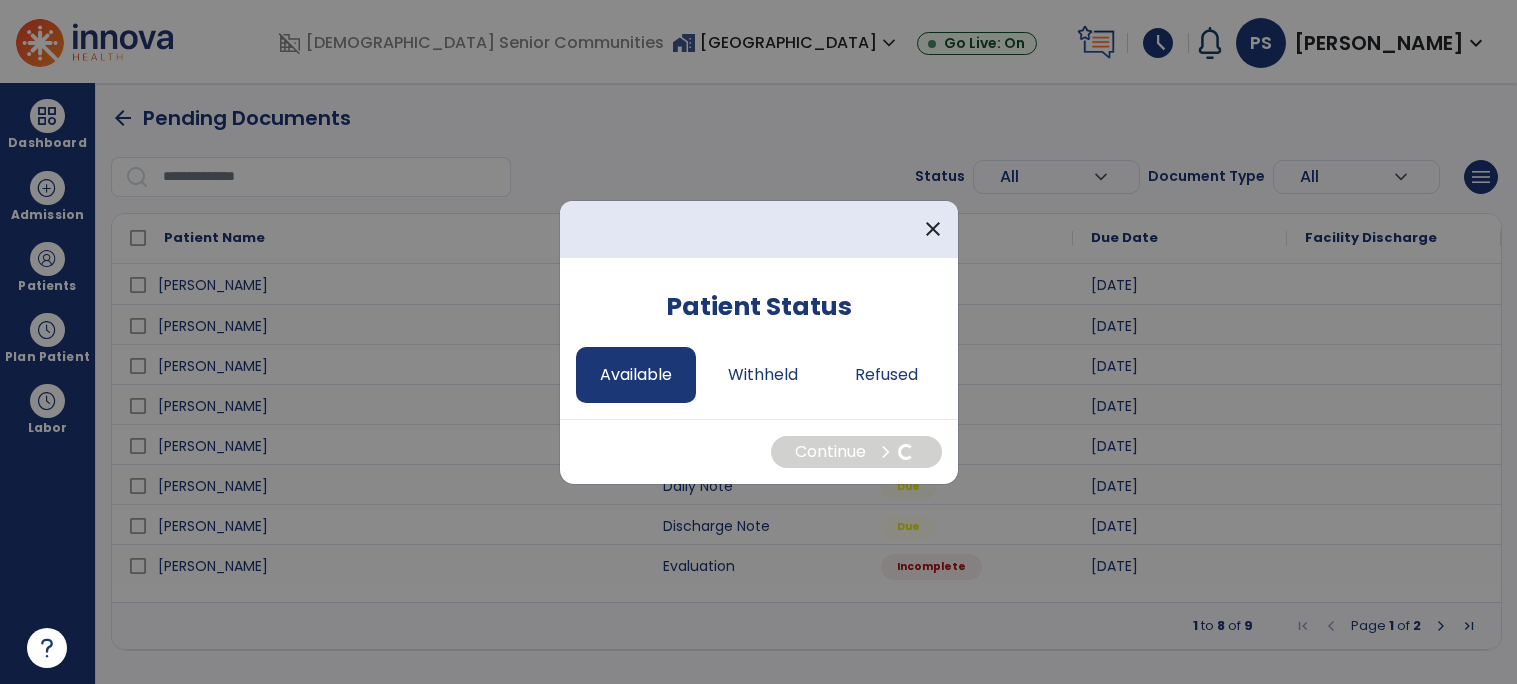 select on "*" 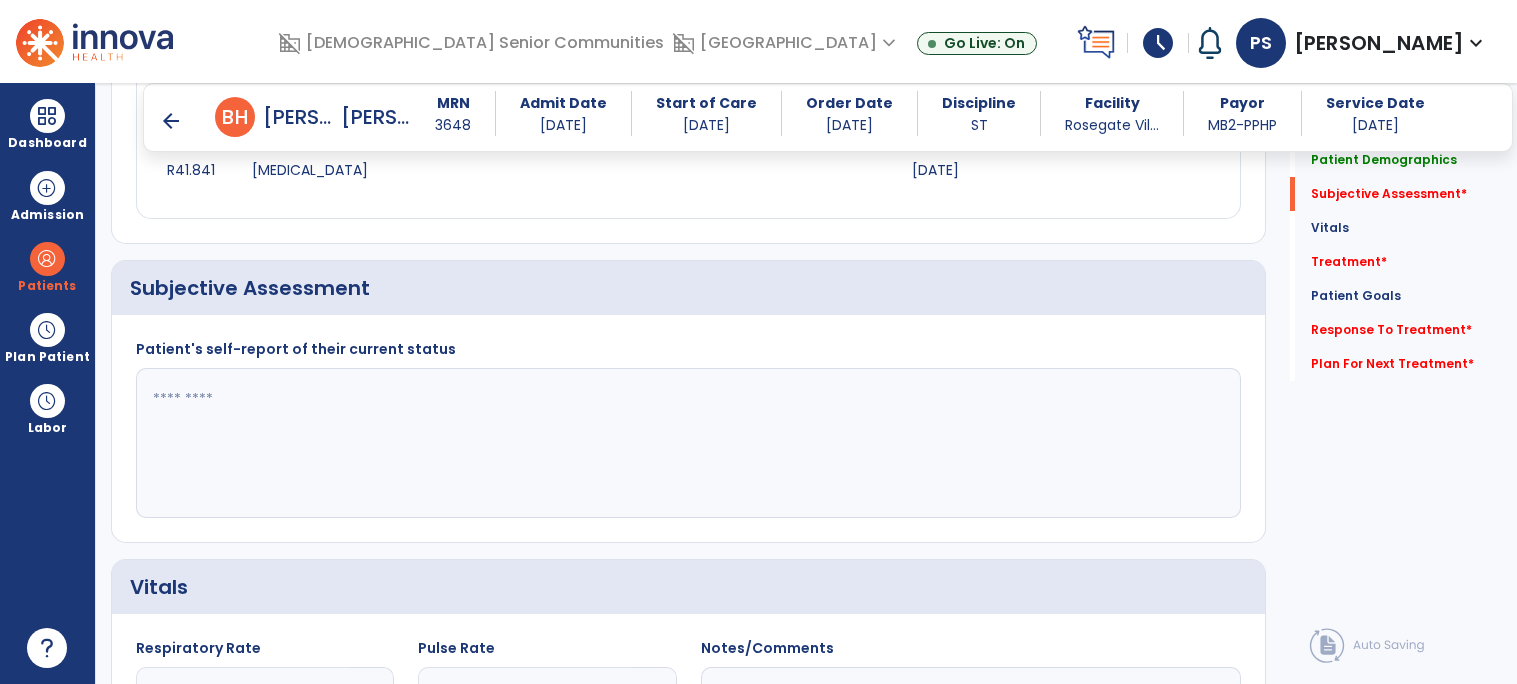 scroll, scrollTop: 386, scrollLeft: 0, axis: vertical 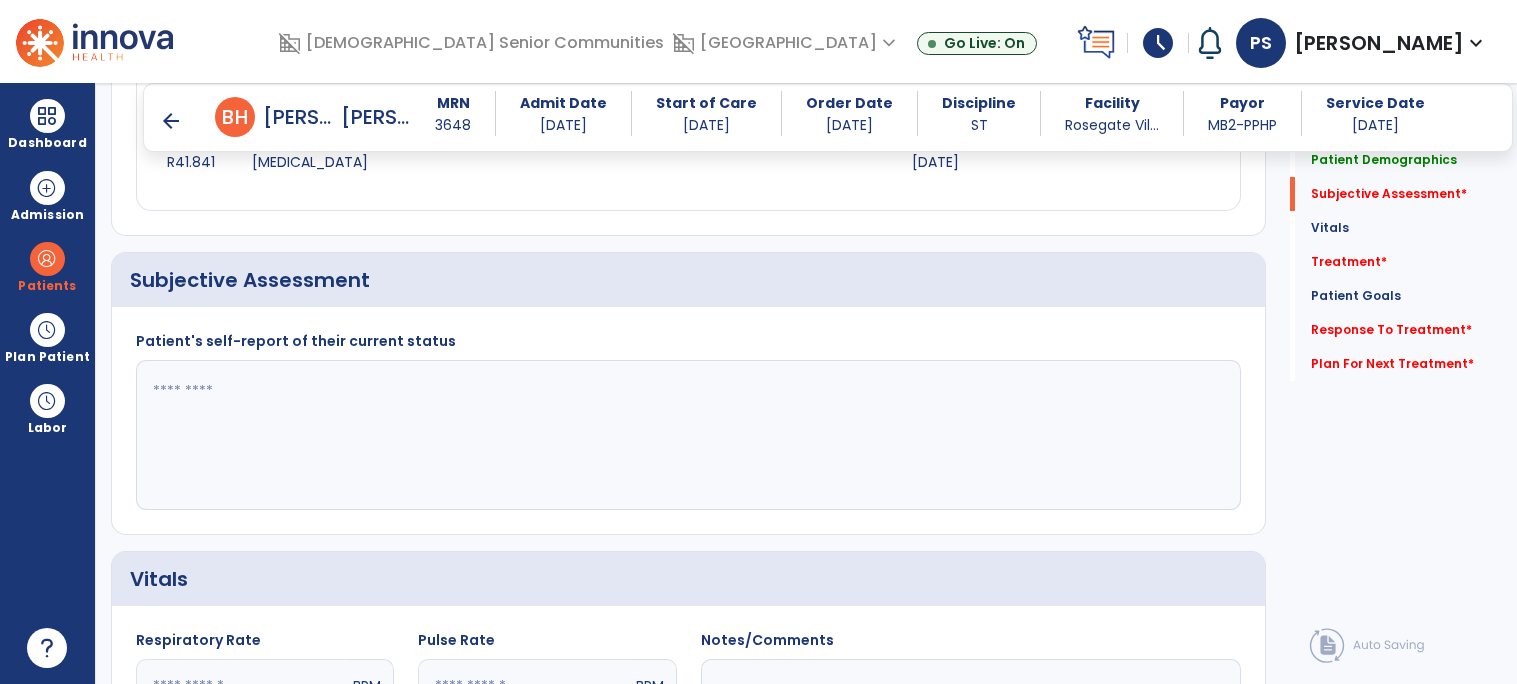 click 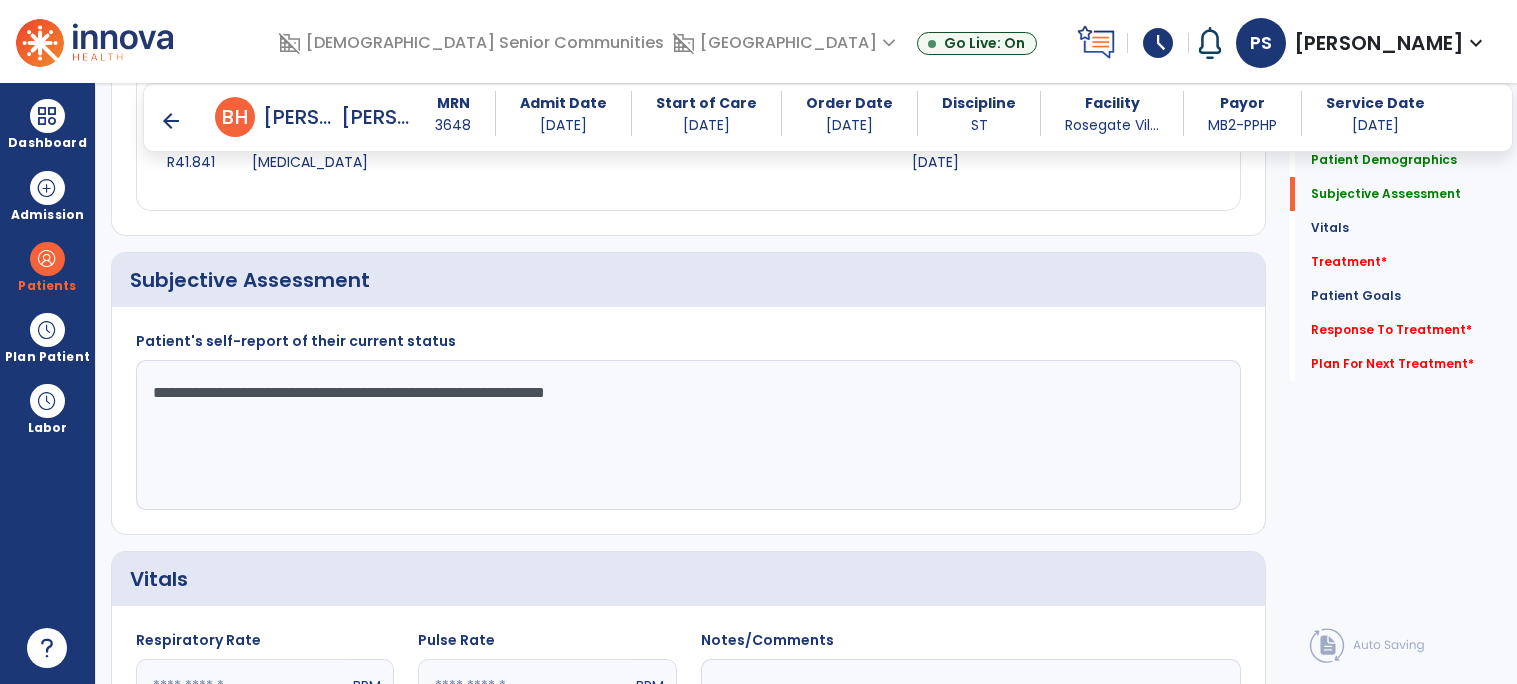 click on "**********" 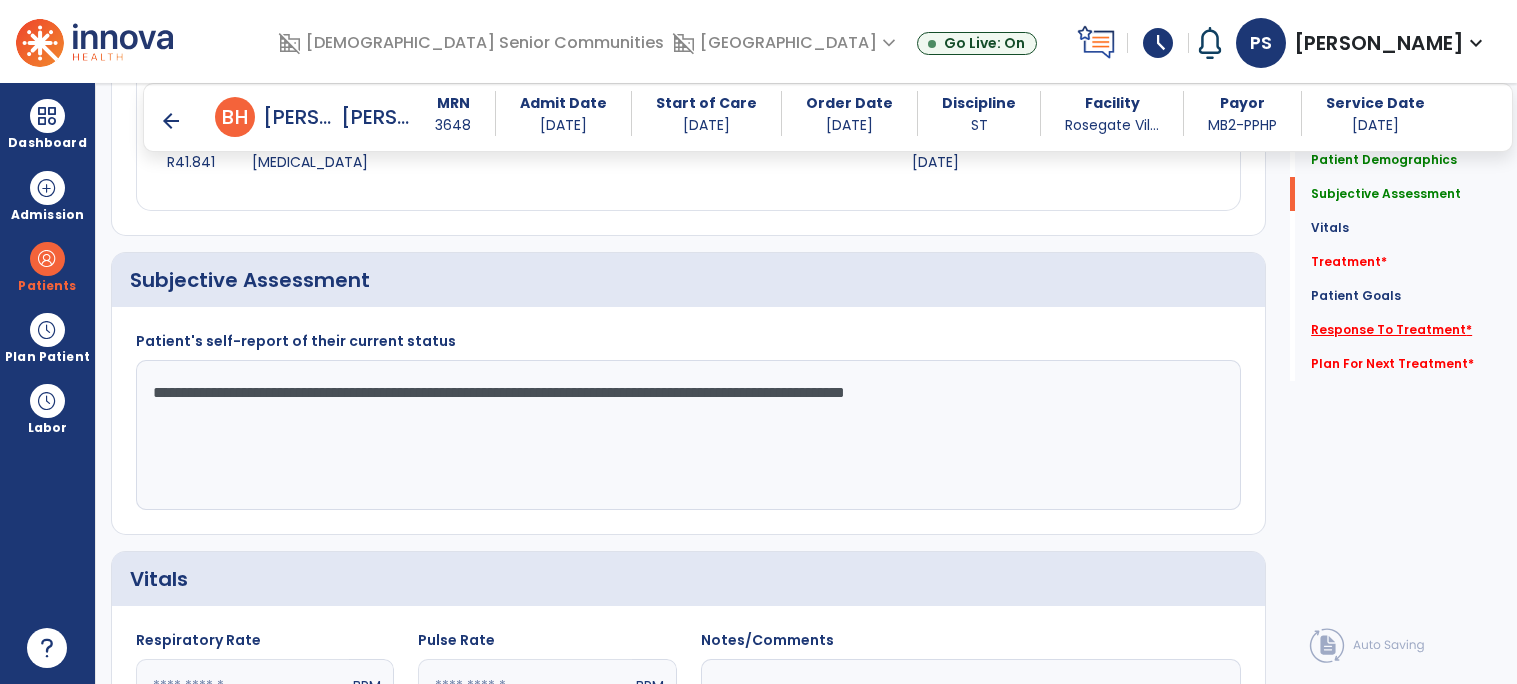 type on "**********" 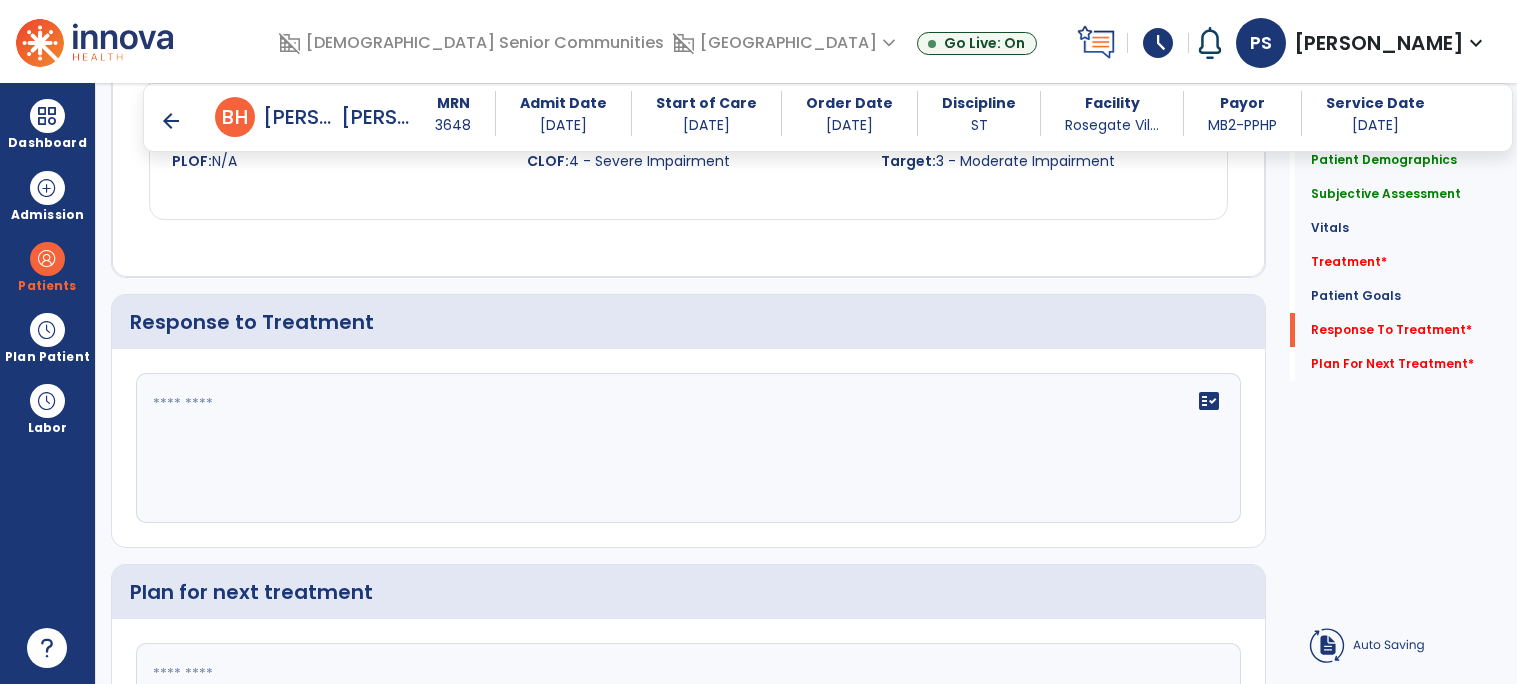 scroll, scrollTop: 2567, scrollLeft: 0, axis: vertical 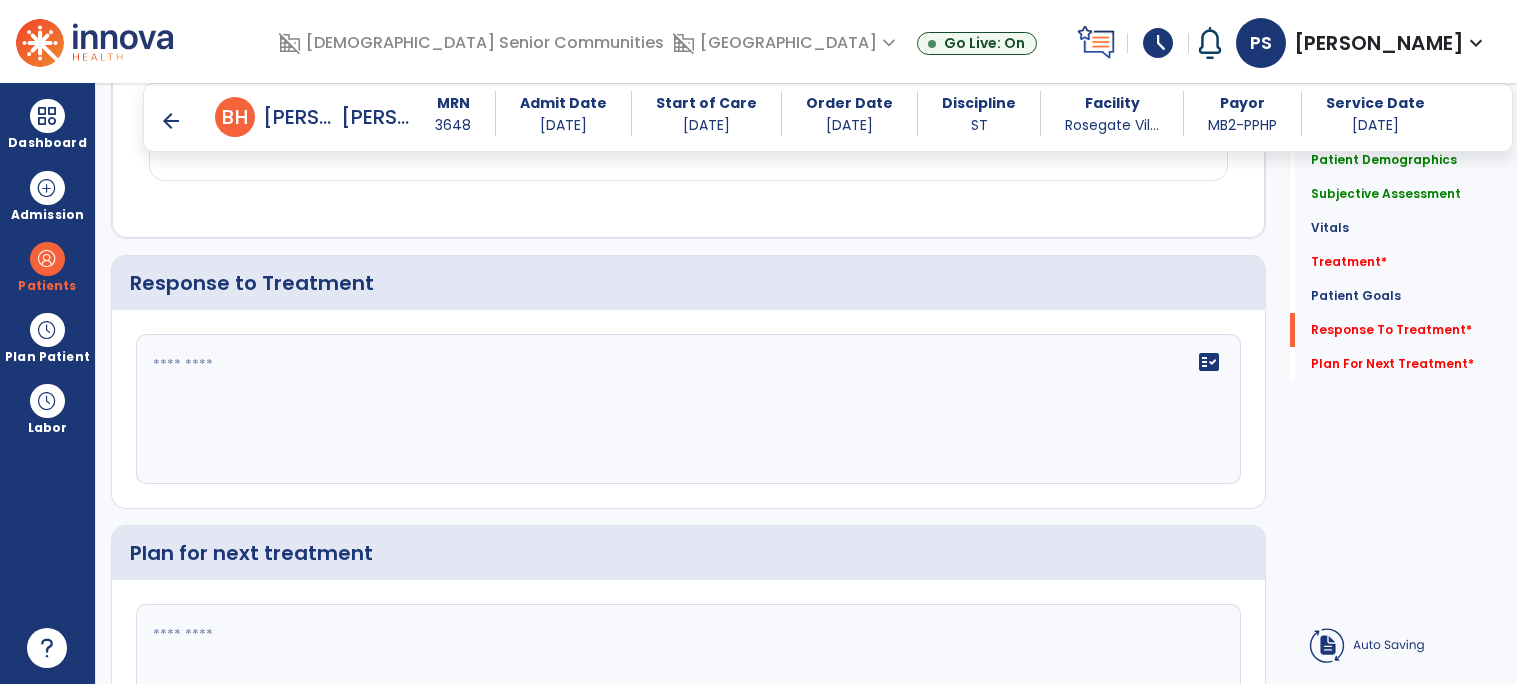 click 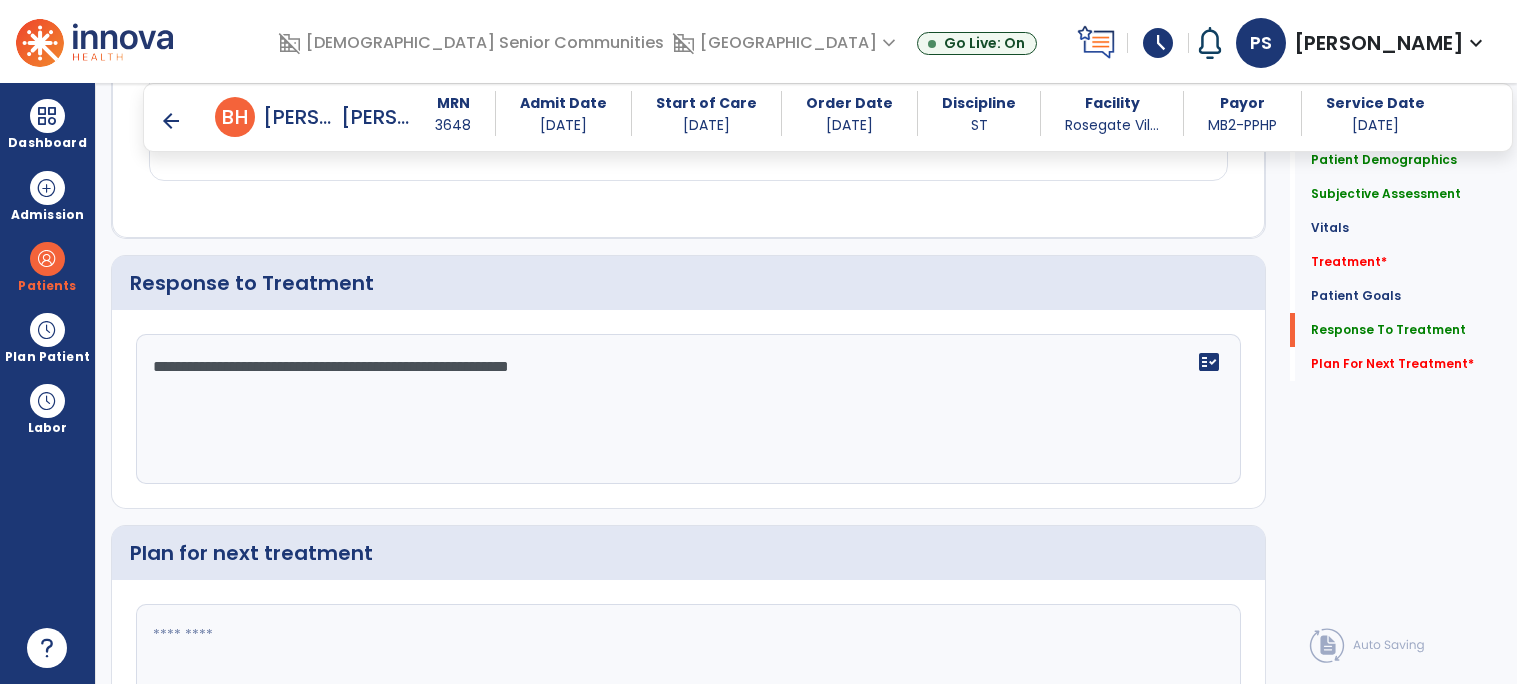 scroll, scrollTop: 2730, scrollLeft: 0, axis: vertical 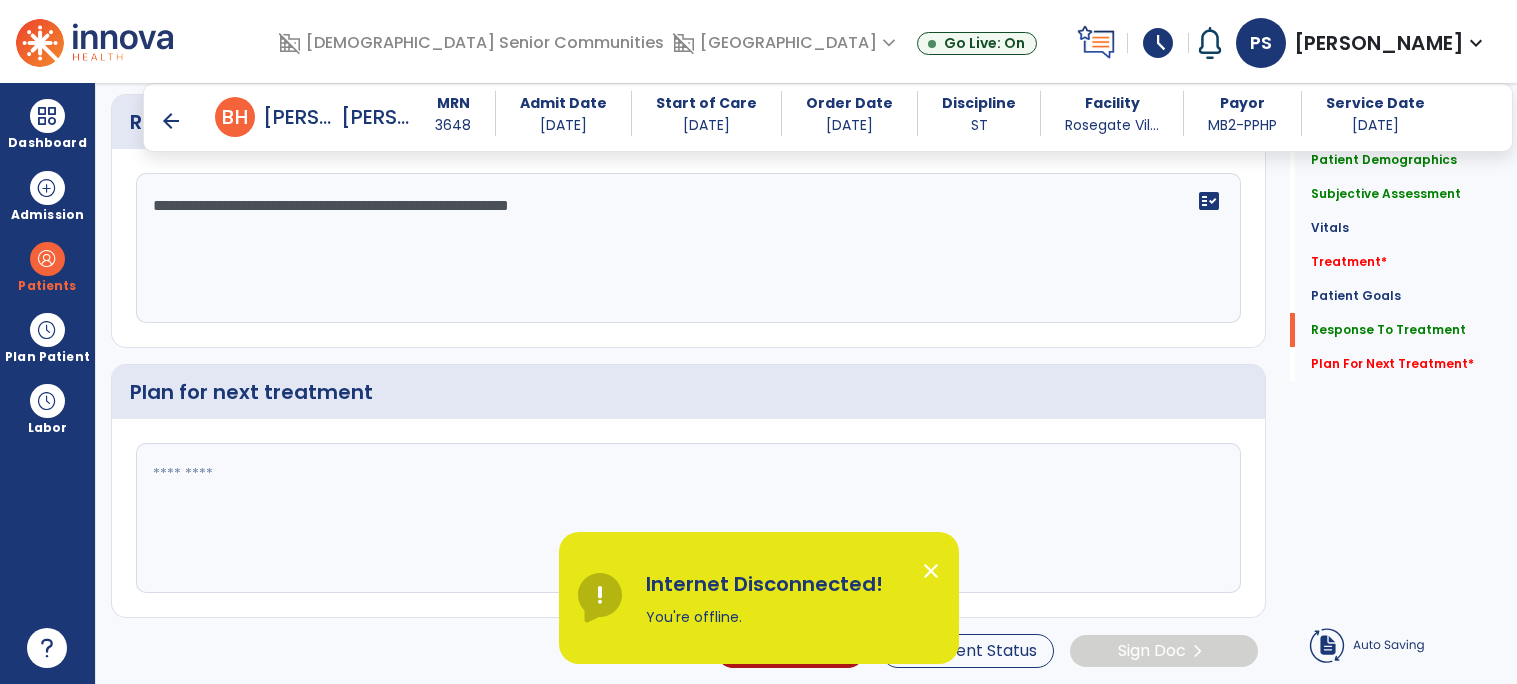 type on "**********" 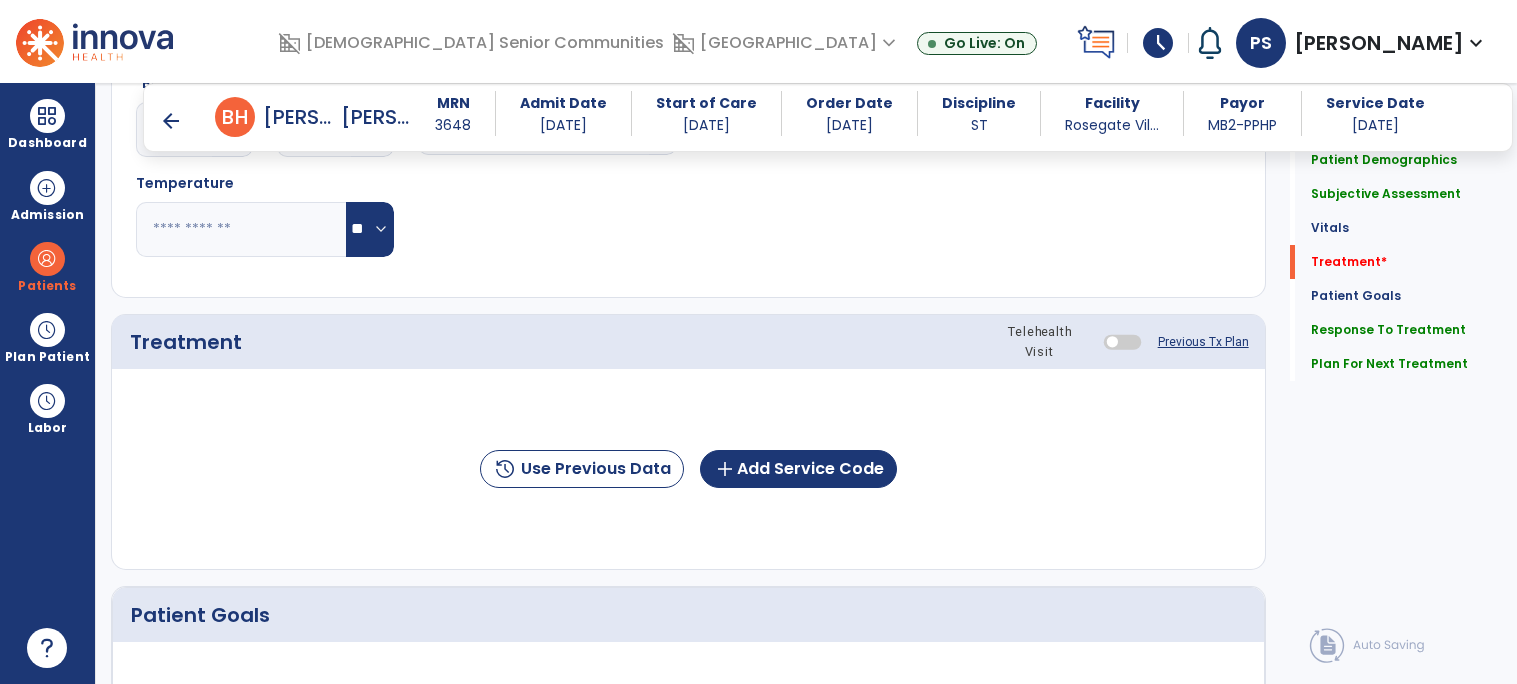 scroll, scrollTop: 1031, scrollLeft: 0, axis: vertical 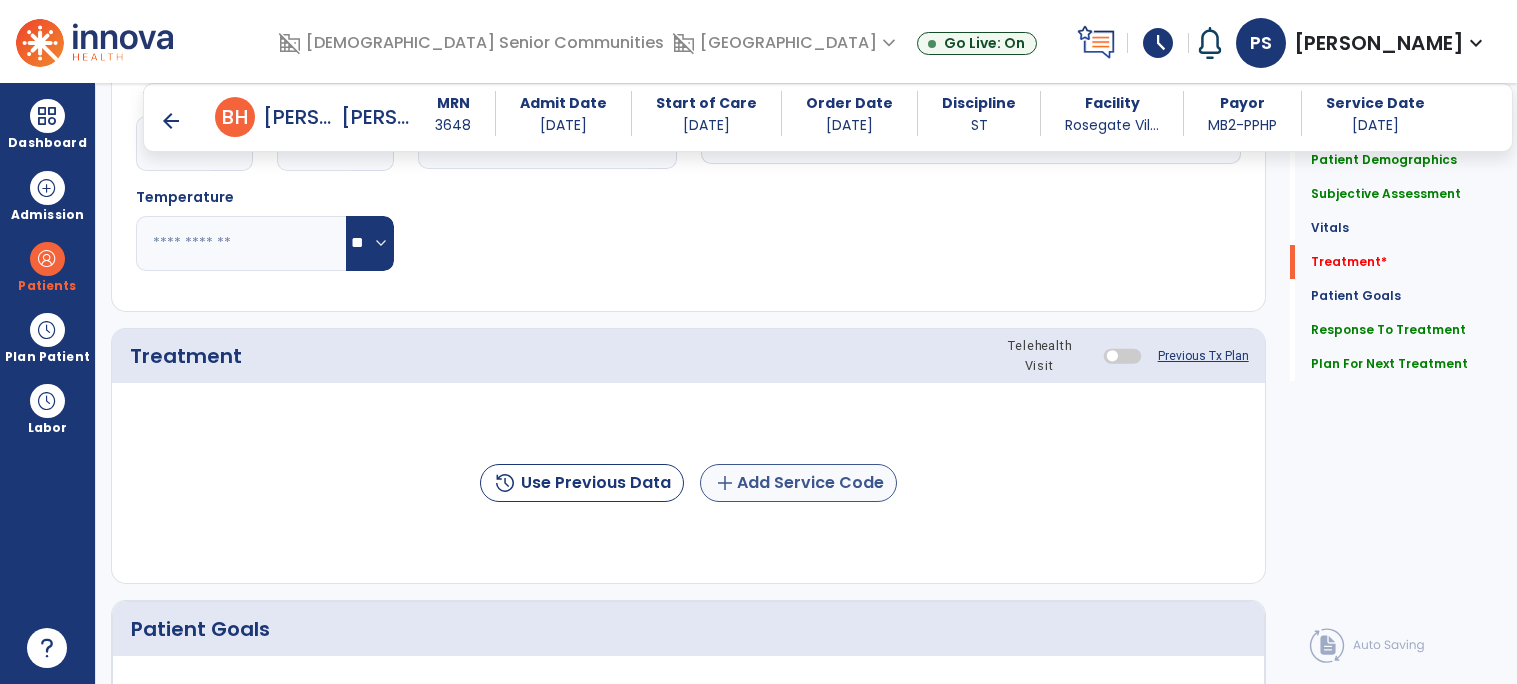 type on "**********" 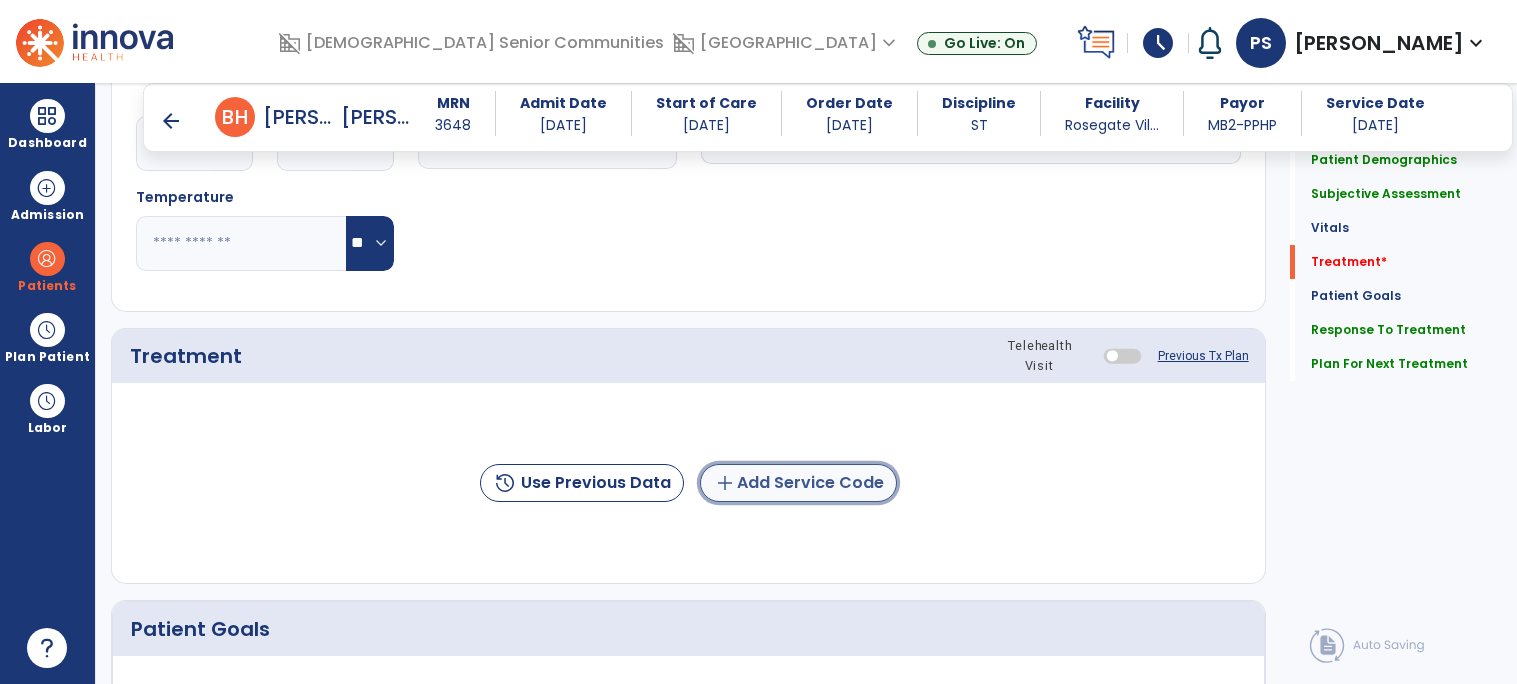 click on "add  Add Service Code" 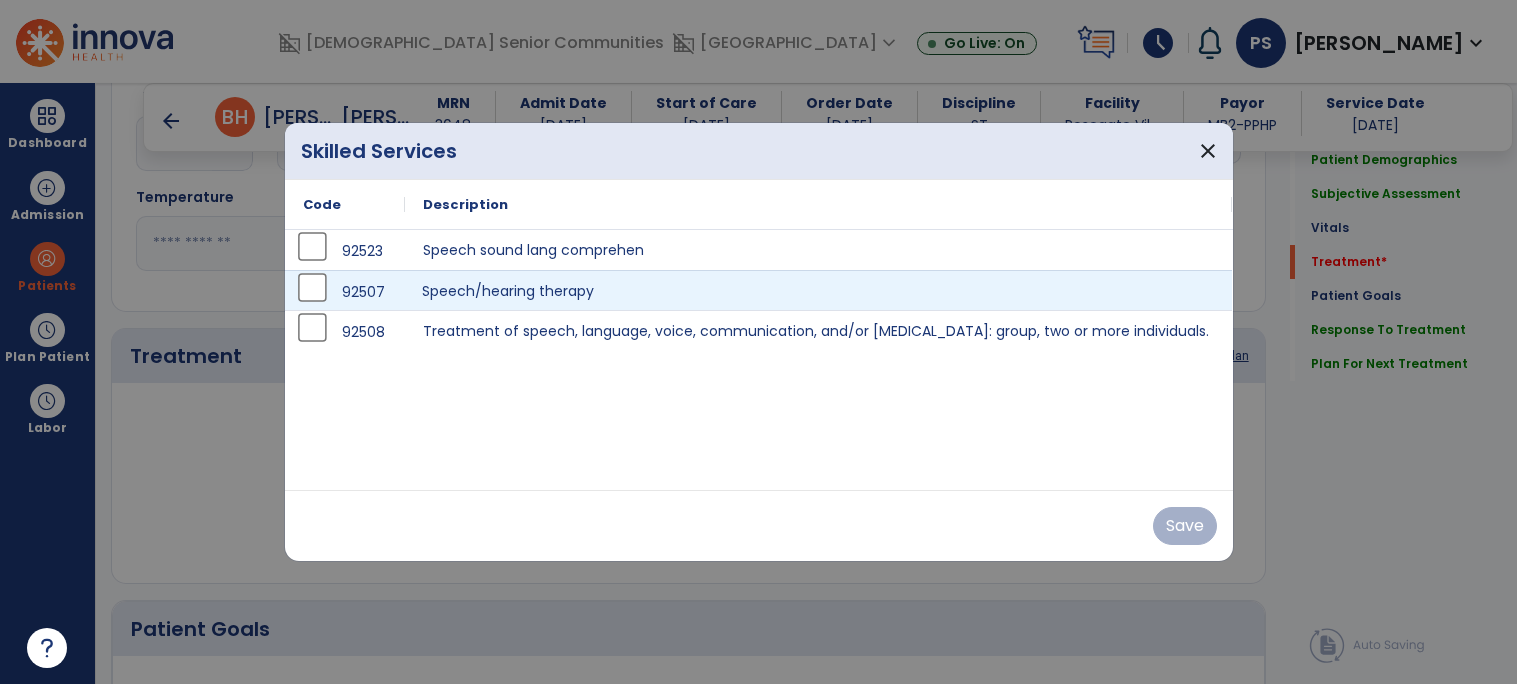 click on "Speech/hearing therapy" at bounding box center [819, 290] 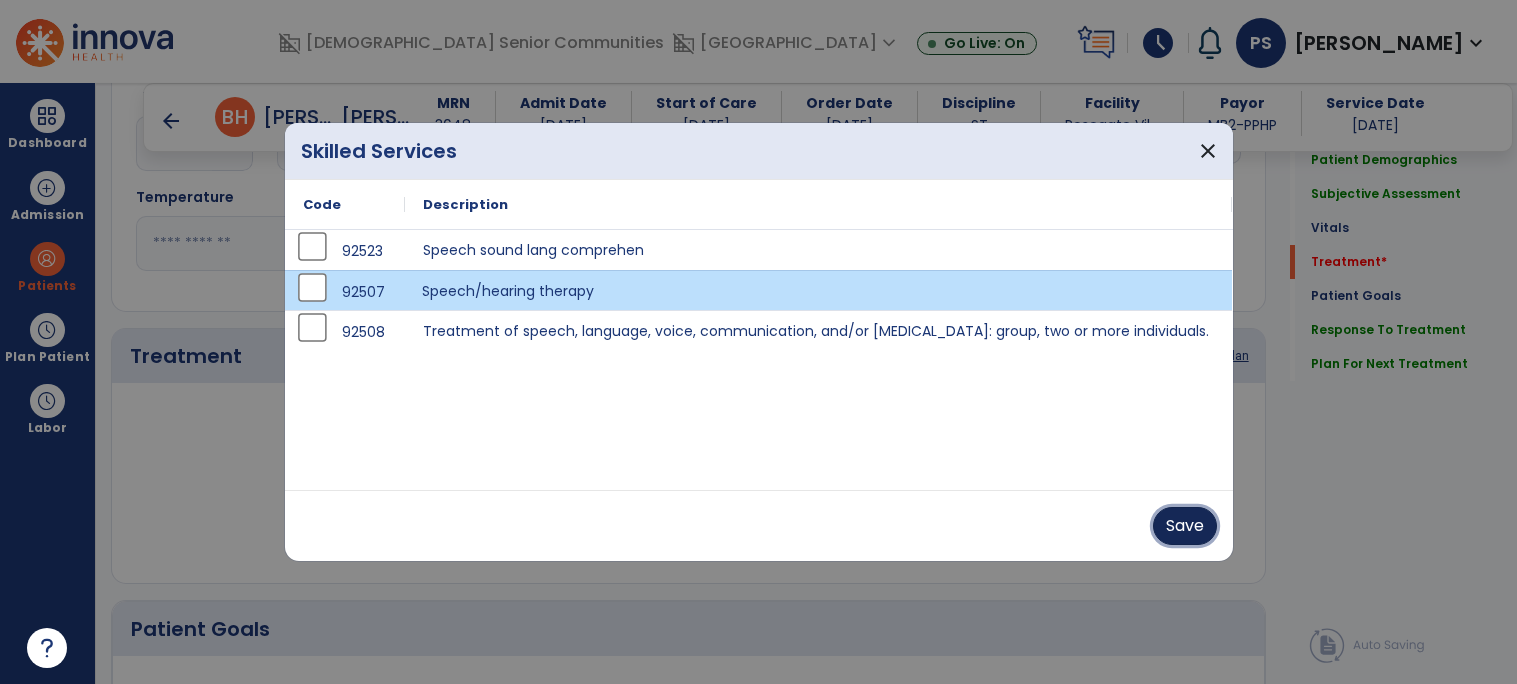 click on "Save" at bounding box center (1185, 526) 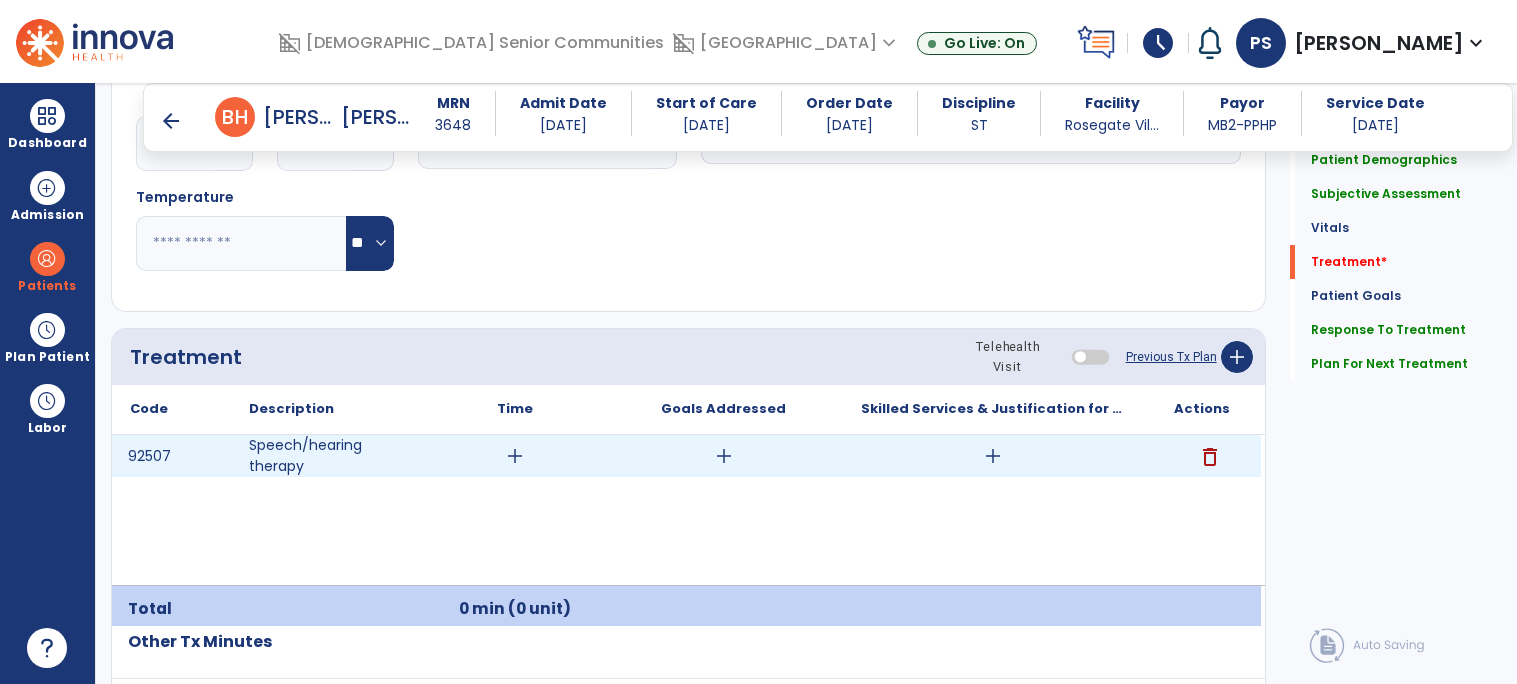 click on "add" at bounding box center [514, 456] 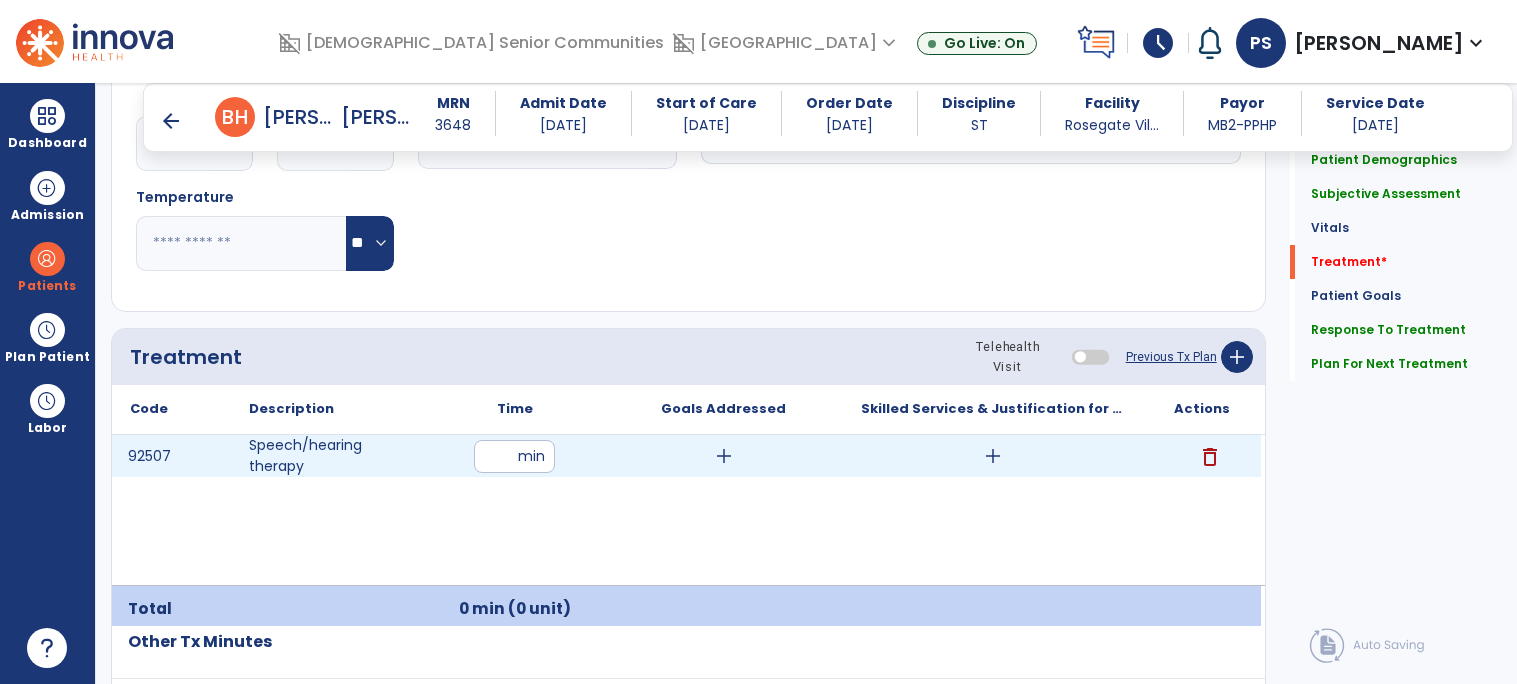 type on "**" 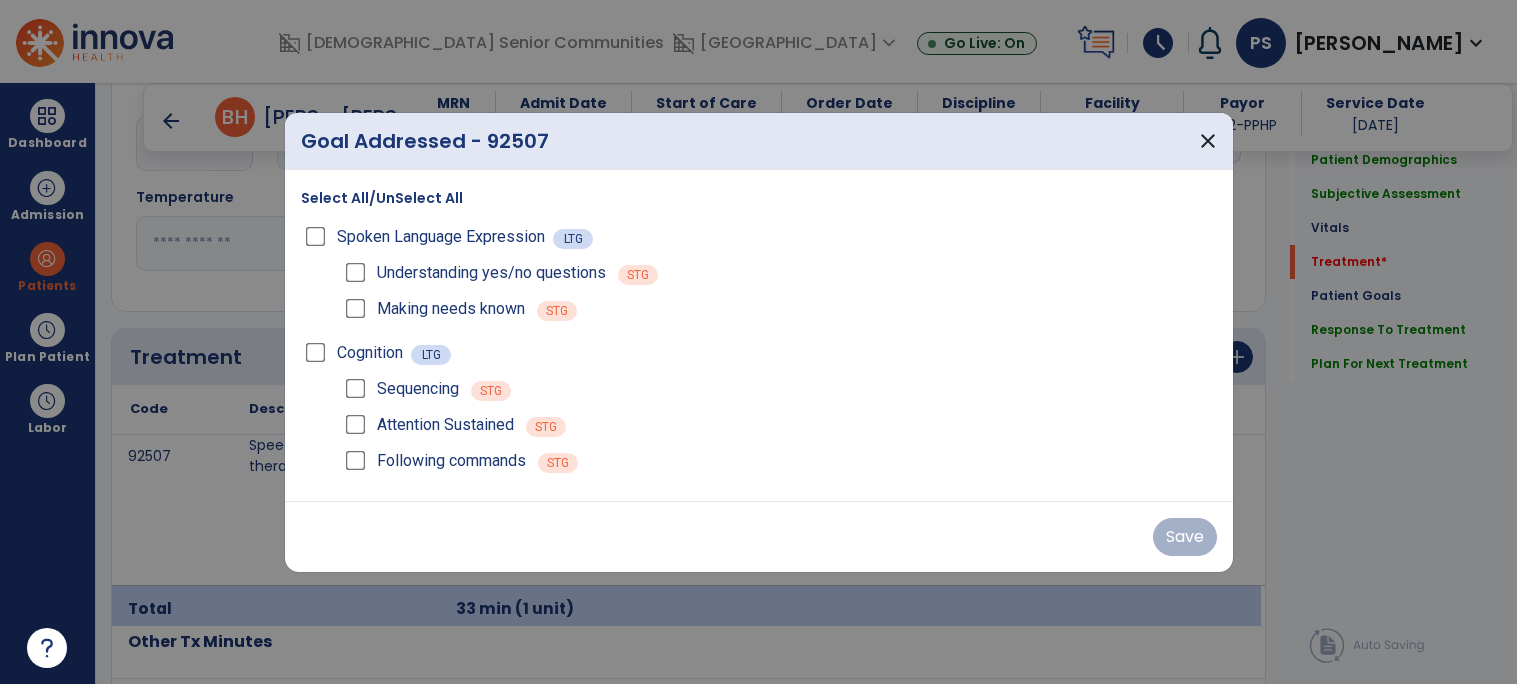 click on "Understanding yes/no questions" at bounding box center (474, 273) 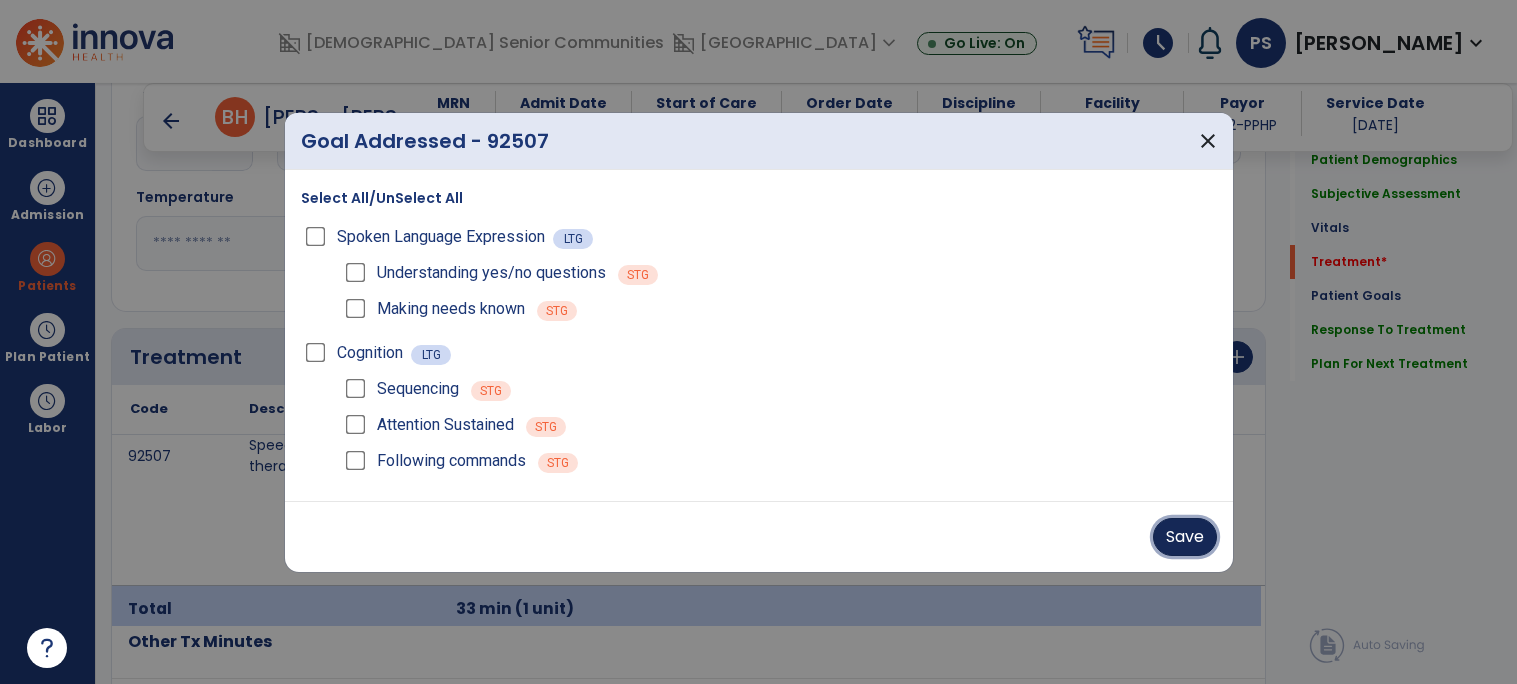 click on "Save" at bounding box center [1185, 537] 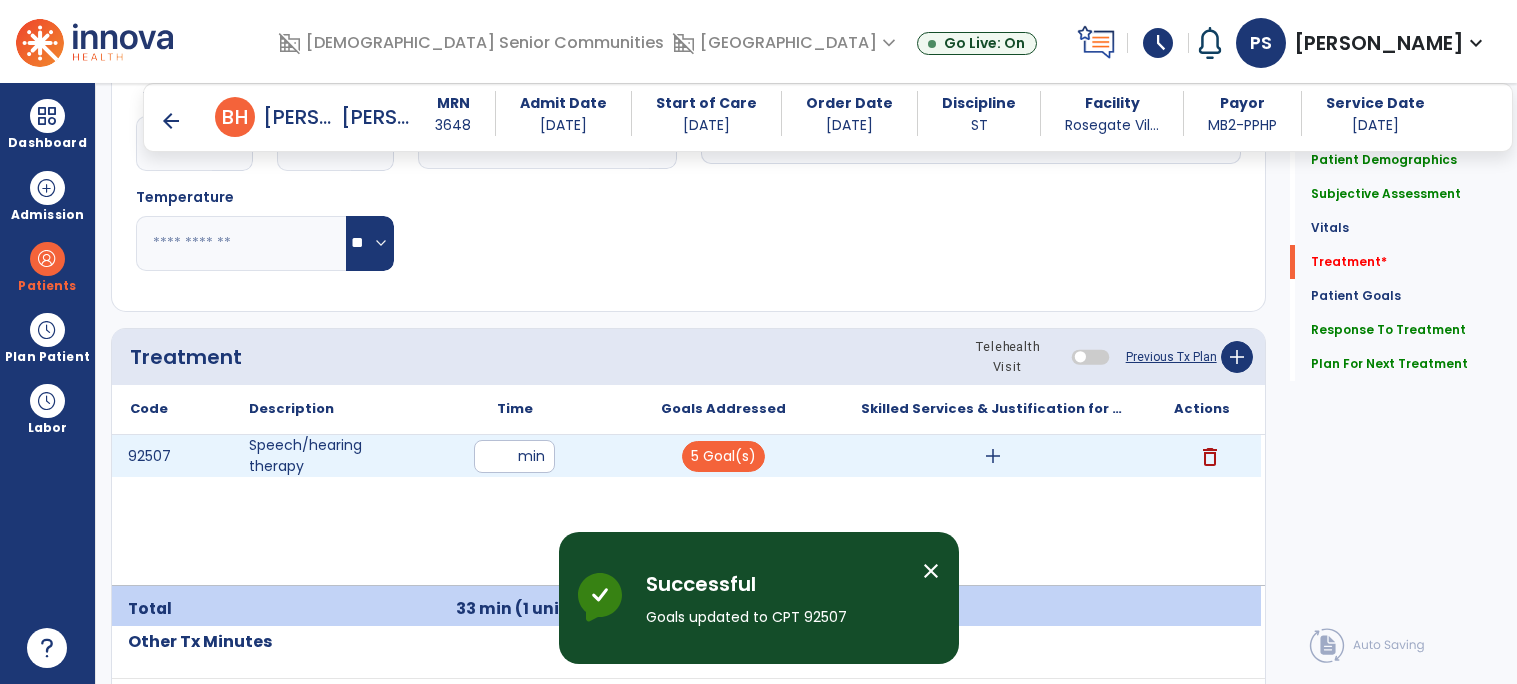 click on "add" at bounding box center [993, 456] 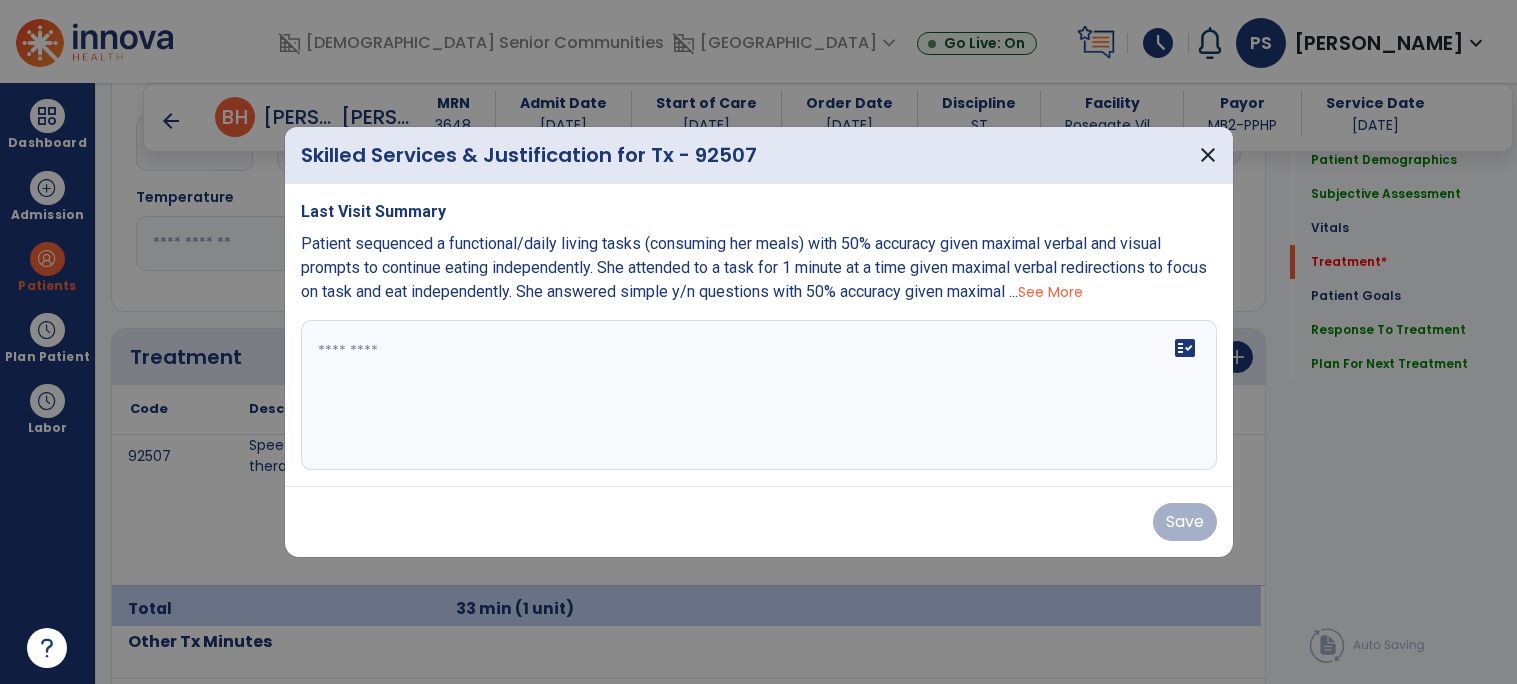 click on "See More" at bounding box center (1050, 292) 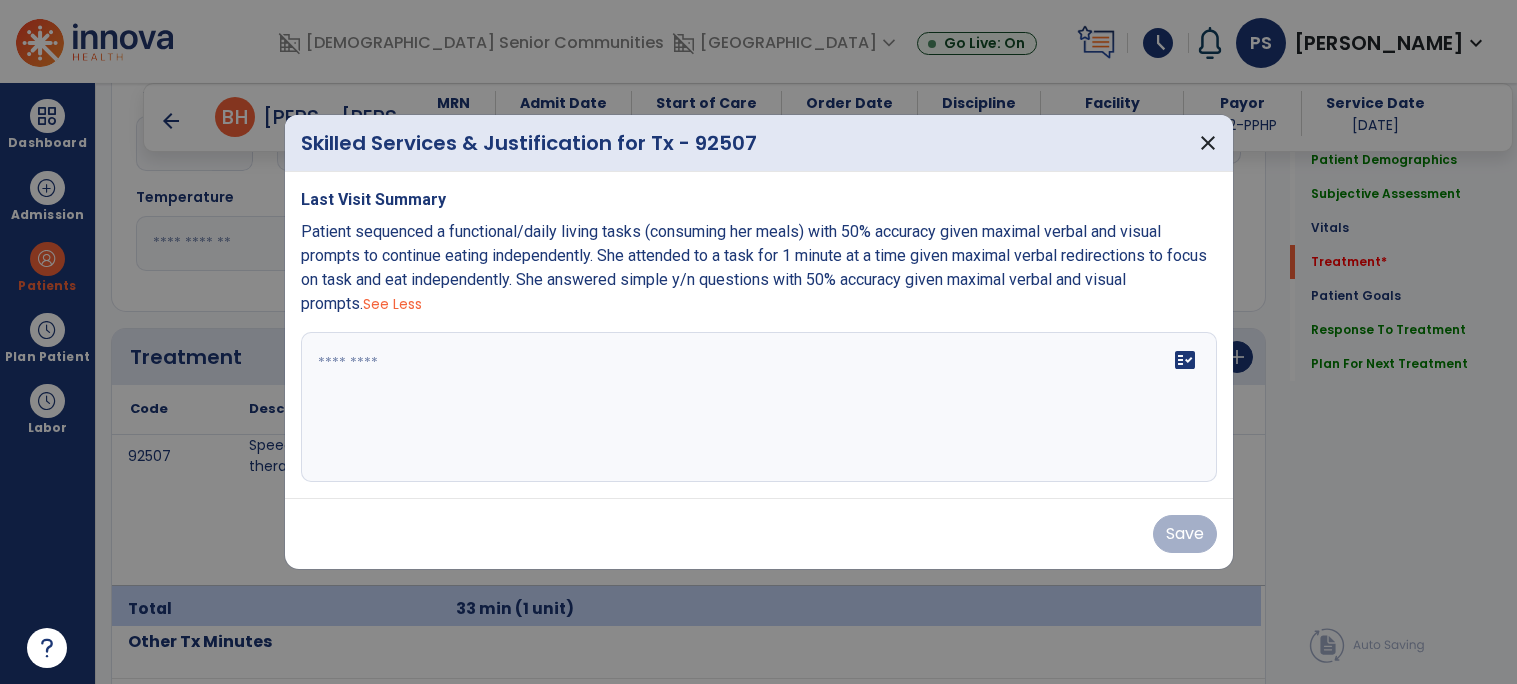click on "Patient sequenced a functional/daily living tasks (consuming her meals) with 50% accuracy given maximal verbal and visual prompts to continue eating independently. She attended to a task for 1 minute at a time given maximal verbal redirections to focus on task and eat independently. She answered simple y/n questions with 50% accuracy given maximal verbal and visual prompts." at bounding box center [754, 267] 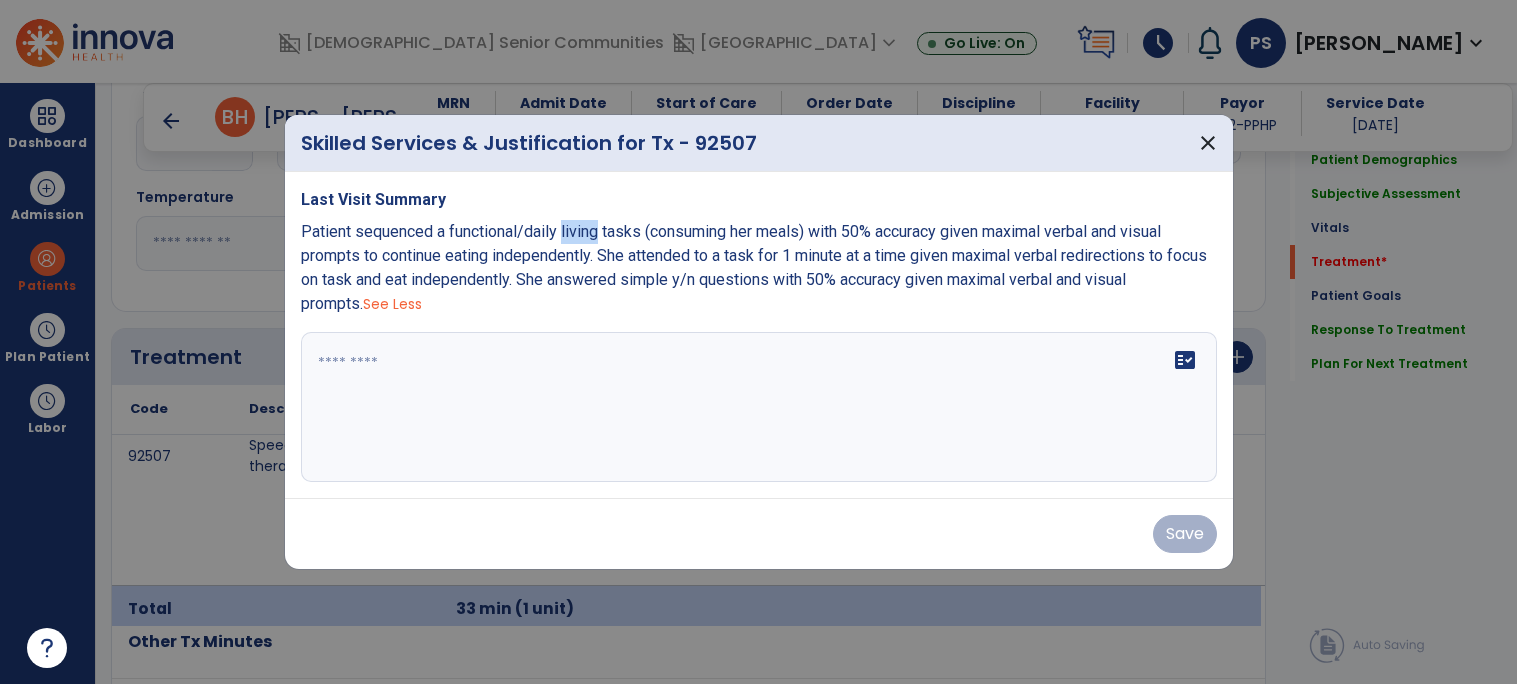click on "Patient sequenced a functional/daily living tasks (consuming her meals) with 50% accuracy given maximal verbal and visual prompts to continue eating independently. She attended to a task for 1 minute at a time given maximal verbal redirections to focus on task and eat independently. She answered simple y/n questions with 50% accuracy given maximal verbal and visual prompts." at bounding box center [754, 267] 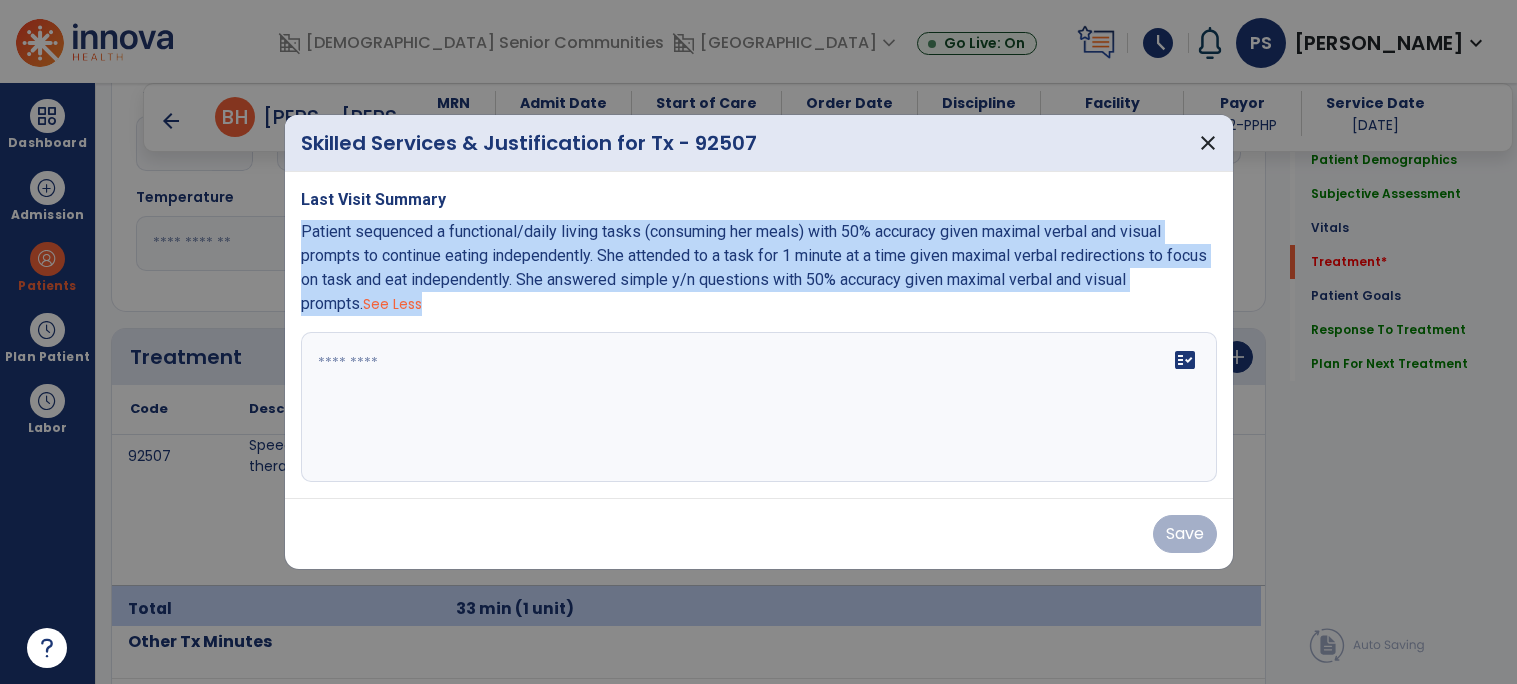 copy on "Patient sequenced a functional/daily living tasks (consuming her meals) with 50% accuracy given maximal verbal and visual prompts to continue eating independently. She attended to a task for 1 minute at a time given maximal verbal redirections to focus on task and eat independently. She answered simple y/n questions with 50% accuracy given maximal verbal and visual prompts.   See Less" 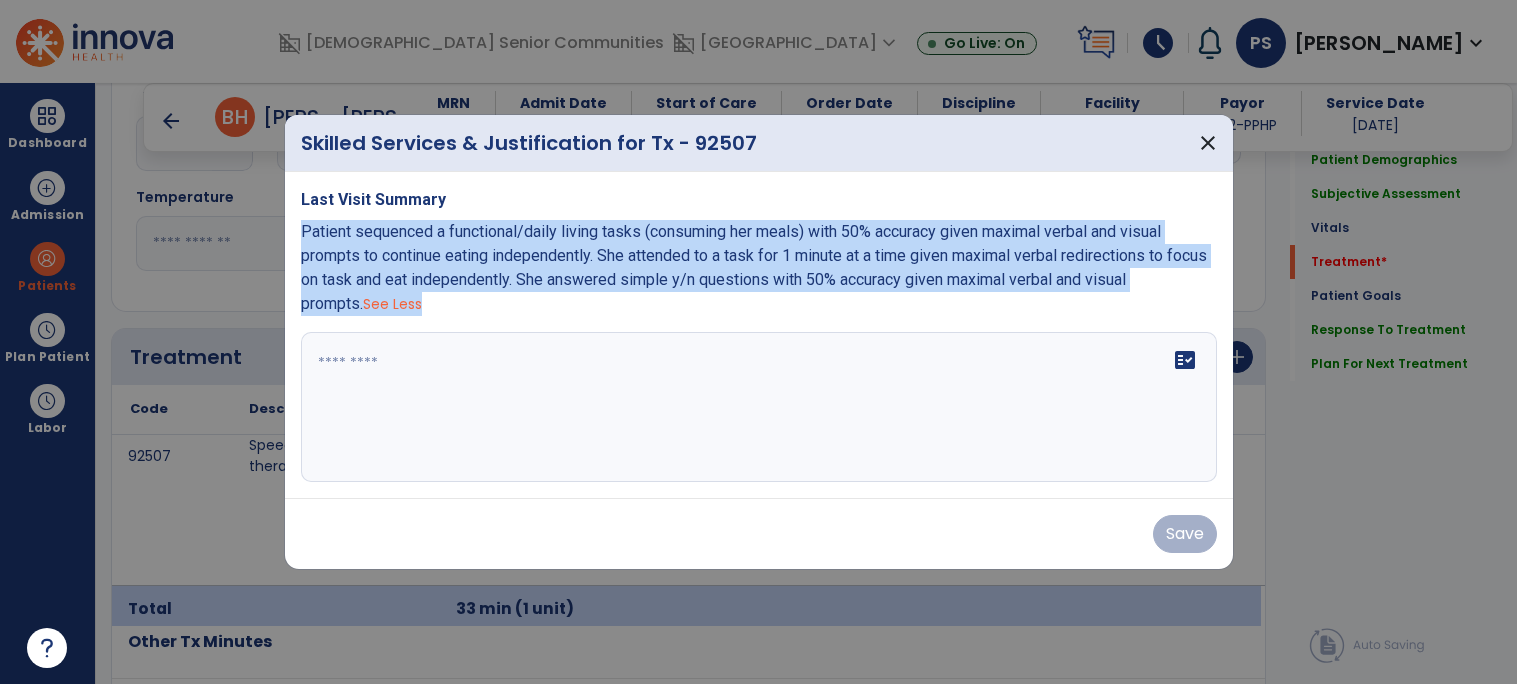 click at bounding box center [759, 407] 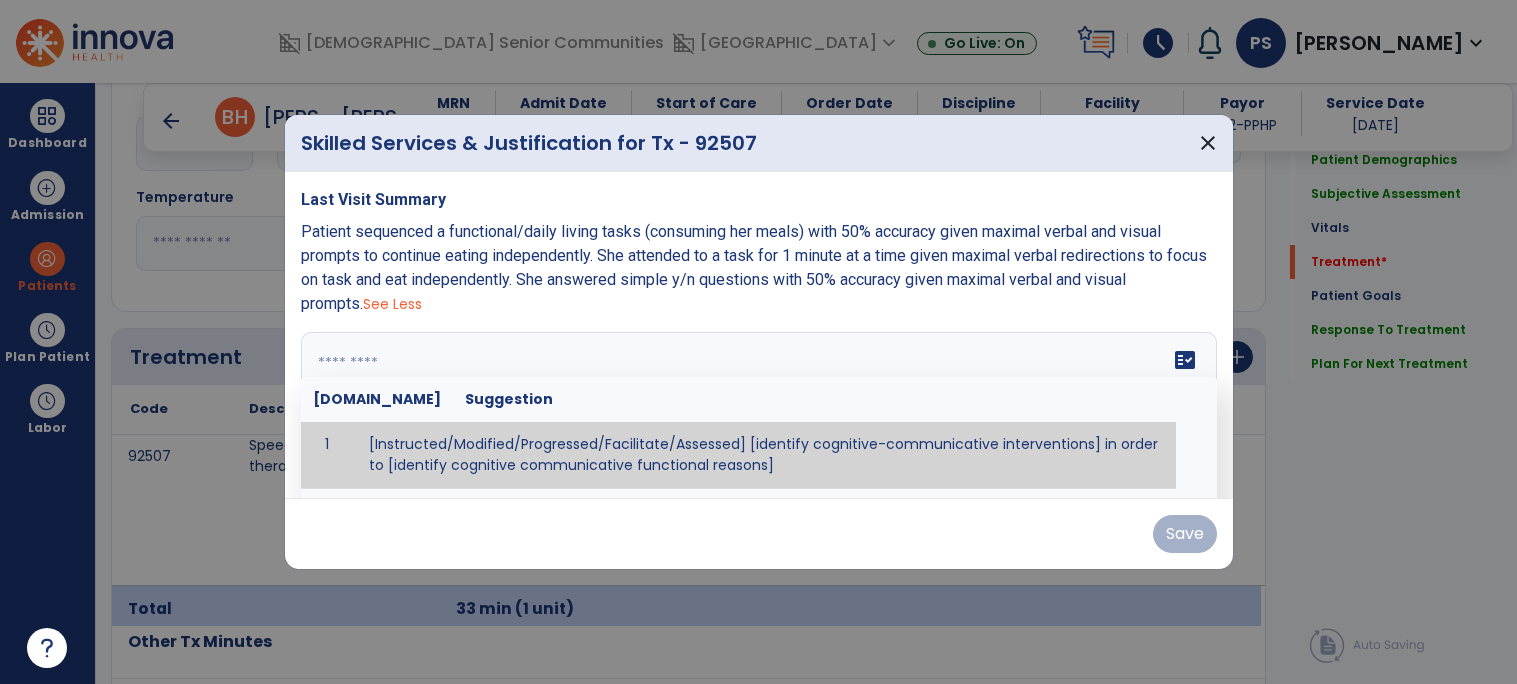 paste on "**********" 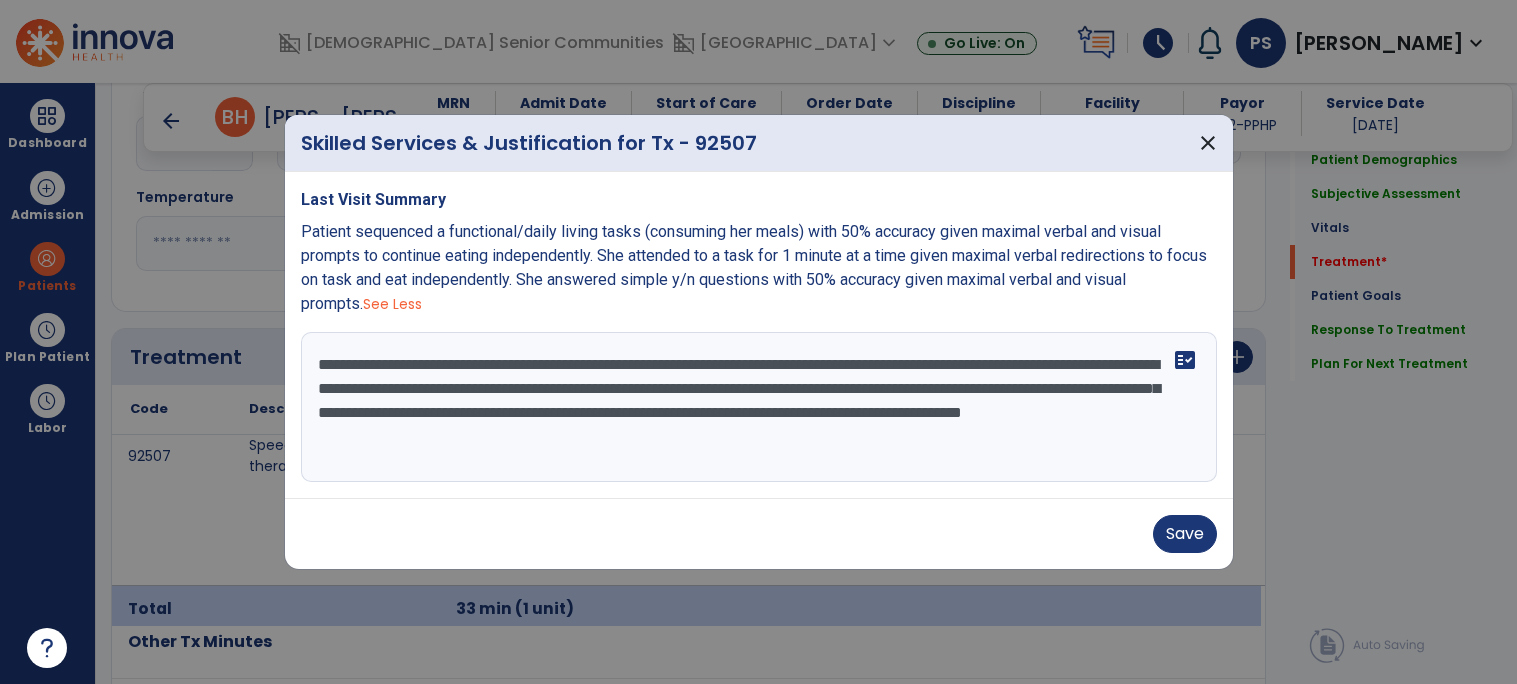 scroll, scrollTop: 14, scrollLeft: 0, axis: vertical 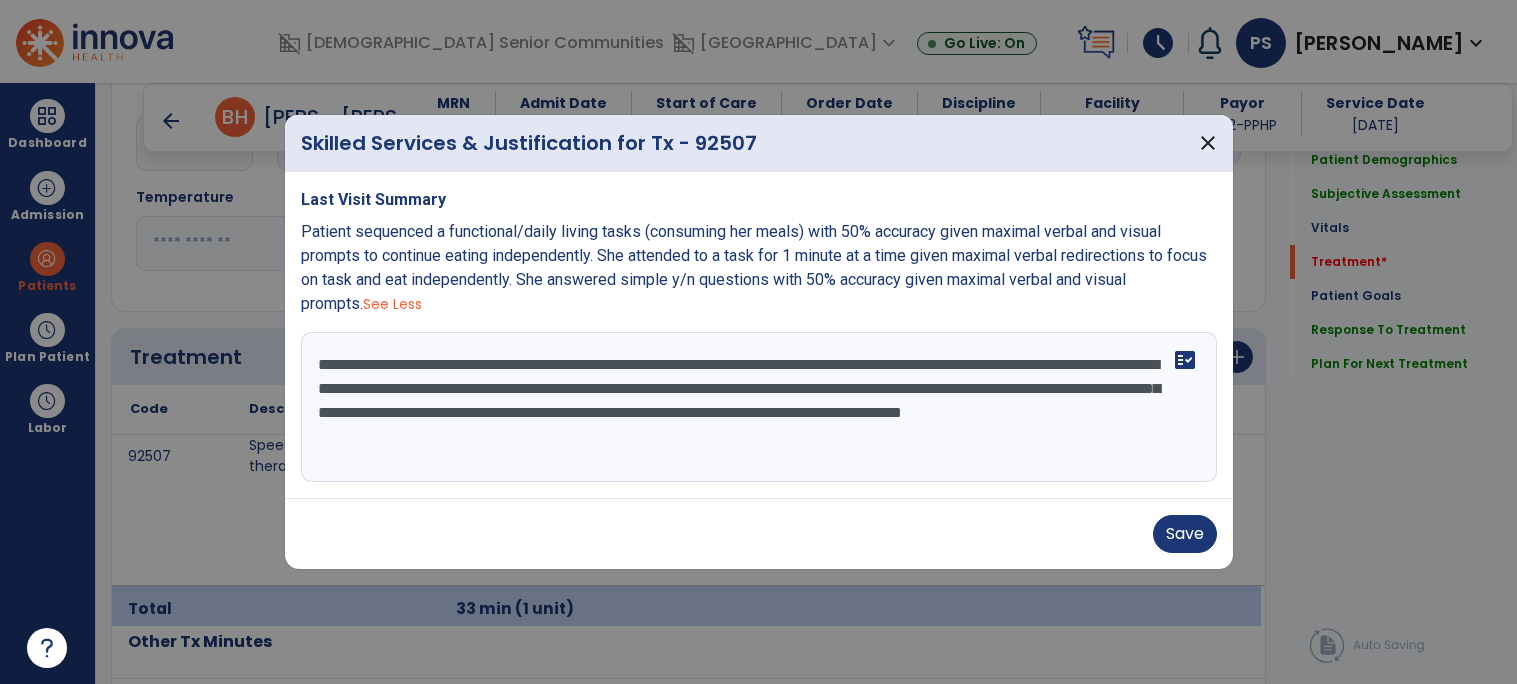 click on "**********" at bounding box center (759, 407) 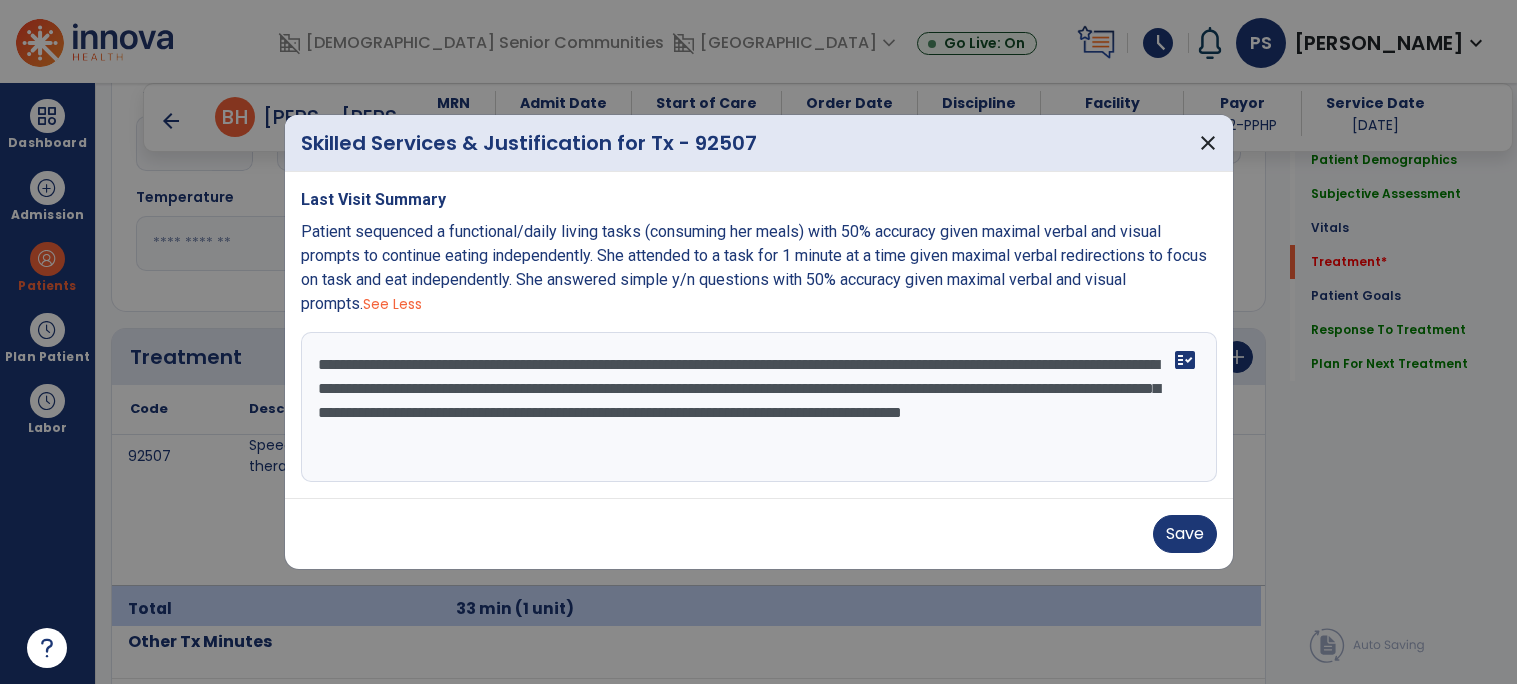 drag, startPoint x: 875, startPoint y: 388, endPoint x: 388, endPoint y: 391, distance: 487.00925 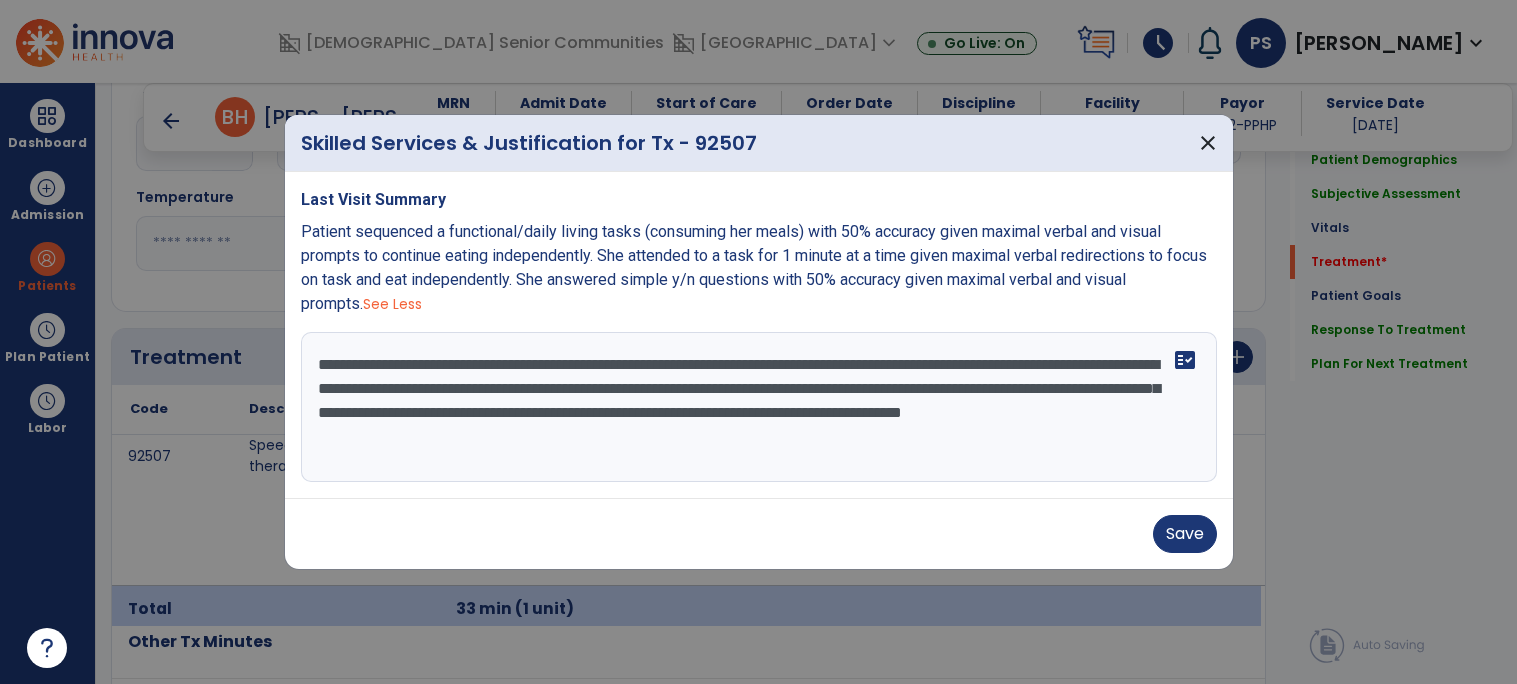 click on "**********" at bounding box center (759, 407) 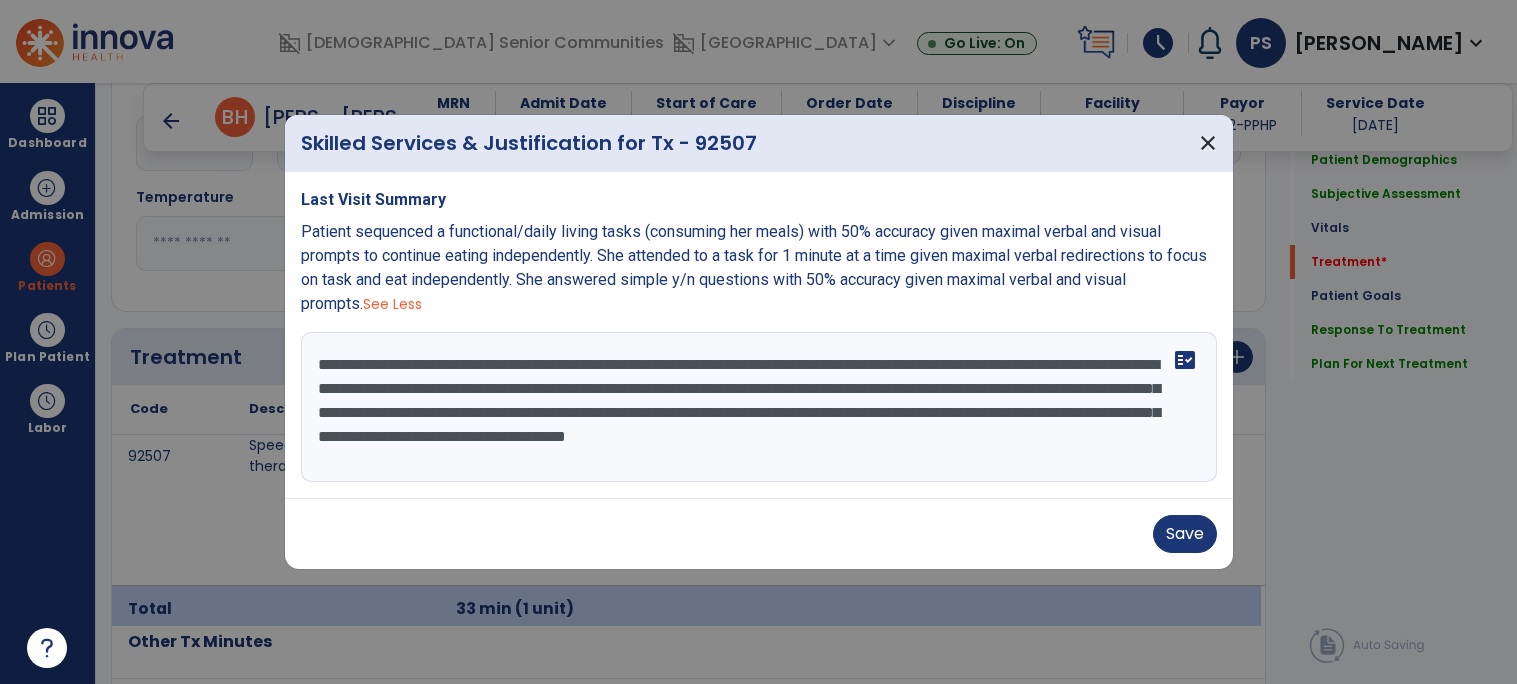 click on "**********" at bounding box center [759, 407] 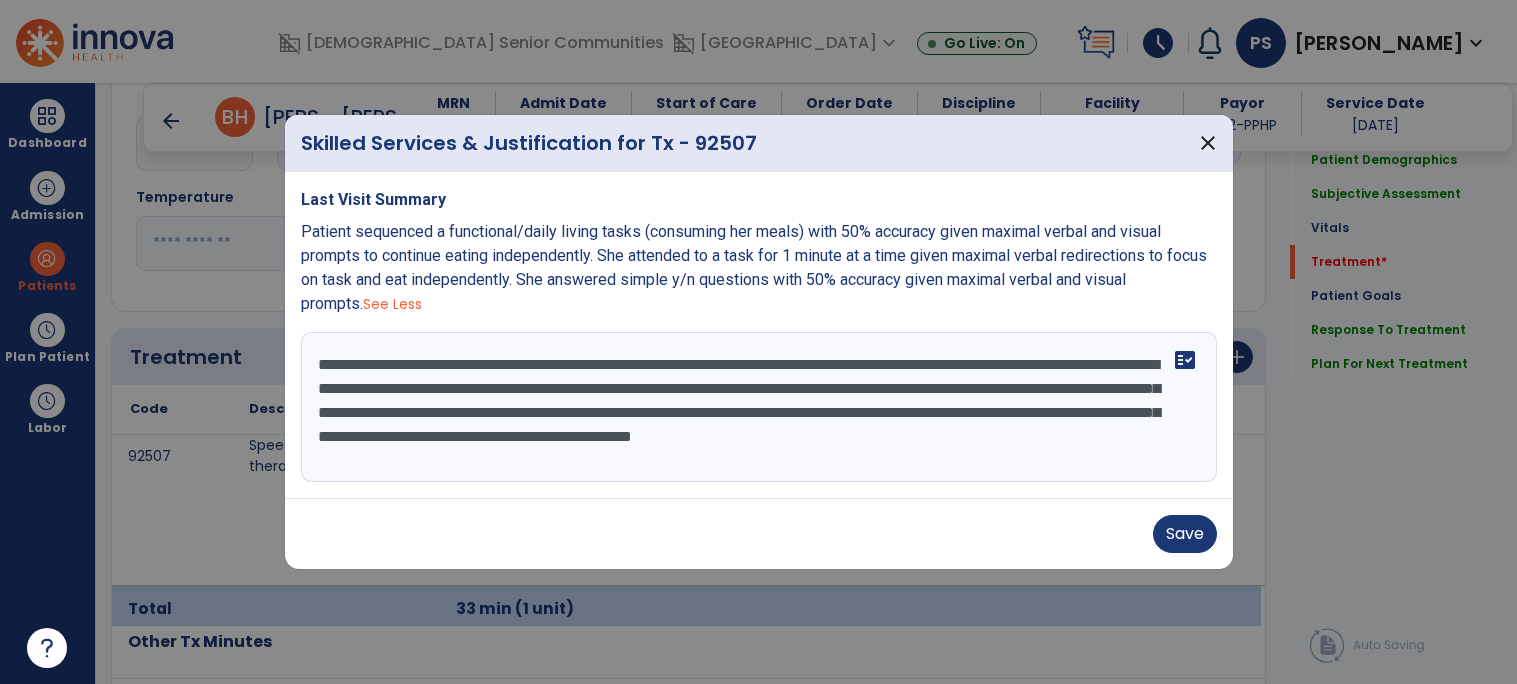 click on "**********" at bounding box center [759, 407] 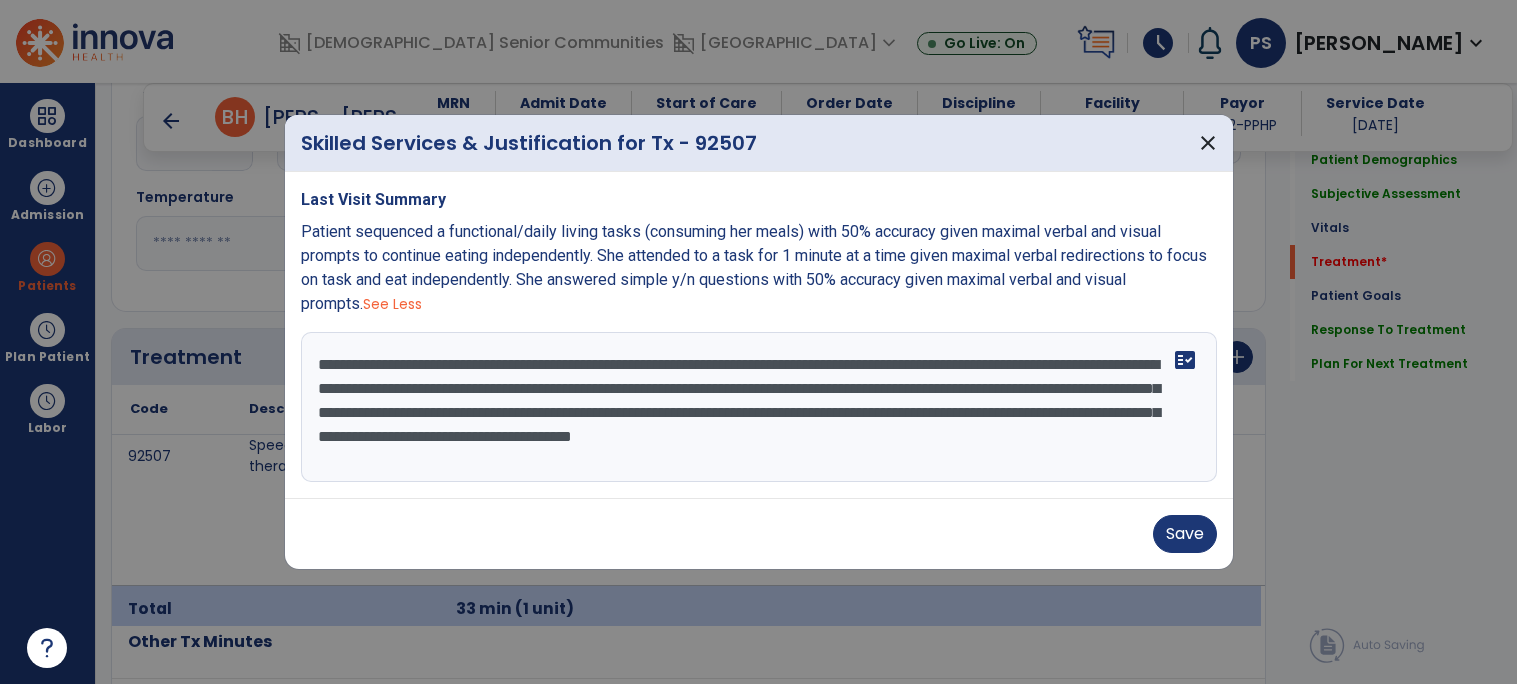 click on "**********" at bounding box center (759, 407) 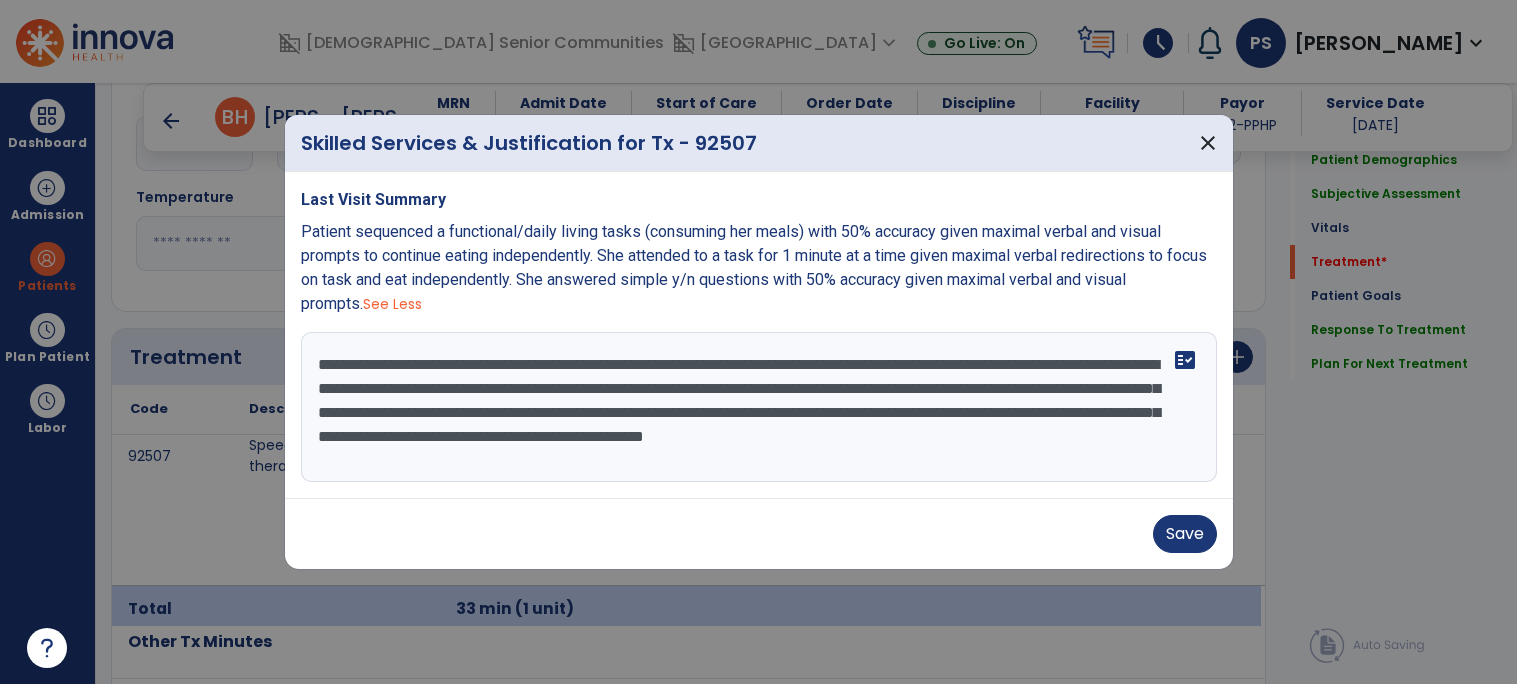 click on "**********" at bounding box center (759, 407) 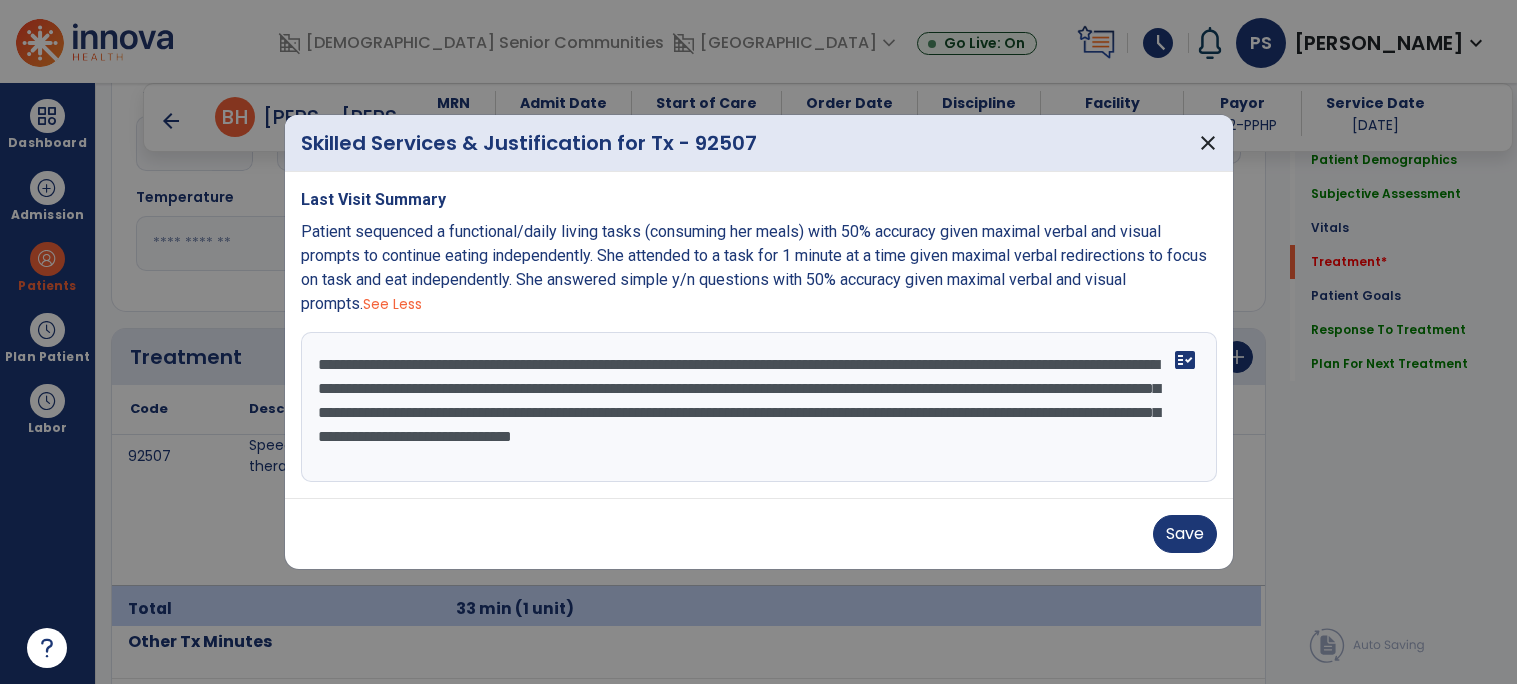 click on "**********" at bounding box center (759, 407) 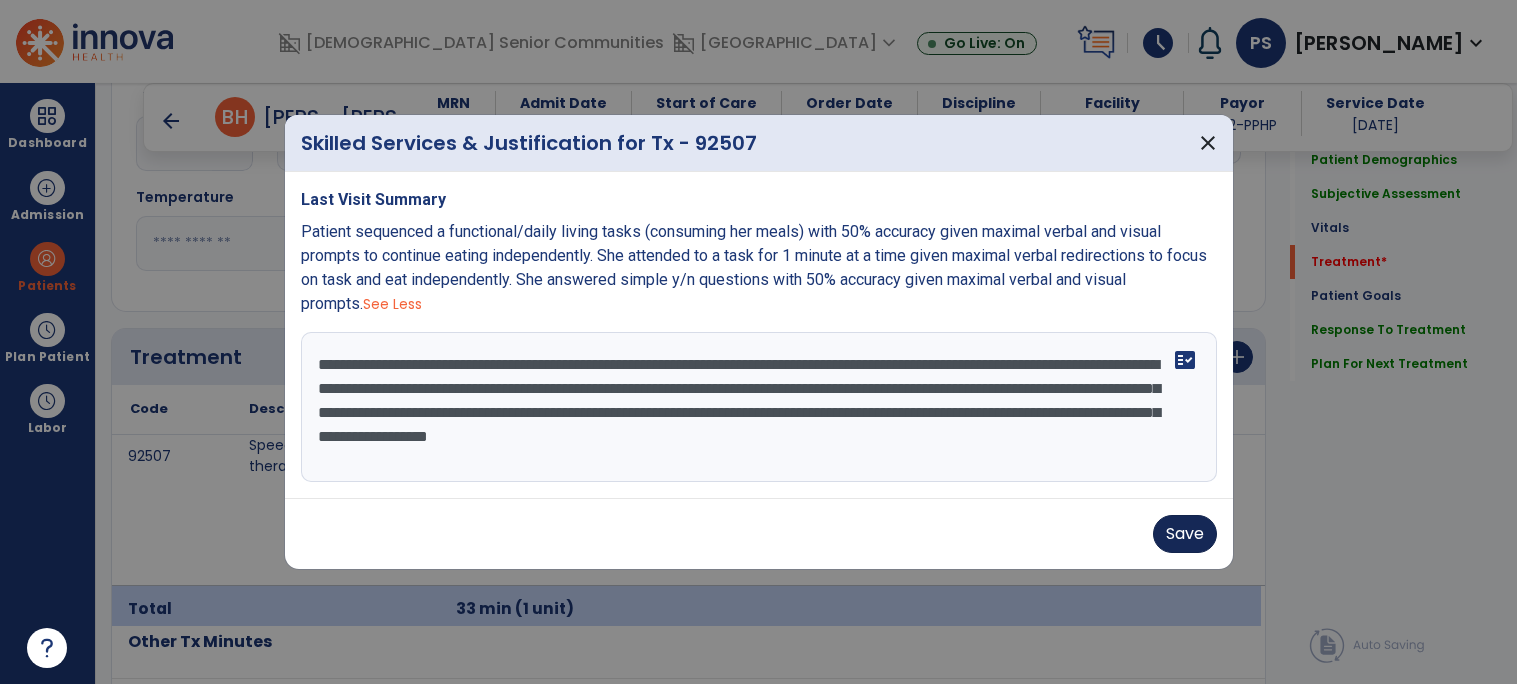 type on "**********" 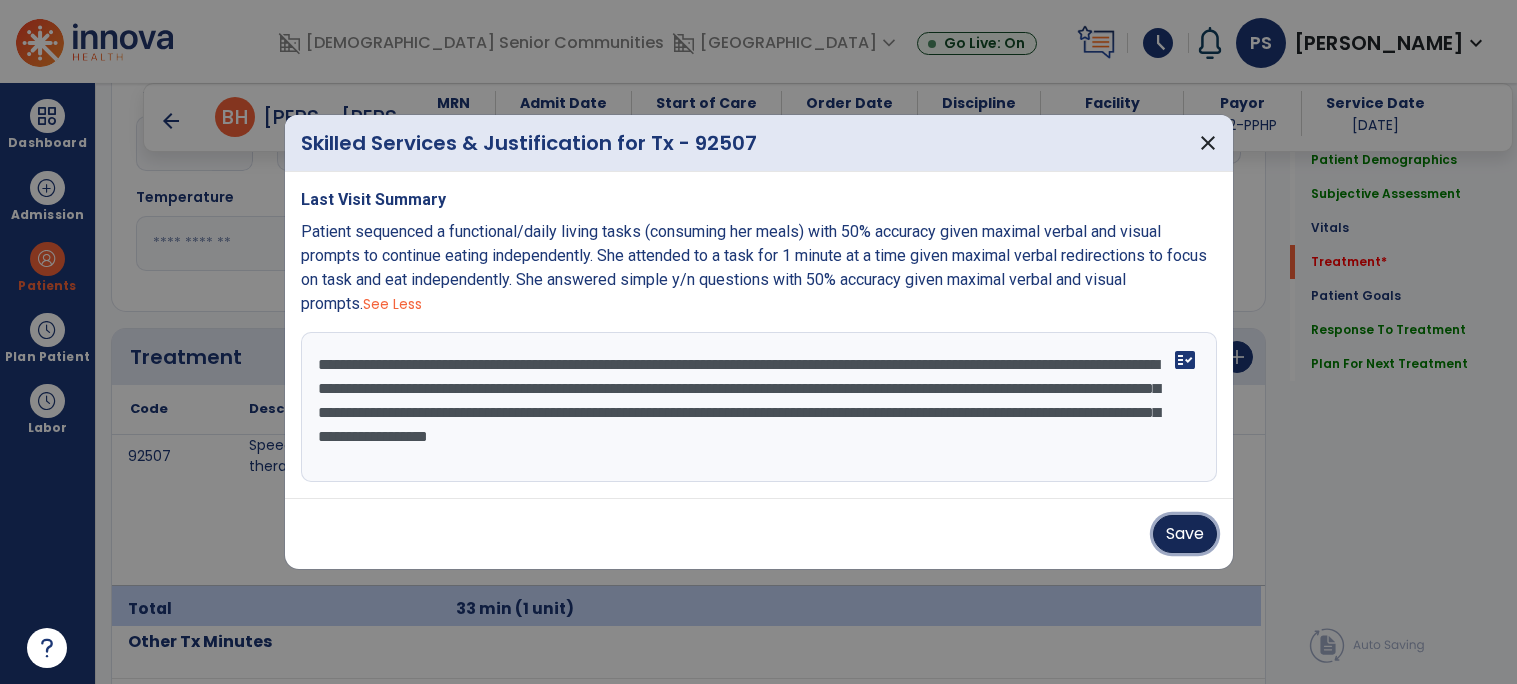 click on "Save" at bounding box center (1185, 534) 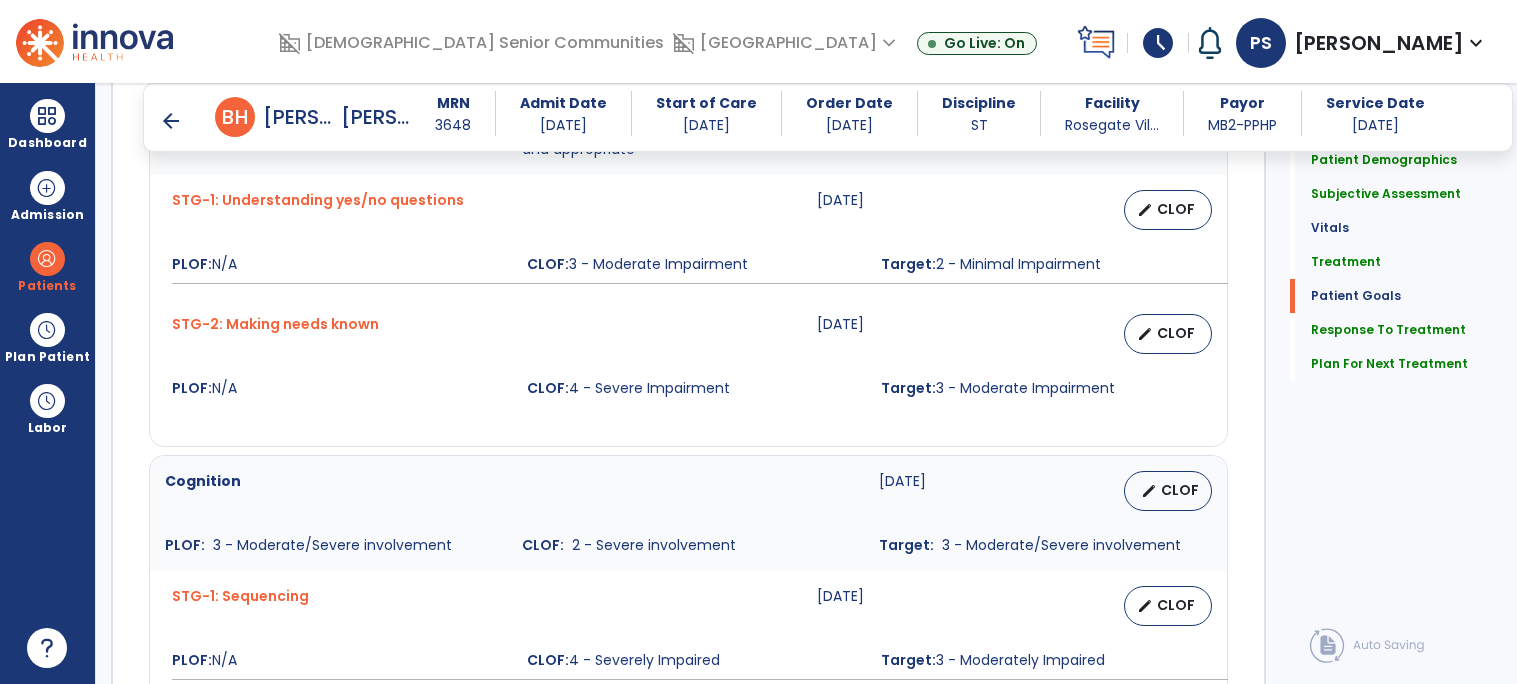 scroll, scrollTop: 2897, scrollLeft: 0, axis: vertical 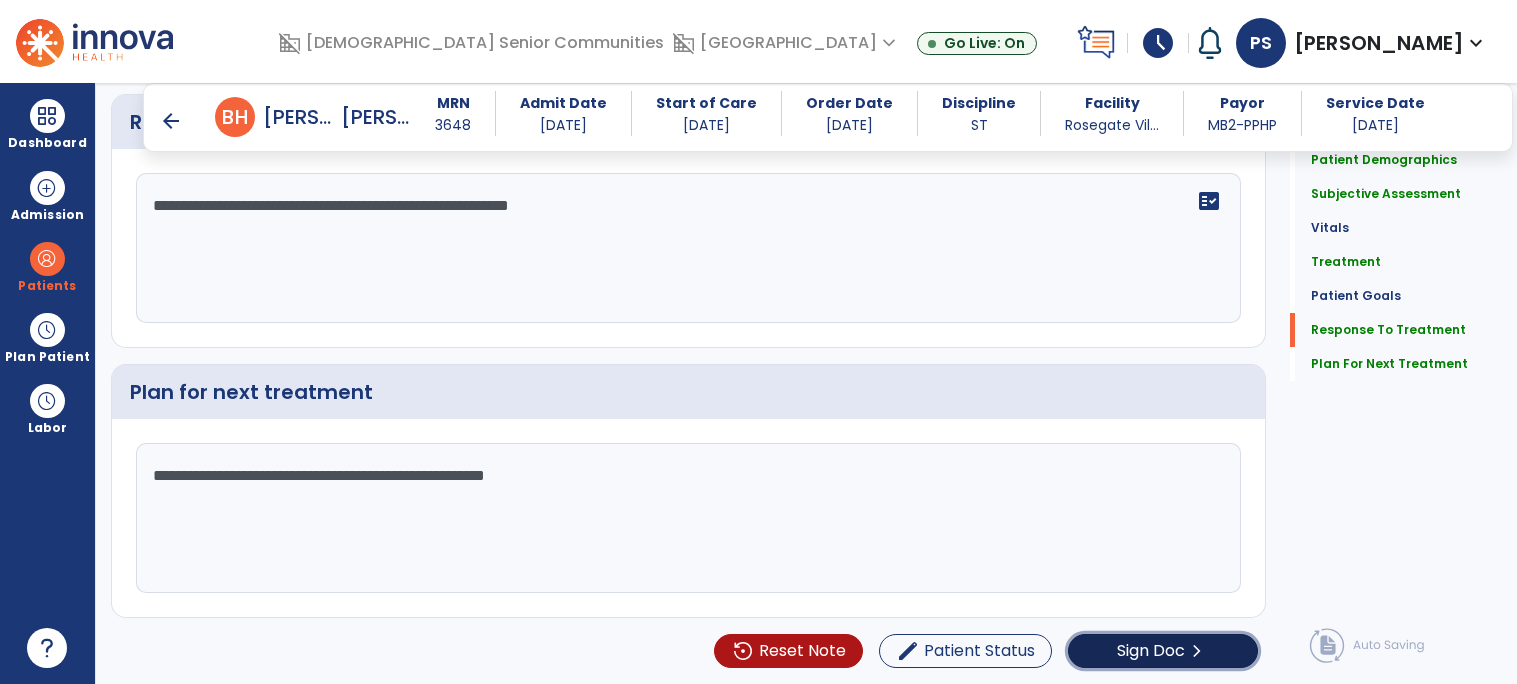 click on "Sign Doc" 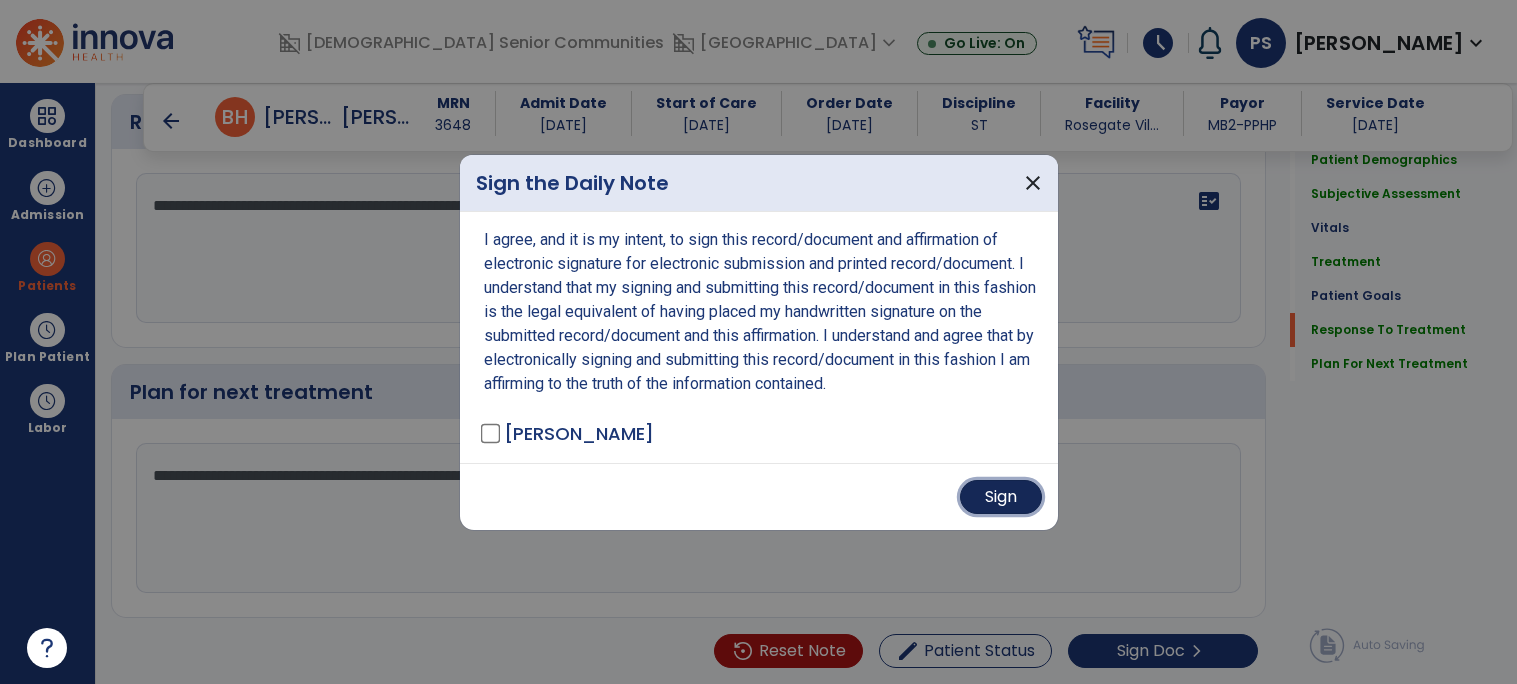 click on "Sign" at bounding box center (1001, 497) 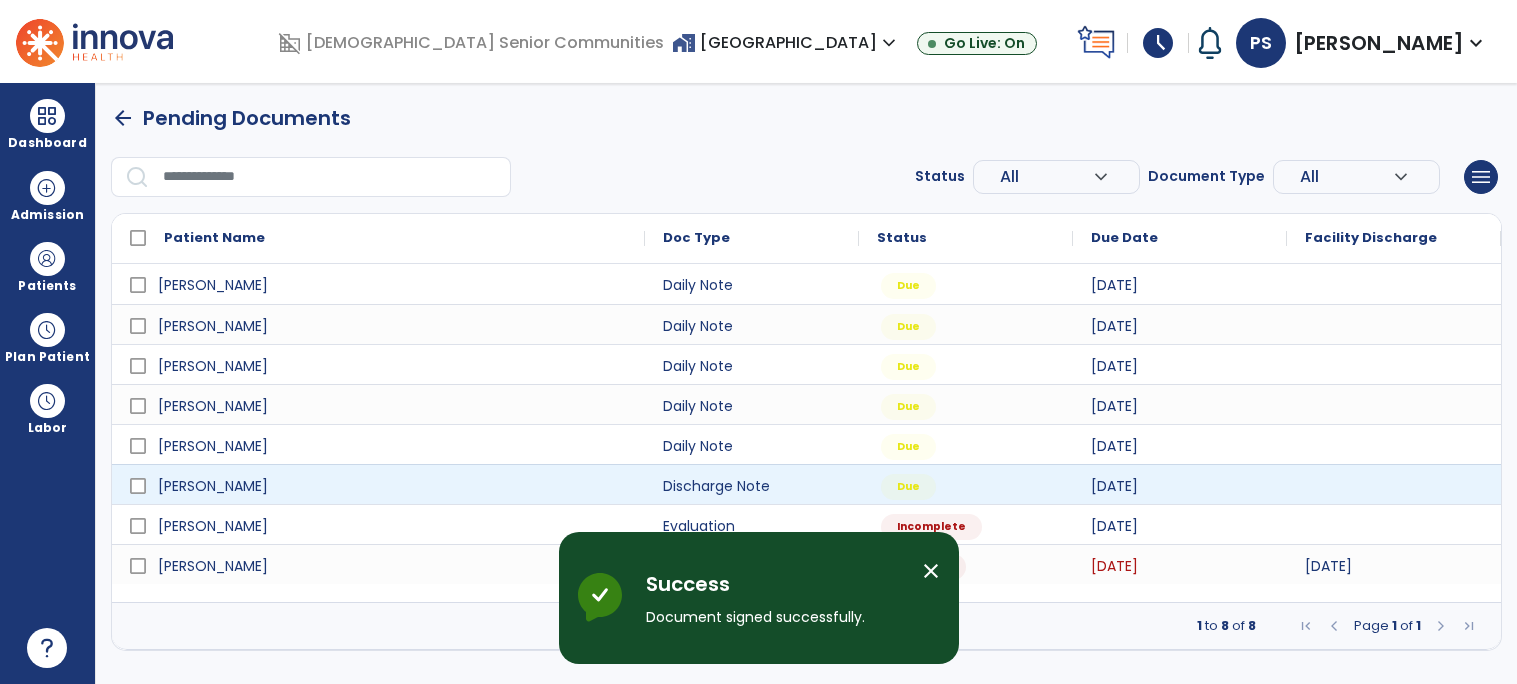 scroll, scrollTop: 0, scrollLeft: 0, axis: both 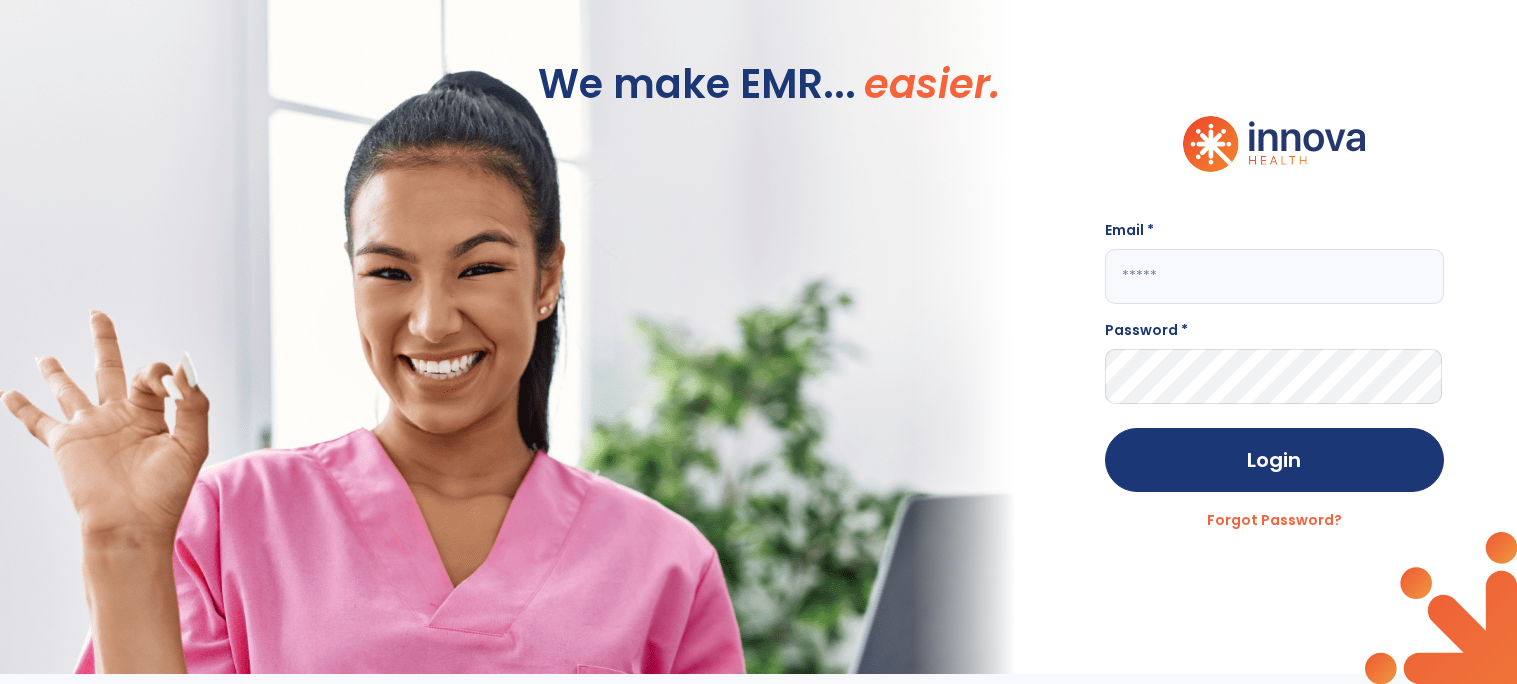 click 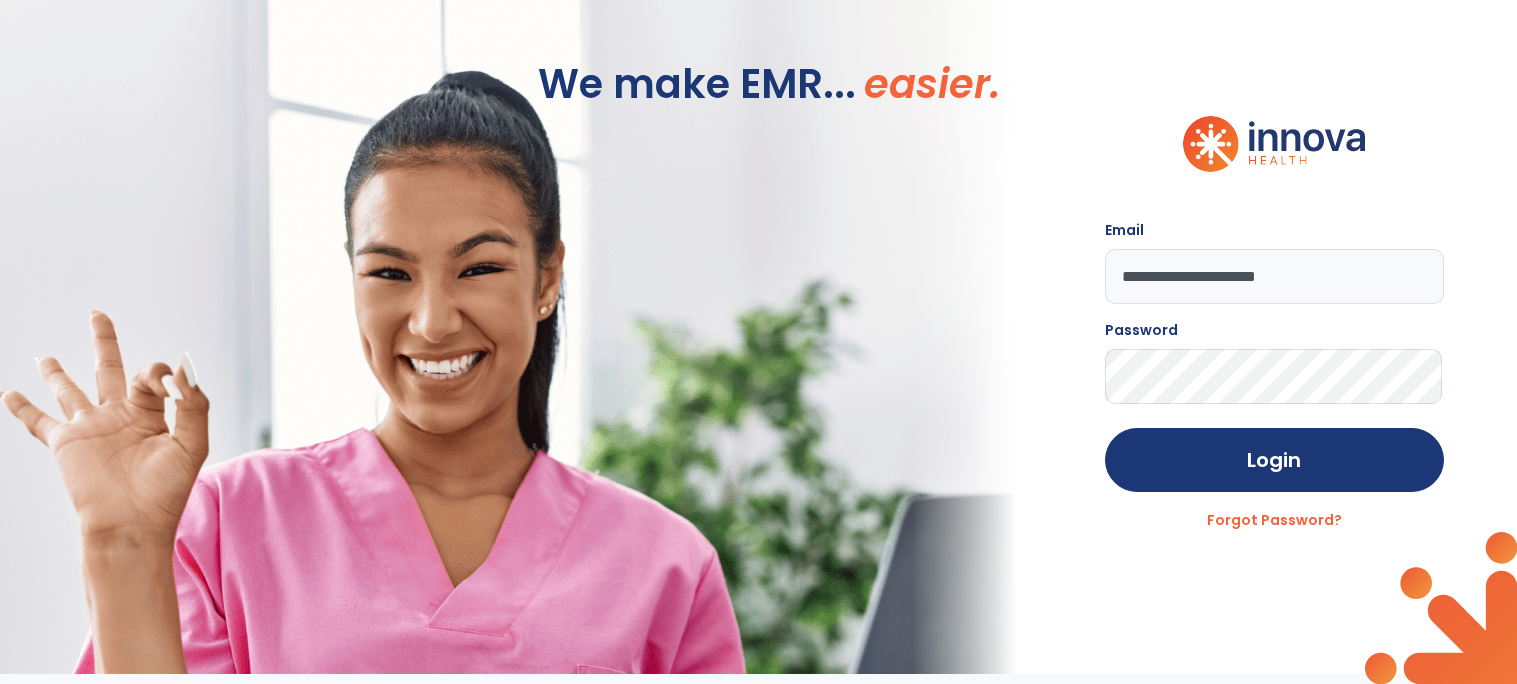 click on "Login" 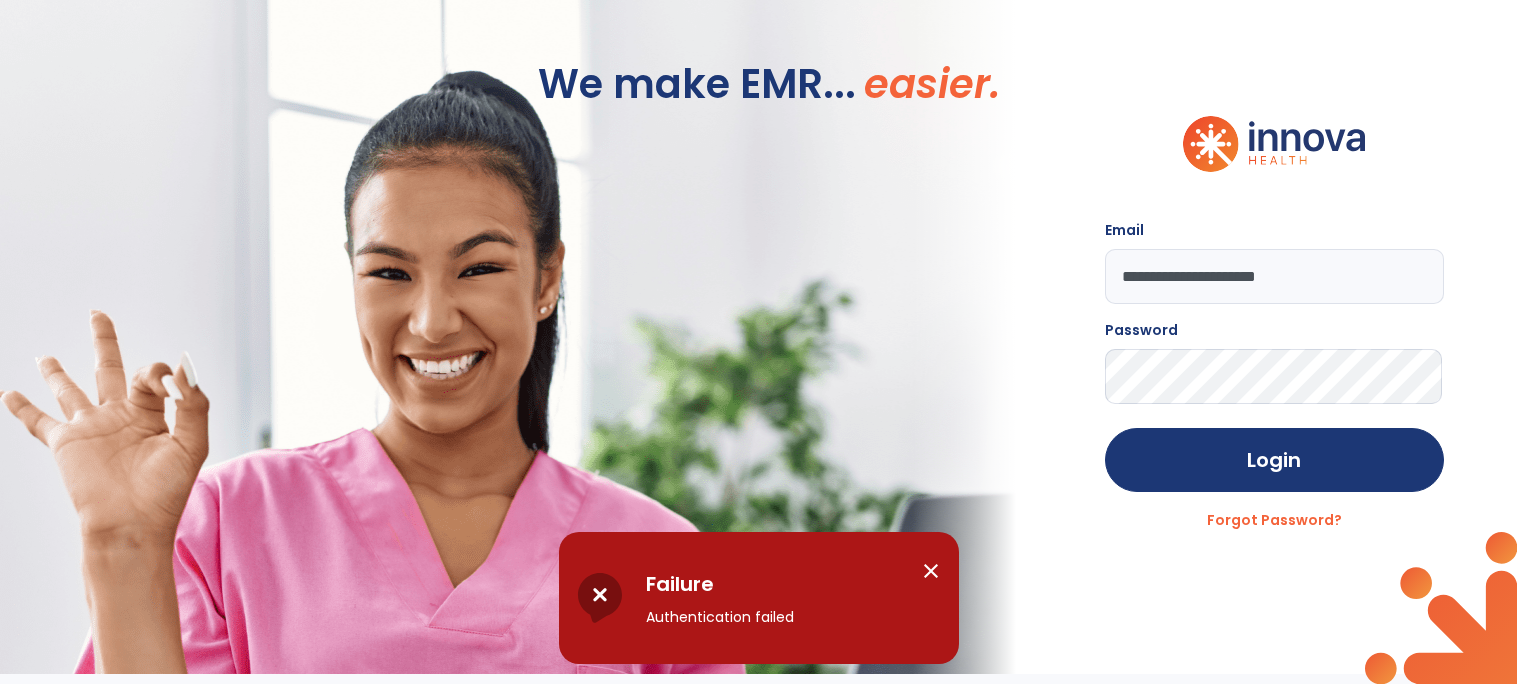 click on "**********" 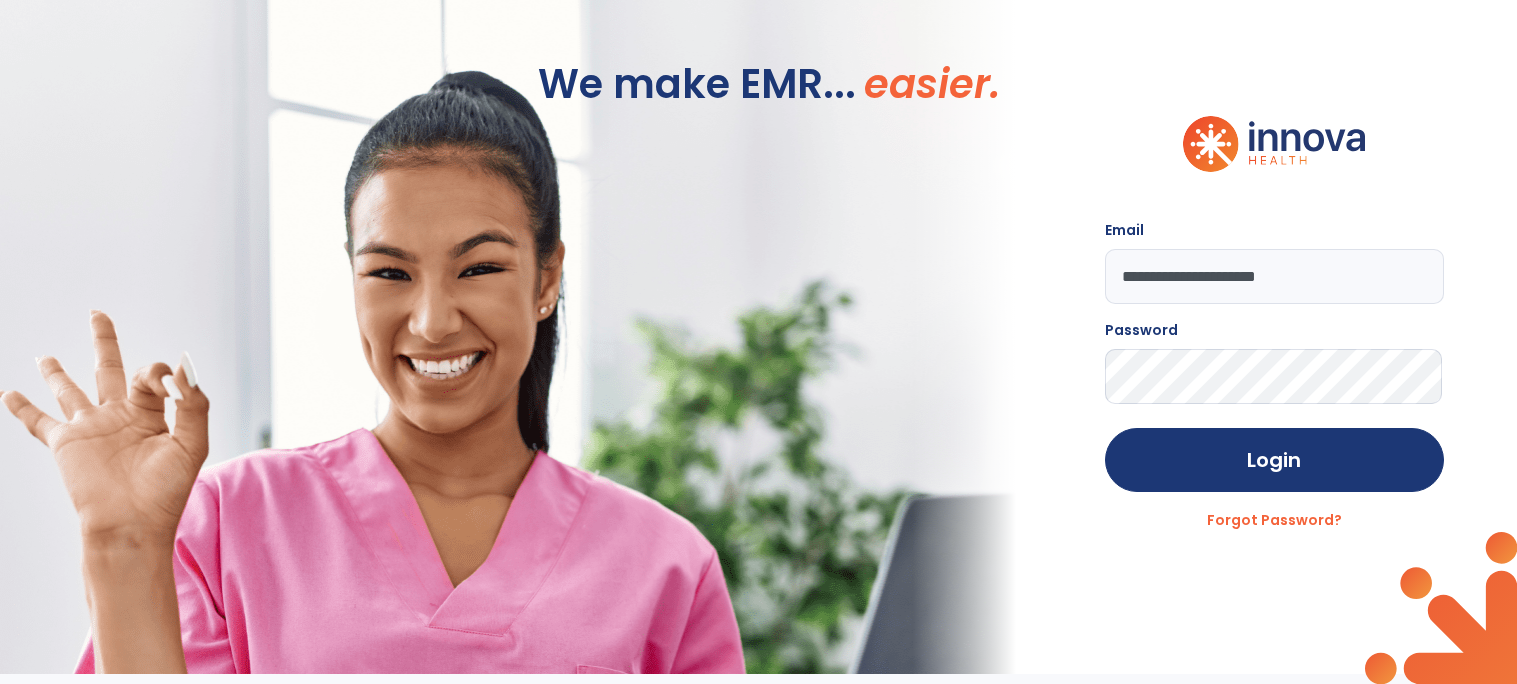 click on "**********" 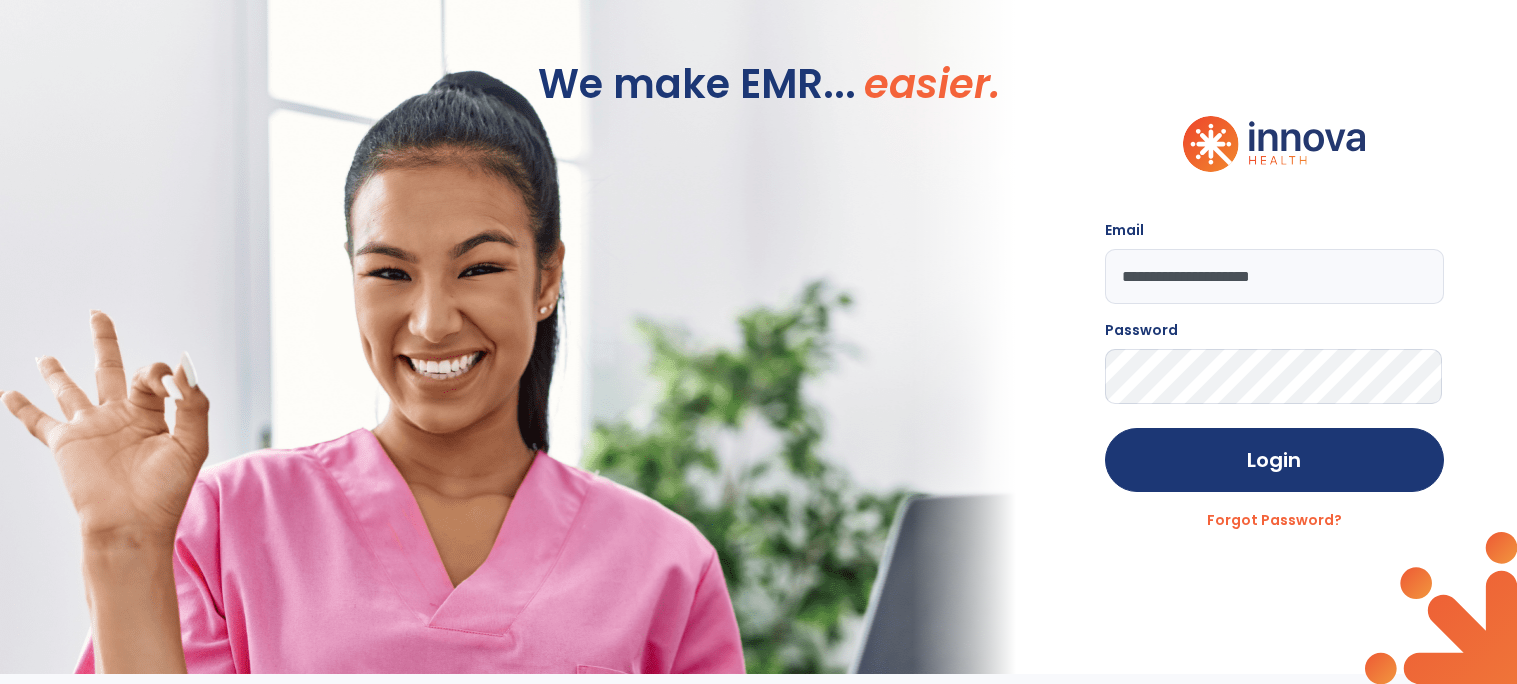 type on "**********" 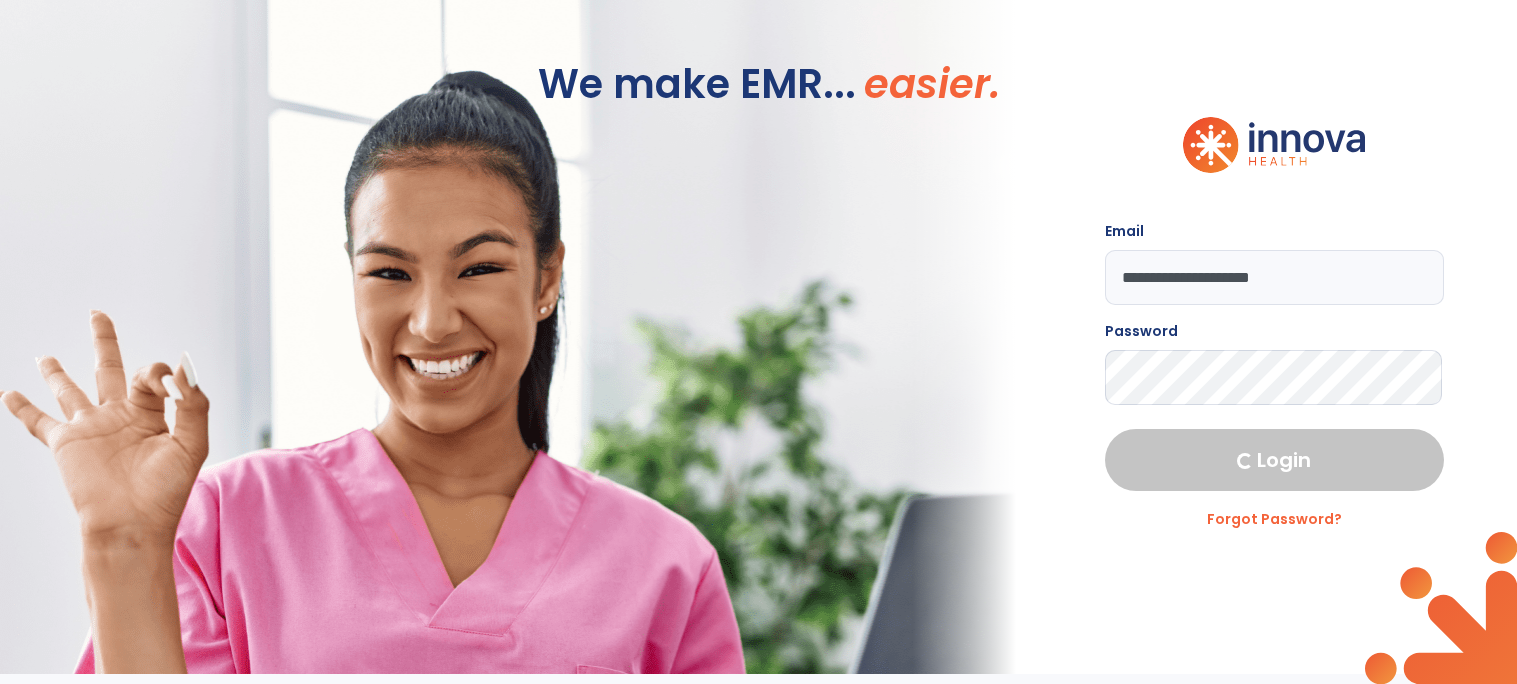 select on "****" 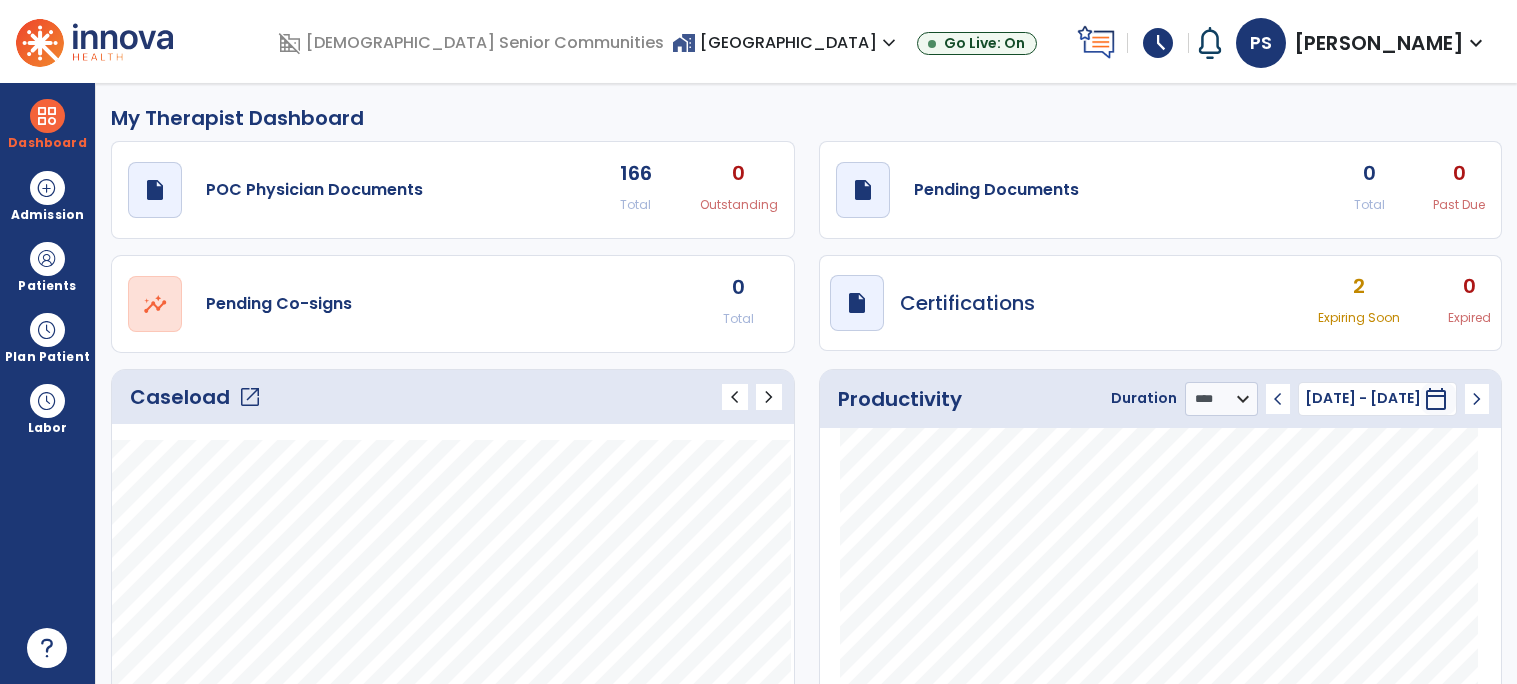 click on "draft   open_in_new  Pending Documents 0 Total 0 Past Due" 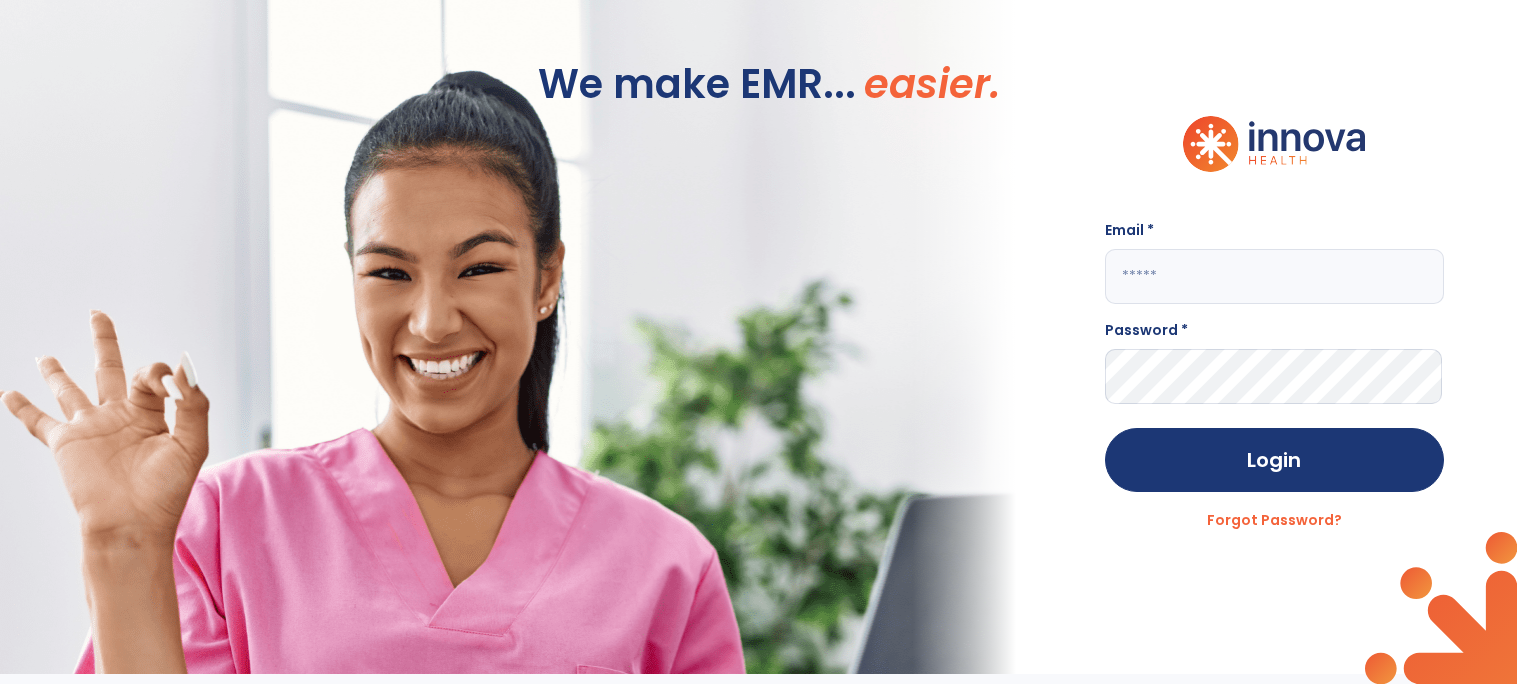click 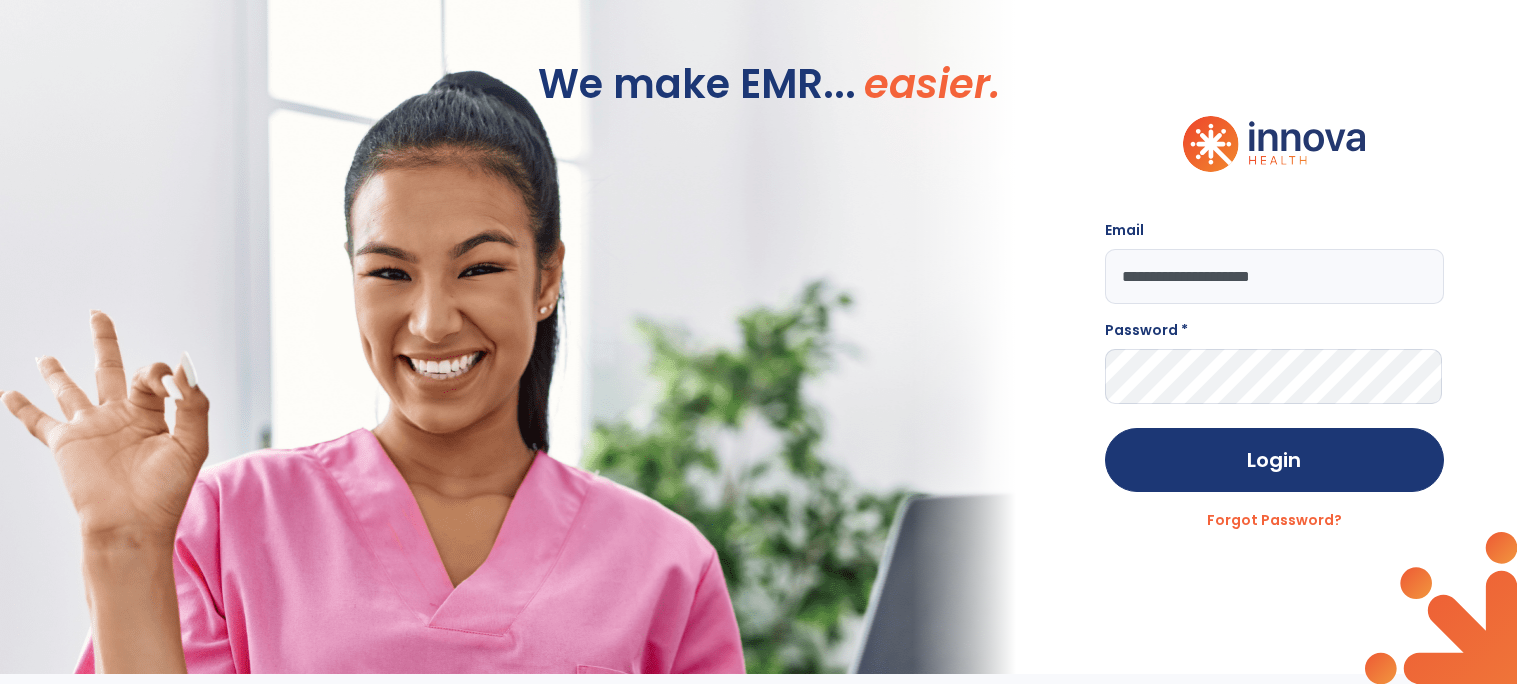 type on "**********" 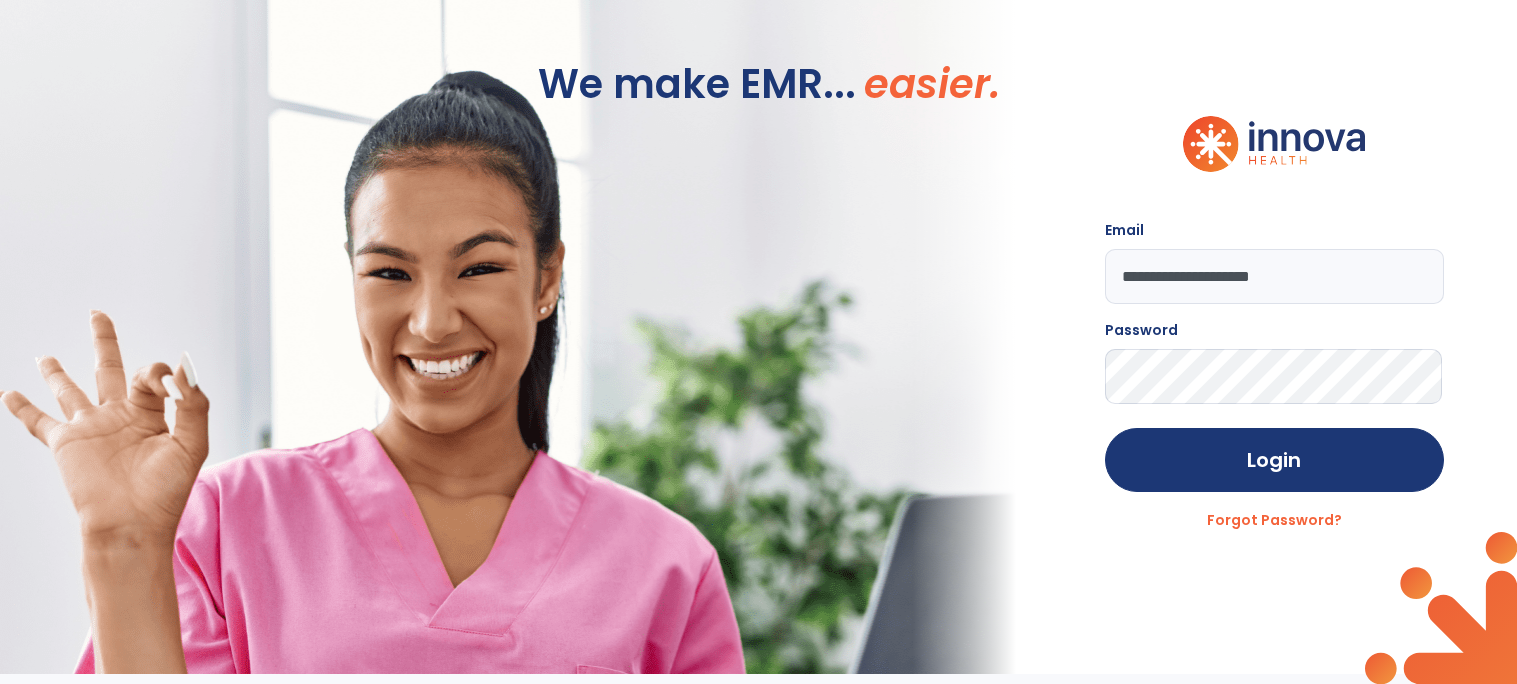click on "Login" 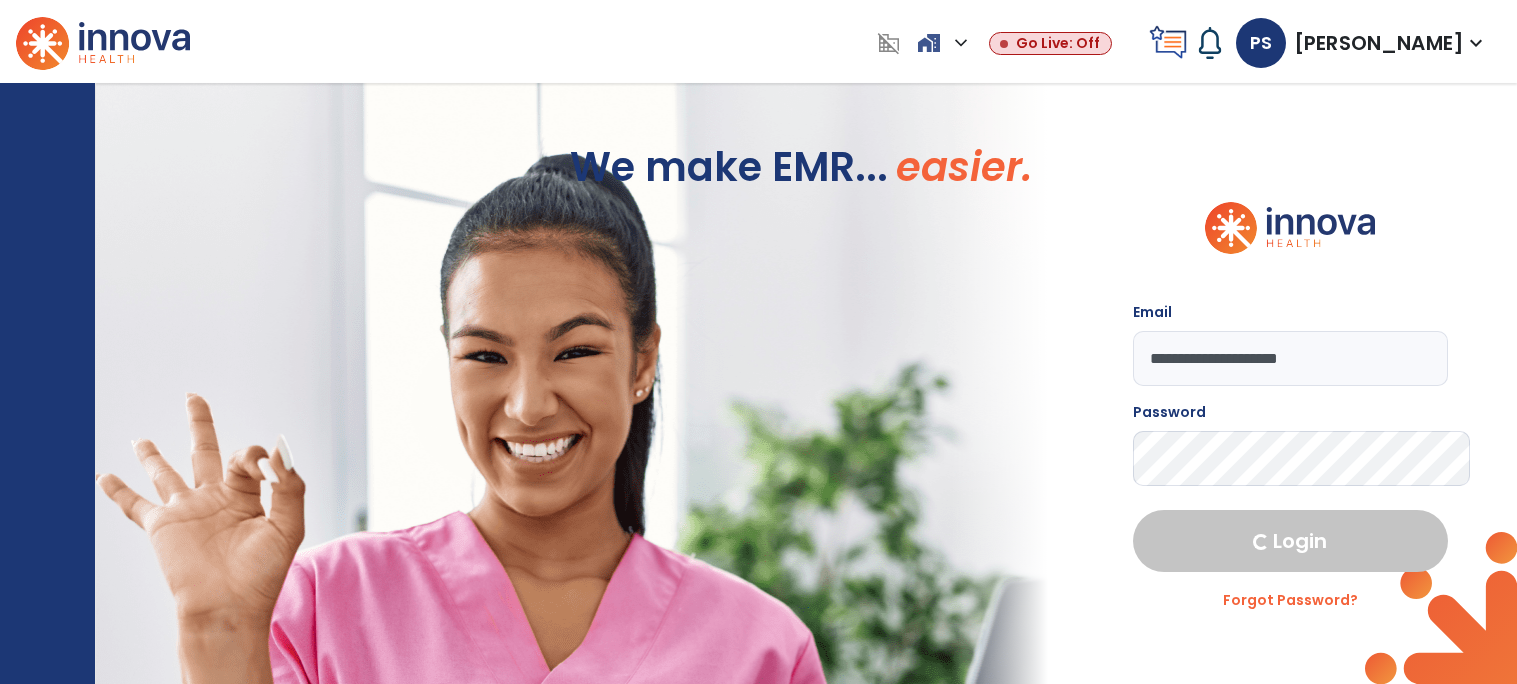 select on "****" 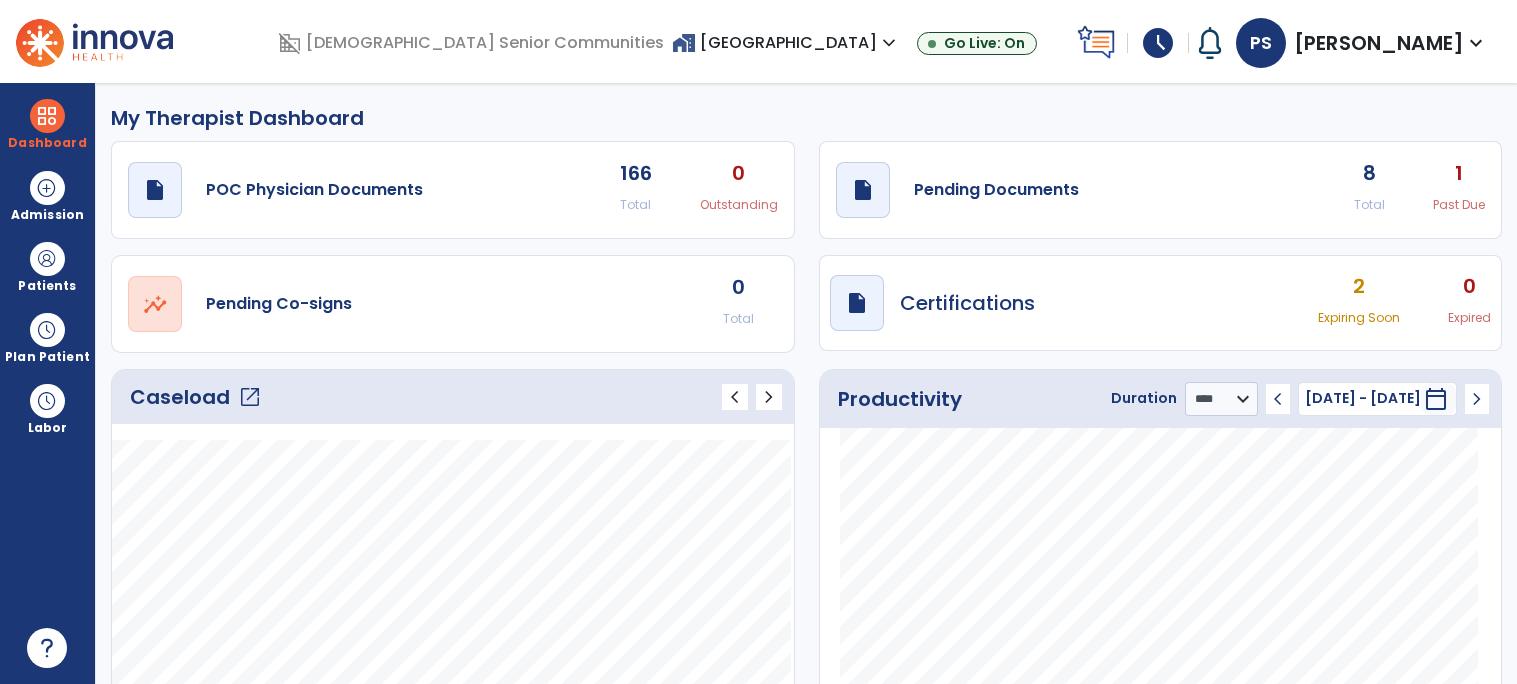 click on "draft   open_in_new  Pending Documents 8 Total 1 Past Due" 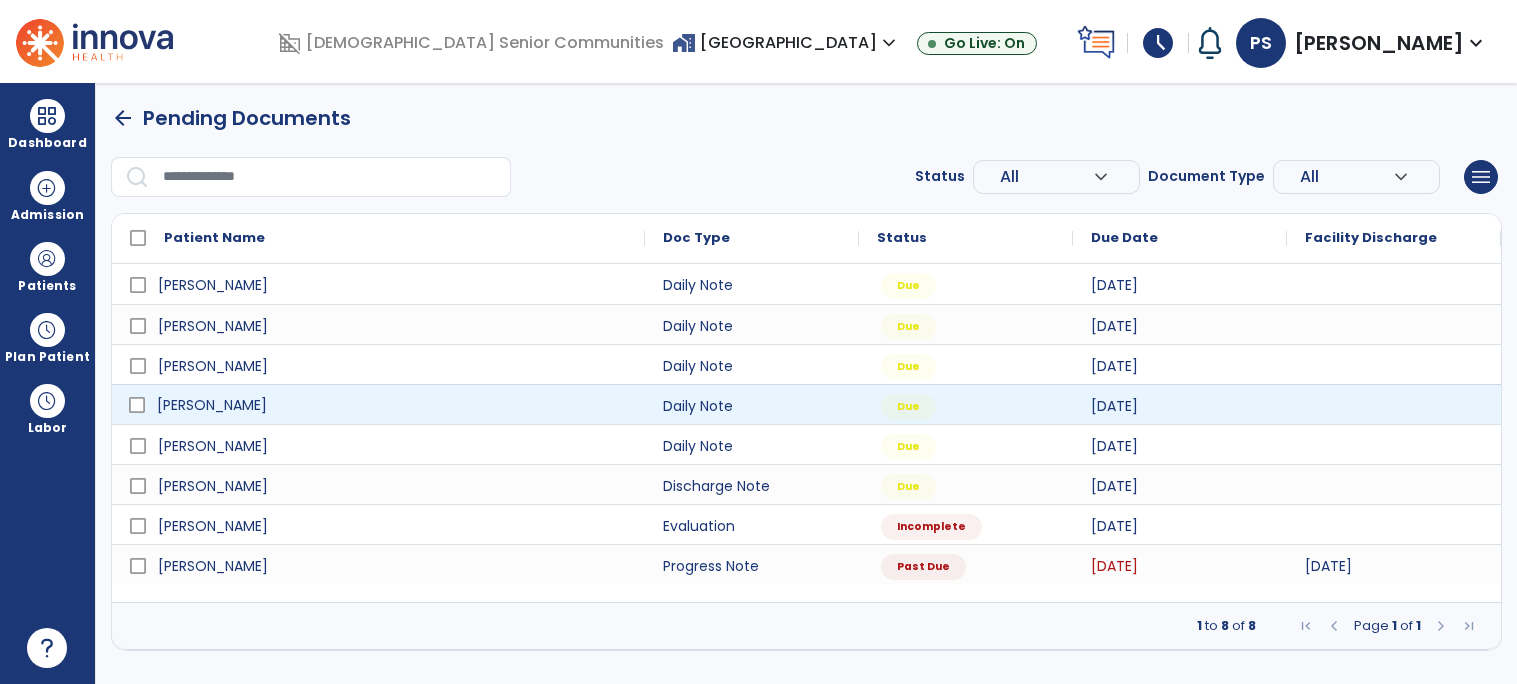 click on "[PERSON_NAME]" at bounding box center (392, 405) 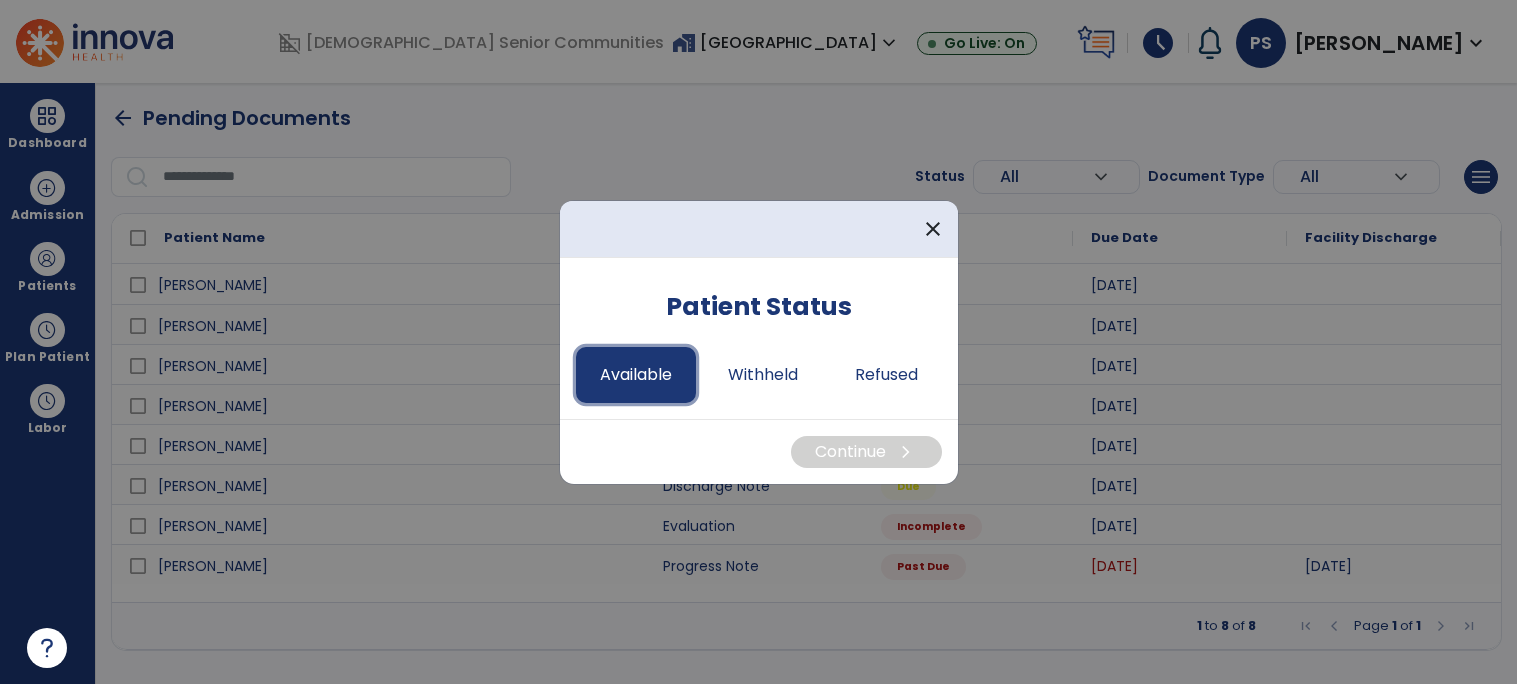 click on "Available" at bounding box center (636, 375) 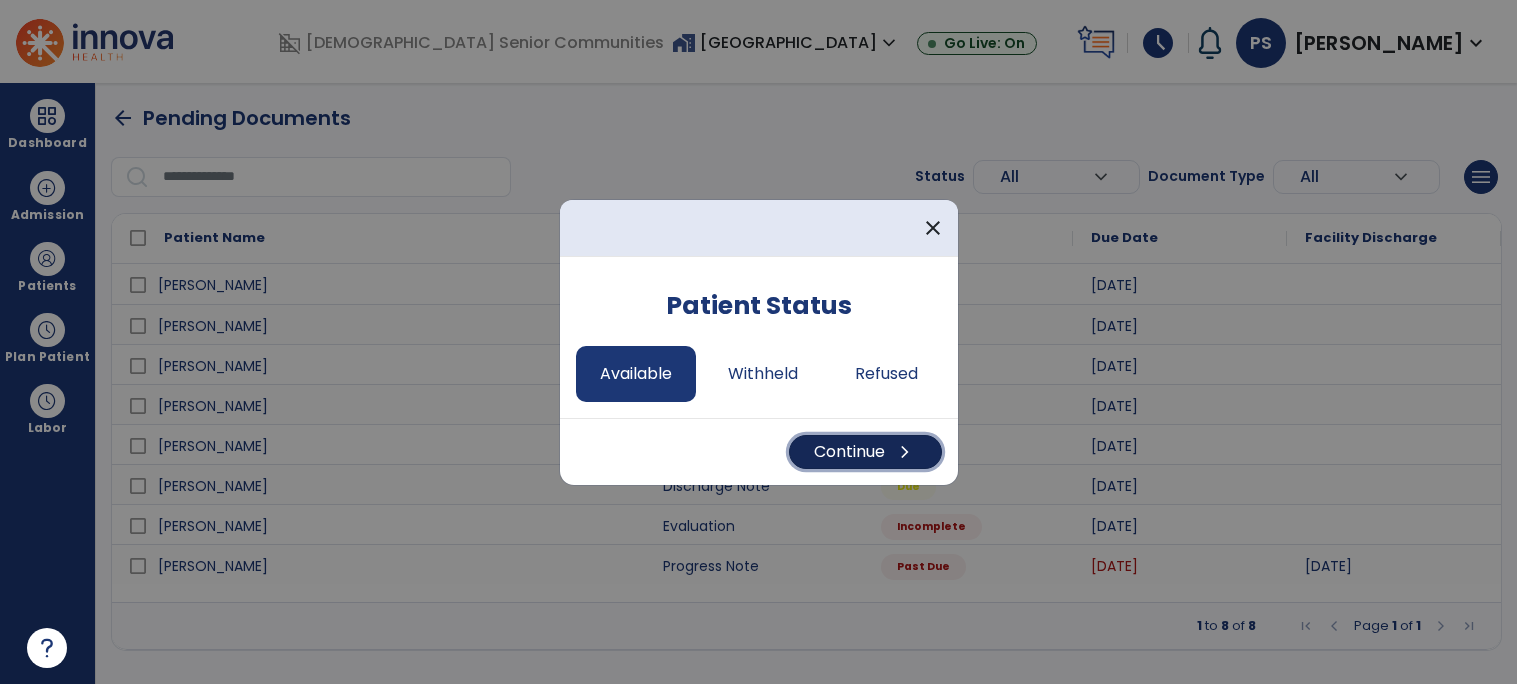 click on "Continue   chevron_right" at bounding box center [865, 452] 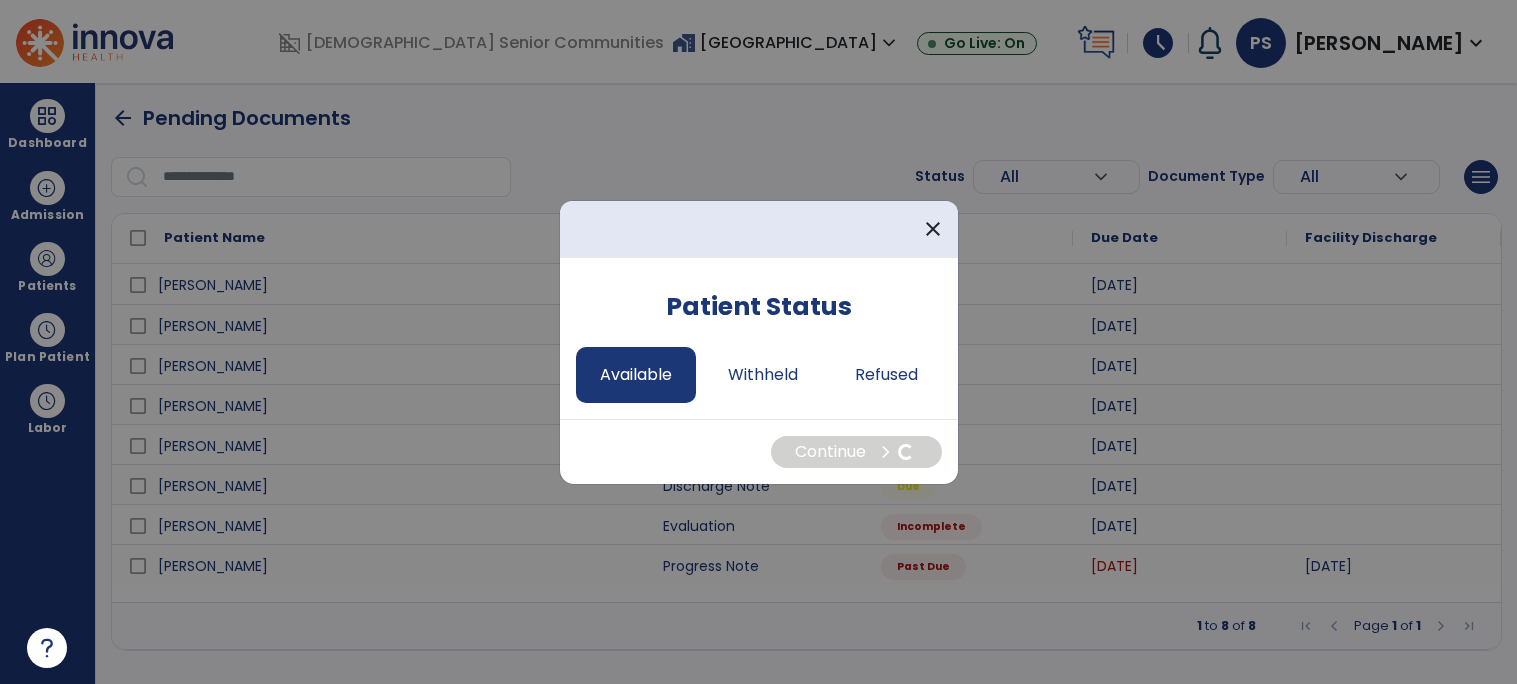 select on "*" 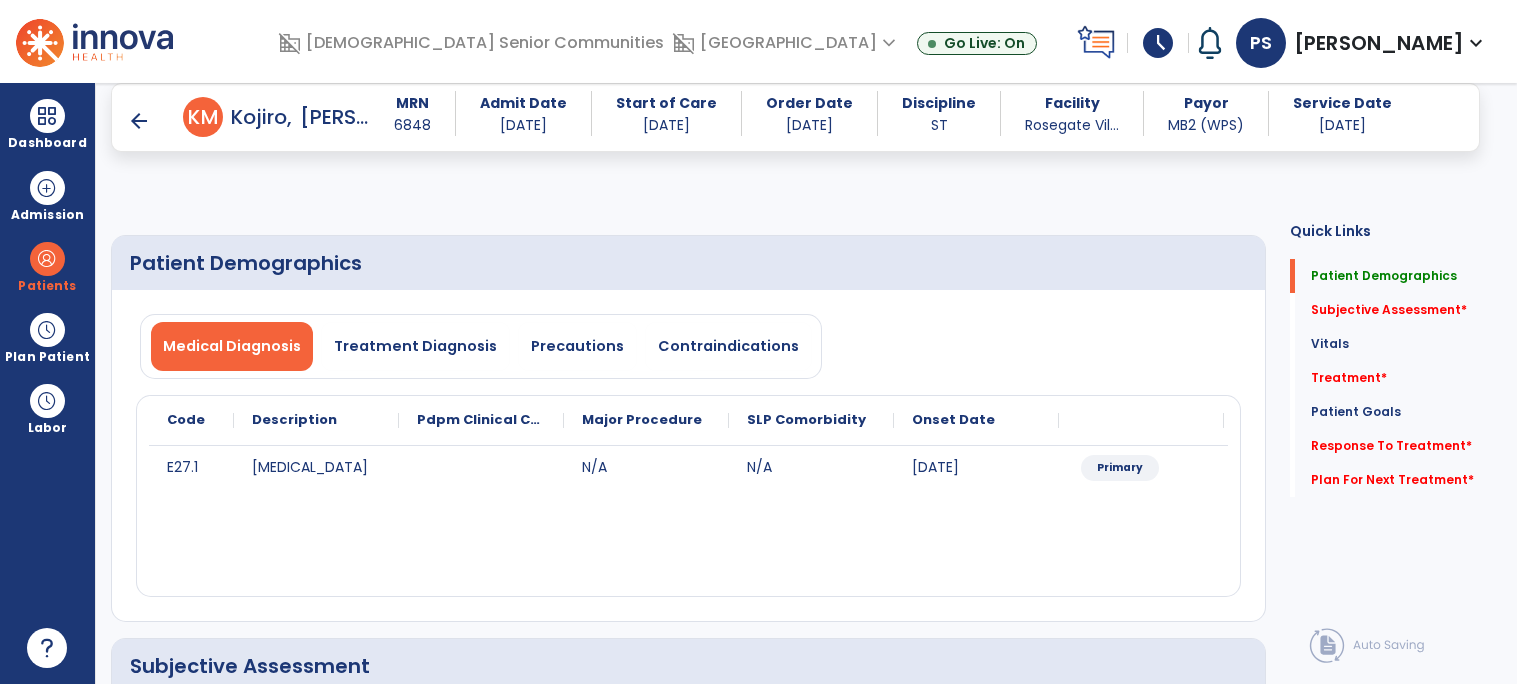 scroll, scrollTop: 547, scrollLeft: 0, axis: vertical 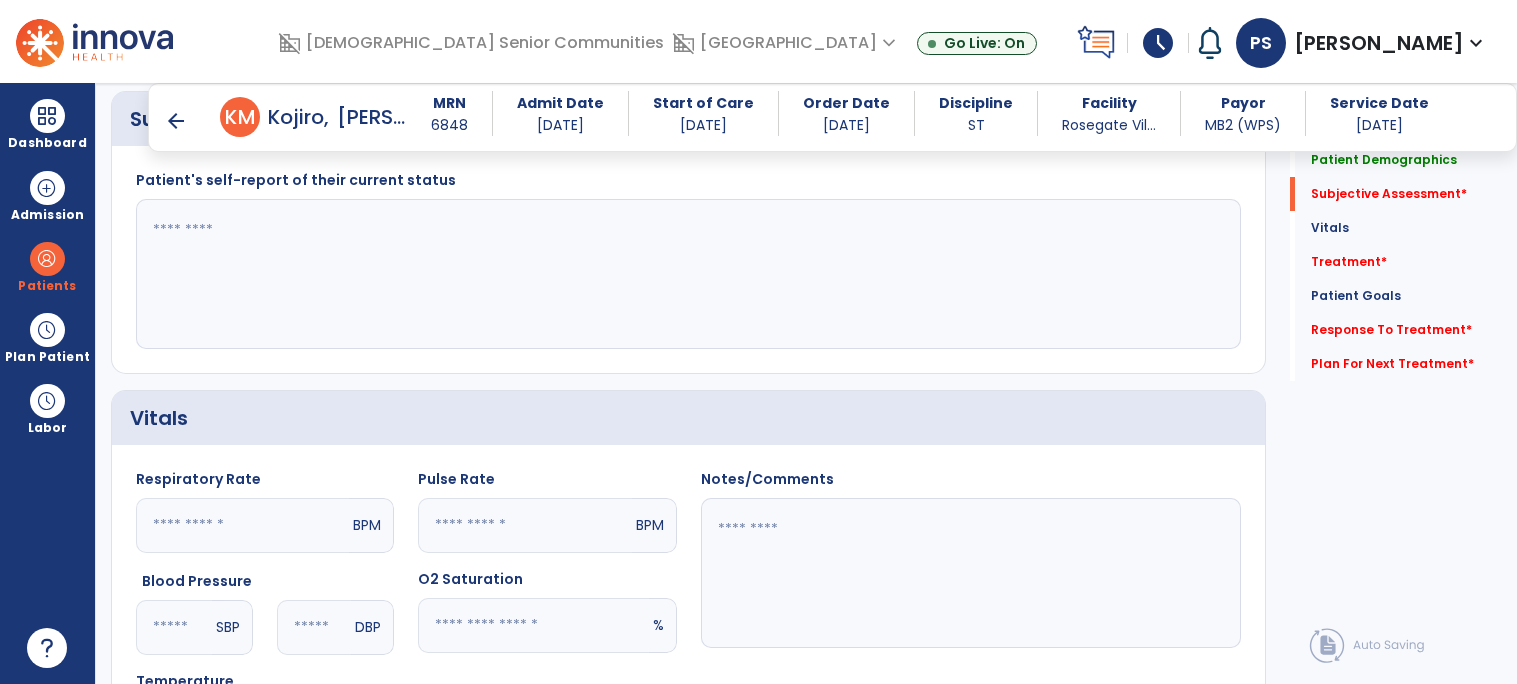 click 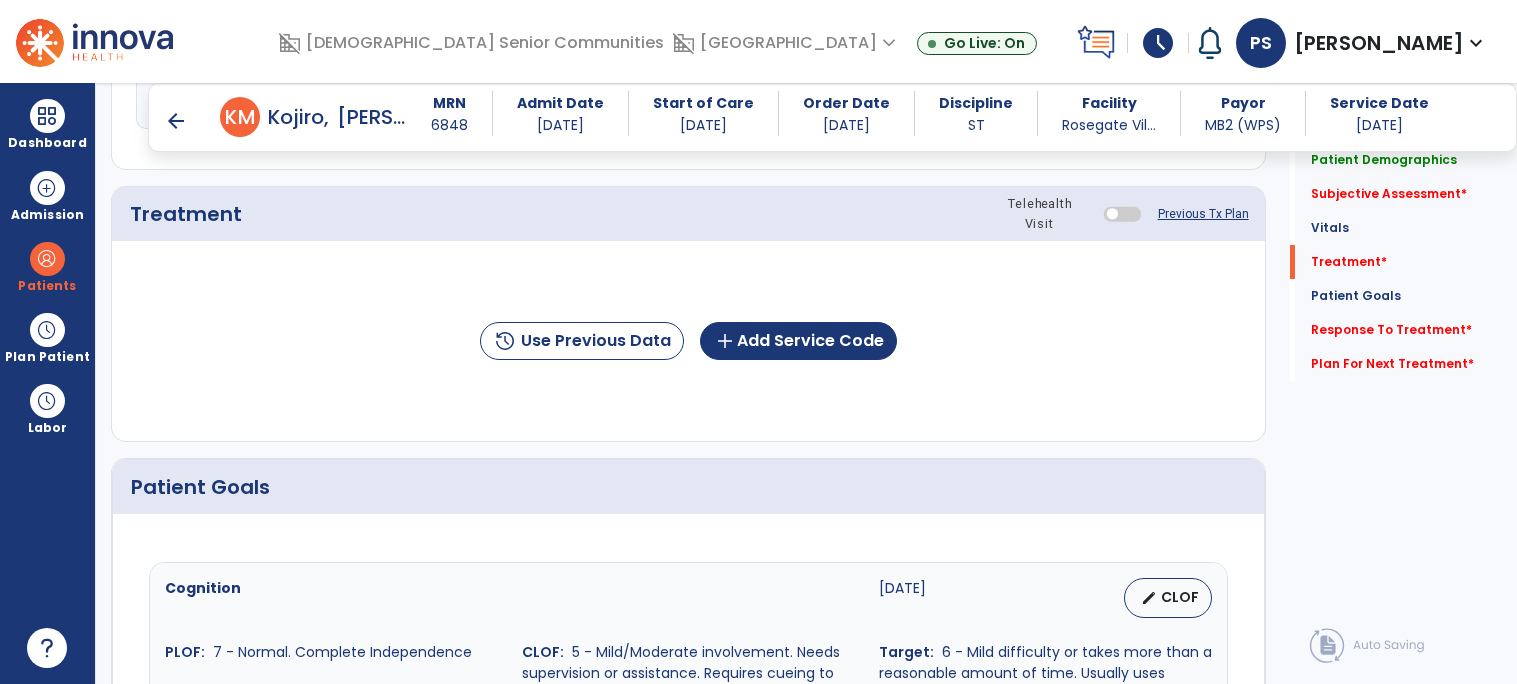 scroll, scrollTop: 1180, scrollLeft: 0, axis: vertical 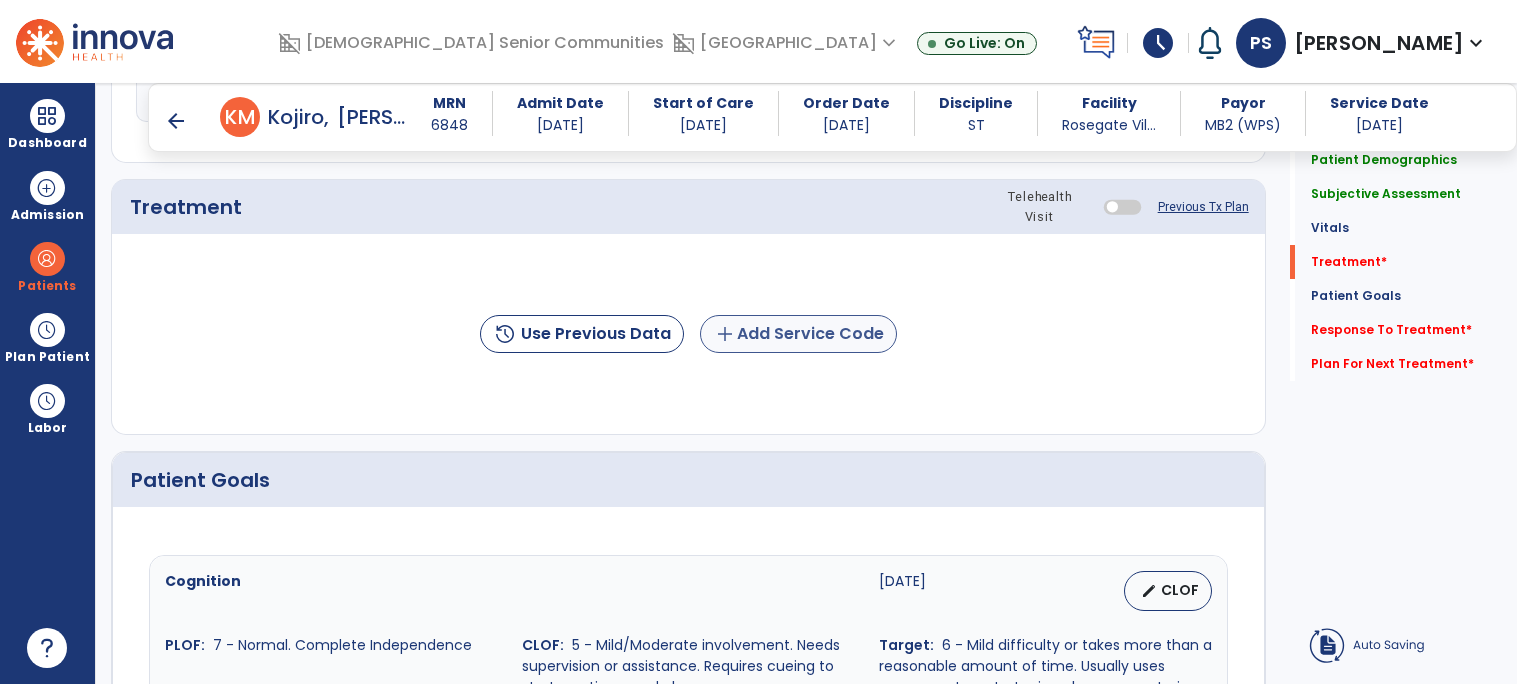 type on "**********" 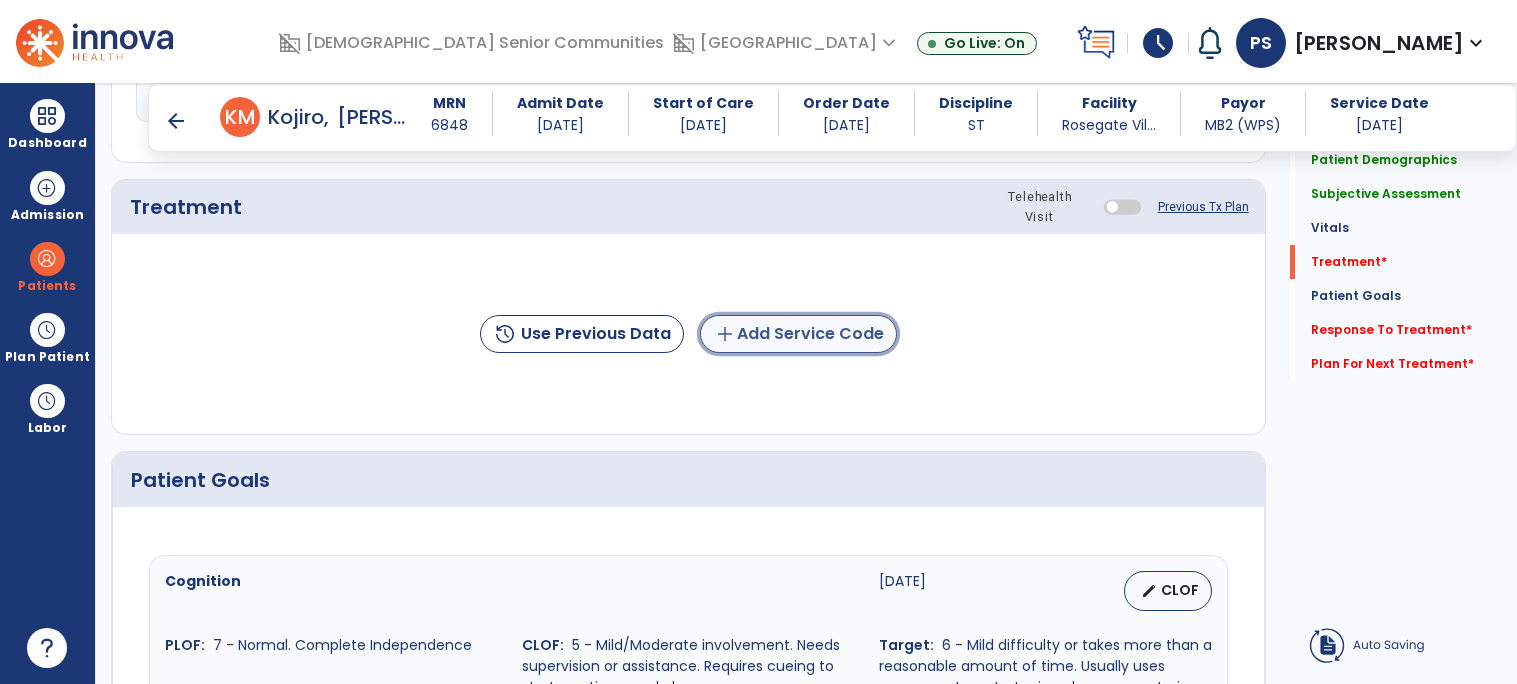 click on "add  Add Service Code" 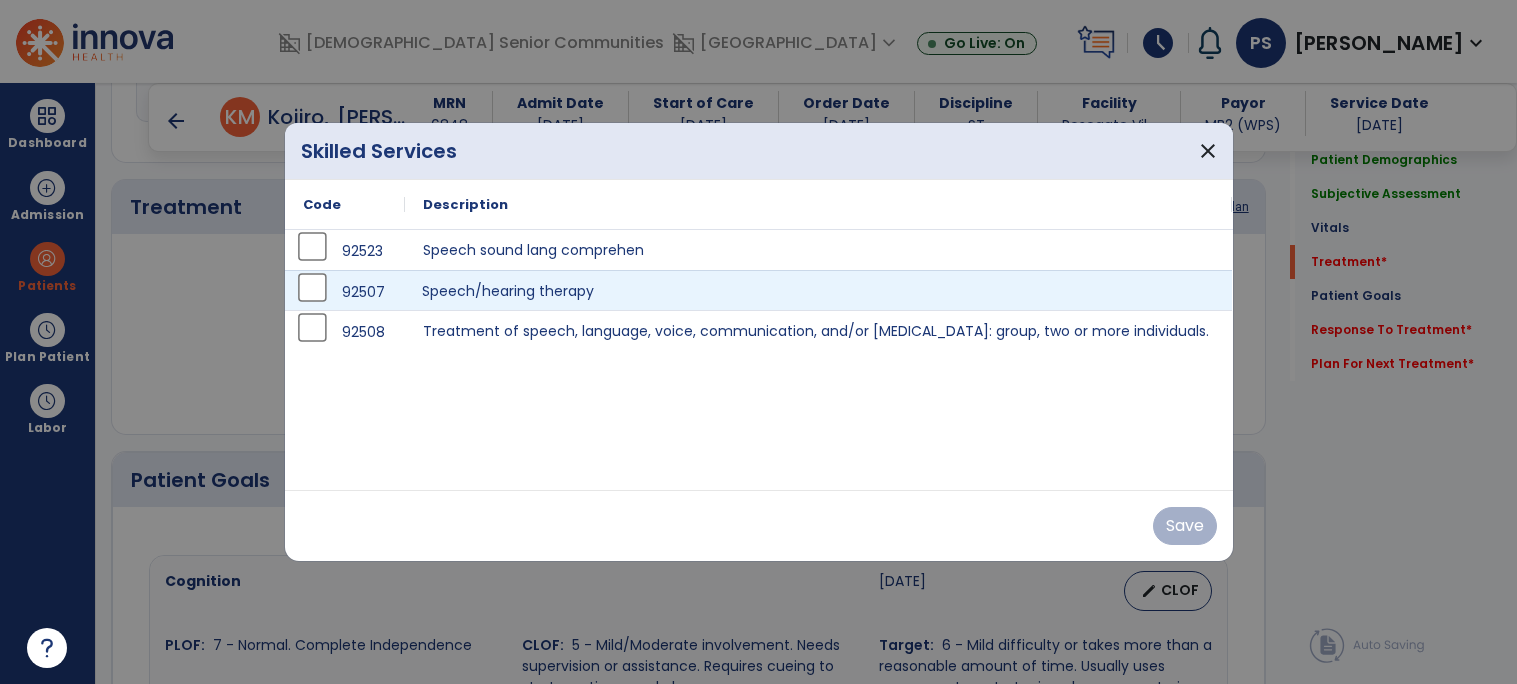 click on "Speech/hearing therapy" at bounding box center (819, 290) 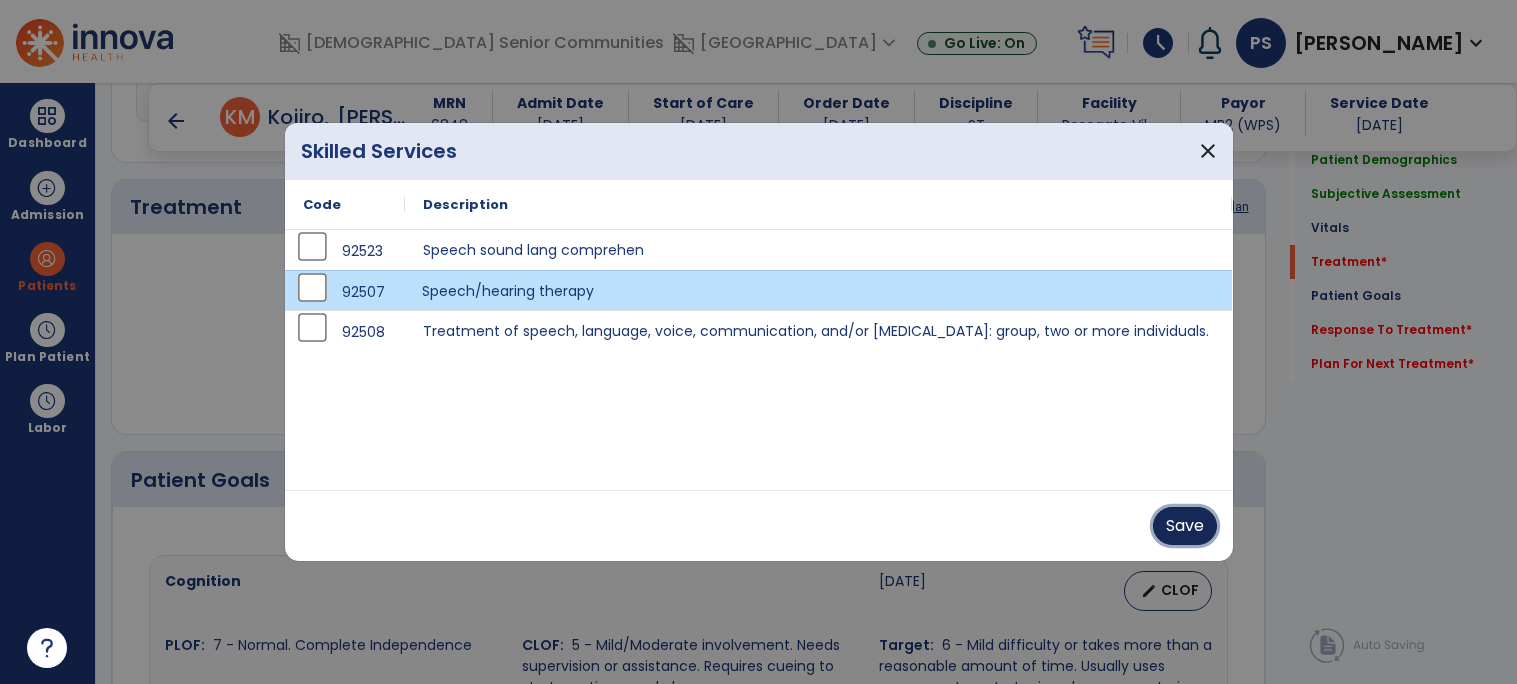 click on "Save" at bounding box center (1185, 526) 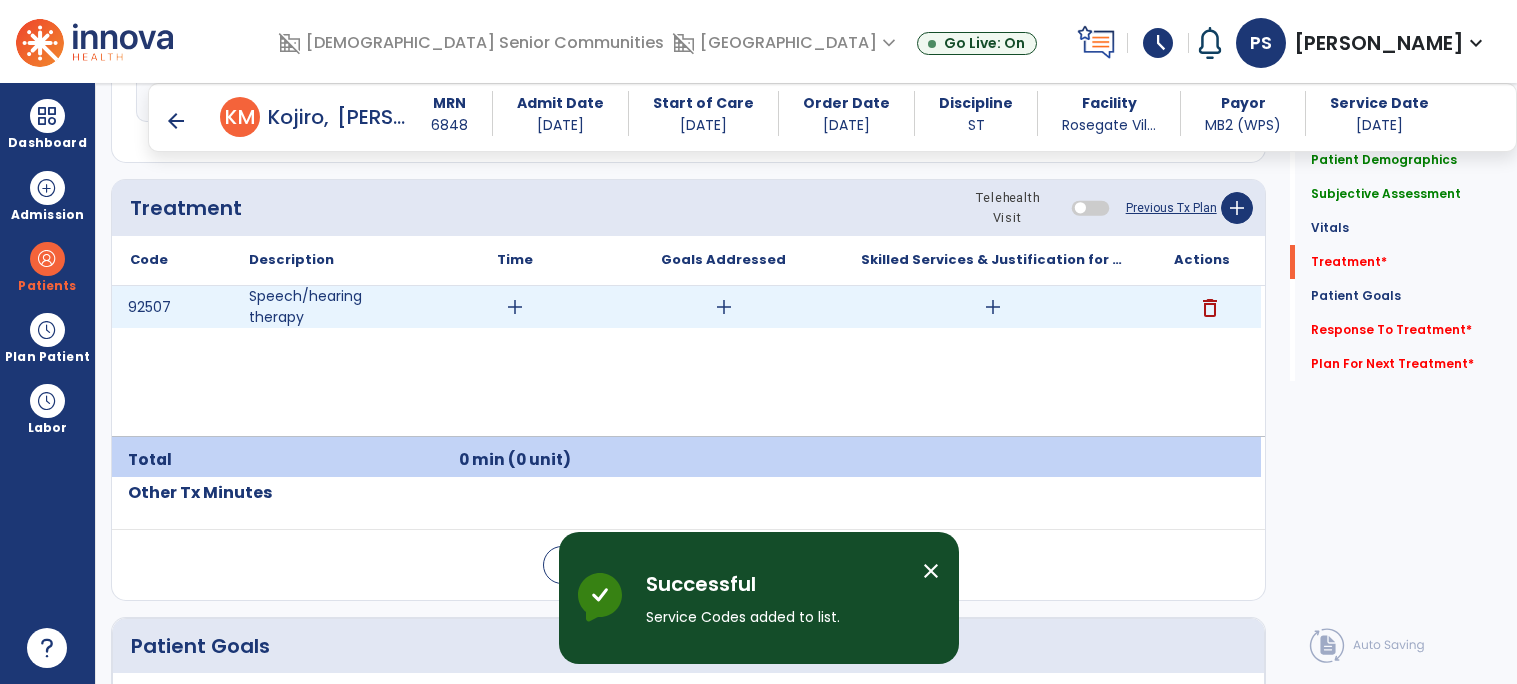 click on "add" at bounding box center (514, 307) 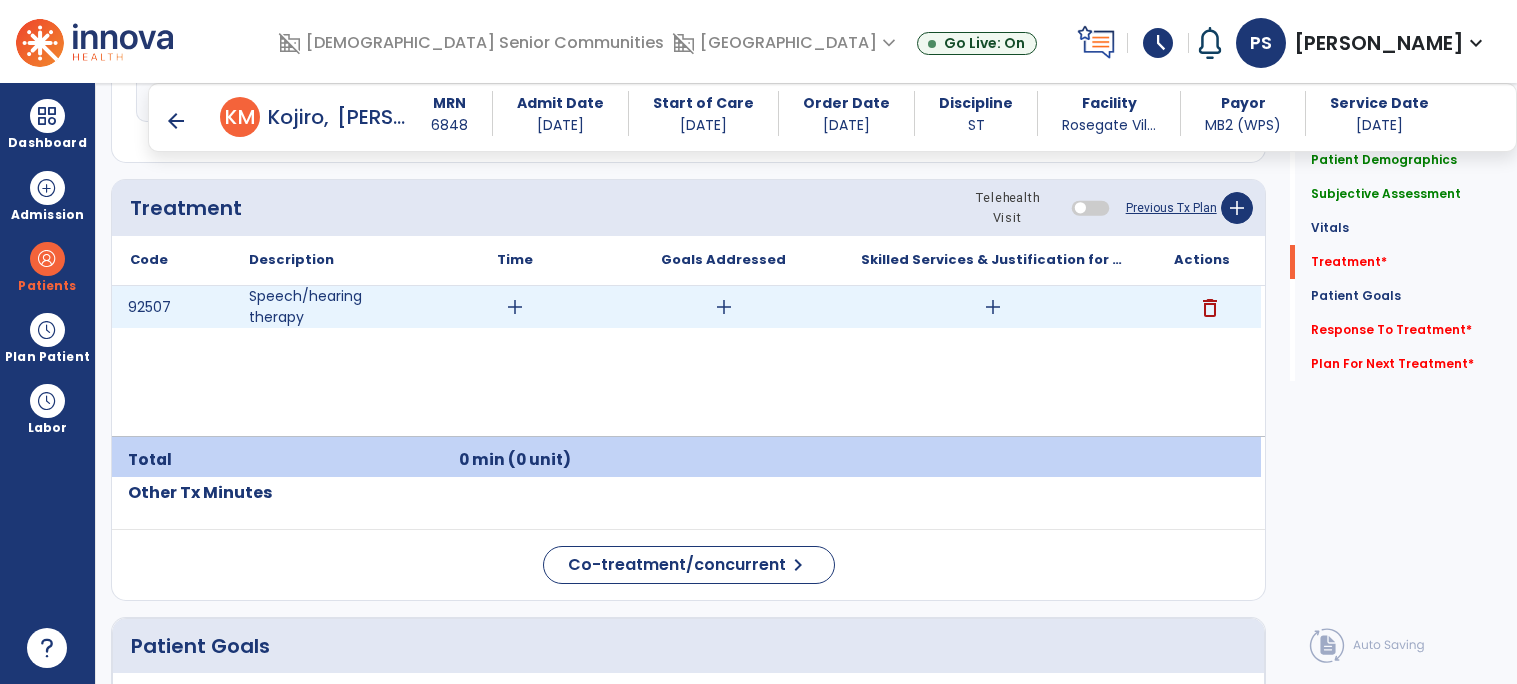 click on "add" at bounding box center [515, 307] 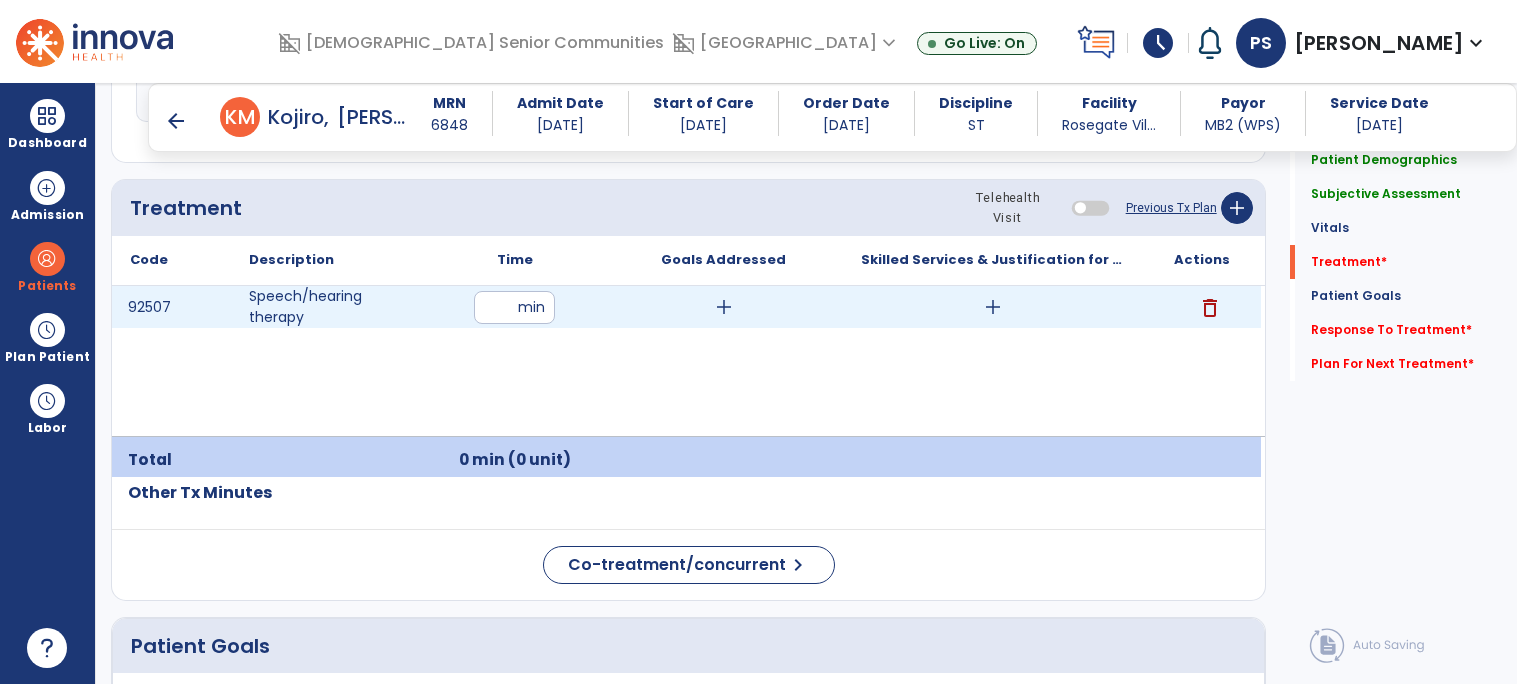 type on "**" 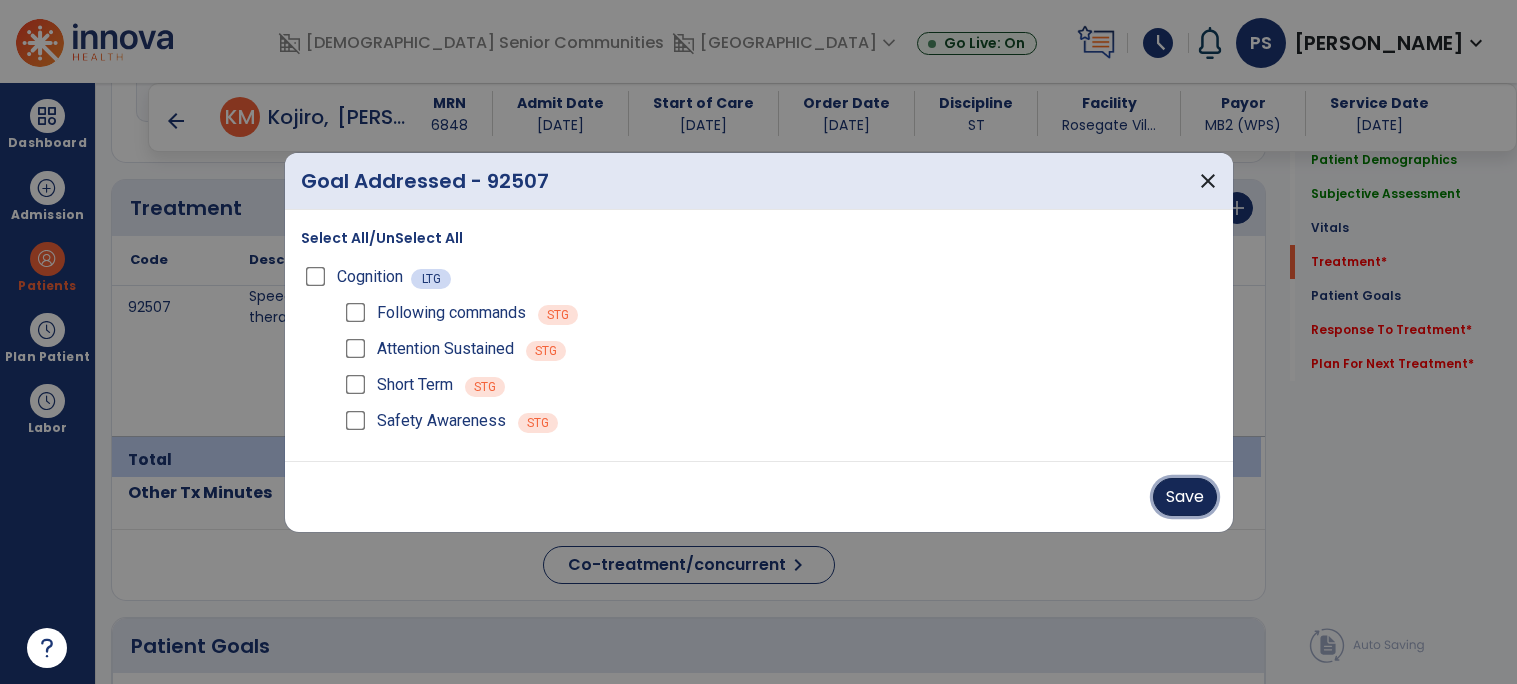 click on "Save" at bounding box center (1185, 497) 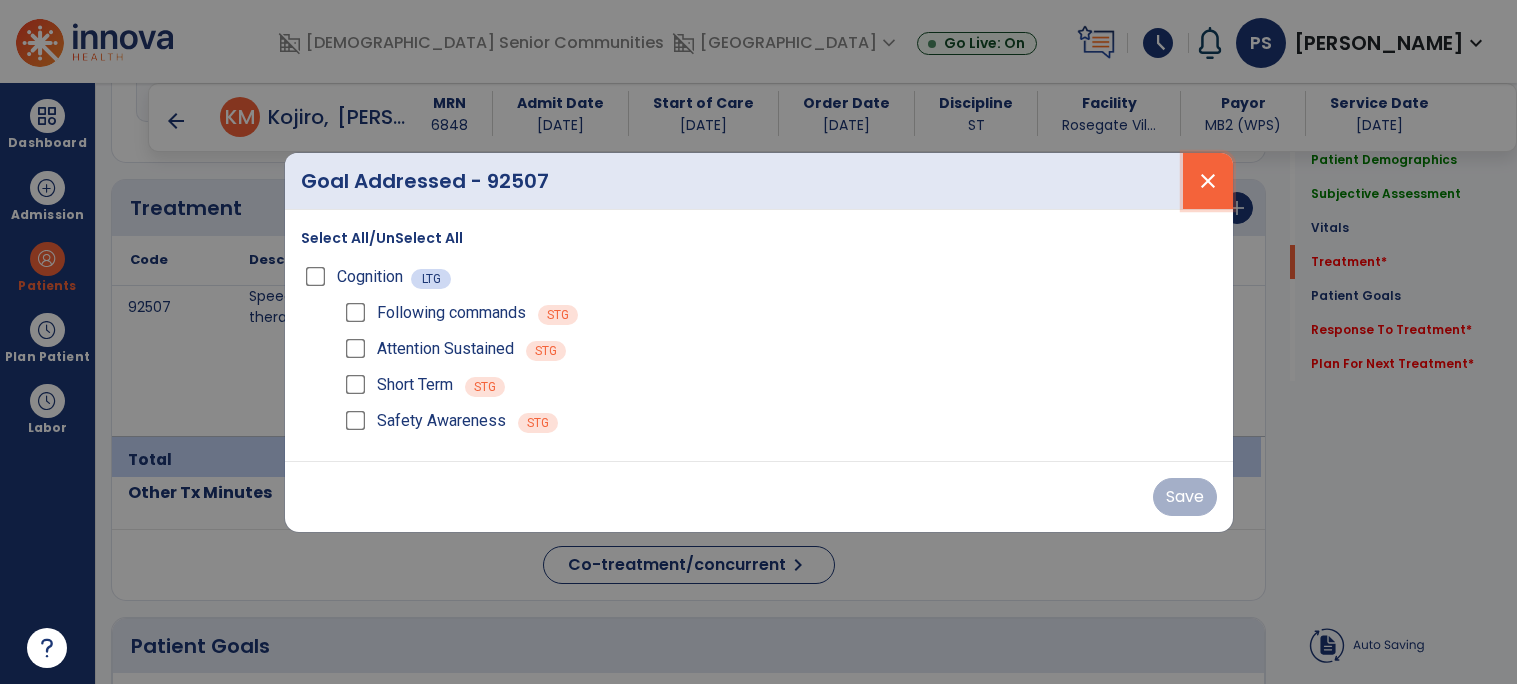 click on "close" at bounding box center [1208, 181] 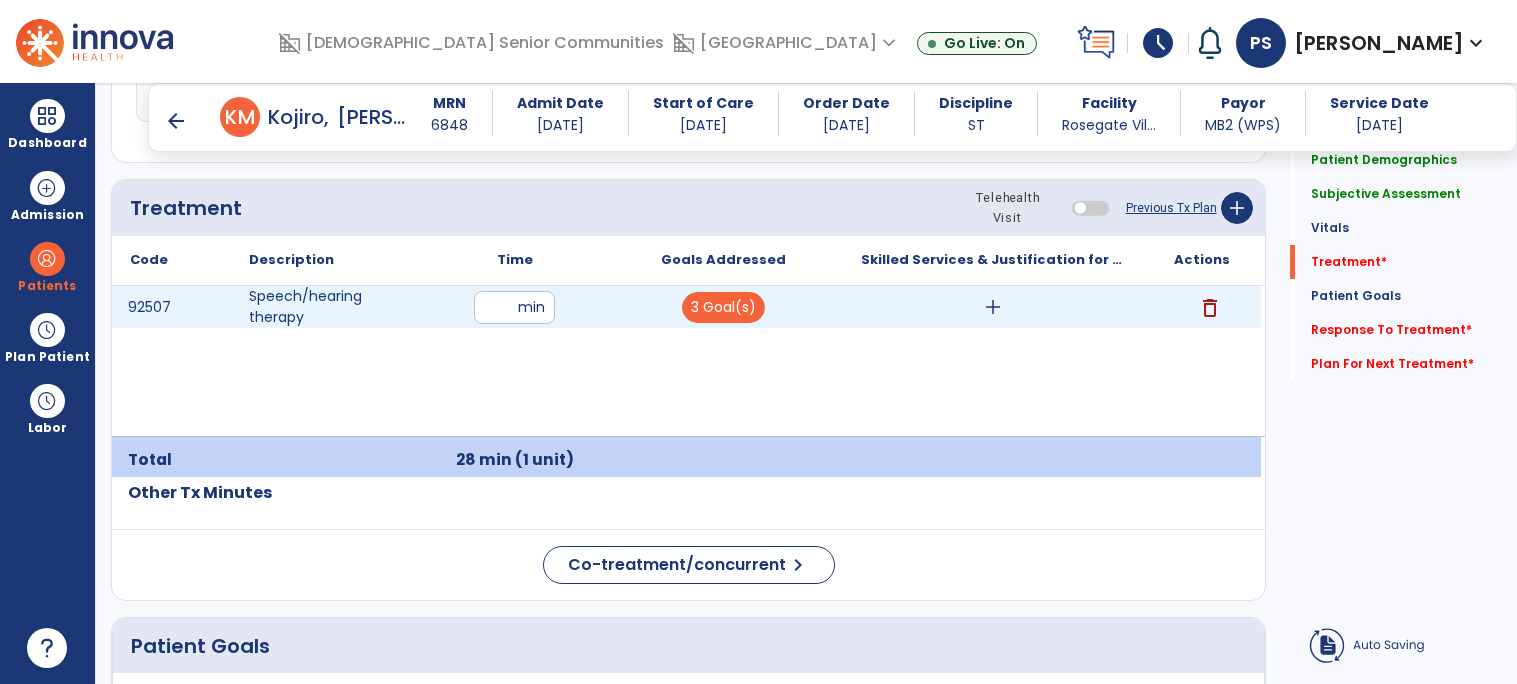 click on "add" at bounding box center [993, 307] 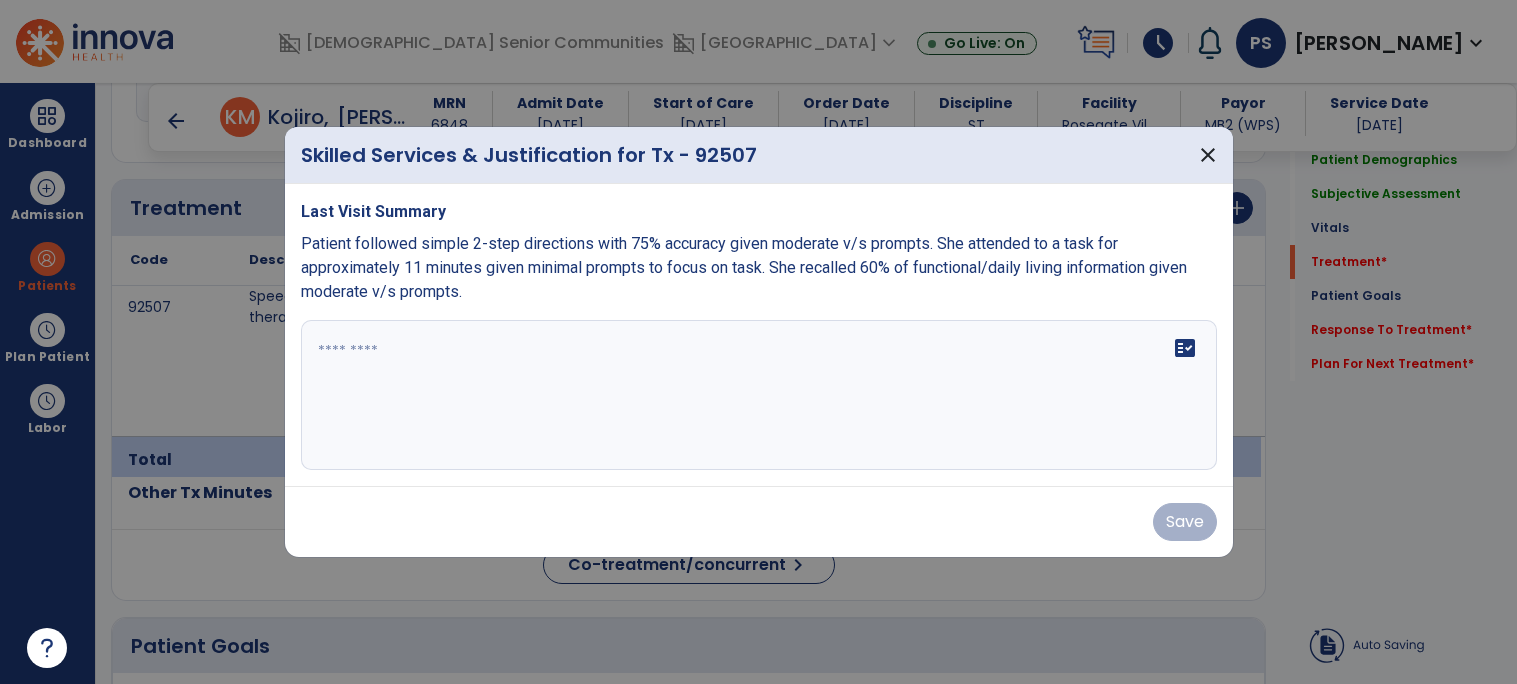 click on "Patient followed simple 2-step directions with 75% accuracy given moderate v/s prompts. She attended to a task for approximately 11 minutes given minimal prompts to focus on task. She recalled 60% of functional/daily living information given moderate v/s prompts." at bounding box center [744, 267] 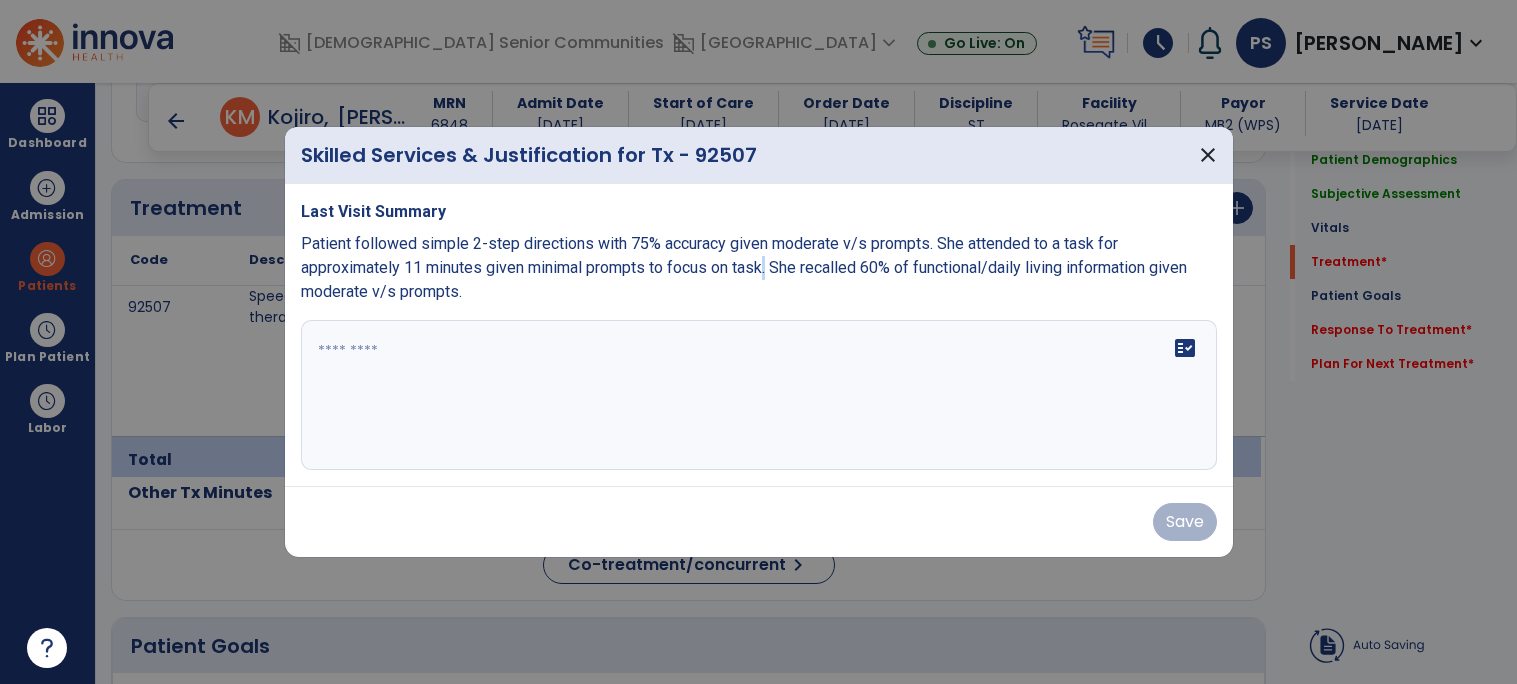 click on "Patient followed simple 2-step directions with 75% accuracy given moderate v/s prompts. She attended to a task for approximately 11 minutes given minimal prompts to focus on task. She recalled 60% of functional/daily living information given moderate v/s prompts." at bounding box center (744, 267) 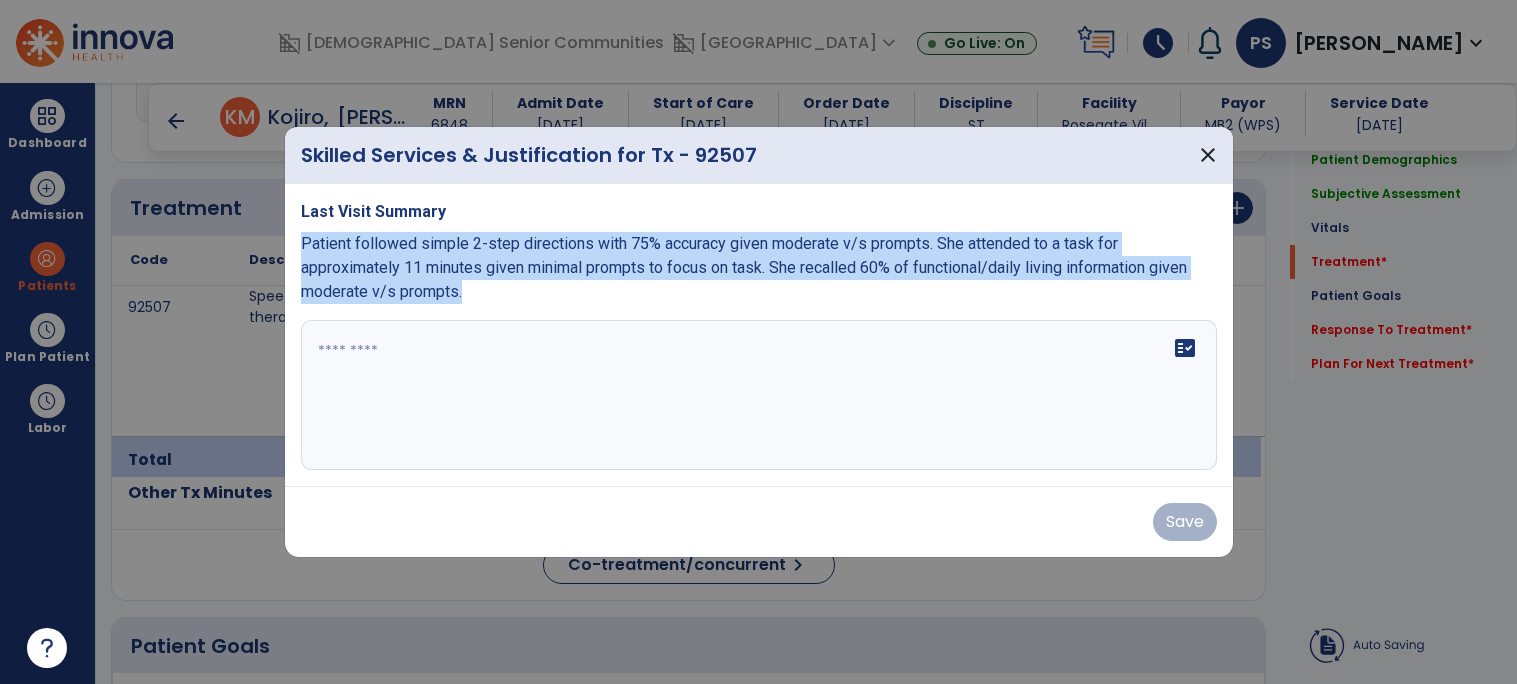 copy on "Patient followed simple 2-step directions with 75% accuracy given moderate v/s prompts. She attended to a task for approximately 11 minutes given minimal prompts to focus on task. She recalled 60% of functional/daily living information given moderate v/s prompts." 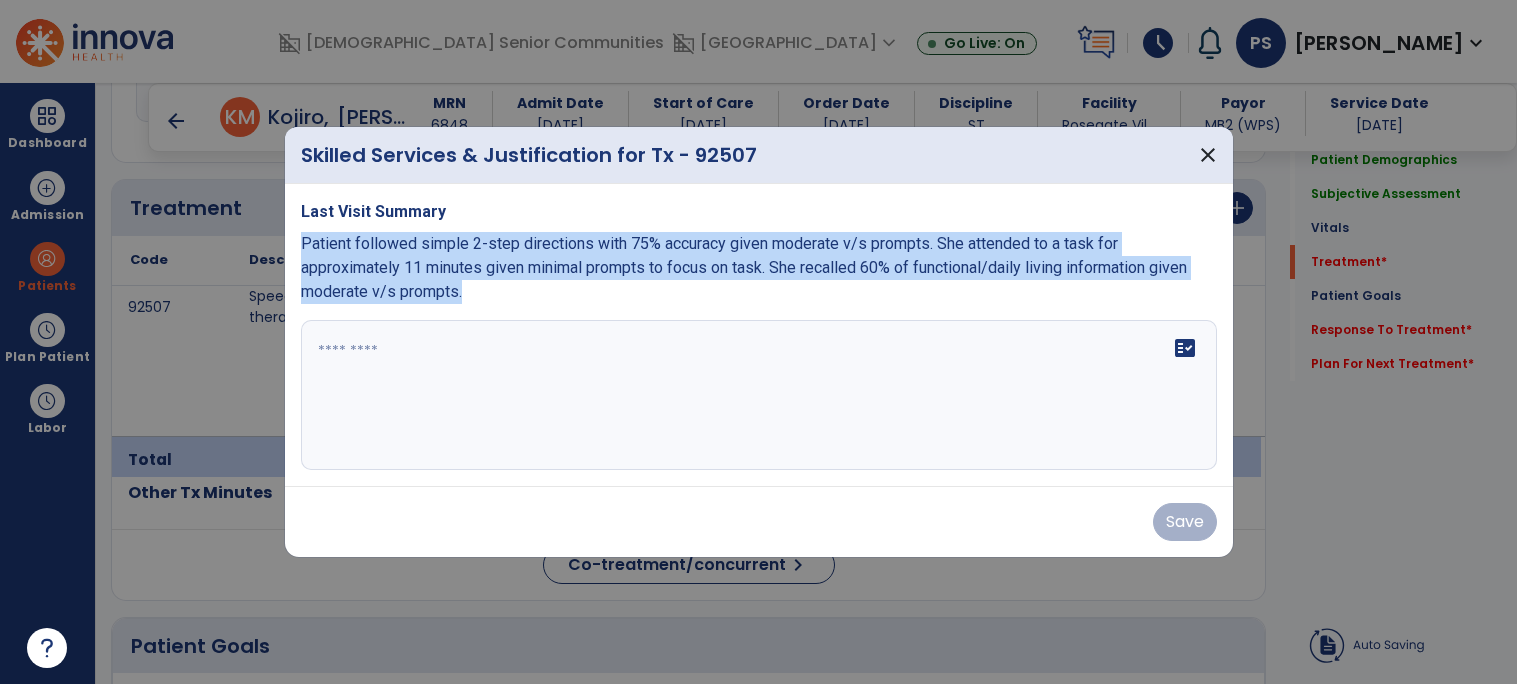 click on "fact_check" at bounding box center [759, 395] 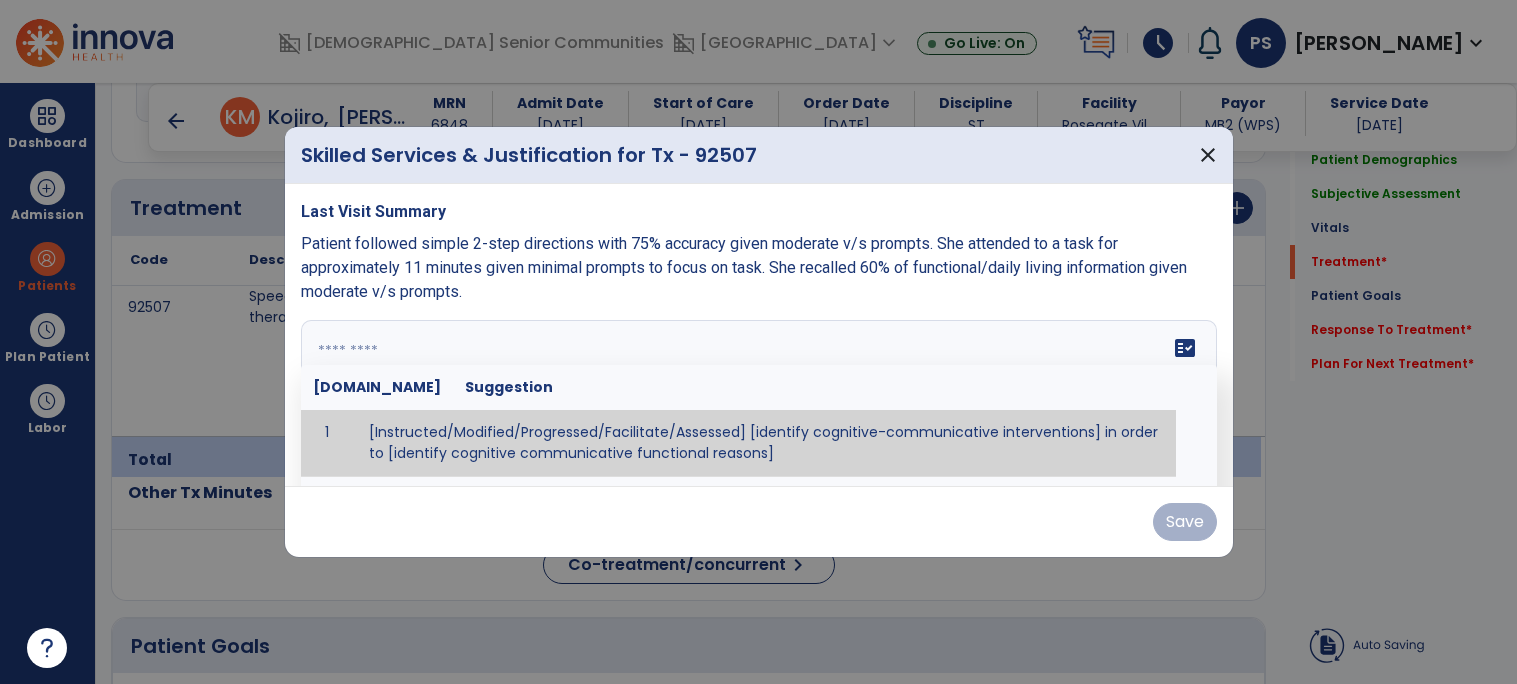 paste on "**********" 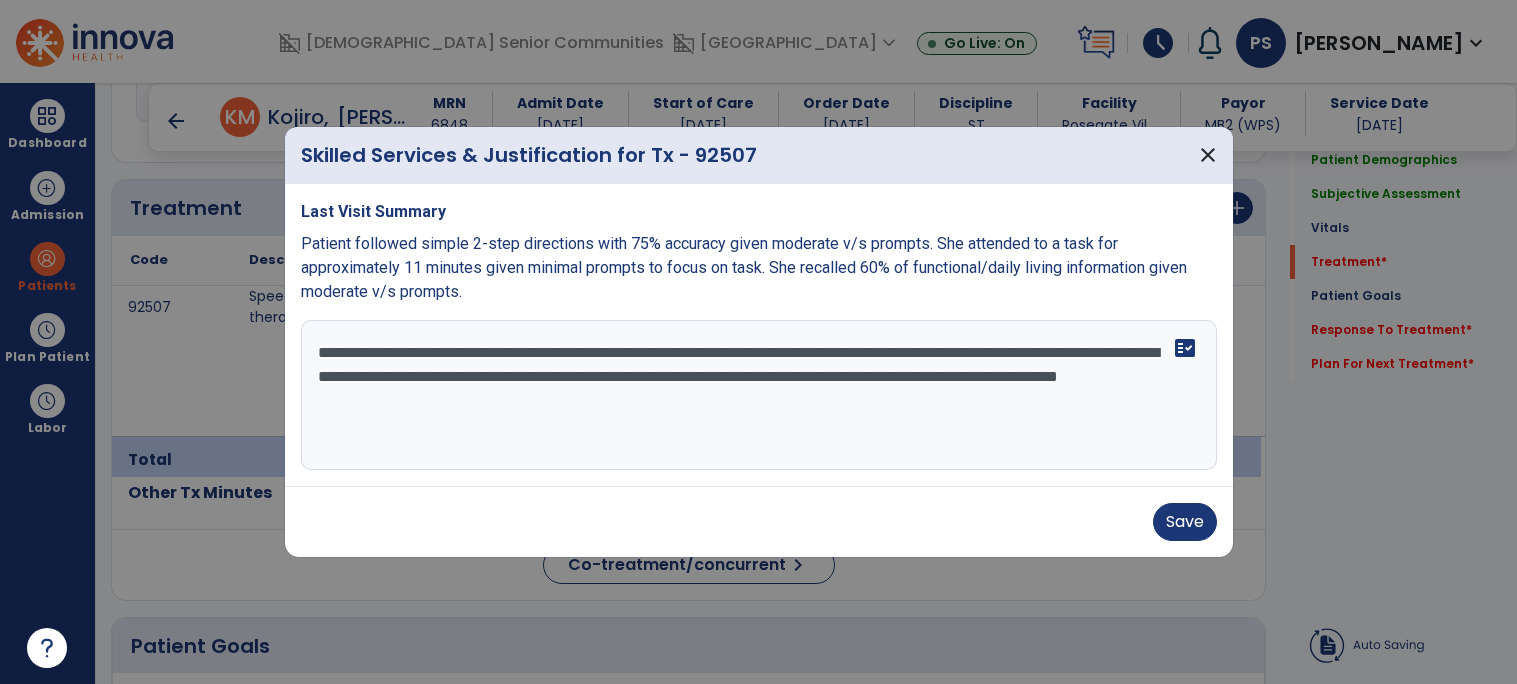 click on "**********" at bounding box center [759, 395] 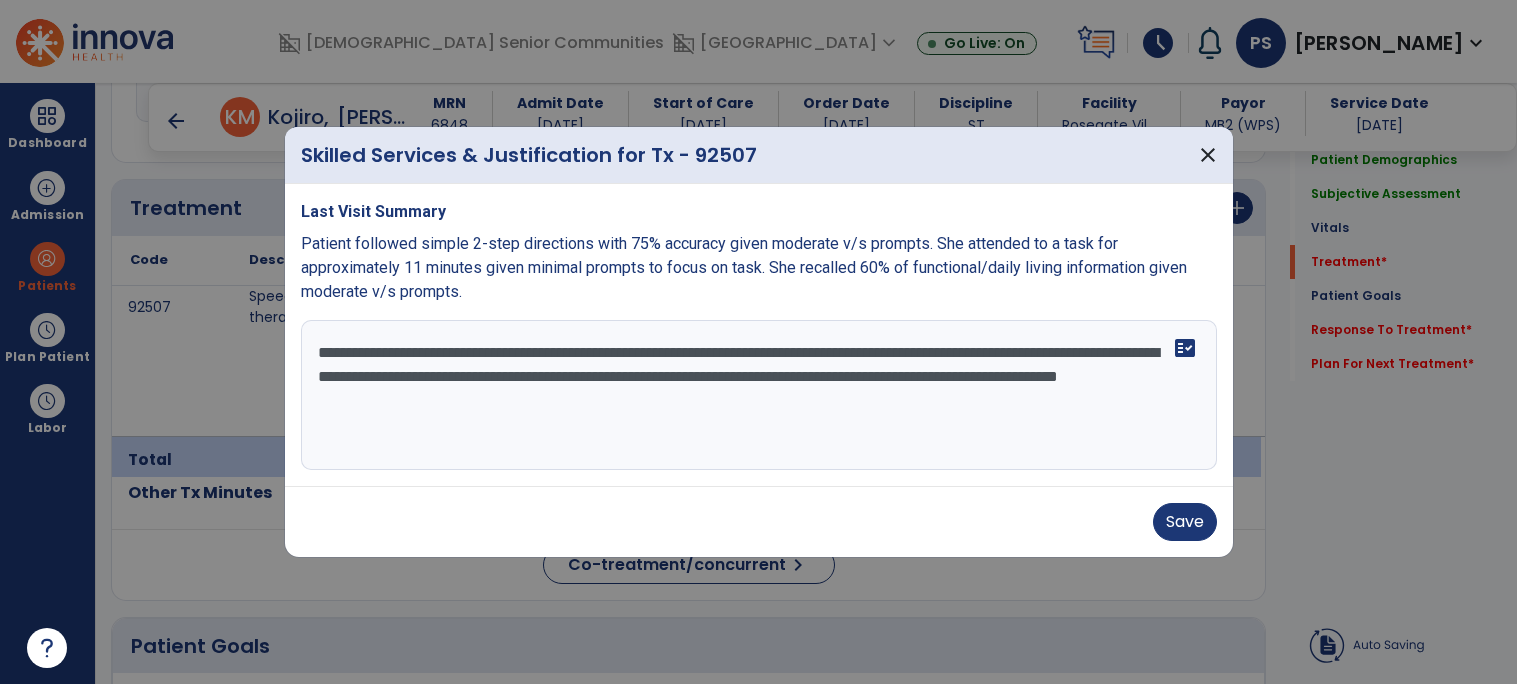 click on "**********" at bounding box center [759, 395] 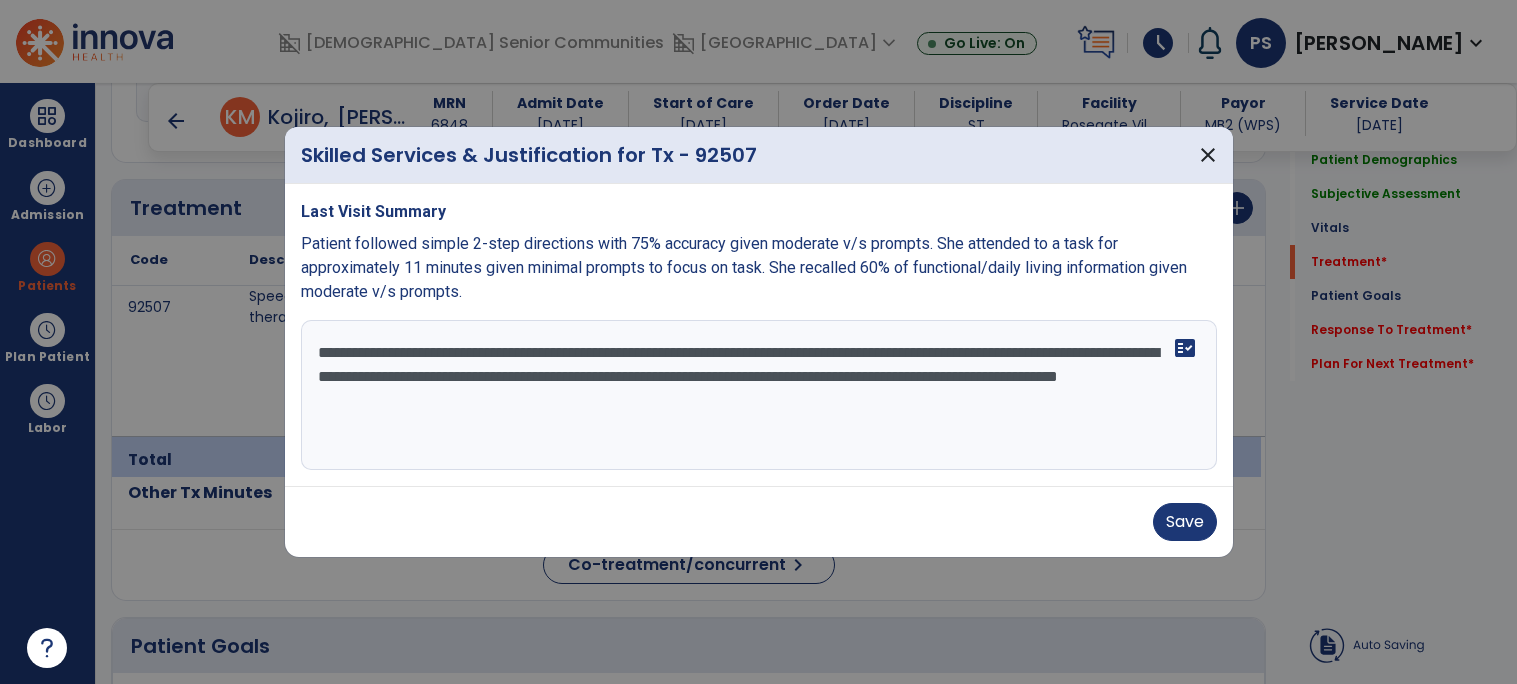 click on "**********" at bounding box center (759, 395) 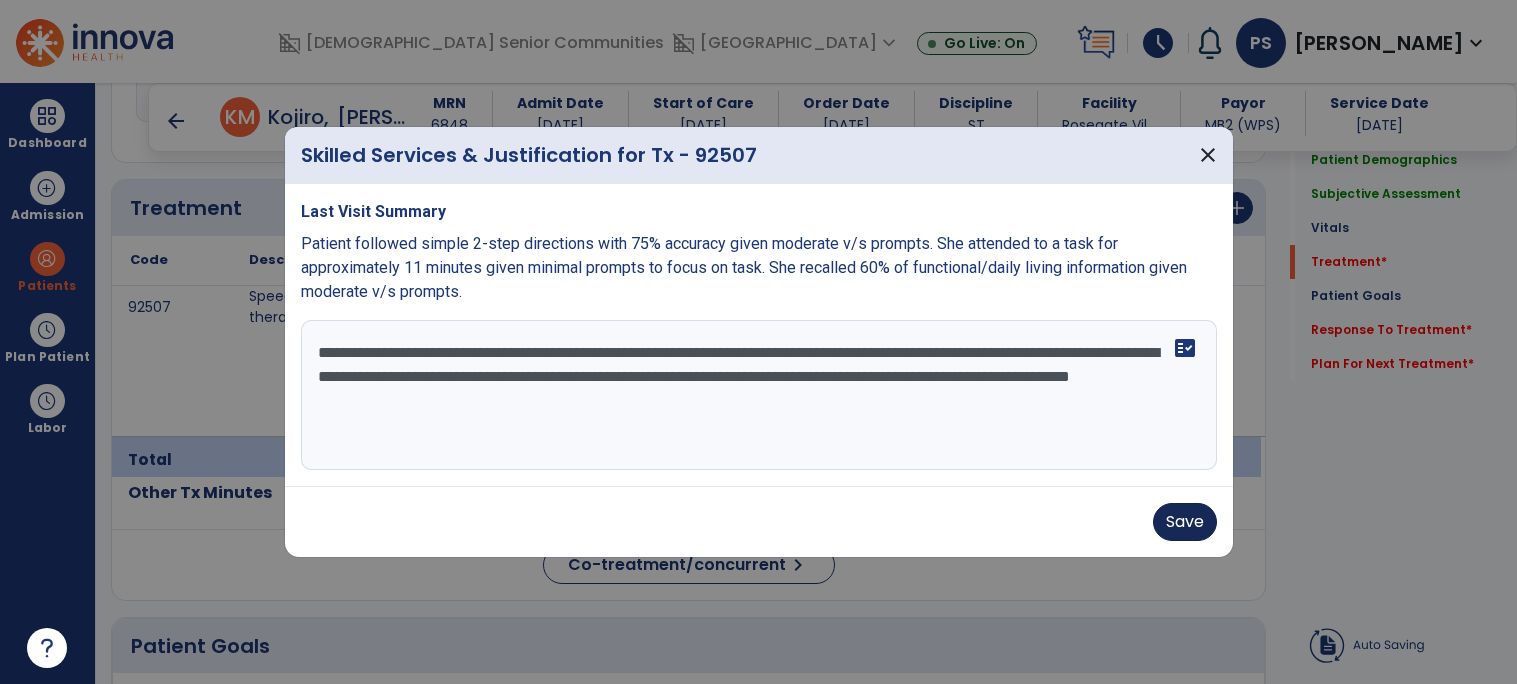 type on "**********" 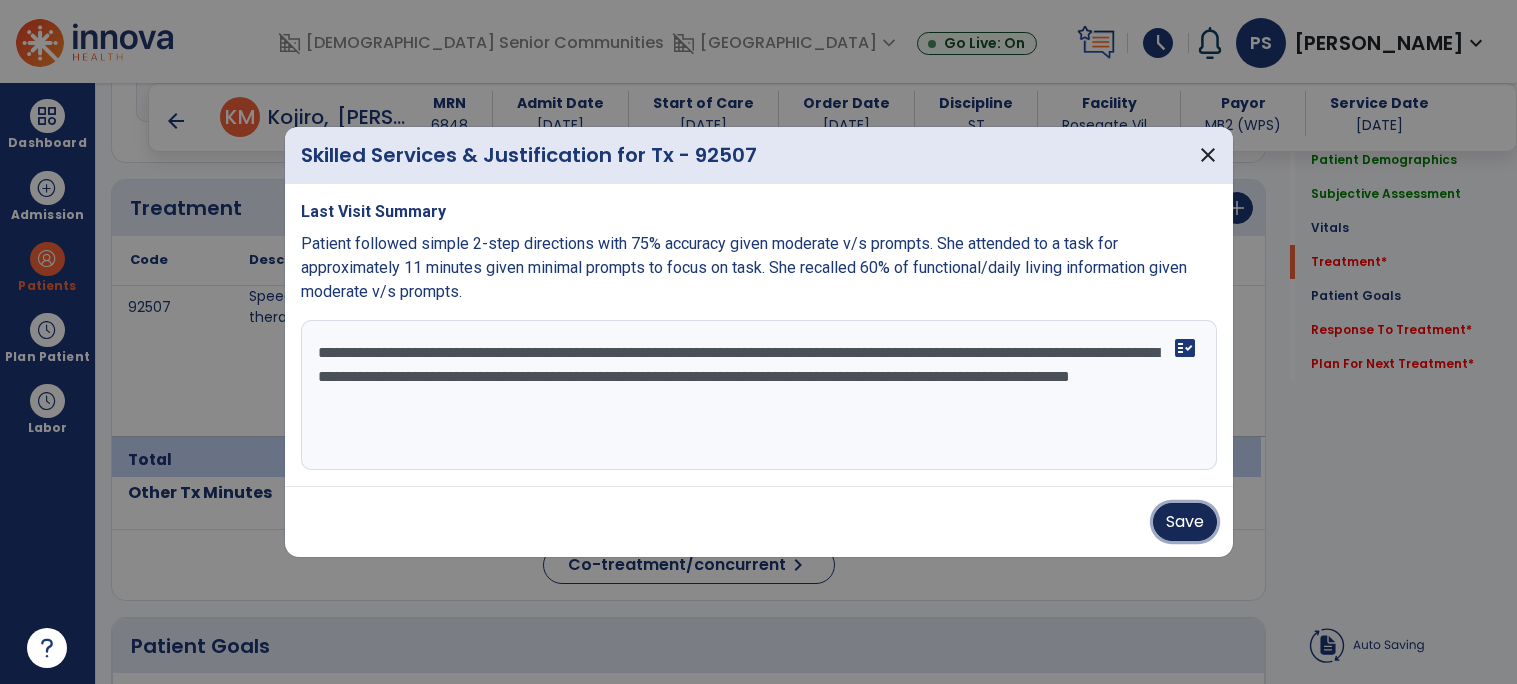 click on "Save" at bounding box center [1185, 522] 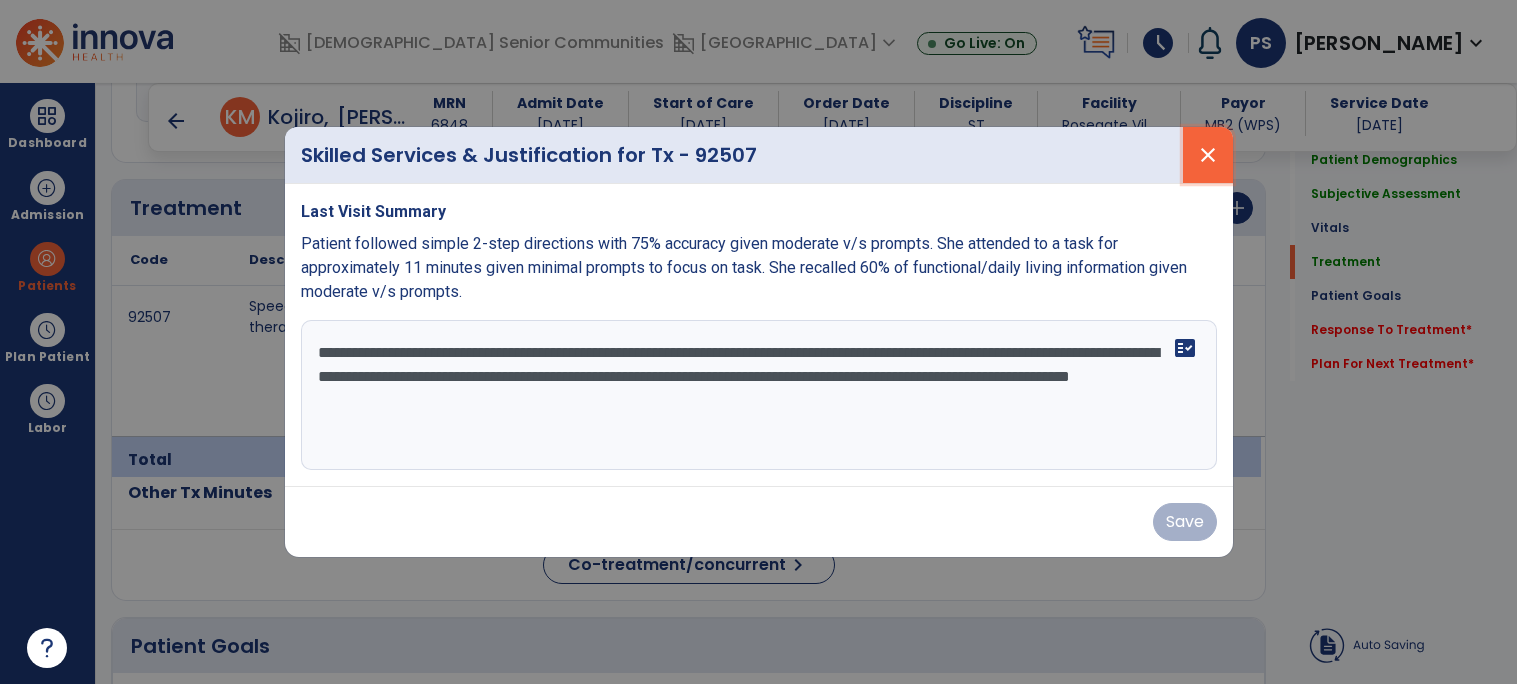click on "close" at bounding box center (1208, 155) 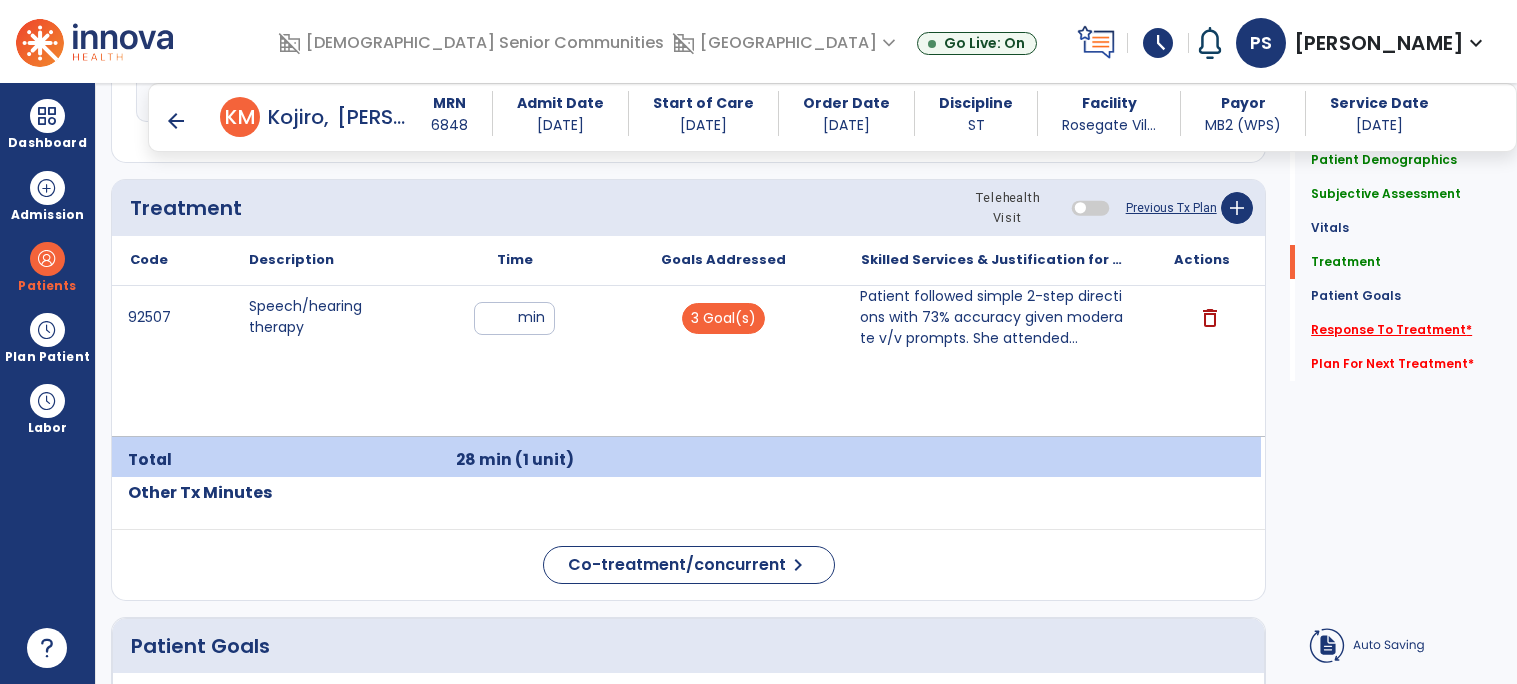 click on "Response To Treatment   *" 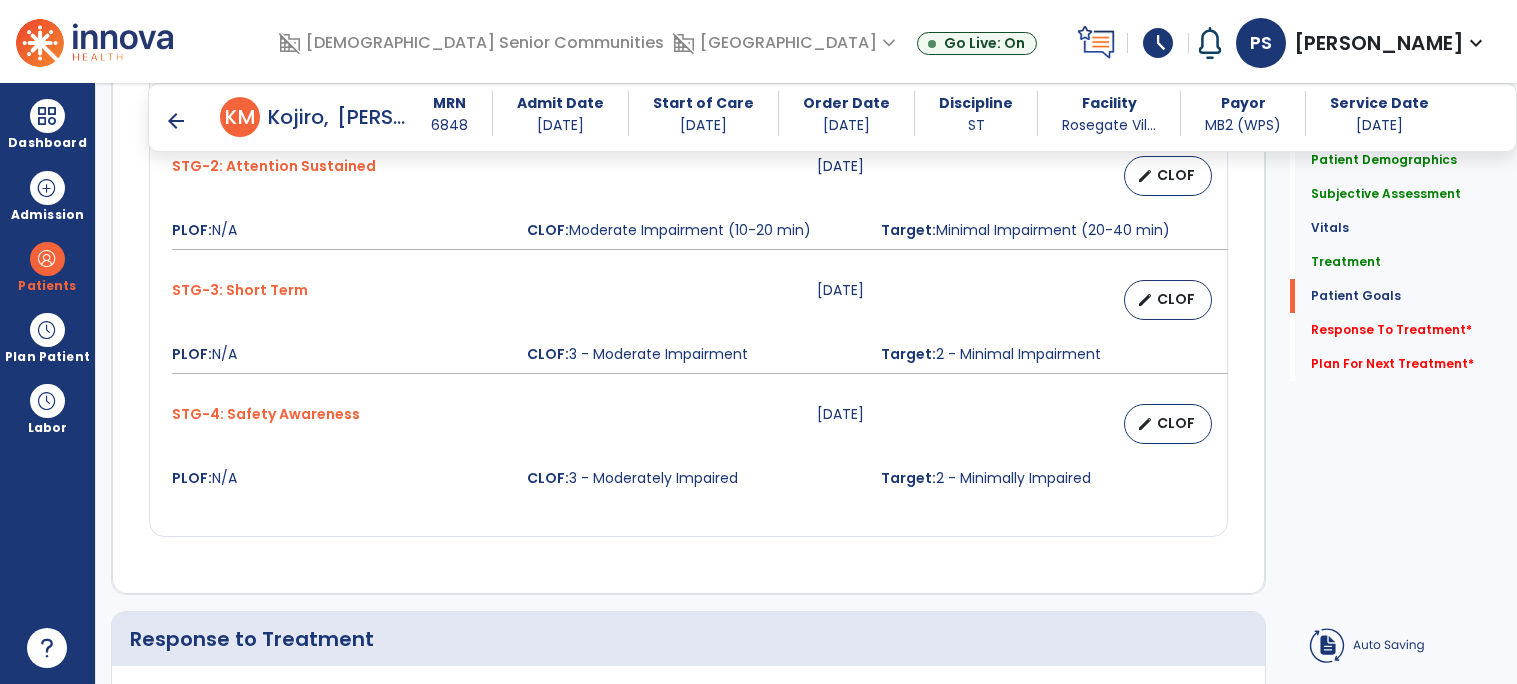 scroll, scrollTop: 2419, scrollLeft: 0, axis: vertical 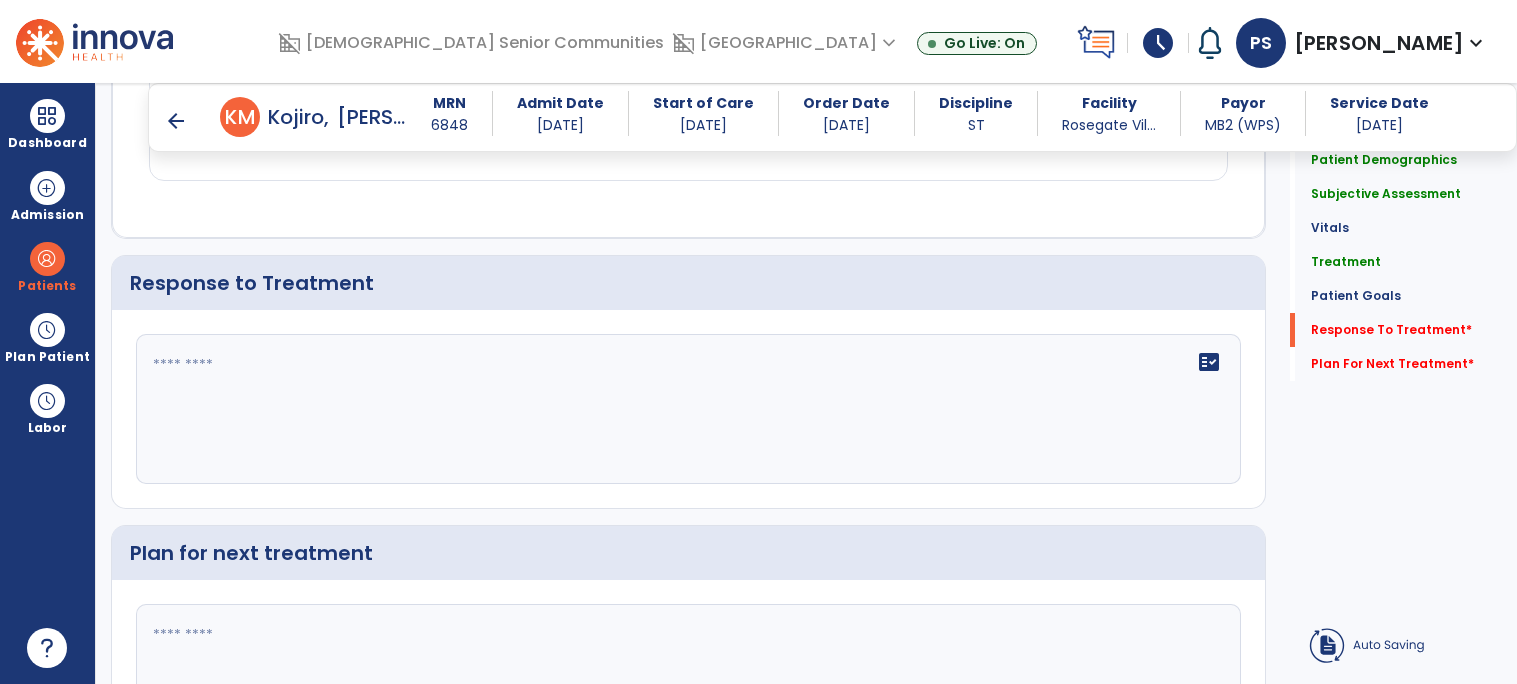 click 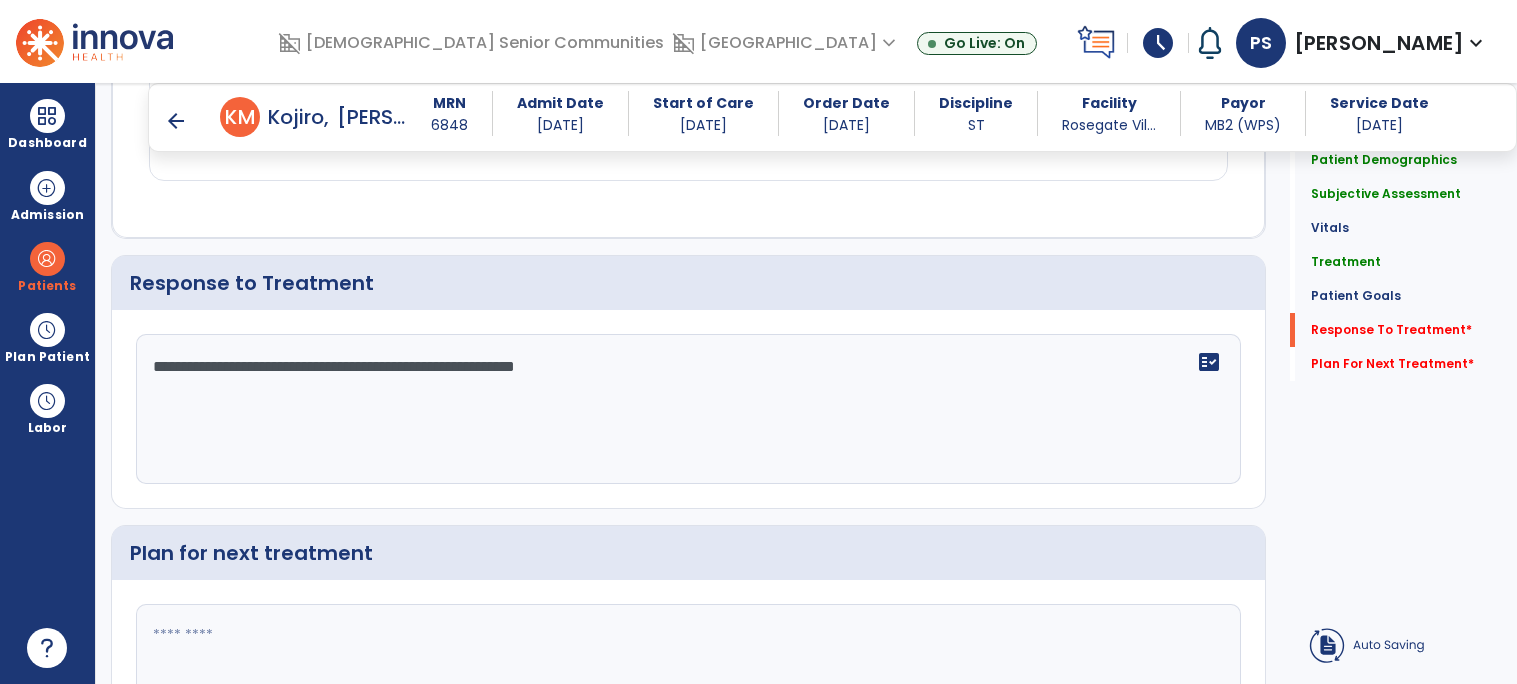 scroll, scrollTop: 2583, scrollLeft: 0, axis: vertical 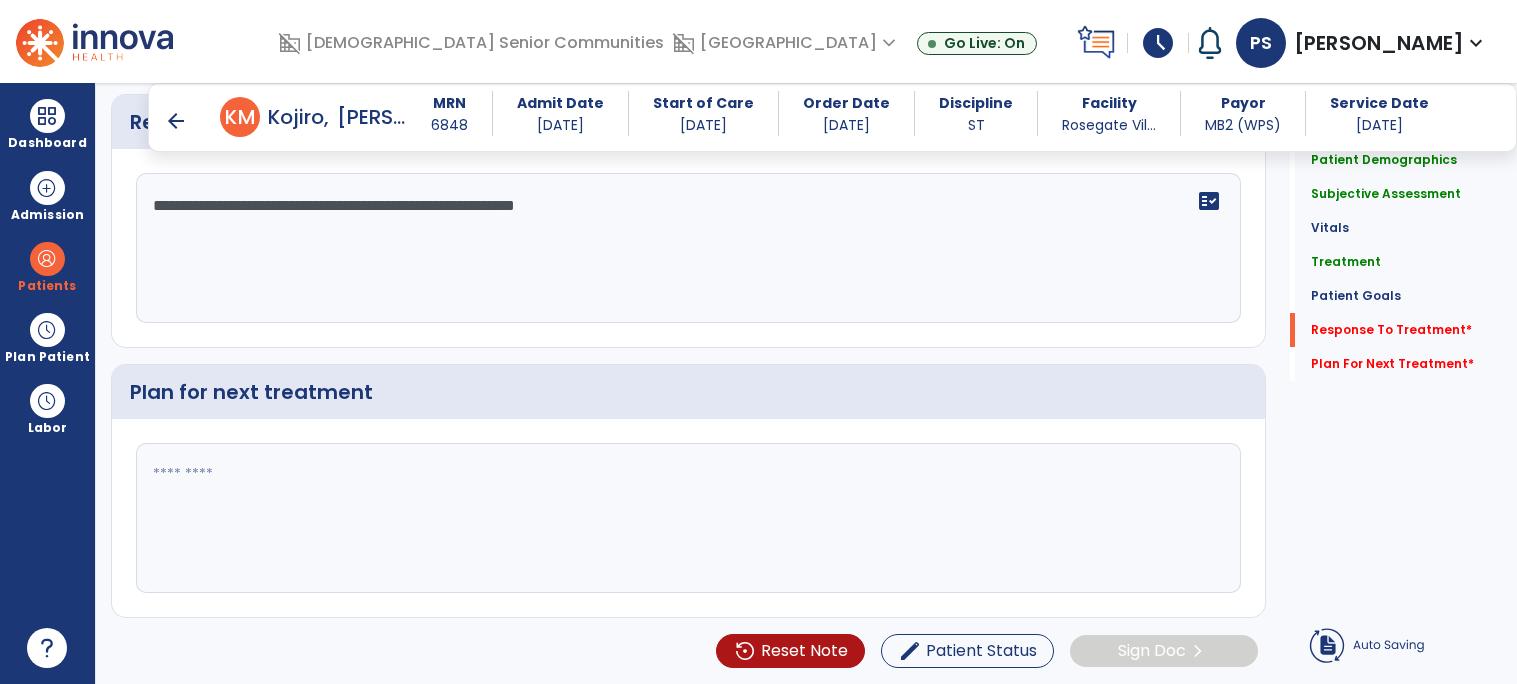 type on "**********" 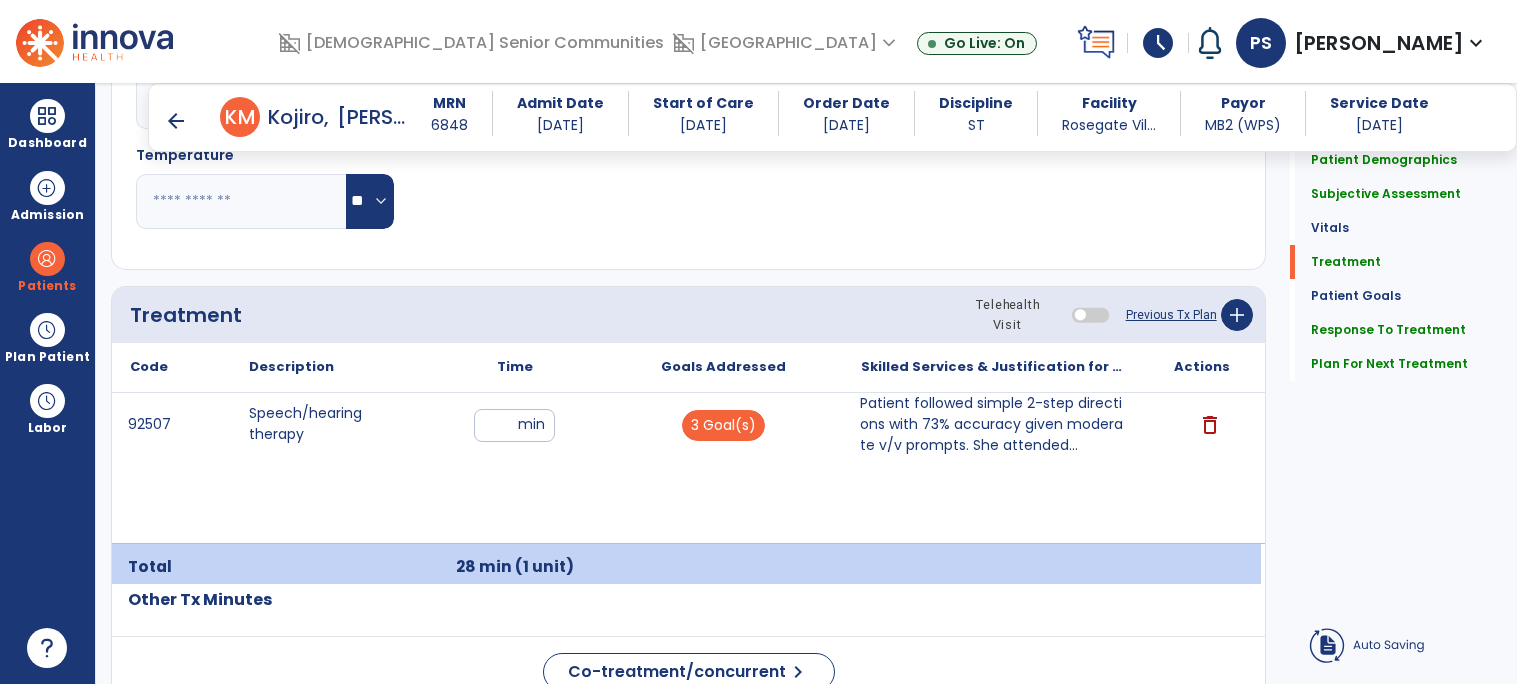 scroll, scrollTop: 1072, scrollLeft: 0, axis: vertical 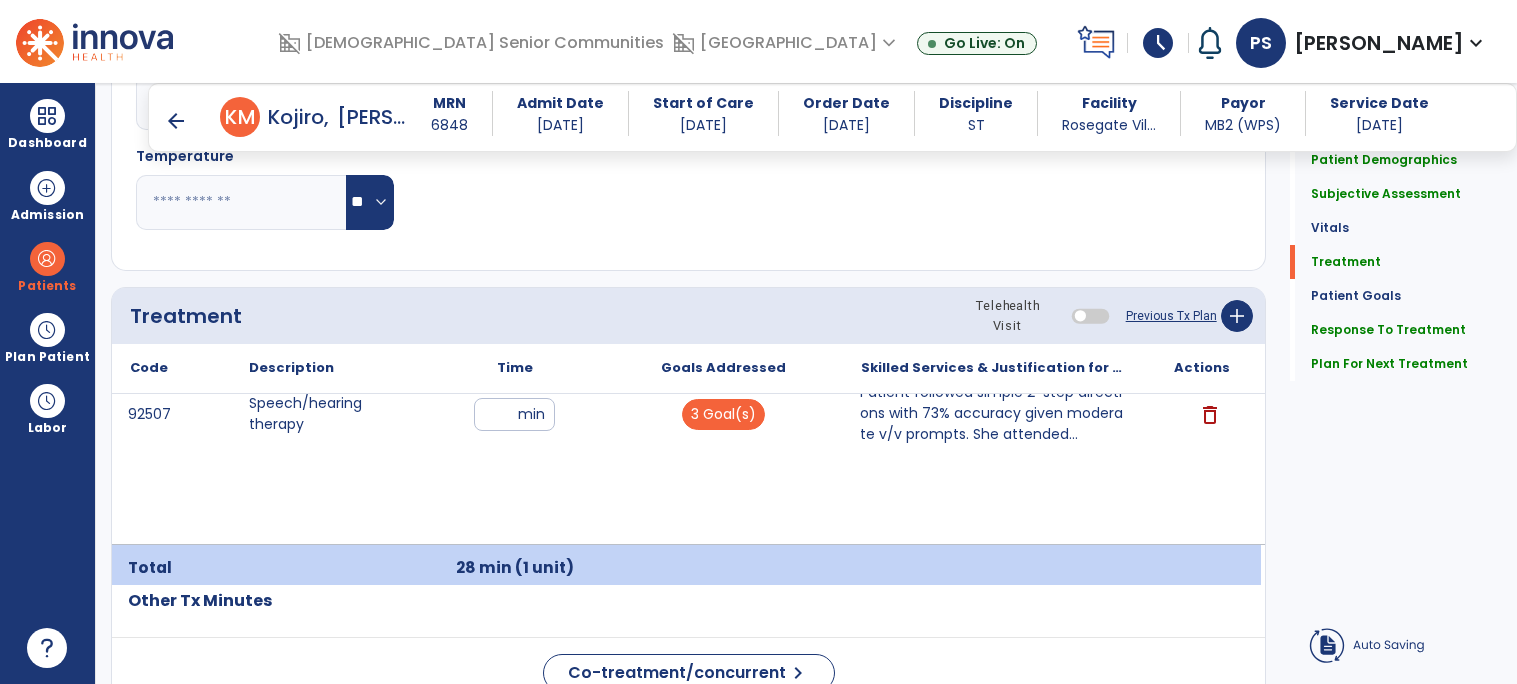 type on "**********" 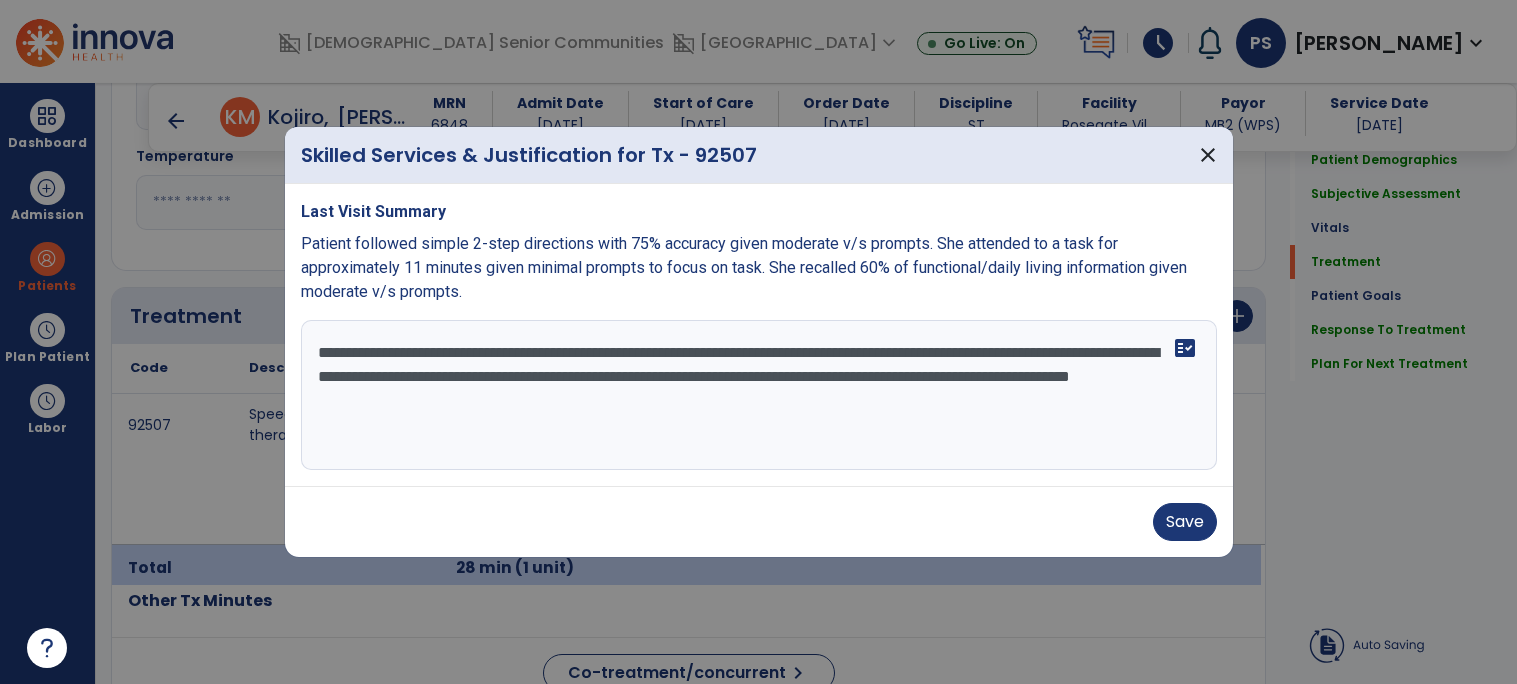 click on "**********" at bounding box center (759, 395) 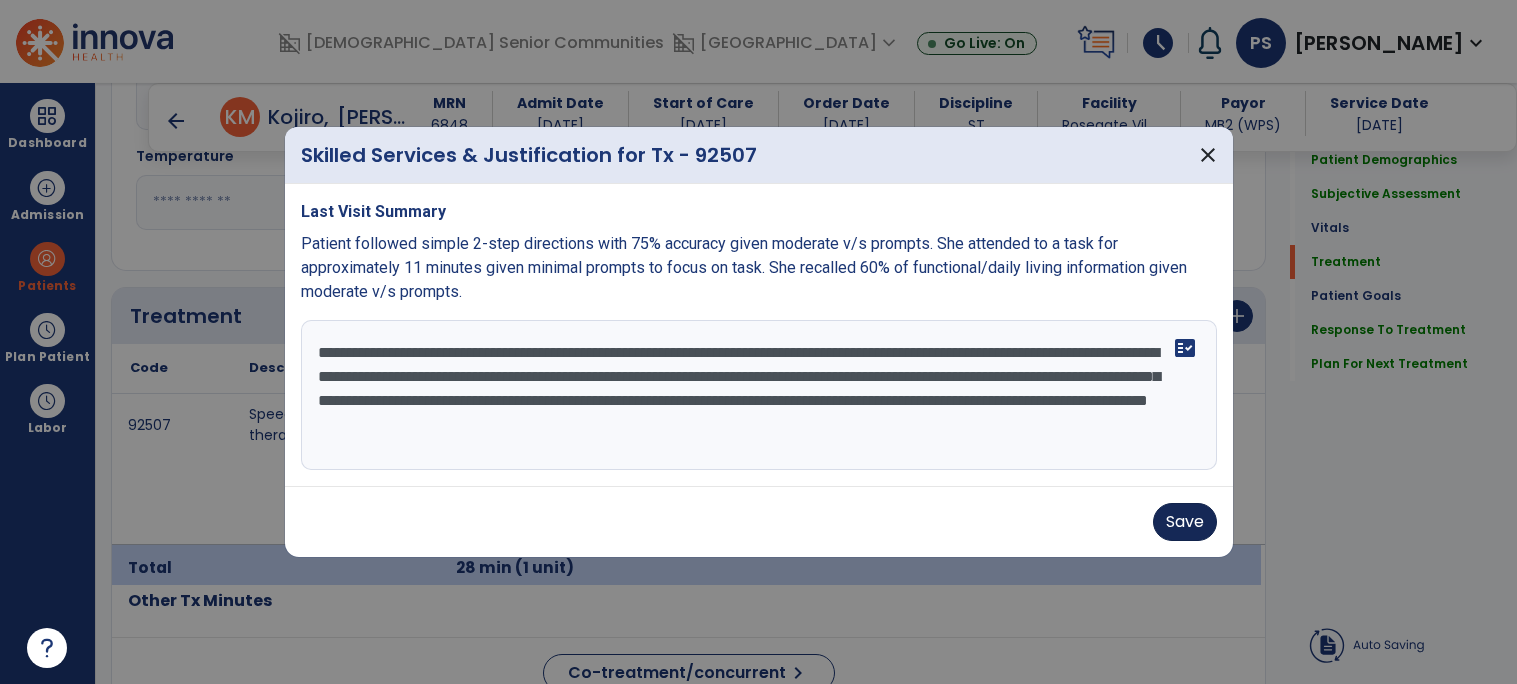 type on "**********" 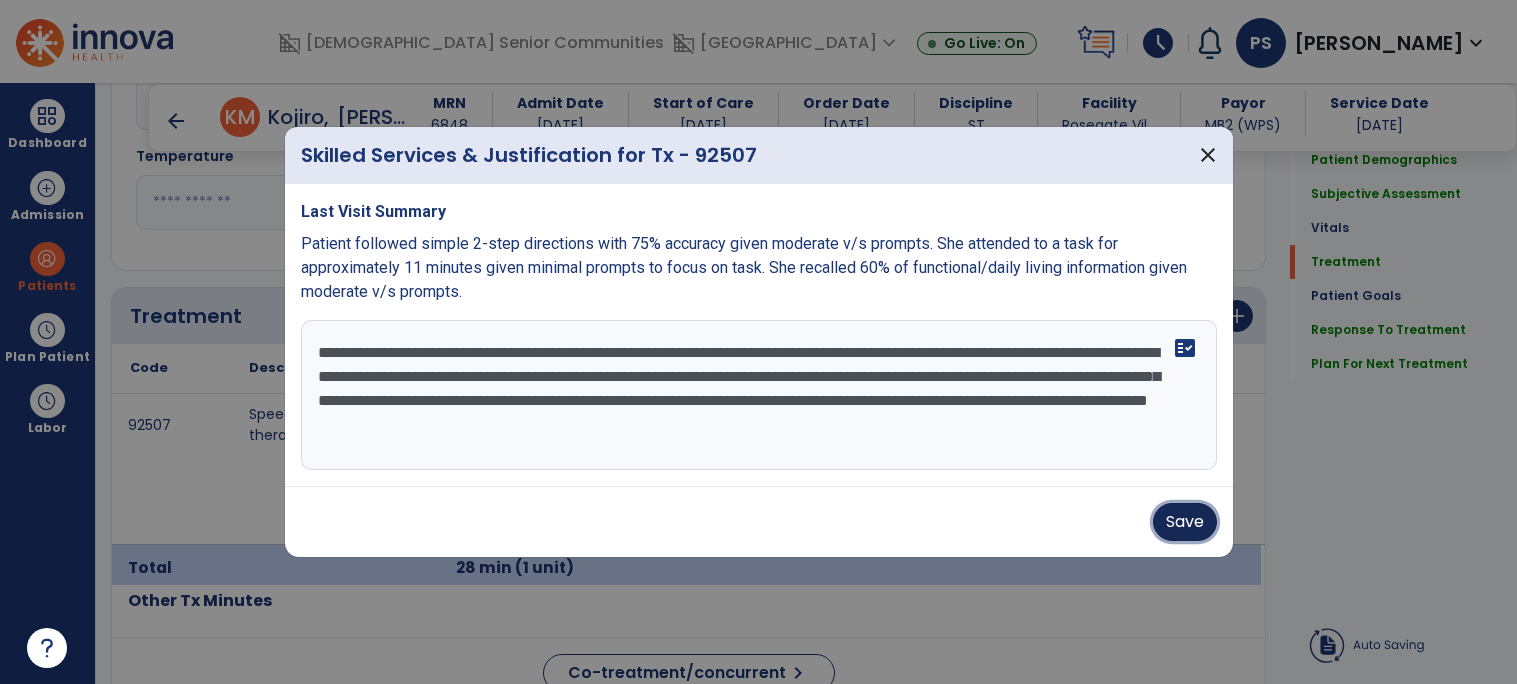 click on "Save" at bounding box center [1185, 522] 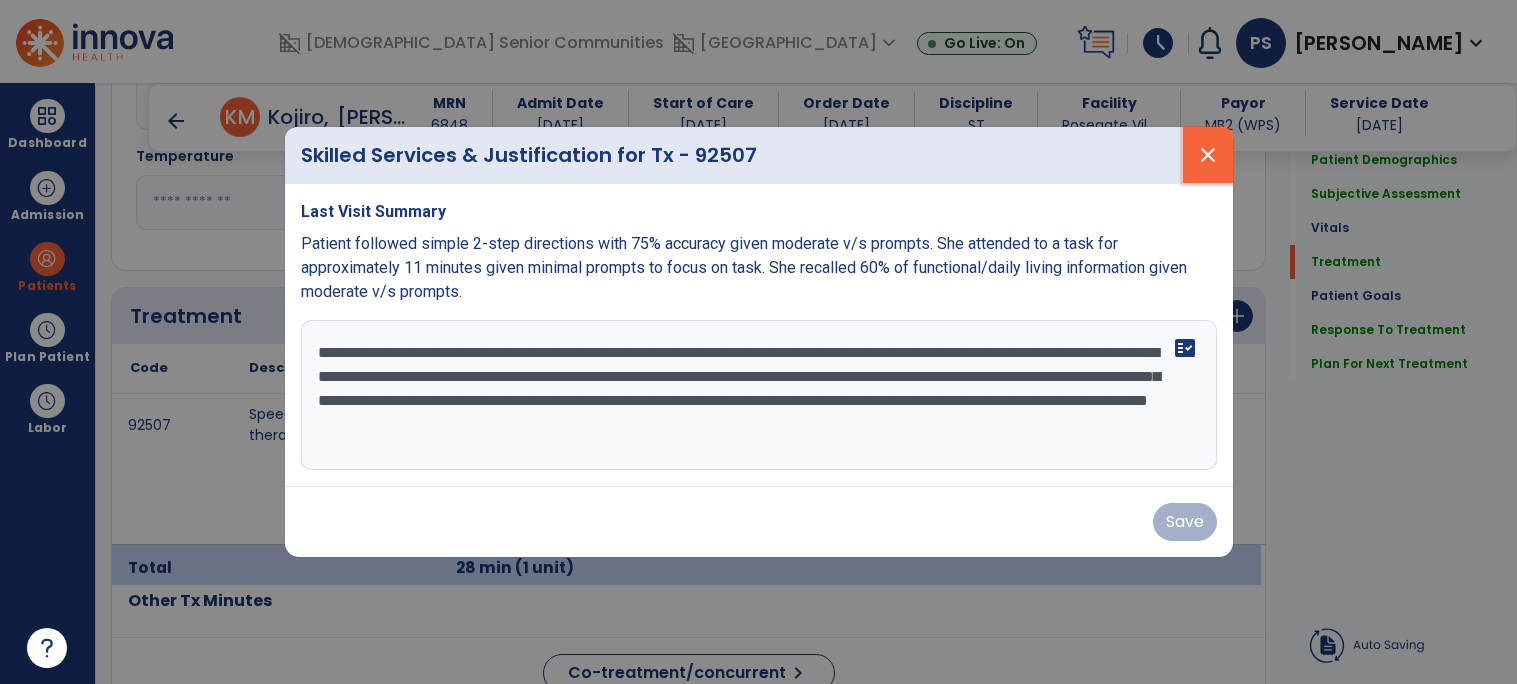 click on "close" at bounding box center [1208, 155] 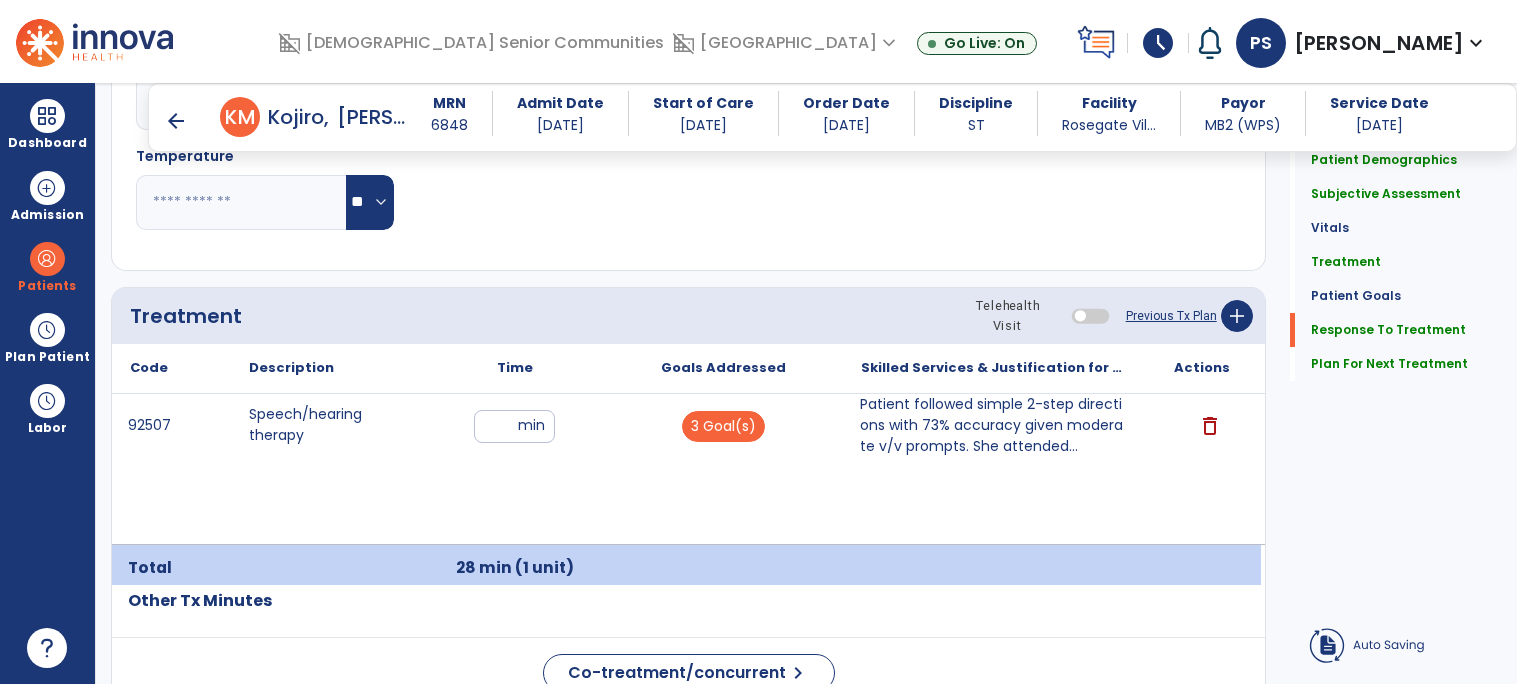 scroll, scrollTop: 2583, scrollLeft: 0, axis: vertical 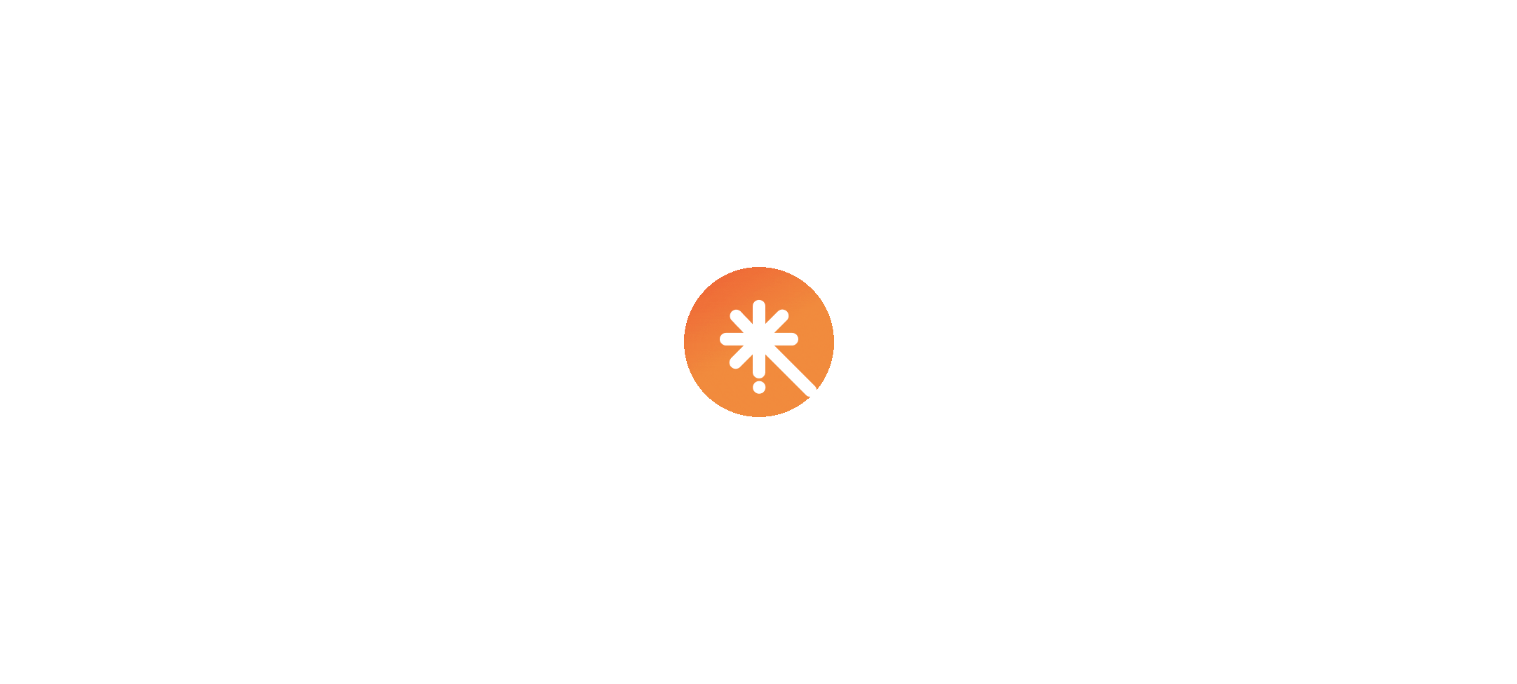 select on "****" 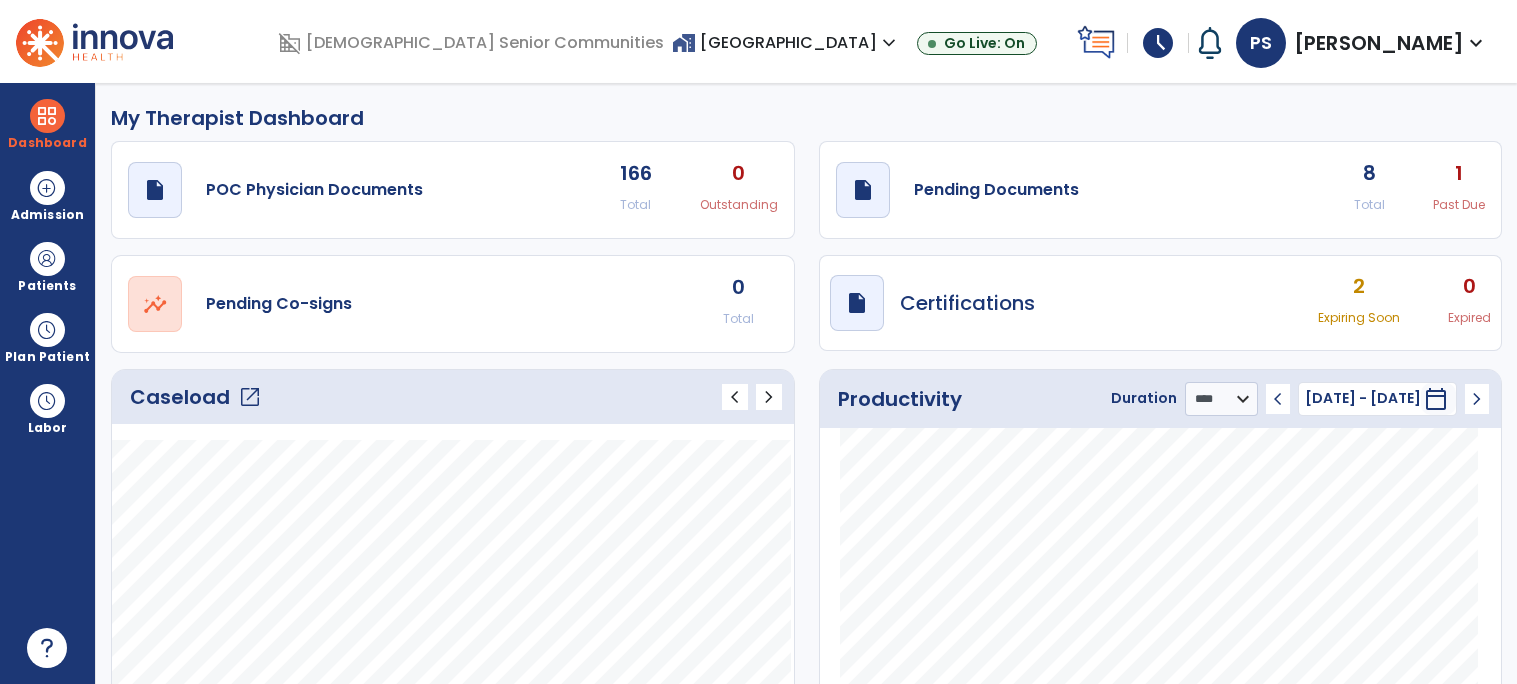 click on "draft   open_in_new  Pending Documents 8 Total 1 Past Due" 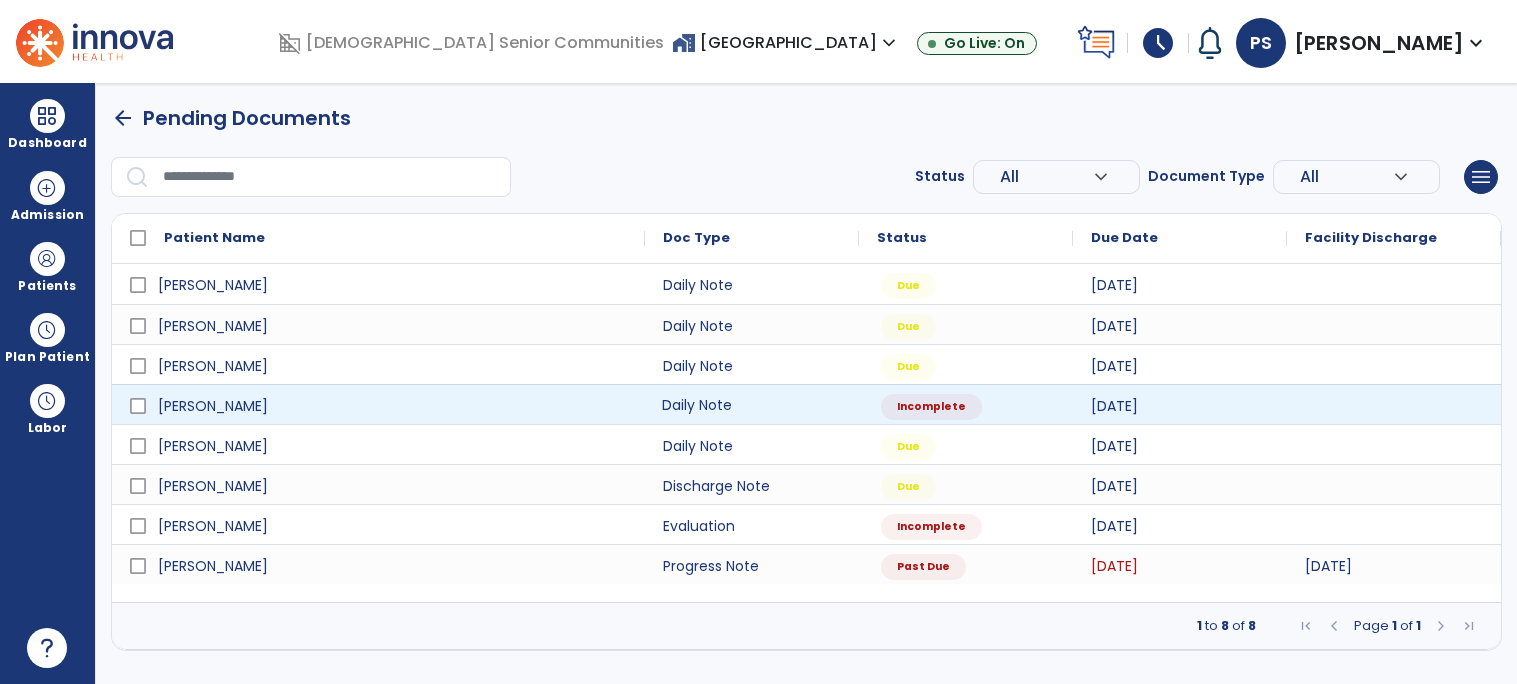 click on "Daily Note" at bounding box center (752, 404) 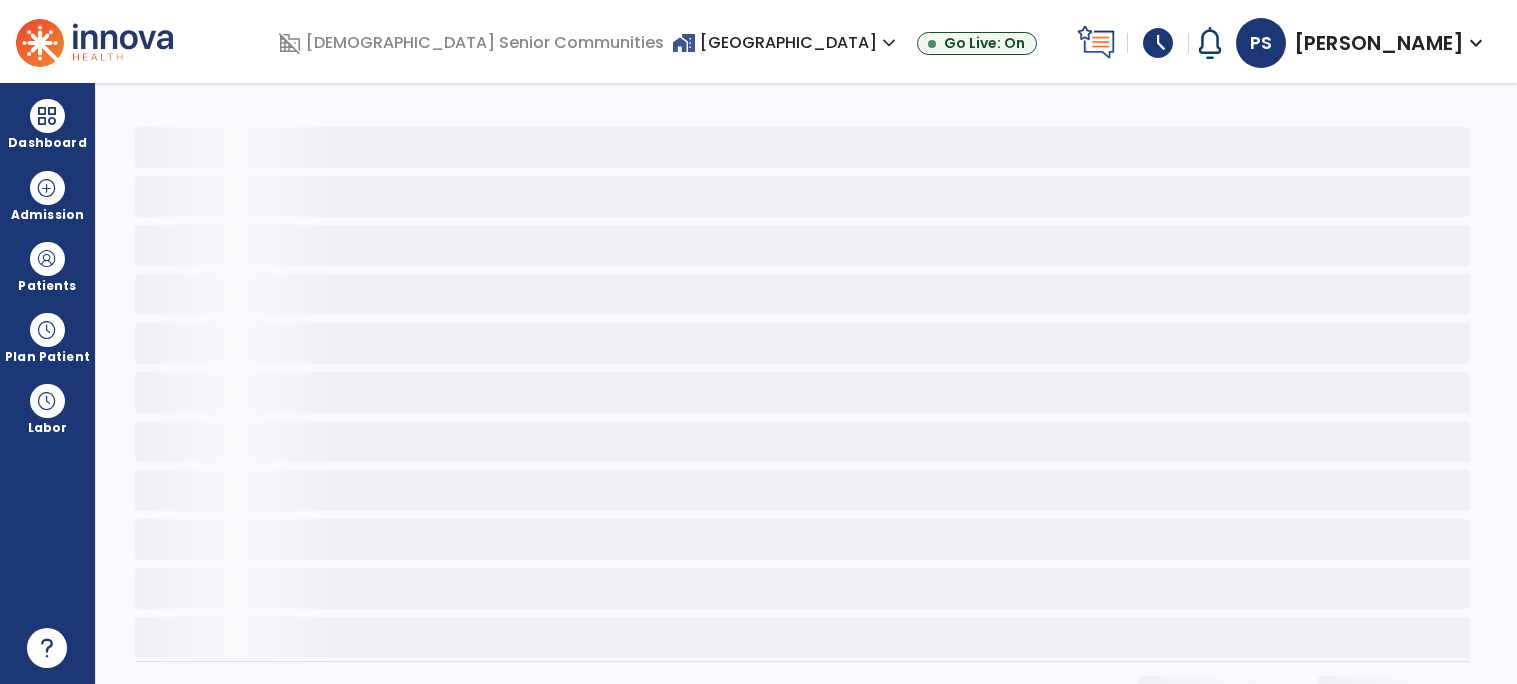 select on "*" 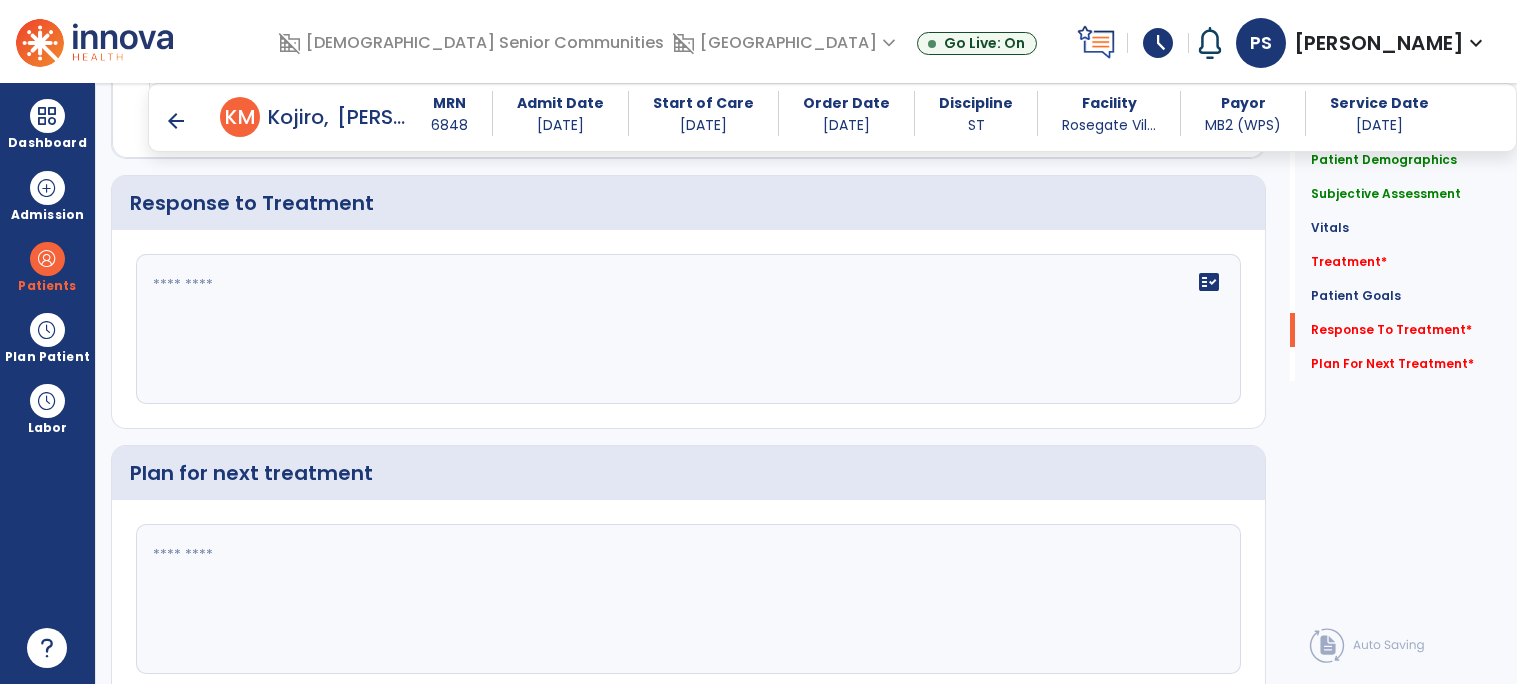 scroll, scrollTop: 2497, scrollLeft: 0, axis: vertical 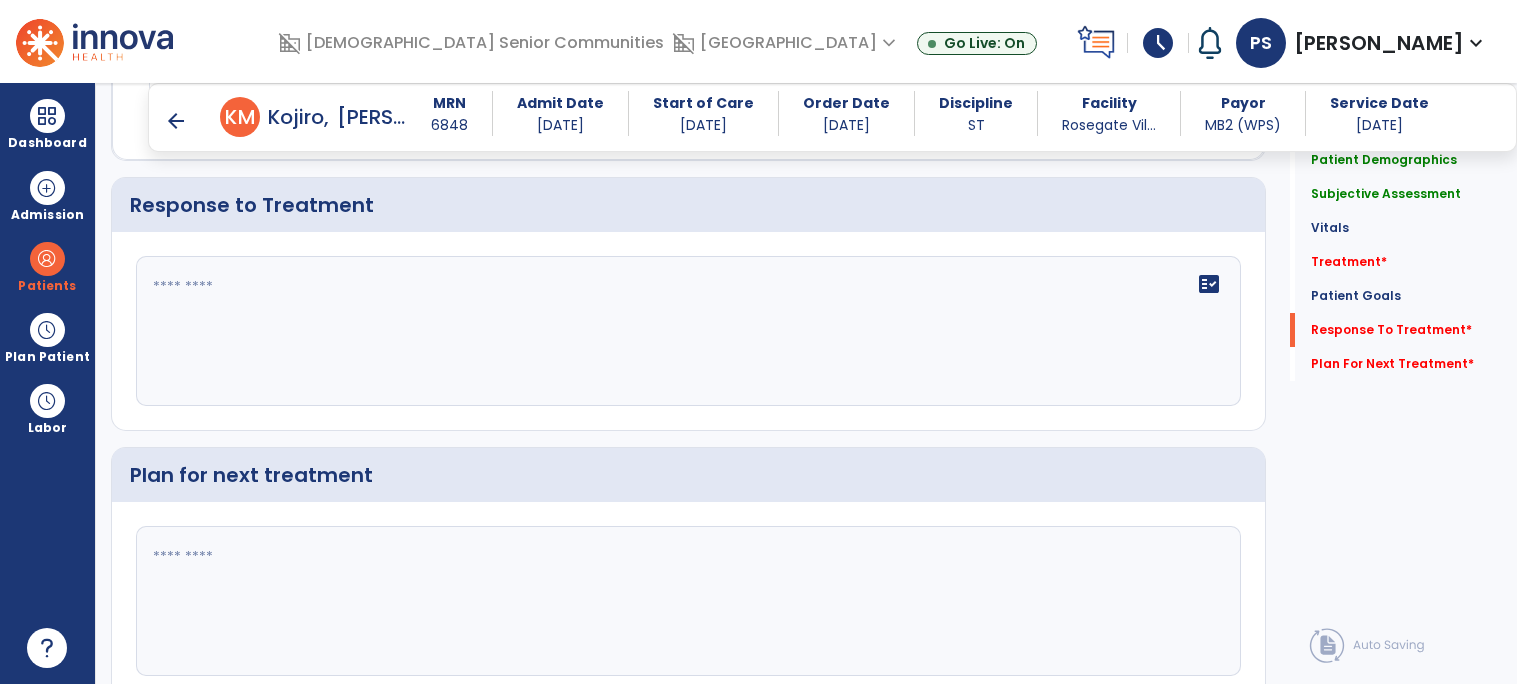 click on "fact_check" 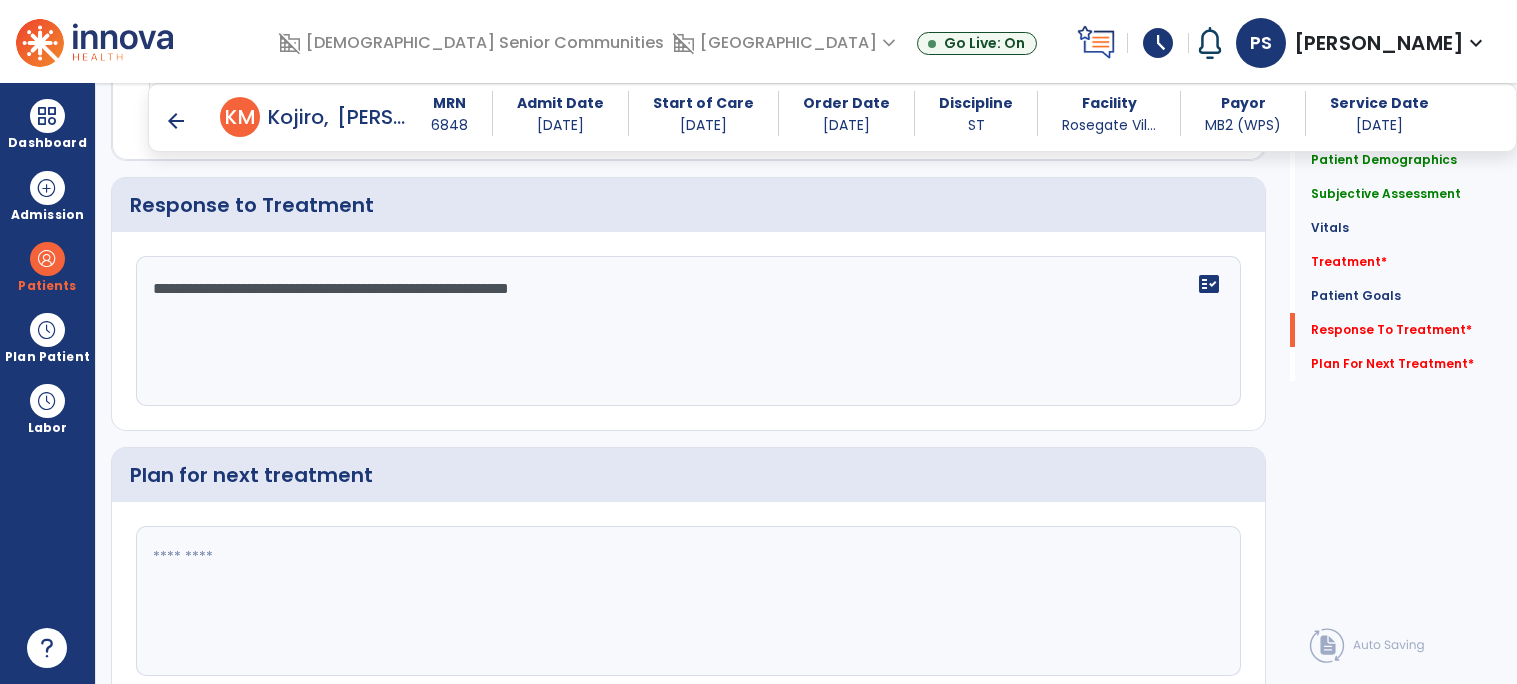 scroll, scrollTop: 2583, scrollLeft: 0, axis: vertical 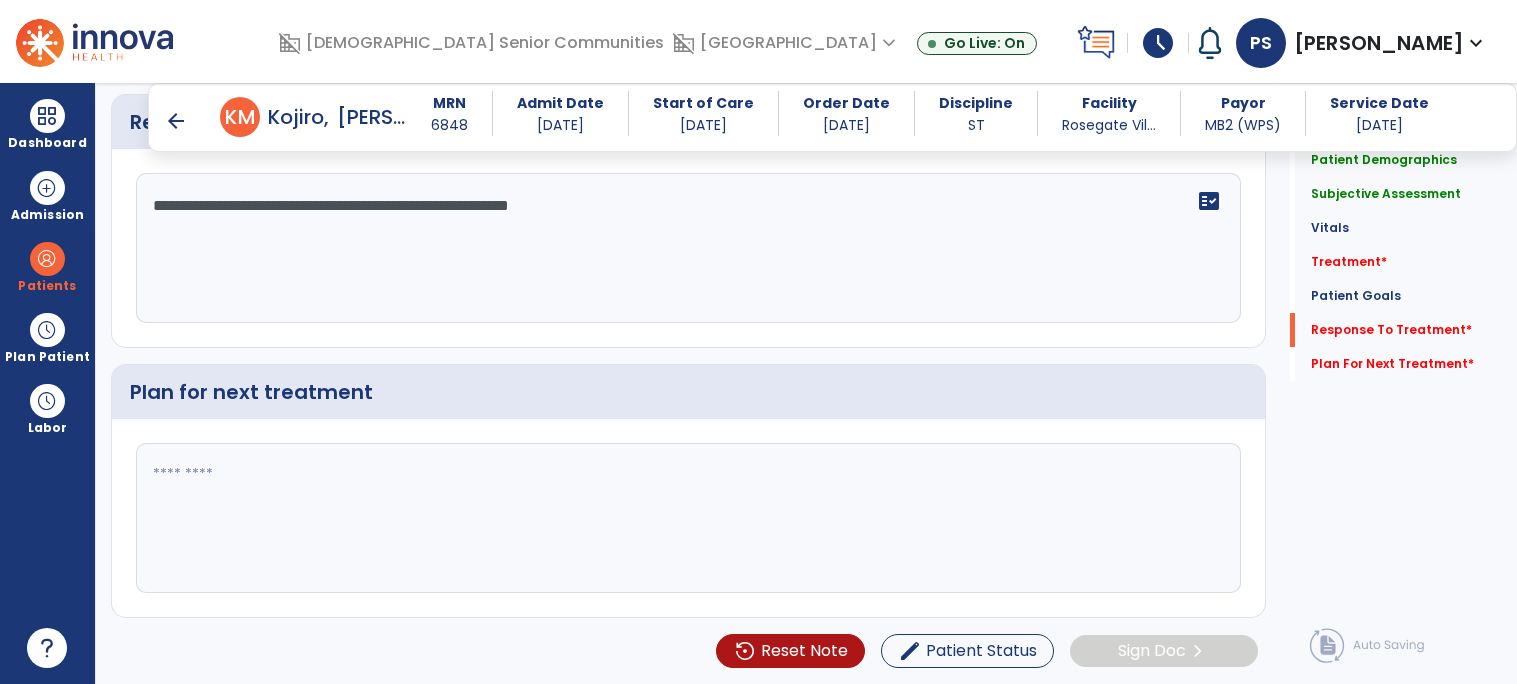 type on "**********" 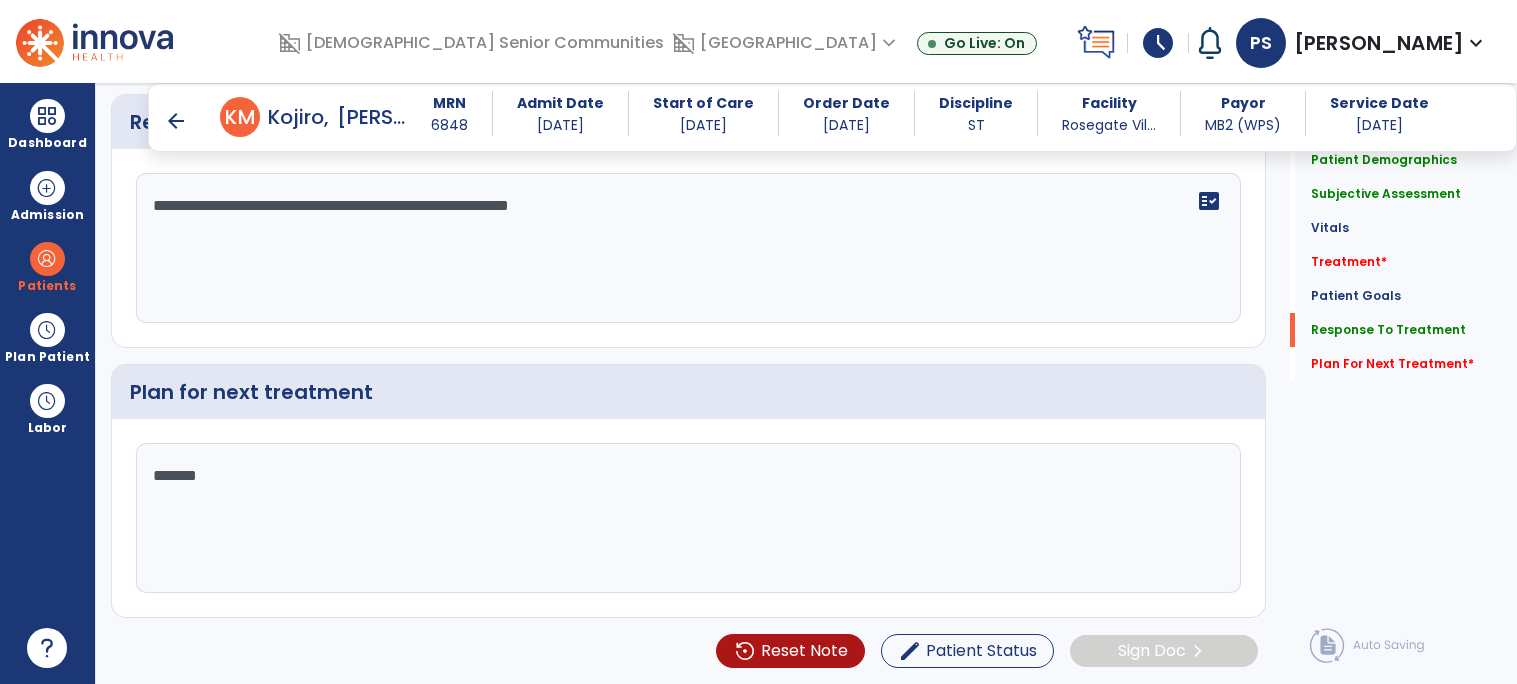 type on "********" 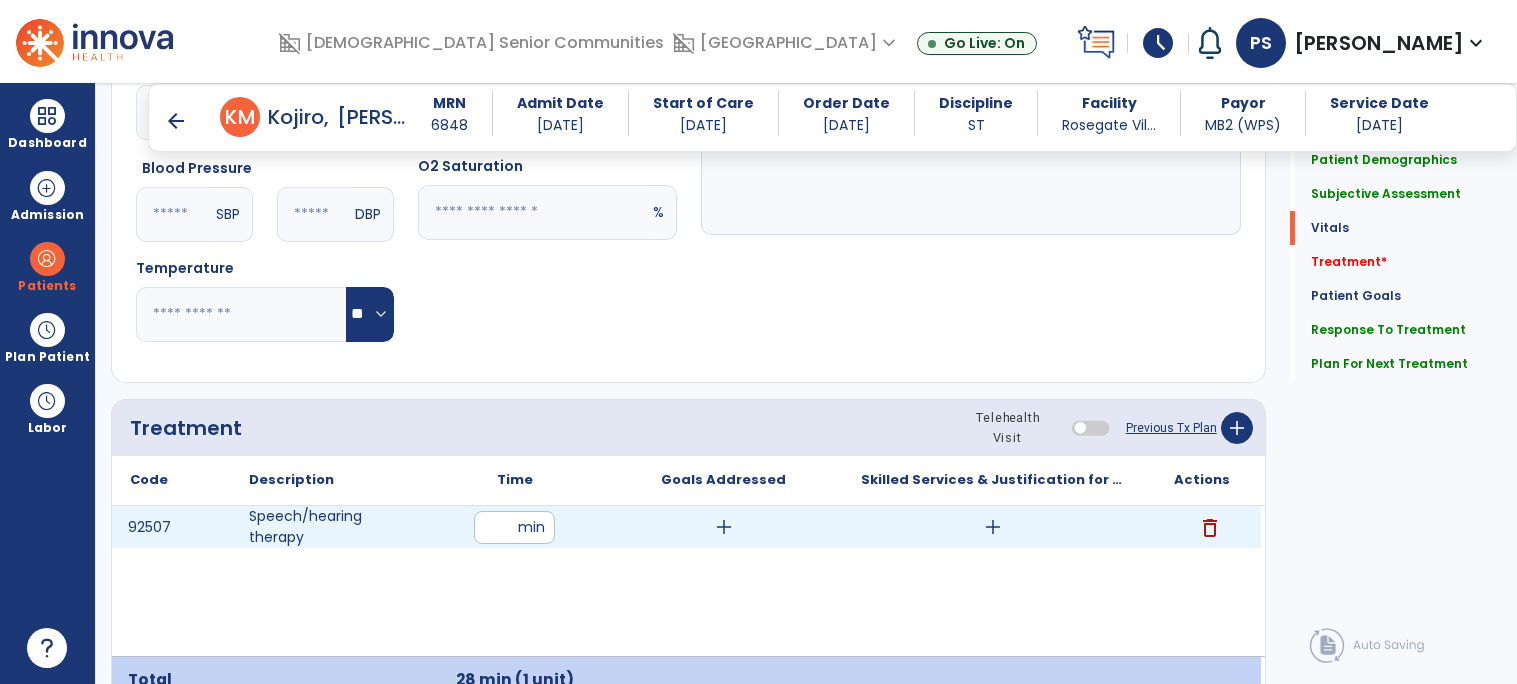 scroll, scrollTop: 962, scrollLeft: 0, axis: vertical 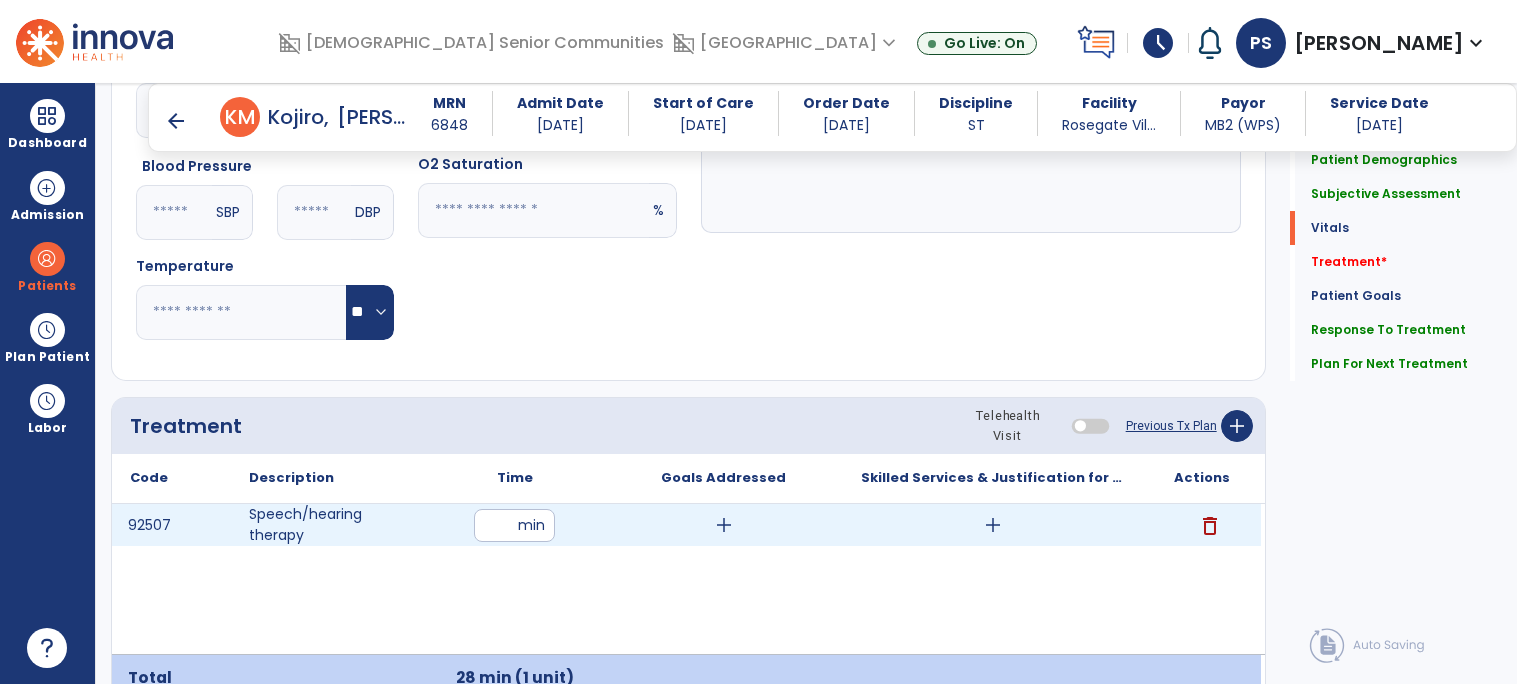 type on "**********" 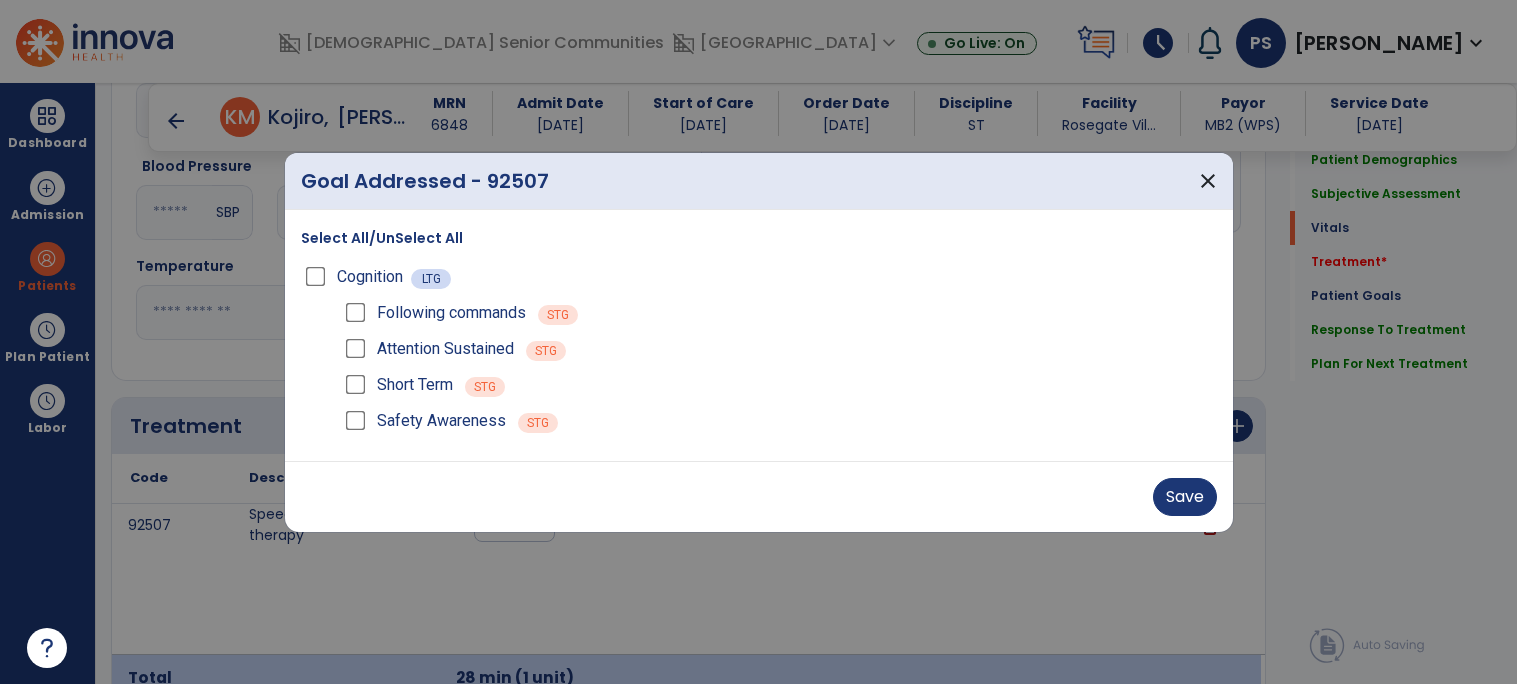 click on "Attention  Sustained  STG" at bounding box center (779, 349) 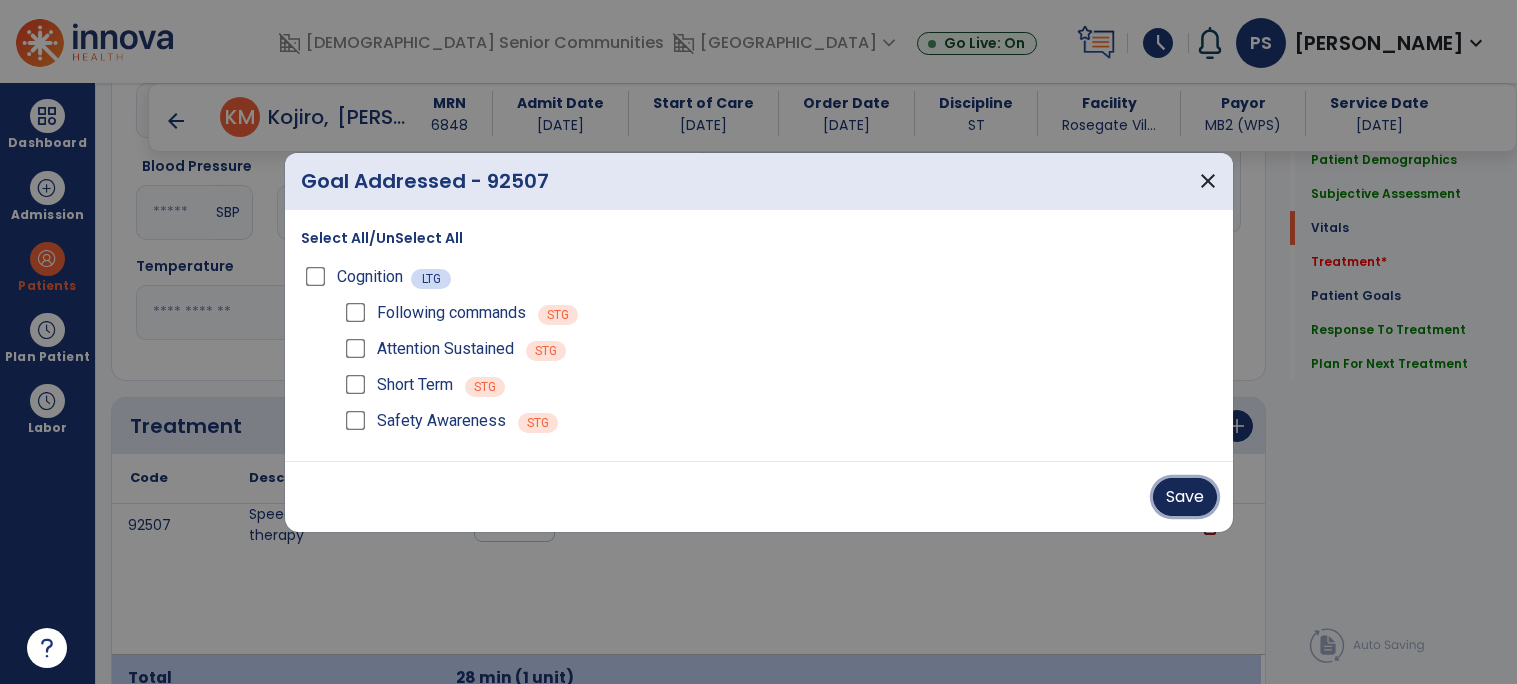 click on "Save" at bounding box center (1185, 497) 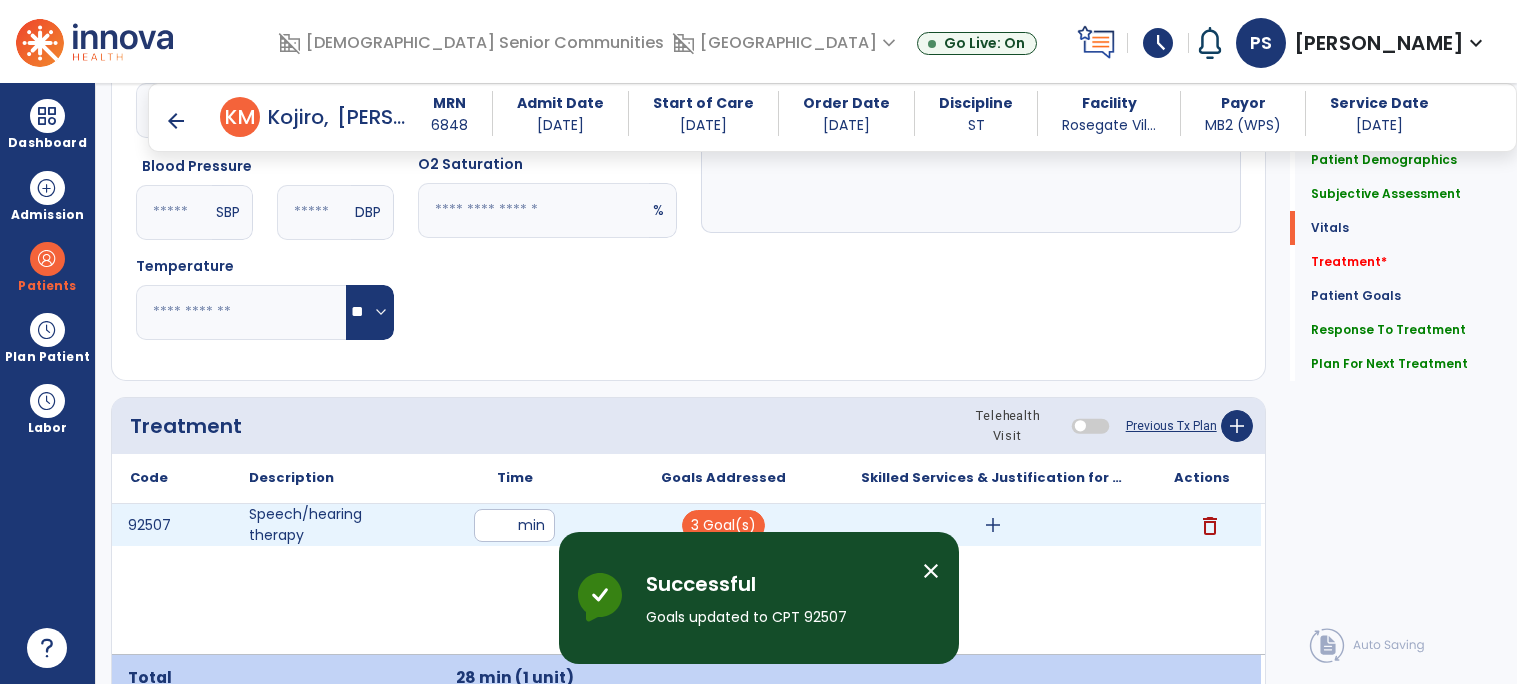 click on "add" at bounding box center (993, 525) 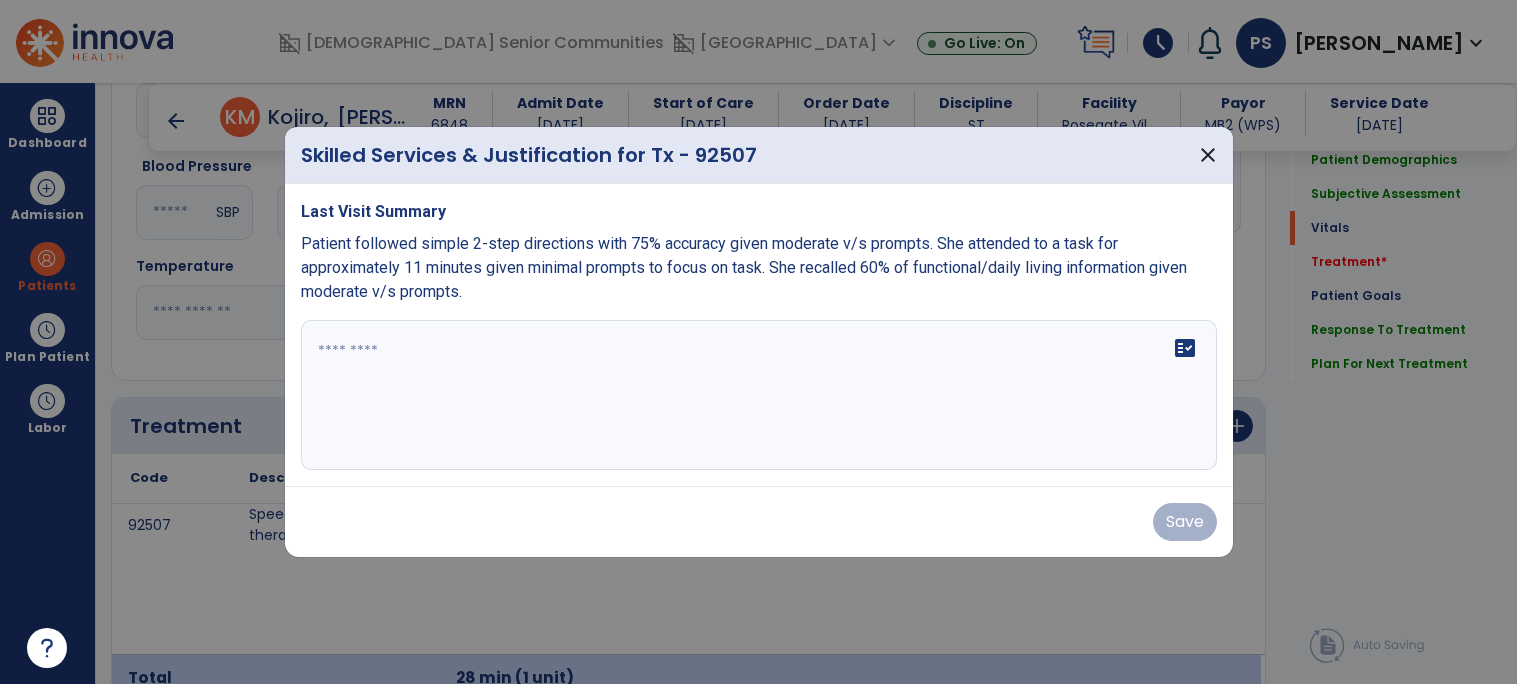 click on "Patient followed simple 2-step directions with 75% accuracy given moderate v/s prompts. She attended to a task for approximately 11 minutes given minimal prompts to focus on task. She recalled 60% of functional/daily living information given moderate v/s prompts." at bounding box center [744, 267] 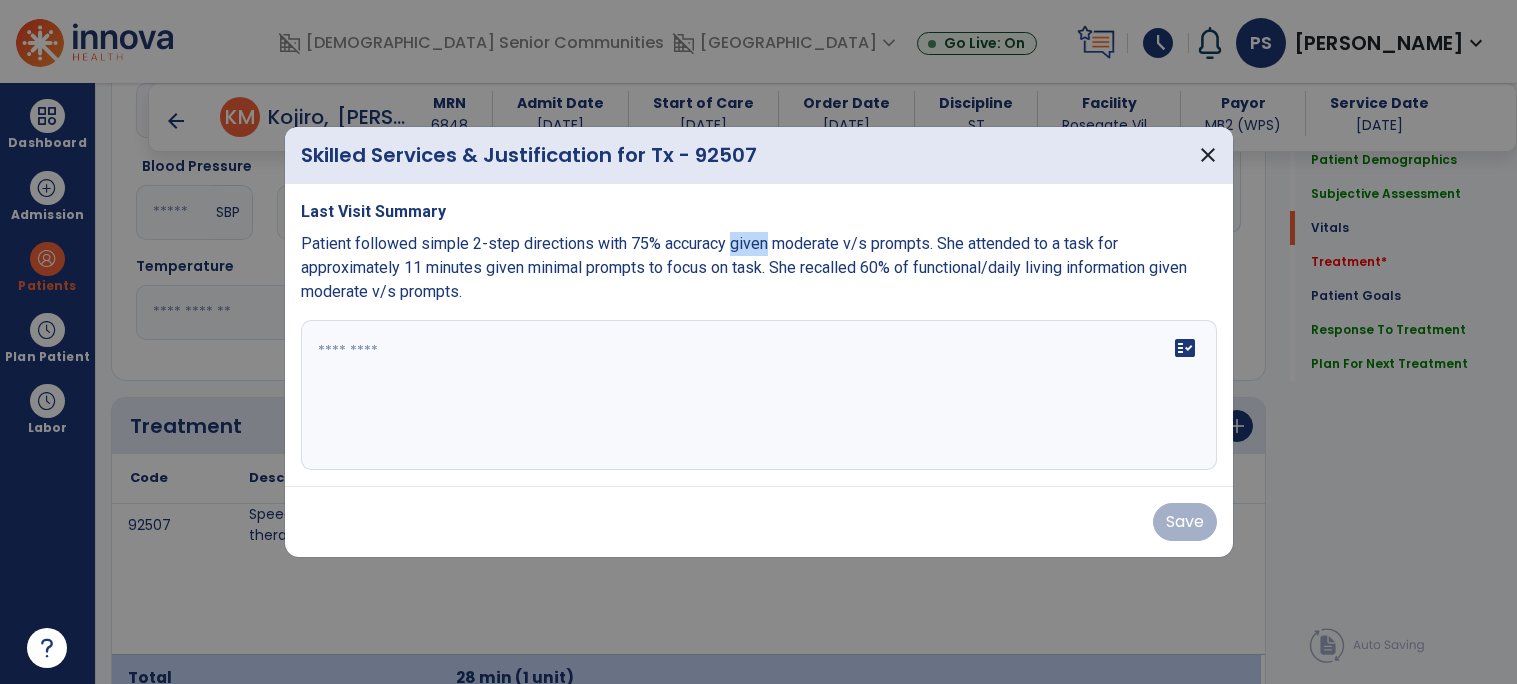 click on "Patient followed simple 2-step directions with 75% accuracy given moderate v/s prompts. She attended to a task for approximately 11 minutes given minimal prompts to focus on task. She recalled 60% of functional/daily living information given moderate v/s prompts." at bounding box center [744, 267] 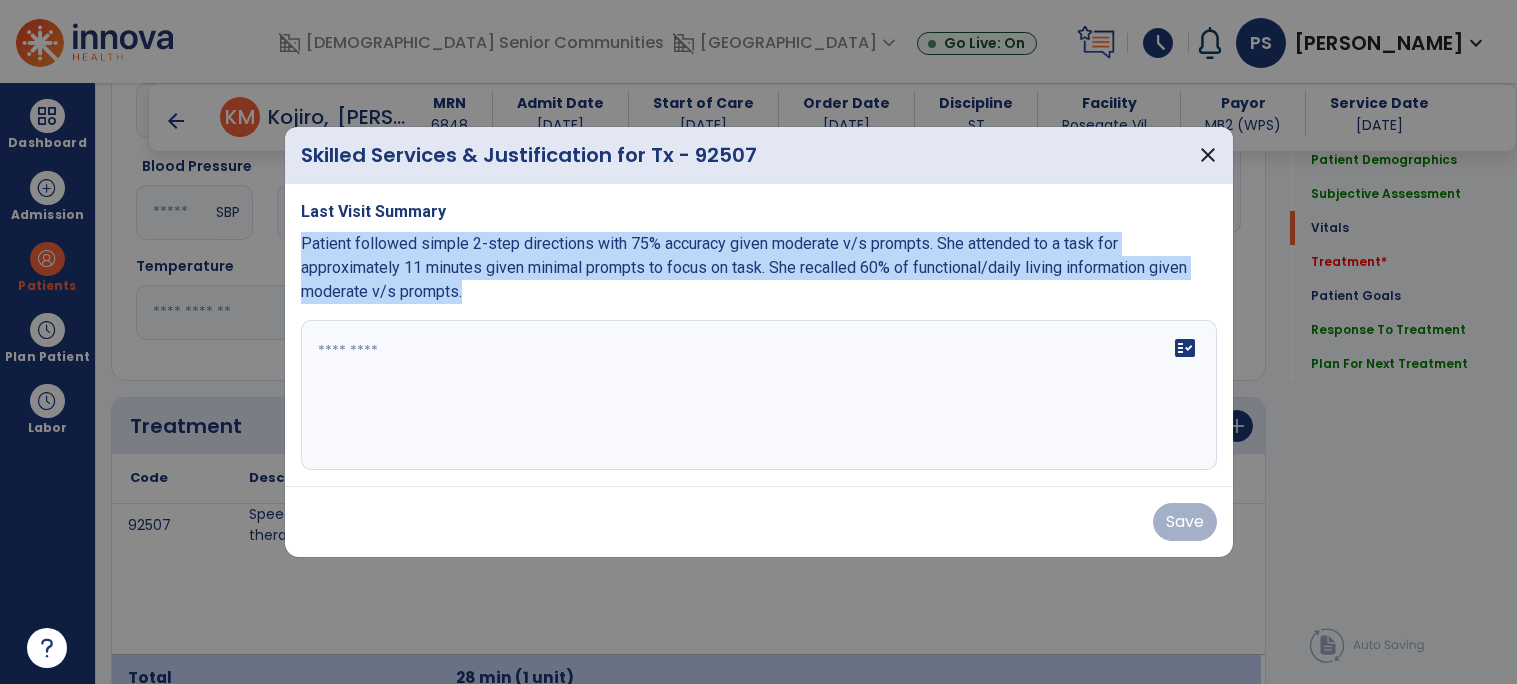 copy on "Patient followed simple 2-step directions with 75% accuracy given moderate v/s prompts. She attended to a task for approximately 11 minutes given minimal prompts to focus on task. She recalled 60% of functional/daily living information given moderate v/s prompts." 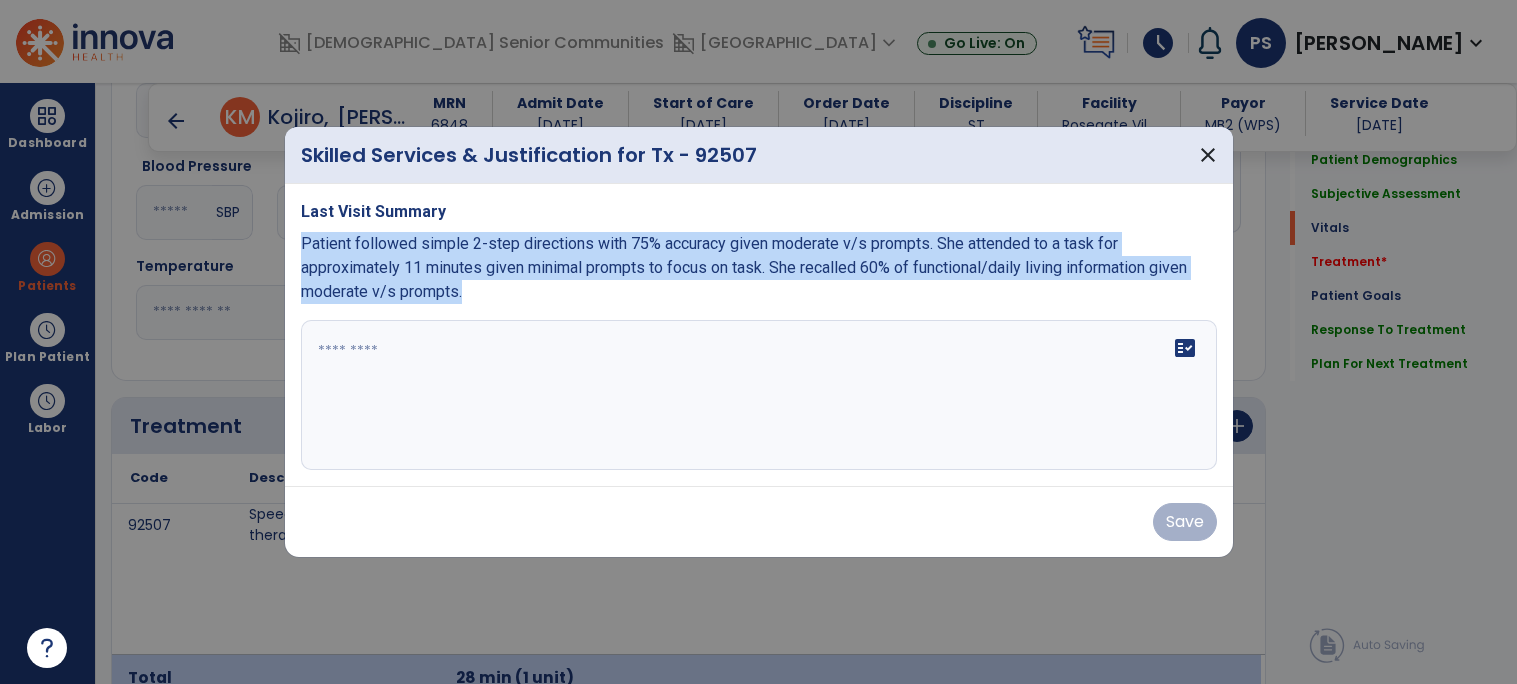 click on "fact_check" at bounding box center [759, 395] 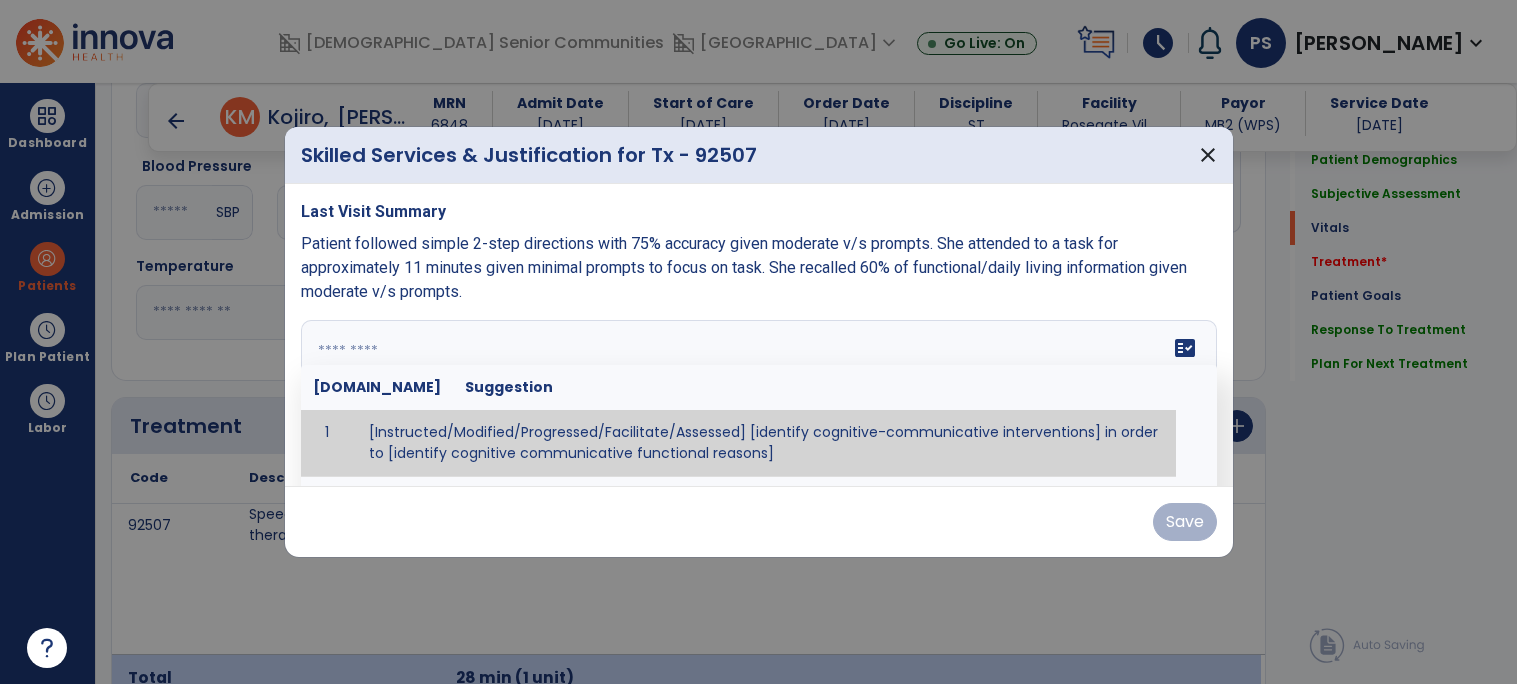 paste on "**********" 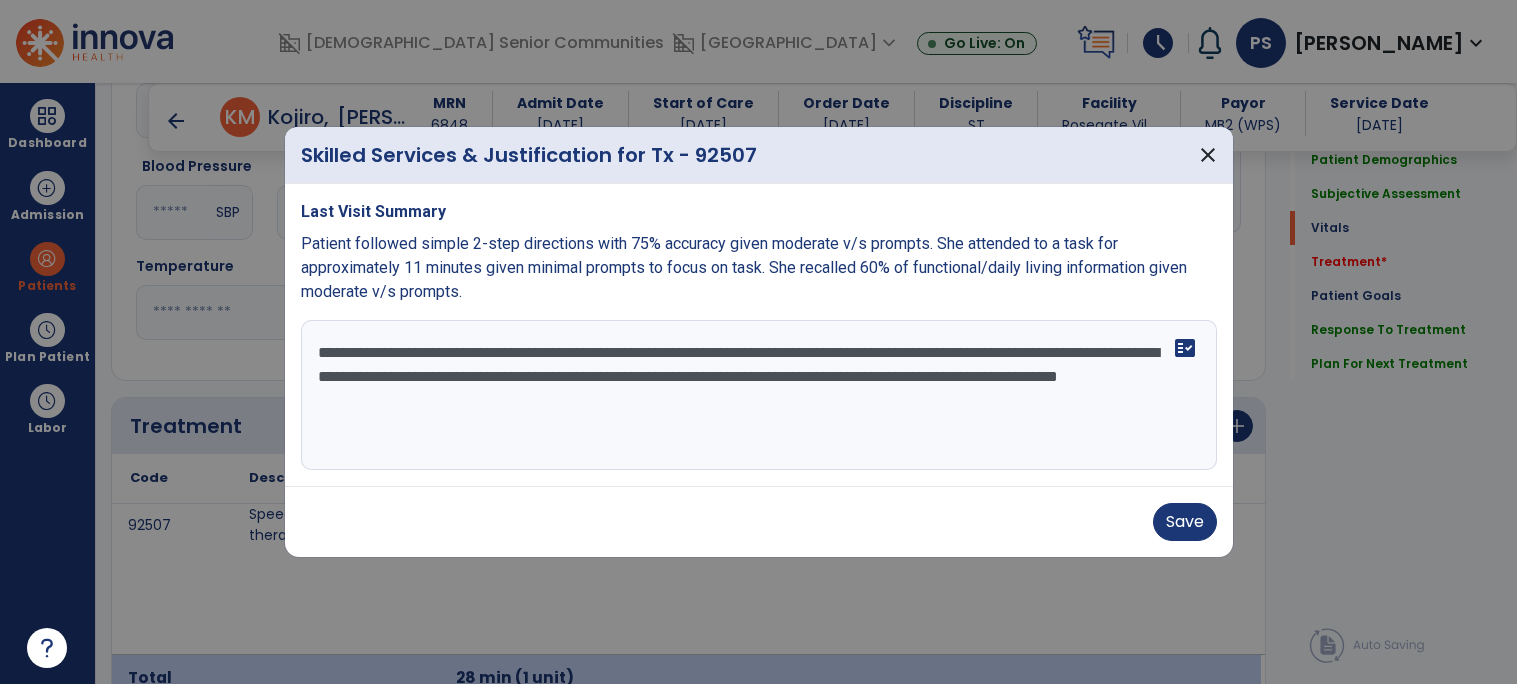 click on "**********" at bounding box center [759, 395] 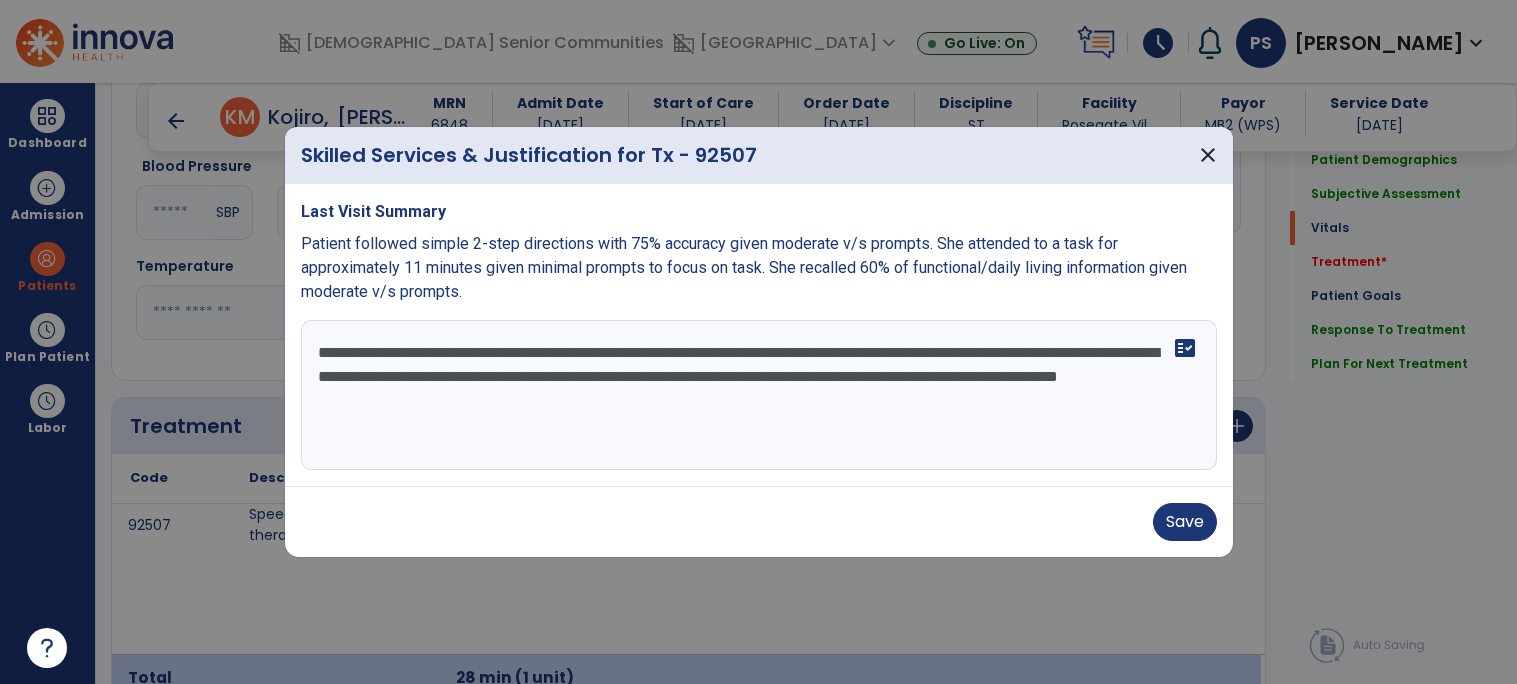 click on "**********" at bounding box center (759, 395) 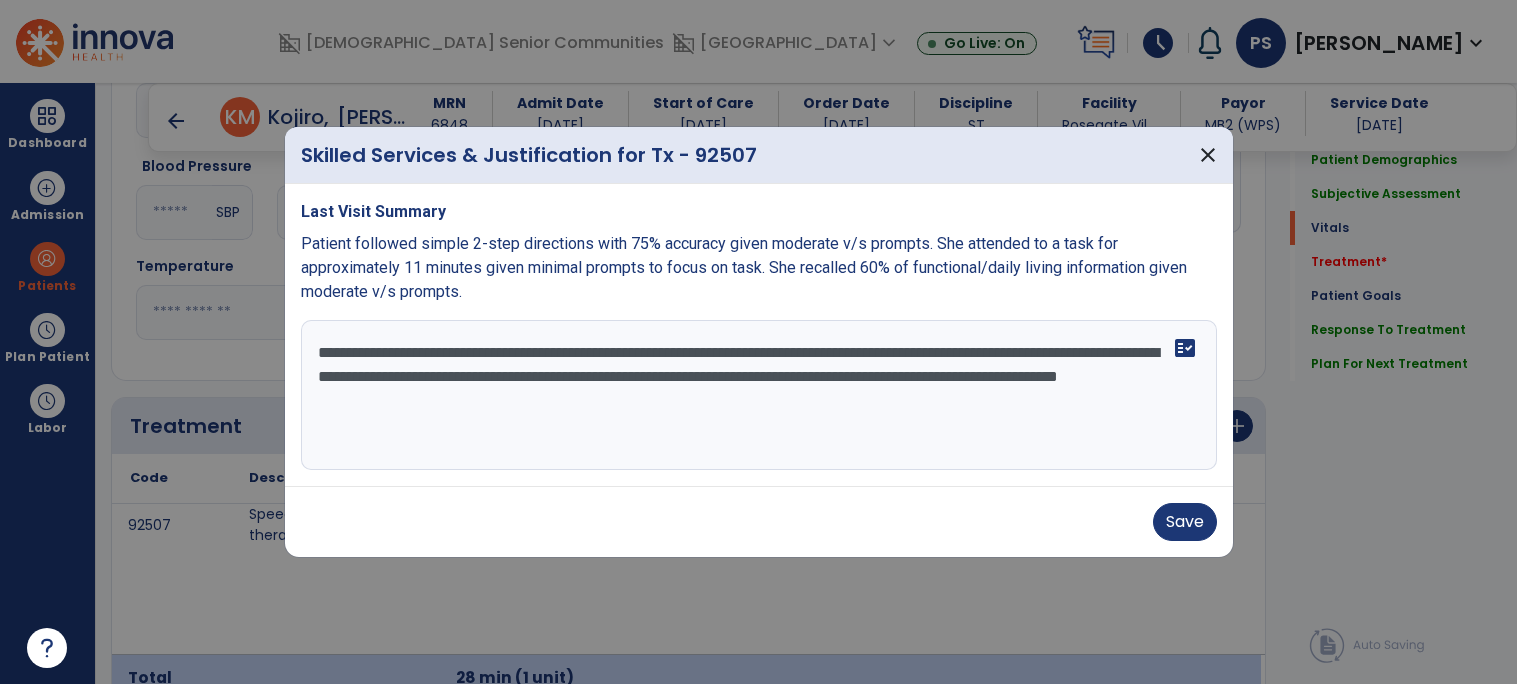 click on "**********" at bounding box center [759, 395] 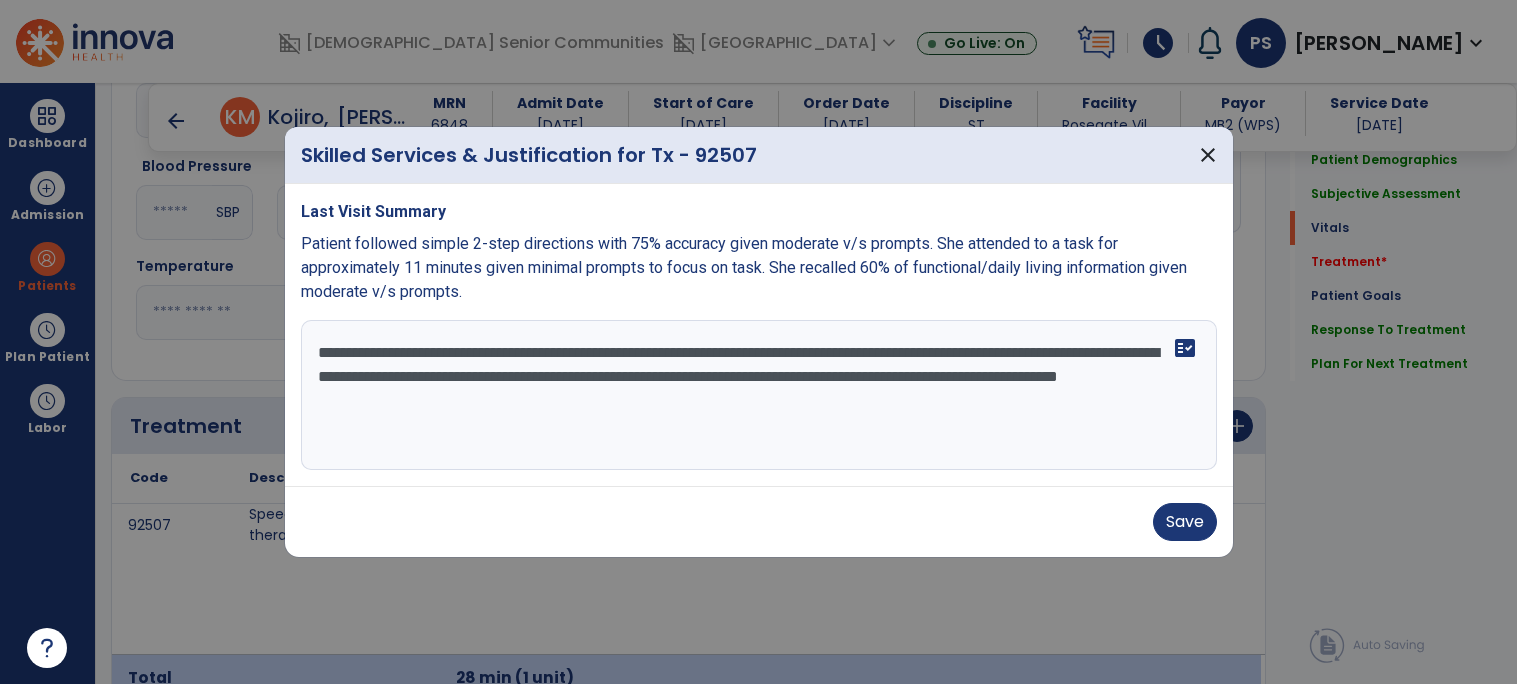 click on "**********" at bounding box center [759, 395] 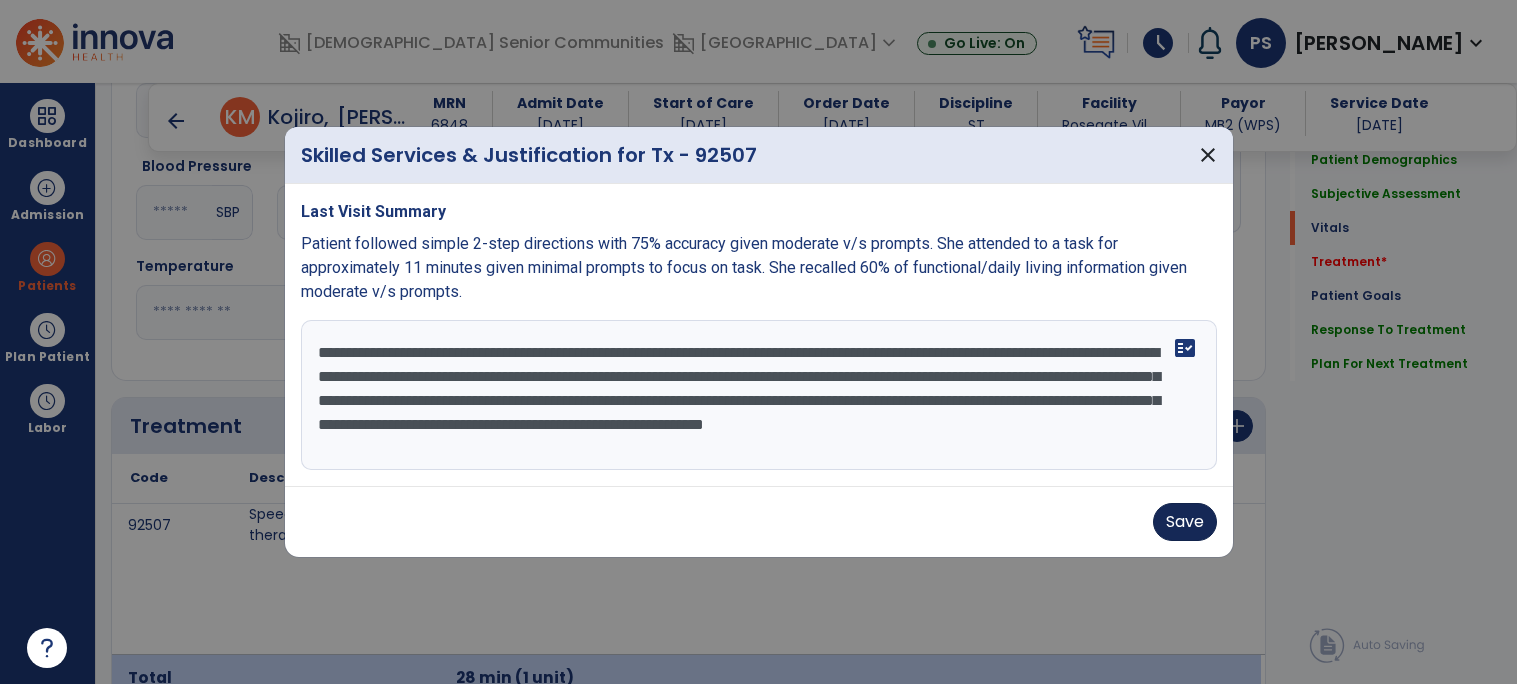 type on "**********" 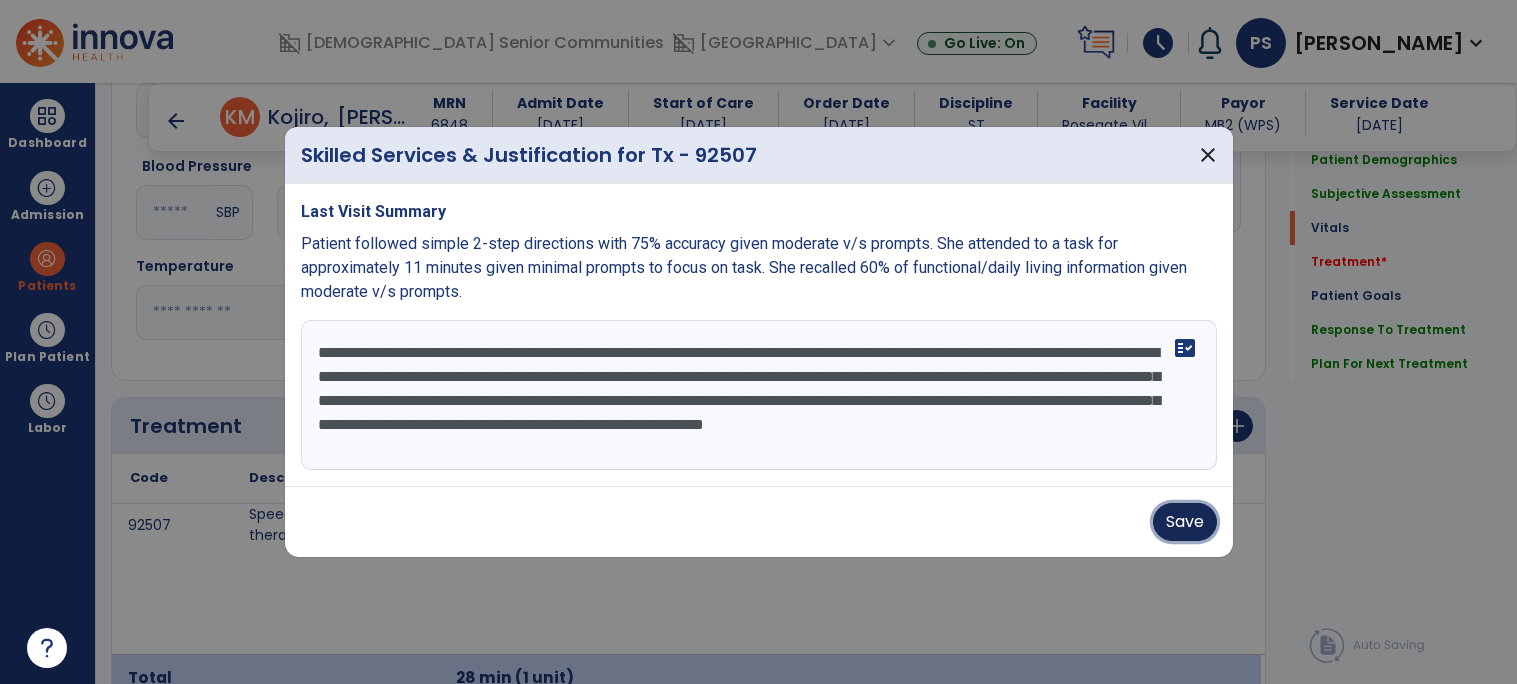 click on "Save" at bounding box center [1185, 522] 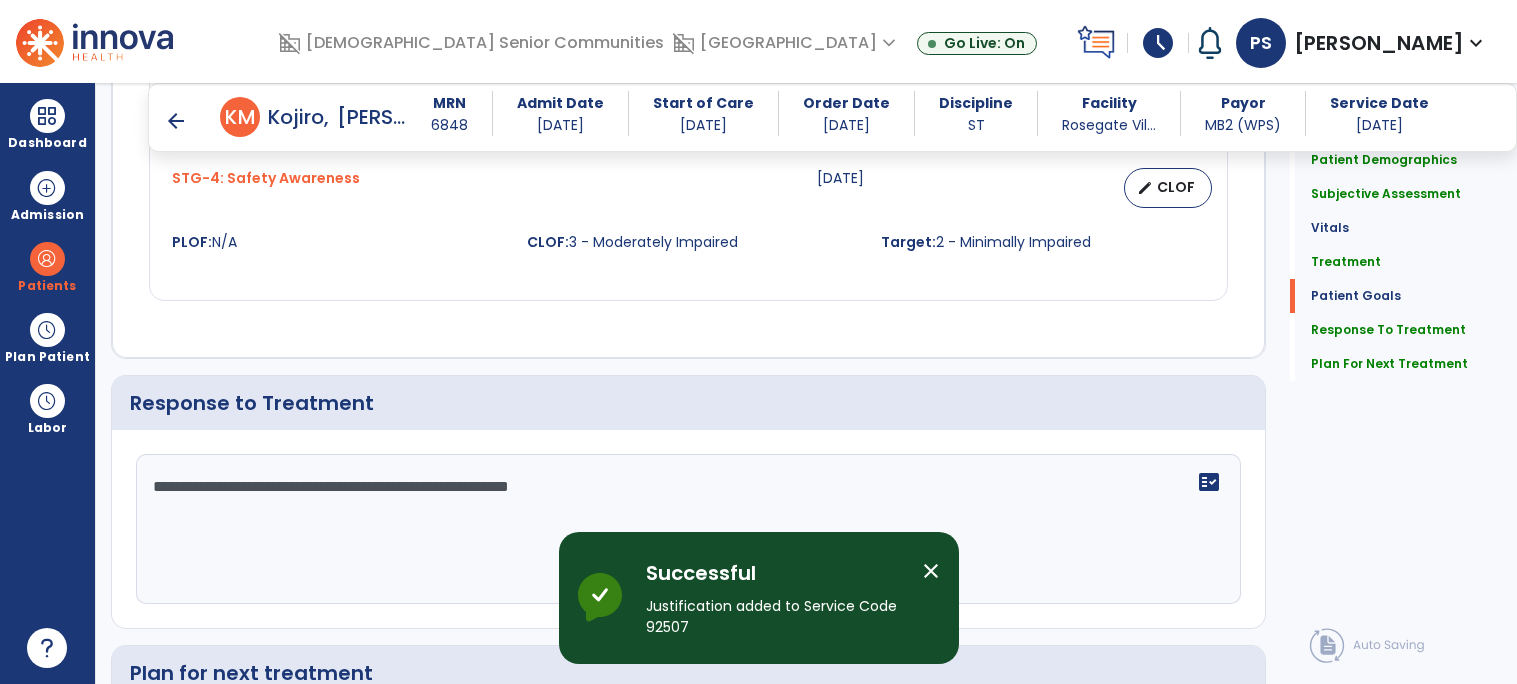 scroll, scrollTop: 2583, scrollLeft: 0, axis: vertical 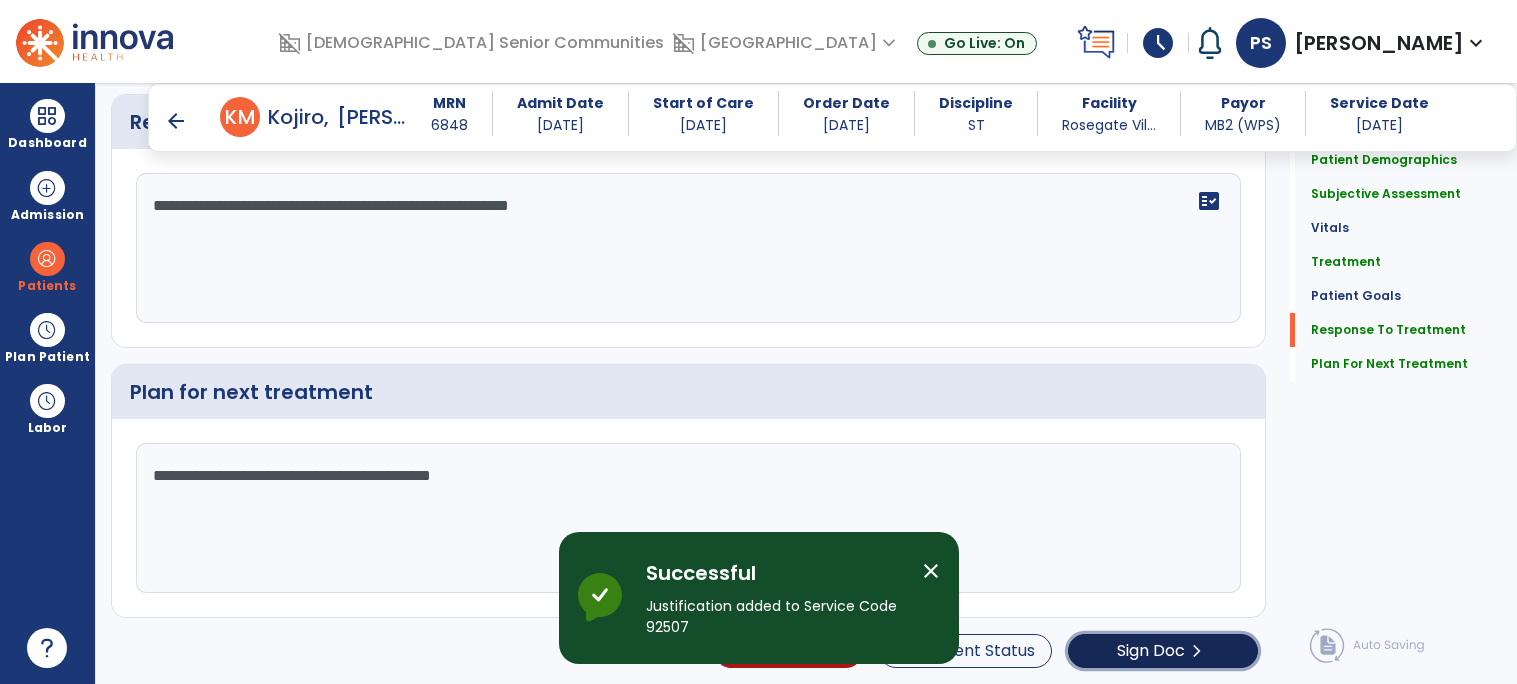 click on "Sign Doc" 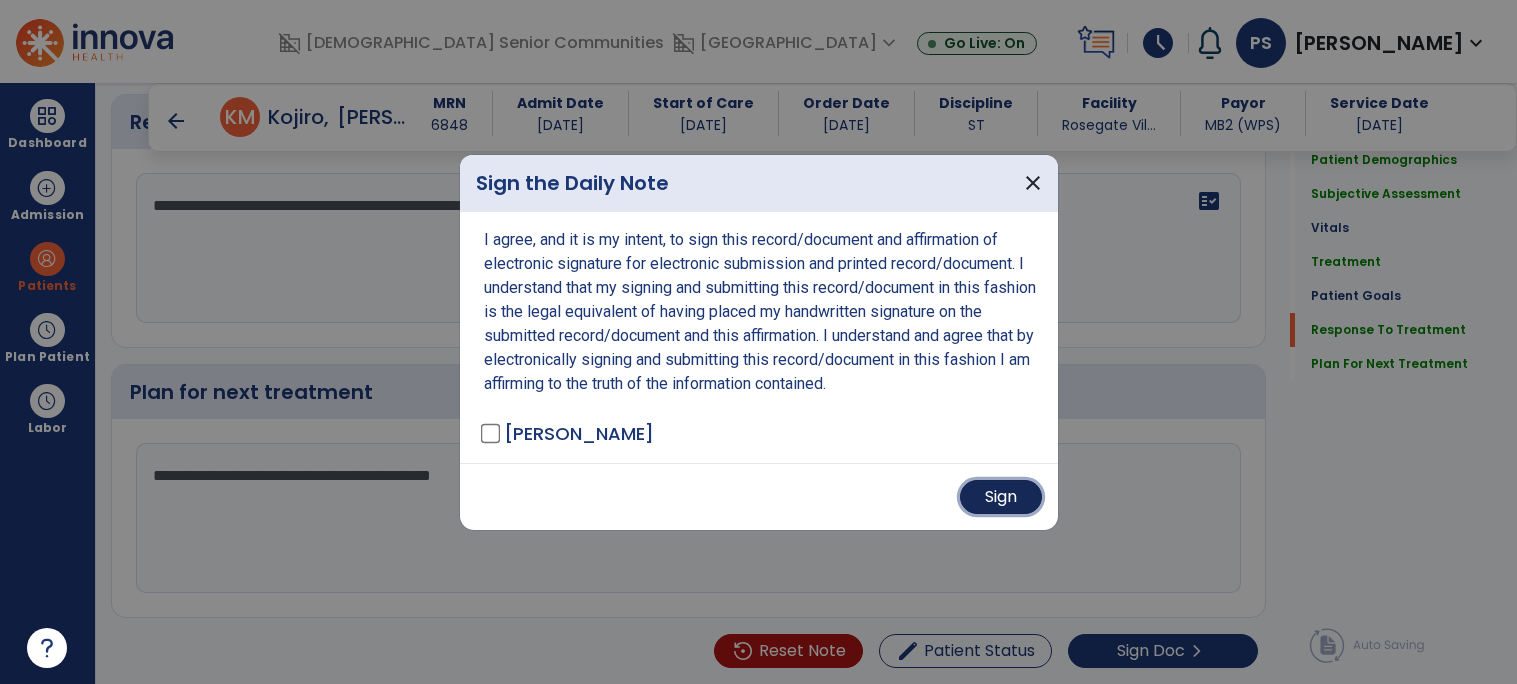click on "Sign" at bounding box center (1001, 497) 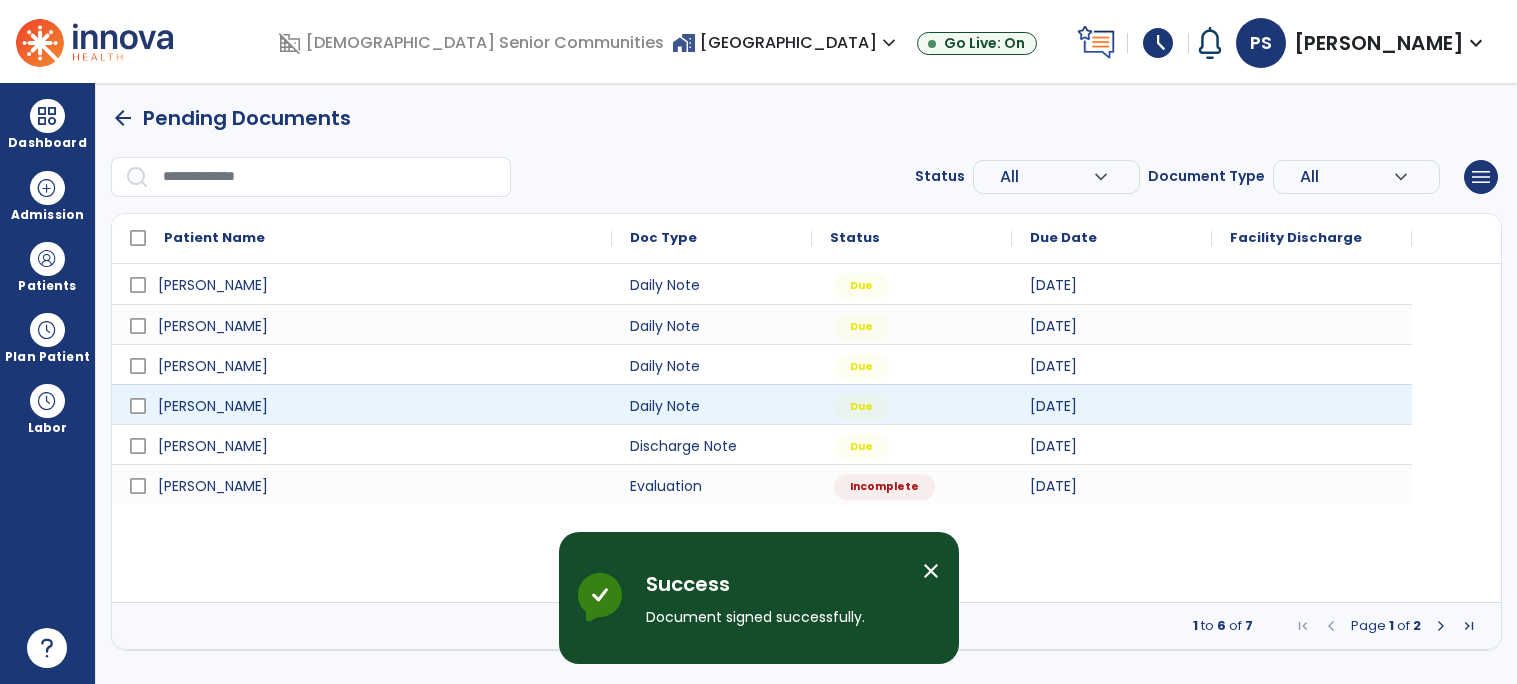 scroll, scrollTop: 0, scrollLeft: 0, axis: both 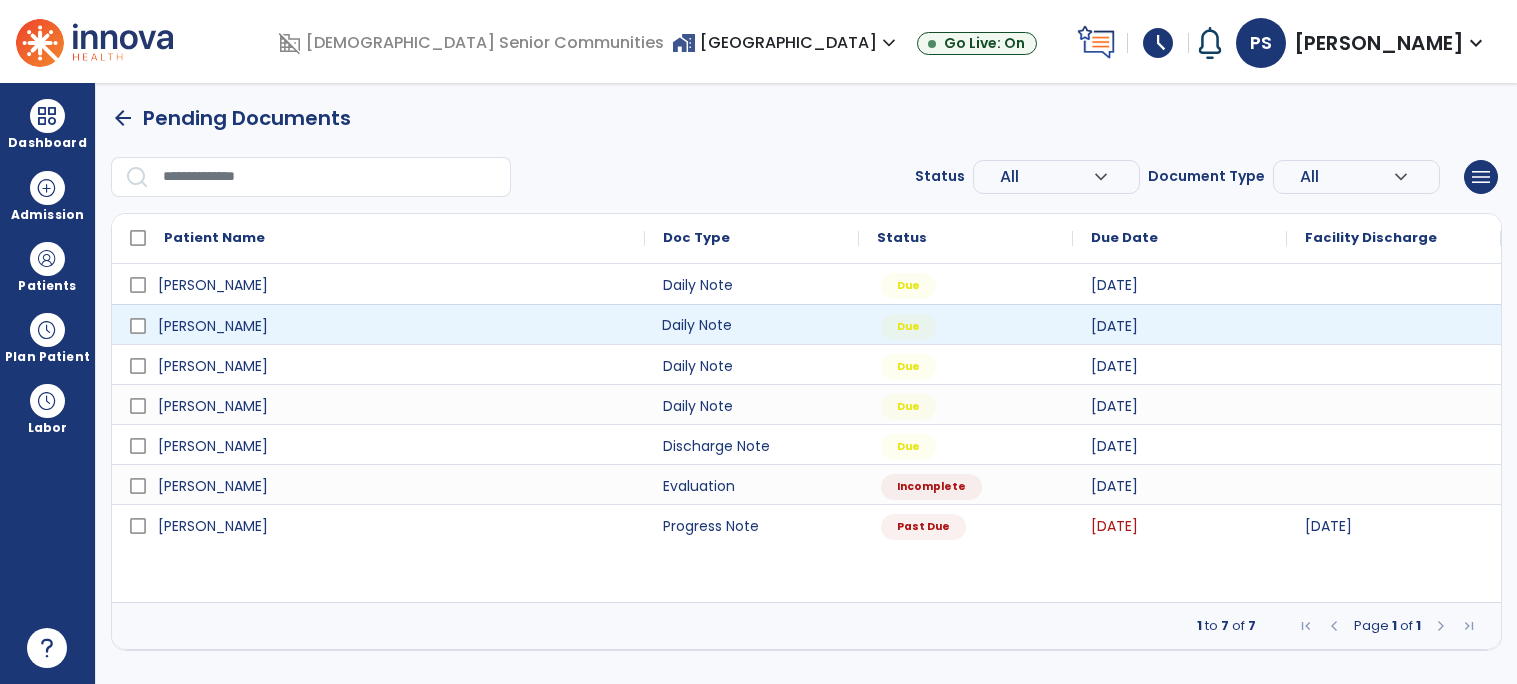 click on "Daily Note" at bounding box center (752, 324) 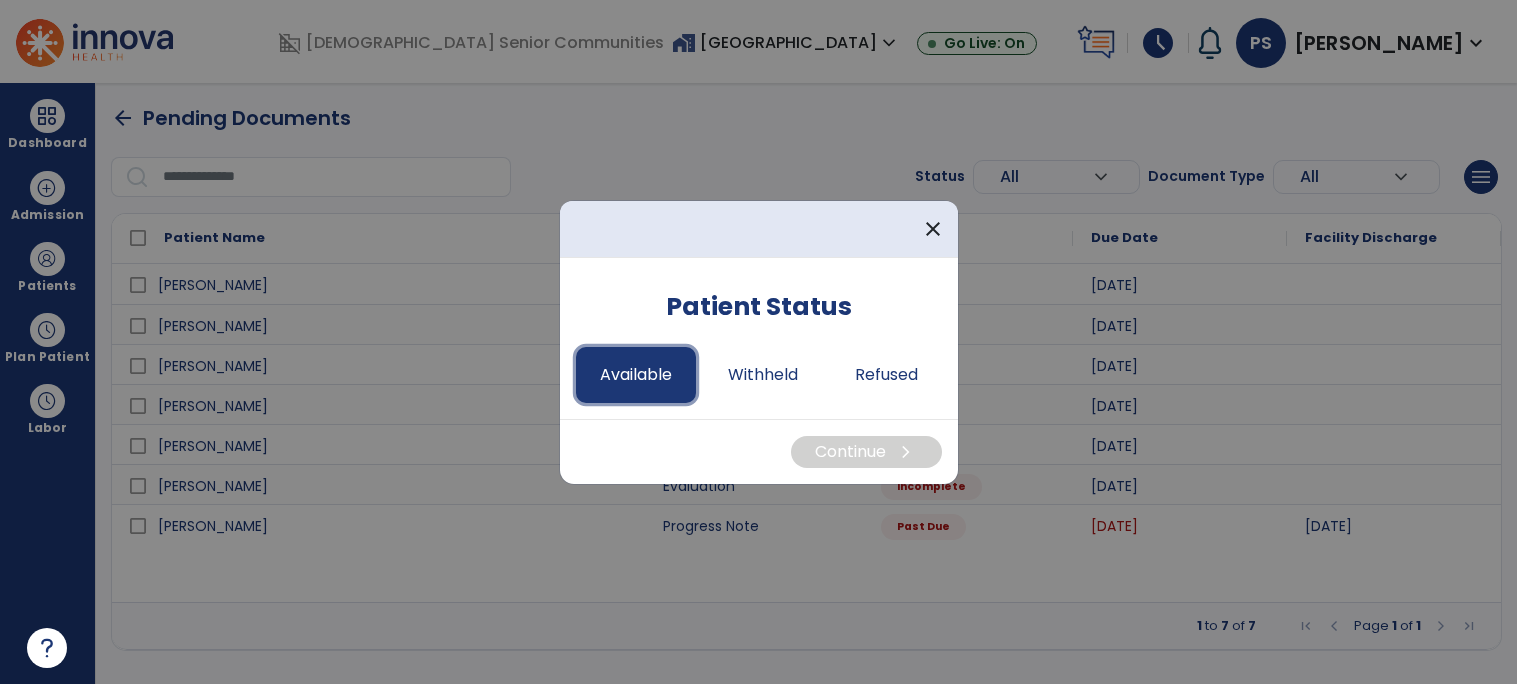 click on "Available" at bounding box center (636, 375) 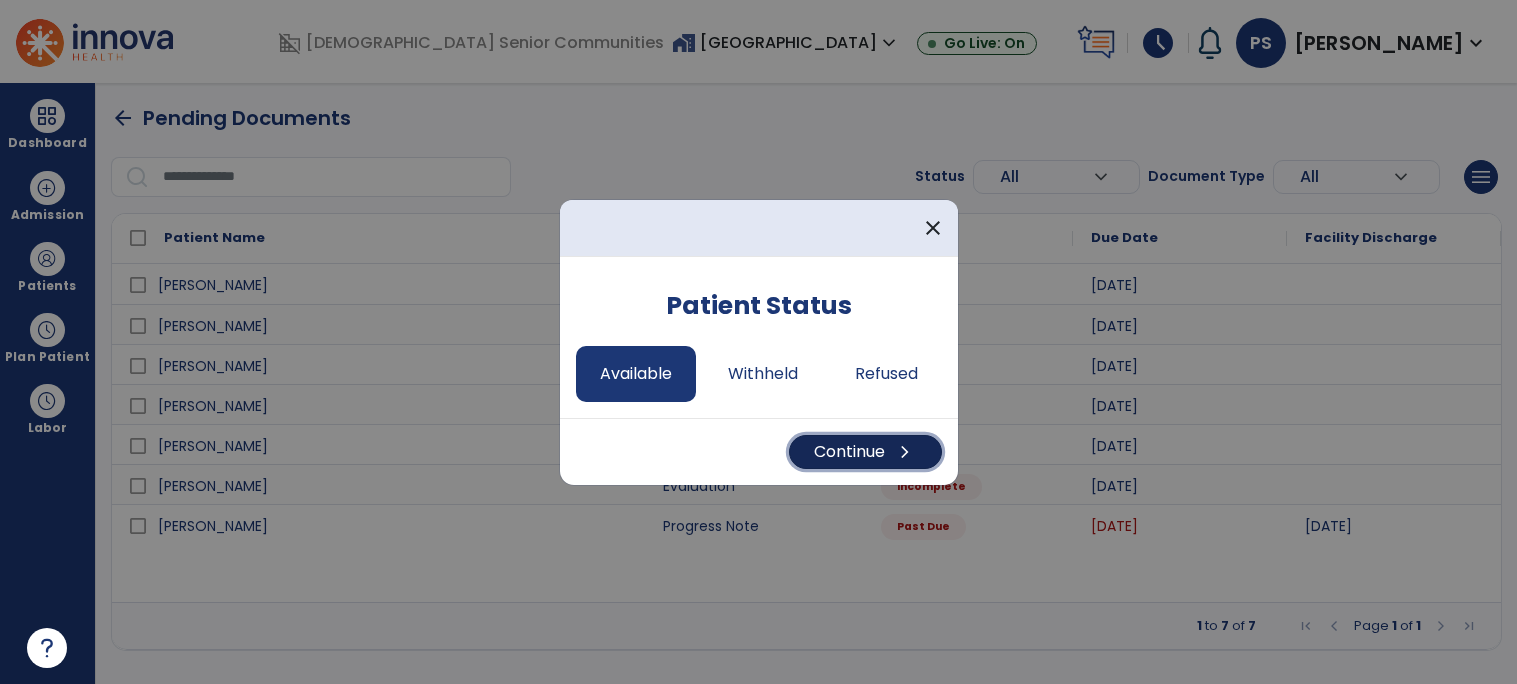 click on "Continue   chevron_right" at bounding box center (865, 452) 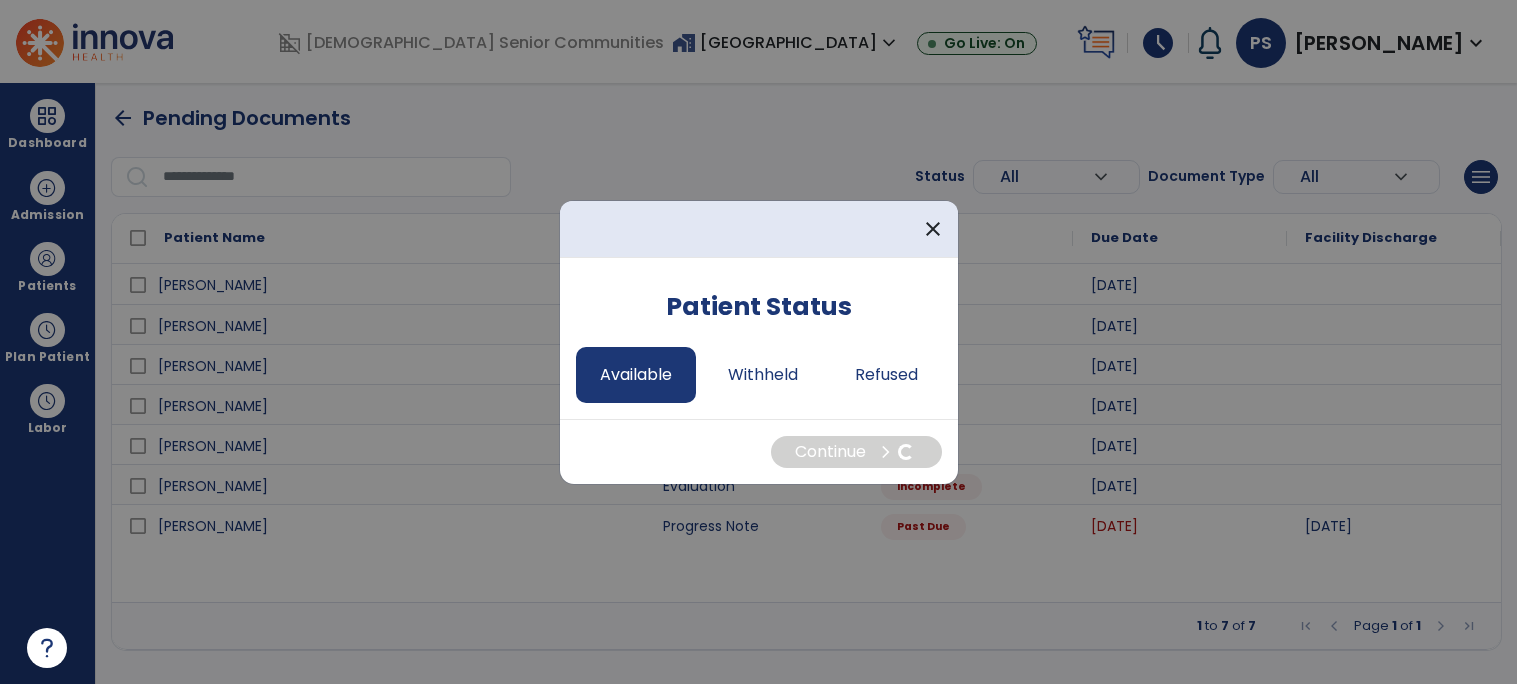 select on "*" 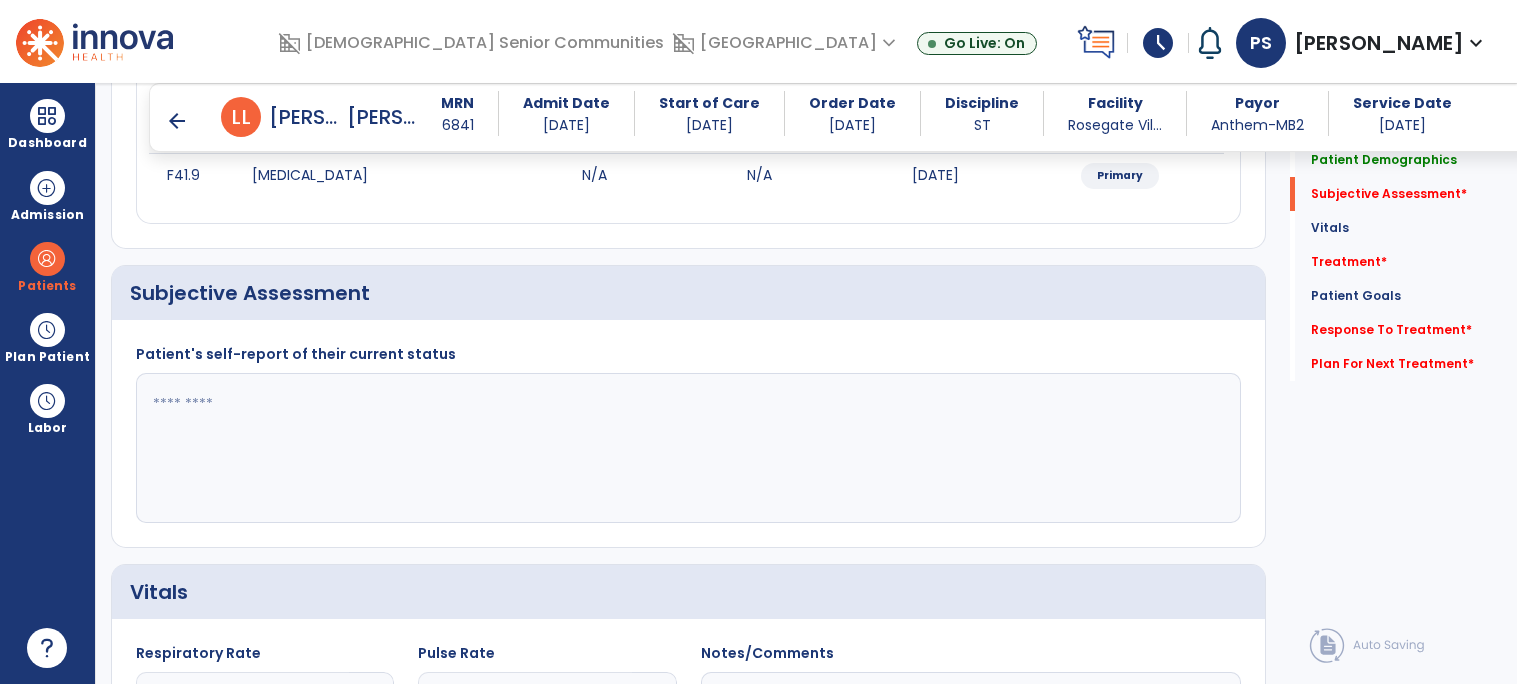 scroll, scrollTop: 376, scrollLeft: 0, axis: vertical 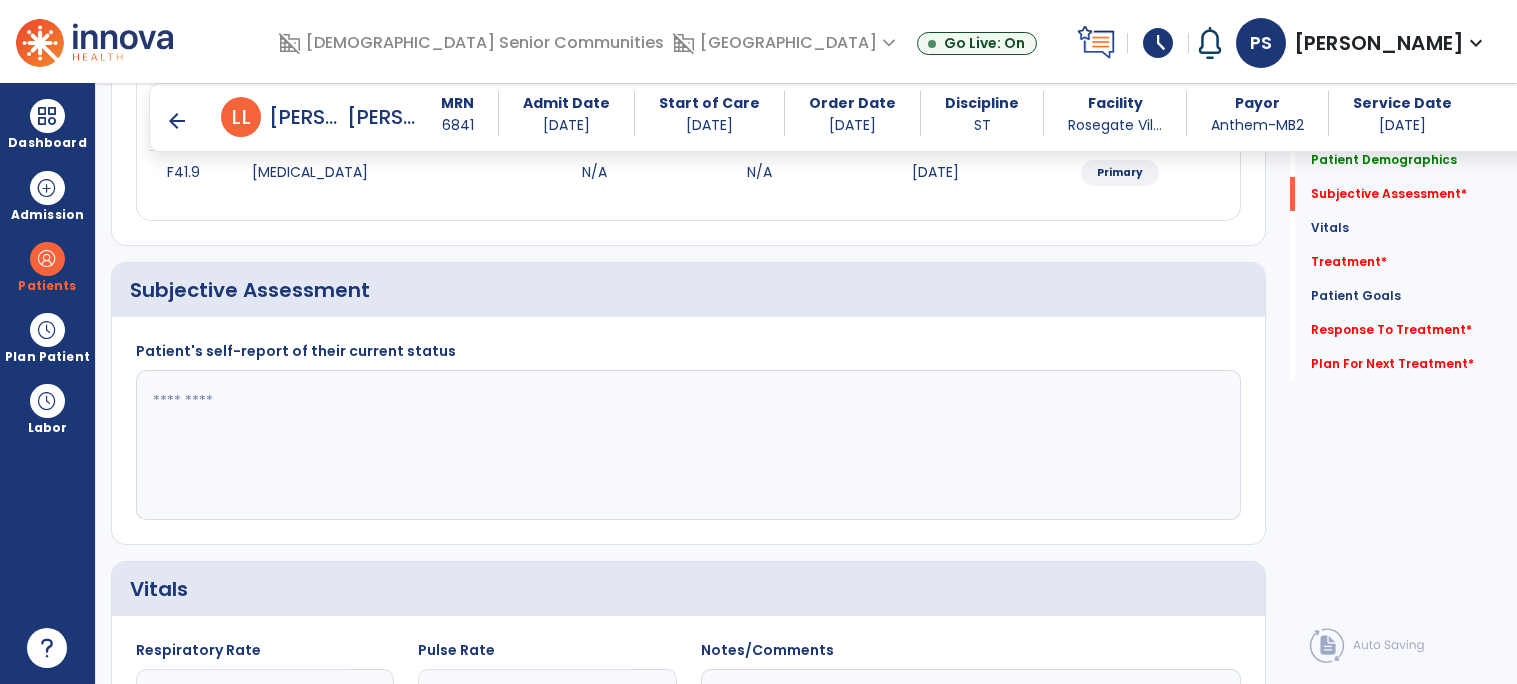 click 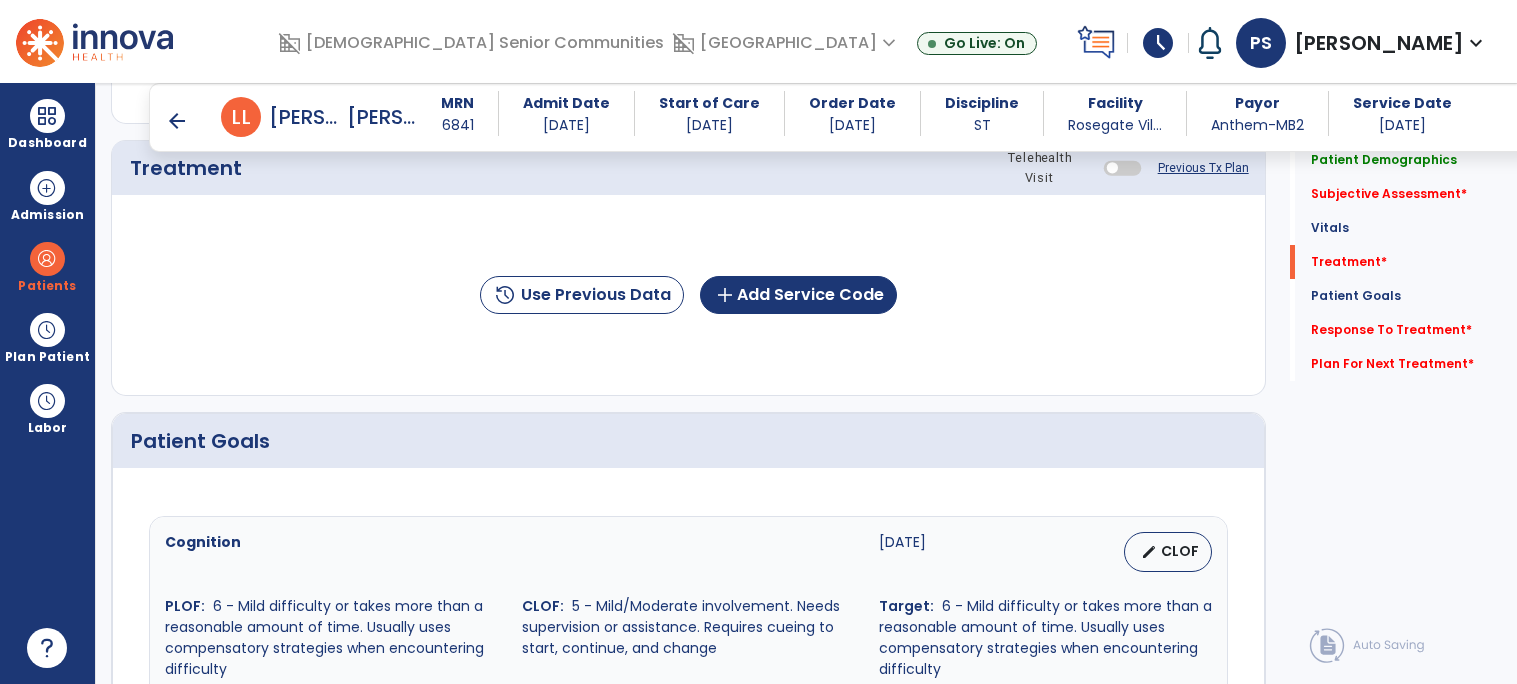 scroll, scrollTop: 1170, scrollLeft: 0, axis: vertical 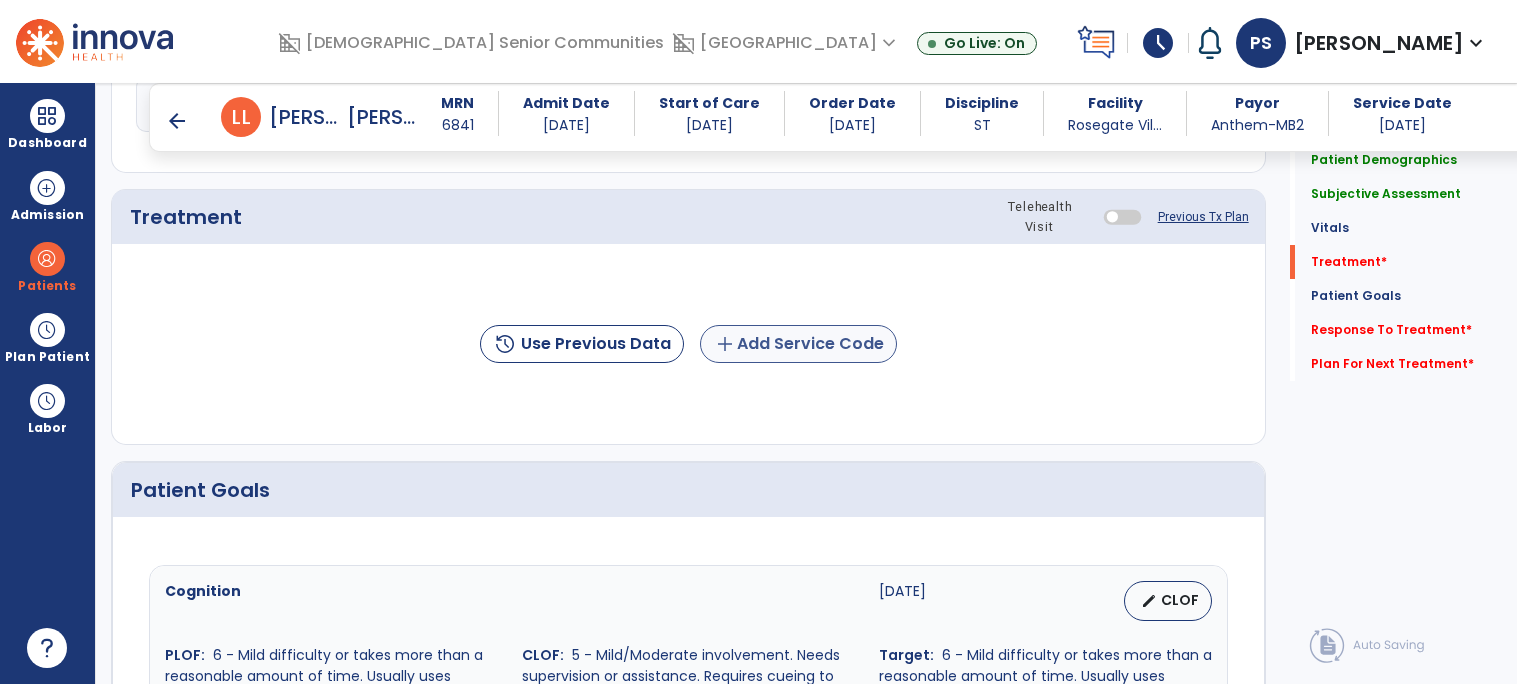 type on "**********" 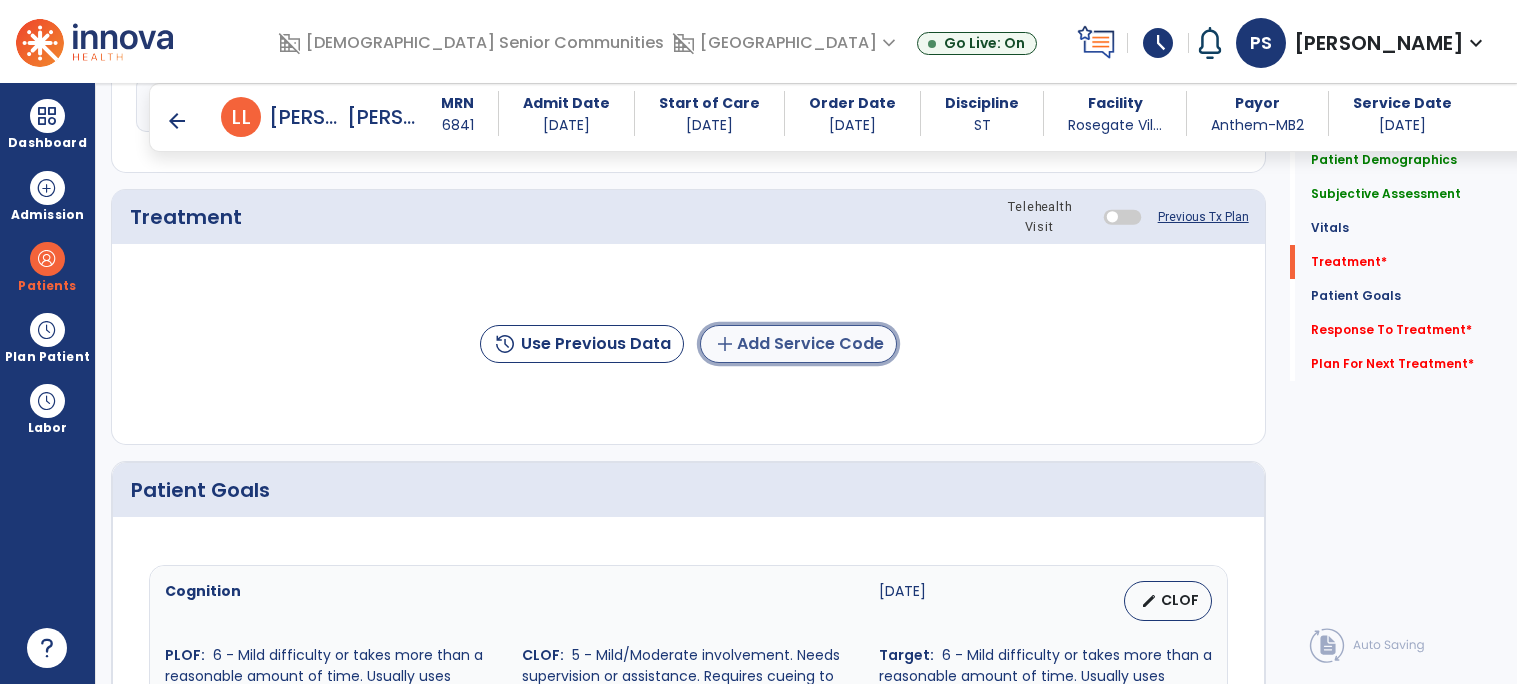click on "add  Add Service Code" 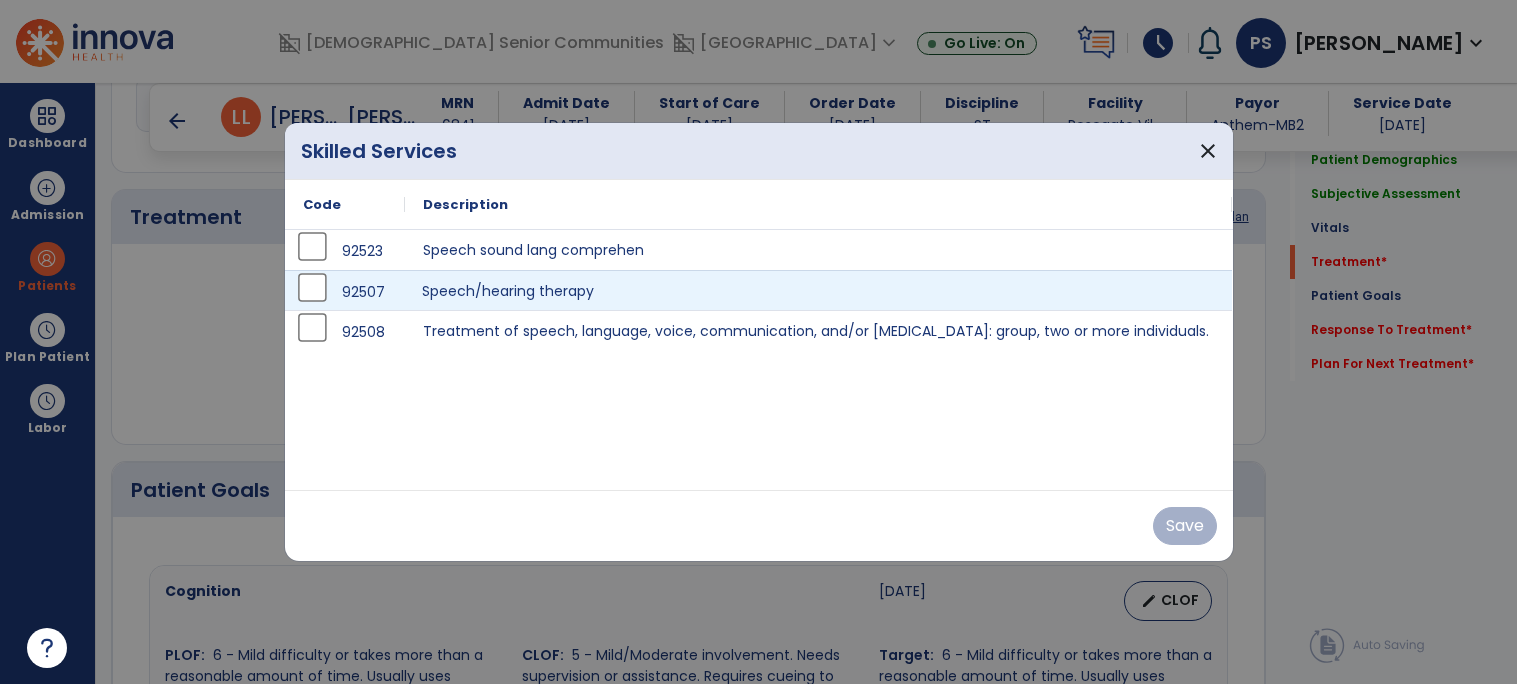 click on "Speech/hearing therapy" at bounding box center [819, 290] 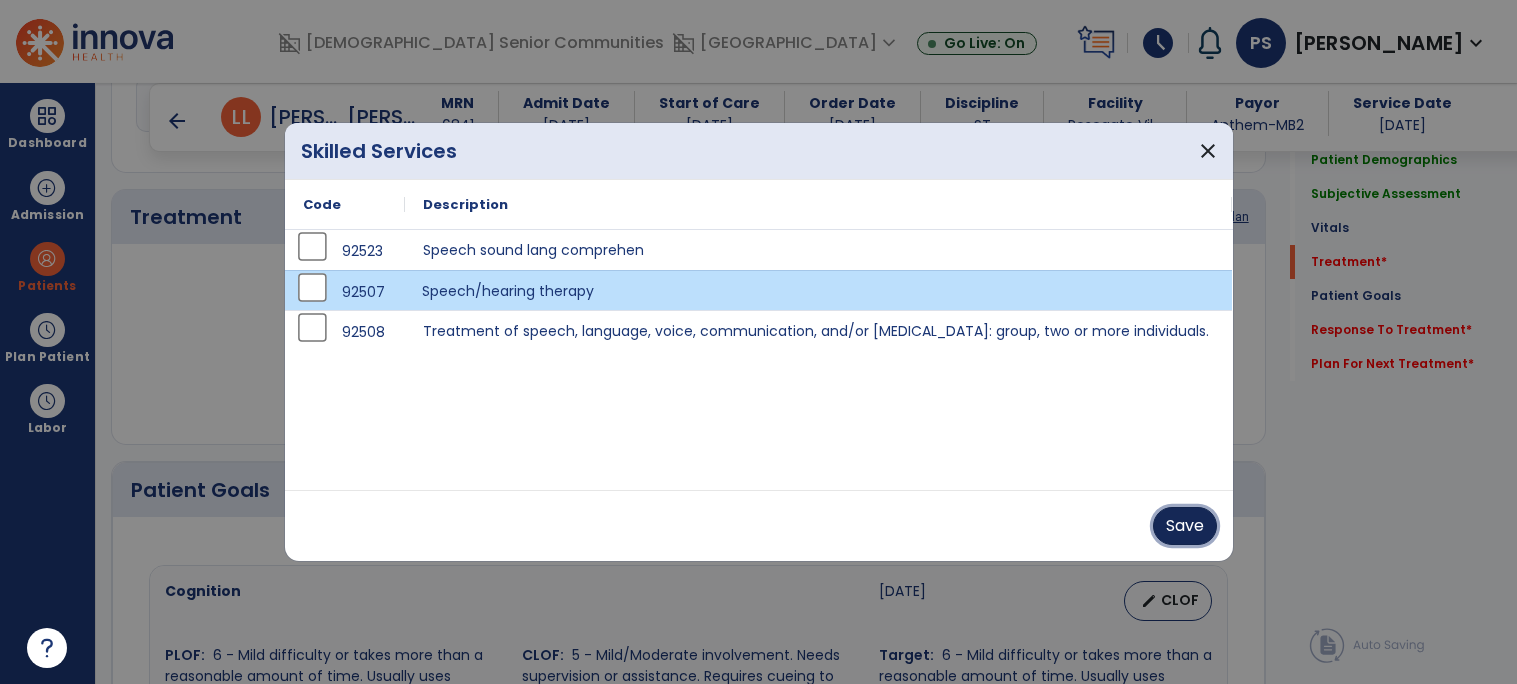 click on "Save" at bounding box center [1185, 526] 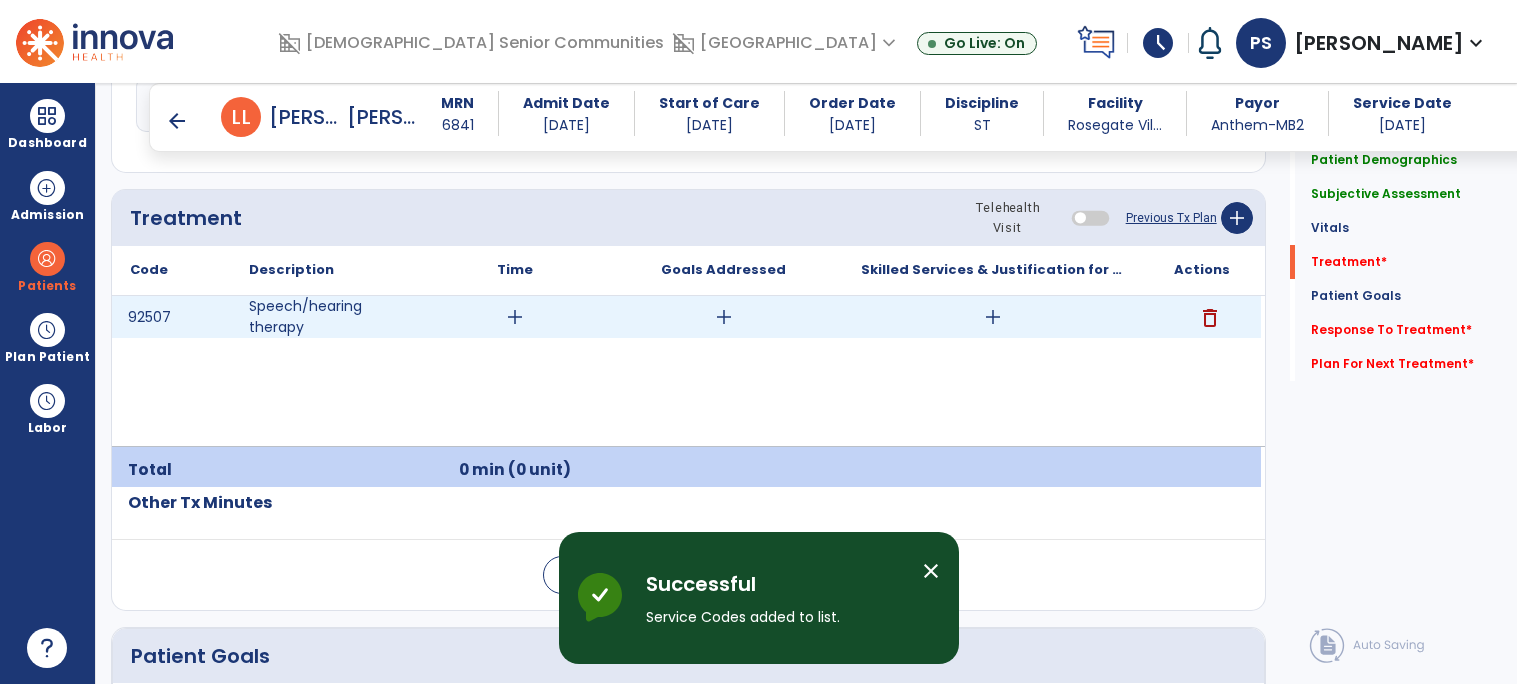 click on "add" at bounding box center (515, 317) 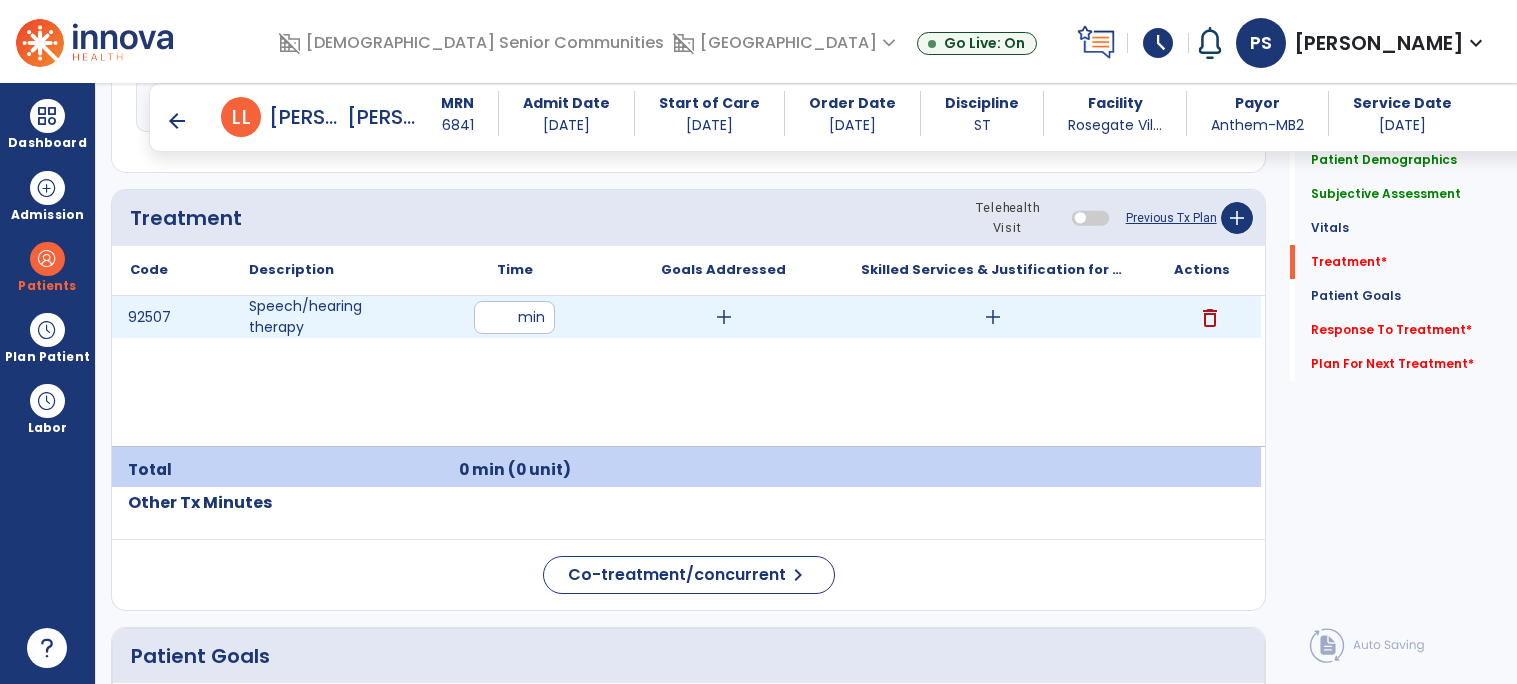 type on "**" 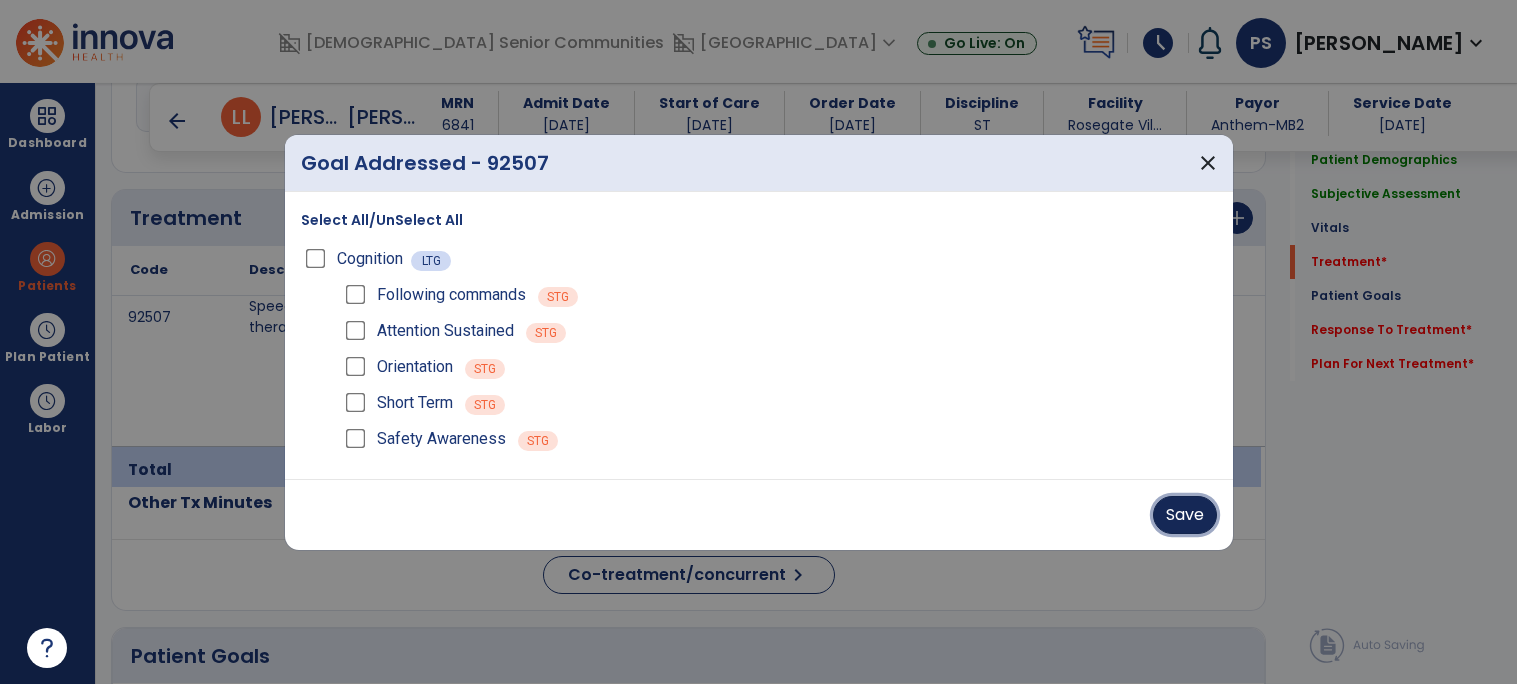 click on "Save" at bounding box center (1185, 515) 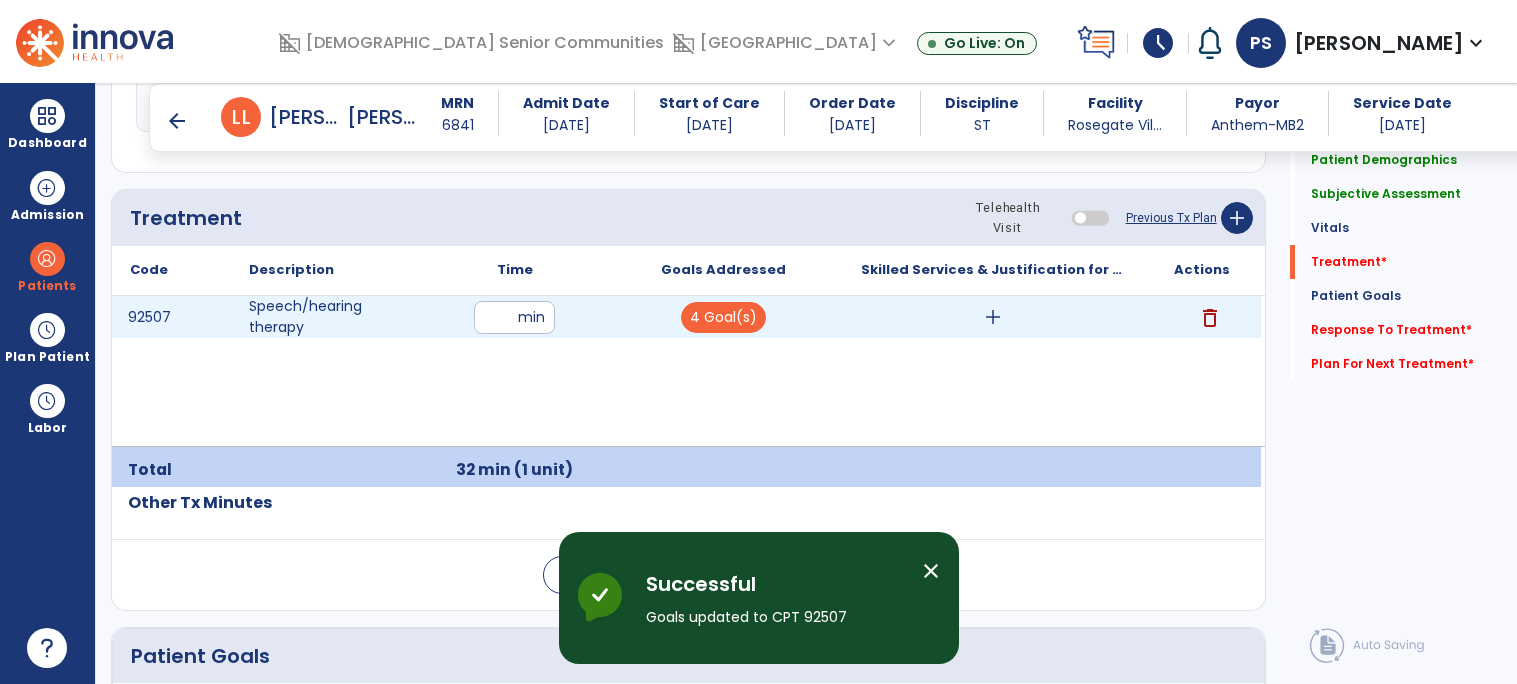 click on "add" at bounding box center (993, 317) 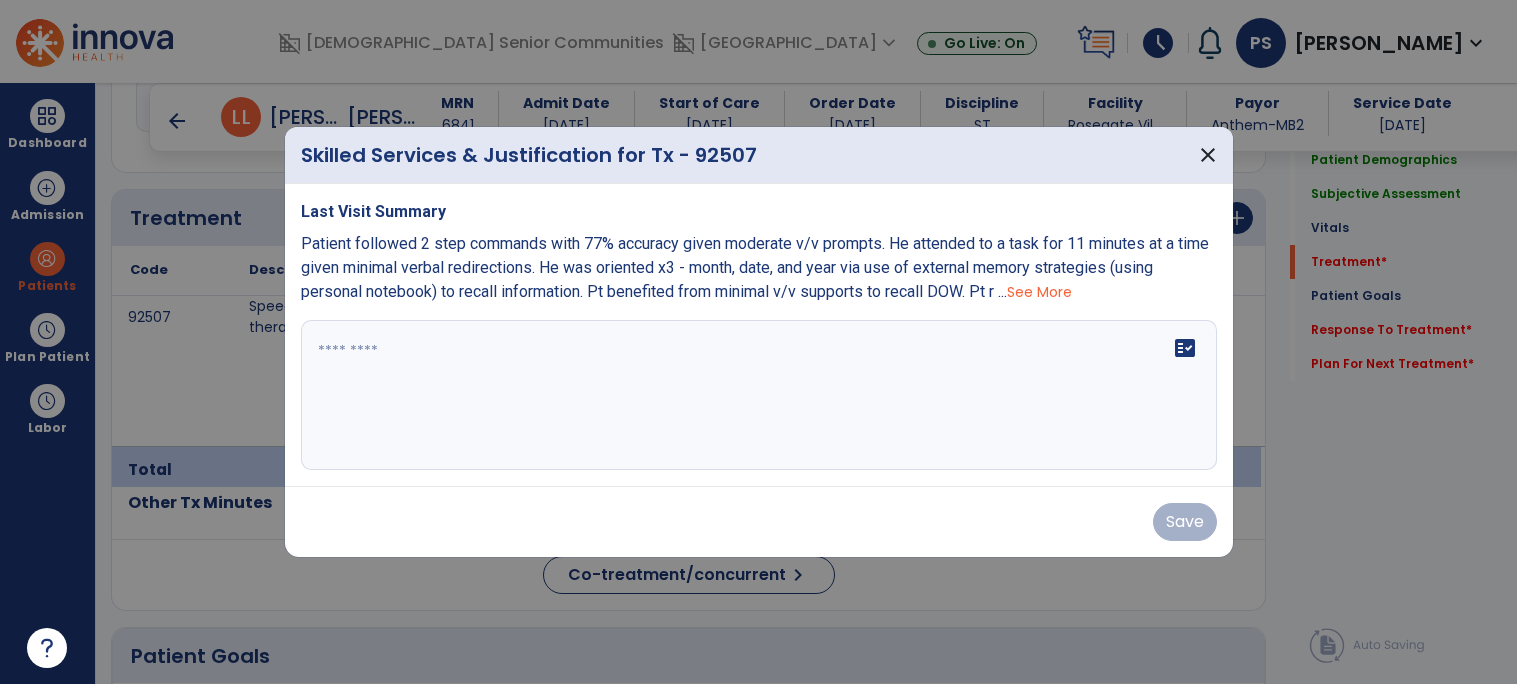 click on "See More" at bounding box center [1039, 292] 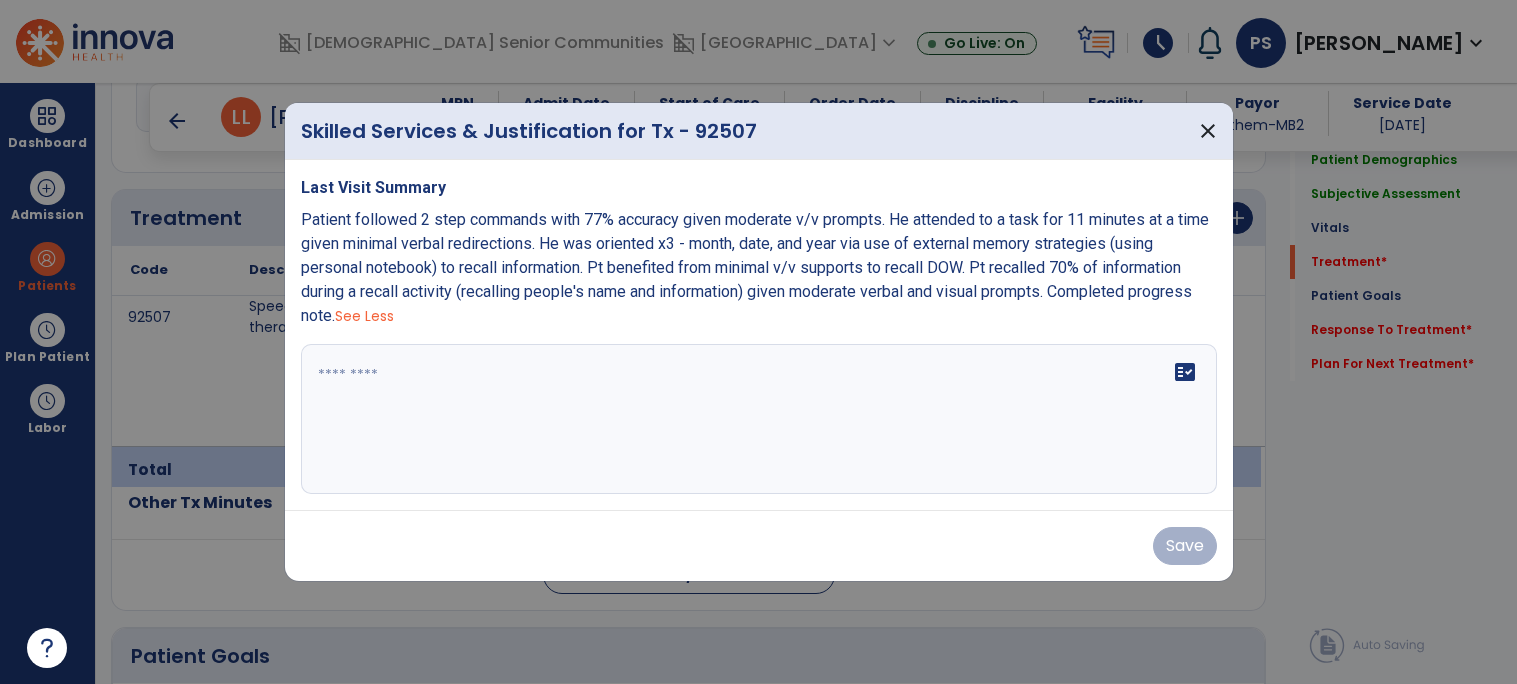 click on "Patient followed 2 step commands with 77% accuracy given moderate v/v prompts. He attended to a task for 11 minutes at a time given minimal verbal redirections. He was oriented x3 - month, date, and year via use of external memory strategies (using personal notebook) to recall information. Pt benefited from minimal v/v supports to recall DOW.  Pt recalled 70% of information during a recall activity (recalling people's name and information)  given moderate verbal and visual prompts. Completed progress note." at bounding box center (755, 267) 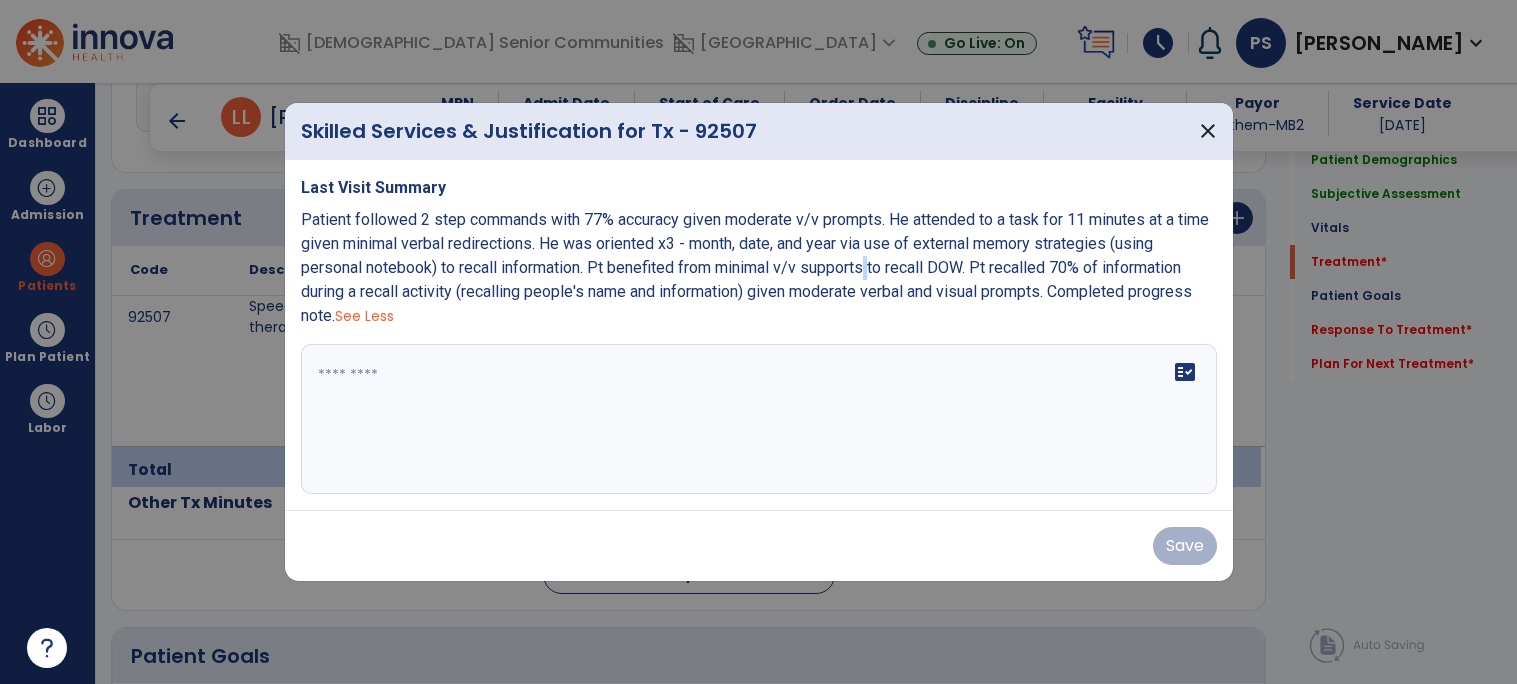 click on "Patient followed 2 step commands with 77% accuracy given moderate v/v prompts. He attended to a task for 11 minutes at a time given minimal verbal redirections. He was oriented x3 - month, date, and year via use of external memory strategies (using personal notebook) to recall information. Pt benefited from minimal v/v supports to recall DOW.  Pt recalled 70% of information during a recall activity (recalling people's name and information)  given moderate verbal and visual prompts. Completed progress note." at bounding box center (755, 267) 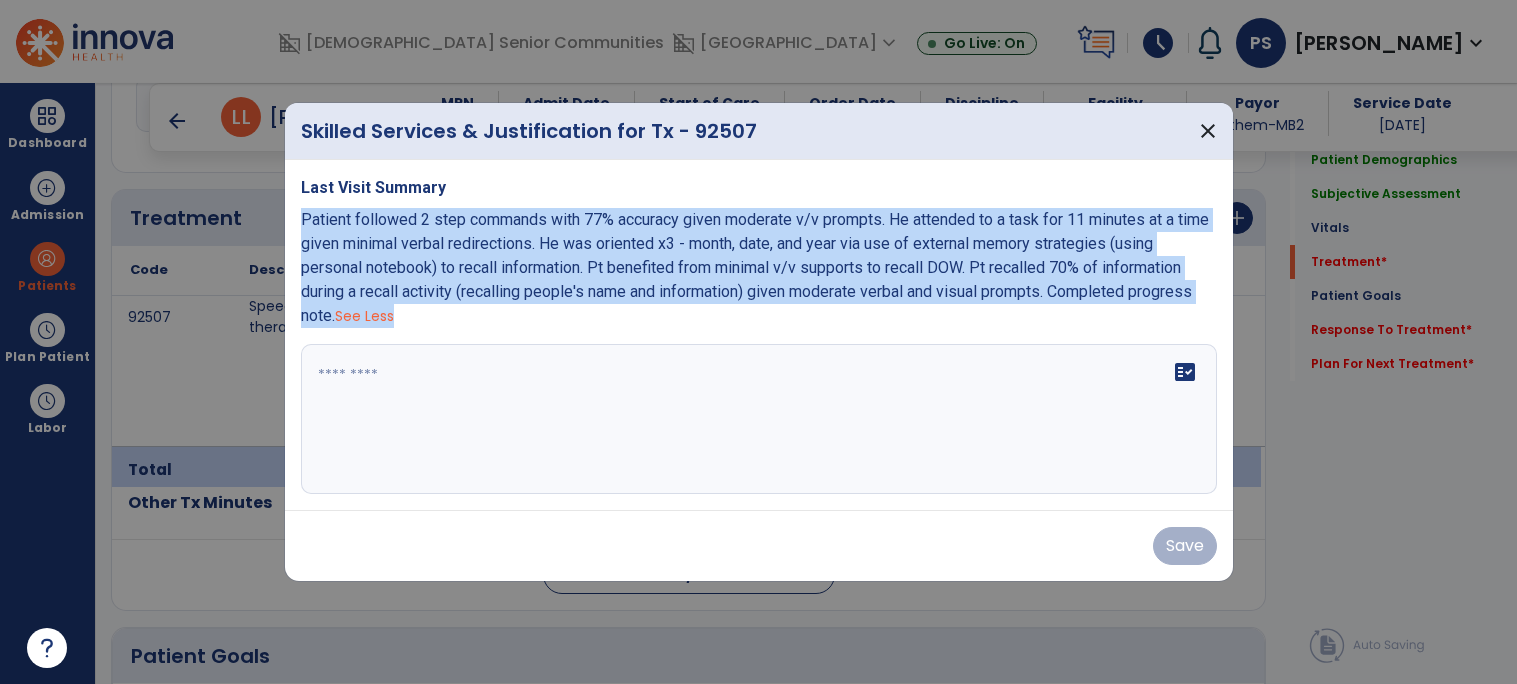 copy on "Patient followed 2 step commands with 77% accuracy given moderate v/v prompts. He attended to a task for 11 minutes at a time given minimal verbal redirections. He was oriented x3 - month, date, and year via use of external memory strategies (using personal notebook) to recall information. Pt benefited from minimal v/v supports to recall DOW.  Pt recalled 70% of information during a recall activity (recalling people's name and information)  given moderate verbal and visual prompts. Completed progress note.   See Less" 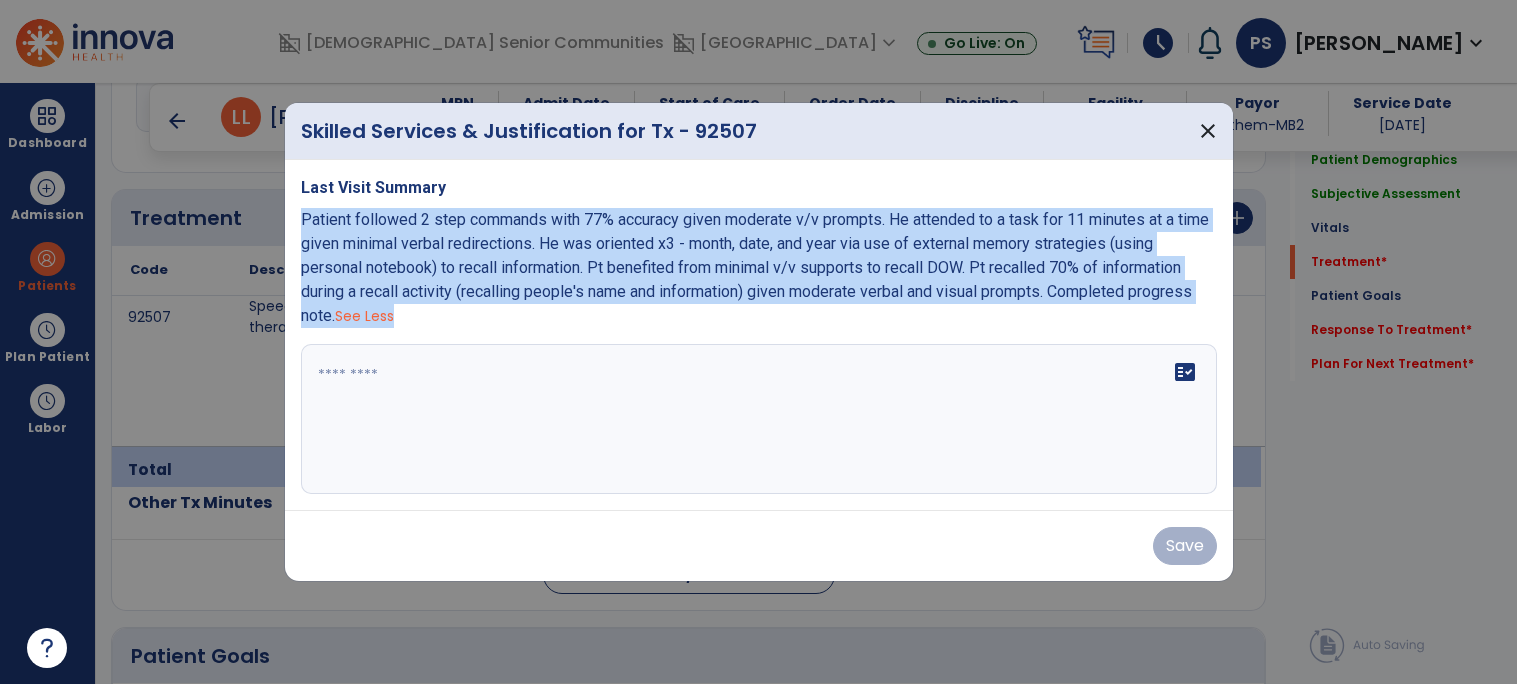 click on "fact_check" at bounding box center (759, 419) 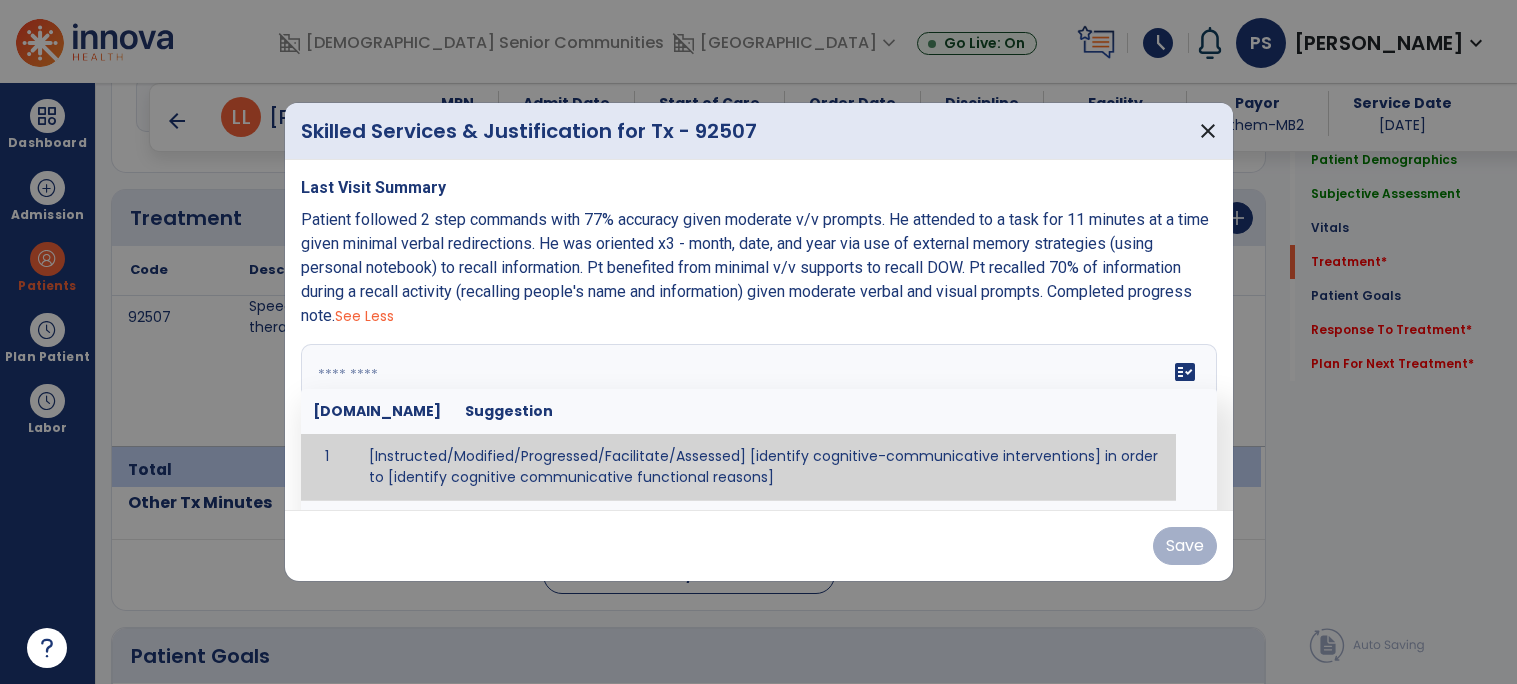 paste on "**********" 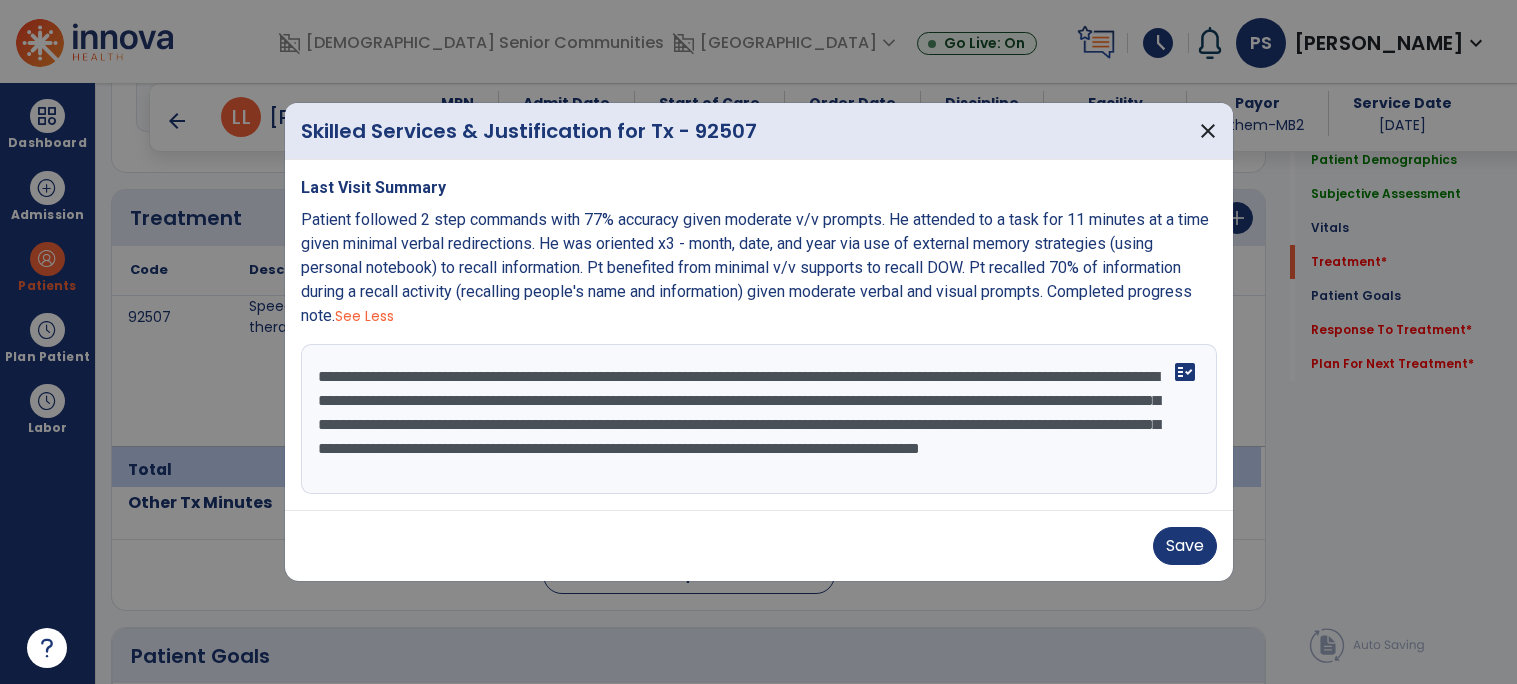 scroll, scrollTop: 62, scrollLeft: 0, axis: vertical 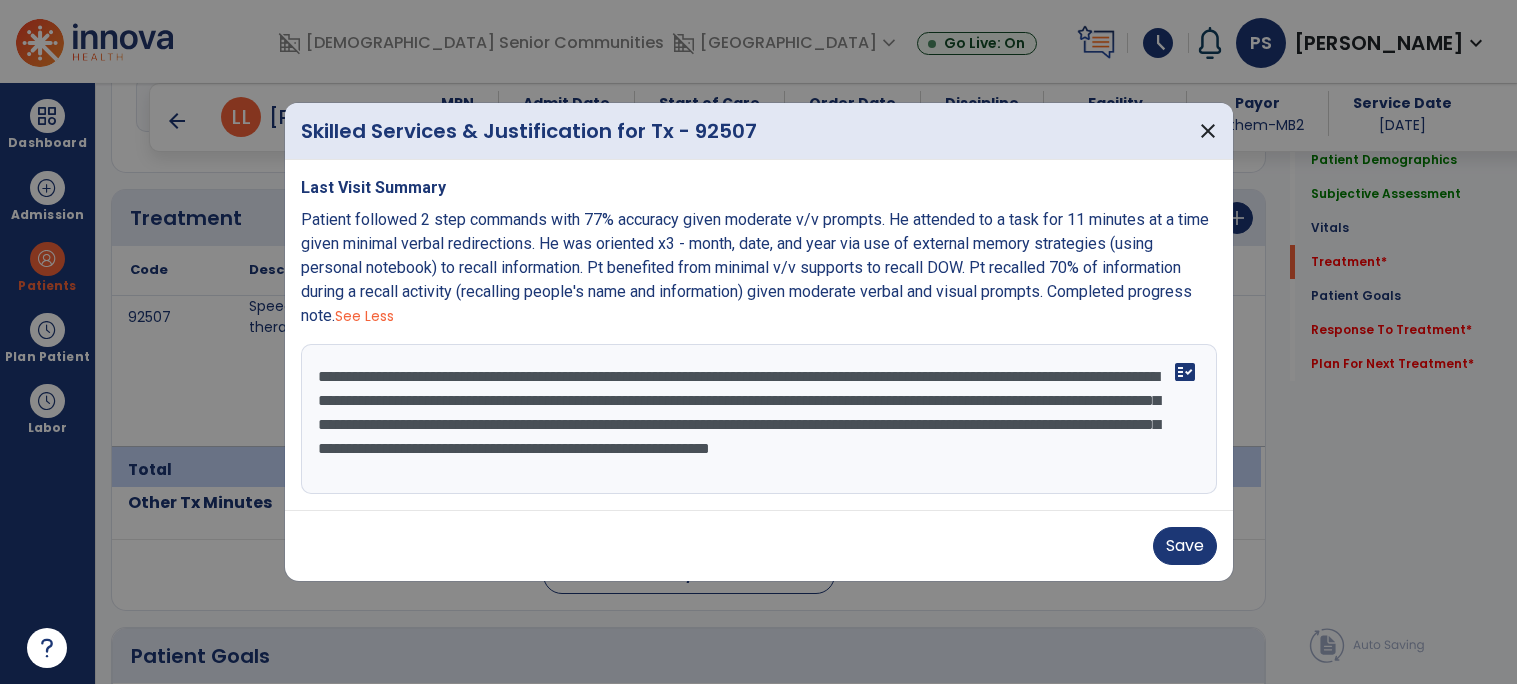 click on "**********" at bounding box center (759, 419) 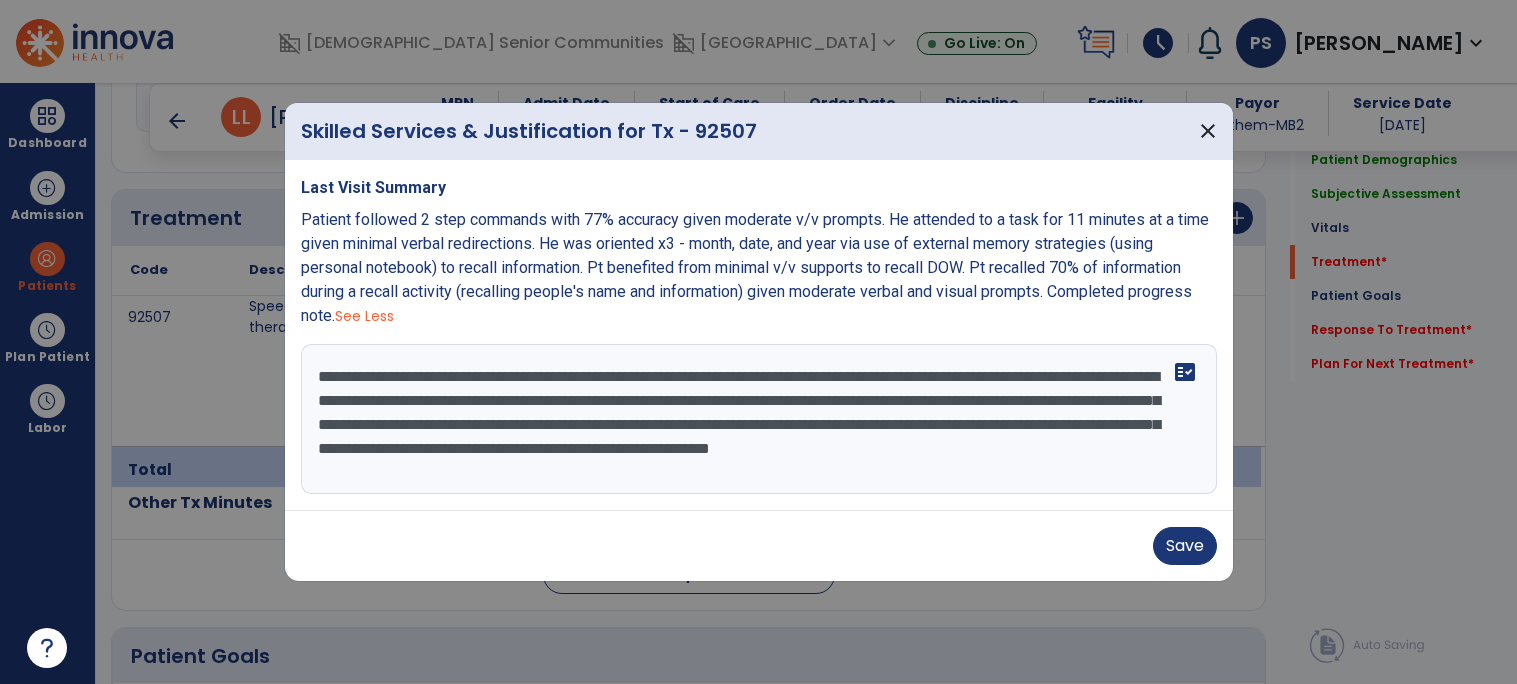 click on "**********" at bounding box center [759, 419] 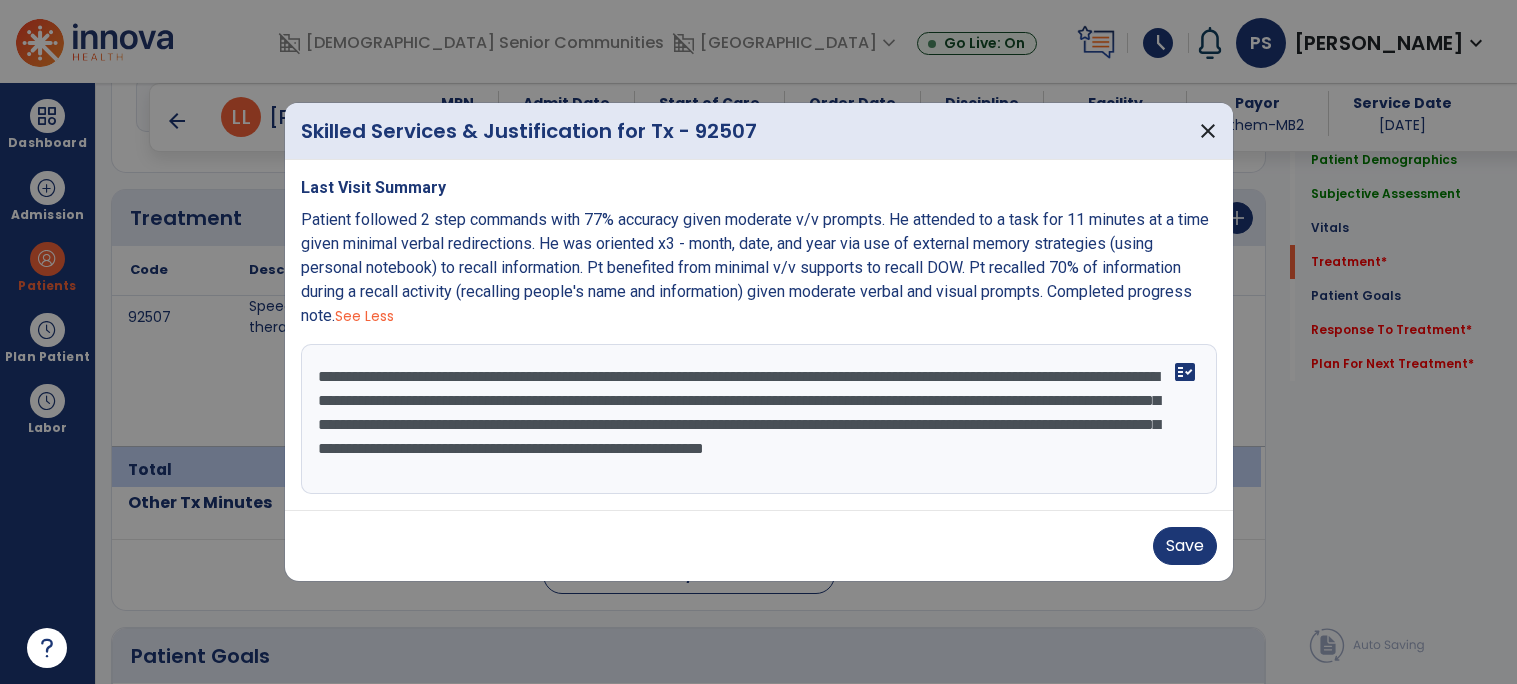 click on "**********" at bounding box center [759, 419] 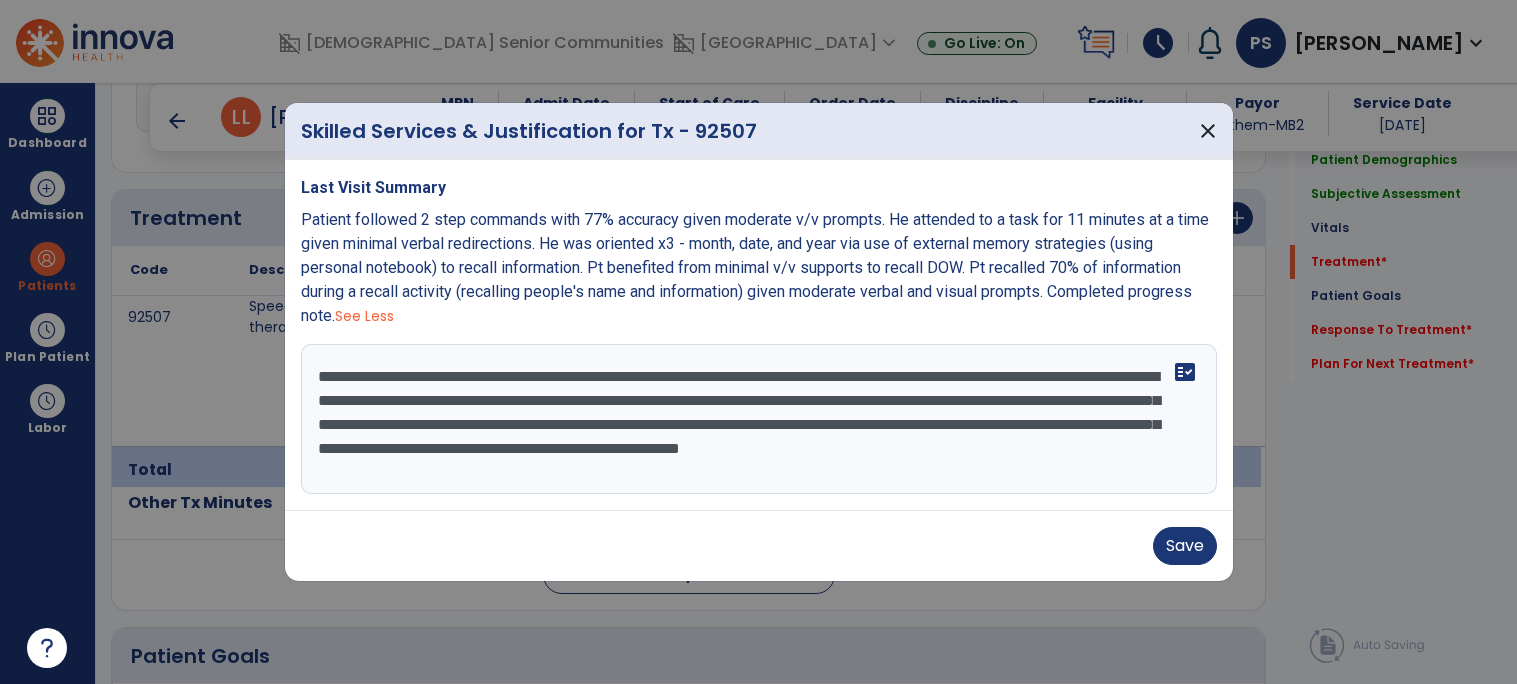 click on "**********" at bounding box center (759, 419) 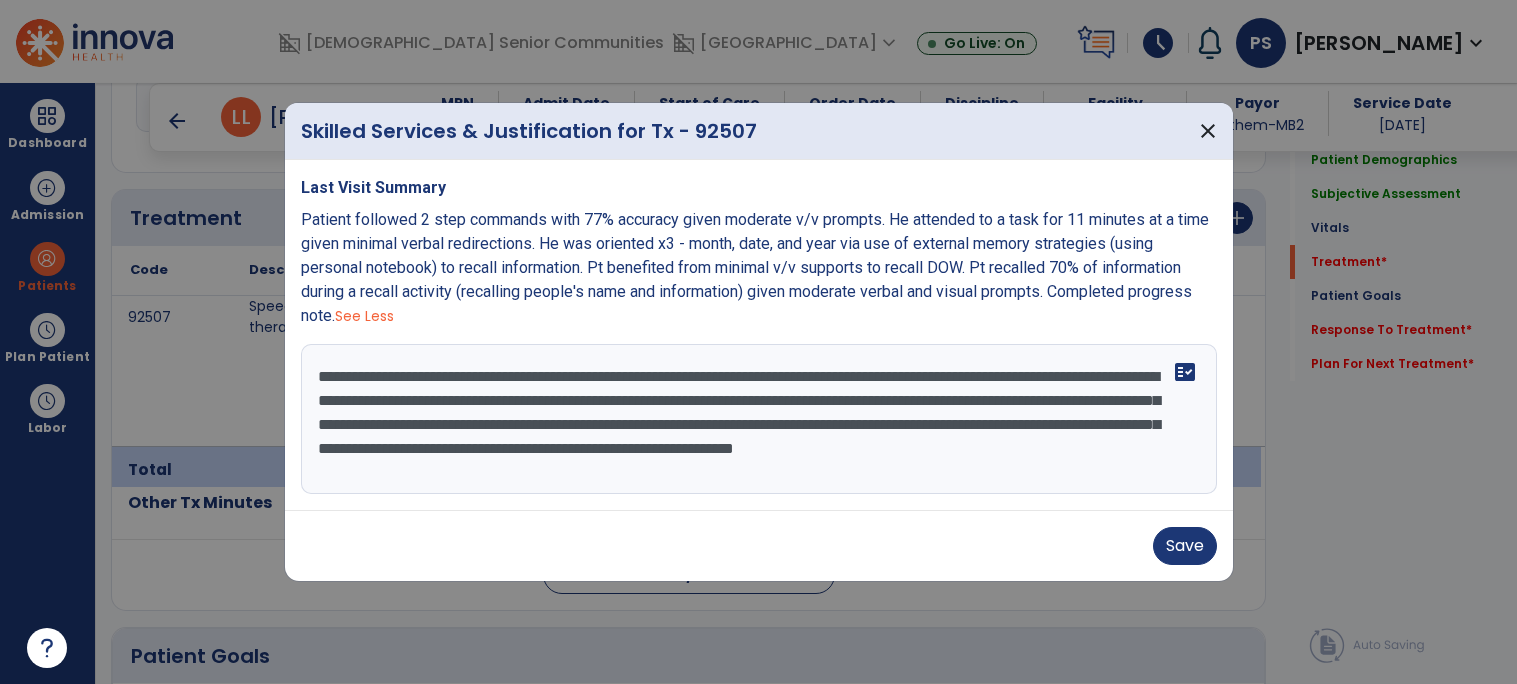 drag, startPoint x: 652, startPoint y: 455, endPoint x: 1063, endPoint y: 428, distance: 411.8859 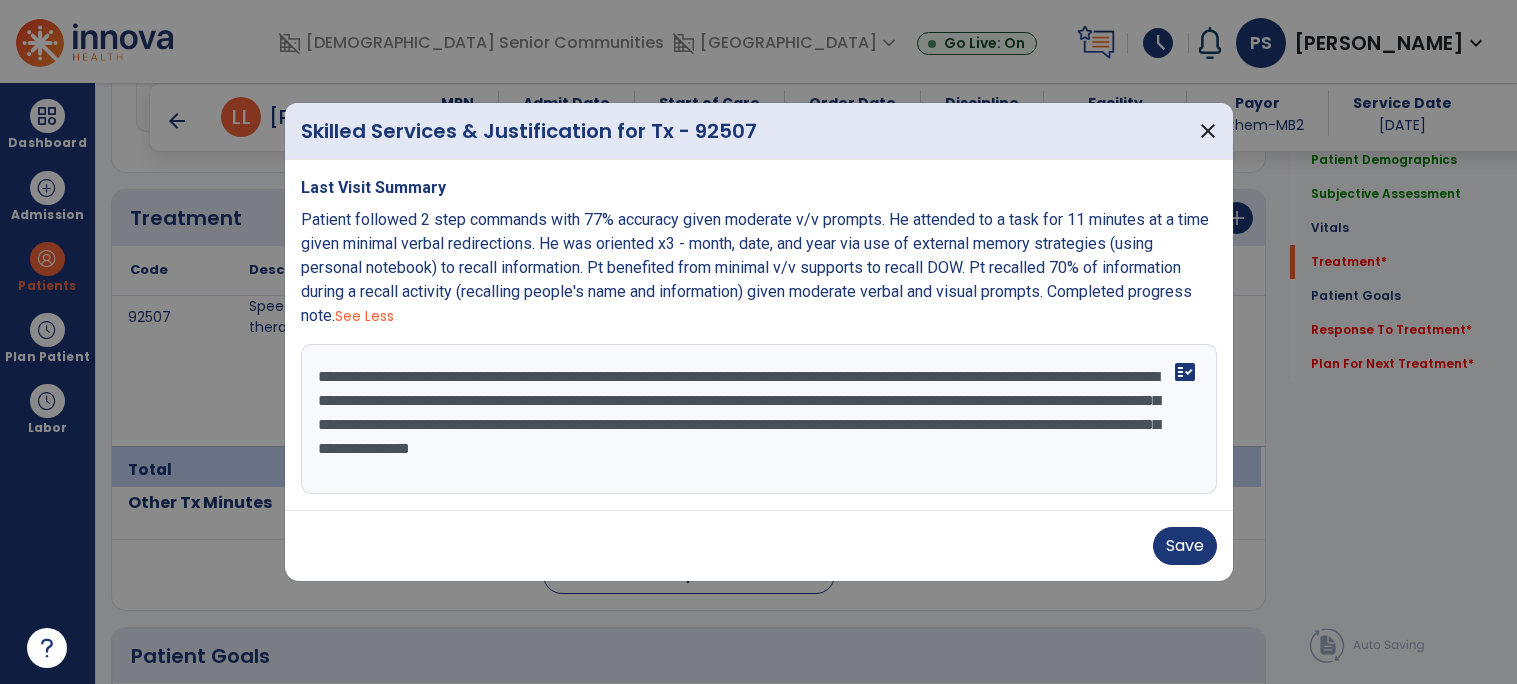 click on "**********" at bounding box center [759, 419] 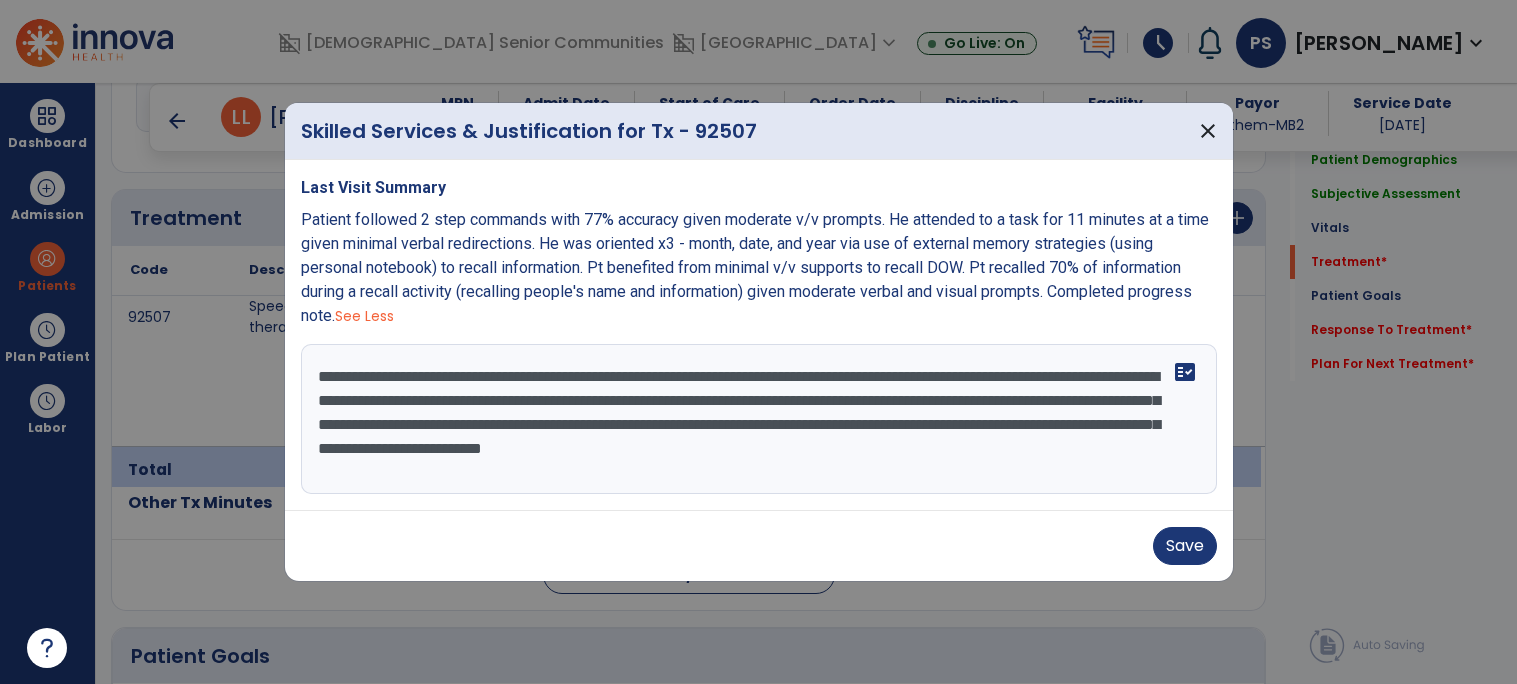 click on "**********" at bounding box center (759, 419) 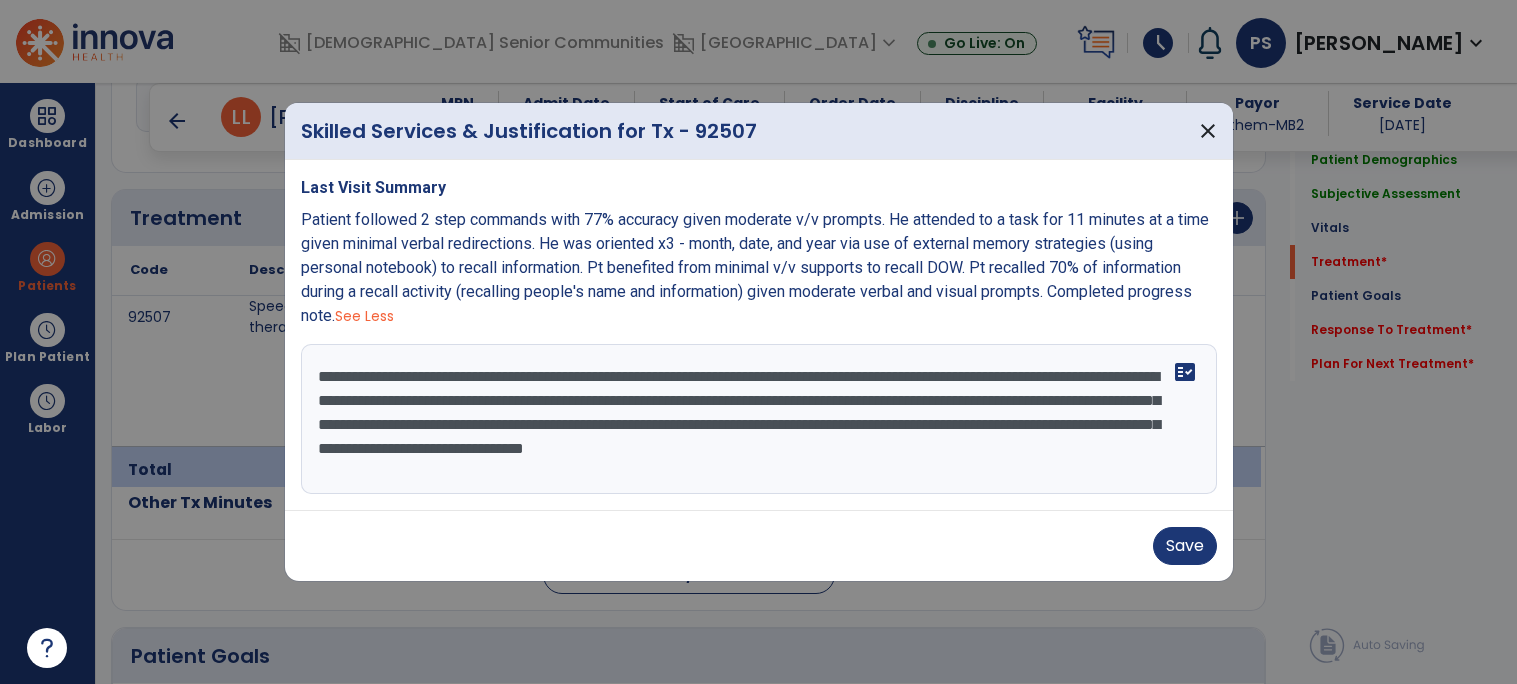 click on "**********" at bounding box center (759, 419) 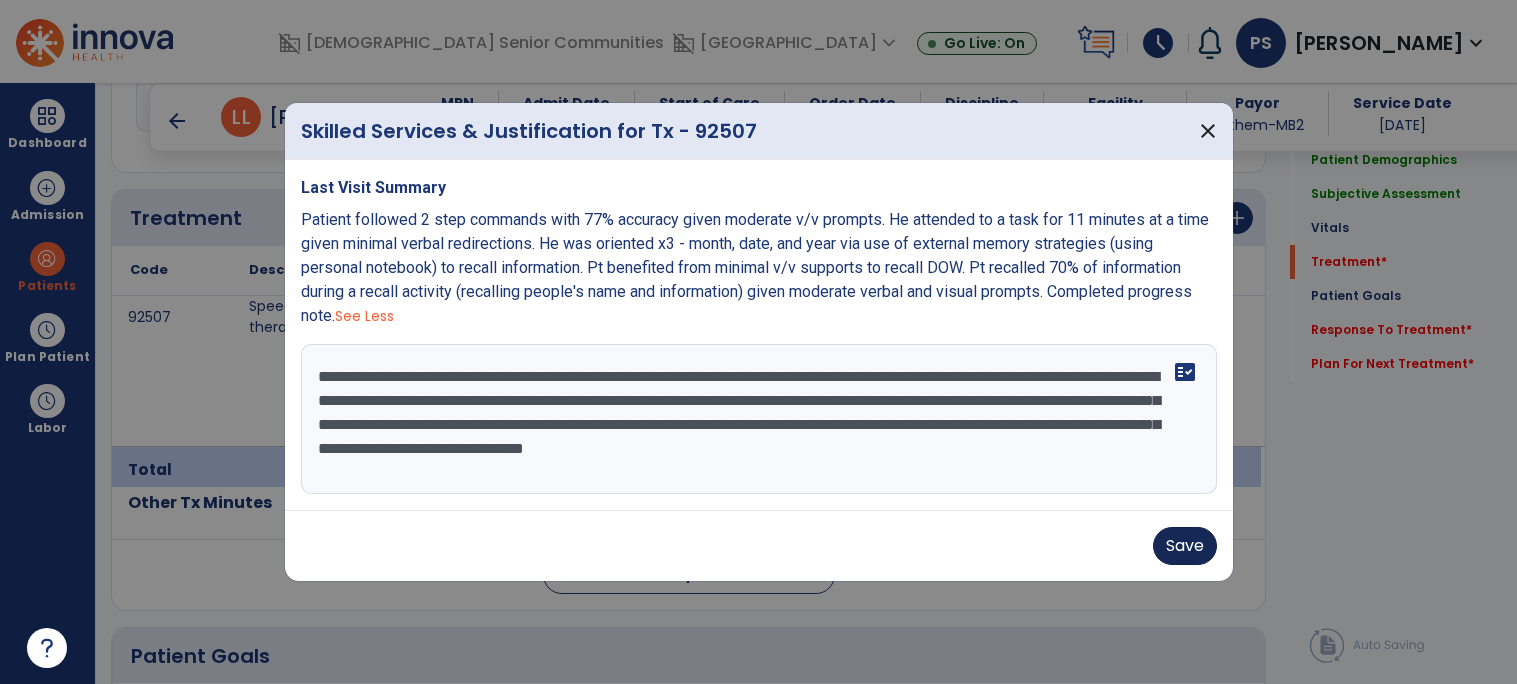 type on "**********" 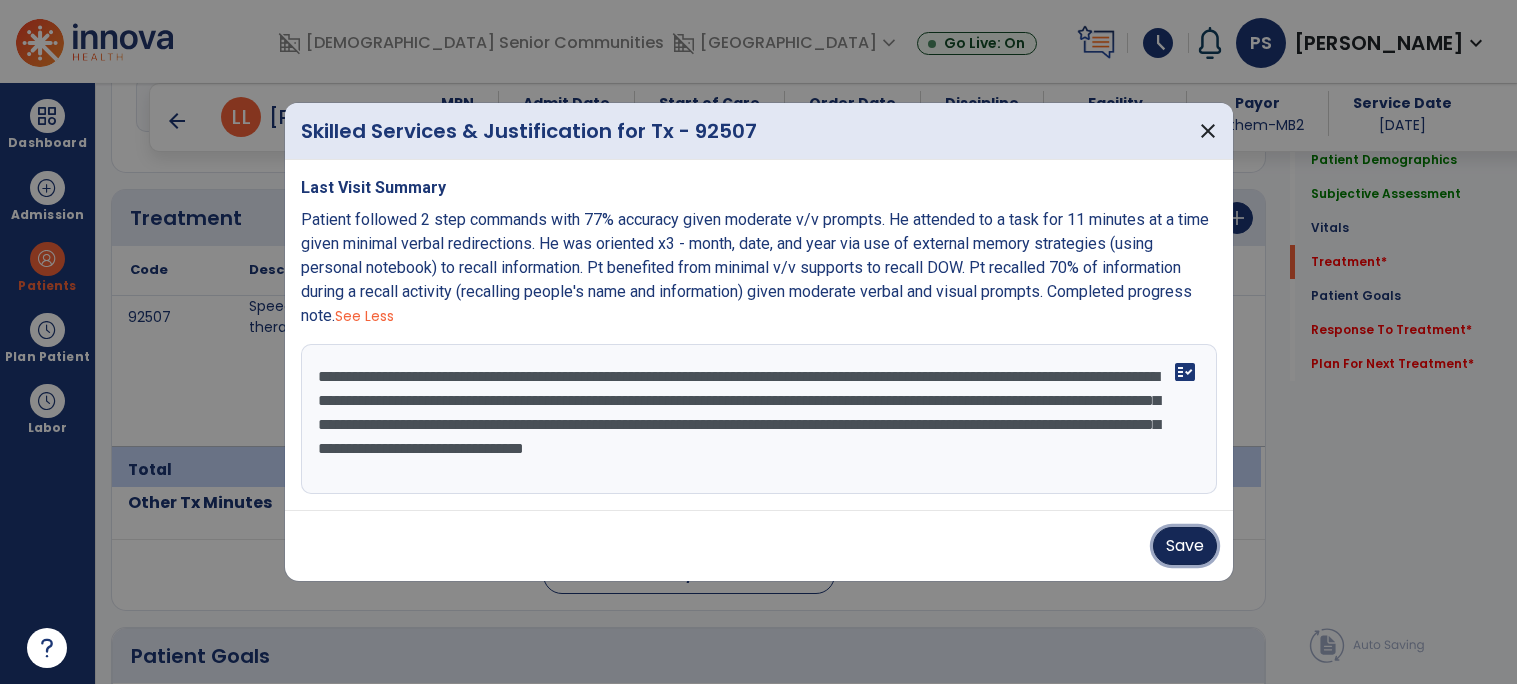 click on "Save" at bounding box center [1185, 546] 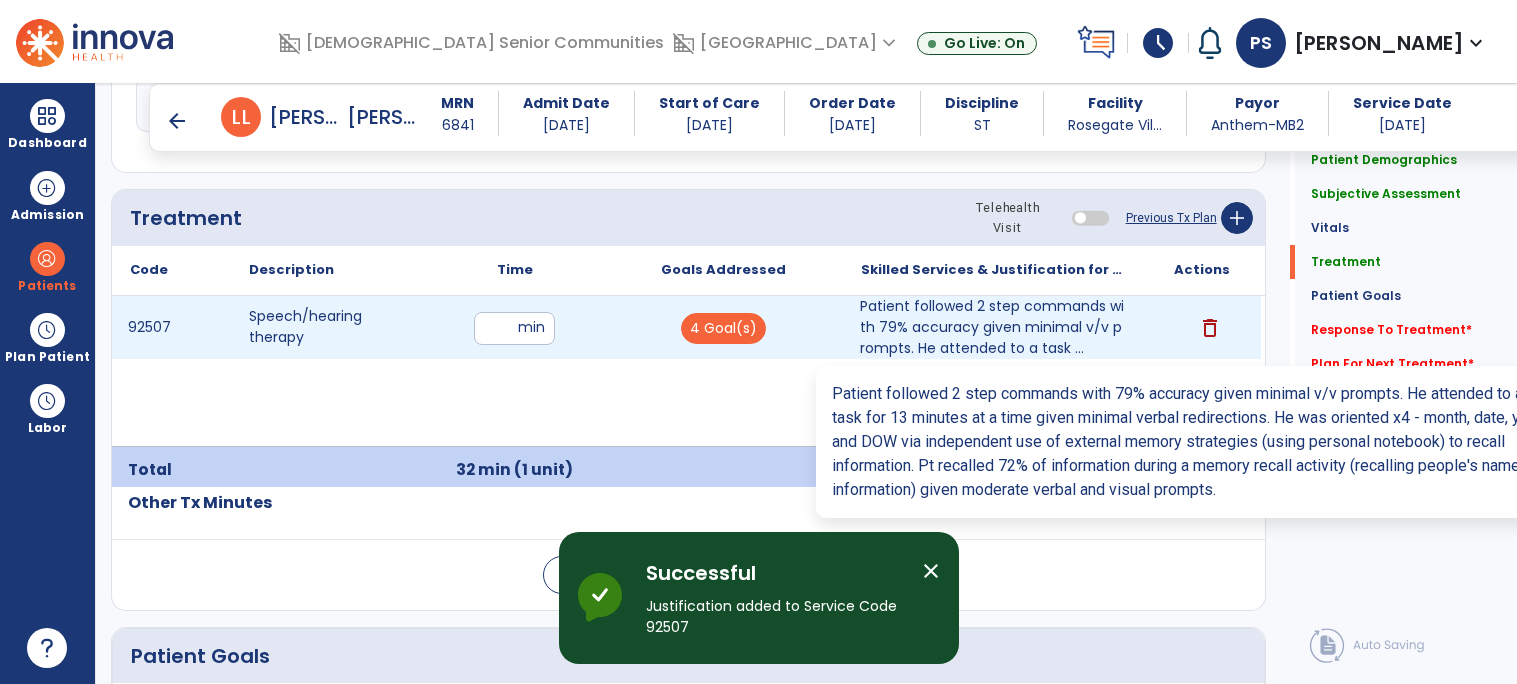 click on "Patient followed 2 step commands with 79% accuracy given minimal v/v prompts. He attended to a task ..." at bounding box center [992, 327] 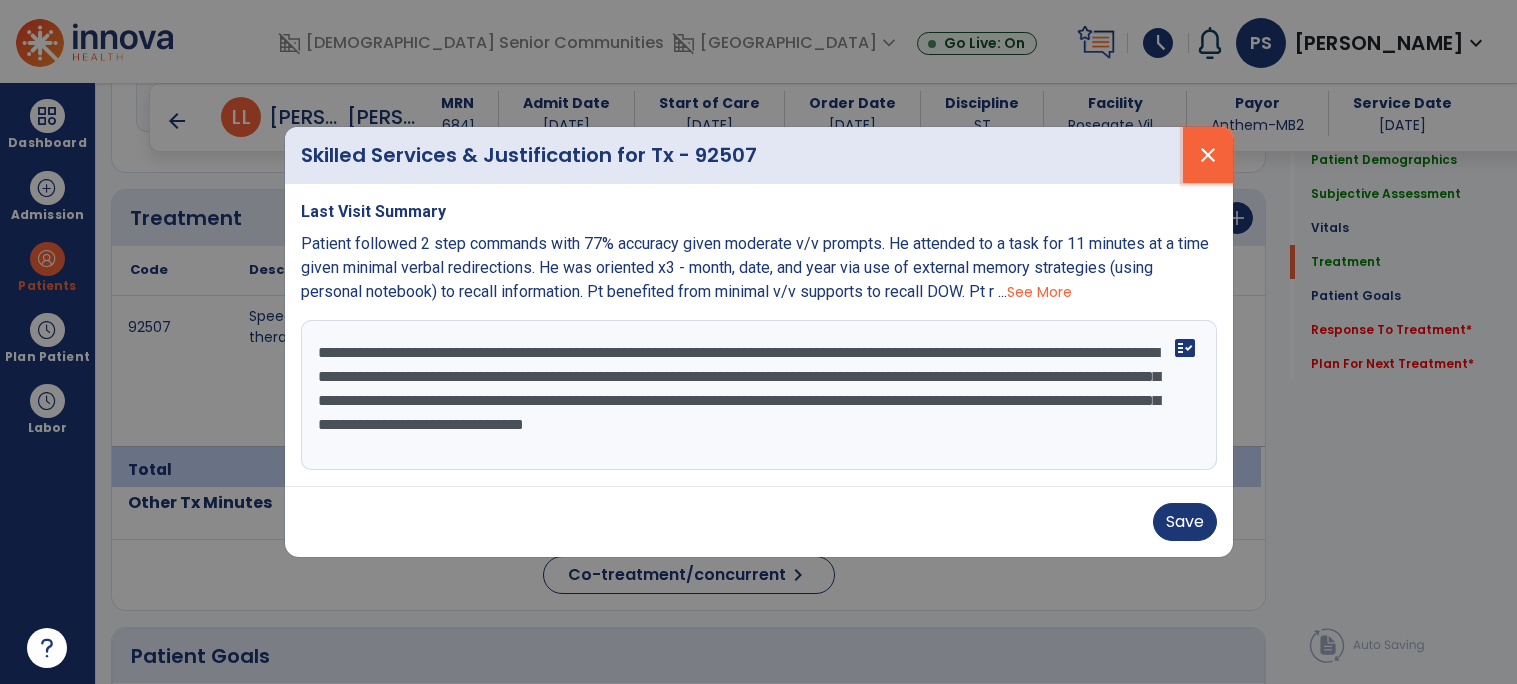 click on "close" at bounding box center [1208, 155] 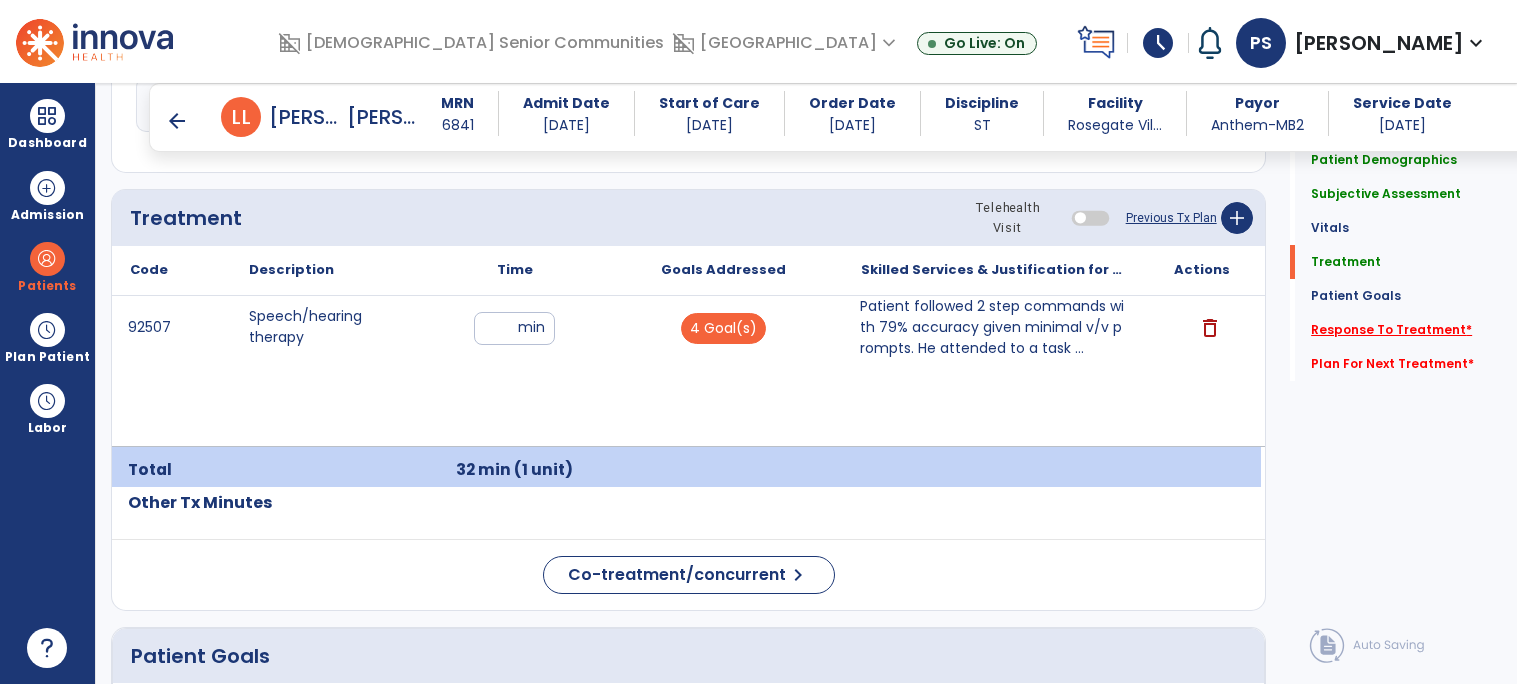 click on "Response To Treatment   *" 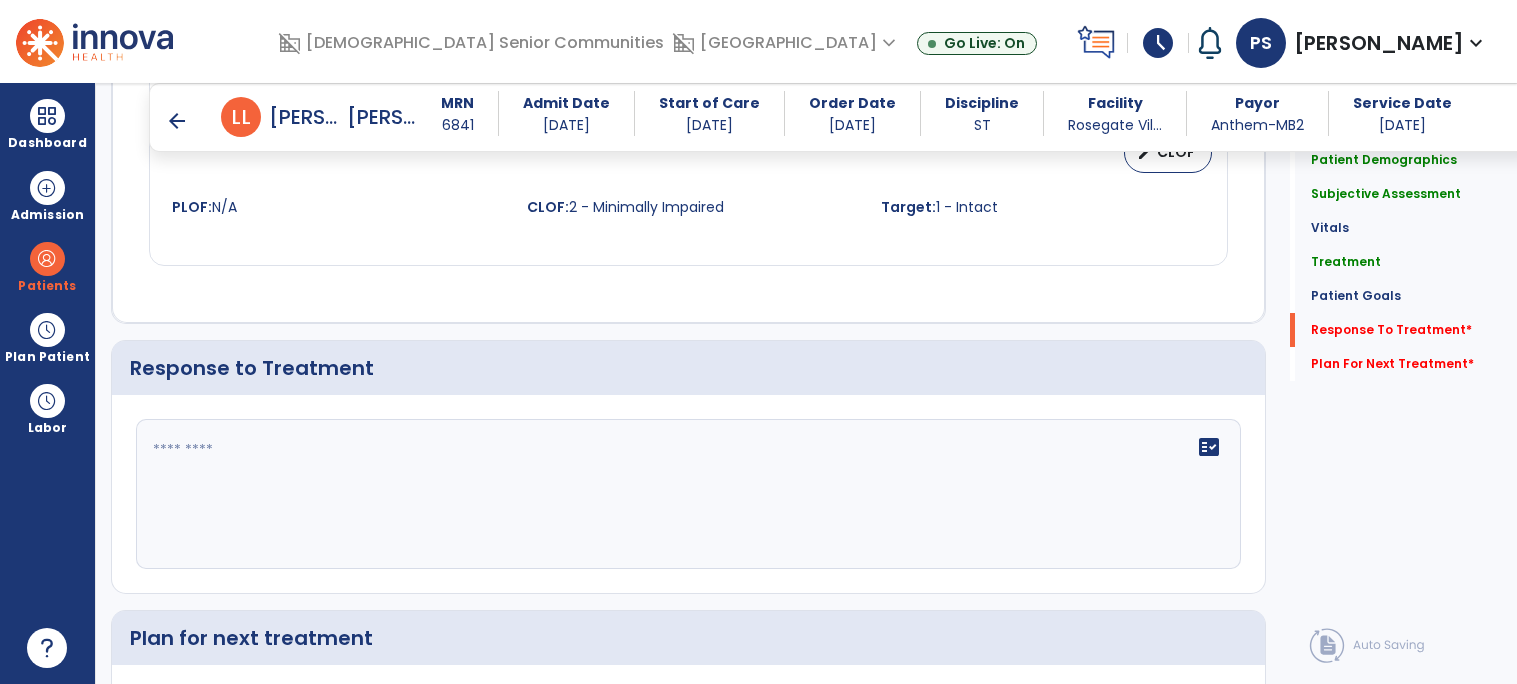scroll, scrollTop: 2544, scrollLeft: 0, axis: vertical 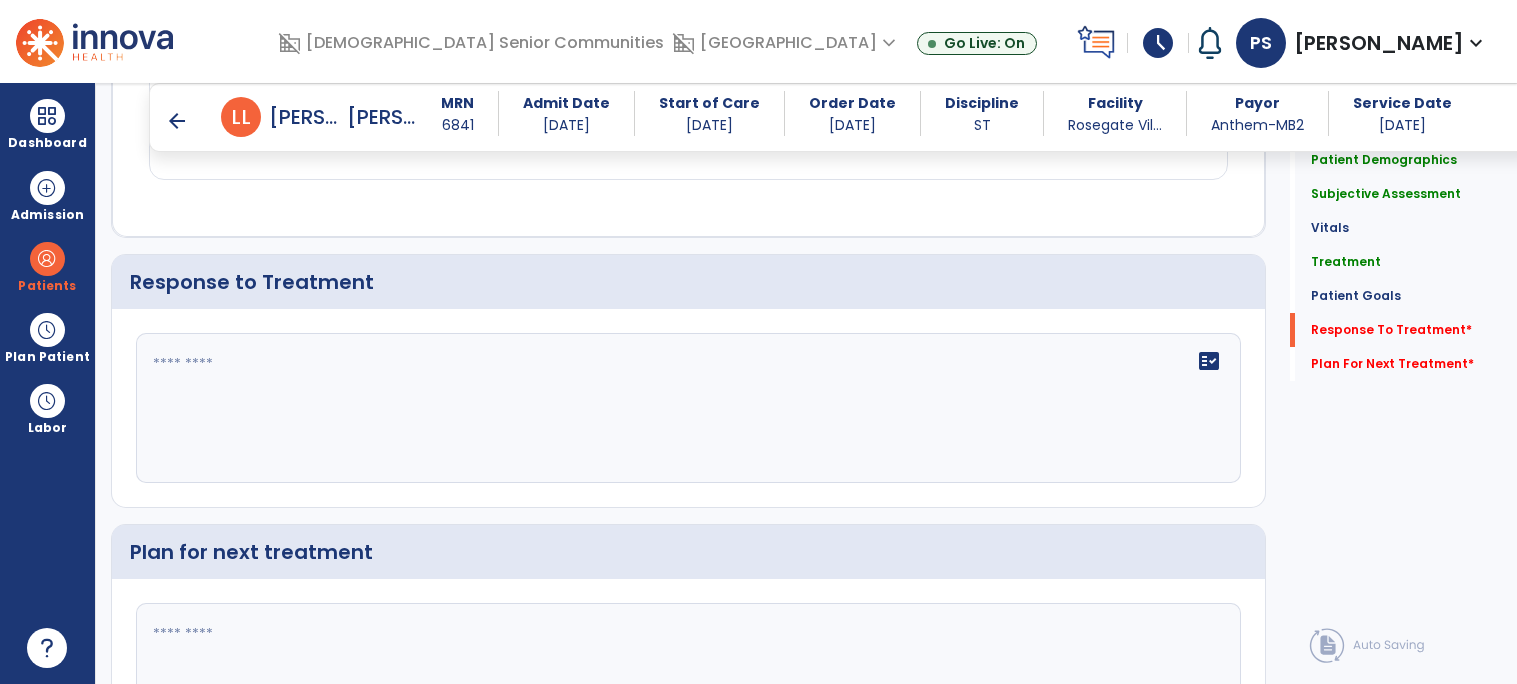 click 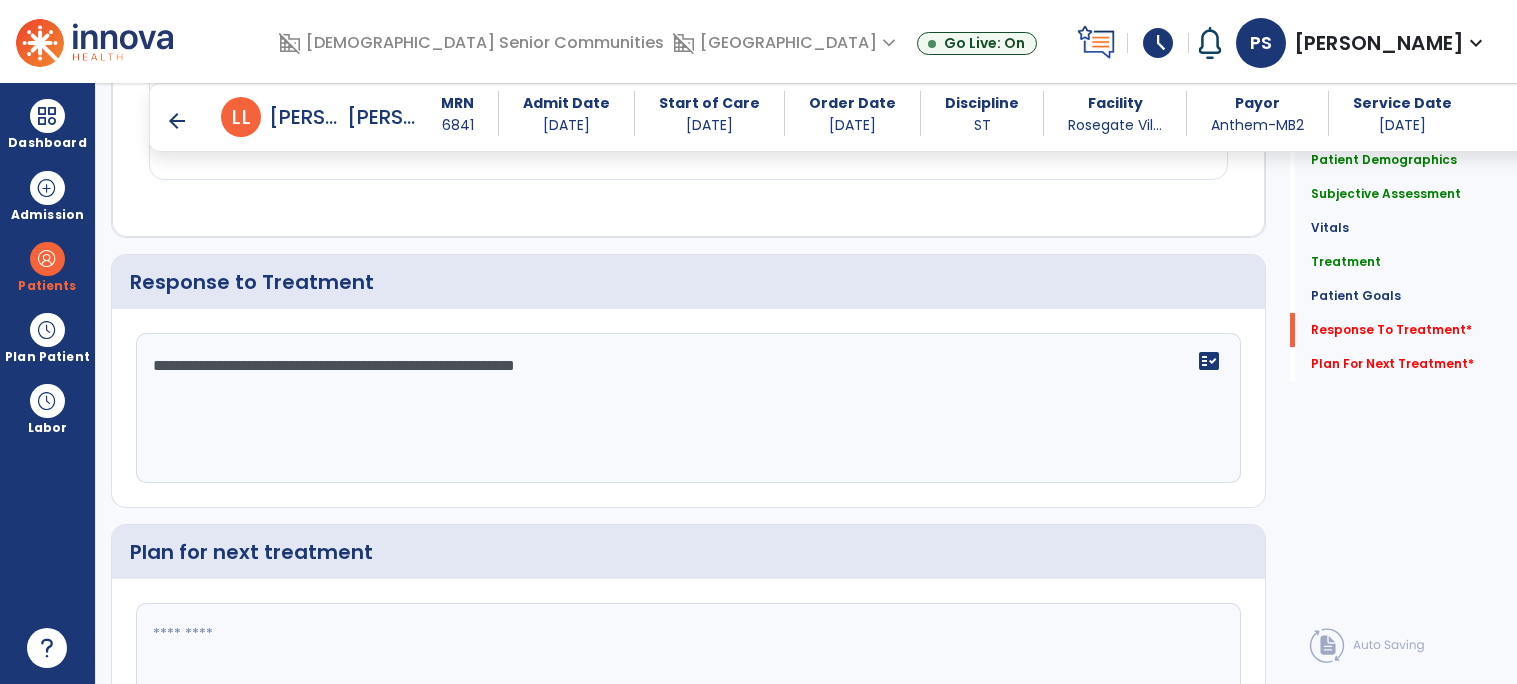 scroll, scrollTop: 2707, scrollLeft: 0, axis: vertical 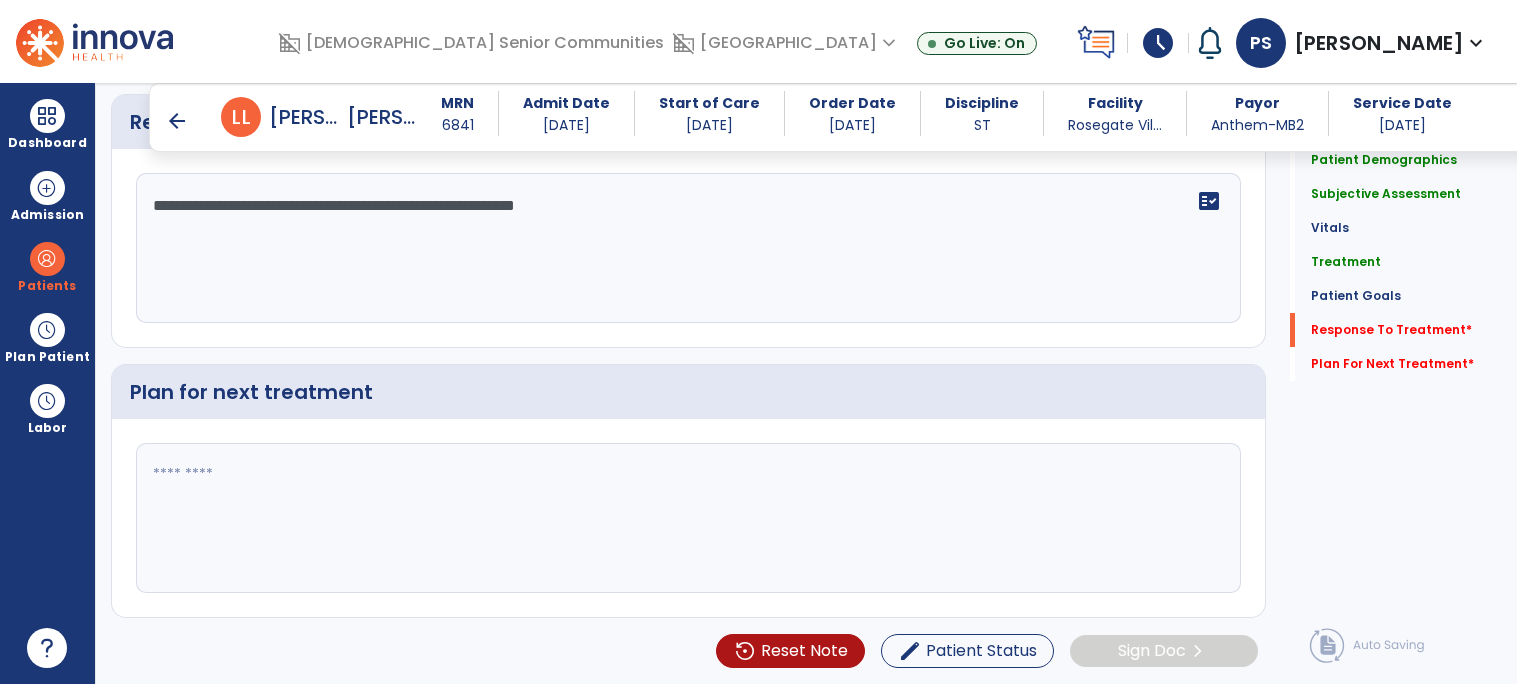 type on "**********" 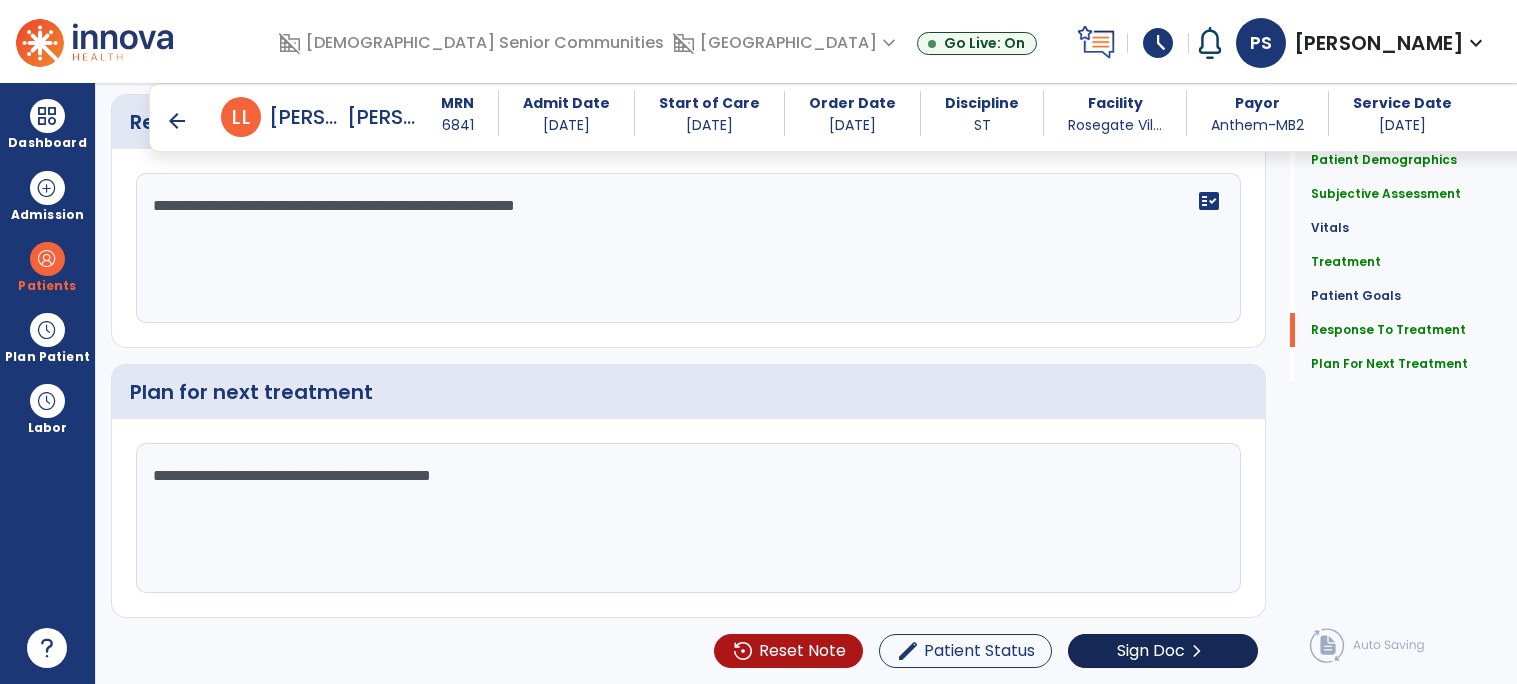 type on "**********" 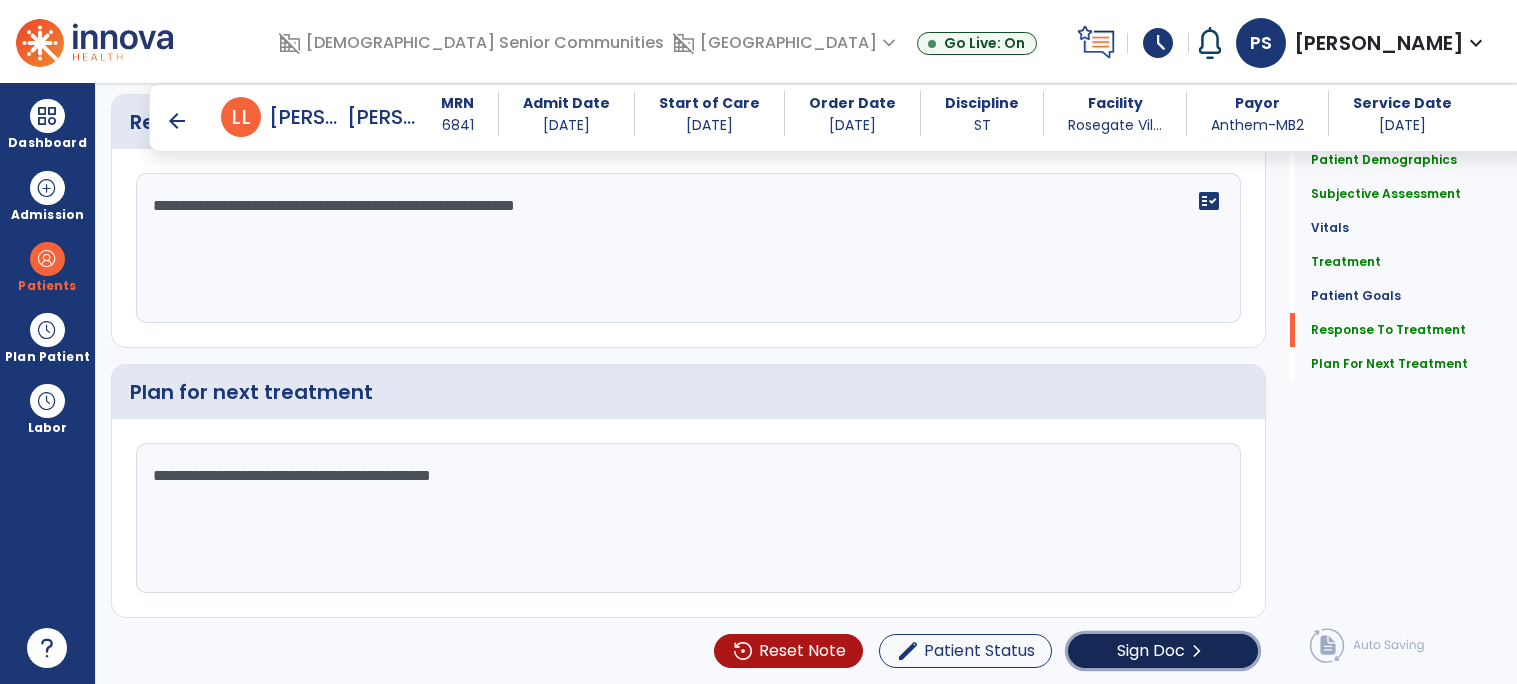 click on "Sign Doc" 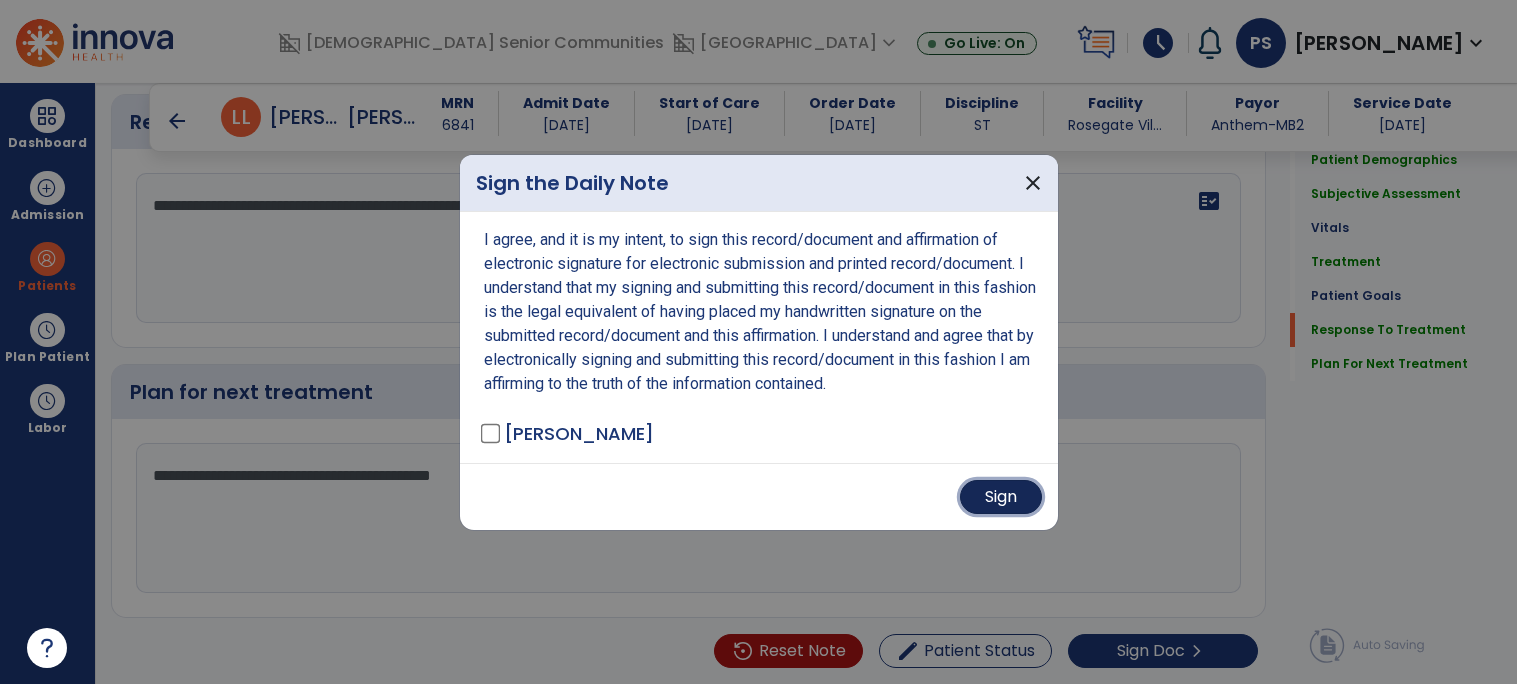 click on "Sign" at bounding box center (1001, 497) 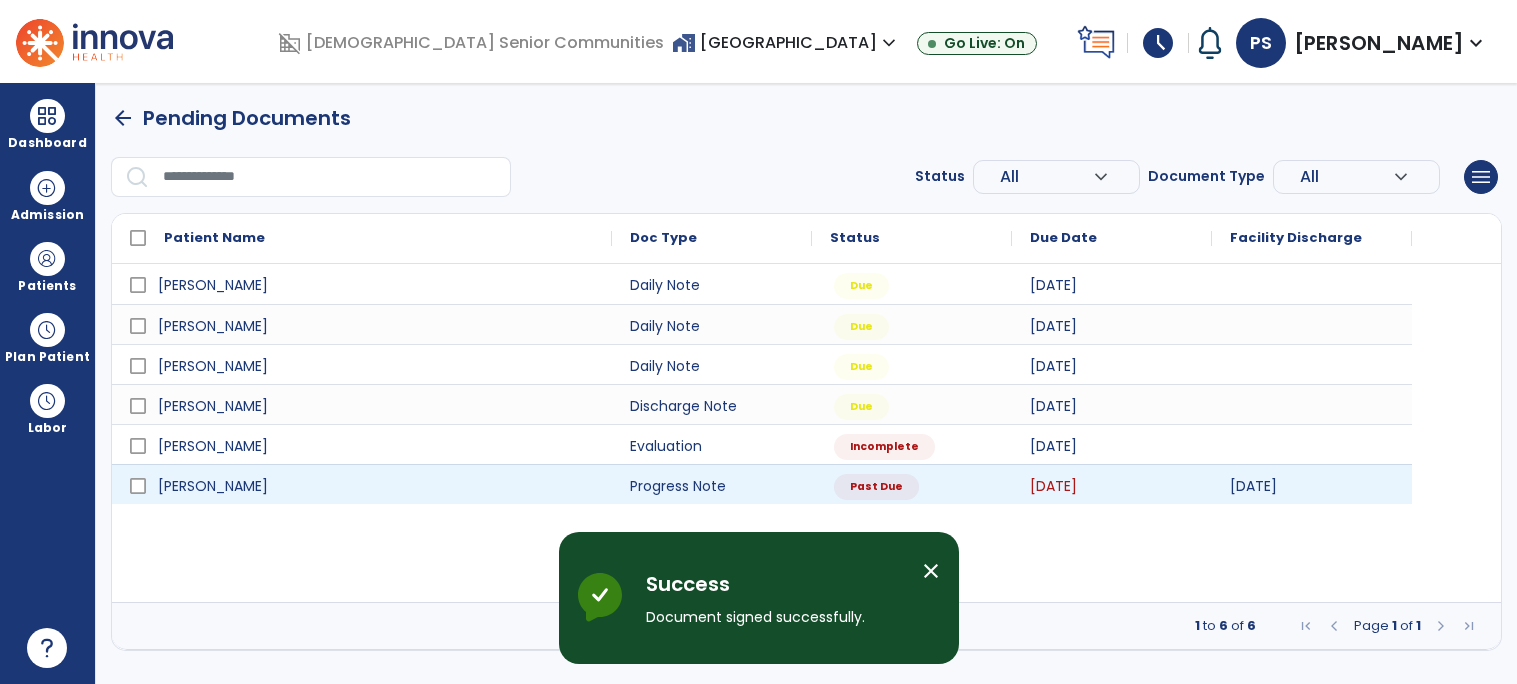 scroll, scrollTop: 0, scrollLeft: 0, axis: both 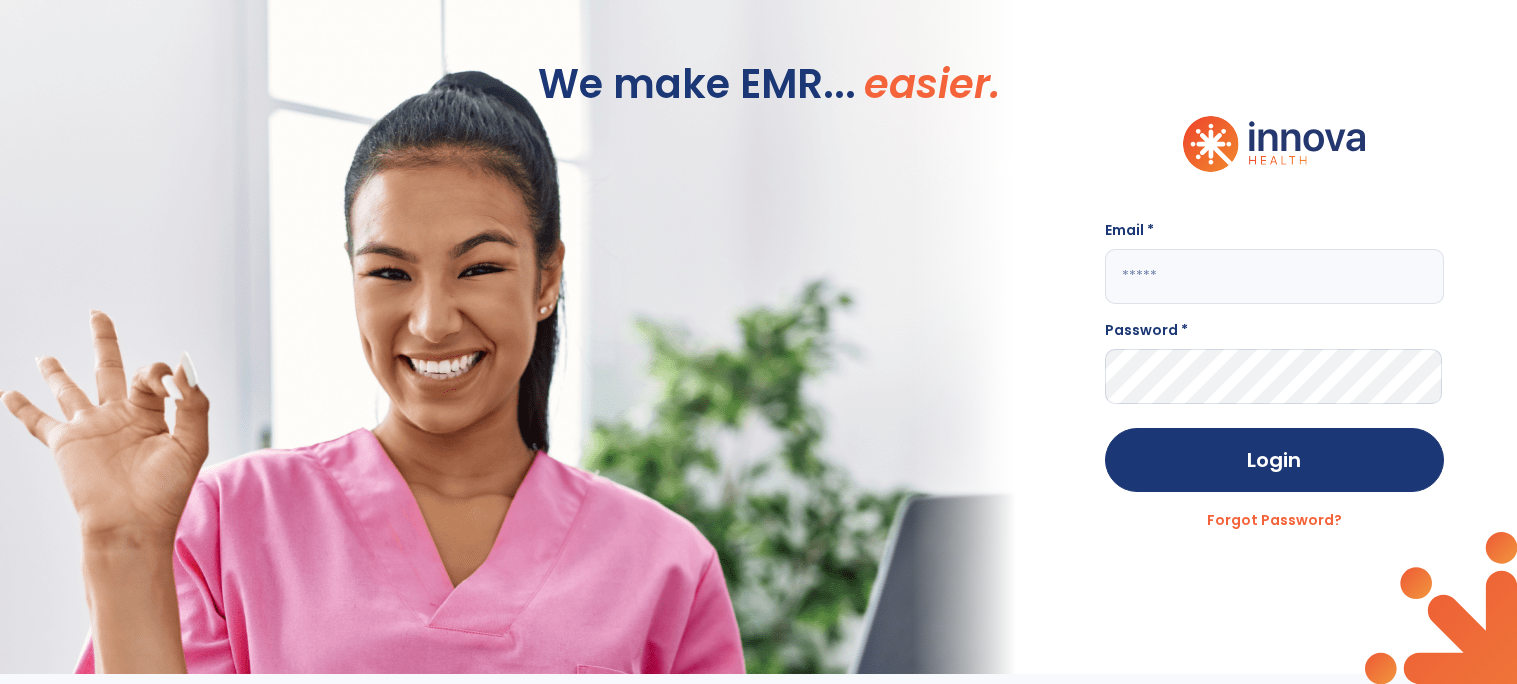 click 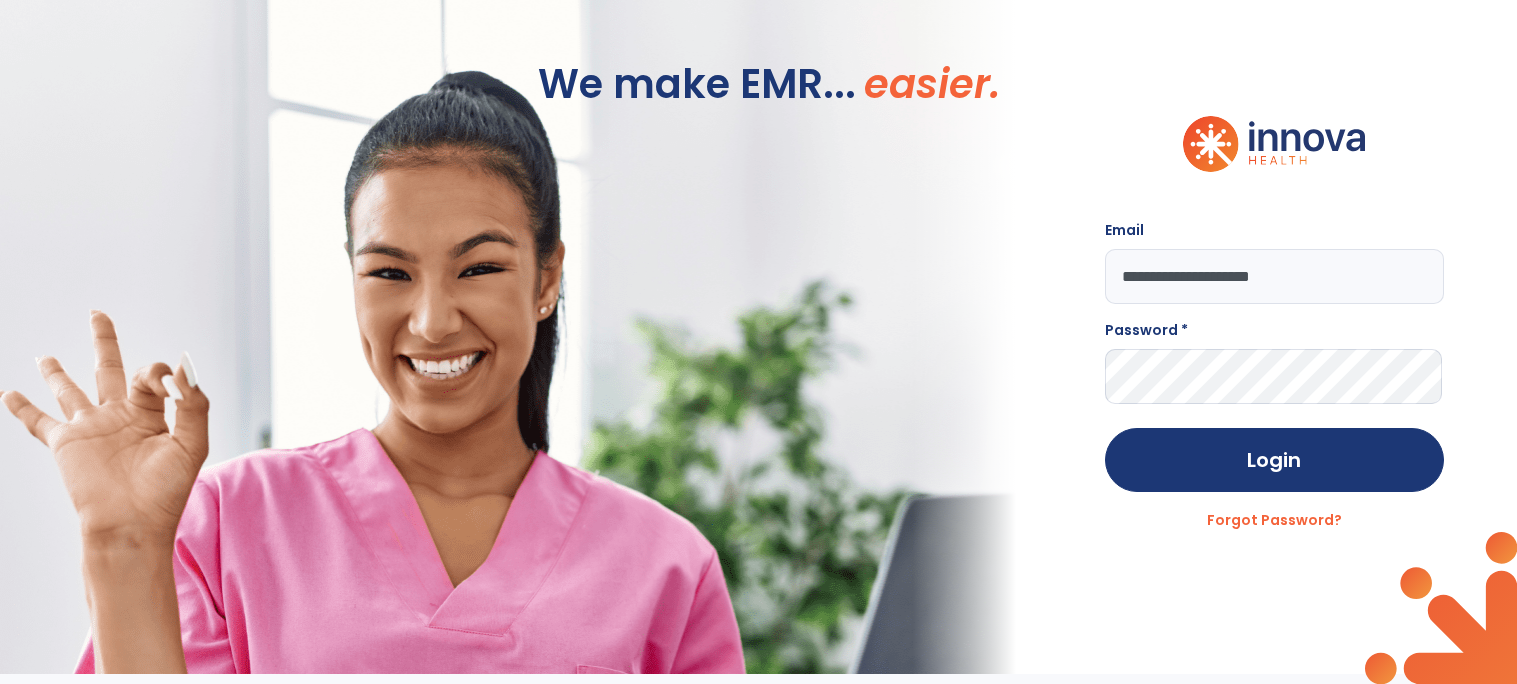 type on "**********" 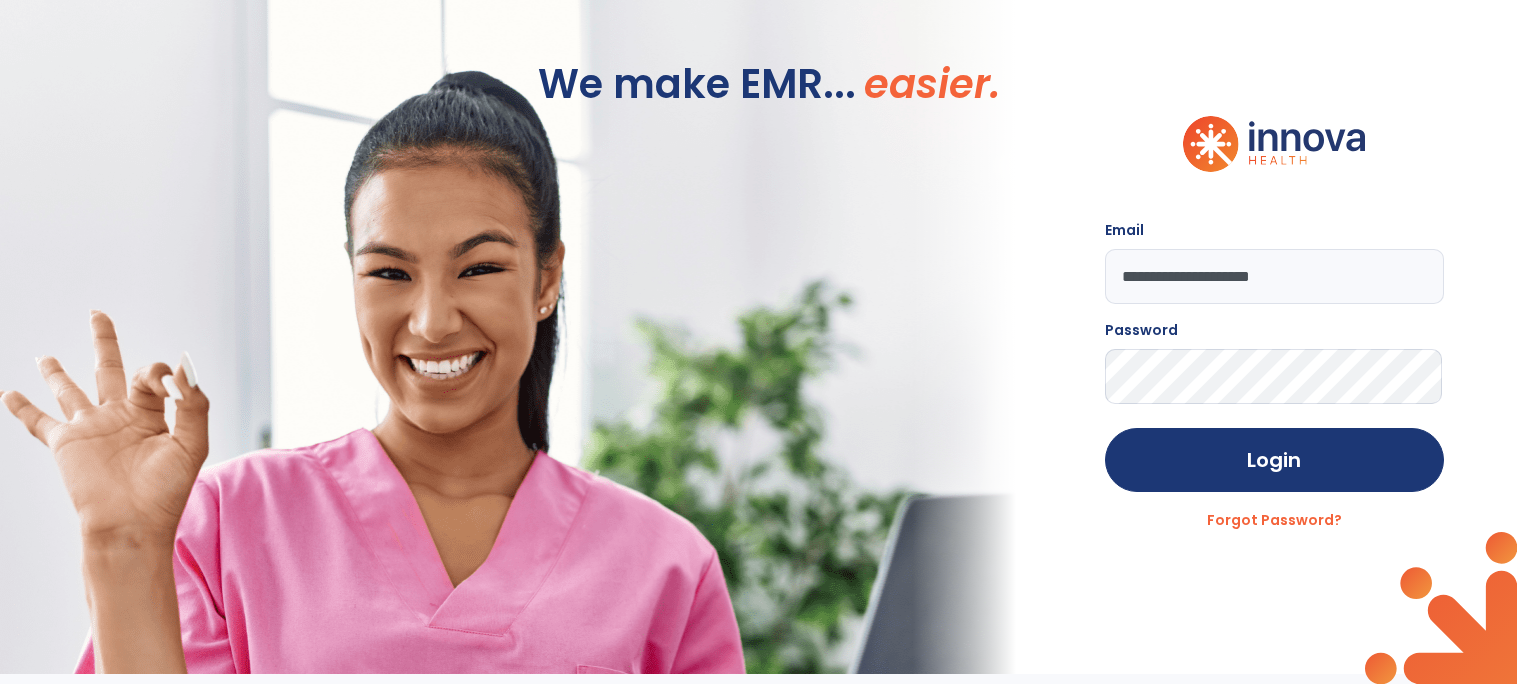 click on "Login" 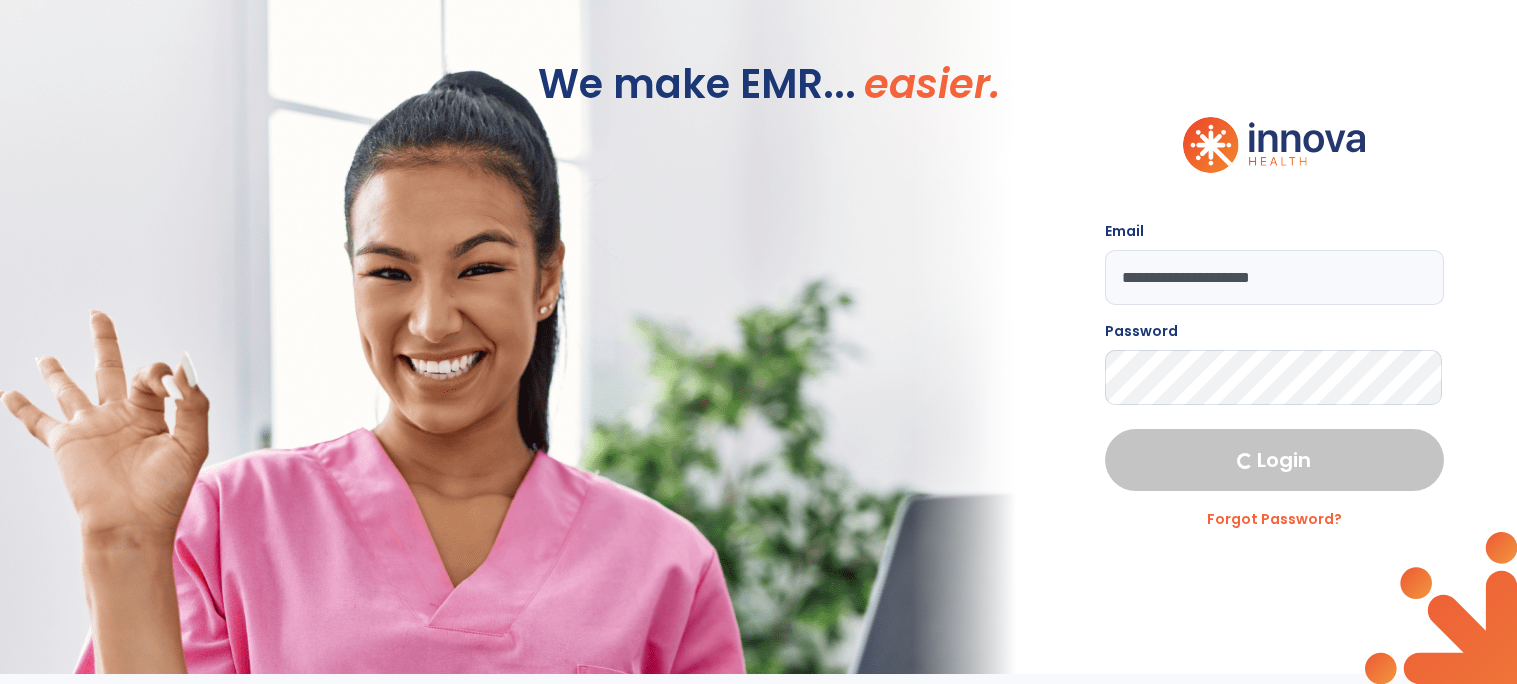 select on "****" 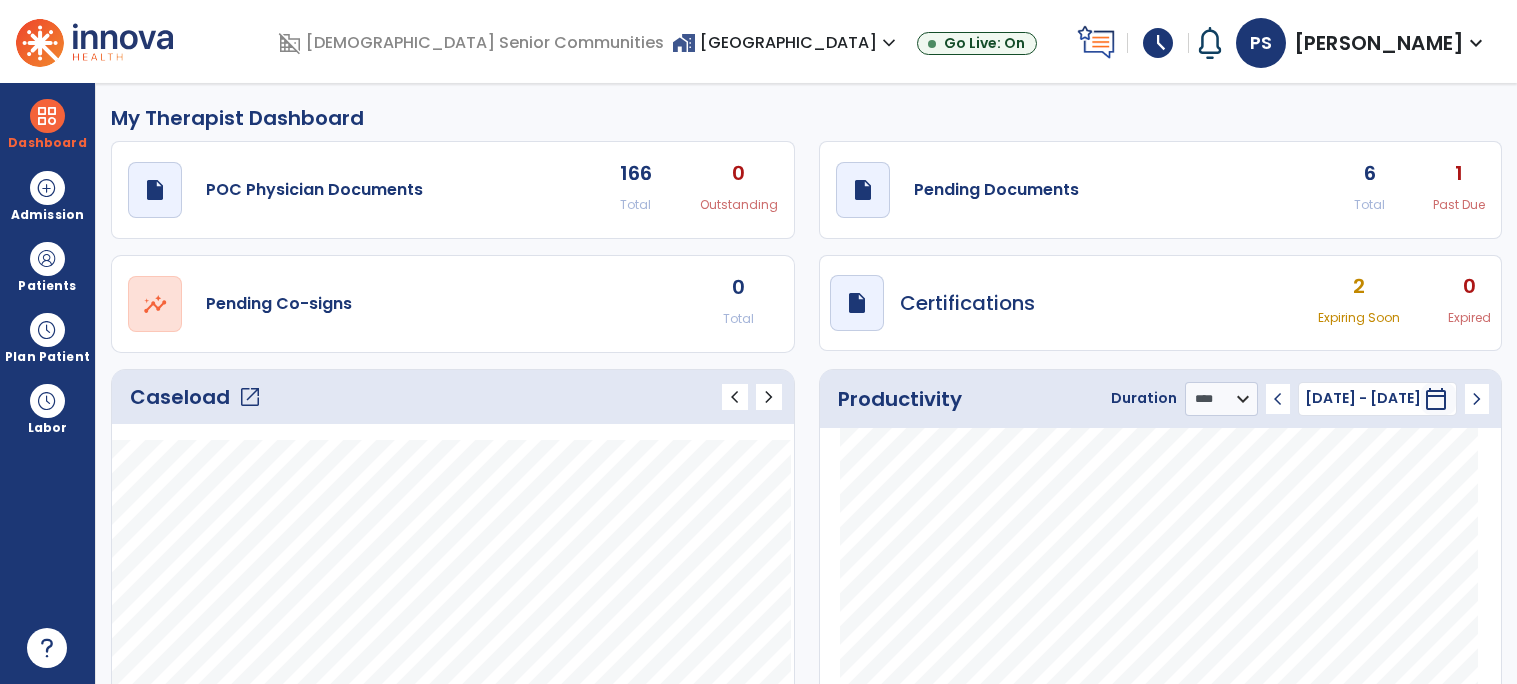 click on "draft   open_in_new  Pending Documents 6 Total 1 Past Due" 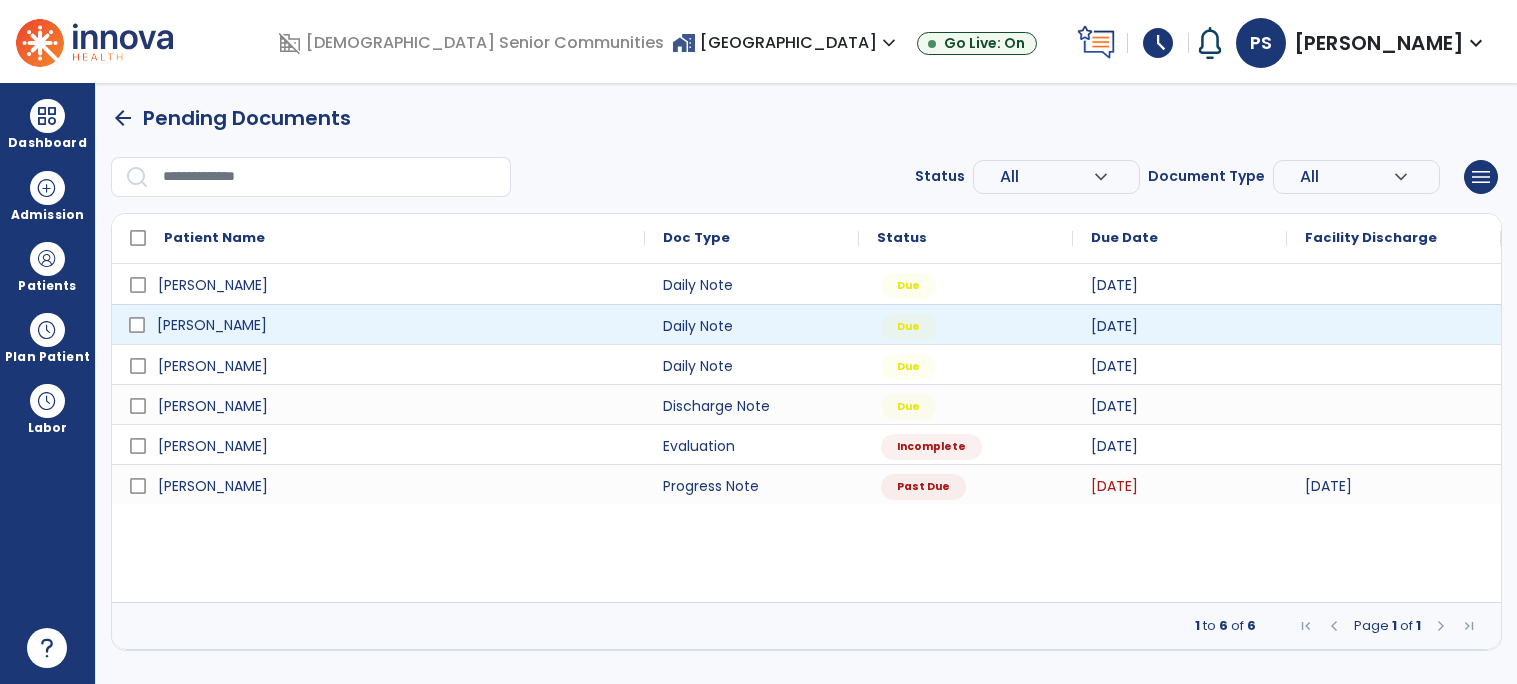 click on "[PERSON_NAME]" at bounding box center [392, 325] 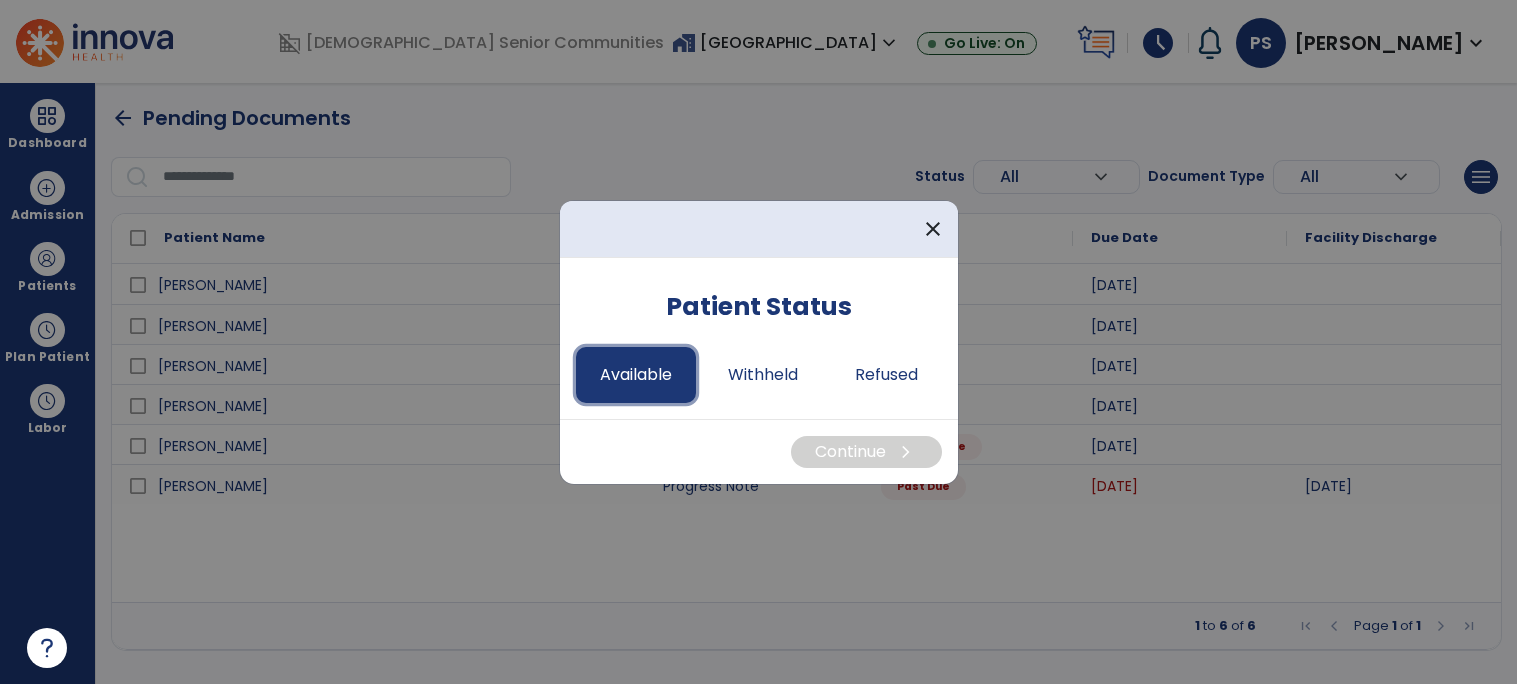 click on "Available" at bounding box center [636, 375] 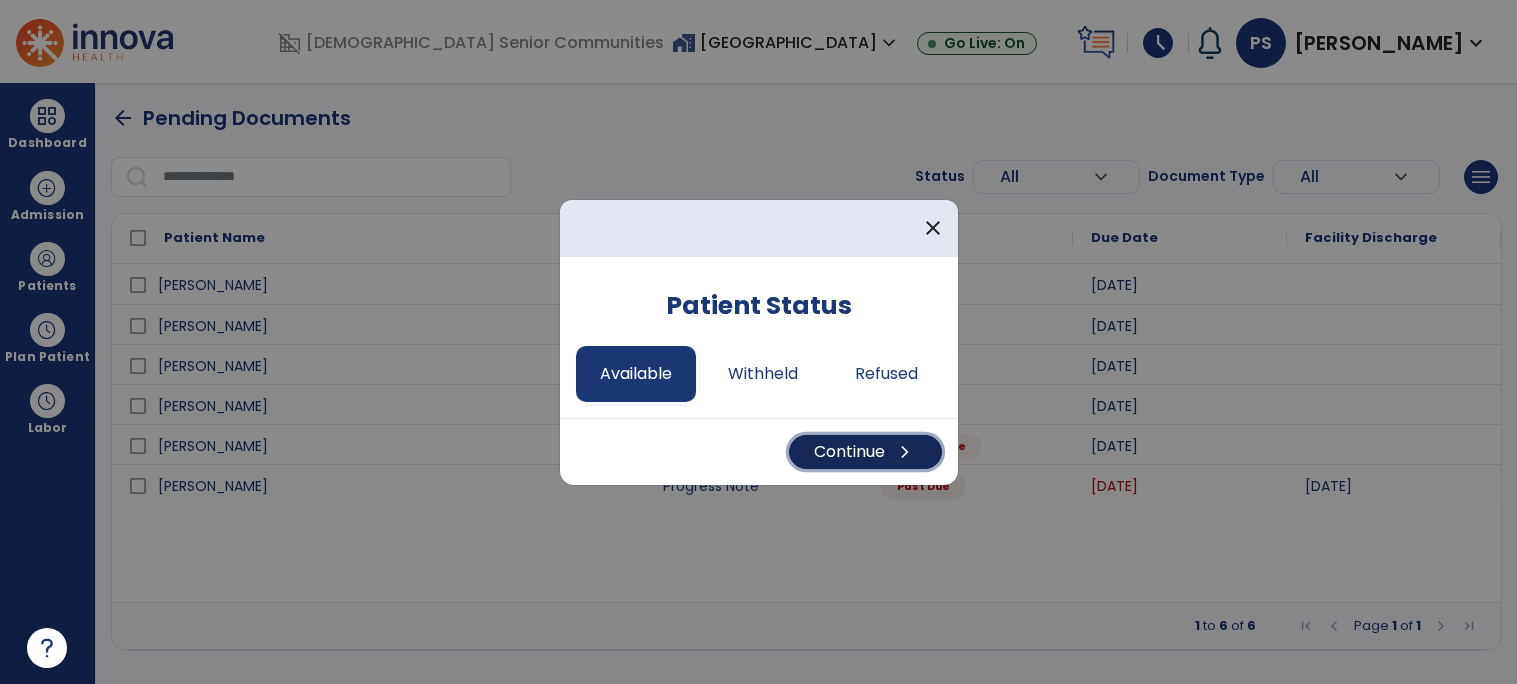click on "Continue   chevron_right" at bounding box center (865, 452) 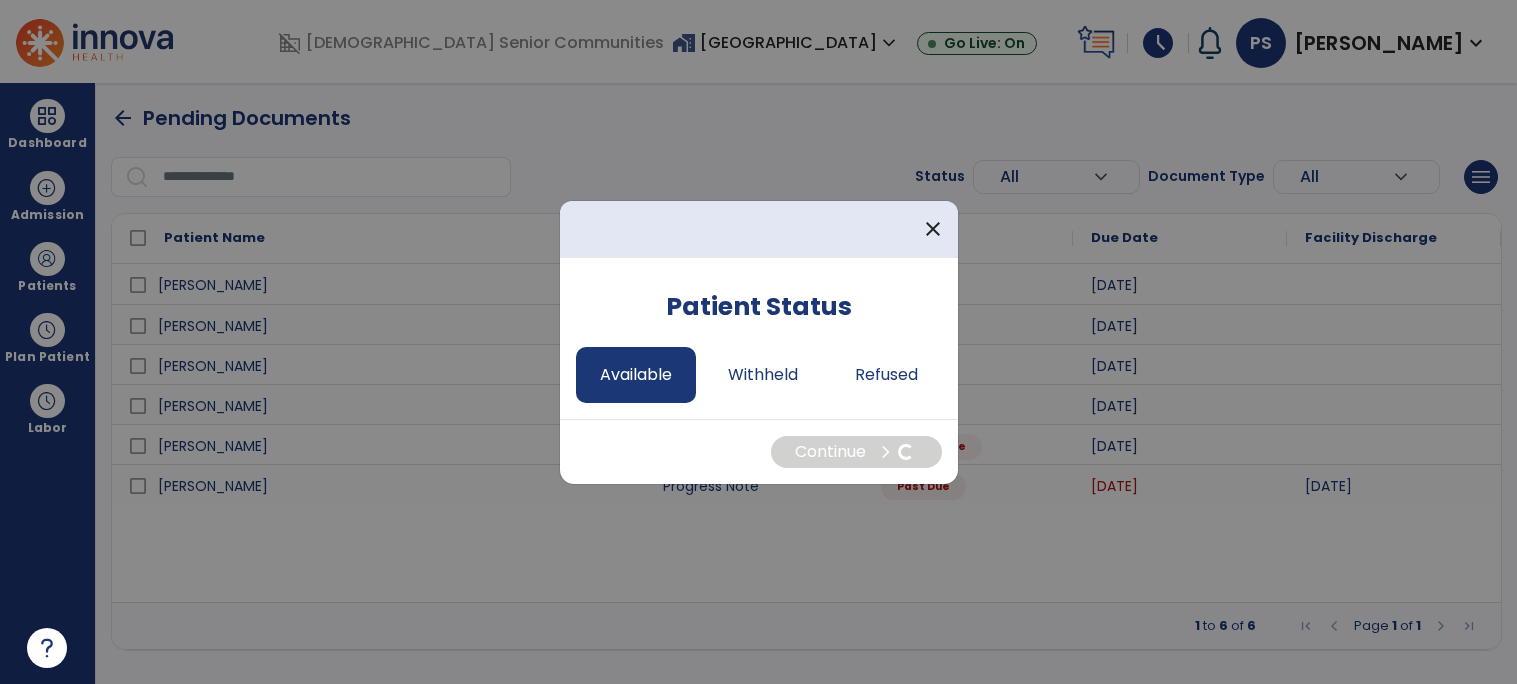 select on "*" 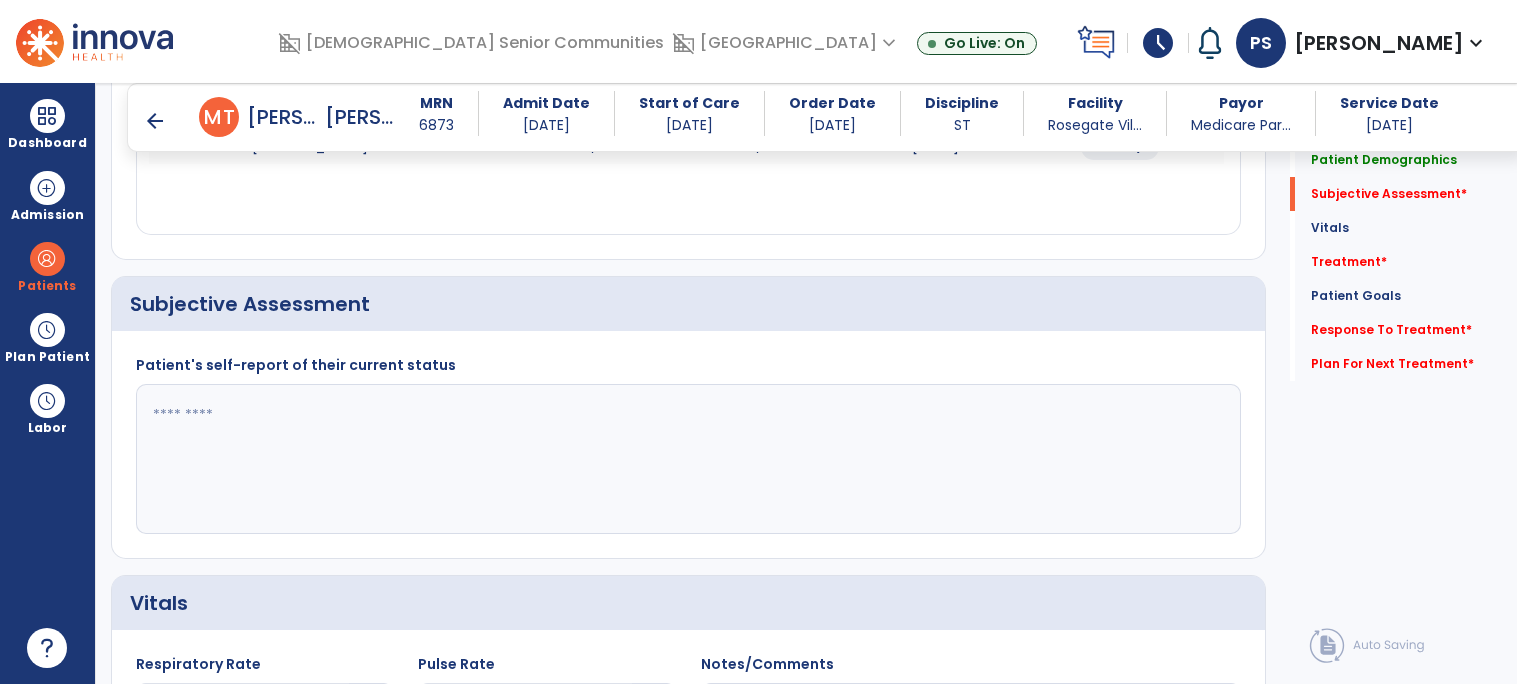 scroll, scrollTop: 363, scrollLeft: 0, axis: vertical 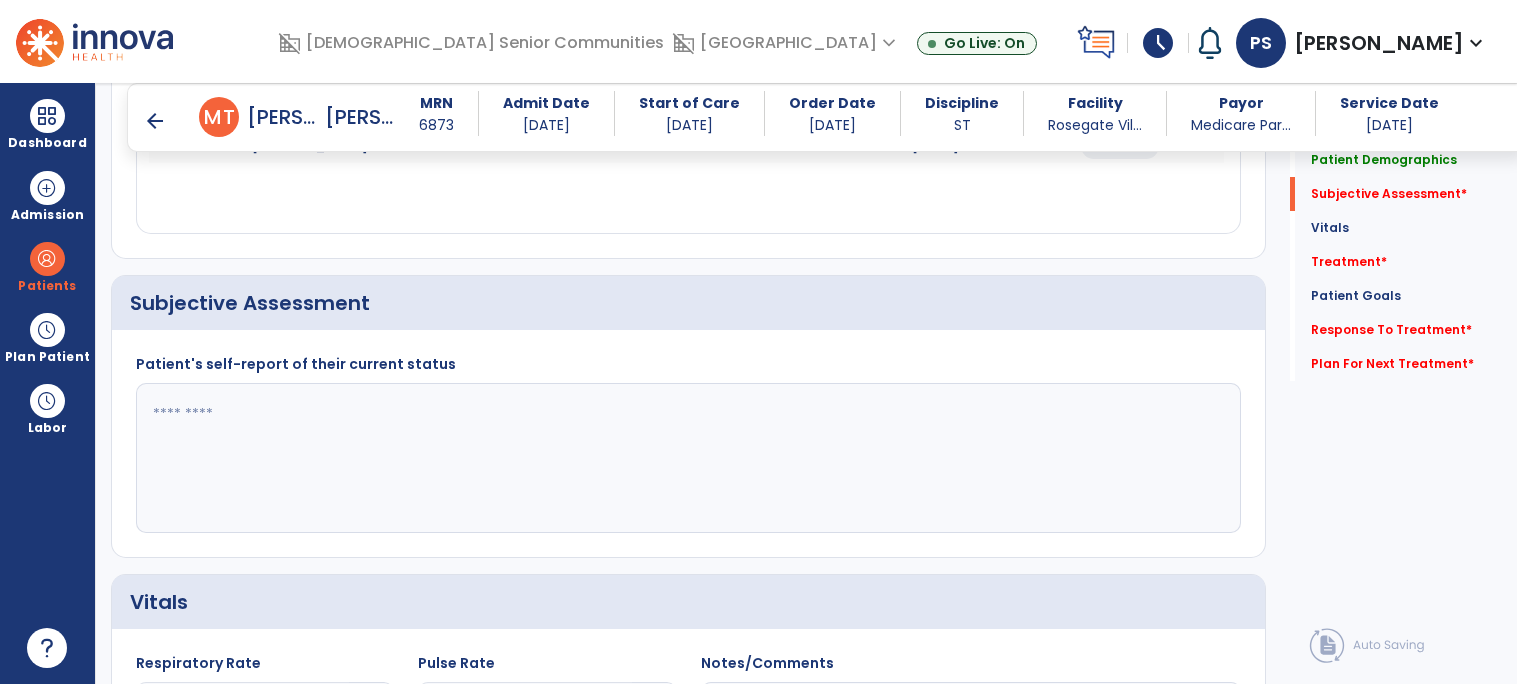 click 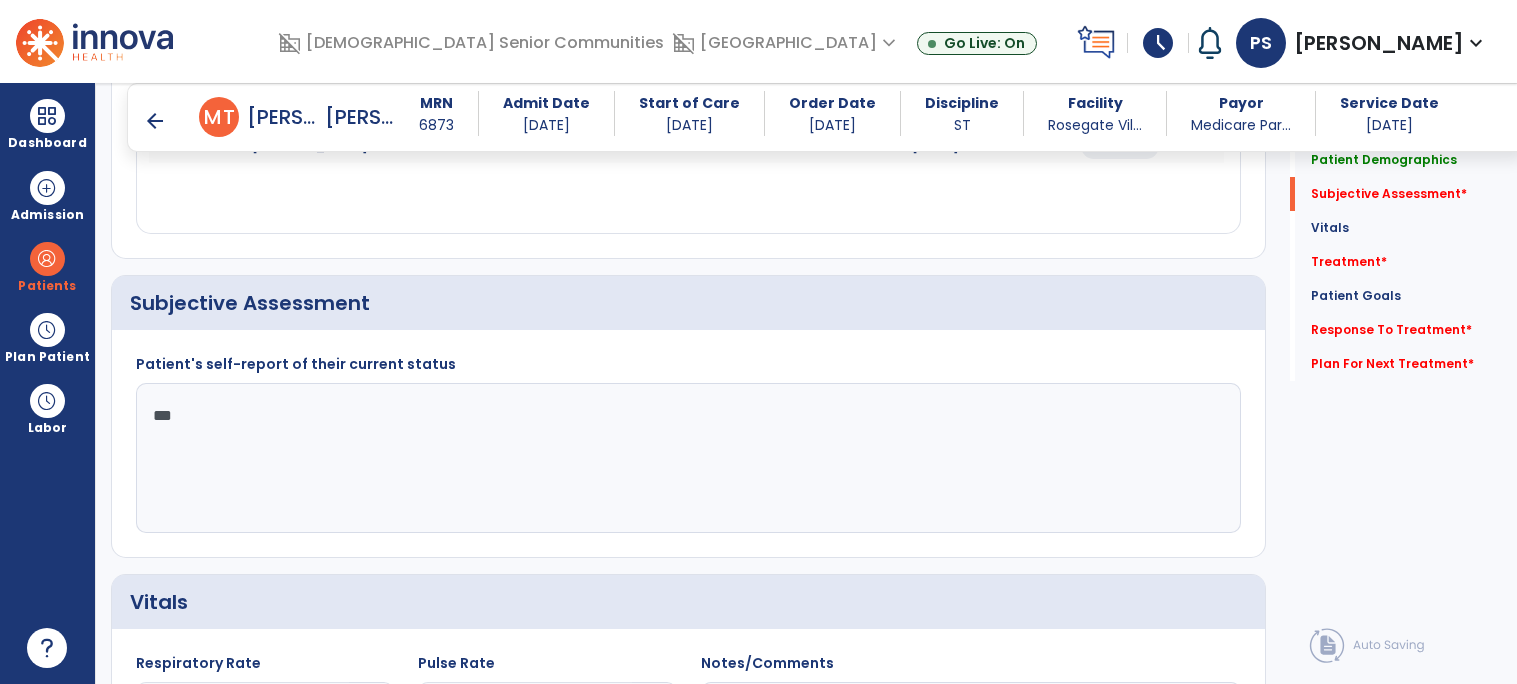 type on "****" 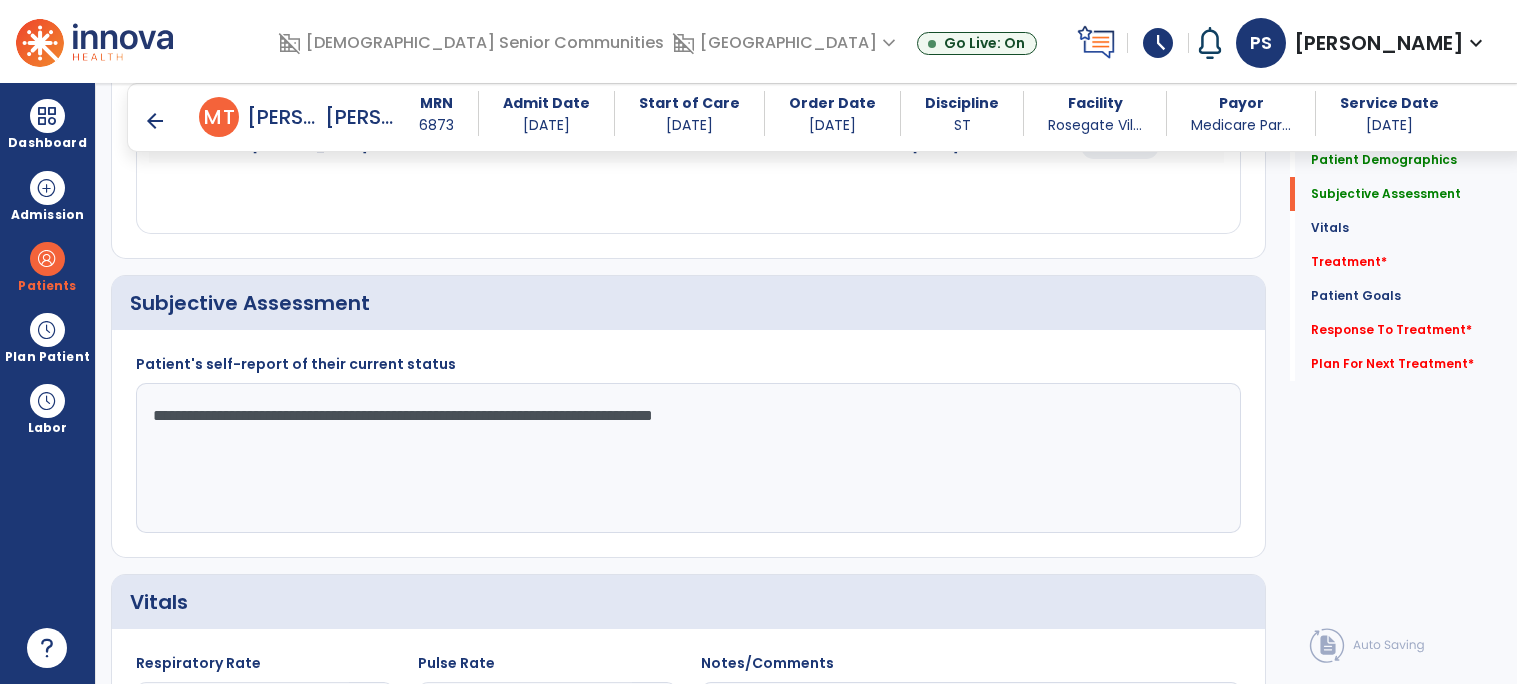 click on "**********" 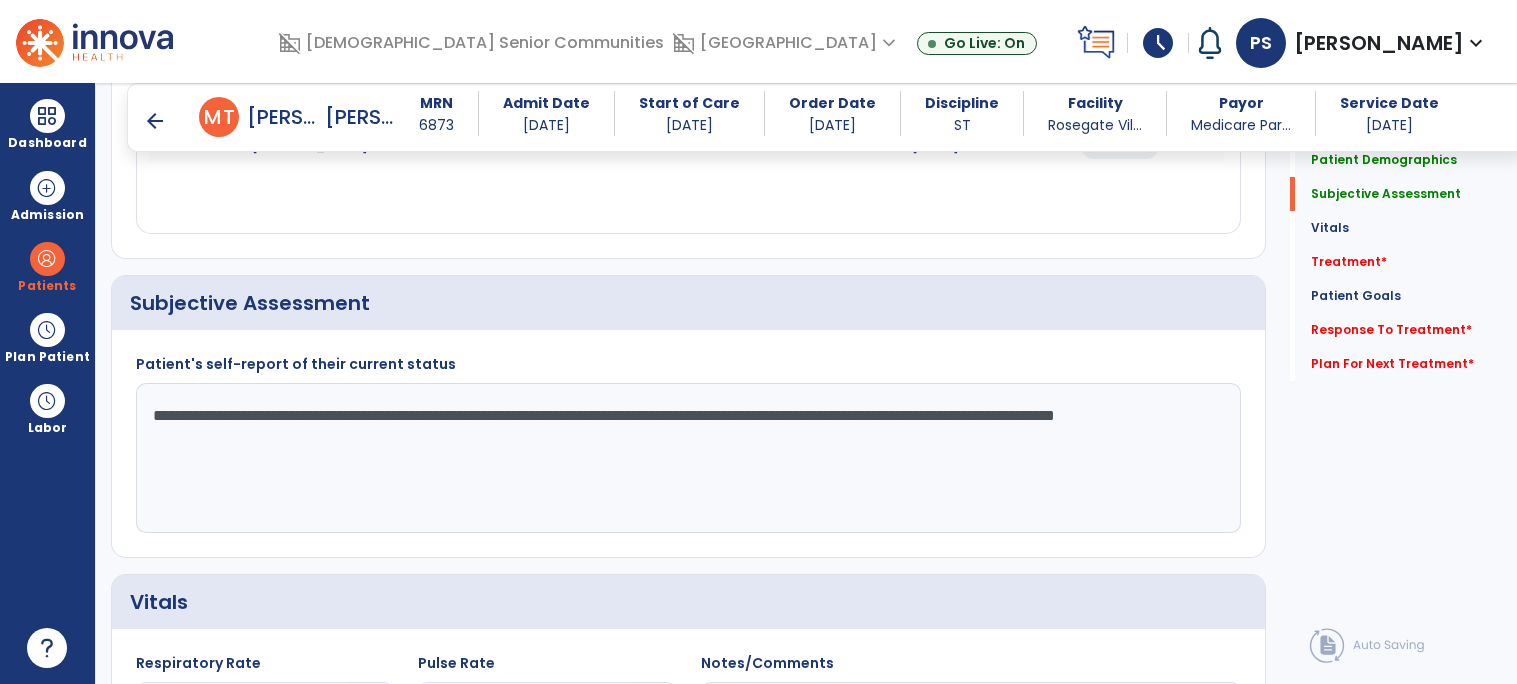 click on "**********" 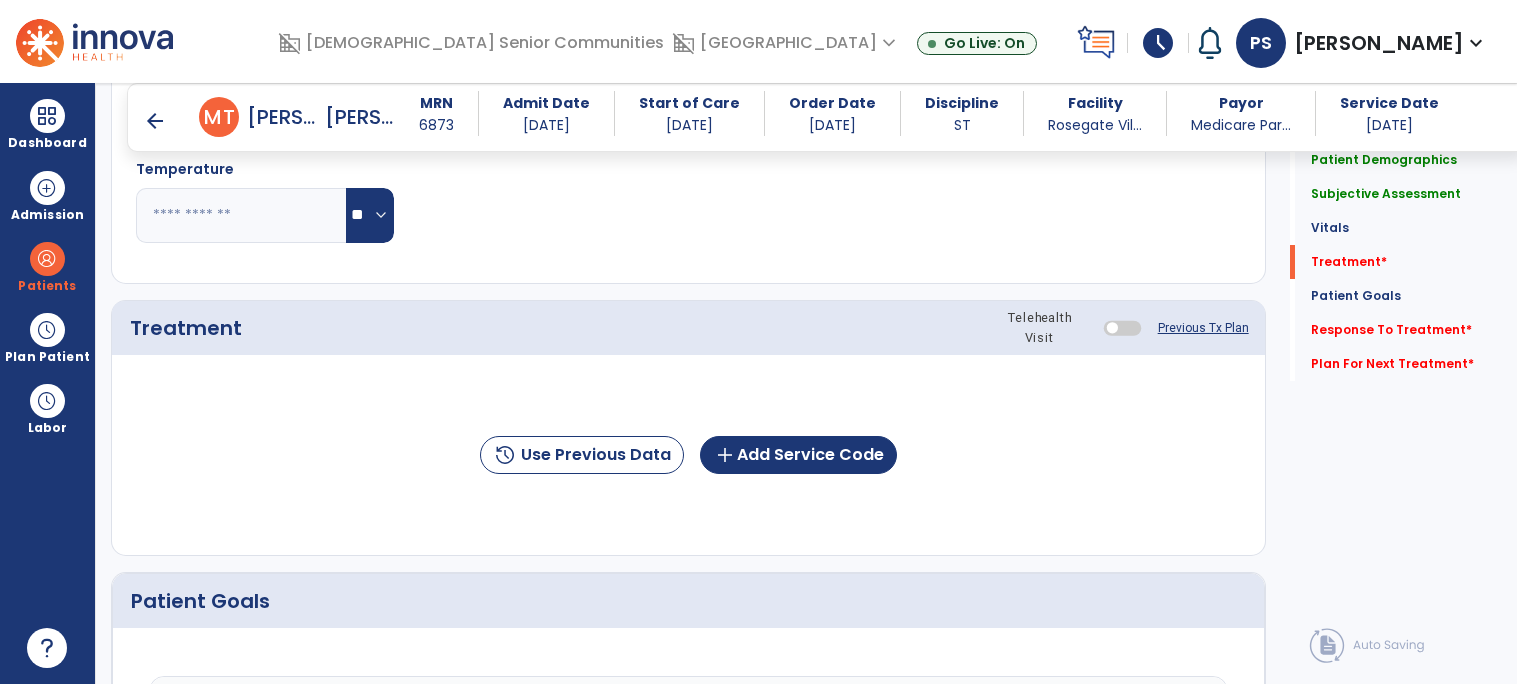 scroll, scrollTop: 1062, scrollLeft: 0, axis: vertical 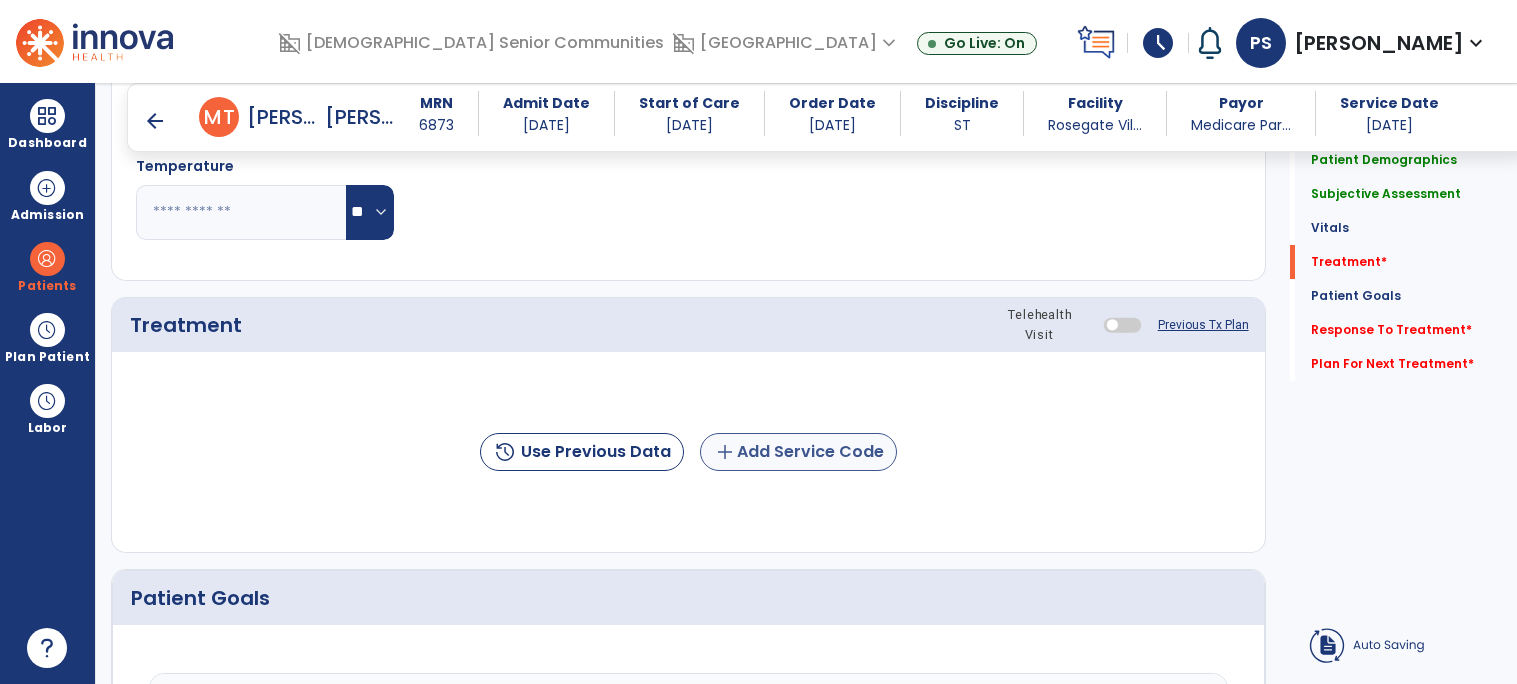 type on "**********" 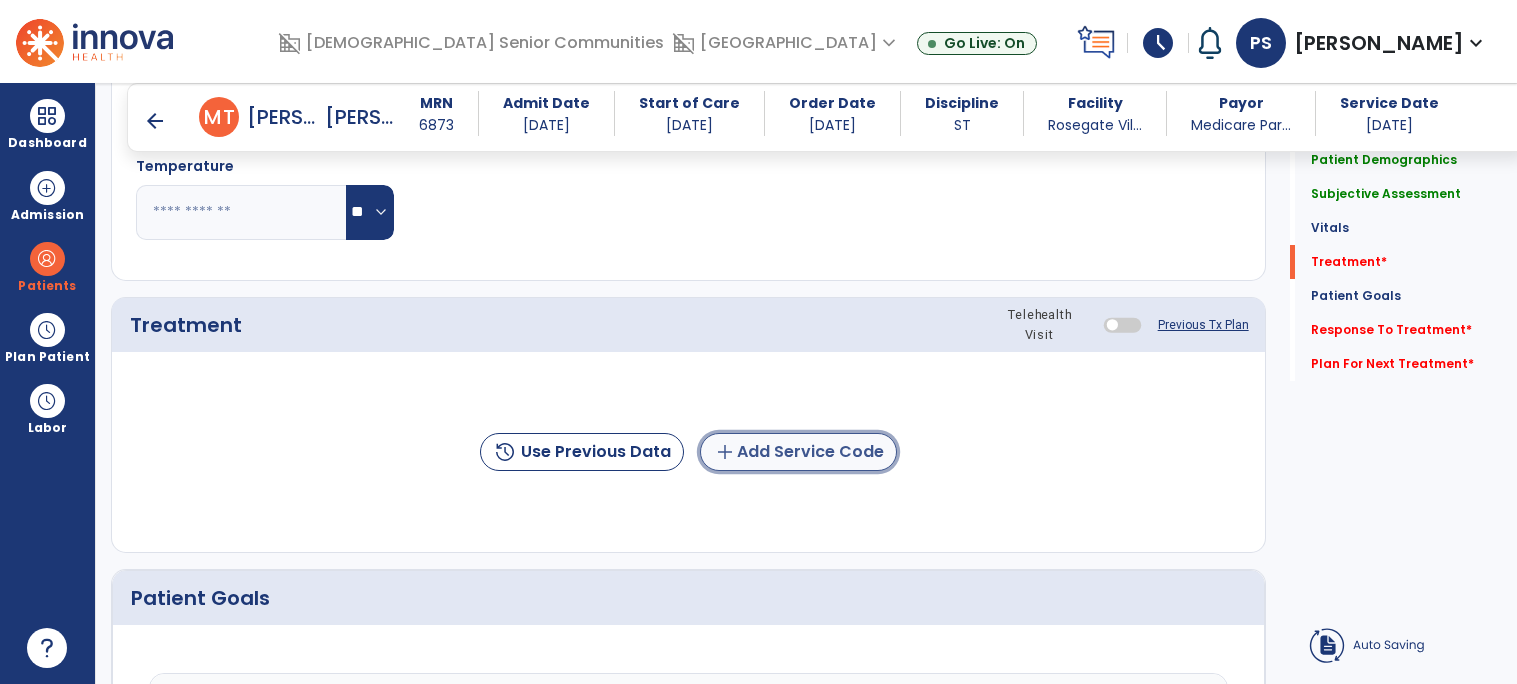 click on "add  Add Service Code" 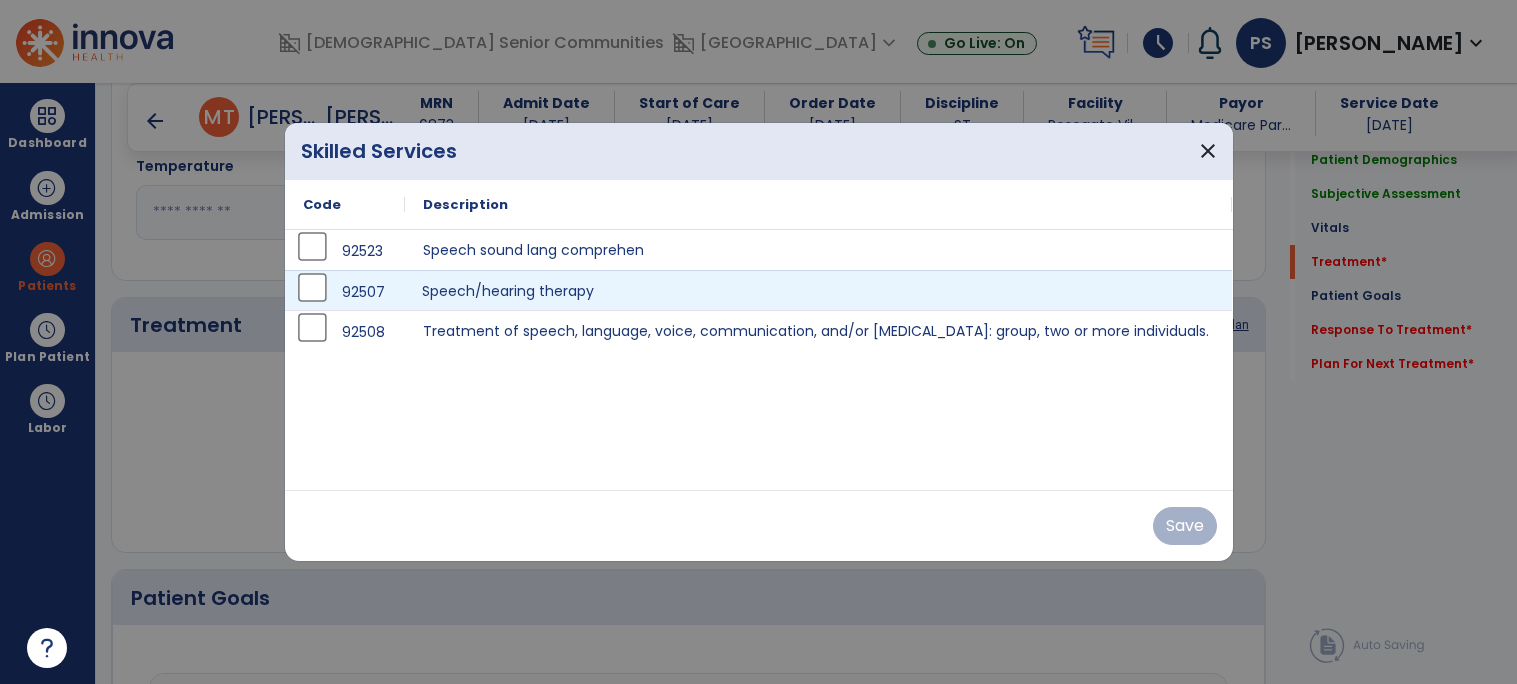 click on "Speech/hearing therapy" at bounding box center (819, 290) 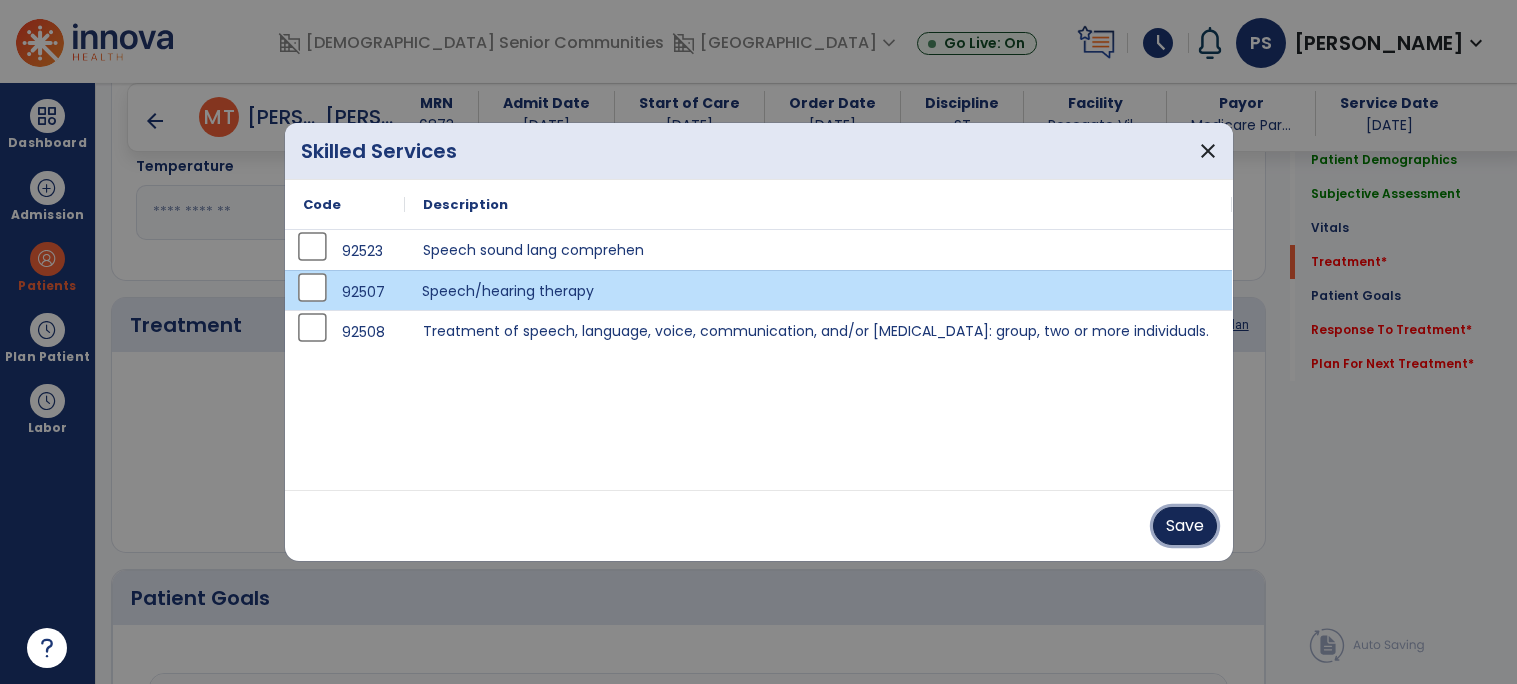 click on "Save" at bounding box center [1185, 526] 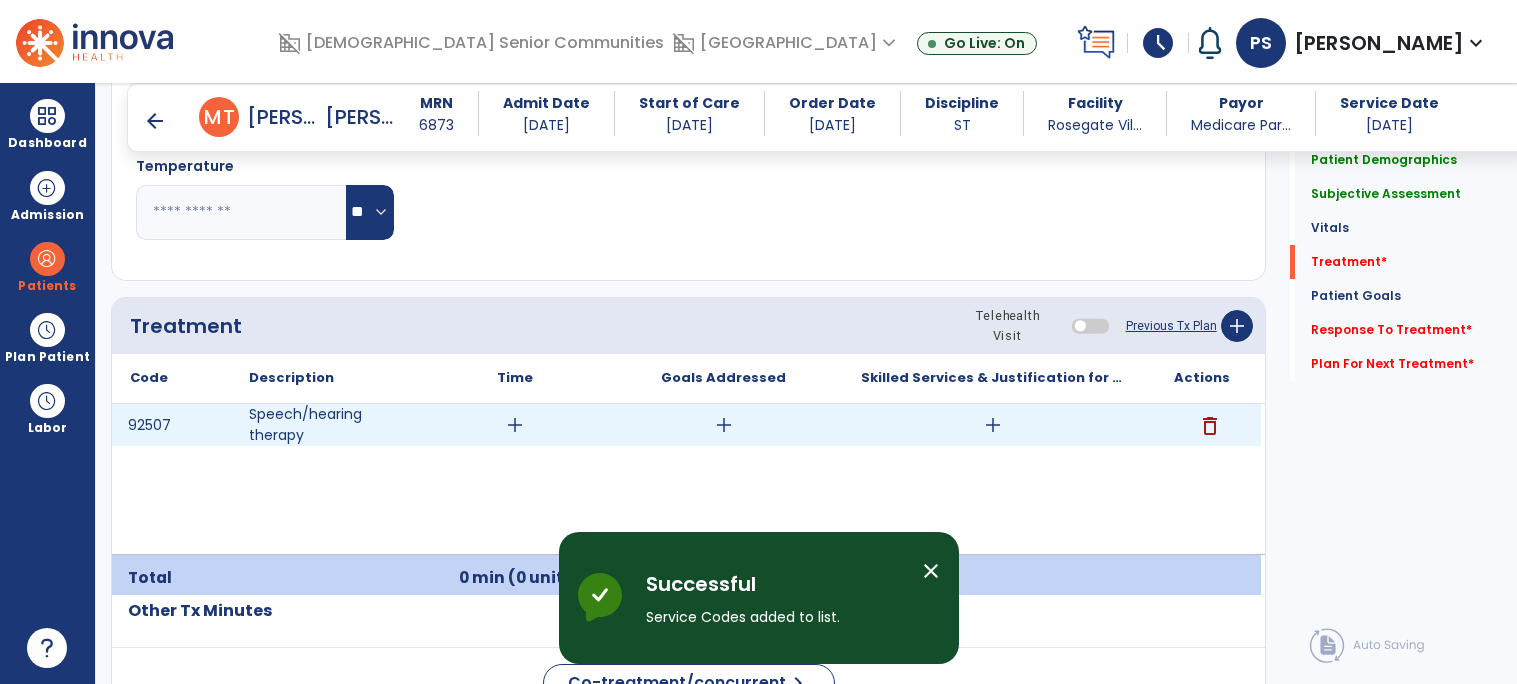 click on "add" at bounding box center (515, 425) 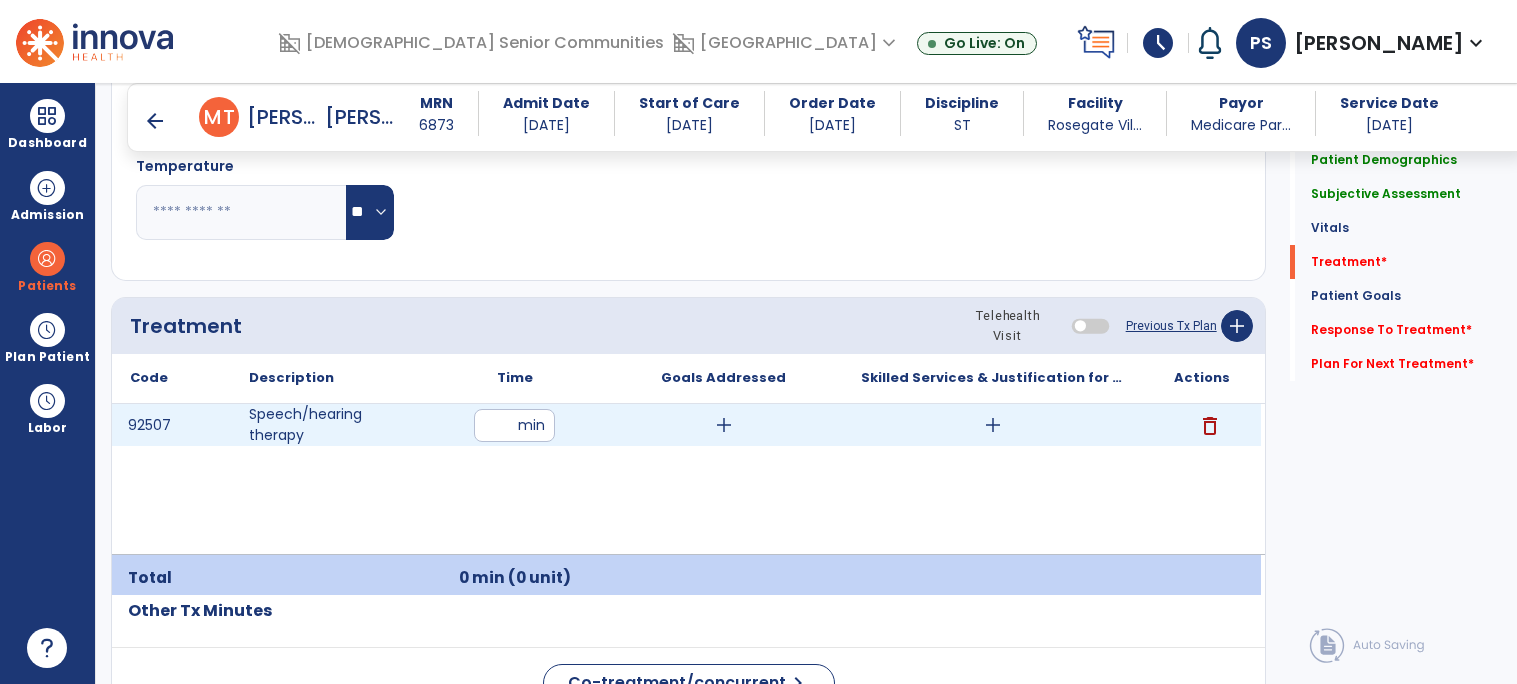 type on "*" 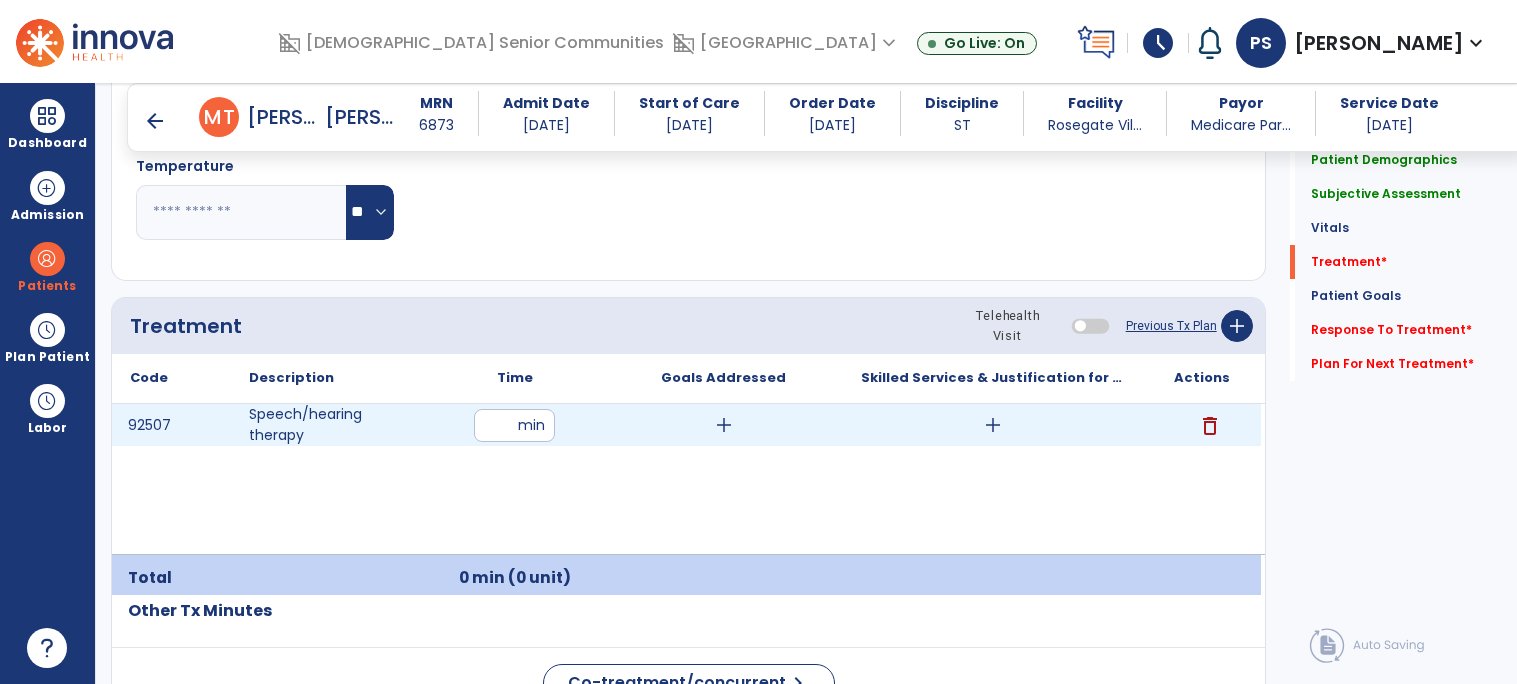 type on "**" 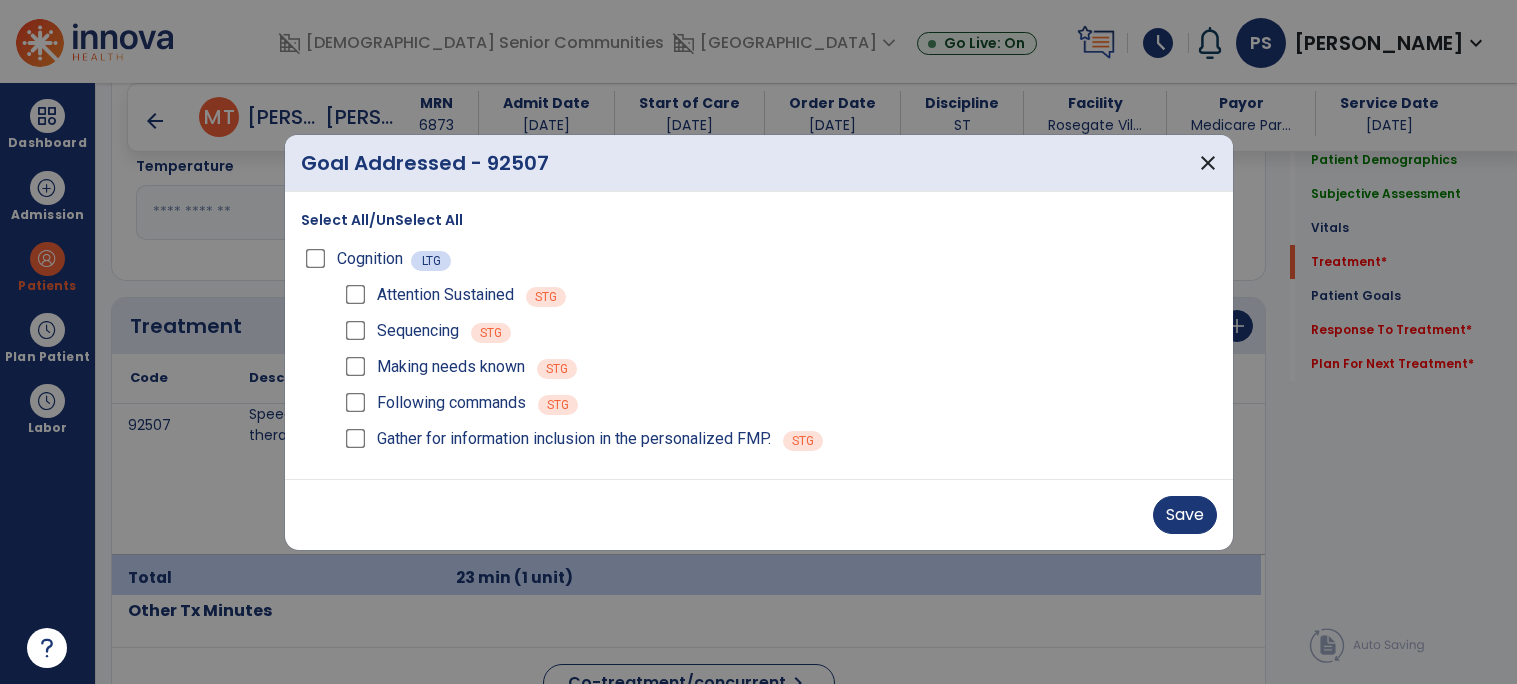 click on "Attention  Sustained  STG  Sequencing  STG  Making needs known  STG  Following commands  STG  Gather for information inclusion in the personalized FMP.  STG" at bounding box center [775, 367] 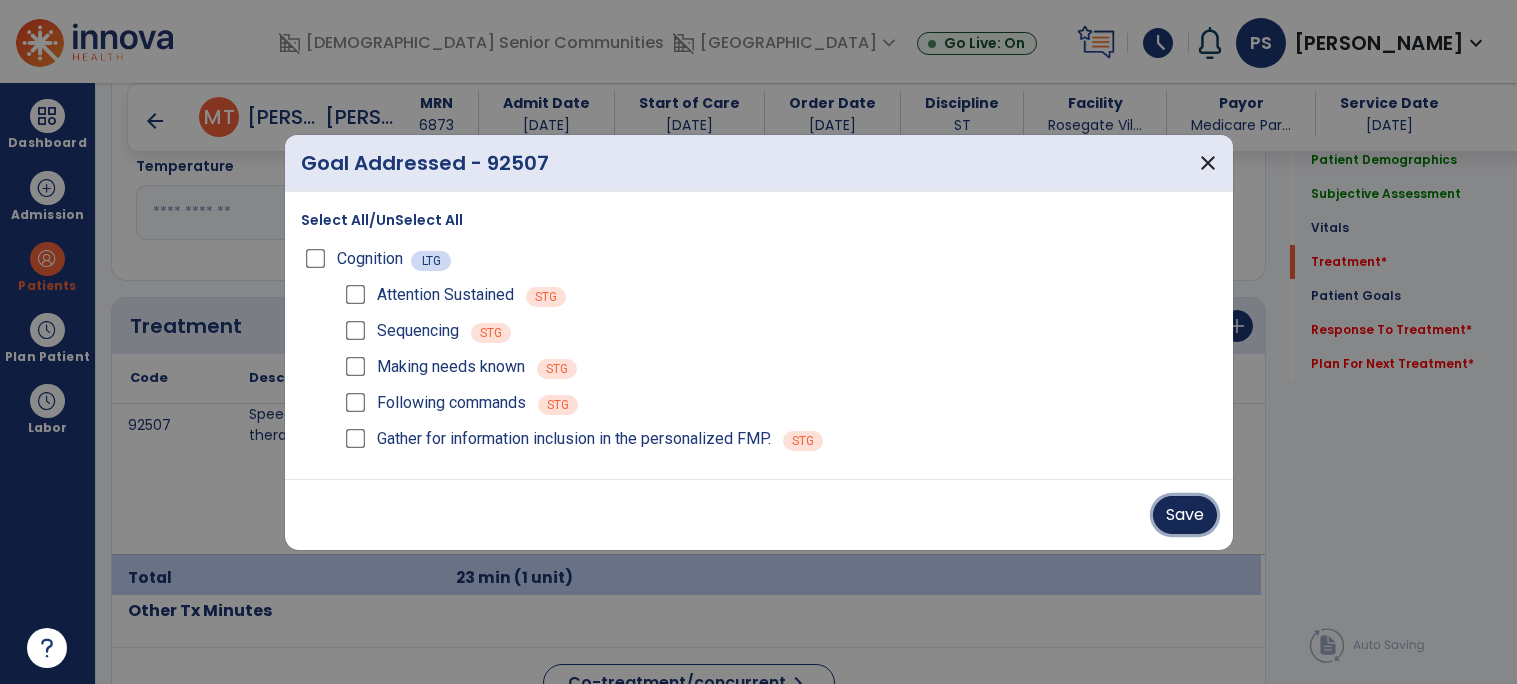 click on "Save" at bounding box center [1185, 515] 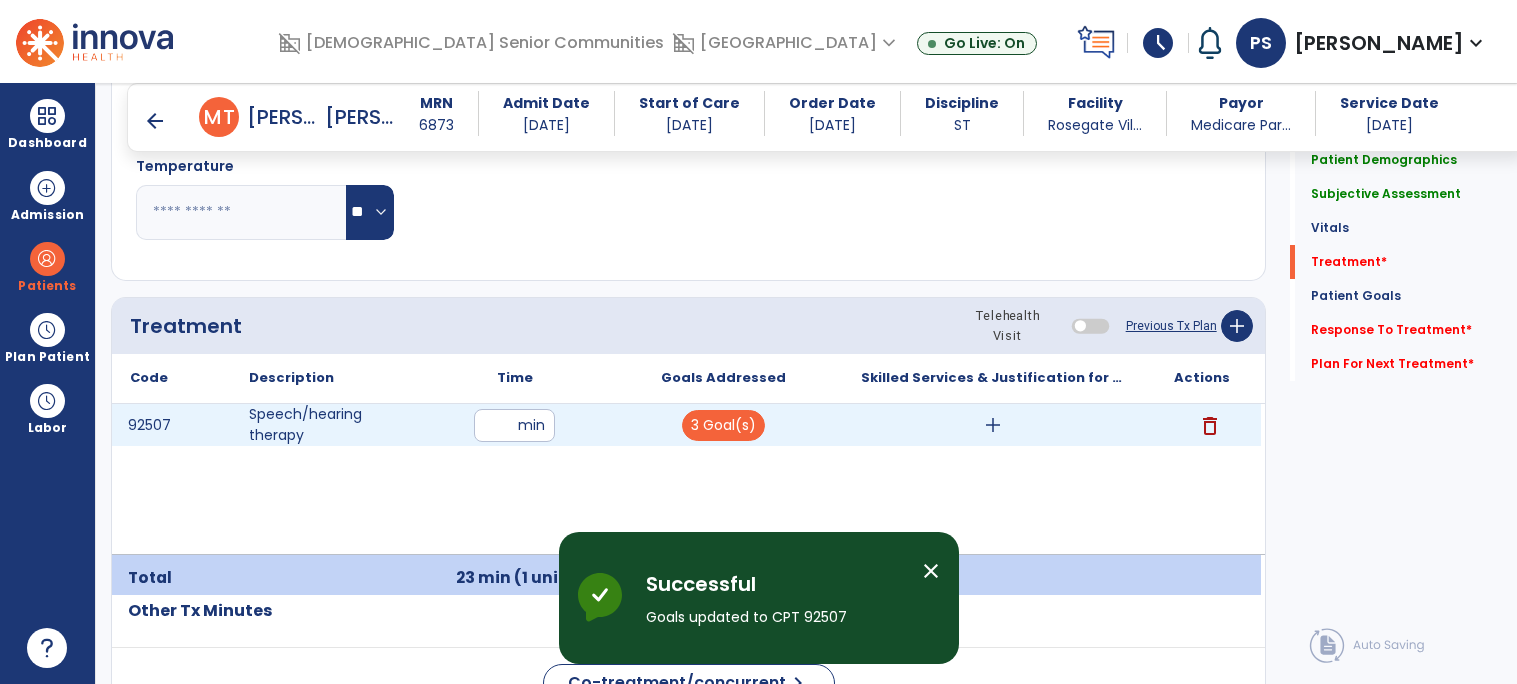 click on "add" at bounding box center (992, 425) 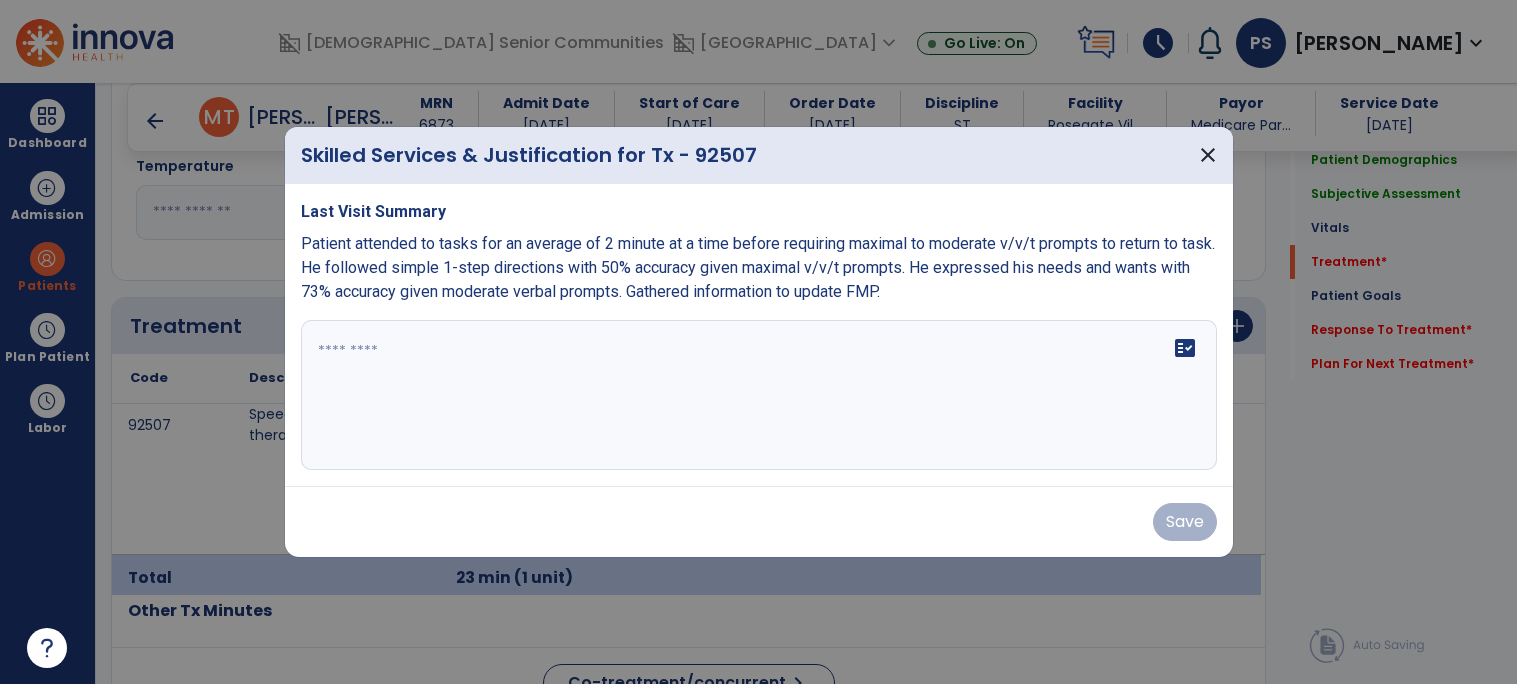 click on "fact_check" at bounding box center (759, 395) 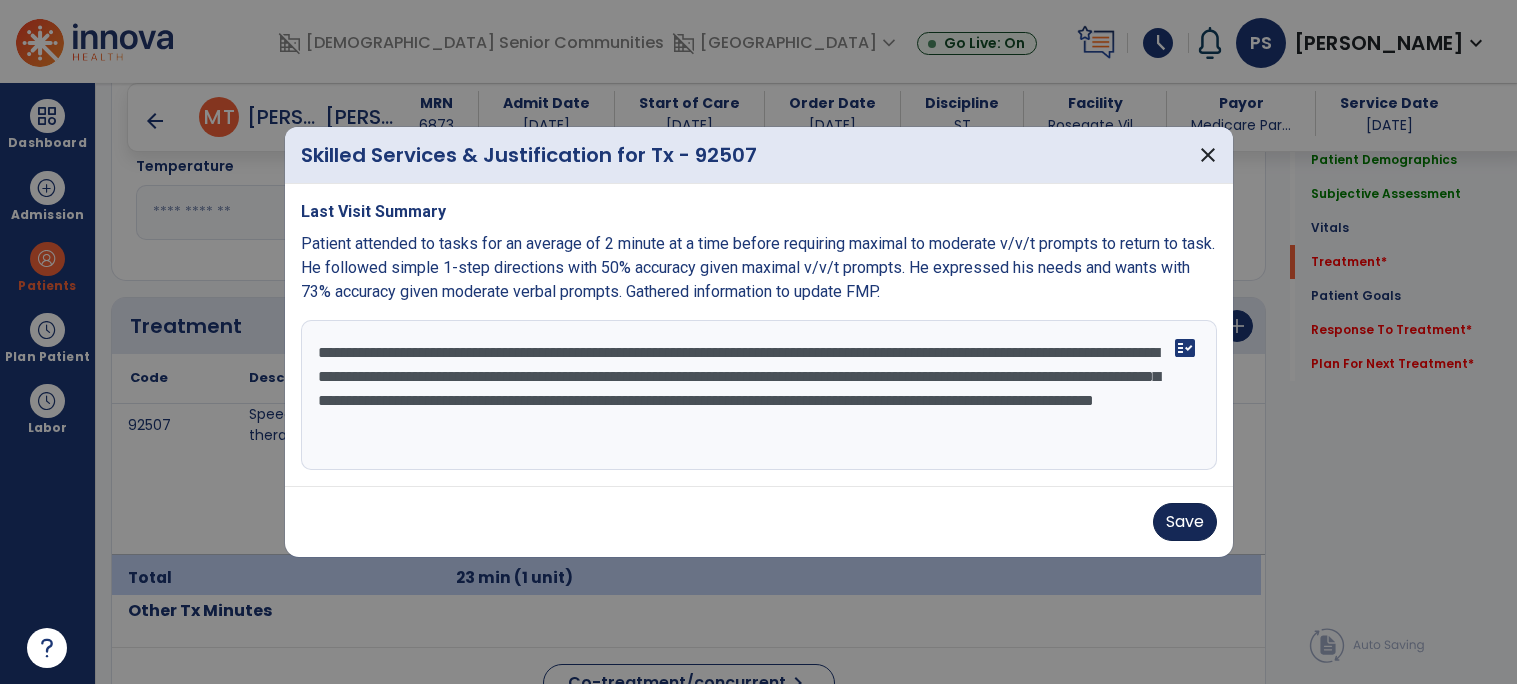 type on "**********" 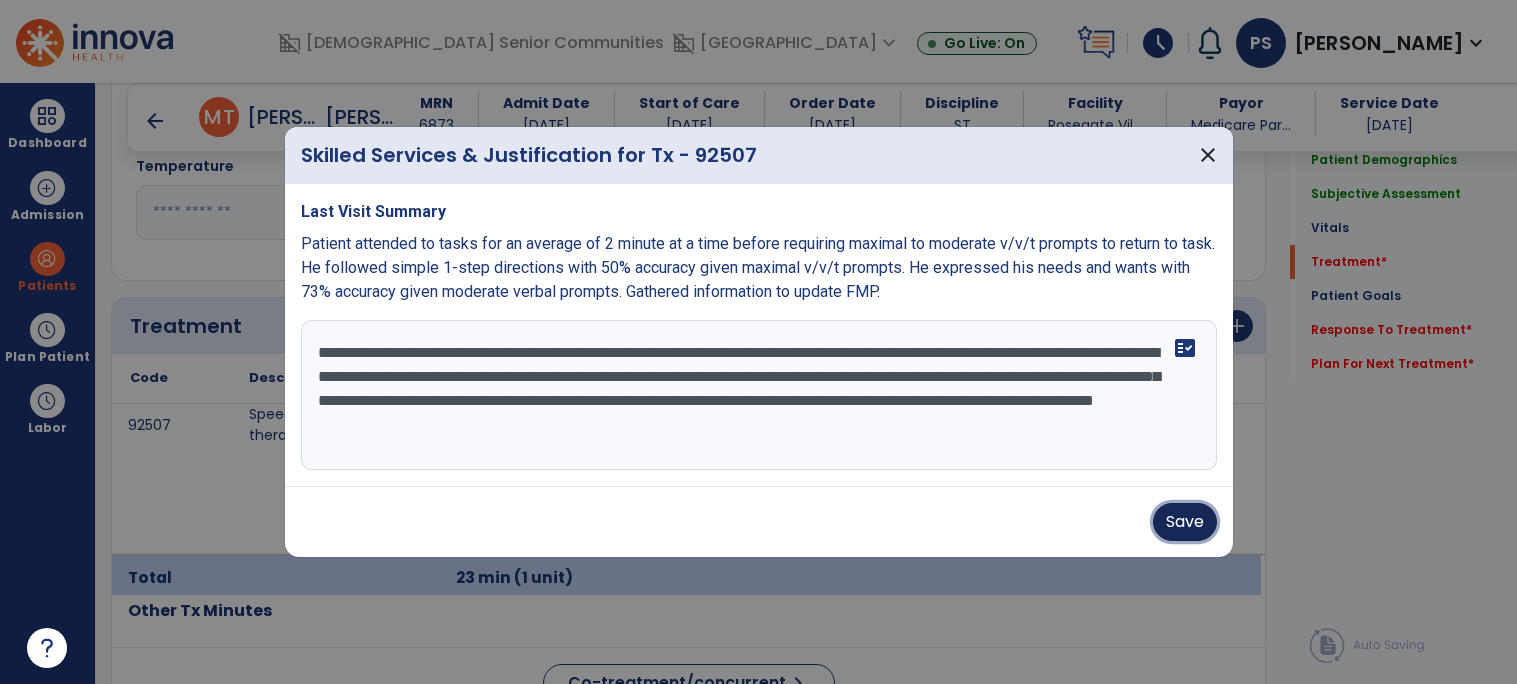 click on "Save" at bounding box center (1185, 522) 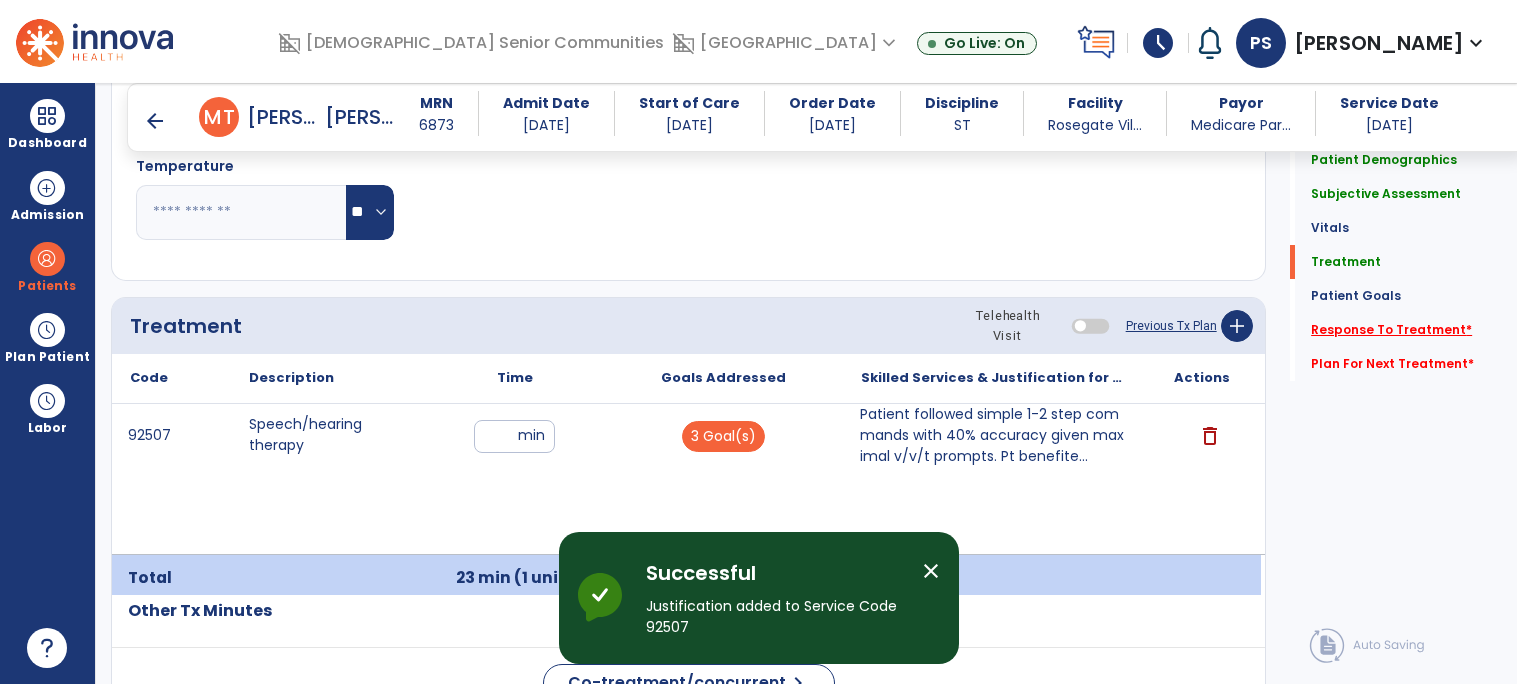 click on "Response To Treatment   *" 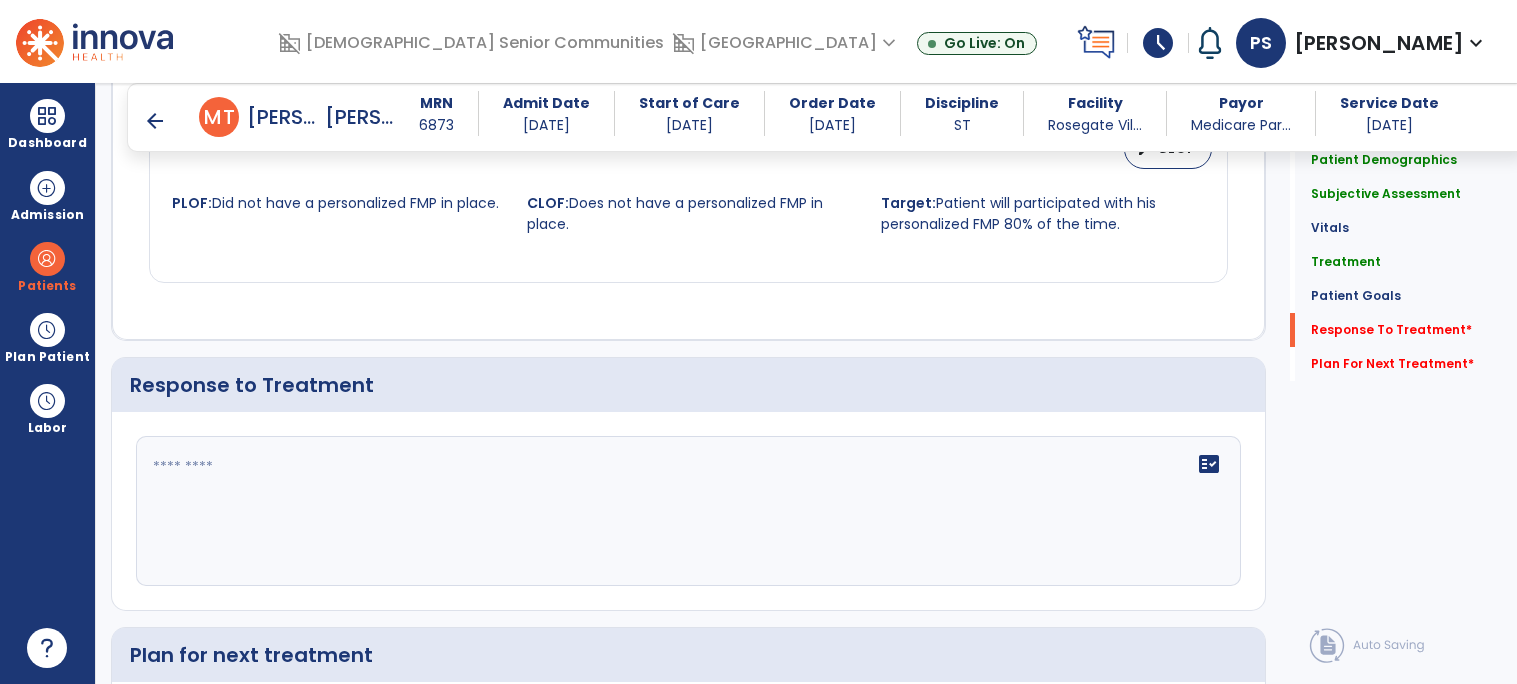 scroll, scrollTop: 2565, scrollLeft: 0, axis: vertical 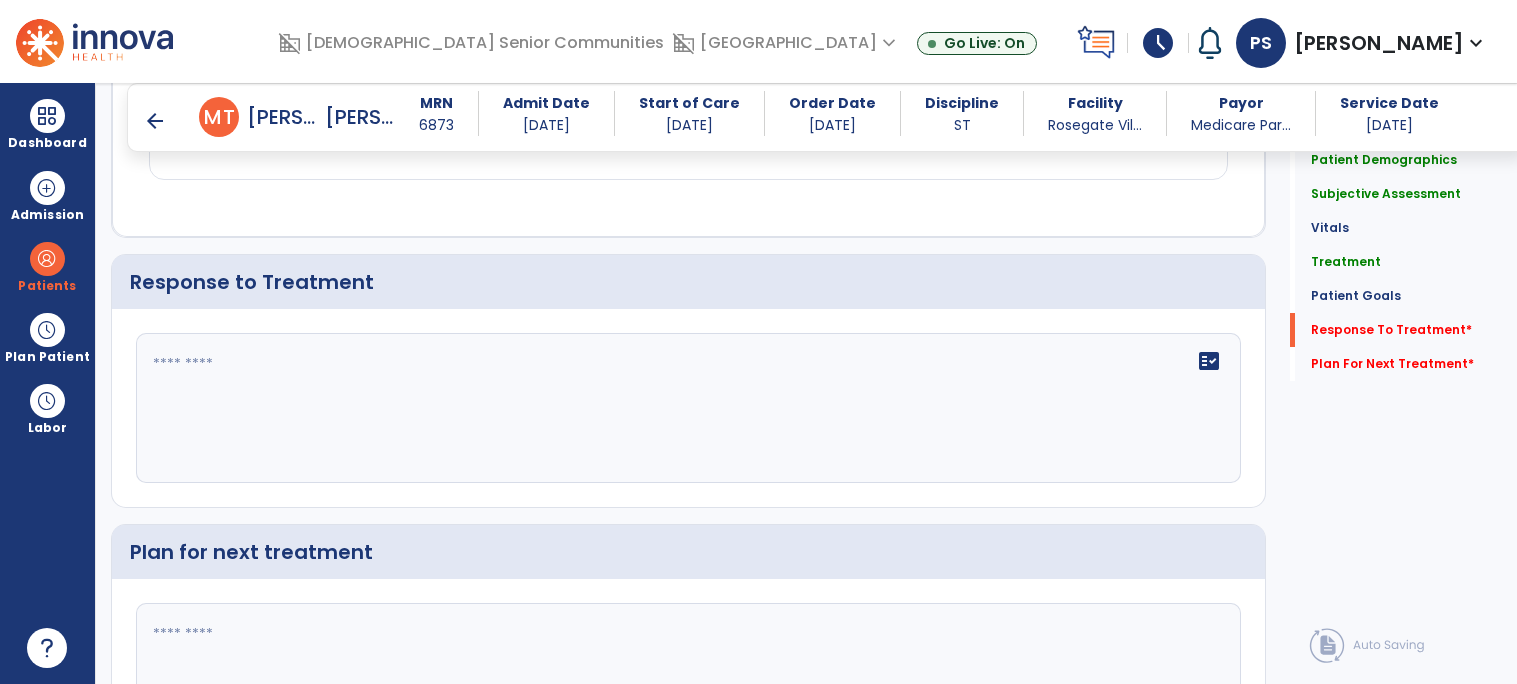 click on "fact_check" 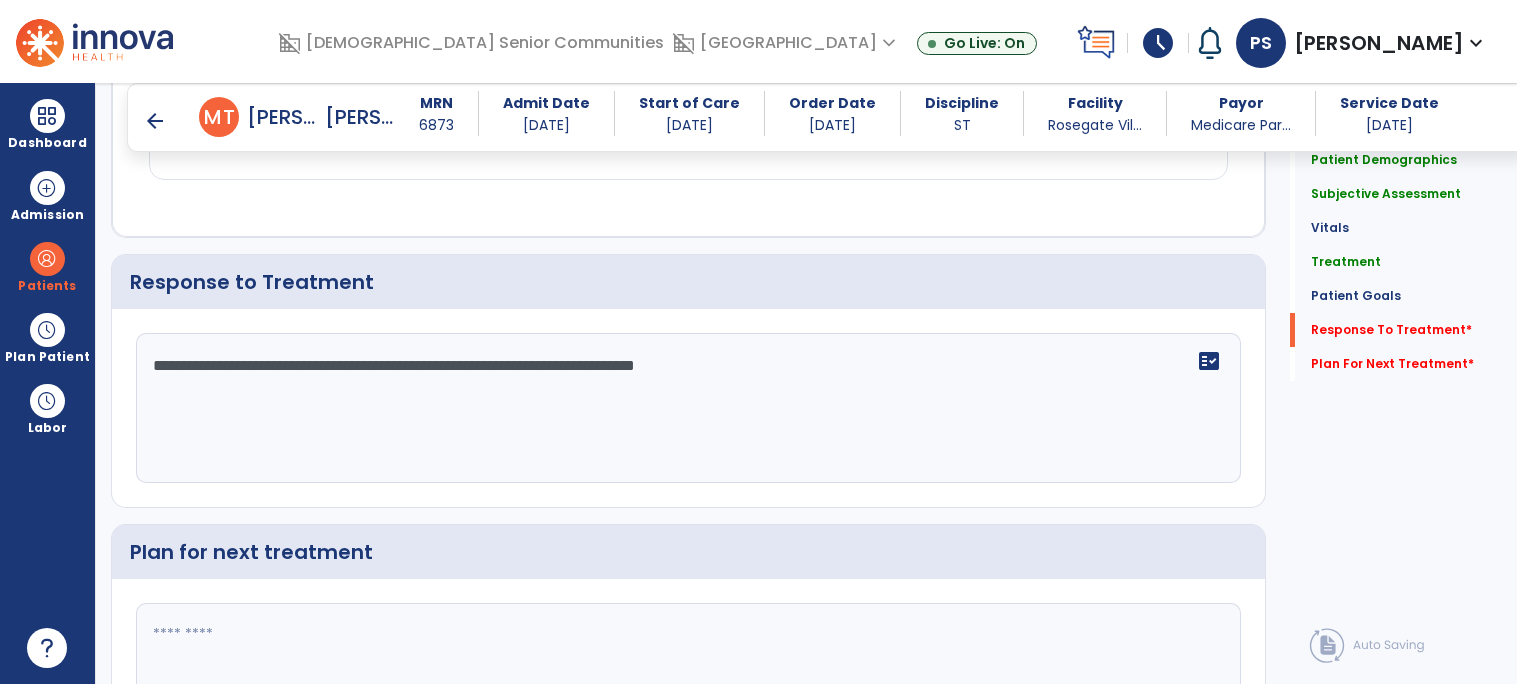 scroll, scrollTop: 2728, scrollLeft: 0, axis: vertical 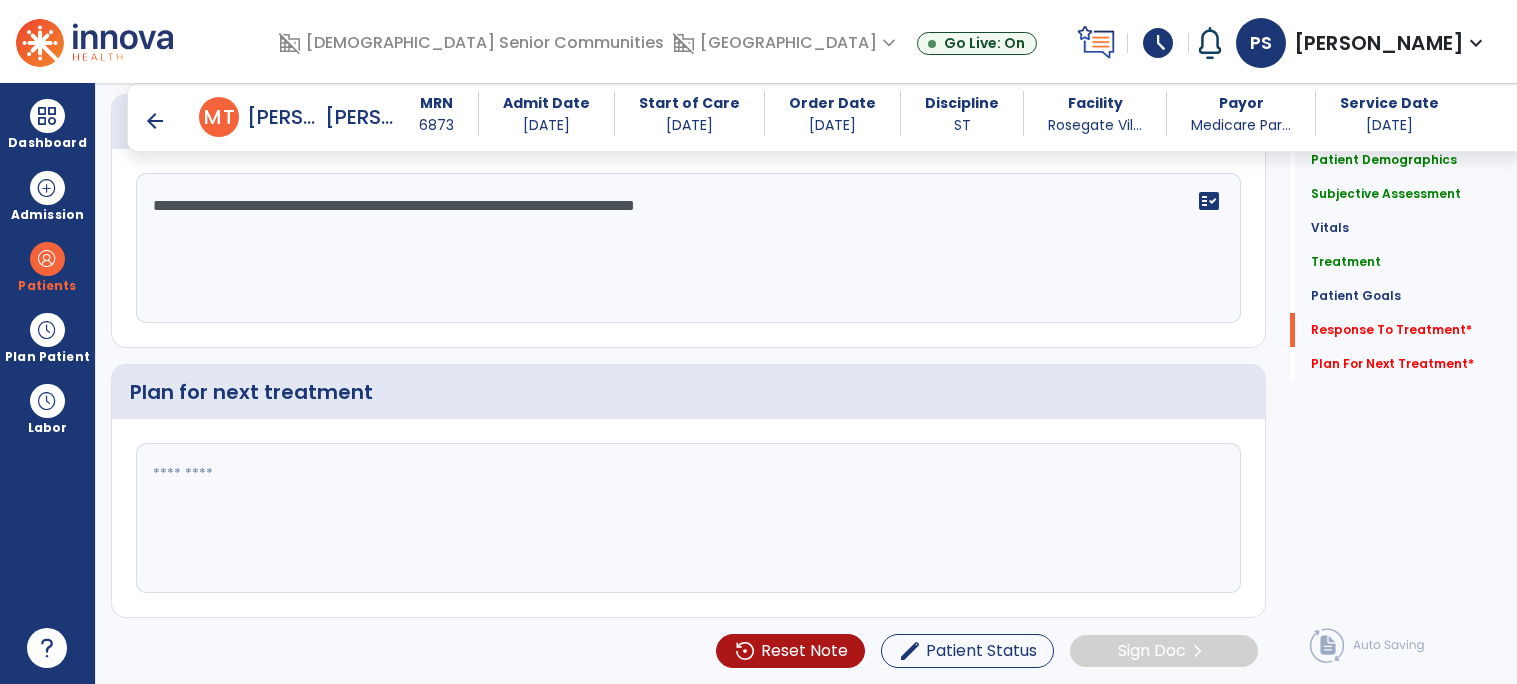 type on "**********" 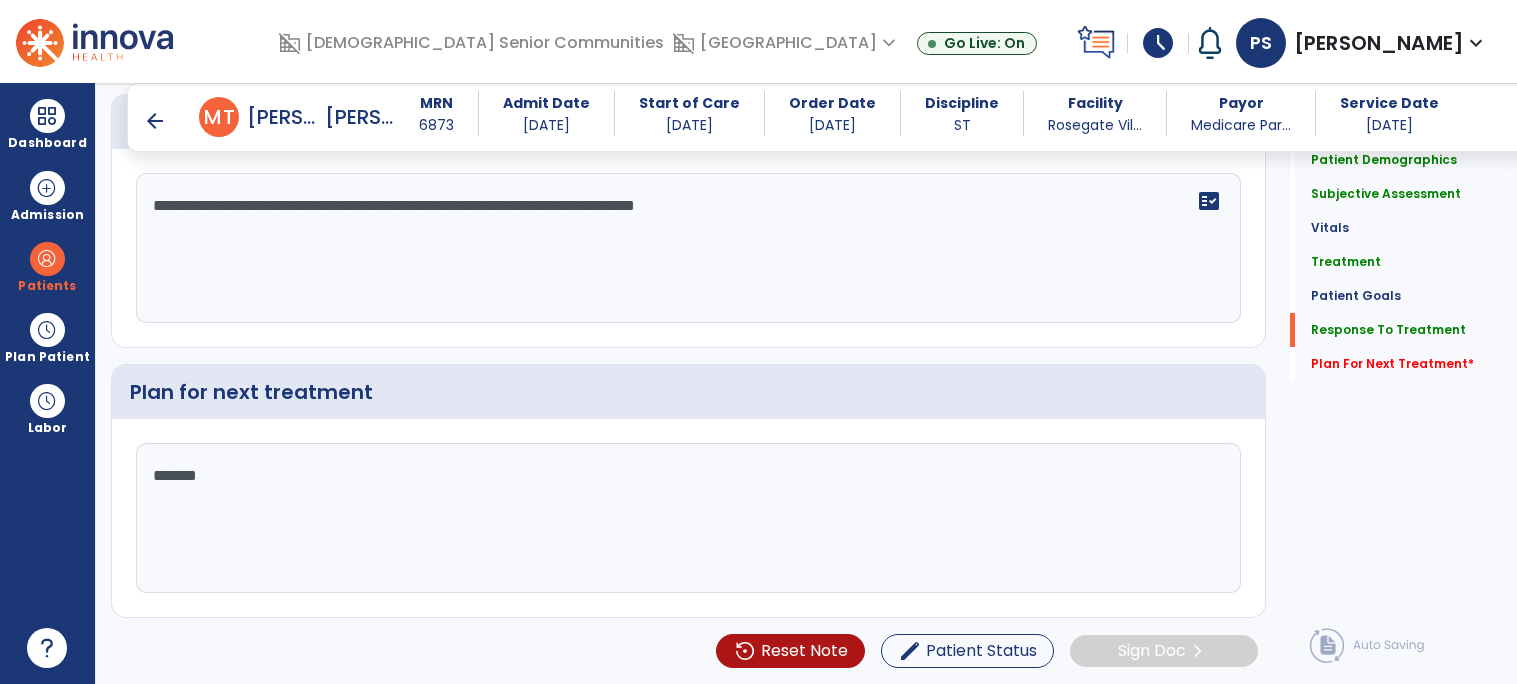 type on "********" 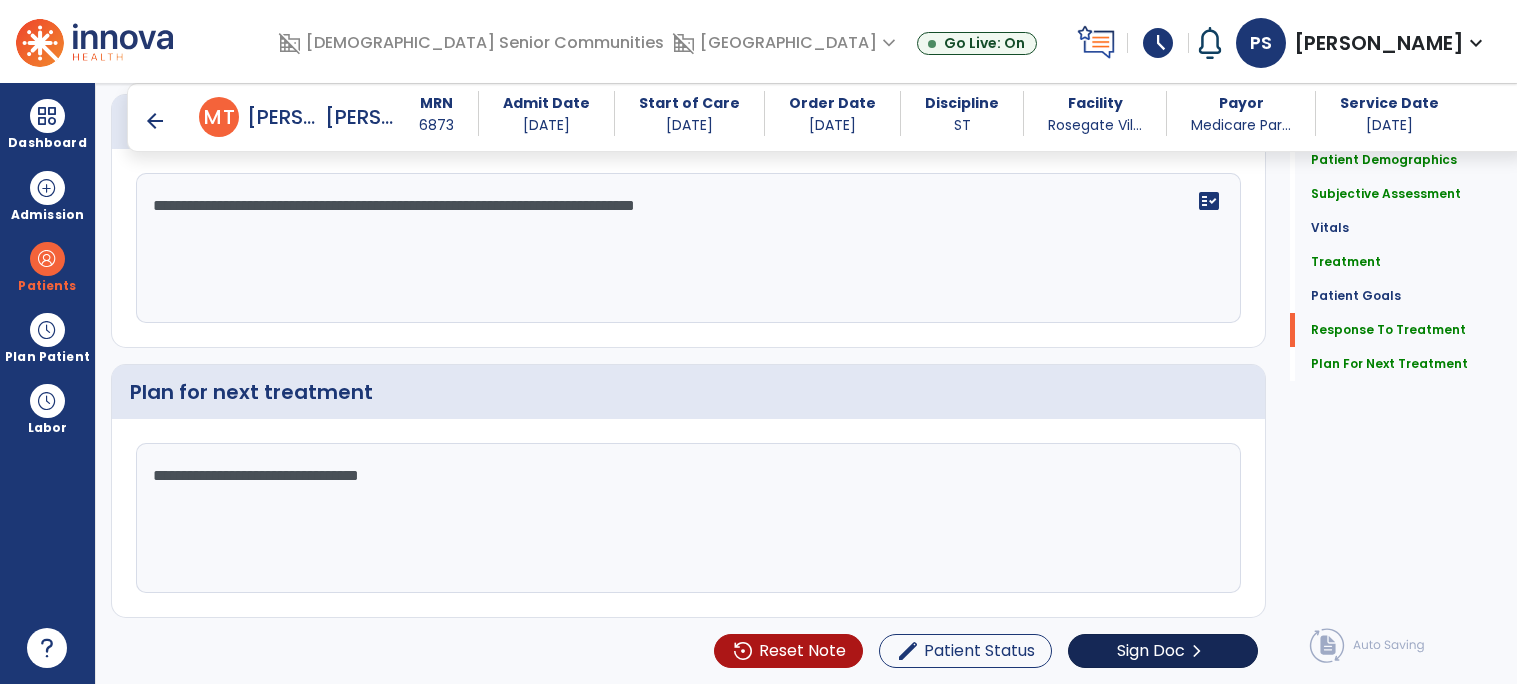 type on "**********" 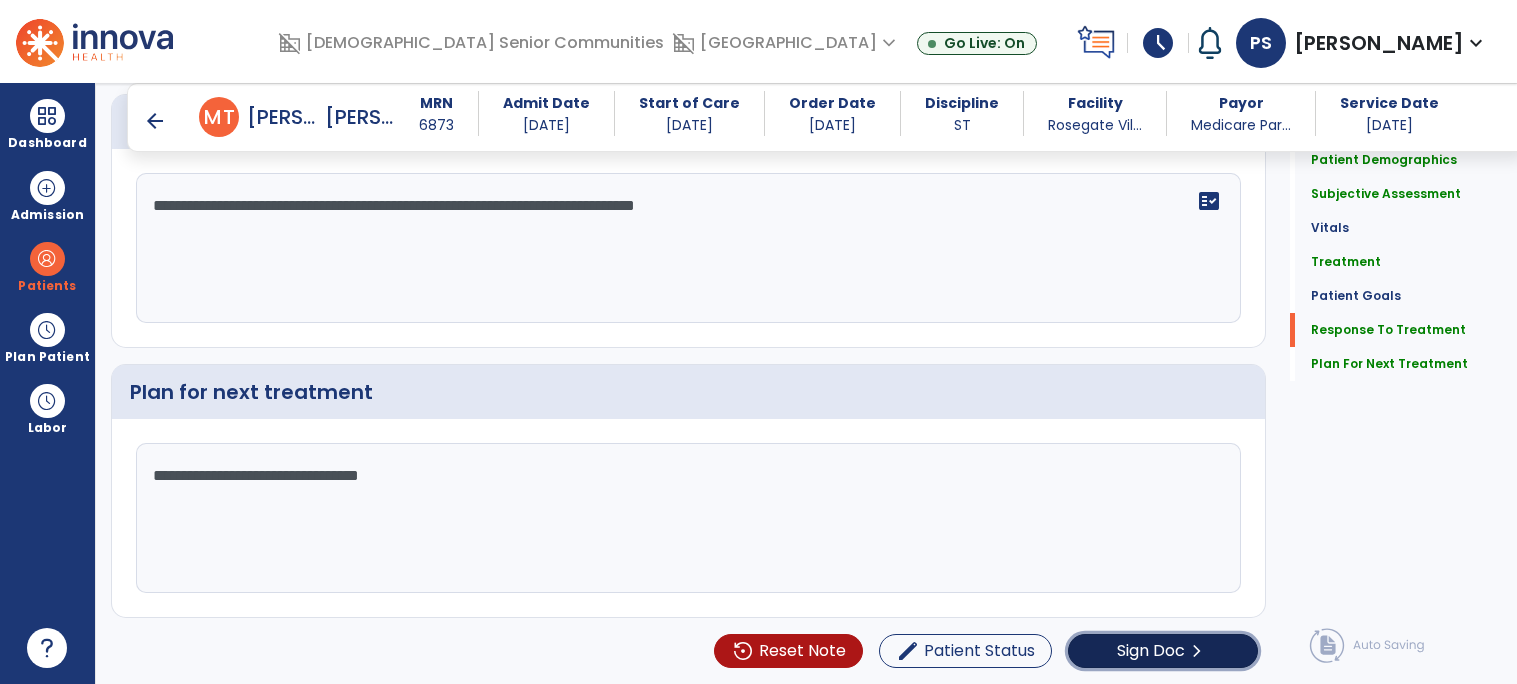 click on "chevron_right" 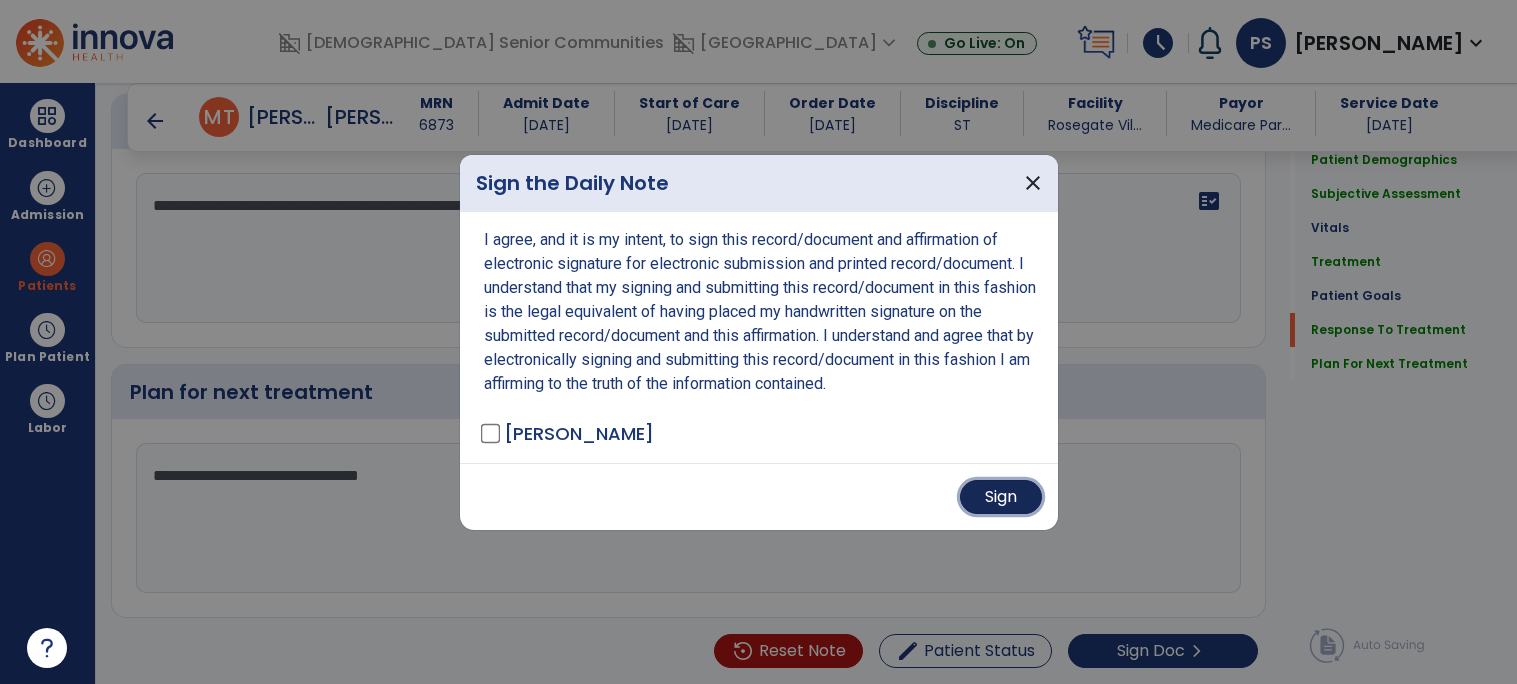 click on "Sign" at bounding box center [1001, 497] 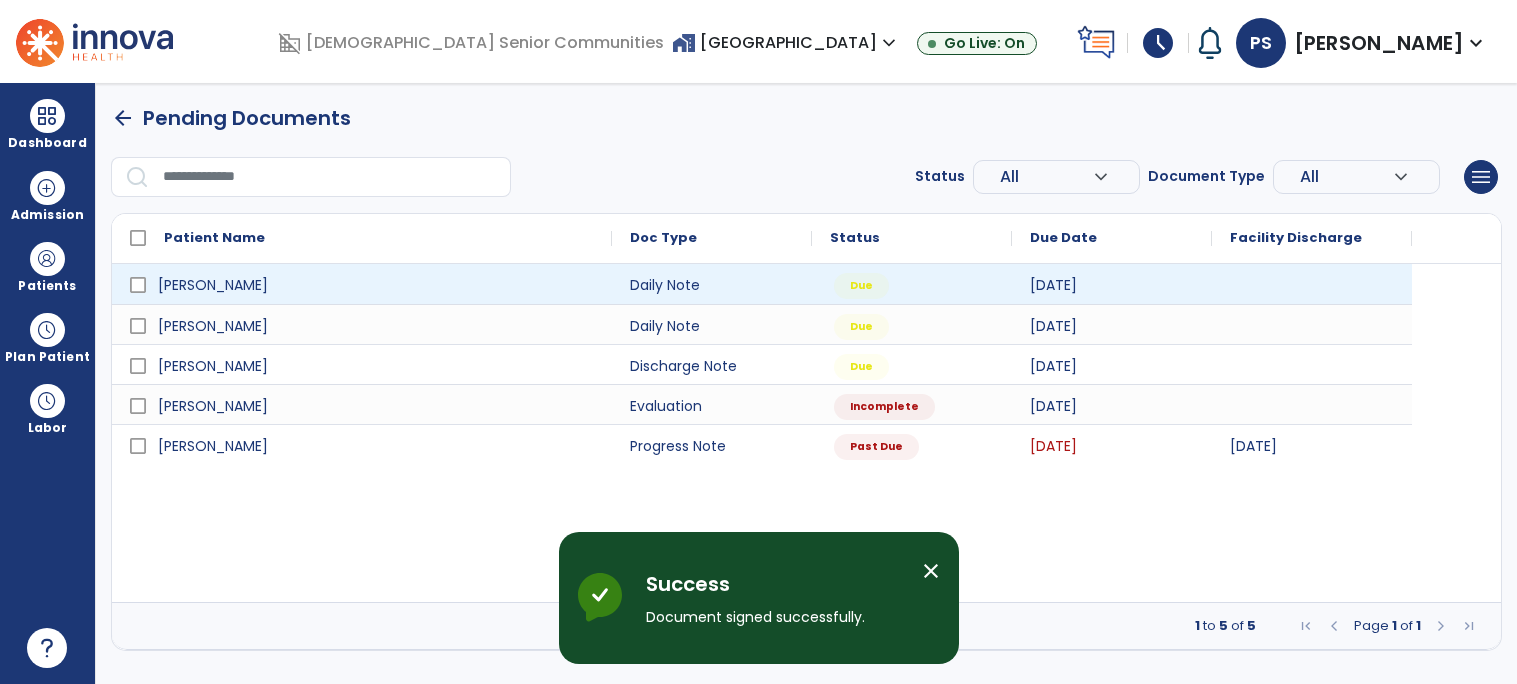 scroll, scrollTop: 0, scrollLeft: 0, axis: both 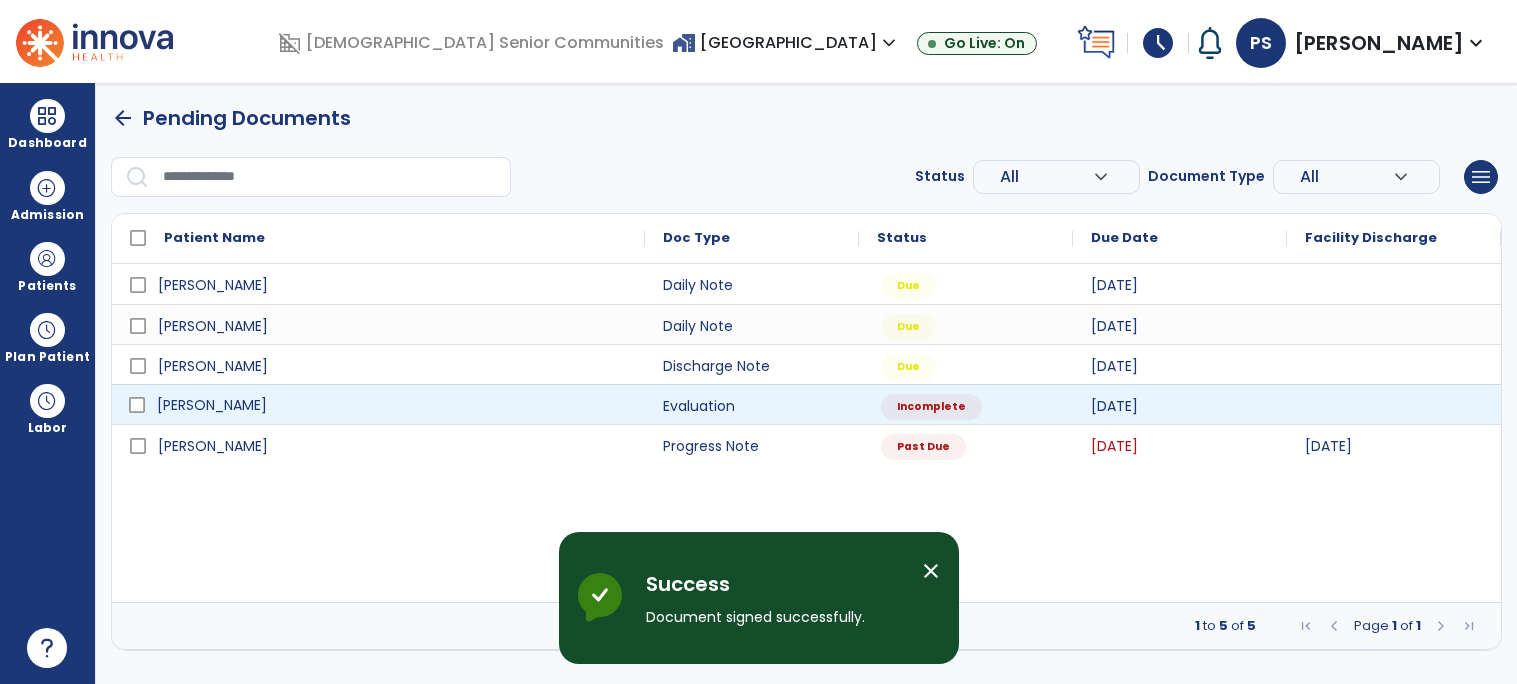 click on "[PERSON_NAME]" at bounding box center [378, 404] 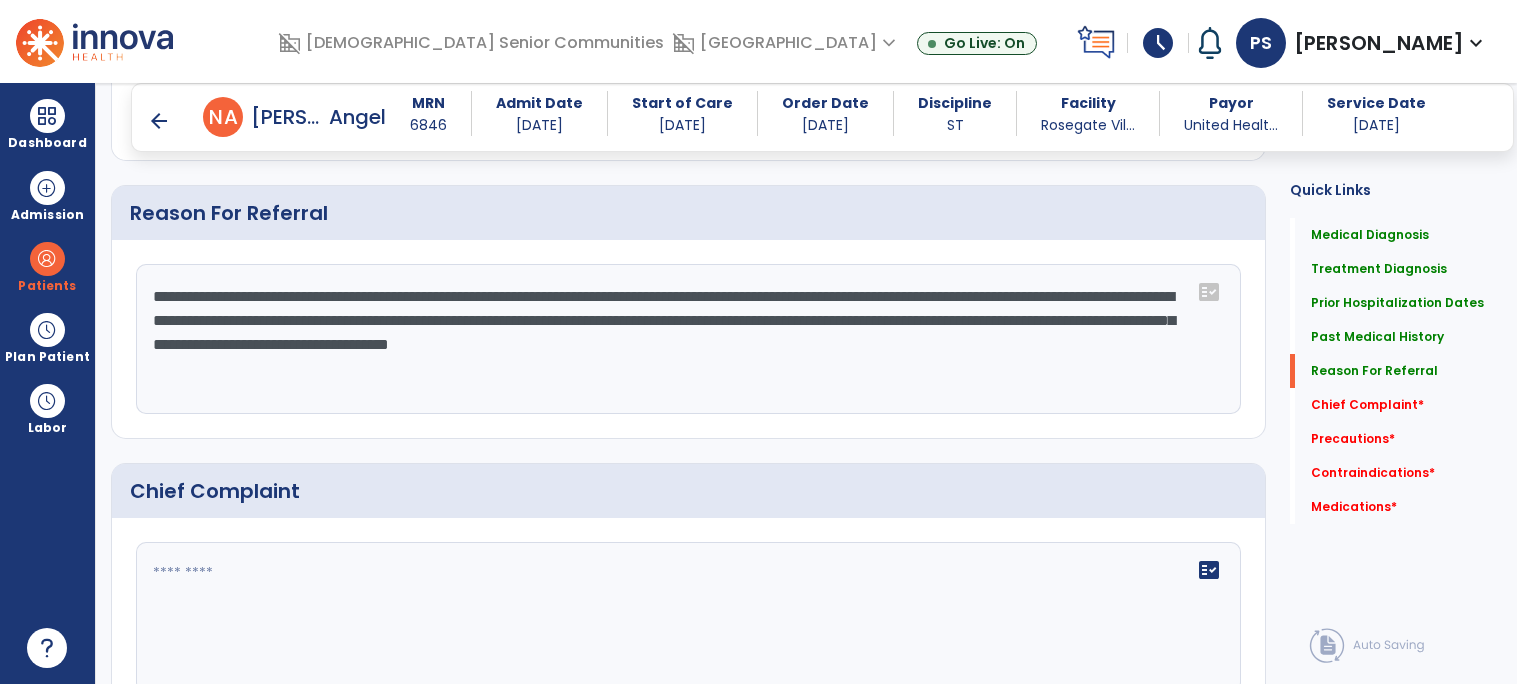 scroll, scrollTop: 1330, scrollLeft: 0, axis: vertical 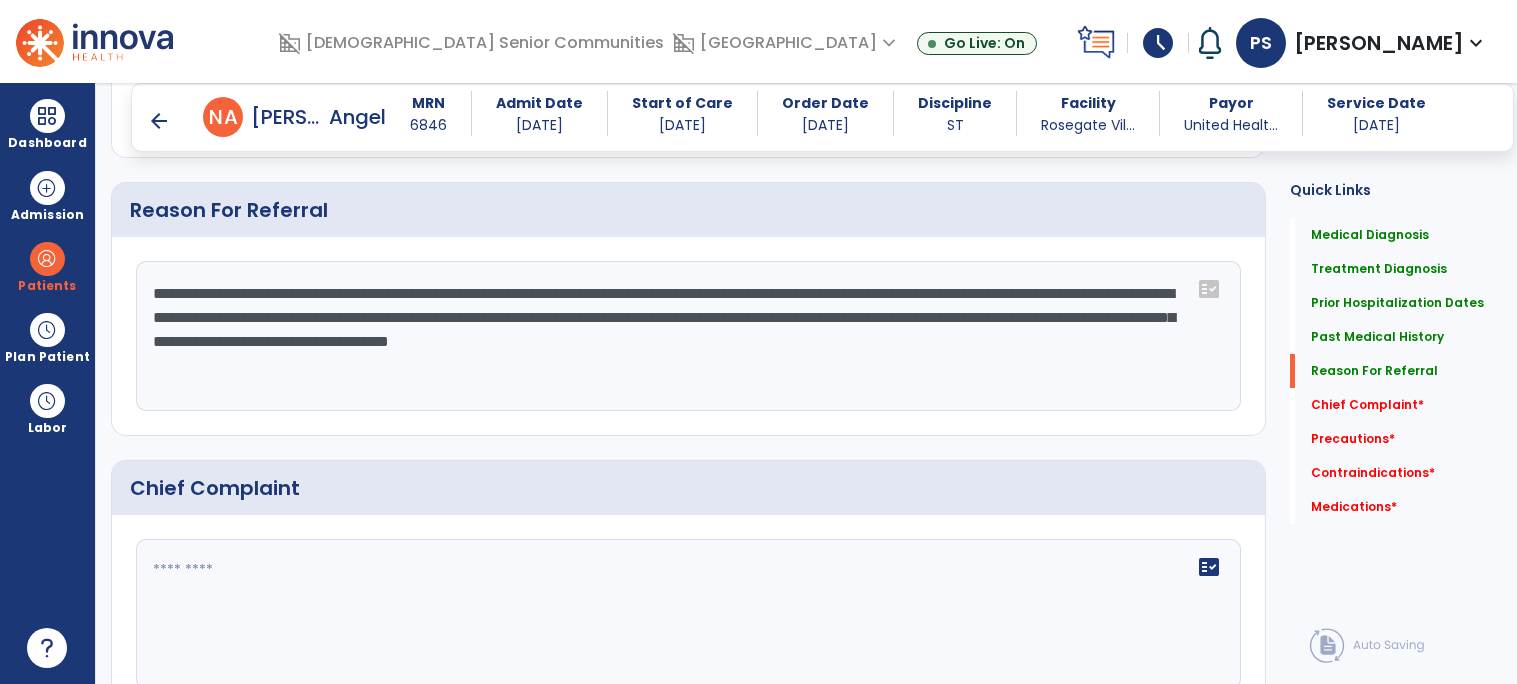 click on "**********" 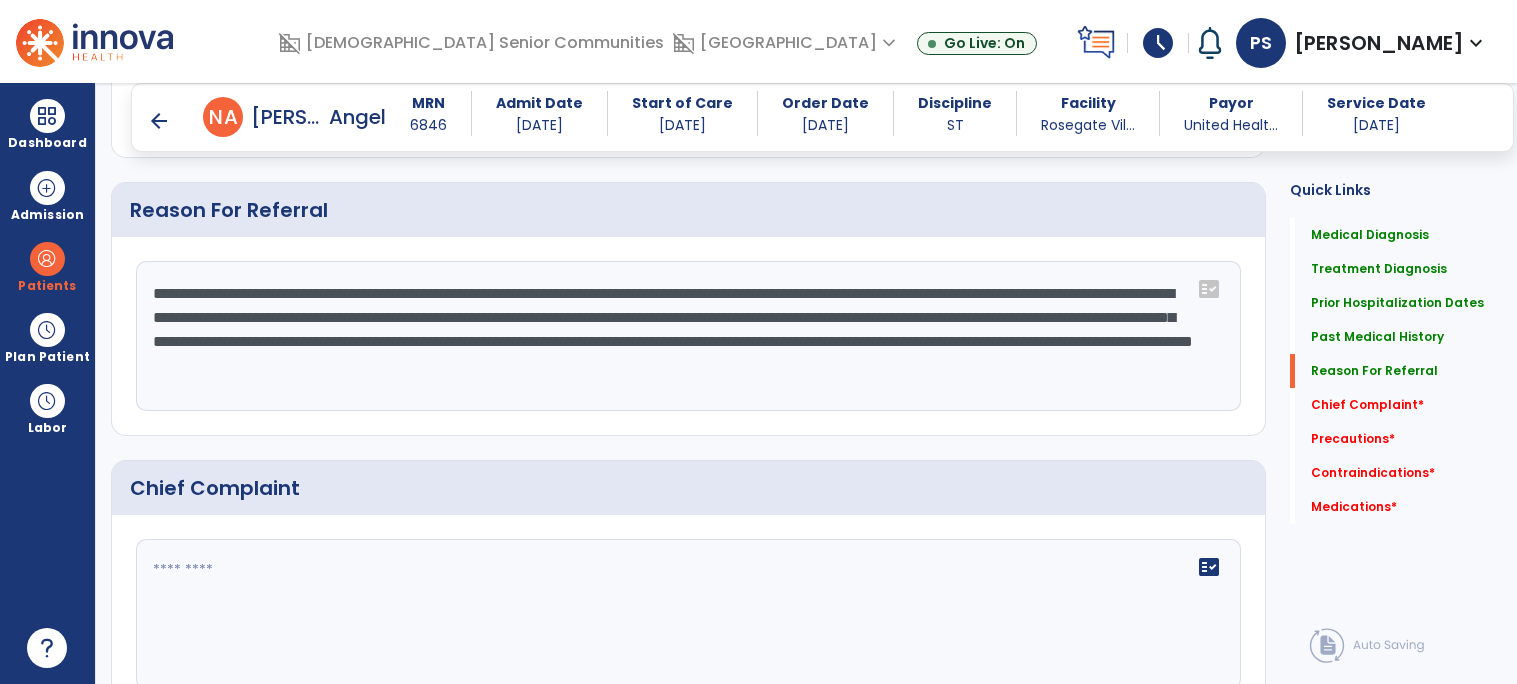 click on "**********" 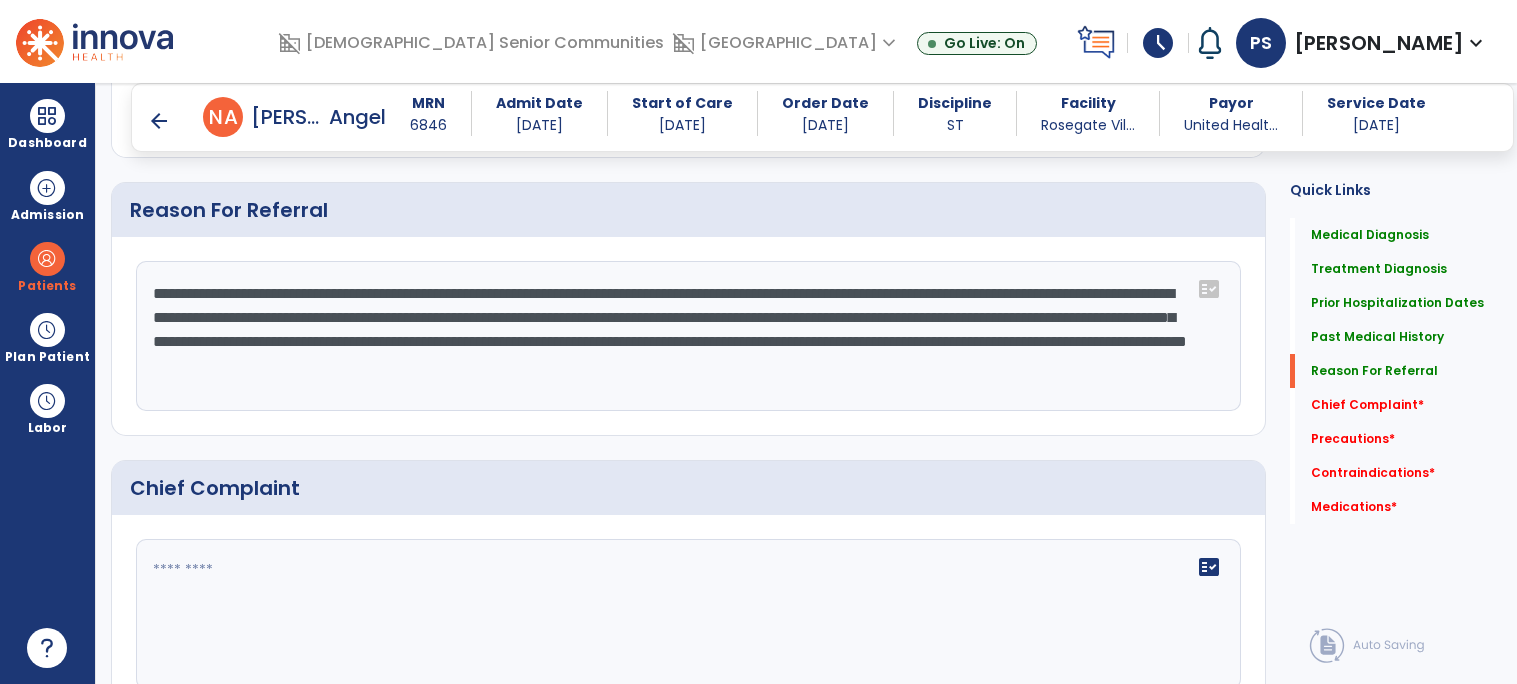click on "**********" 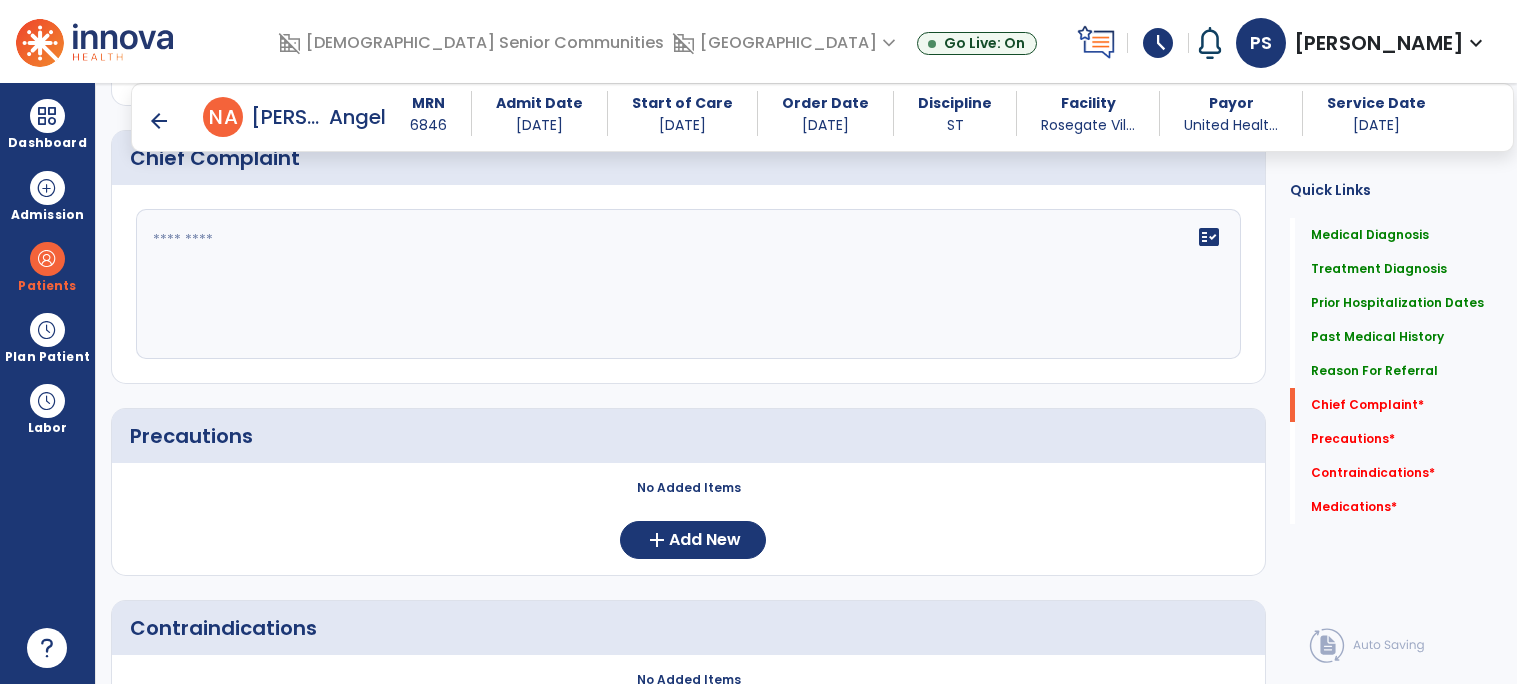 scroll, scrollTop: 1674, scrollLeft: 0, axis: vertical 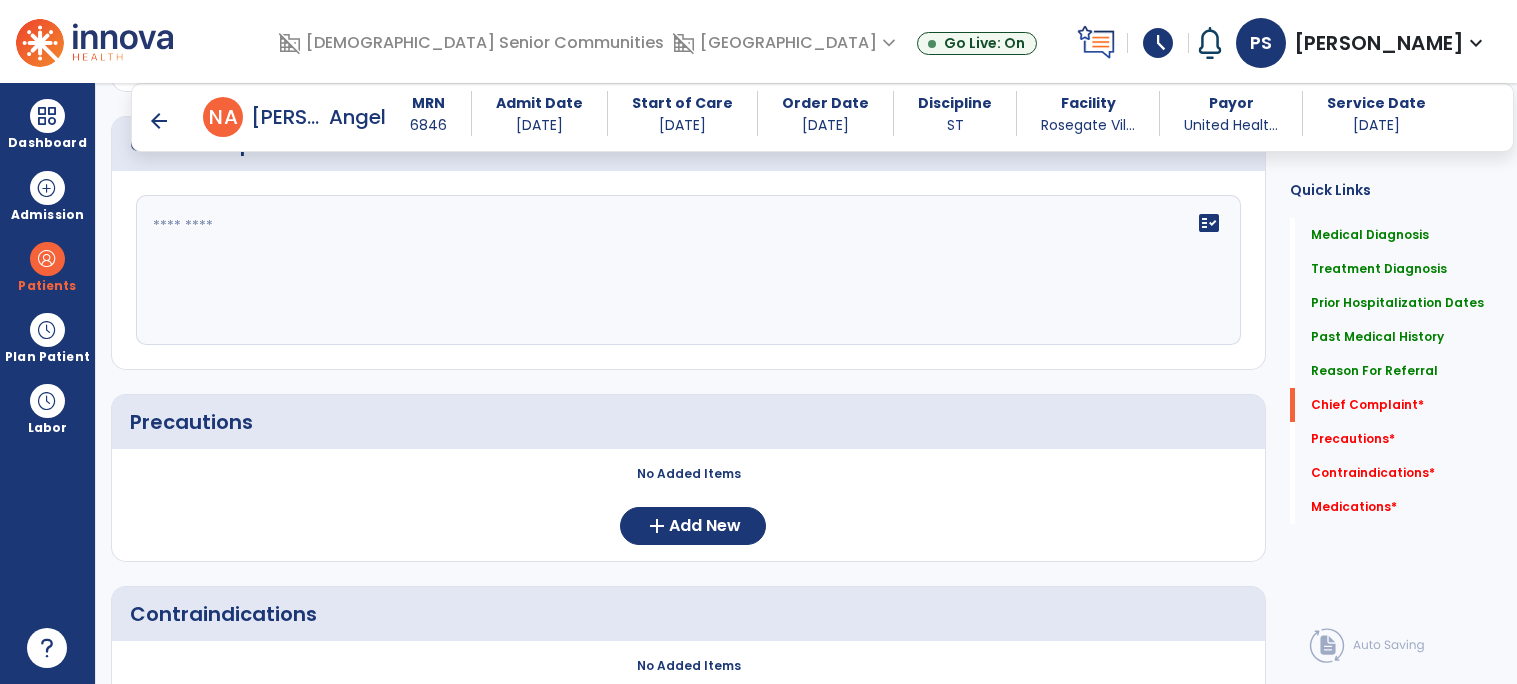 type on "**********" 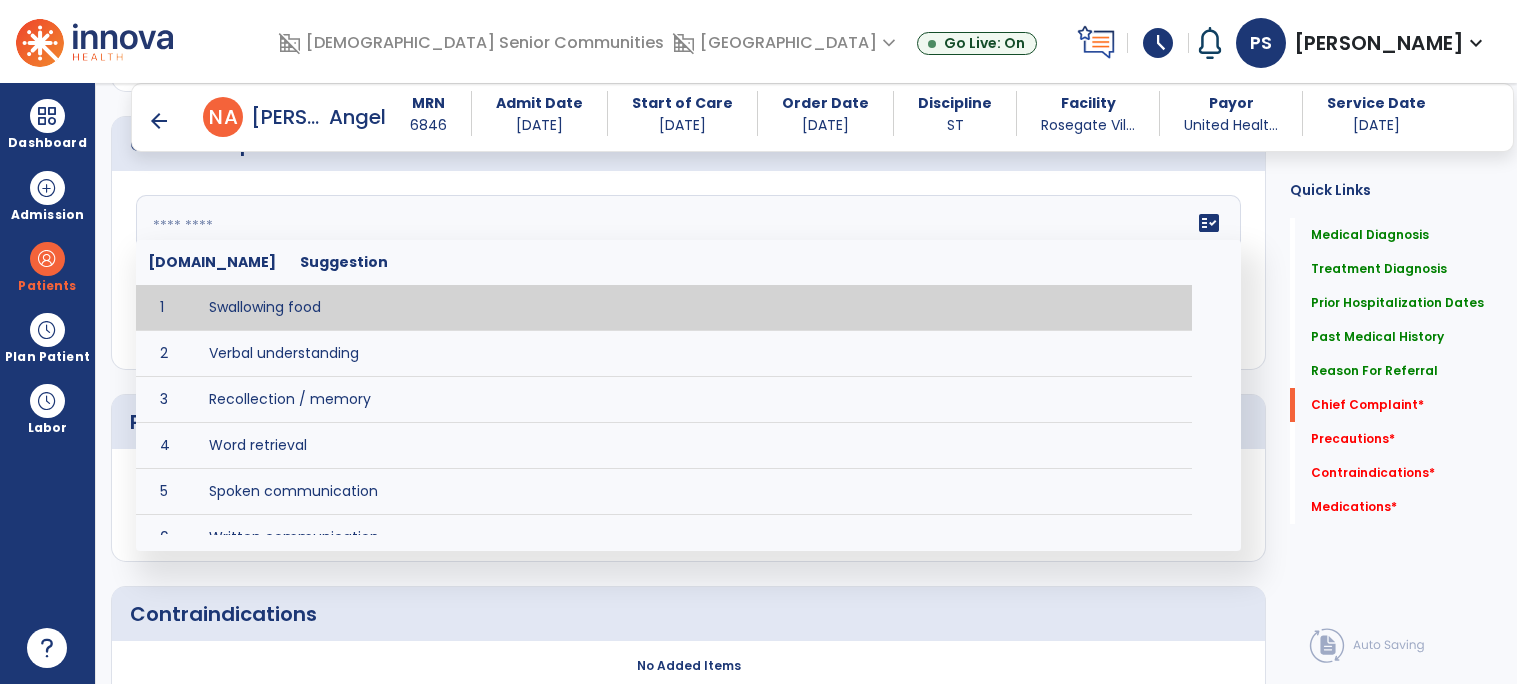 type on "**********" 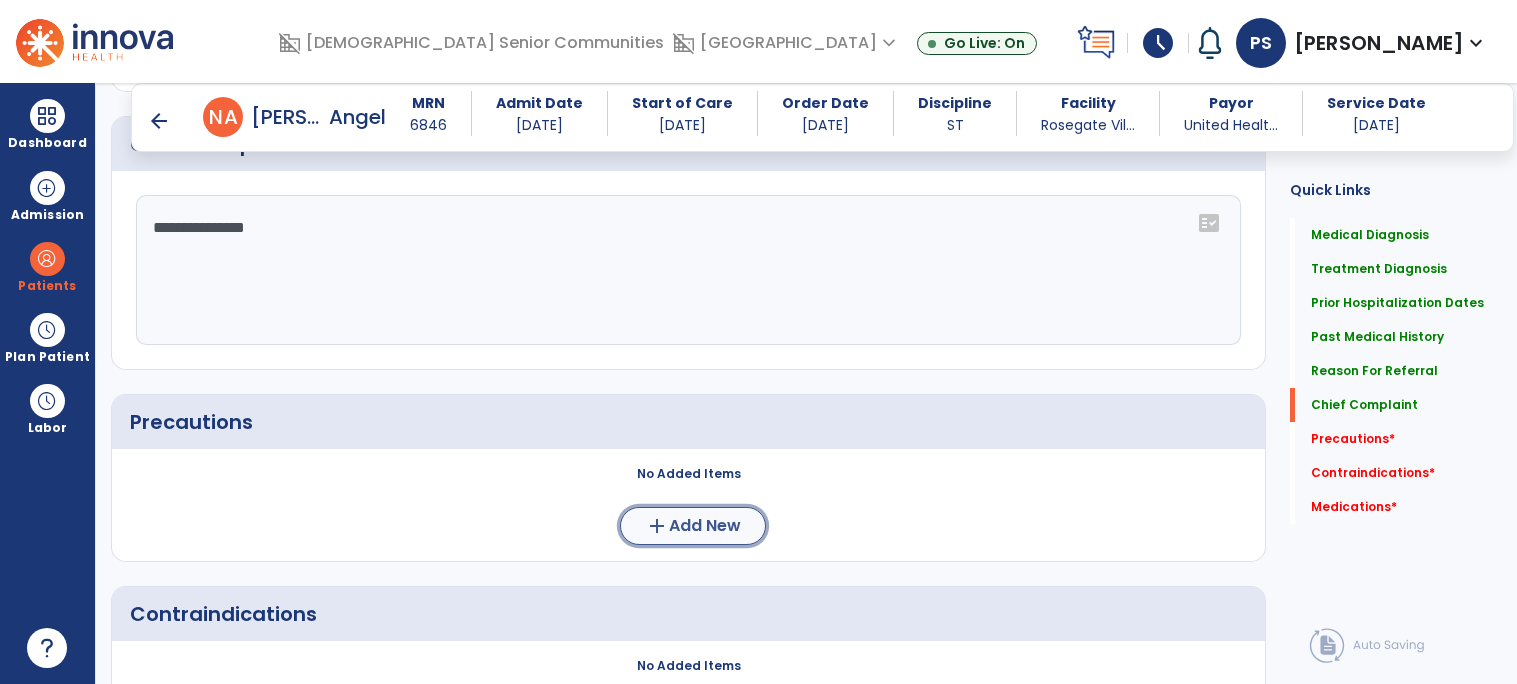 click on "add  Add New" 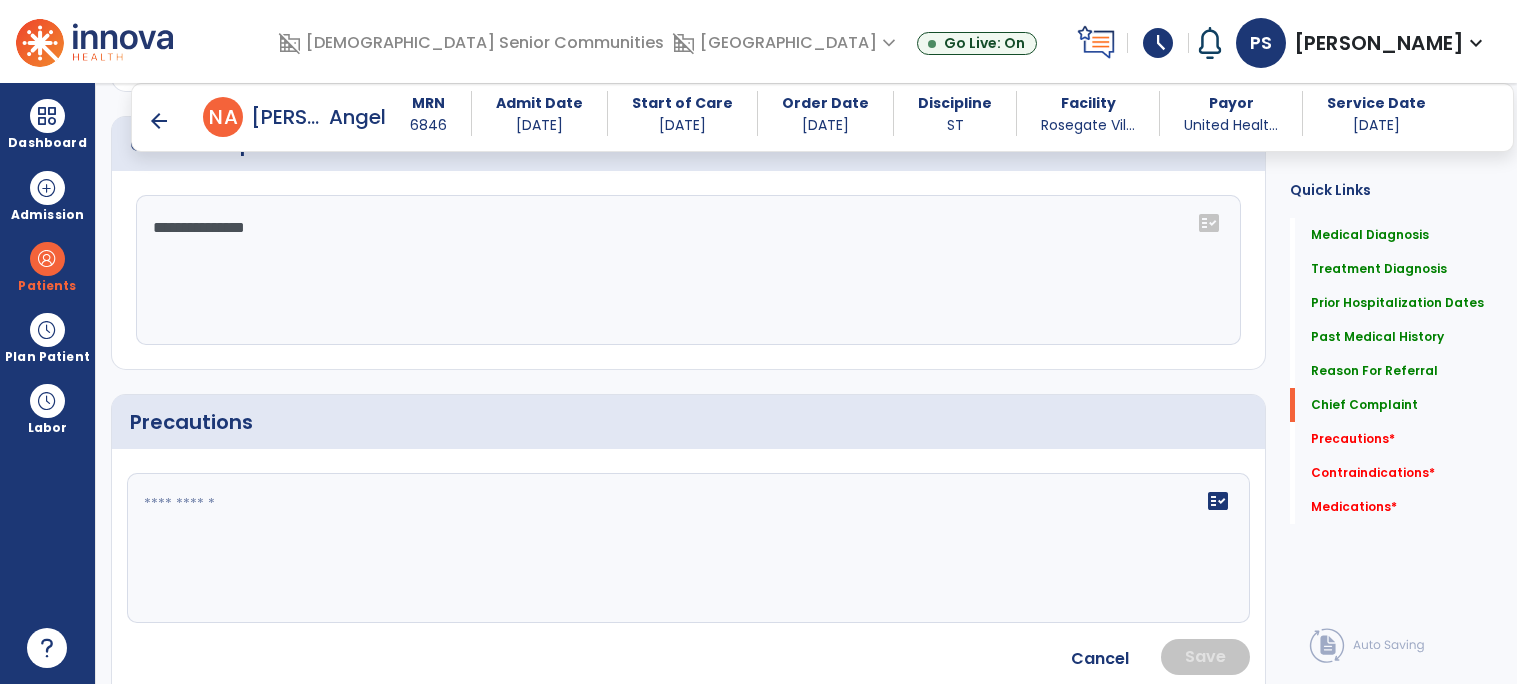 click on "fact_check" 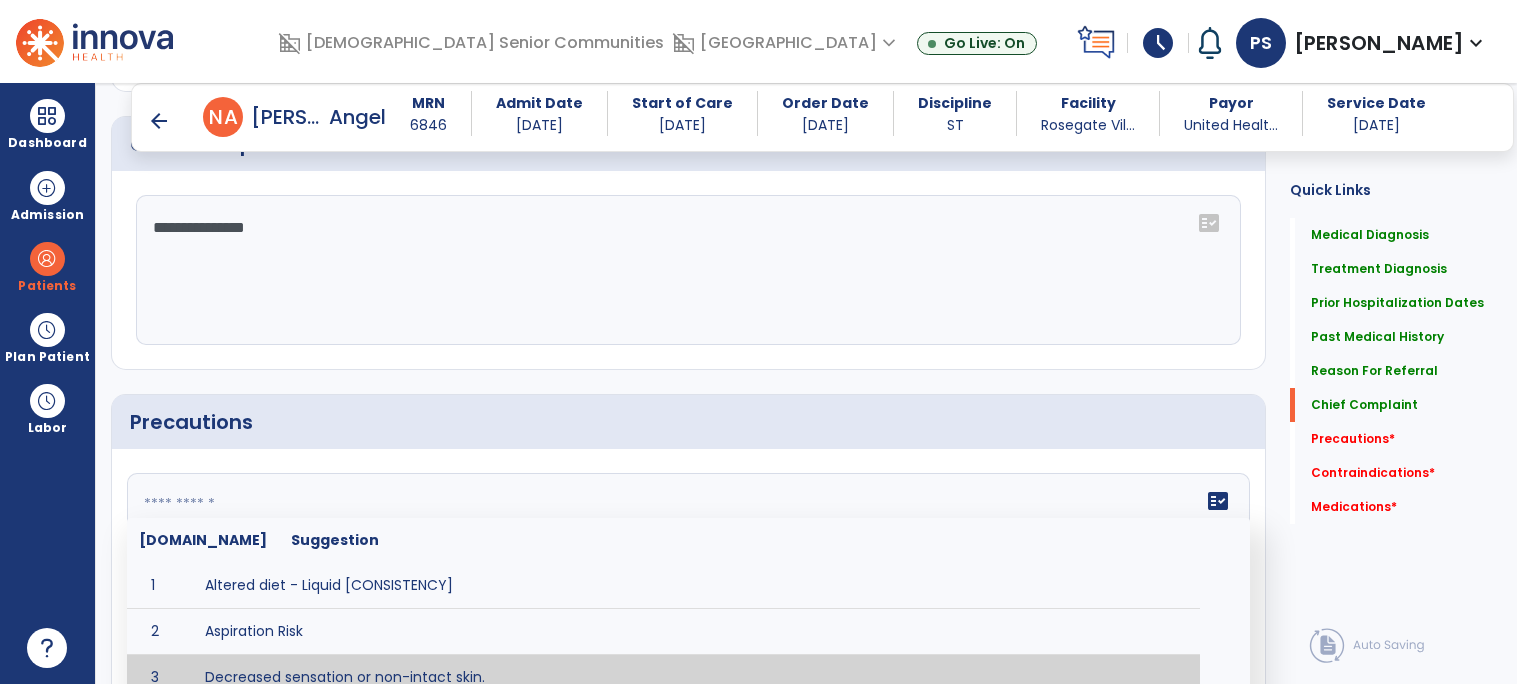 paste on "**********" 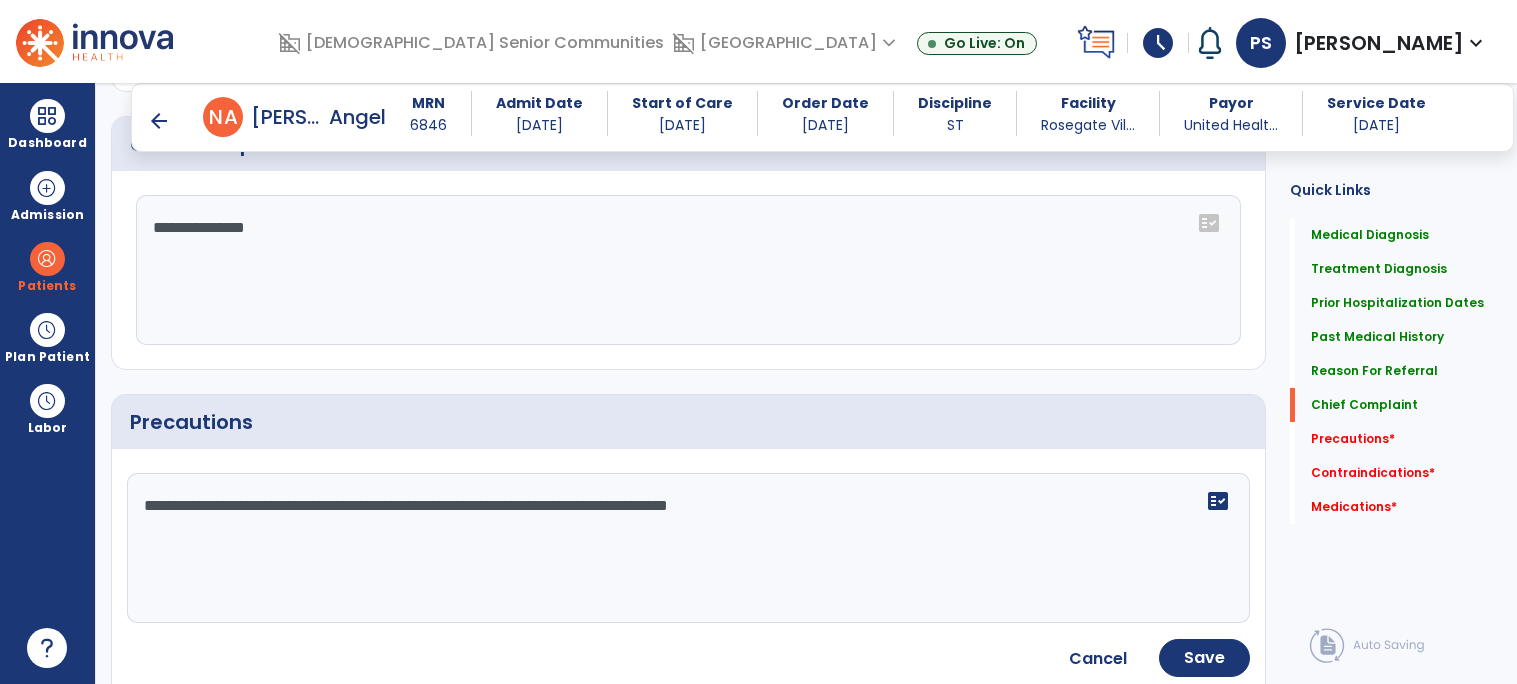 scroll, scrollTop: 1692, scrollLeft: 0, axis: vertical 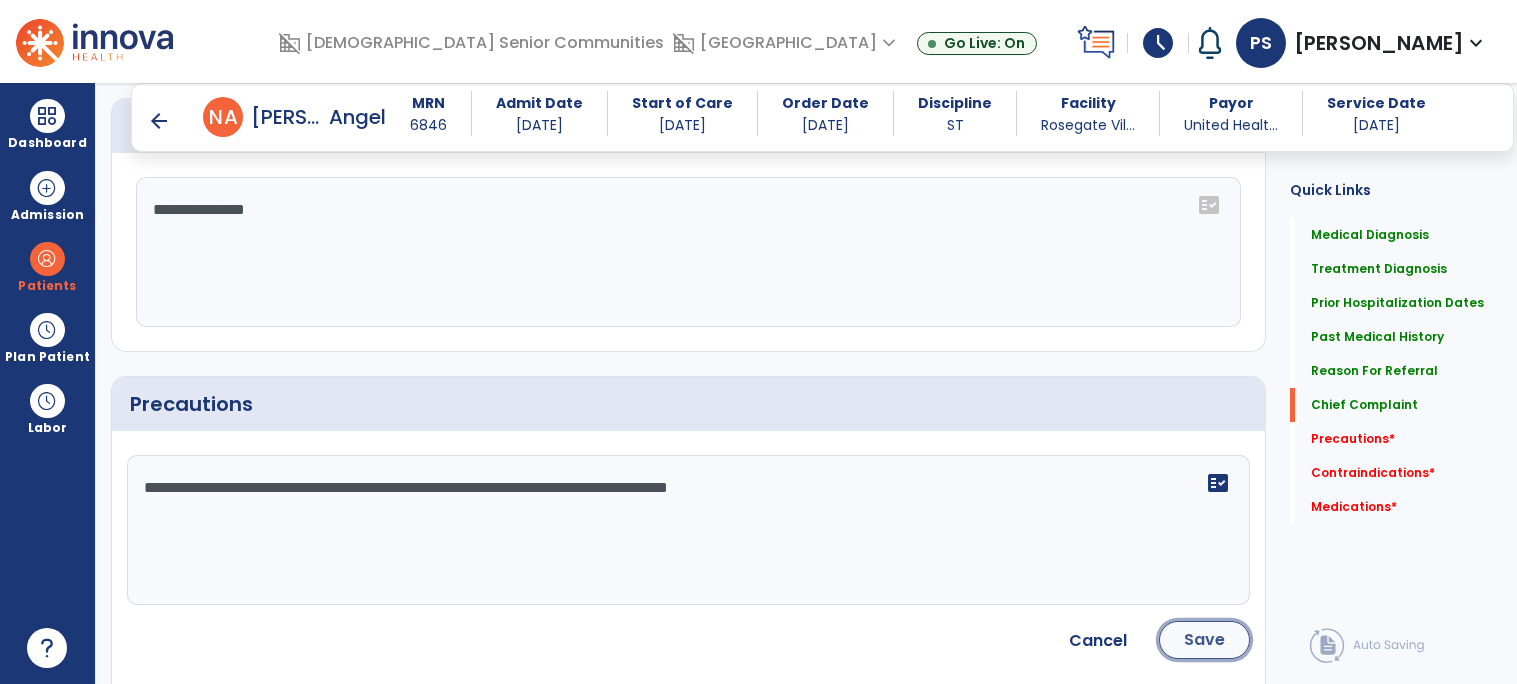 click on "Save" 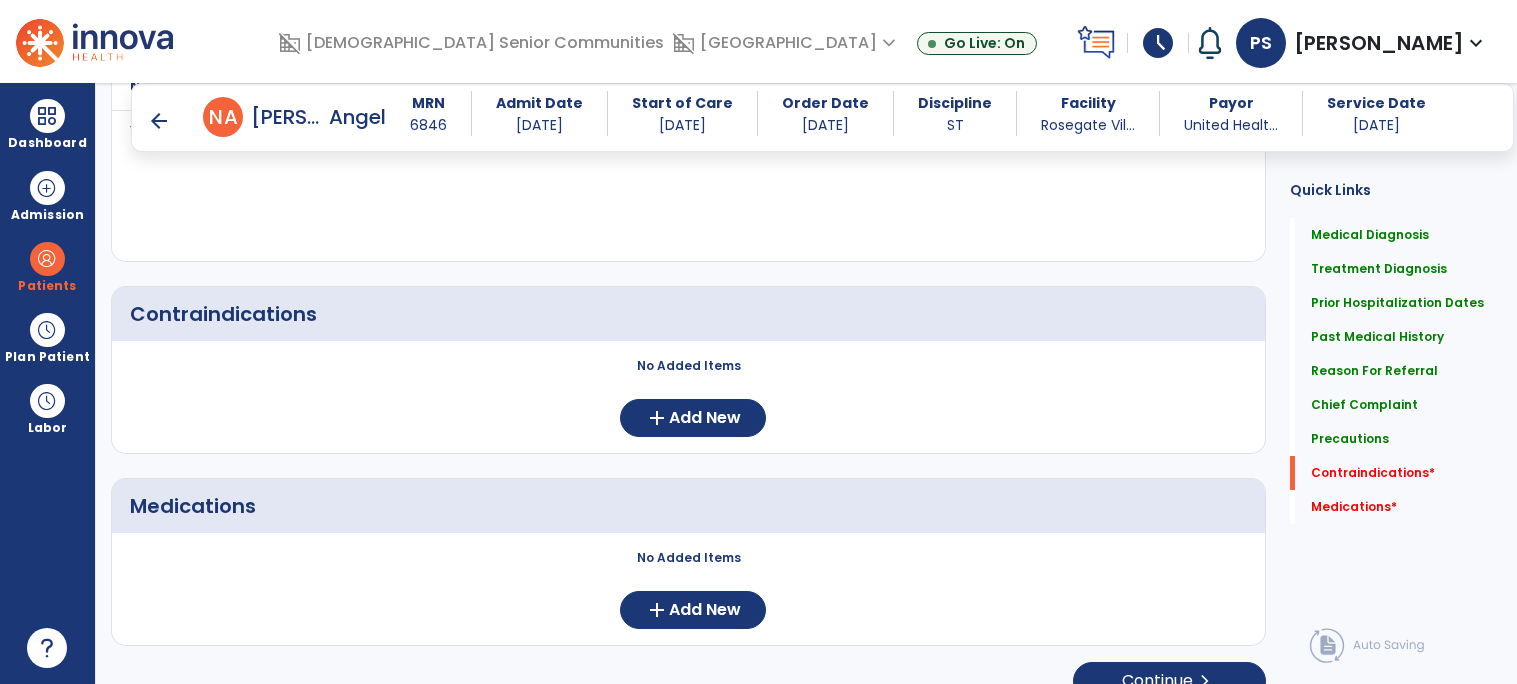 scroll, scrollTop: 2104, scrollLeft: 0, axis: vertical 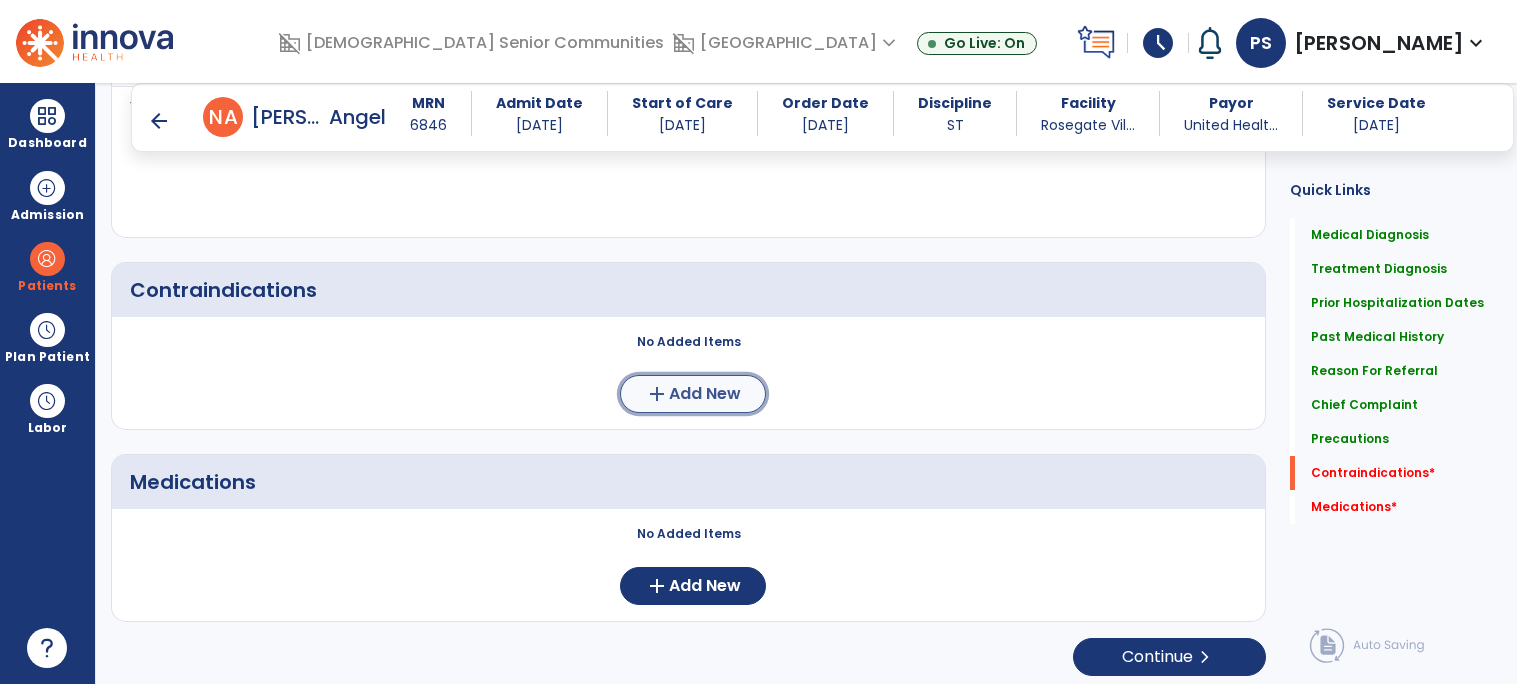 click on "Add New" 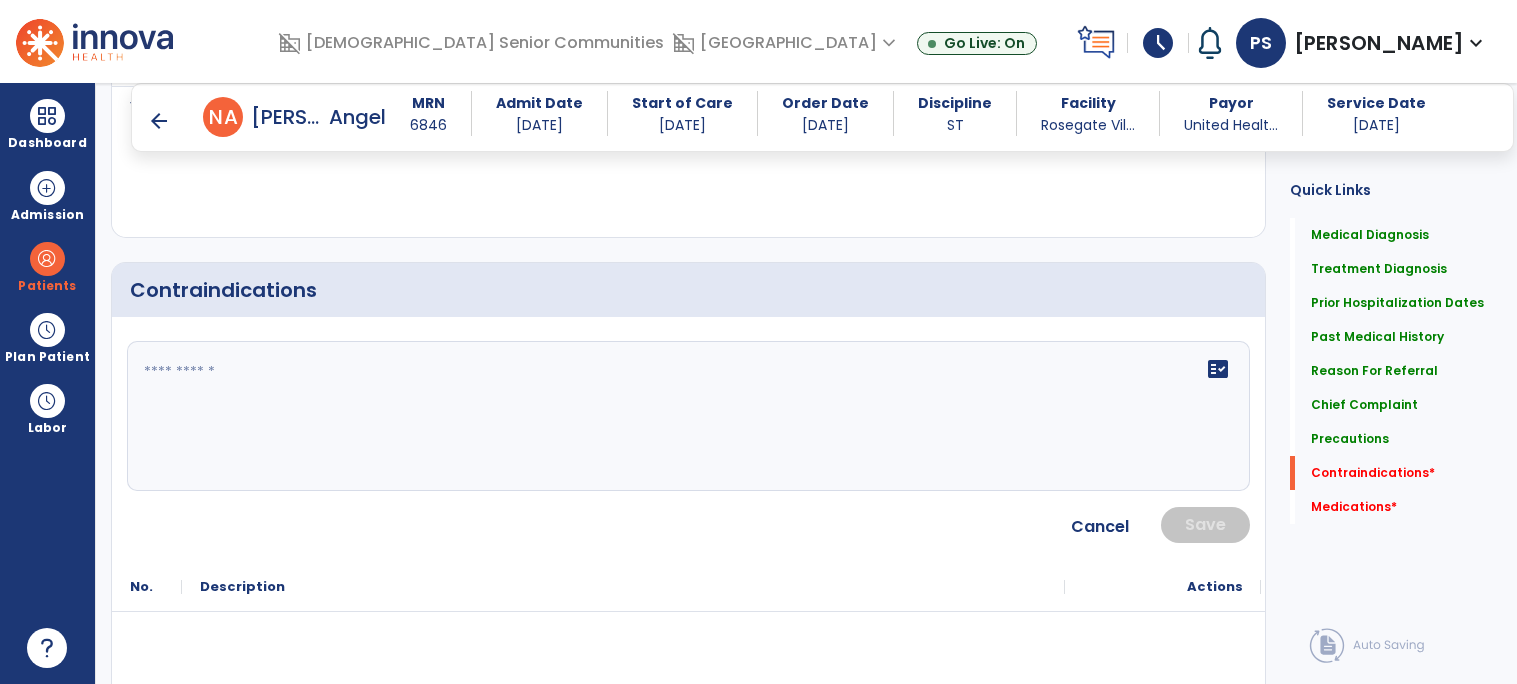 click on "fact_check" 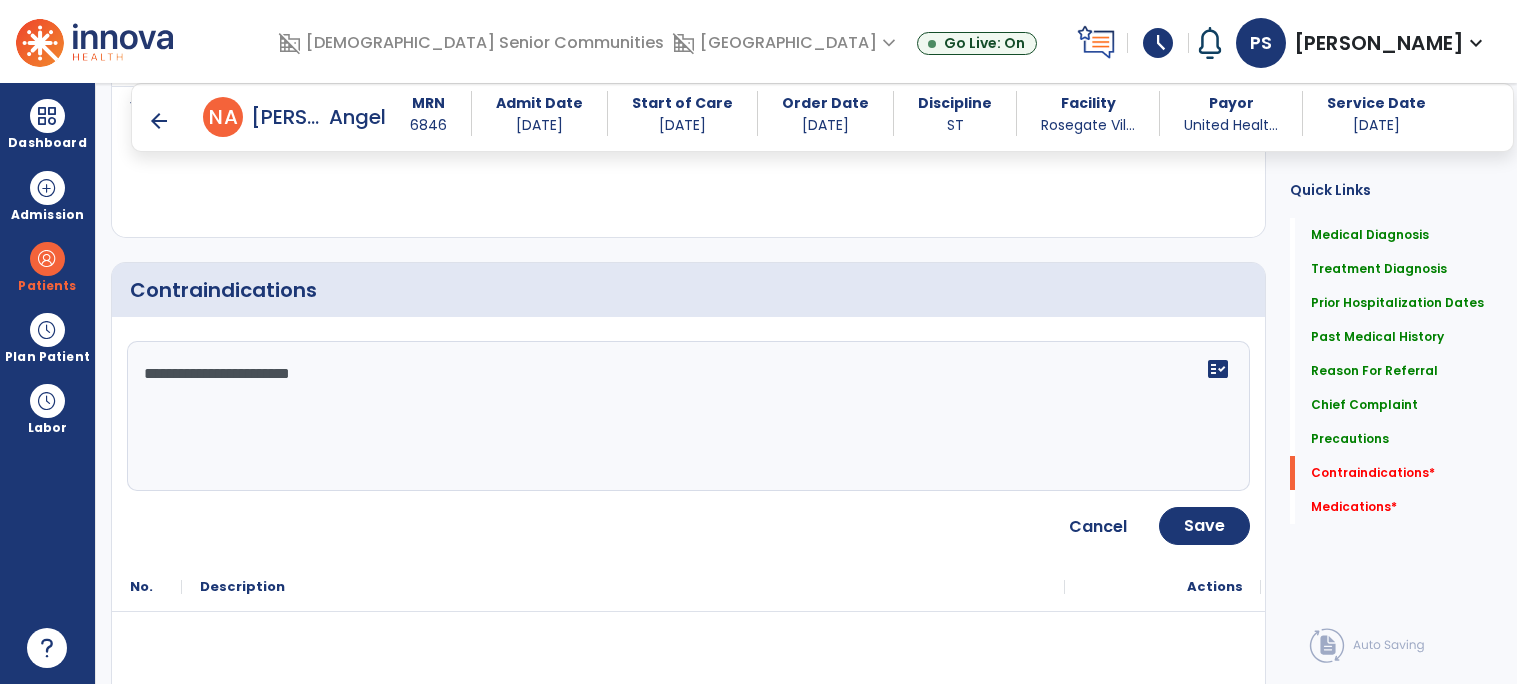 type on "**********" 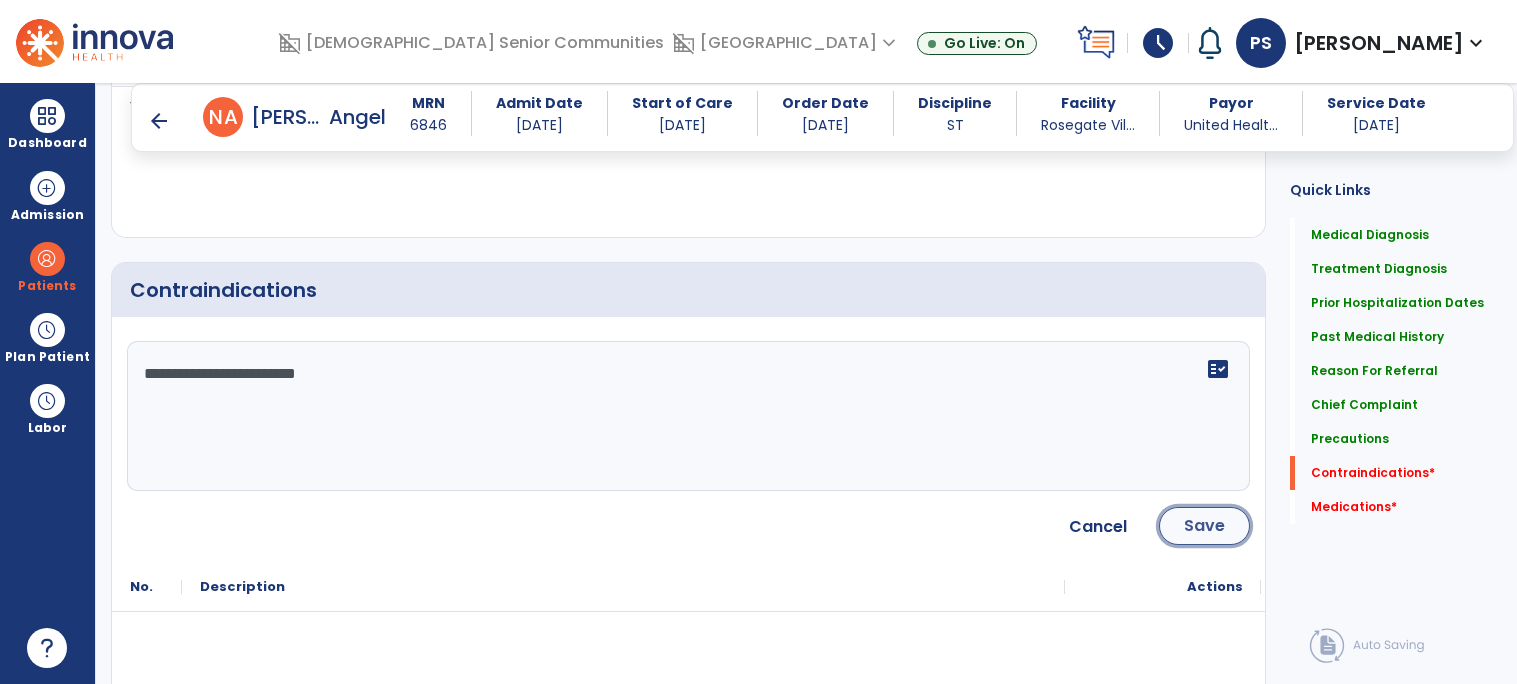 click on "Save" 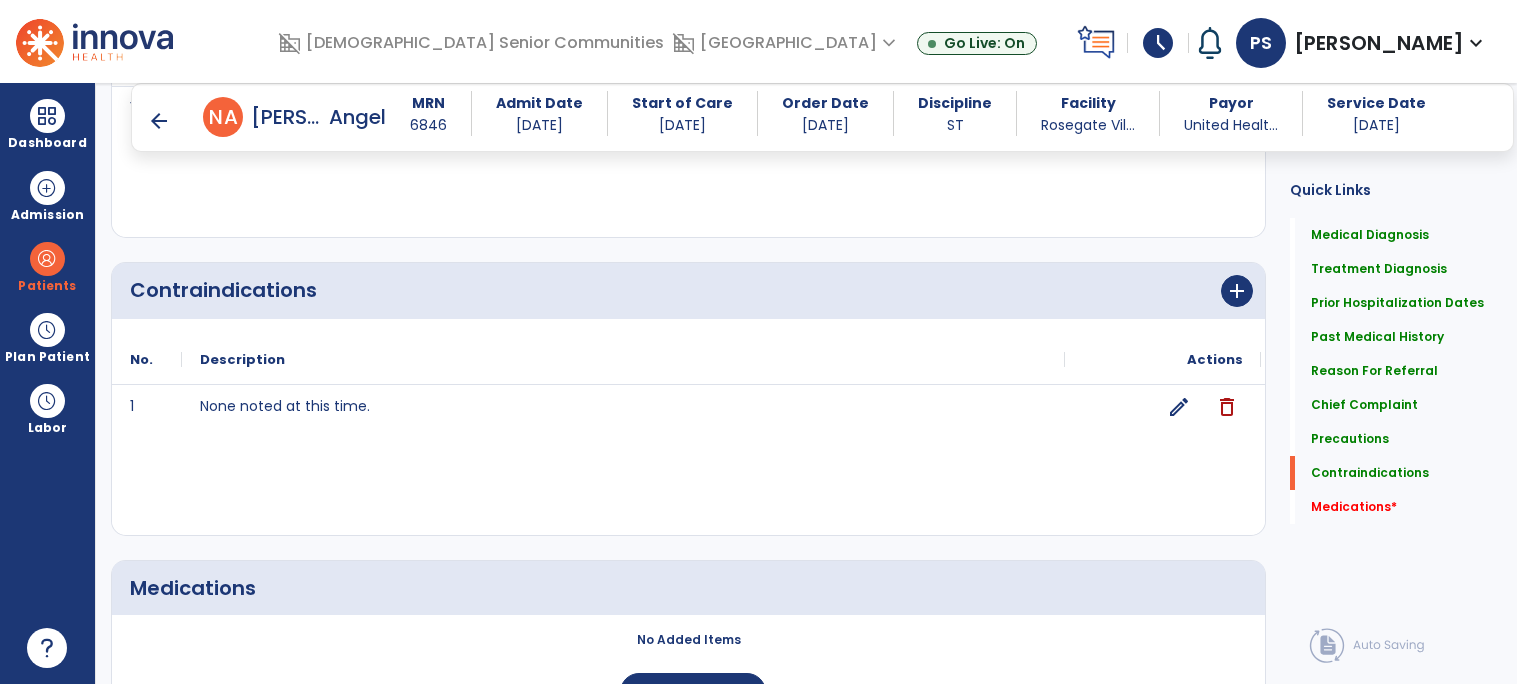 scroll, scrollTop: 2221, scrollLeft: 0, axis: vertical 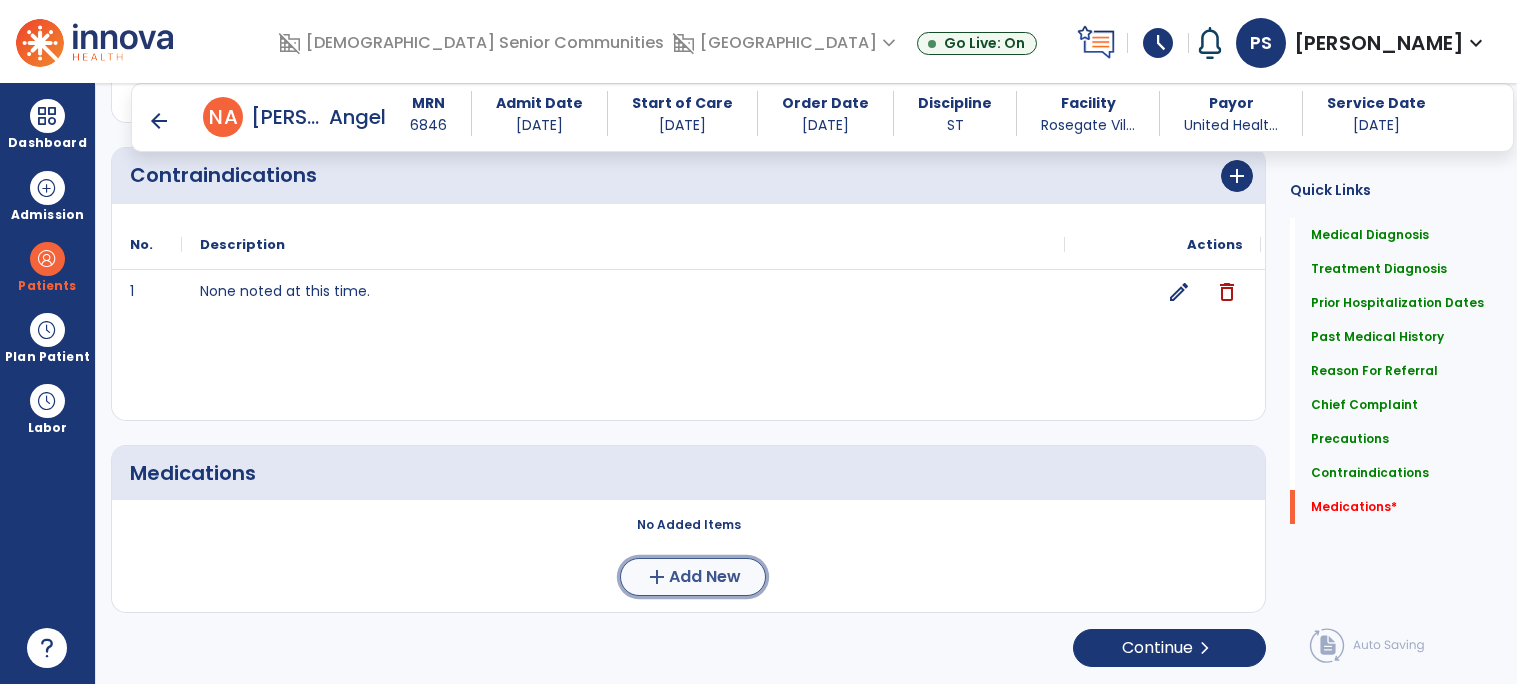 click on "Add New" 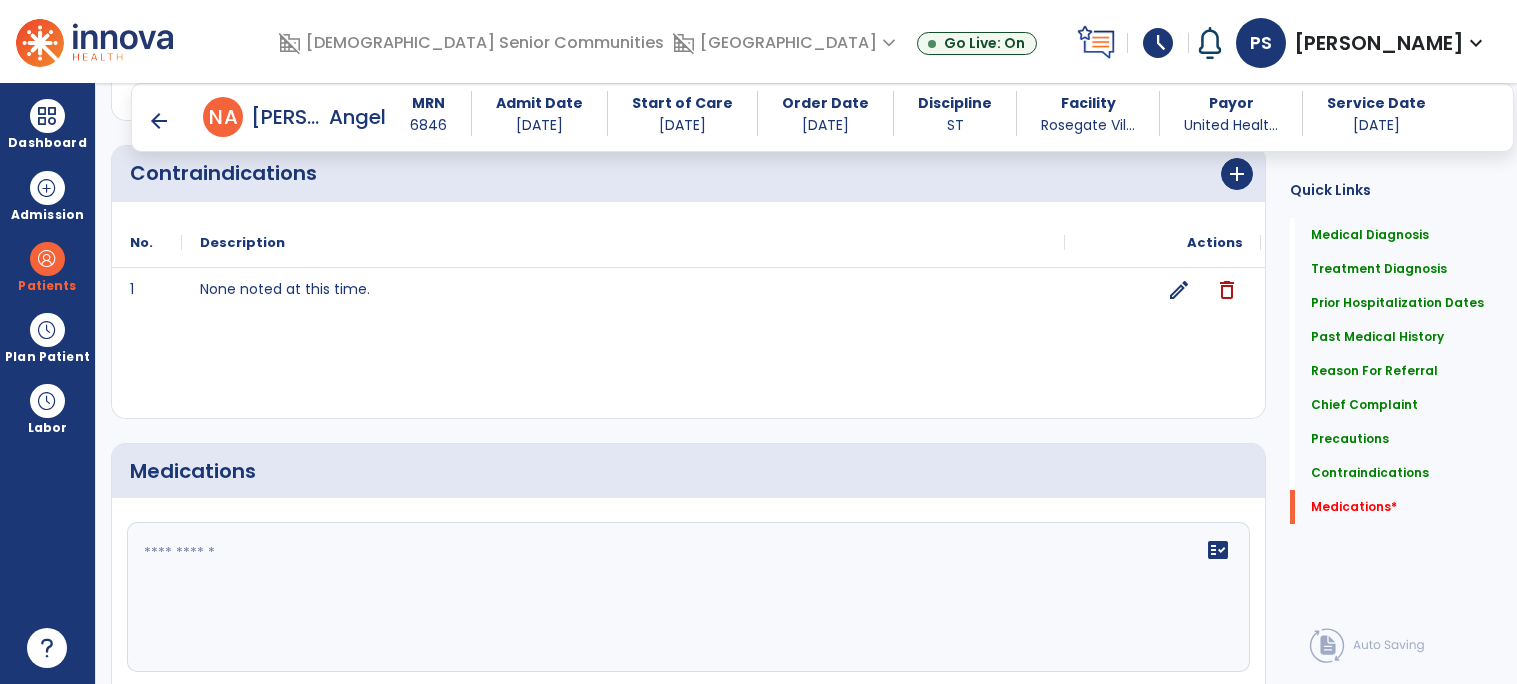 click 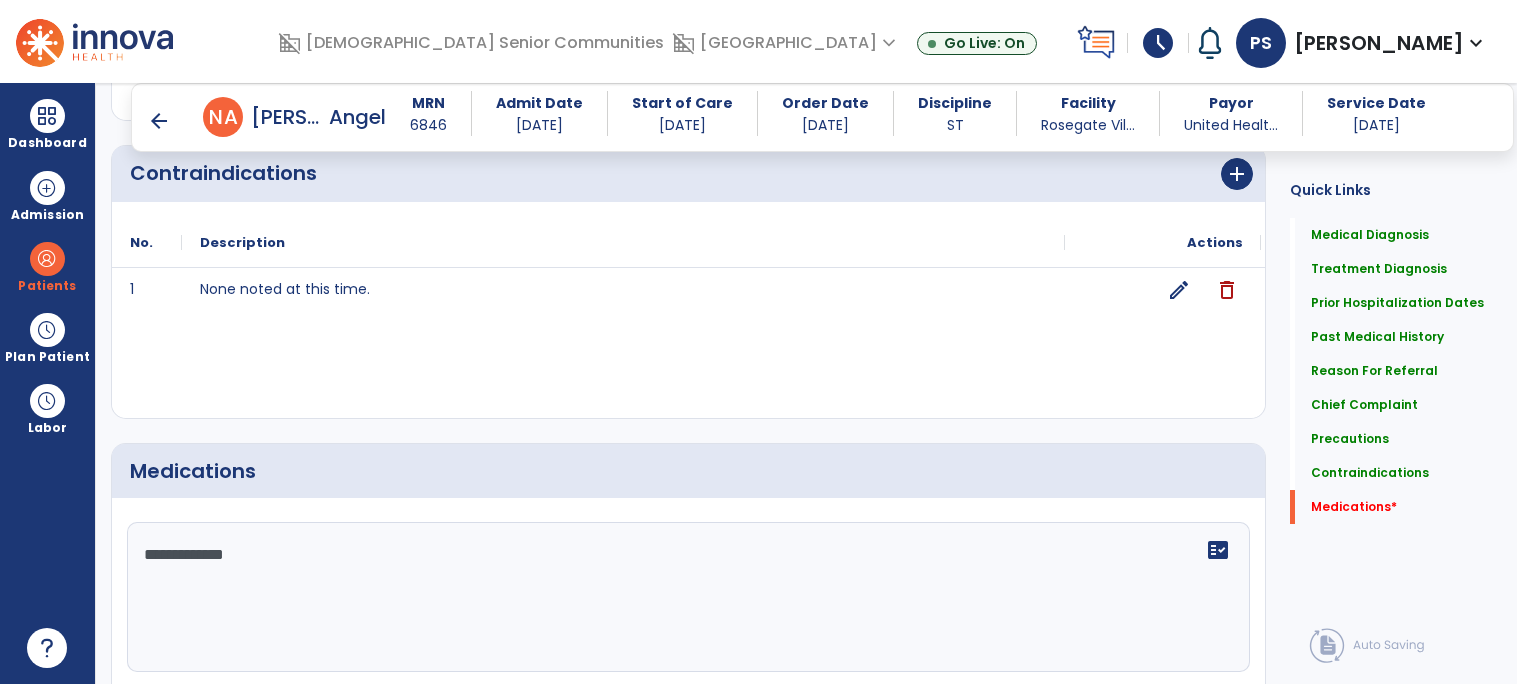 type on "**********" 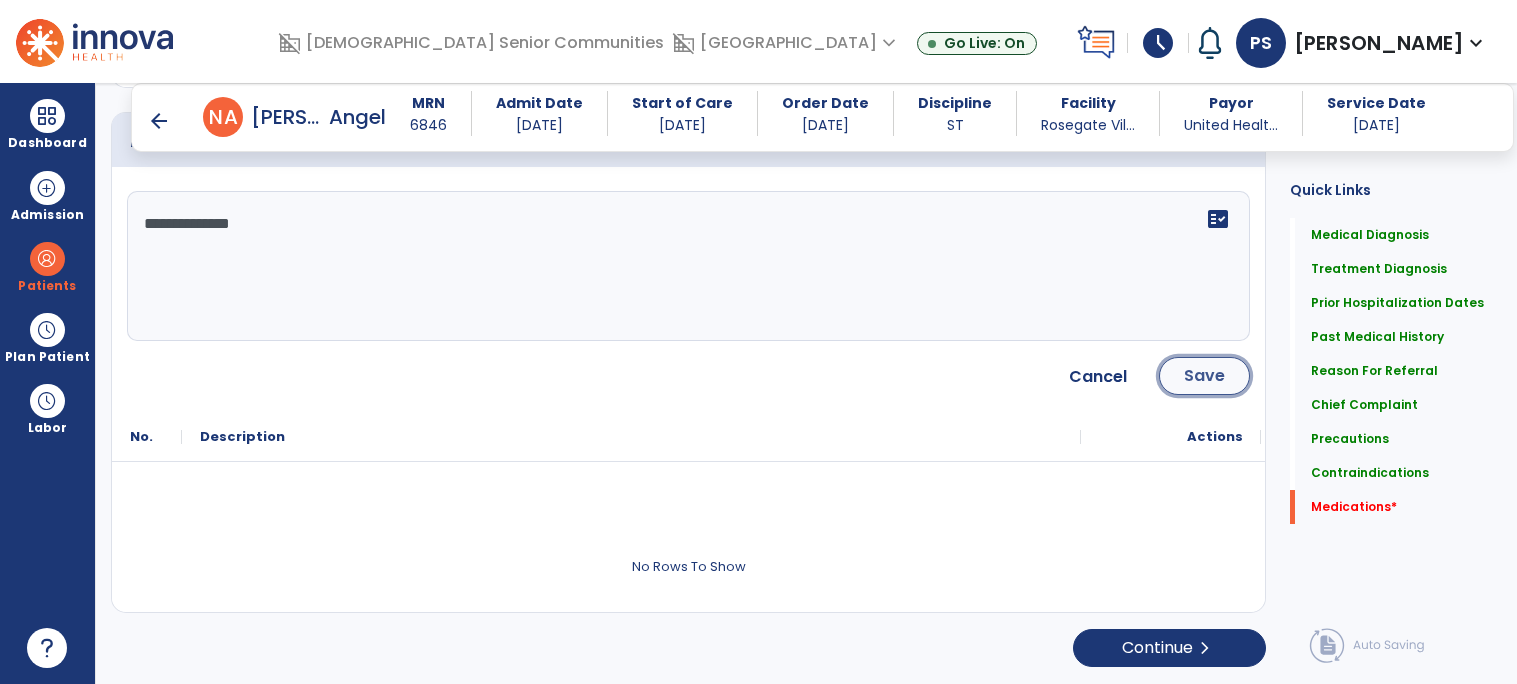 click on "Save" 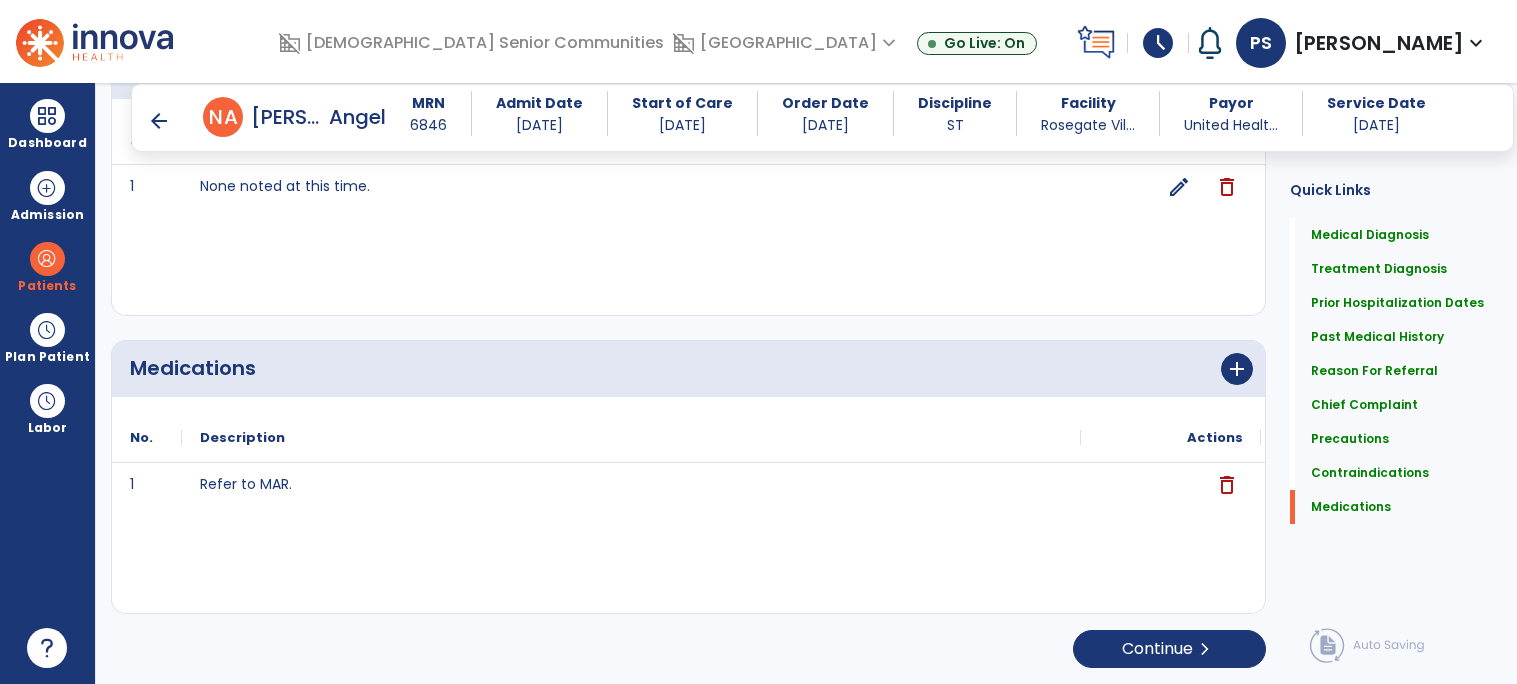 scroll, scrollTop: 2326, scrollLeft: 0, axis: vertical 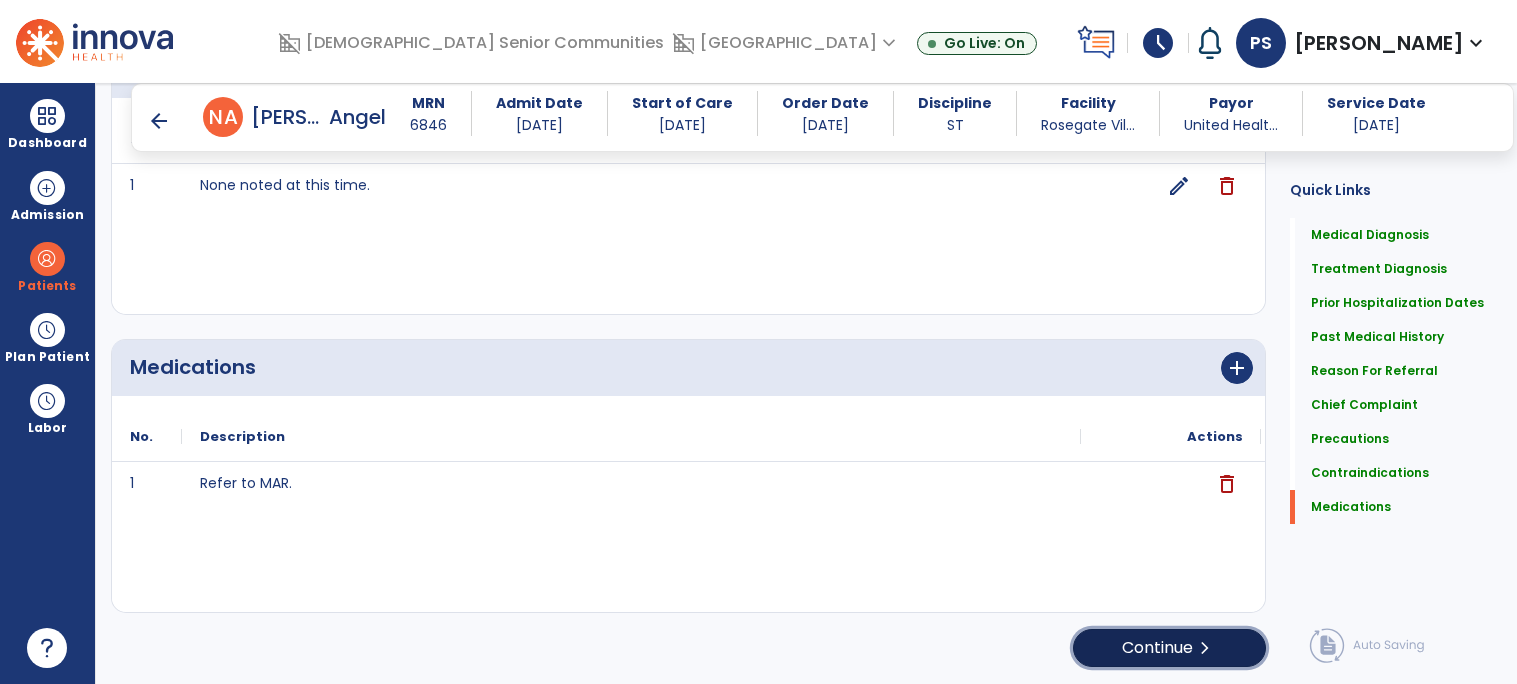 click on "Continue  chevron_right" 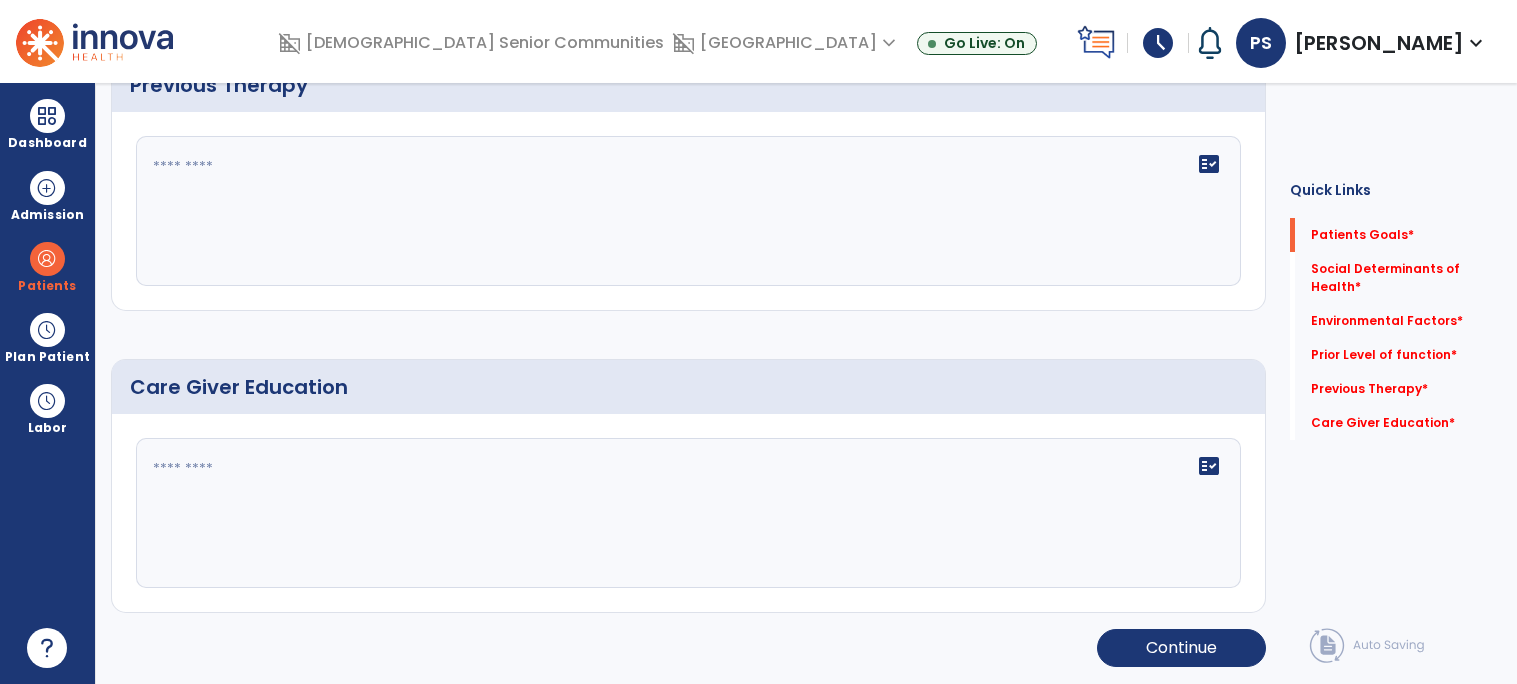 scroll, scrollTop: 19, scrollLeft: 0, axis: vertical 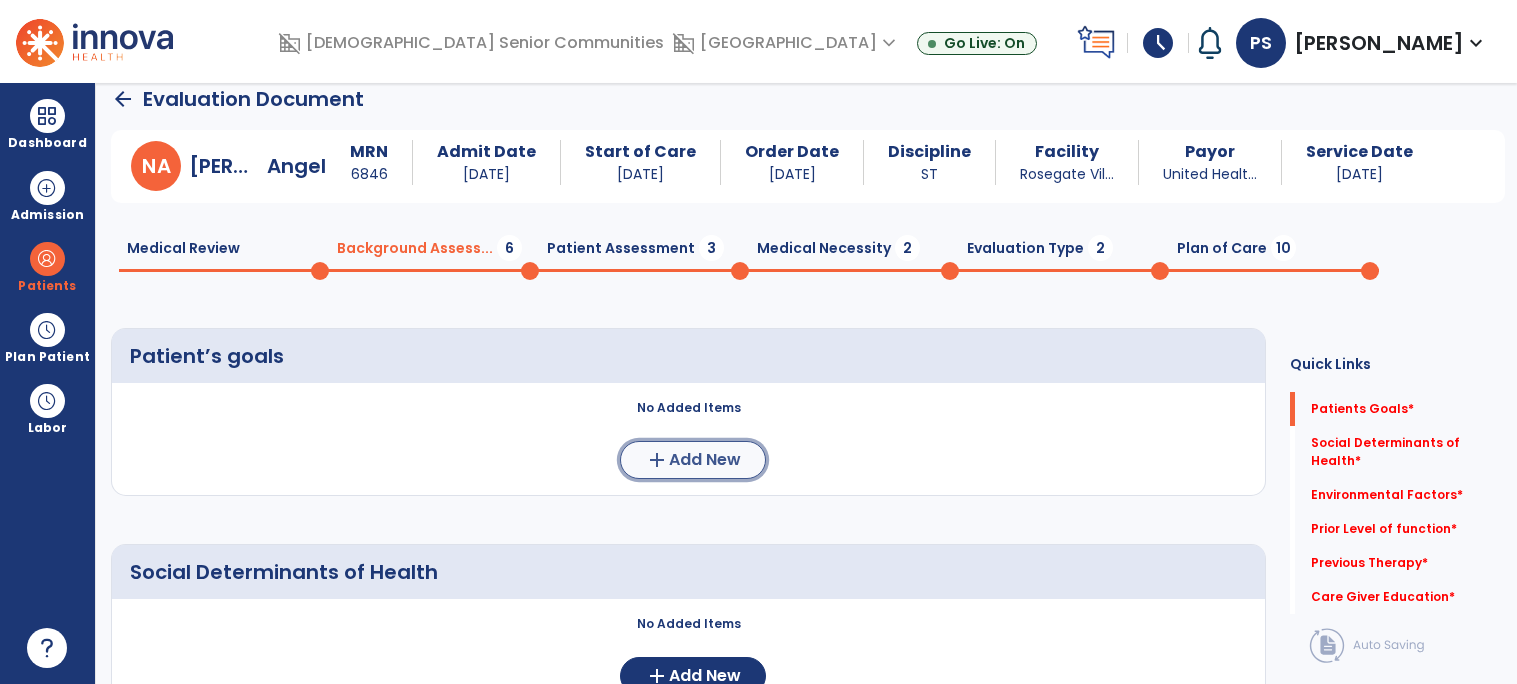 click on "Add New" 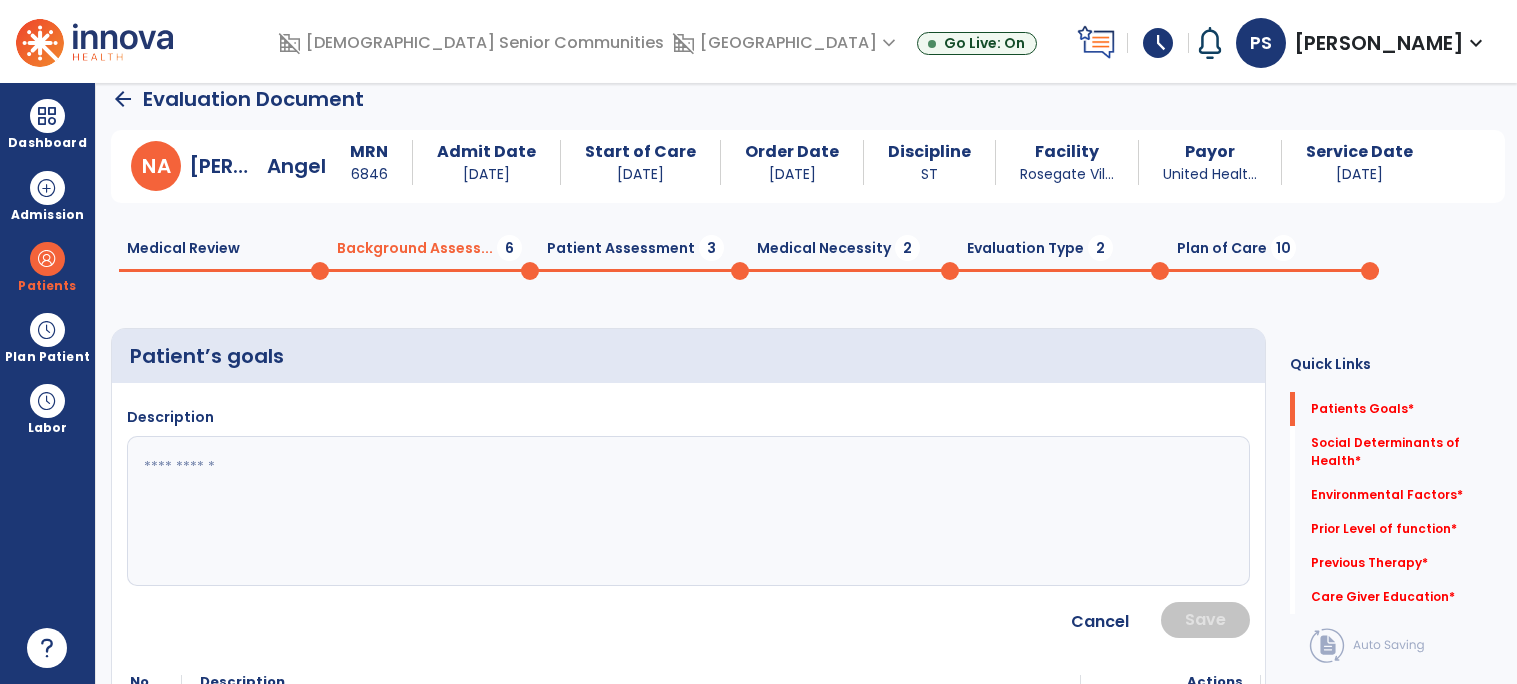 click 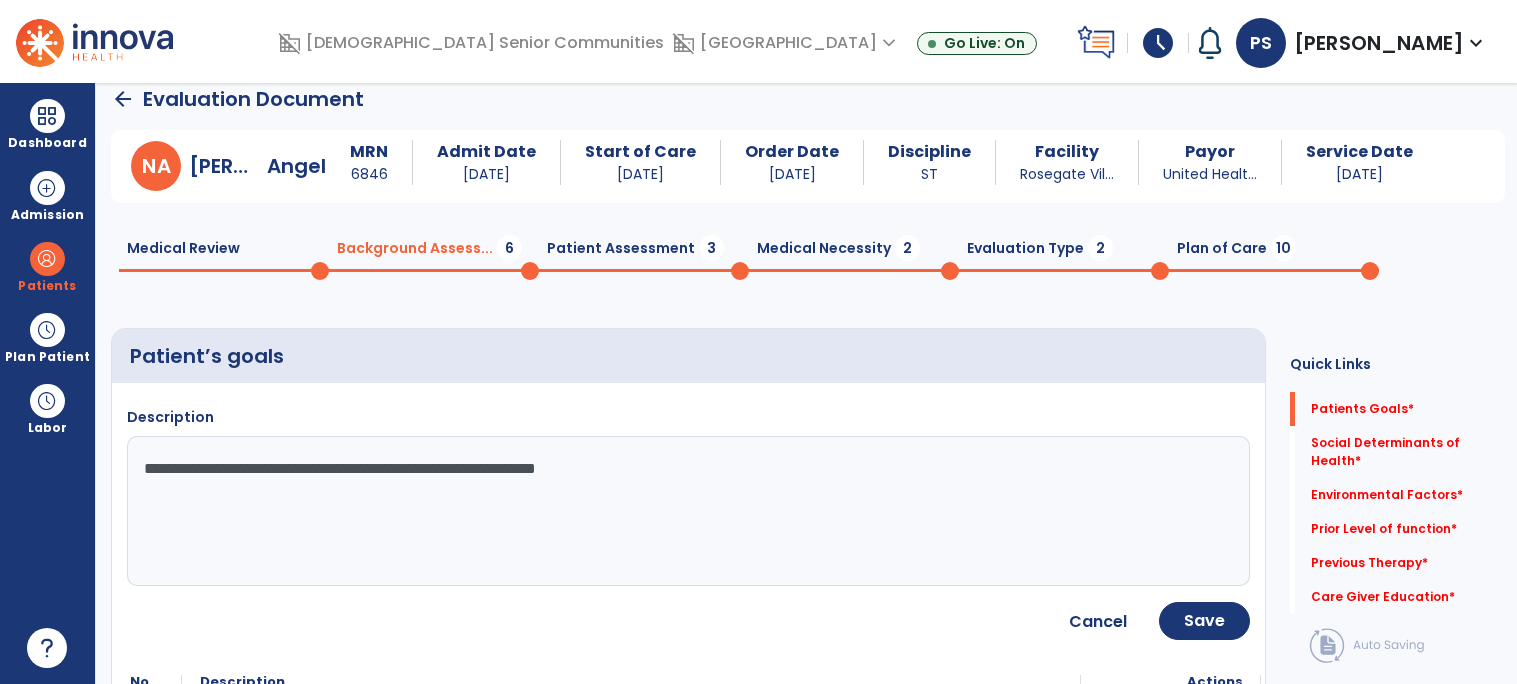 type on "**********" 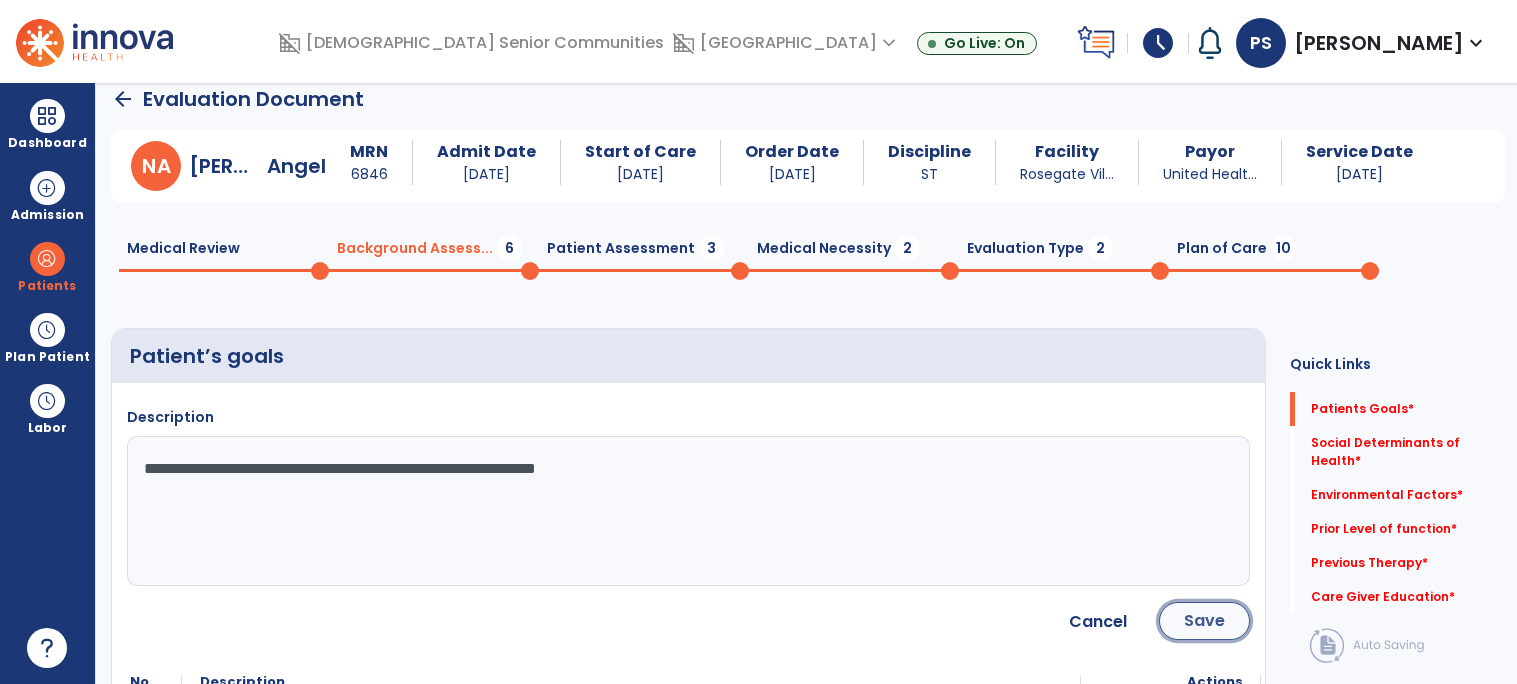 click on "Save" 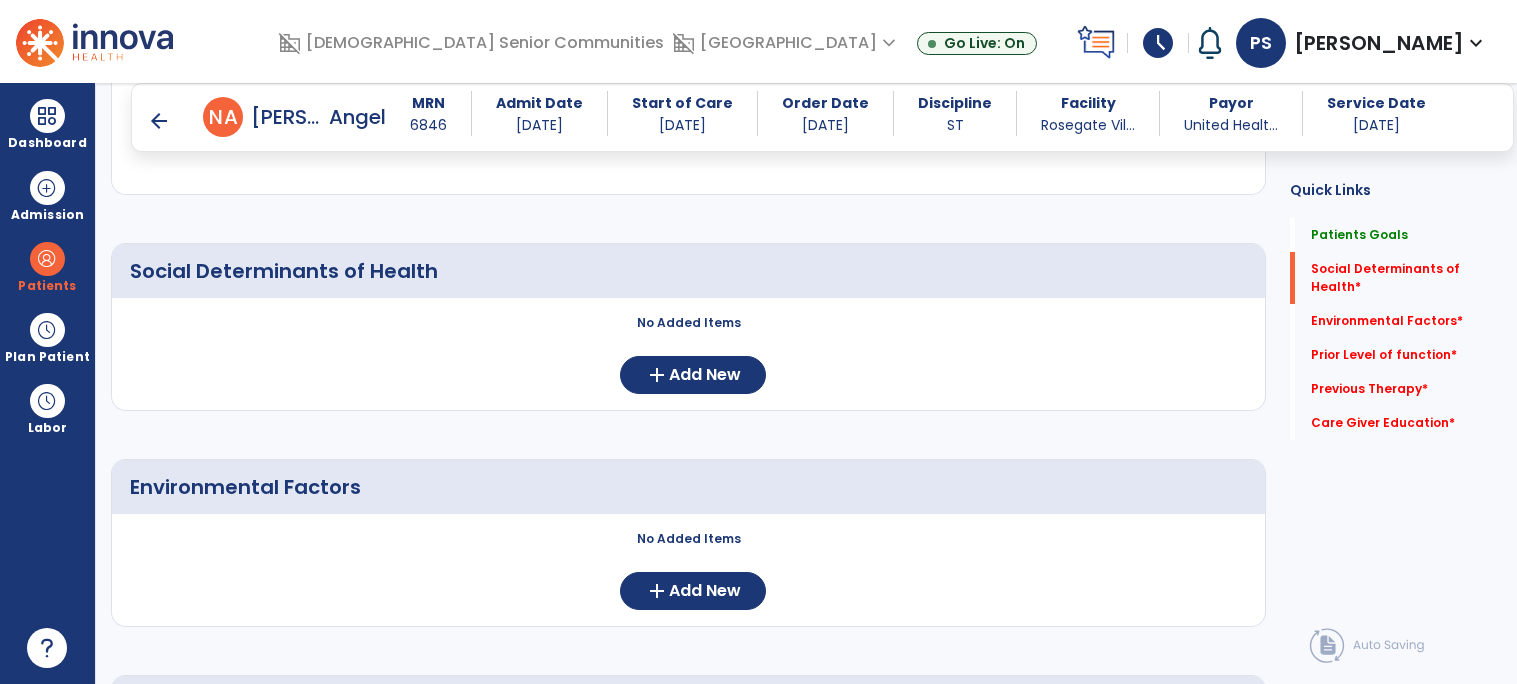 scroll, scrollTop: 405, scrollLeft: 0, axis: vertical 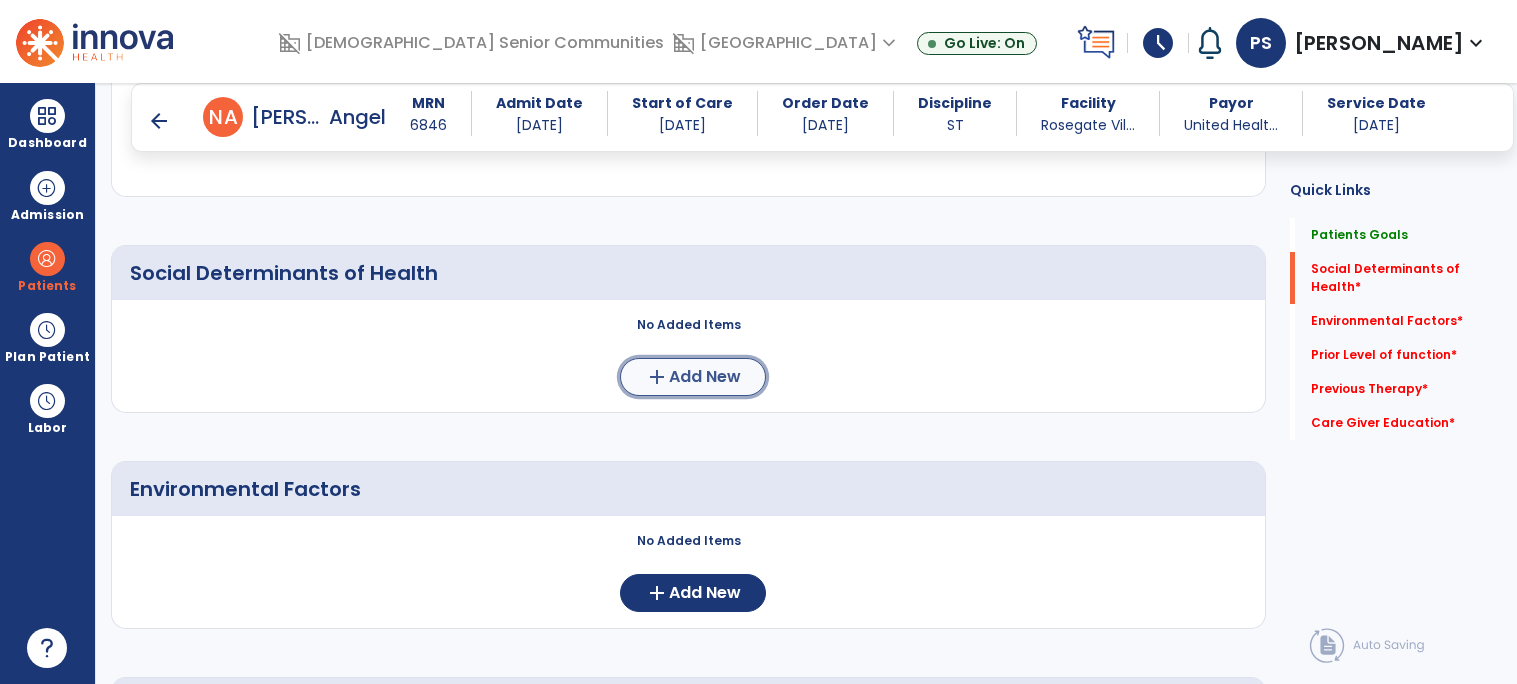 click on "add" 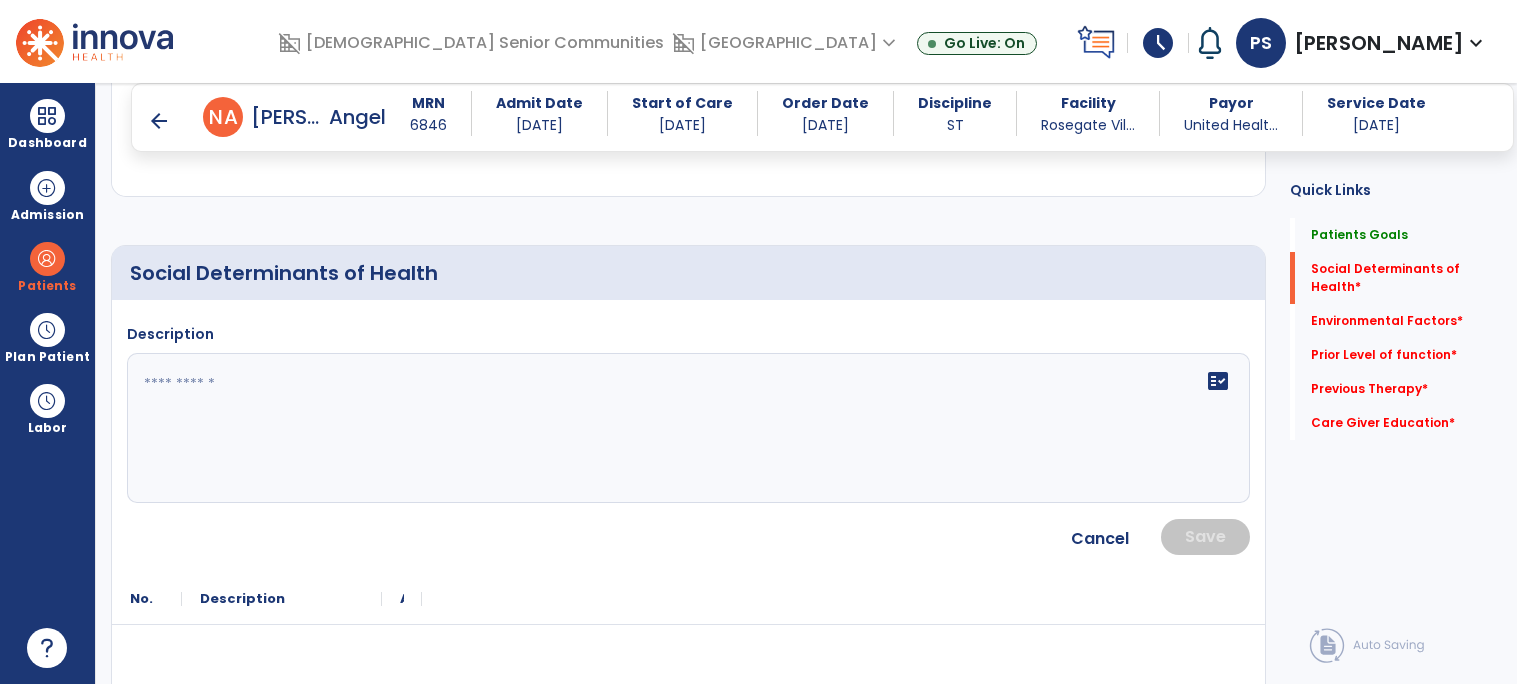 click 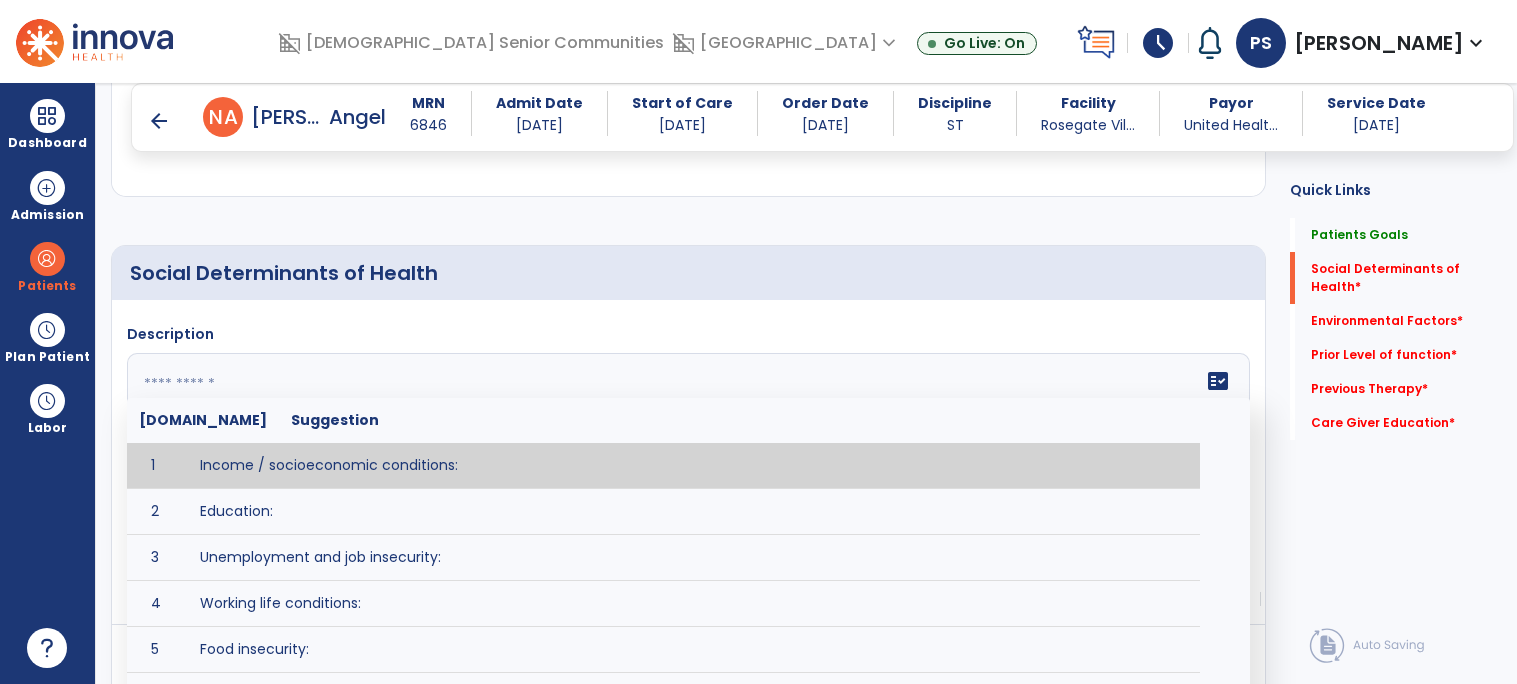 click 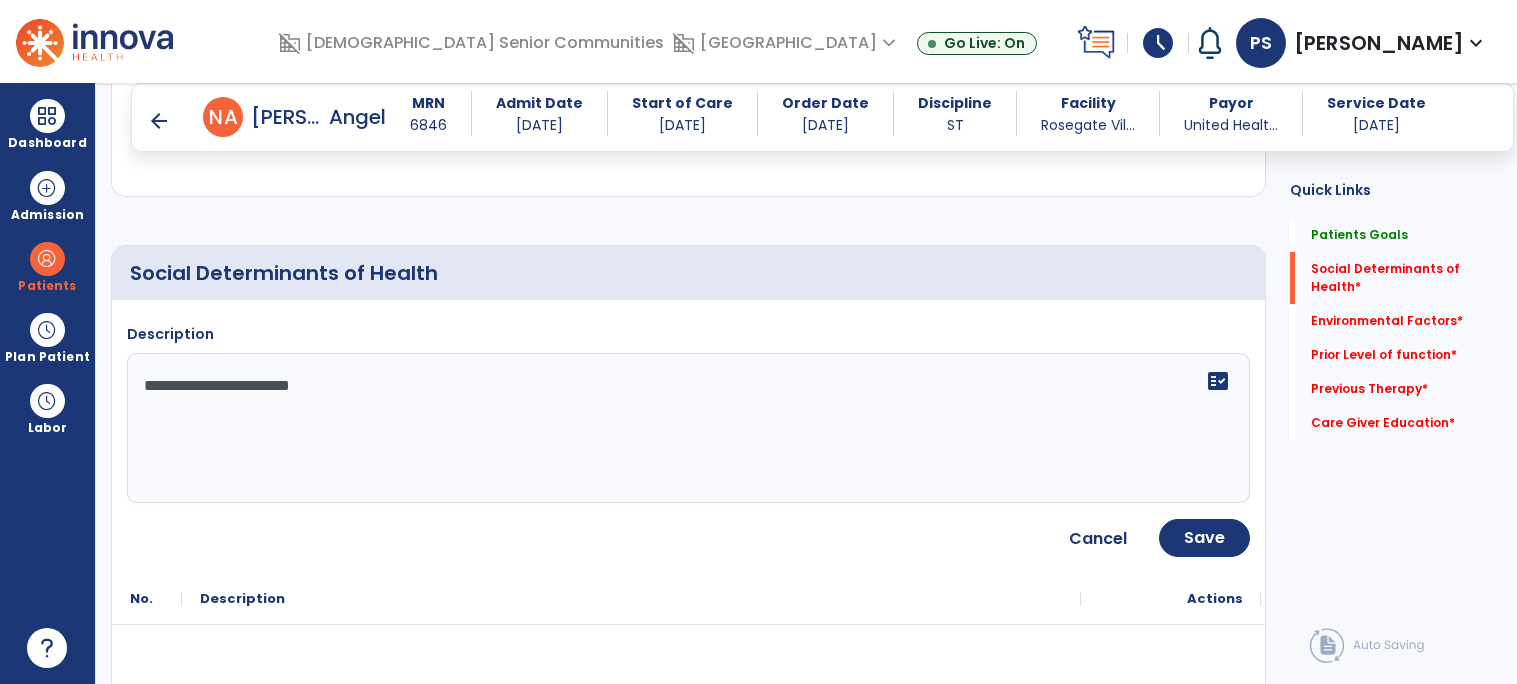 type on "**********" 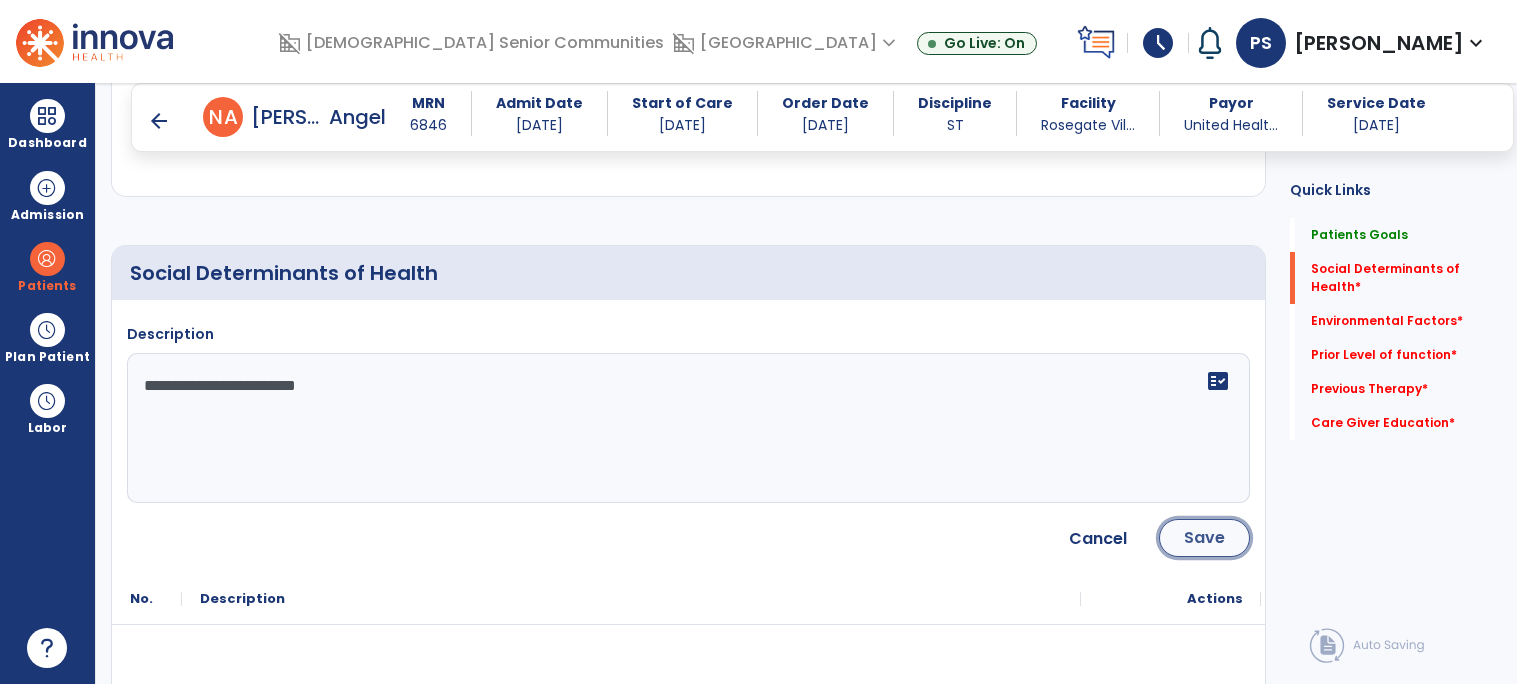 click on "Save" 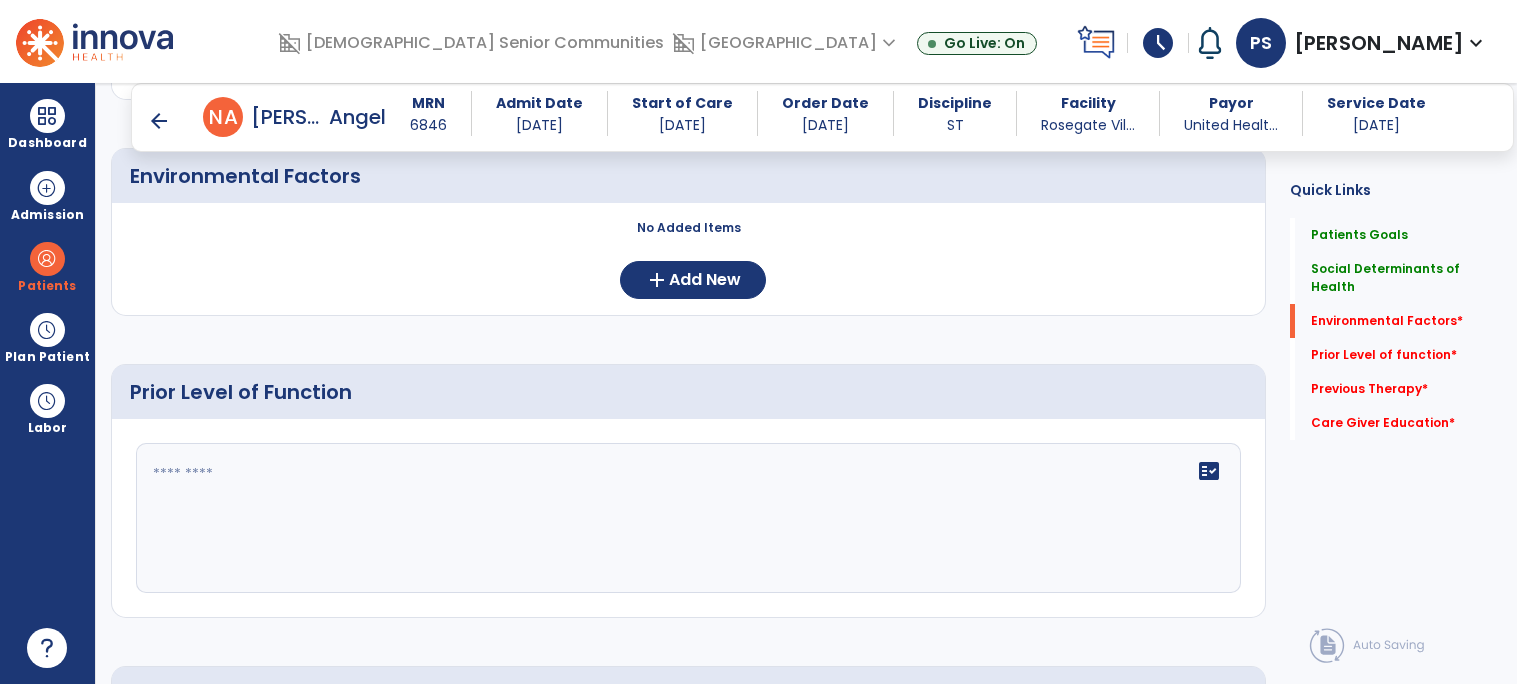 scroll, scrollTop: 834, scrollLeft: 0, axis: vertical 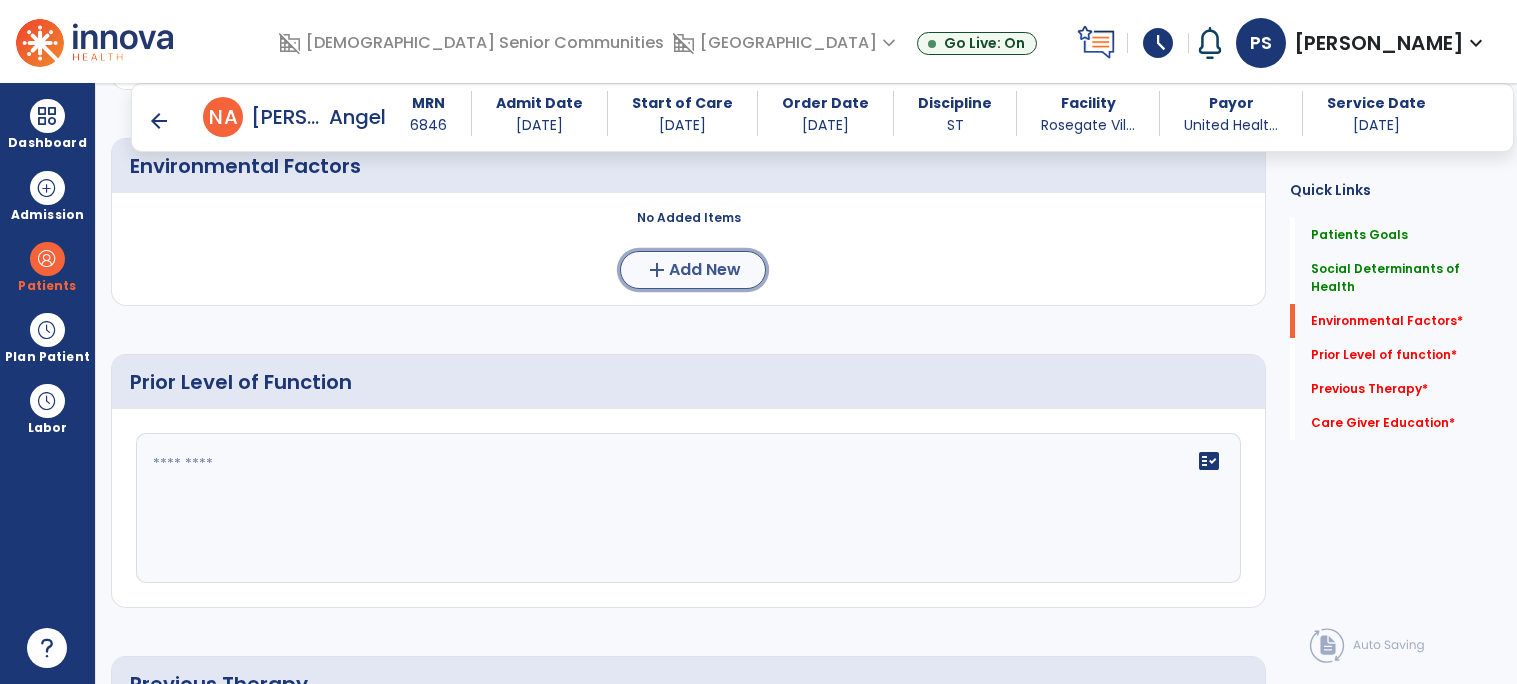 click on "add  Add New" 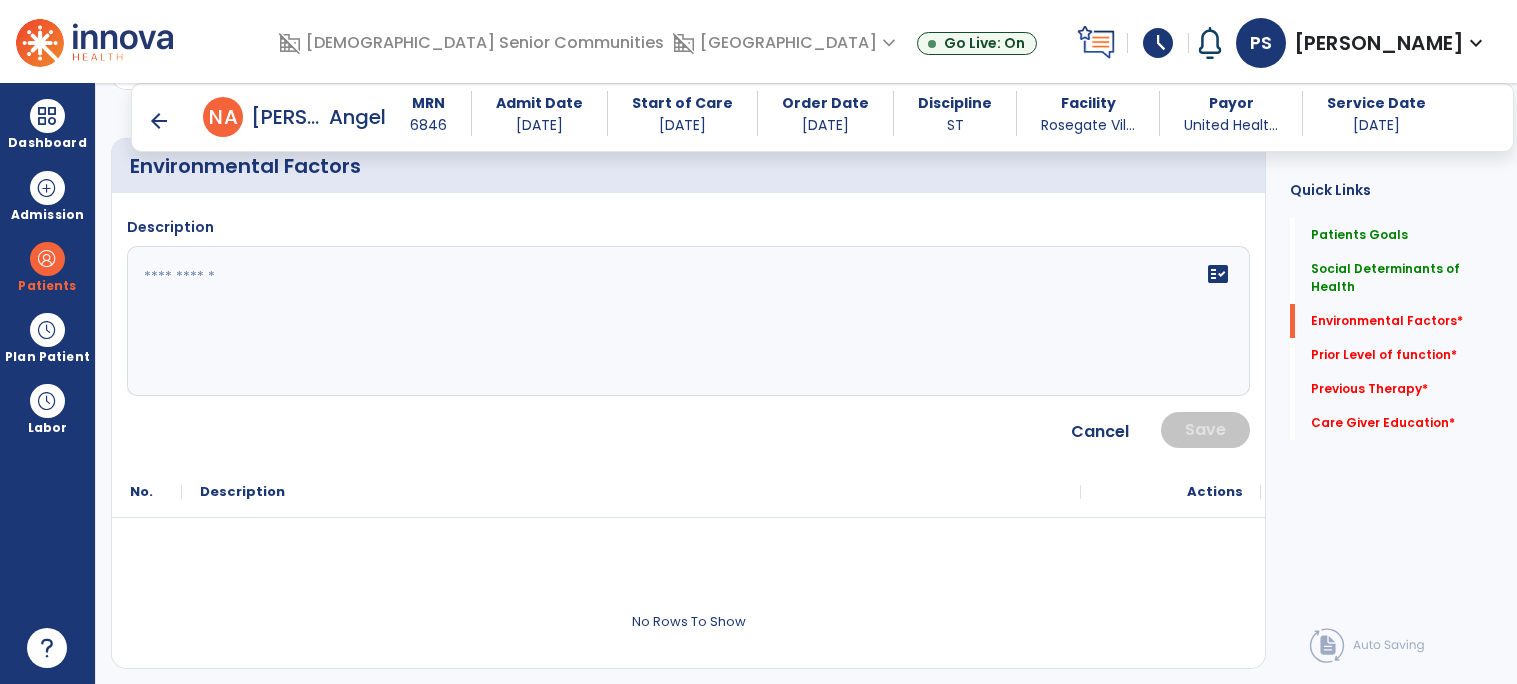 click on "fact_check" 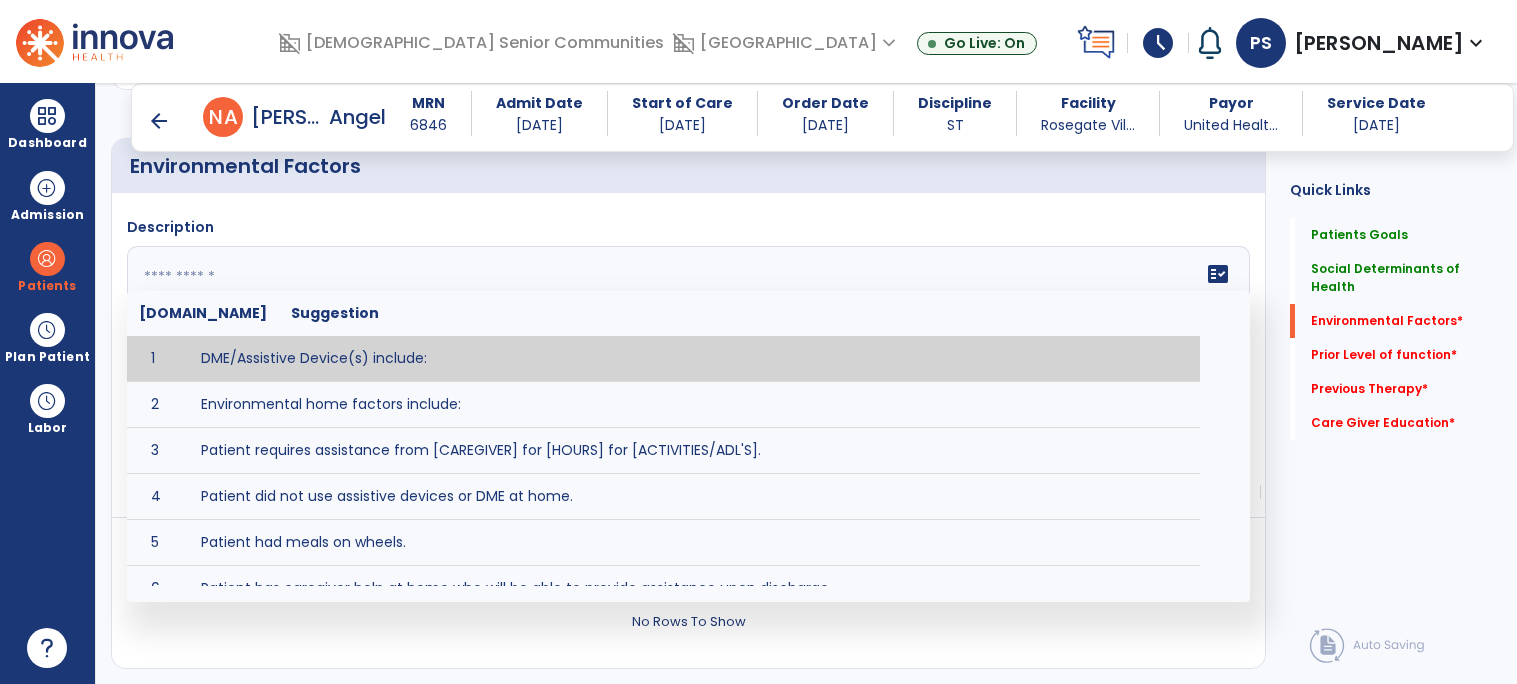 paste on "**********" 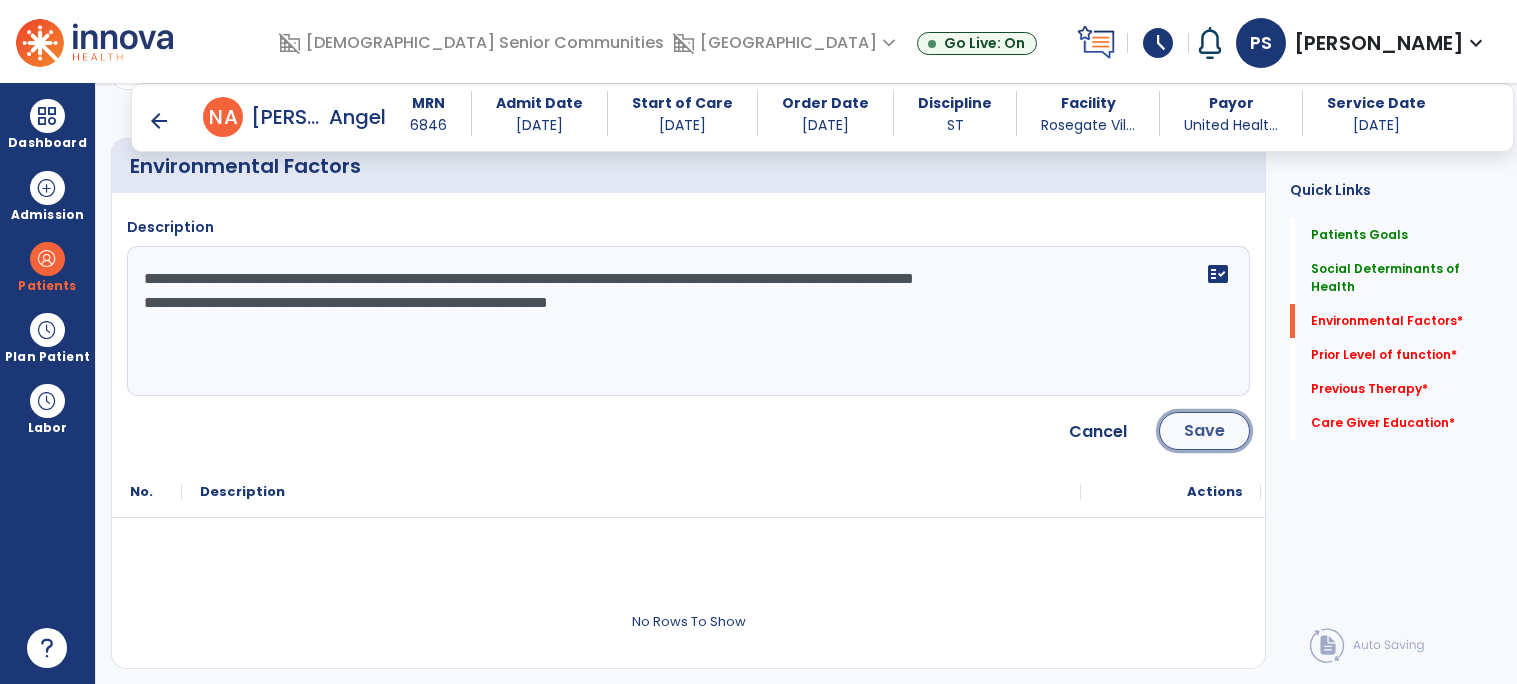 click on "Save" 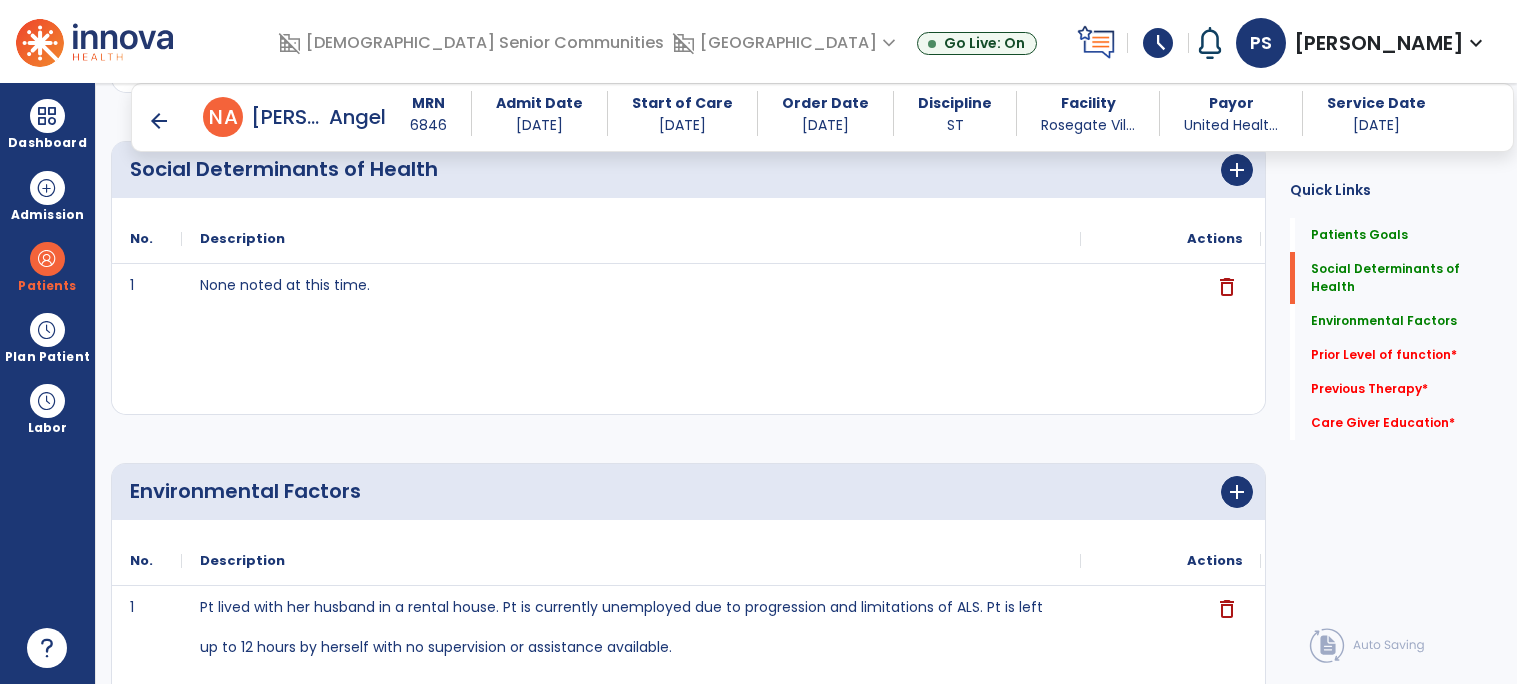 scroll, scrollTop: 506, scrollLeft: 0, axis: vertical 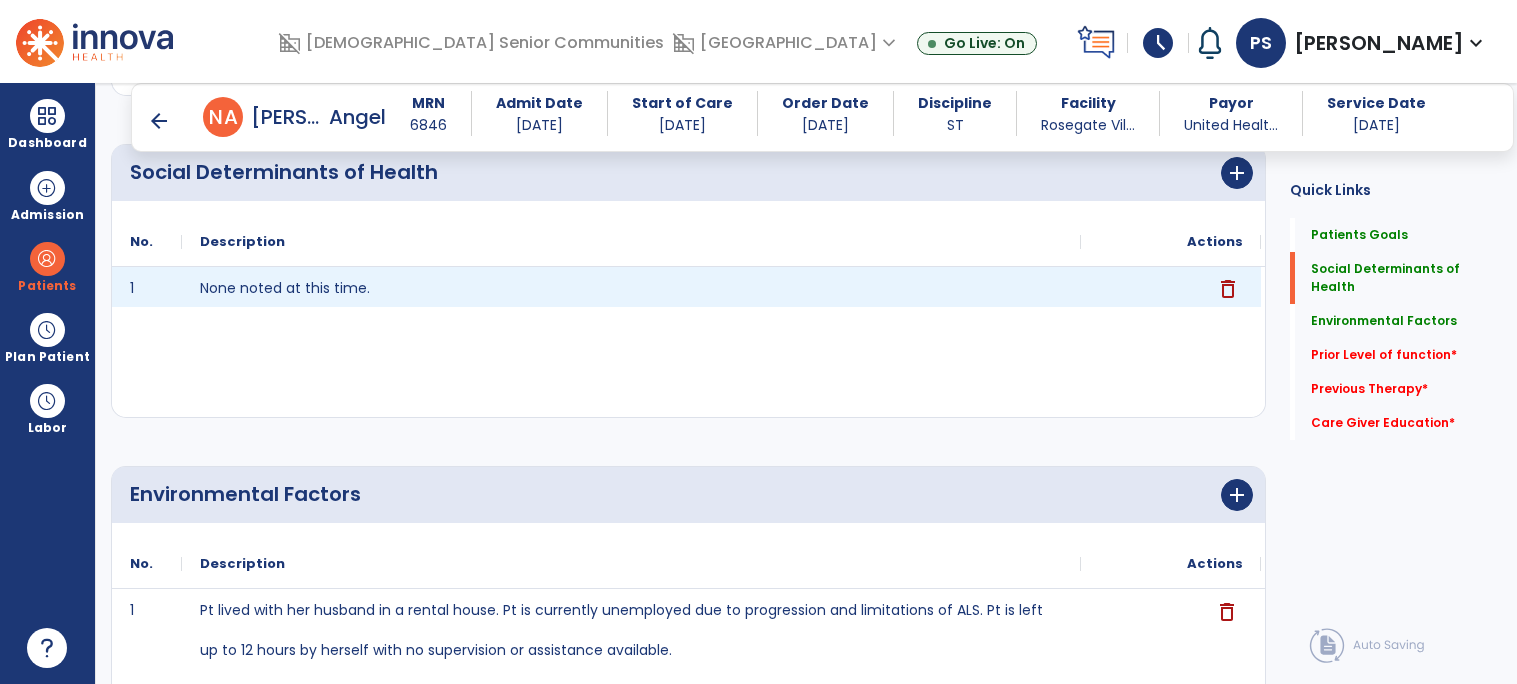 click on "delete" 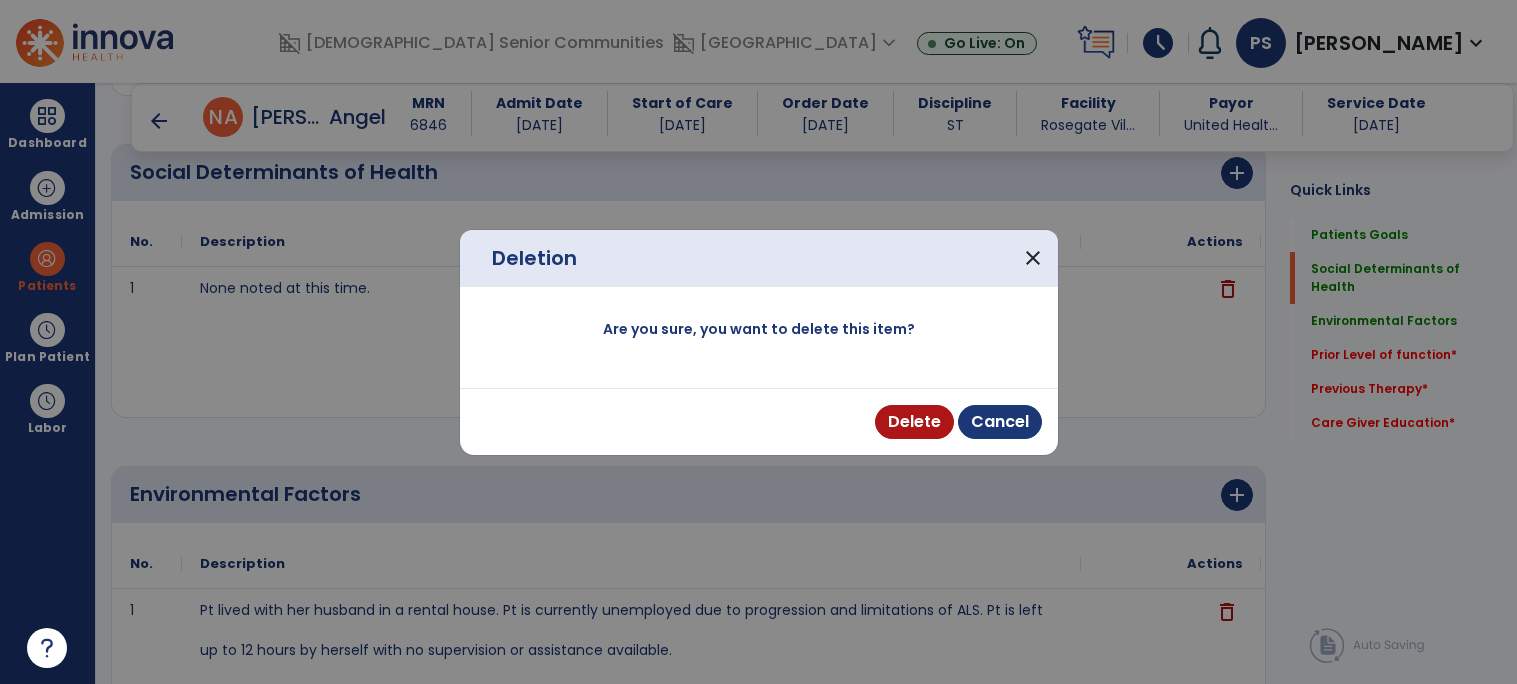 click on "Delete   Cancel" at bounding box center (759, 421) 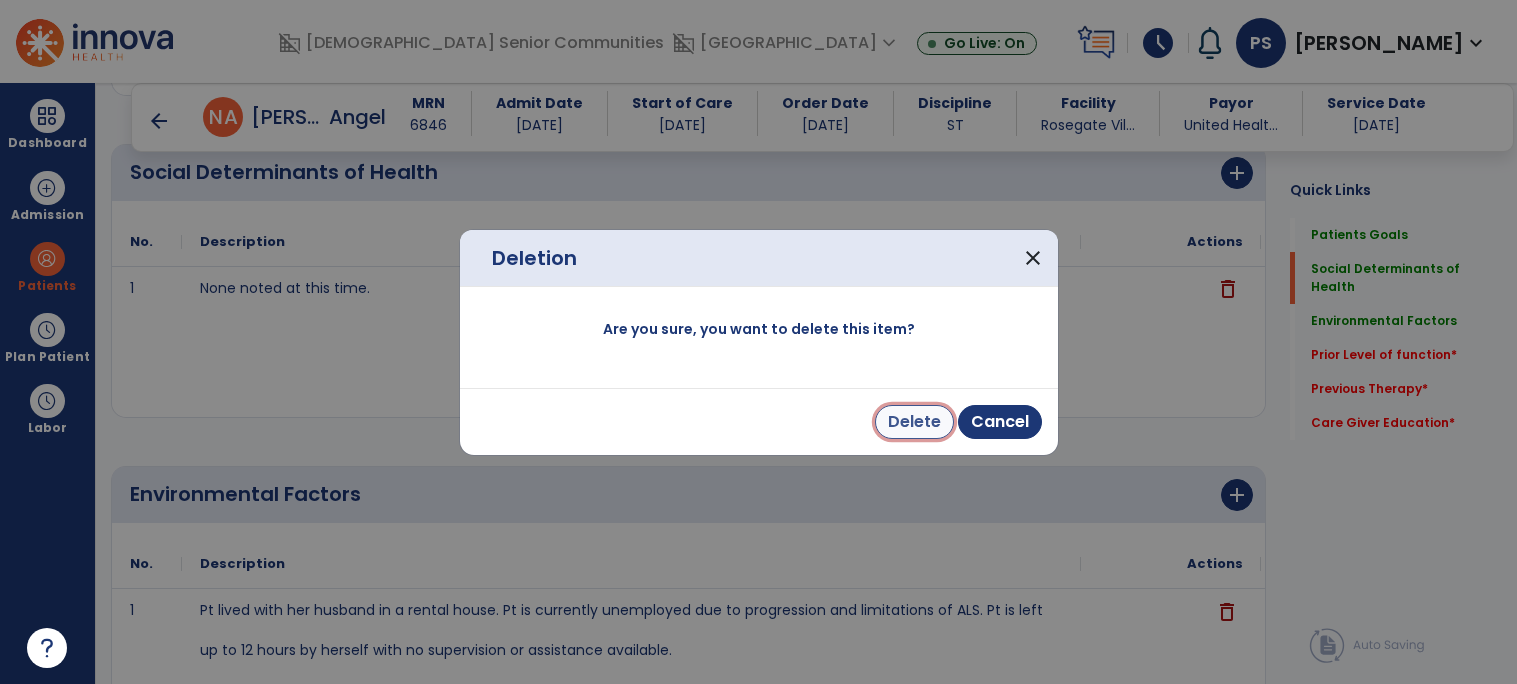 click on "Delete" at bounding box center (914, 422) 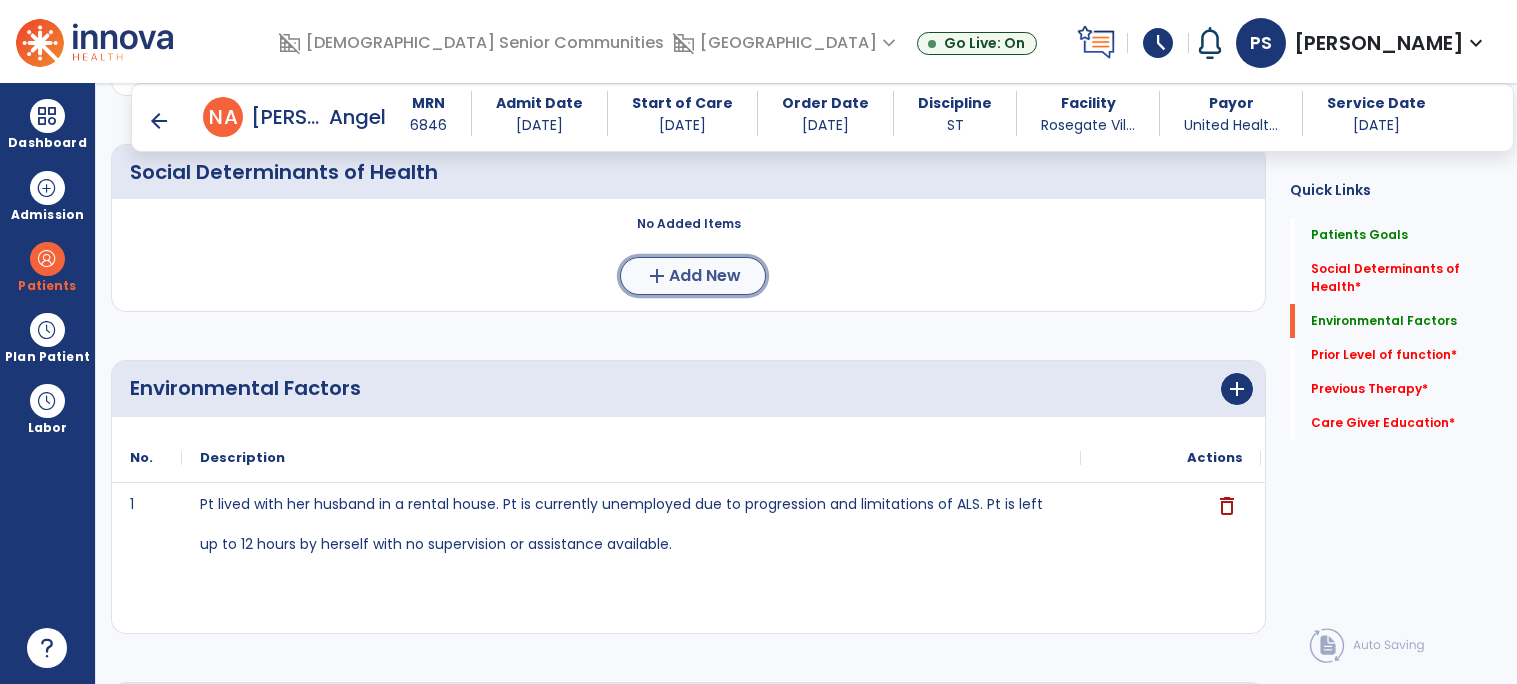 click on "add  Add New" 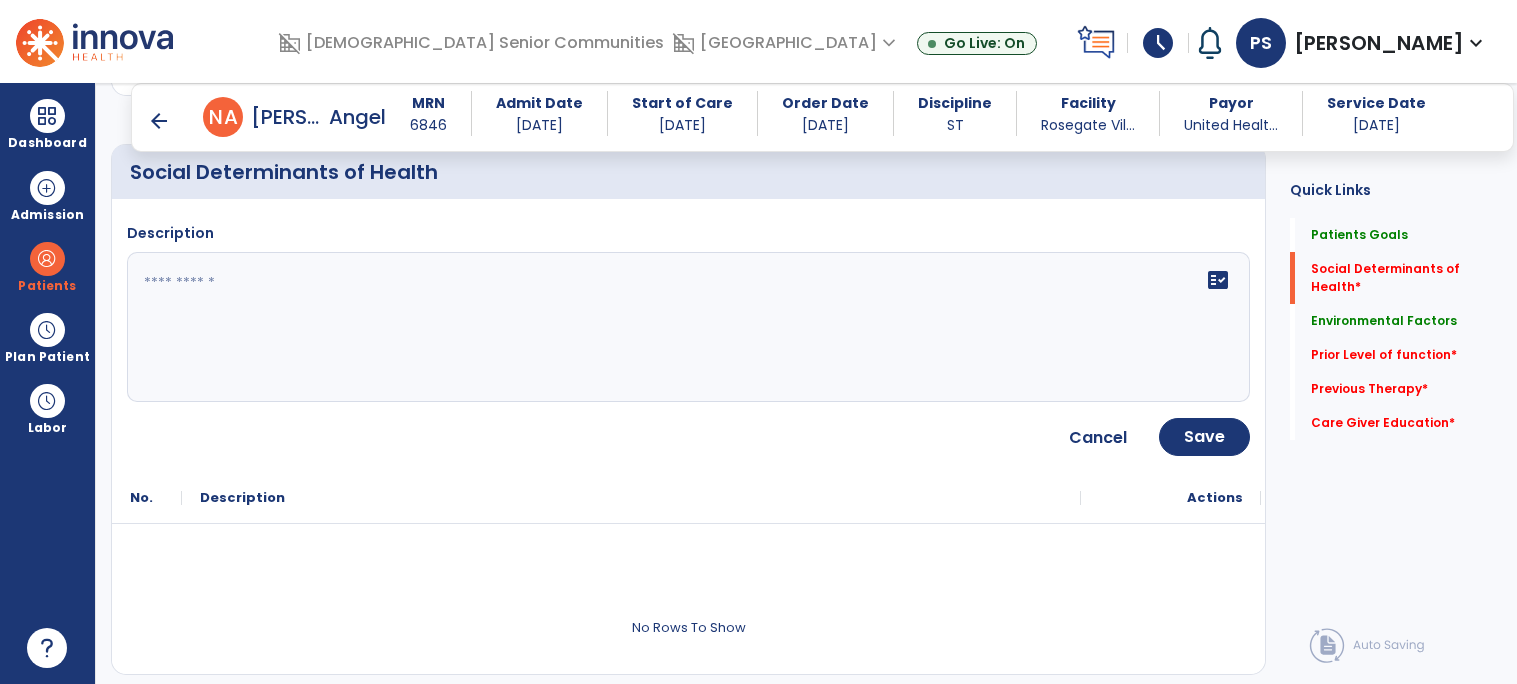 click on "fact_check" 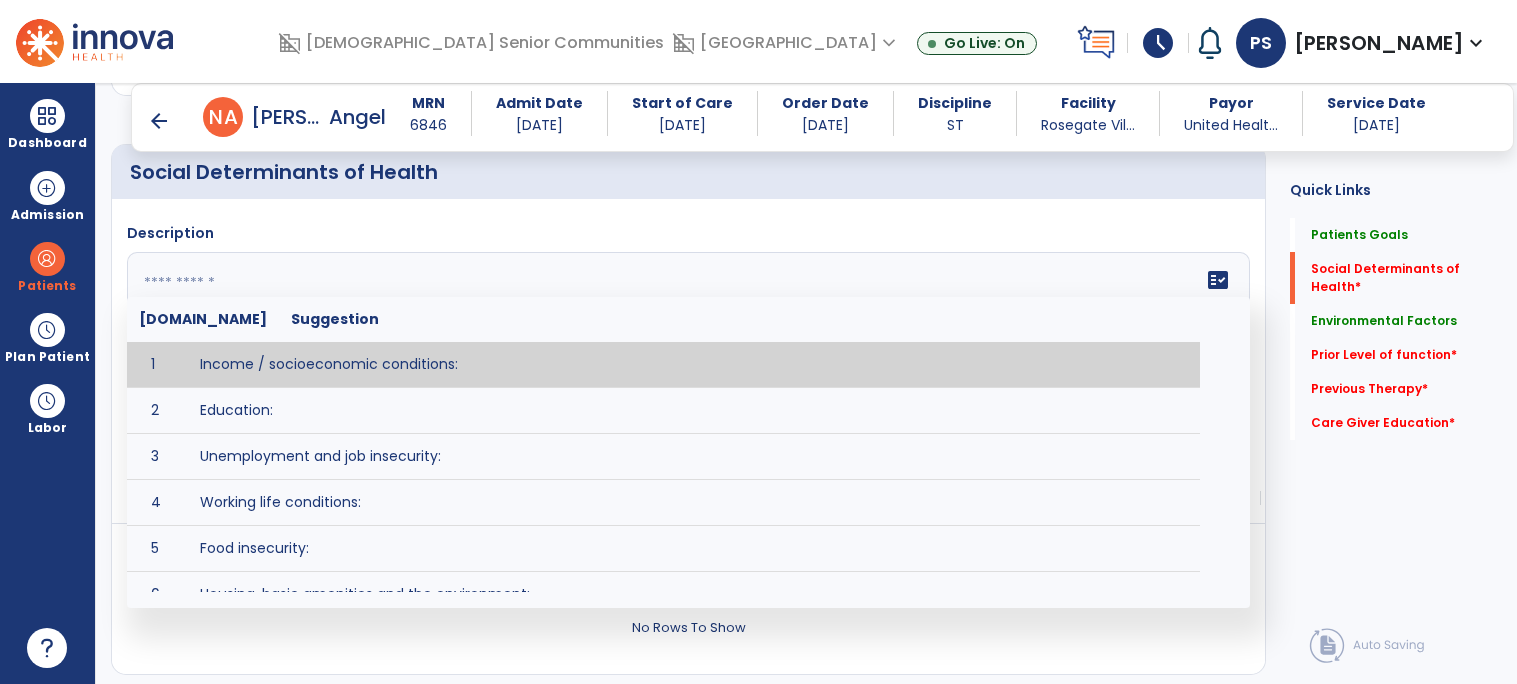 paste on "**********" 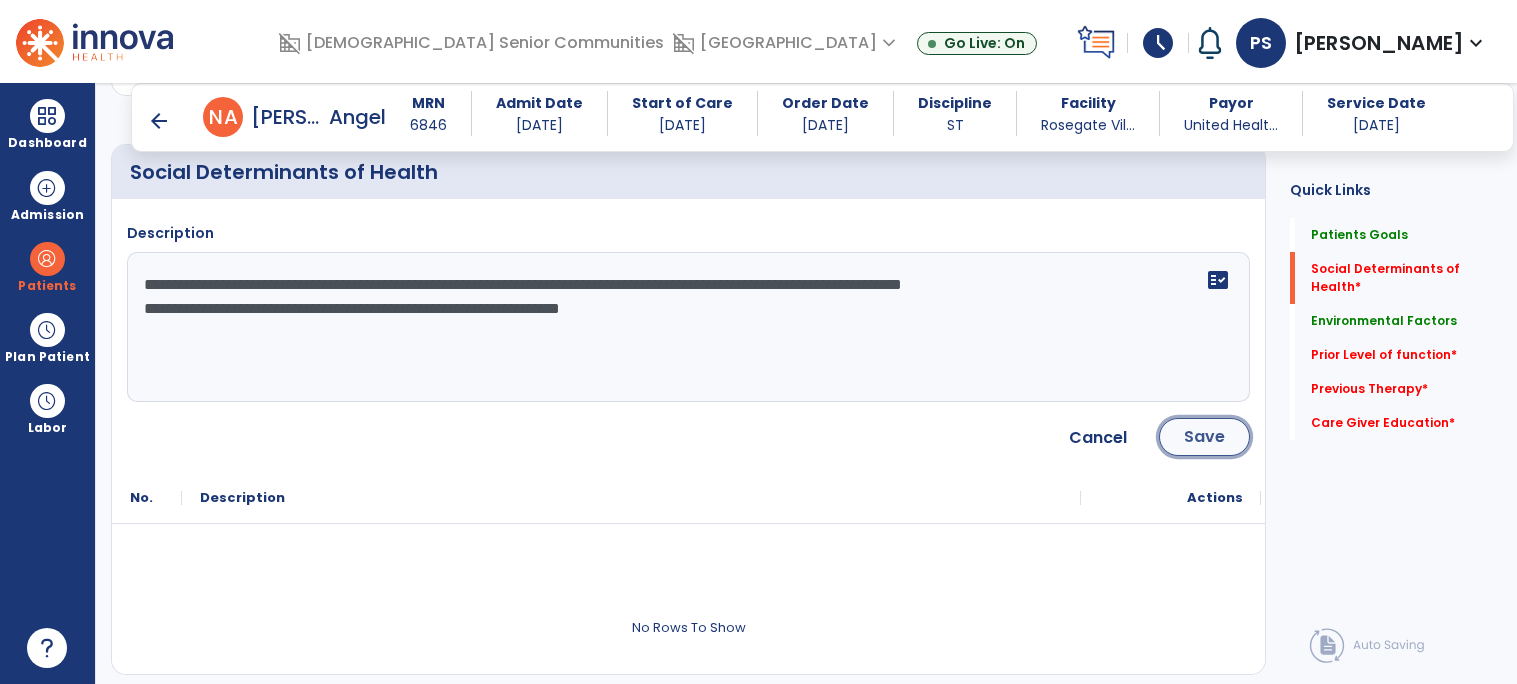 click on "Save" 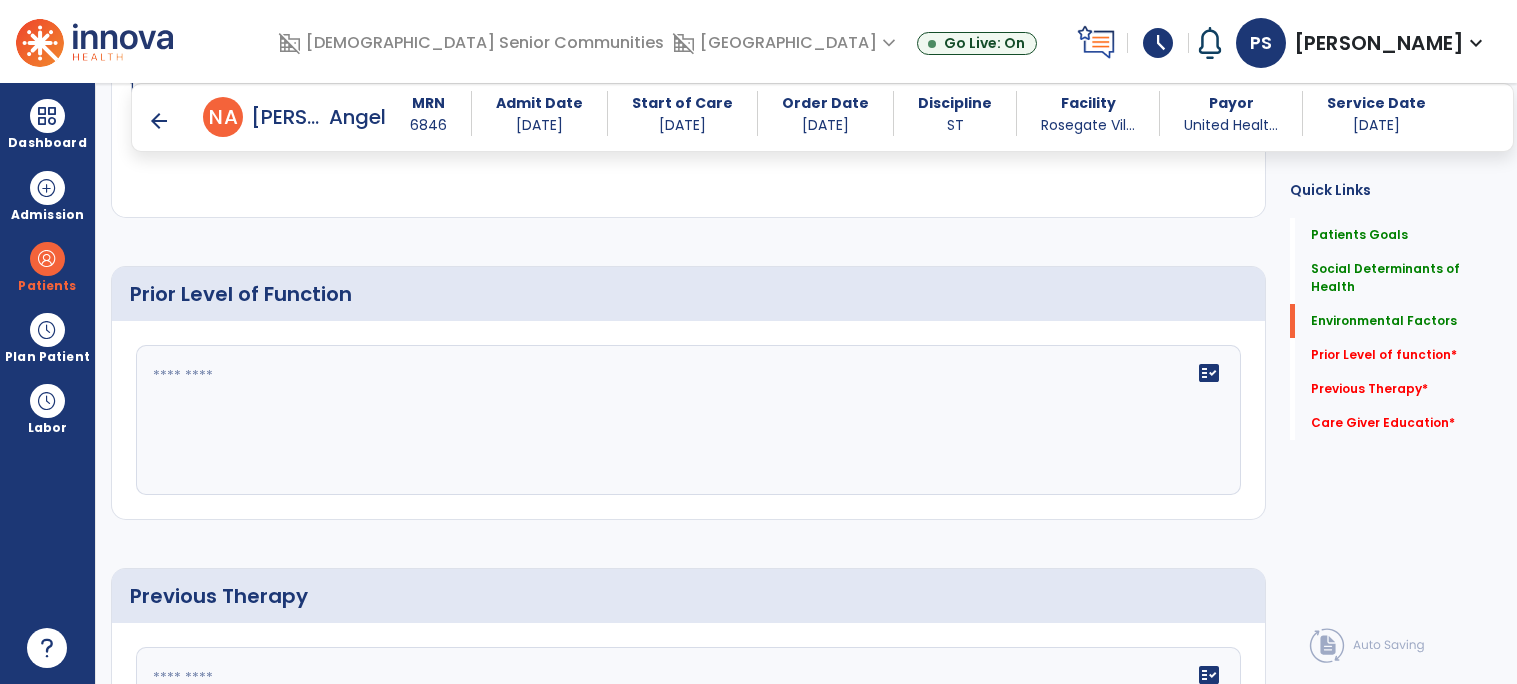 scroll, scrollTop: 1045, scrollLeft: 0, axis: vertical 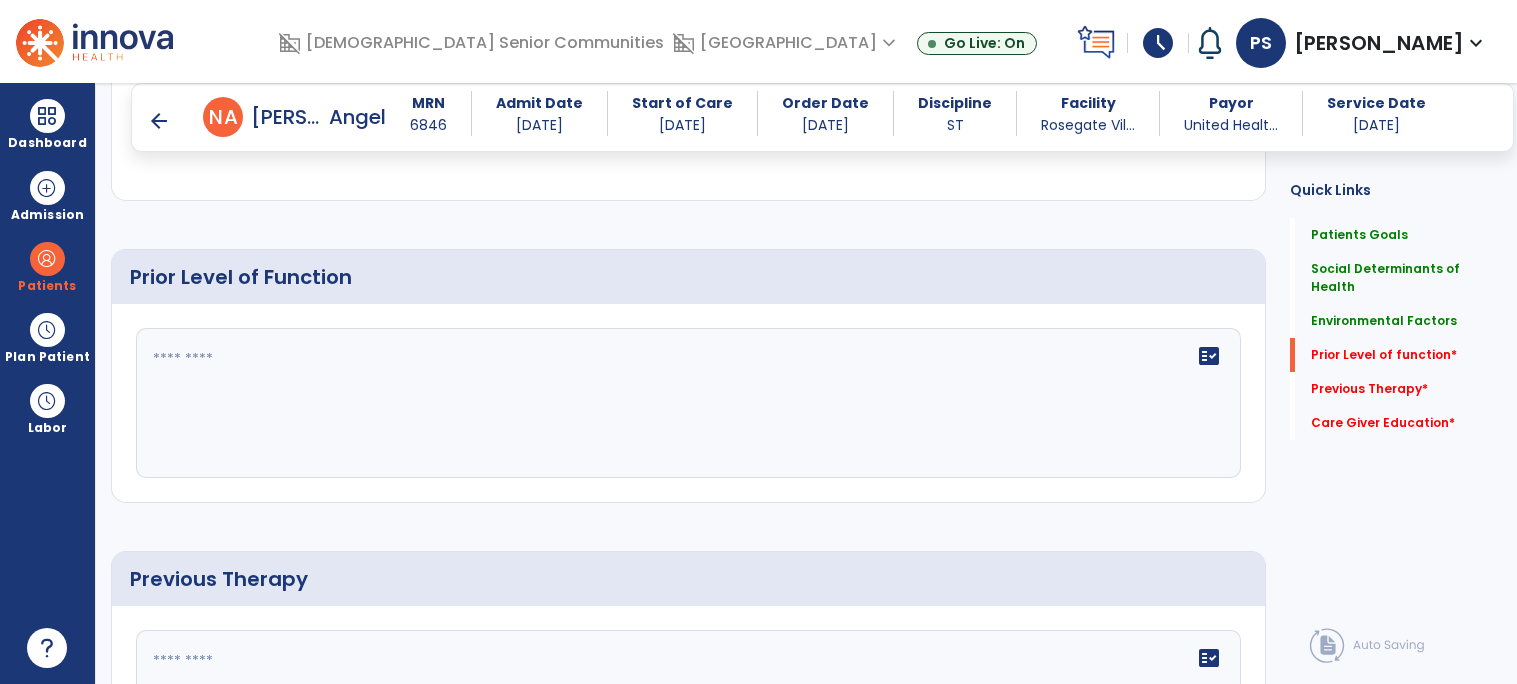 click on "fact_check" 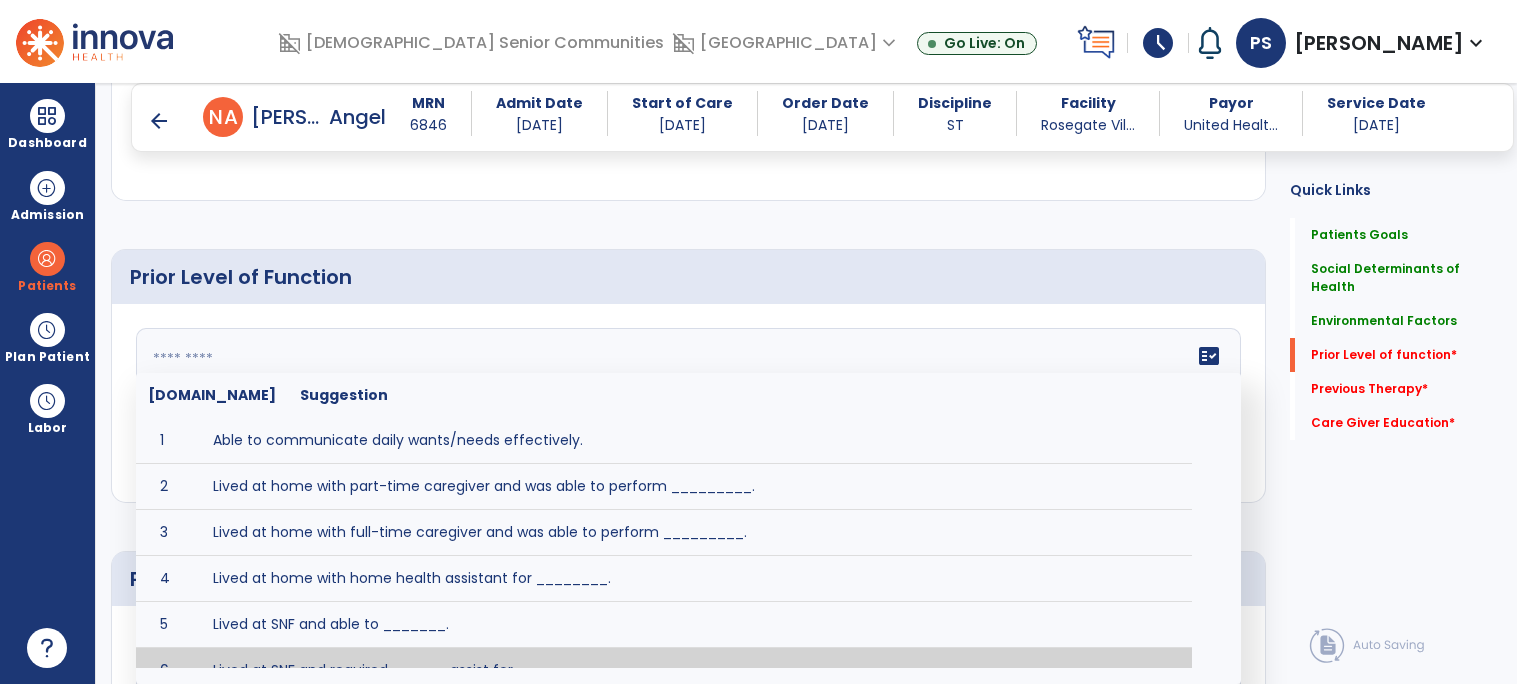 paste on "**********" 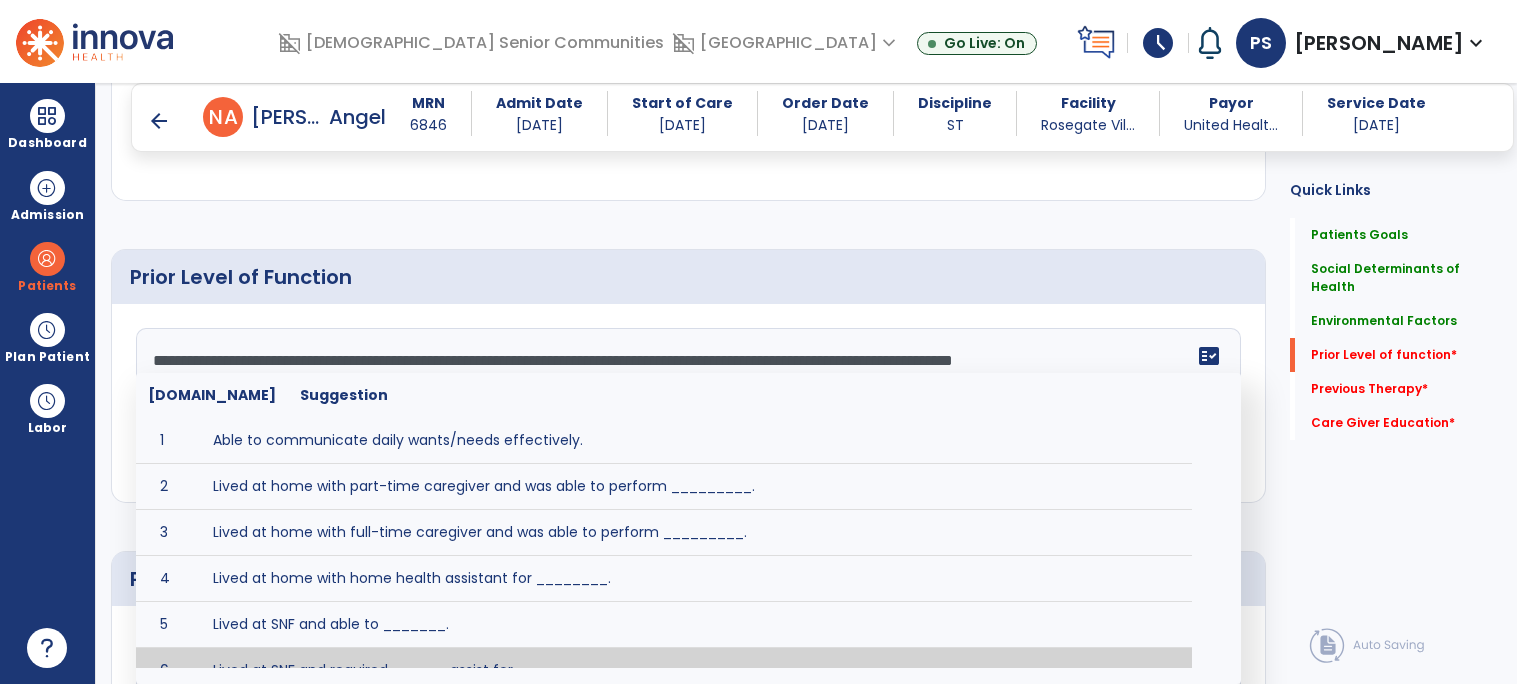 scroll, scrollTop: 0, scrollLeft: 0, axis: both 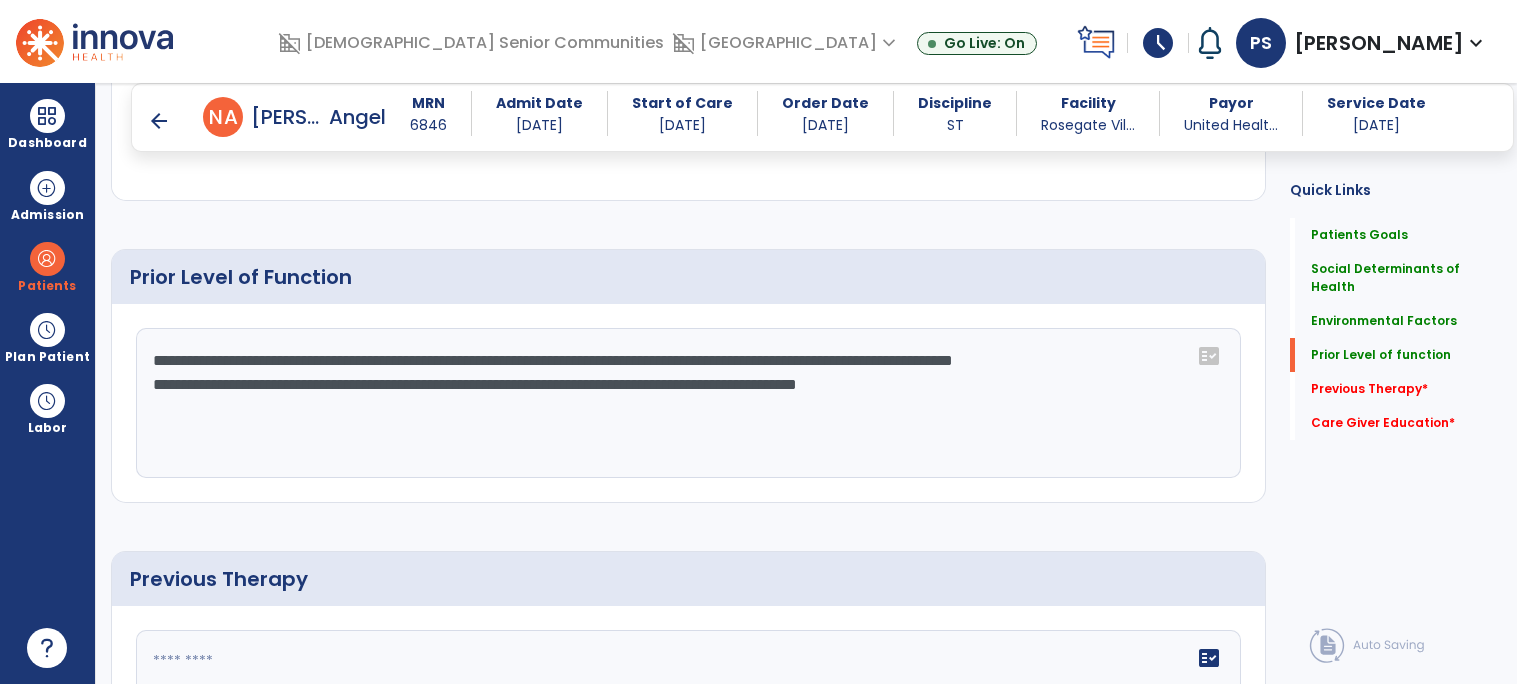 click on "**********" 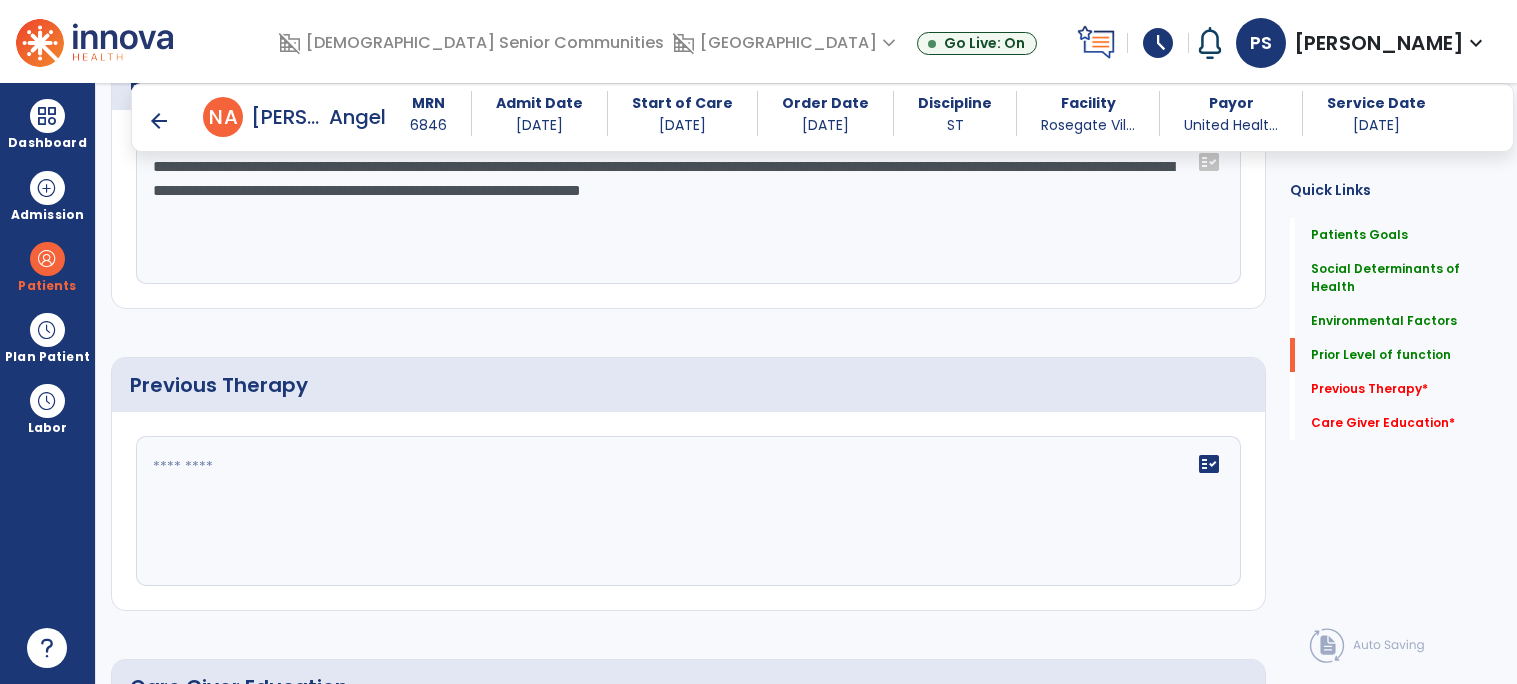 scroll, scrollTop: 1240, scrollLeft: 0, axis: vertical 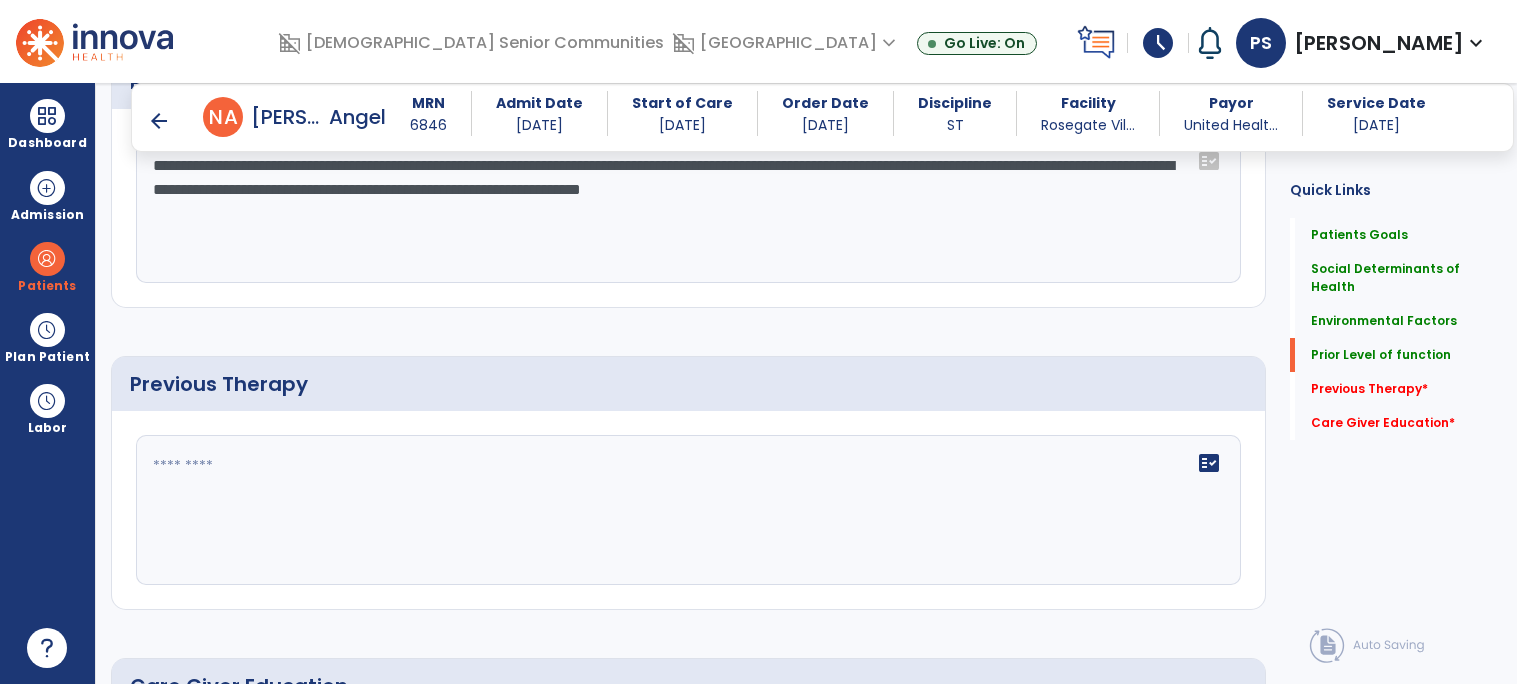 type on "**********" 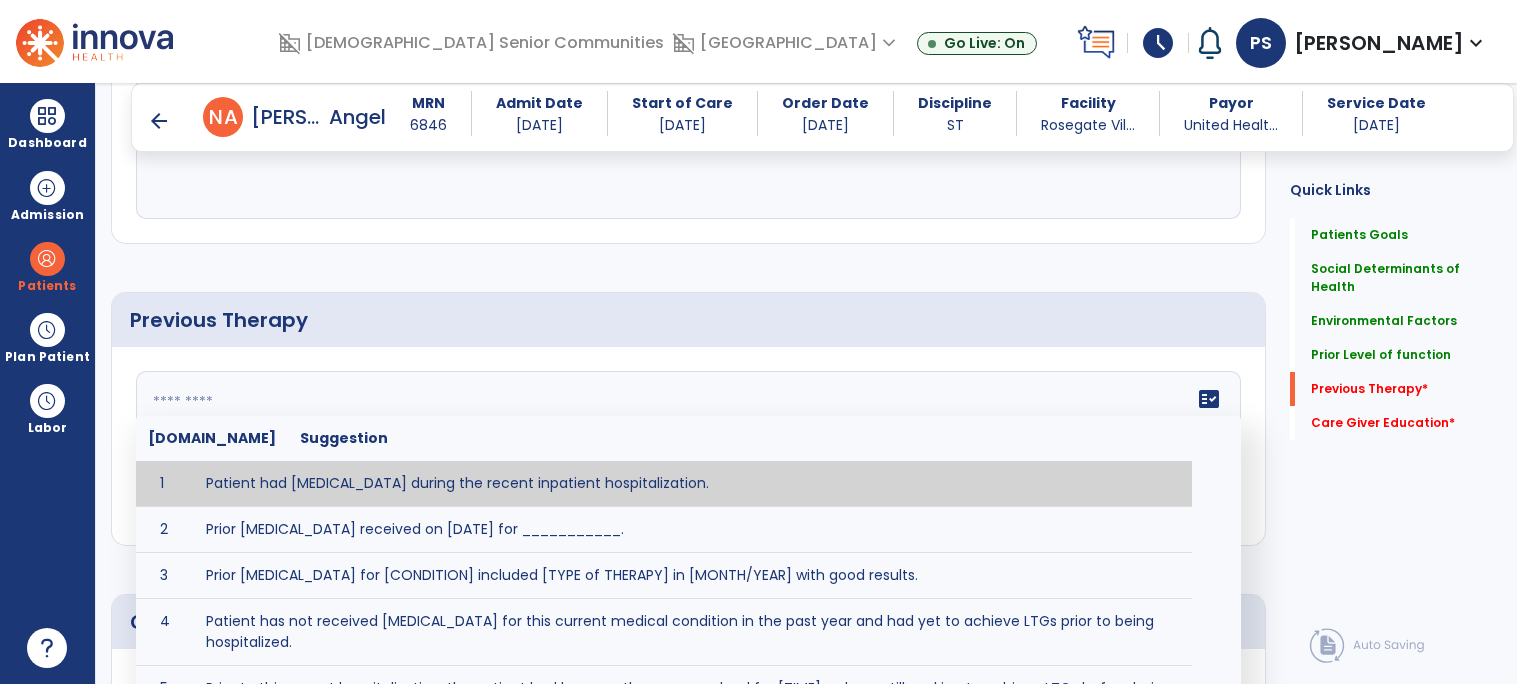 scroll, scrollTop: 1307, scrollLeft: 0, axis: vertical 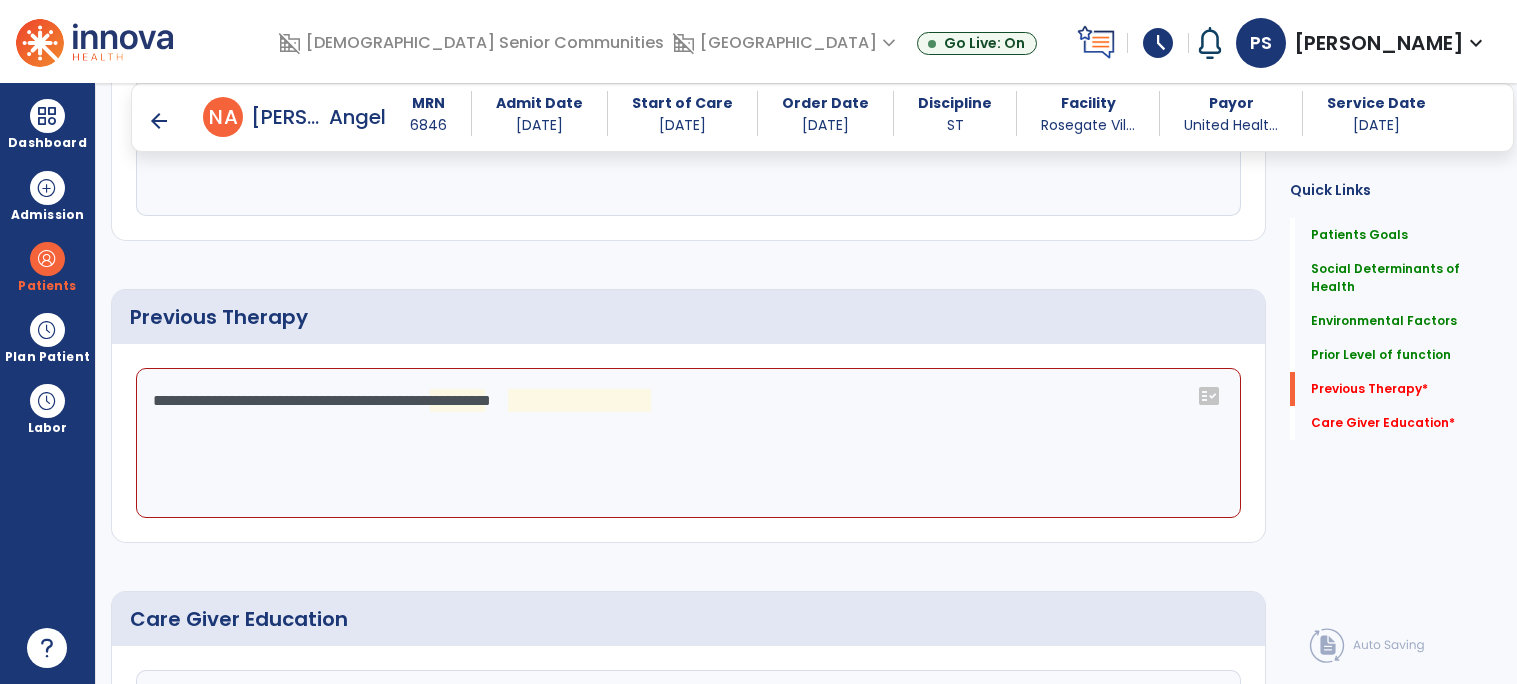 click on "**********" 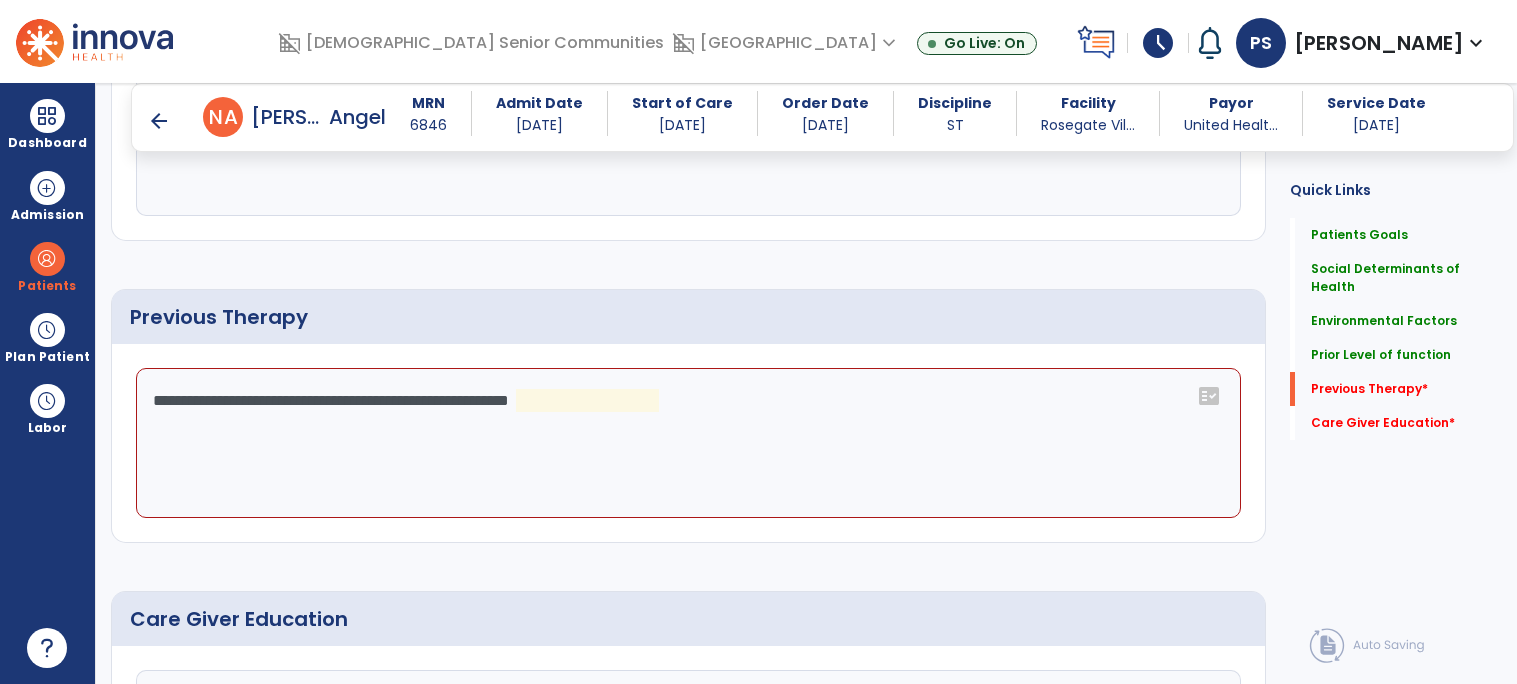 click on "**********" 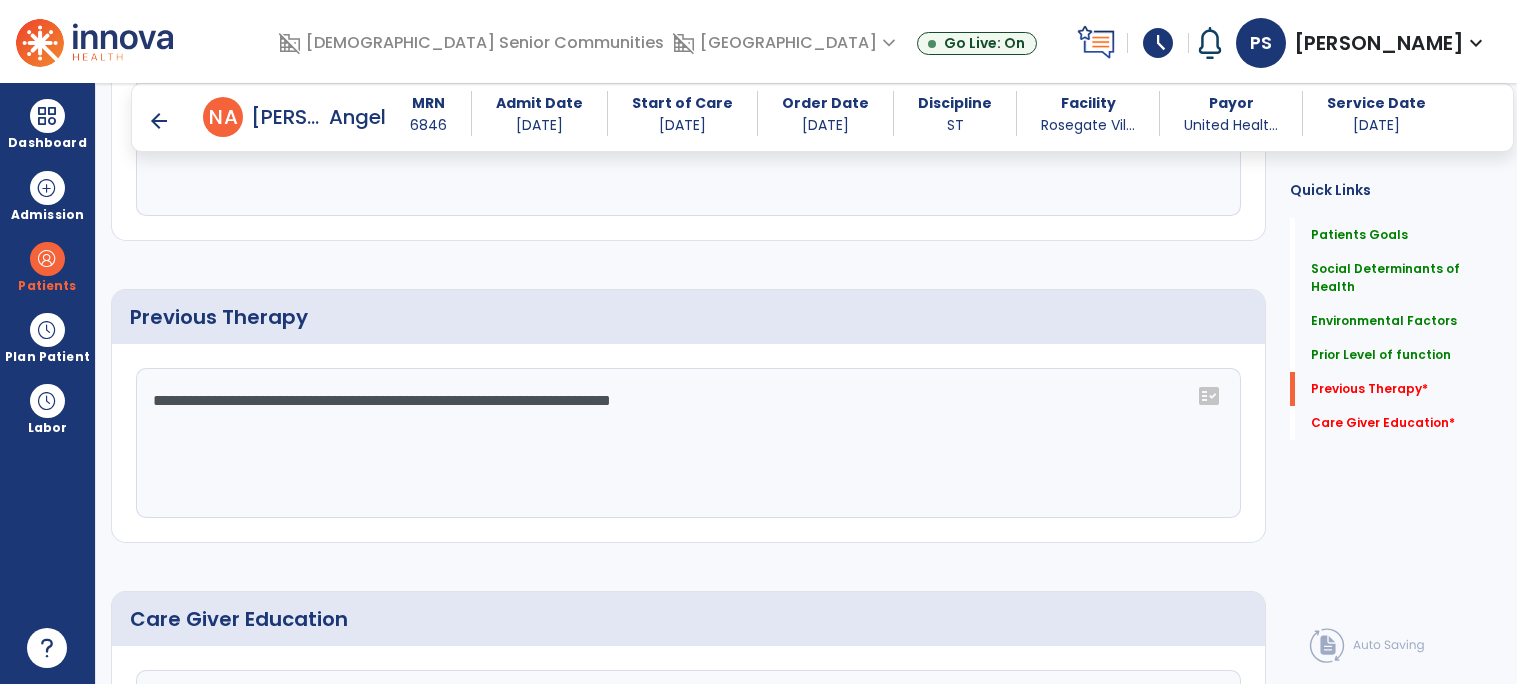 click on "**********" 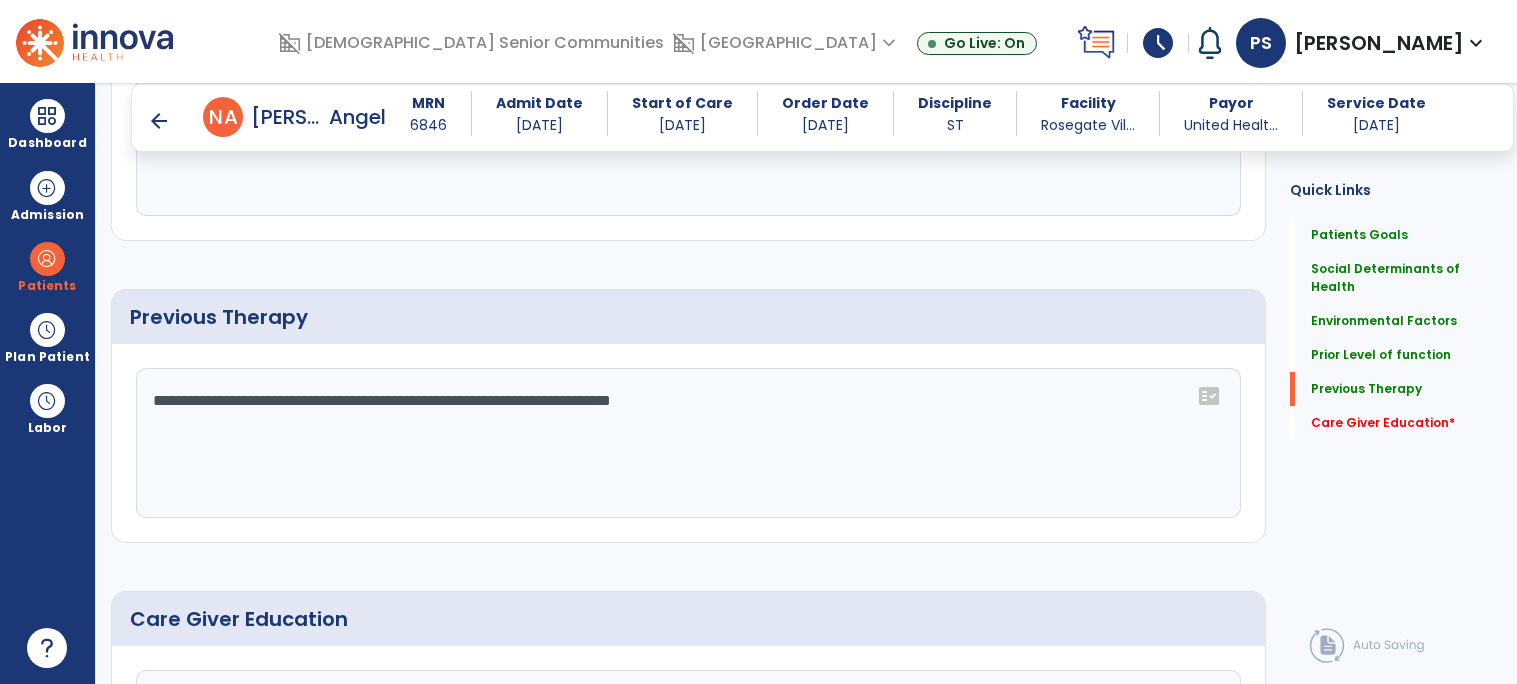 click on "**********" 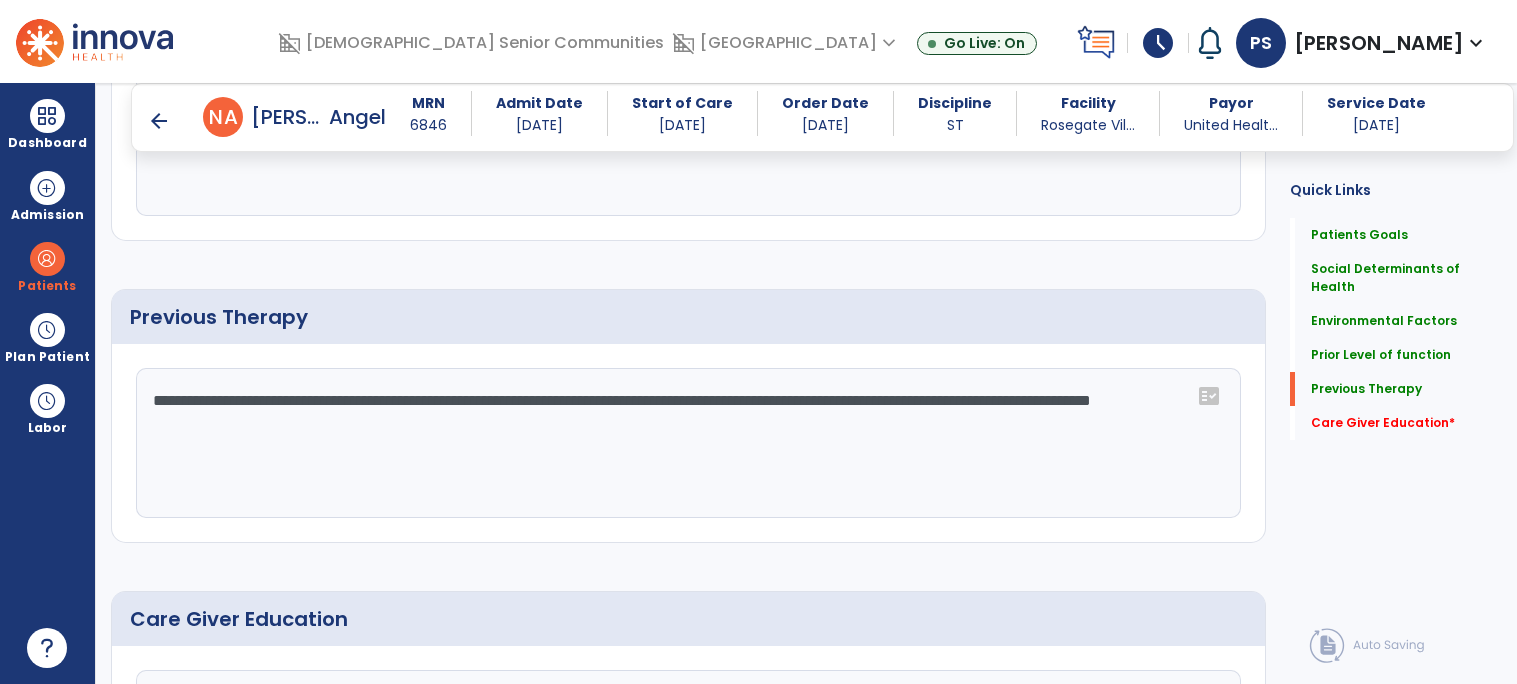 click on "**********" 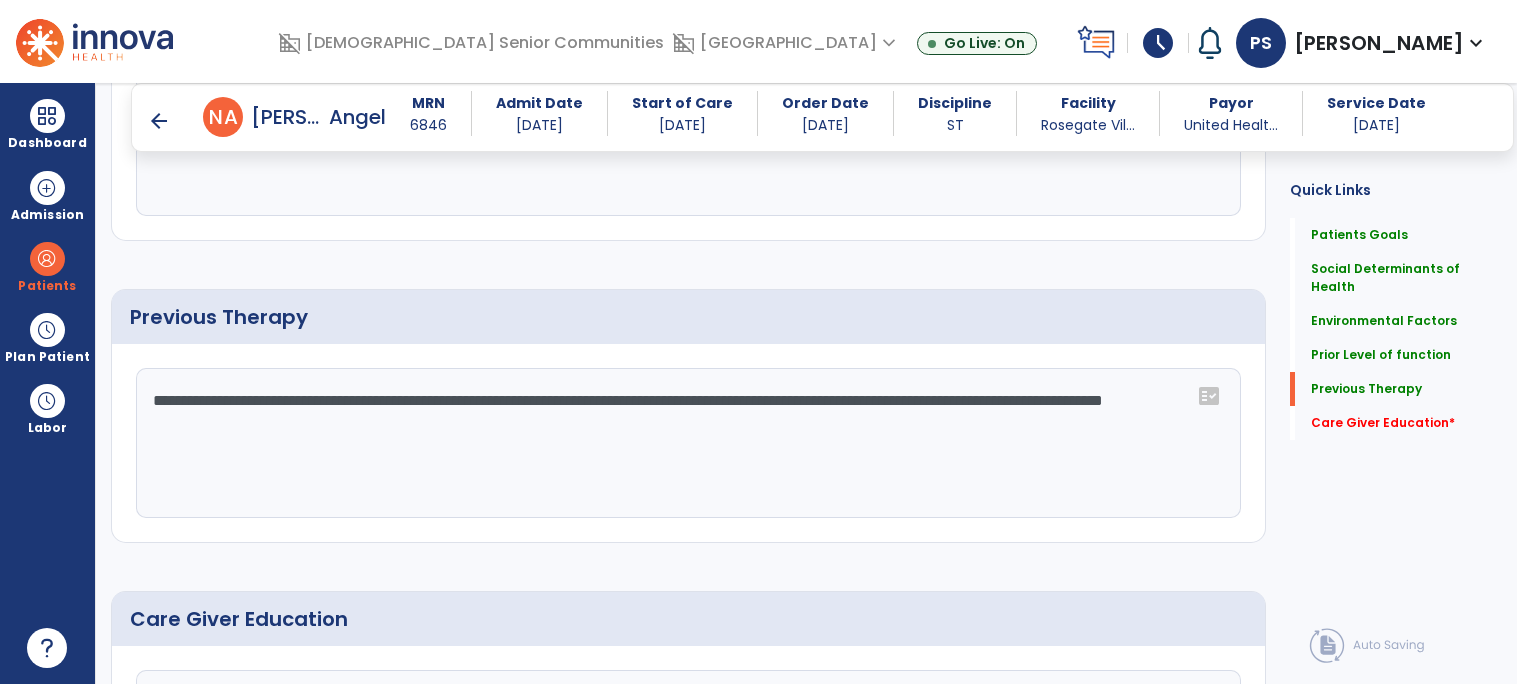 click on "**********" 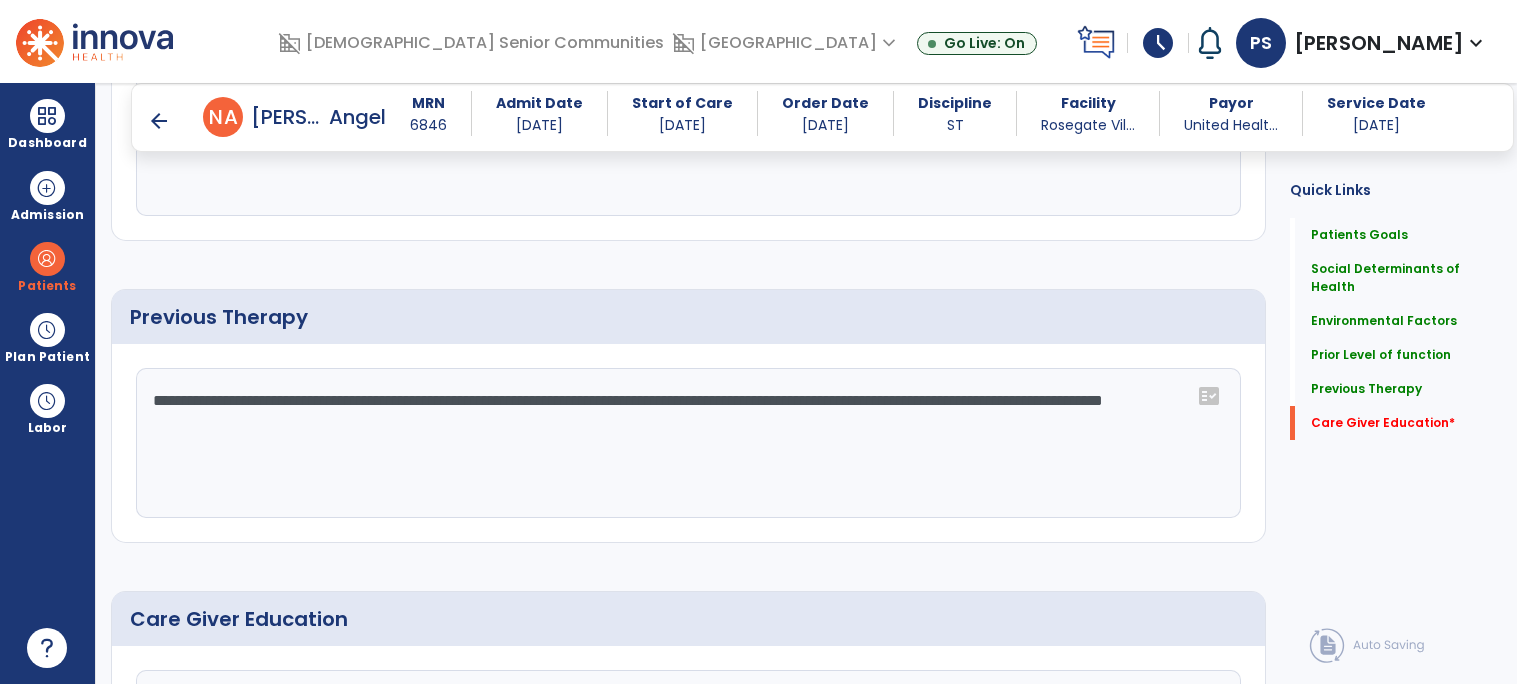 scroll, scrollTop: 1521, scrollLeft: 0, axis: vertical 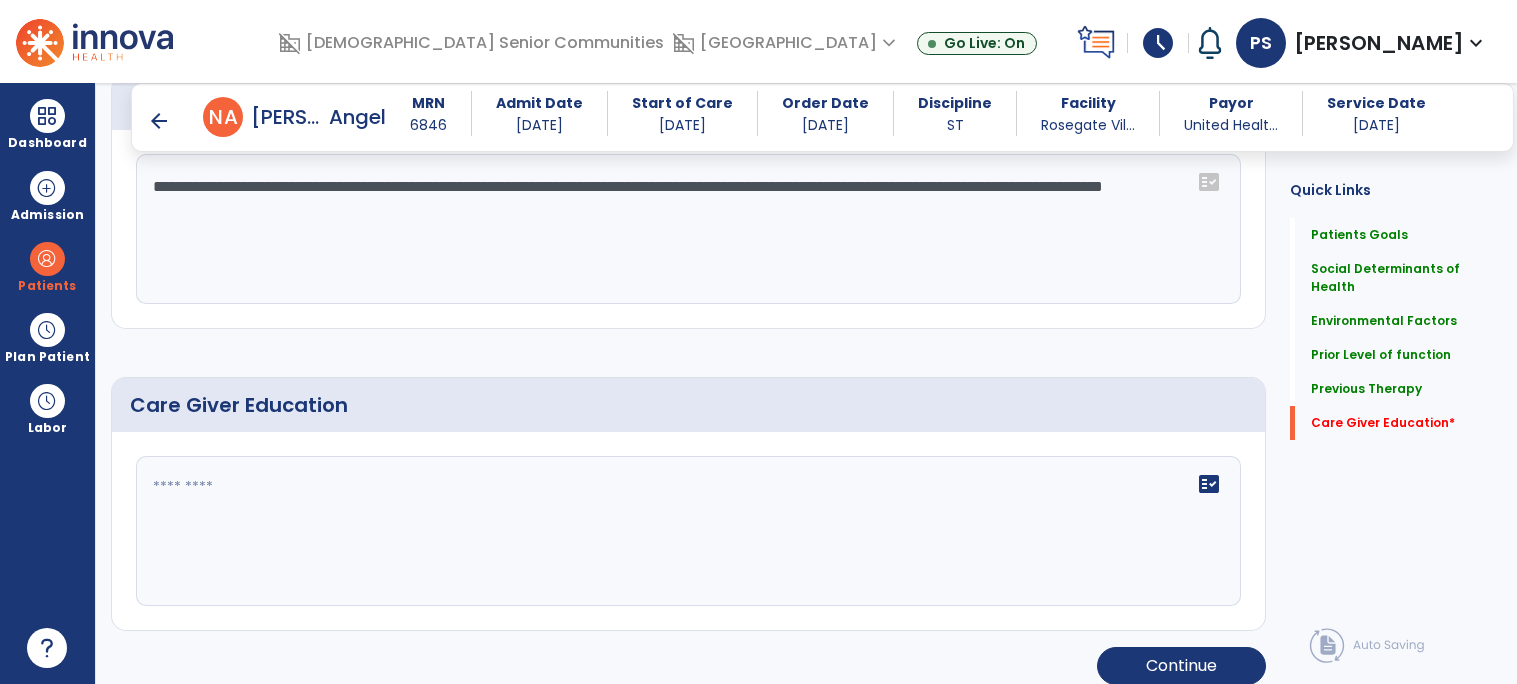 type on "**********" 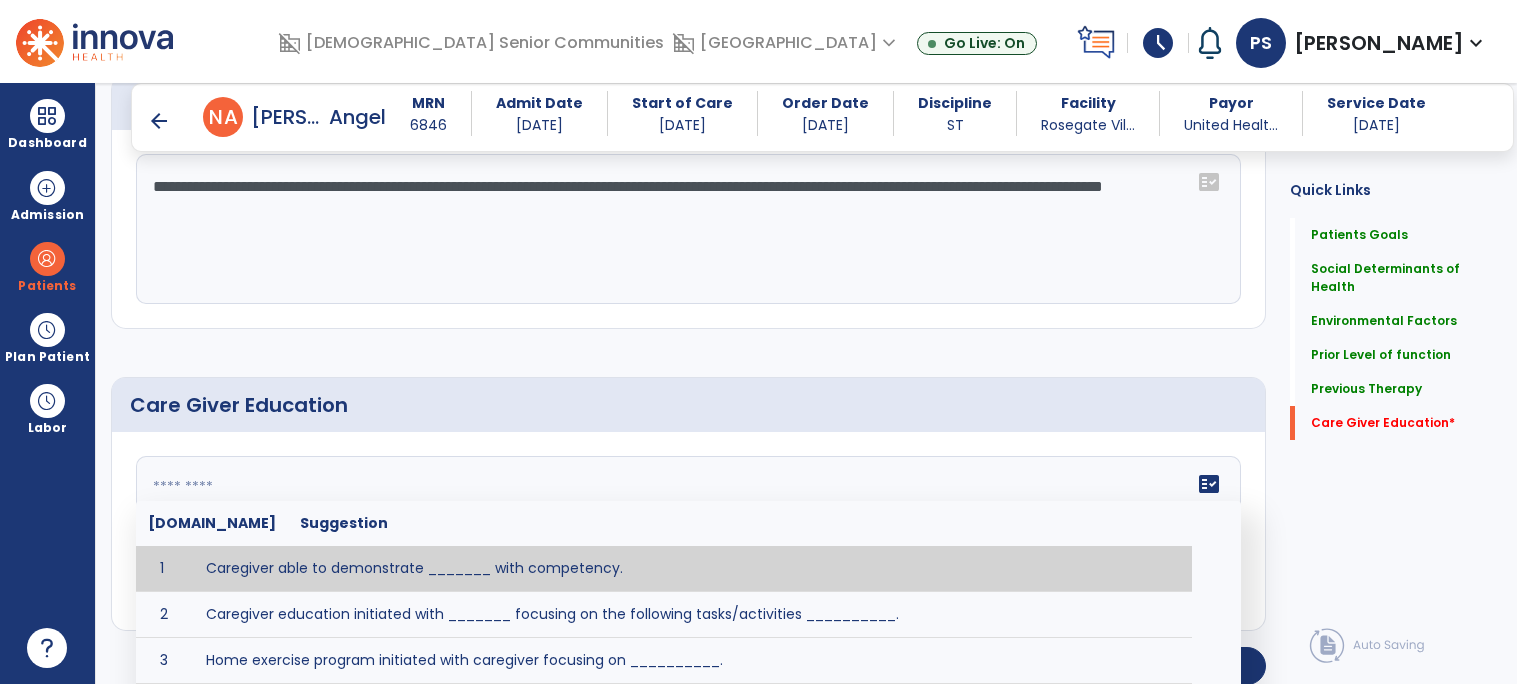 scroll, scrollTop: 1584, scrollLeft: 0, axis: vertical 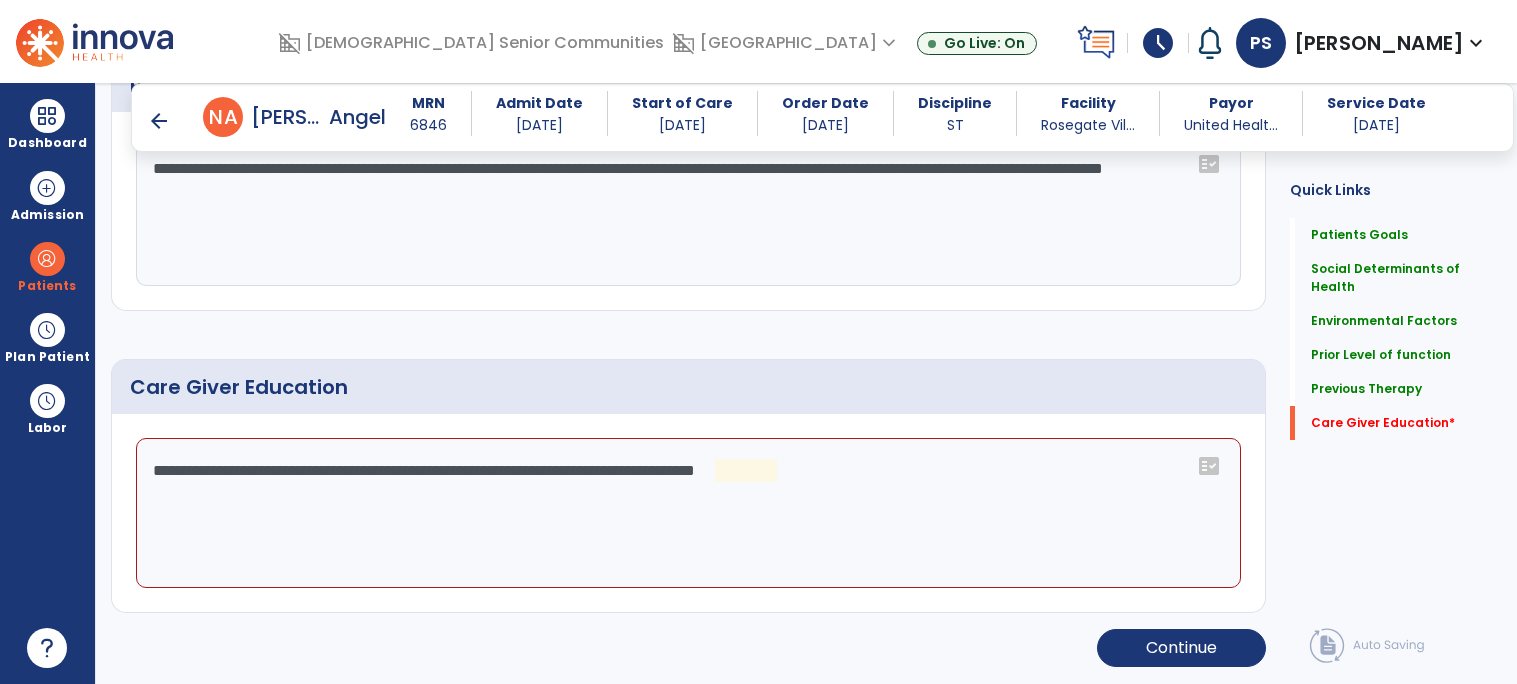 click on "**********" 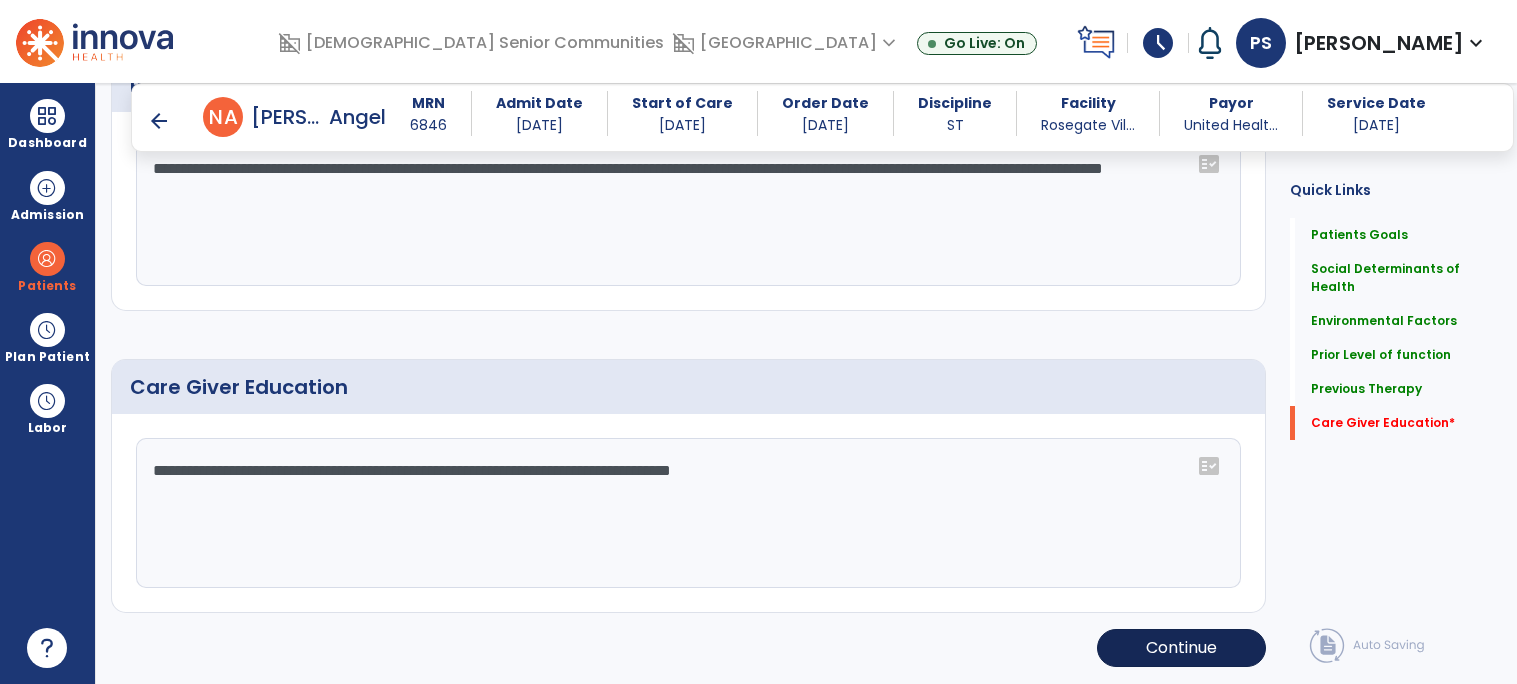 type on "**********" 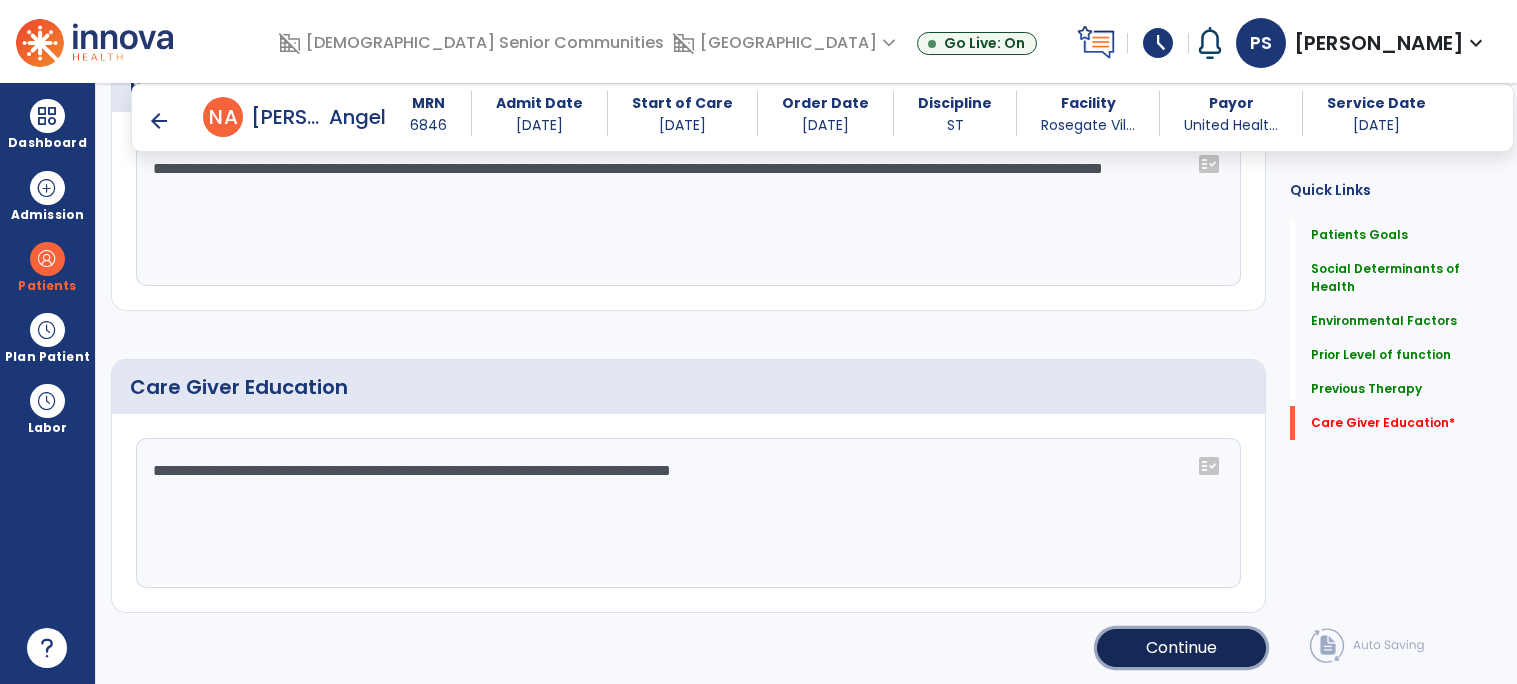 click on "Continue" 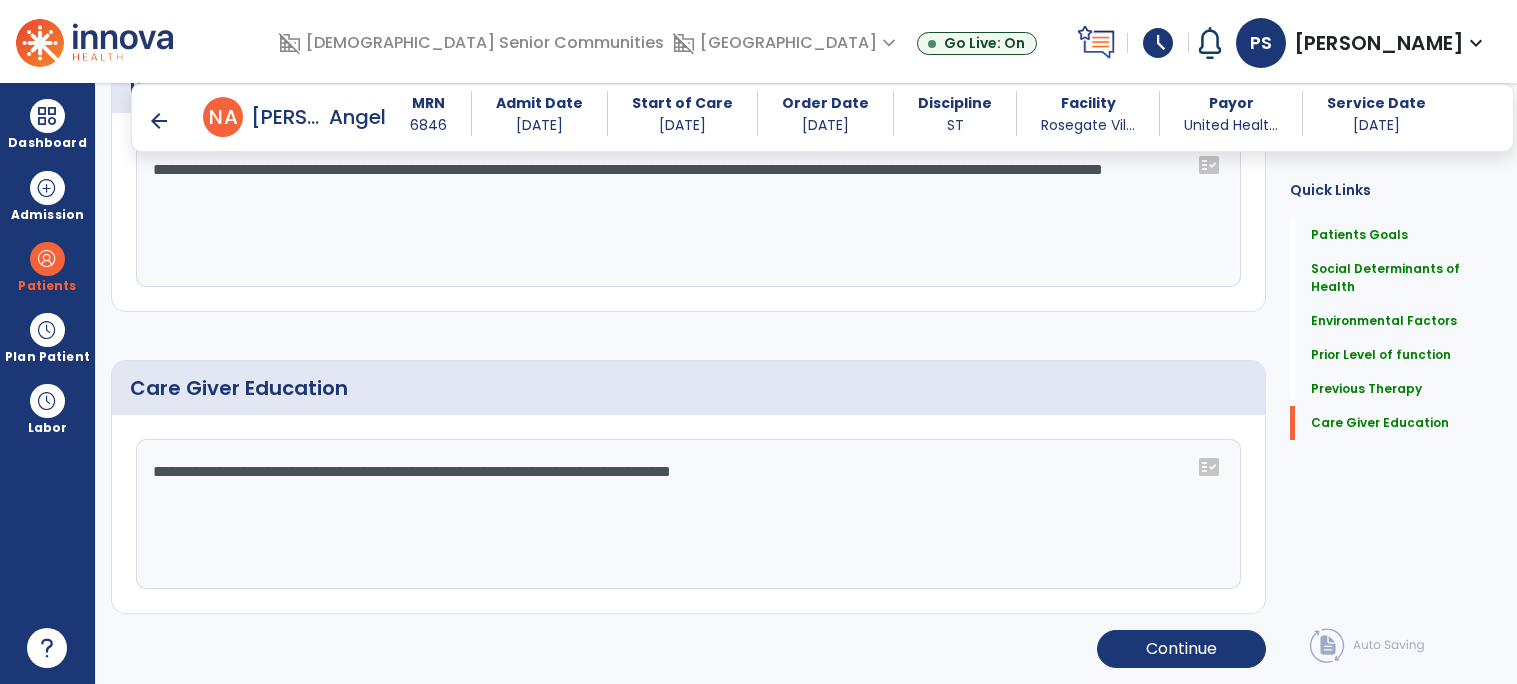 scroll, scrollTop: 1540, scrollLeft: 0, axis: vertical 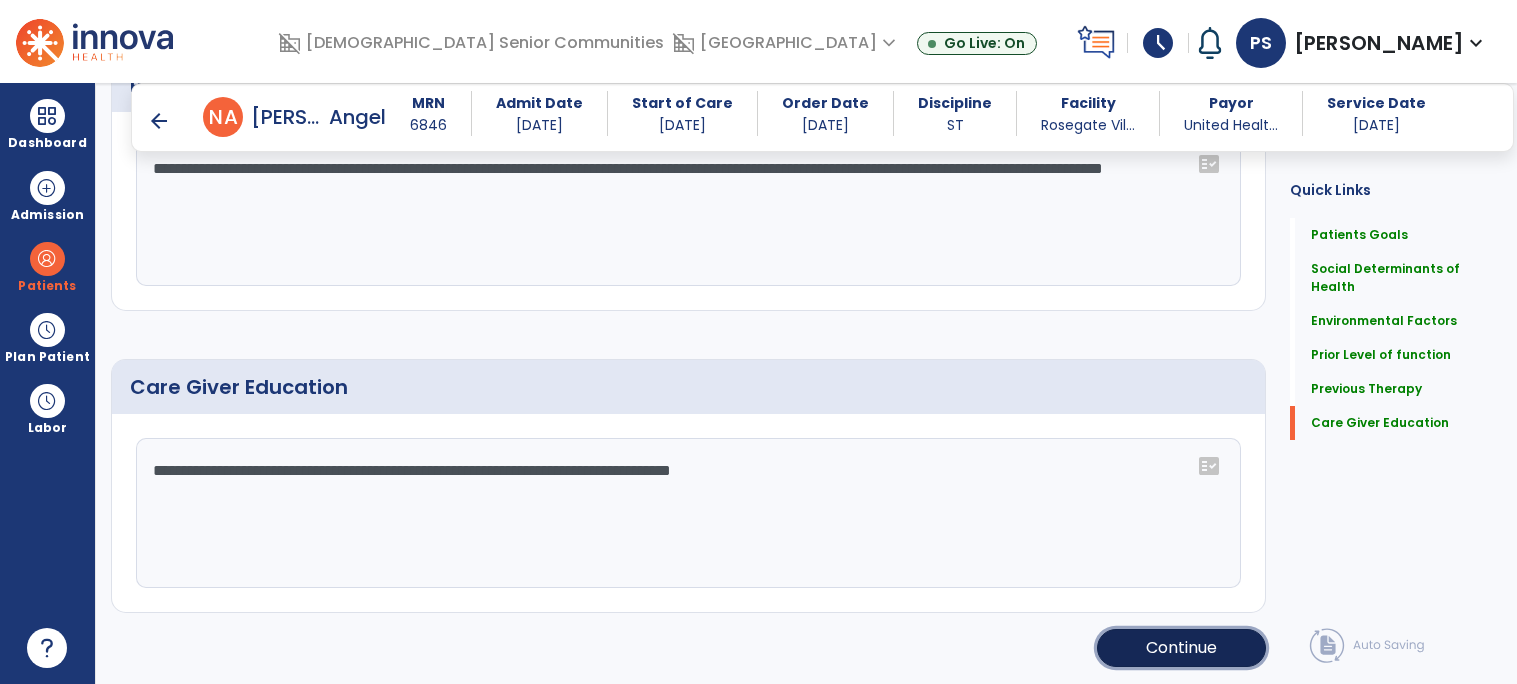 click on "Continue" 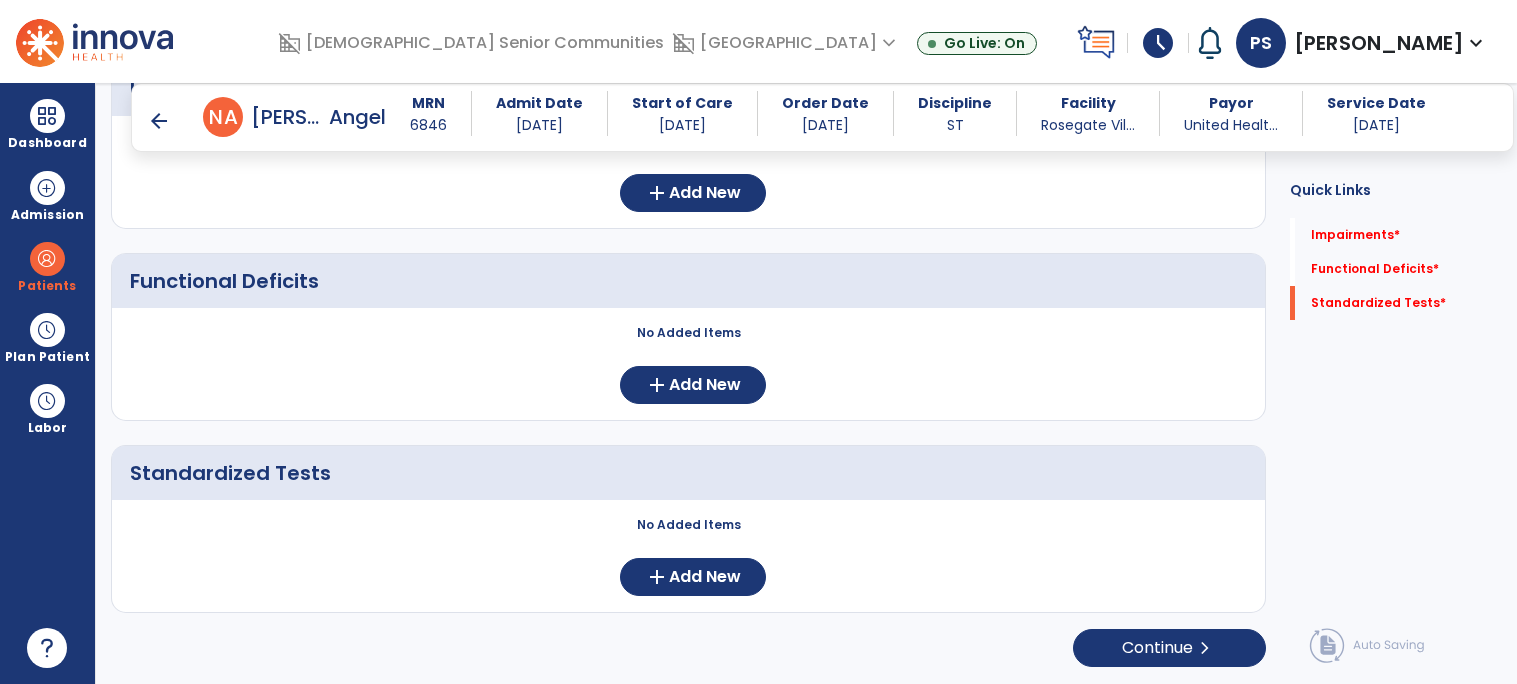 click on "Standardized Tests" 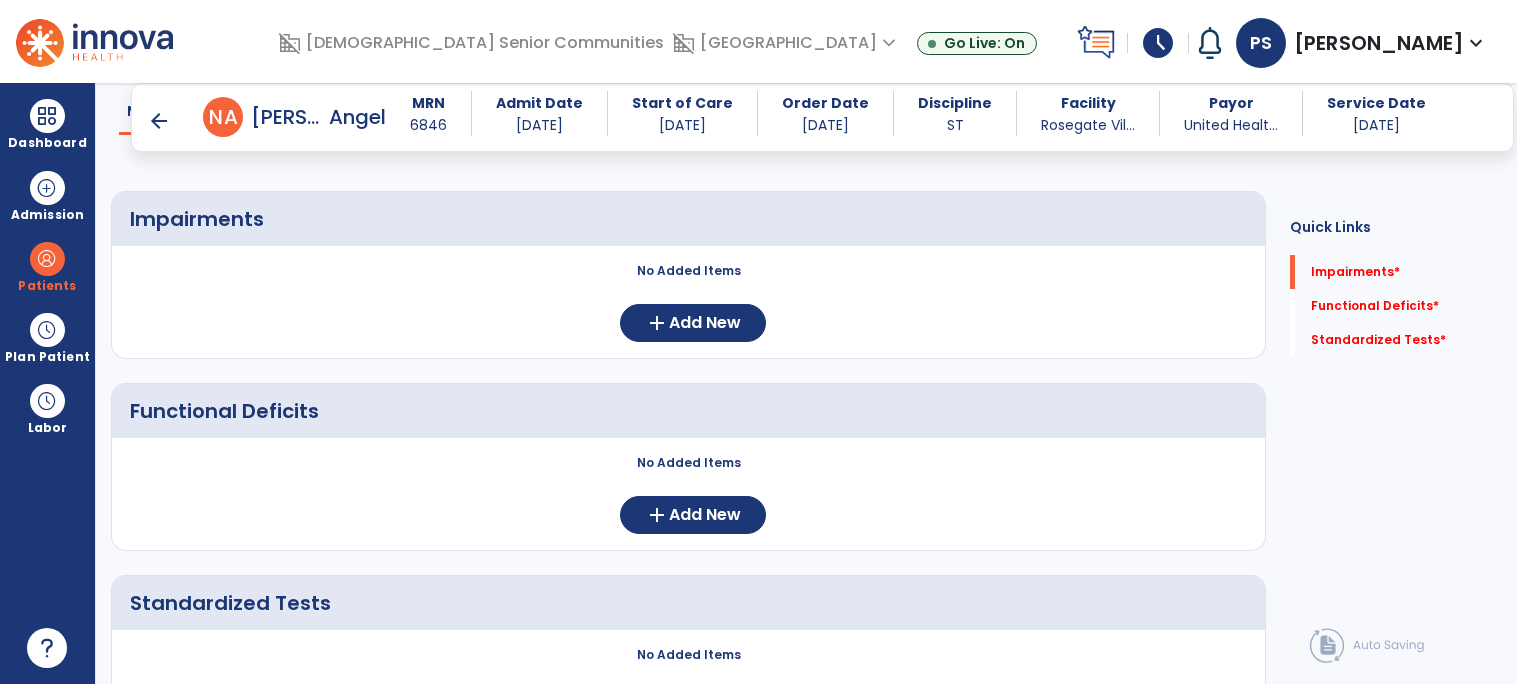 scroll, scrollTop: 125, scrollLeft: 0, axis: vertical 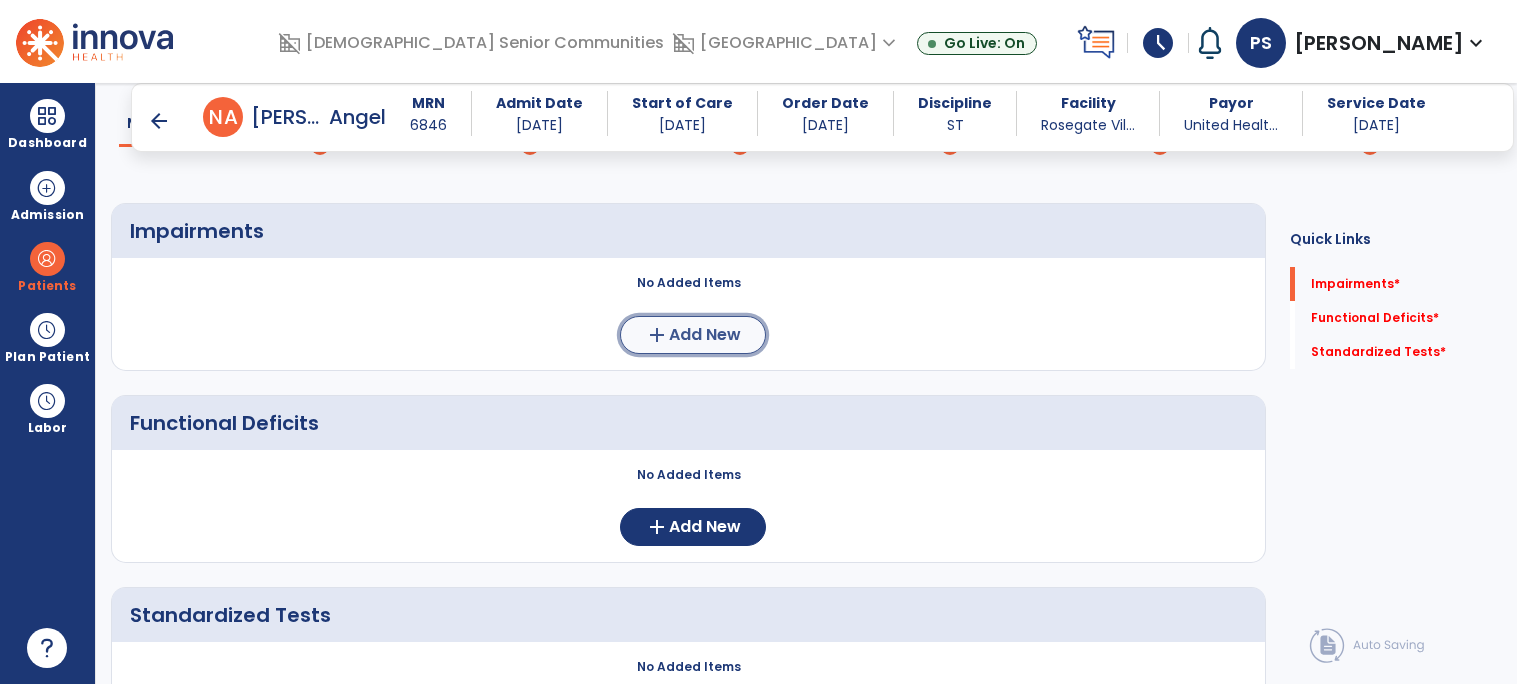 click on "Add New" 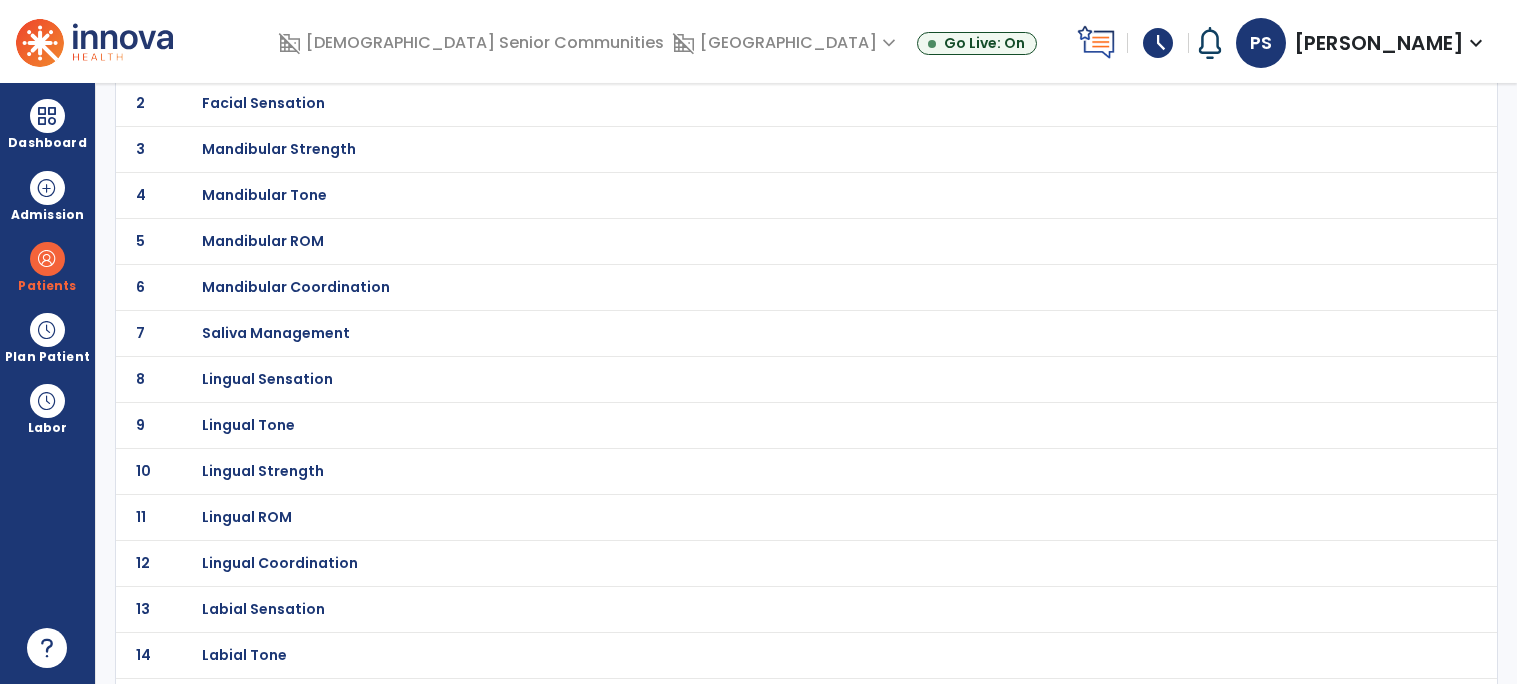 scroll, scrollTop: 219, scrollLeft: 0, axis: vertical 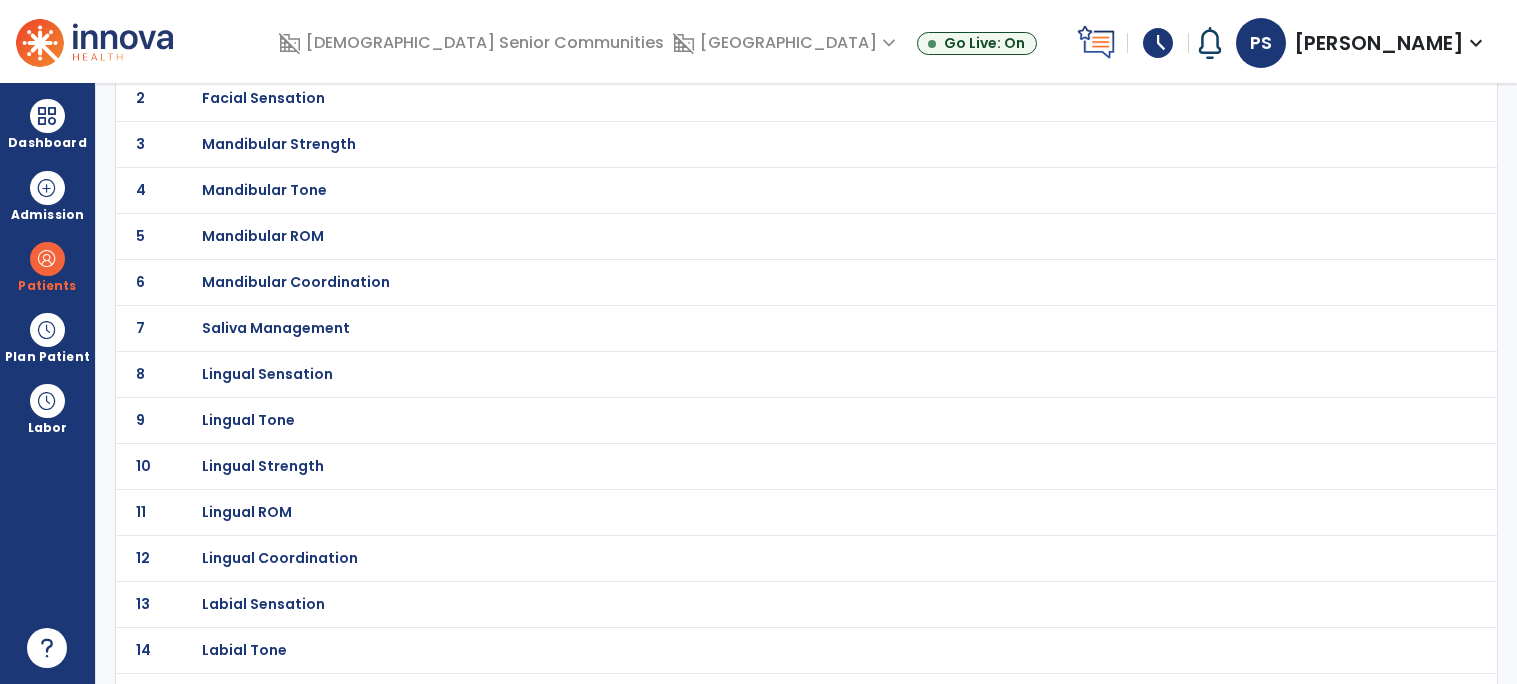 click on "Lingual Strength" at bounding box center [263, 52] 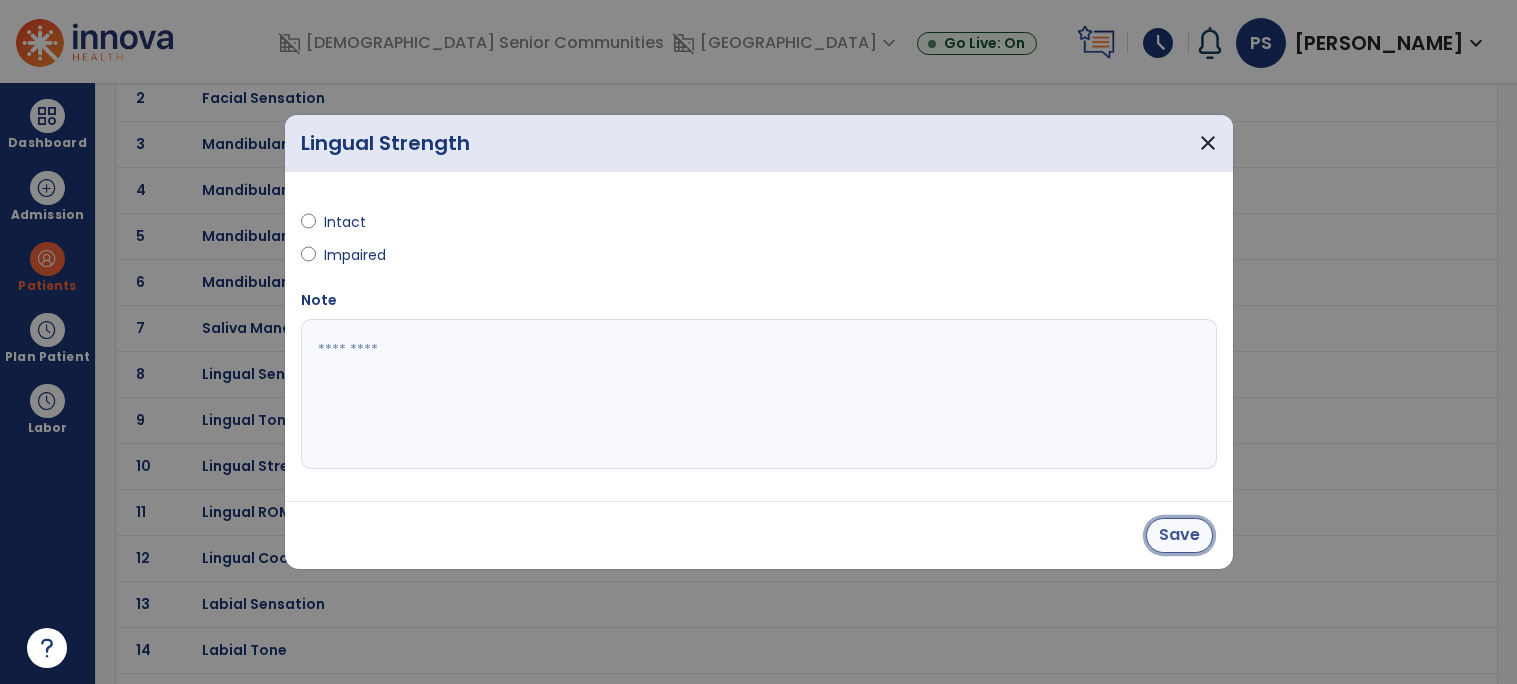 click on "Save" at bounding box center [1179, 535] 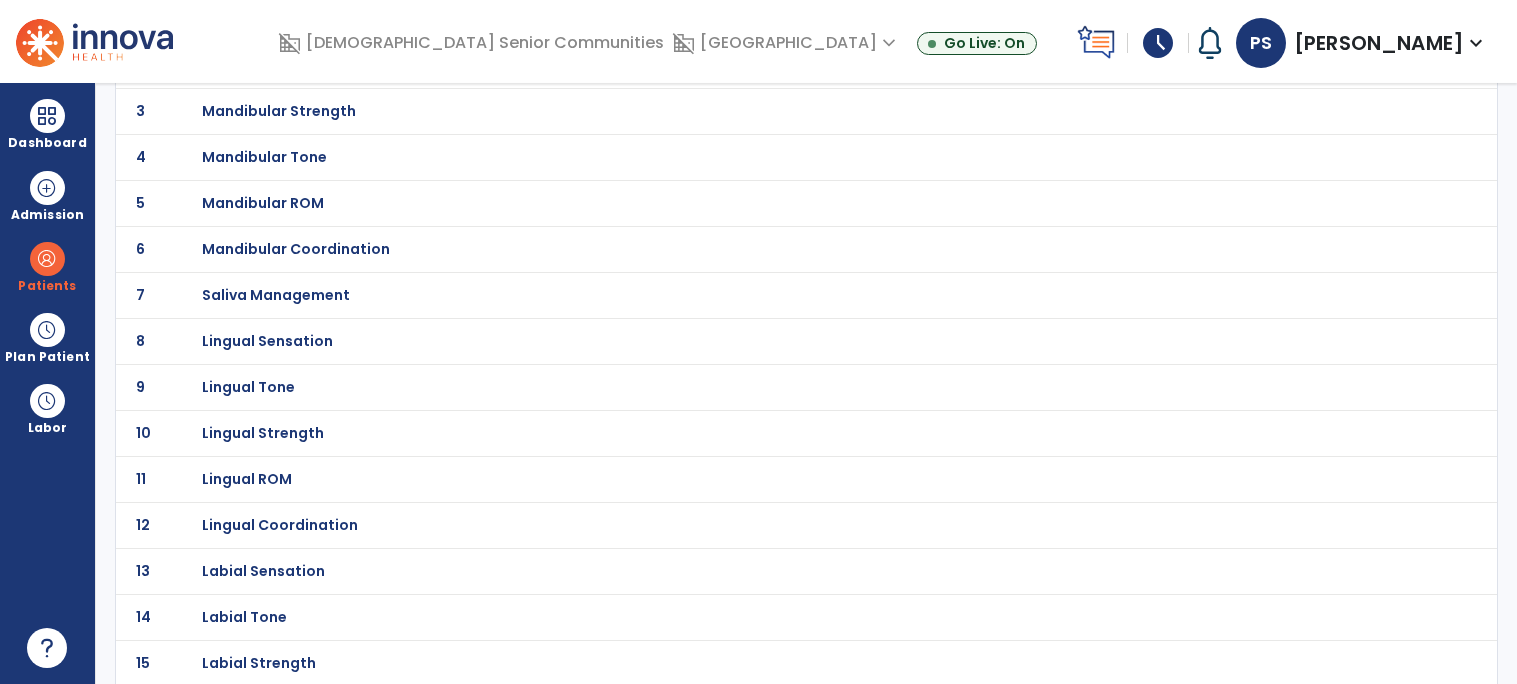 scroll, scrollTop: 255, scrollLeft: 0, axis: vertical 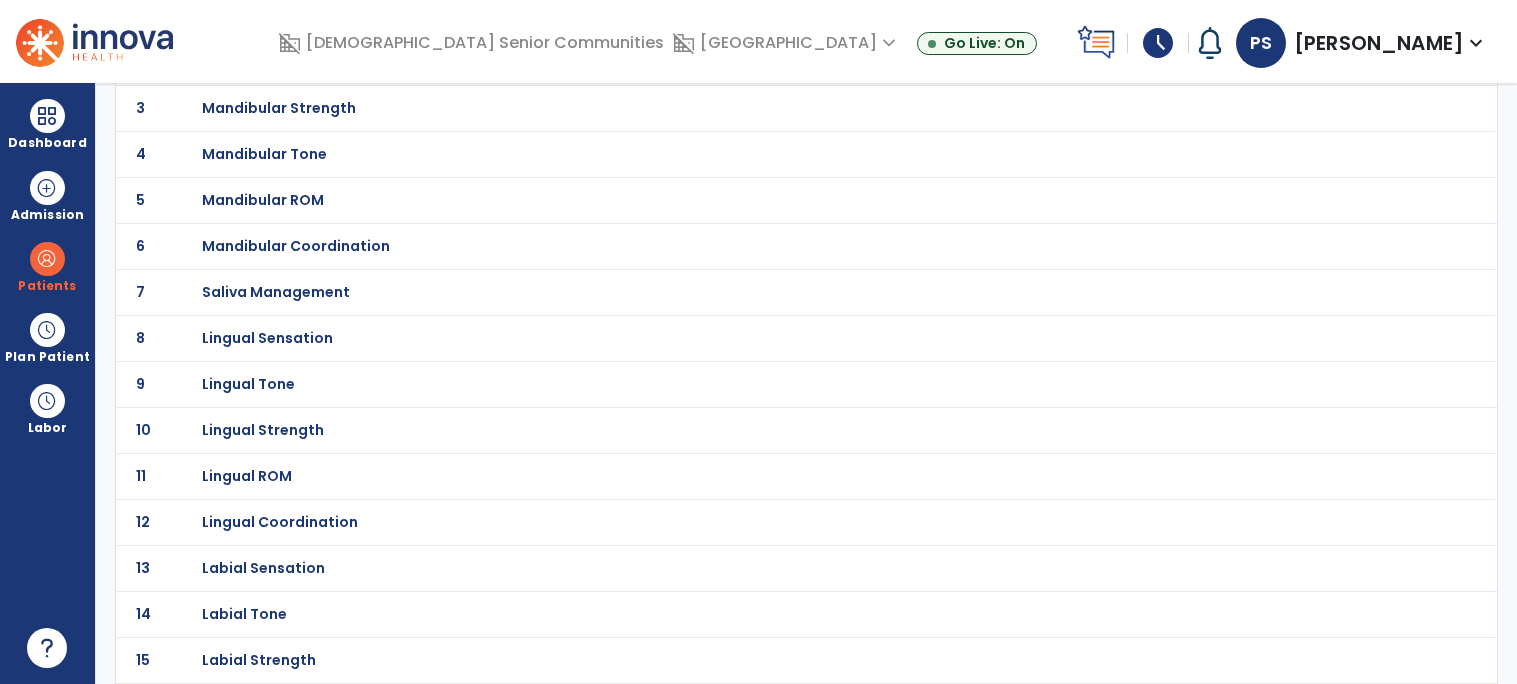 click on "Lingual ROM" at bounding box center (263, 16) 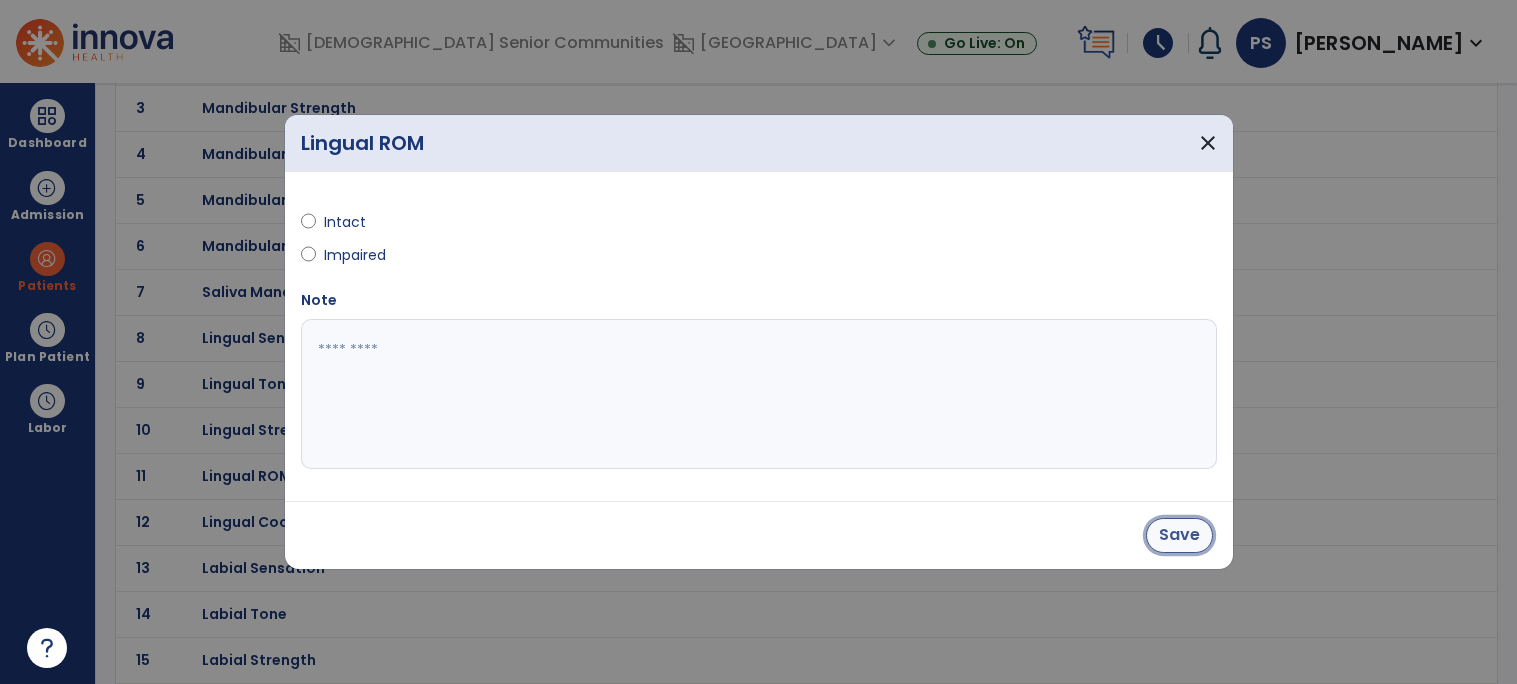 click on "Save" at bounding box center [1179, 535] 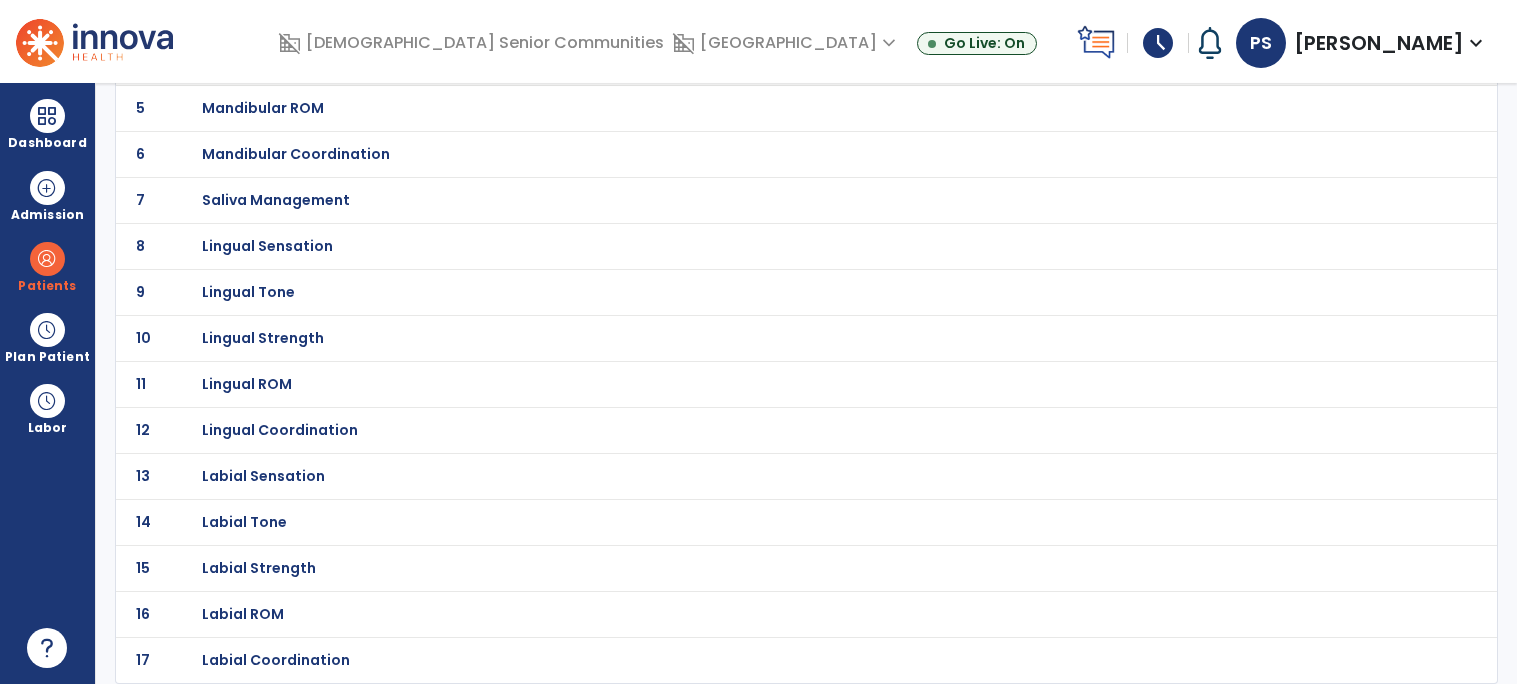 scroll, scrollTop: 0, scrollLeft: 0, axis: both 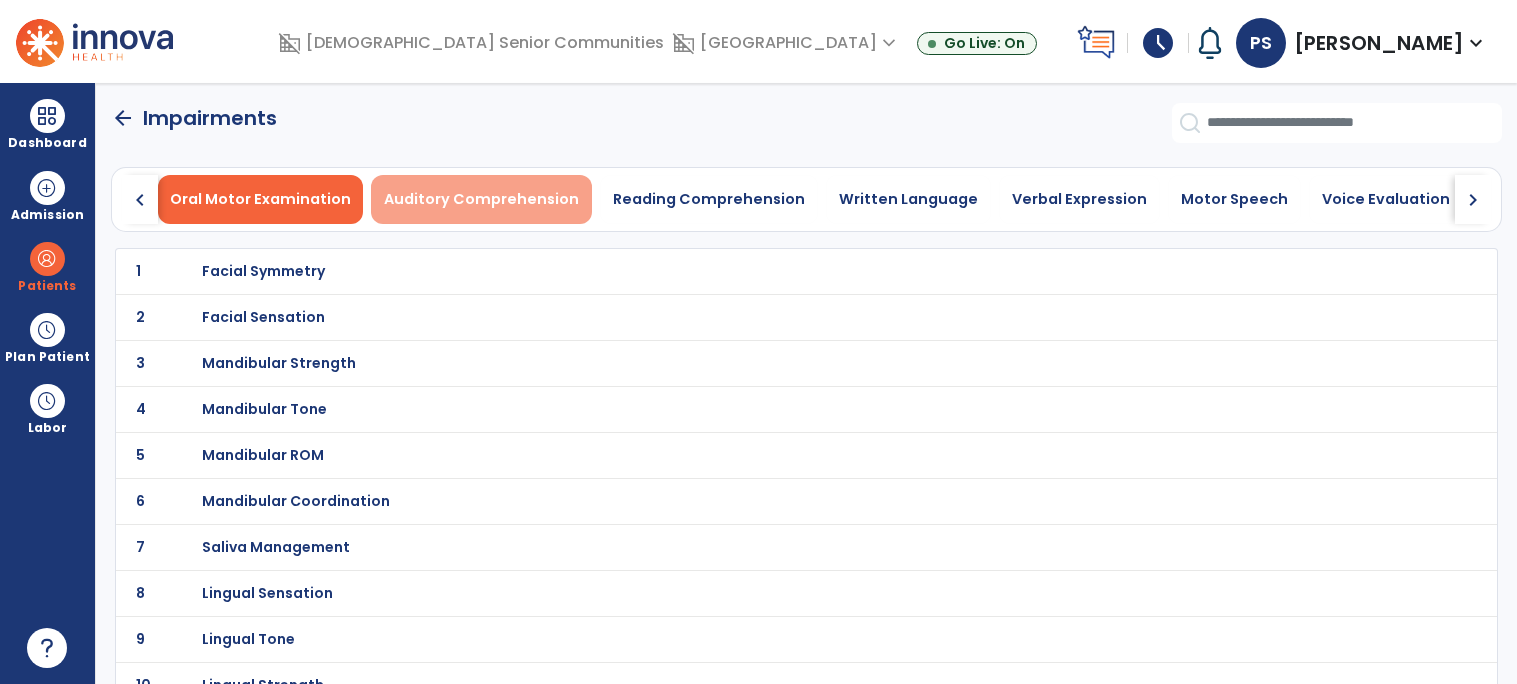 click on "Auditory Comprehension" at bounding box center (481, 199) 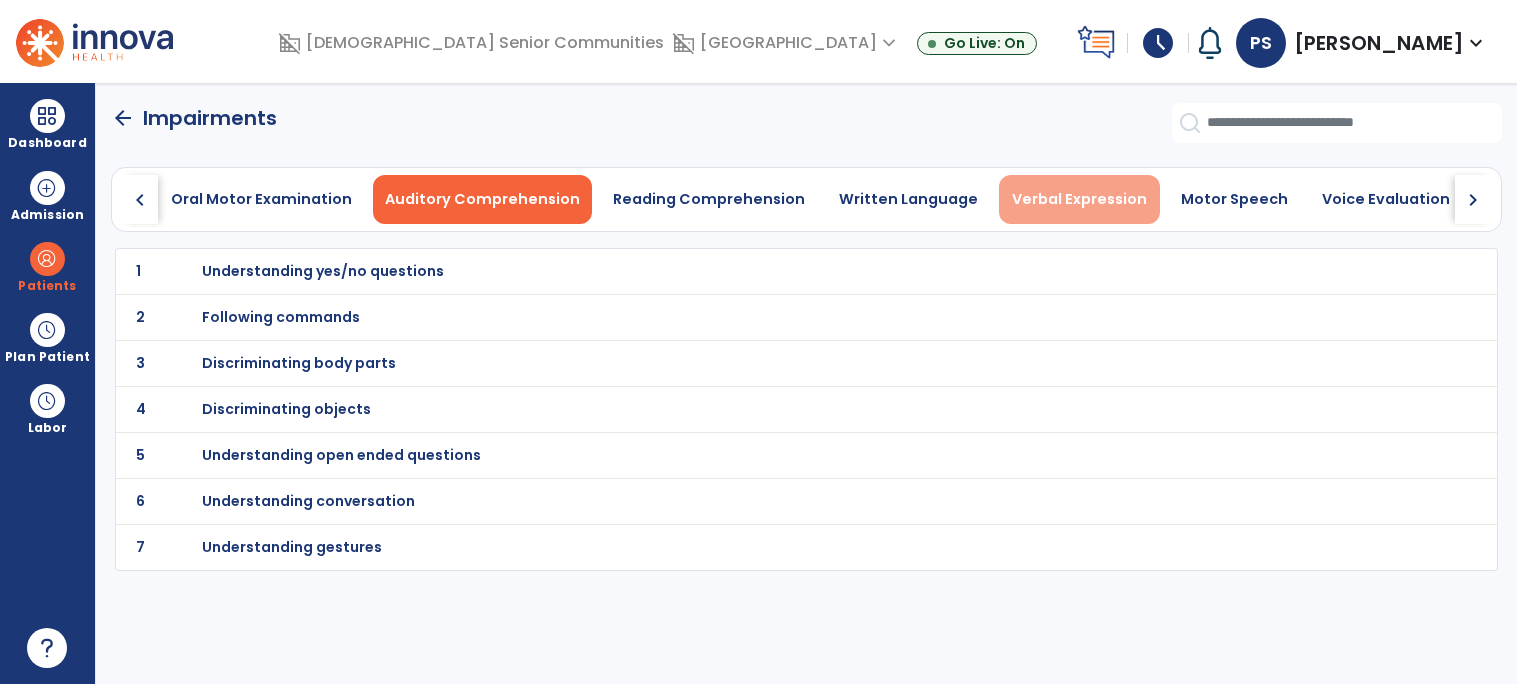 click on "Verbal Expression" at bounding box center (1079, 199) 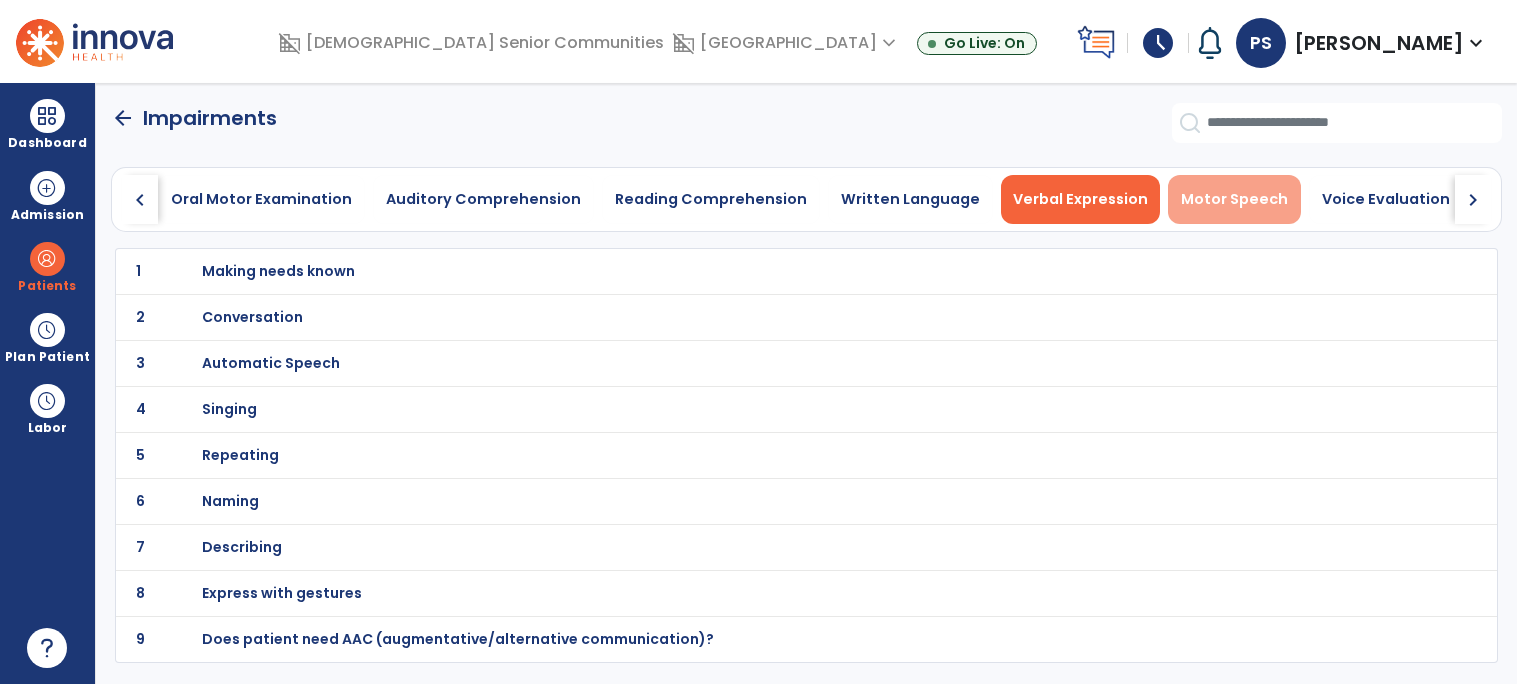 click on "Motor Speech" at bounding box center [1234, 199] 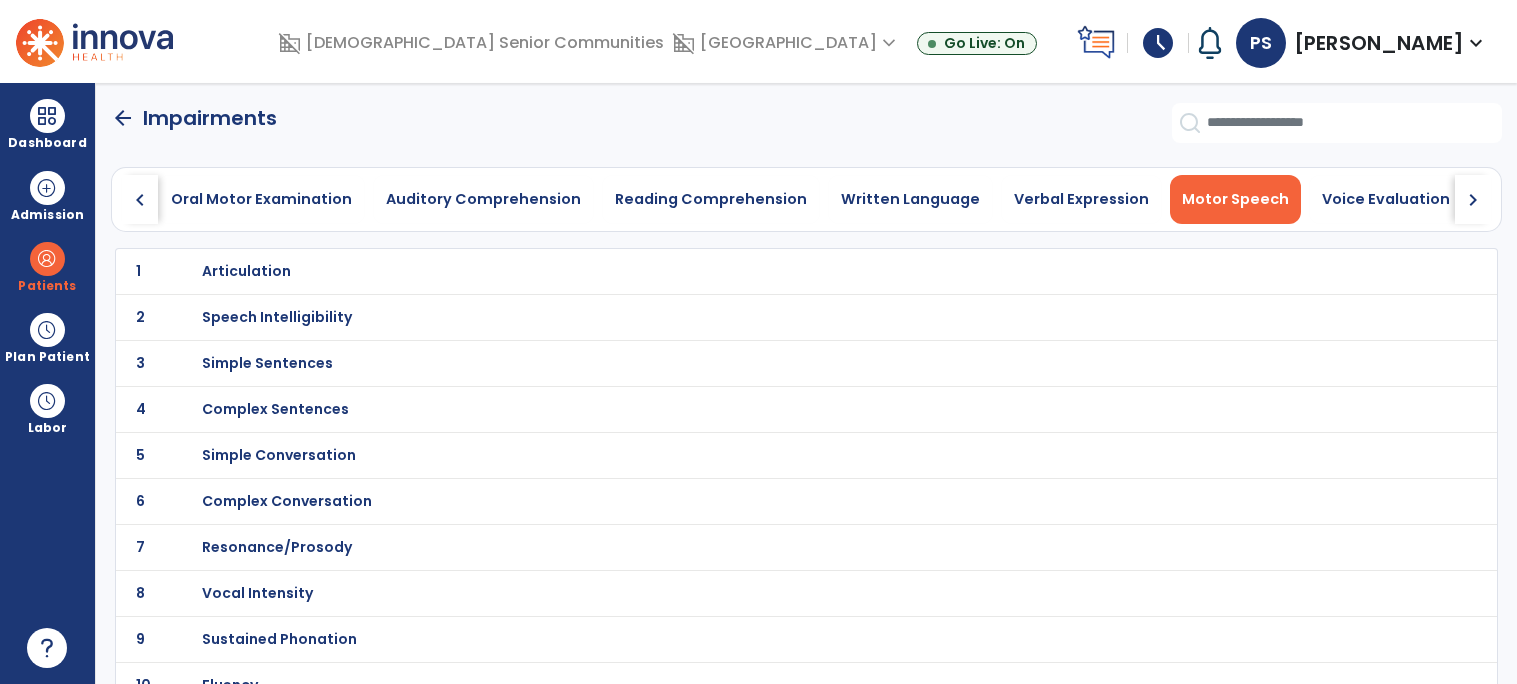 scroll, scrollTop: 117, scrollLeft: 0, axis: vertical 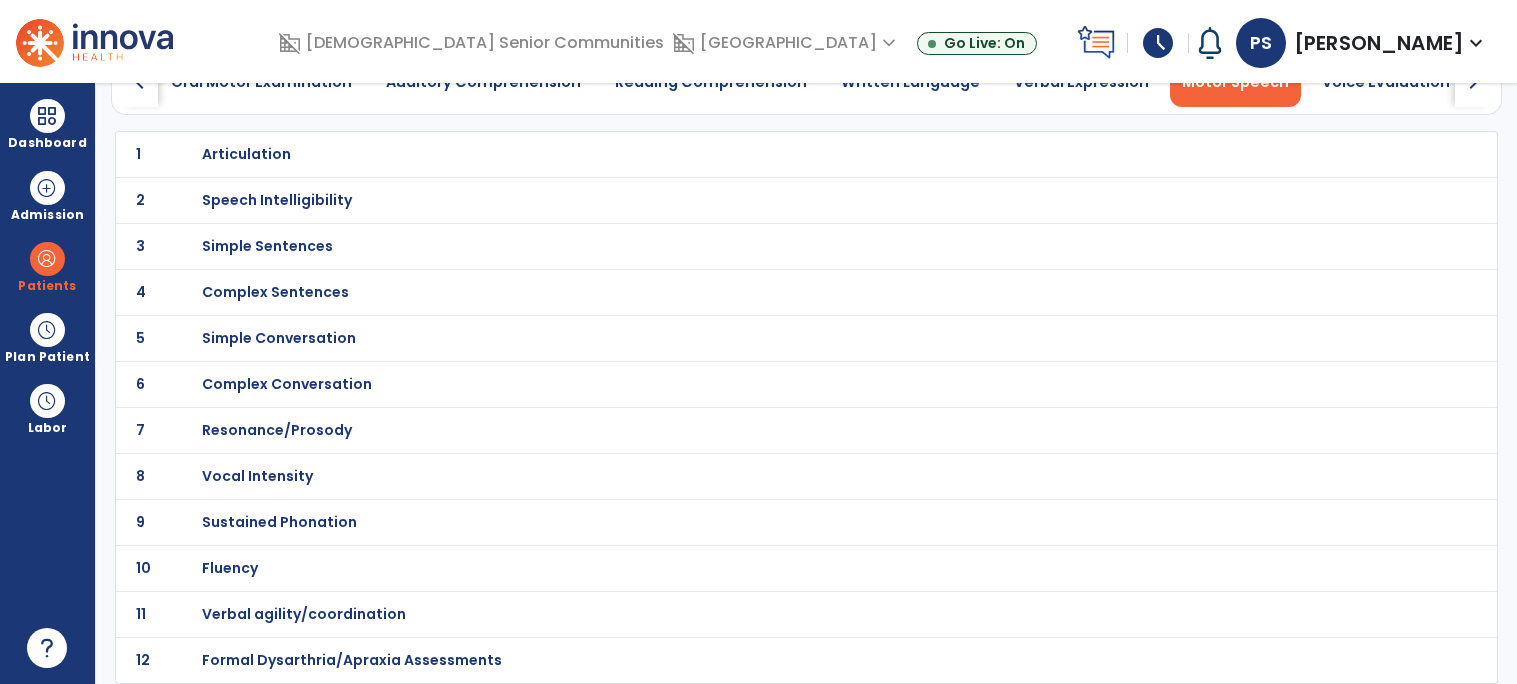 click on "9 Sustained Phonation" 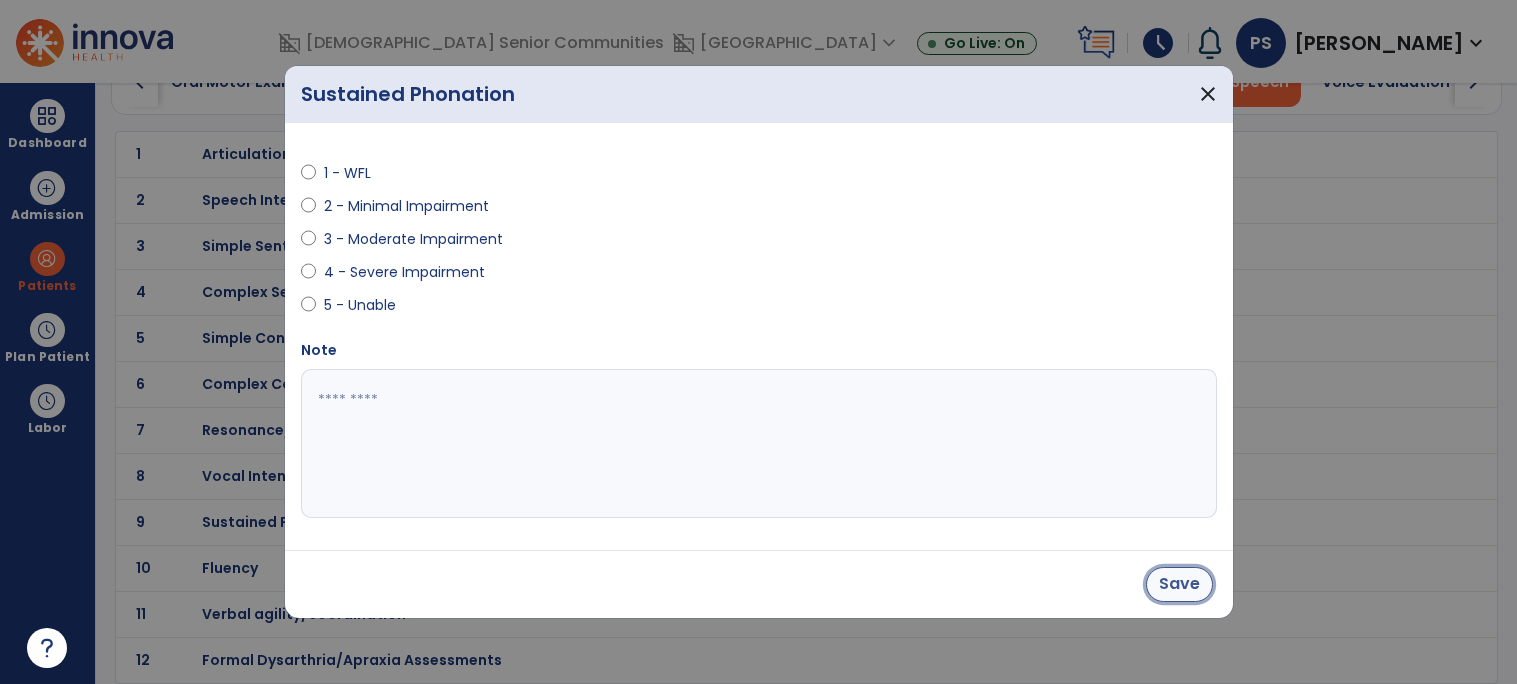click on "Save" at bounding box center (1179, 584) 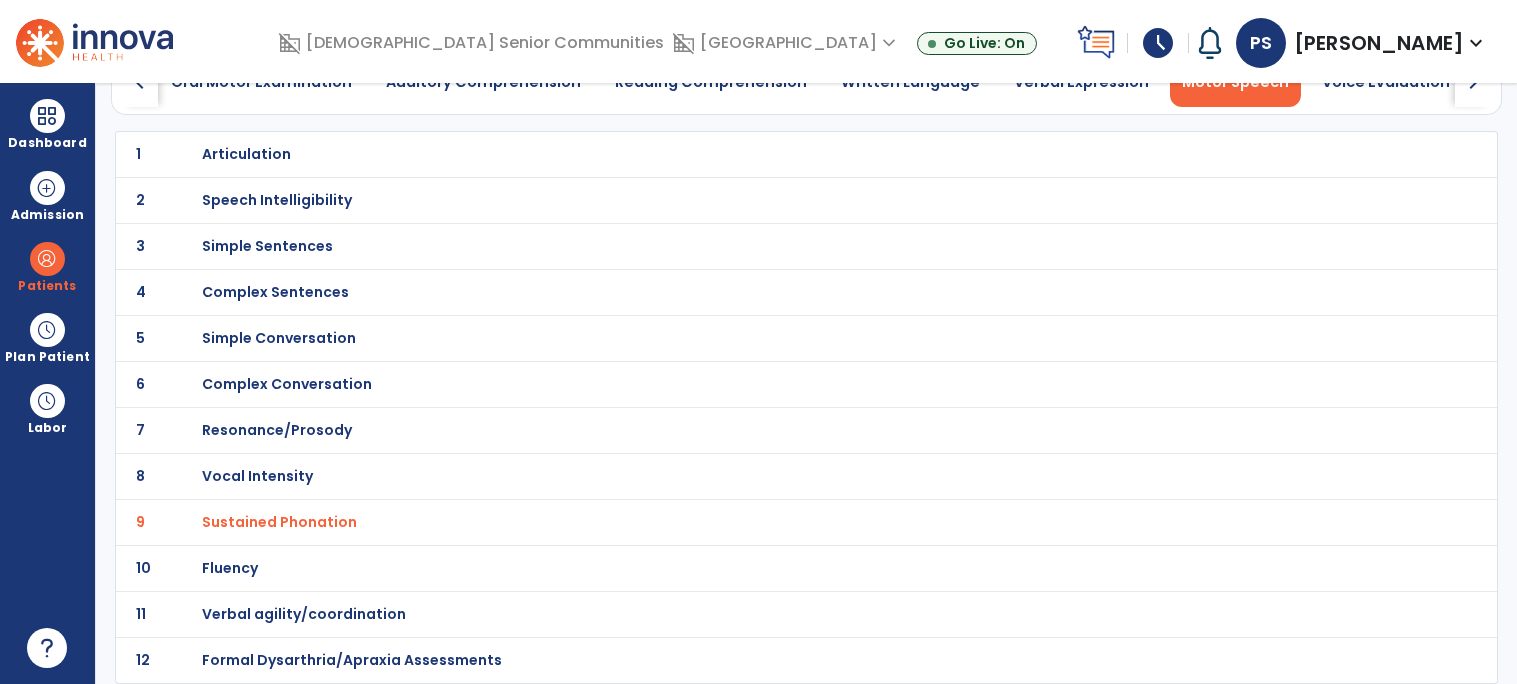 click on "Vocal Intensity" at bounding box center [246, 154] 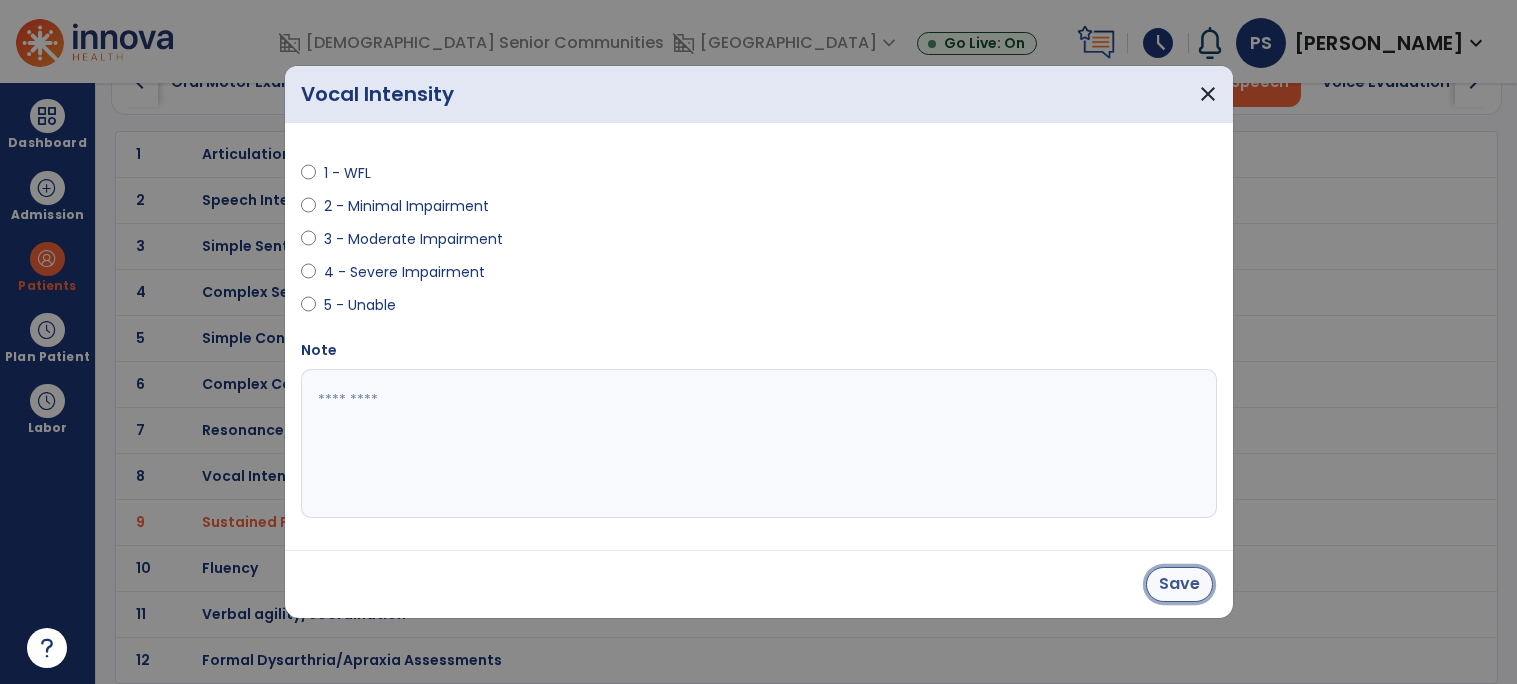click on "Save" at bounding box center [1179, 584] 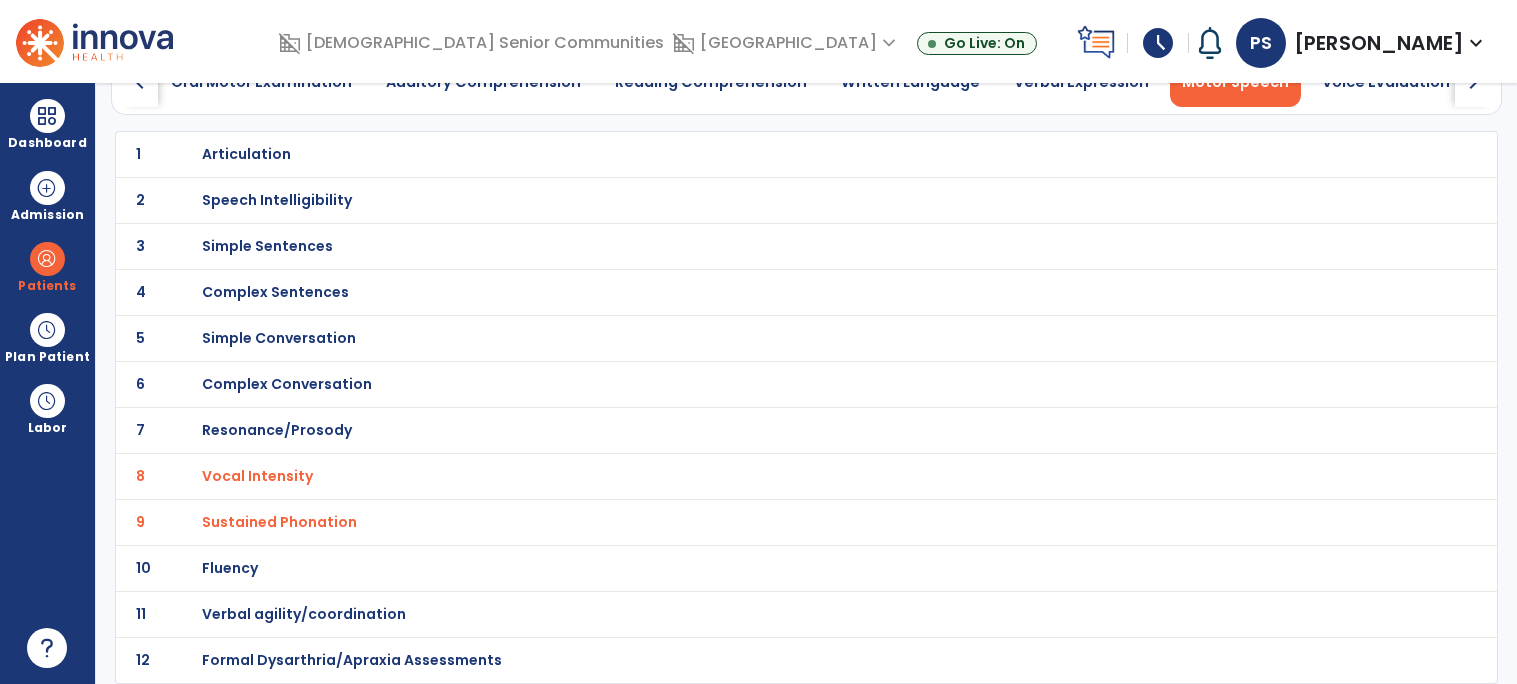 click on "Speech Intelligibility" at bounding box center (246, 154) 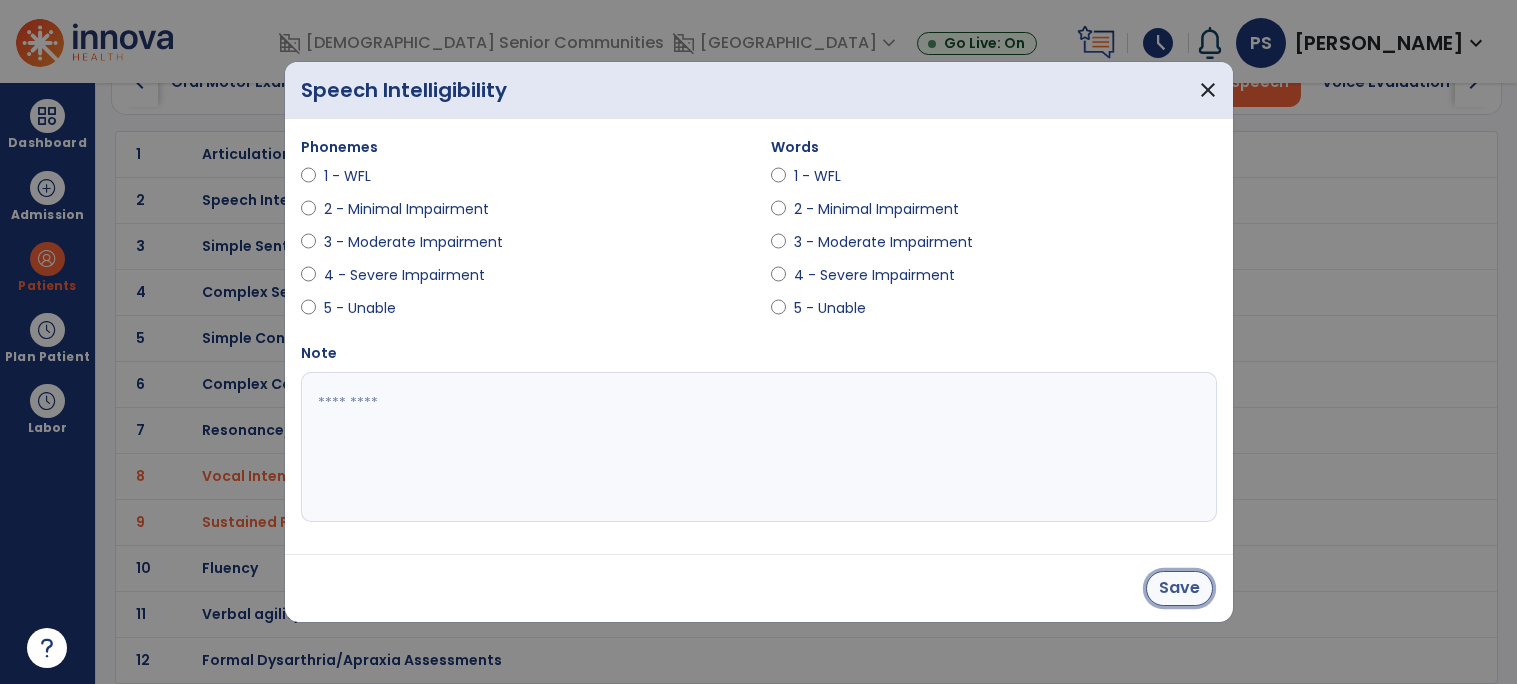 click on "Save" at bounding box center (1179, 588) 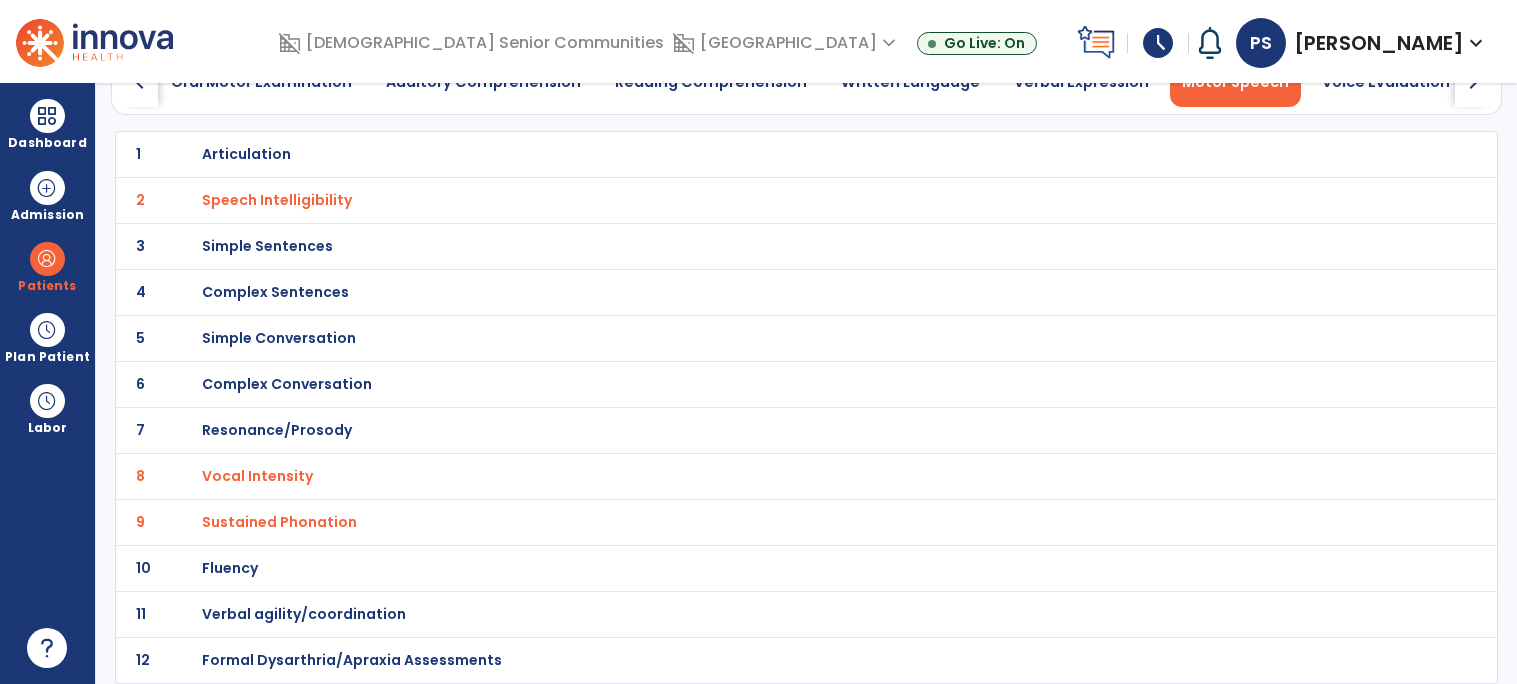 scroll, scrollTop: 0, scrollLeft: 0, axis: both 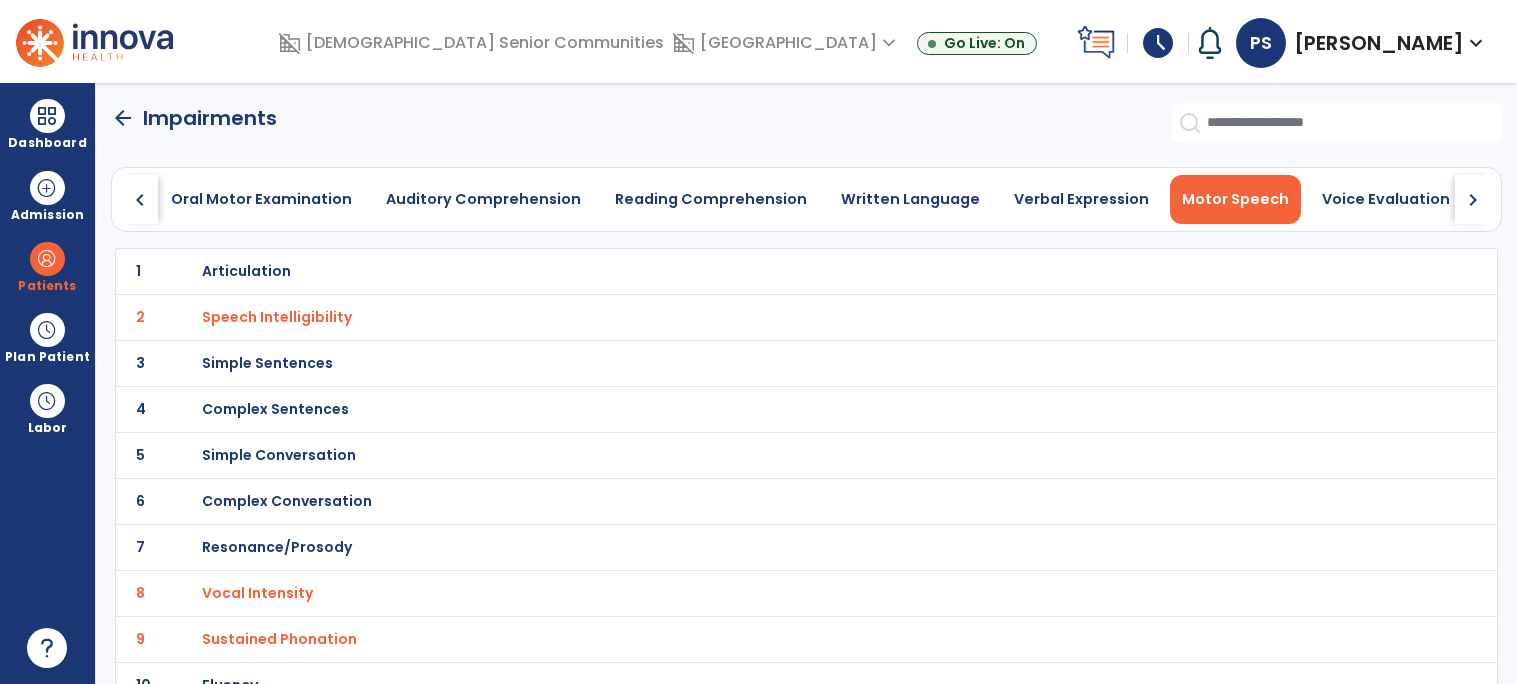 click on "chevron_right" 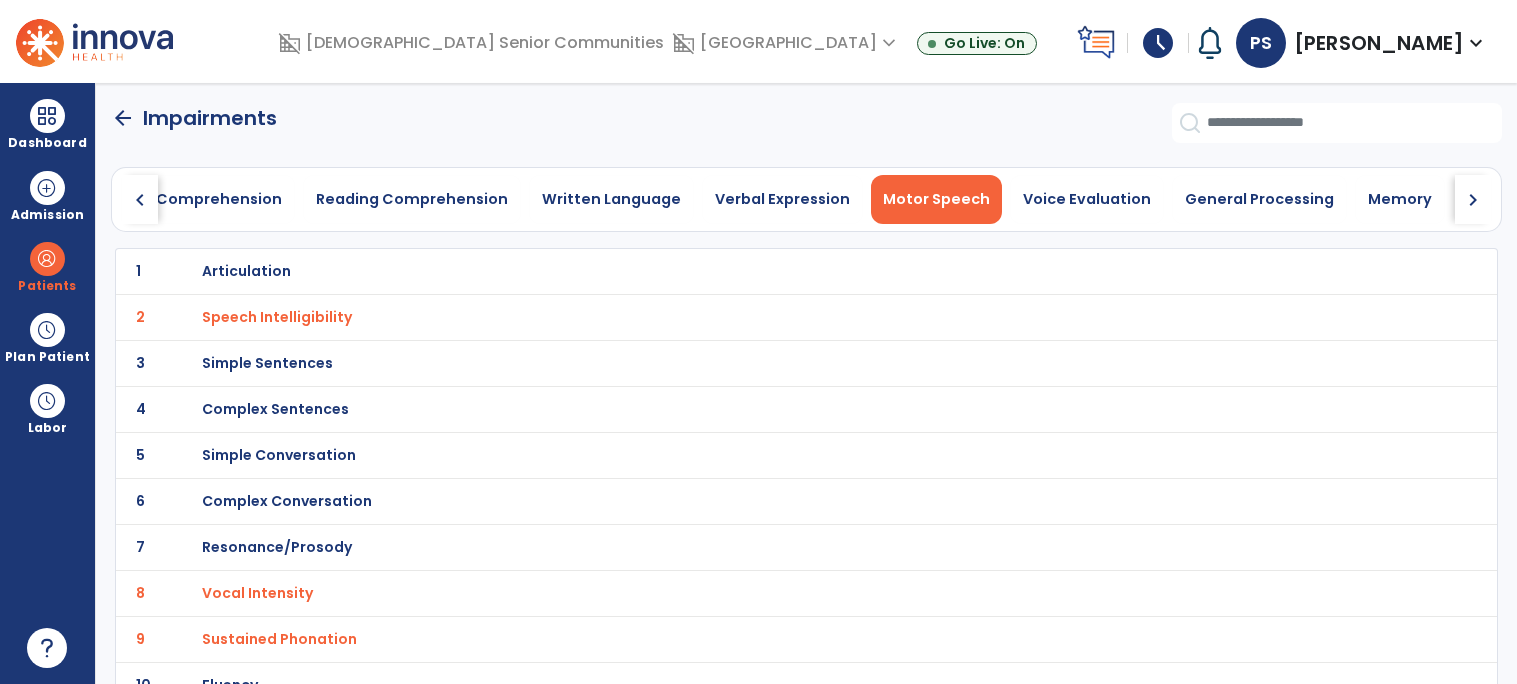 click on "chevron_right" 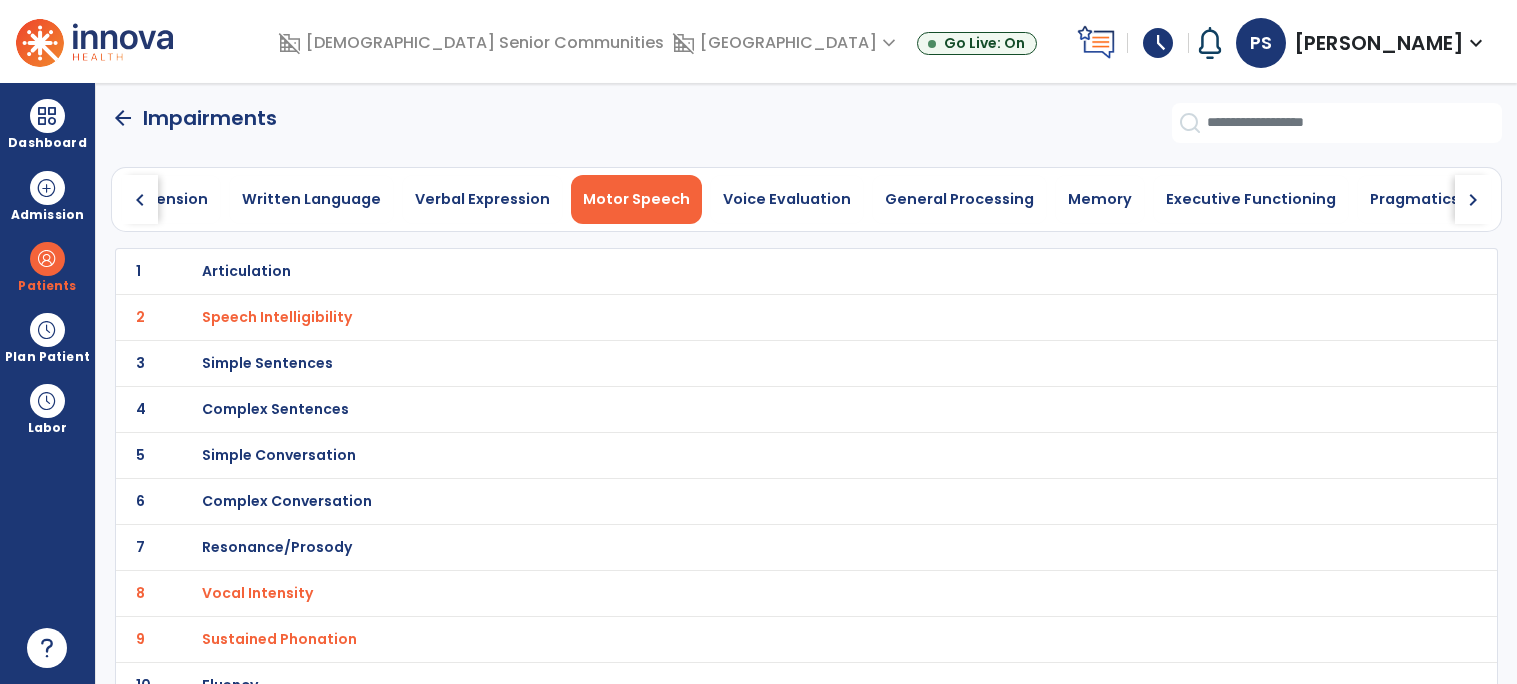click on "chevron_right" 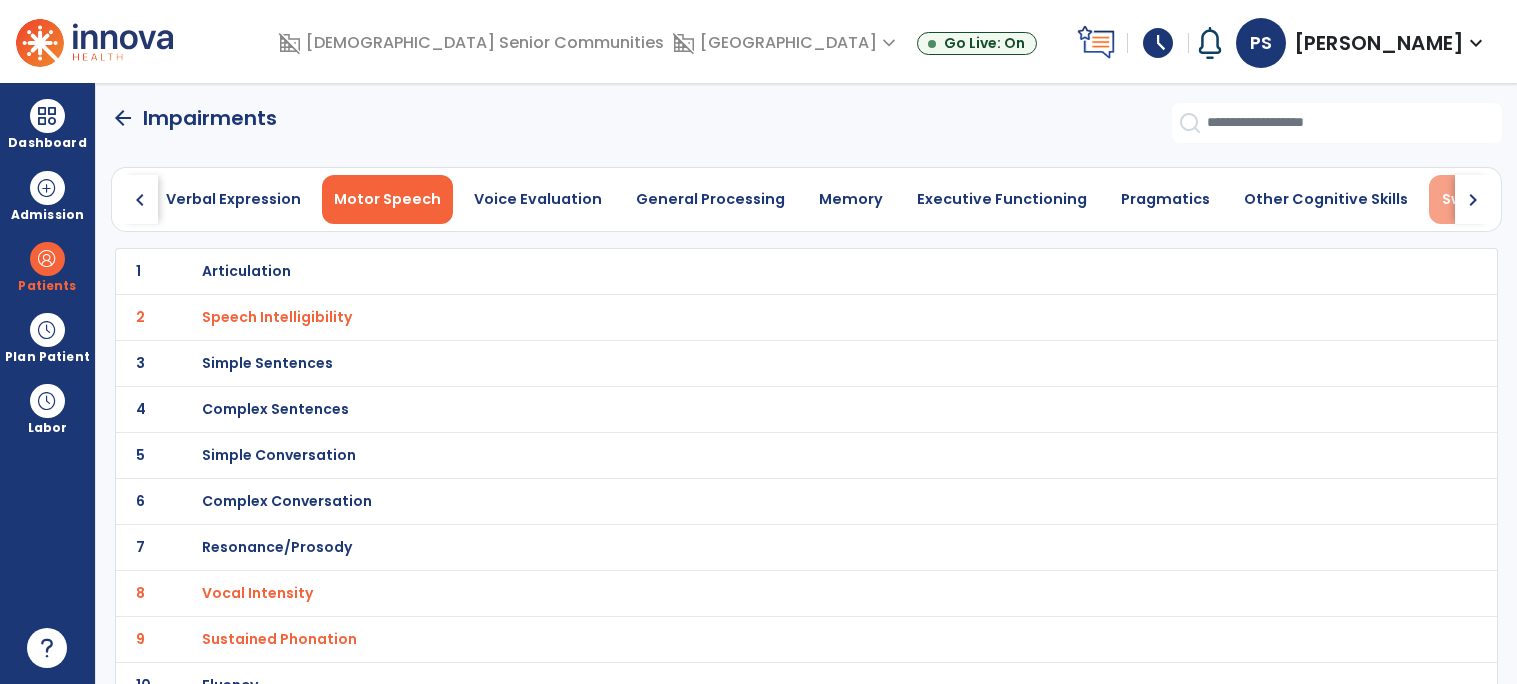 click on "Swallowing" at bounding box center [1484, 199] 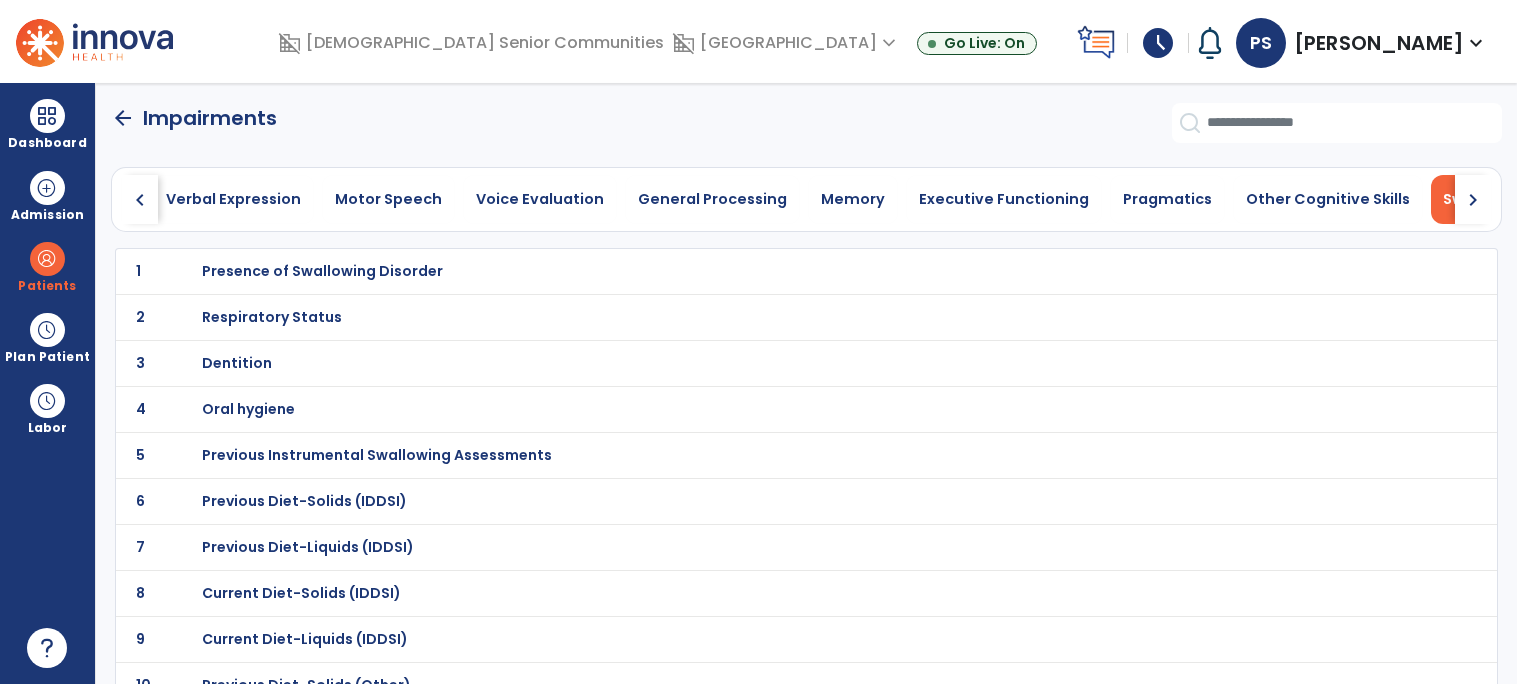 scroll, scrollTop: 0, scrollLeft: 846, axis: horizontal 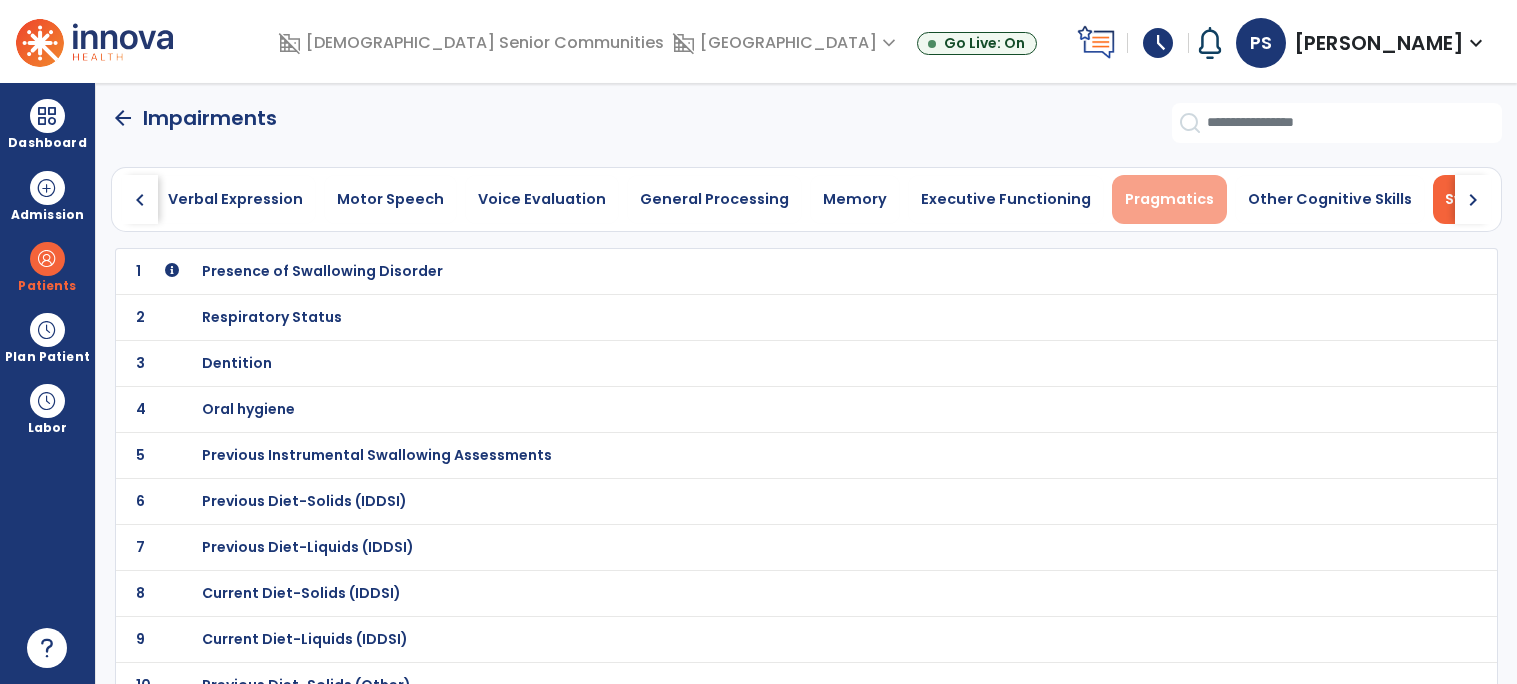 click on "Pragmatics" at bounding box center [1169, 199] 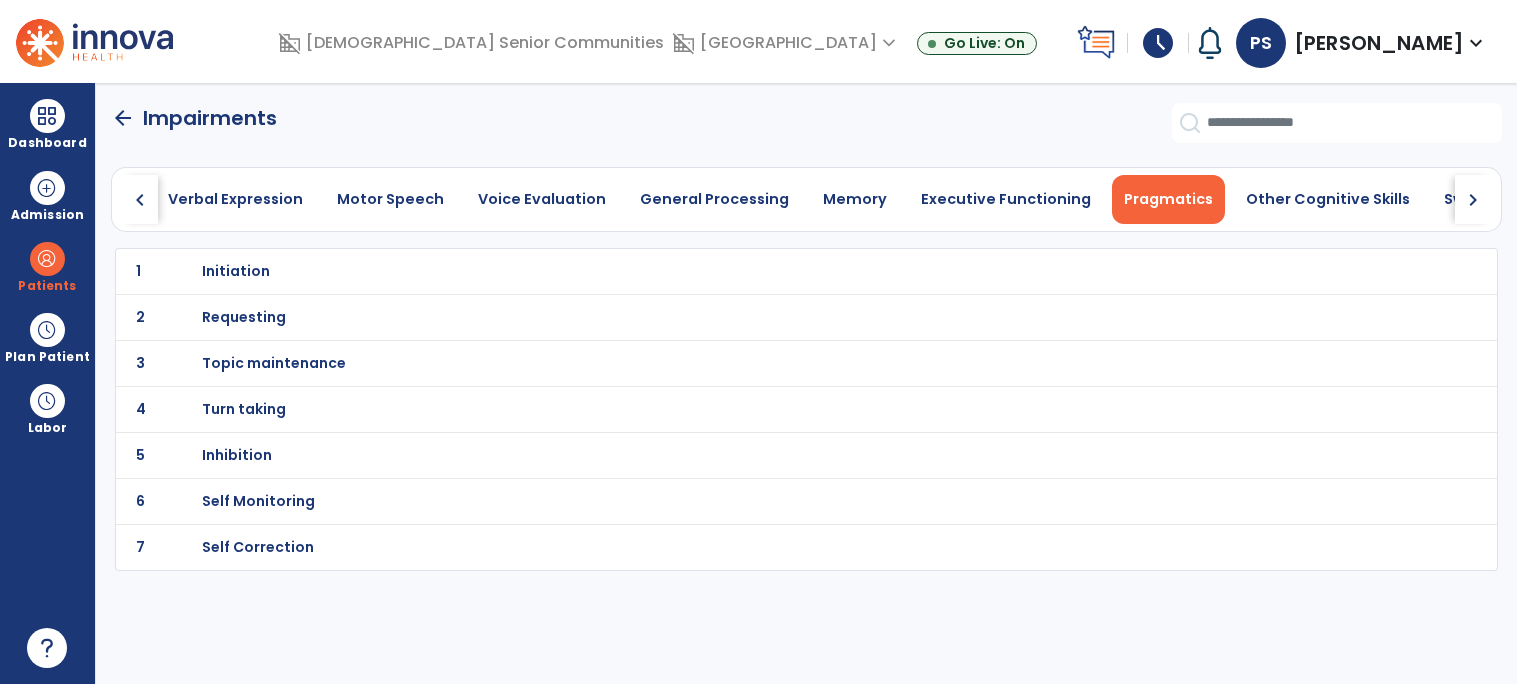 scroll, scrollTop: 0, scrollLeft: 841, axis: horizontal 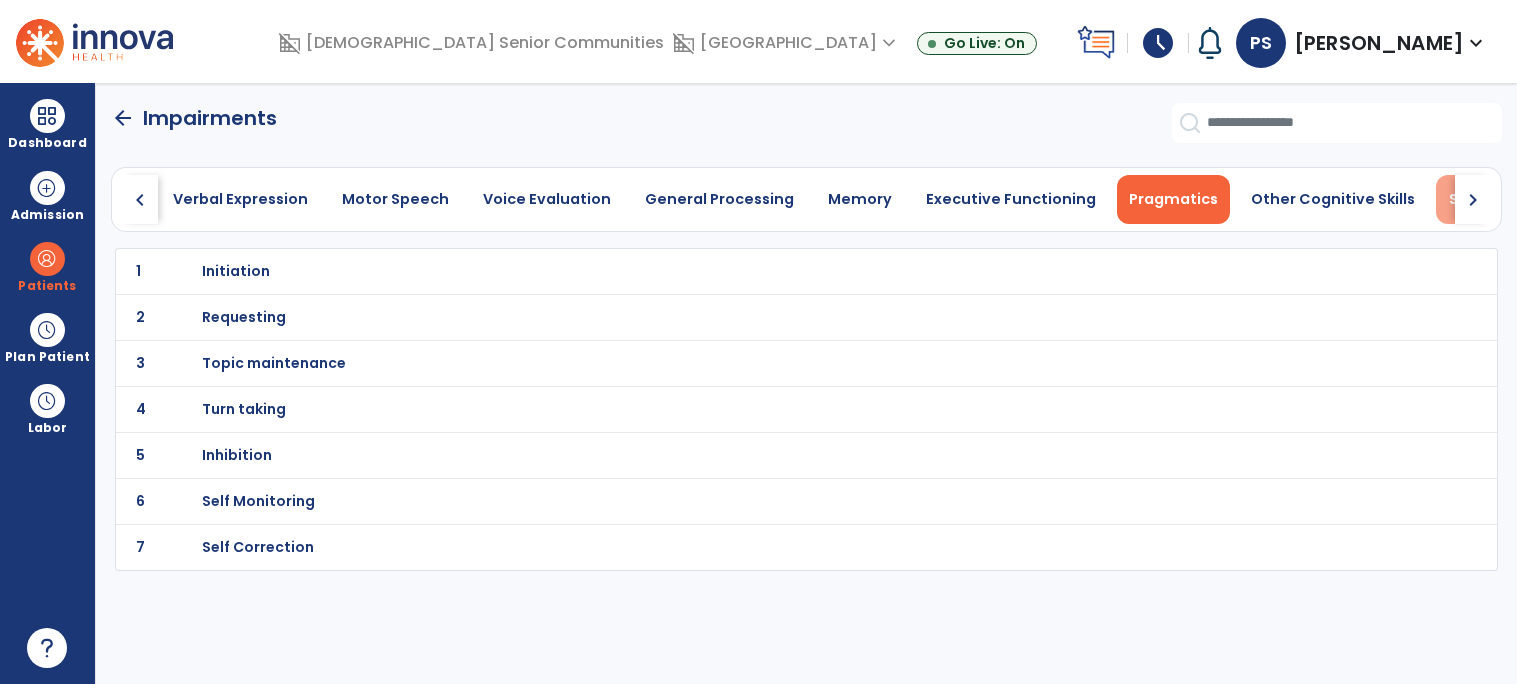 click on "Swallowing" at bounding box center [1491, 199] 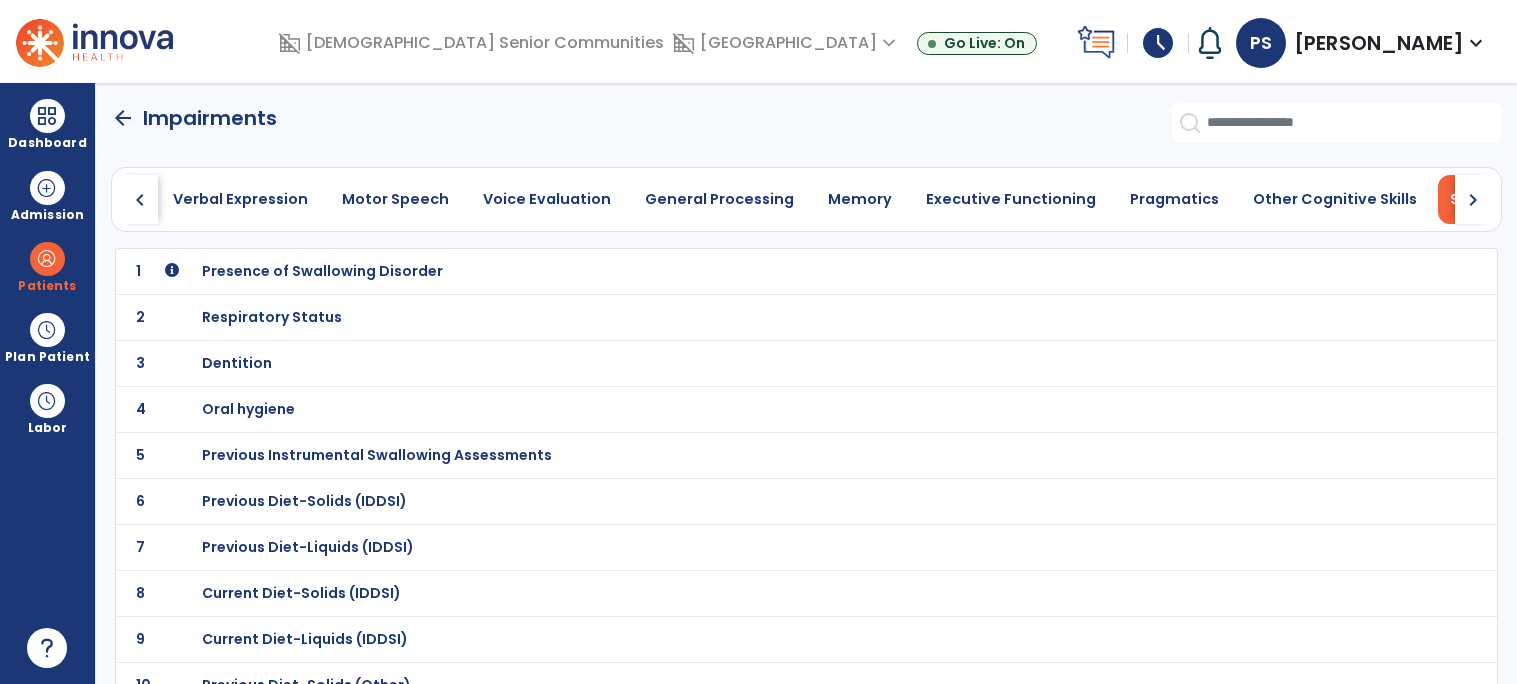 scroll, scrollTop: 218, scrollLeft: 0, axis: vertical 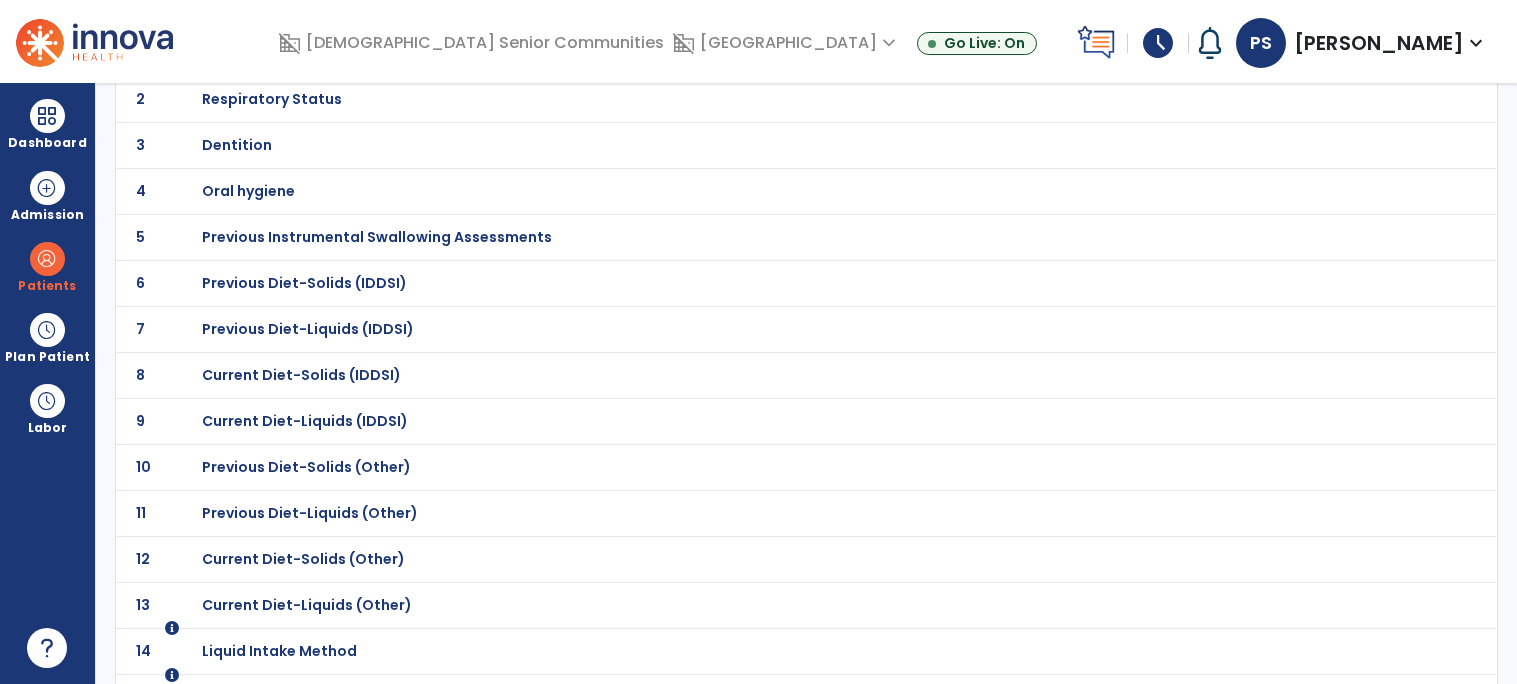 click on "6 Previous Diet-Solids (IDDSI)" 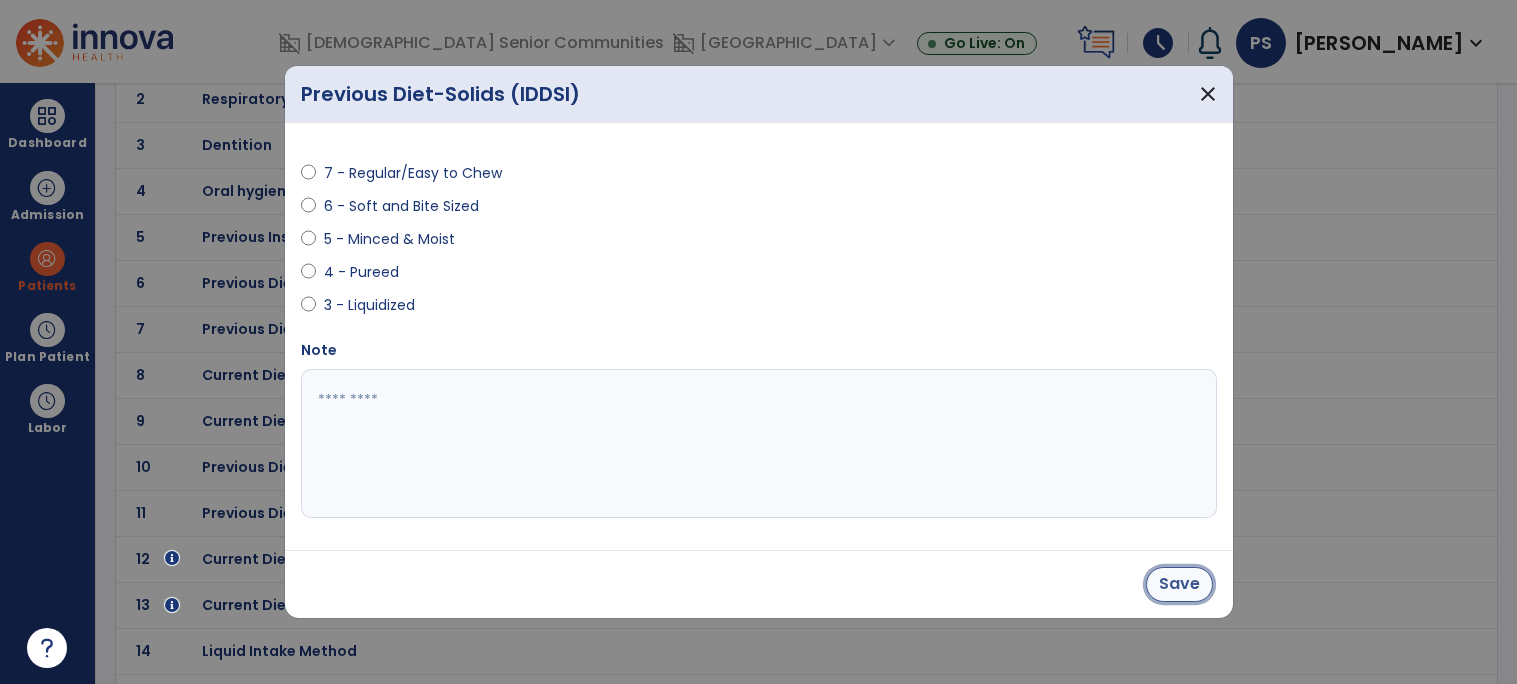 click on "Save" at bounding box center (1179, 584) 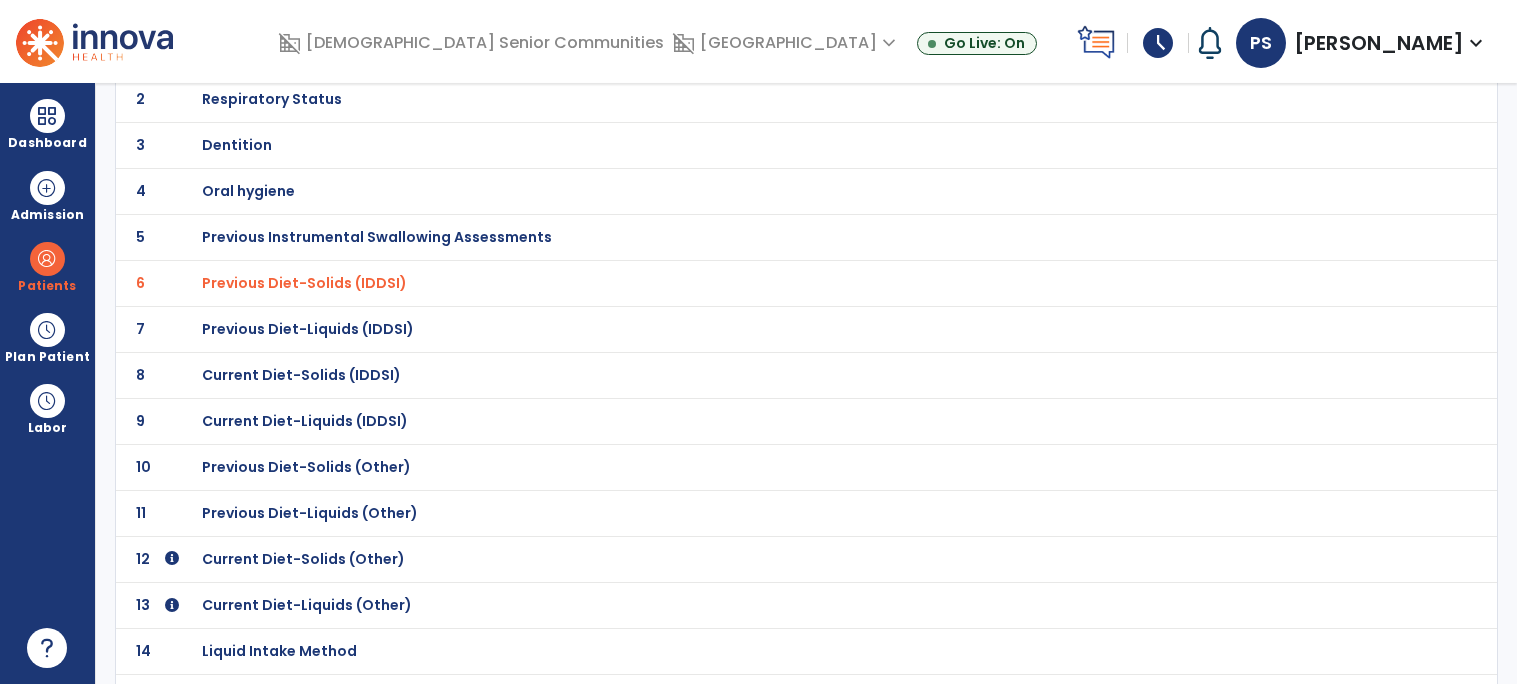 click on "Previous Diet-Liquids (IDDSI)" at bounding box center [762, 53] 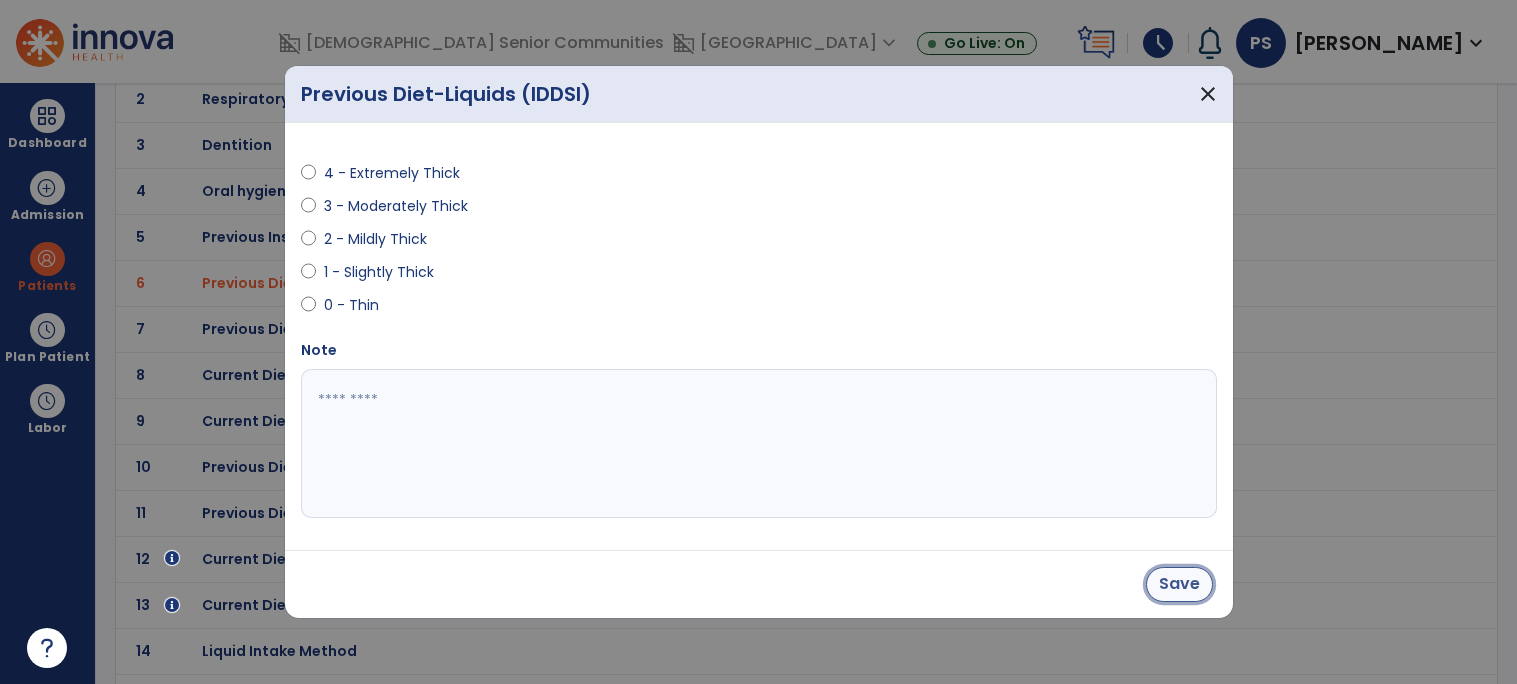 click on "Save" at bounding box center (1179, 584) 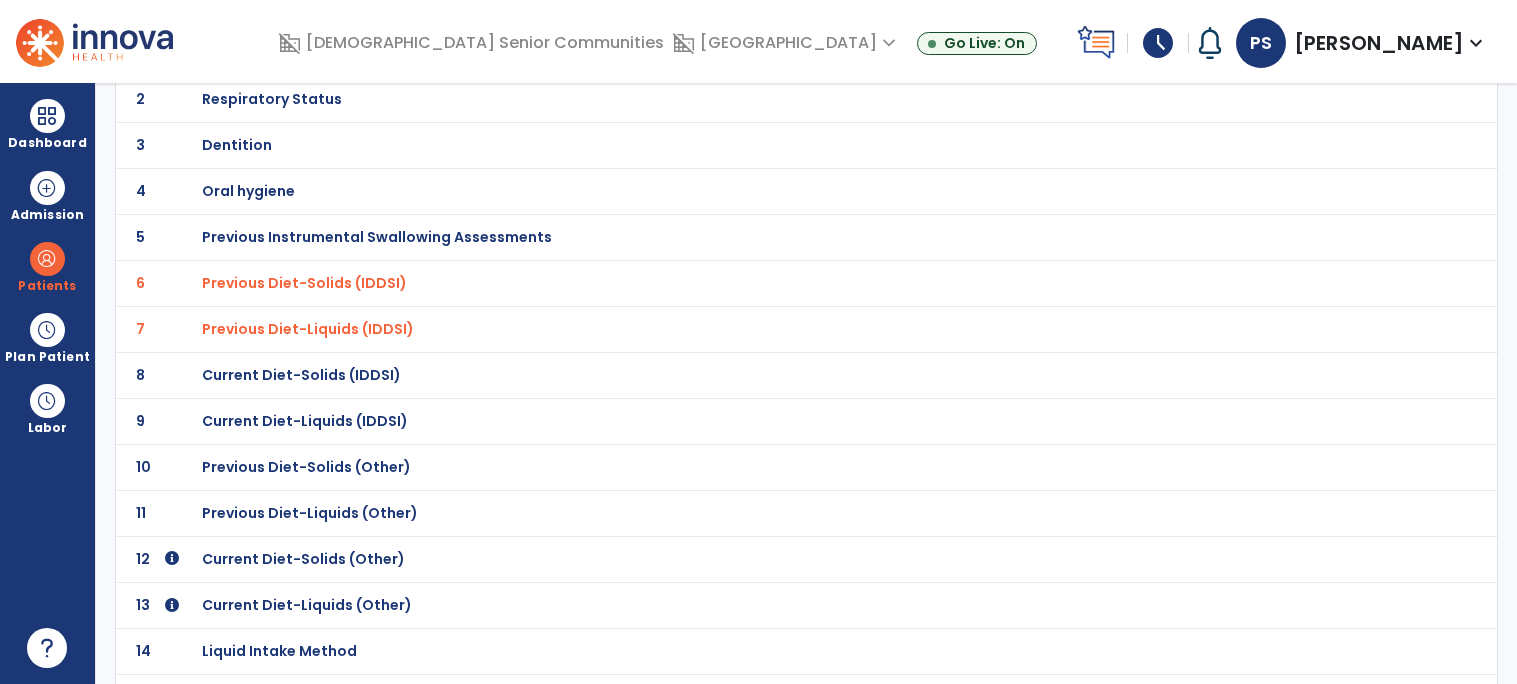 click on "Current Diet-Solids (IDDSI)" at bounding box center (762, 53) 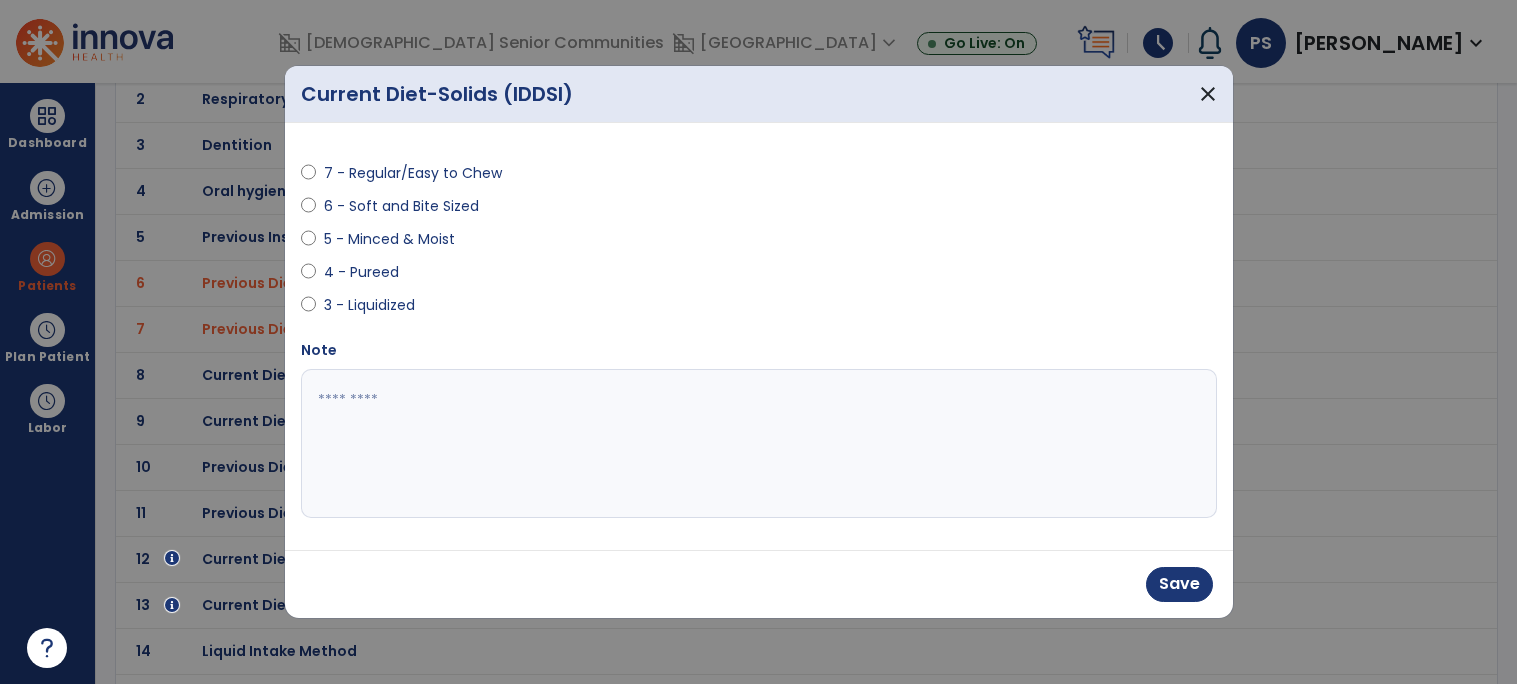 click at bounding box center [759, 444] 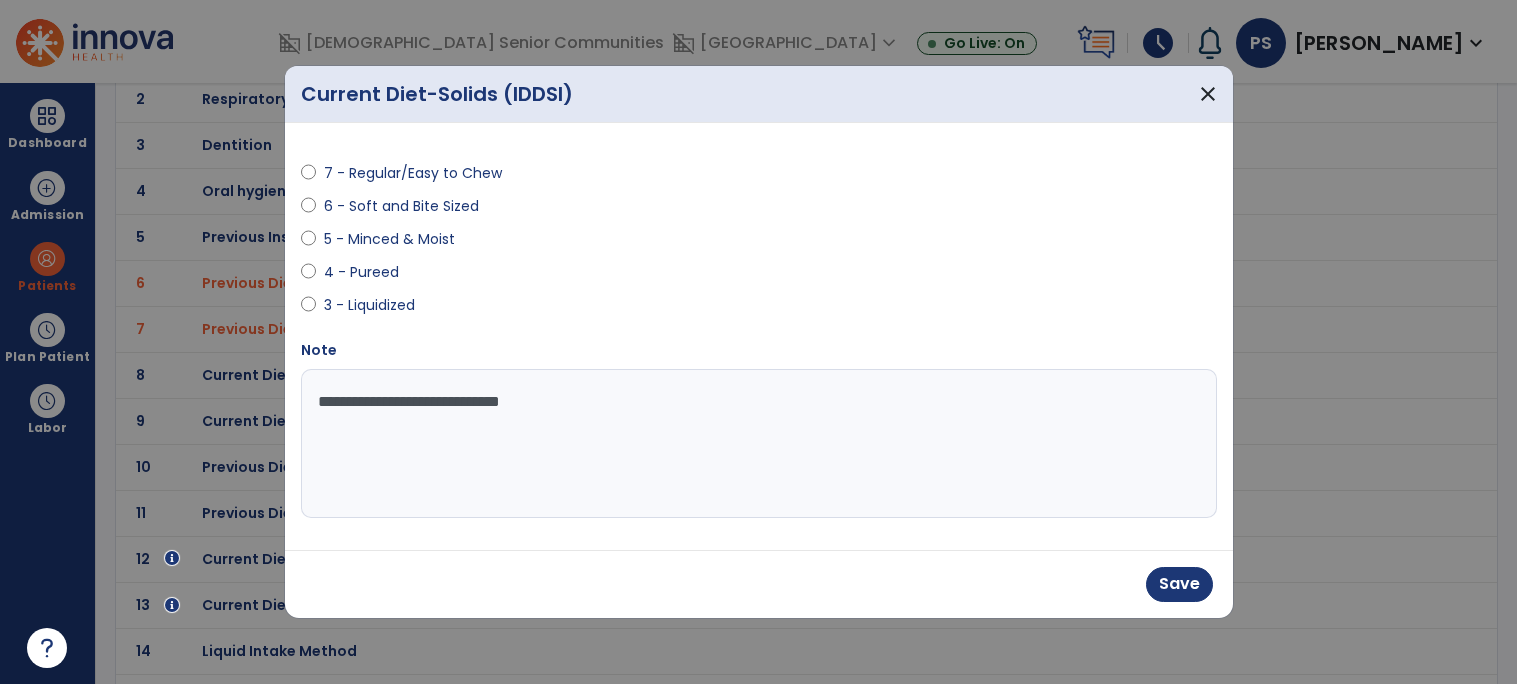 type on "**********" 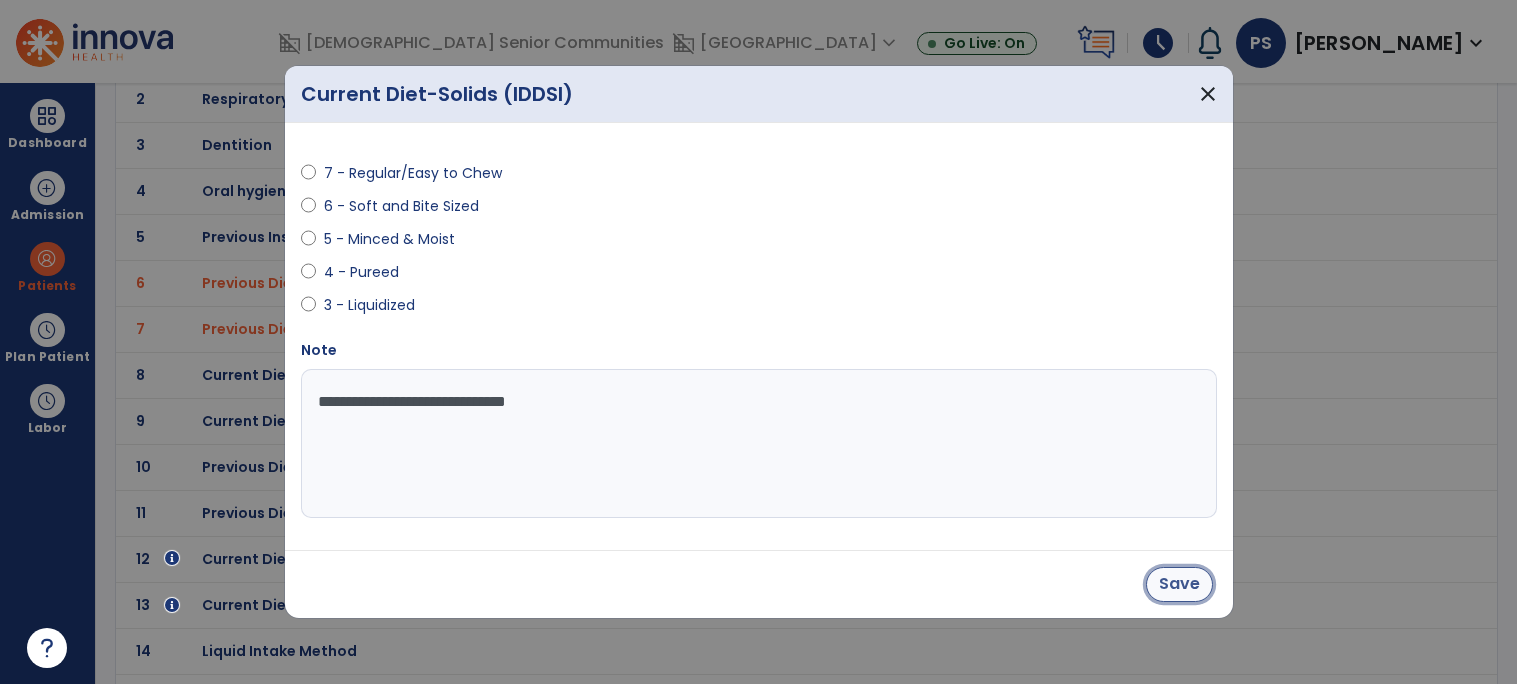 click on "Save" at bounding box center [1179, 584] 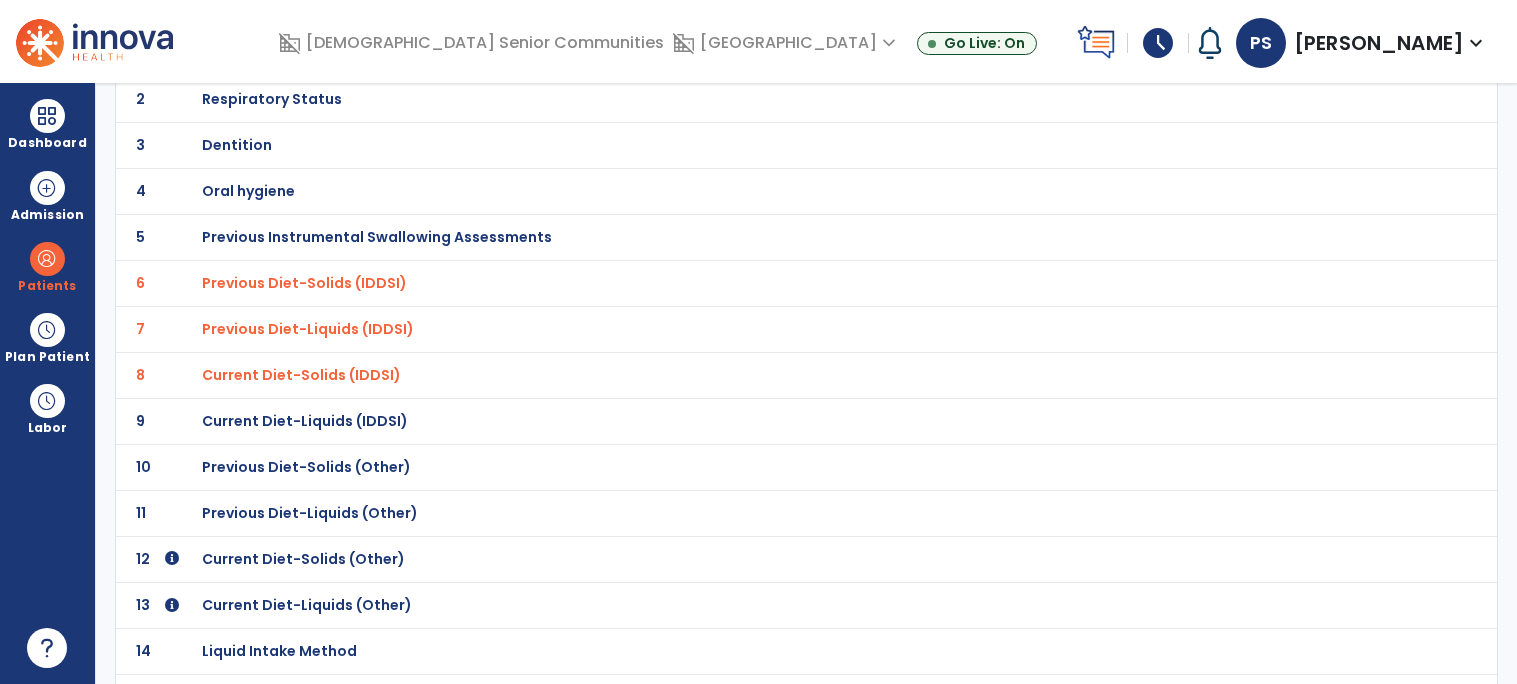 click on "9 Current Diet-Liquids (IDDSI)" 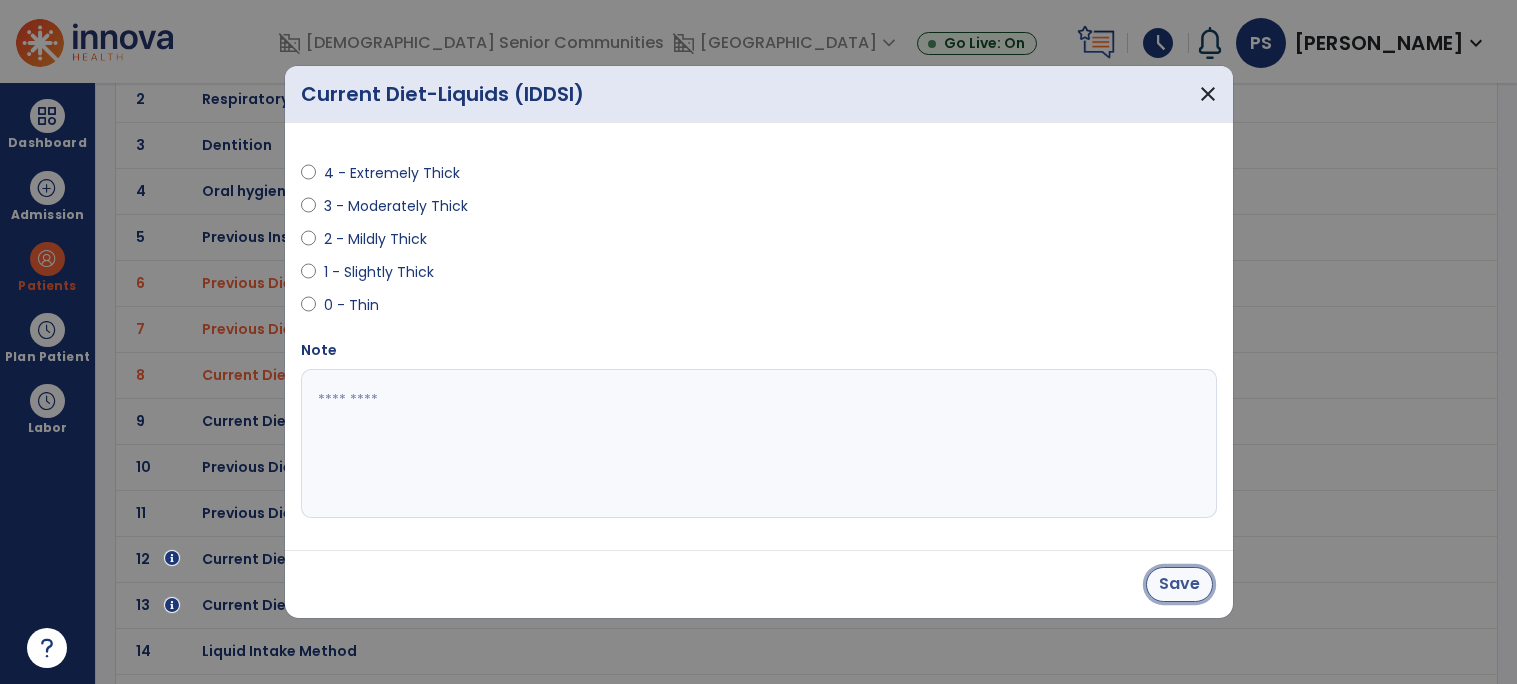 click on "Save" at bounding box center (1179, 584) 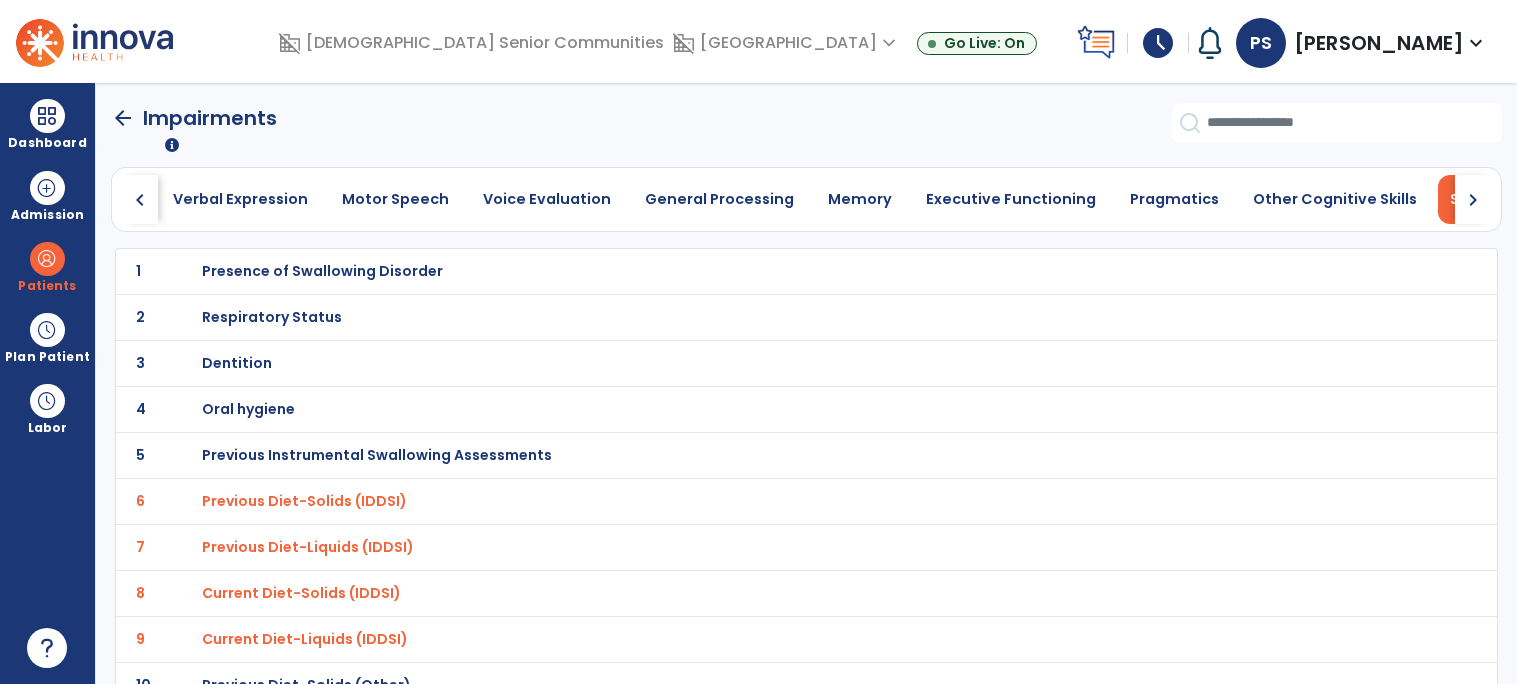 scroll, scrollTop: 486, scrollLeft: 0, axis: vertical 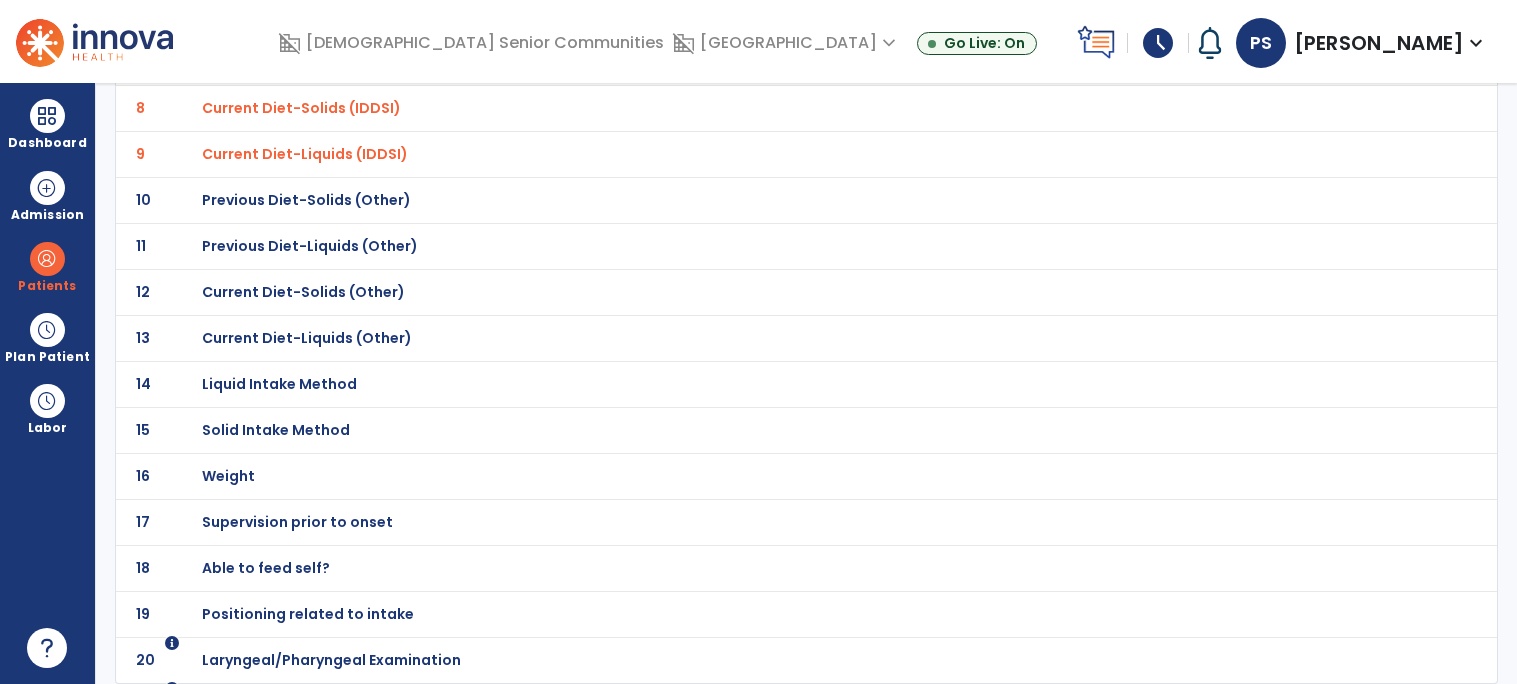 click on "Laryngeal/Pharyngeal Examination" at bounding box center [322, -214] 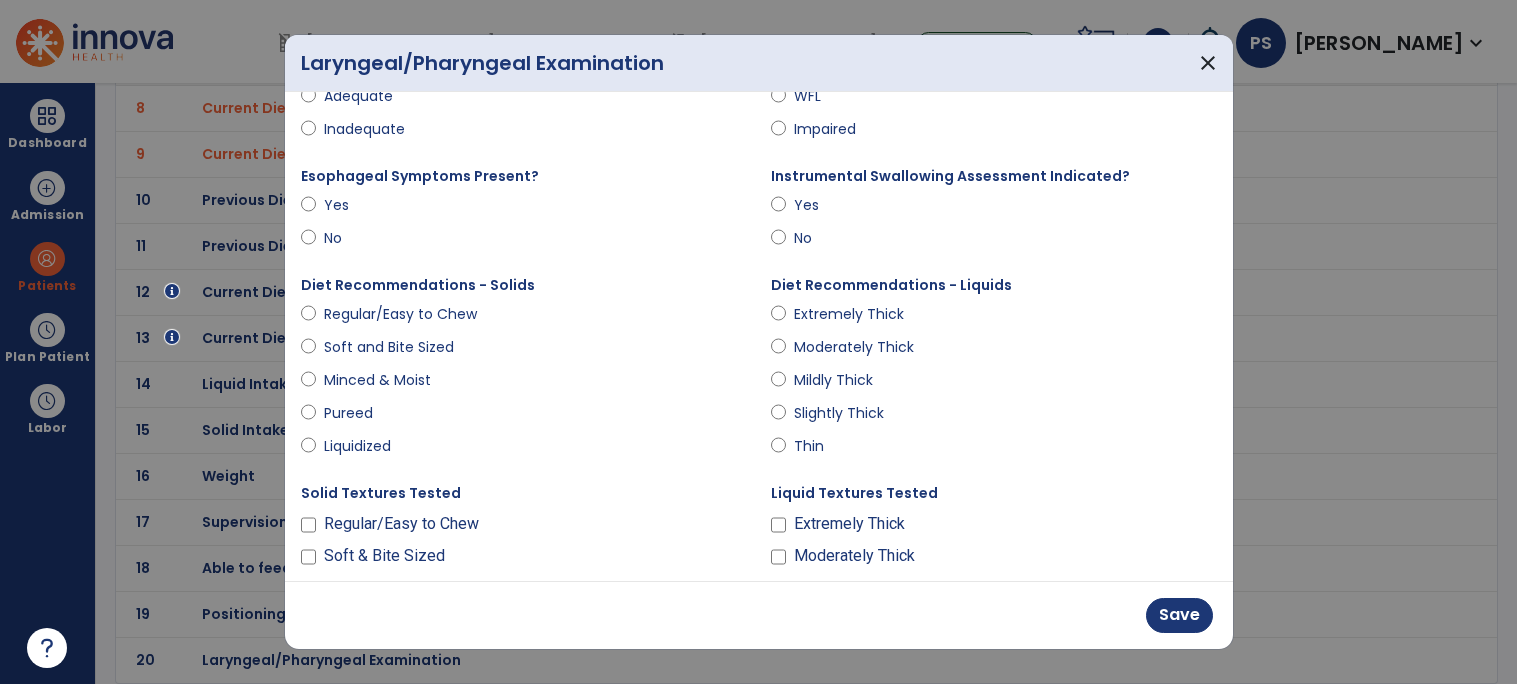 scroll, scrollTop: 164, scrollLeft: 0, axis: vertical 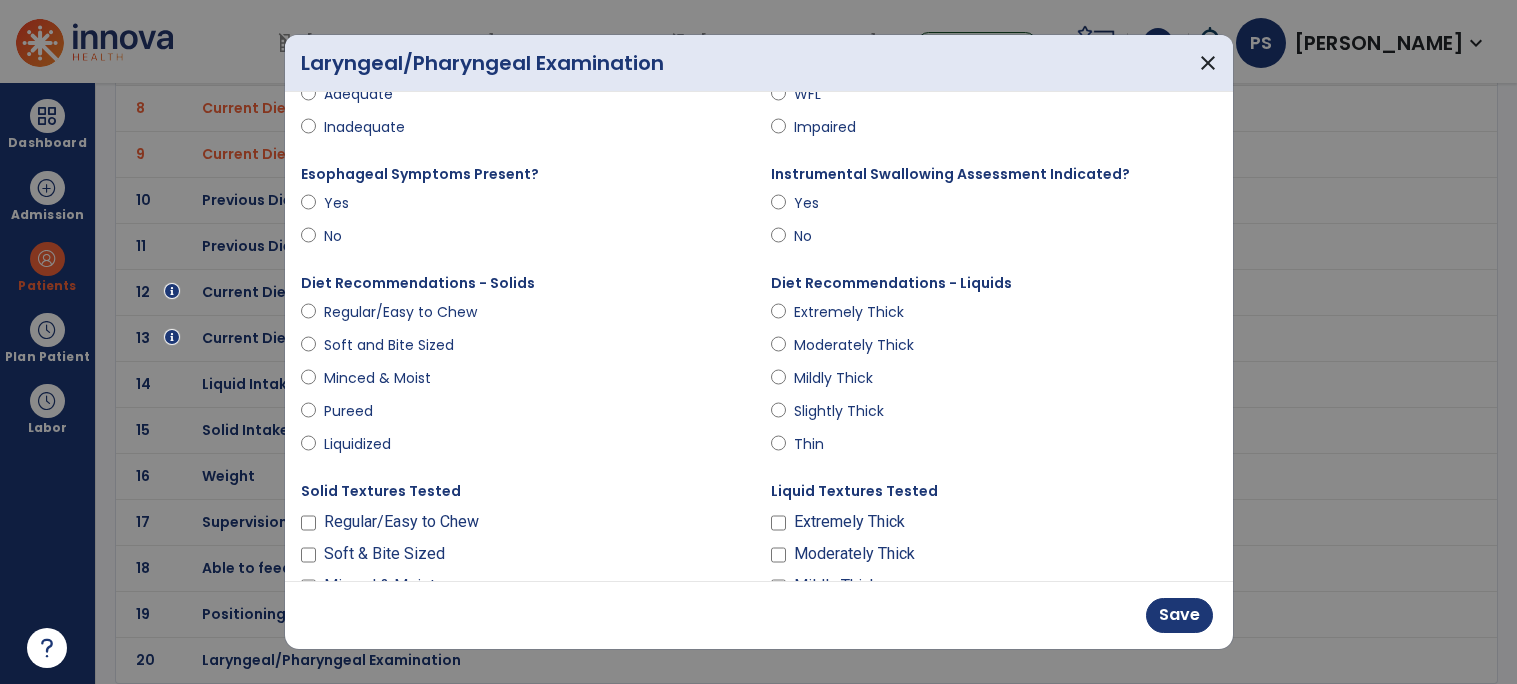 click on "No" at bounding box center (994, 240) 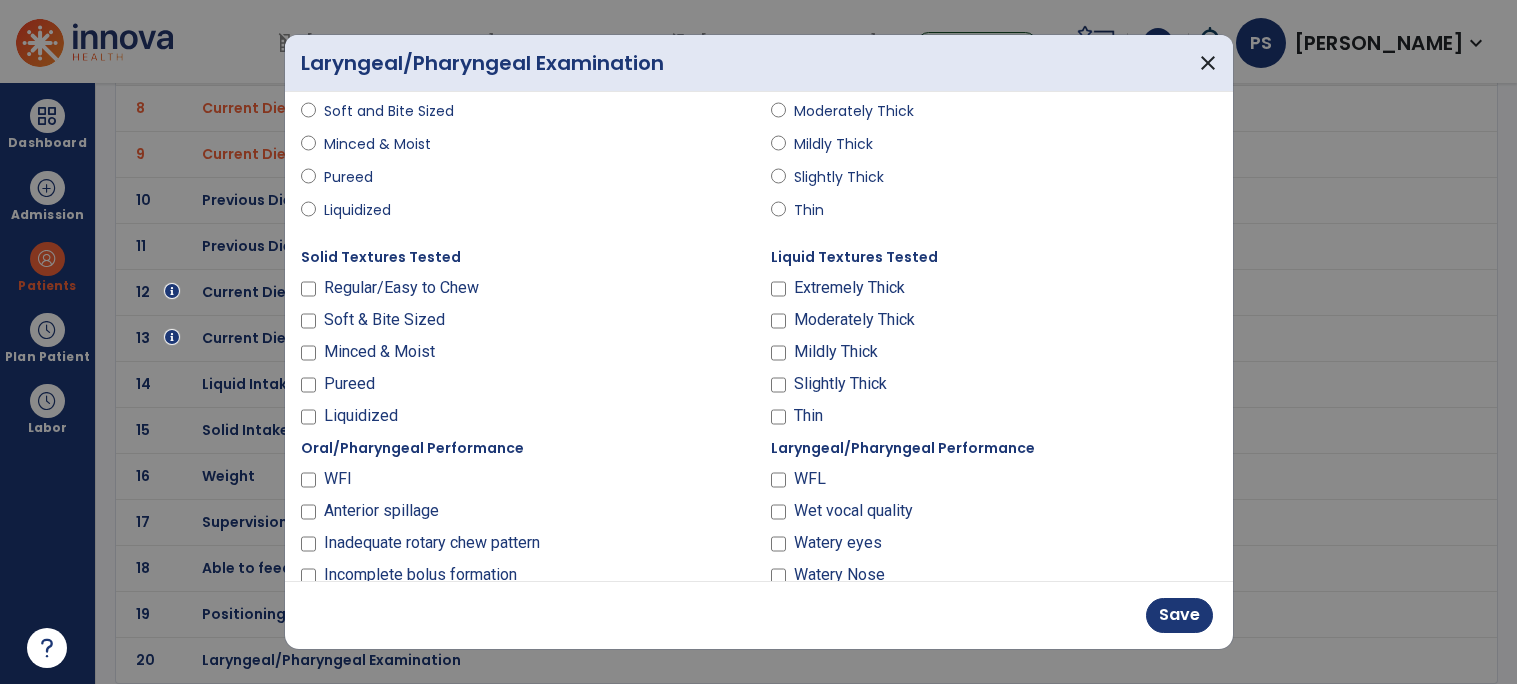 scroll, scrollTop: 405, scrollLeft: 0, axis: vertical 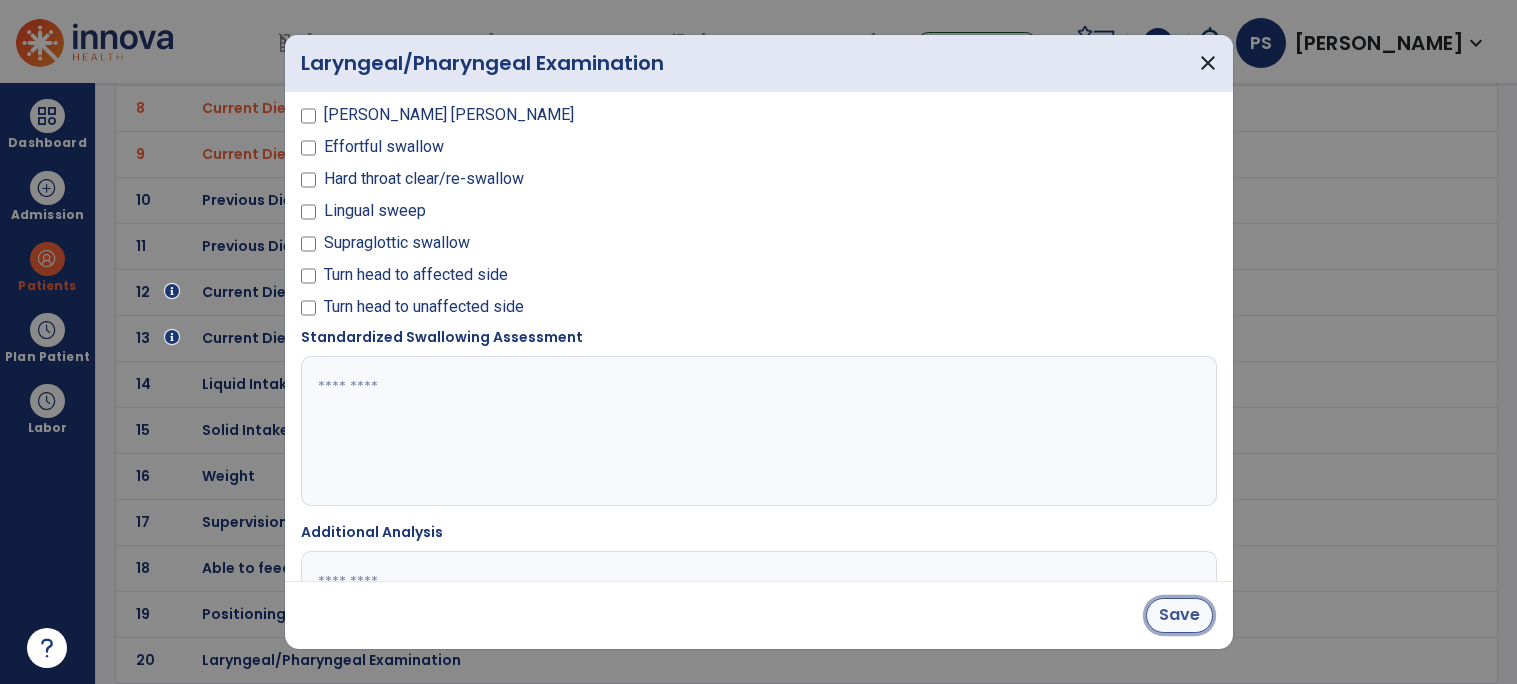 click on "Save" at bounding box center [1179, 615] 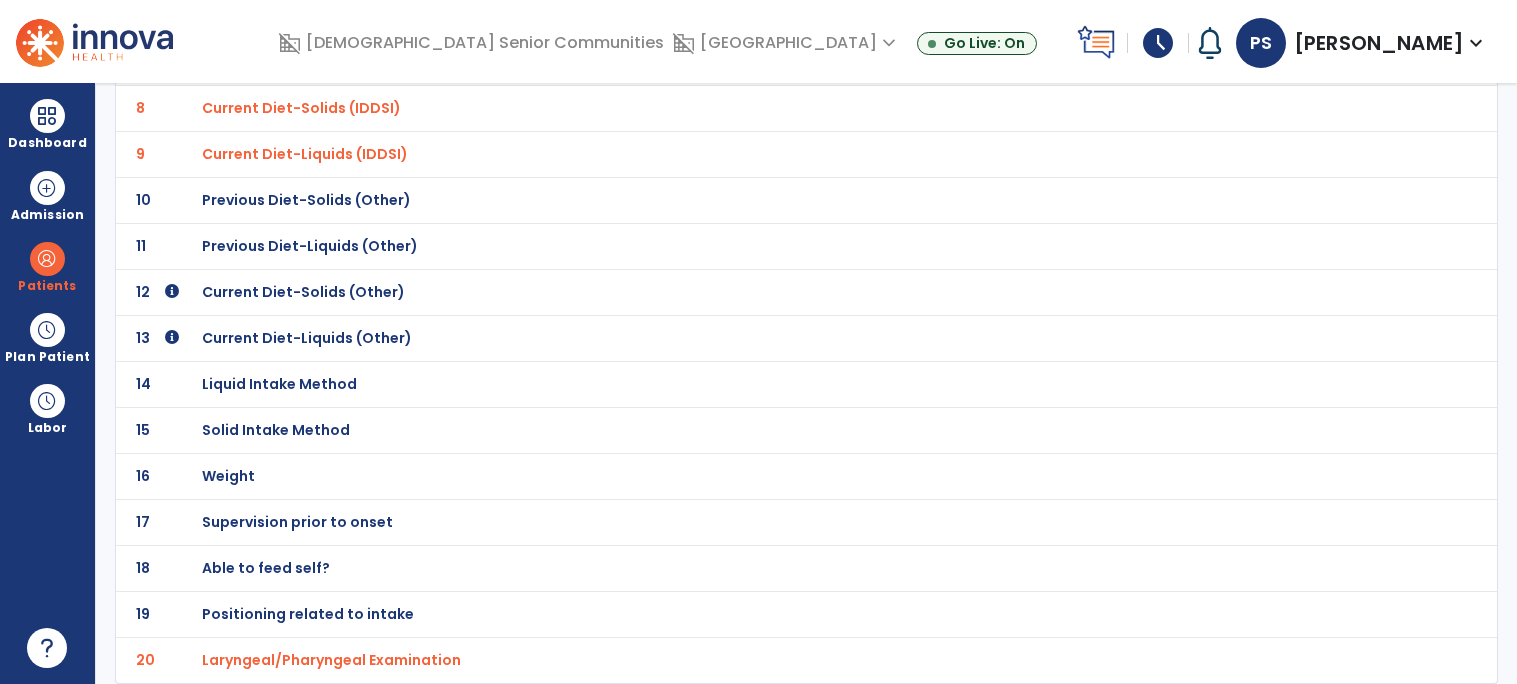 scroll, scrollTop: 0, scrollLeft: 0, axis: both 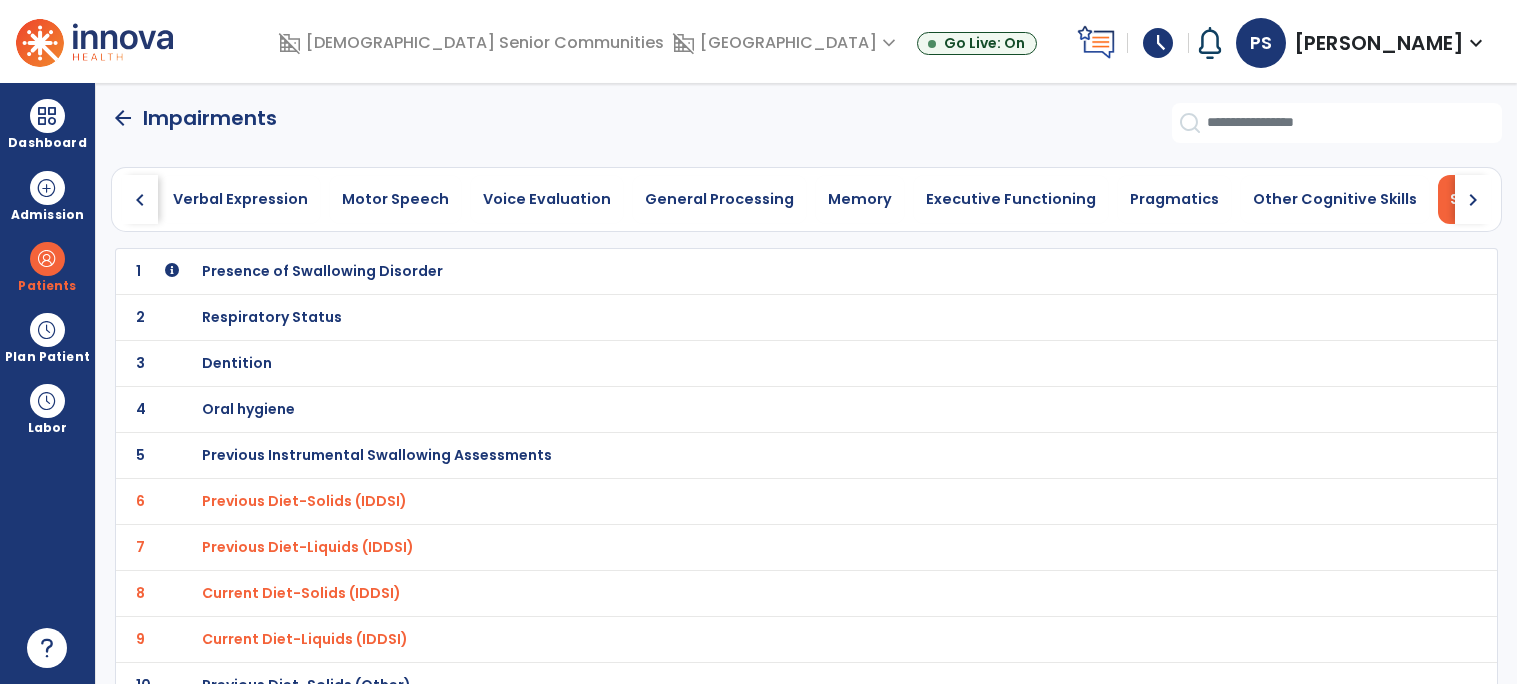 click on "chevron_left" 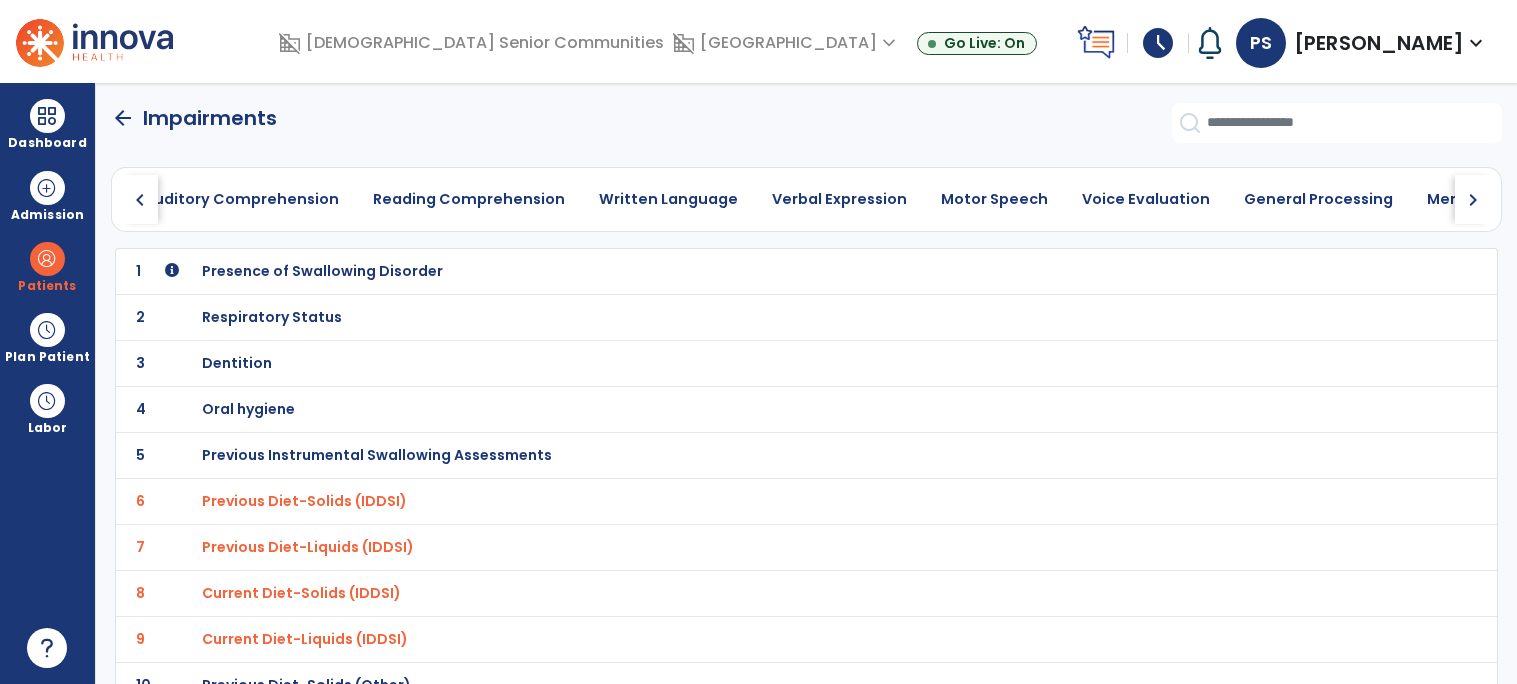 click on "chevron_left" 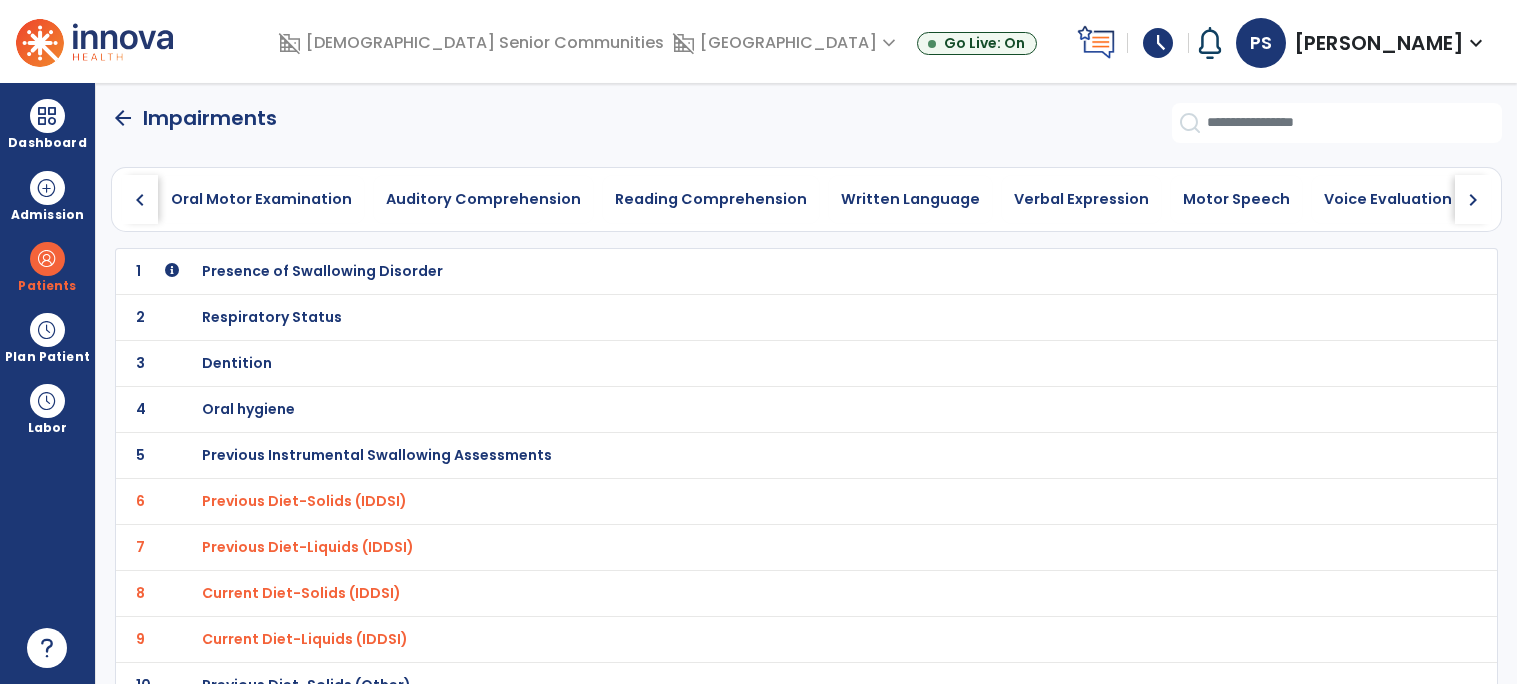 click on "chevron_left" 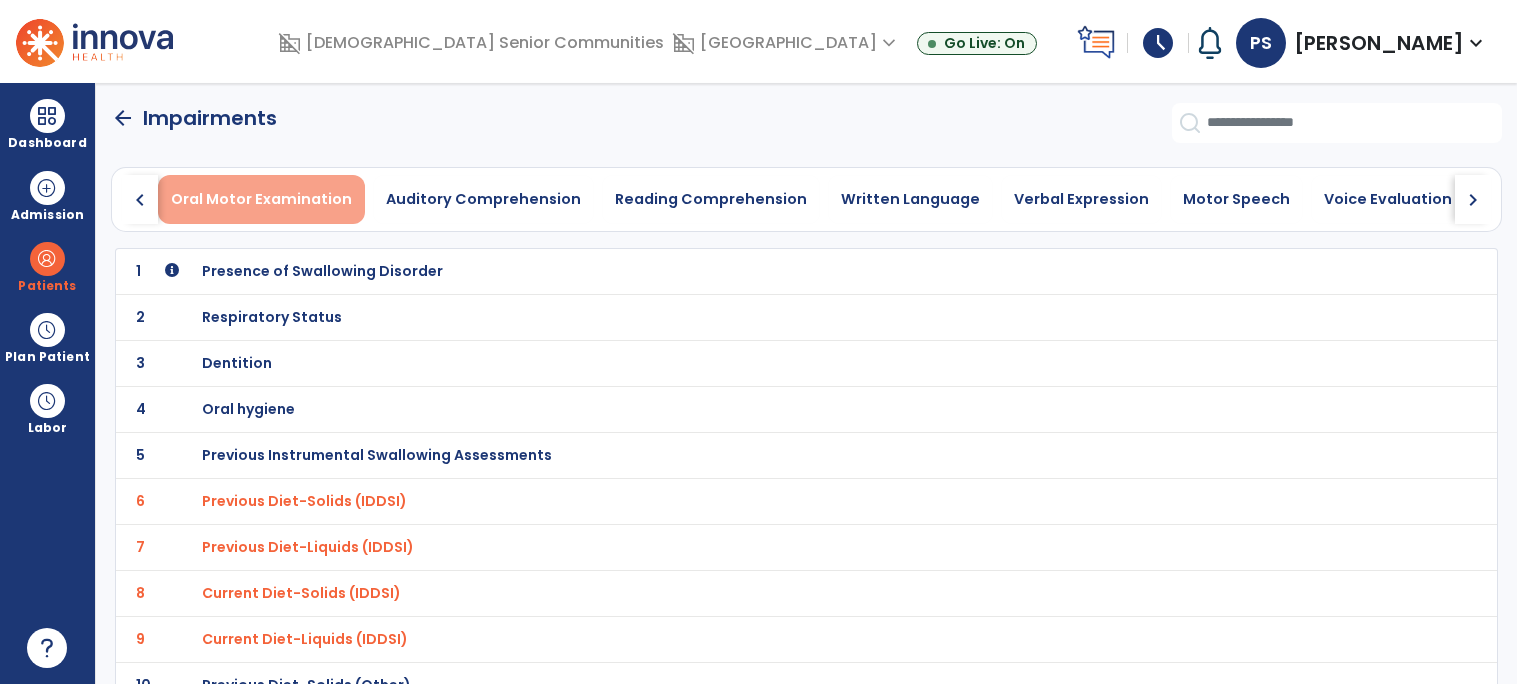 click on "Oral Motor Examination" at bounding box center (261, 199) 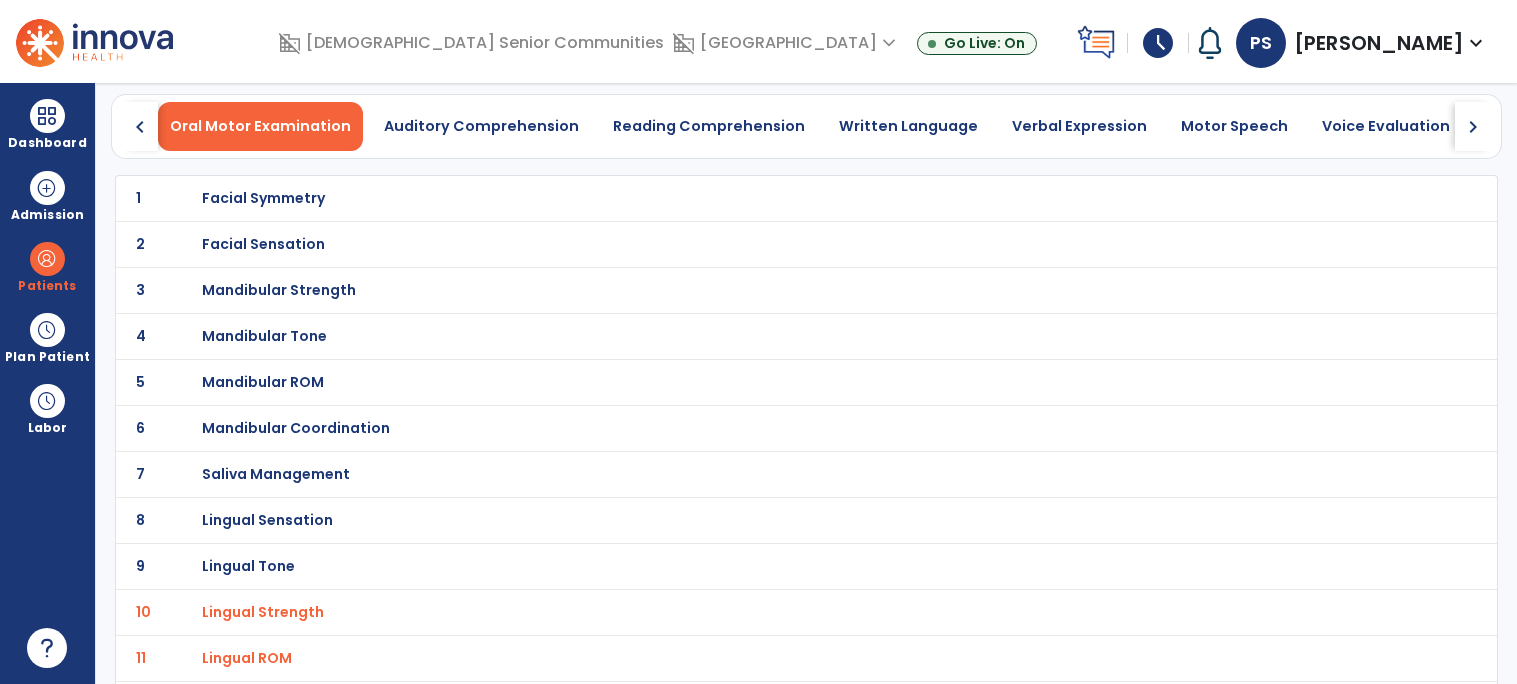 scroll, scrollTop: 0, scrollLeft: 0, axis: both 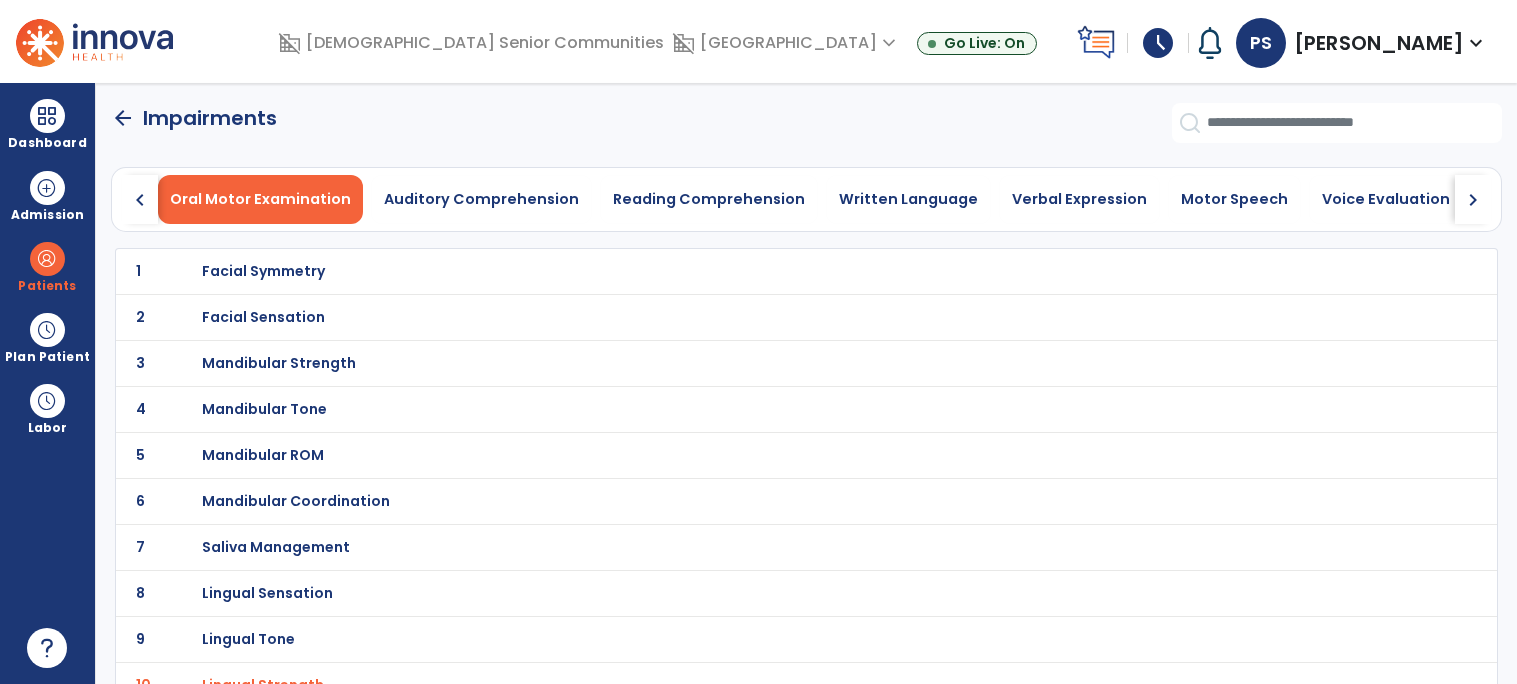 click on "arrow_back" 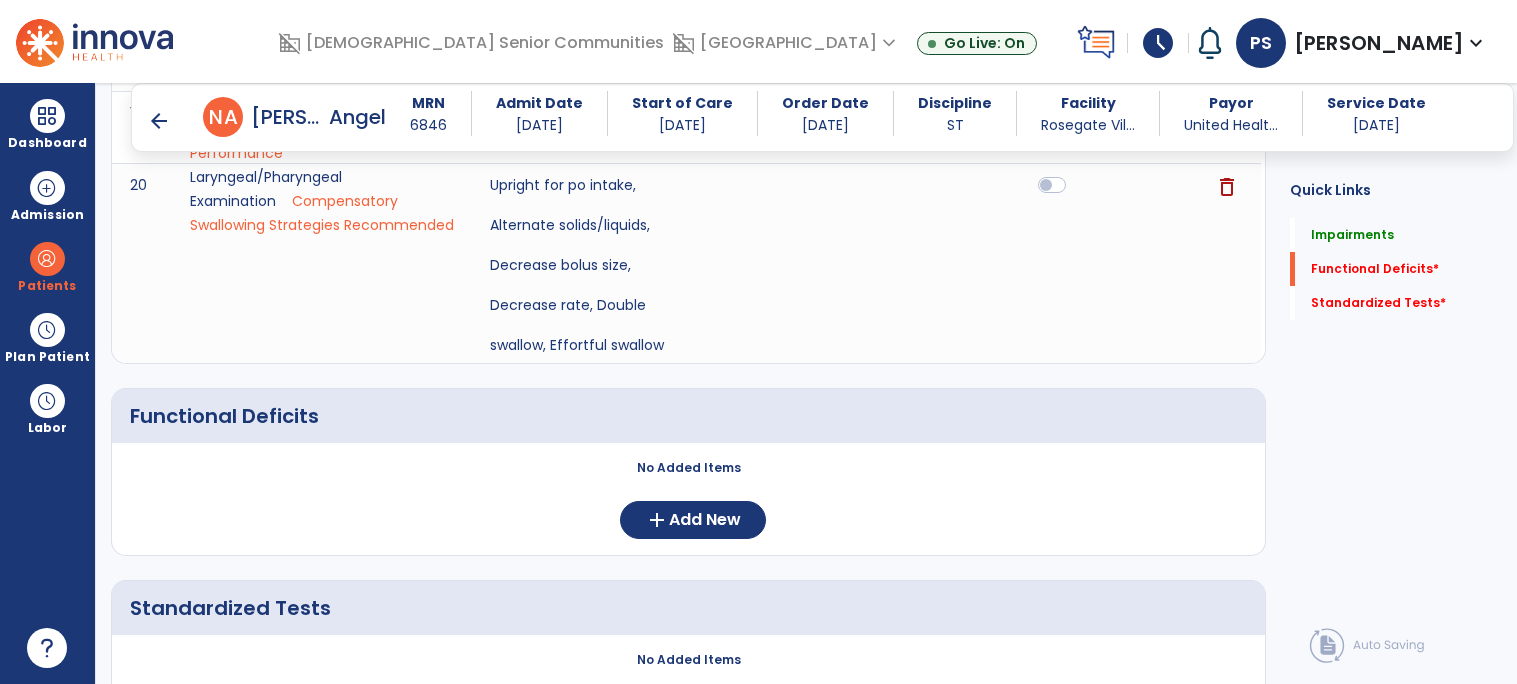 scroll, scrollTop: 1407, scrollLeft: 0, axis: vertical 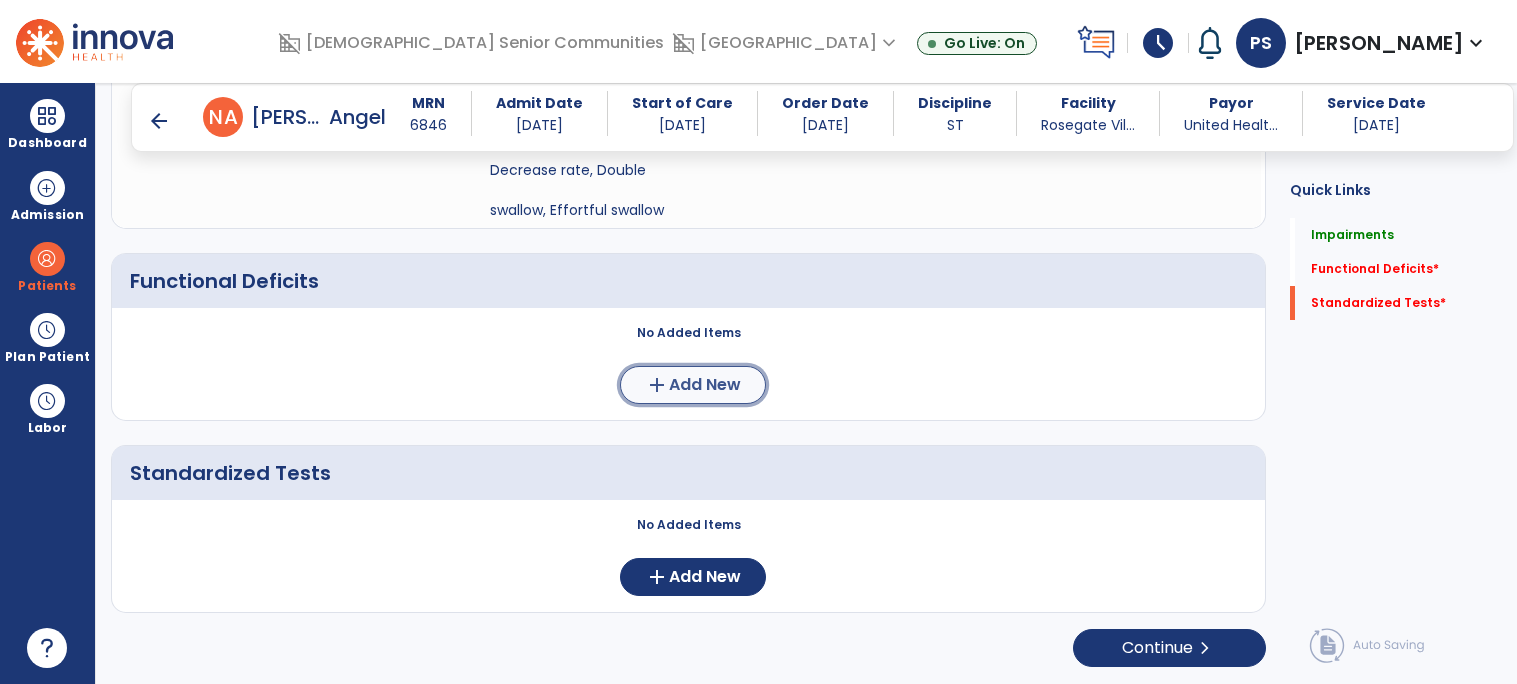 click on "add  Add New" 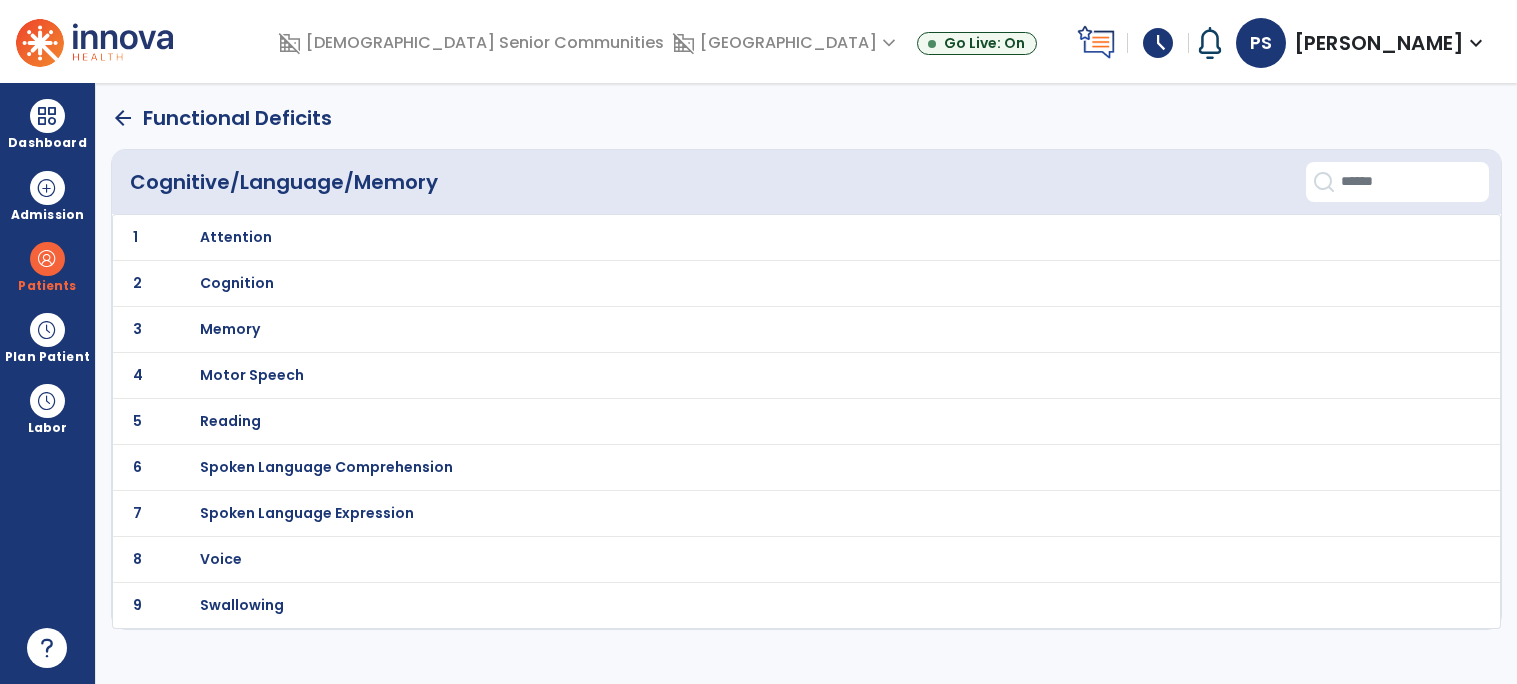 scroll, scrollTop: 0, scrollLeft: 0, axis: both 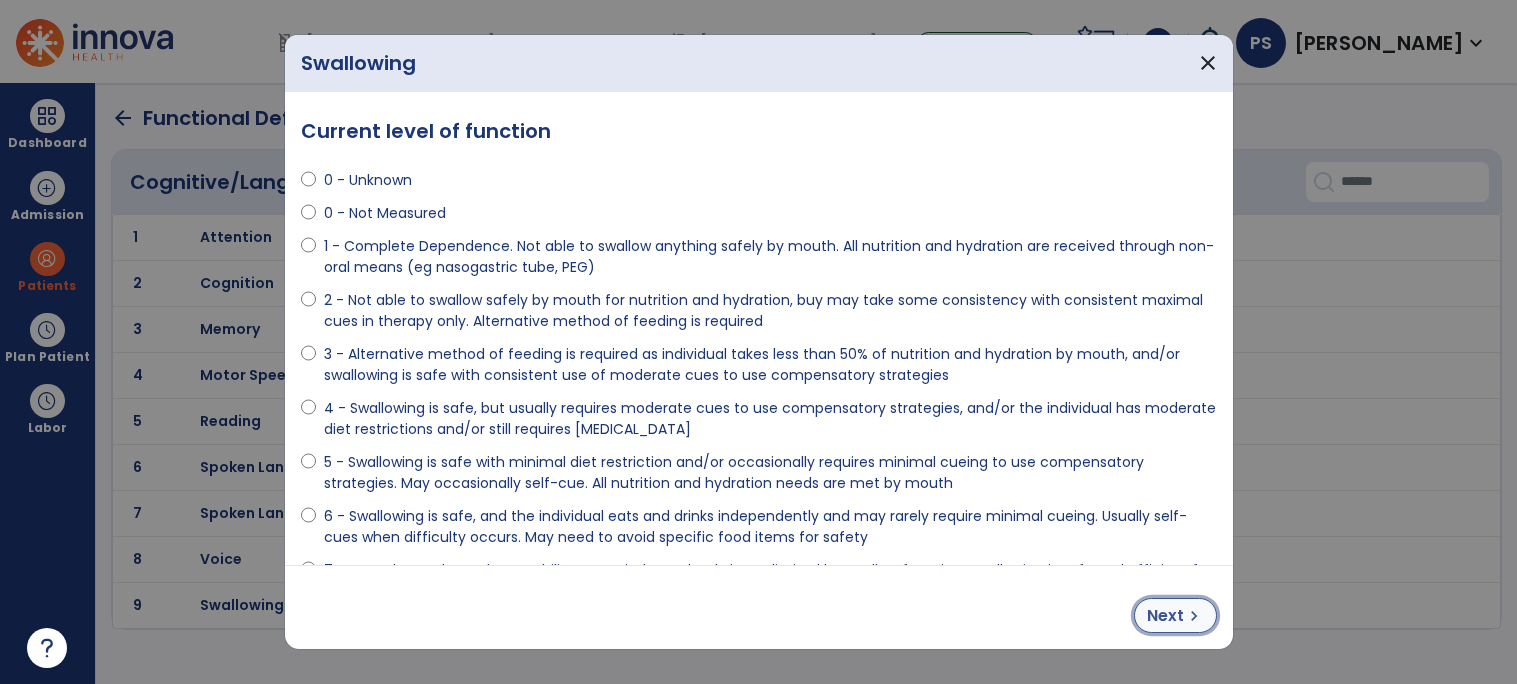 click on "chevron_right" at bounding box center (1194, 616) 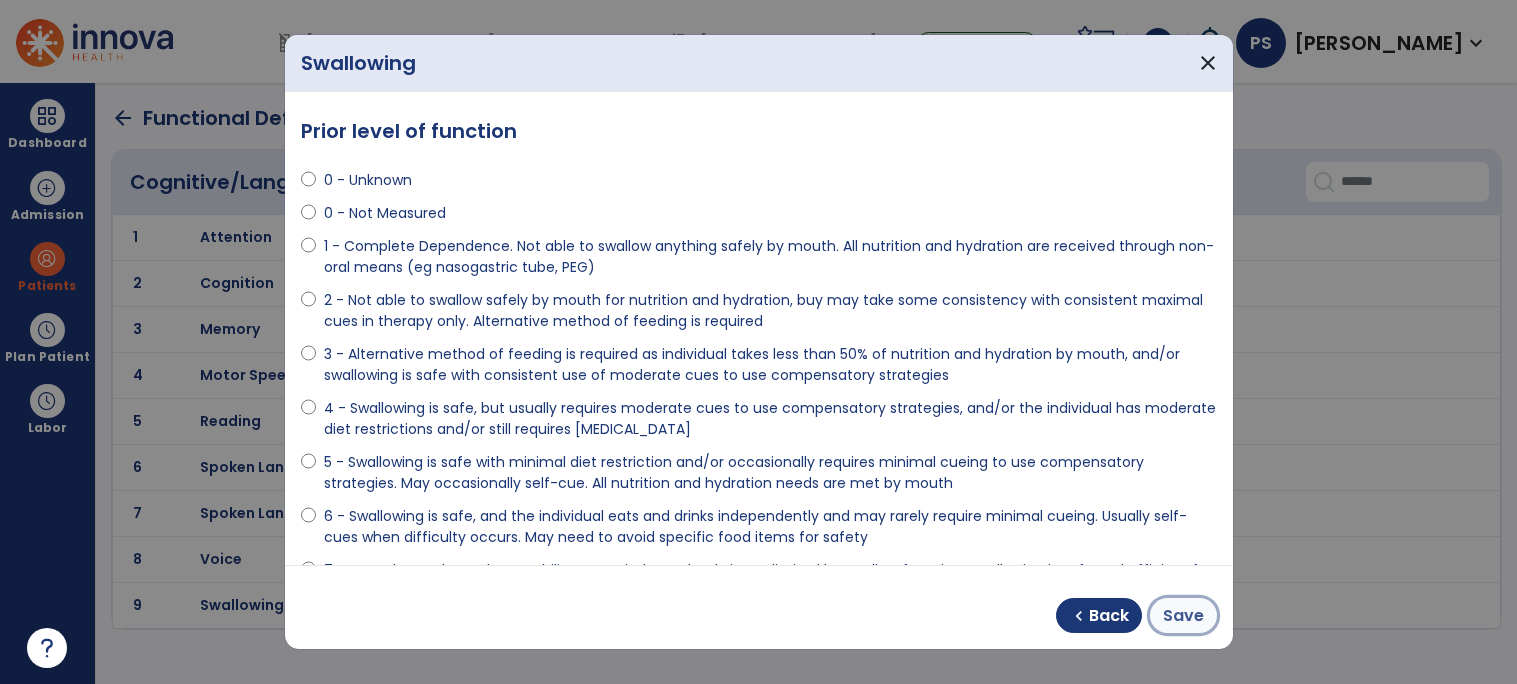 click on "Save" at bounding box center [1183, 616] 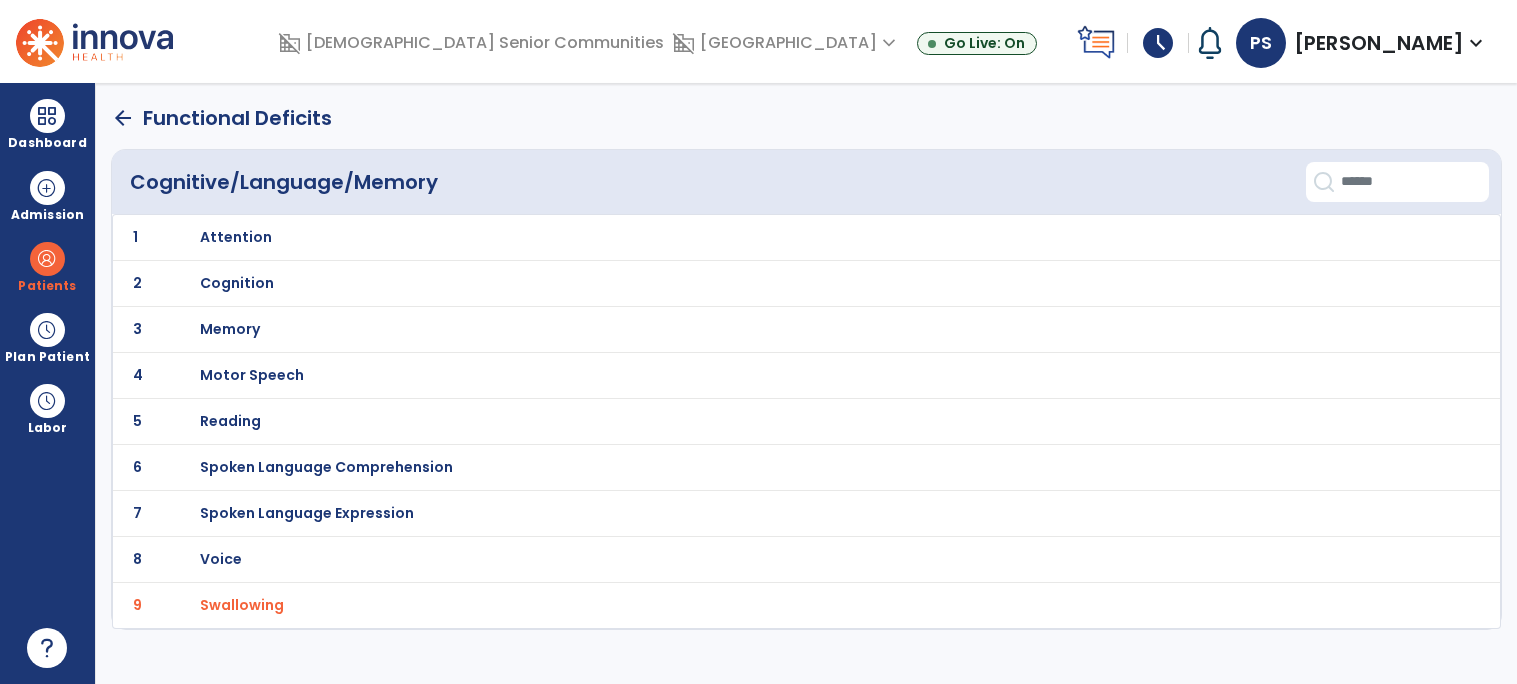 click on "arrow_back   Functional Deficits" 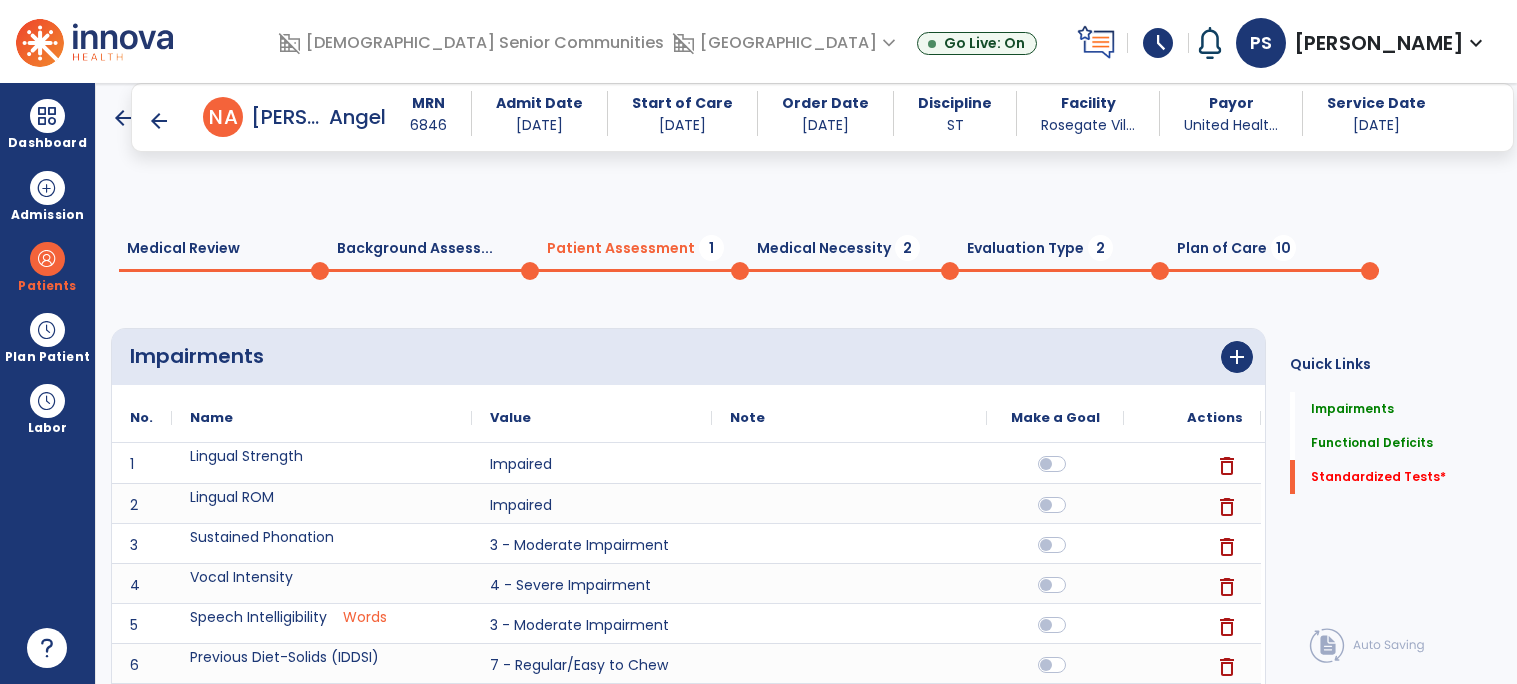 scroll, scrollTop: 1634, scrollLeft: 0, axis: vertical 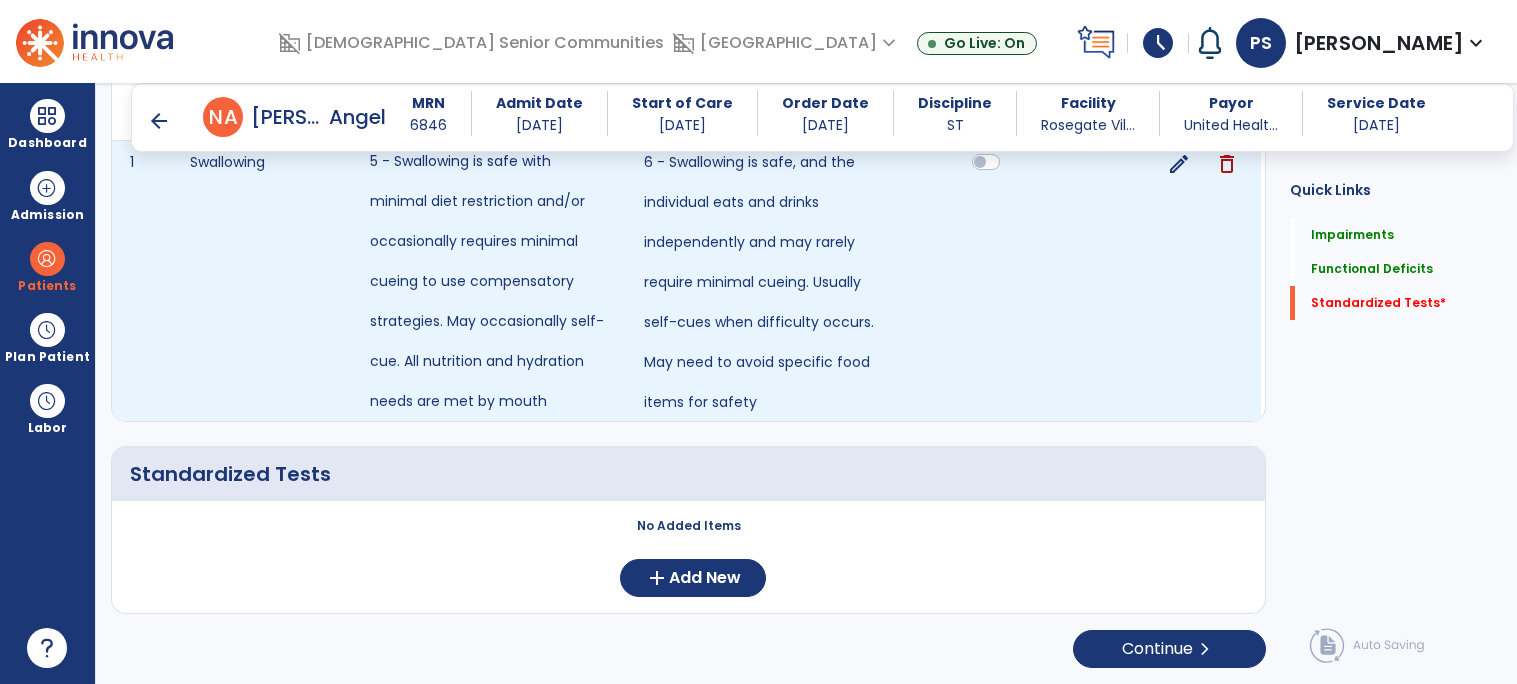 click on "5 - Swallowing is safe with minimal diet restriction and/or occasionally requires minimal cueing to use compensatory strategies. May occasionally self-cue. All nutrition and hydration needs are met by mouth" 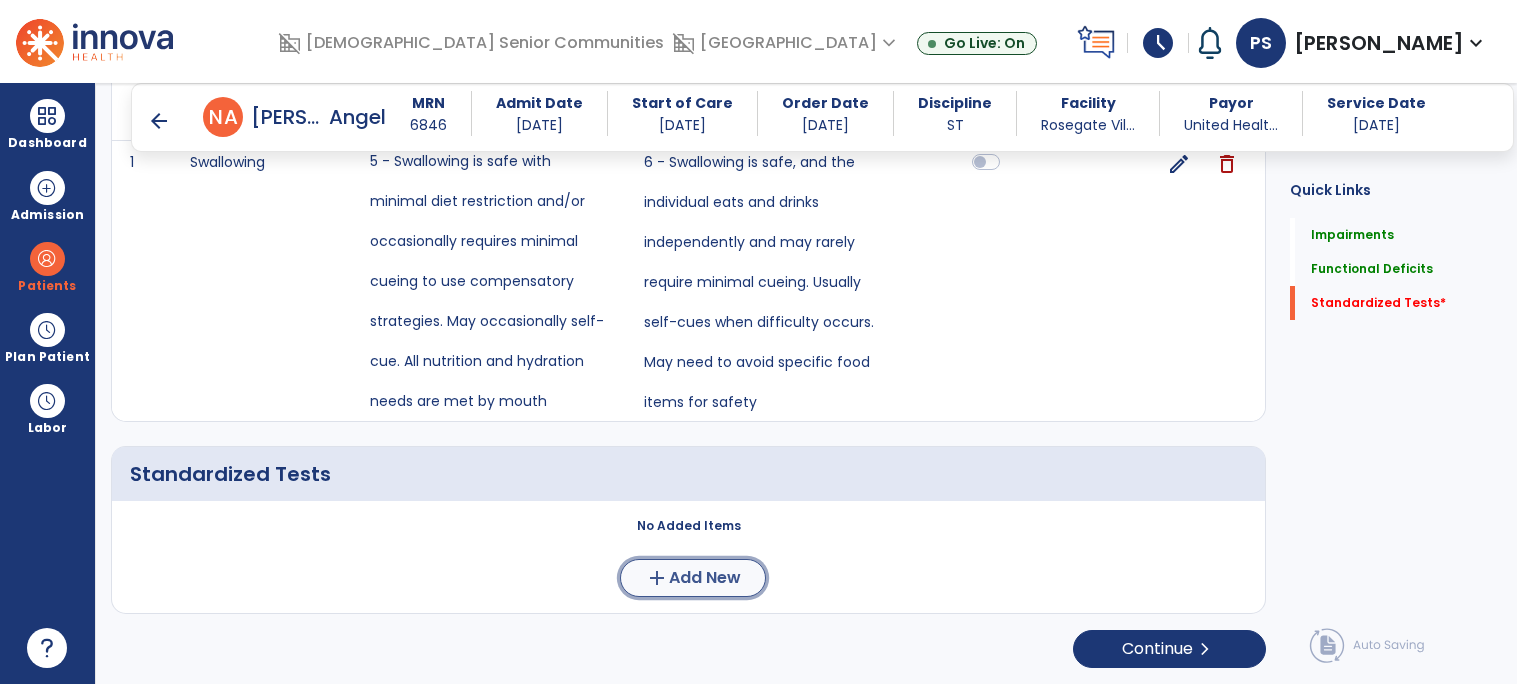 click on "Add New" 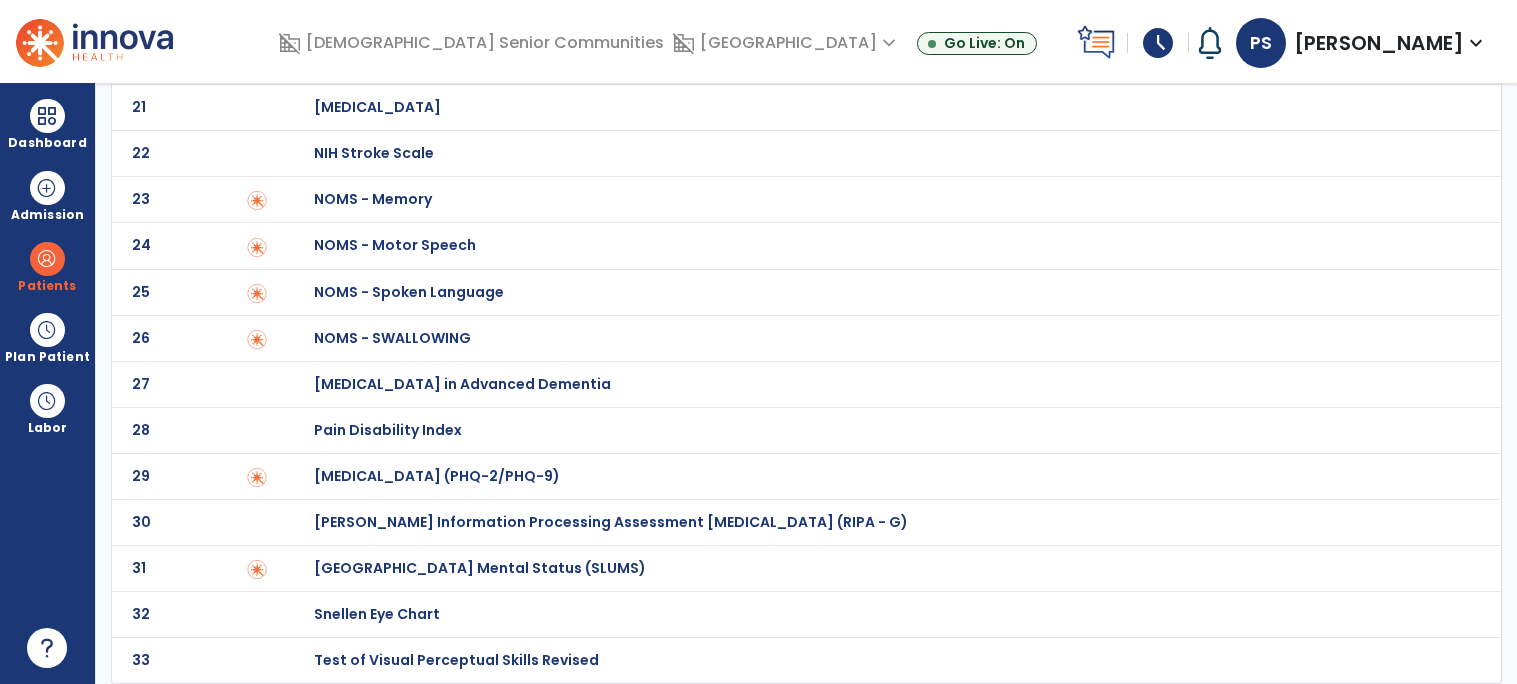 scroll, scrollTop: 0, scrollLeft: 0, axis: both 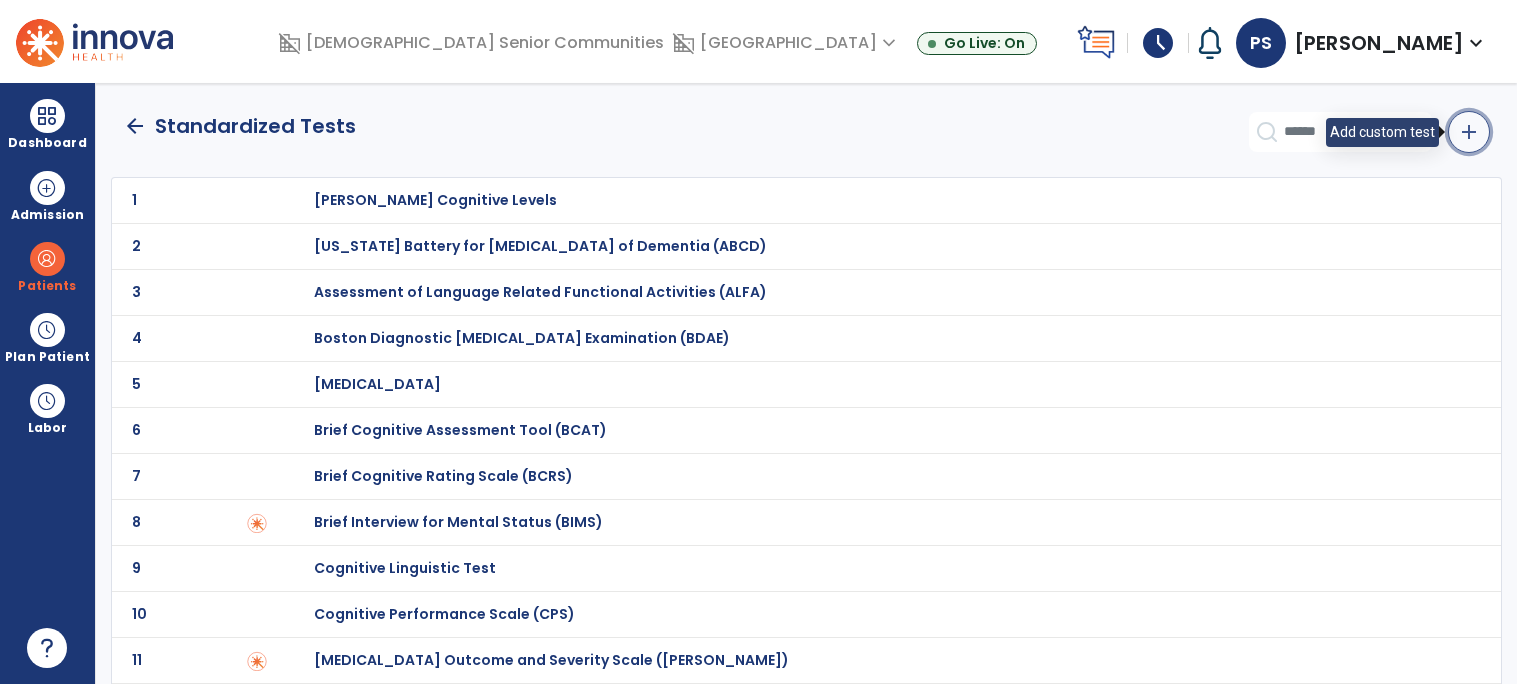 click on "add" 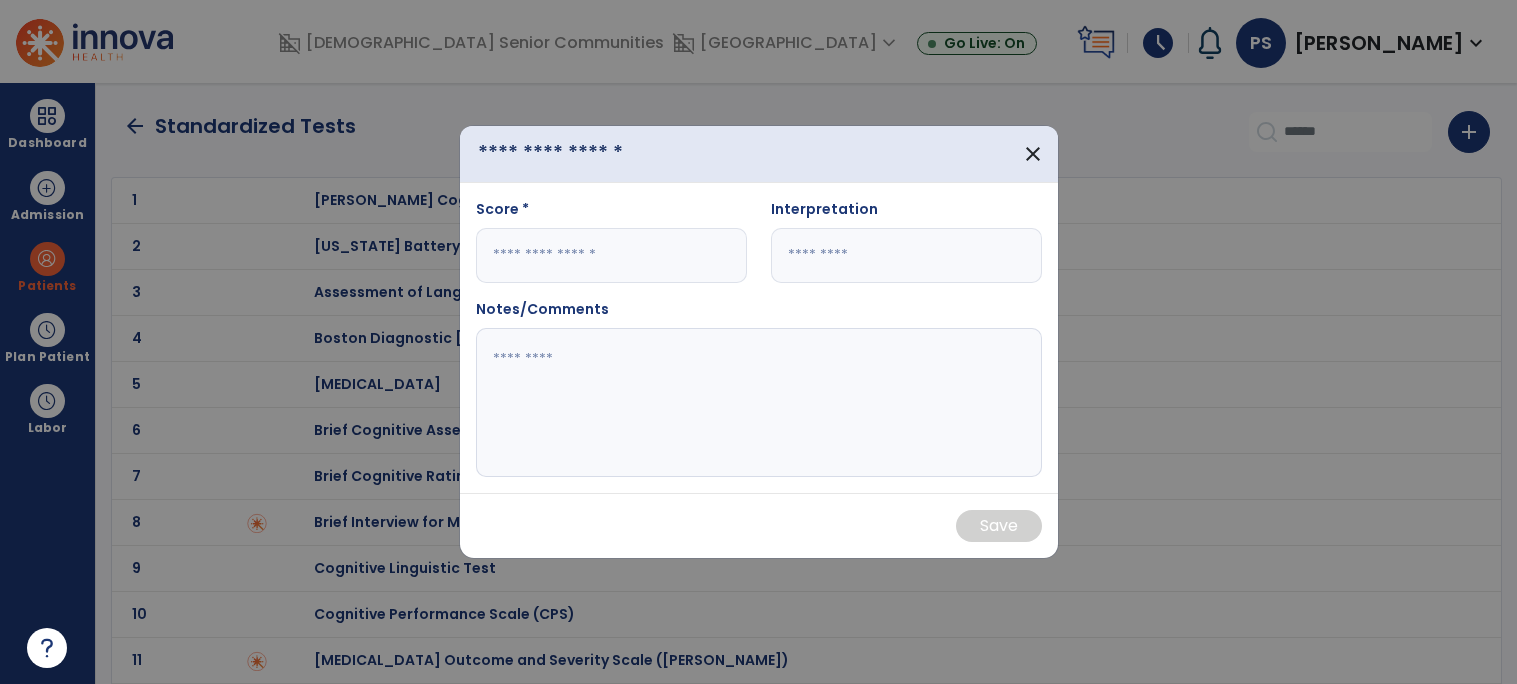 click at bounding box center (590, 153) 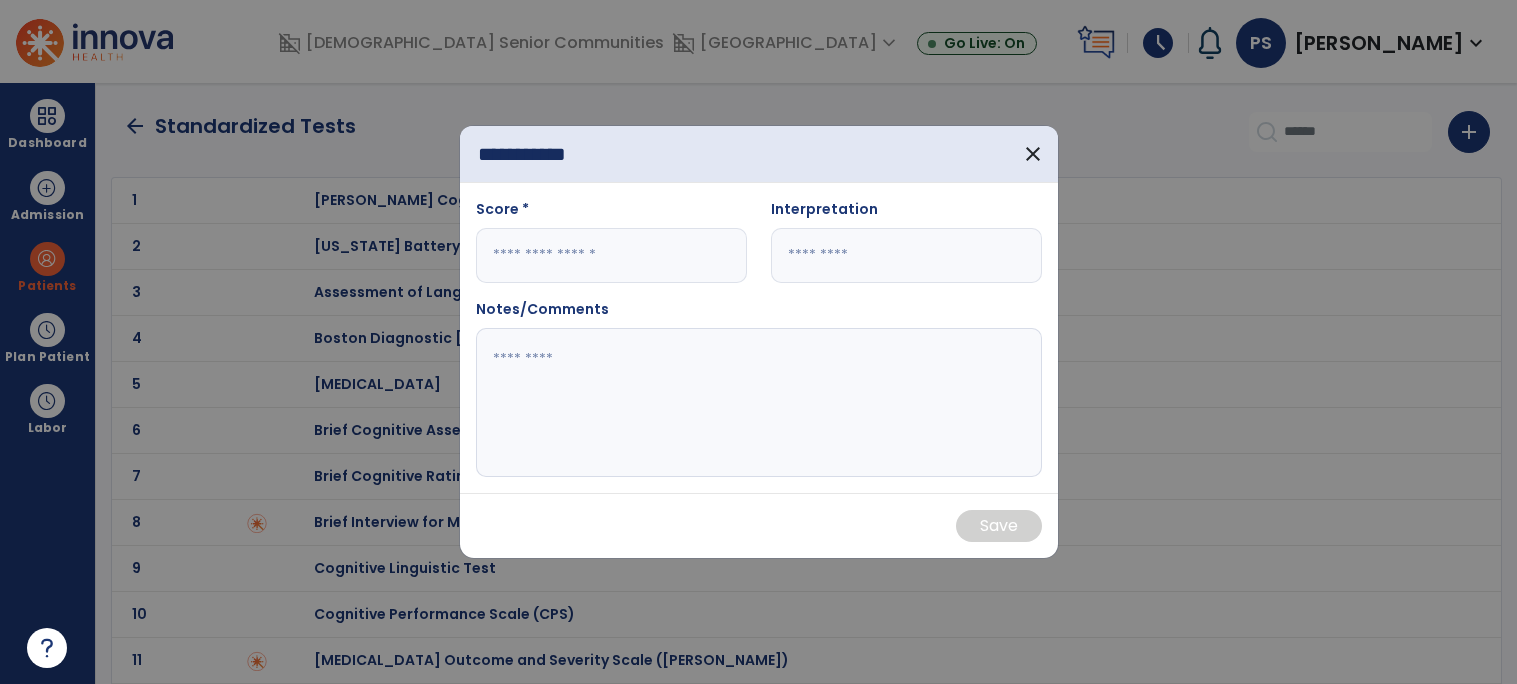 type on "**********" 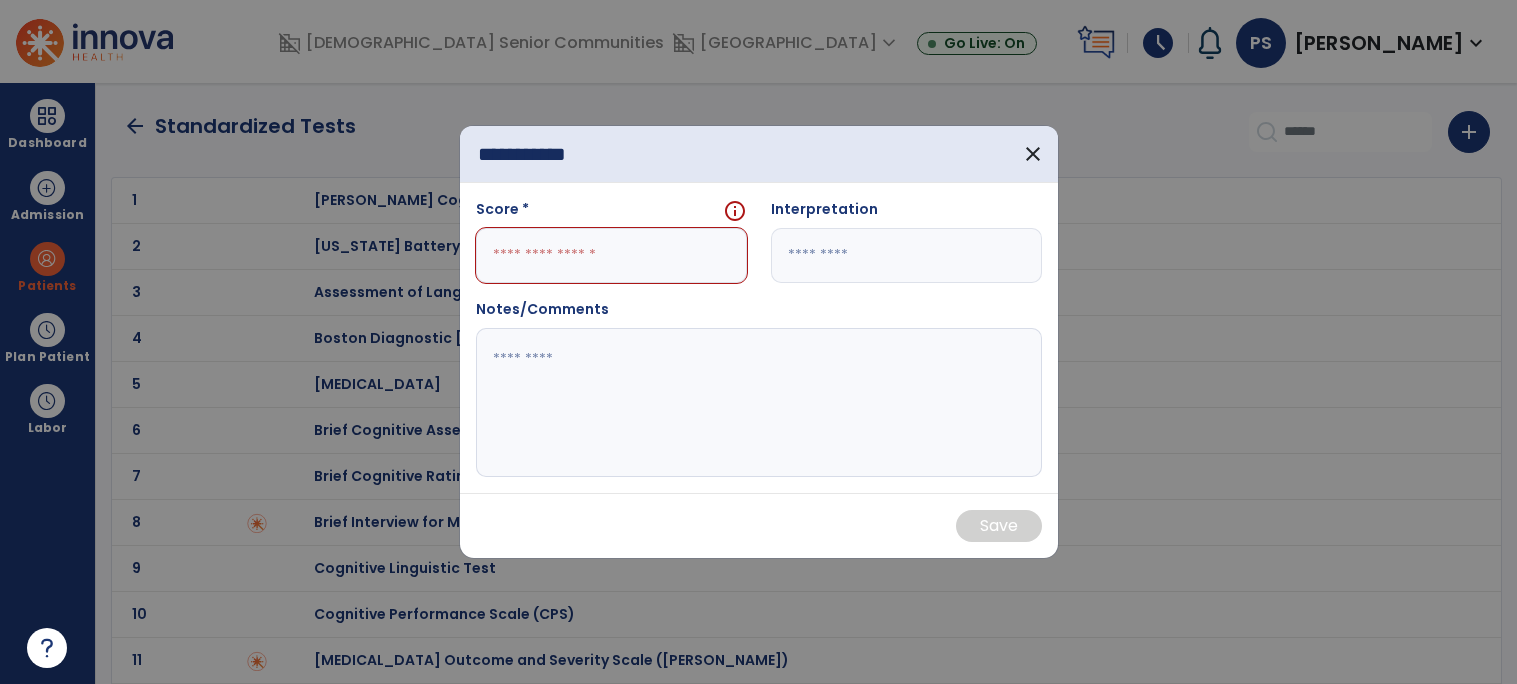 type on "*" 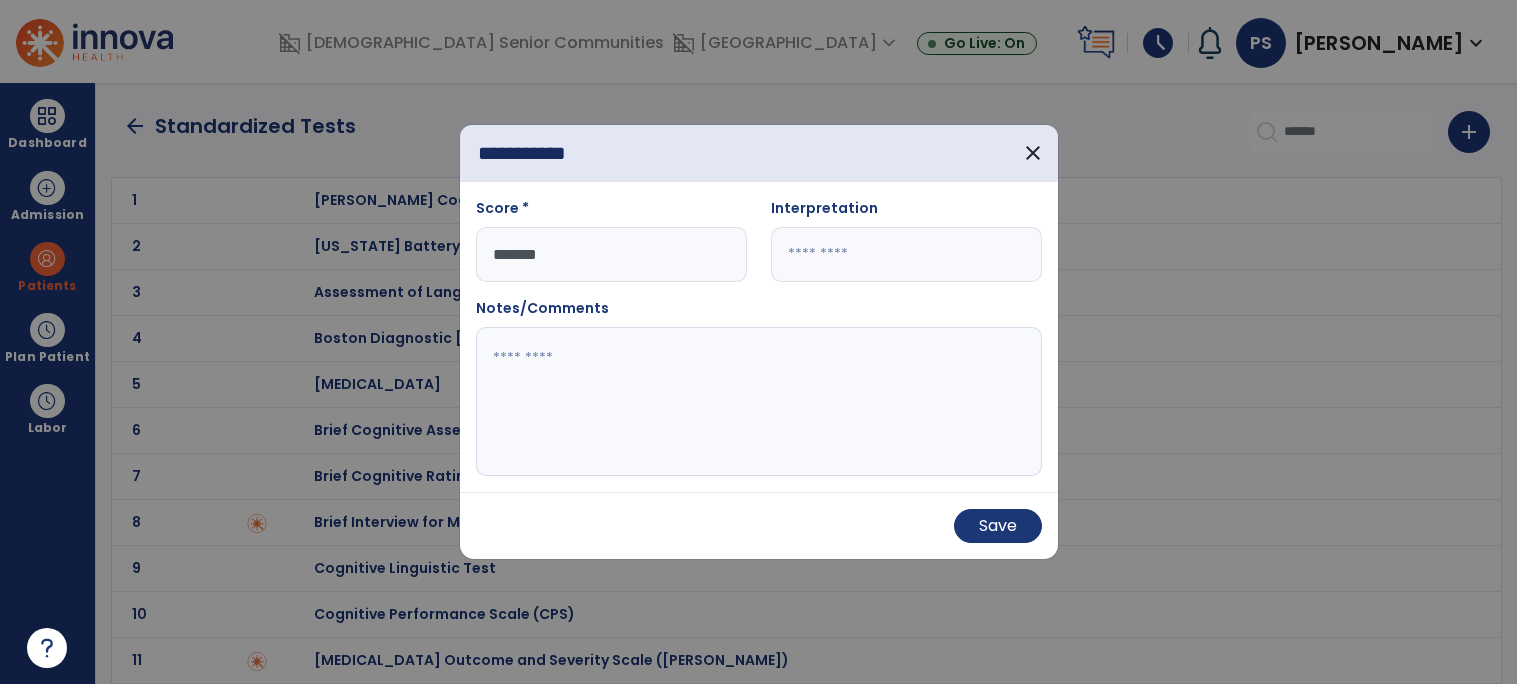 type on "*******" 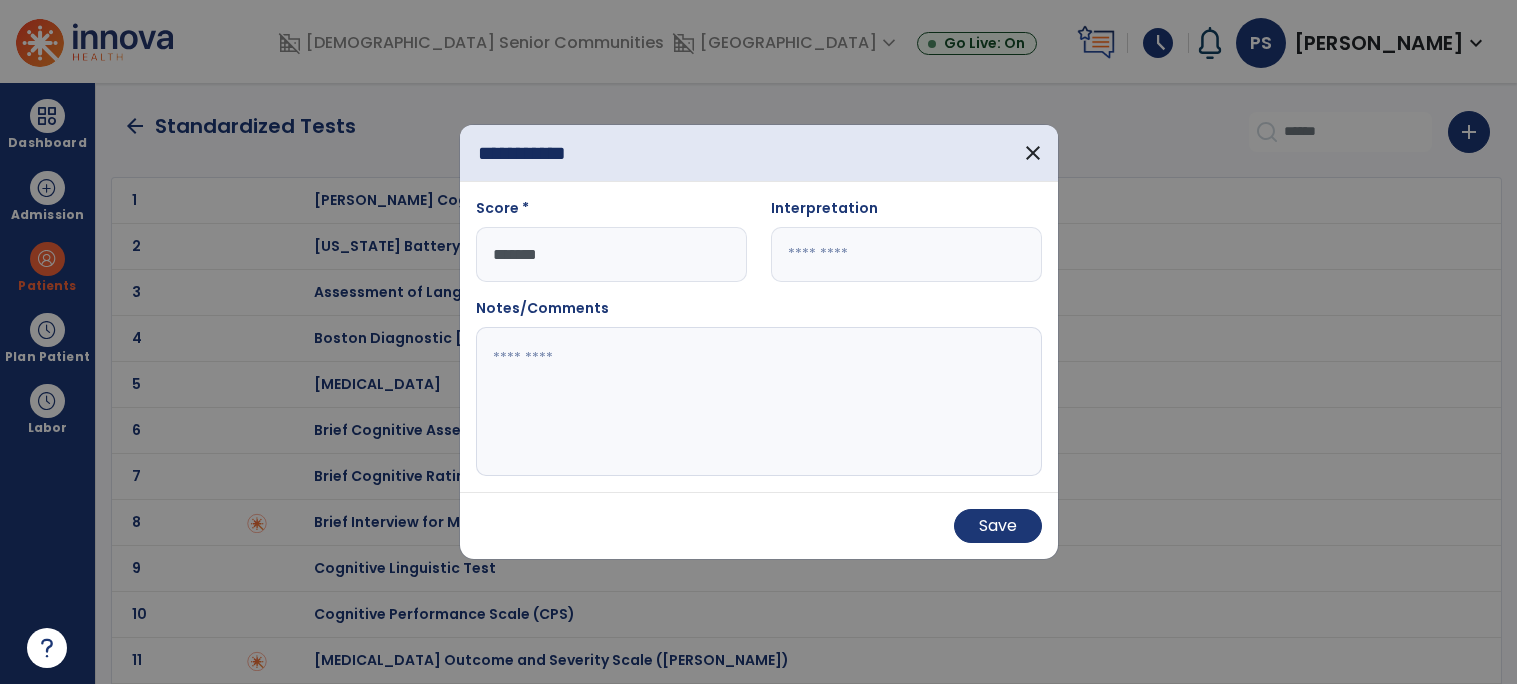 click at bounding box center (759, 402) 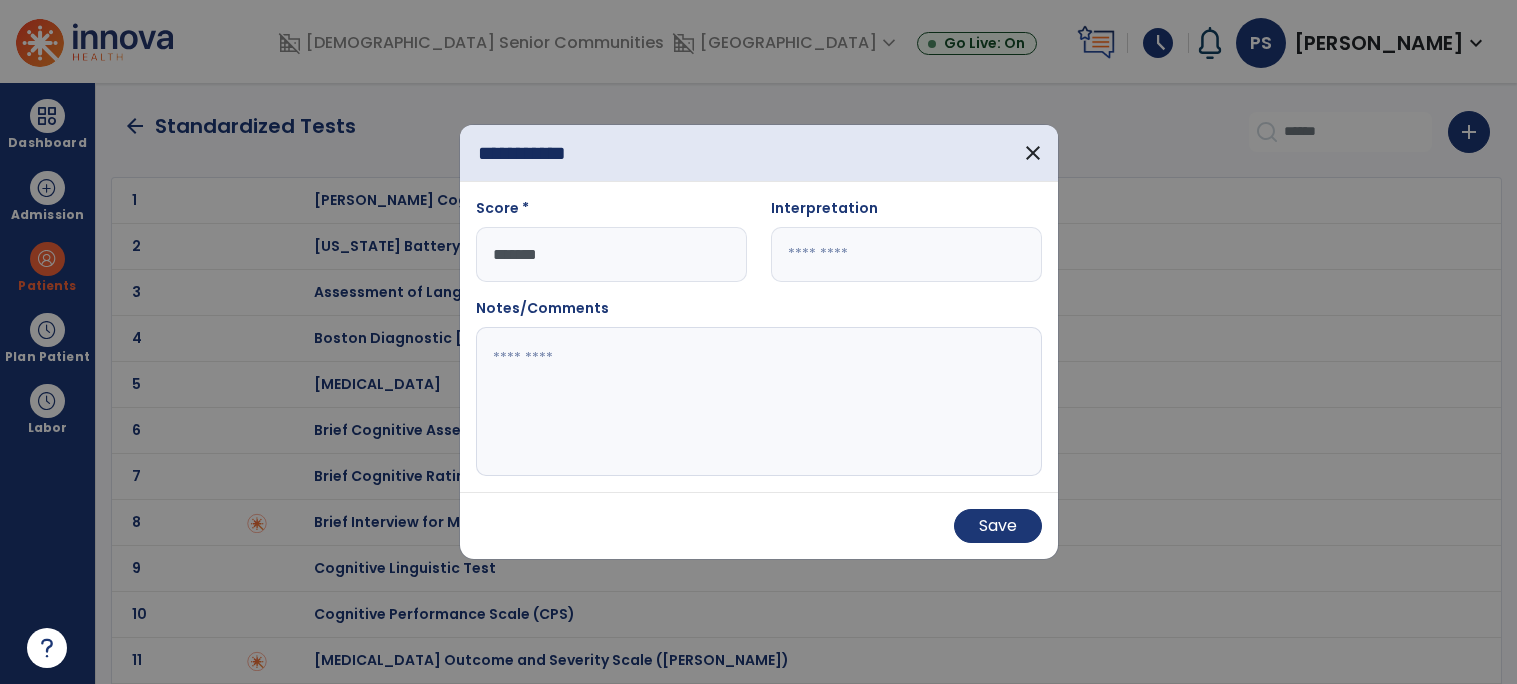 paste on "**********" 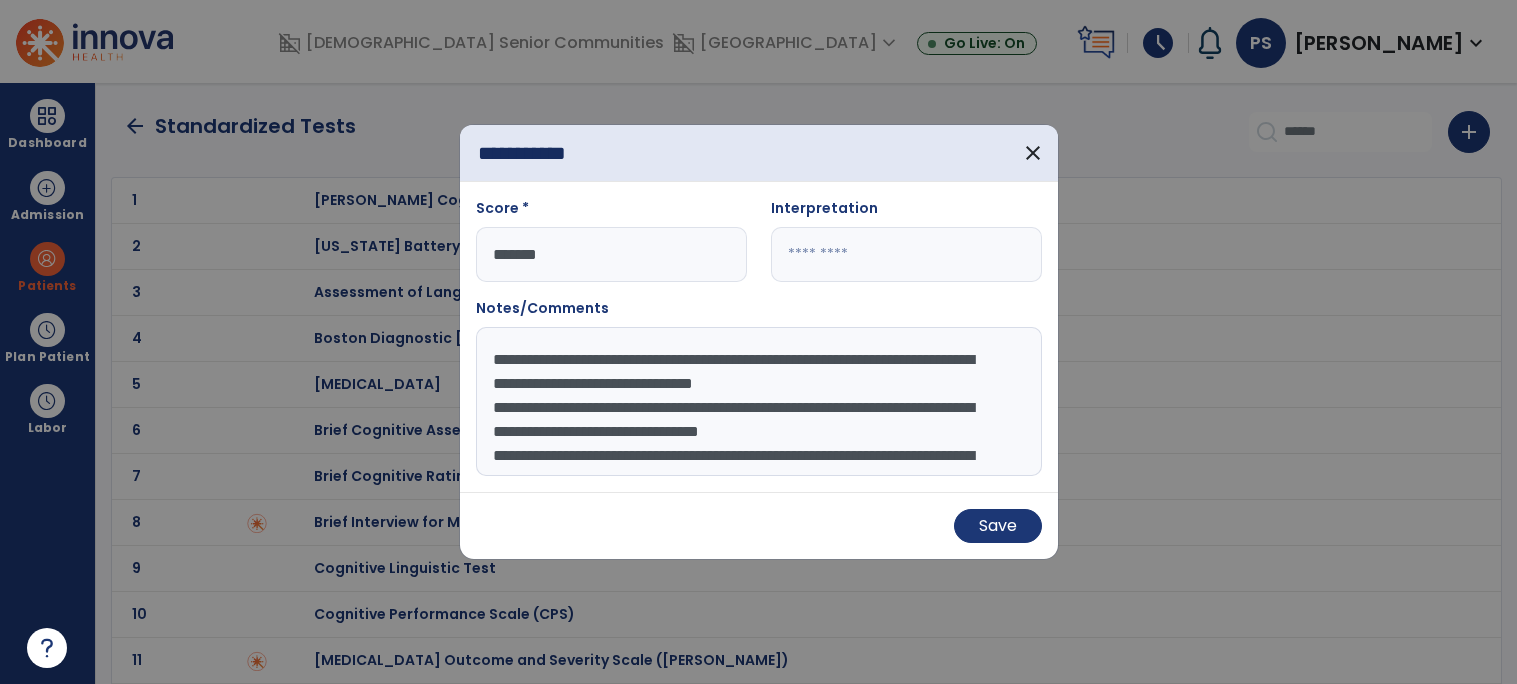 scroll, scrollTop: 111, scrollLeft: 0, axis: vertical 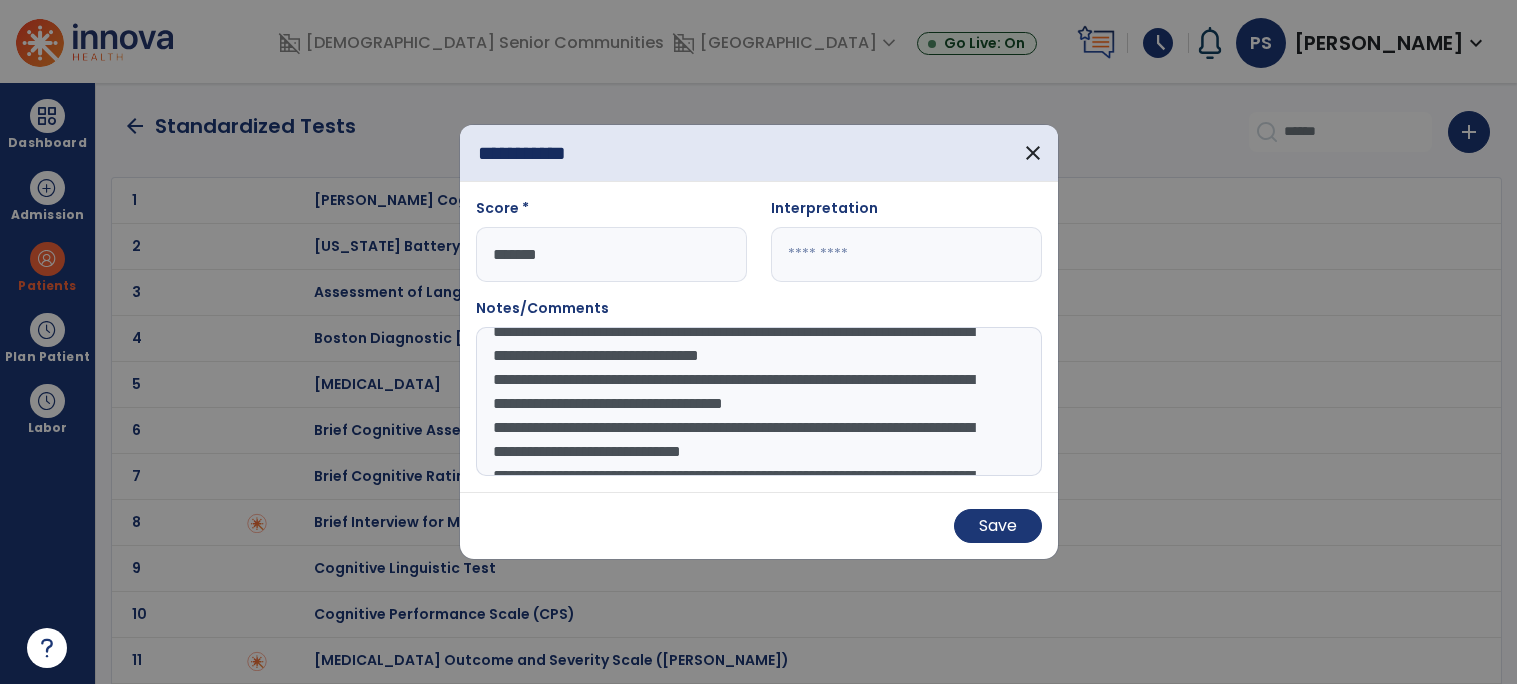 click on "**********" at bounding box center [759, 402] 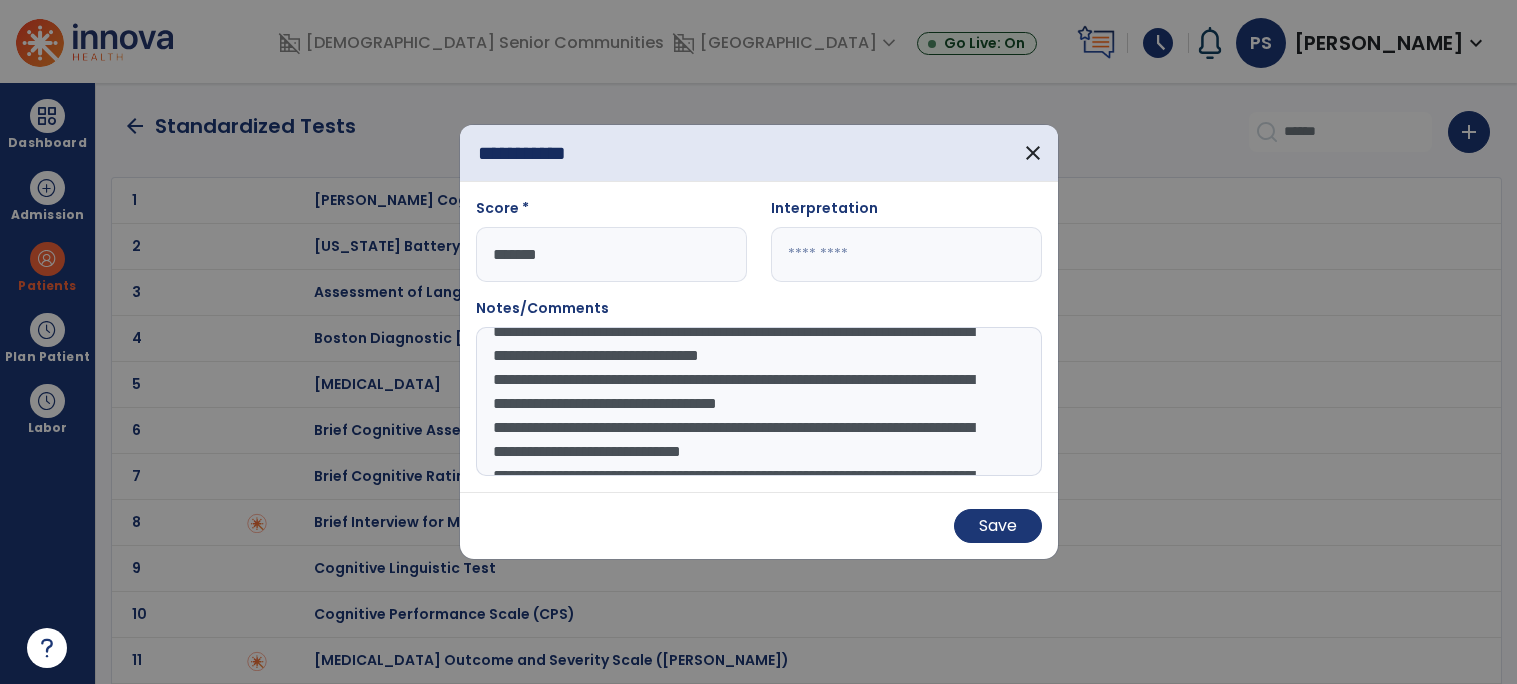 type on "**********" 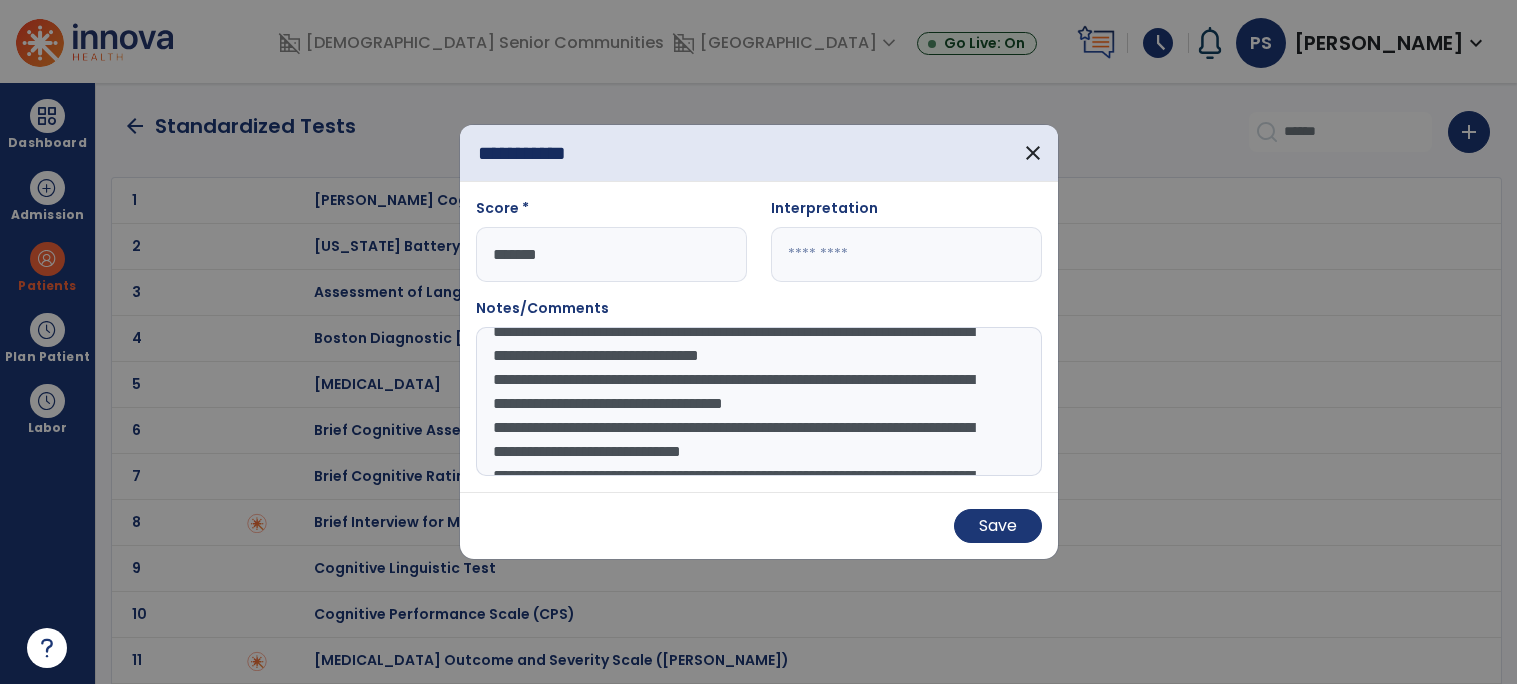 scroll, scrollTop: 86, scrollLeft: 0, axis: vertical 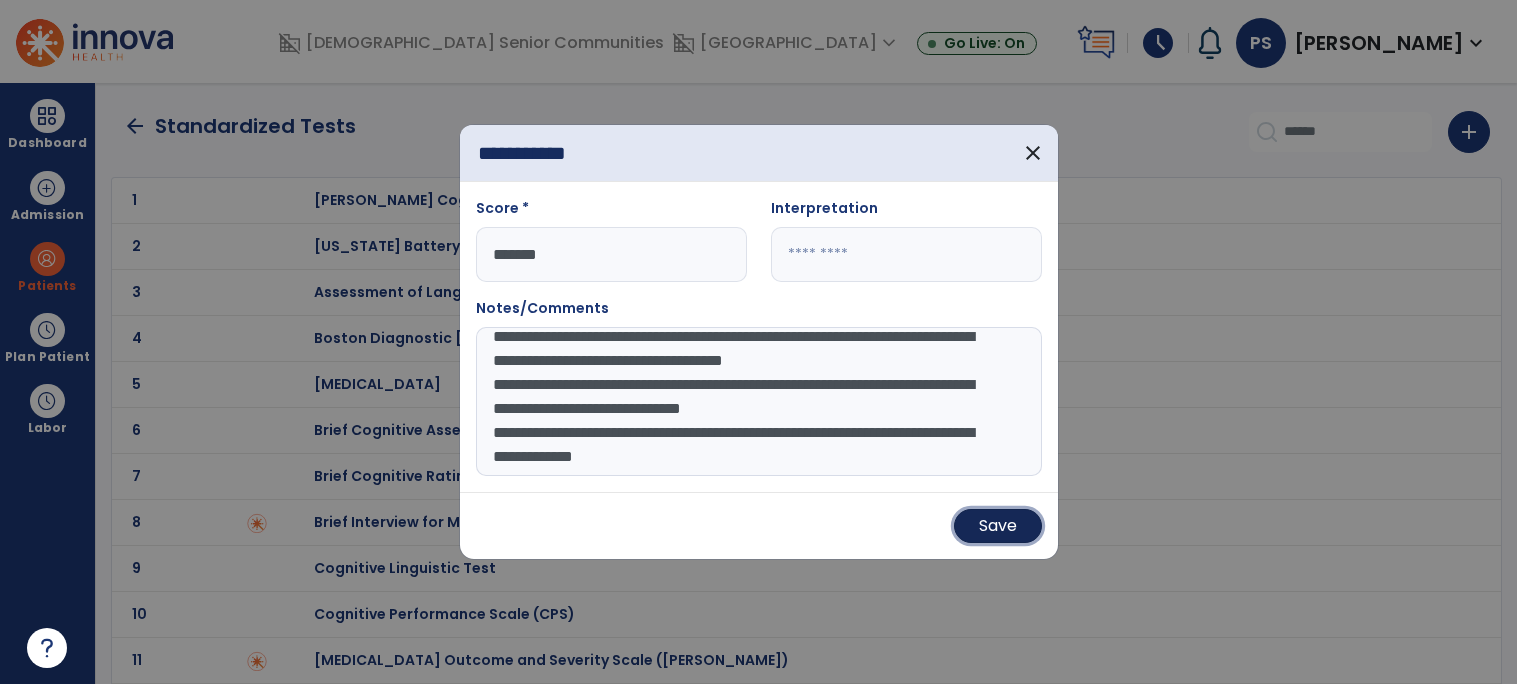 click on "Save" at bounding box center [998, 526] 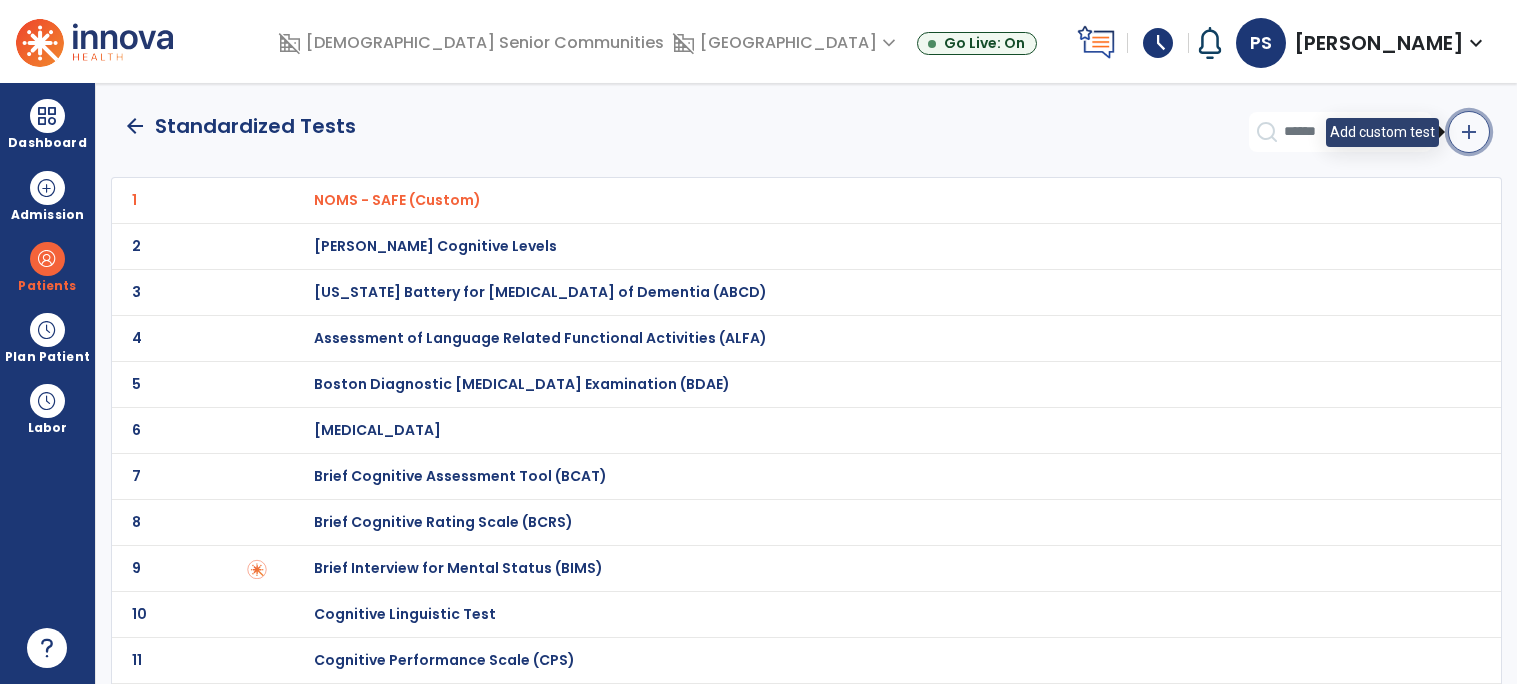 click on "add" 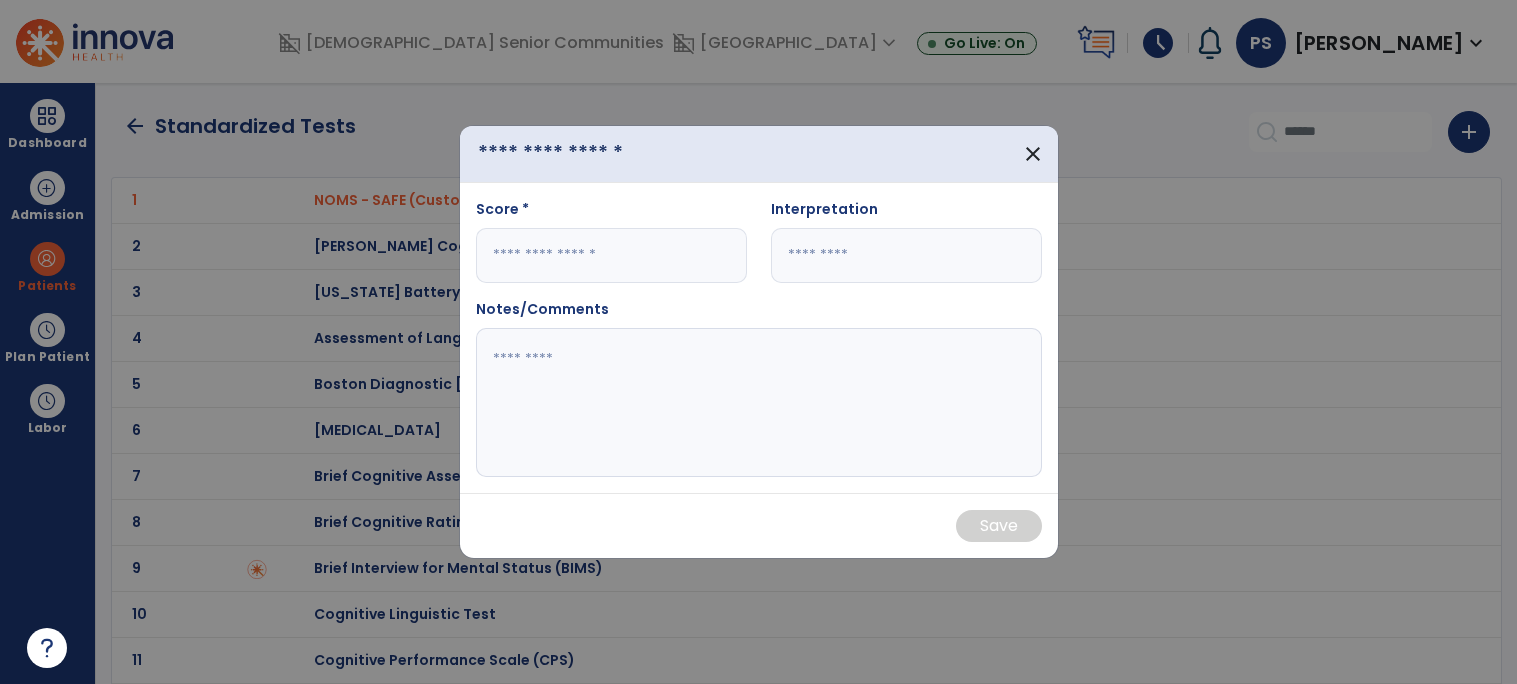 click at bounding box center [590, 153] 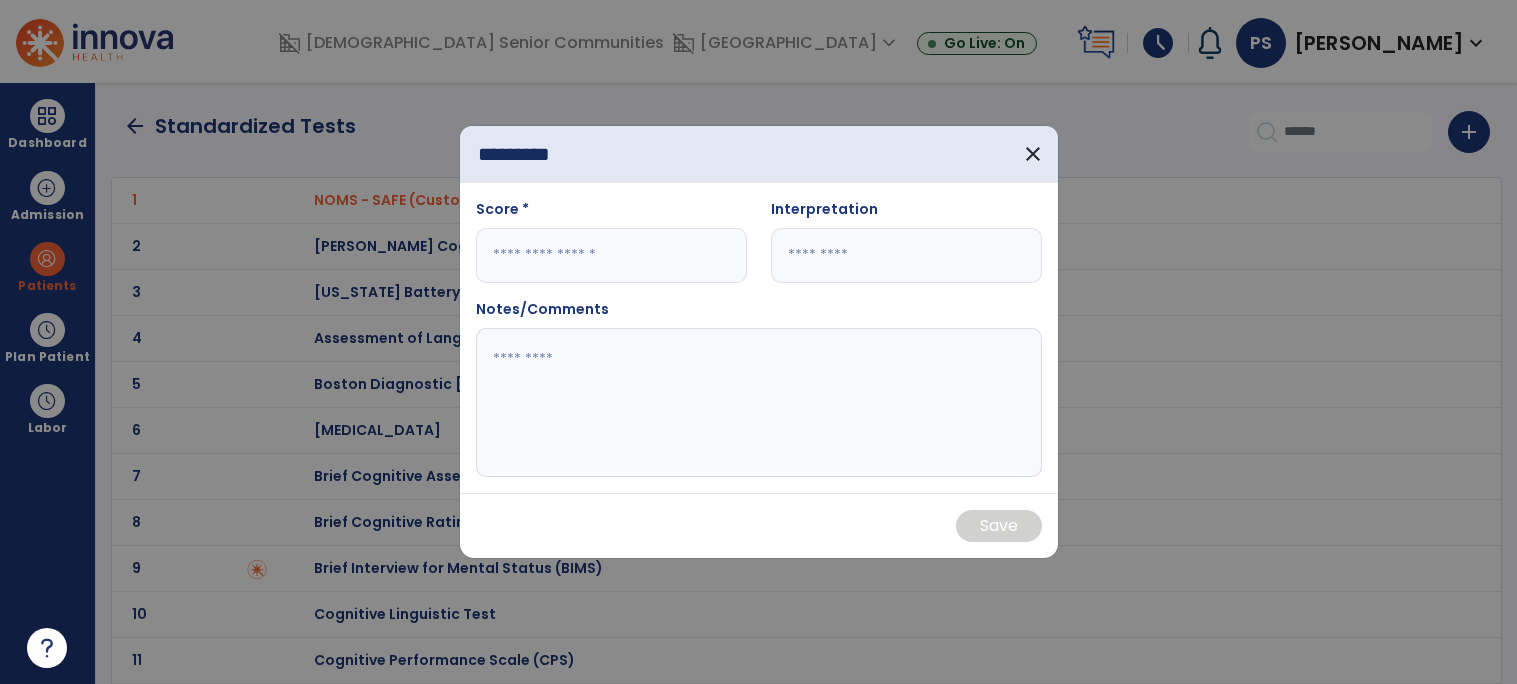 type on "********" 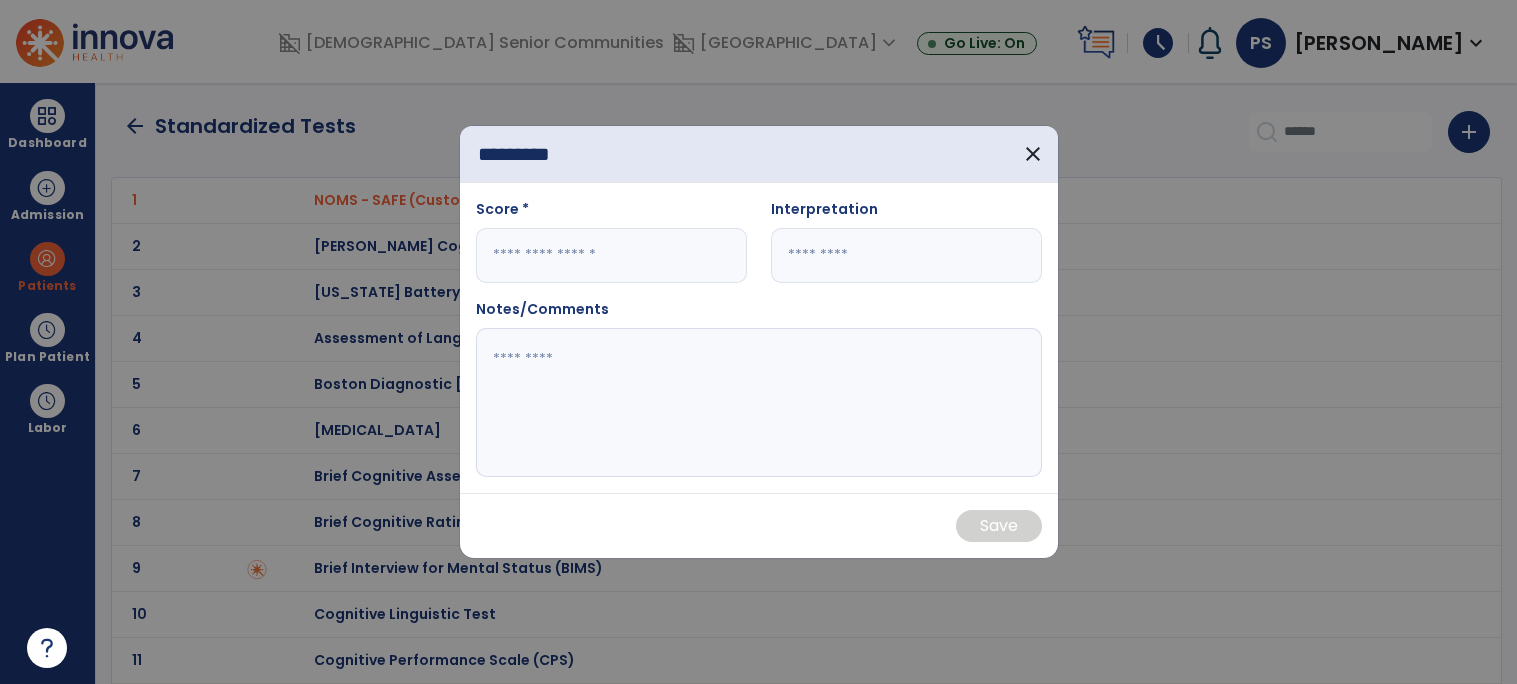 click at bounding box center [611, 255] 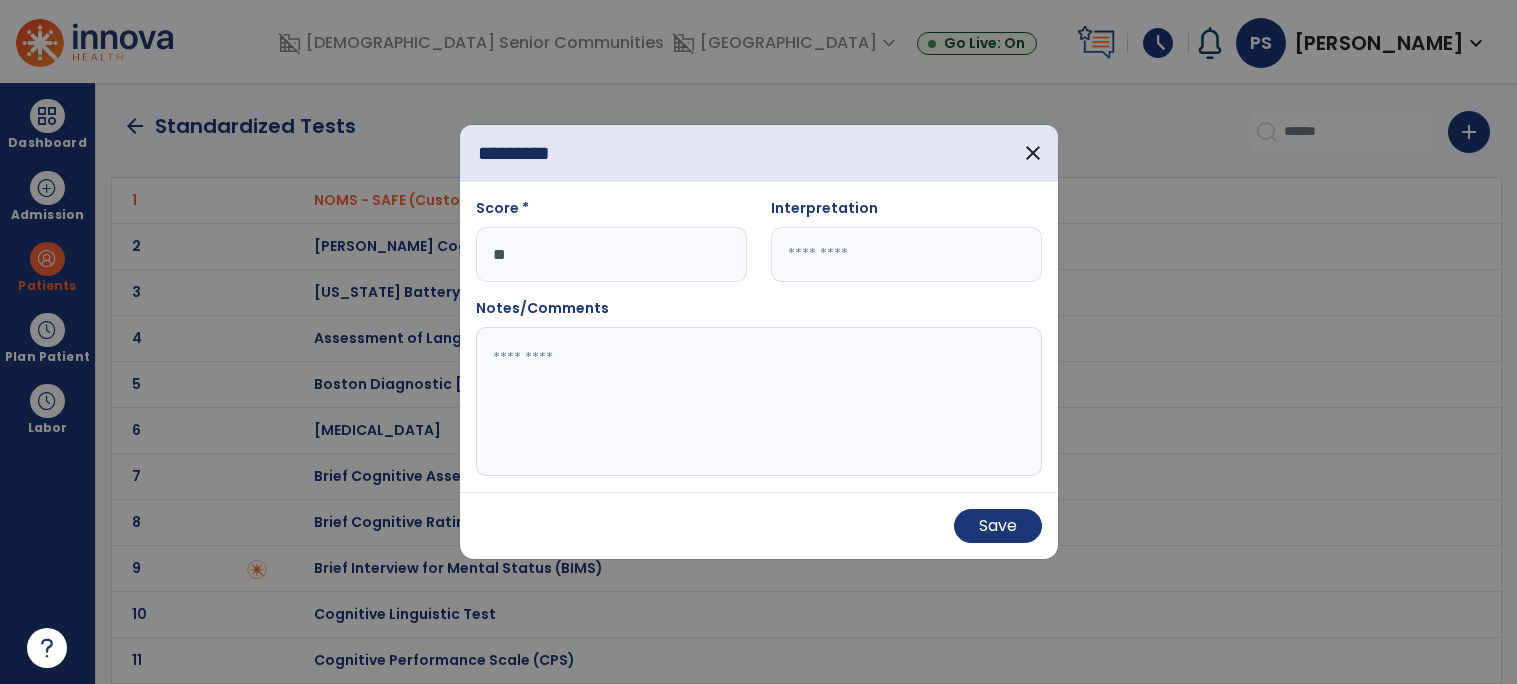 type on "**" 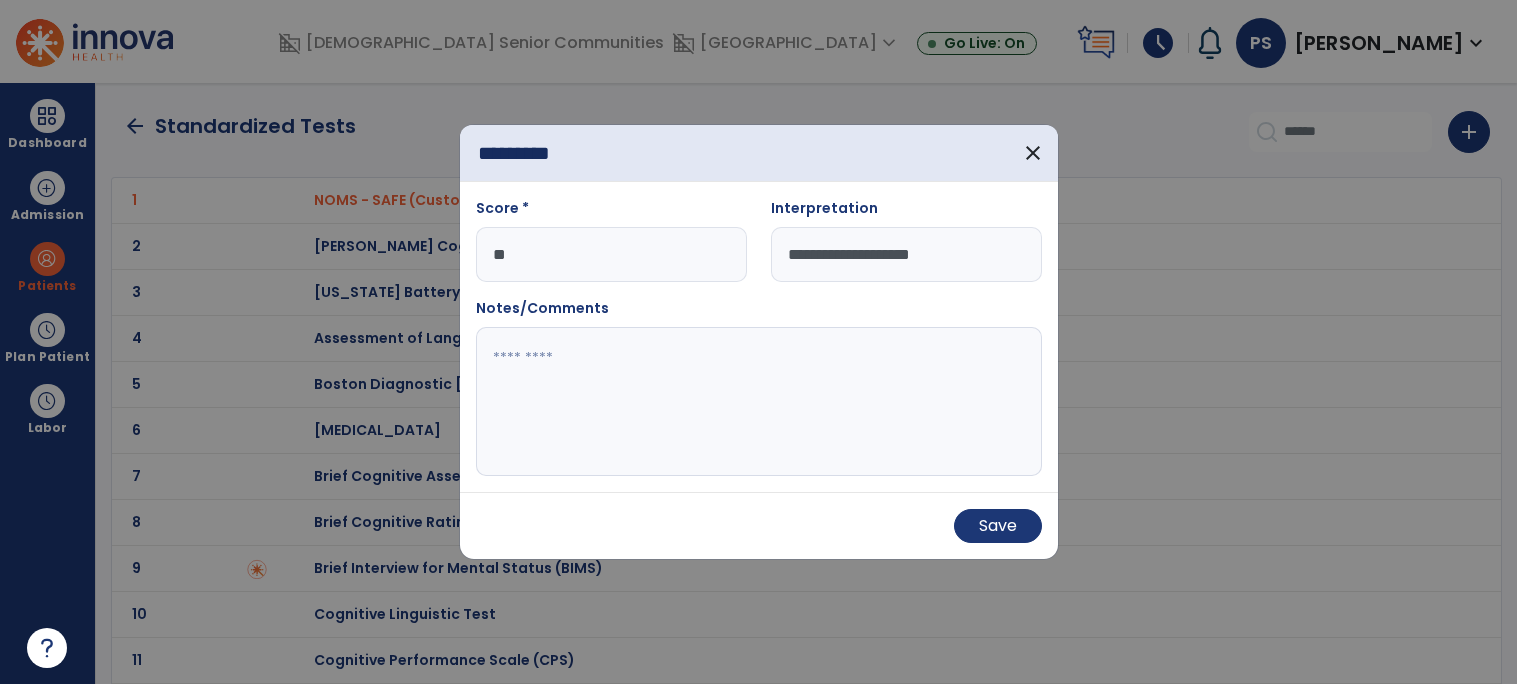 type on "**********" 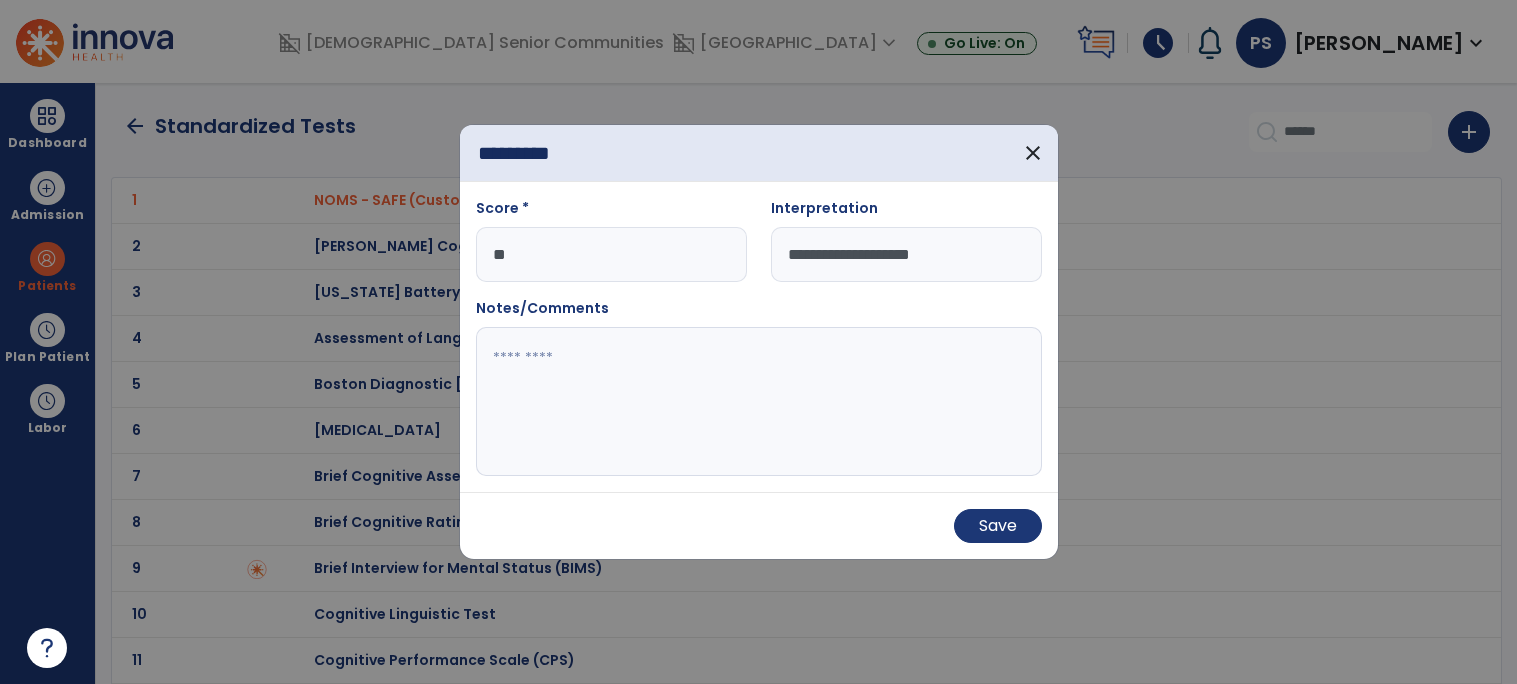 paste on "**********" 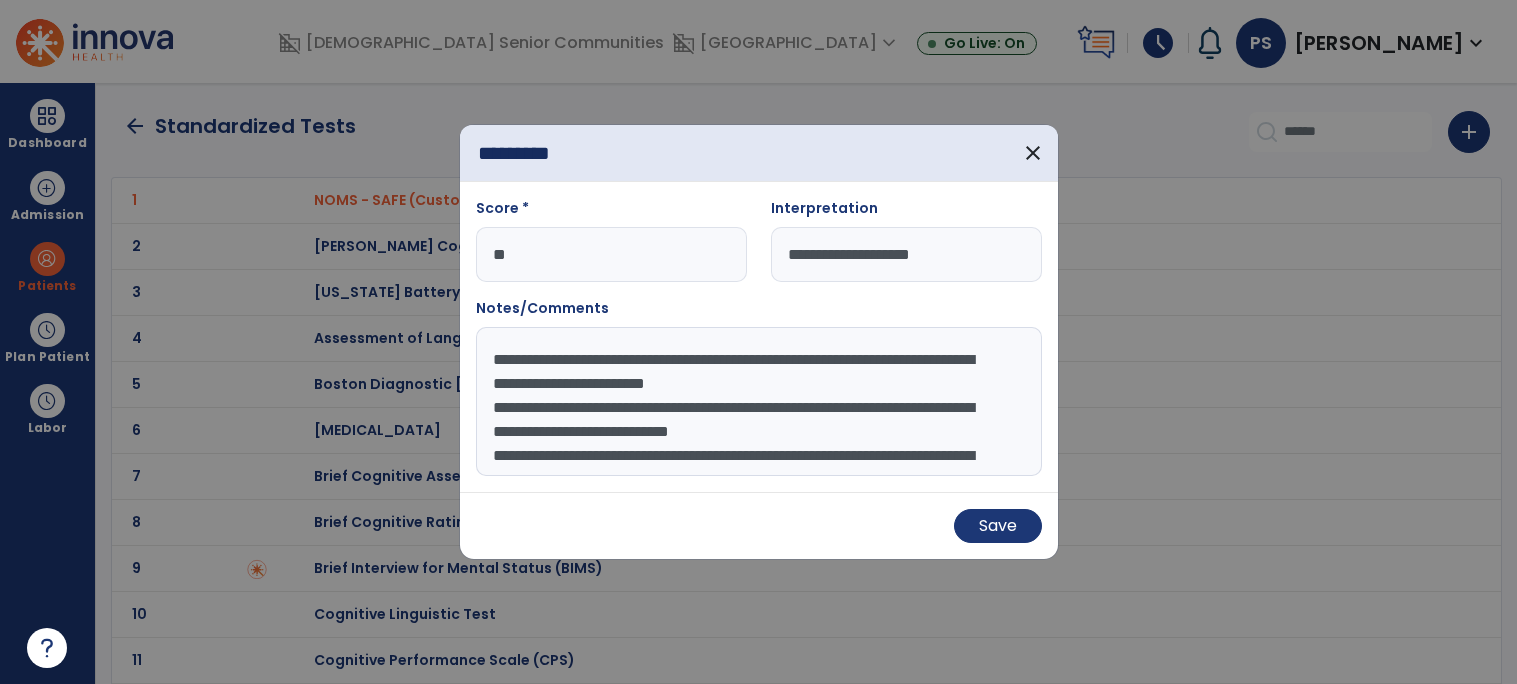 scroll, scrollTop: 63, scrollLeft: 0, axis: vertical 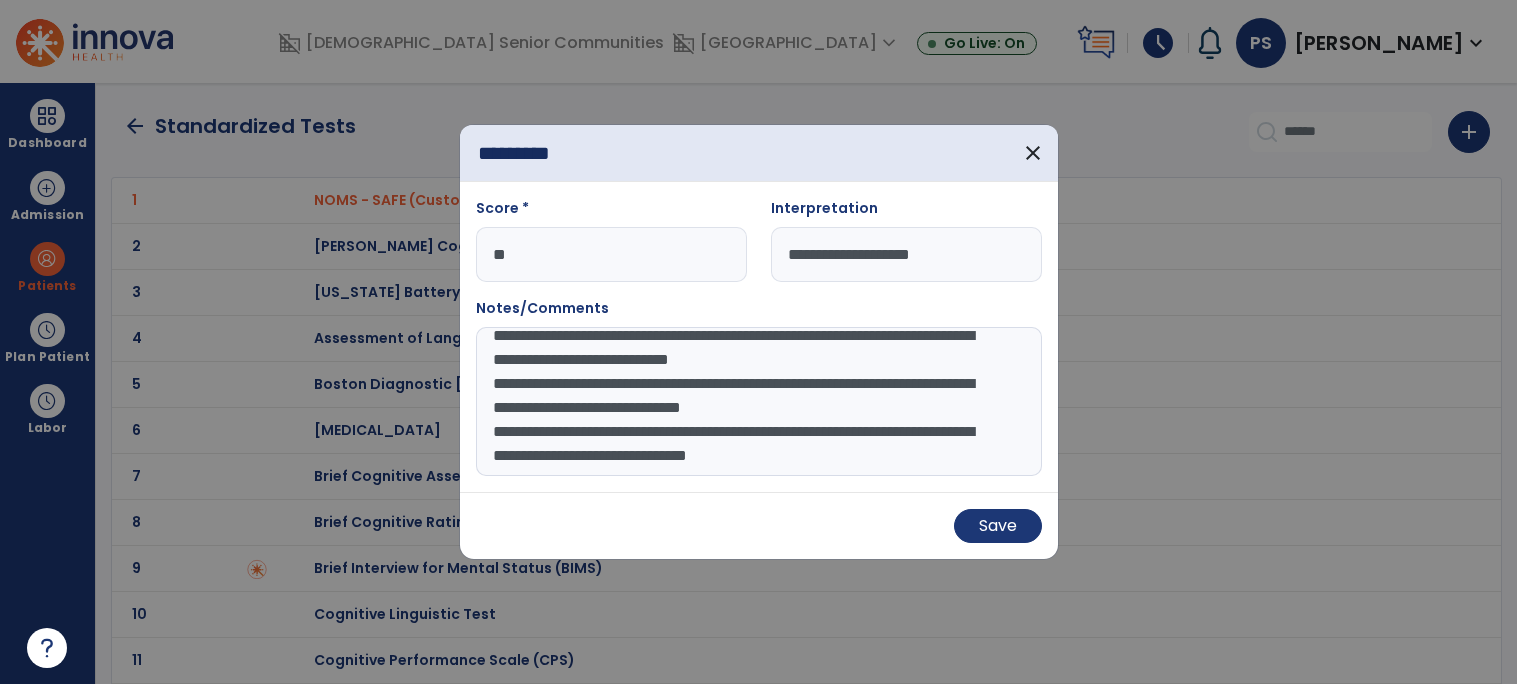 click on "**********" at bounding box center (759, 402) 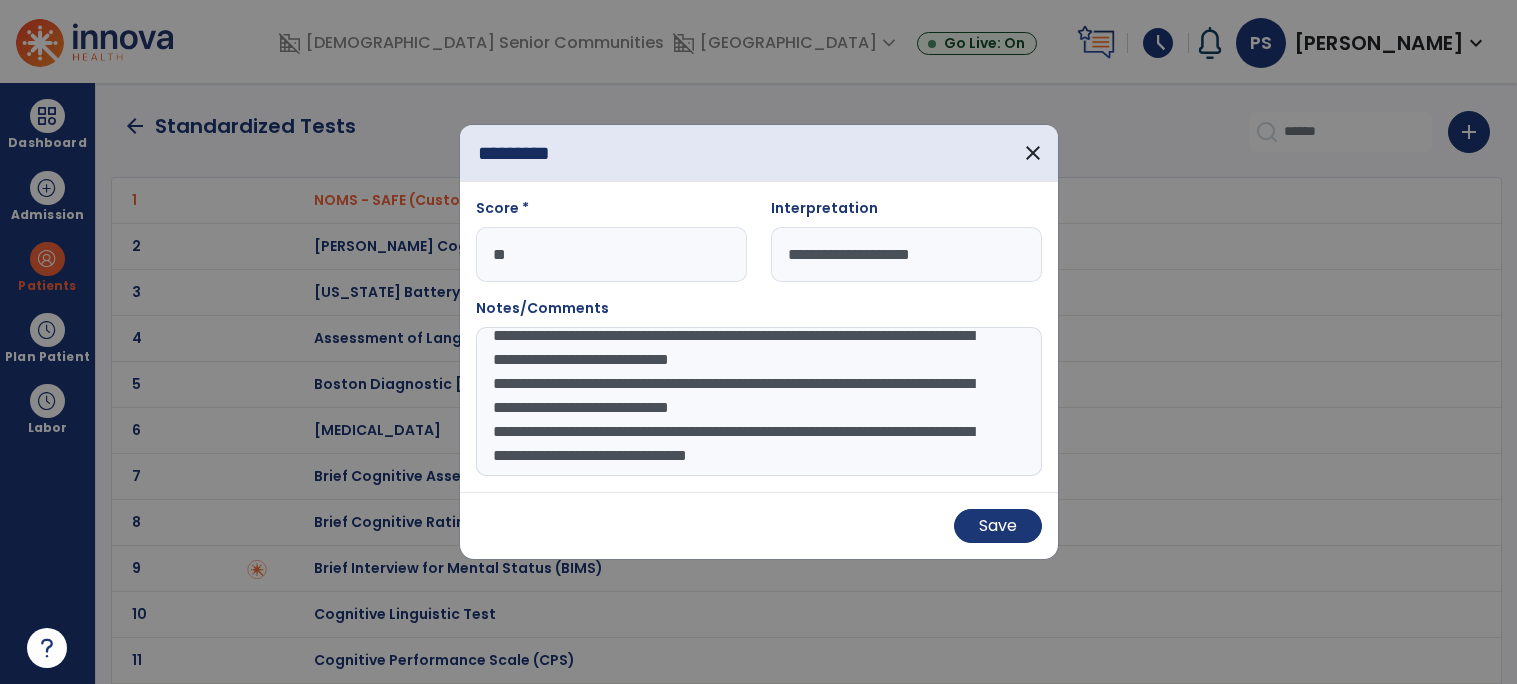 type on "**********" 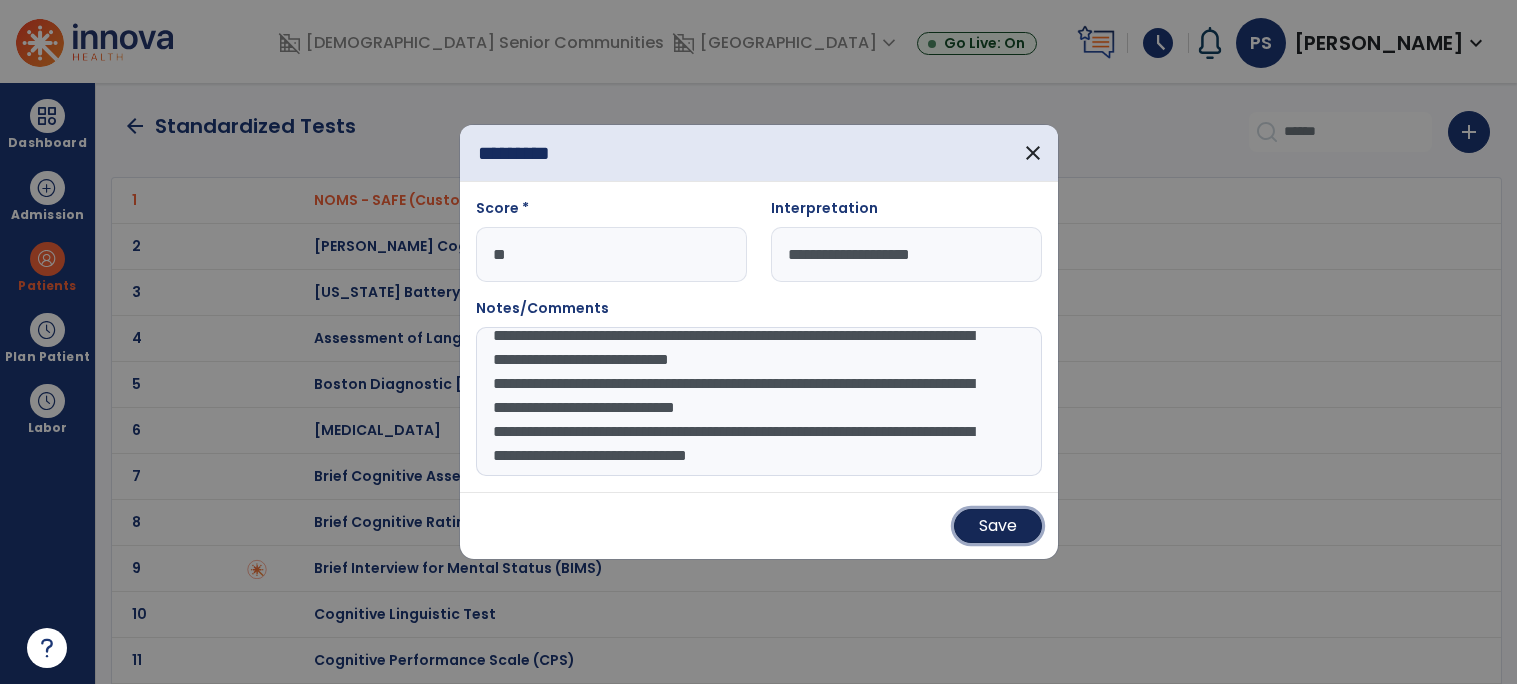 click on "Save" at bounding box center (998, 526) 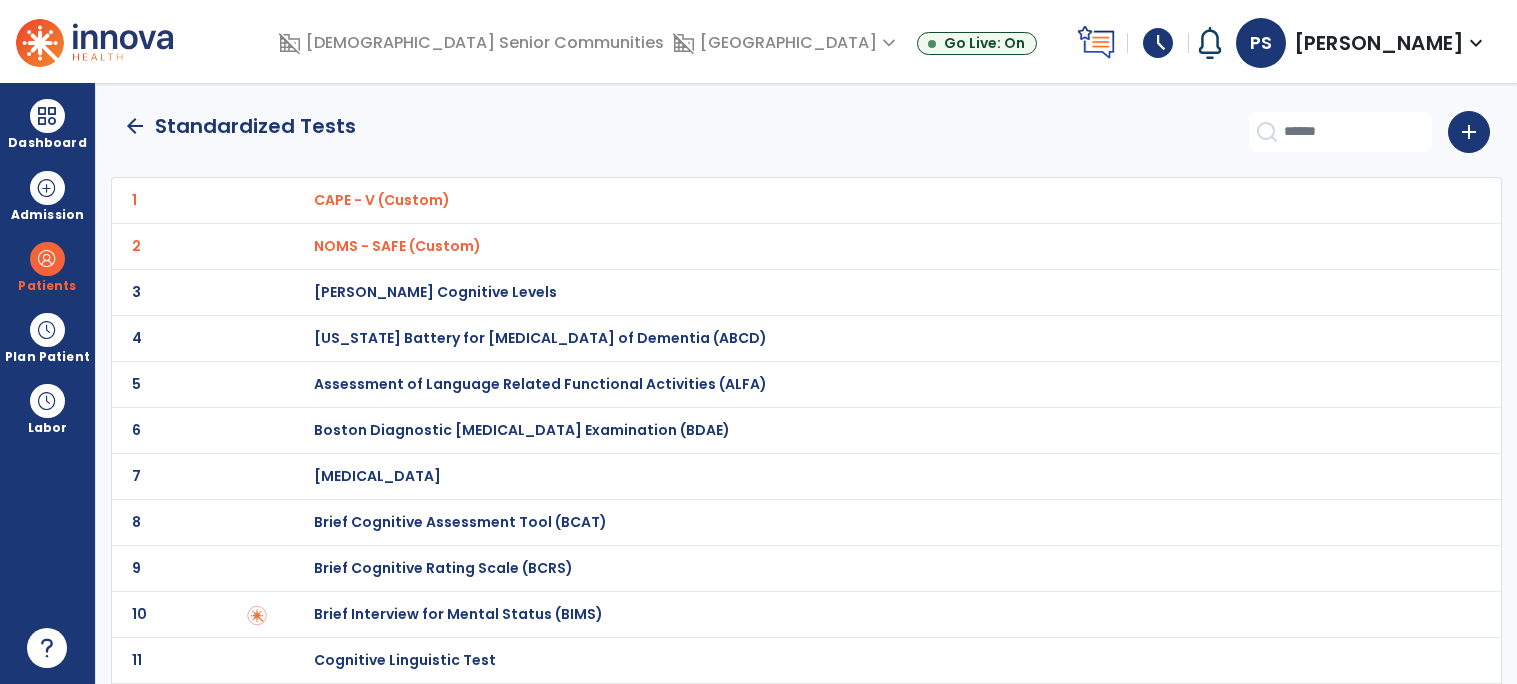 click on "arrow_back" 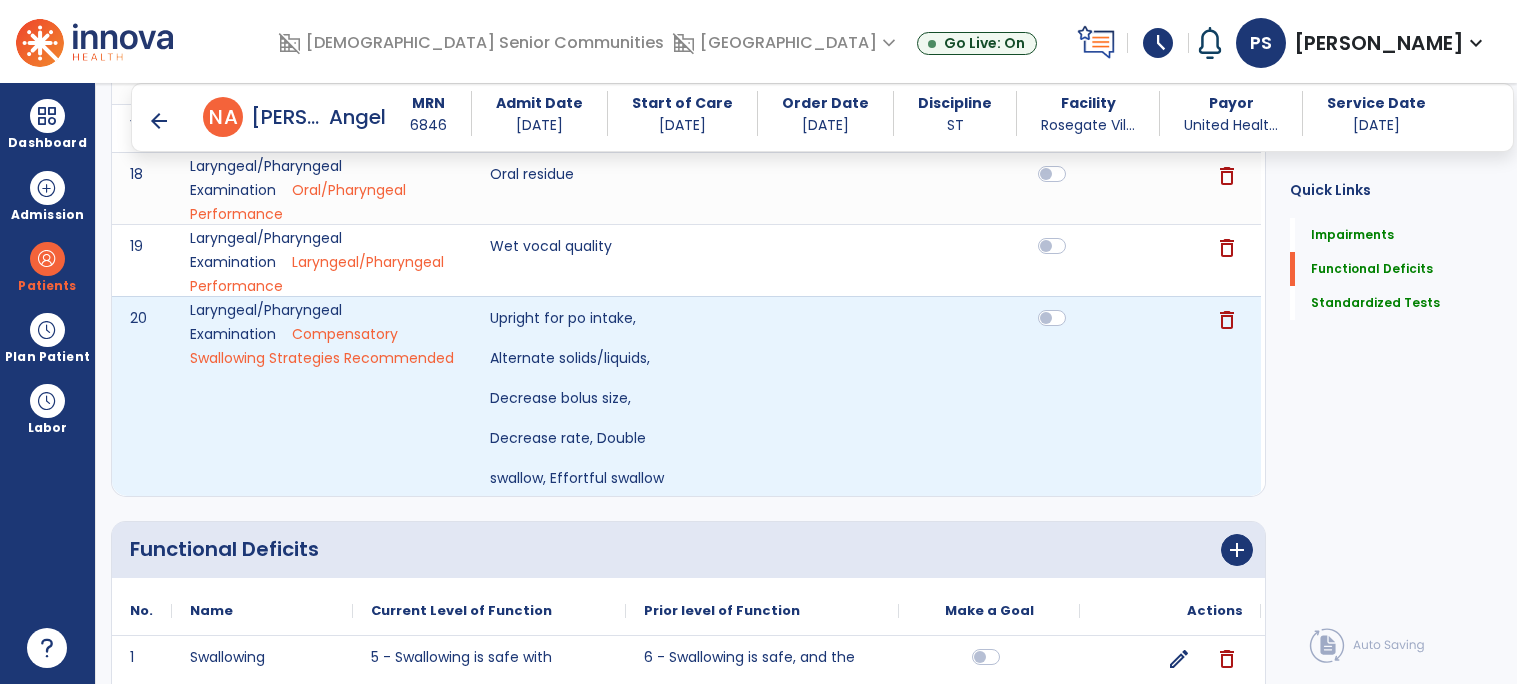 scroll, scrollTop: 1343, scrollLeft: 0, axis: vertical 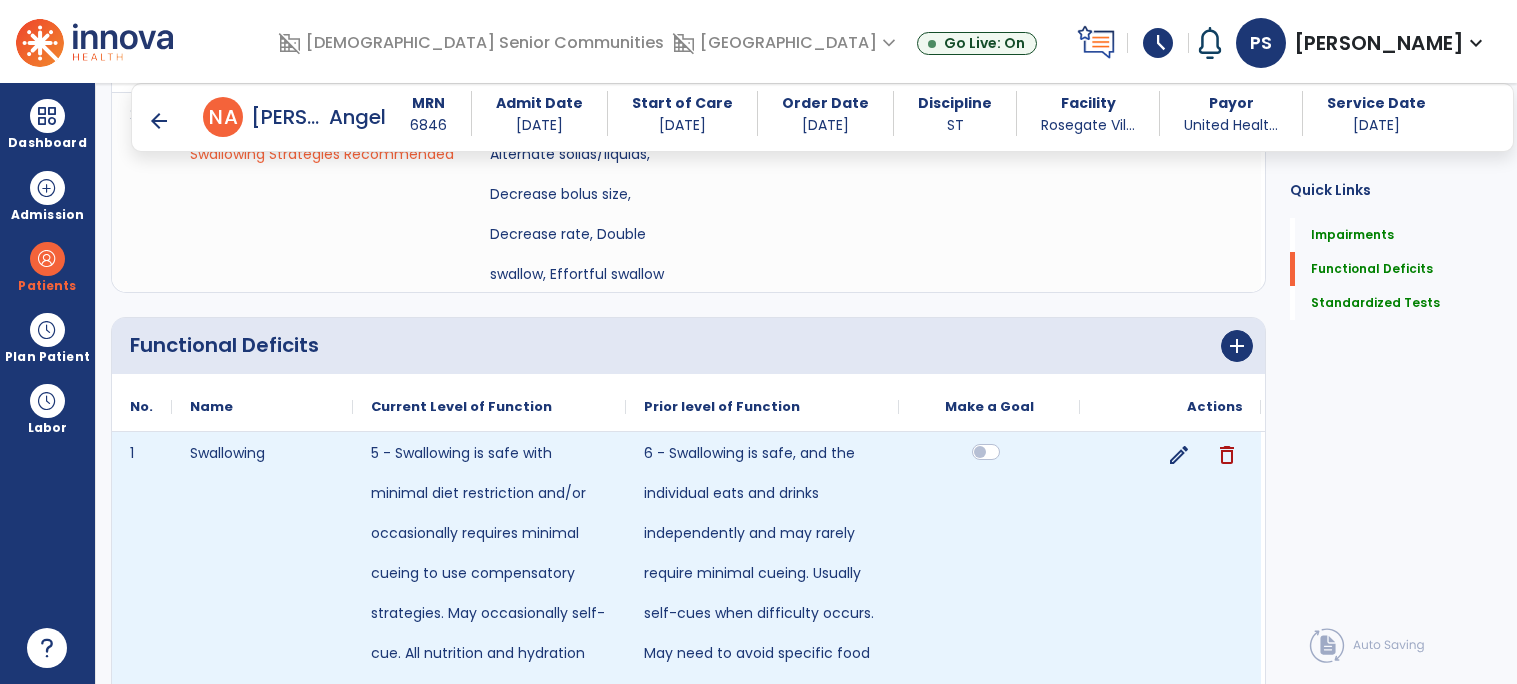 click 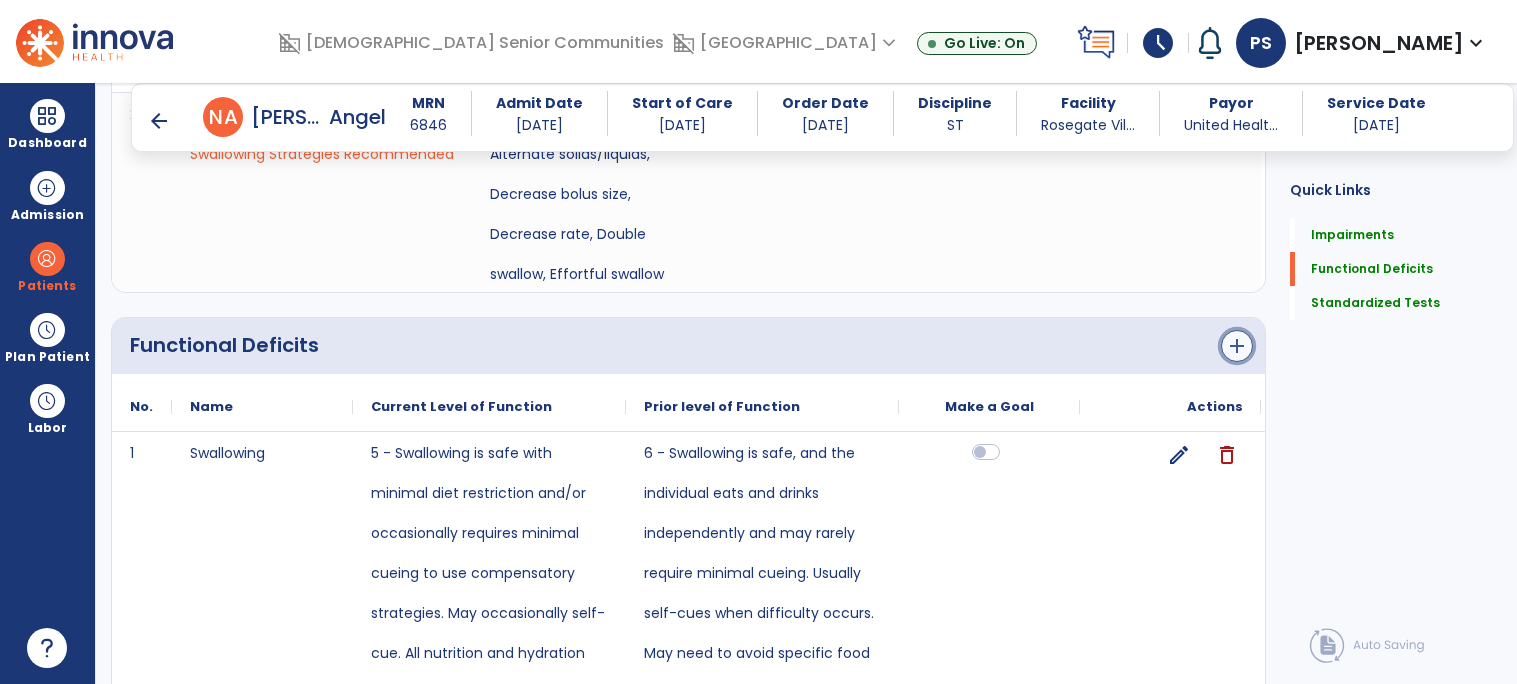 click on "add" 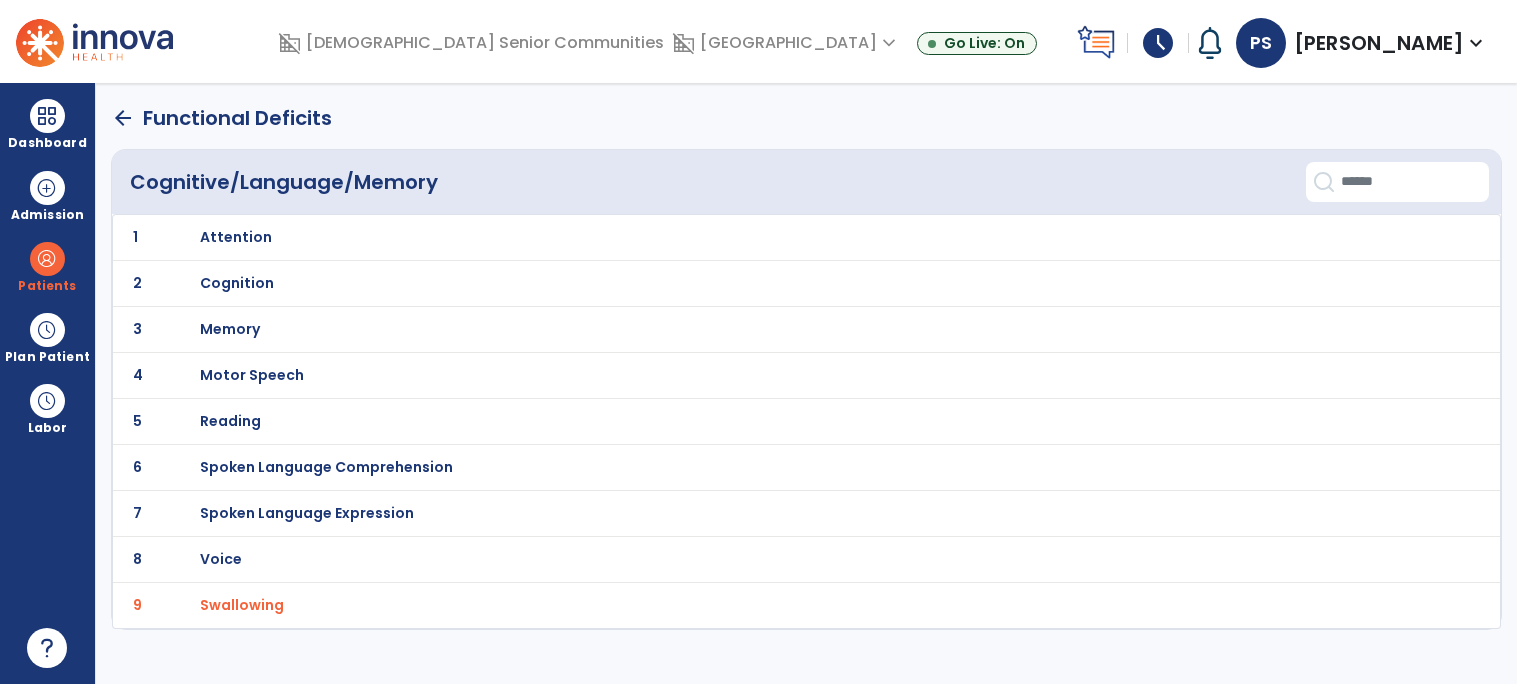 scroll, scrollTop: 0, scrollLeft: 0, axis: both 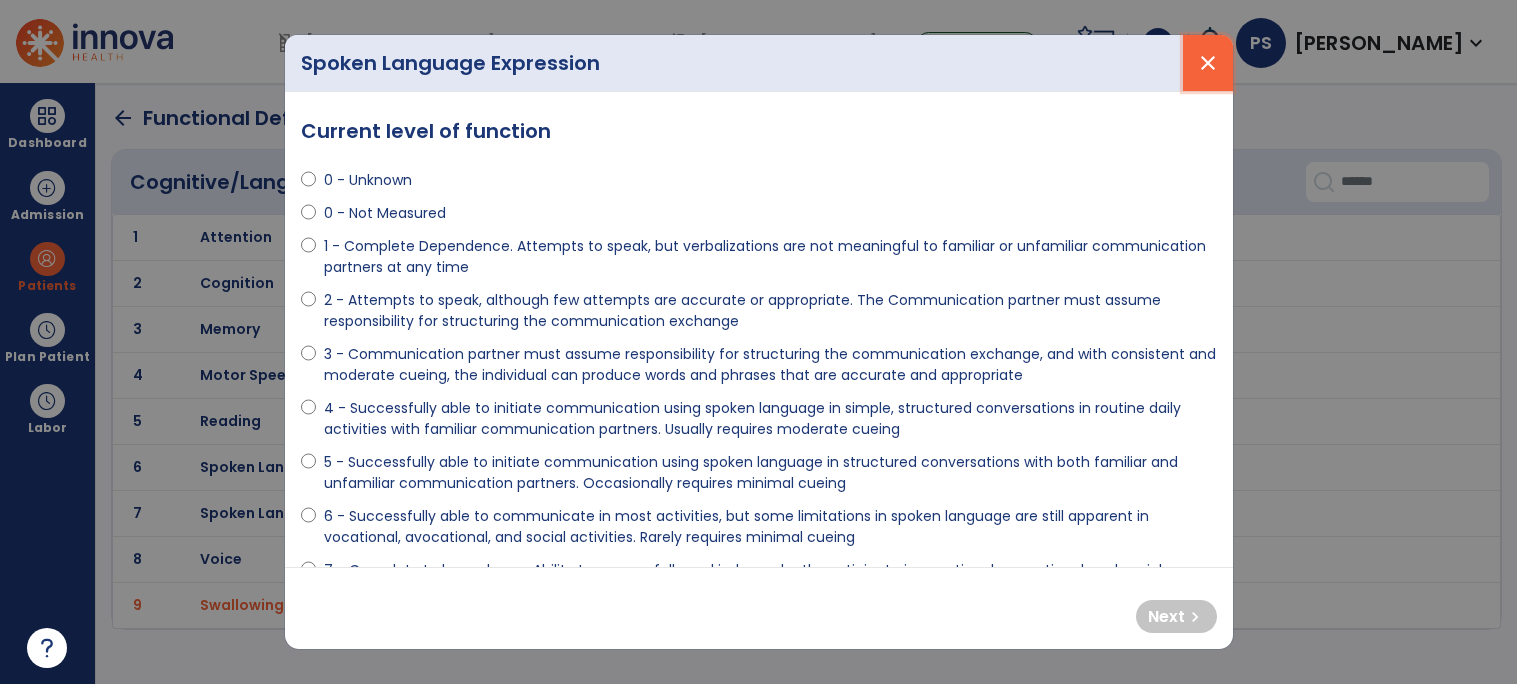 click on "close" at bounding box center (1208, 63) 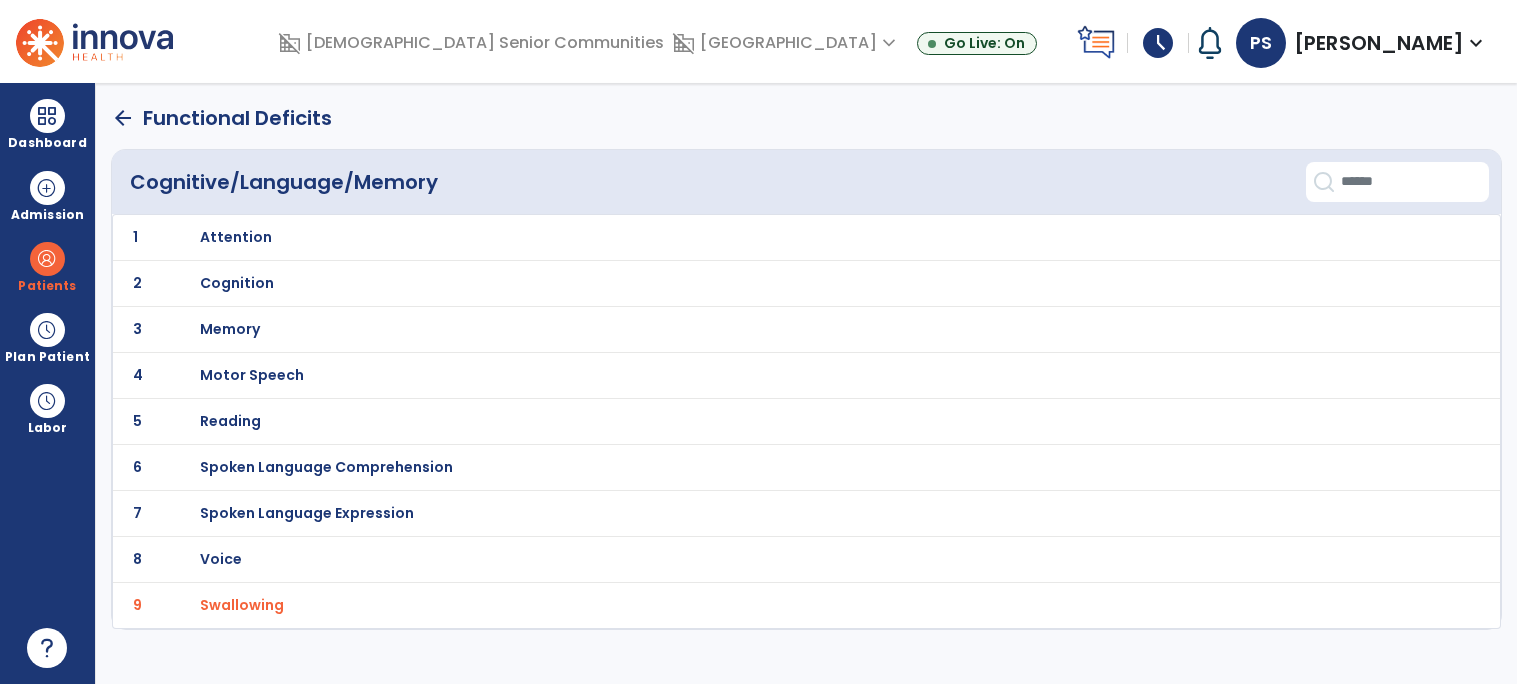 click on "Voice" at bounding box center (762, 237) 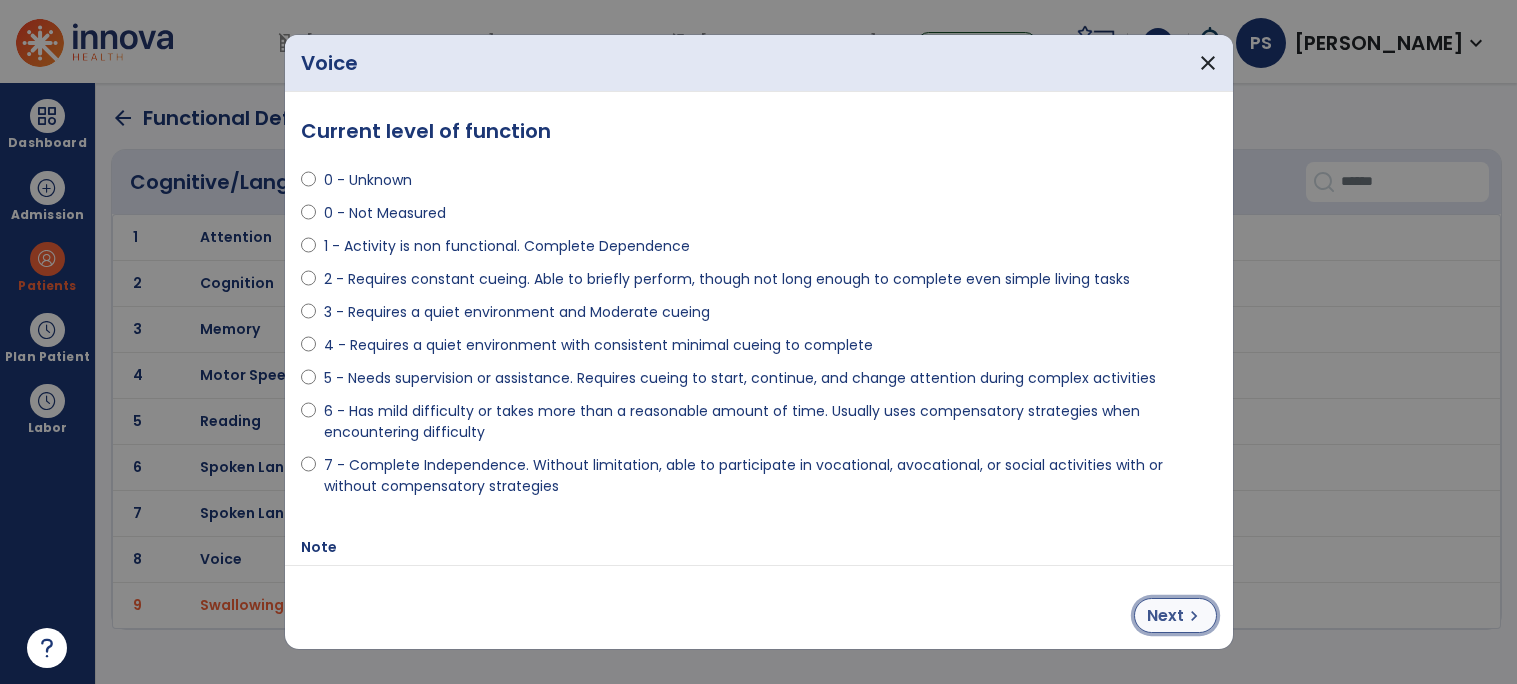 click on "Next  chevron_right" at bounding box center (1175, 615) 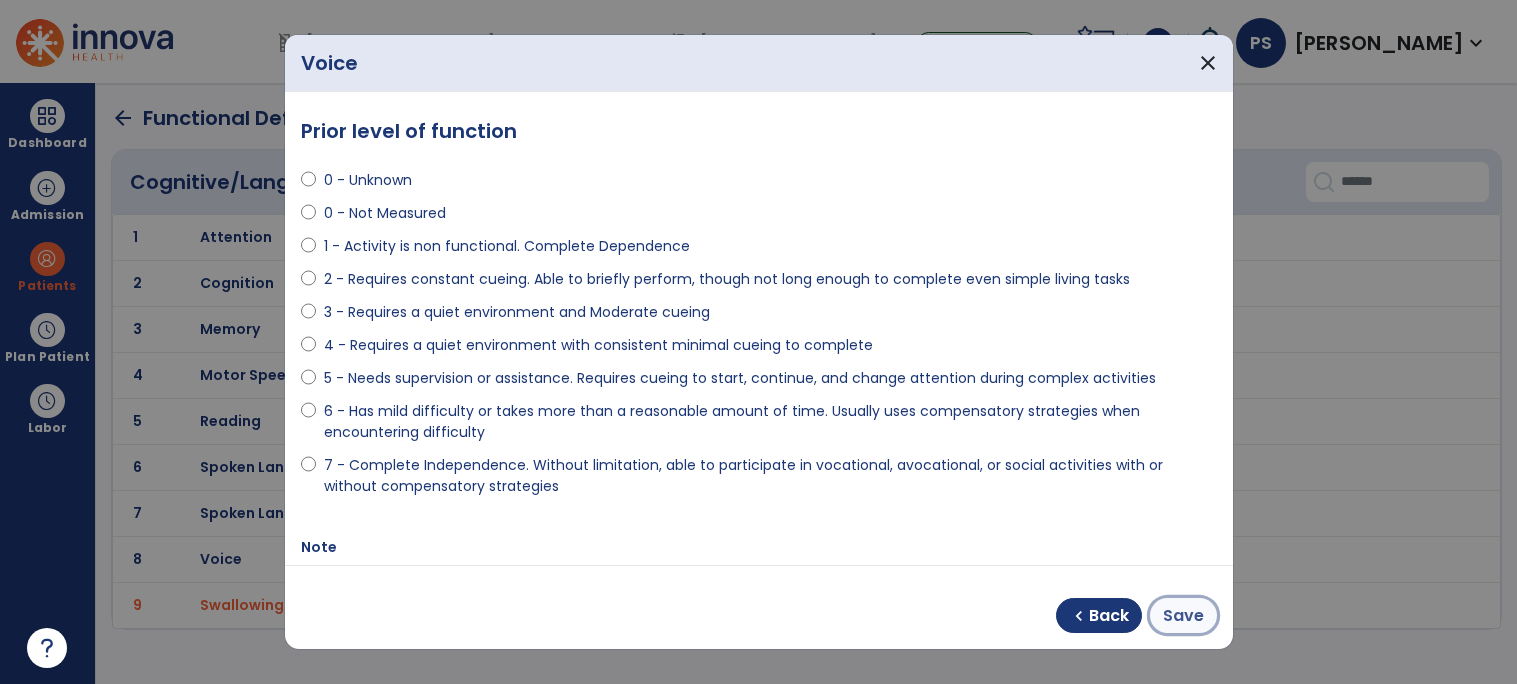 click on "Save" at bounding box center [1183, 616] 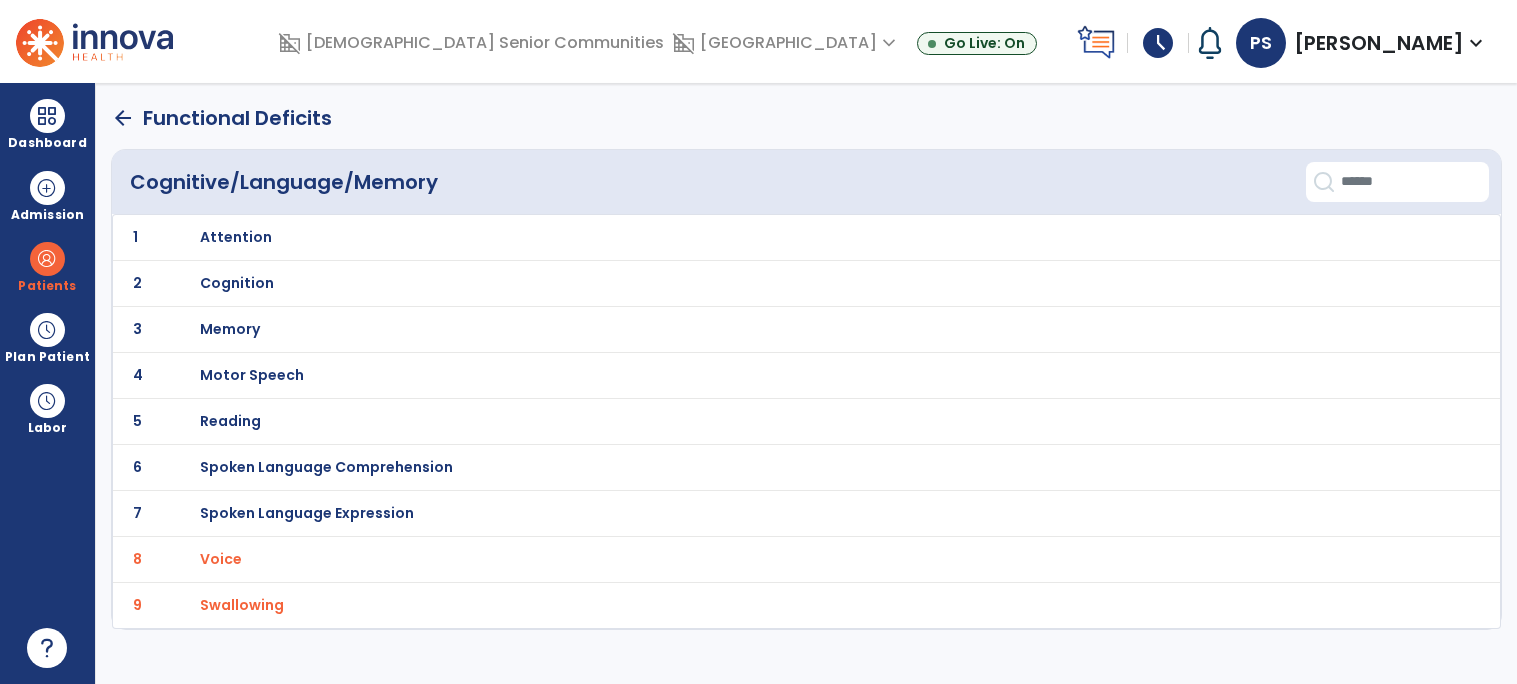 click on "arrow_back" 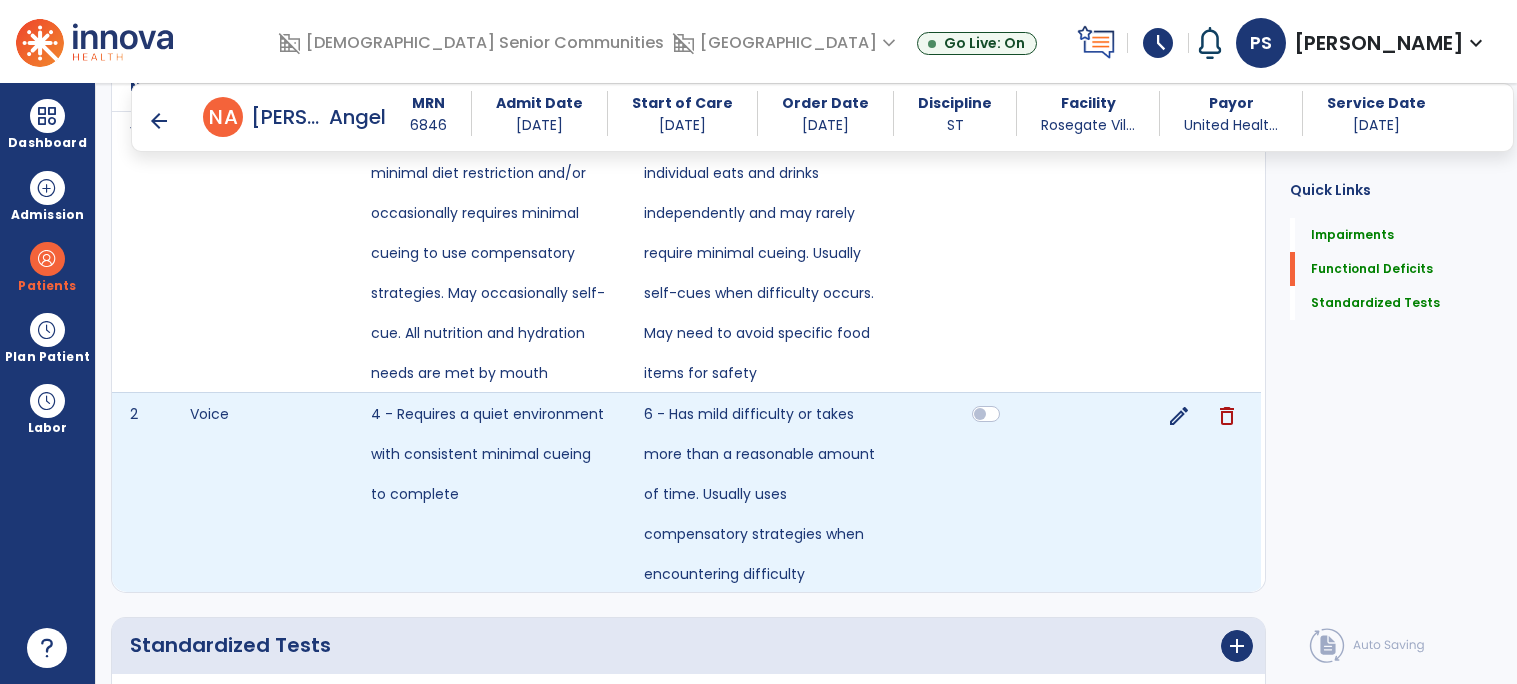 scroll, scrollTop: 1663, scrollLeft: 0, axis: vertical 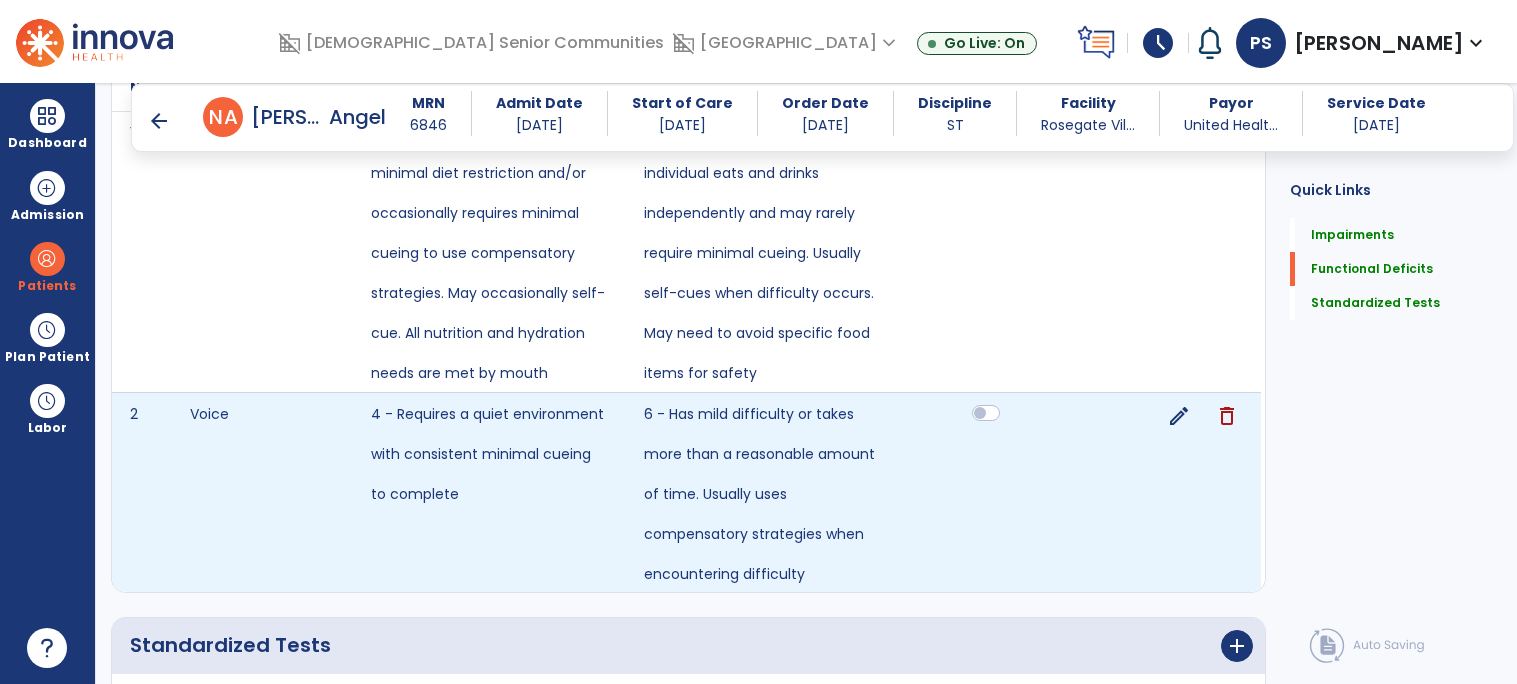 click 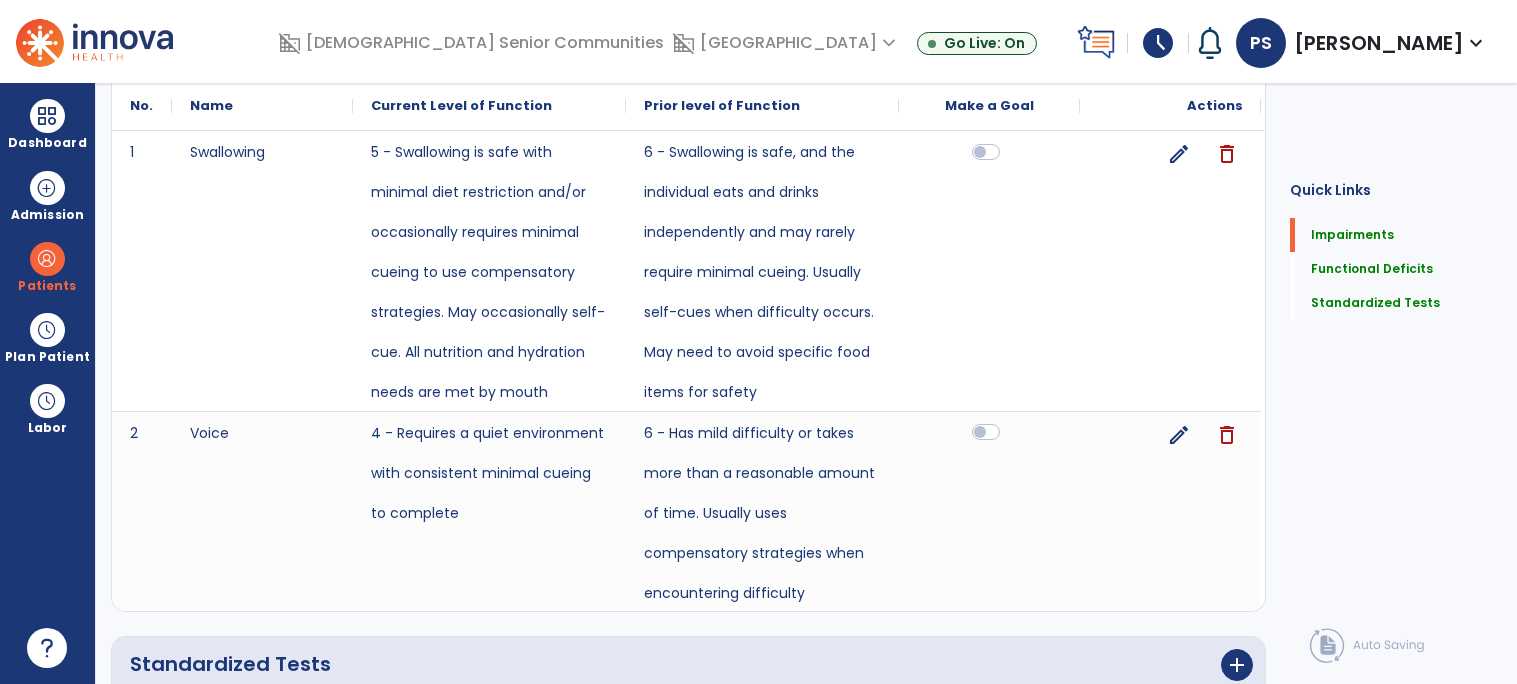scroll, scrollTop: 0, scrollLeft: 0, axis: both 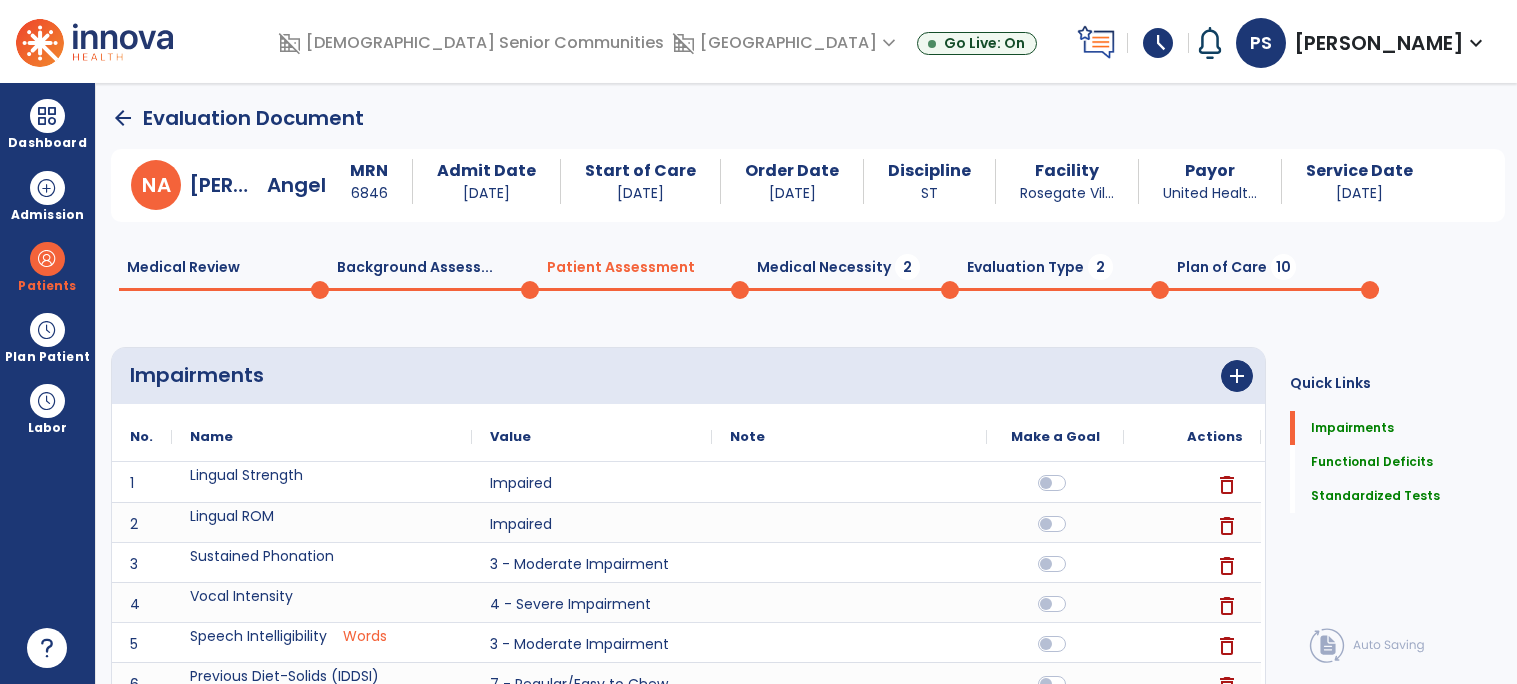 click on "Medical Review  0" 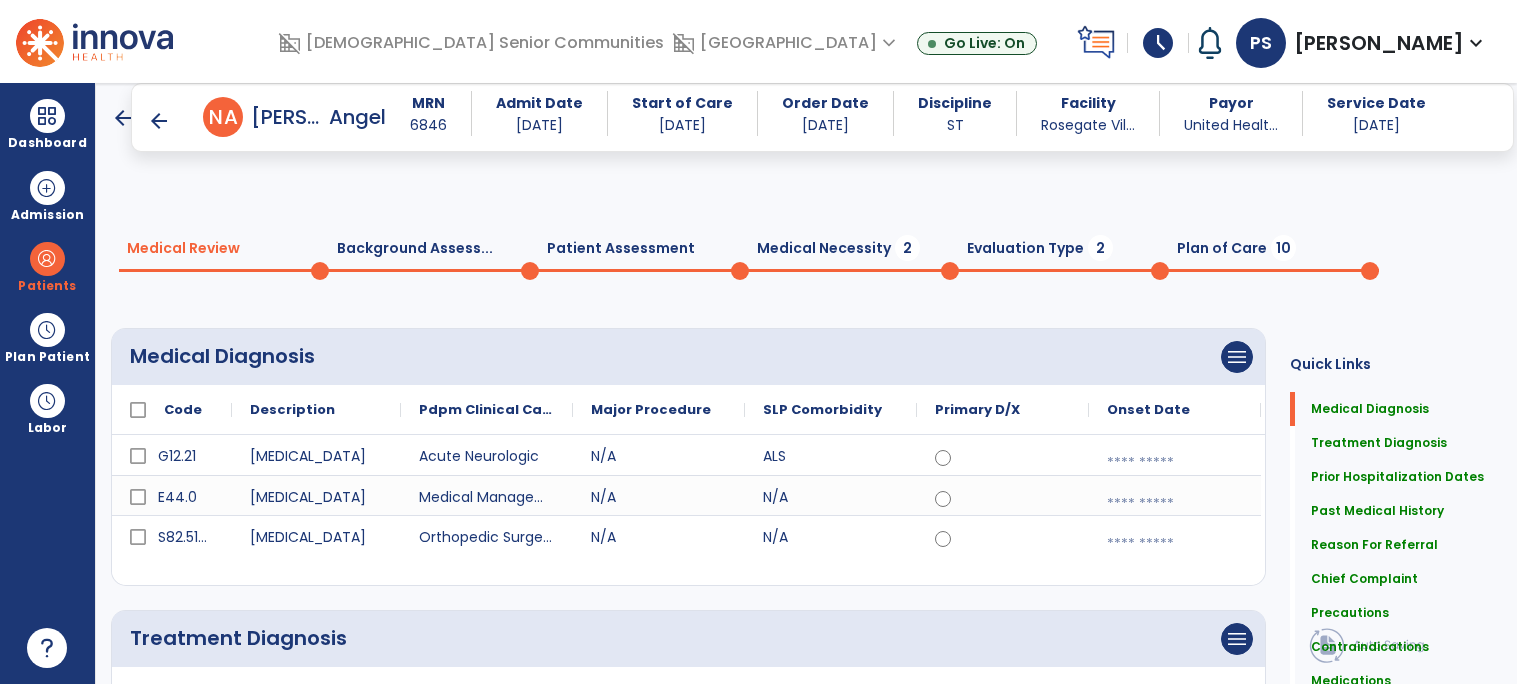 scroll, scrollTop: 234, scrollLeft: 0, axis: vertical 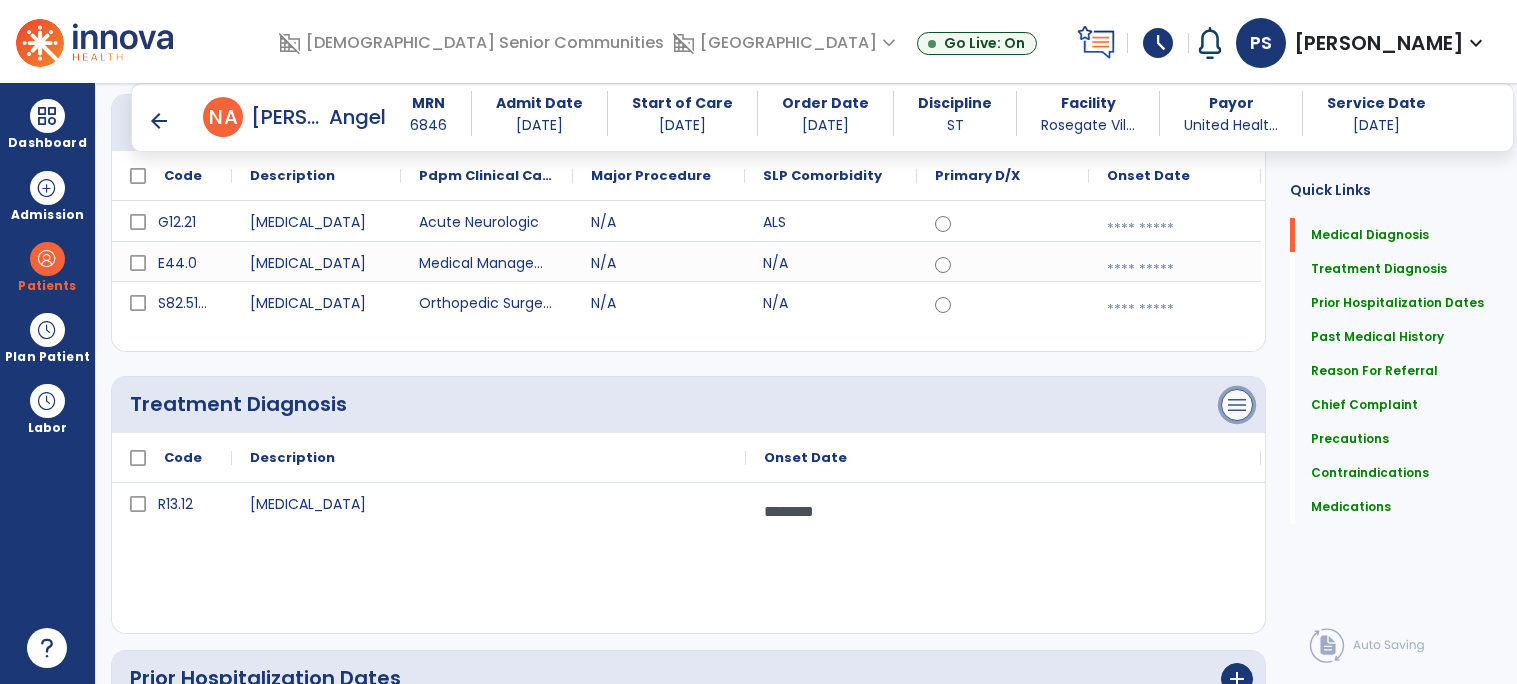 click on "menu" at bounding box center [1237, 123] 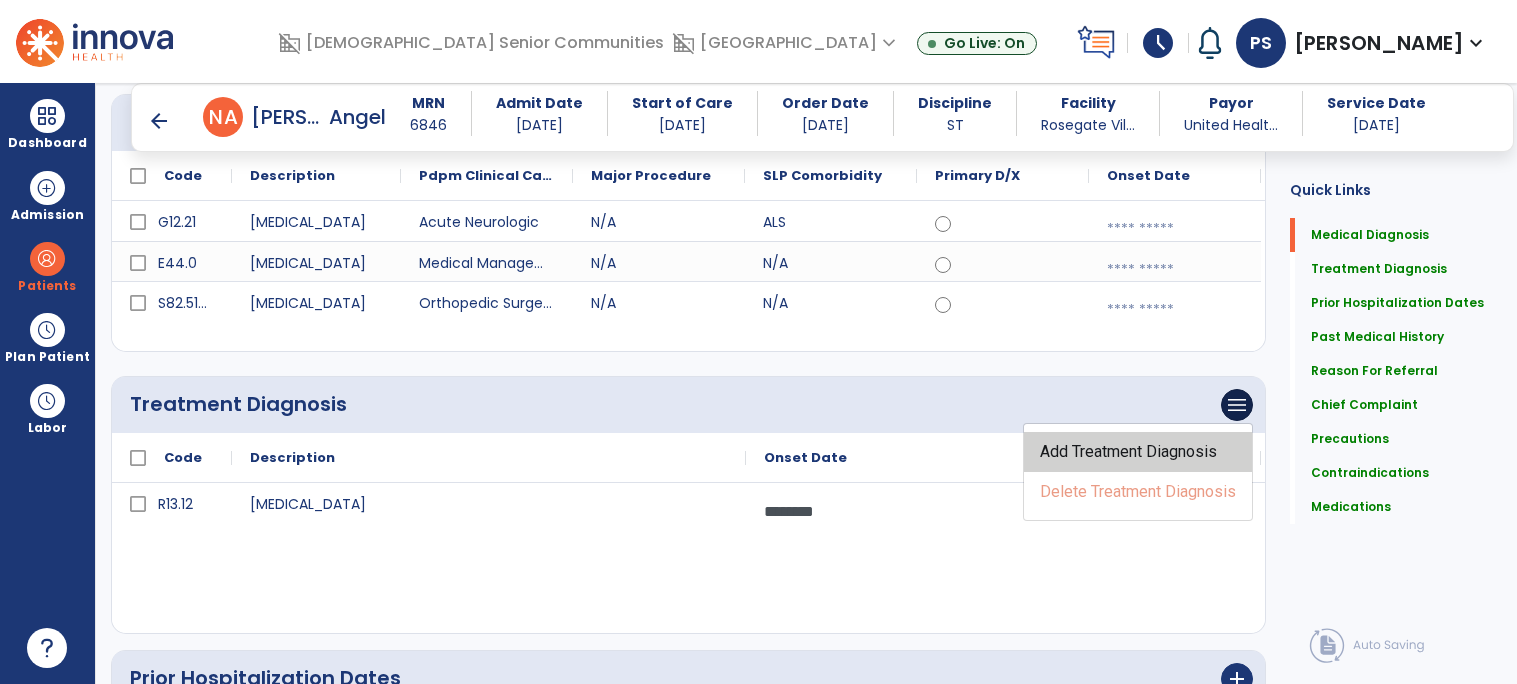 click on "Add Treatment Diagnosis" 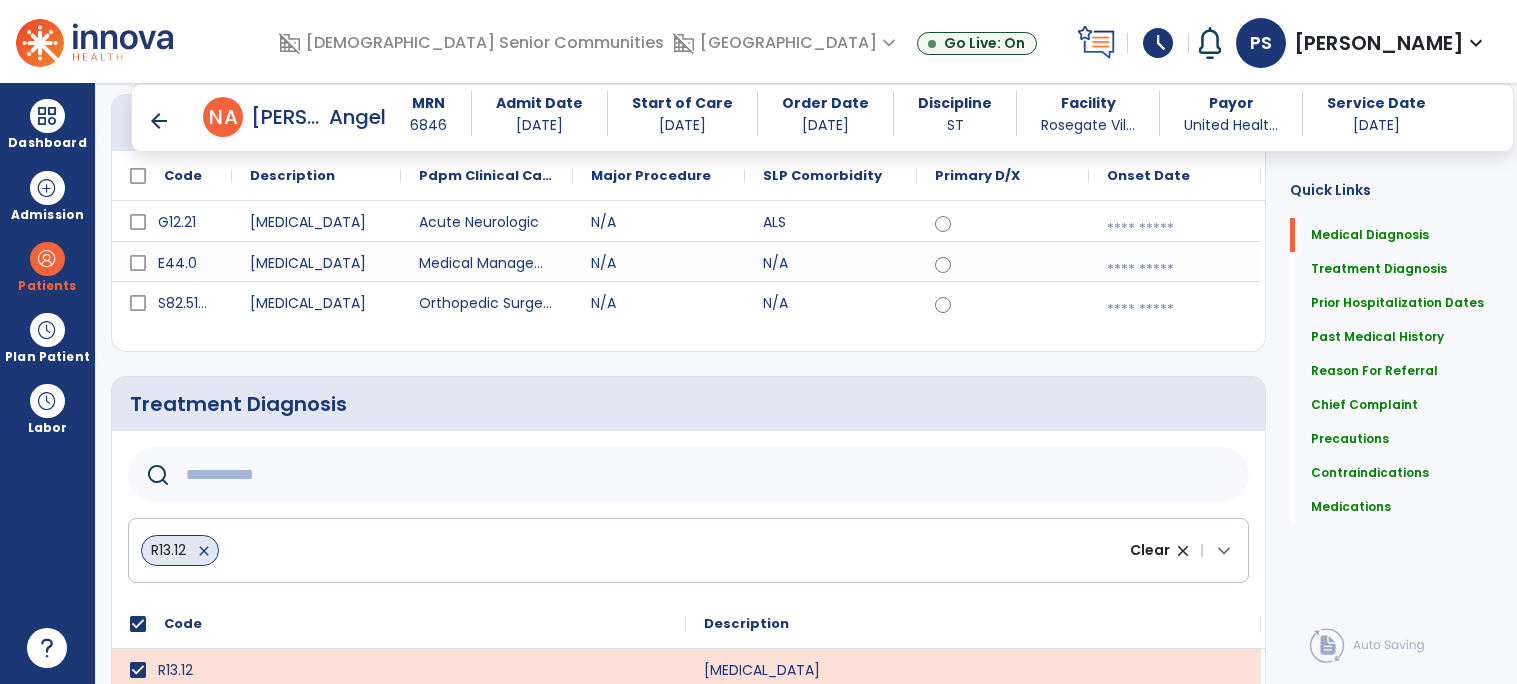 click 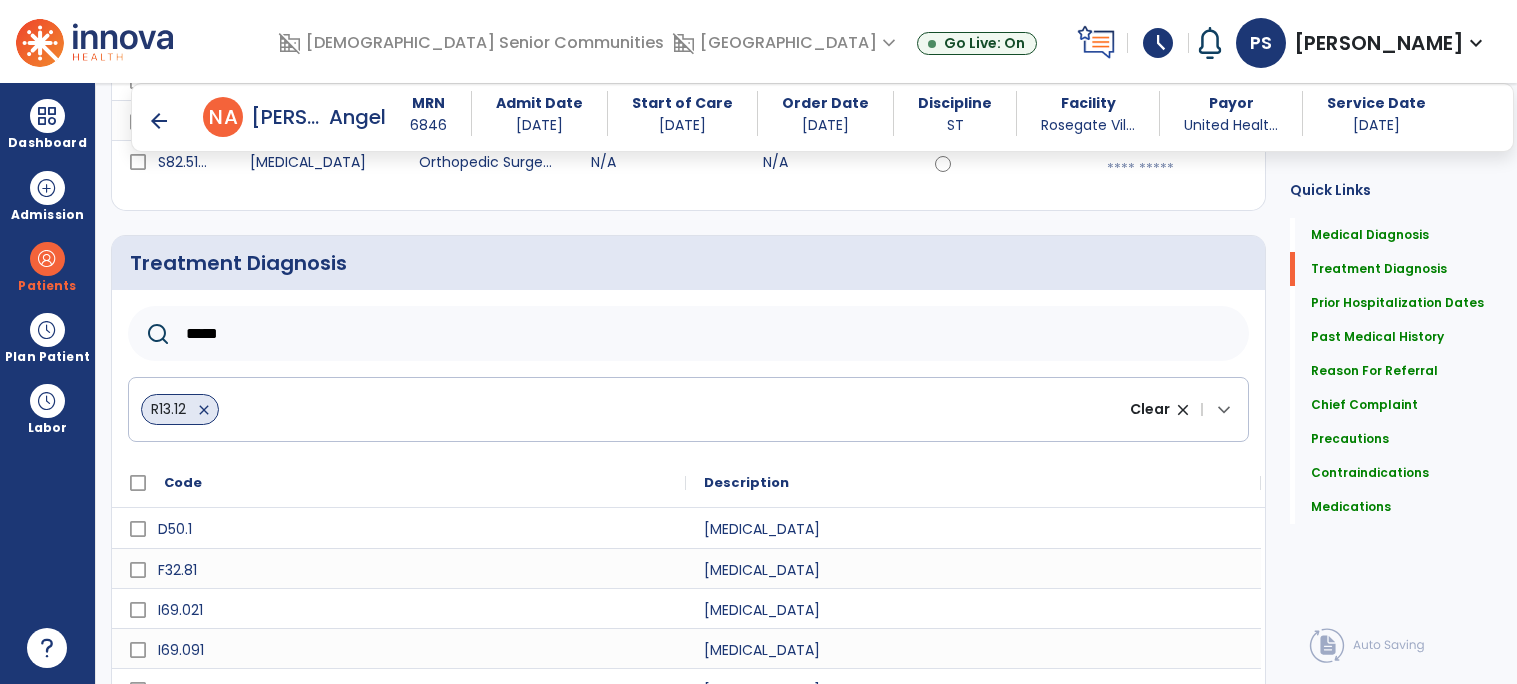 scroll, scrollTop: 365, scrollLeft: 0, axis: vertical 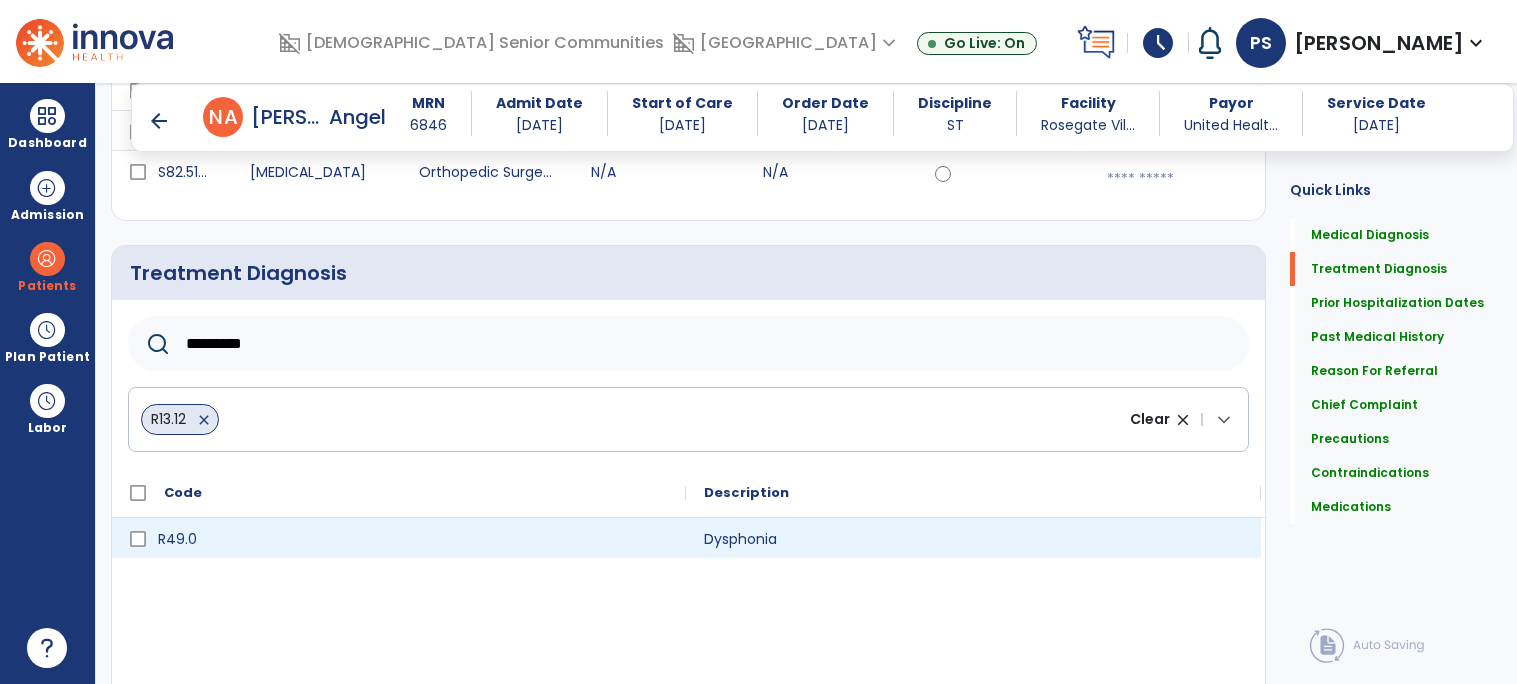 type on "*********" 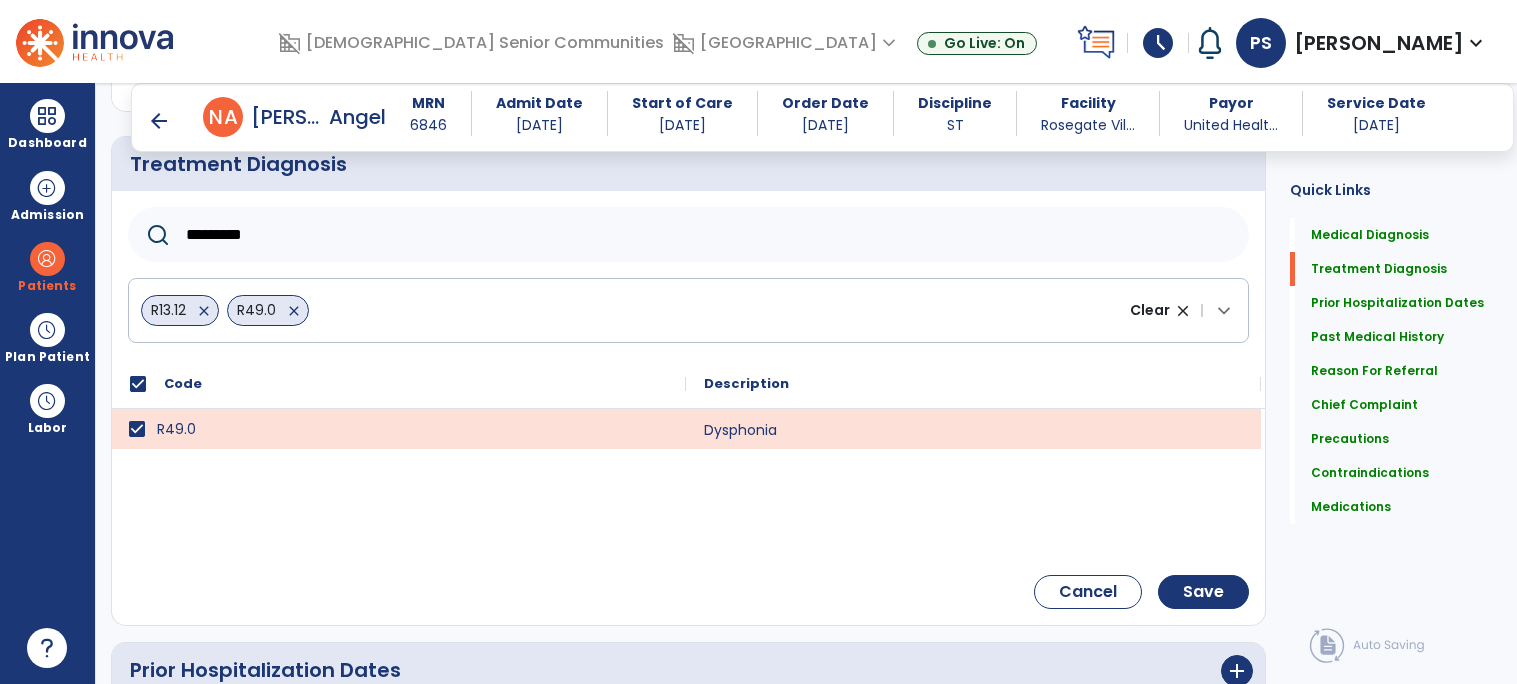 scroll, scrollTop: 481, scrollLeft: 0, axis: vertical 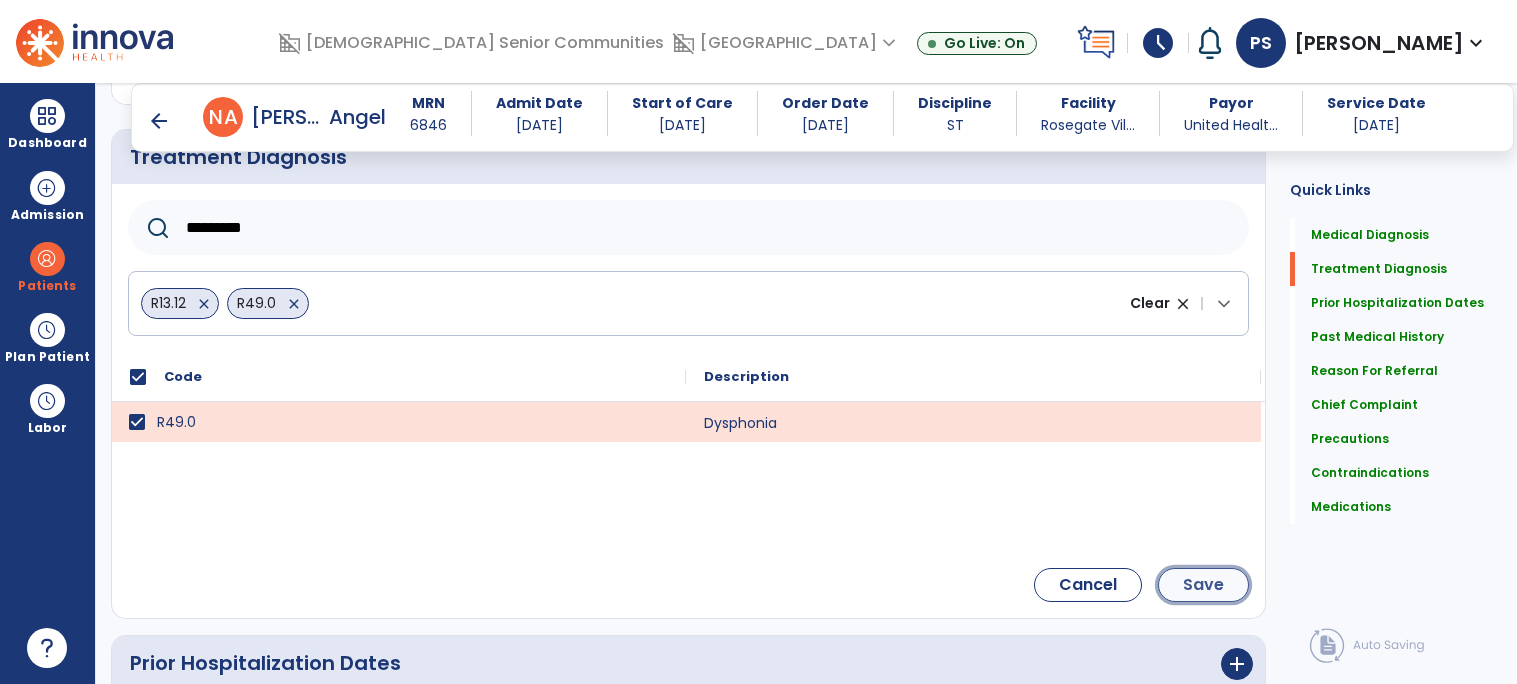 click on "Save" 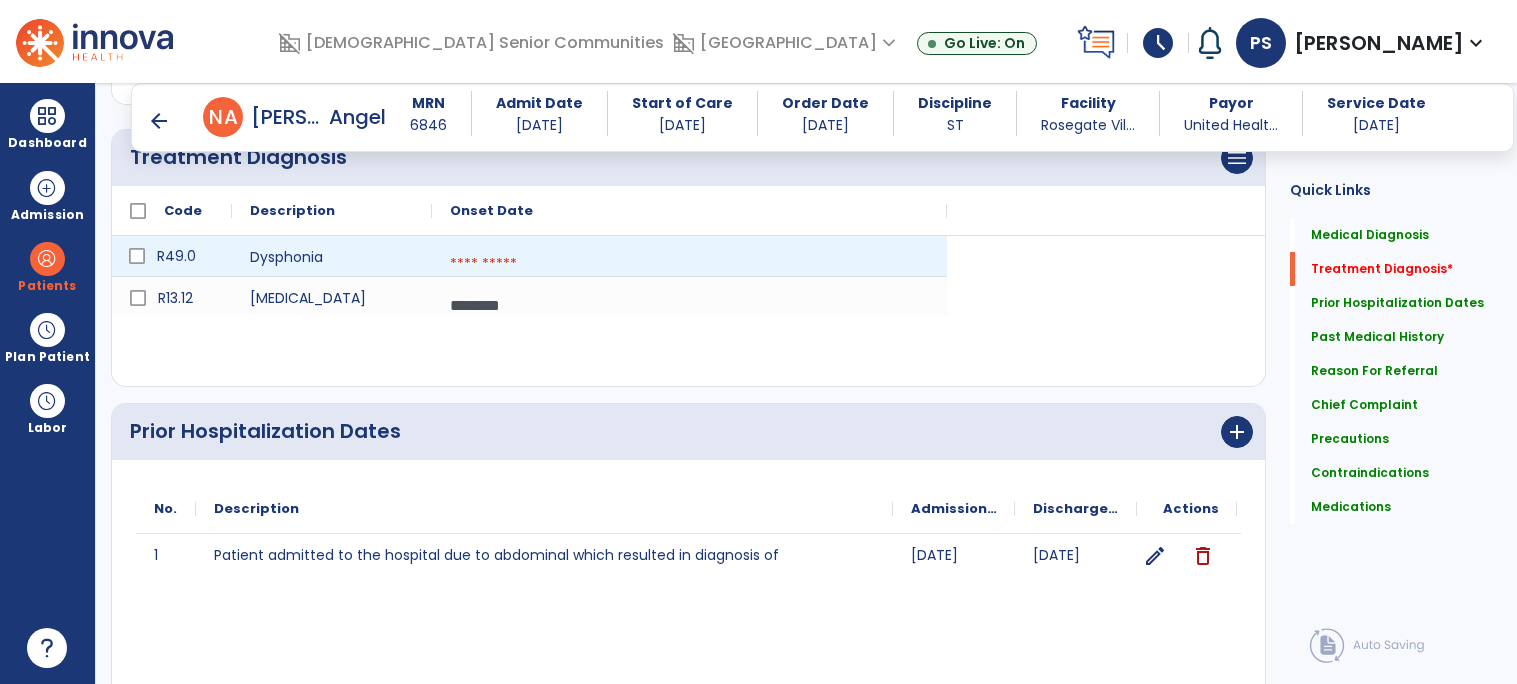 click at bounding box center [689, 264] 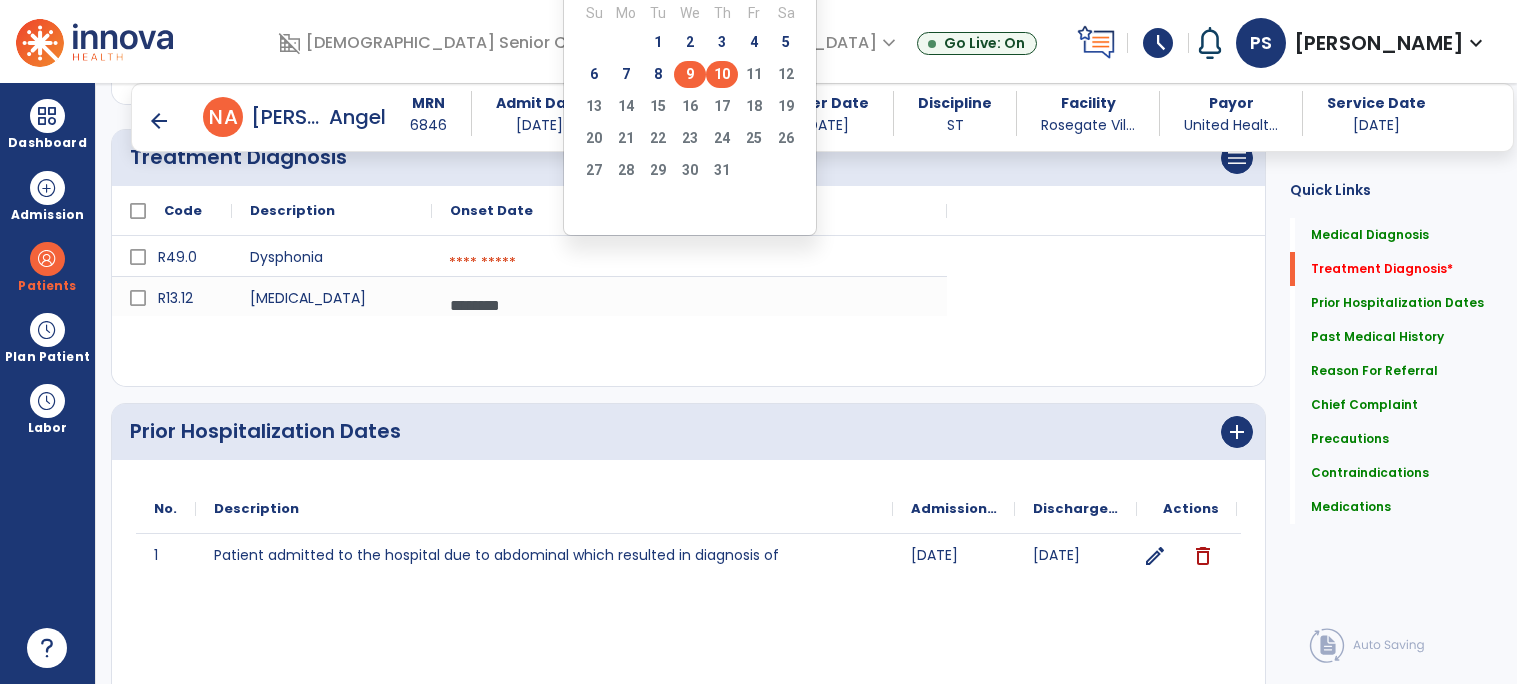 click on "9" 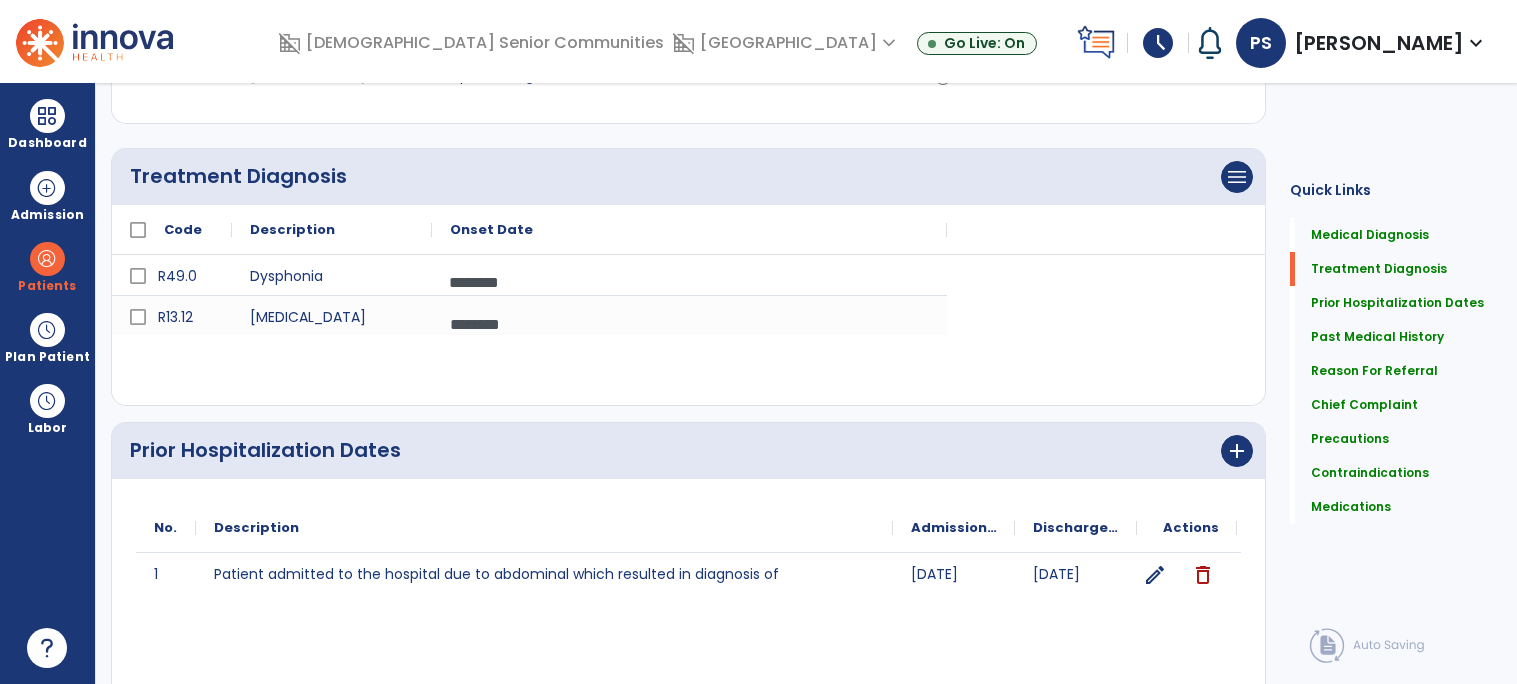 scroll, scrollTop: 0, scrollLeft: 0, axis: both 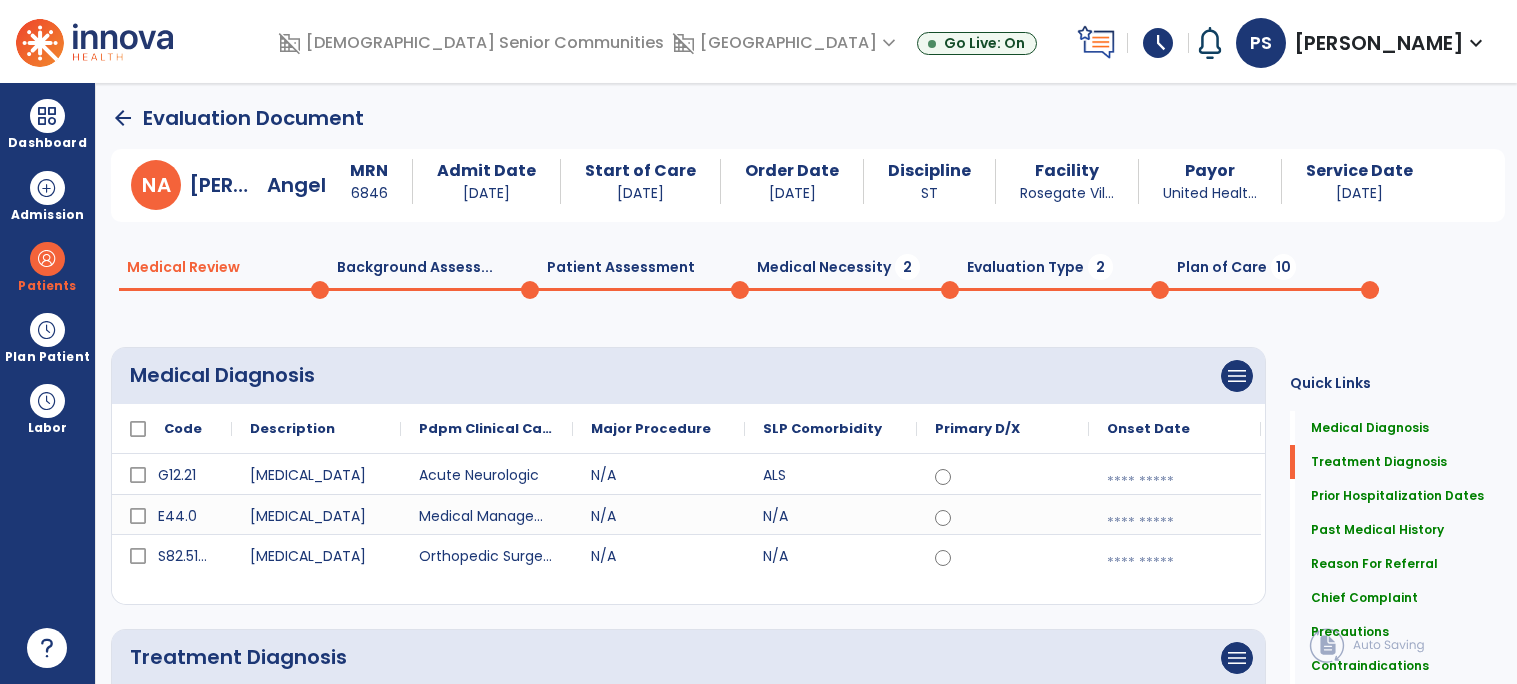 click on "Medical Necessity  2" 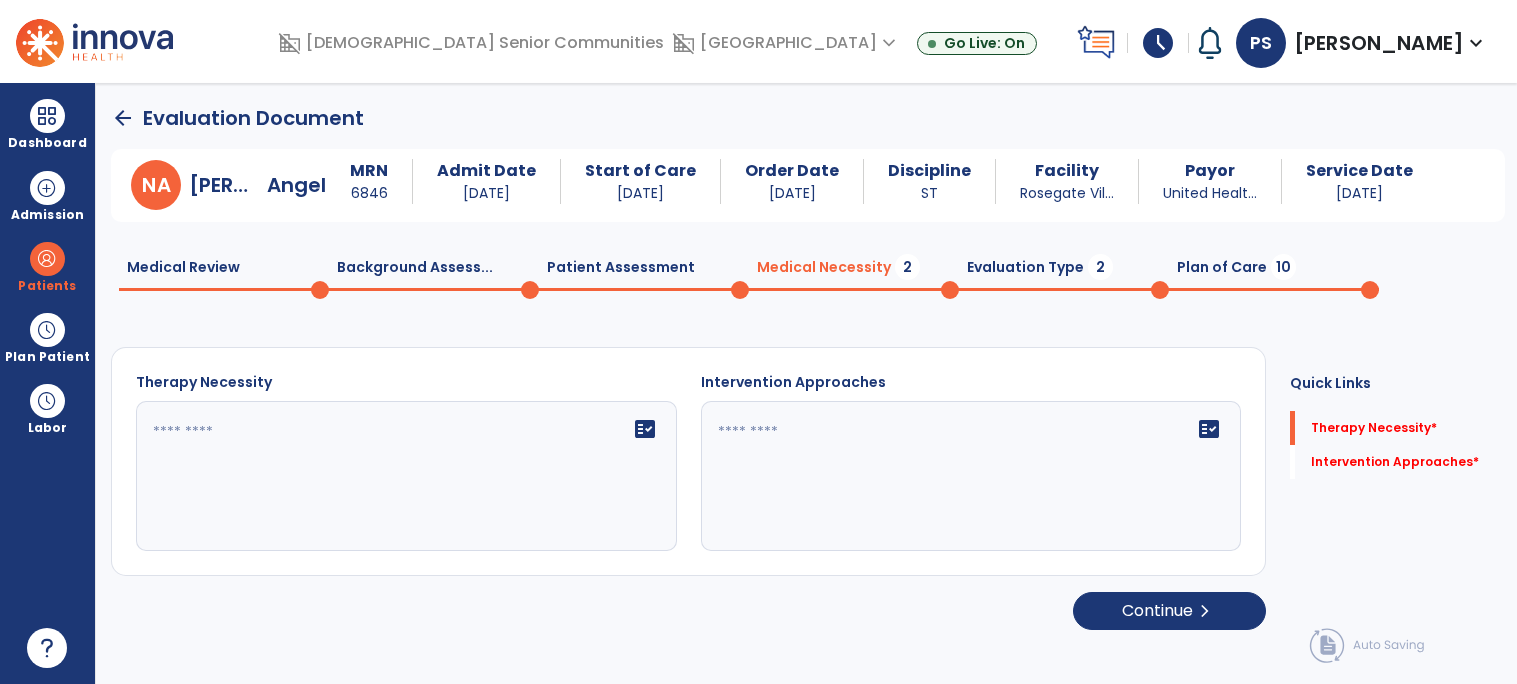 click 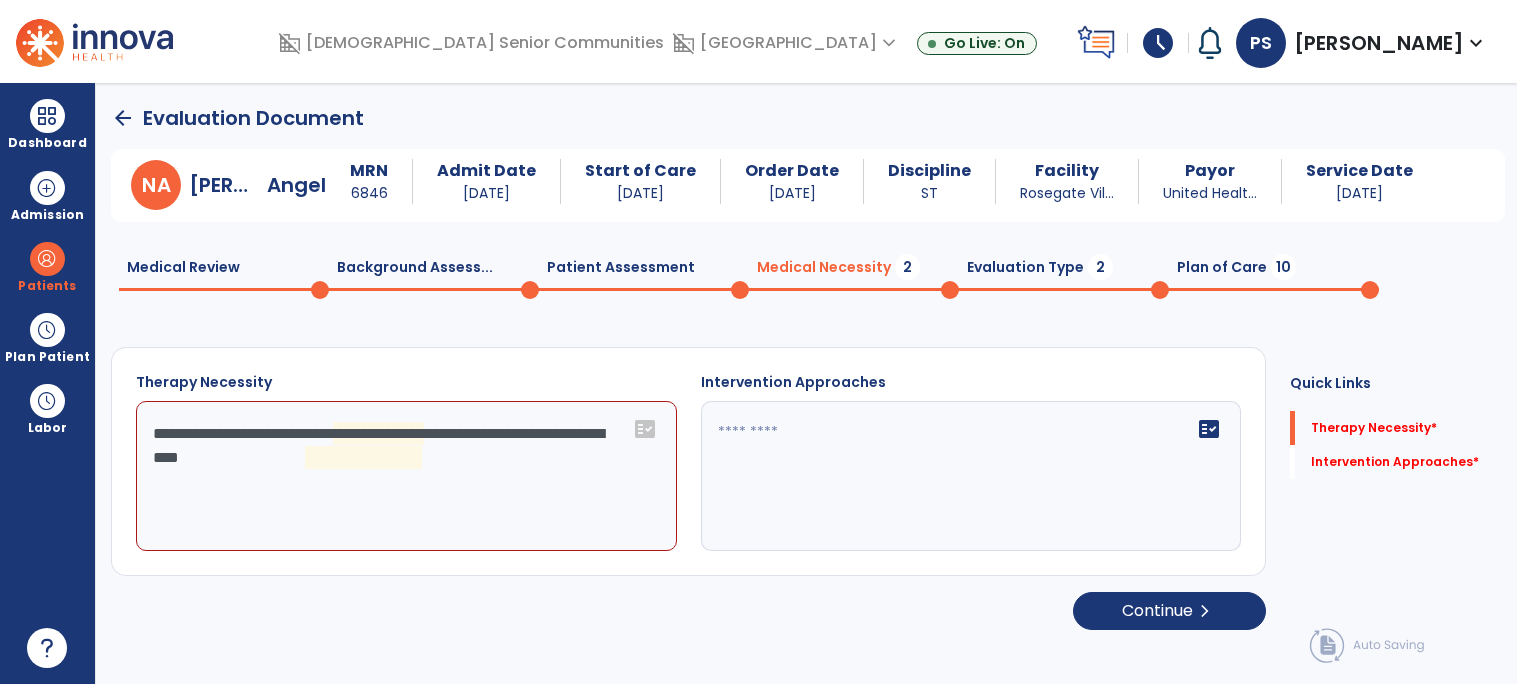click on "**********" 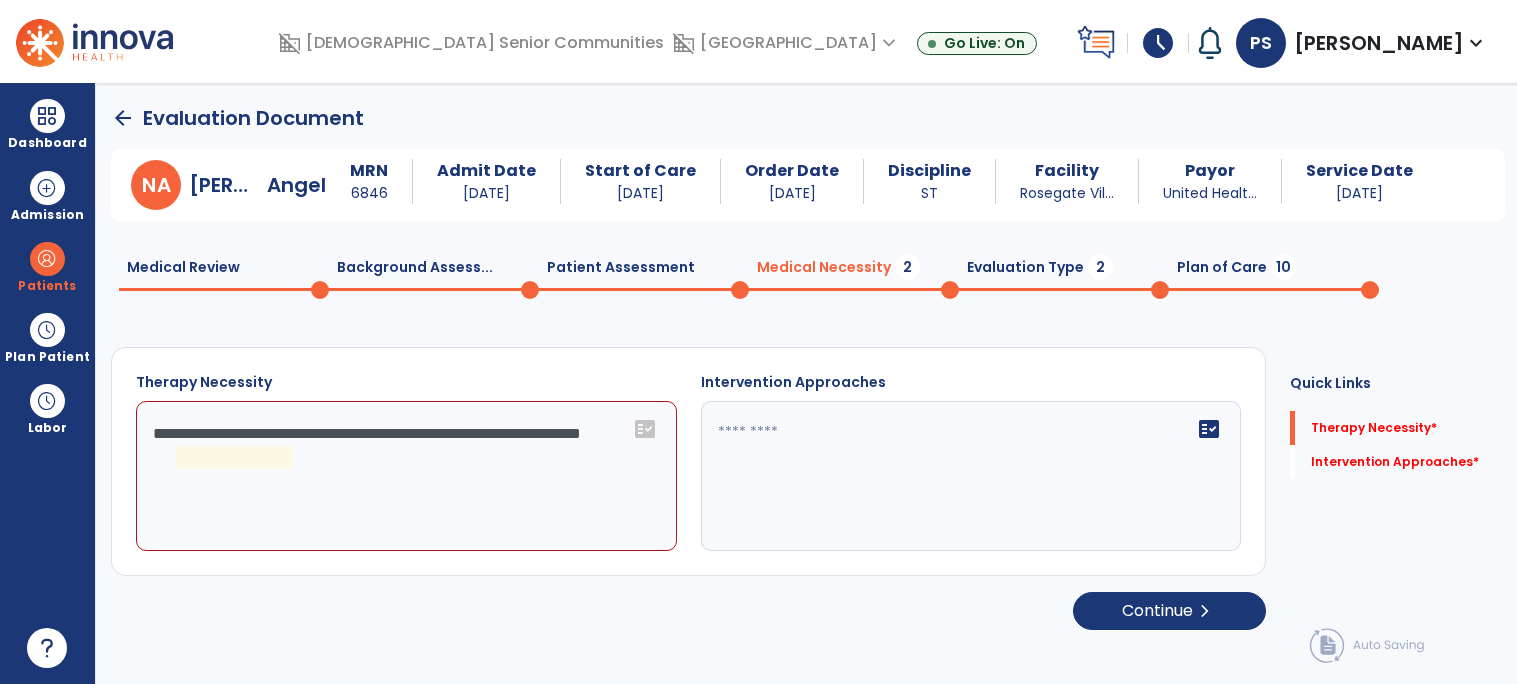 type on "**********" 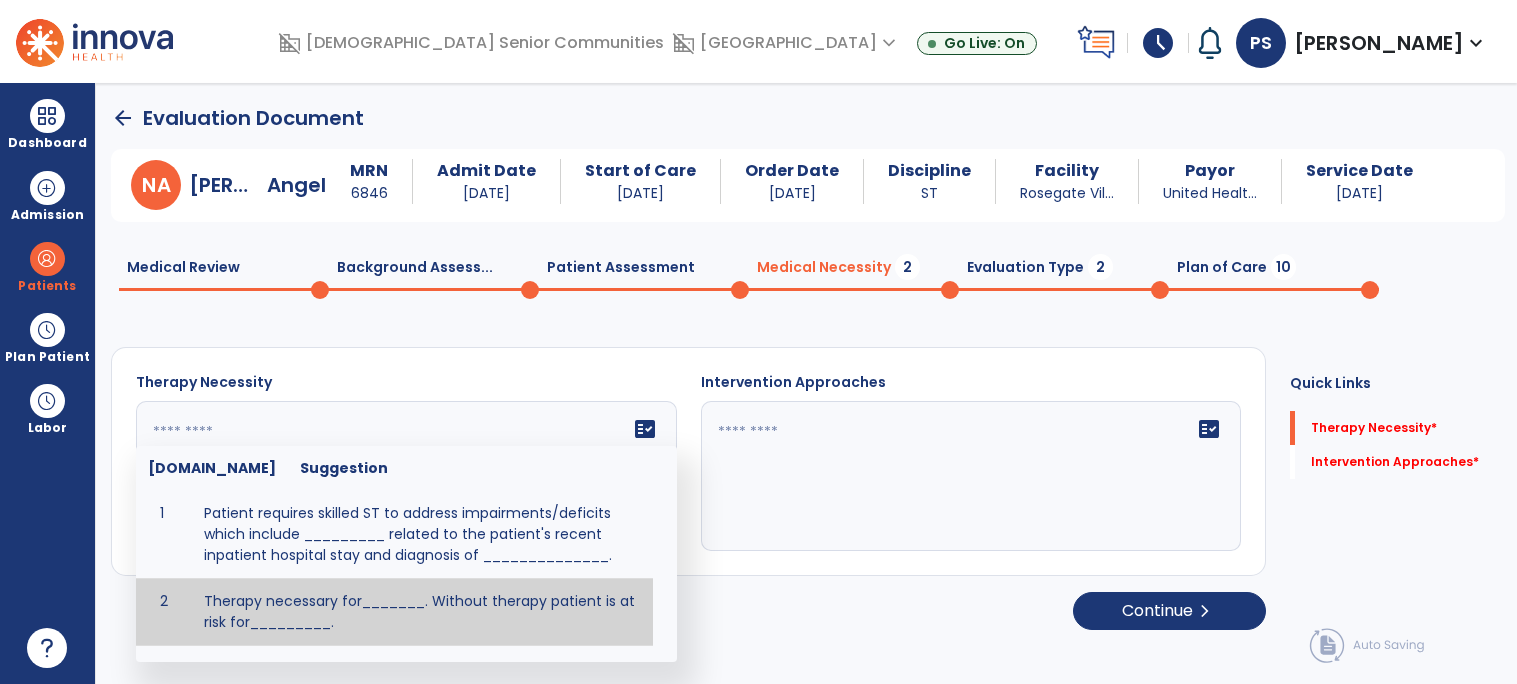 paste on "**********" 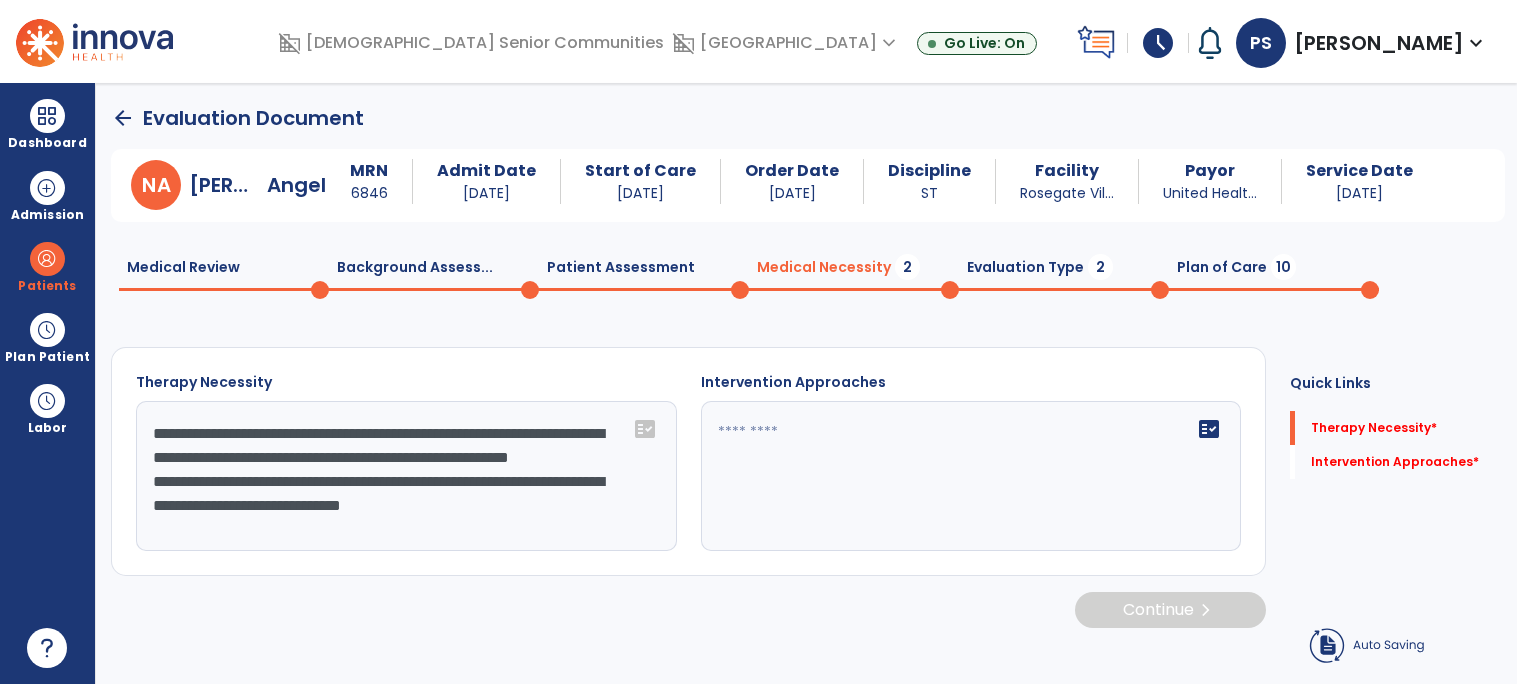 click on "**********" 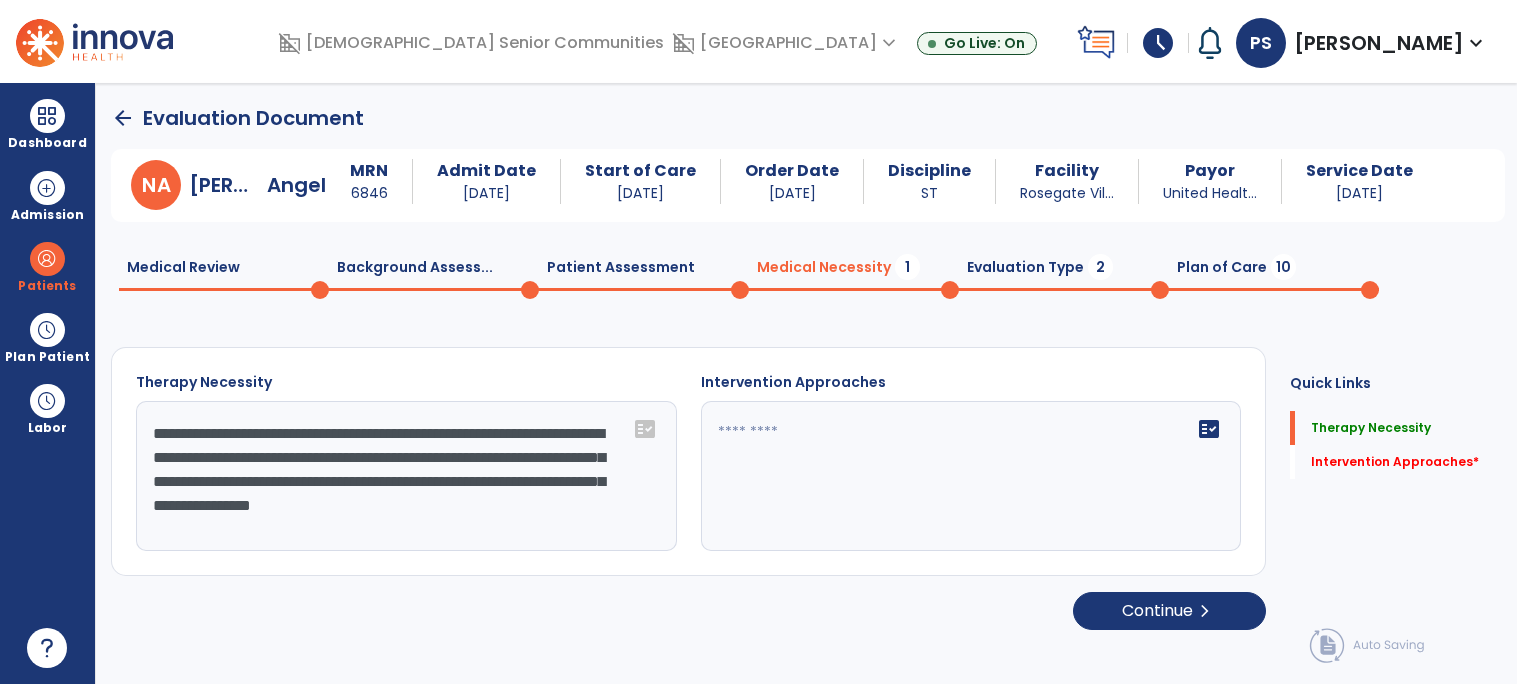 type on "**********" 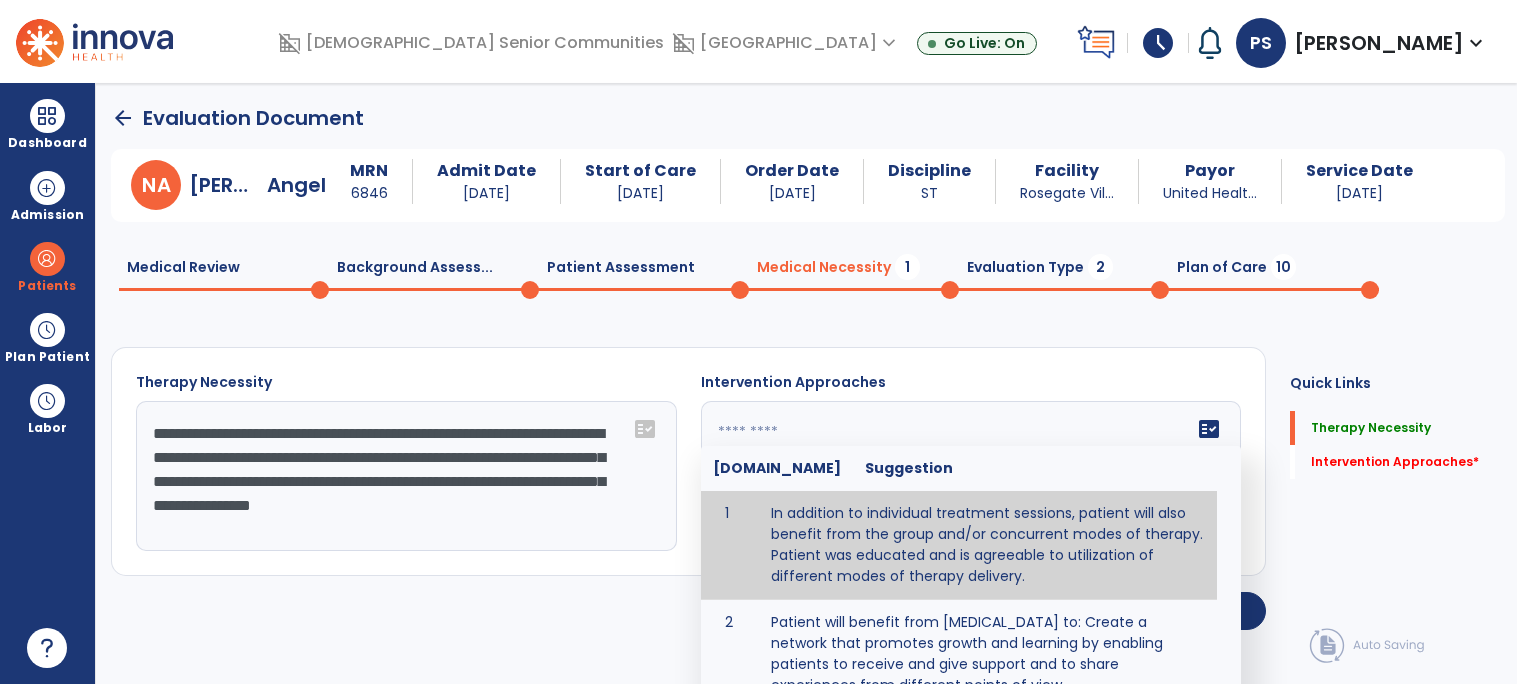 type on "**********" 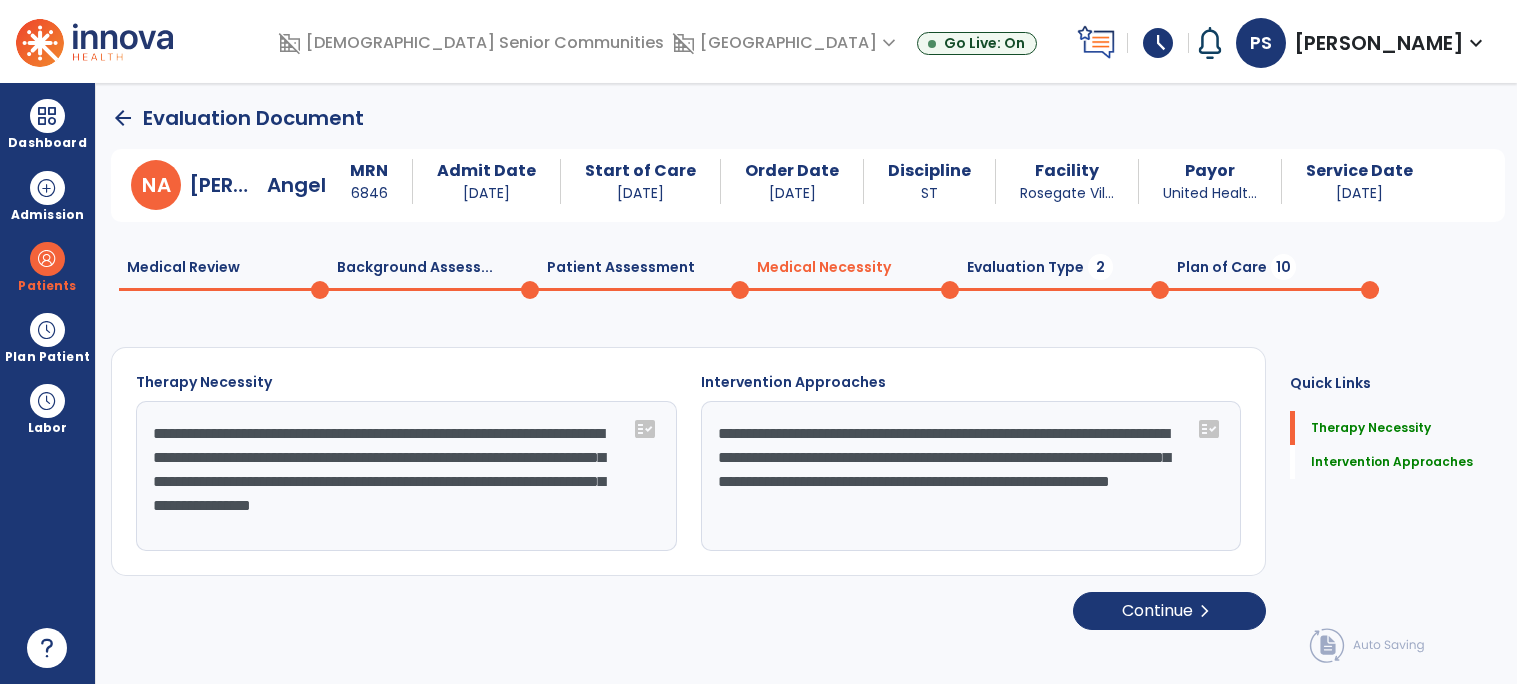 click on "Evaluation Type  2" 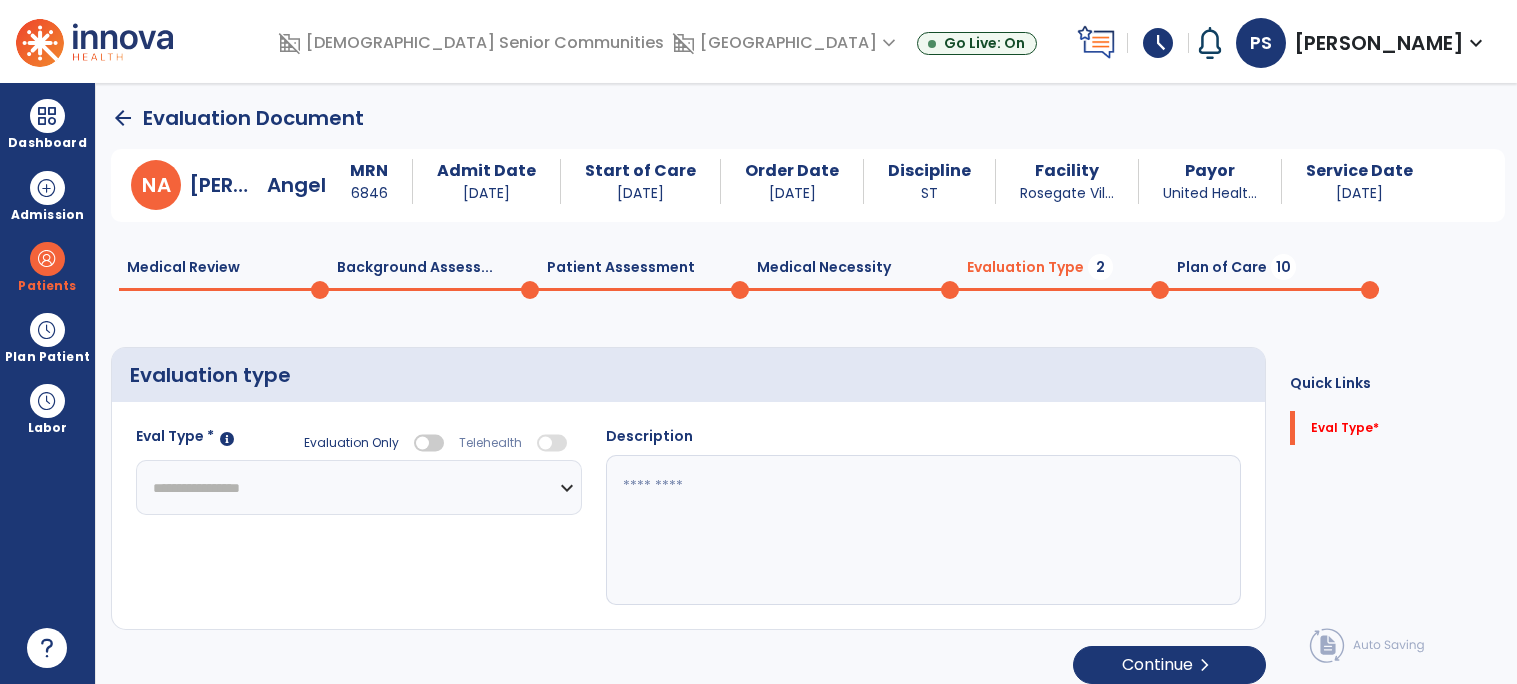 click on "**********" 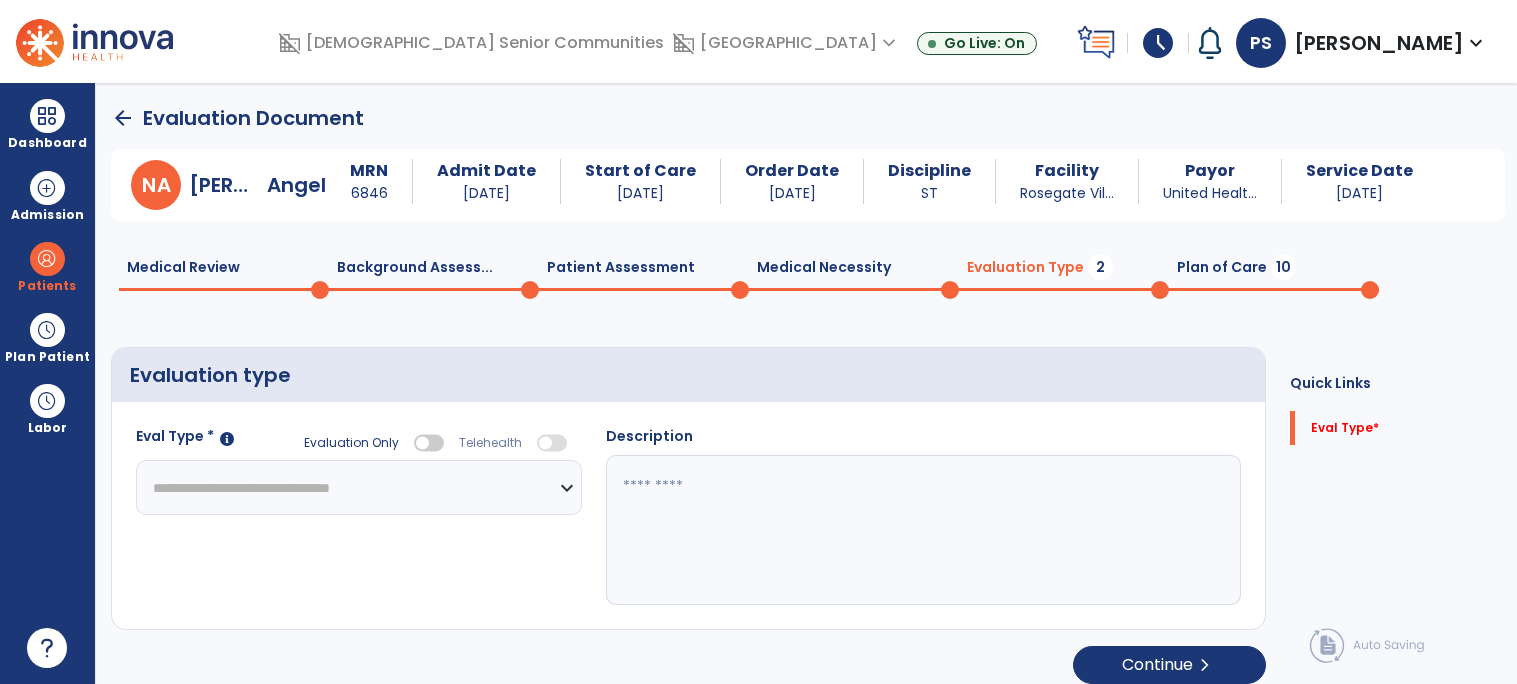 click on "**********" 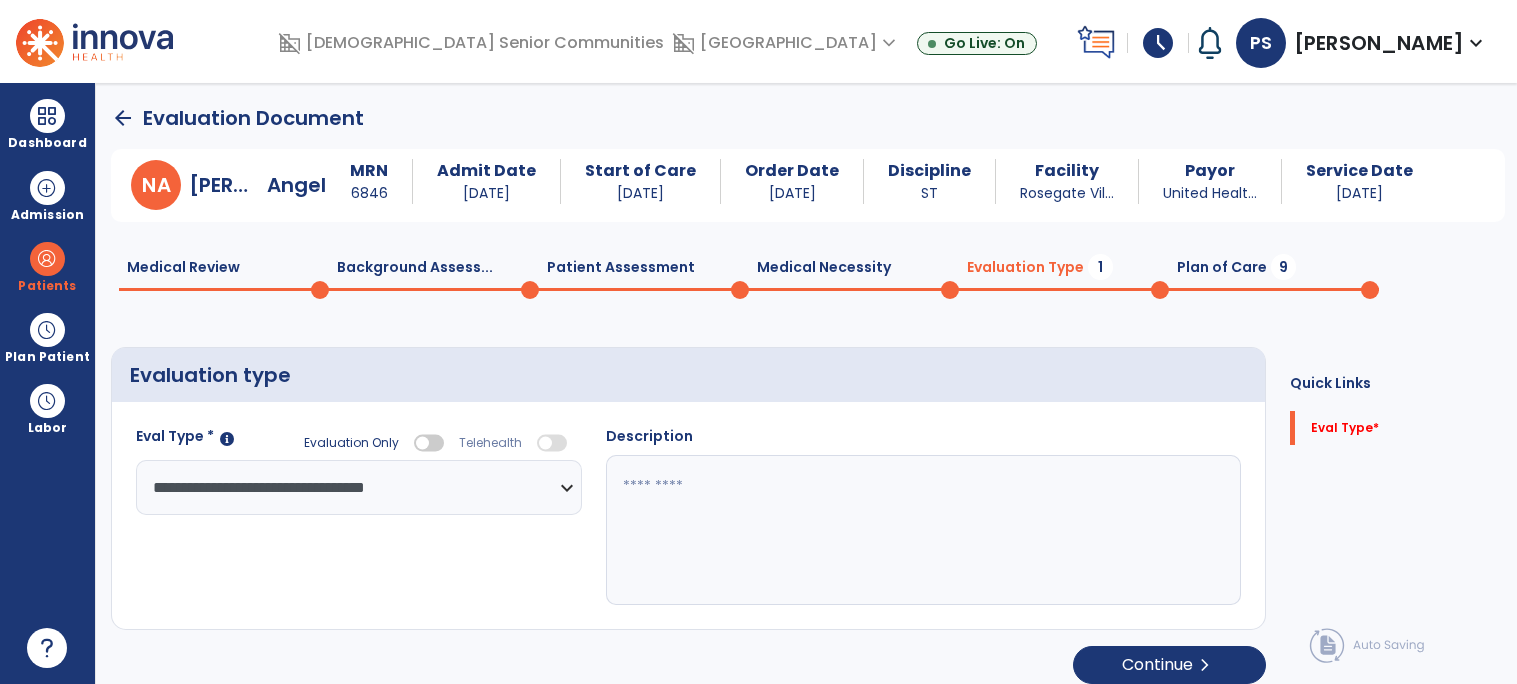 click 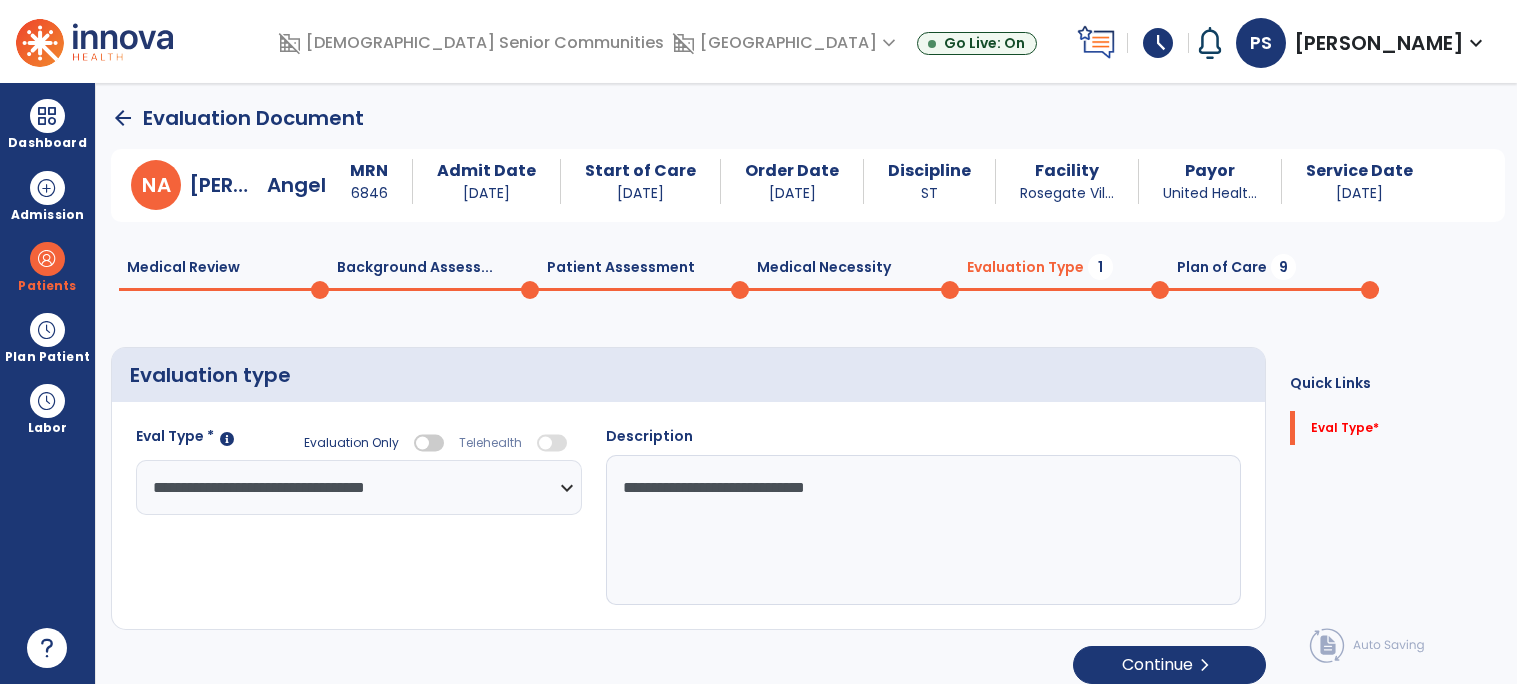 click on "**********" 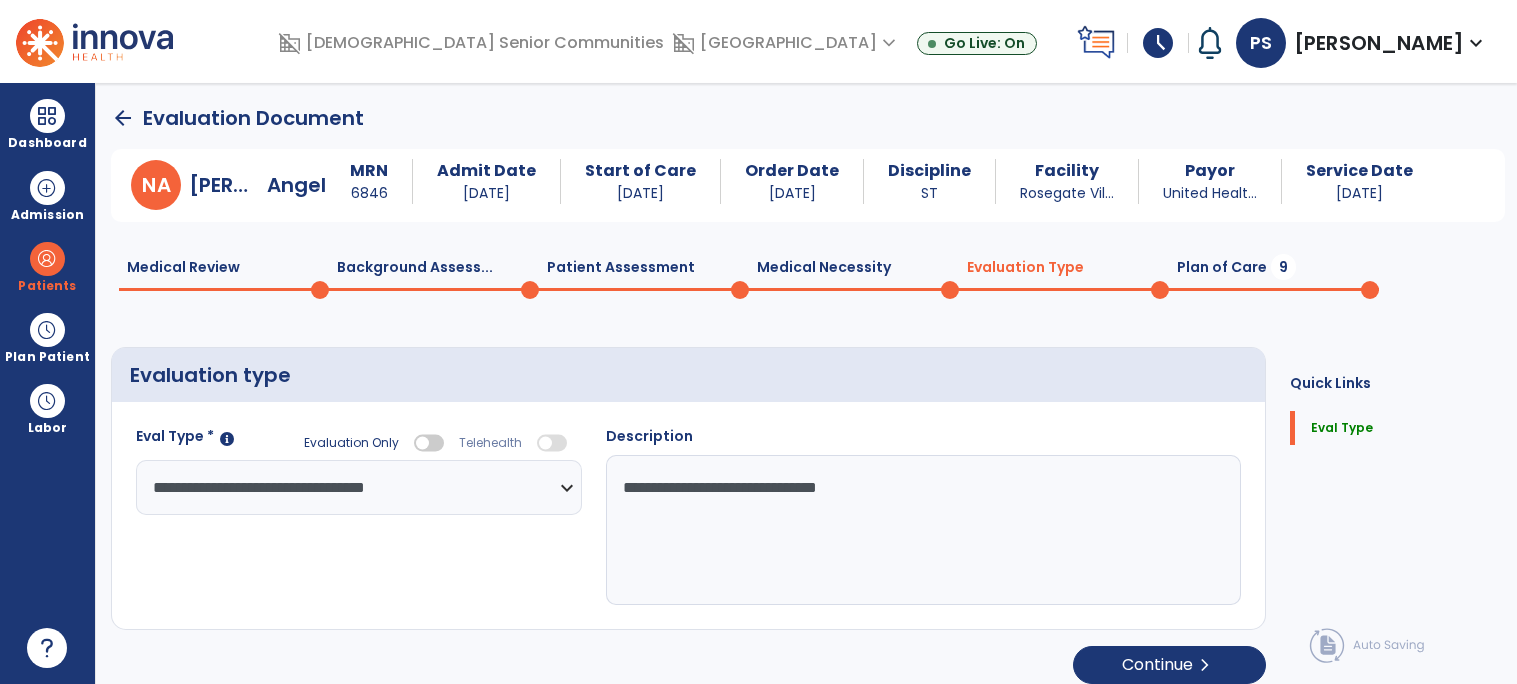type on "**********" 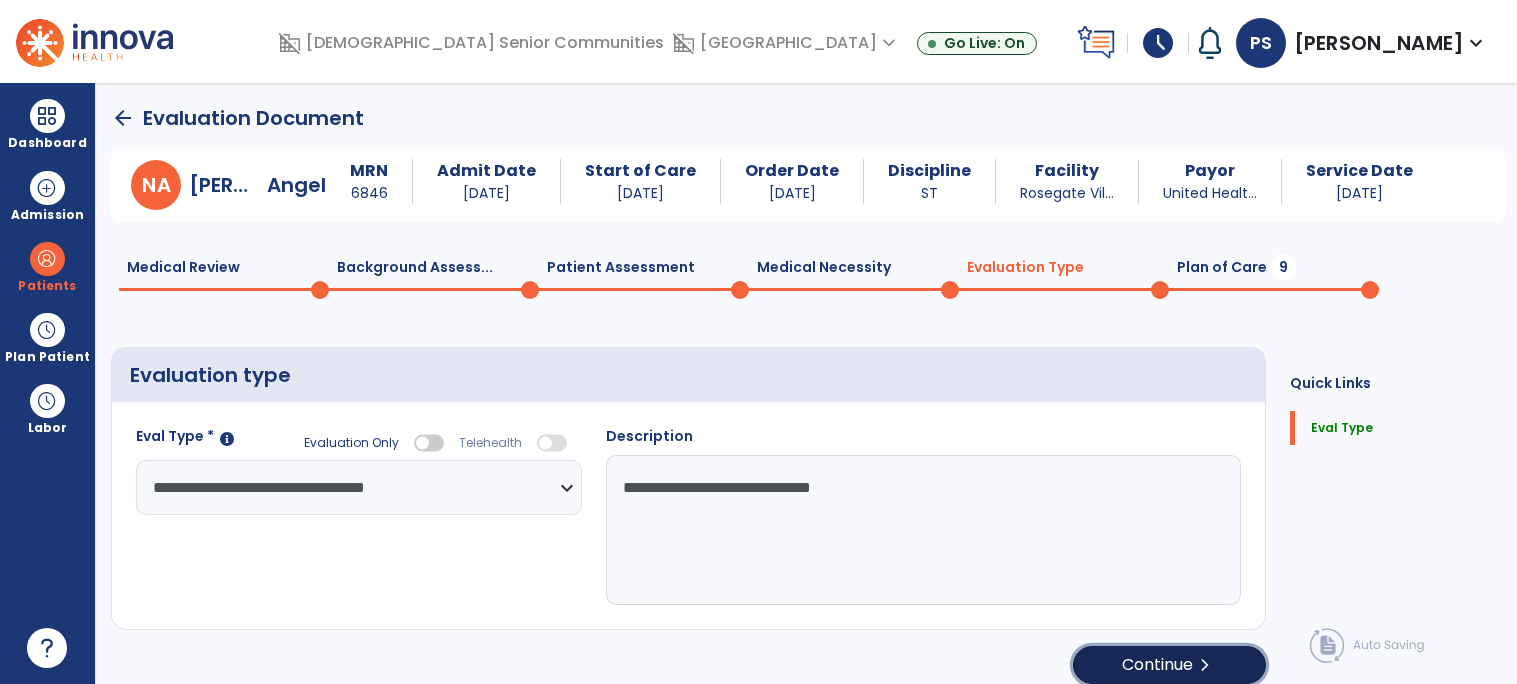 click on "Continue  chevron_right" 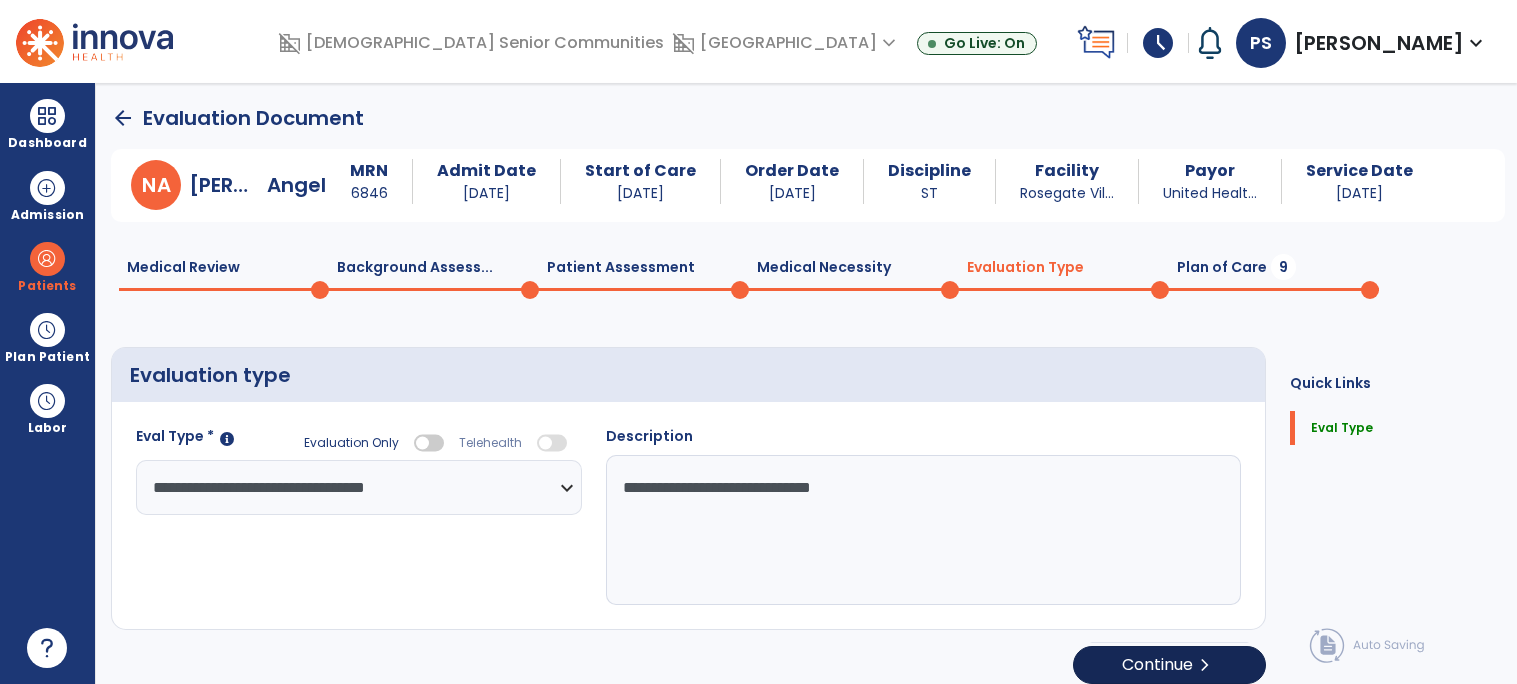 select on "*****" 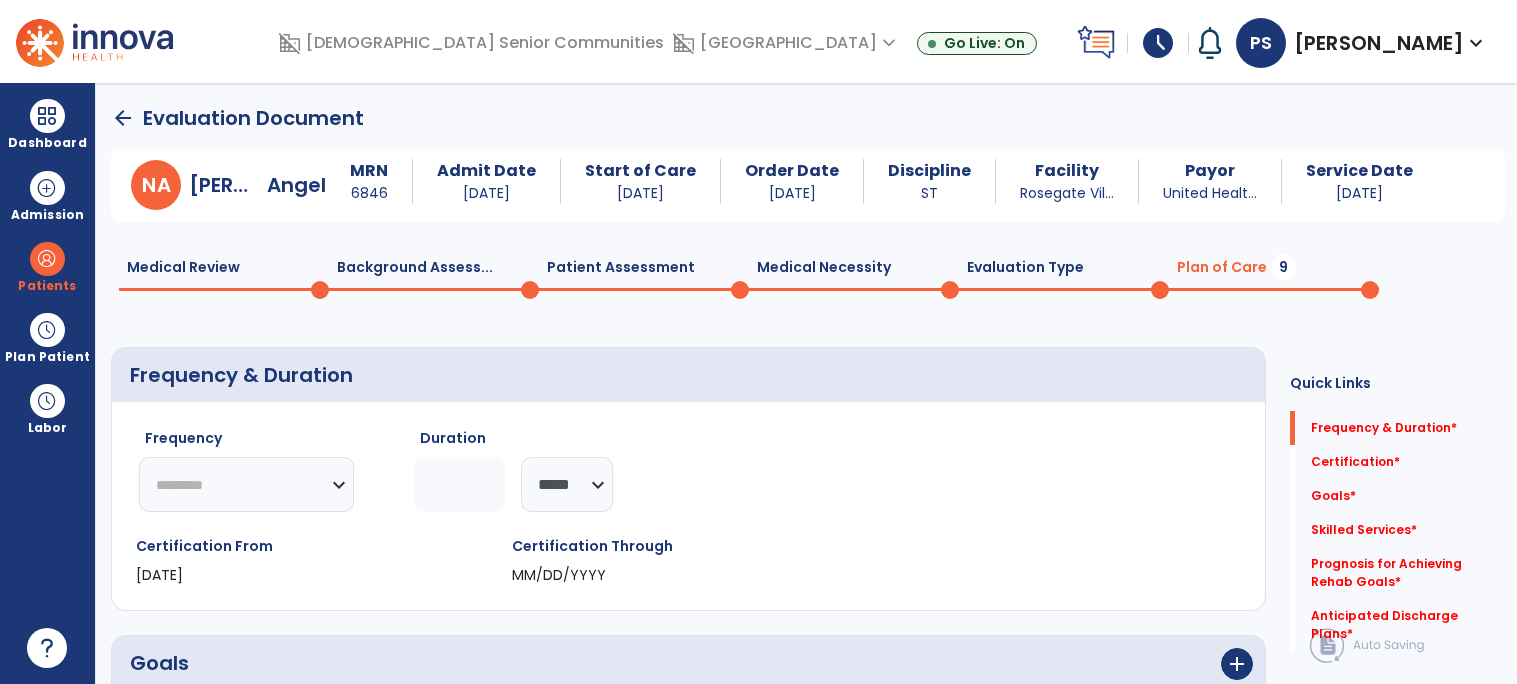 click on "********* ** ** ** ** ** ** **" 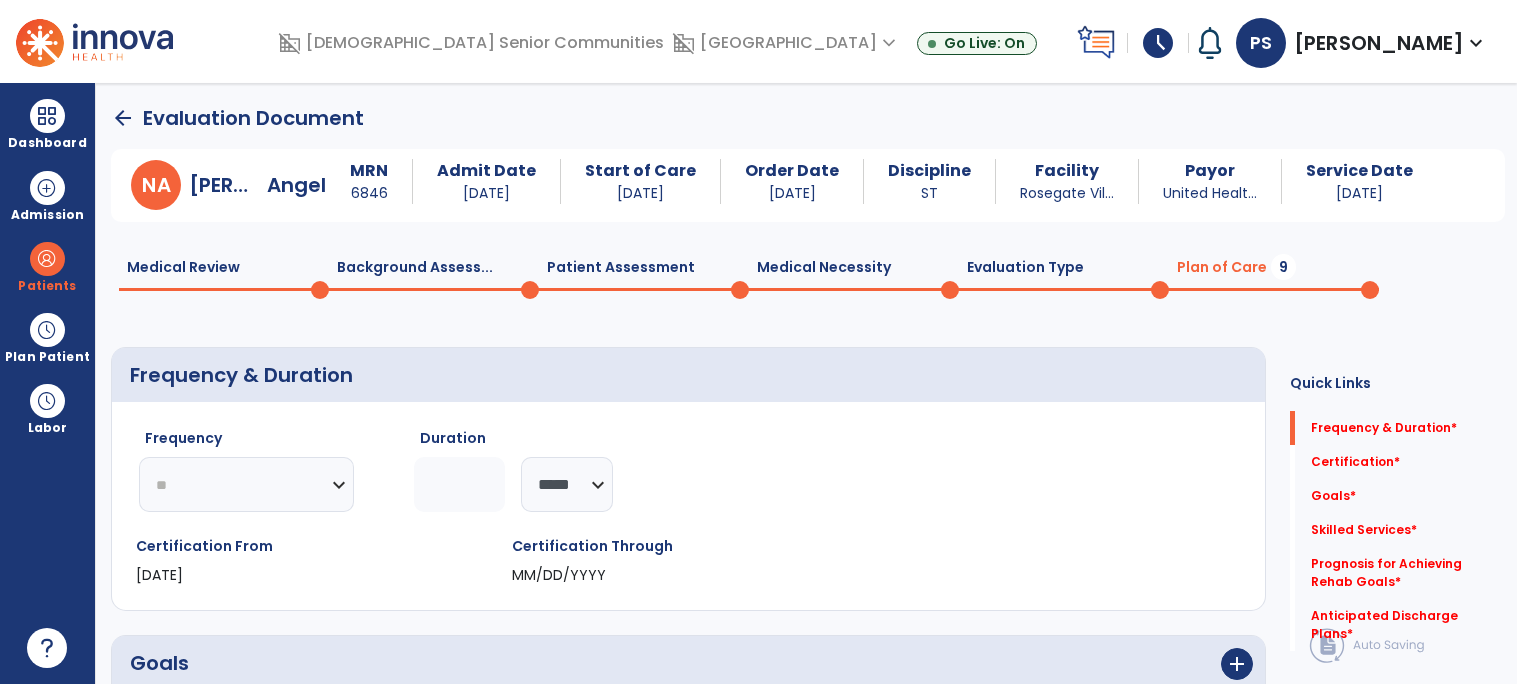click on "********* ** ** ** ** ** ** **" 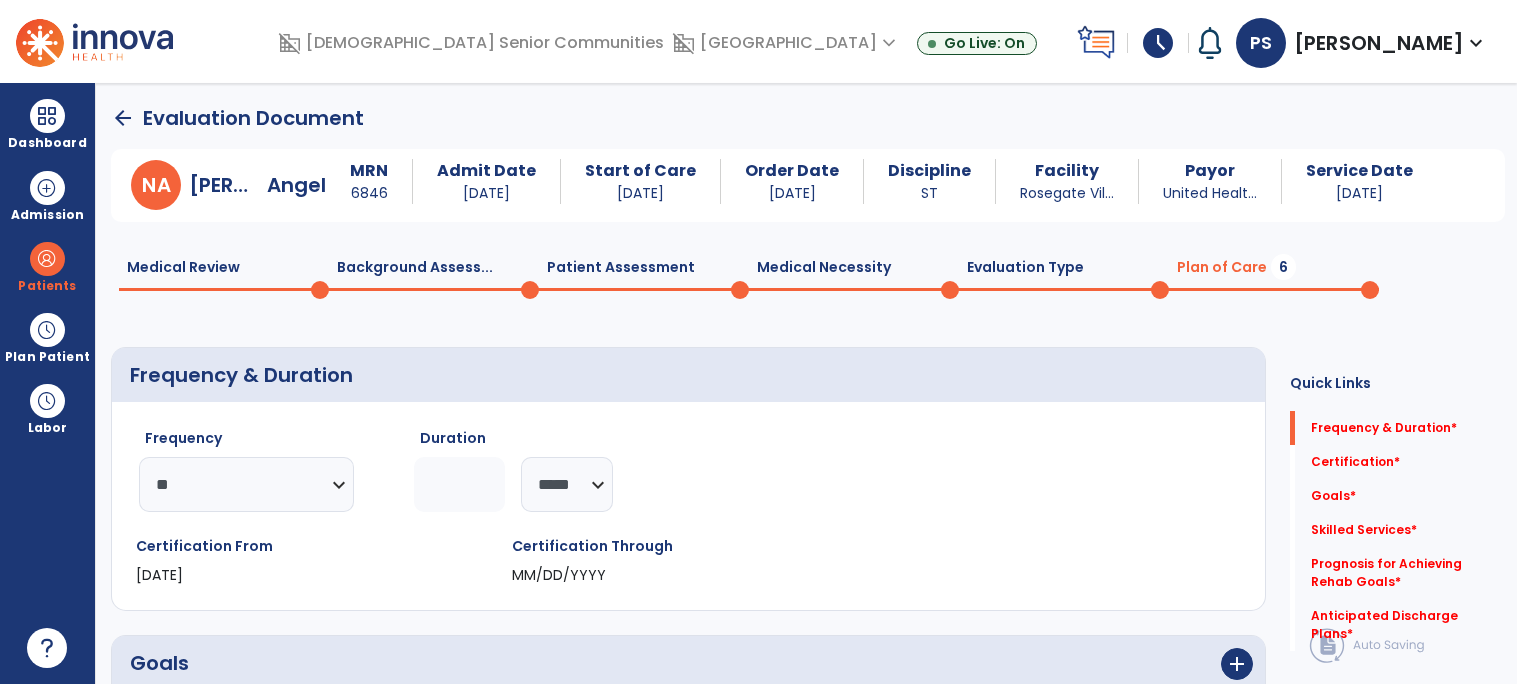 click 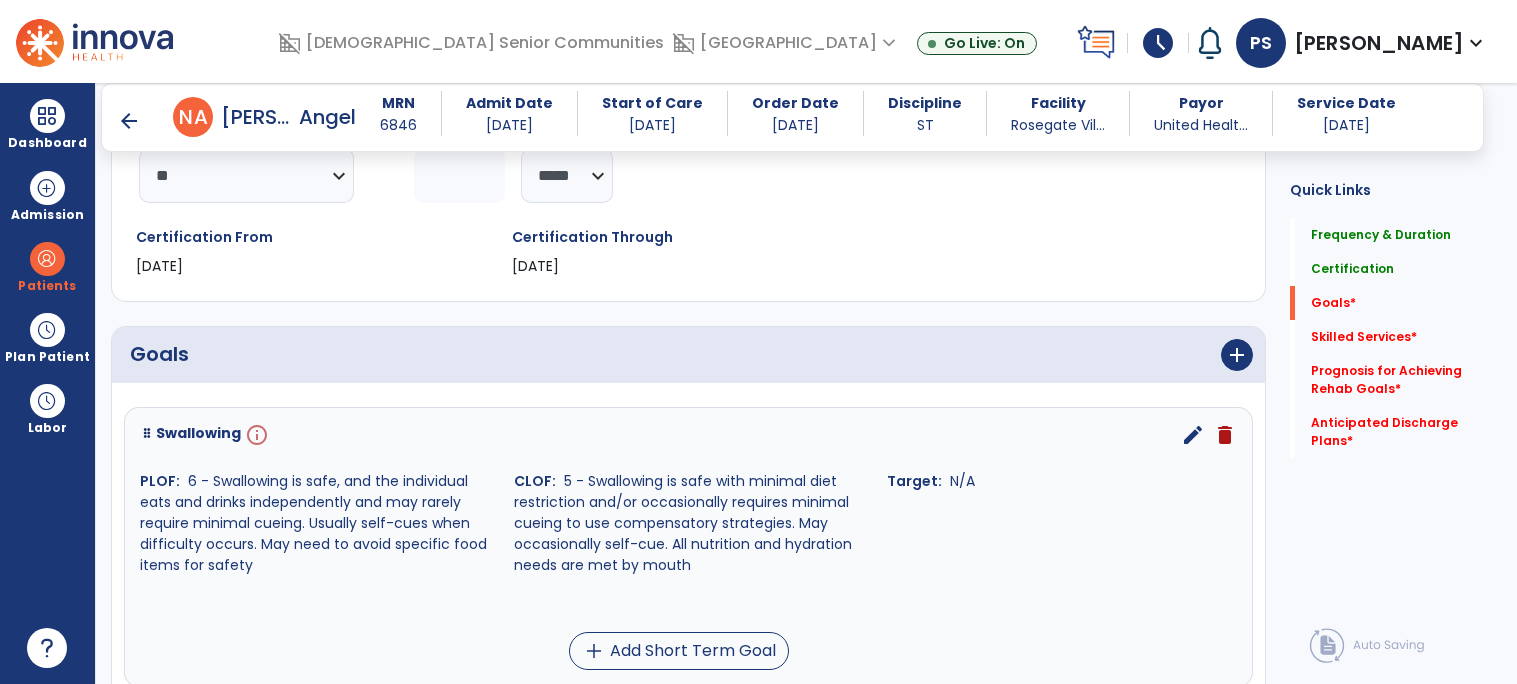 scroll, scrollTop: 296, scrollLeft: 0, axis: vertical 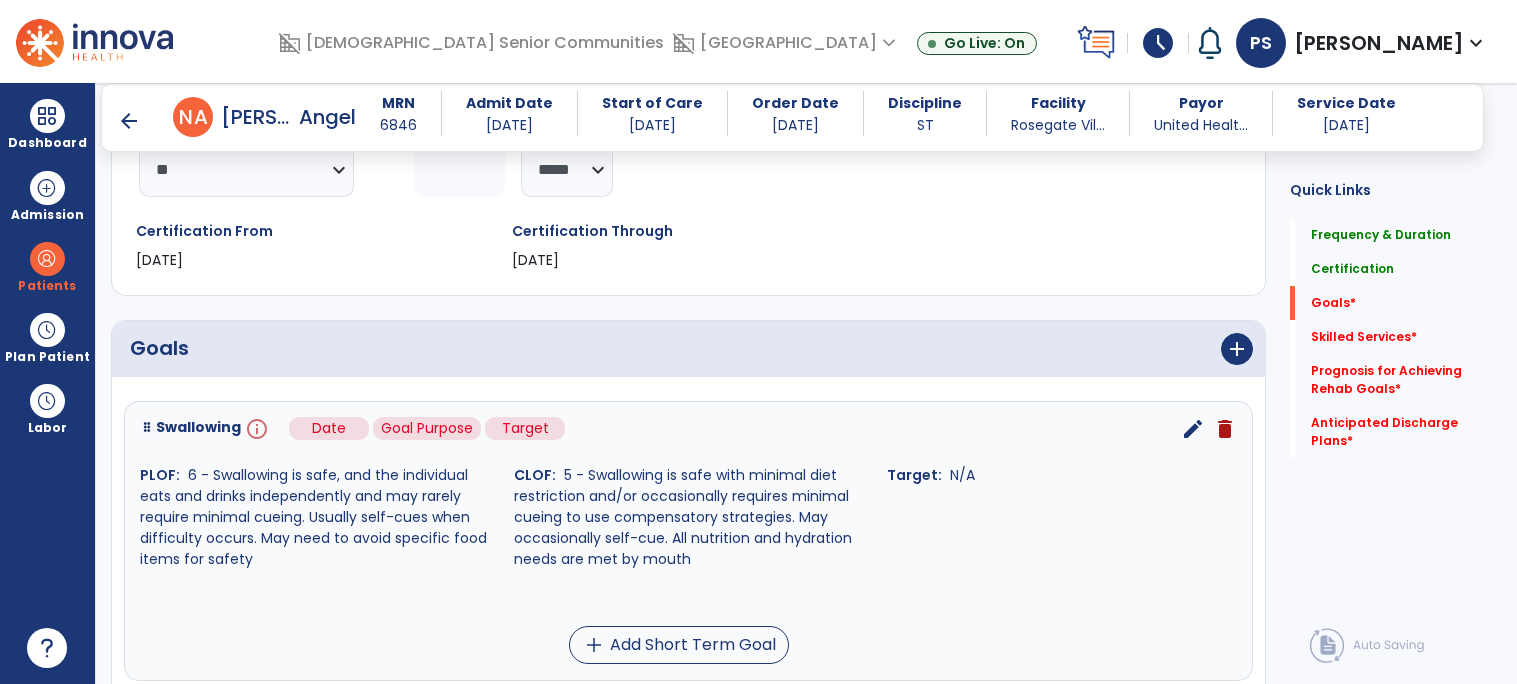 type on "*" 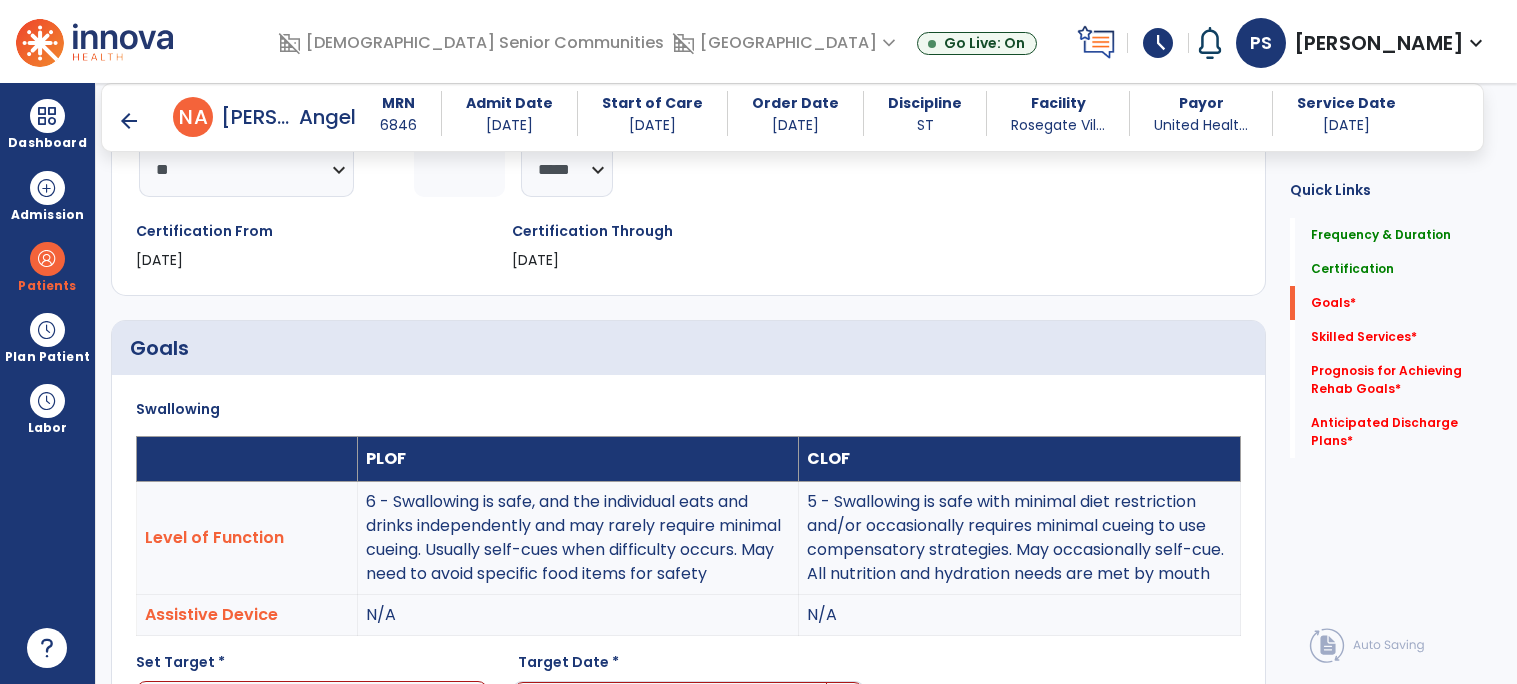 scroll, scrollTop: 82, scrollLeft: 0, axis: vertical 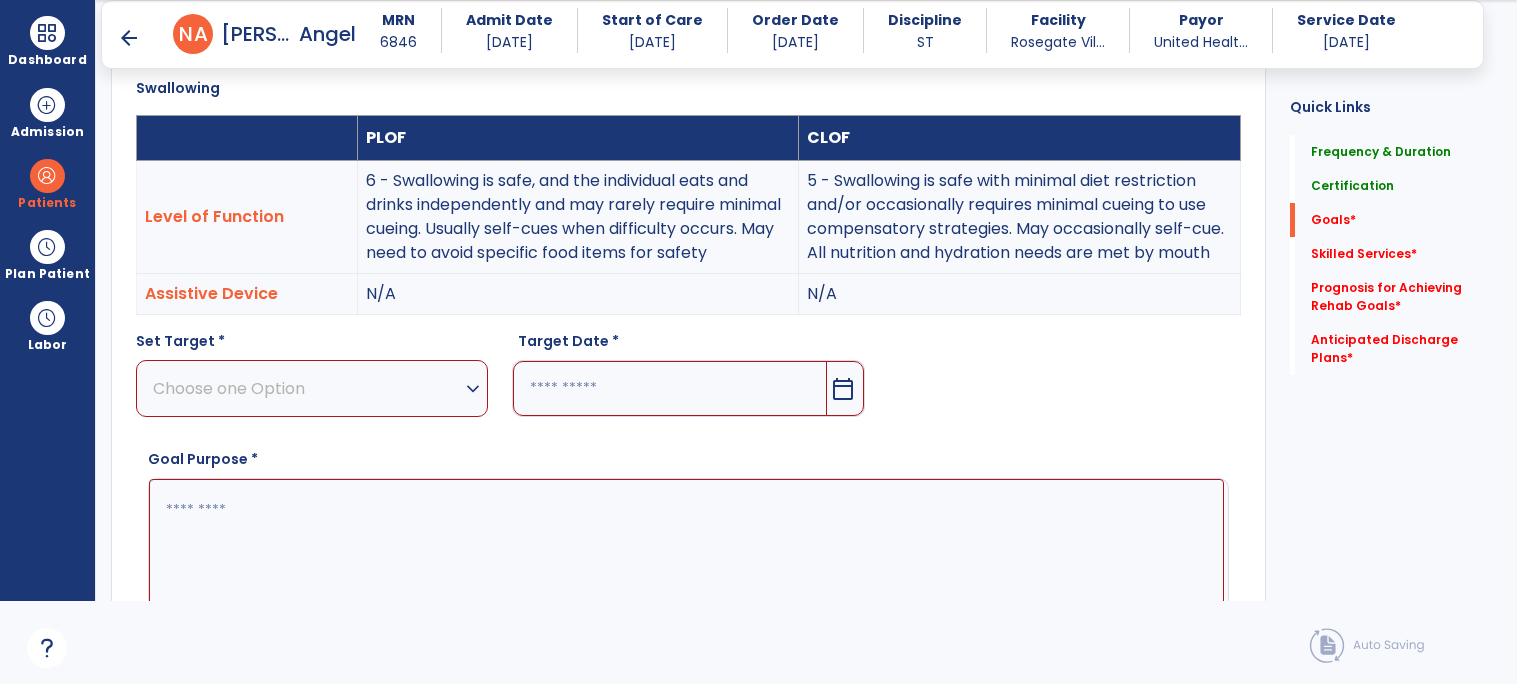 click on "Choose one Option" at bounding box center [307, 388] 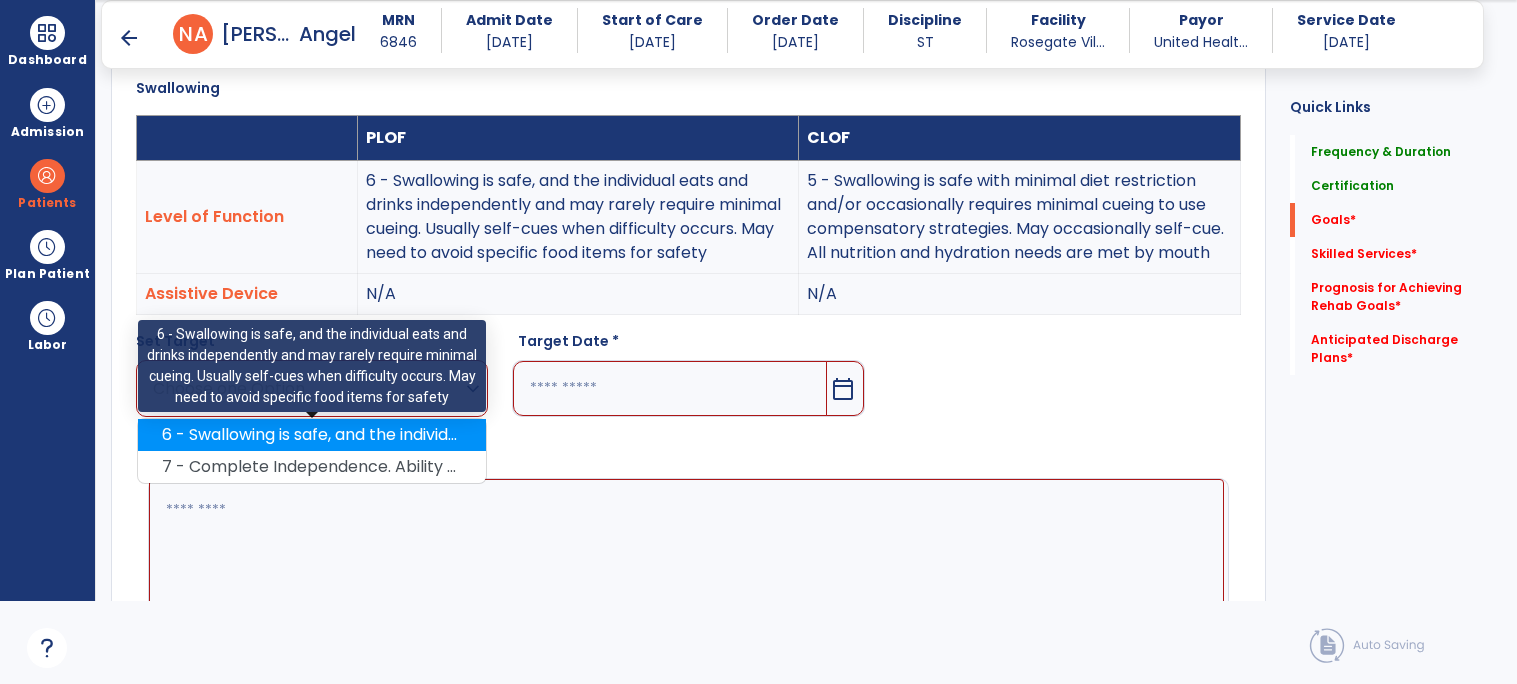 click on "6 - Swallowing is safe, and the individual eats and drinks independently and may rarely require minimal cueing. Usually self-cues when difficulty occurs. May need to avoid specific food items for safety" at bounding box center [312, 435] 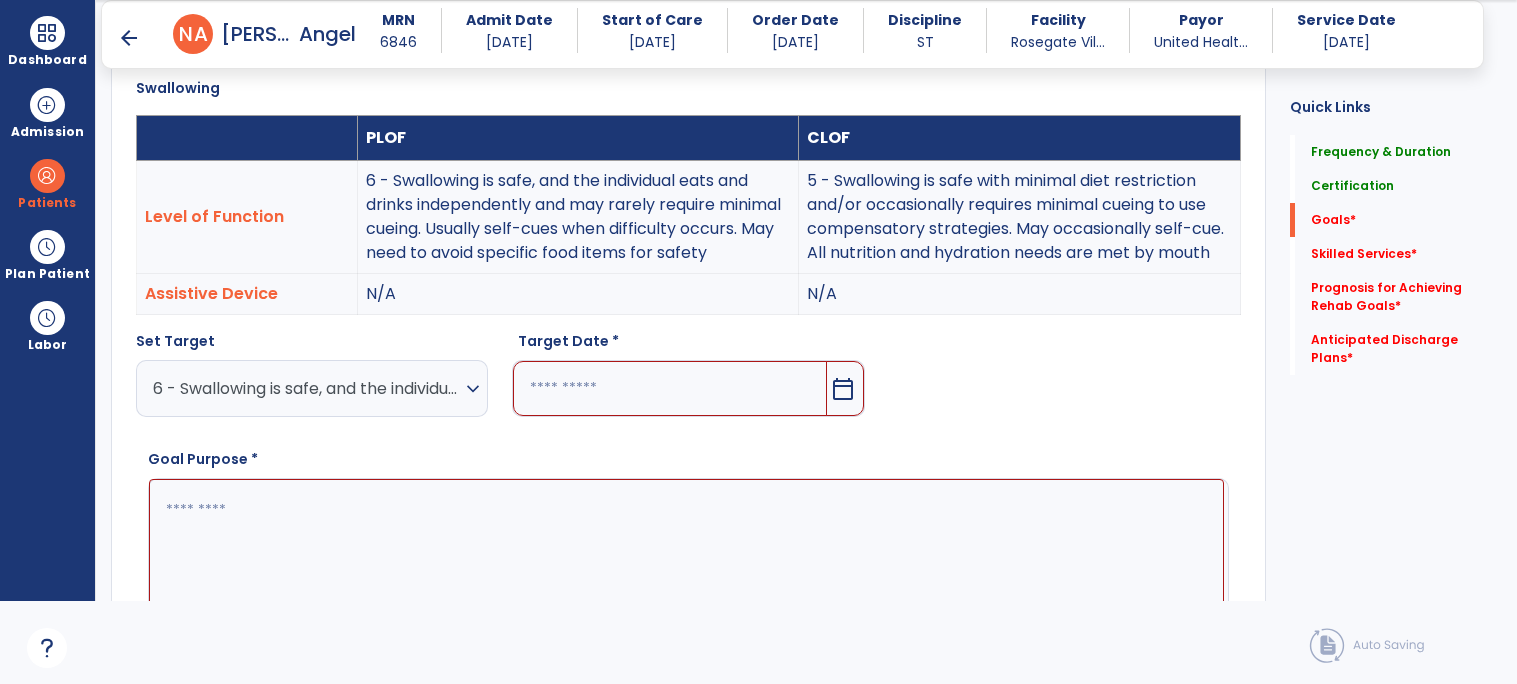 click at bounding box center [669, 388] 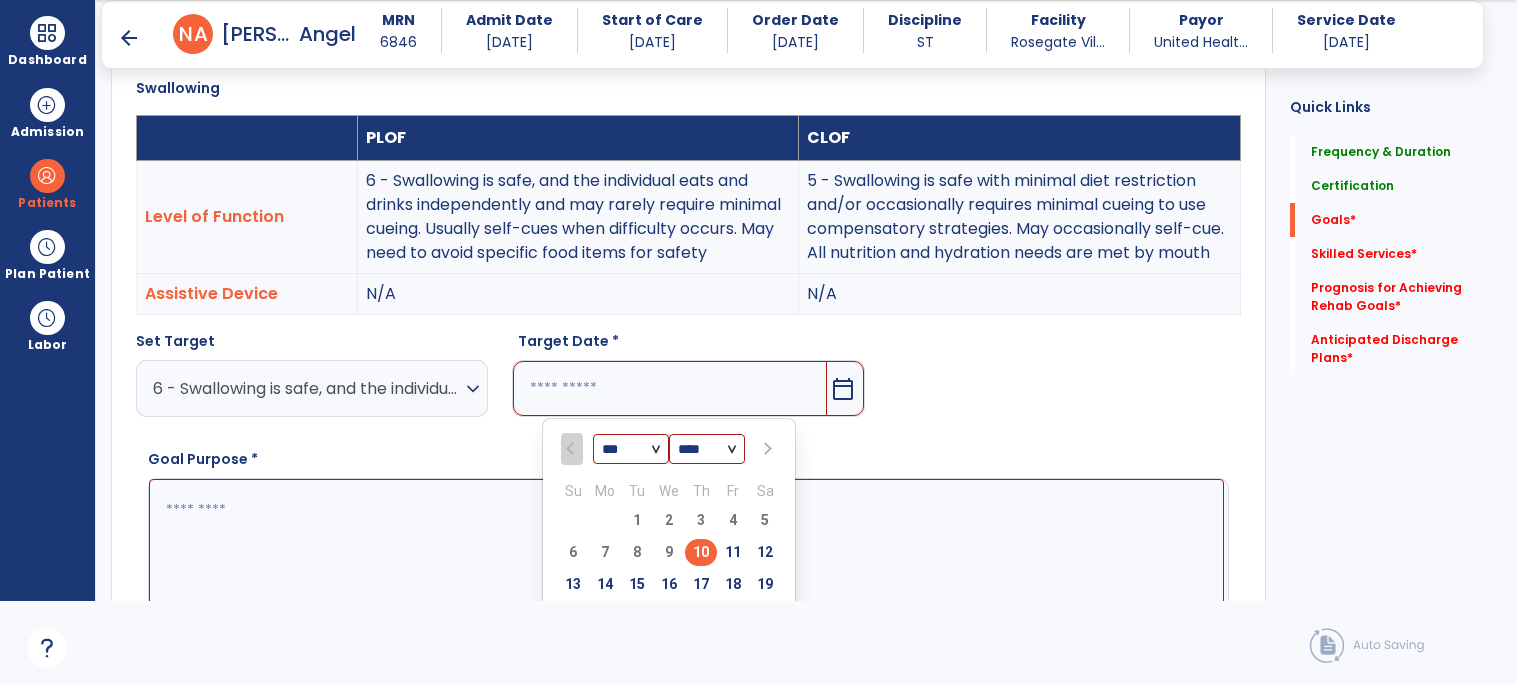 click at bounding box center (766, 449) 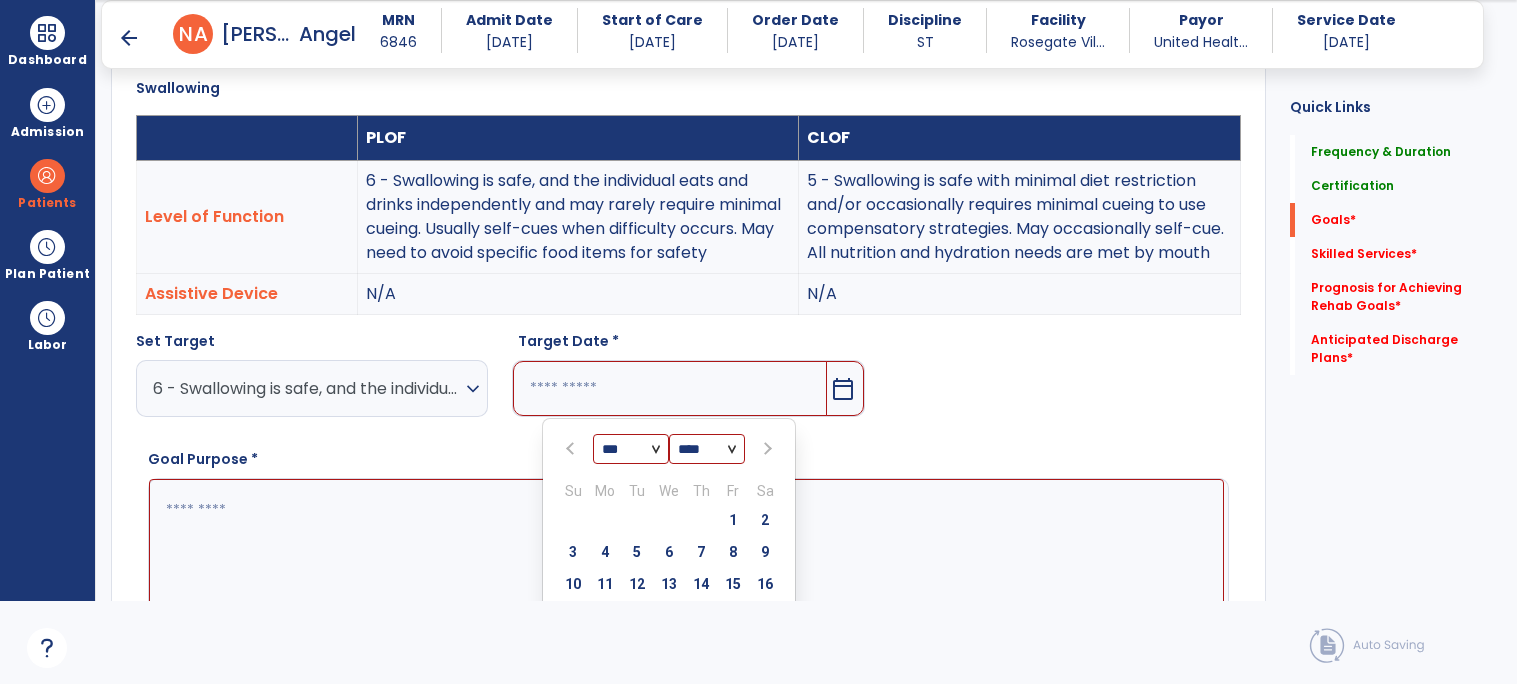 click at bounding box center [766, 449] 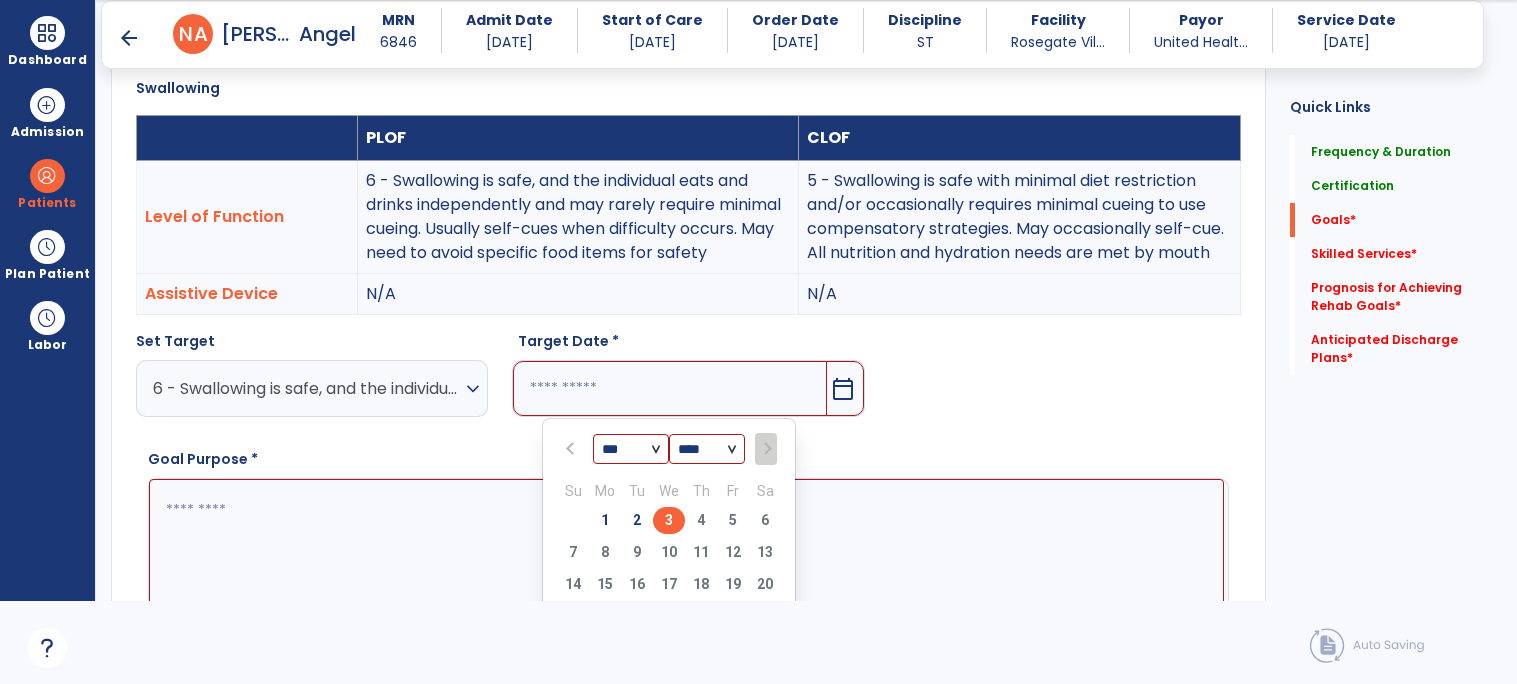 click on "3" at bounding box center (669, 520) 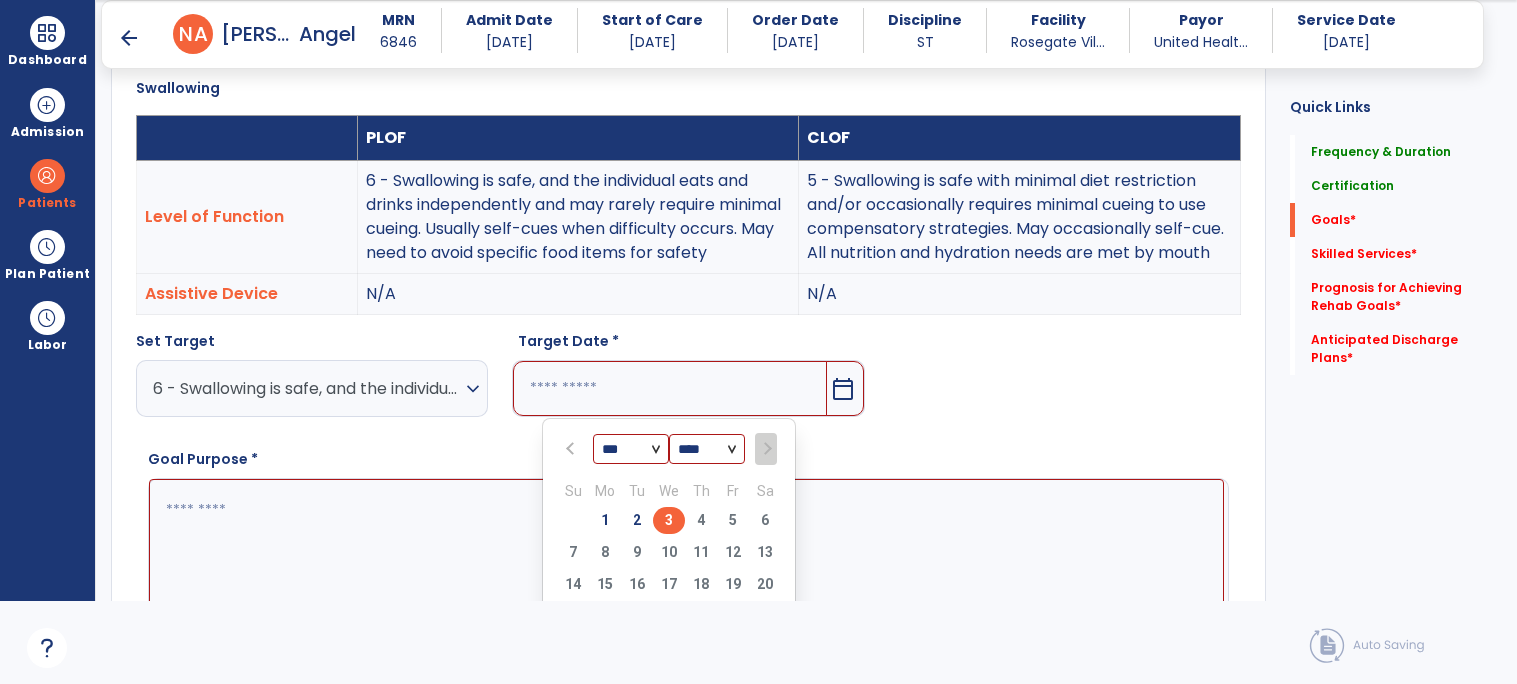 type on "********" 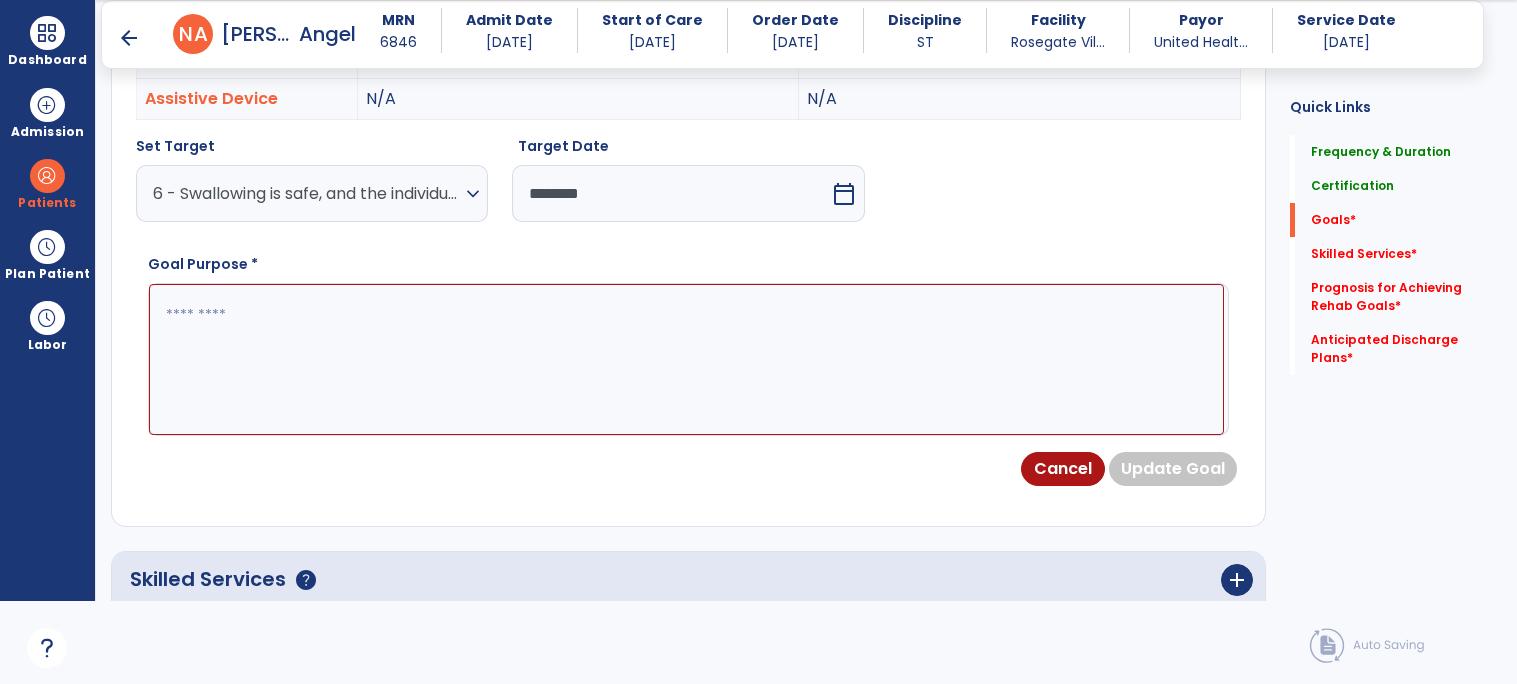 scroll, scrollTop: 745, scrollLeft: 0, axis: vertical 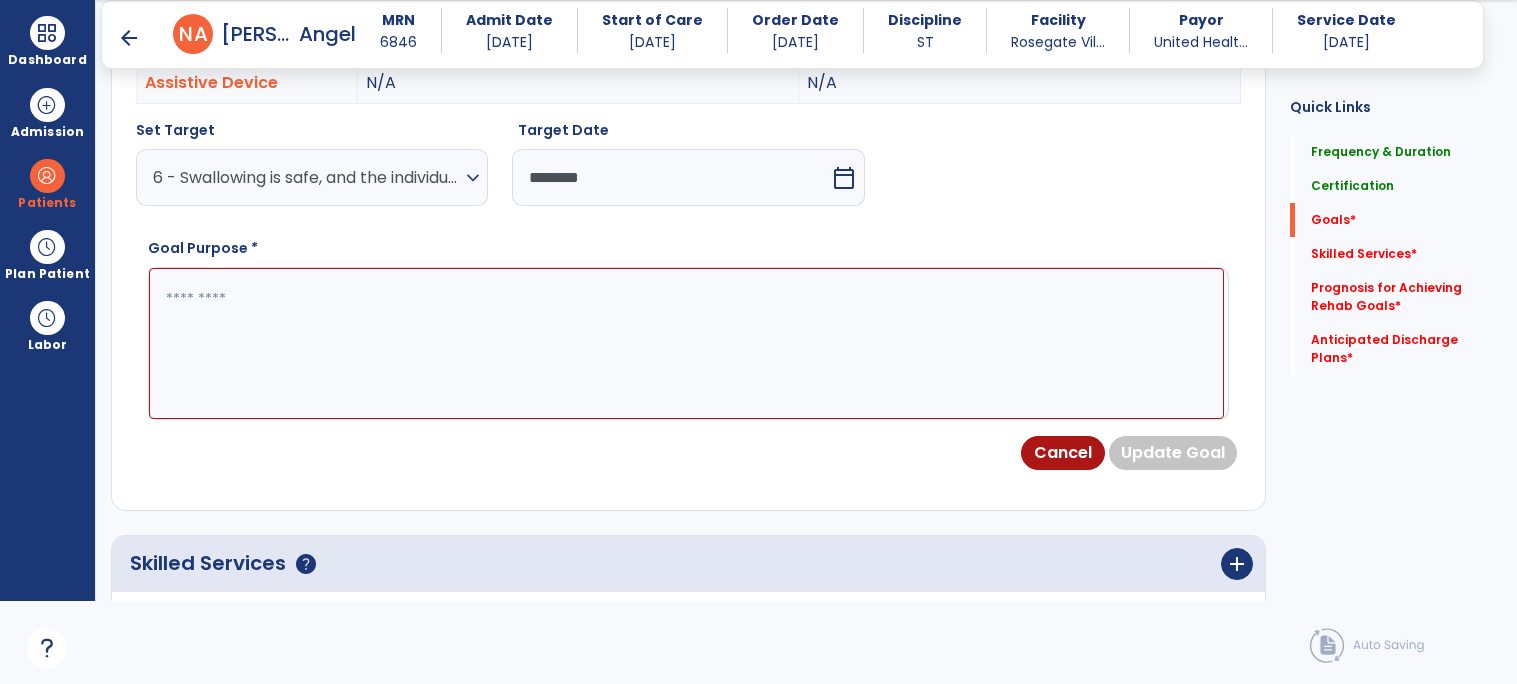 click at bounding box center [686, 343] 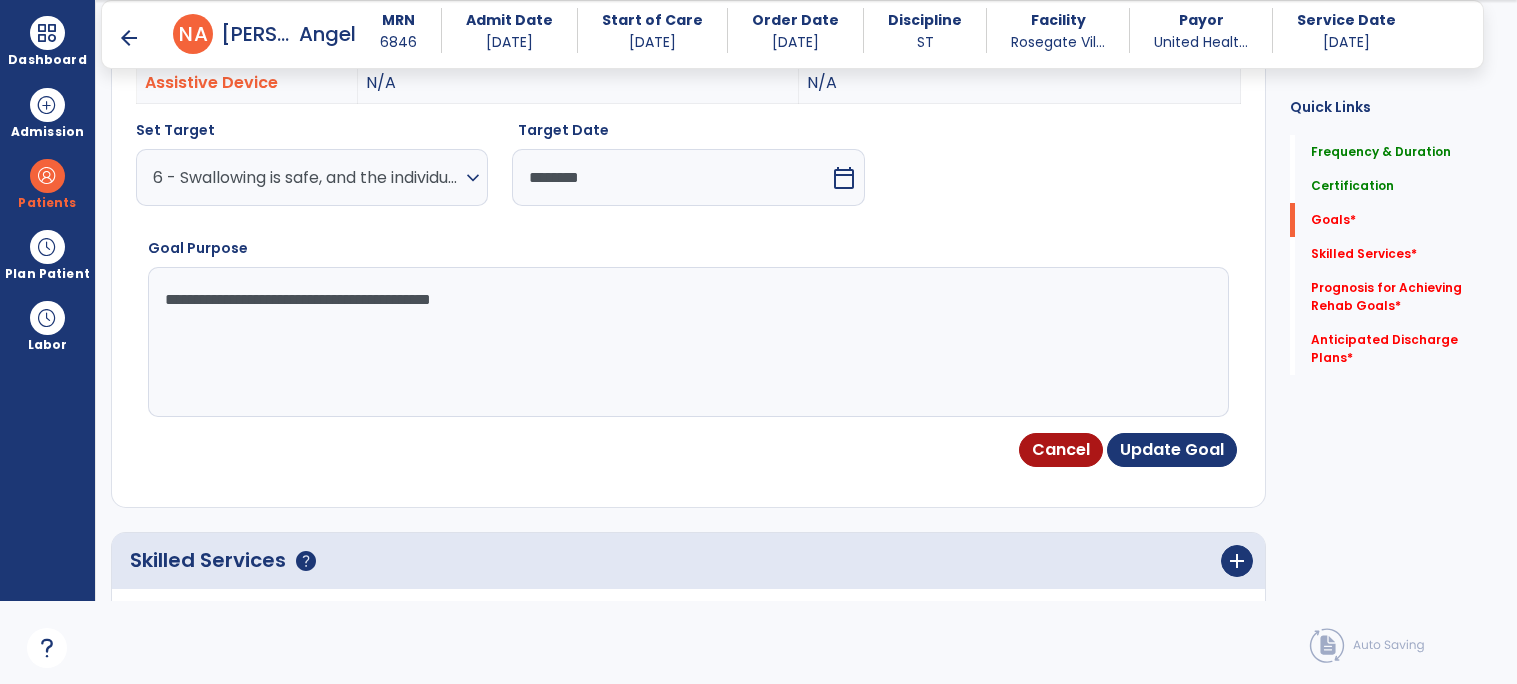 type on "**********" 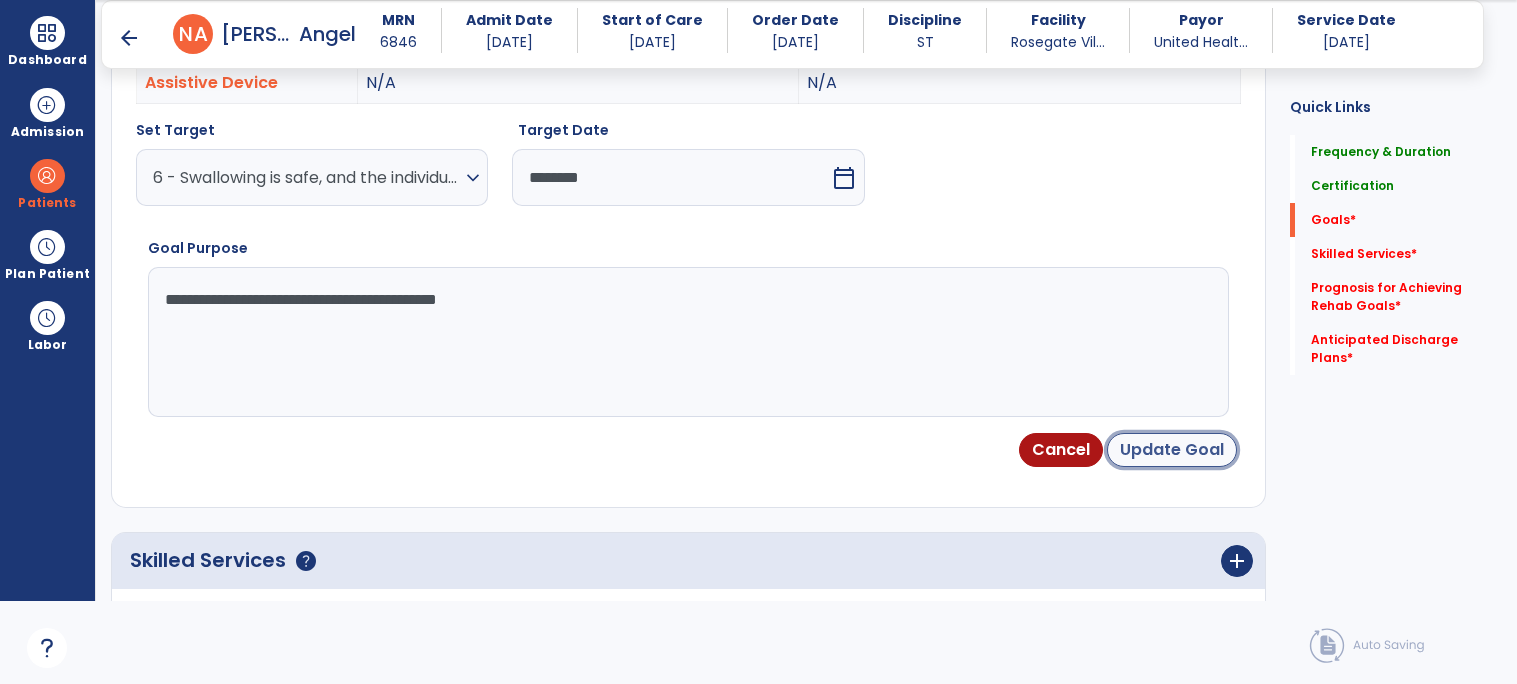 click on "Update Goal" at bounding box center (1172, 450) 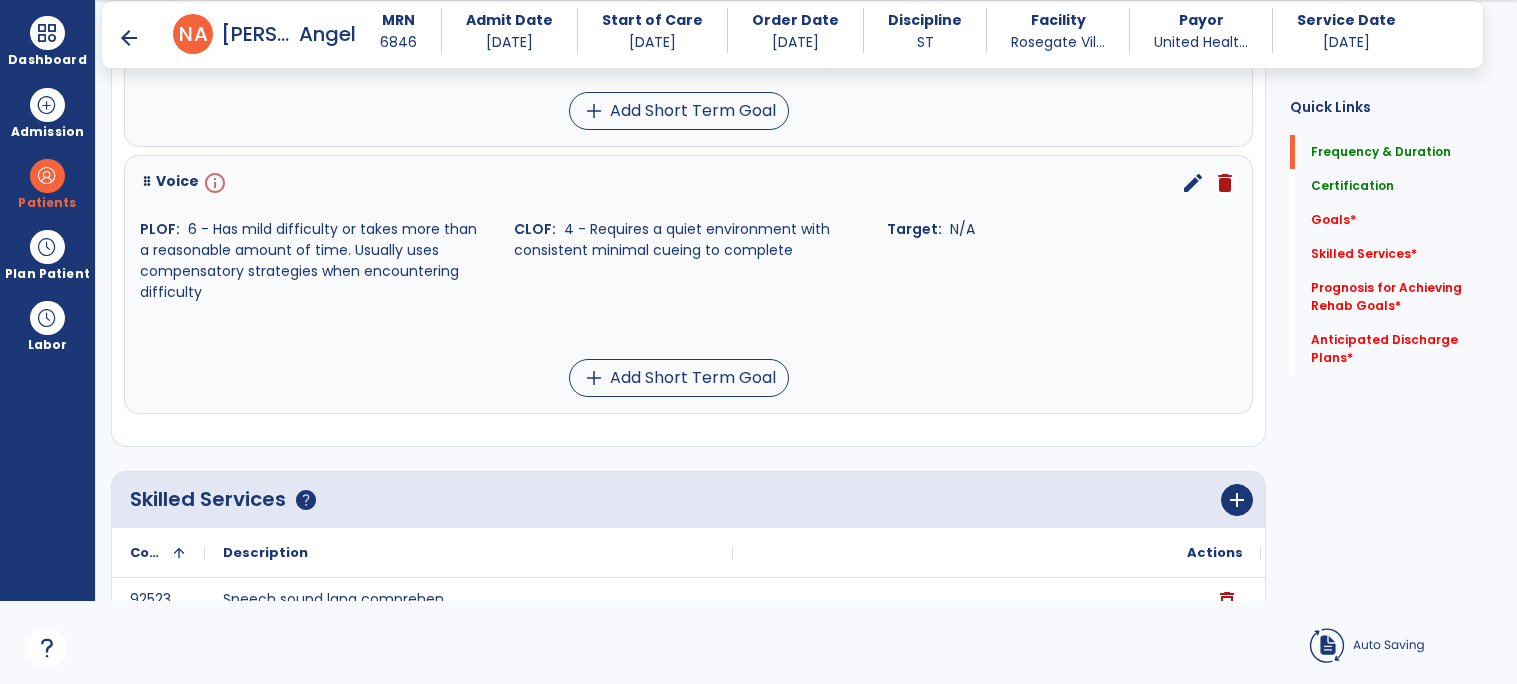 scroll, scrollTop: 56, scrollLeft: 0, axis: vertical 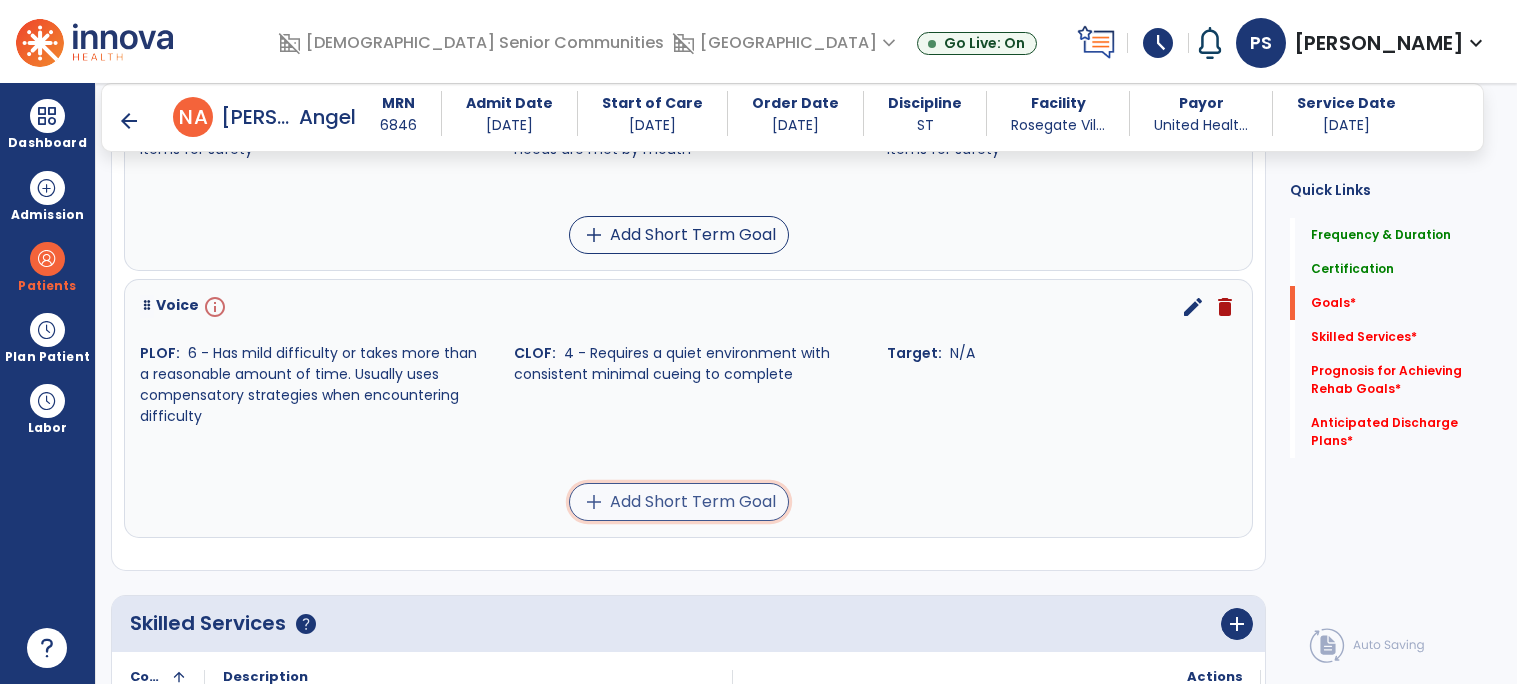 click on "add  Add Short Term Goal" at bounding box center [679, 502] 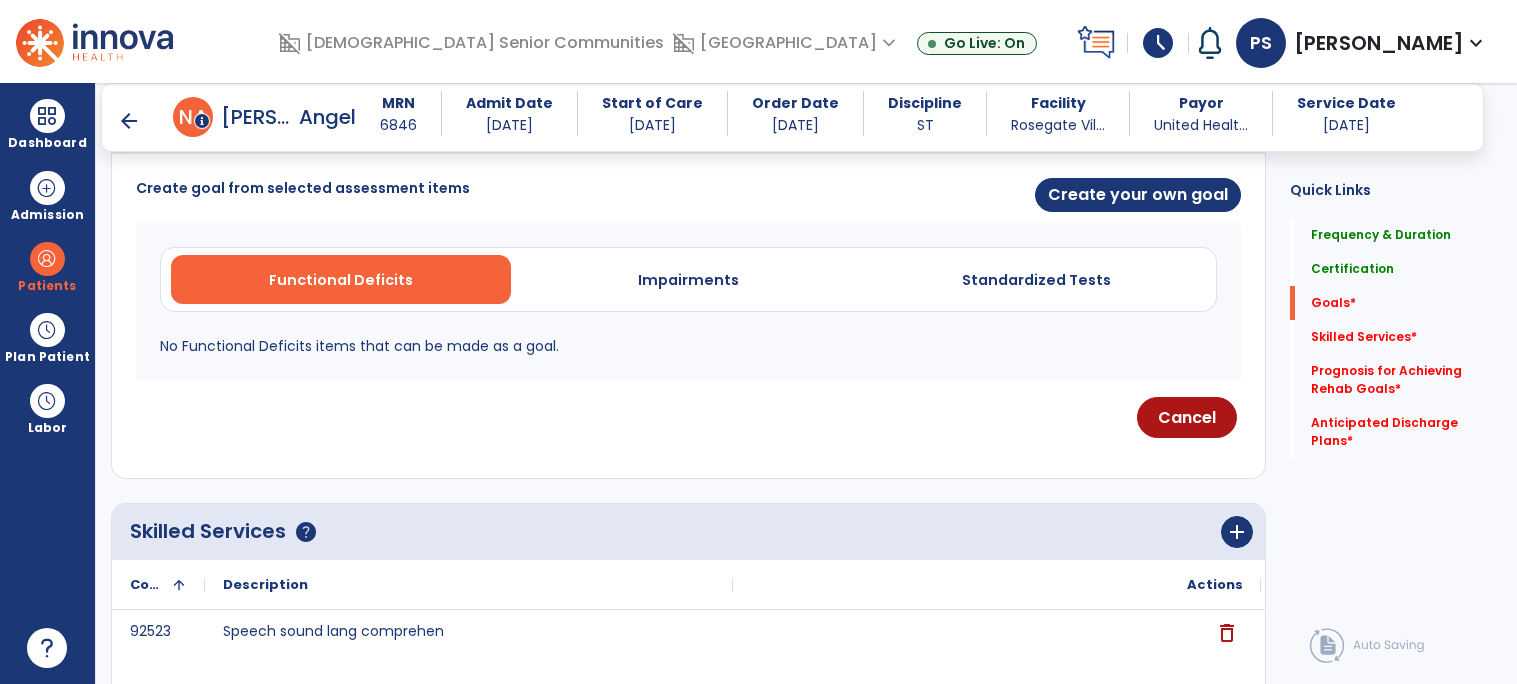 scroll, scrollTop: 516, scrollLeft: 0, axis: vertical 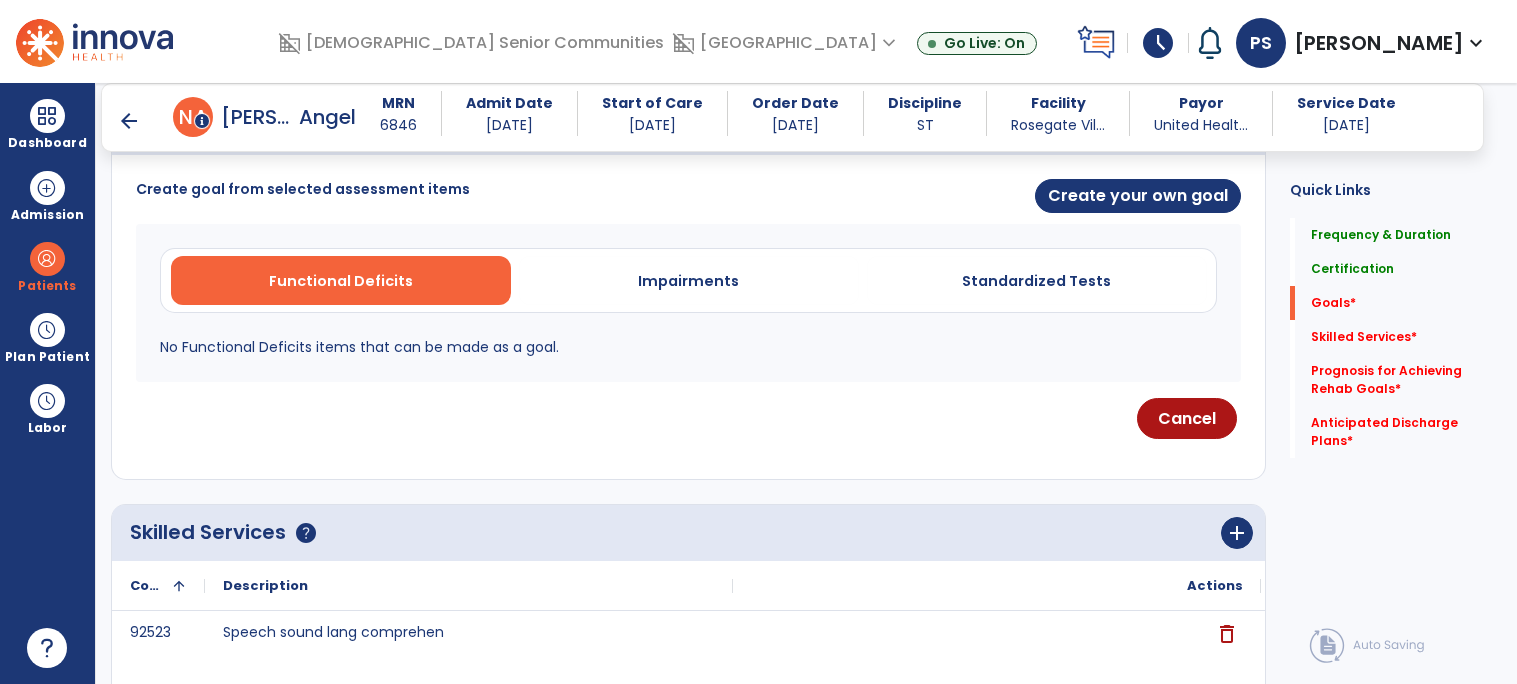 click on "Cancel" at bounding box center [688, 418] 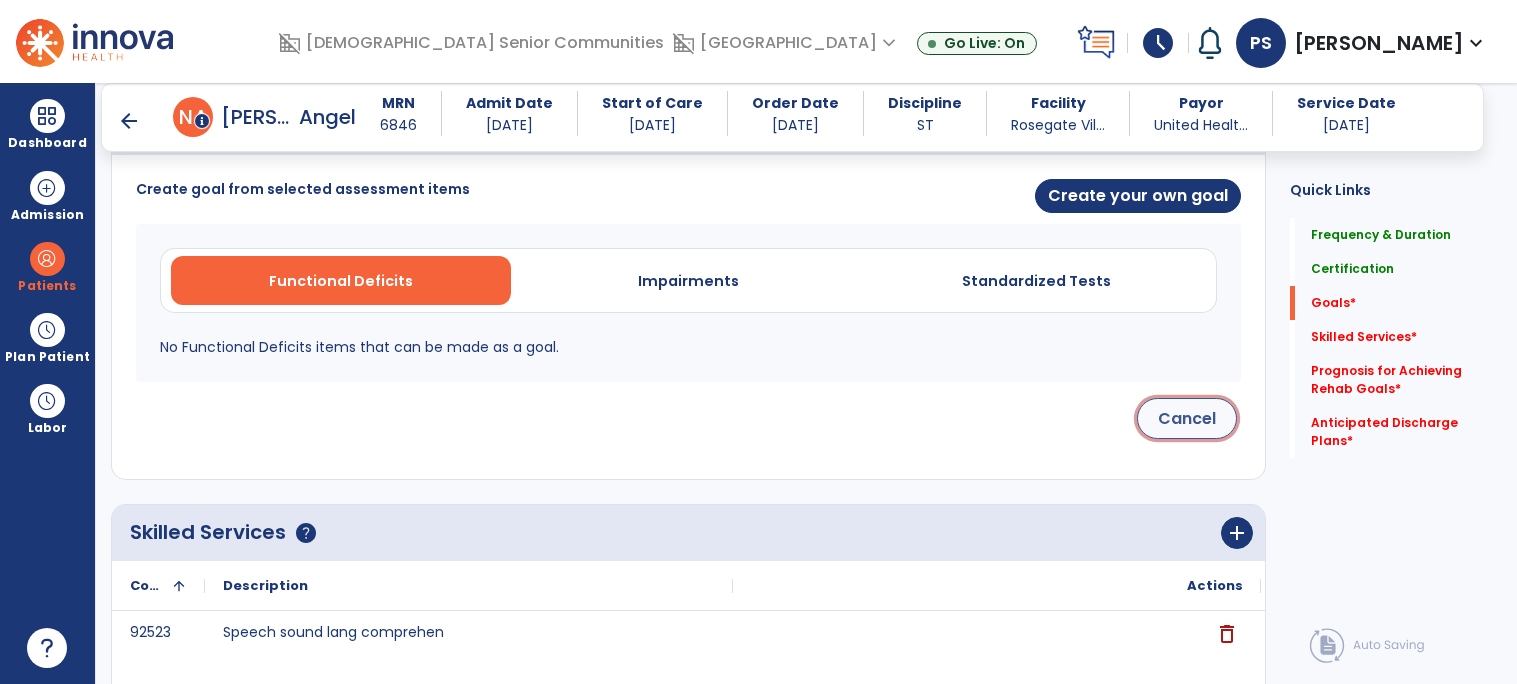 click on "Cancel" at bounding box center [1187, 418] 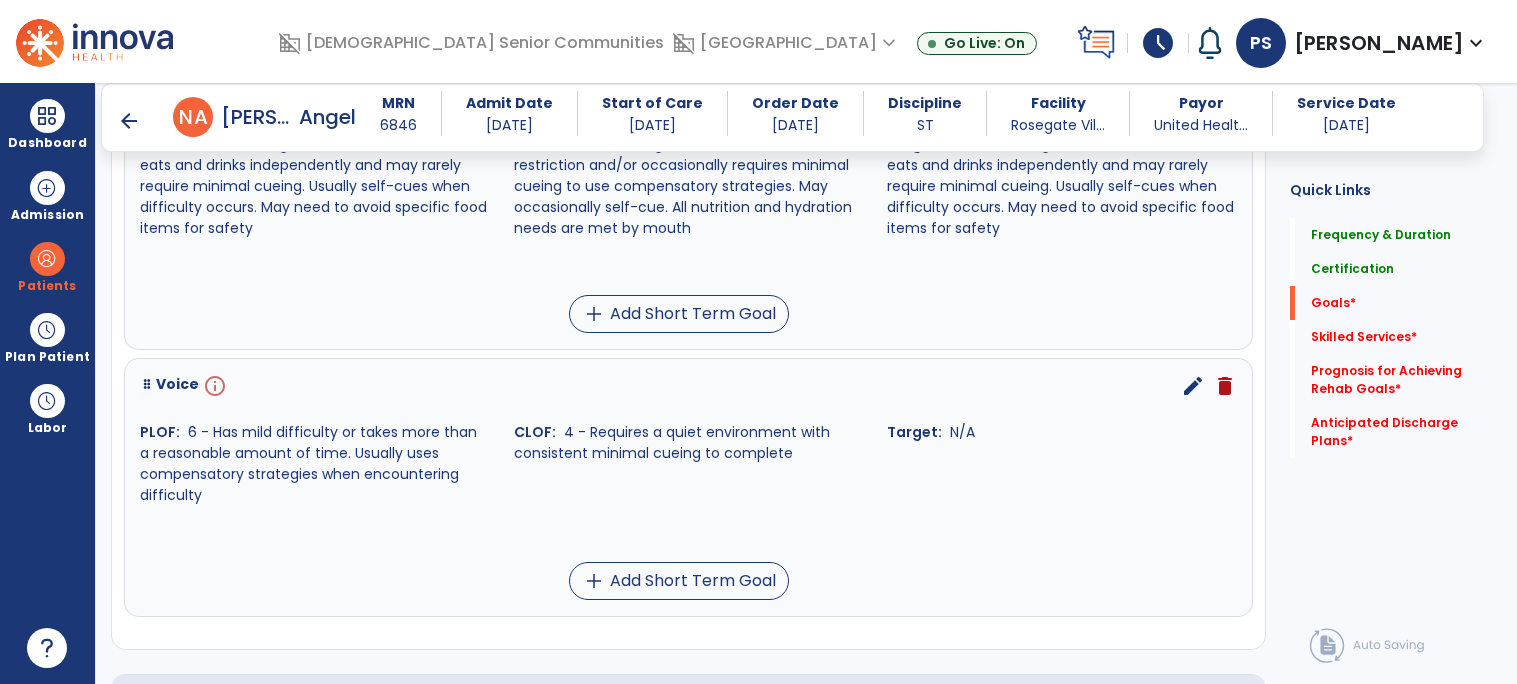 scroll, scrollTop: 635, scrollLeft: 0, axis: vertical 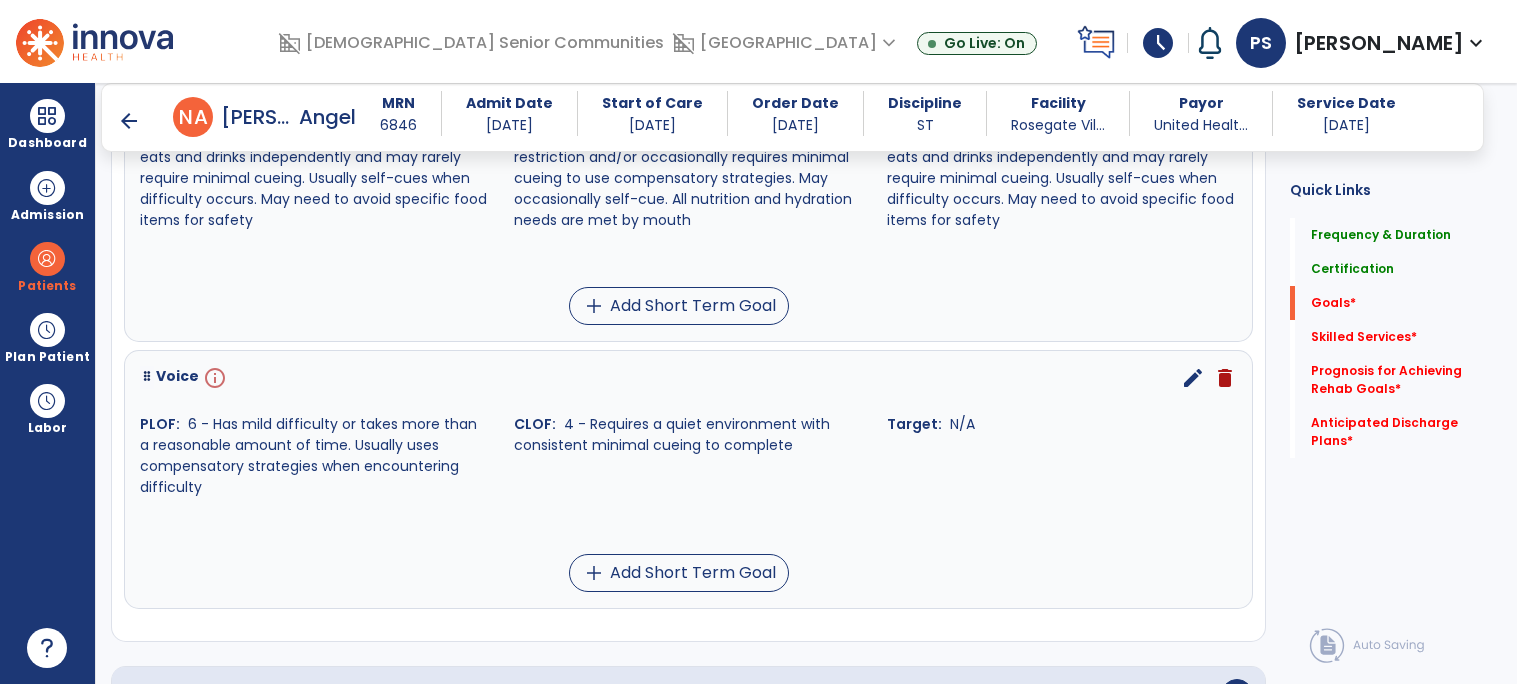 click on "edit" at bounding box center [1193, 378] 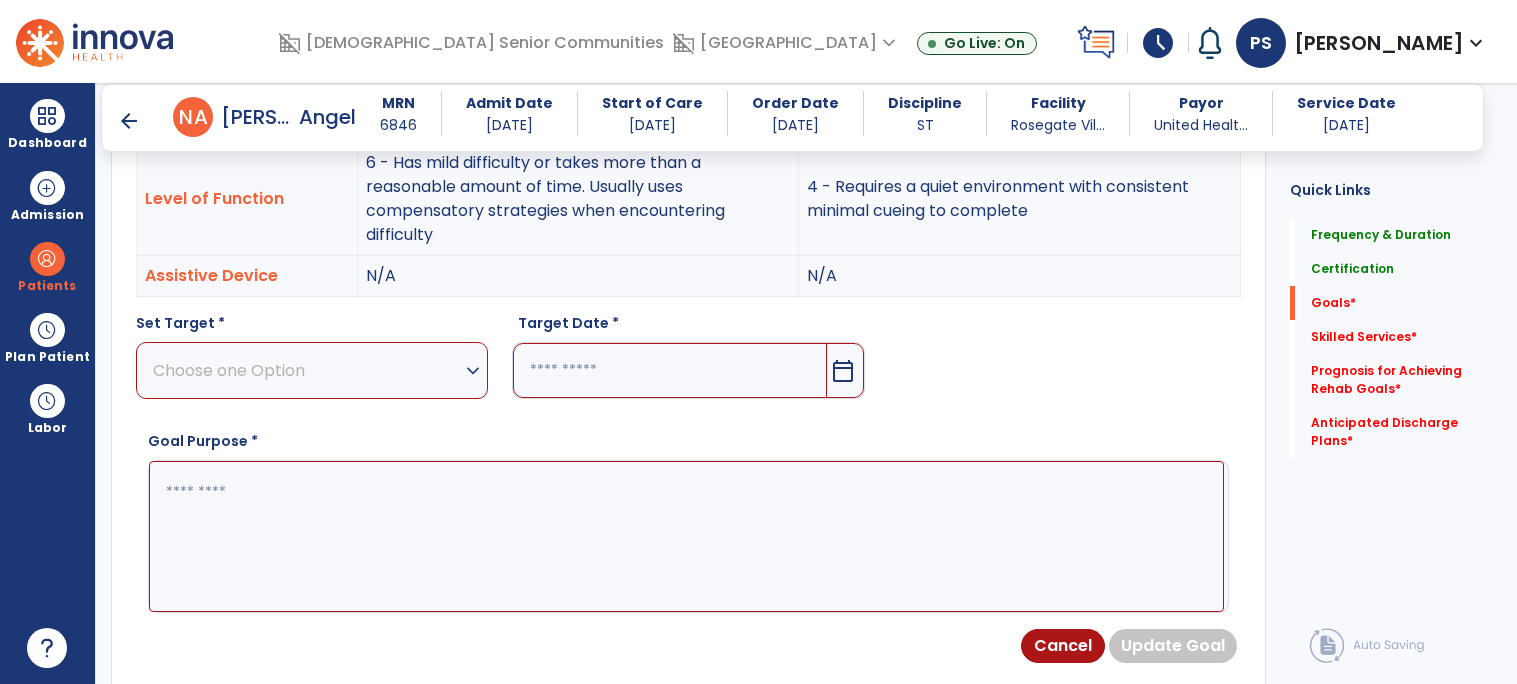 scroll, scrollTop: 534, scrollLeft: 0, axis: vertical 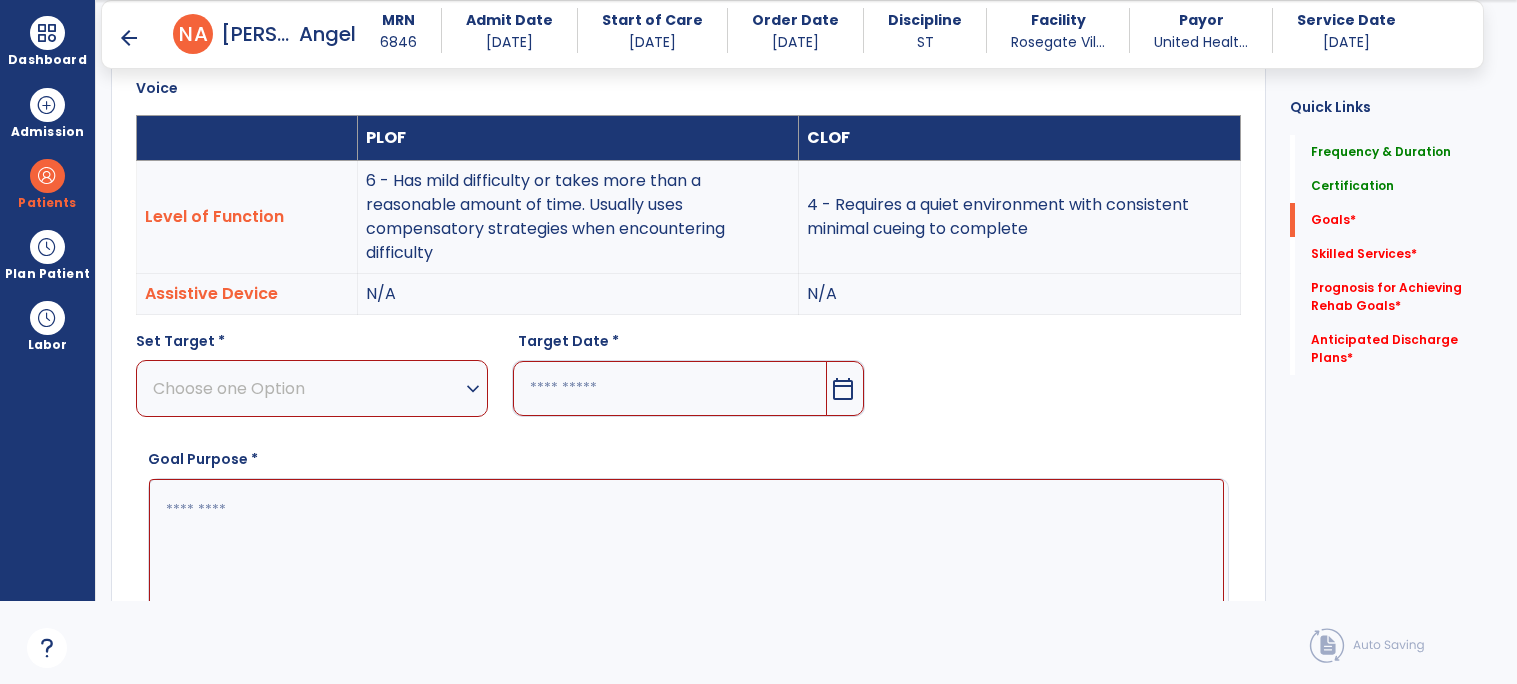 click on "Choose one Option" at bounding box center (307, 388) 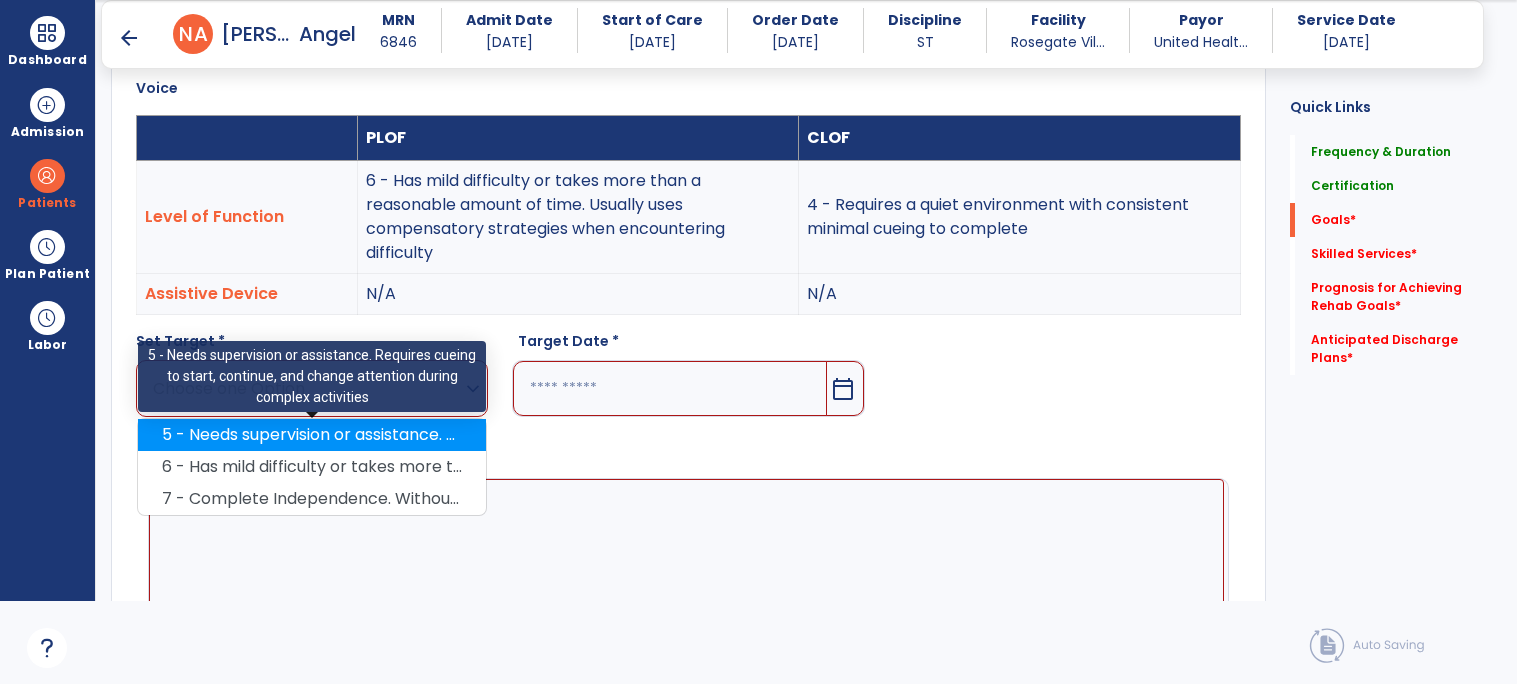 click on "5 - Needs supervision or assistance. Requires cueing to start, continue, and change attention during complex activities" at bounding box center (312, 435) 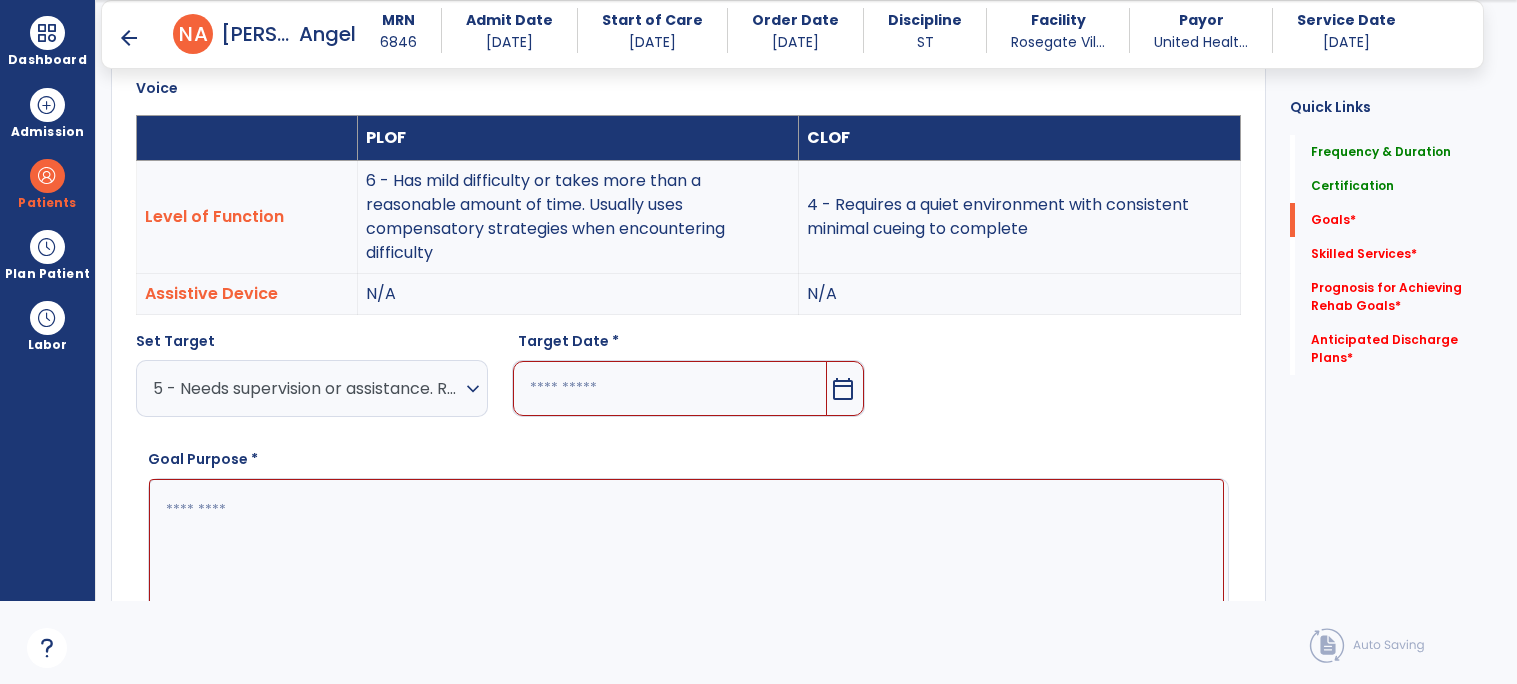 click at bounding box center (669, 388) 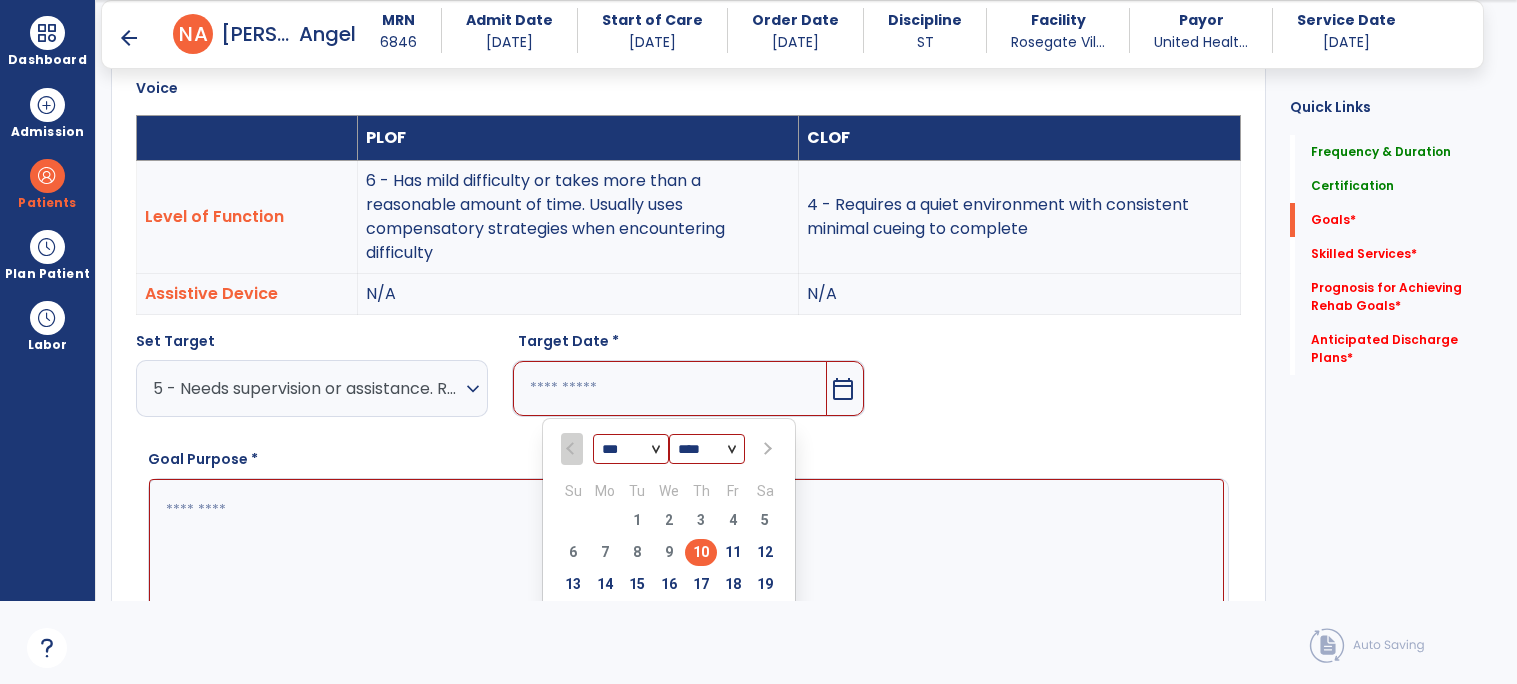 click at bounding box center (767, 449) 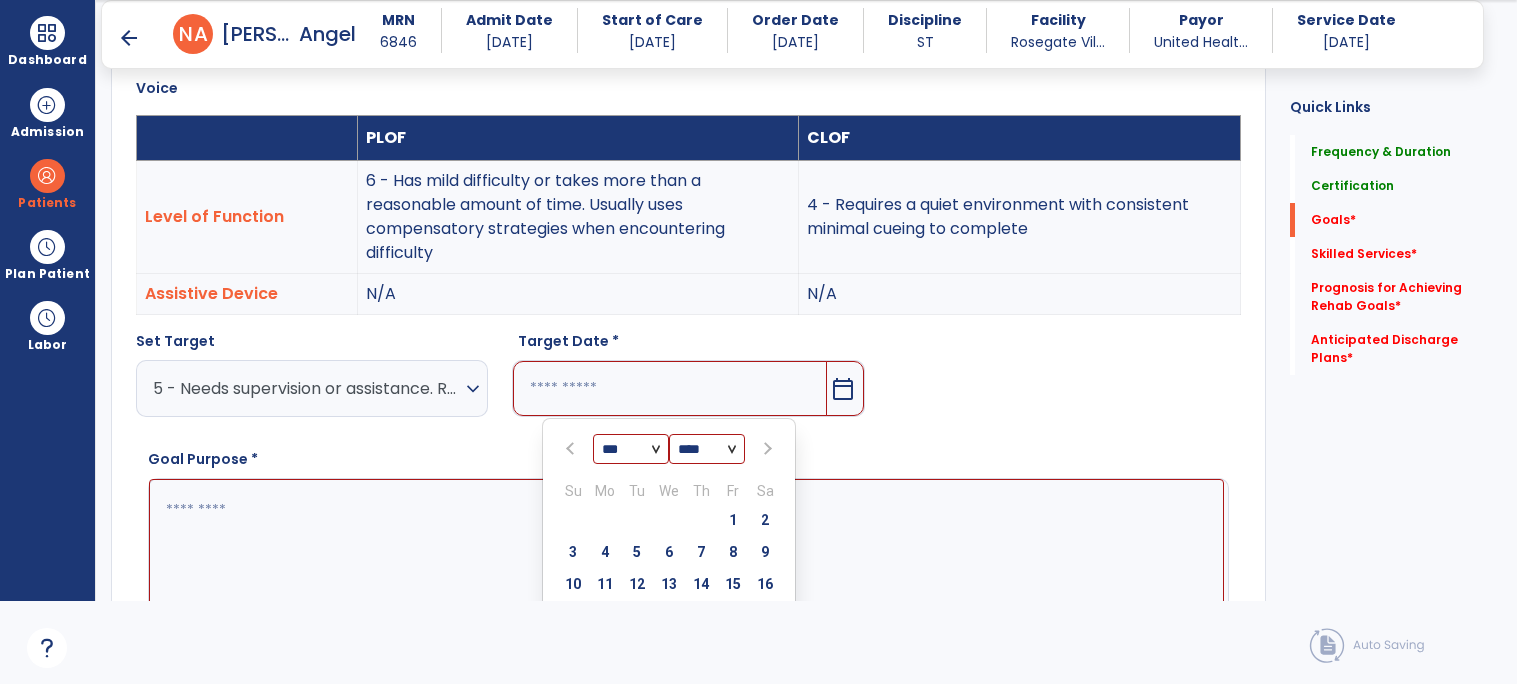 click at bounding box center [767, 449] 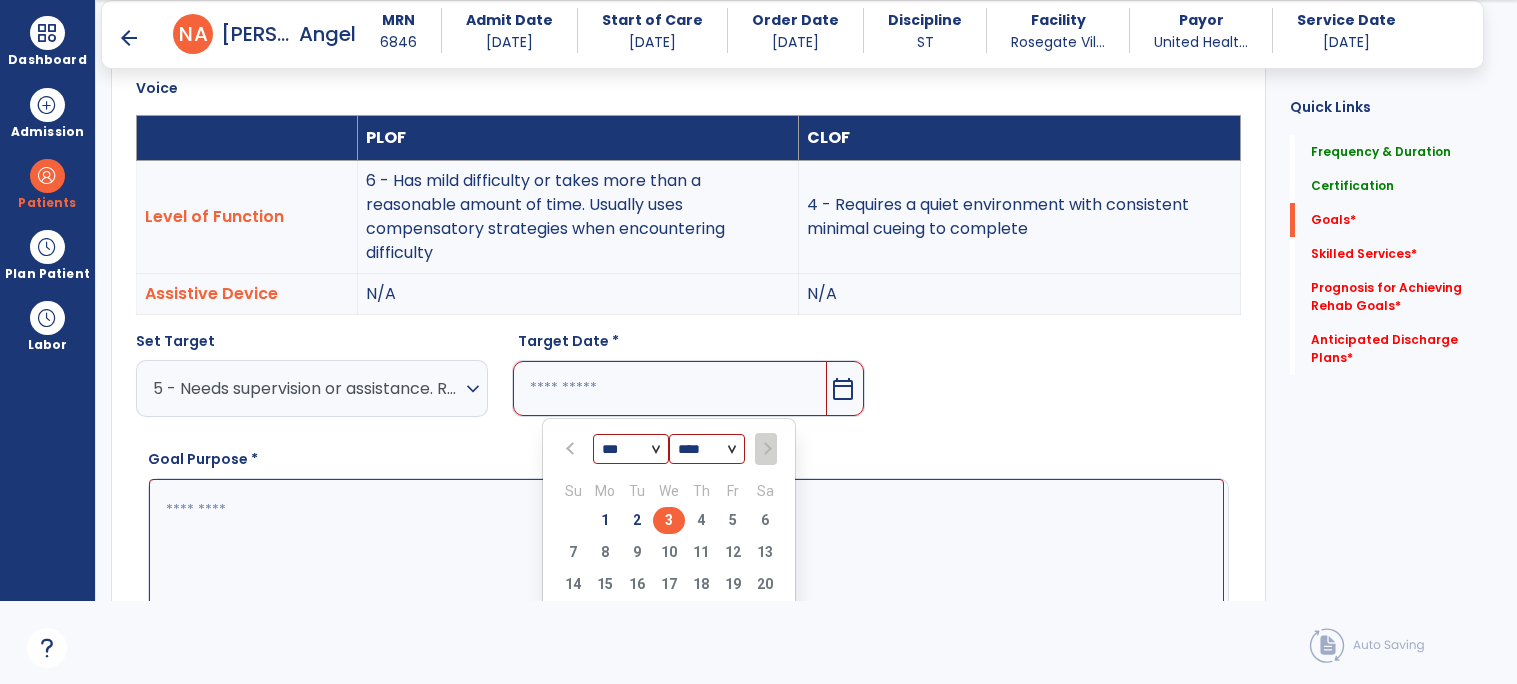 click on "3" at bounding box center (669, 520) 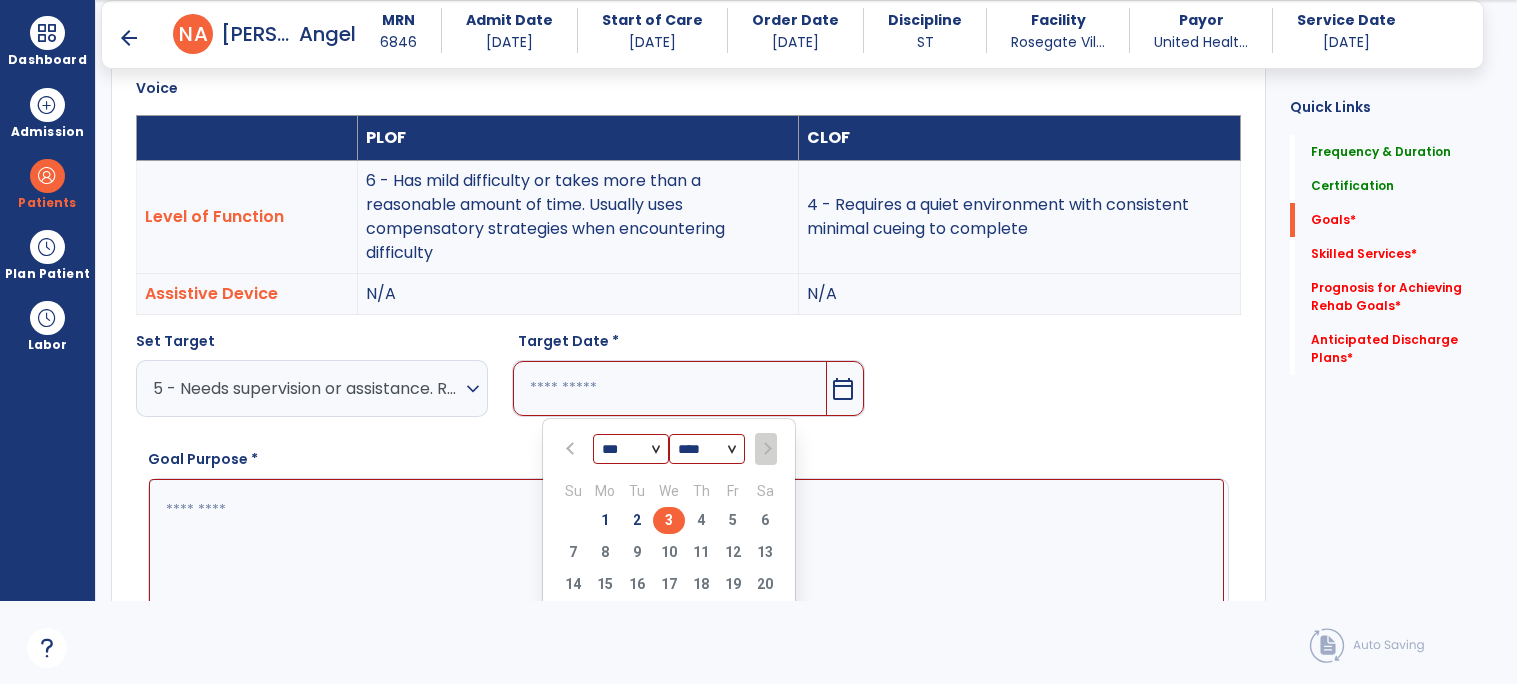 type on "********" 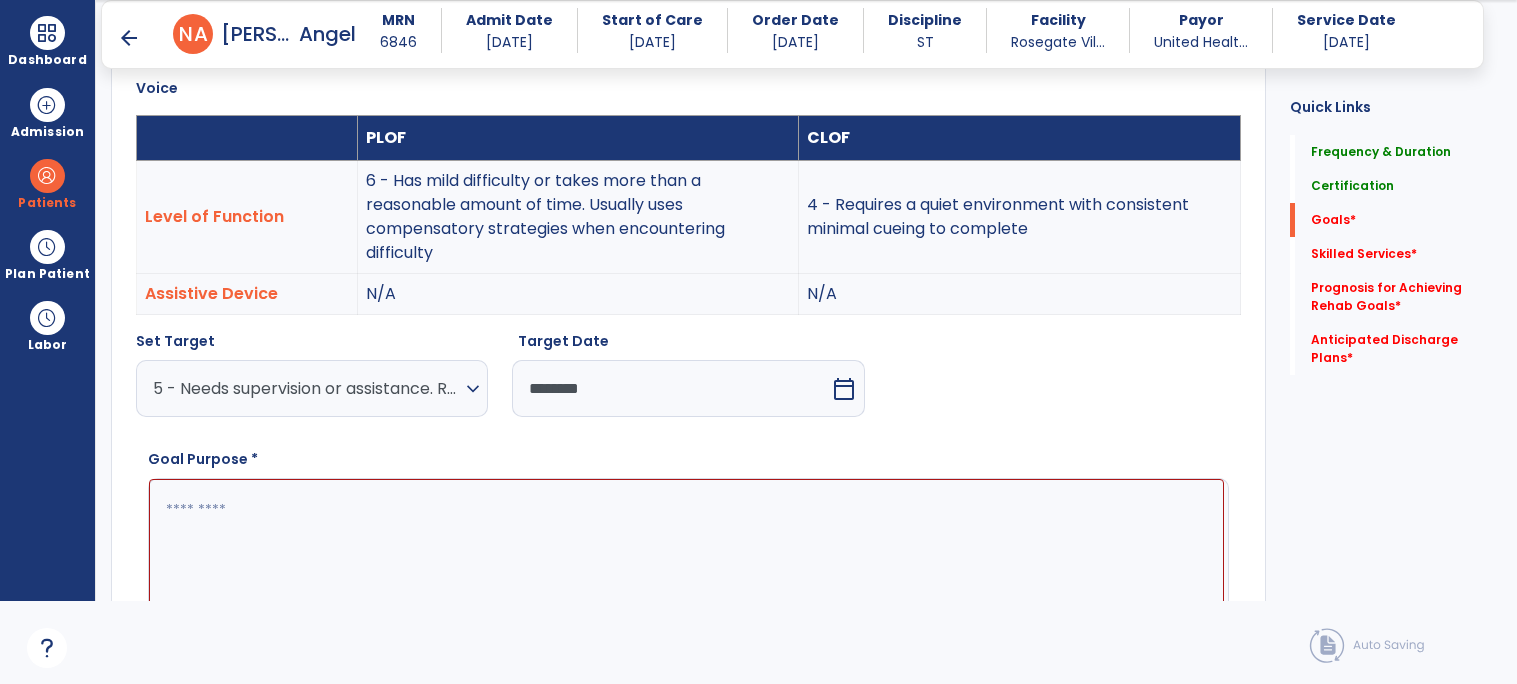 click at bounding box center [686, 554] 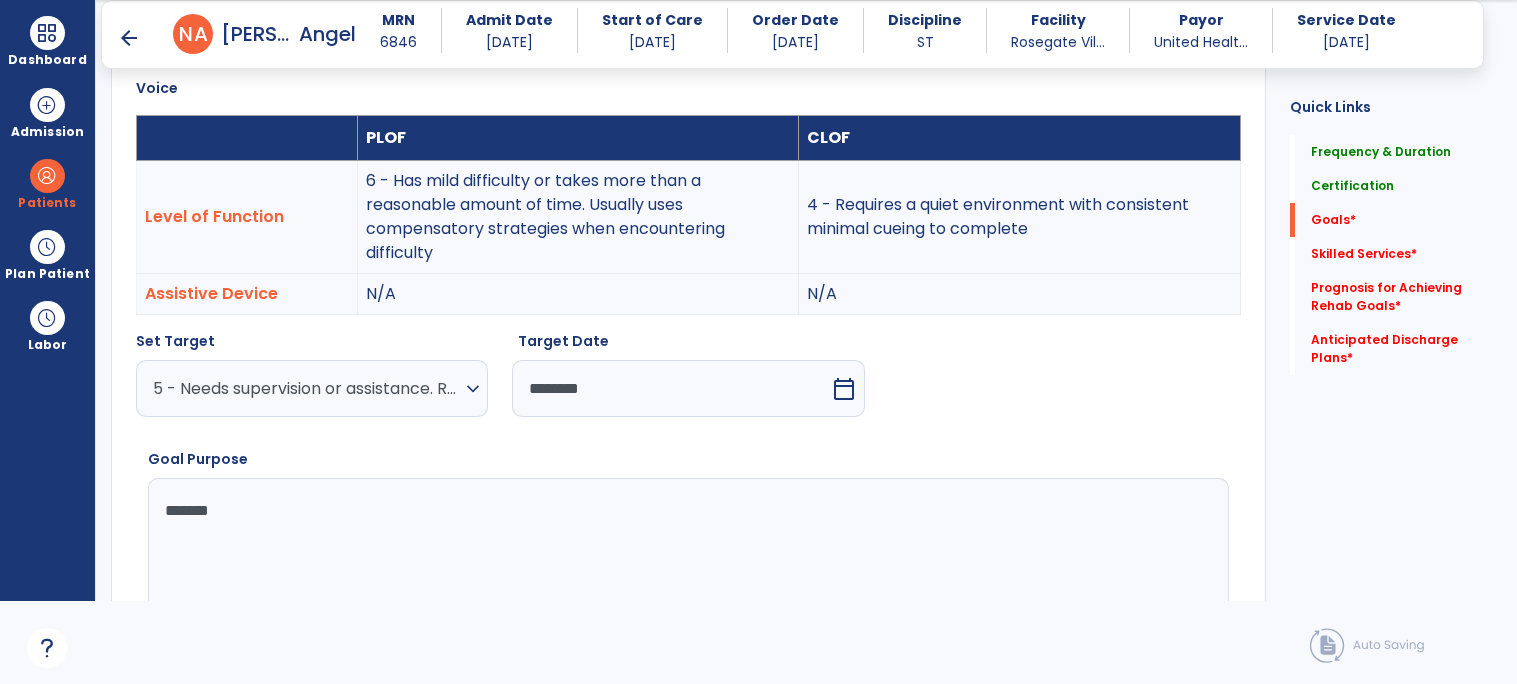 type on "********" 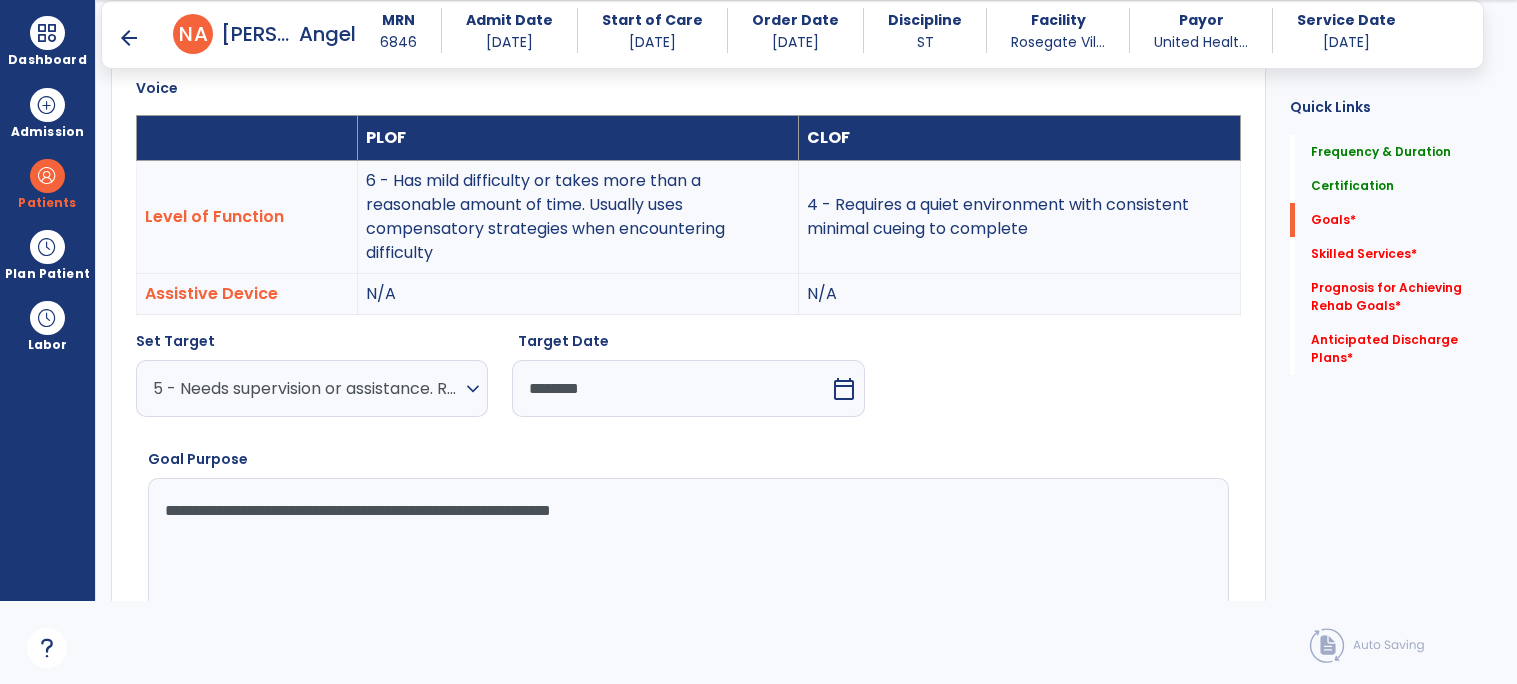 type on "**********" 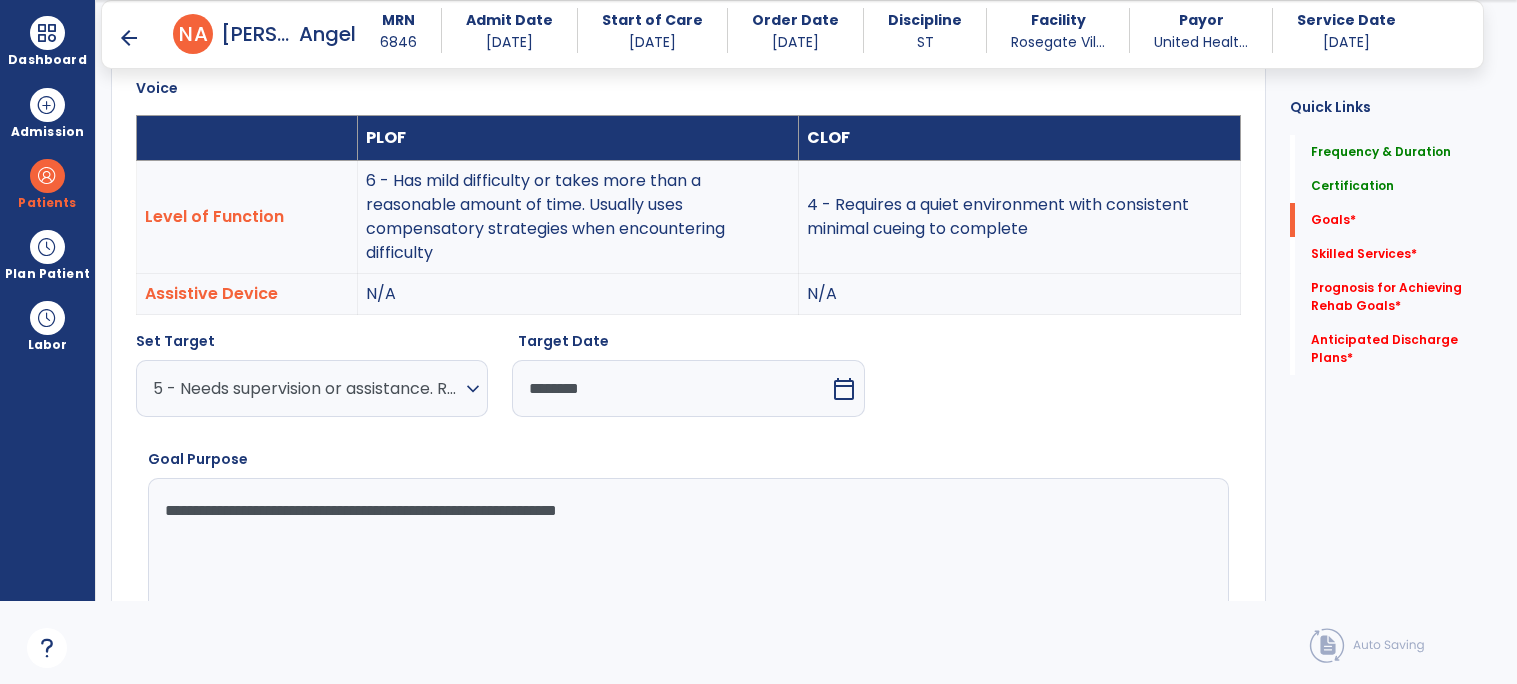 scroll, scrollTop: 751, scrollLeft: 0, axis: vertical 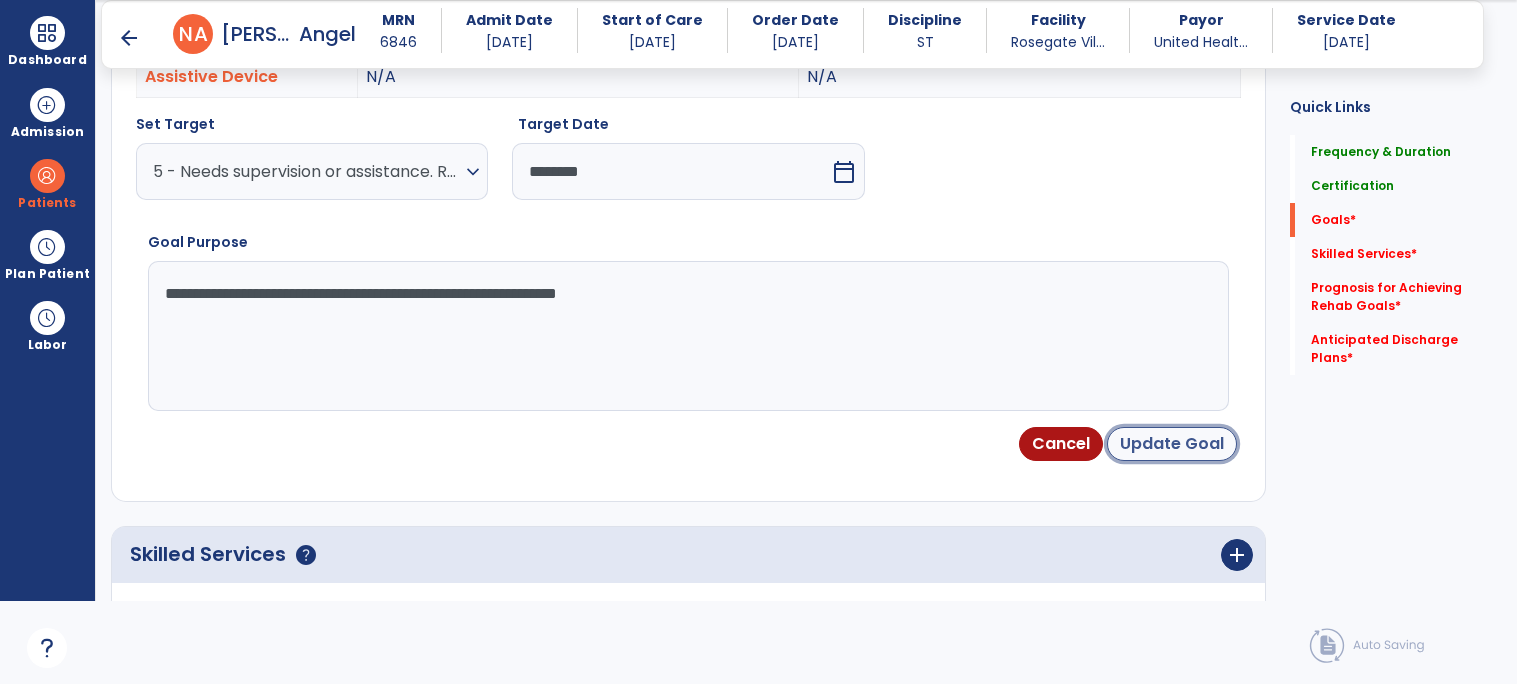 click on "Update Goal" at bounding box center [1172, 444] 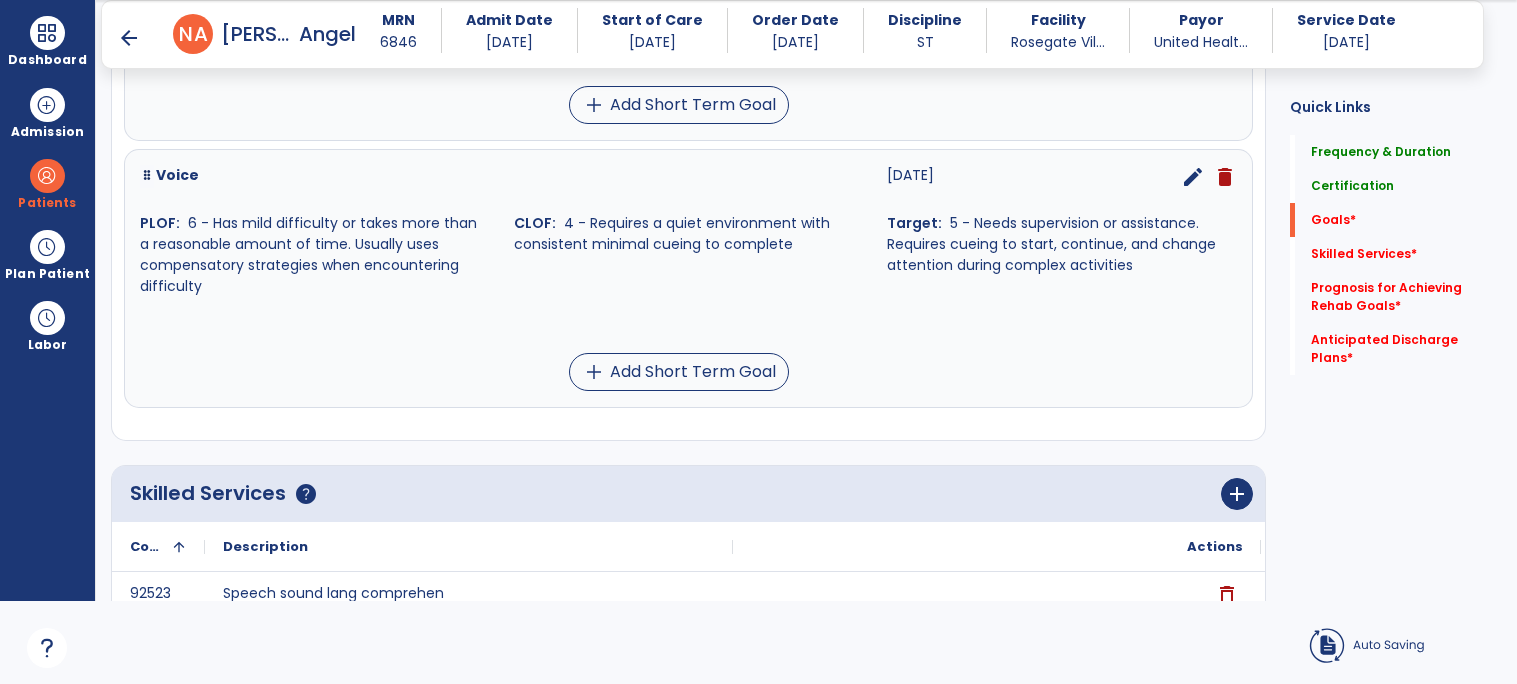 scroll, scrollTop: 87, scrollLeft: 0, axis: vertical 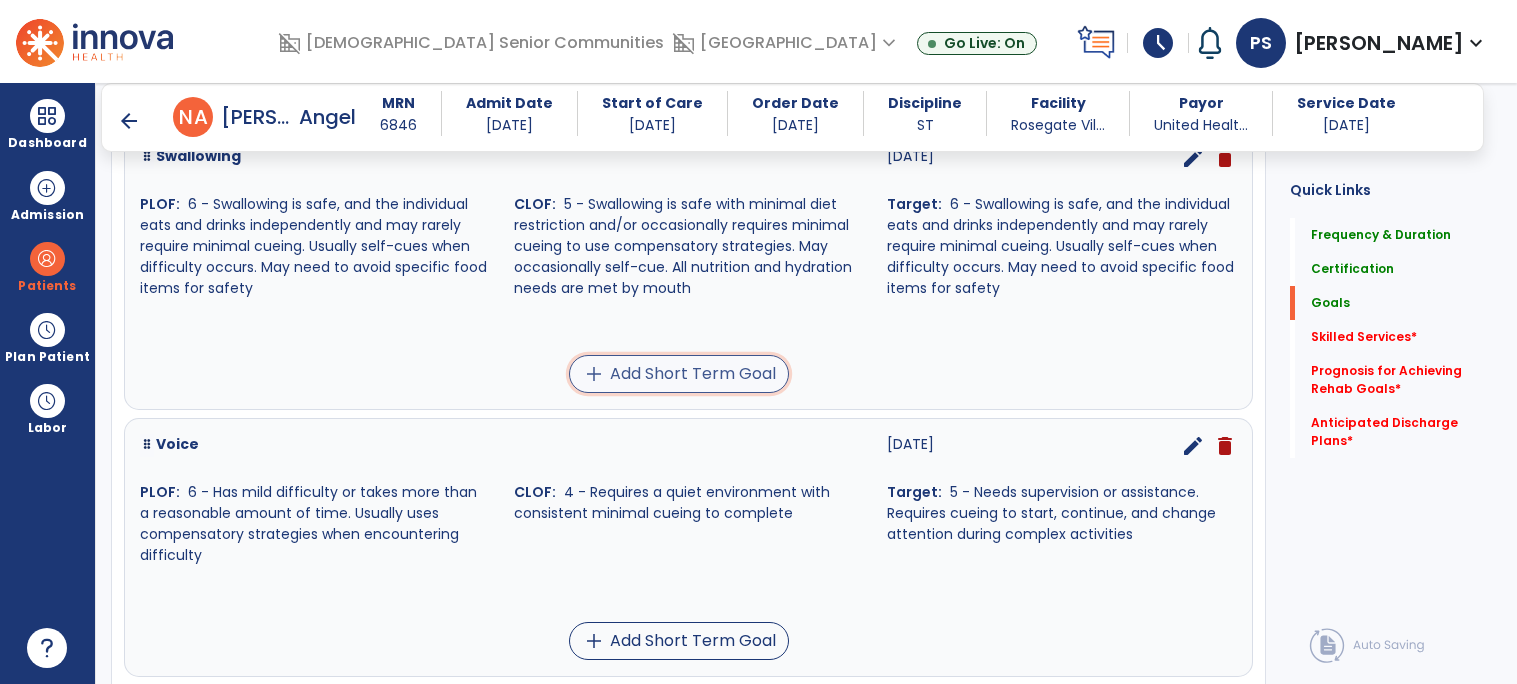 click on "add  Add Short Term Goal" at bounding box center (679, 374) 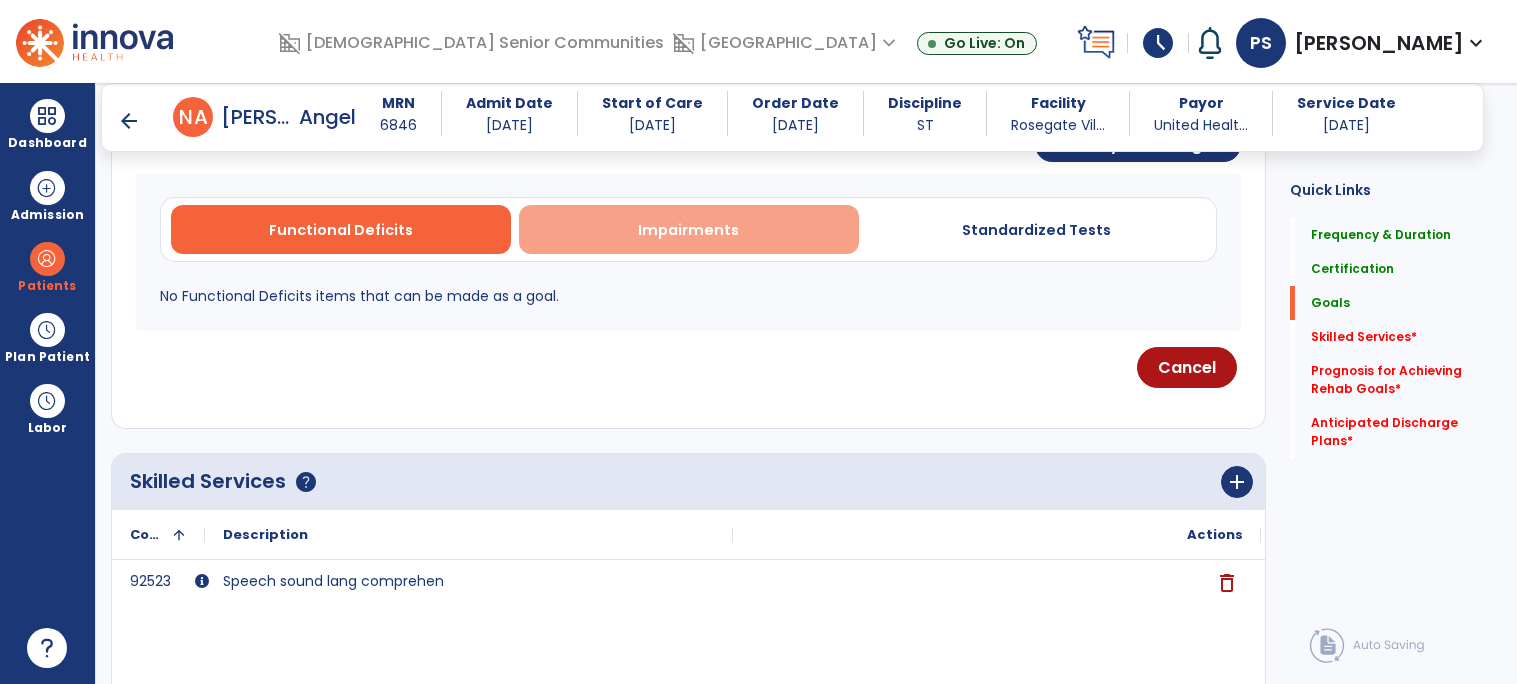 click on "Impairments" at bounding box center [688, 230] 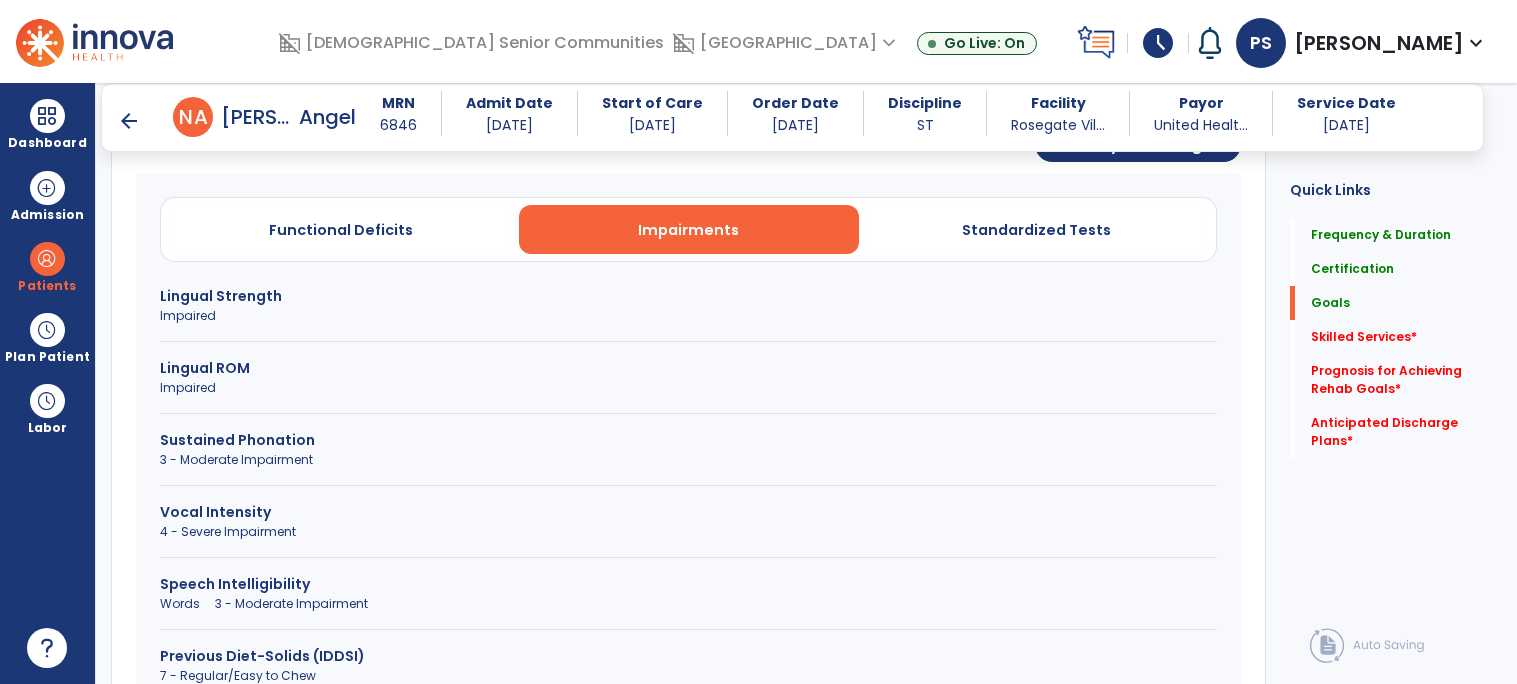 click on "Lingual Strength" at bounding box center (688, 296) 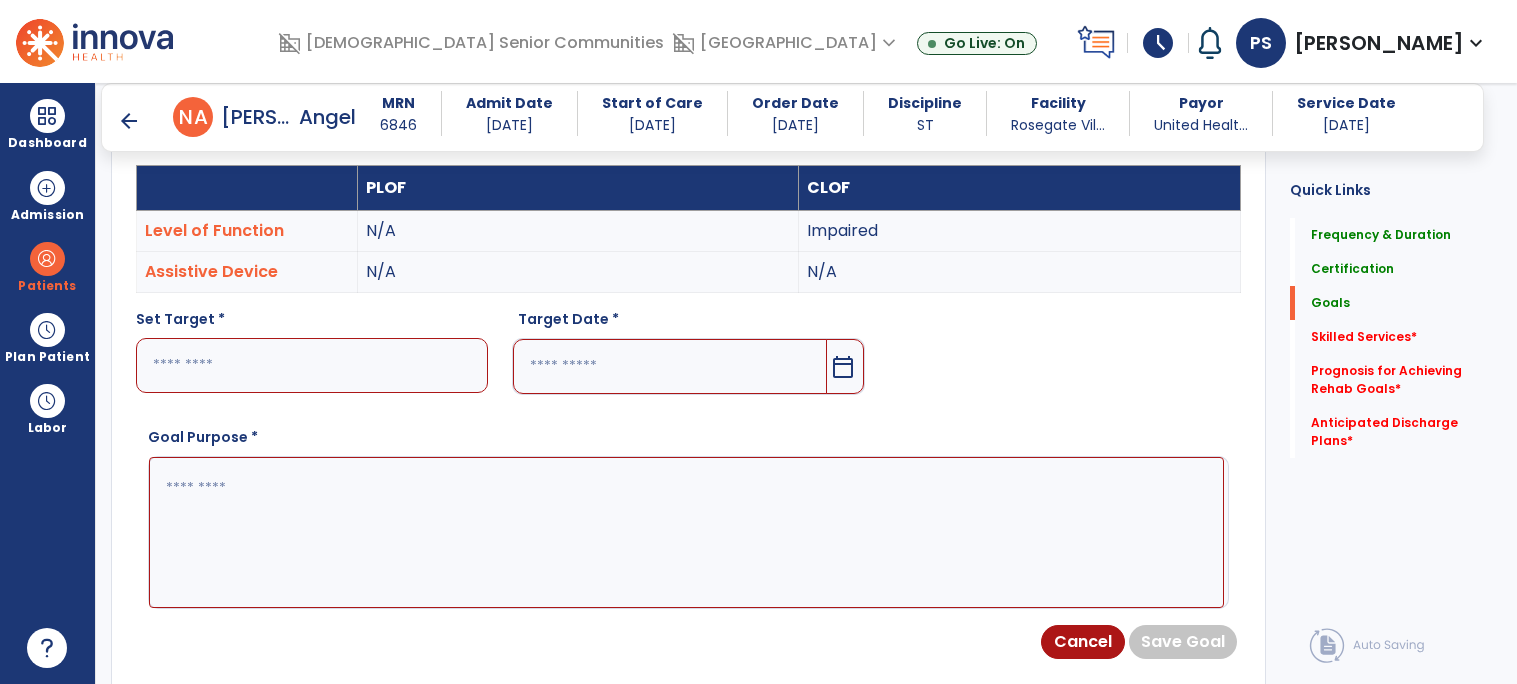click at bounding box center [312, 365] 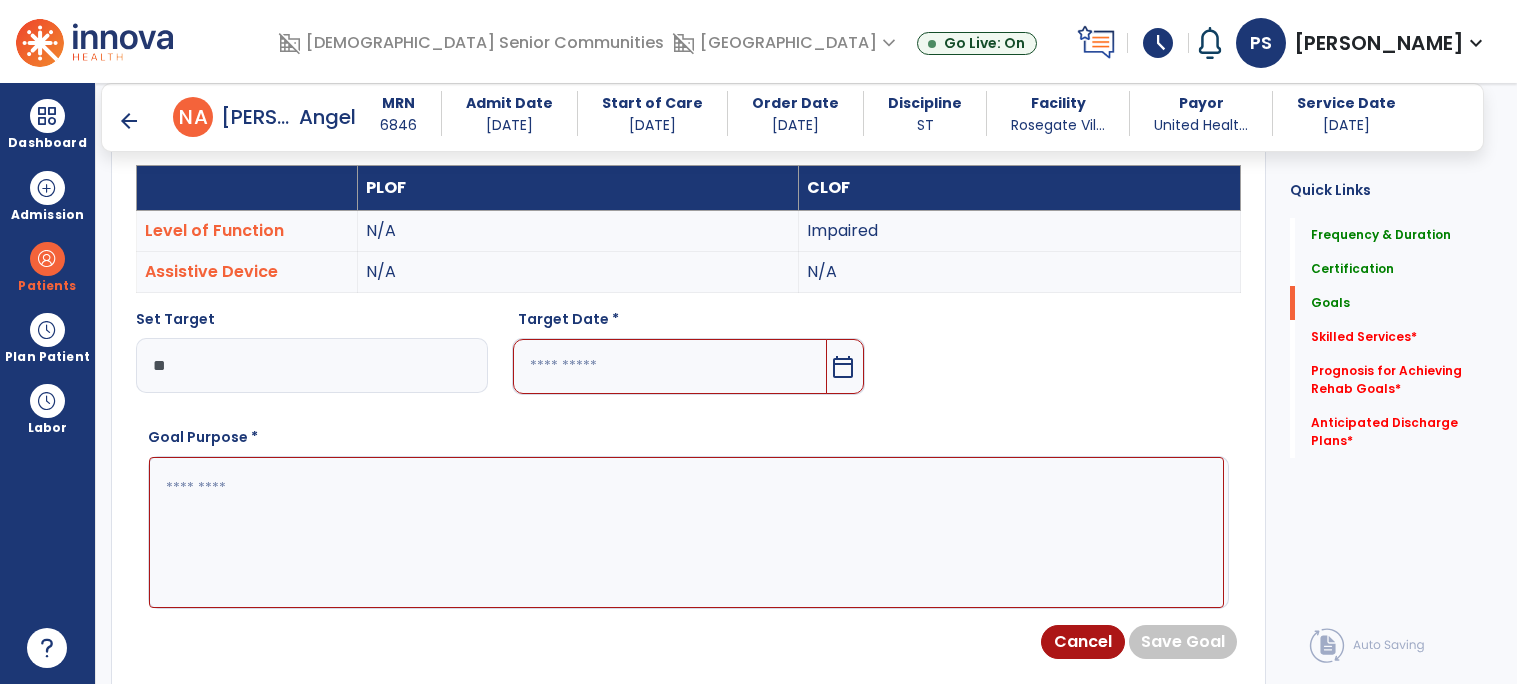type on "*" 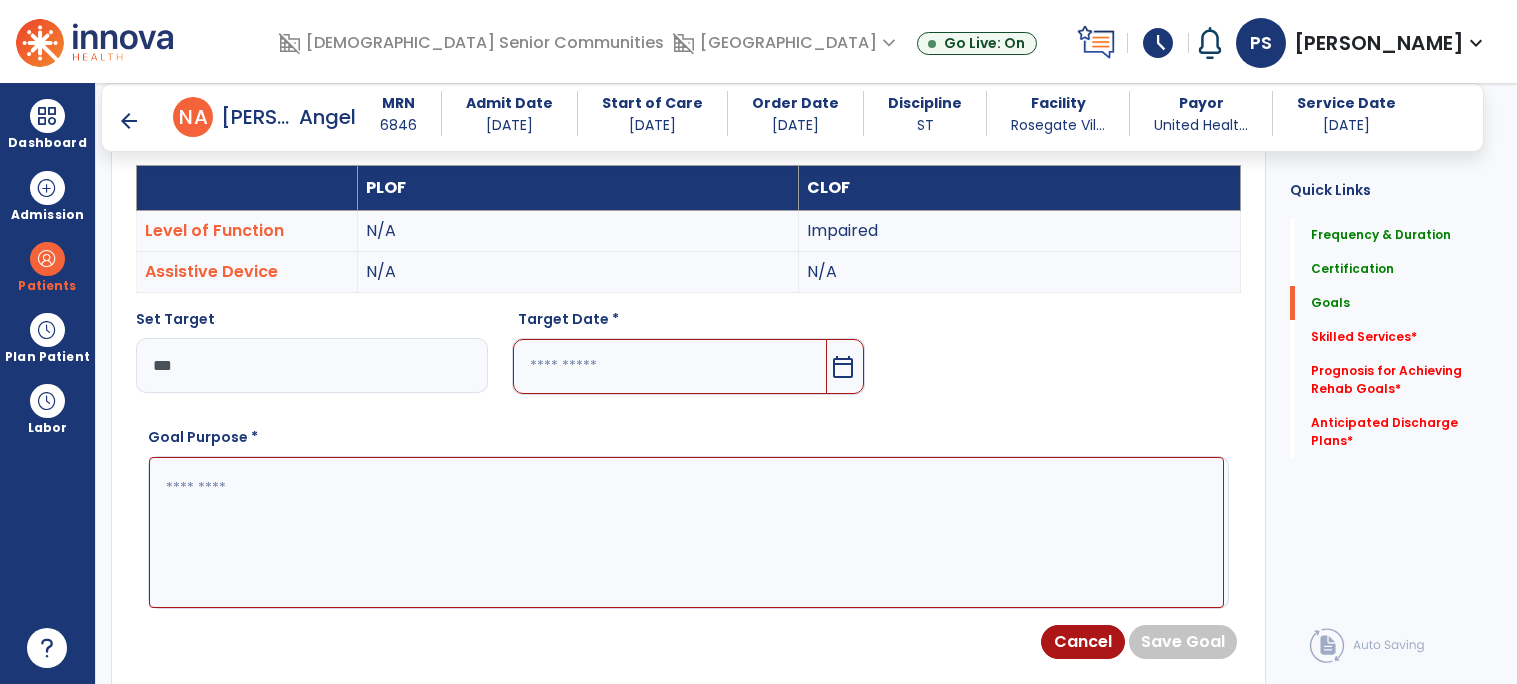 type on "***" 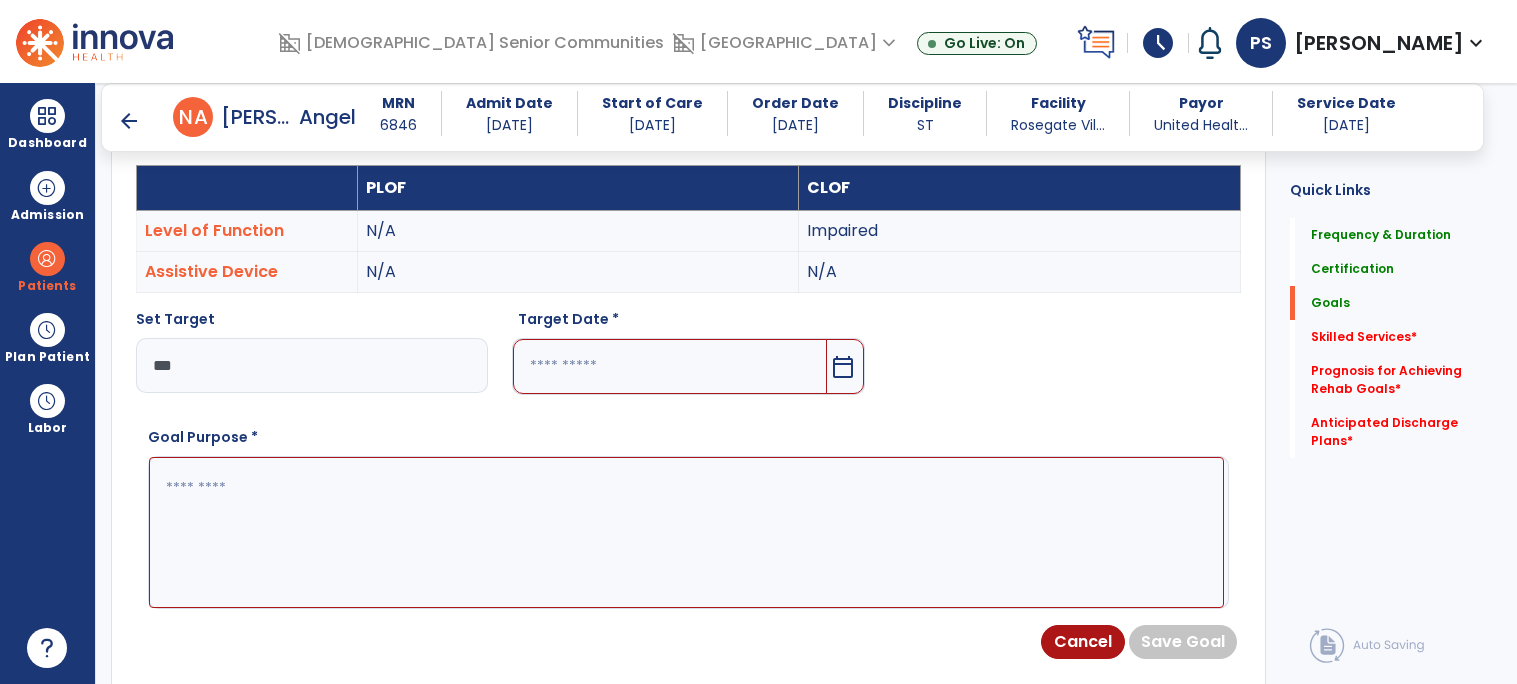 click at bounding box center (669, 366) 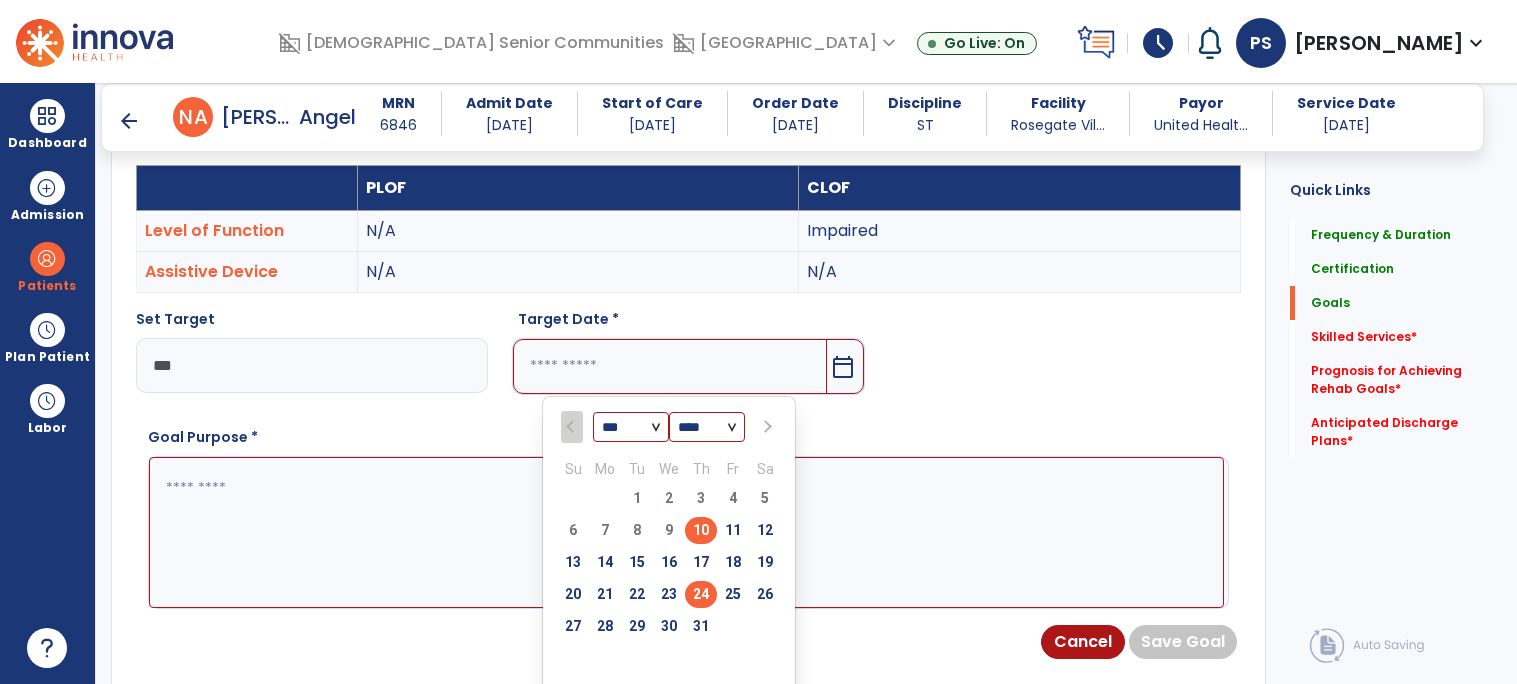 click on "24" at bounding box center [701, 594] 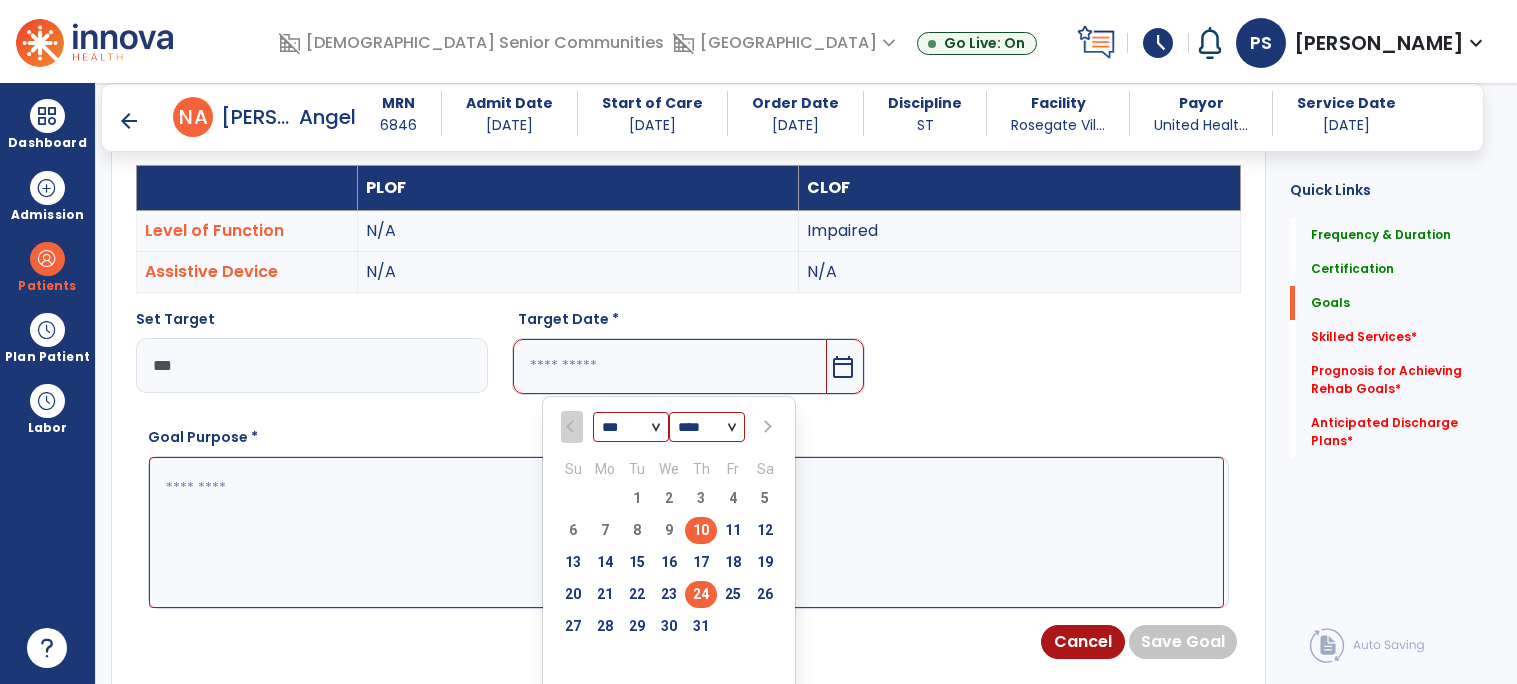 type on "*********" 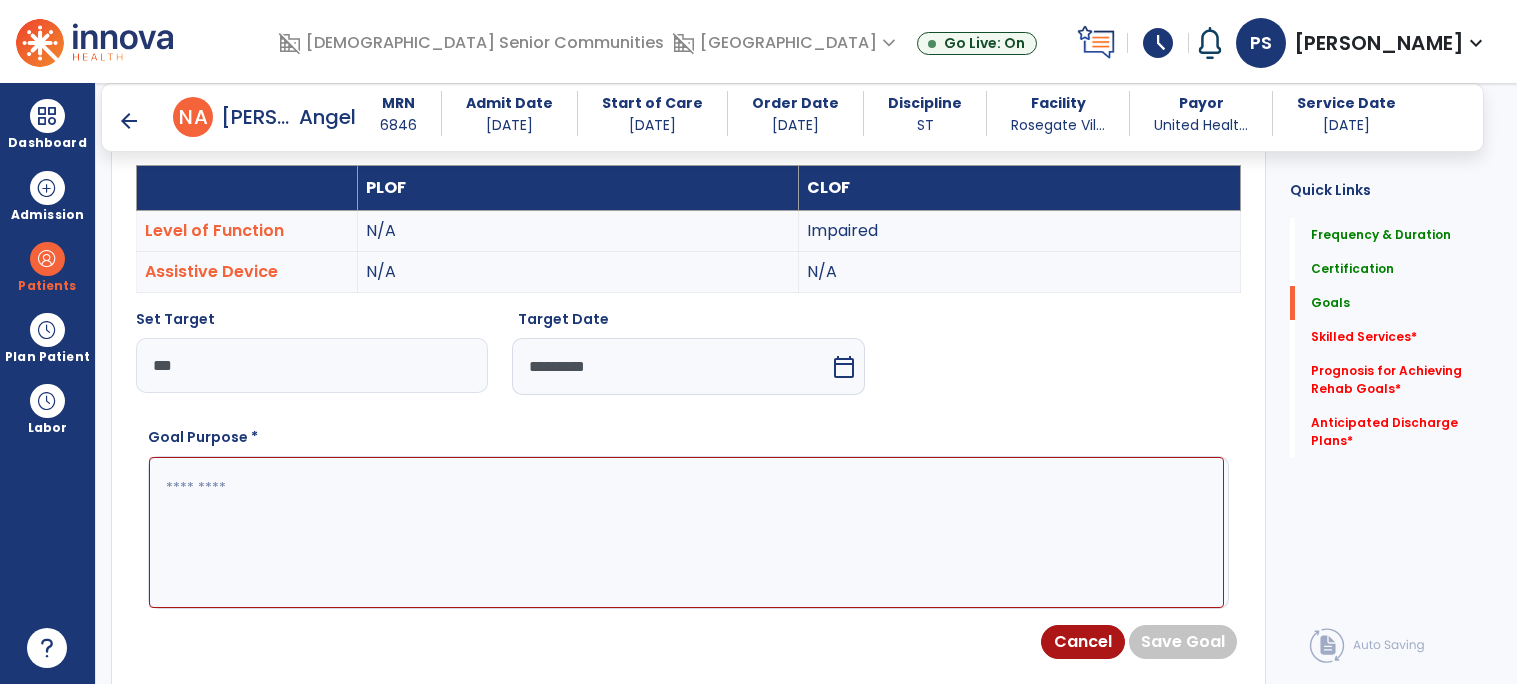 click on "***" at bounding box center [312, 365] 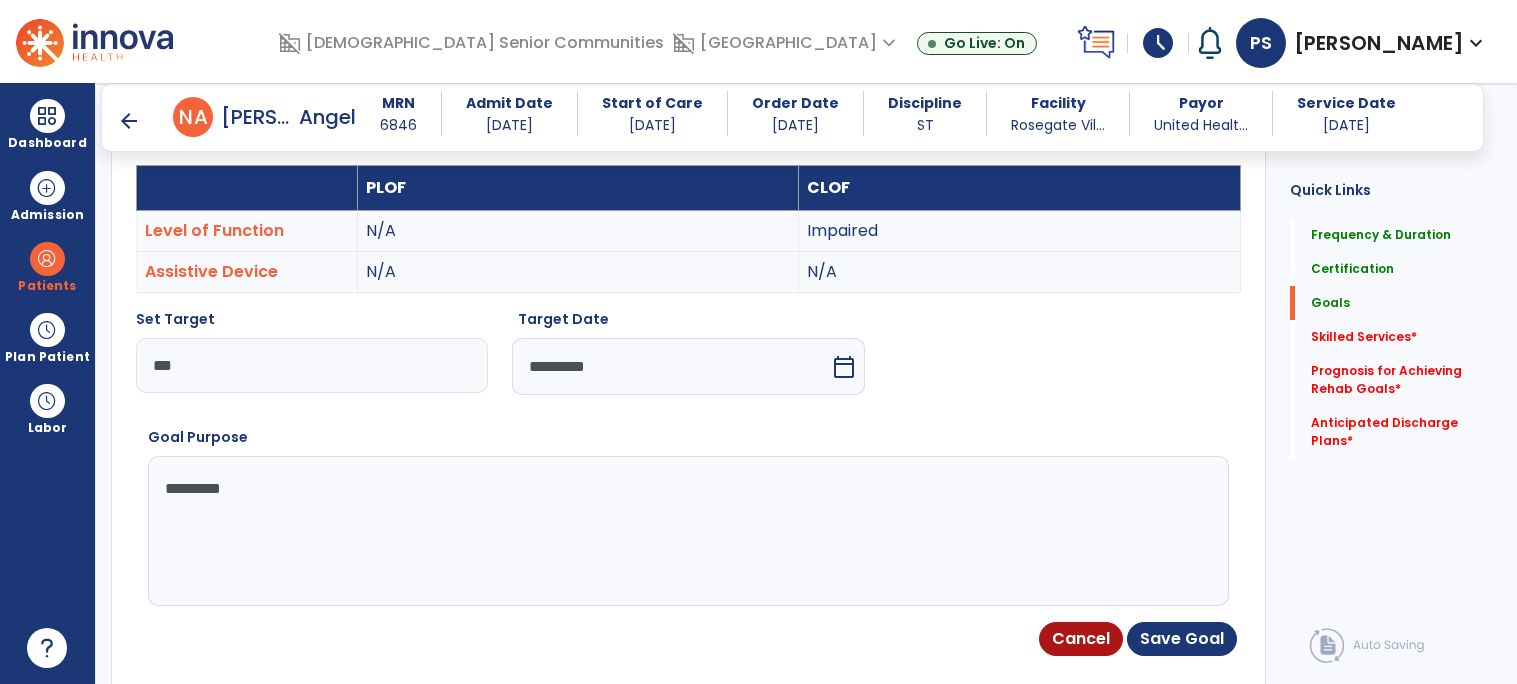 scroll, scrollTop: 440, scrollLeft: 0, axis: vertical 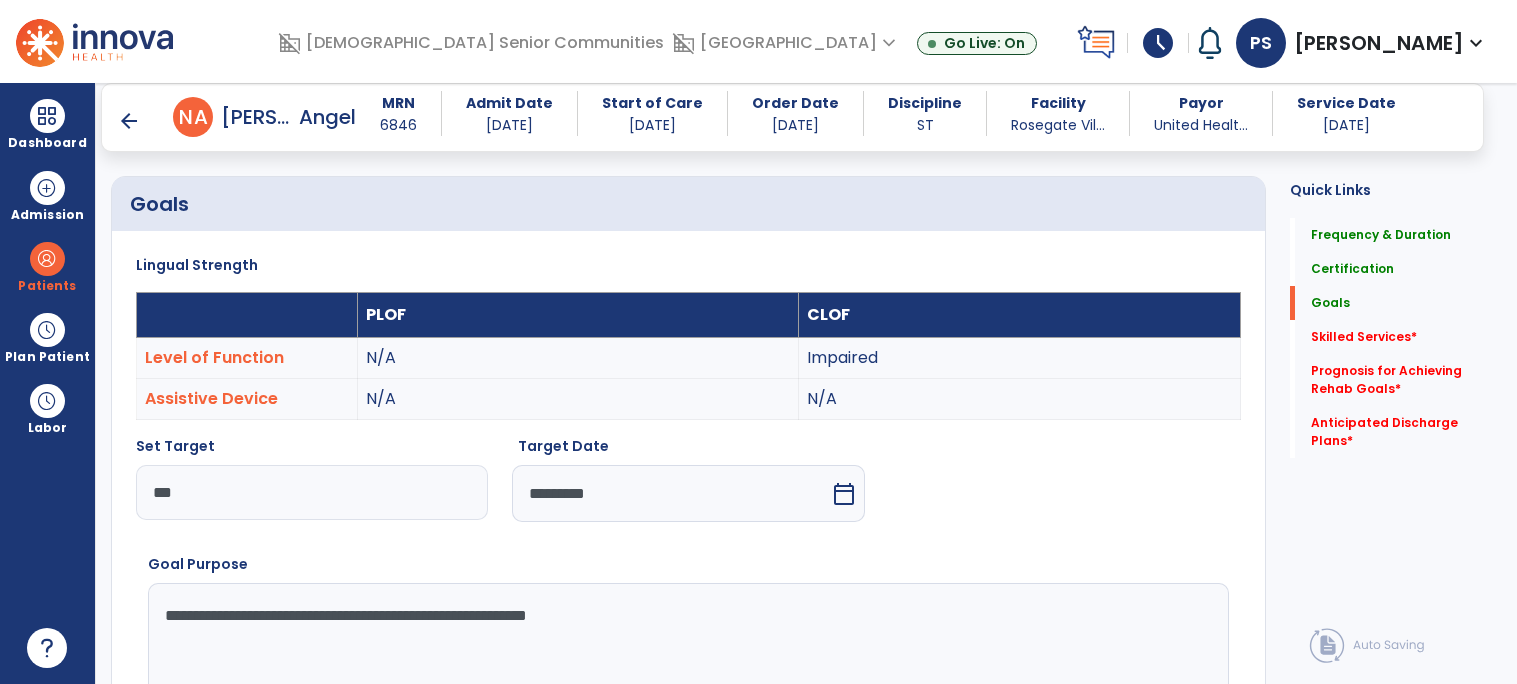 type on "**********" 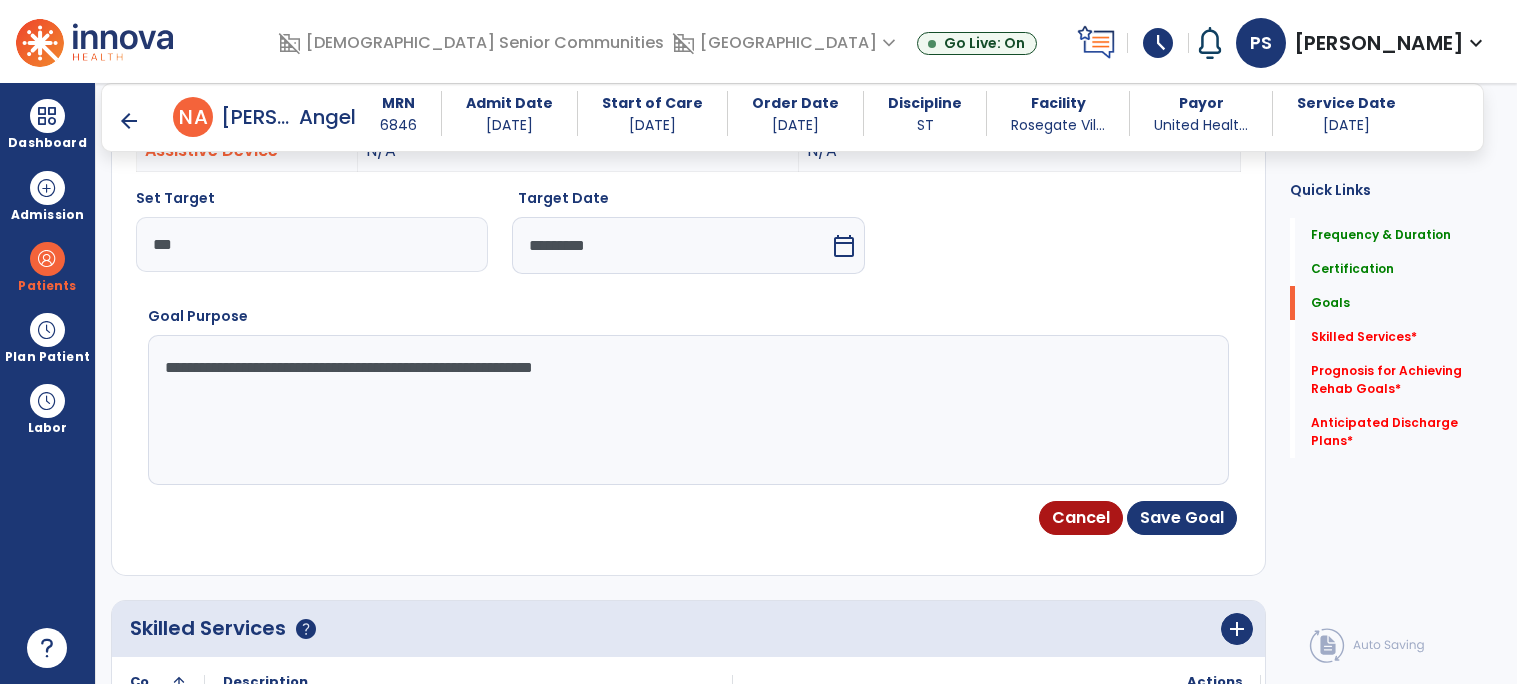 scroll, scrollTop: 728, scrollLeft: 0, axis: vertical 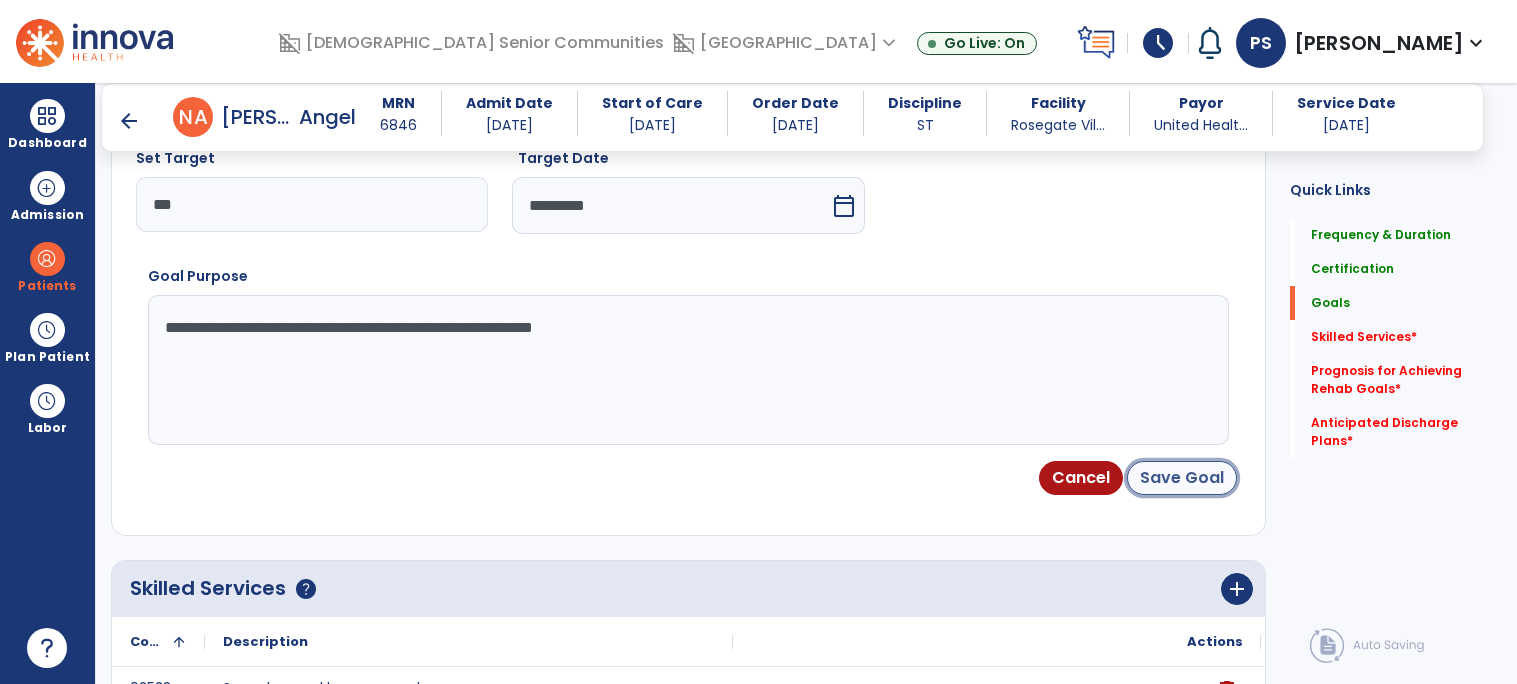 click on "Save Goal" at bounding box center [1182, 478] 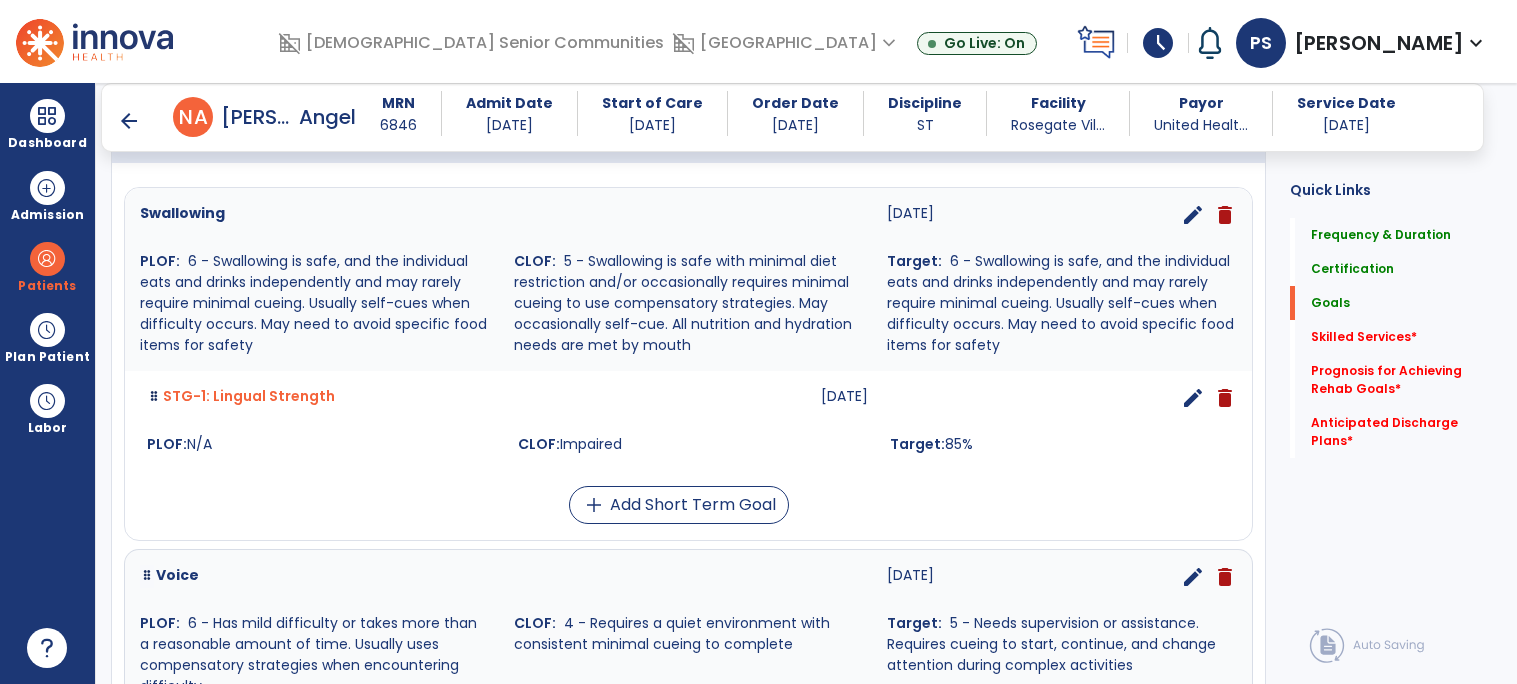 scroll, scrollTop: 514, scrollLeft: 0, axis: vertical 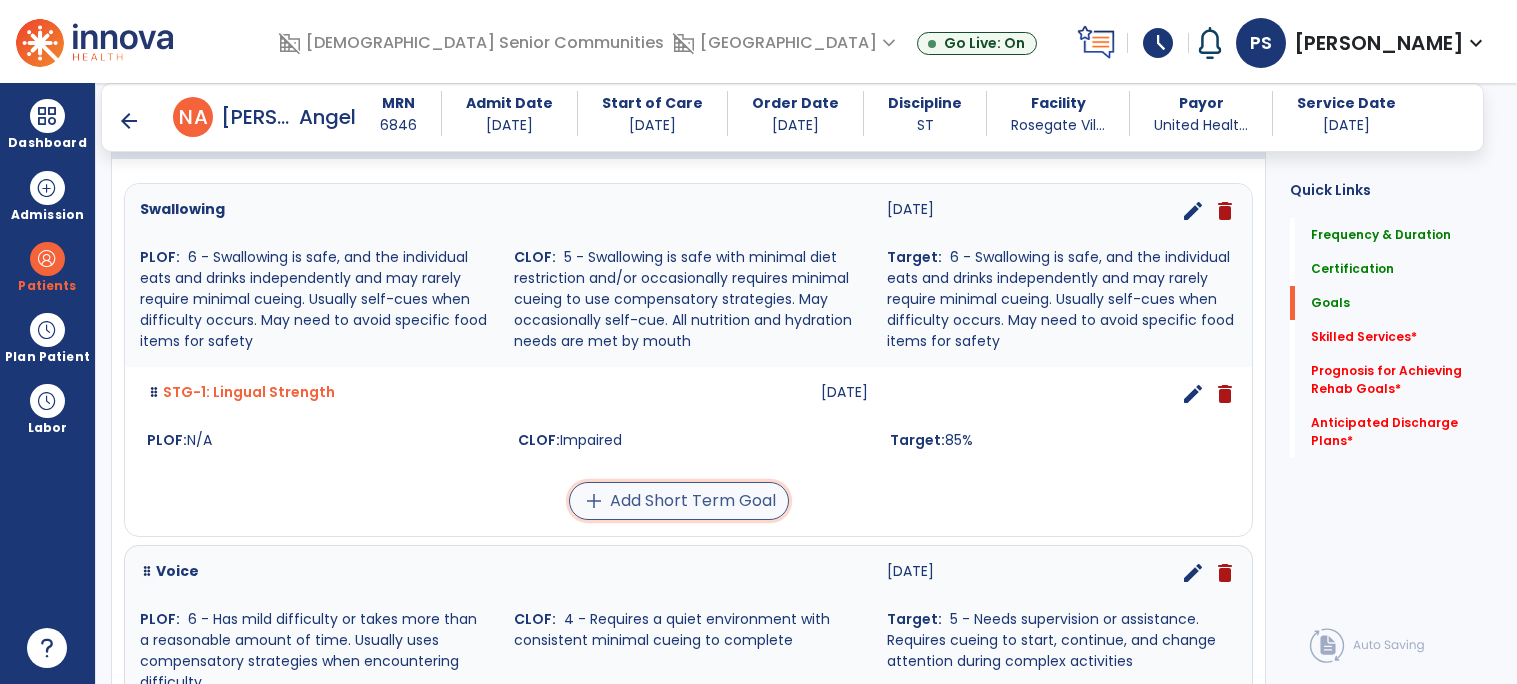 click on "add  Add Short Term Goal" at bounding box center [679, 501] 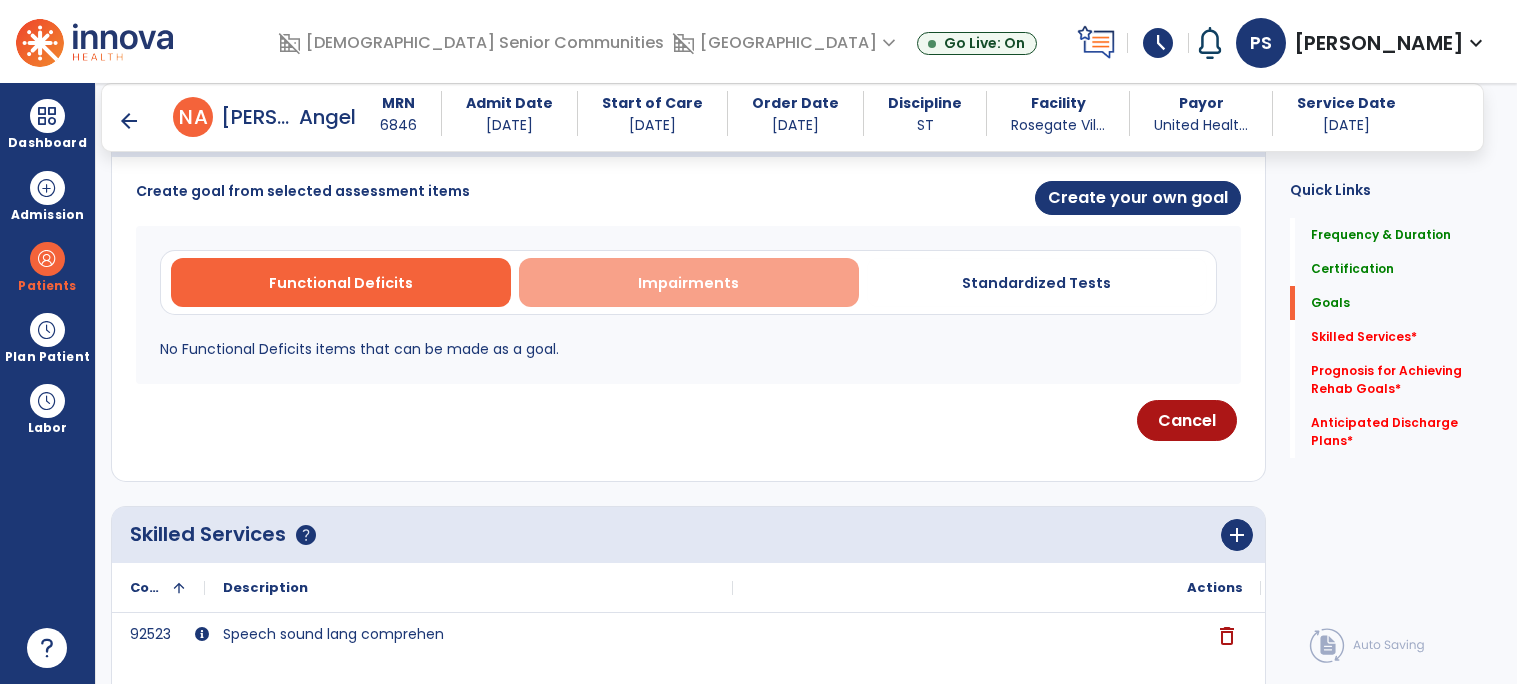 click on "Impairments" at bounding box center (689, 282) 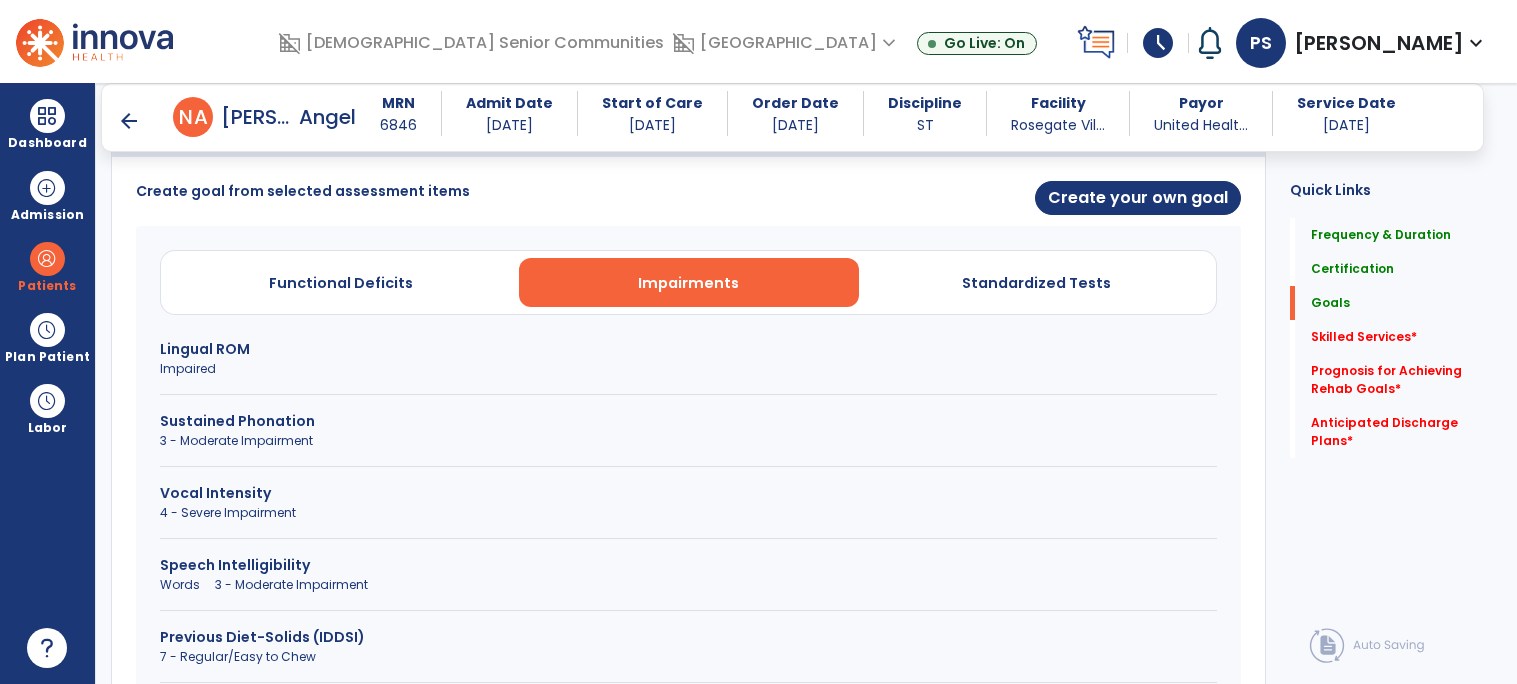 click on "Lingual ROM" at bounding box center (688, 349) 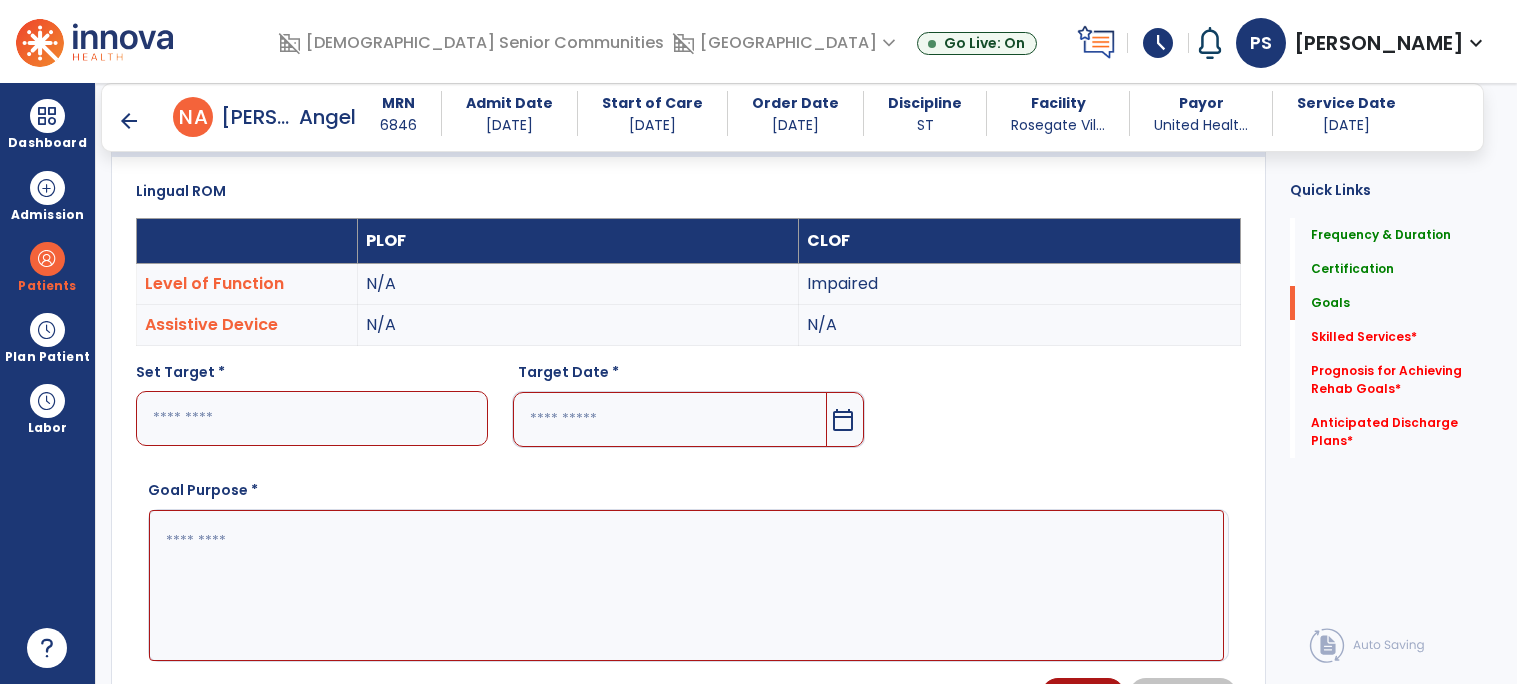 click at bounding box center [312, 418] 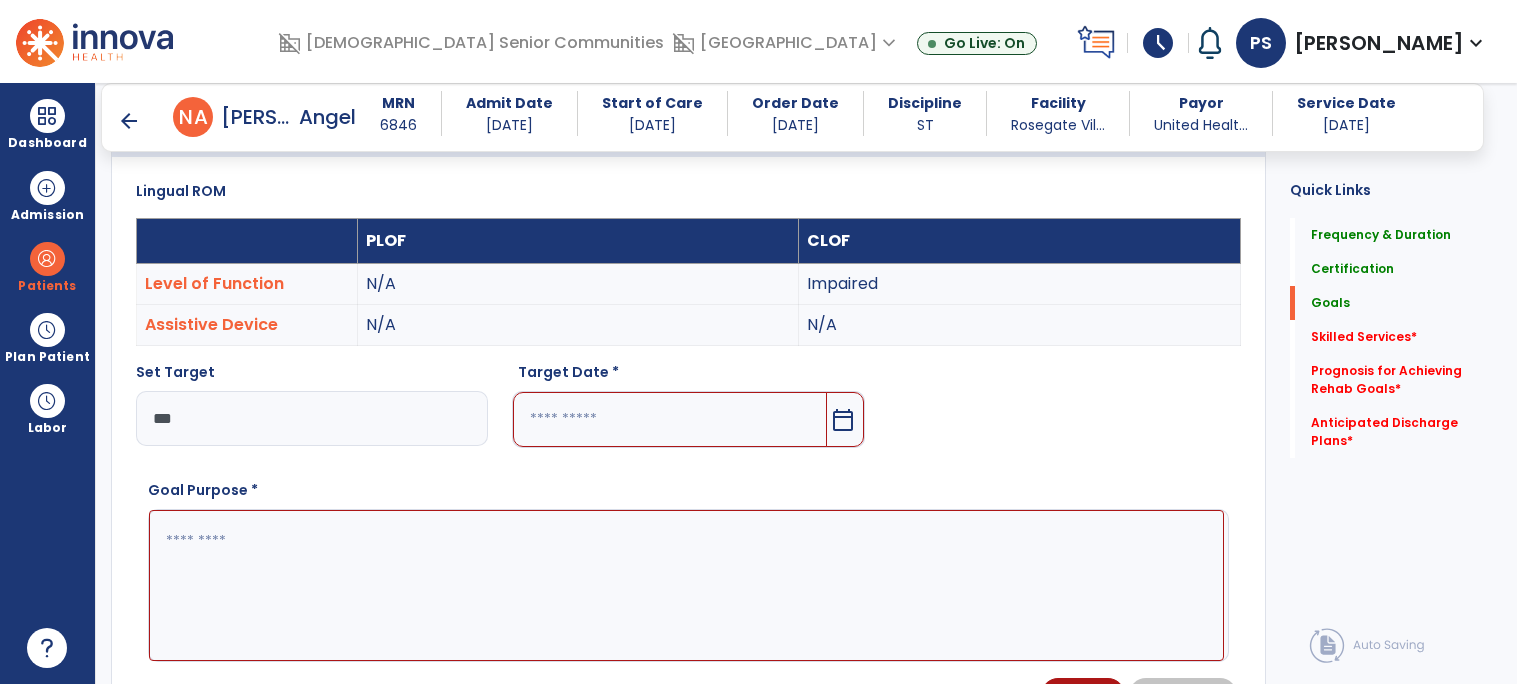 type on "***" 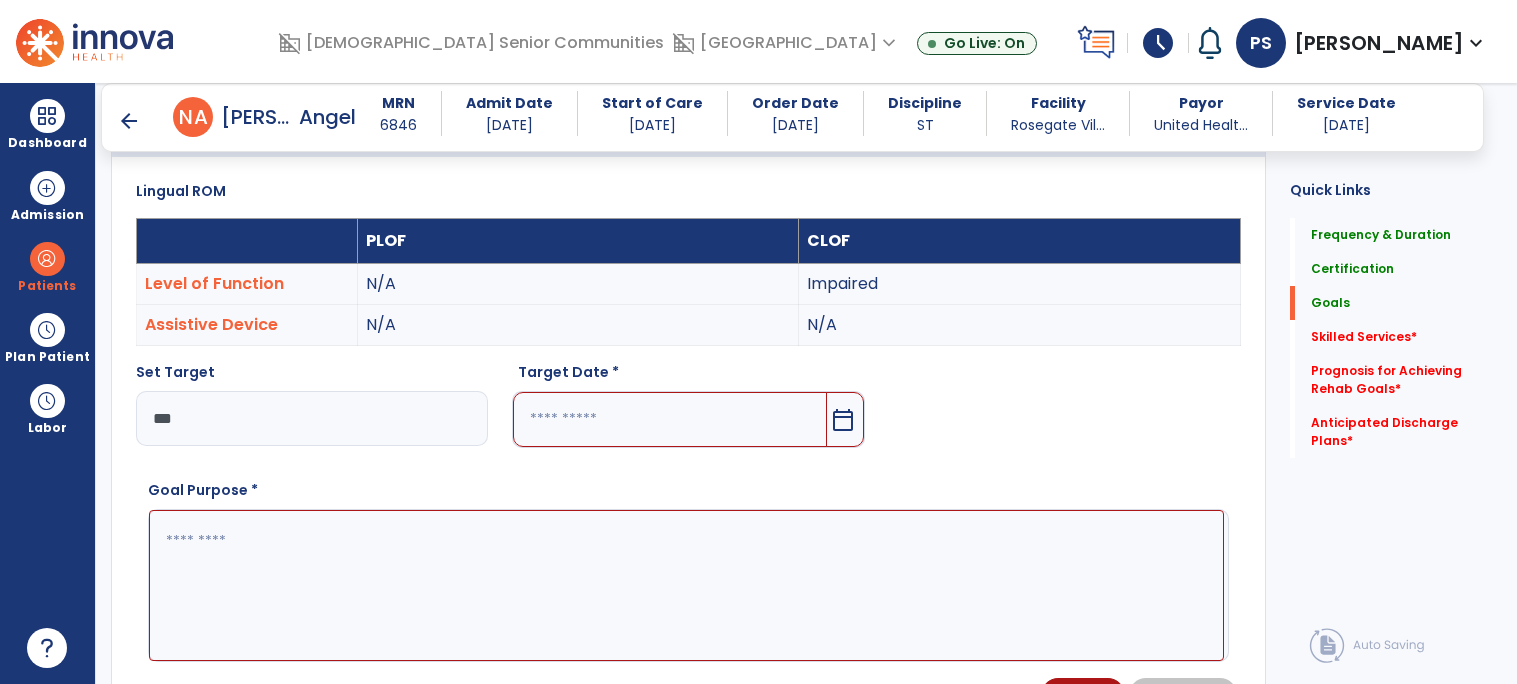 click at bounding box center [669, 419] 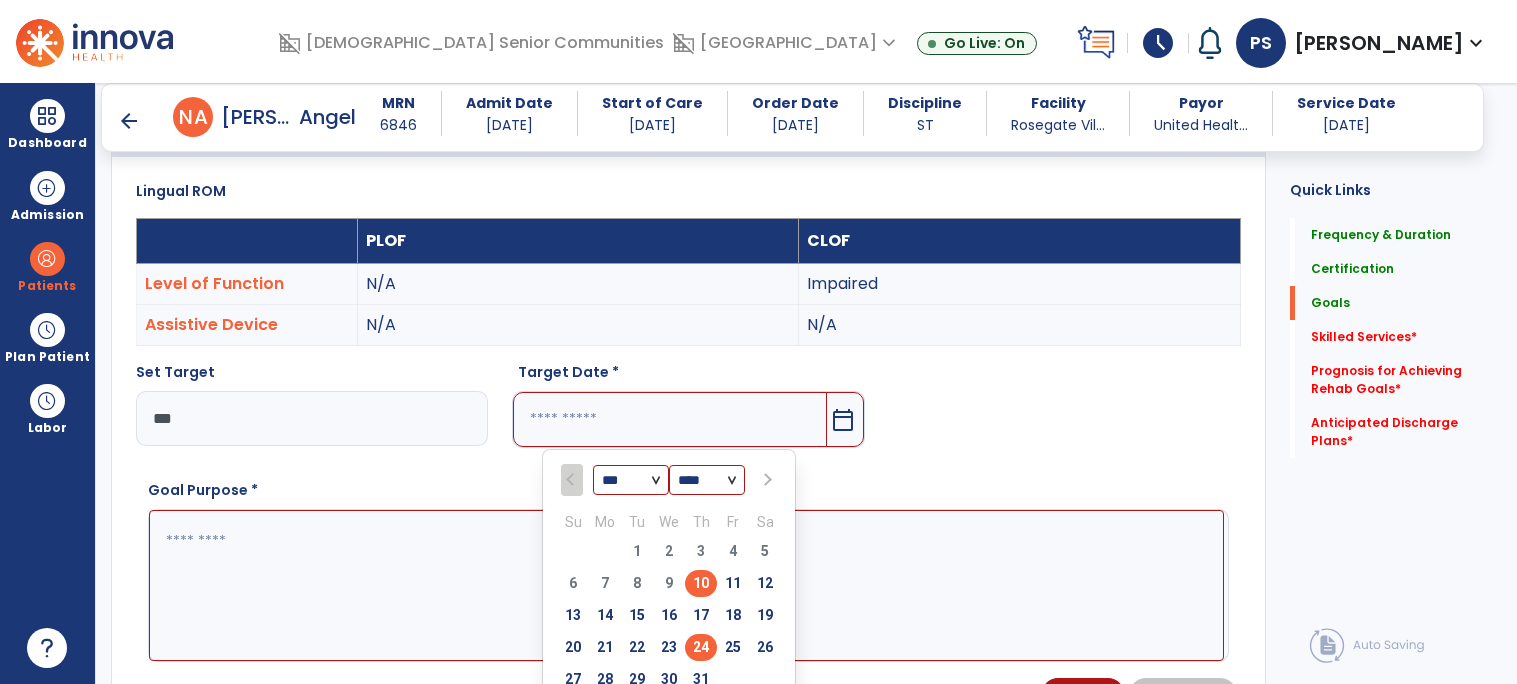 click on "24" at bounding box center (701, 647) 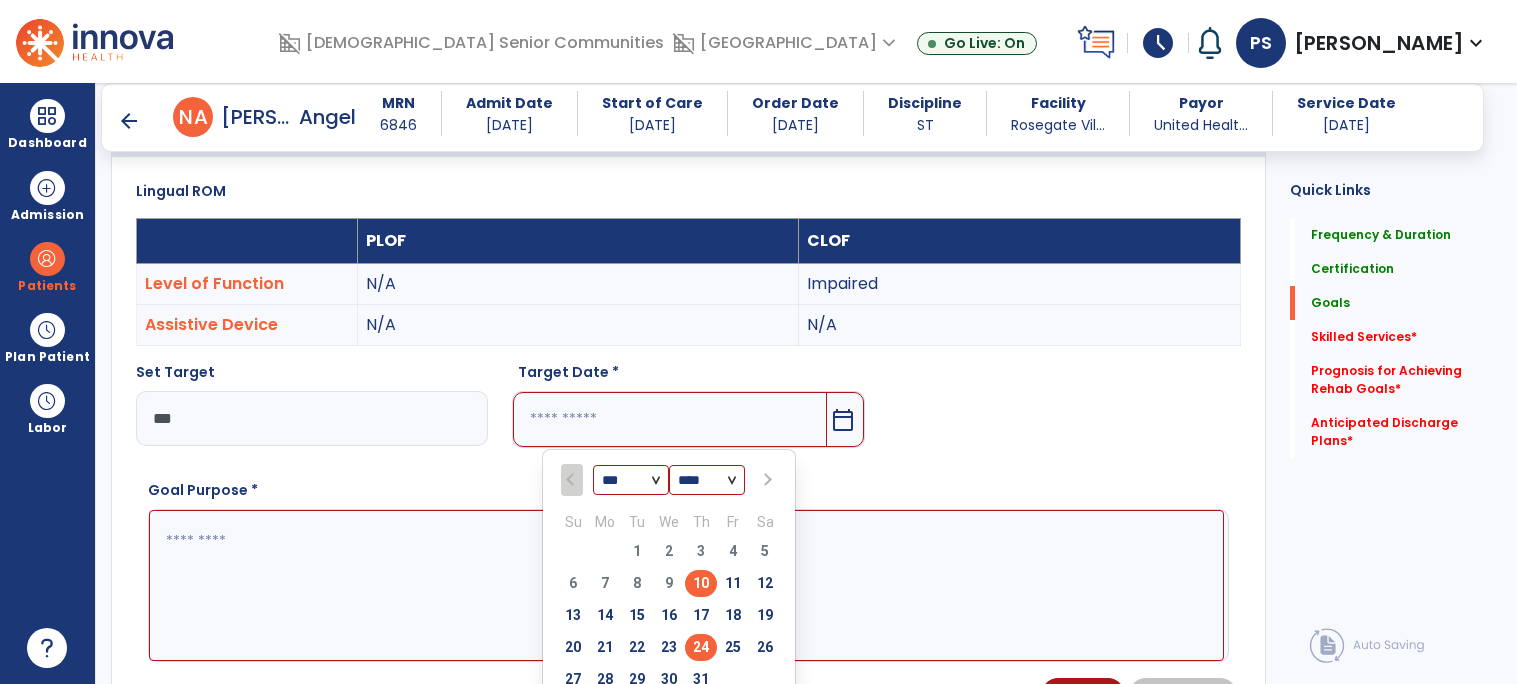 type on "*********" 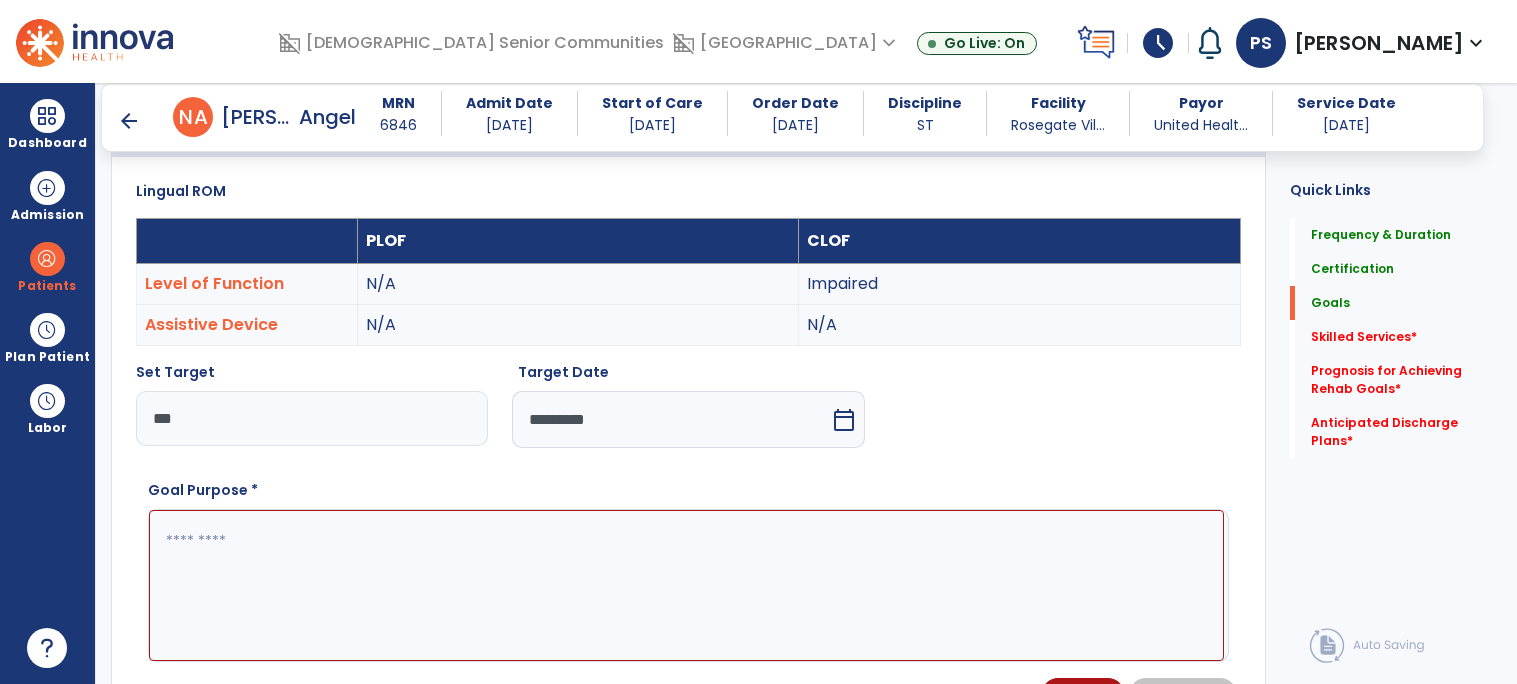click at bounding box center [686, 585] 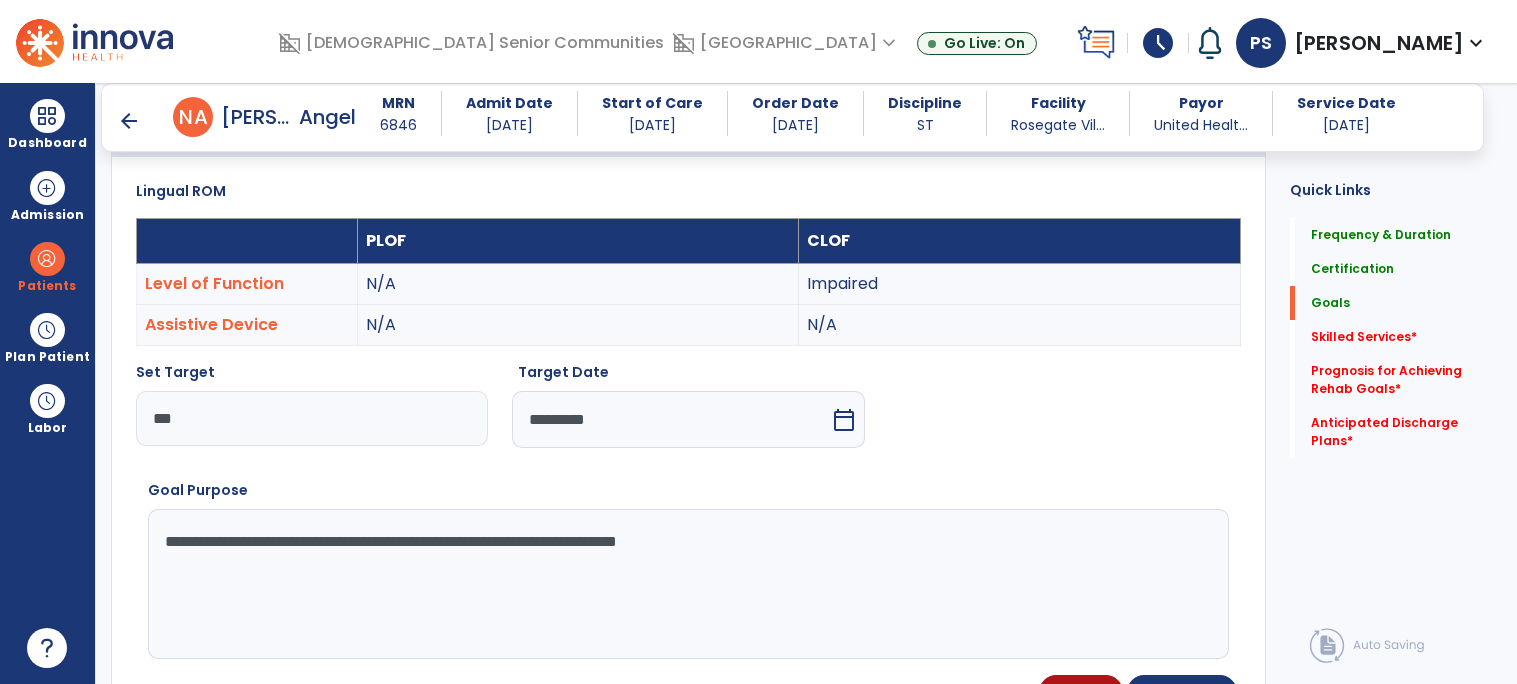 type on "**********" 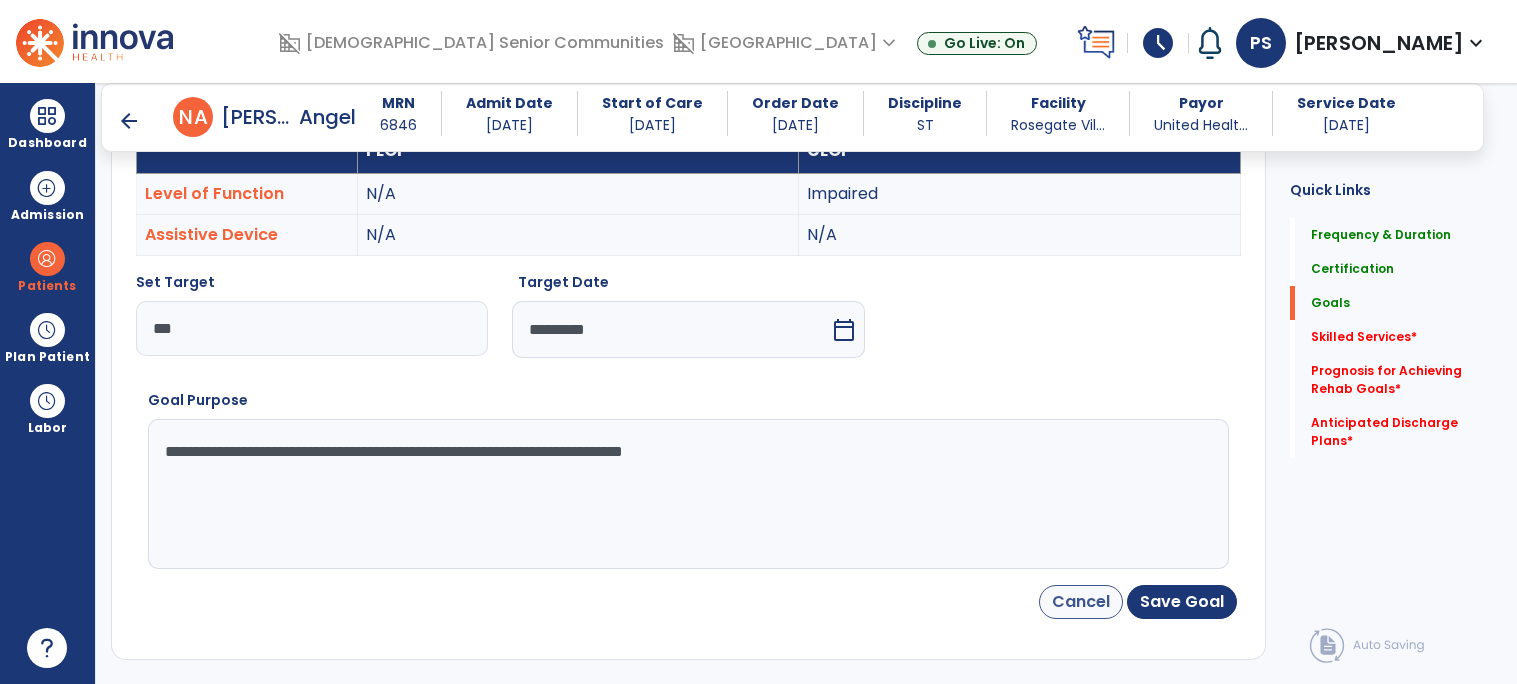 scroll, scrollTop: 605, scrollLeft: 0, axis: vertical 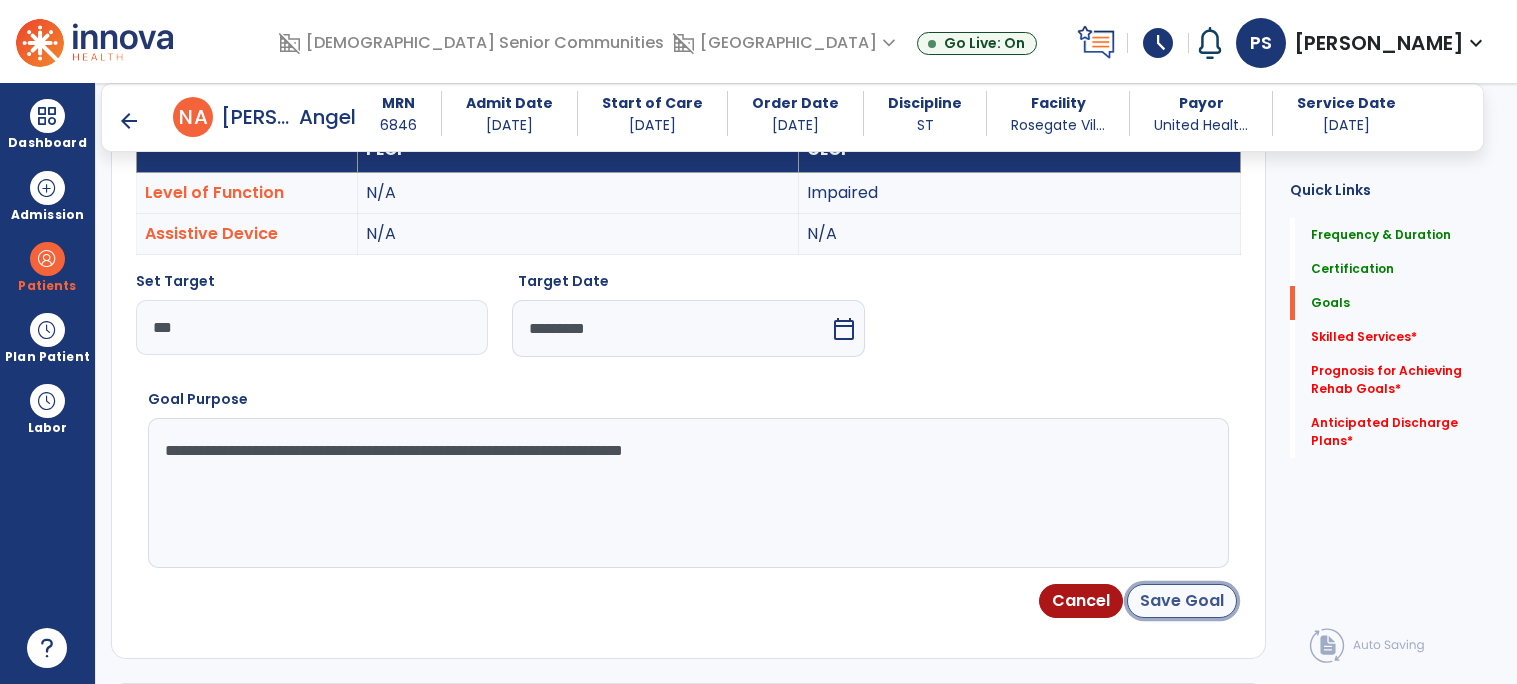 click on "Save Goal" at bounding box center (1182, 601) 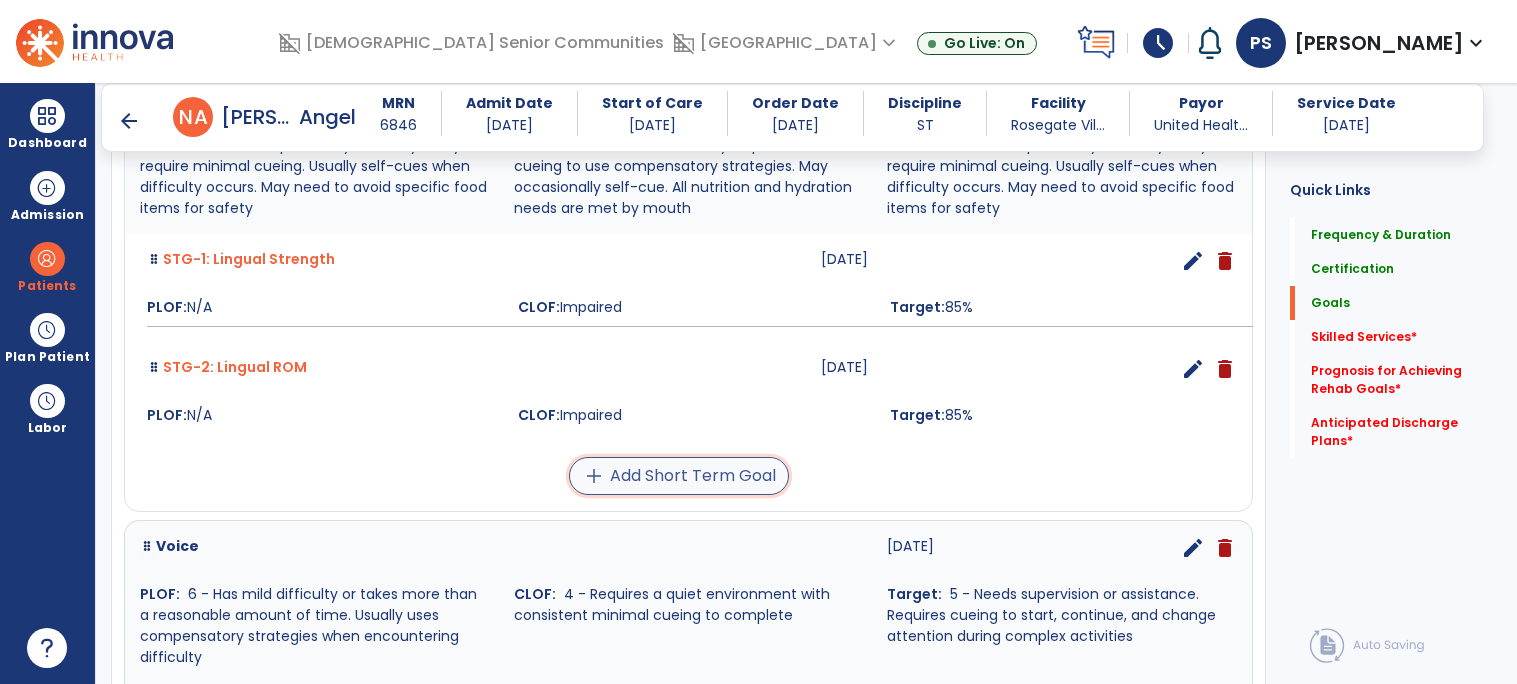 click on "add  Add Short Term Goal" at bounding box center [679, 476] 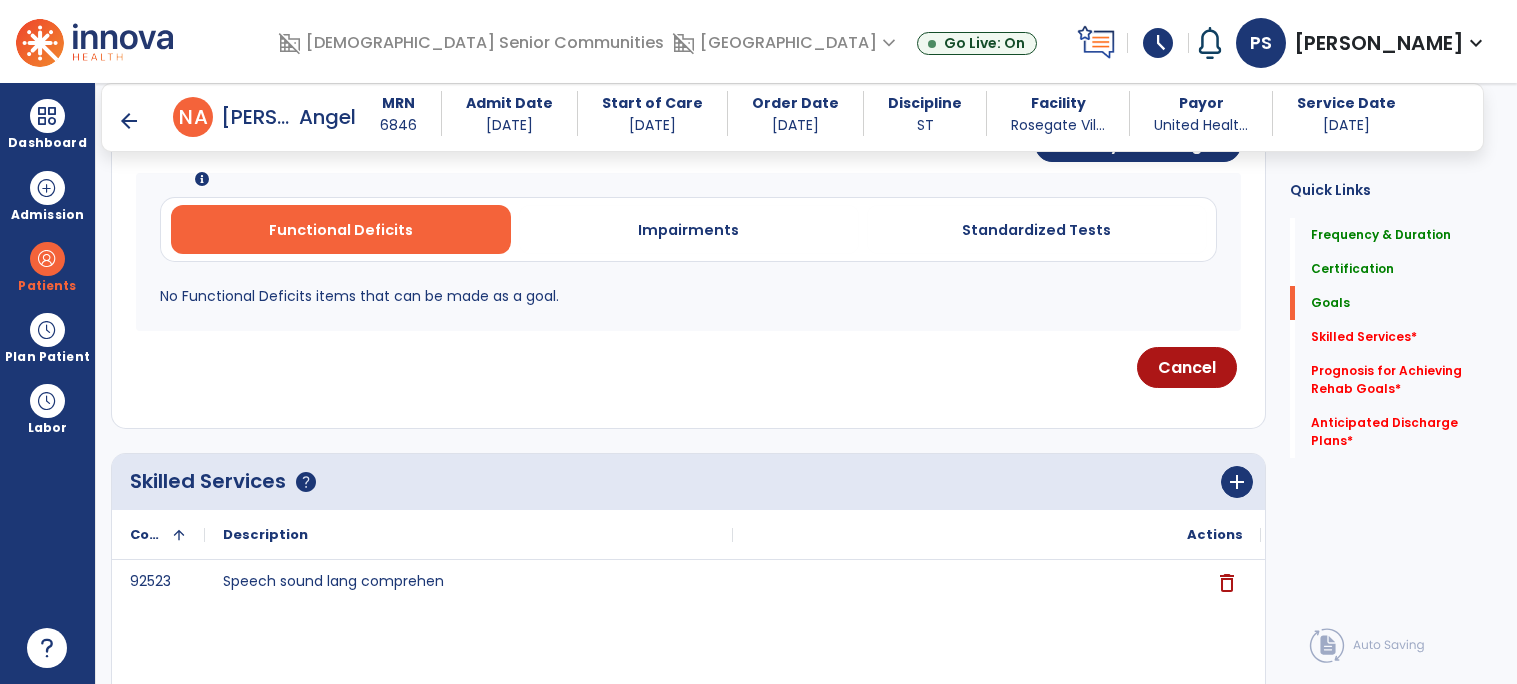 scroll, scrollTop: 566, scrollLeft: 0, axis: vertical 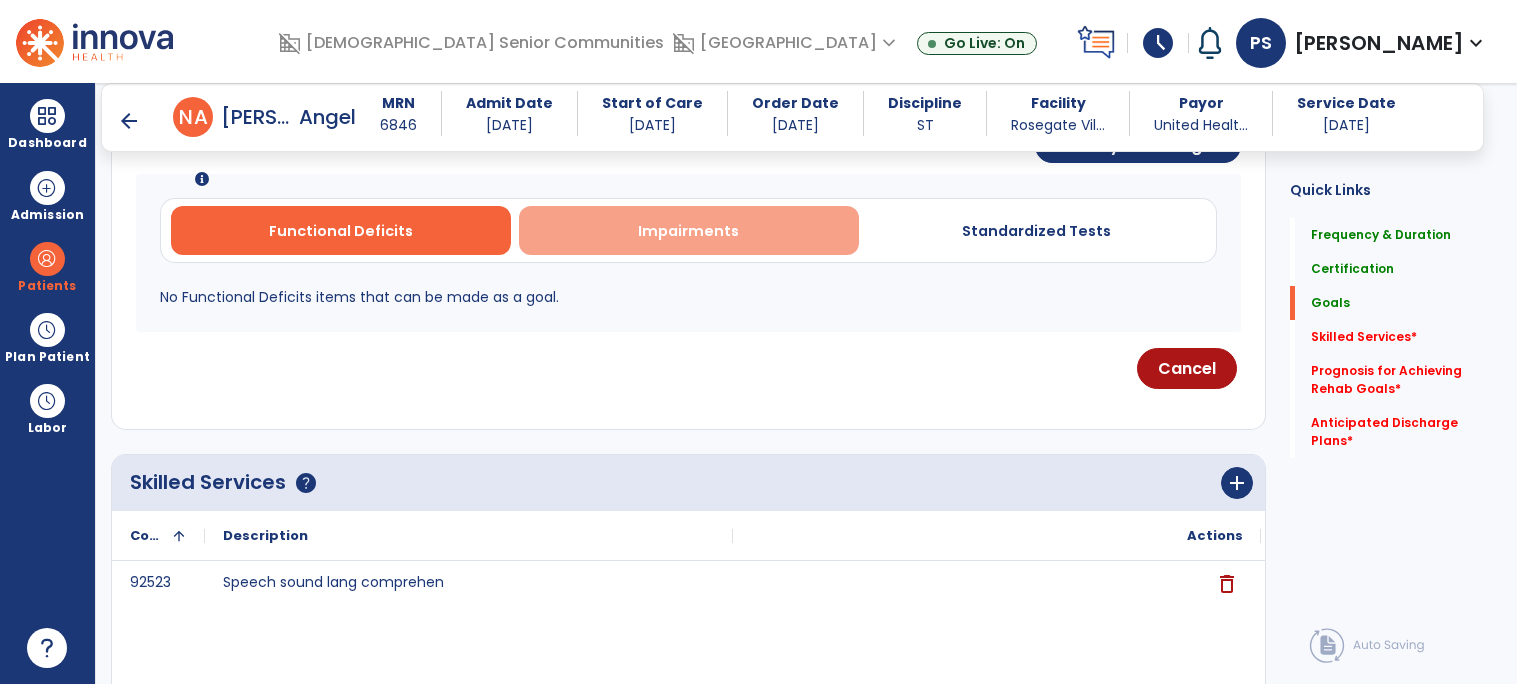 click on "Impairments" at bounding box center [689, 230] 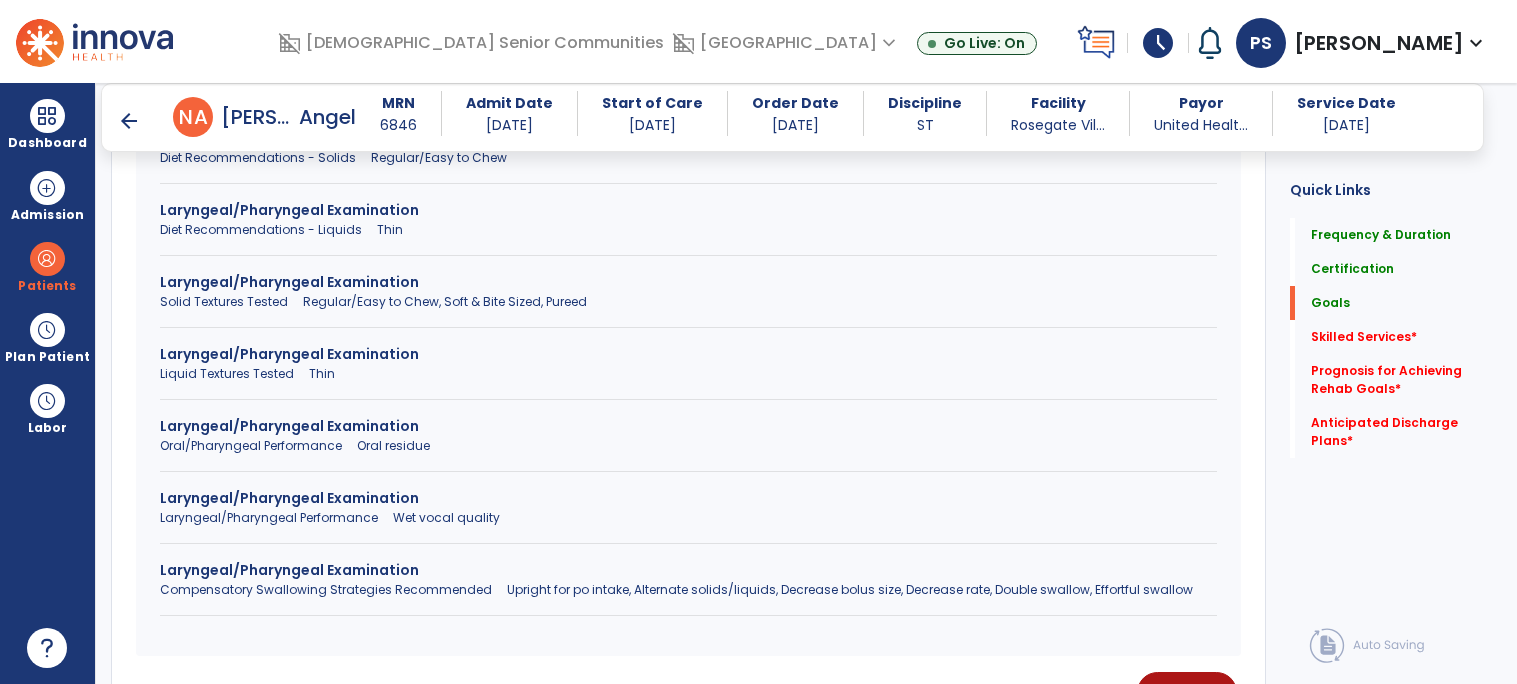 scroll, scrollTop: 1588, scrollLeft: 0, axis: vertical 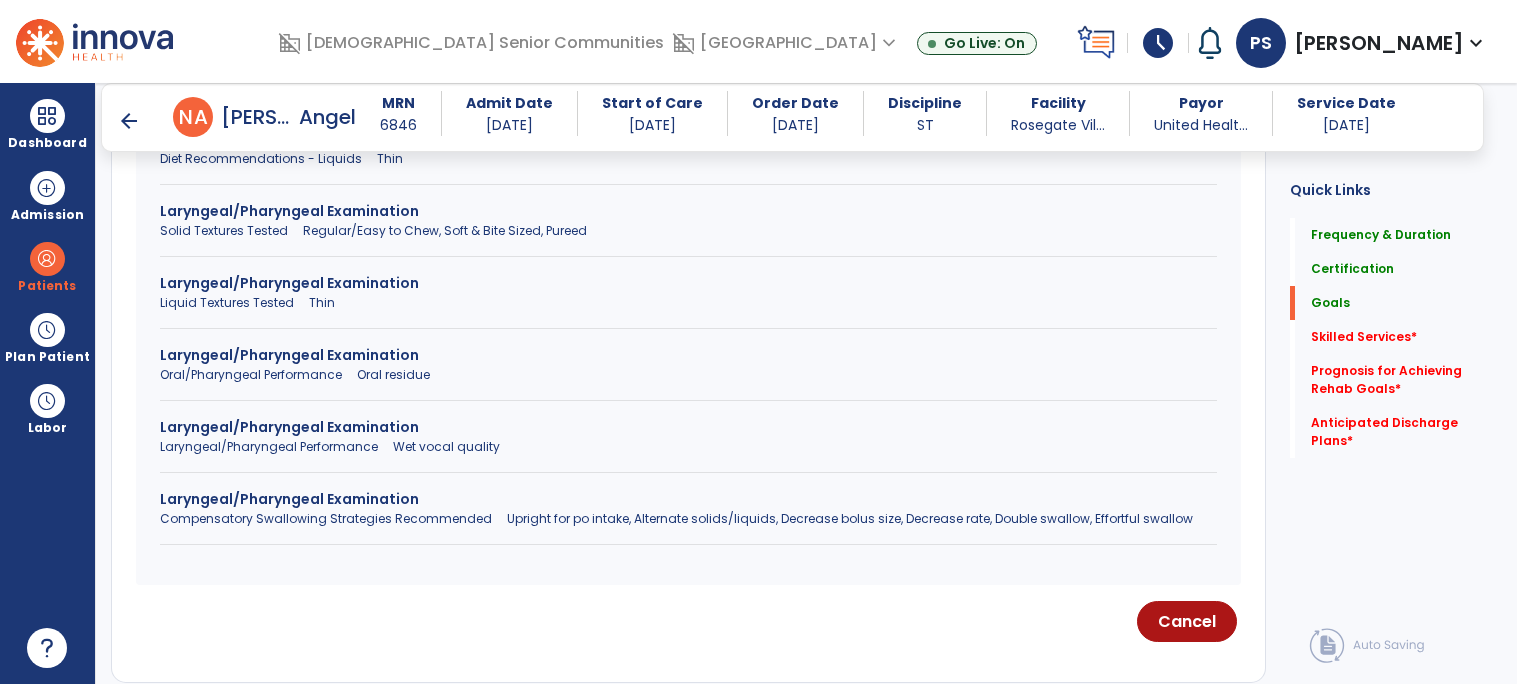 click on "Laryngeal/Pharyngeal Examination" at bounding box center (688, 499) 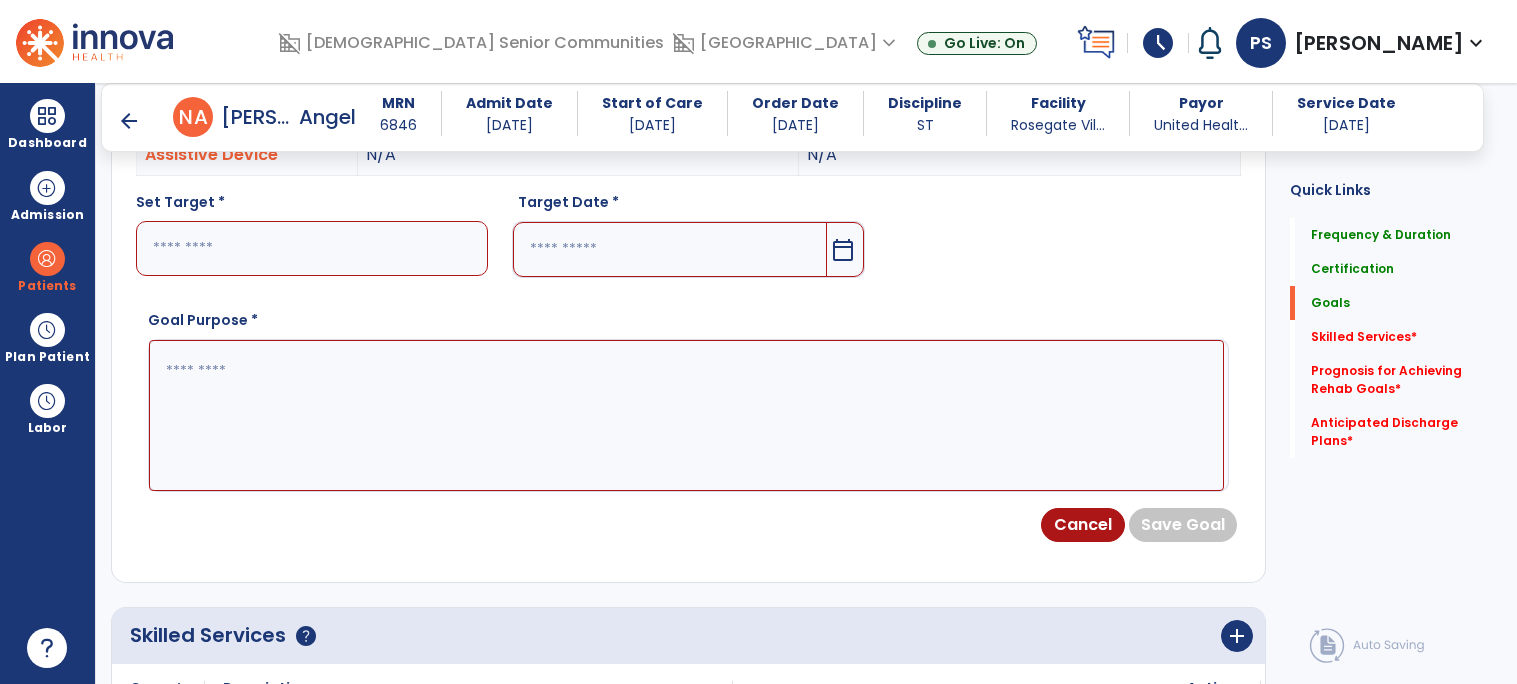 scroll, scrollTop: 715, scrollLeft: 0, axis: vertical 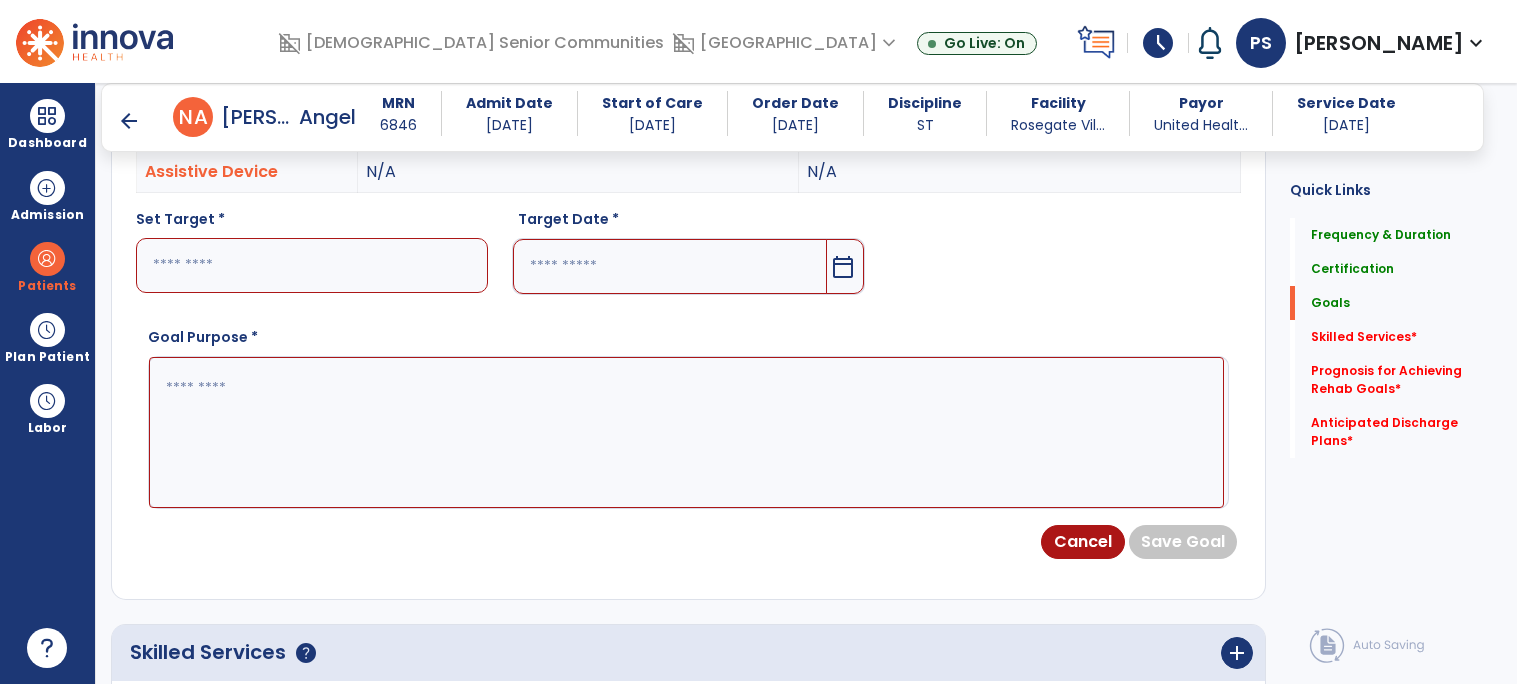click at bounding box center [312, 265] 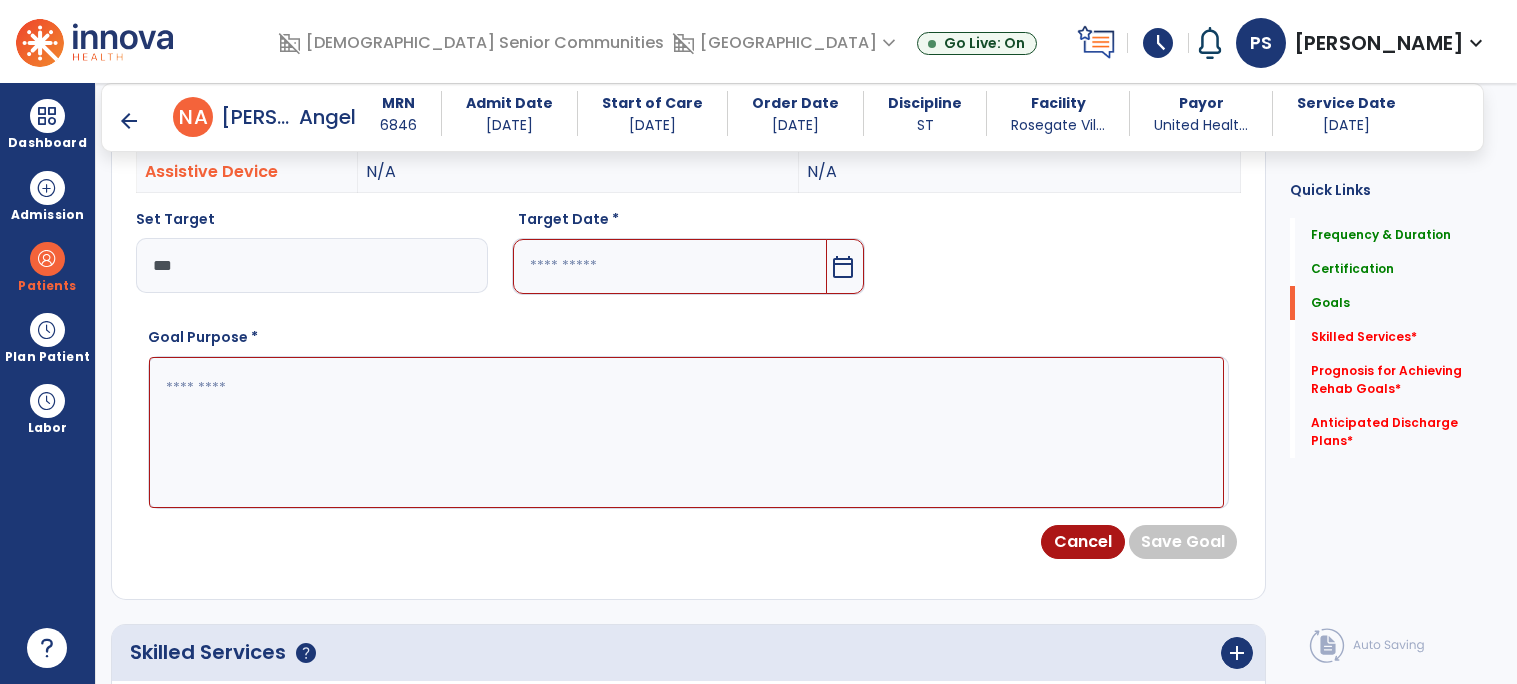 type on "***" 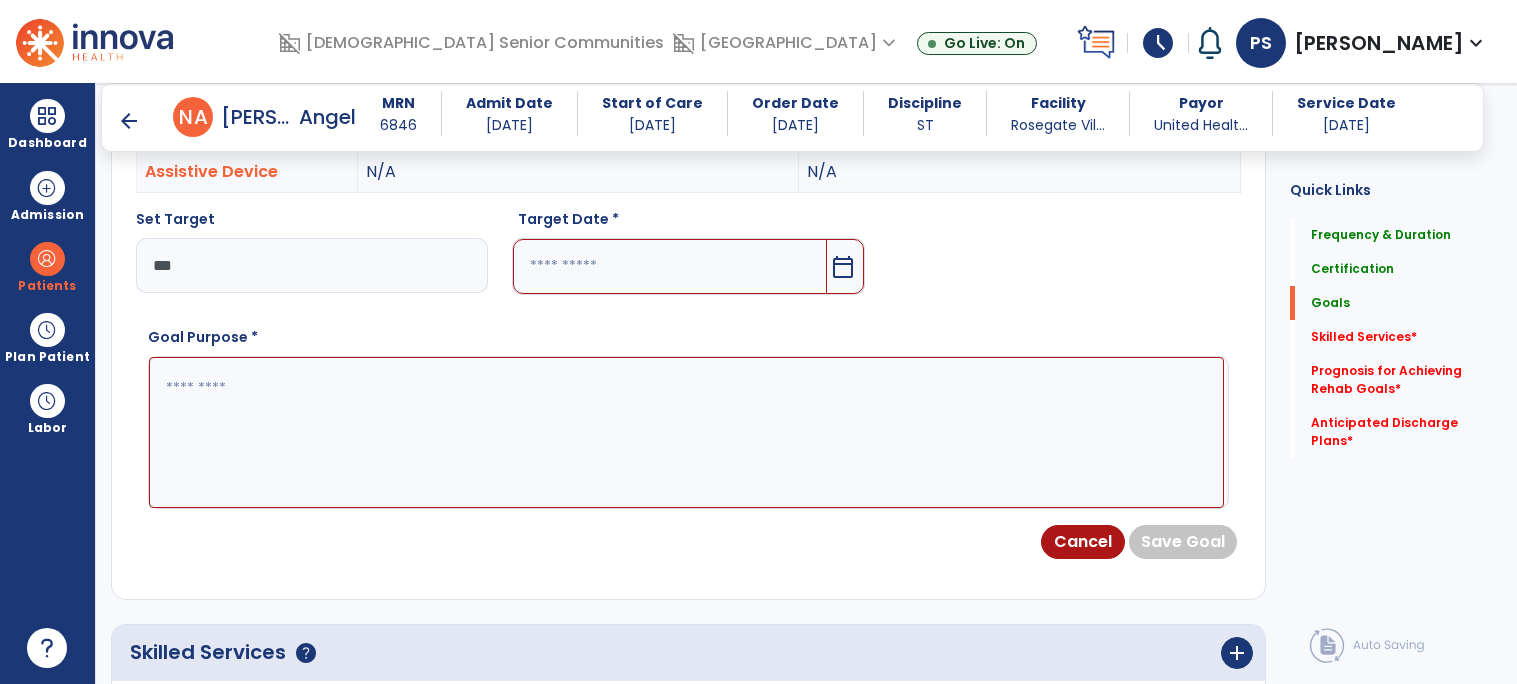 click at bounding box center [669, 266] 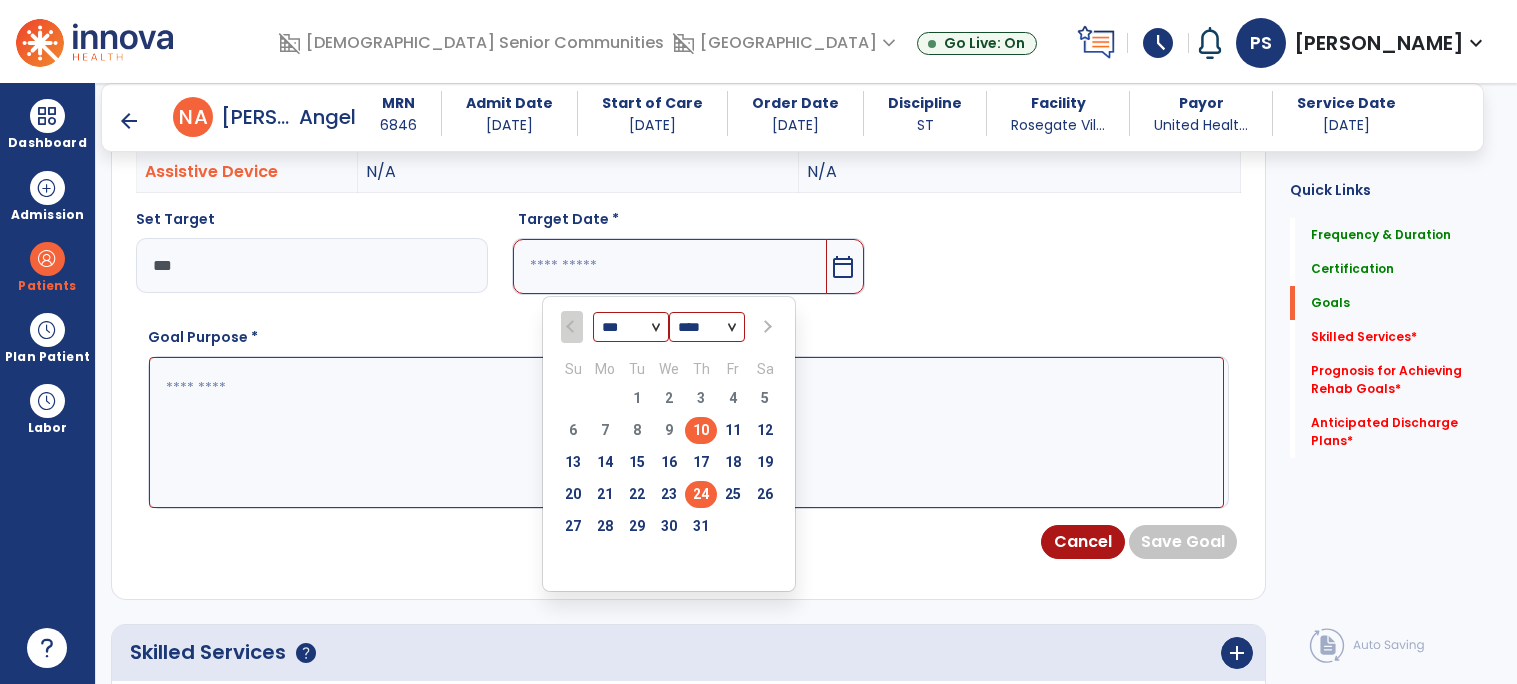 click on "24" at bounding box center [701, 494] 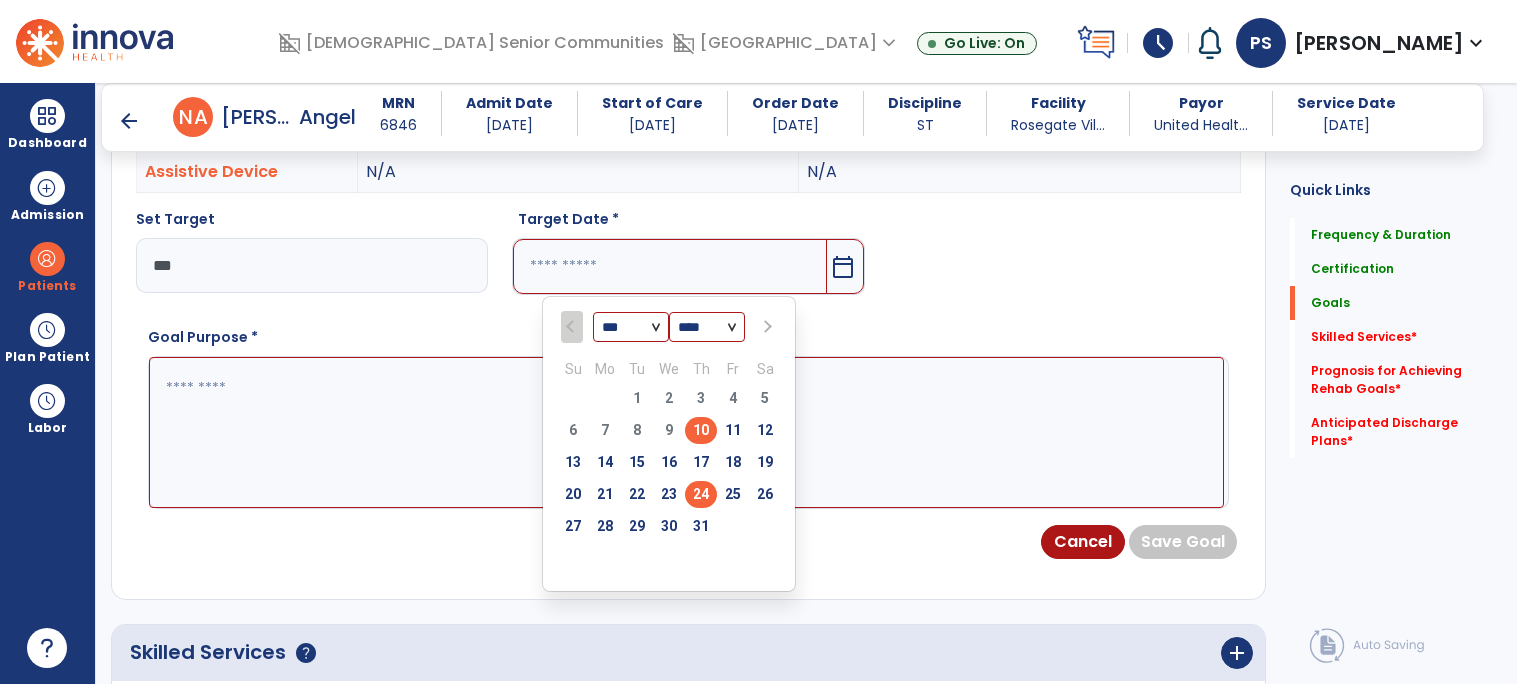 type on "*********" 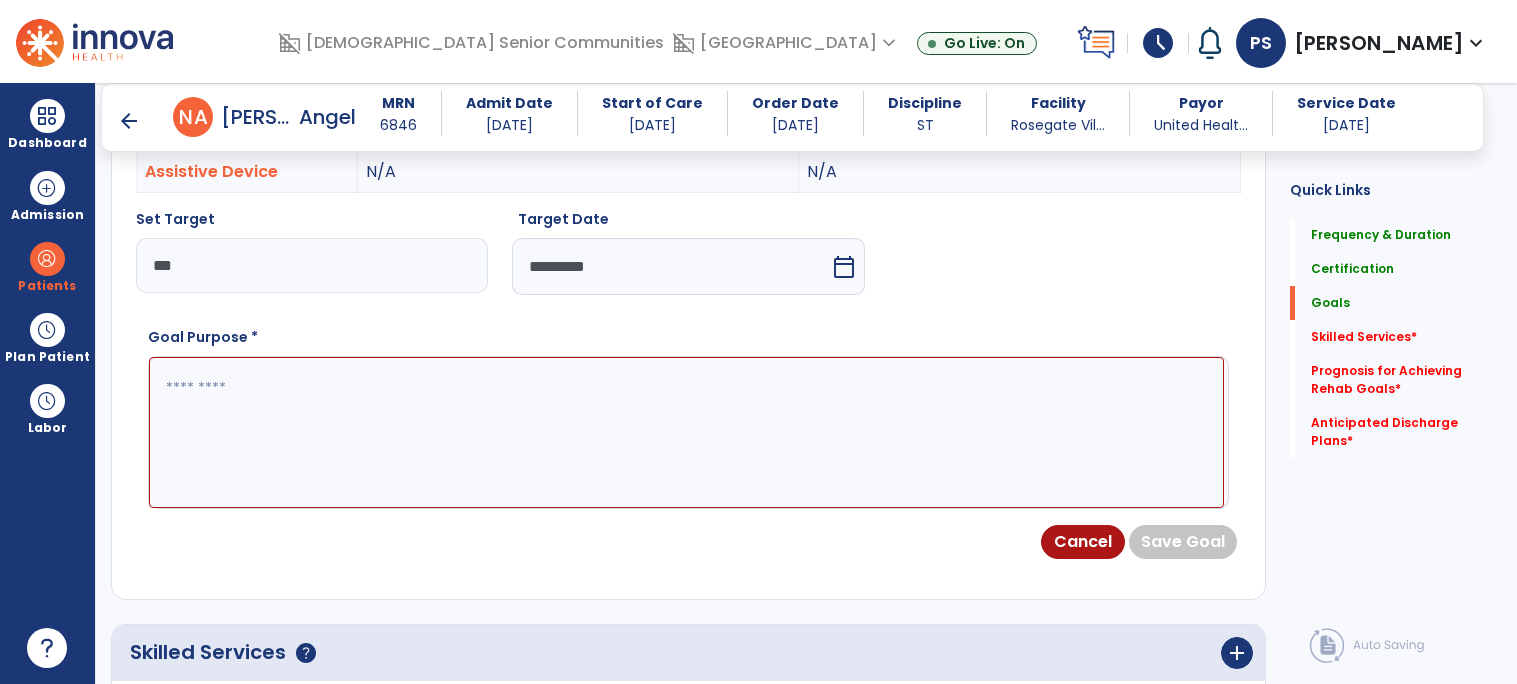 click at bounding box center (686, 432) 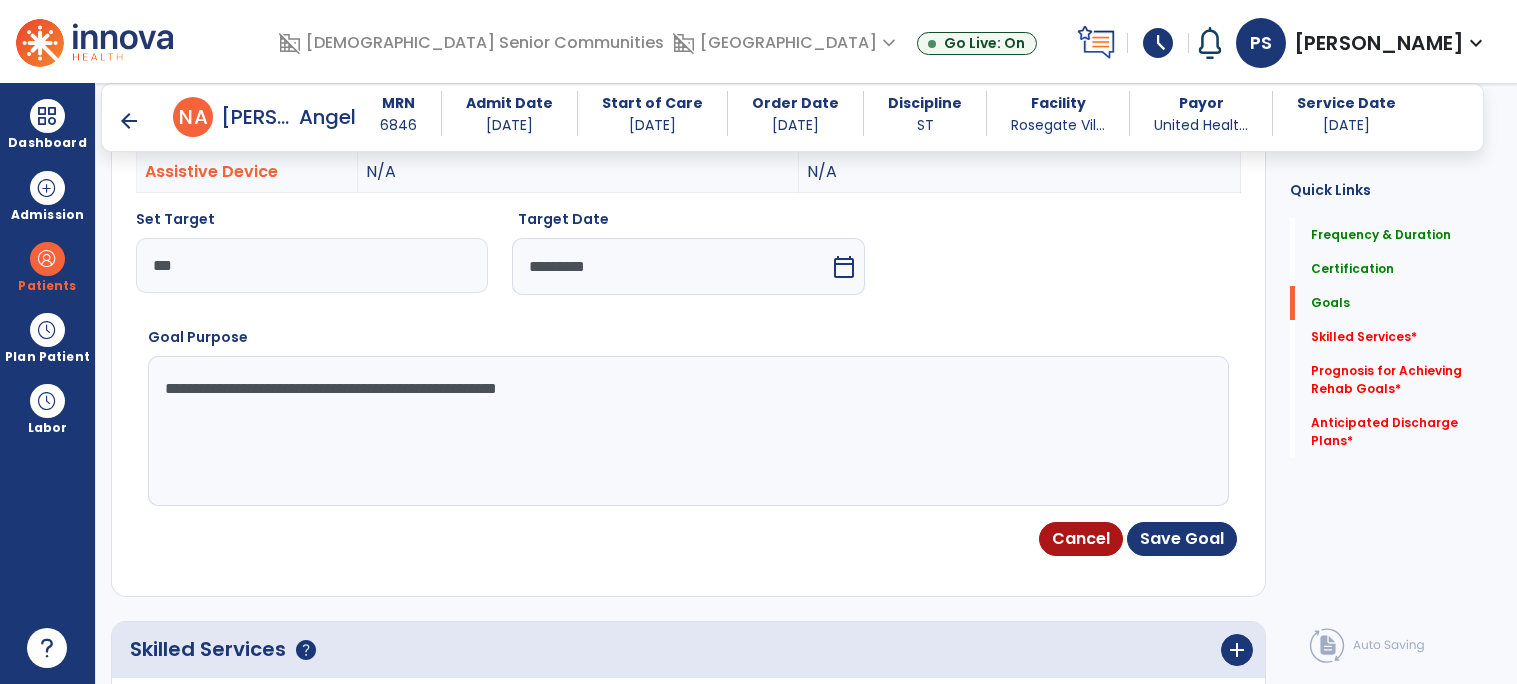 type on "**********" 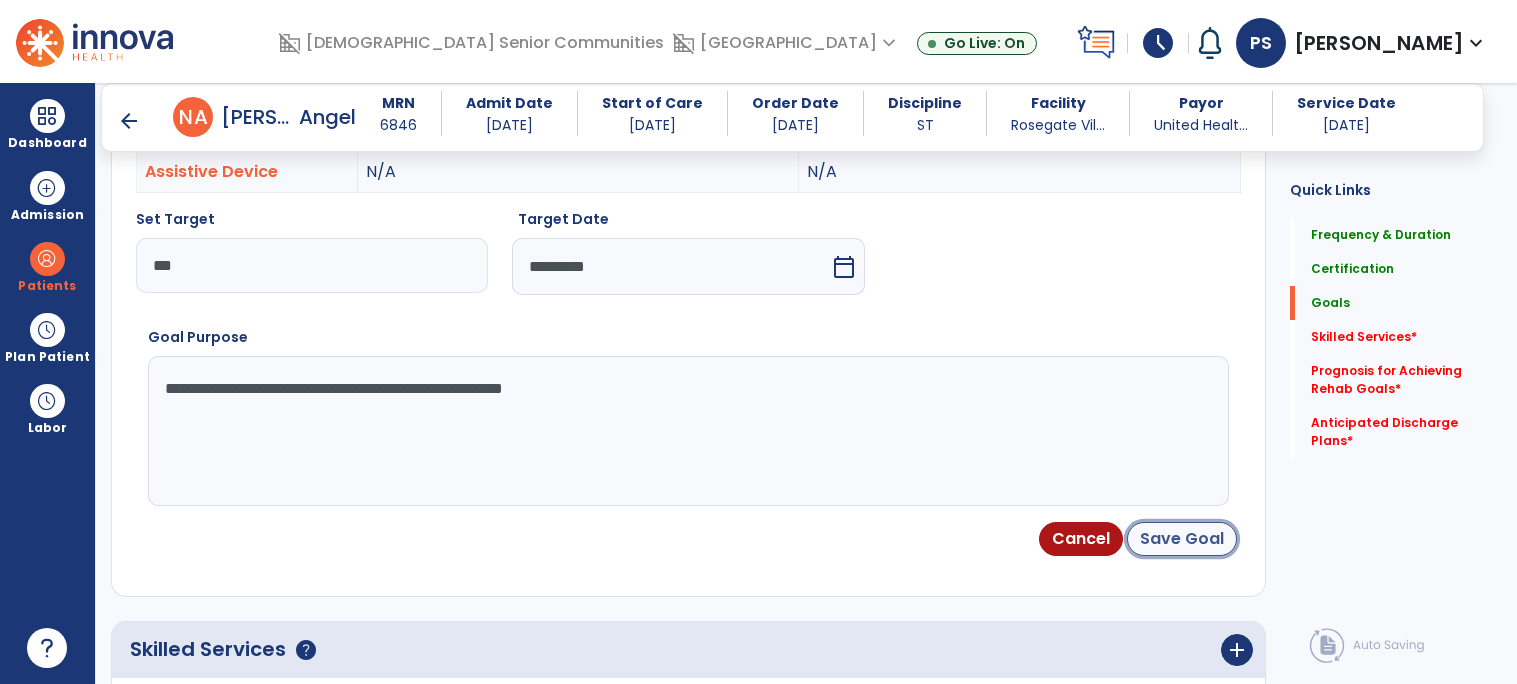 click on "Save Goal" at bounding box center (1182, 539) 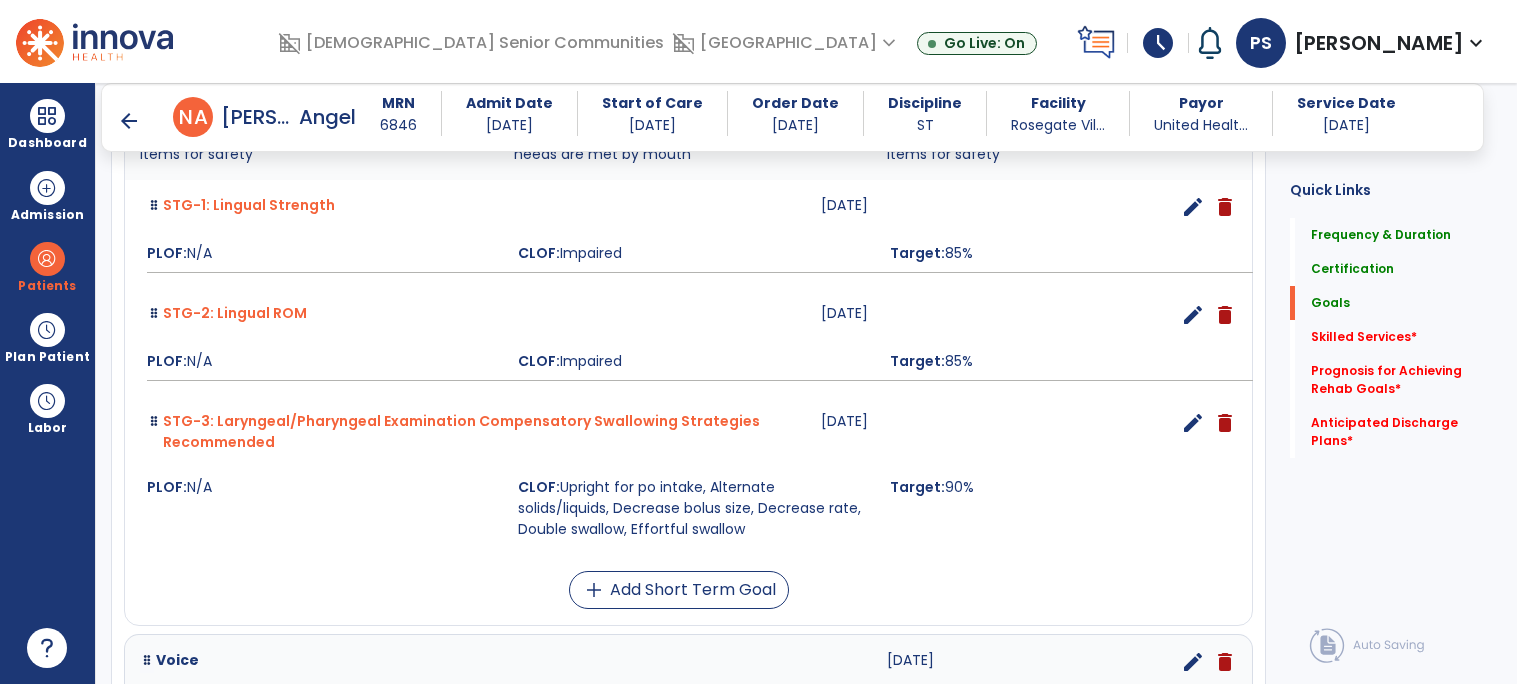 scroll, scrollTop: 705, scrollLeft: 0, axis: vertical 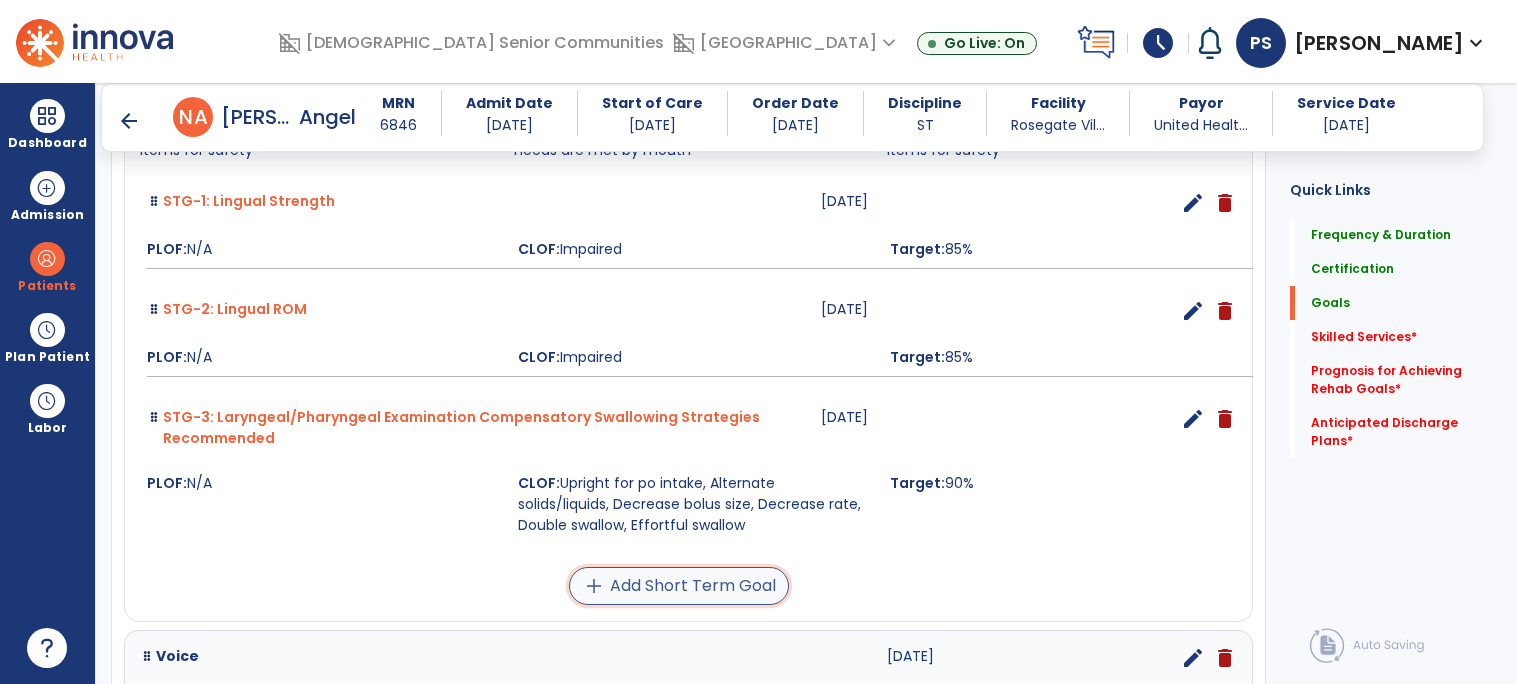 click on "add  Add Short Term Goal" at bounding box center (679, 586) 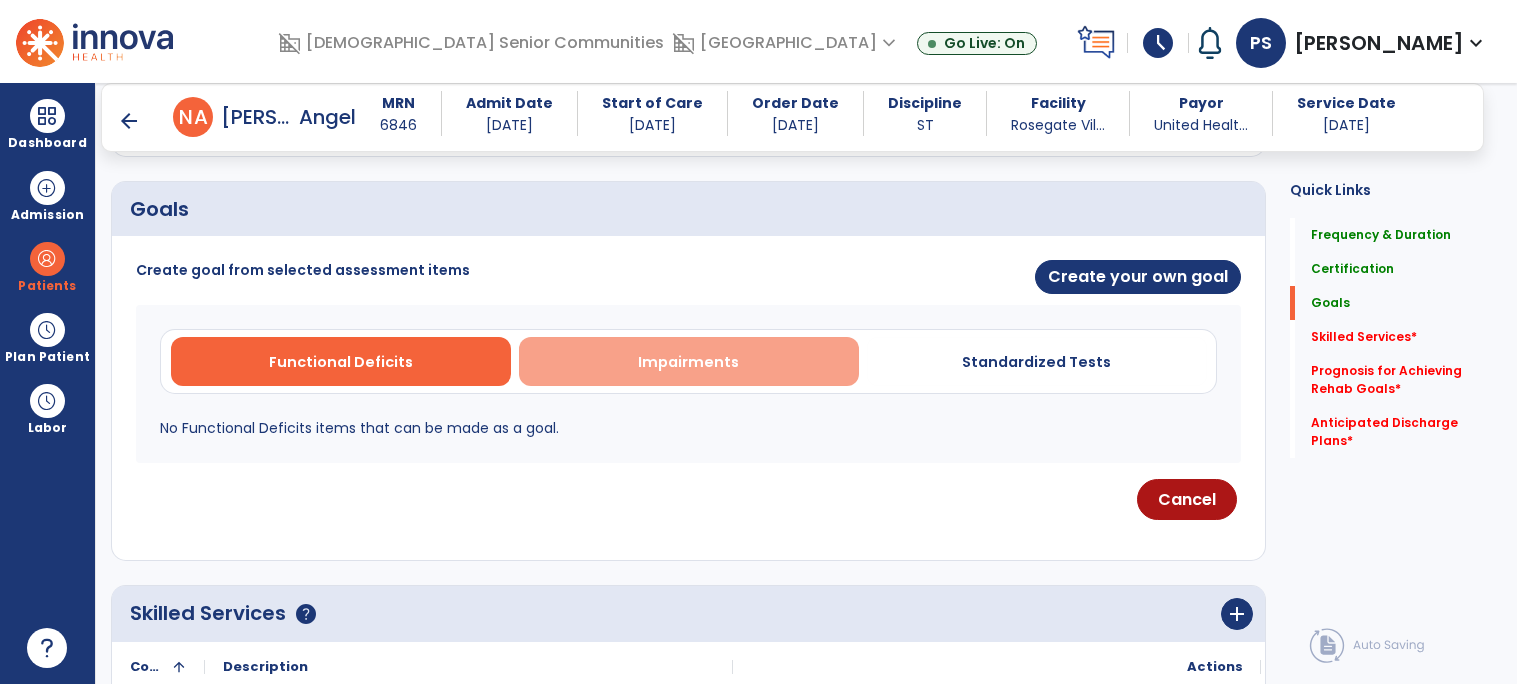 scroll, scrollTop: 437, scrollLeft: 0, axis: vertical 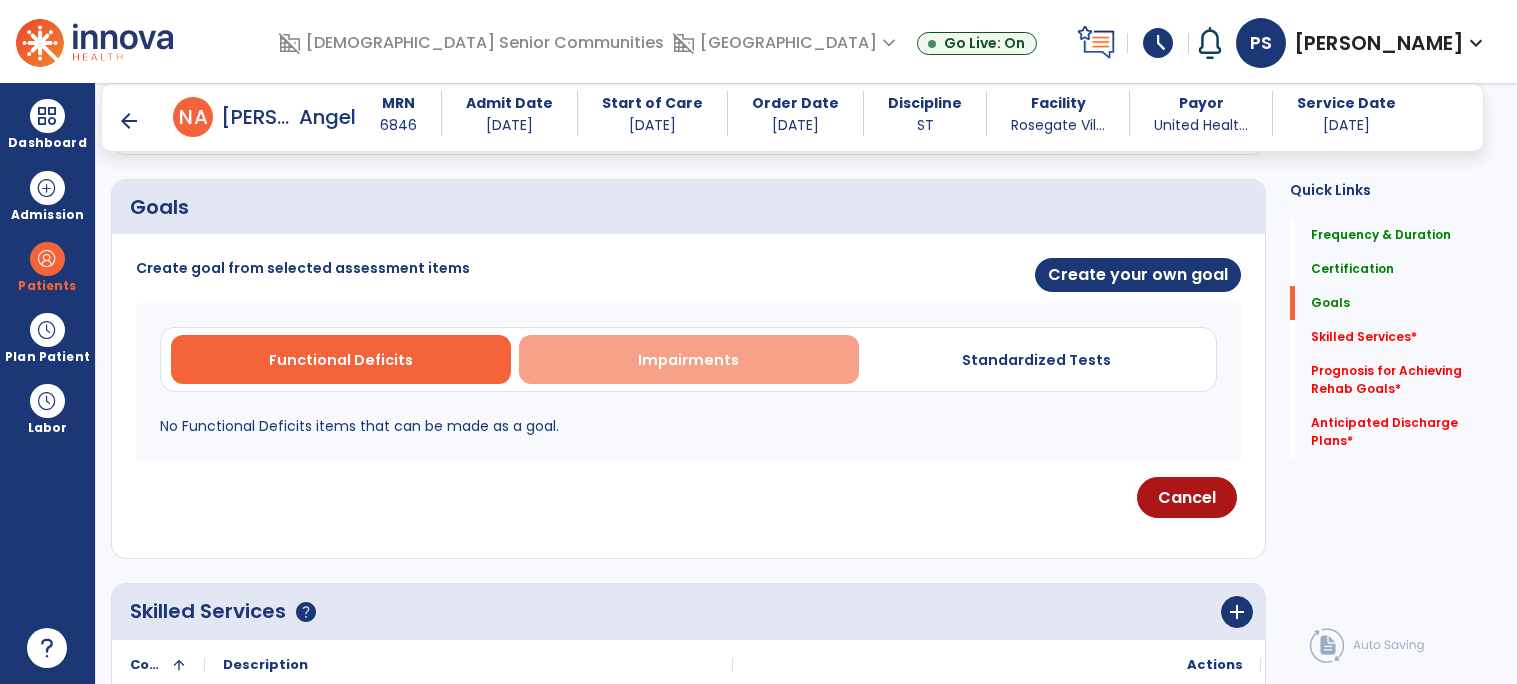 click on "Impairments" at bounding box center [689, 359] 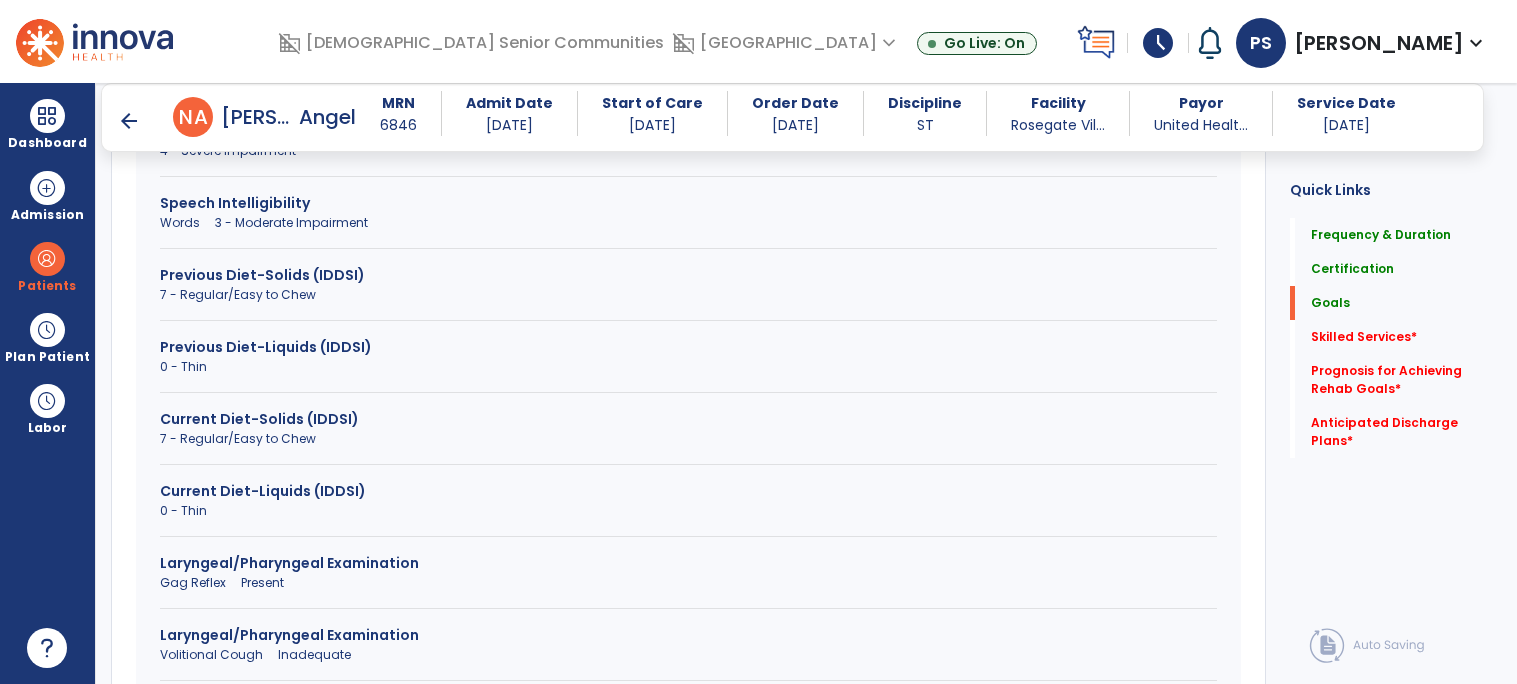 scroll, scrollTop: 801, scrollLeft: 0, axis: vertical 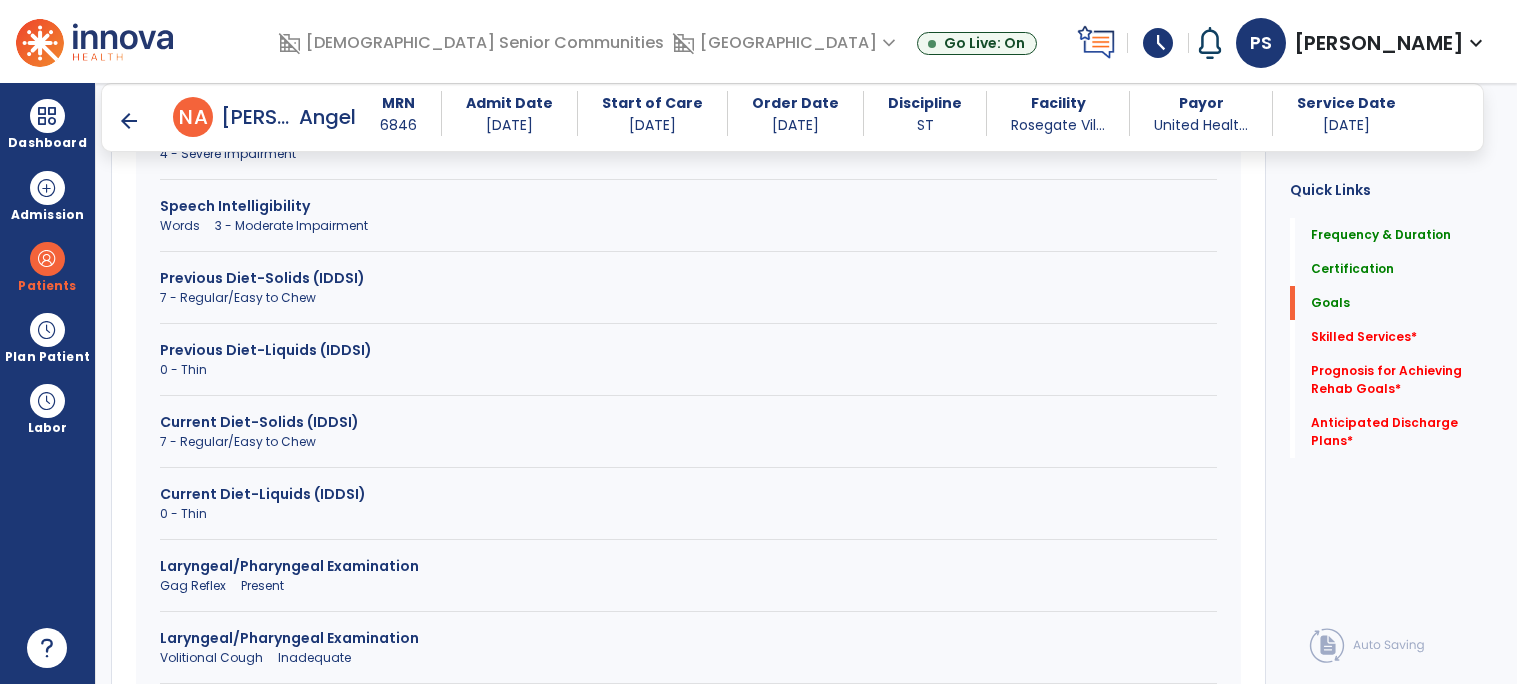click on "Current Diet-Solids (IDDSI)" at bounding box center (688, 422) 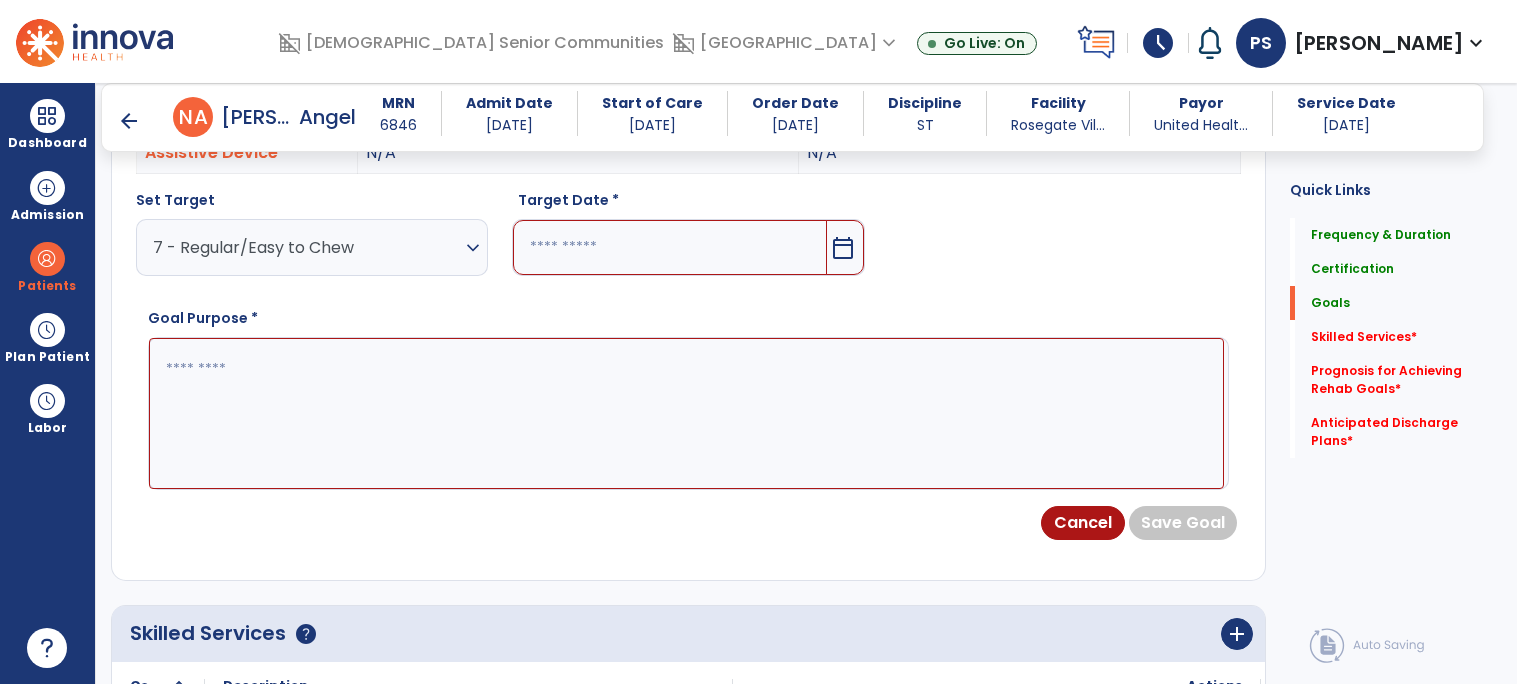 scroll, scrollTop: 684, scrollLeft: 0, axis: vertical 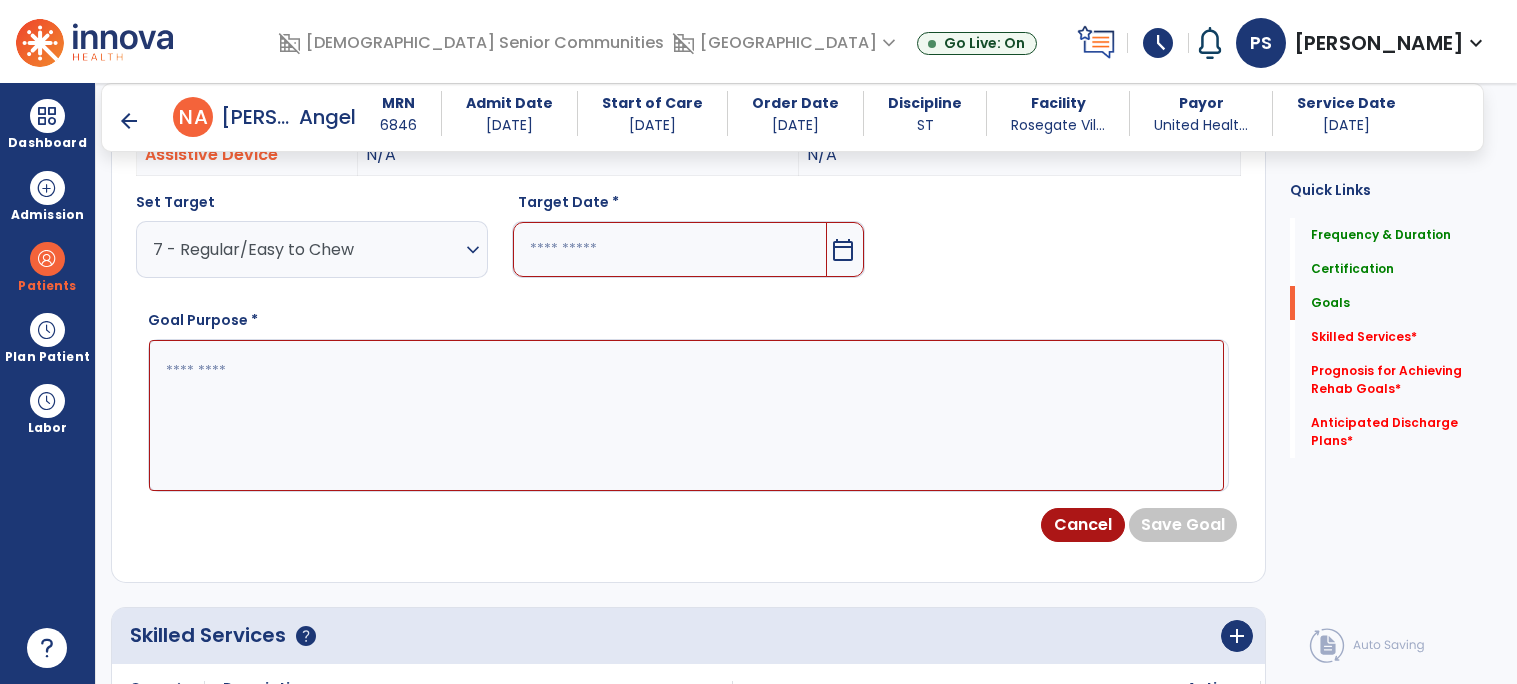 click at bounding box center (669, 249) 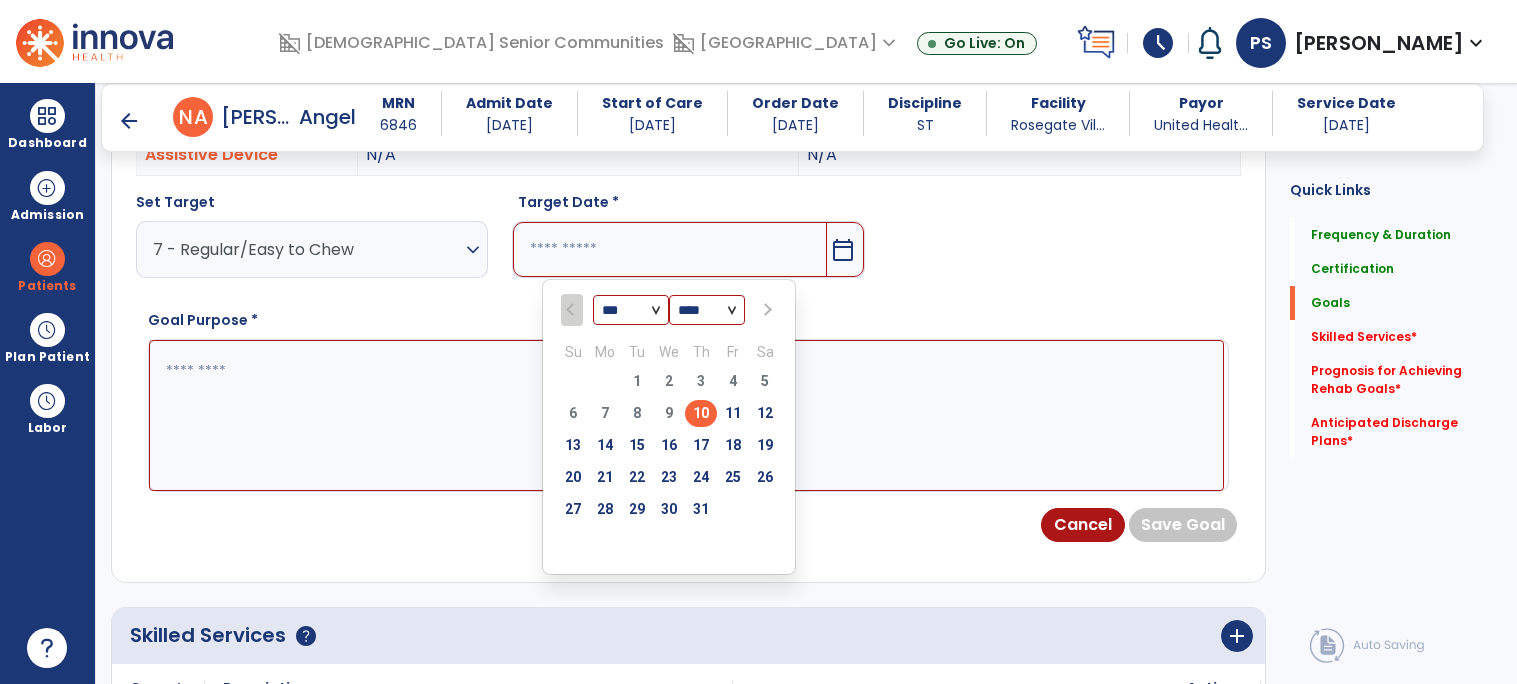 click at bounding box center [686, 415] 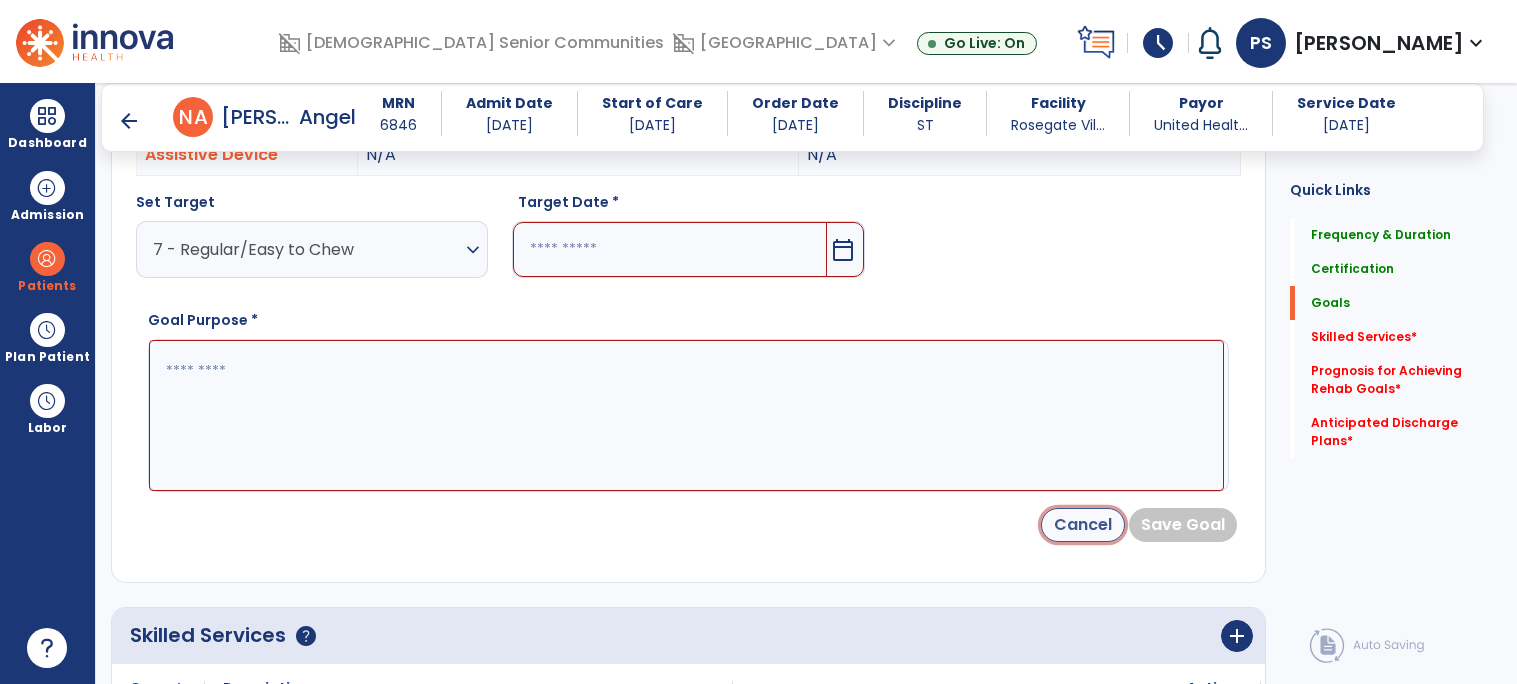 click on "Cancel" at bounding box center [1083, 525] 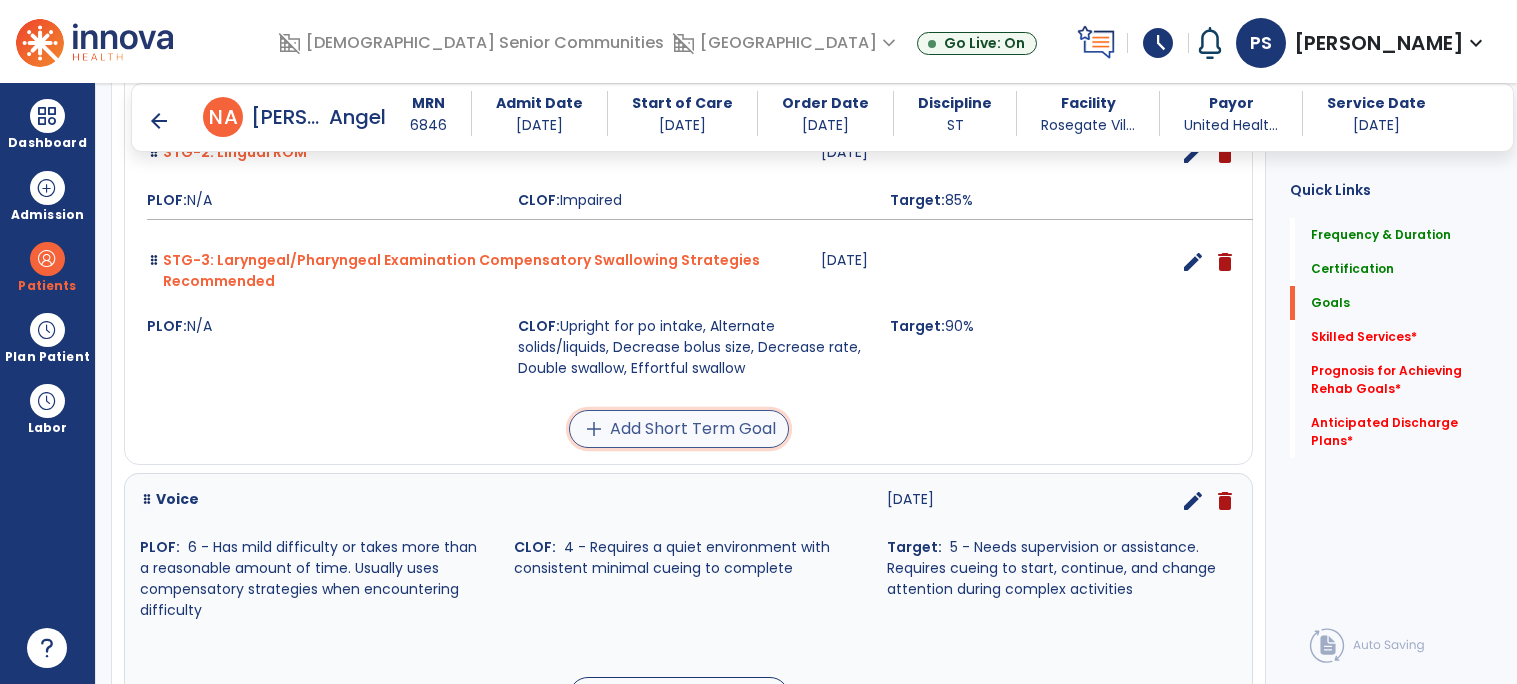 click on "add  Add Short Term Goal" at bounding box center (679, 429) 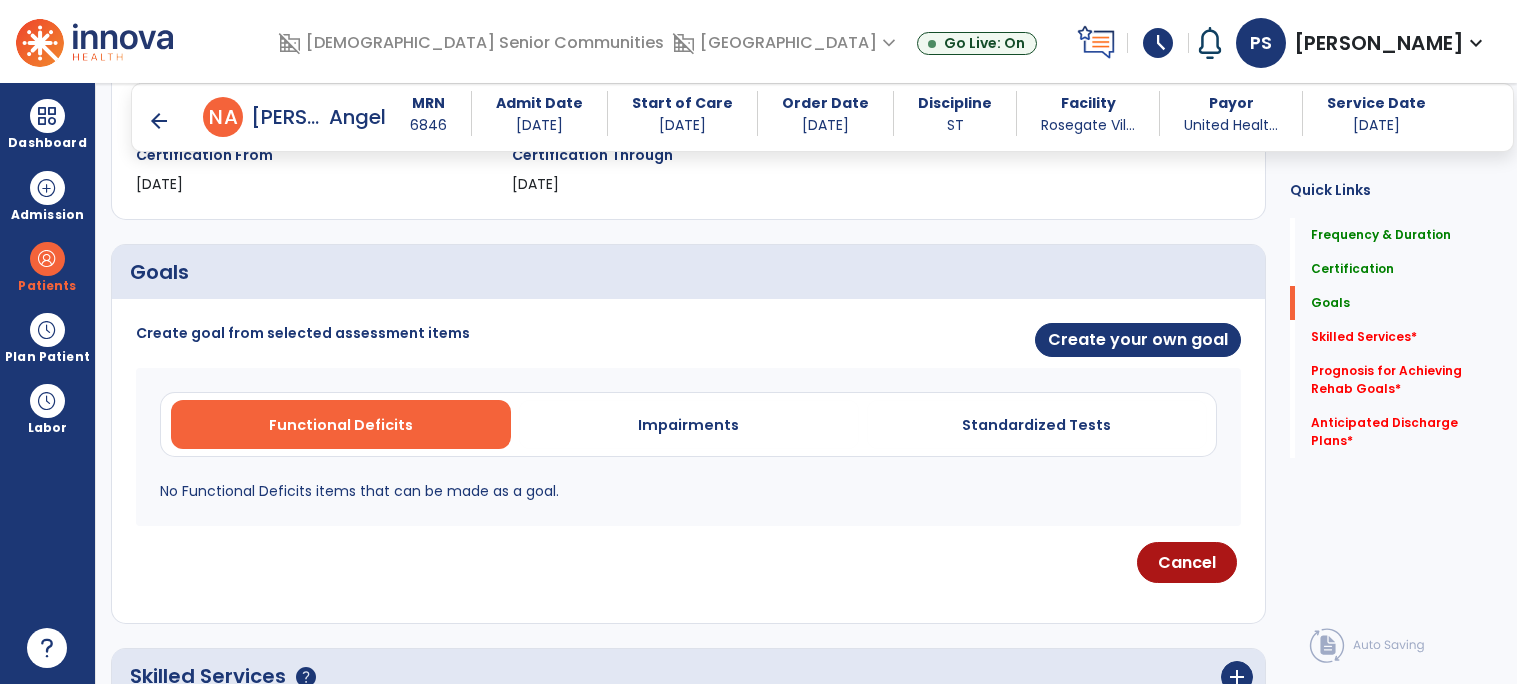 scroll, scrollTop: 240, scrollLeft: 0, axis: vertical 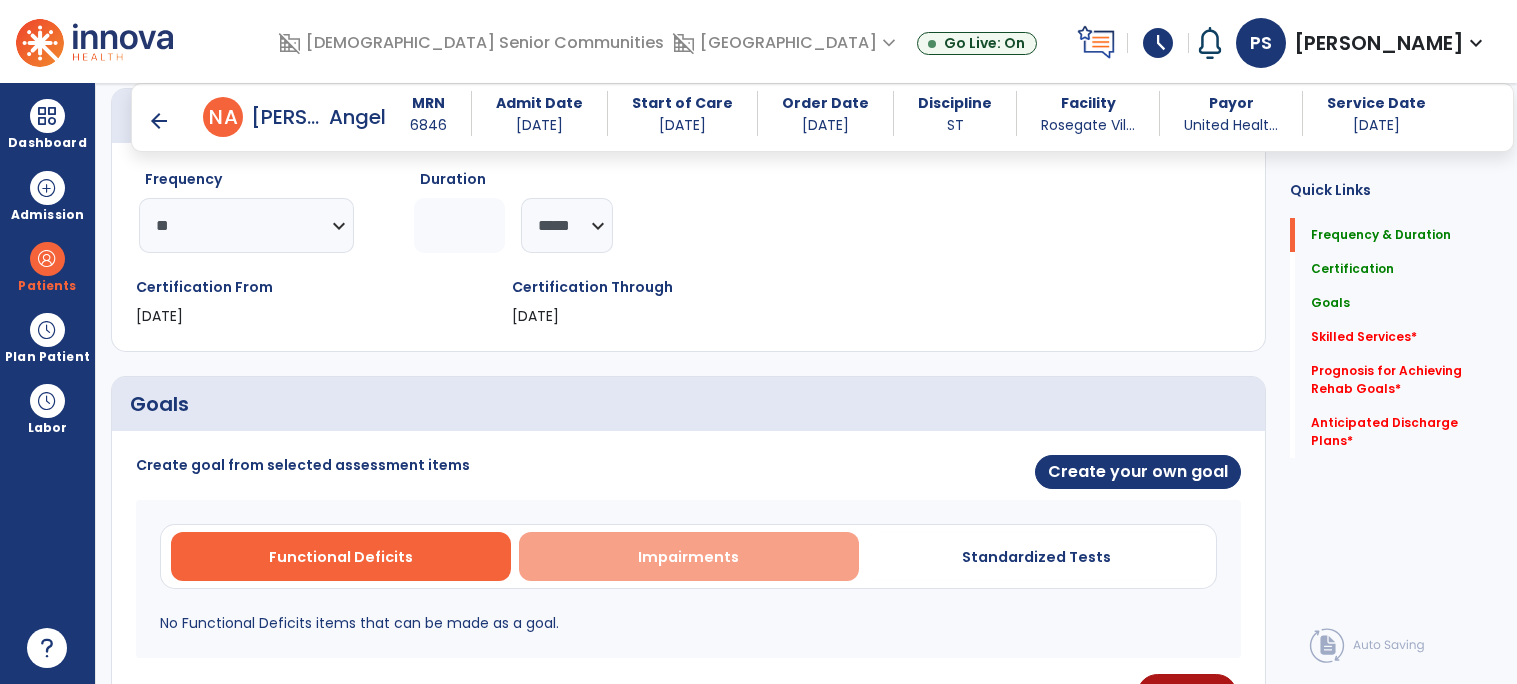 click on "Impairments" at bounding box center [688, 557] 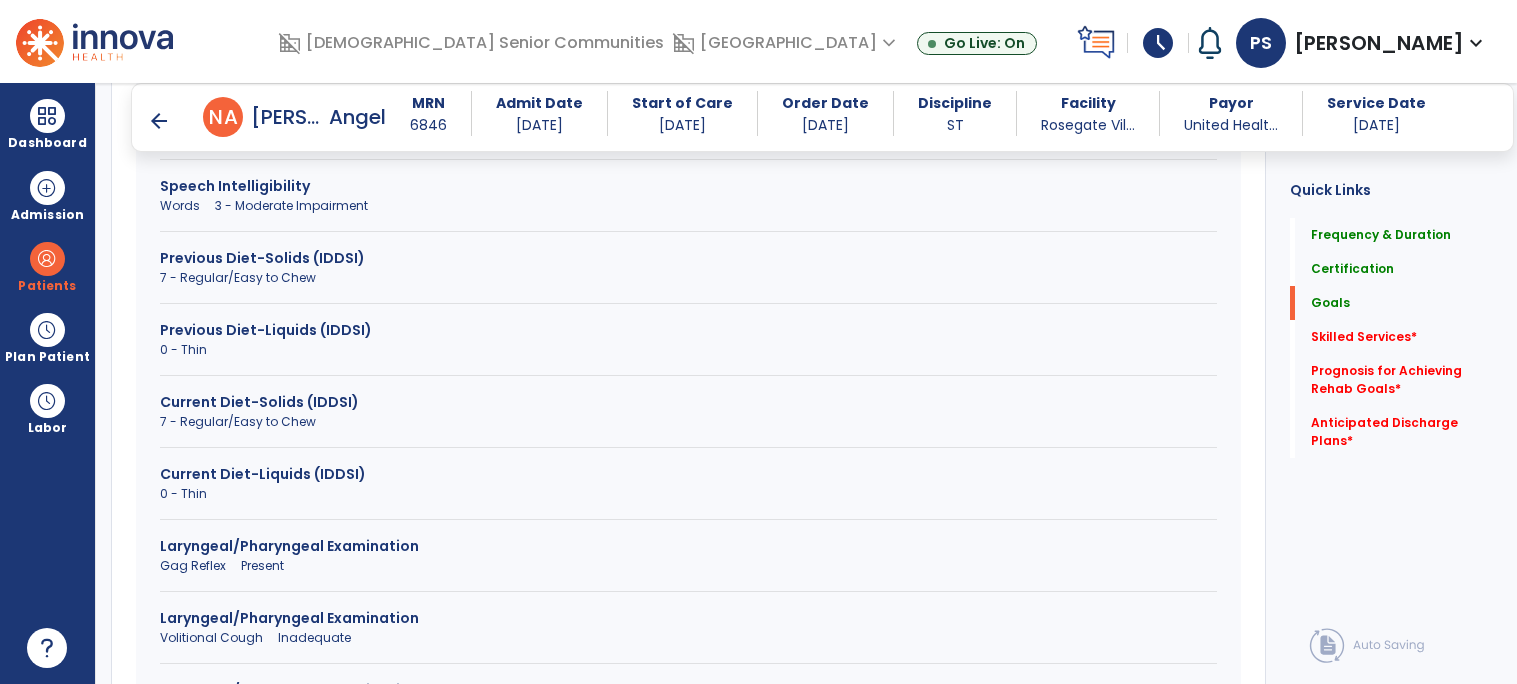 scroll, scrollTop: 825, scrollLeft: 0, axis: vertical 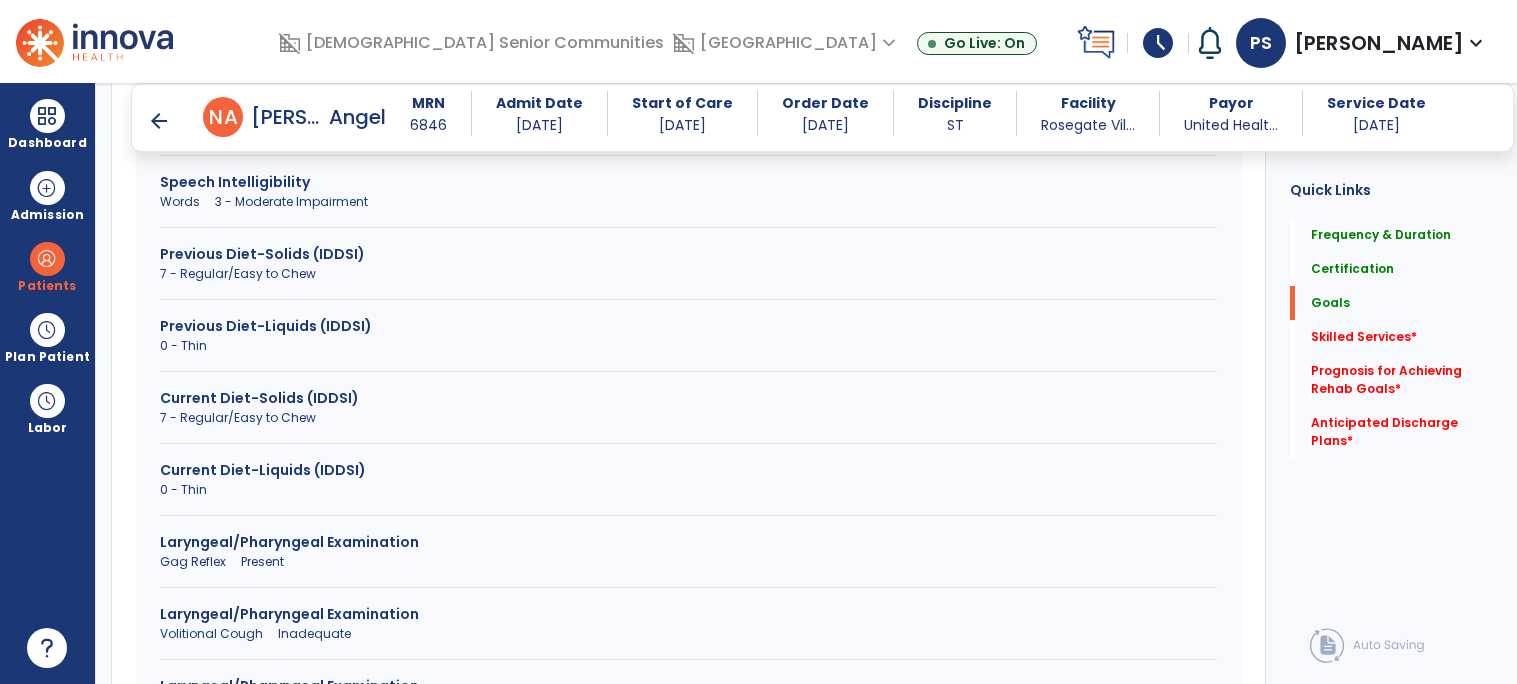 click on "0 - Thin" at bounding box center (688, 490) 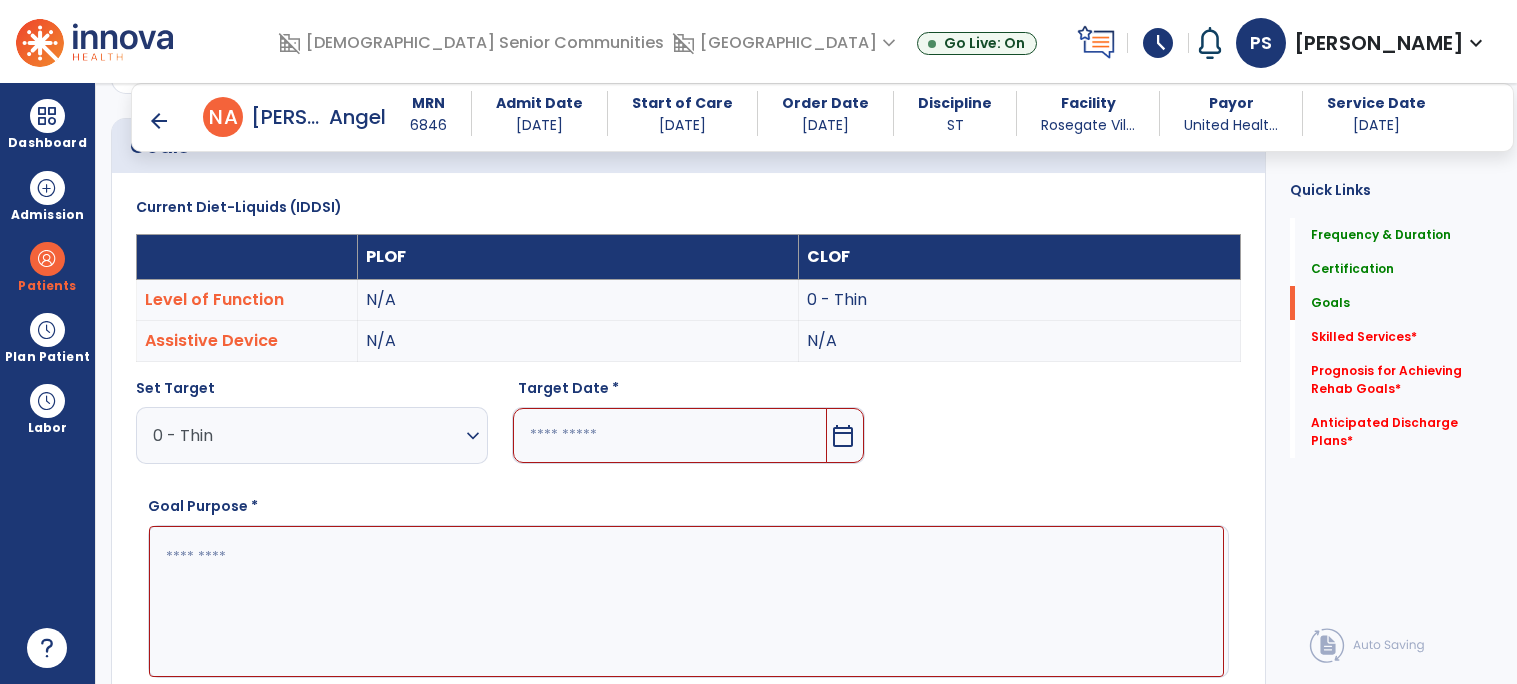 scroll, scrollTop: 458, scrollLeft: 0, axis: vertical 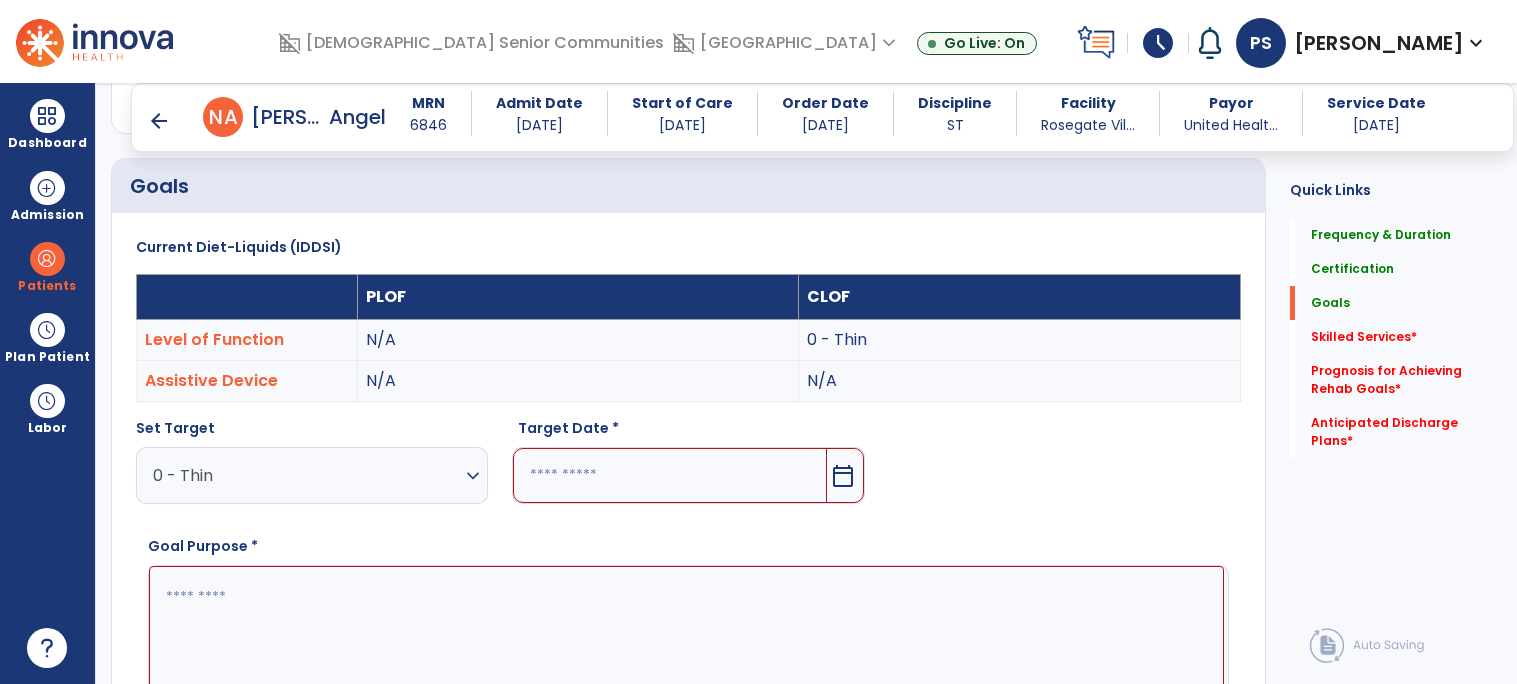 click at bounding box center (669, 475) 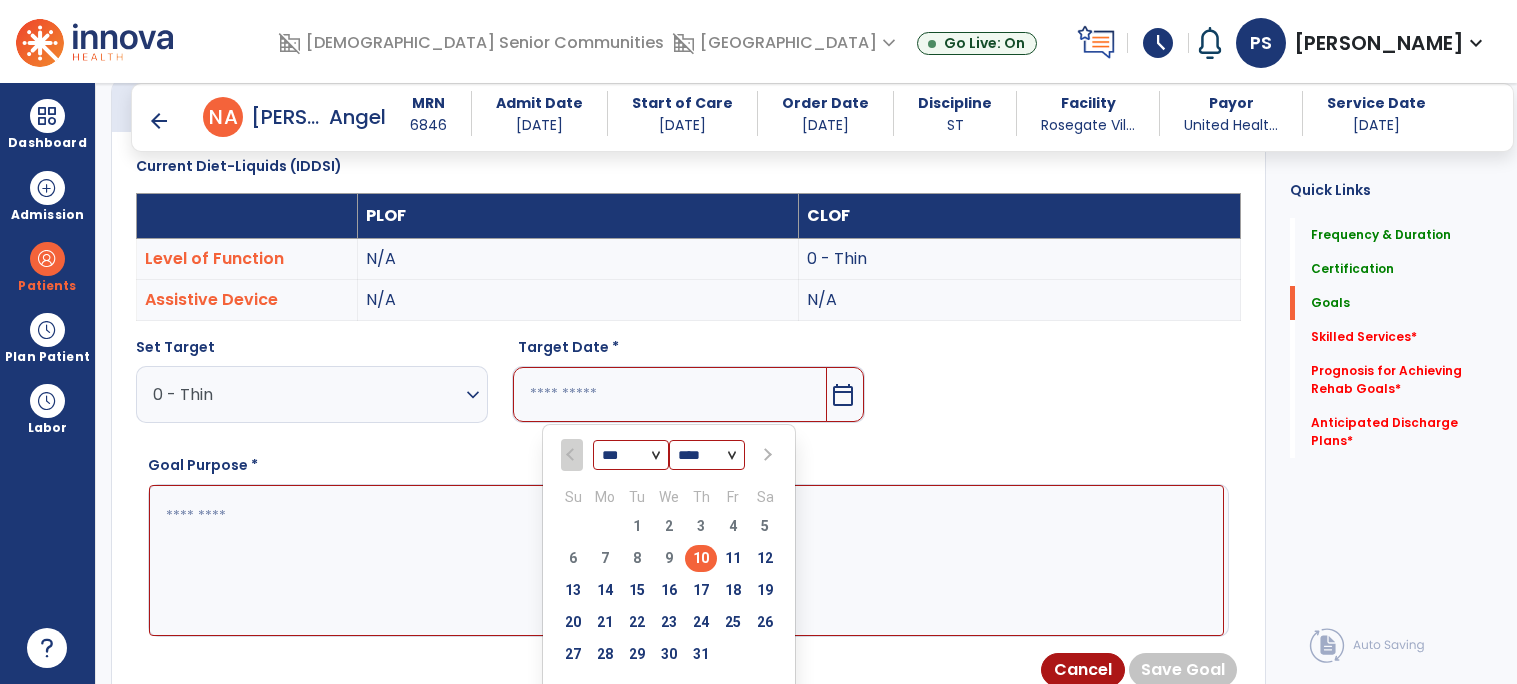 scroll, scrollTop: 545, scrollLeft: 0, axis: vertical 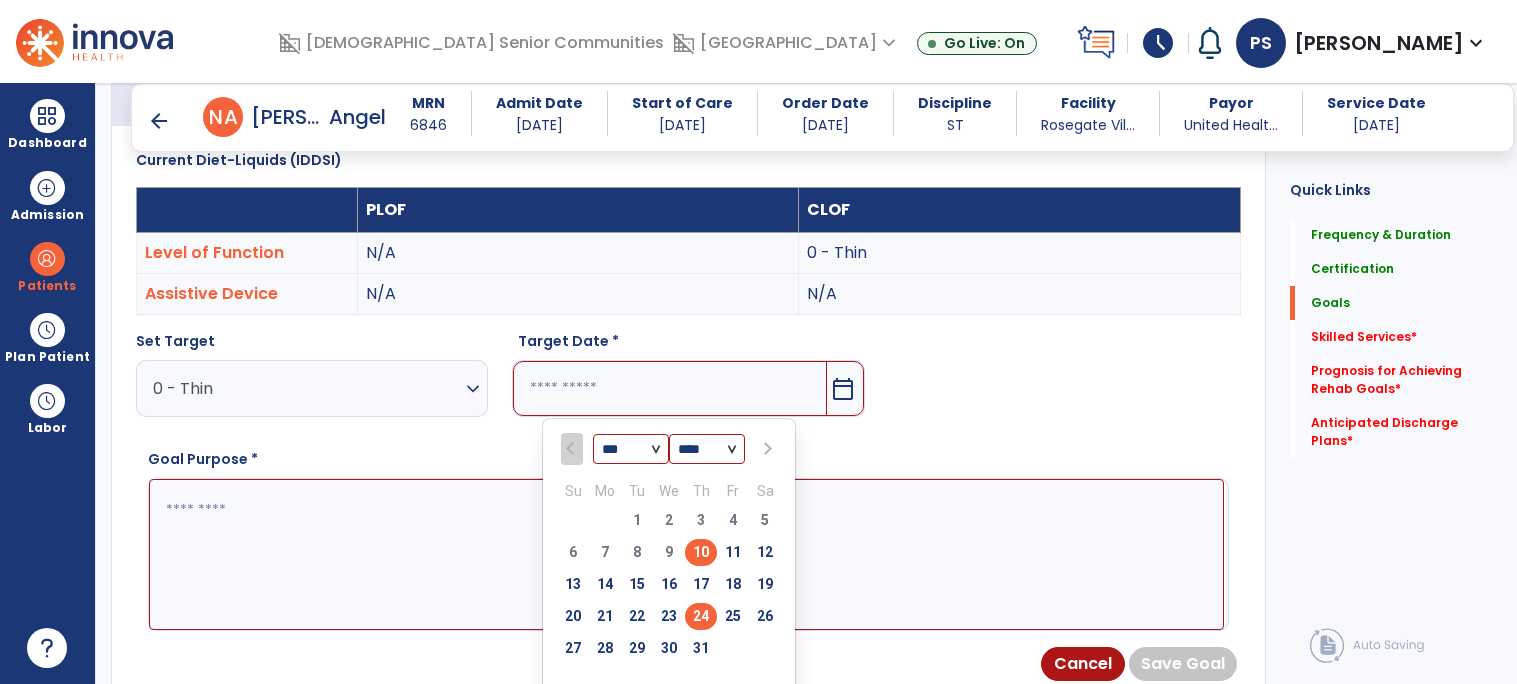 click on "24" at bounding box center (701, 616) 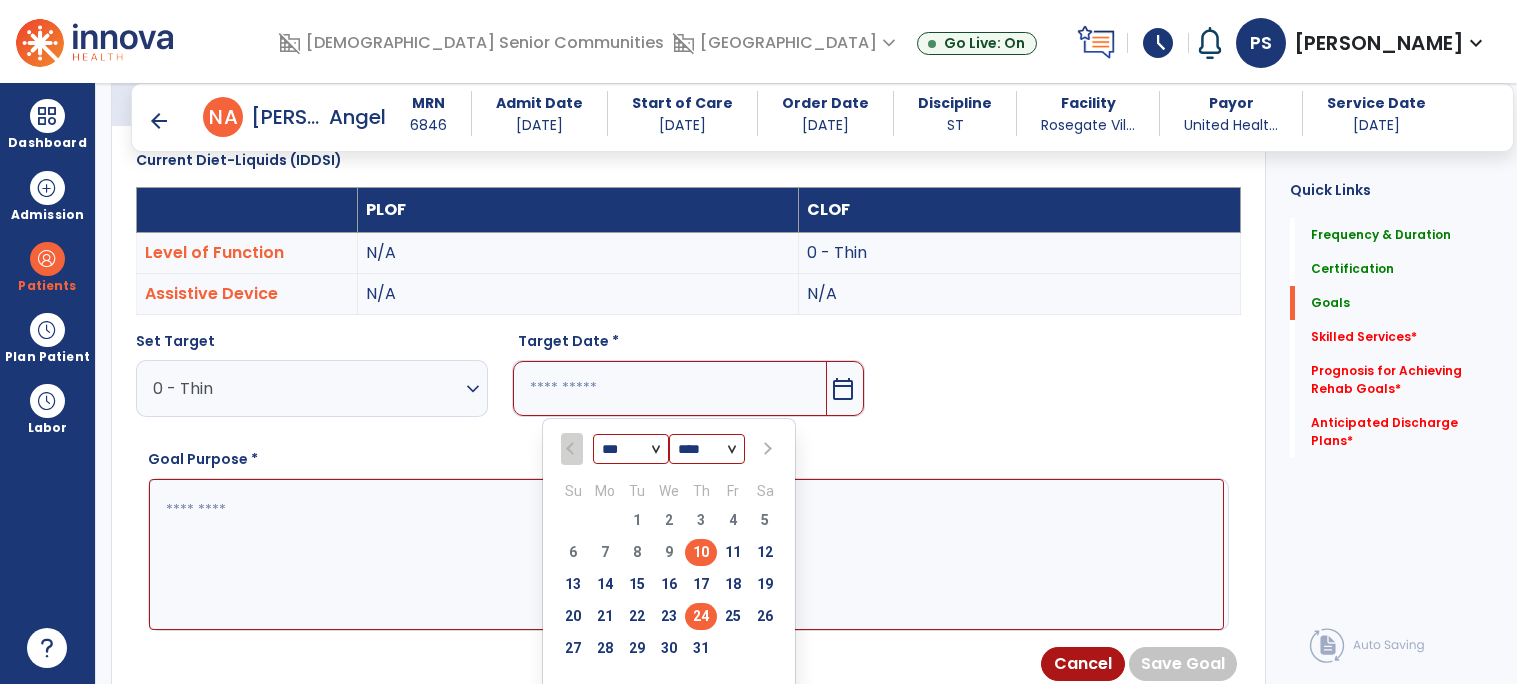 type on "*********" 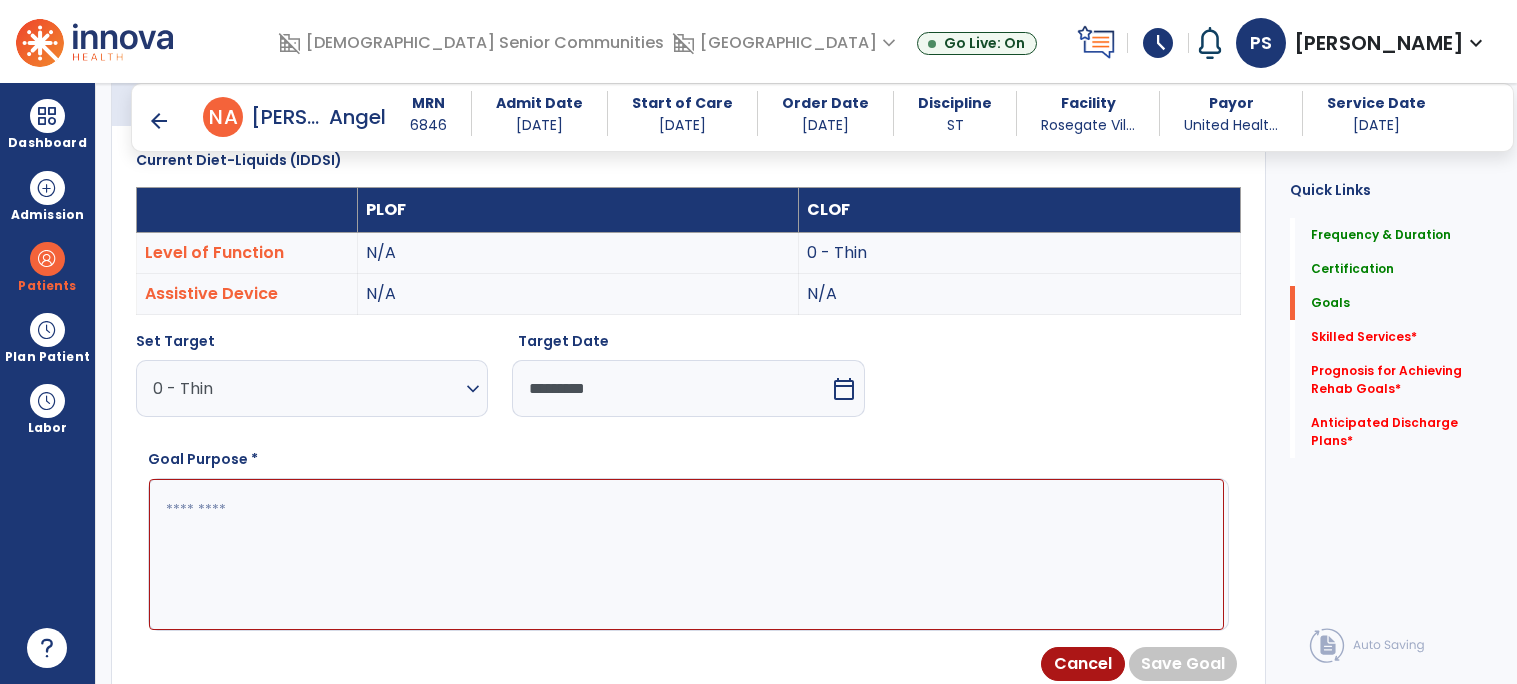 click at bounding box center [686, 554] 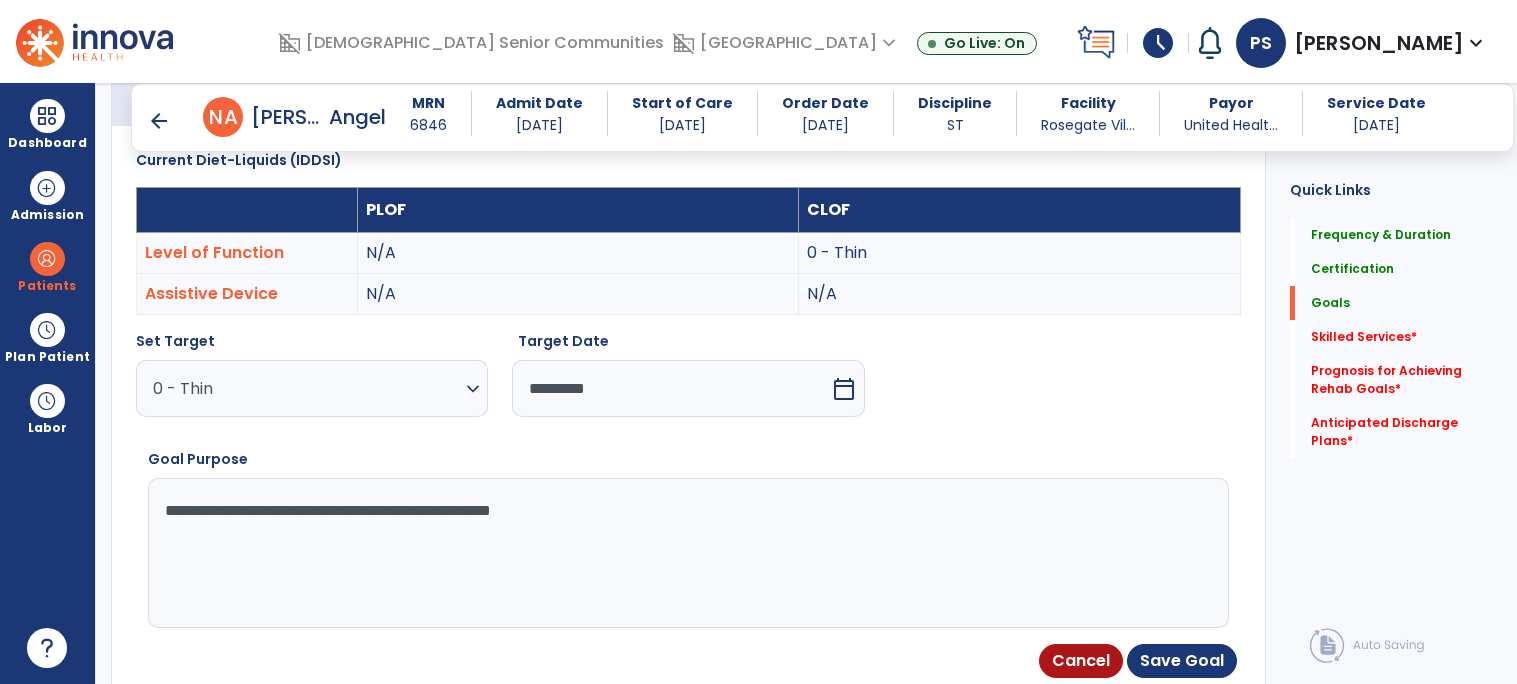 type on "**********" 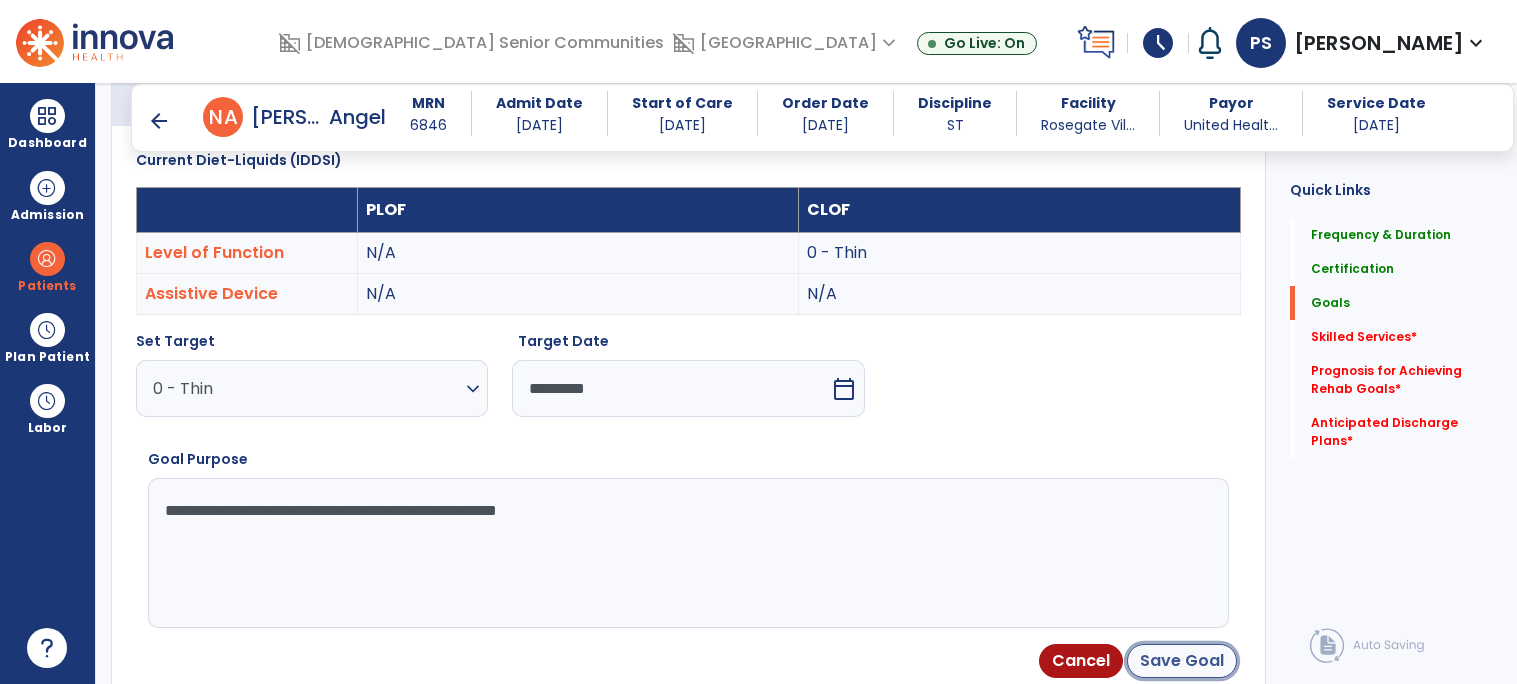 click on "Save Goal" at bounding box center (1182, 661) 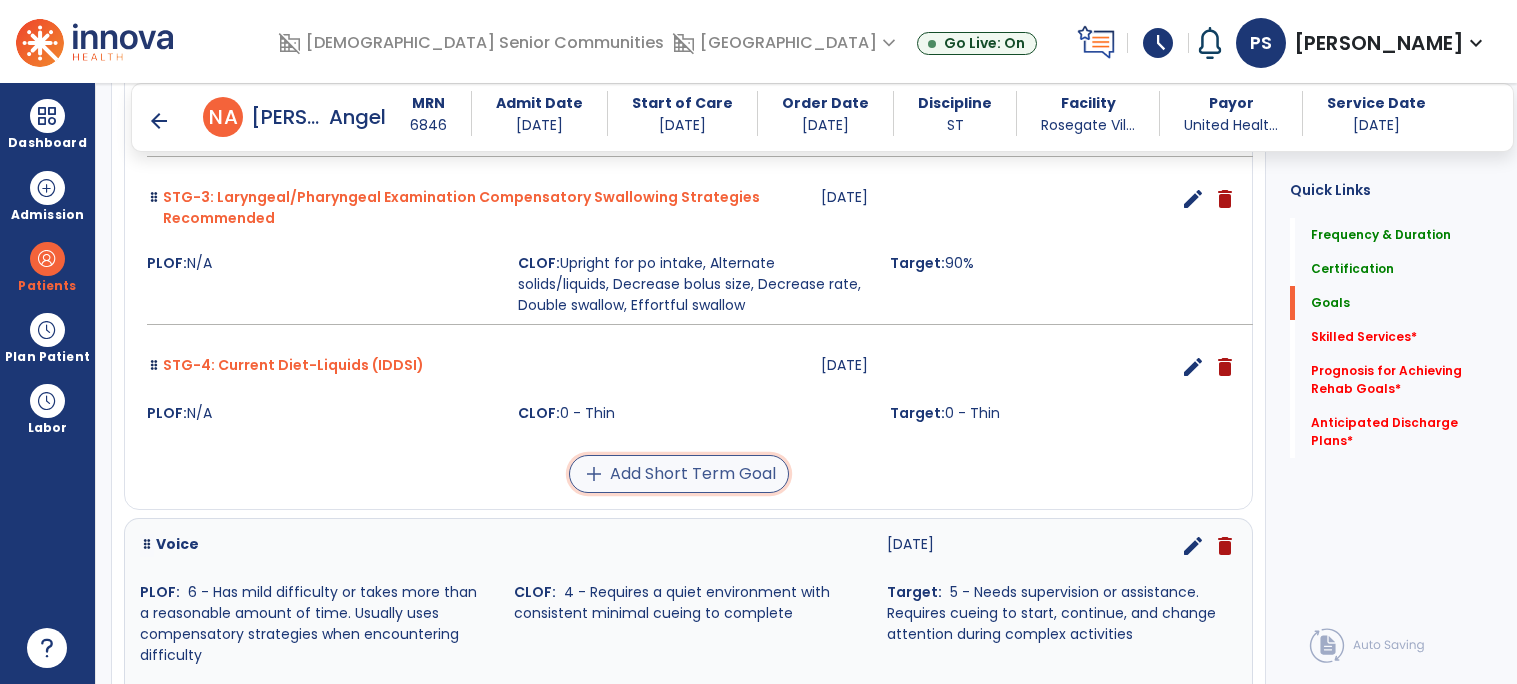 click on "add  Add Short Term Goal" at bounding box center (679, 474) 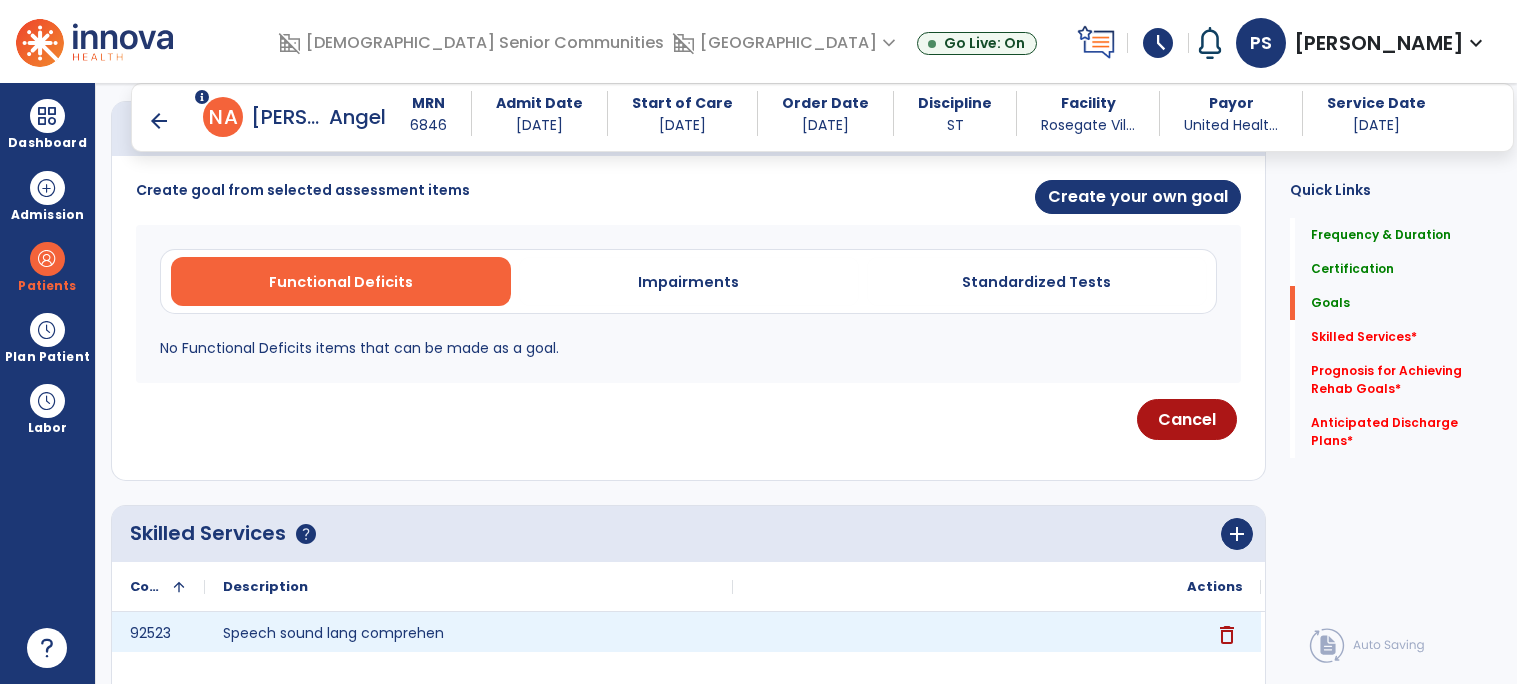 scroll, scrollTop: 503, scrollLeft: 0, axis: vertical 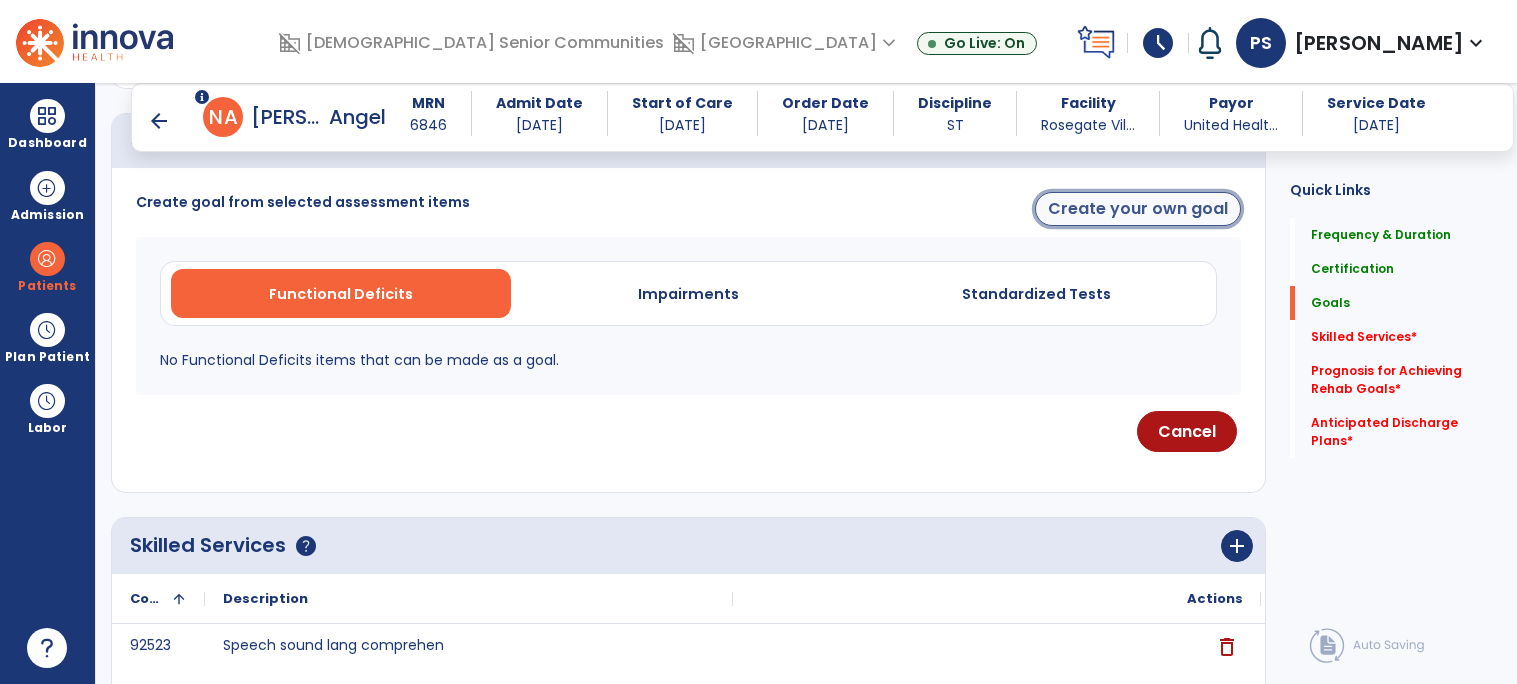 click on "Create your own goal" at bounding box center [1138, 209] 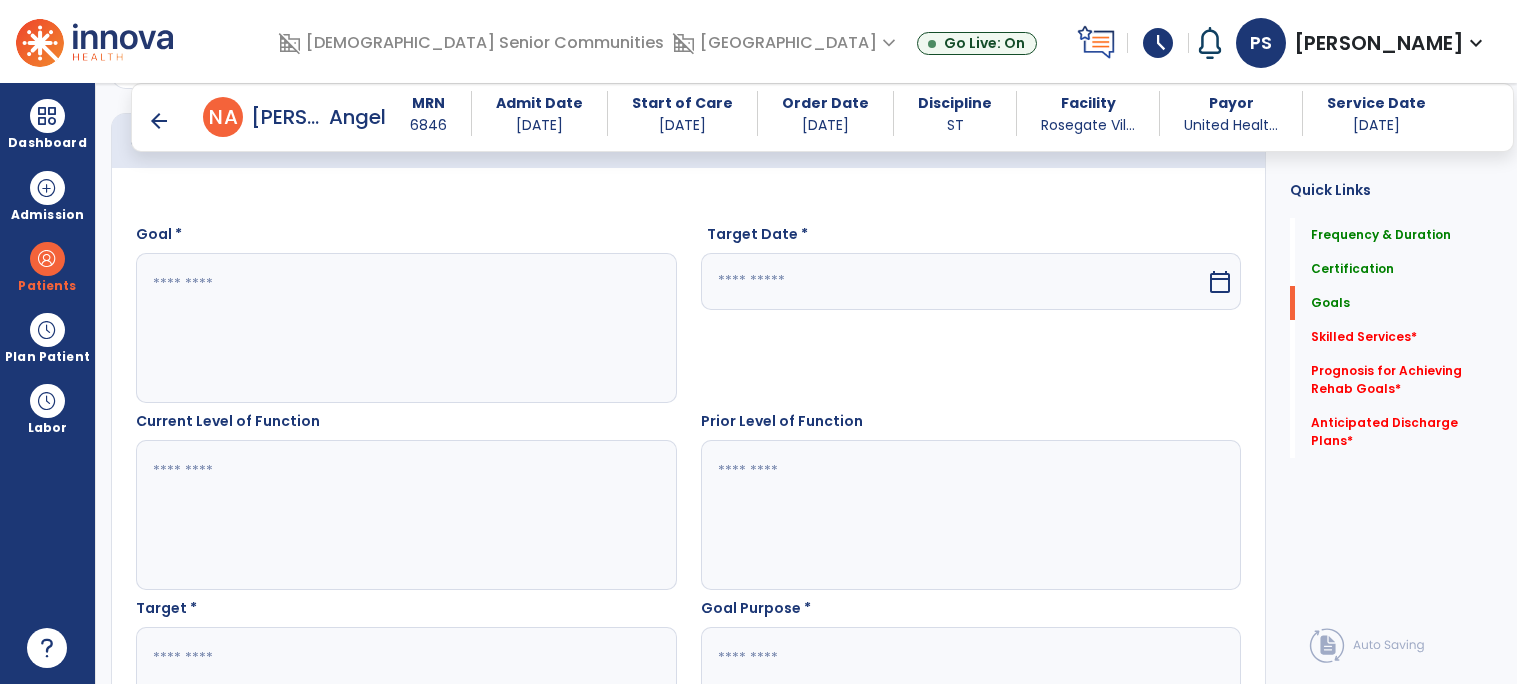 click at bounding box center [405, 328] 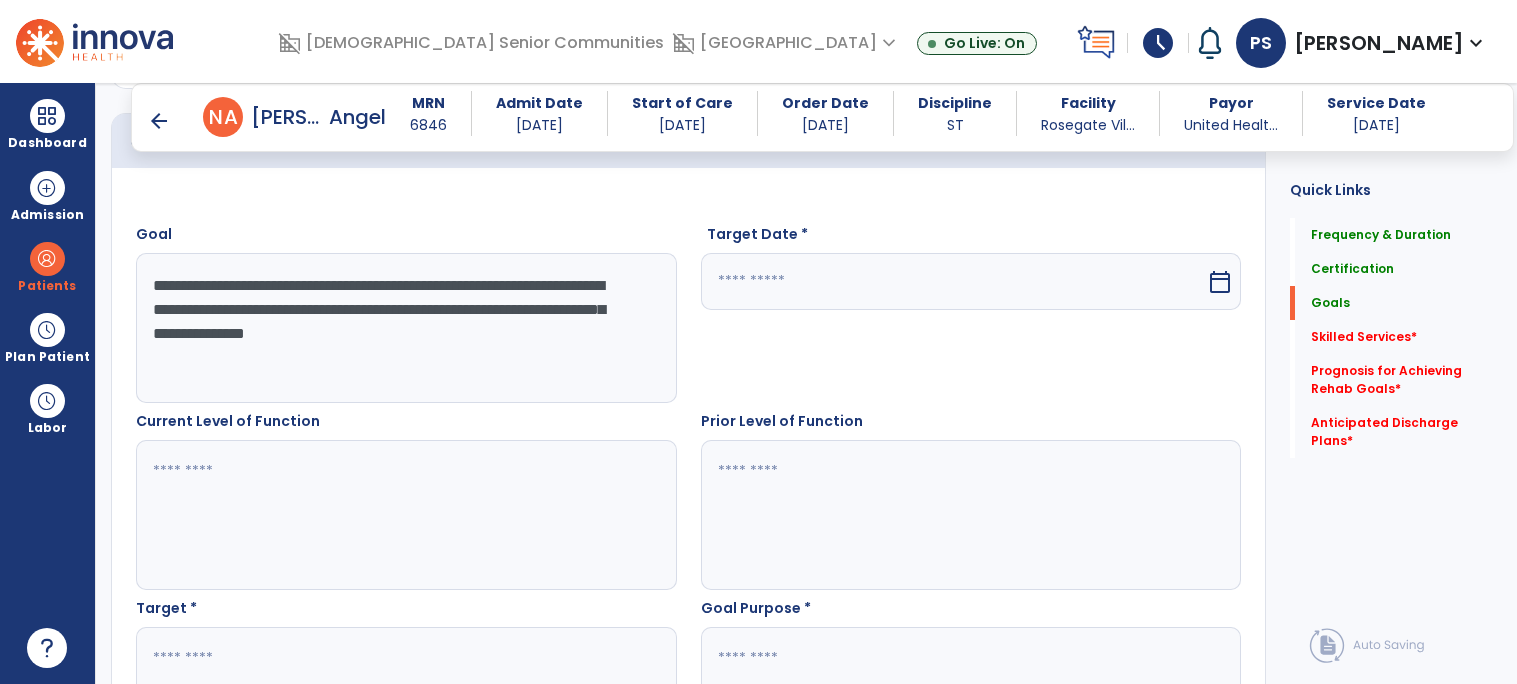 type on "**********" 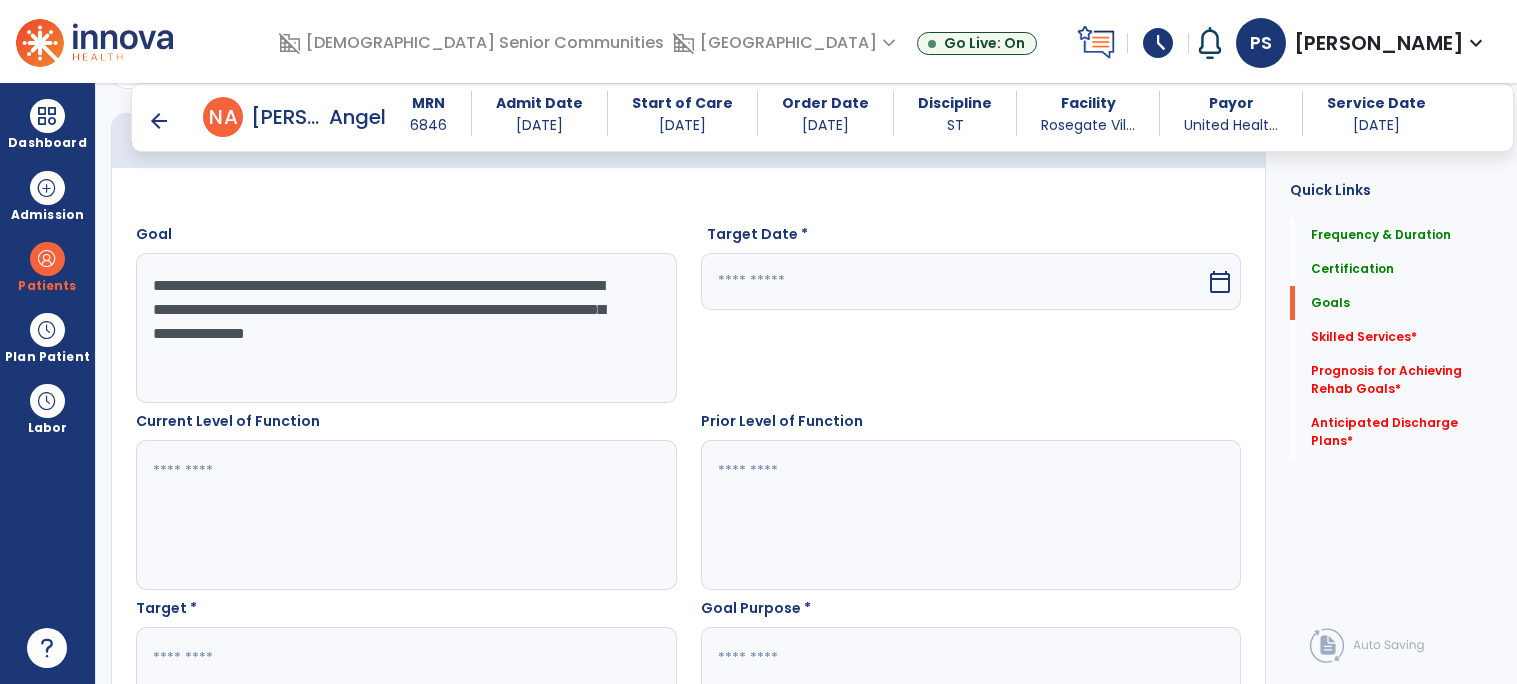 click at bounding box center [954, 281] 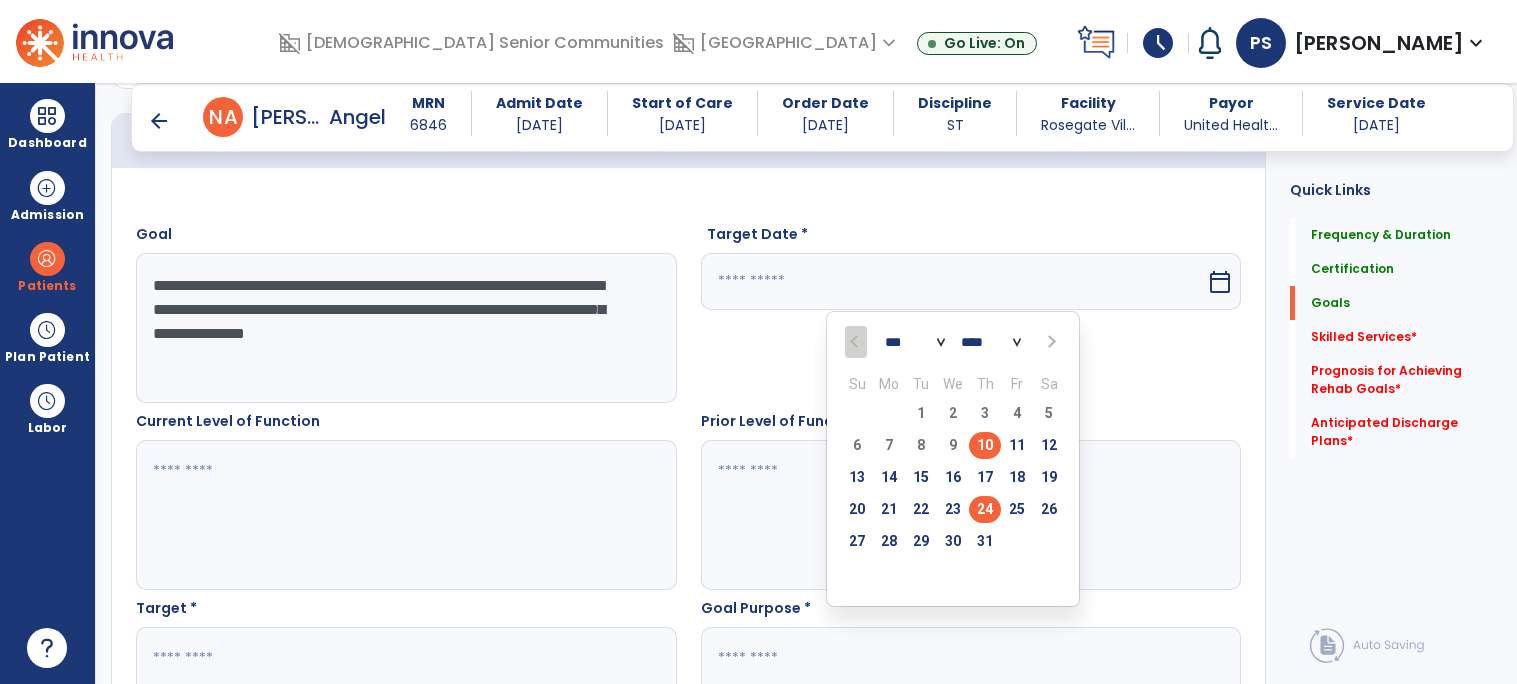 click on "24" at bounding box center (985, 509) 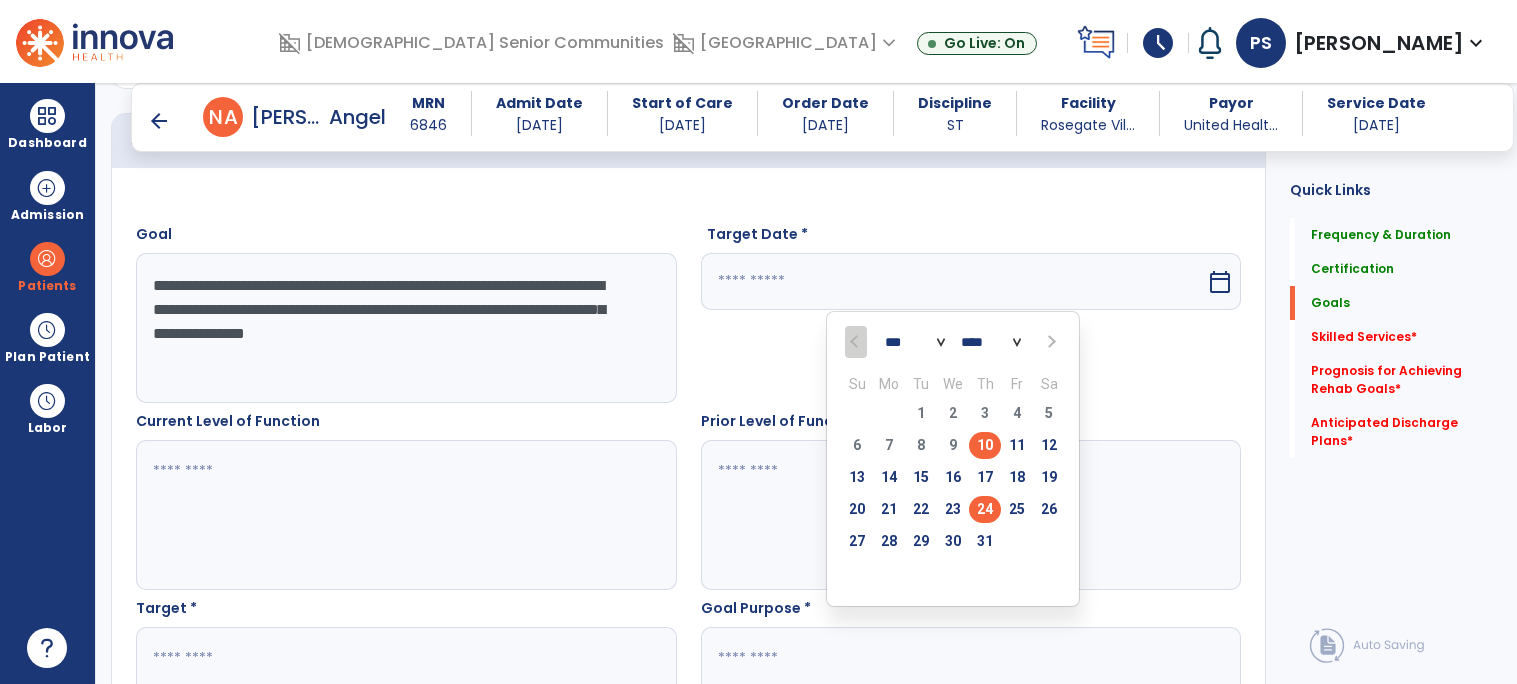 type on "*********" 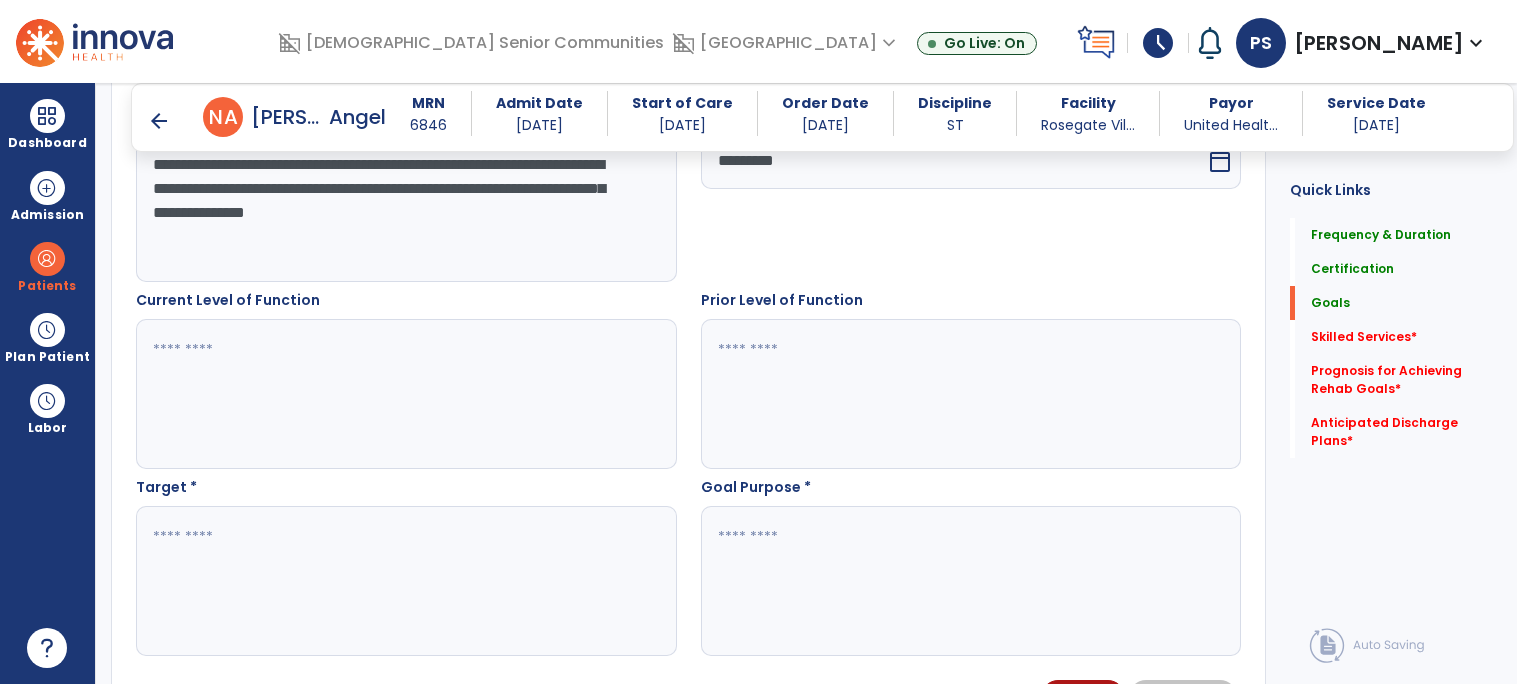 scroll, scrollTop: 636, scrollLeft: 0, axis: vertical 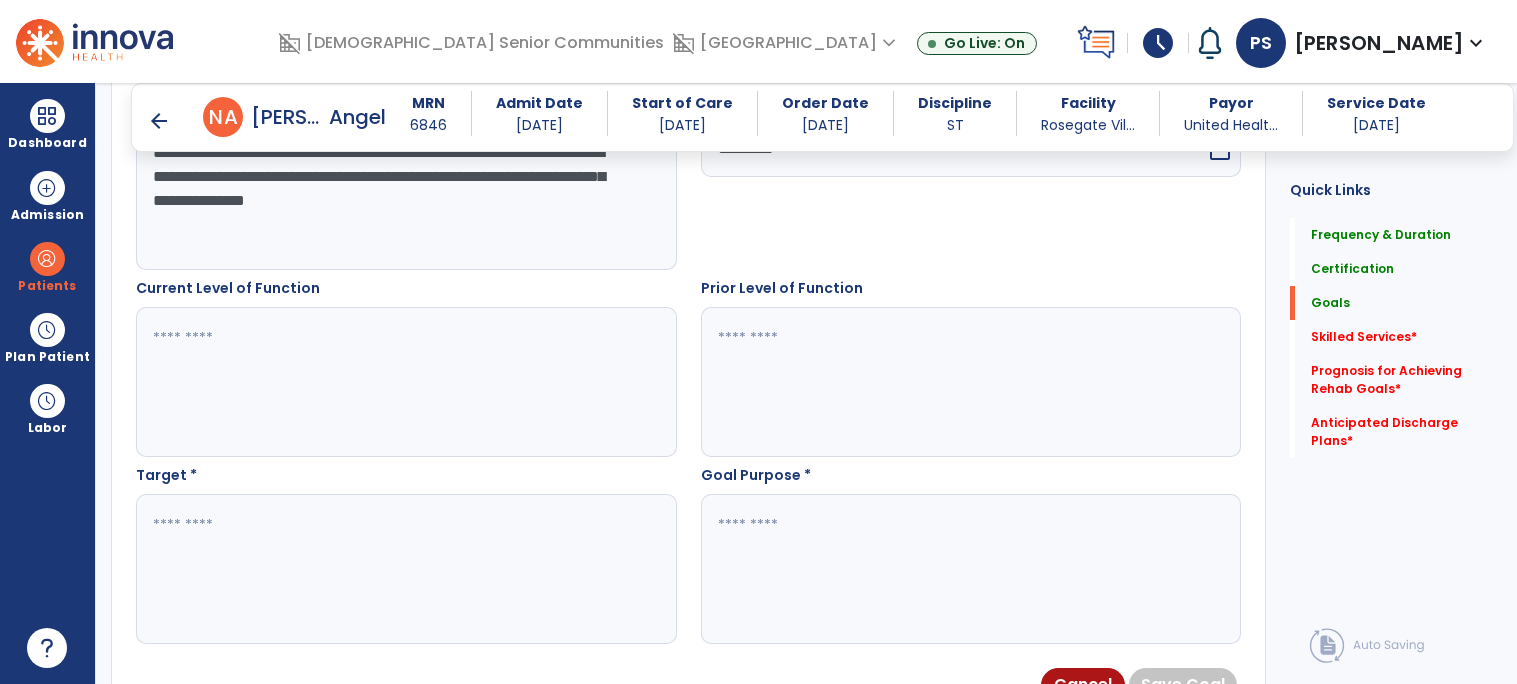 click at bounding box center (405, 382) 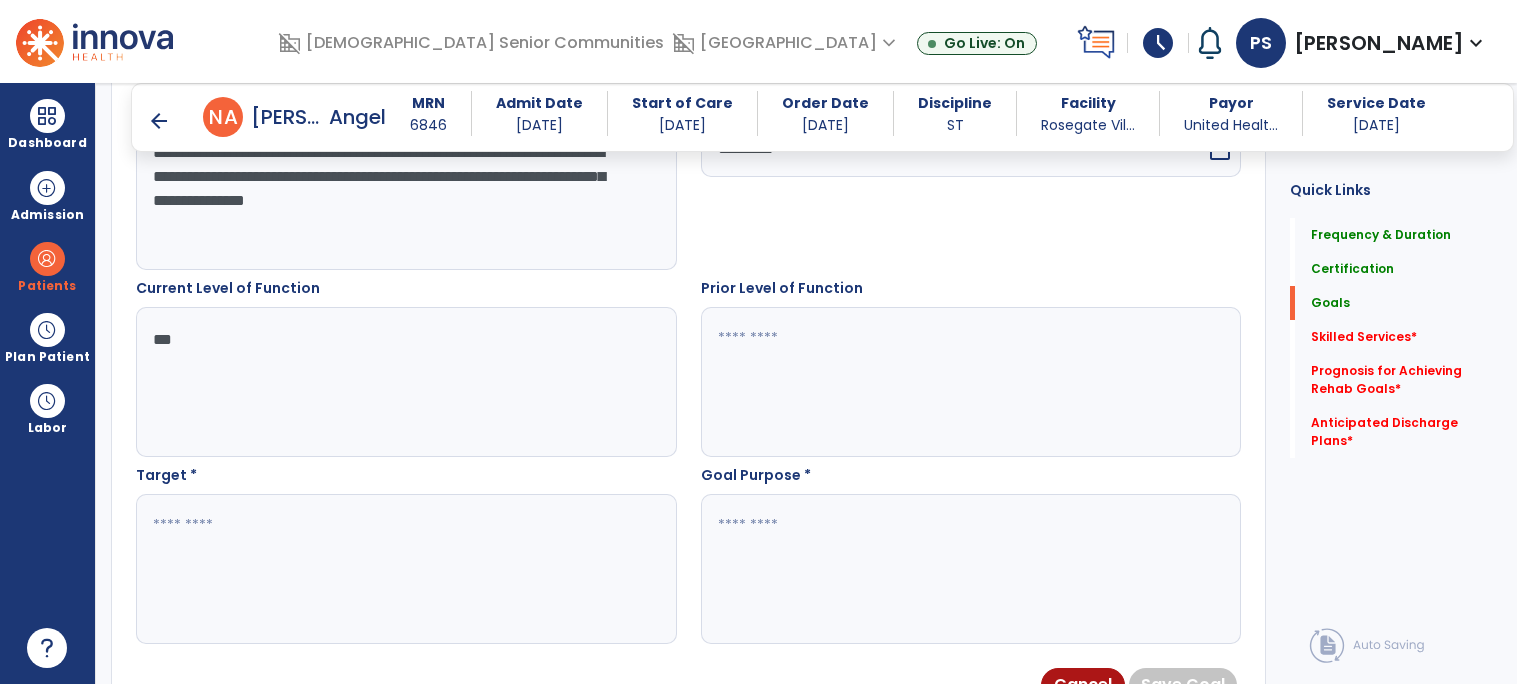 type on "***" 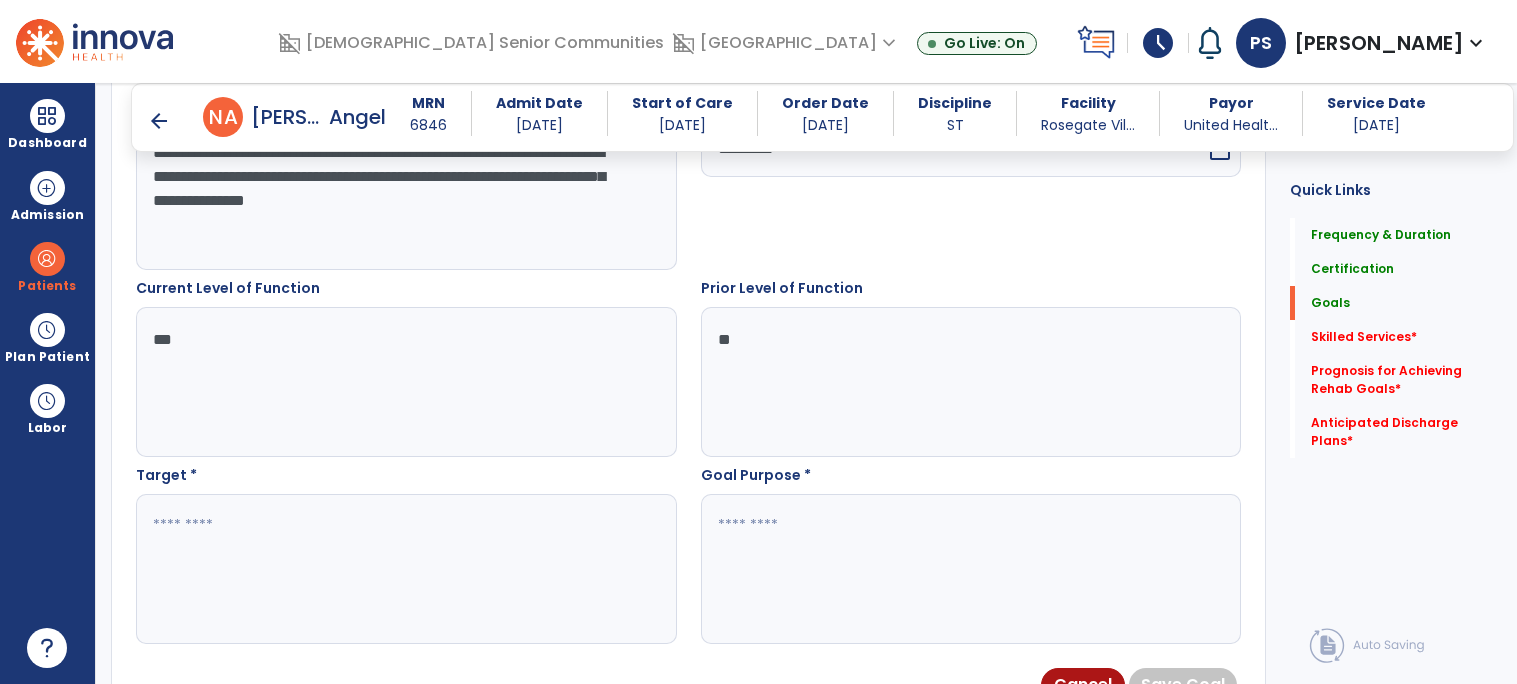 type on "*" 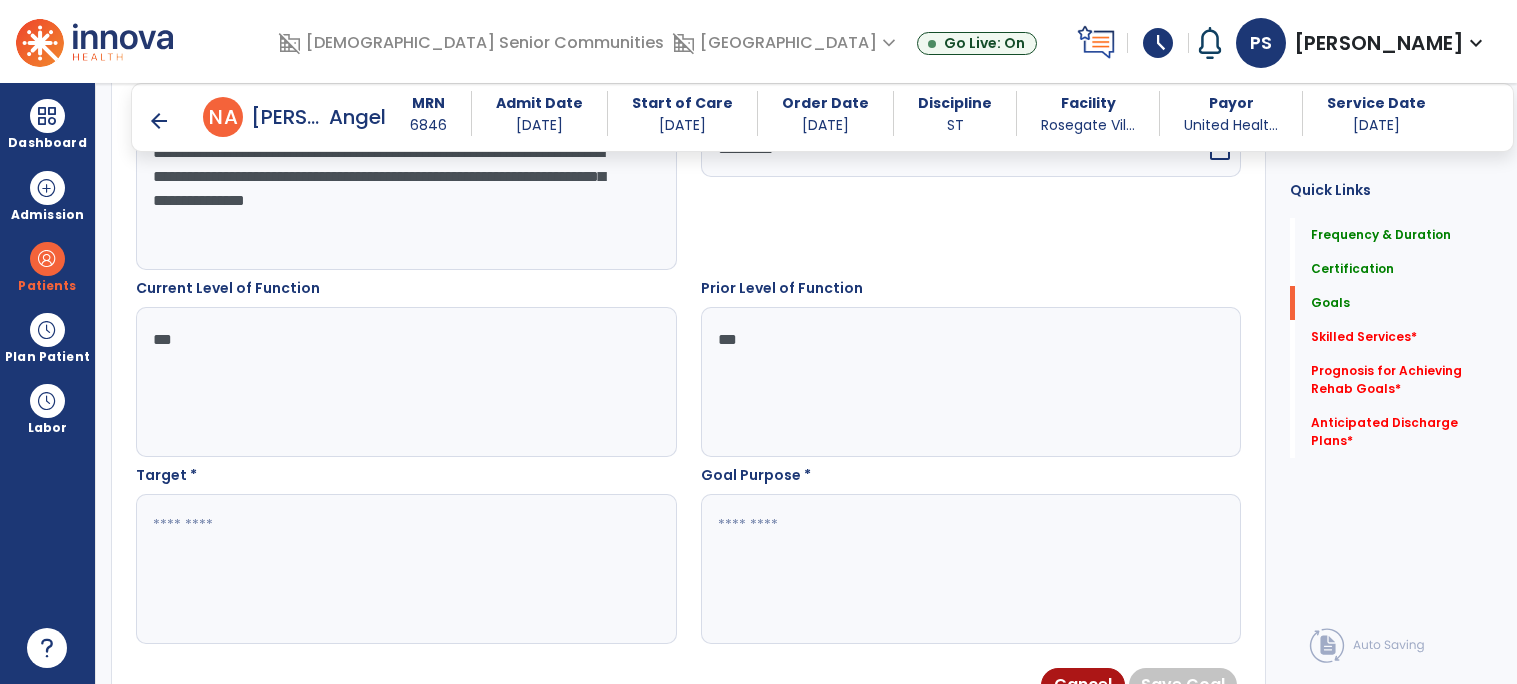 type on "***" 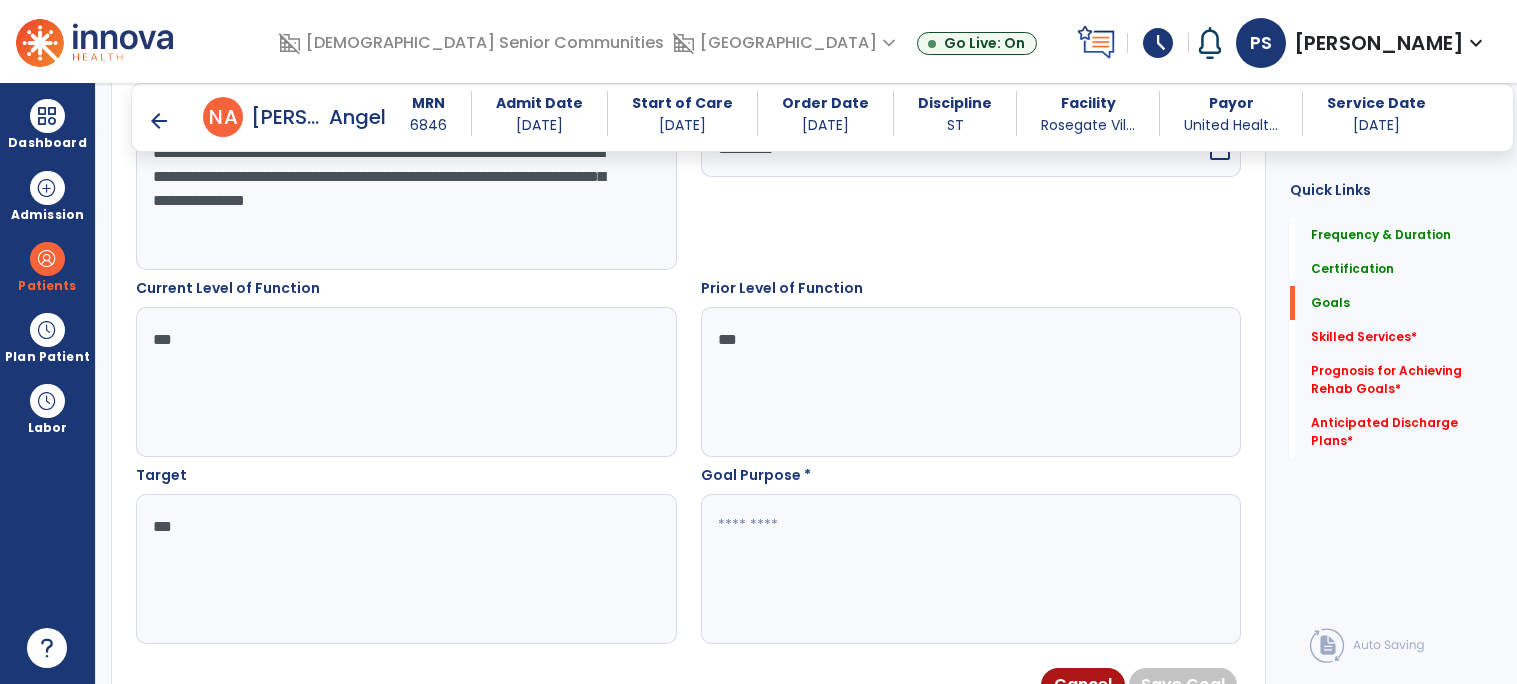 type on "***" 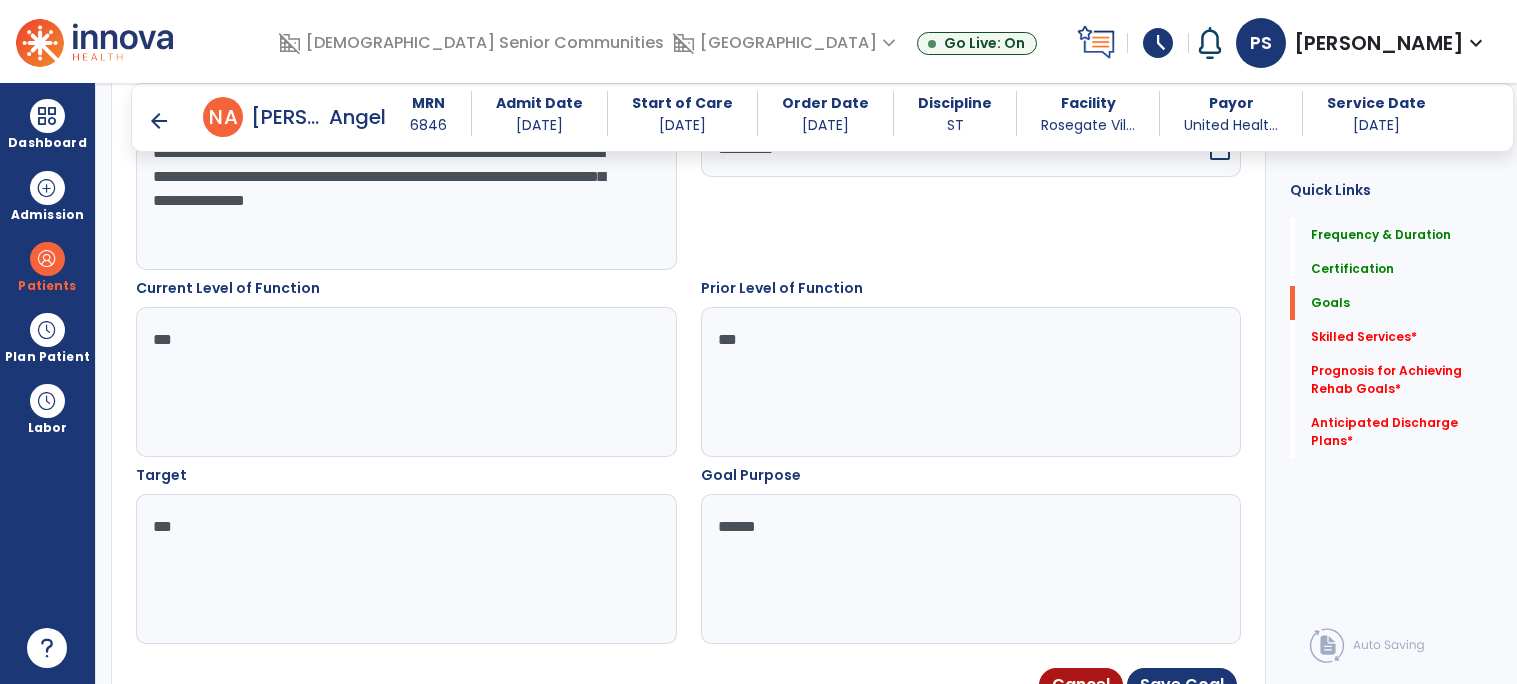 type on "*******" 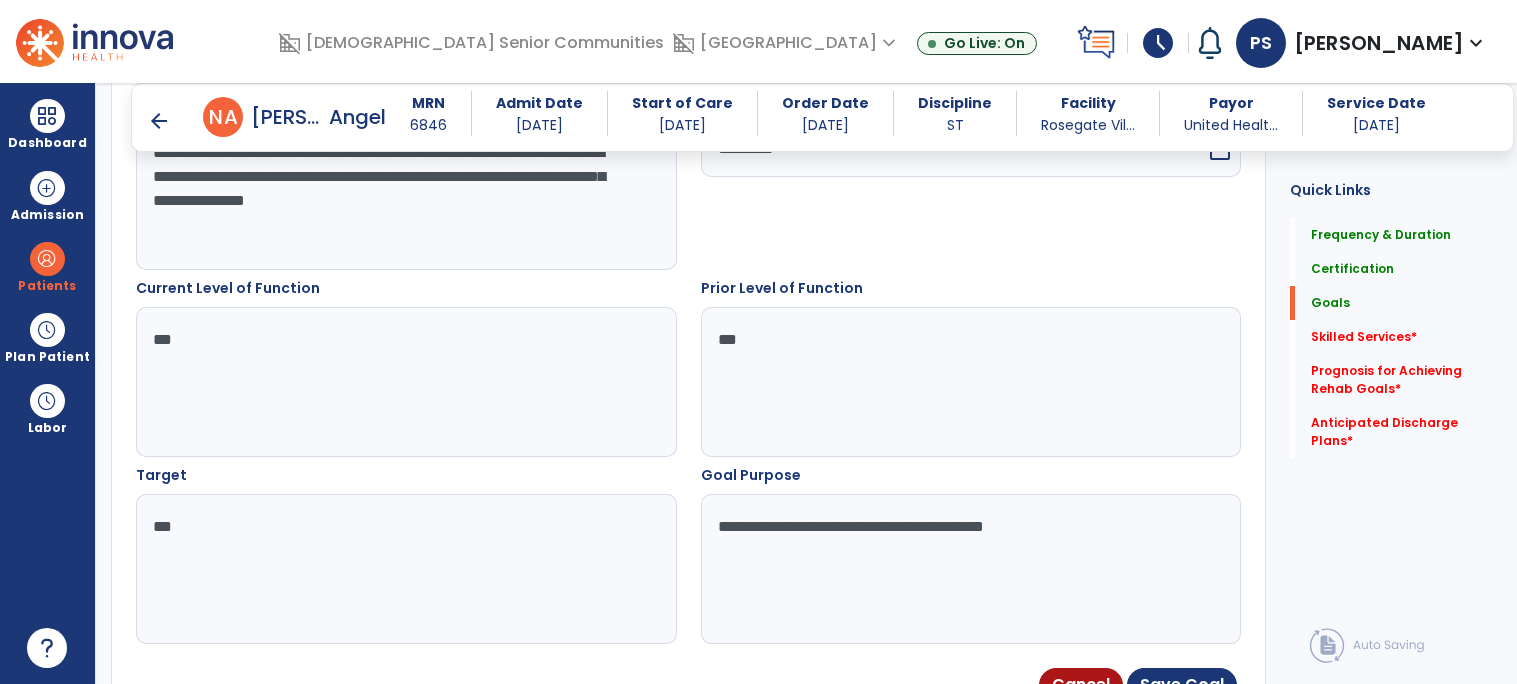 type on "**********" 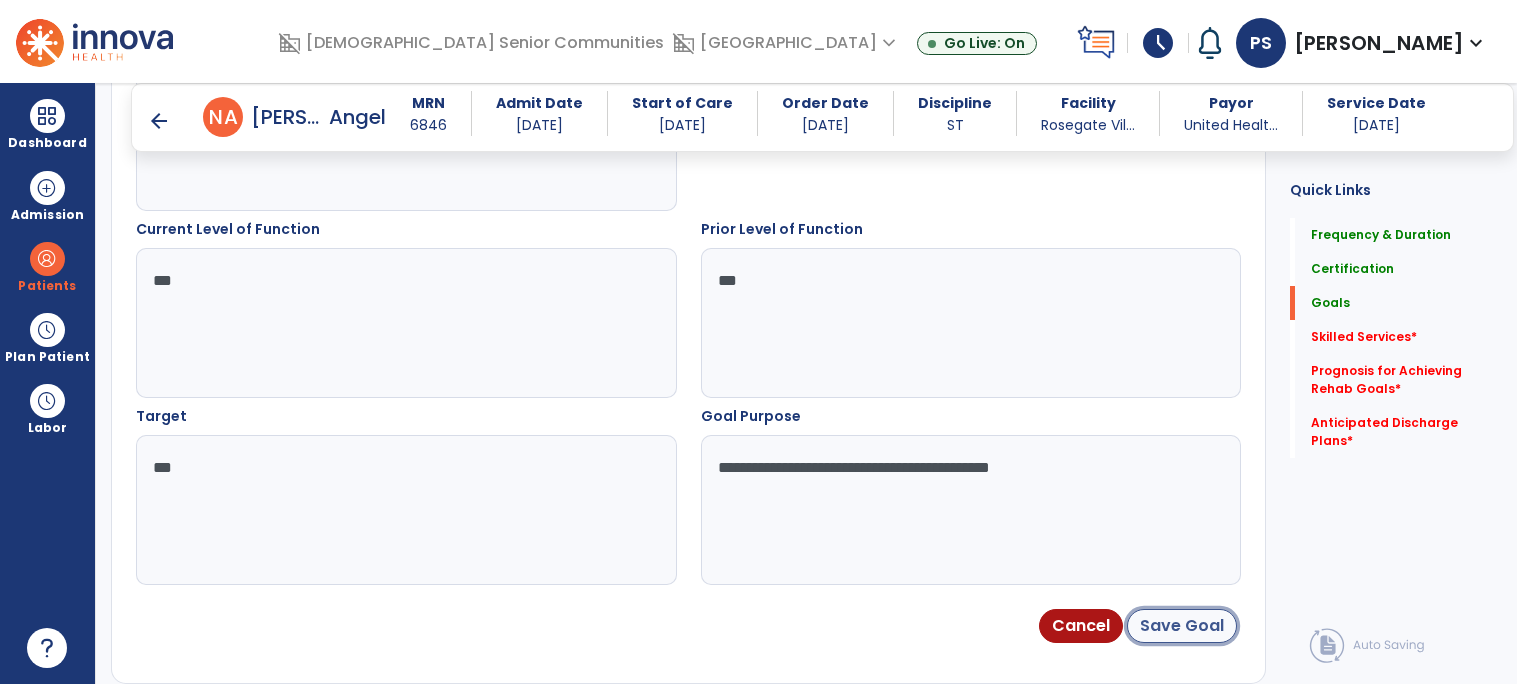 click on "Save Goal" at bounding box center [1182, 626] 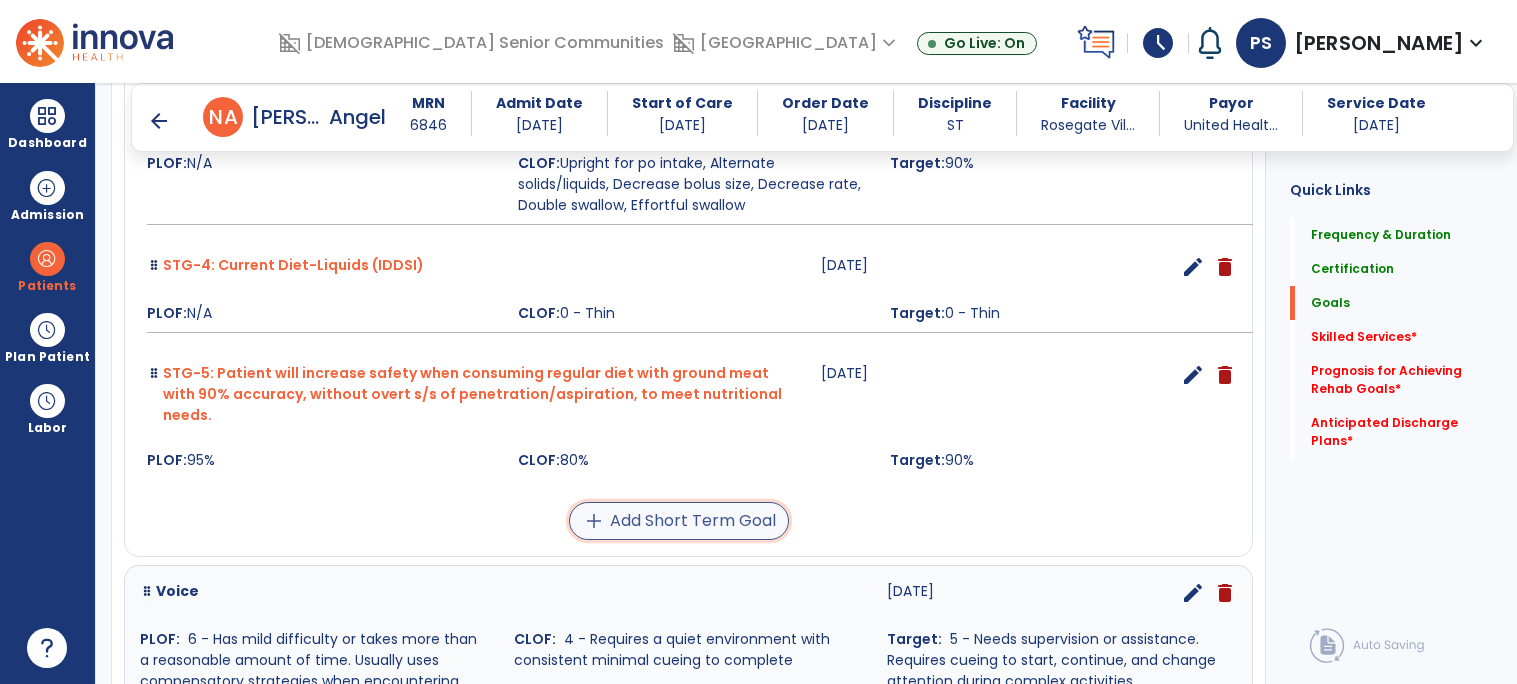 click on "add  Add Short Term Goal" at bounding box center (679, 521) 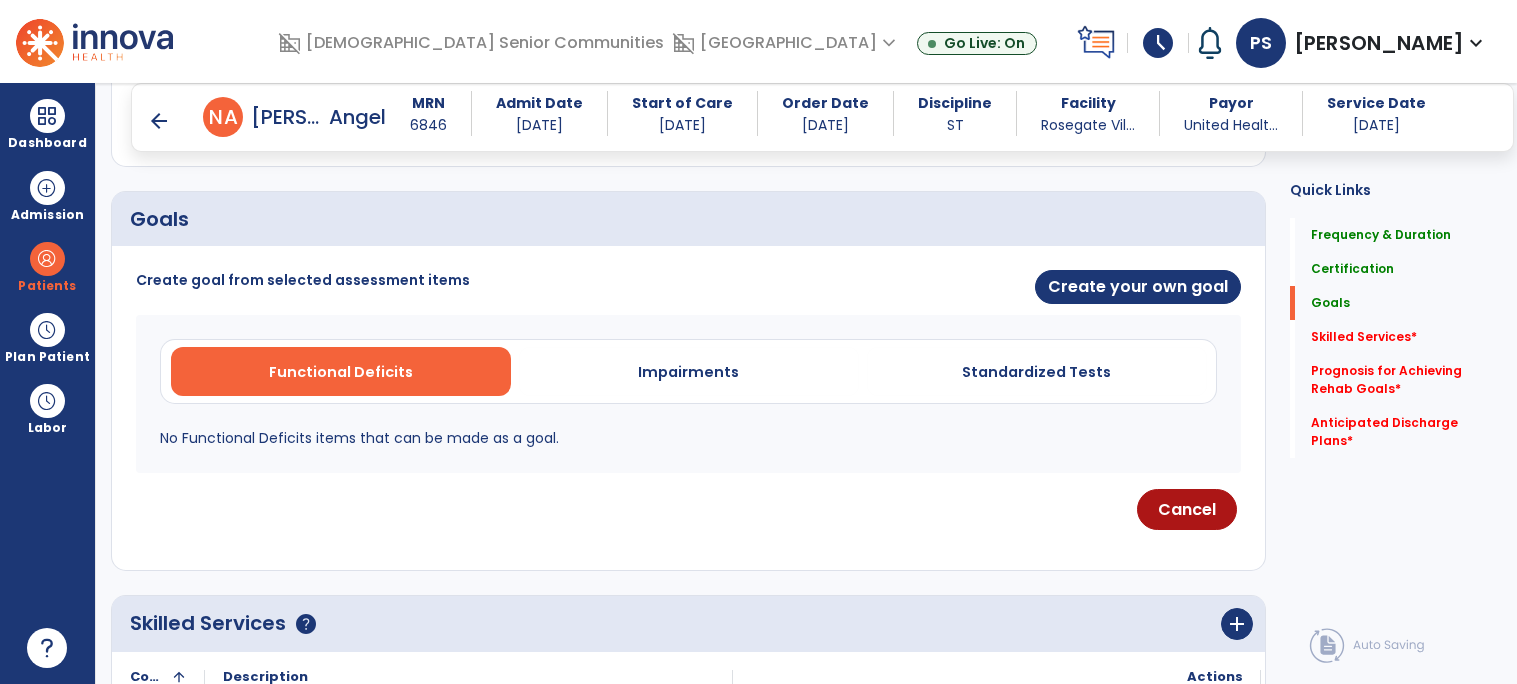 scroll, scrollTop: 419, scrollLeft: 0, axis: vertical 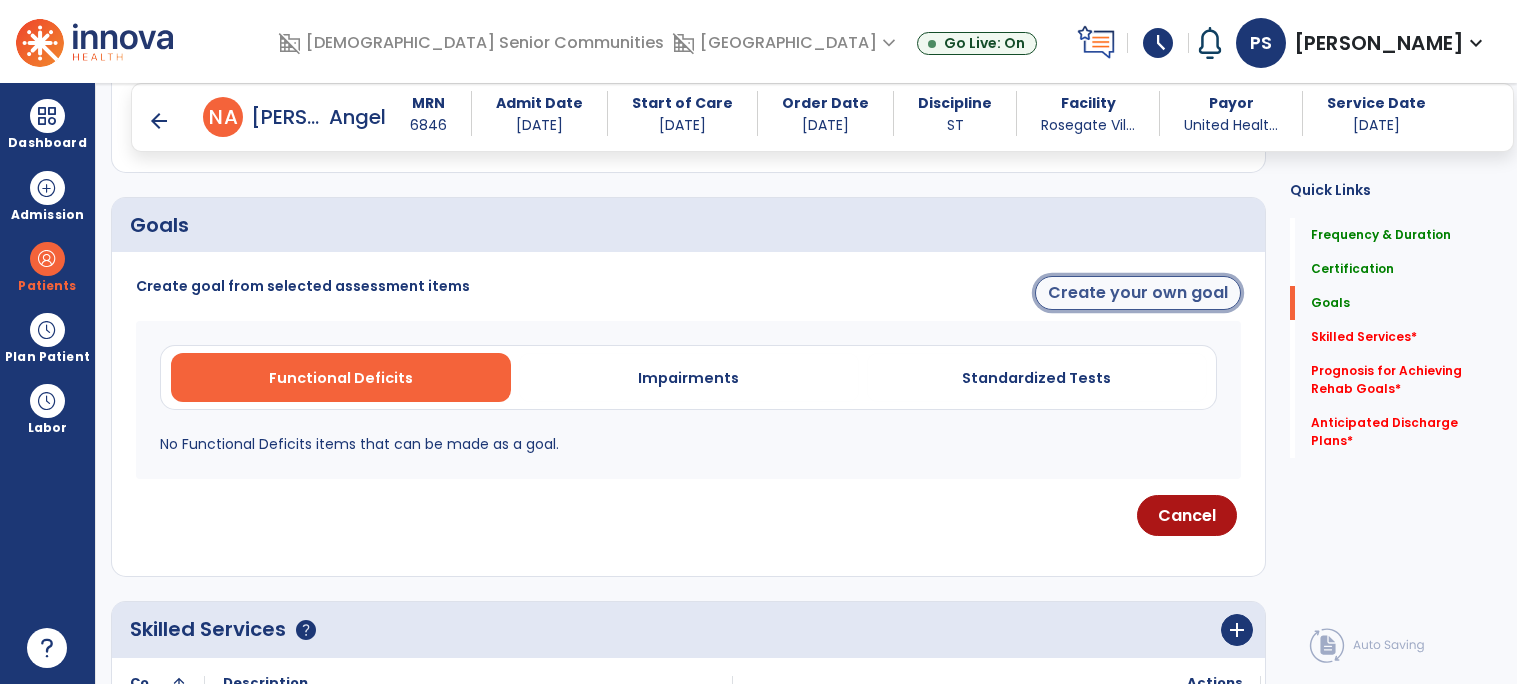 click on "Create your own goal" at bounding box center (1138, 293) 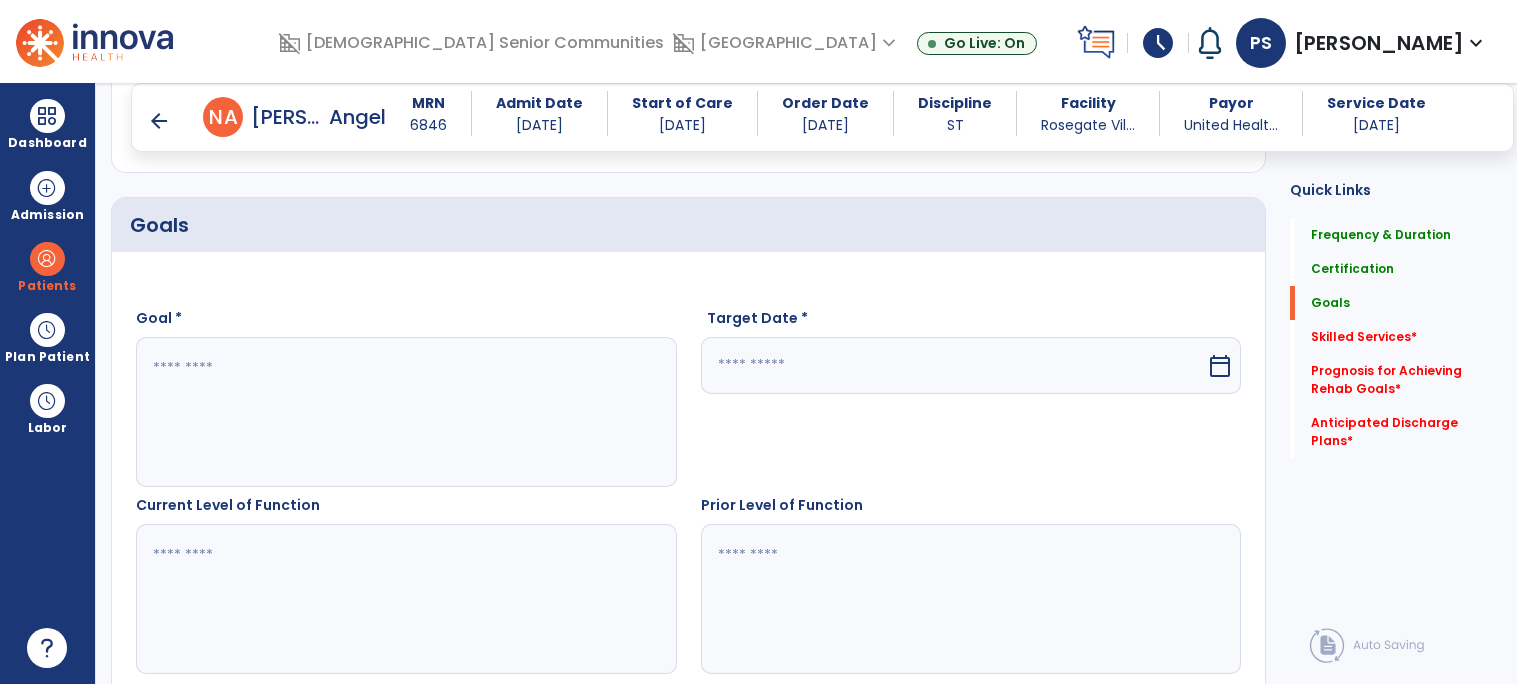 click at bounding box center [405, 412] 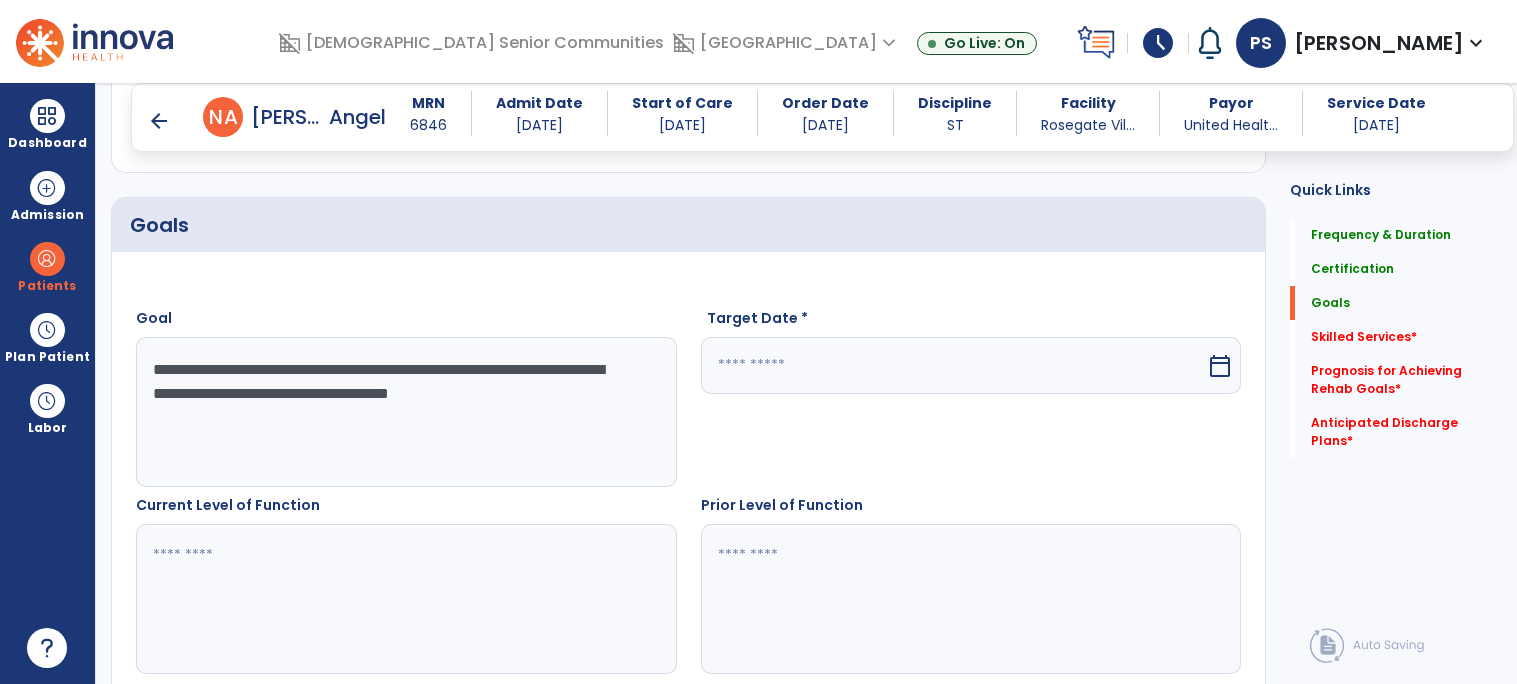 type on "**********" 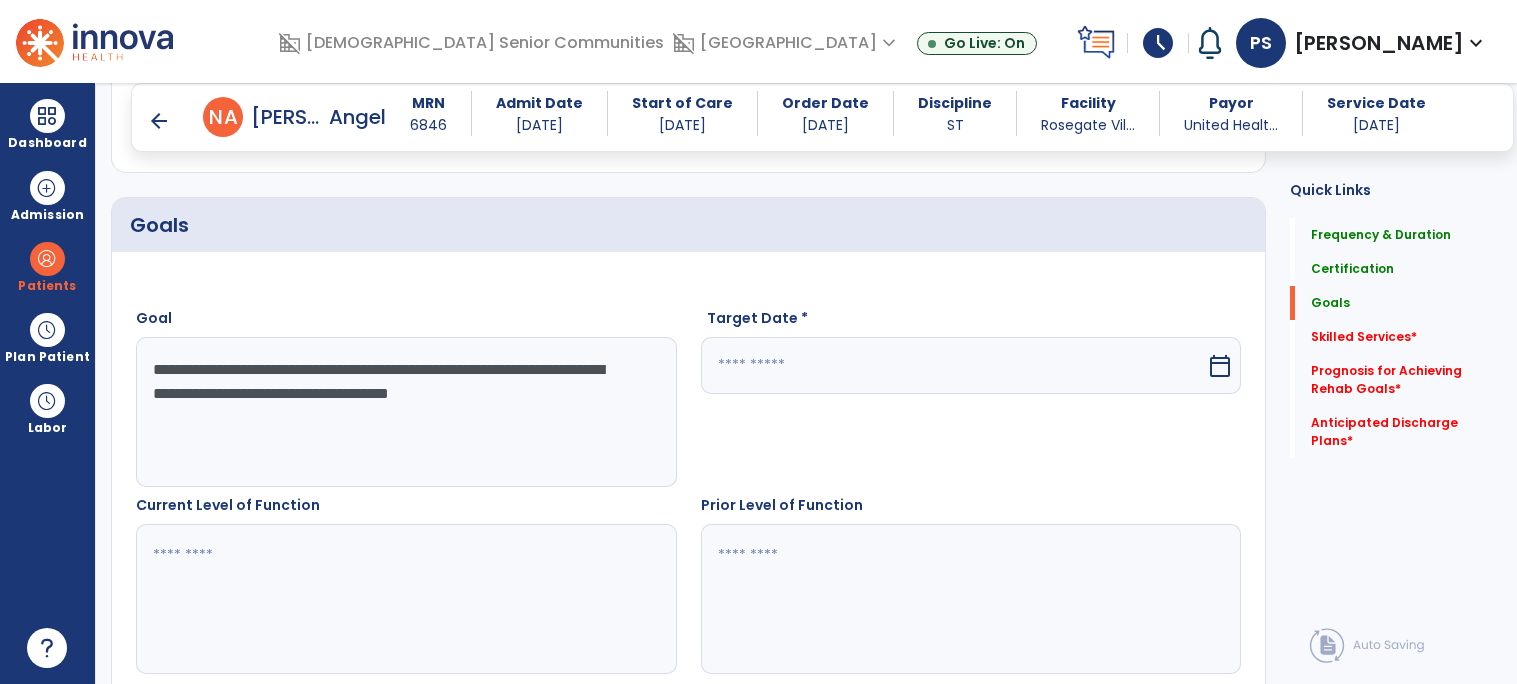 click at bounding box center [954, 365] 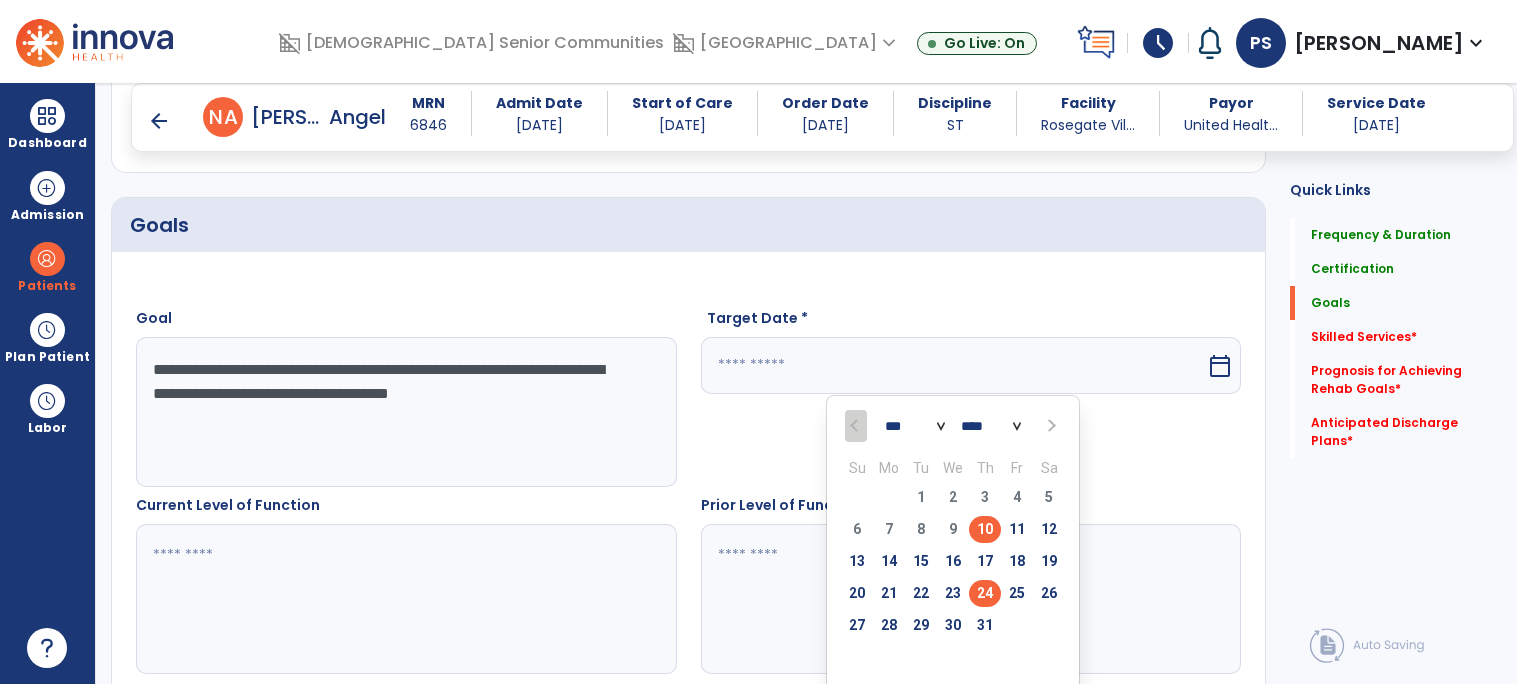 click on "24" at bounding box center (985, 593) 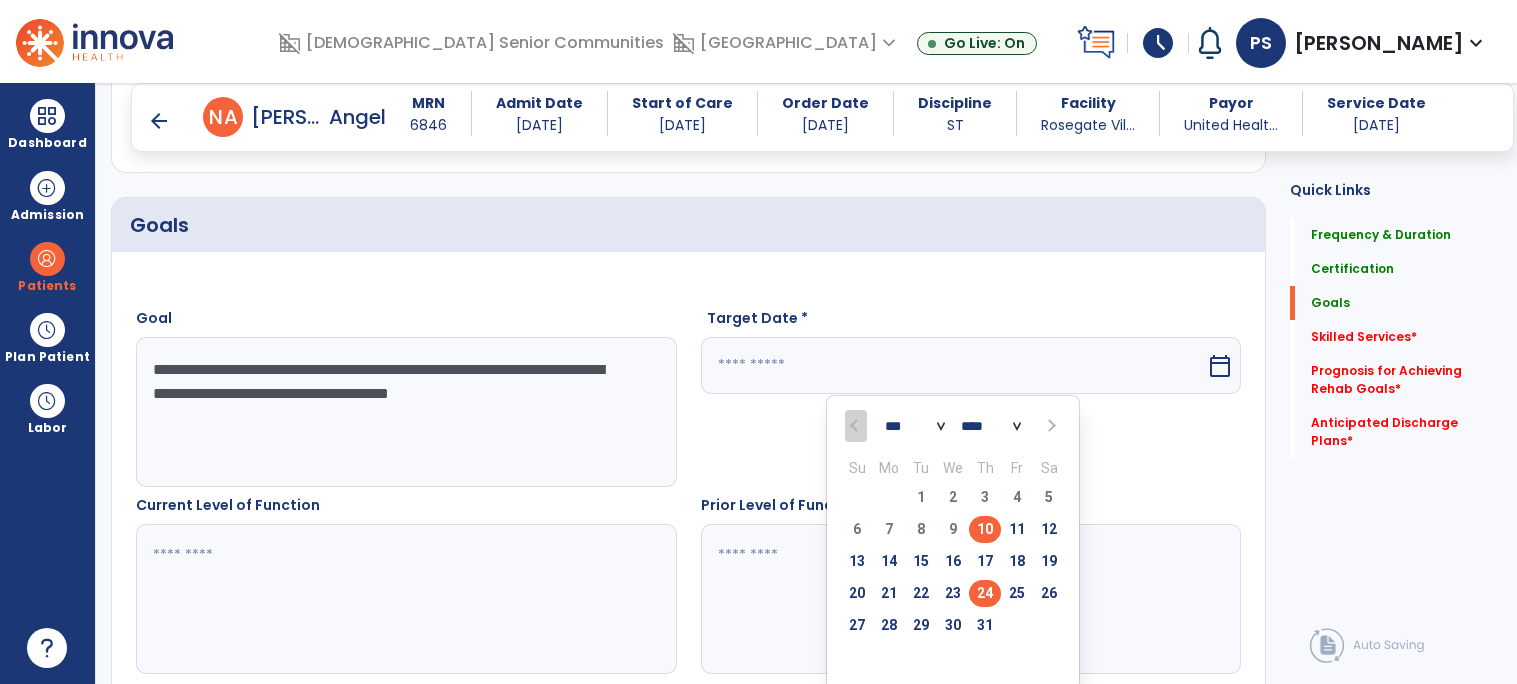 type on "*********" 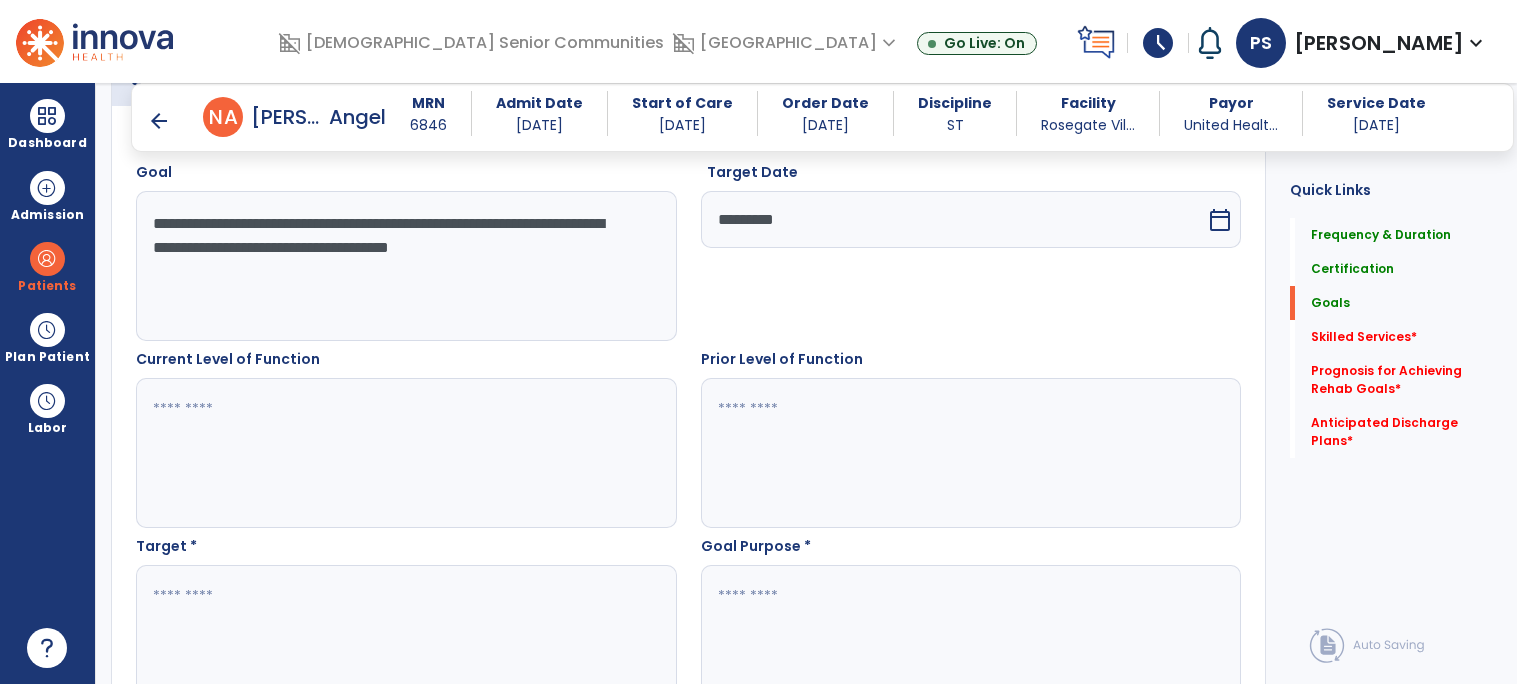 scroll, scrollTop: 566, scrollLeft: 0, axis: vertical 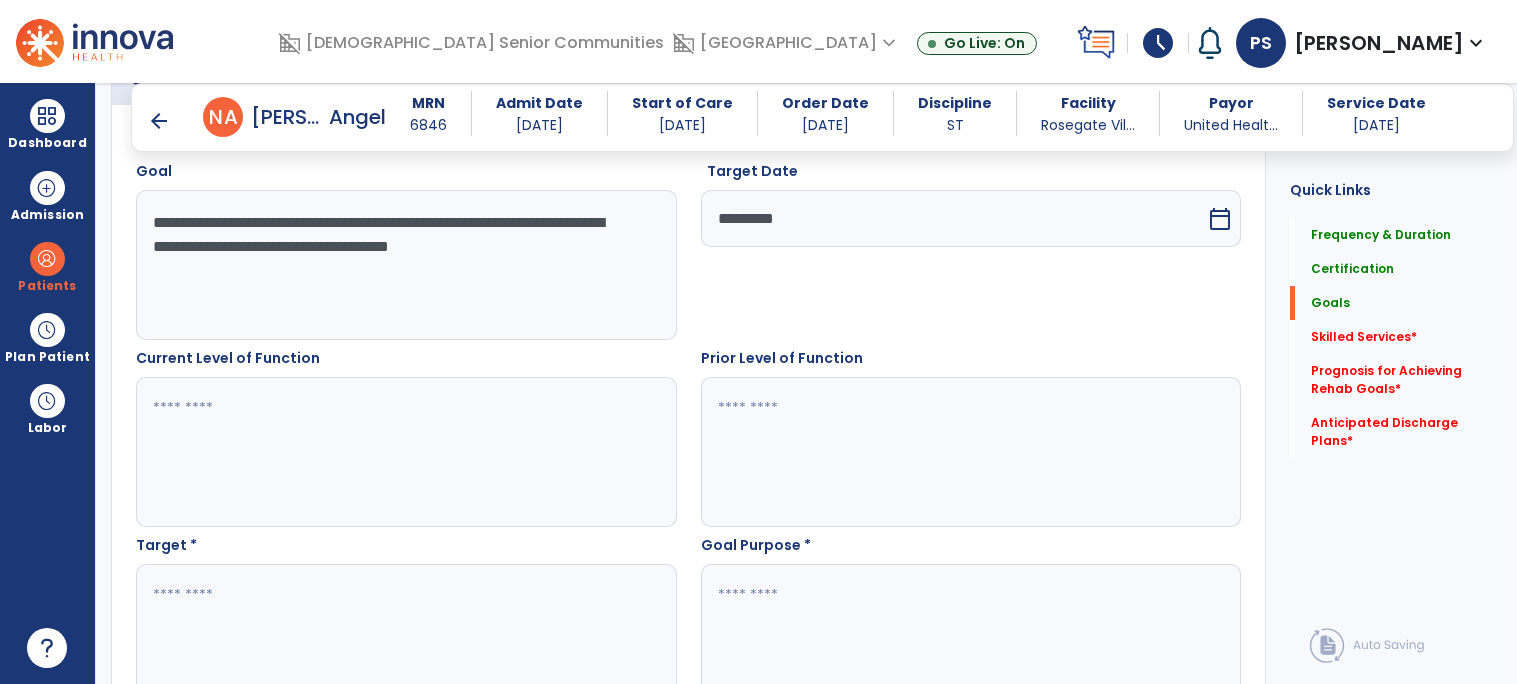 click at bounding box center [405, 452] 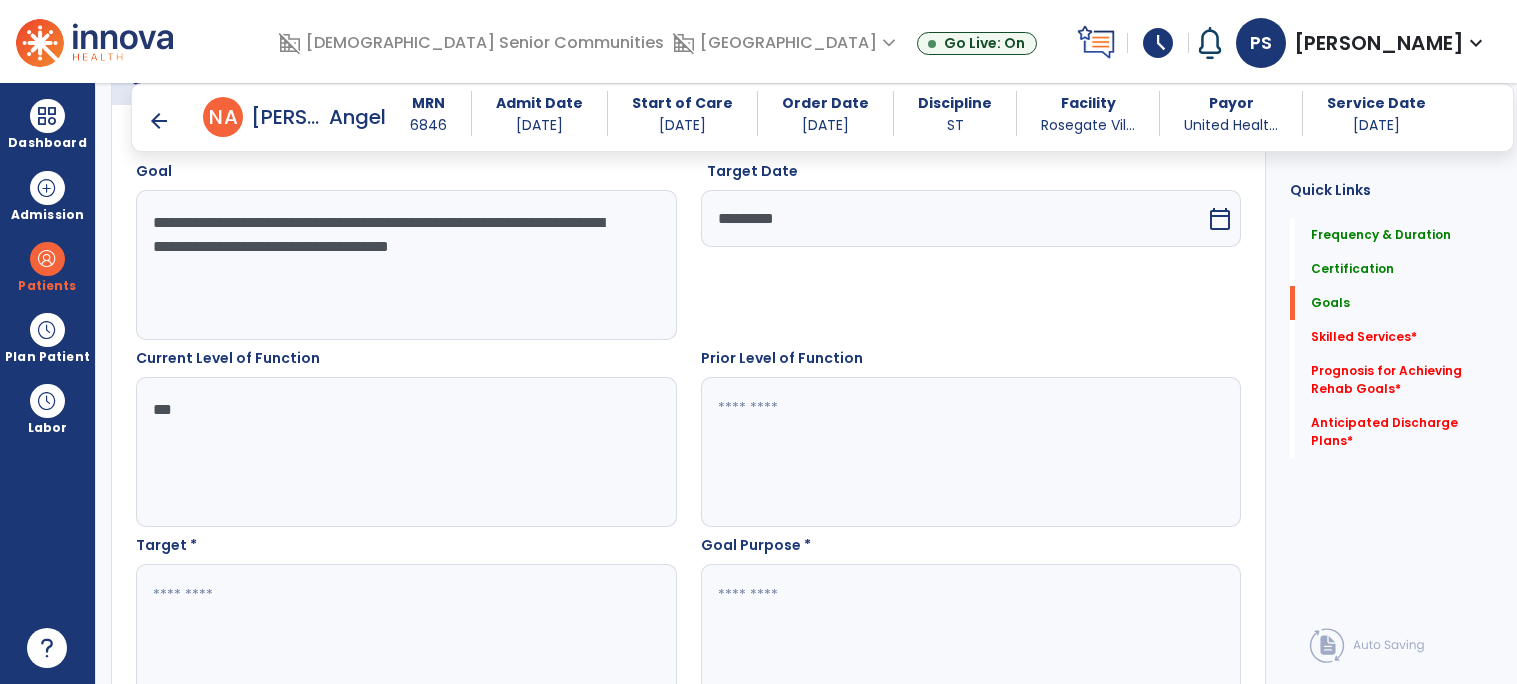 type on "***" 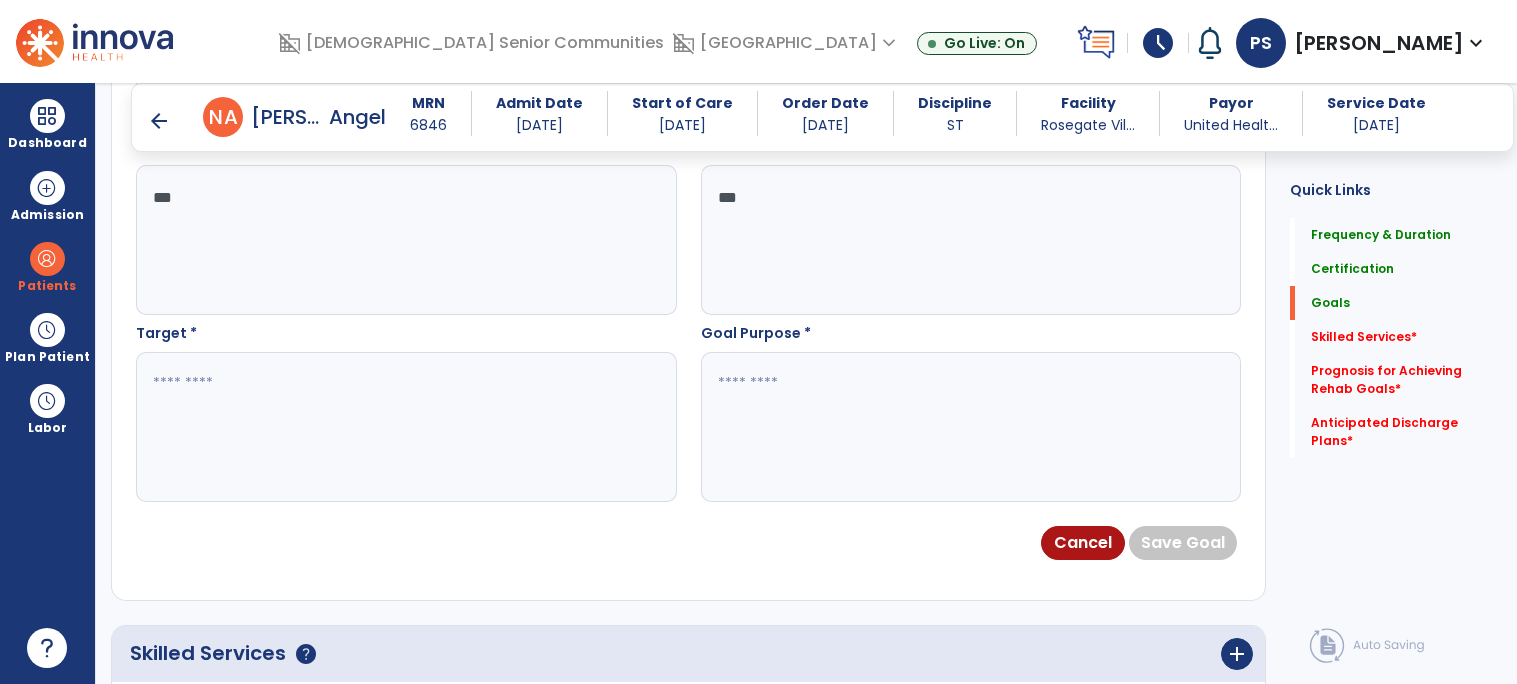 scroll, scrollTop: 786, scrollLeft: 0, axis: vertical 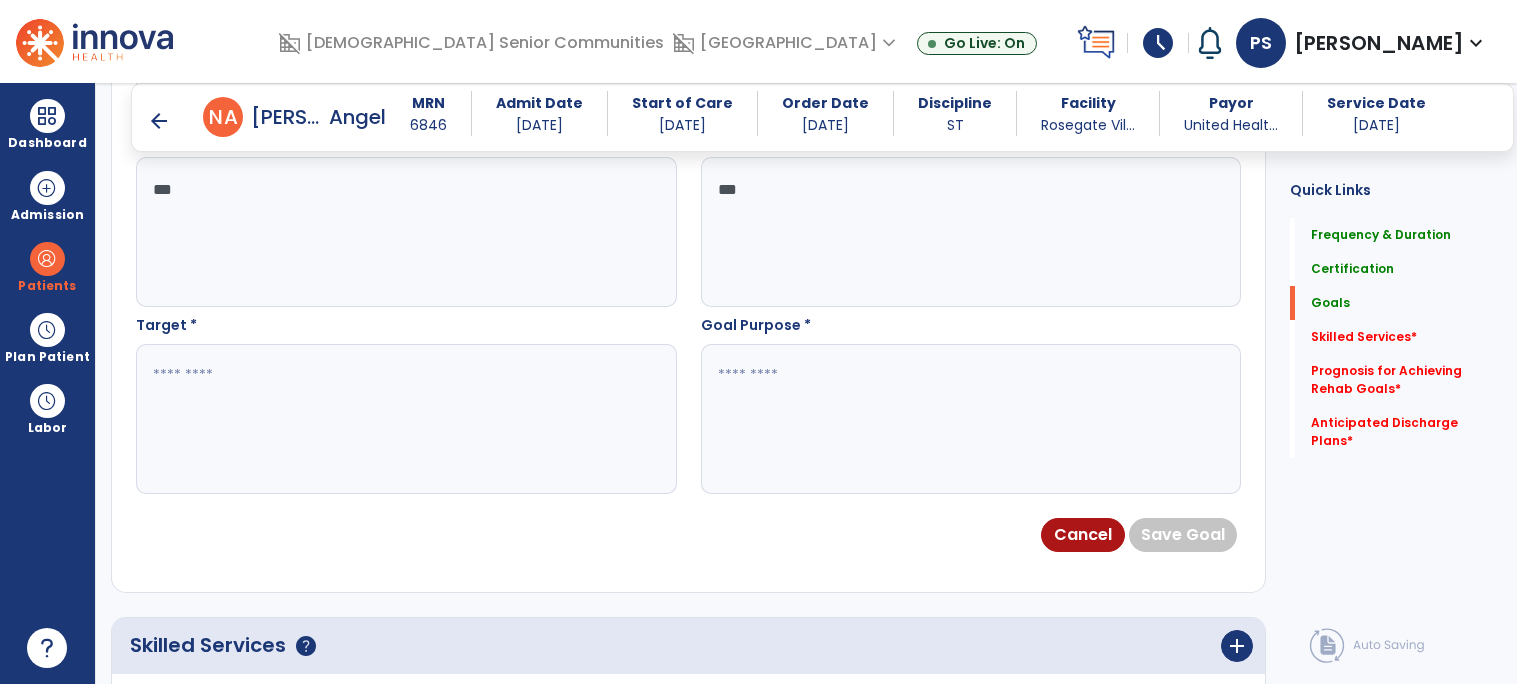 type on "***" 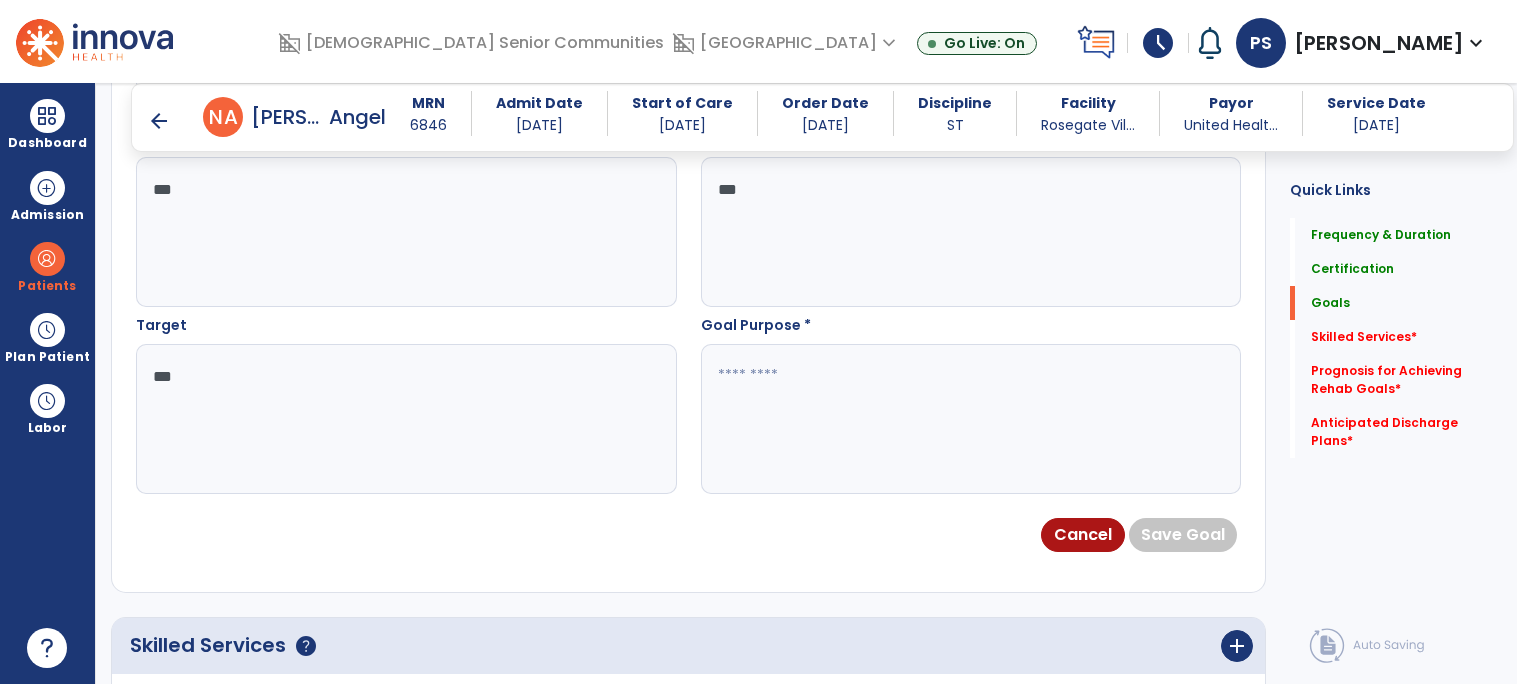 type on "***" 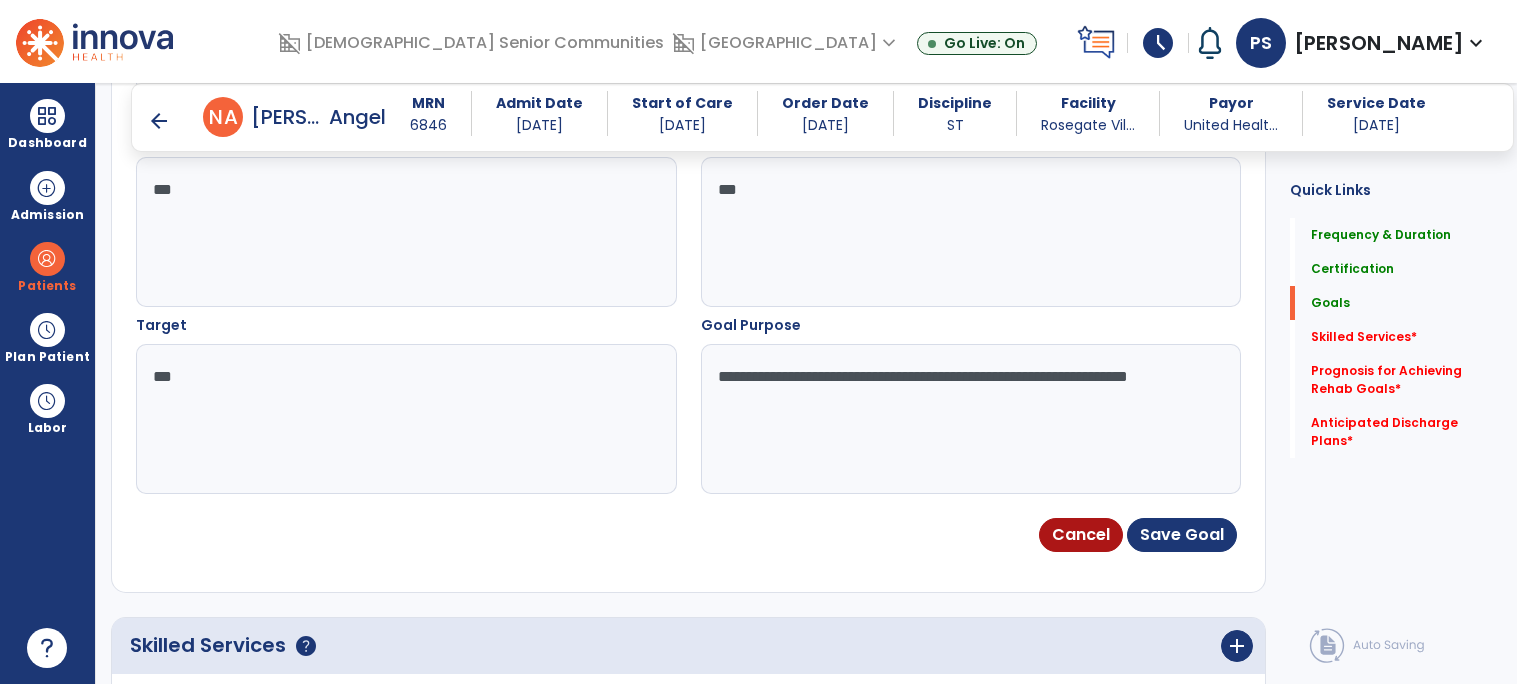 type on "**********" 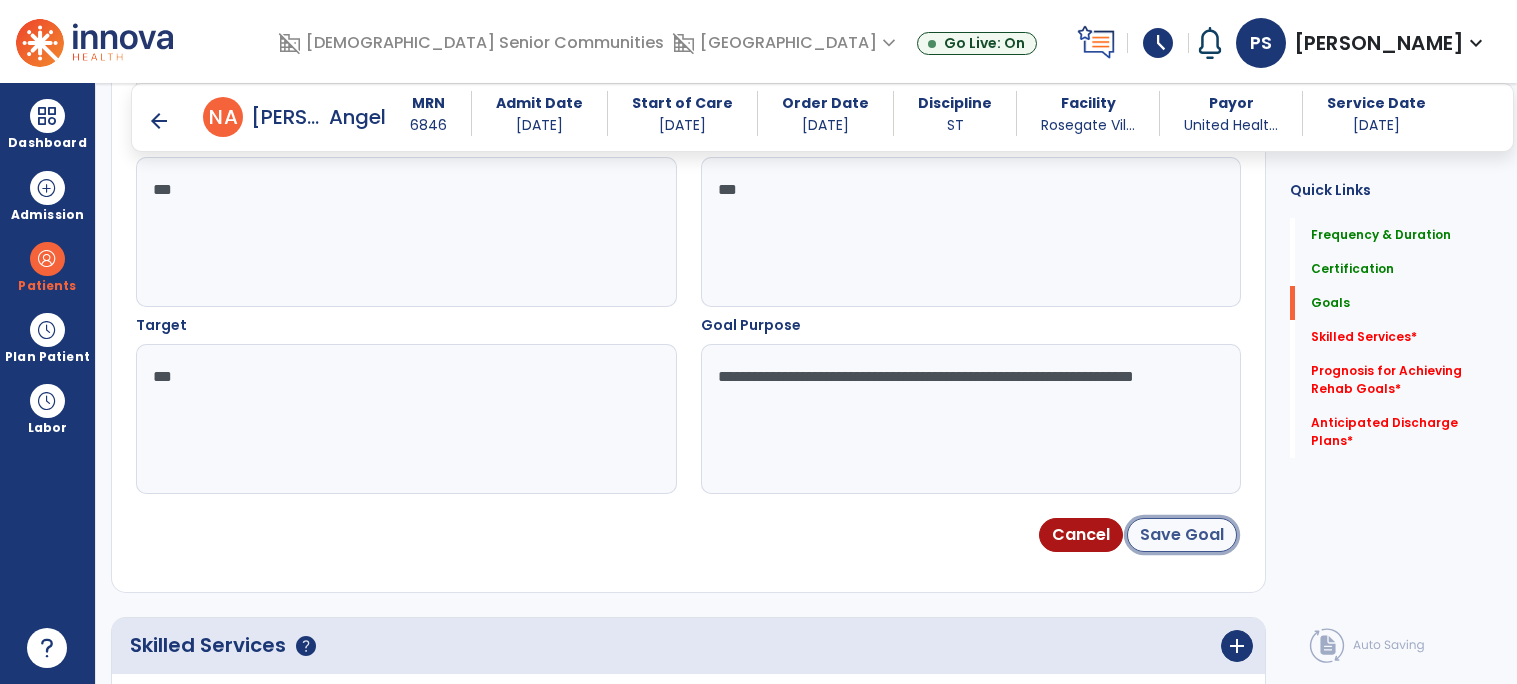 click on "Save Goal" at bounding box center [1182, 535] 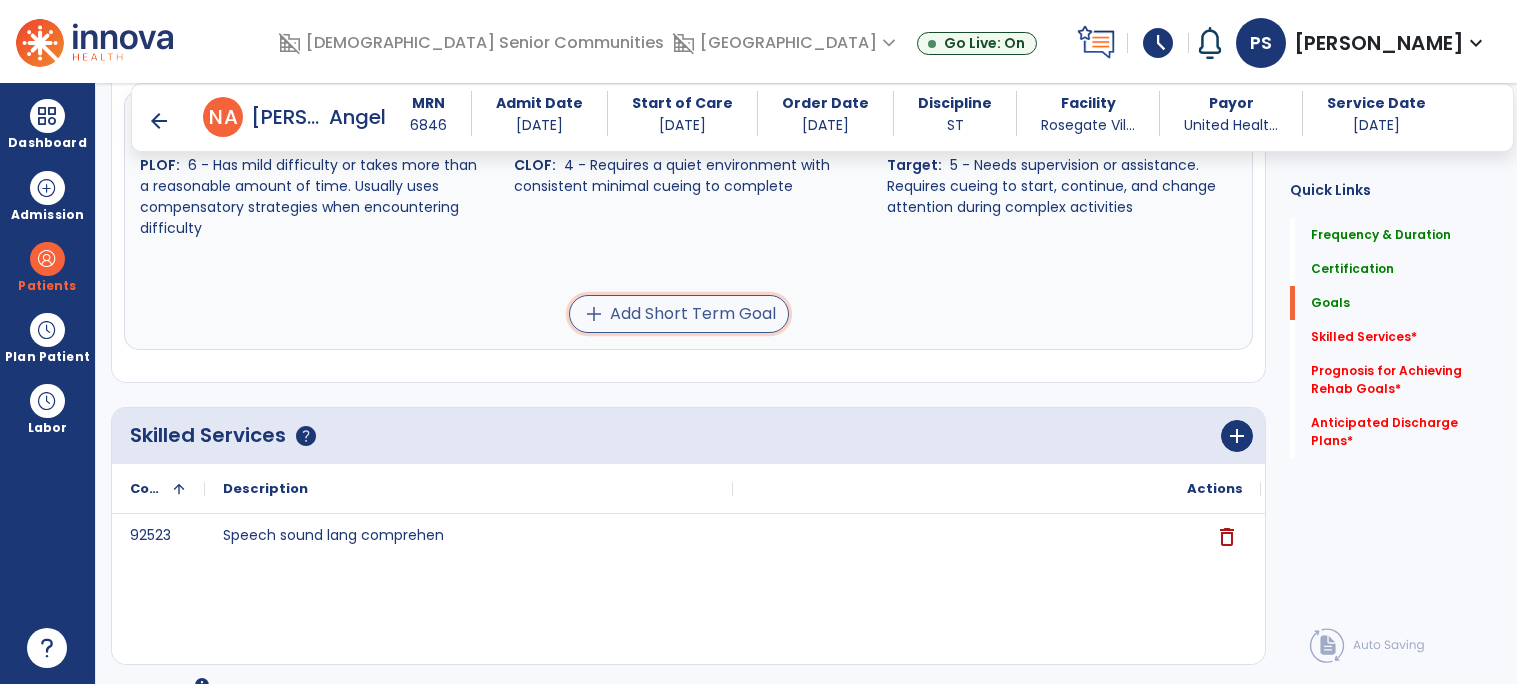 click on "add  Add Short Term Goal" at bounding box center [679, 314] 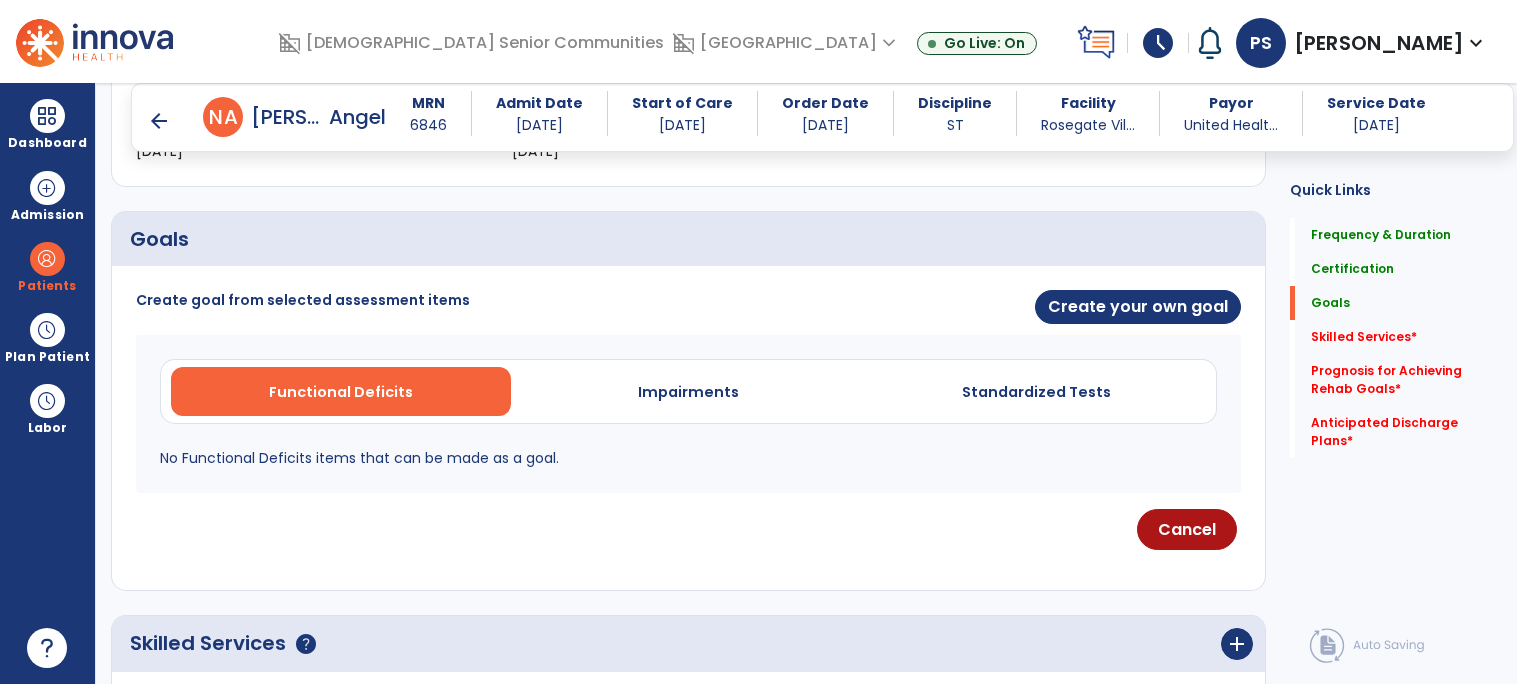 scroll, scrollTop: 406, scrollLeft: 0, axis: vertical 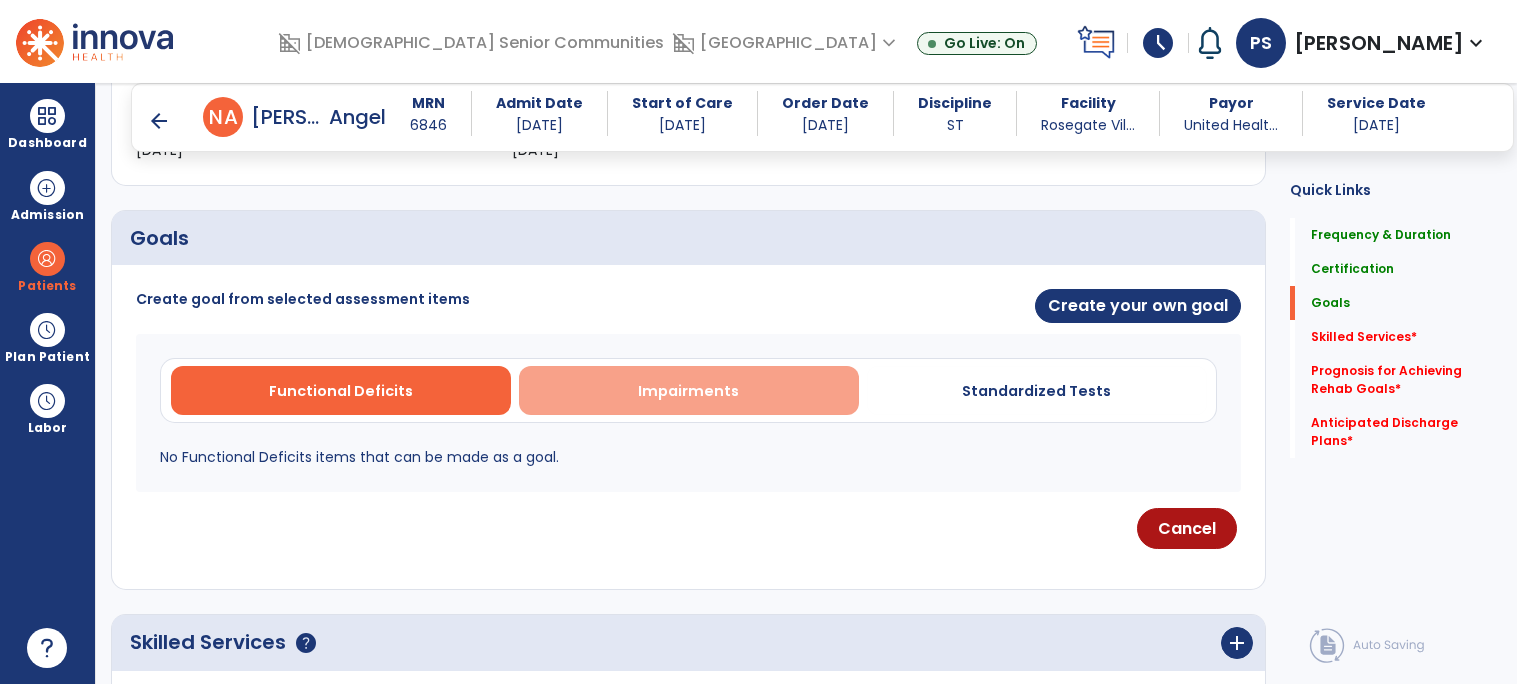 click on "Impairments" at bounding box center [688, 391] 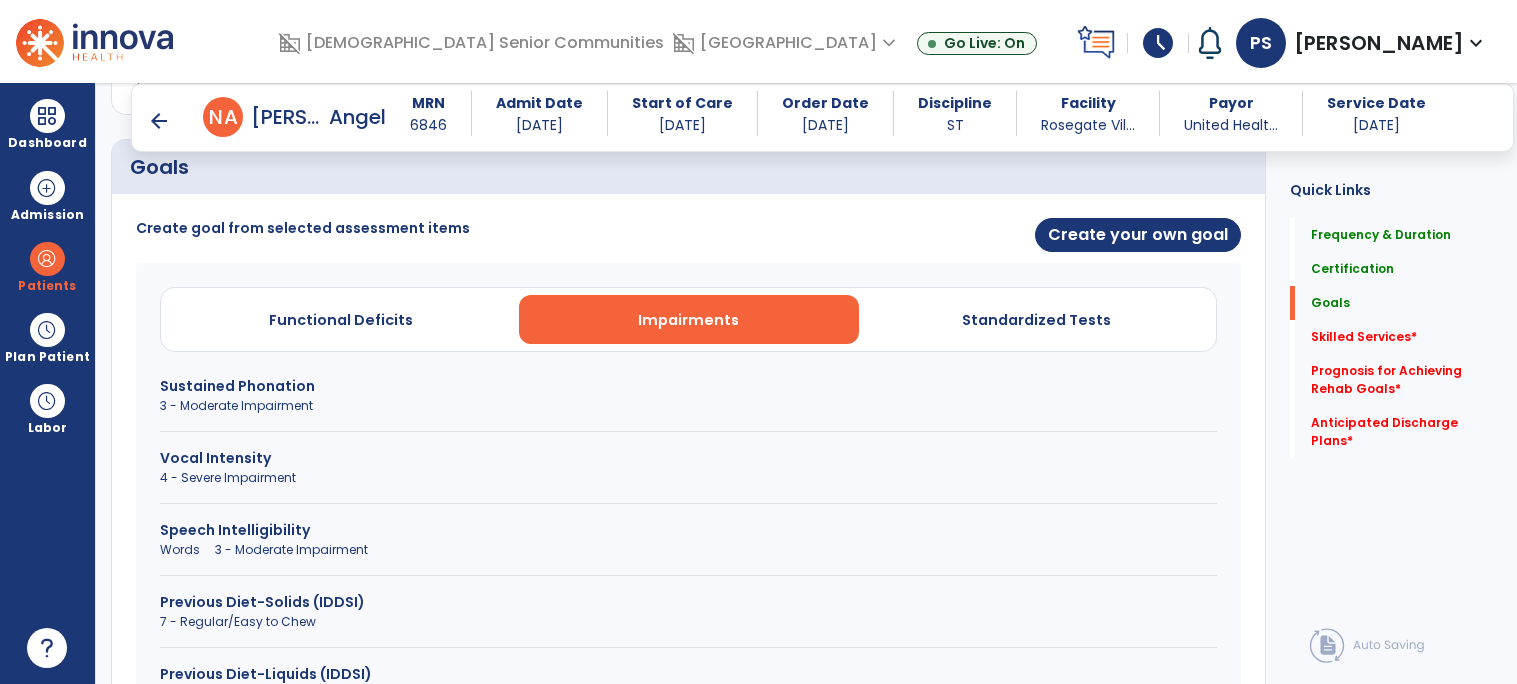 scroll, scrollTop: 523, scrollLeft: 0, axis: vertical 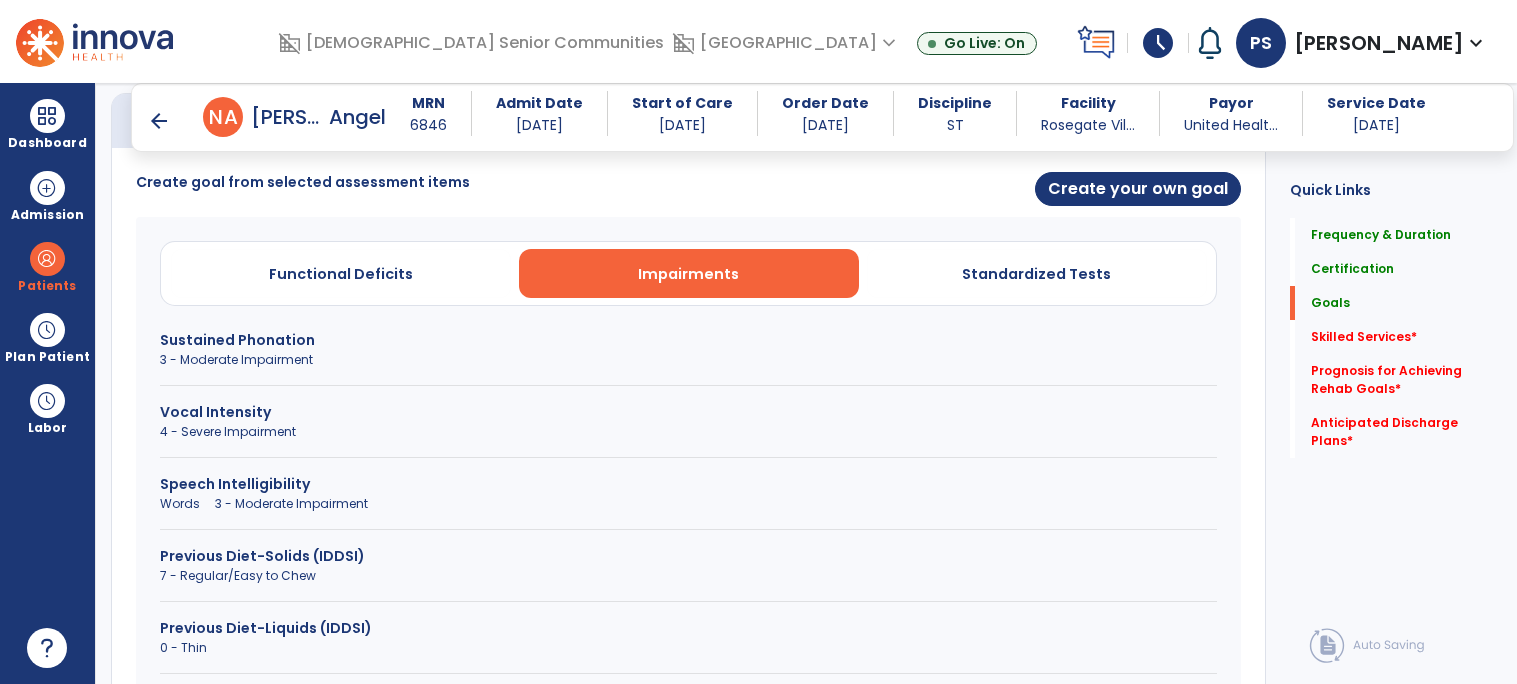 click on "Speech Intelligibility" at bounding box center [688, 484] 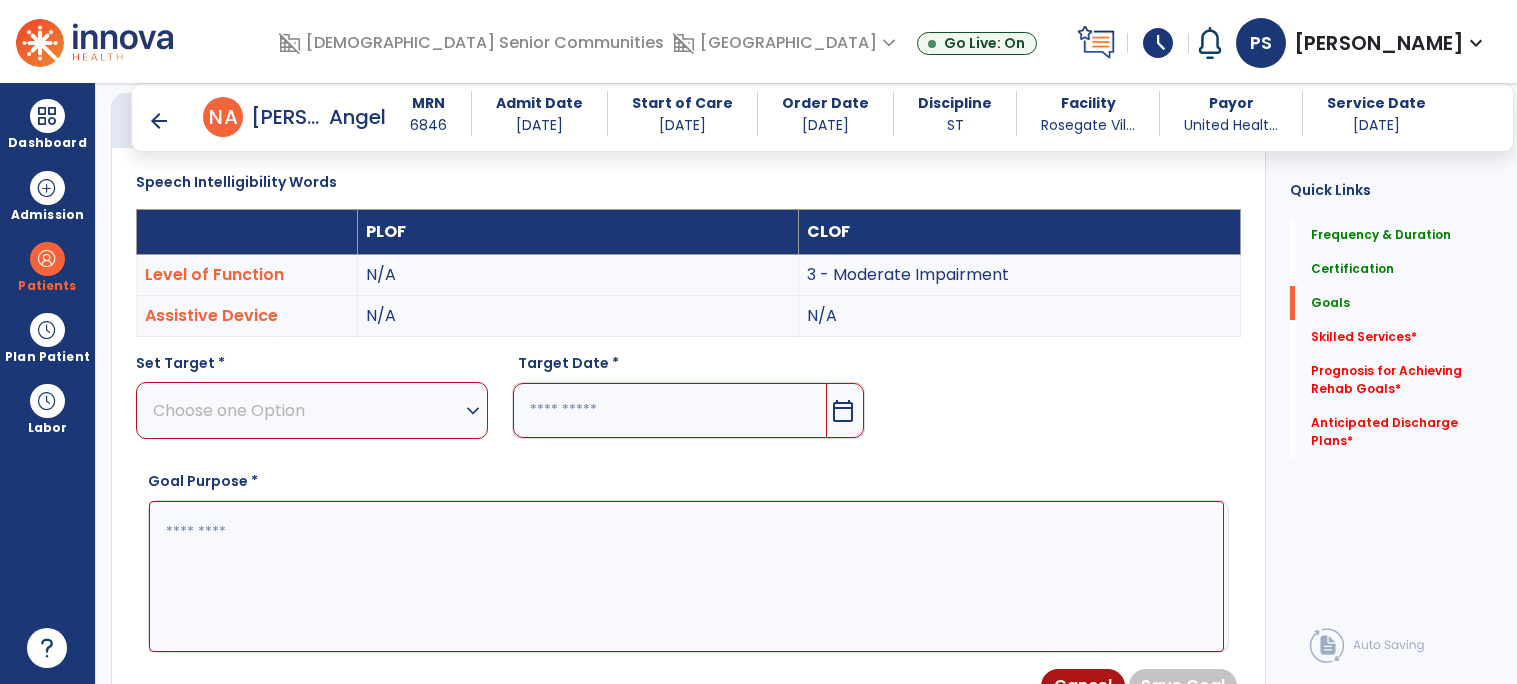 click on "Choose one Option   expand_more" at bounding box center [312, 410] 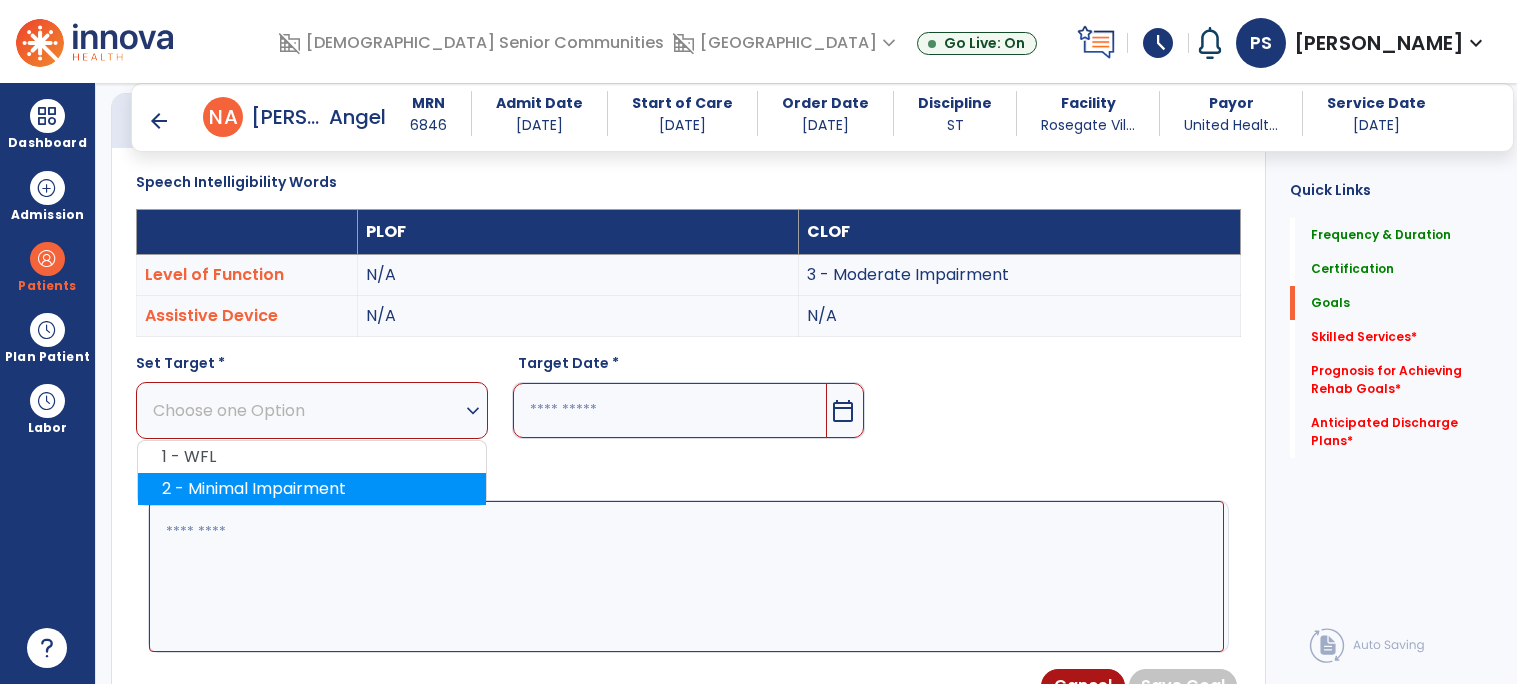 click on "2 - Minimal Impairment" at bounding box center (312, 489) 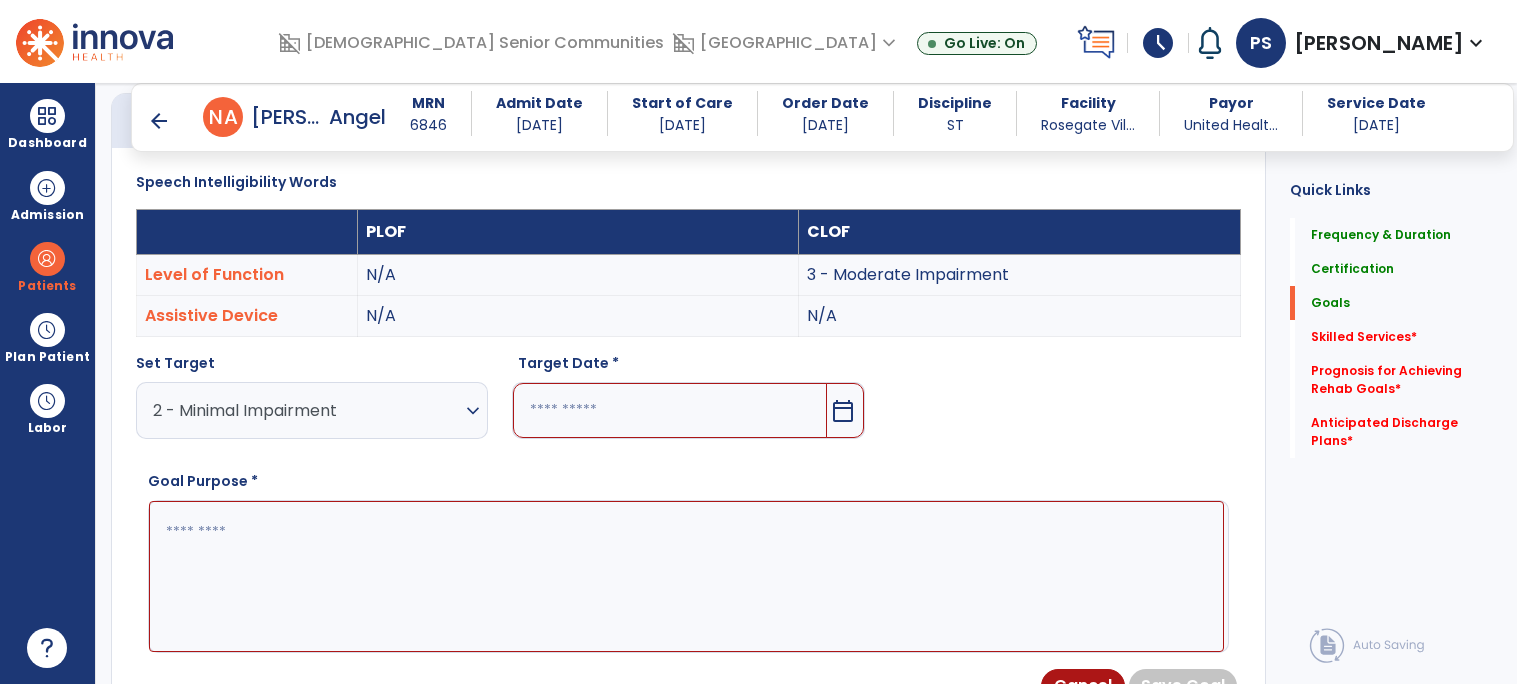 click at bounding box center [669, 410] 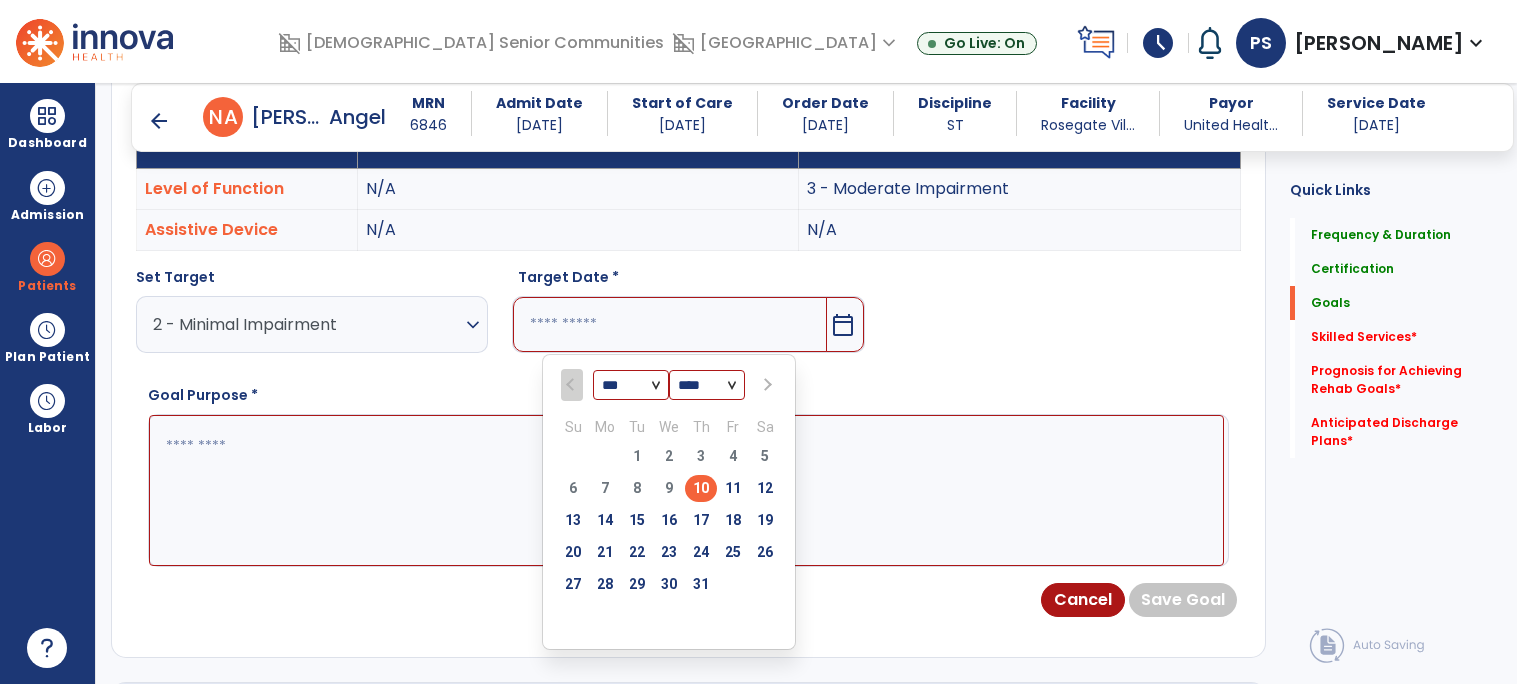 scroll, scrollTop: 611, scrollLeft: 0, axis: vertical 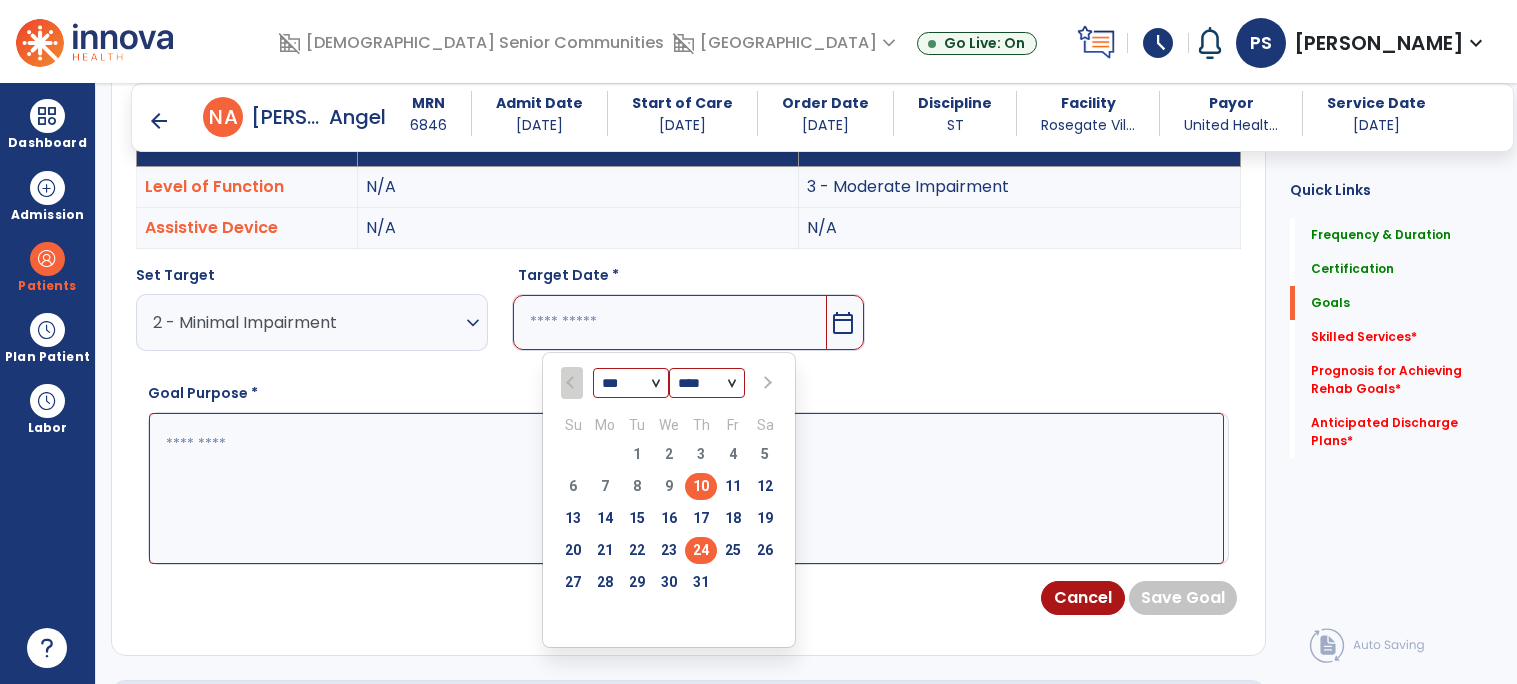 click on "24" at bounding box center [701, 550] 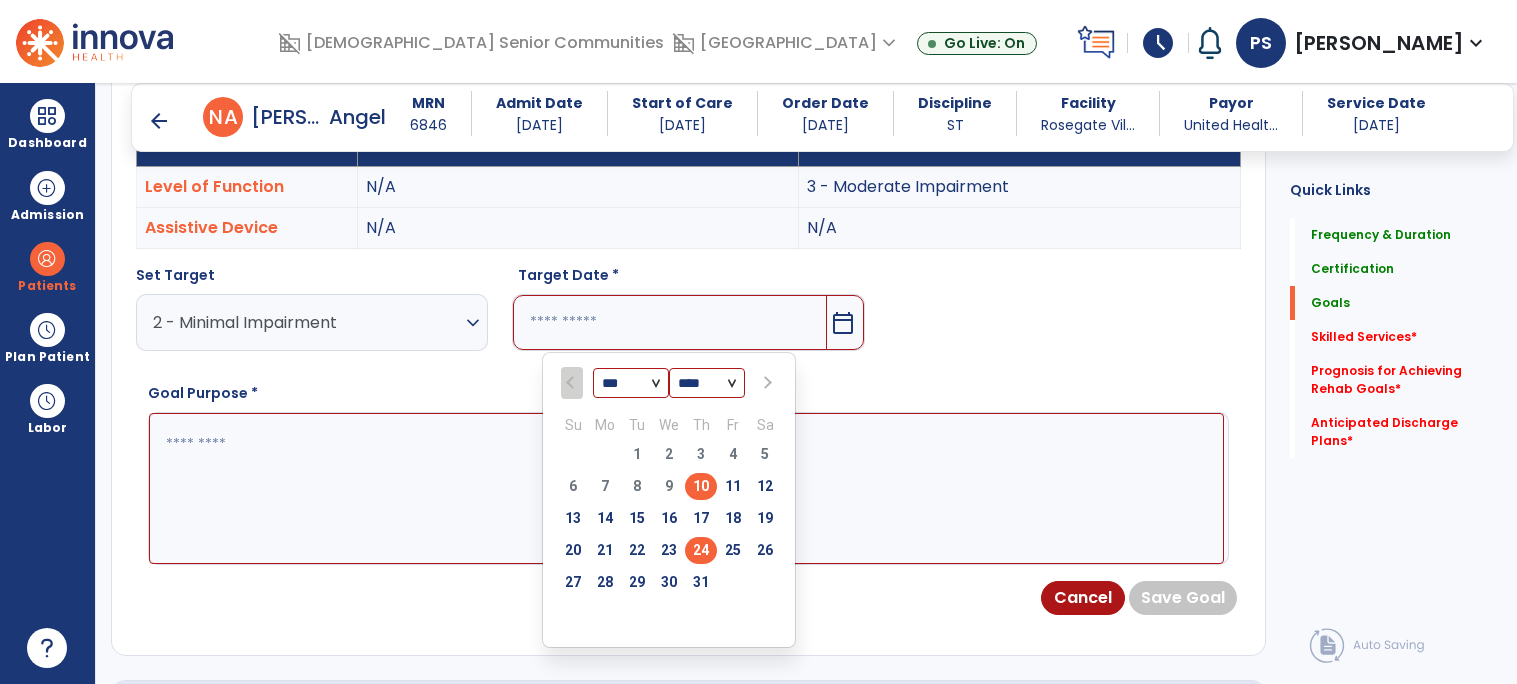 type on "*********" 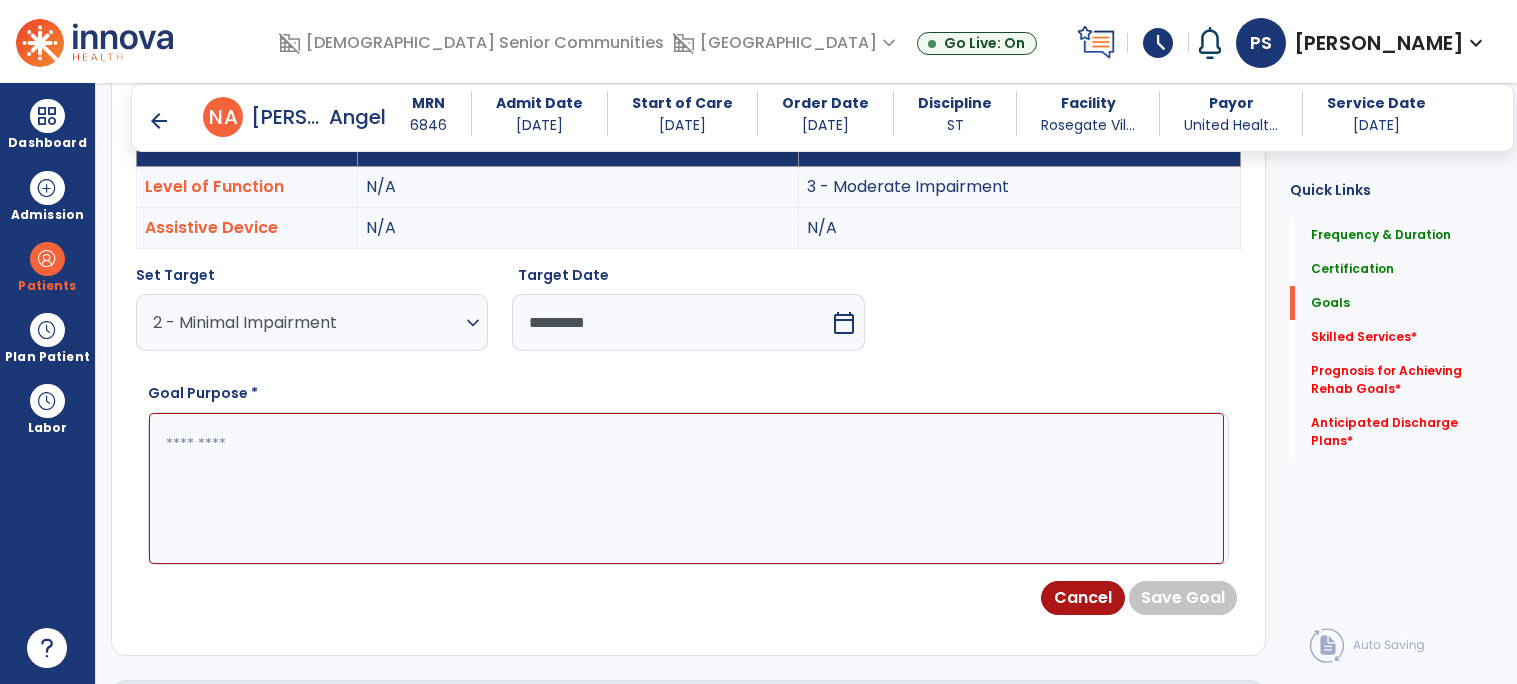 click at bounding box center [686, 488] 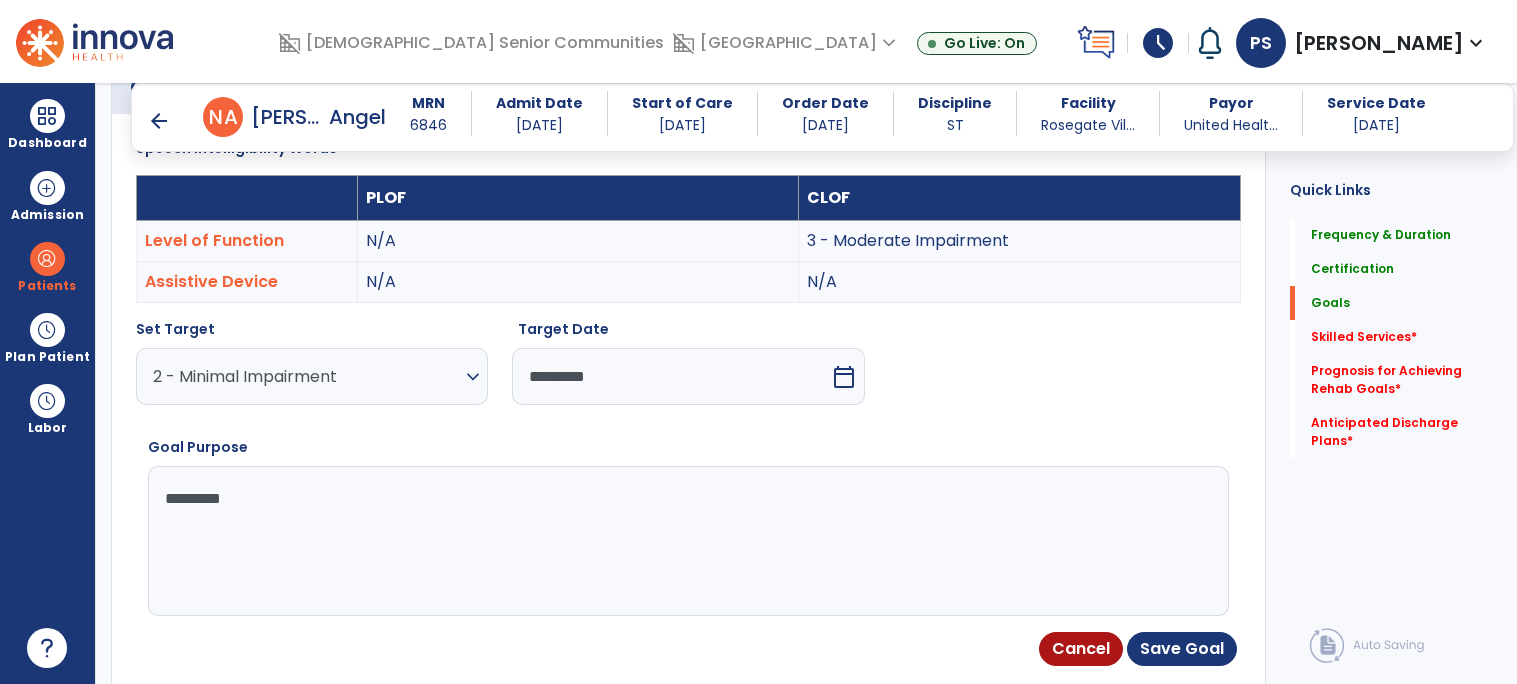 scroll, scrollTop: 556, scrollLeft: 0, axis: vertical 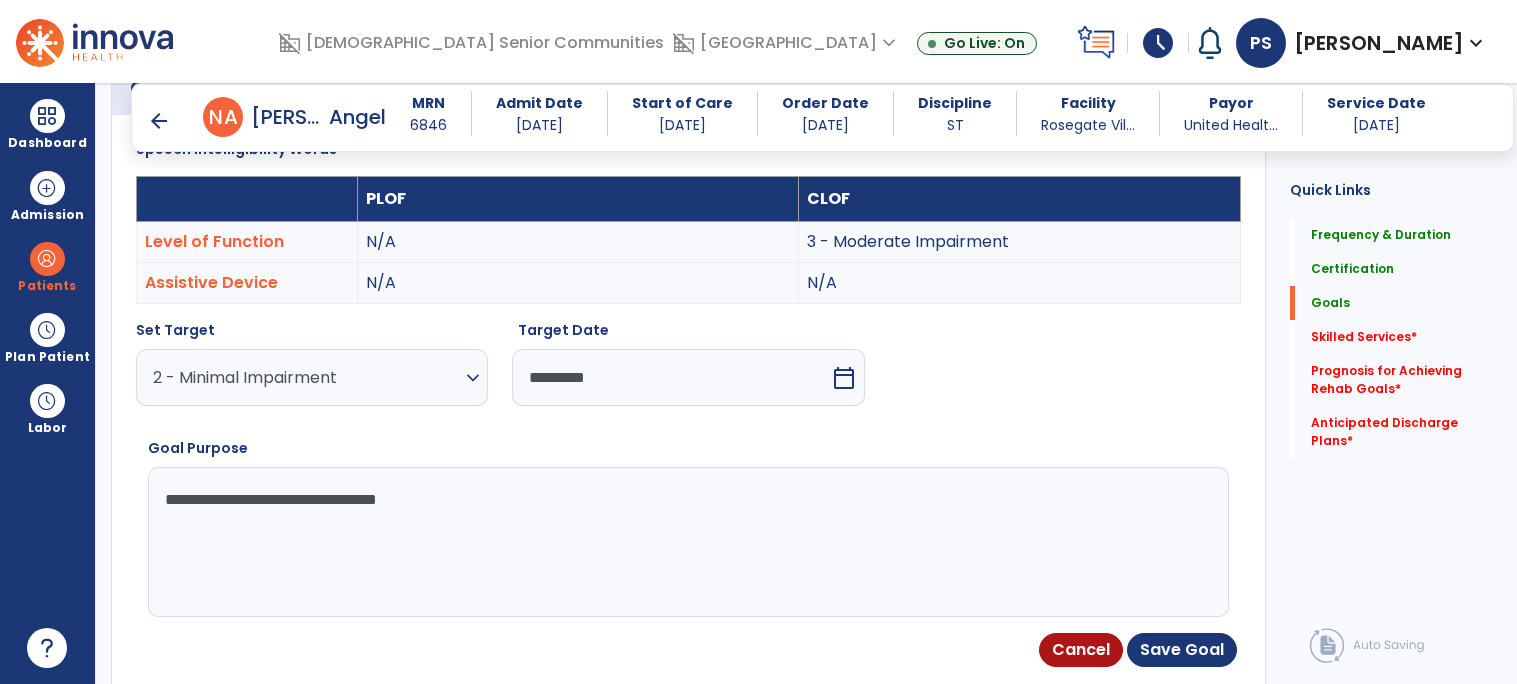 type on "**********" 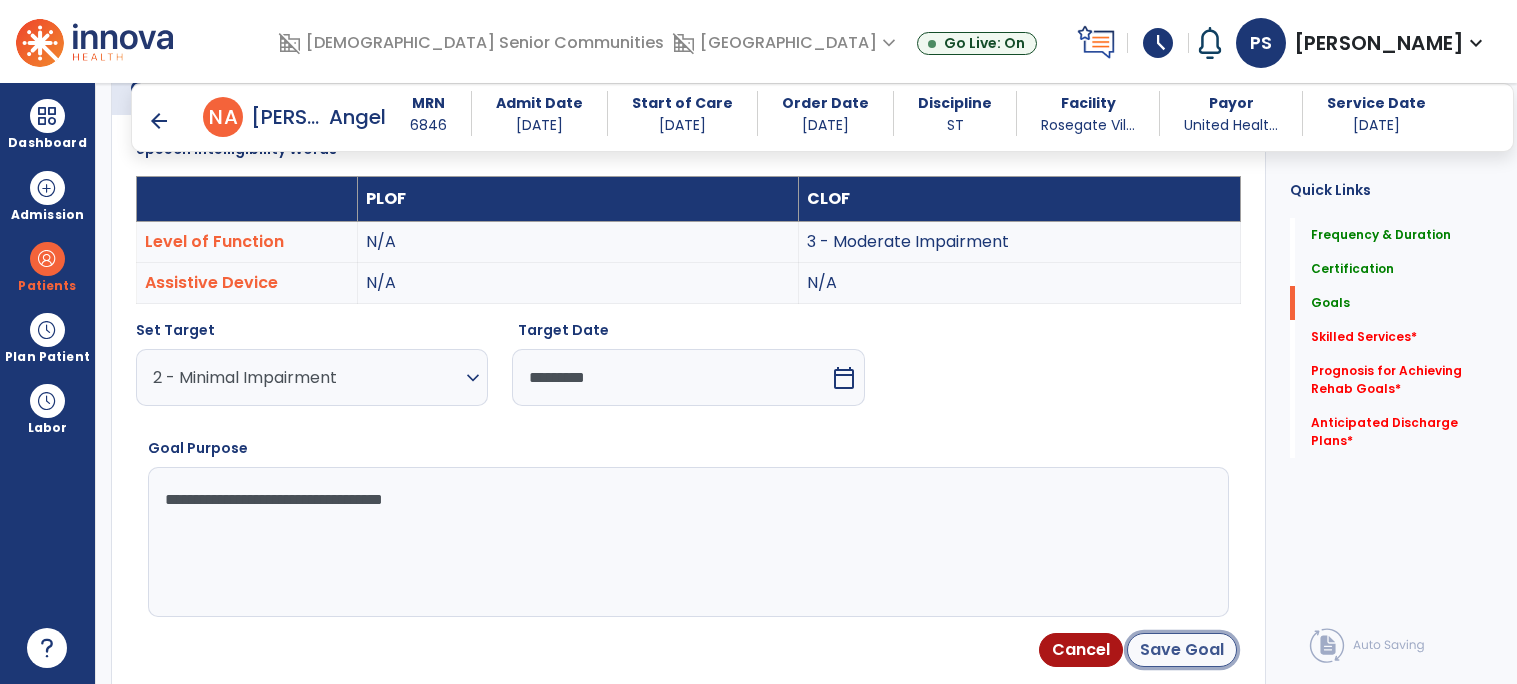click on "Save Goal" at bounding box center [1182, 650] 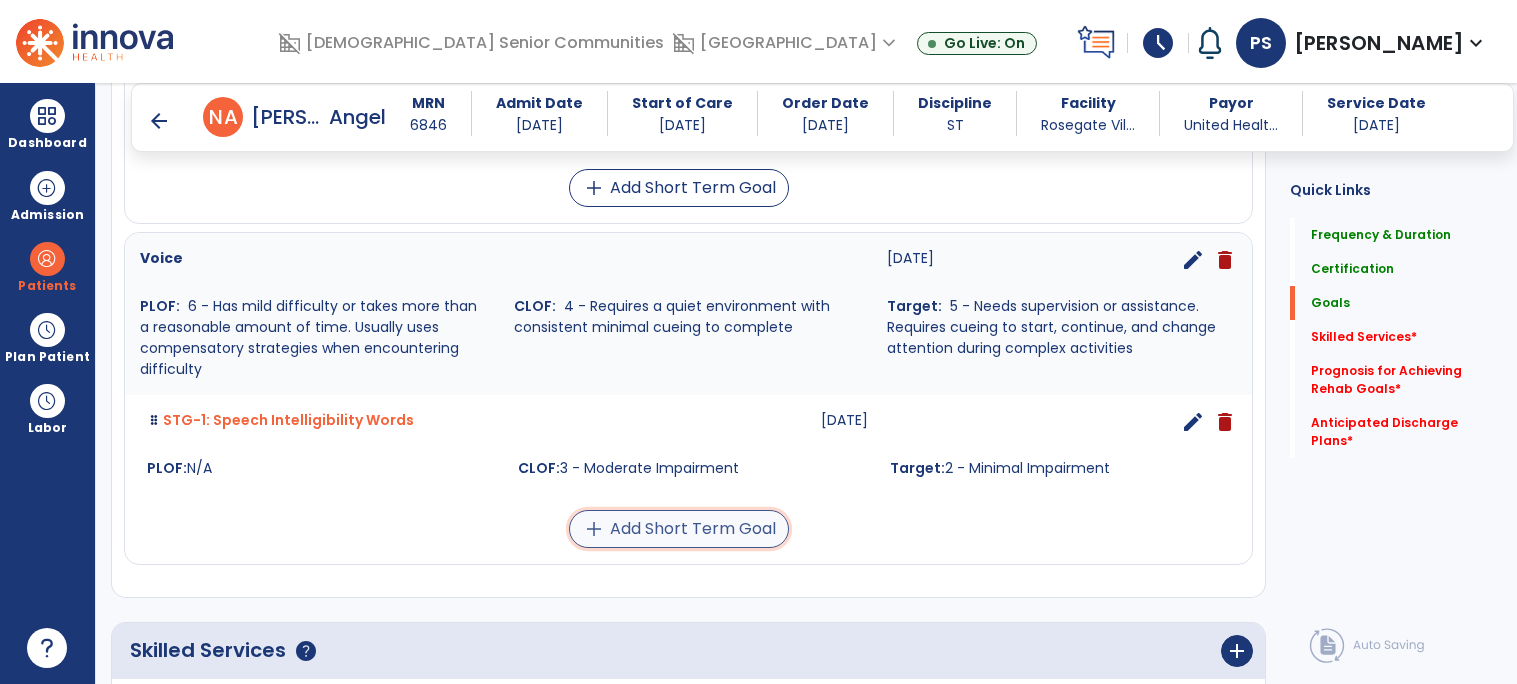 click on "add  Add Short Term Goal" at bounding box center (679, 529) 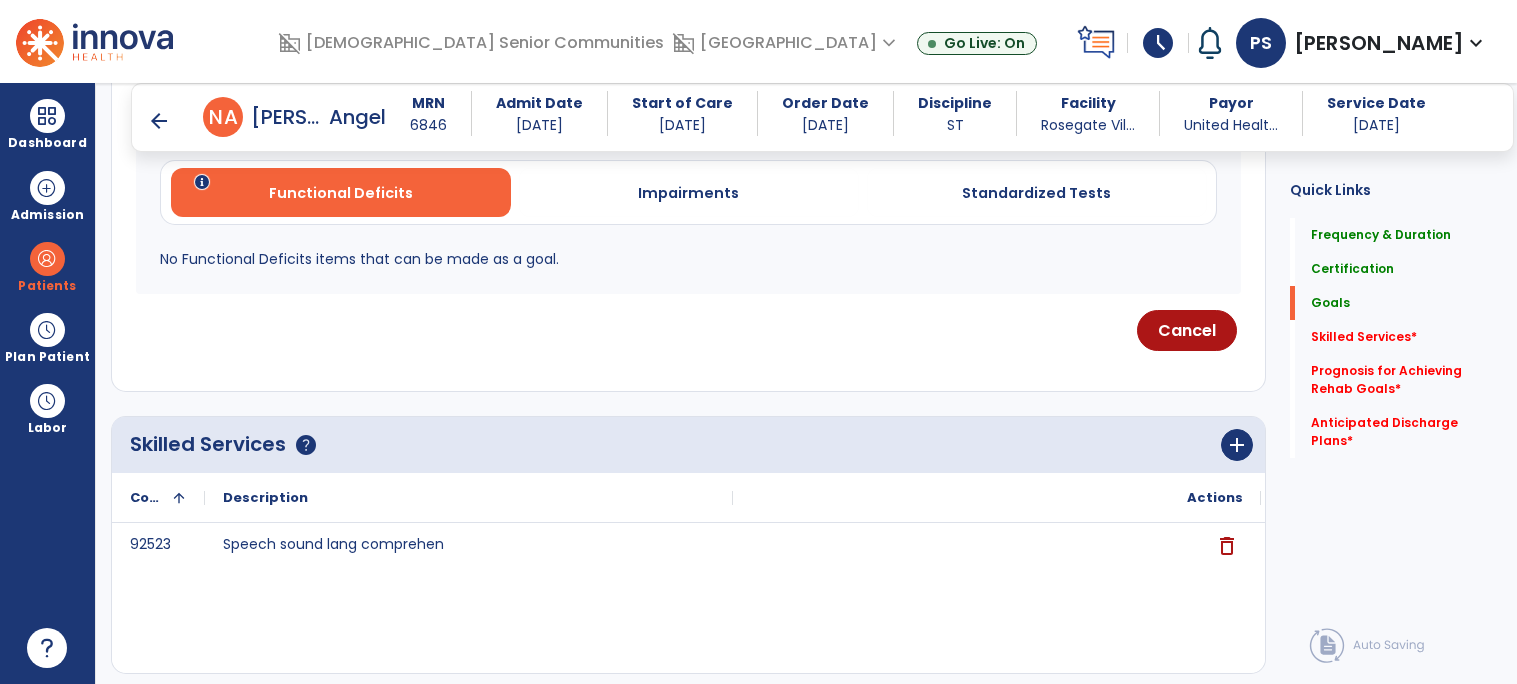 scroll, scrollTop: 594, scrollLeft: 0, axis: vertical 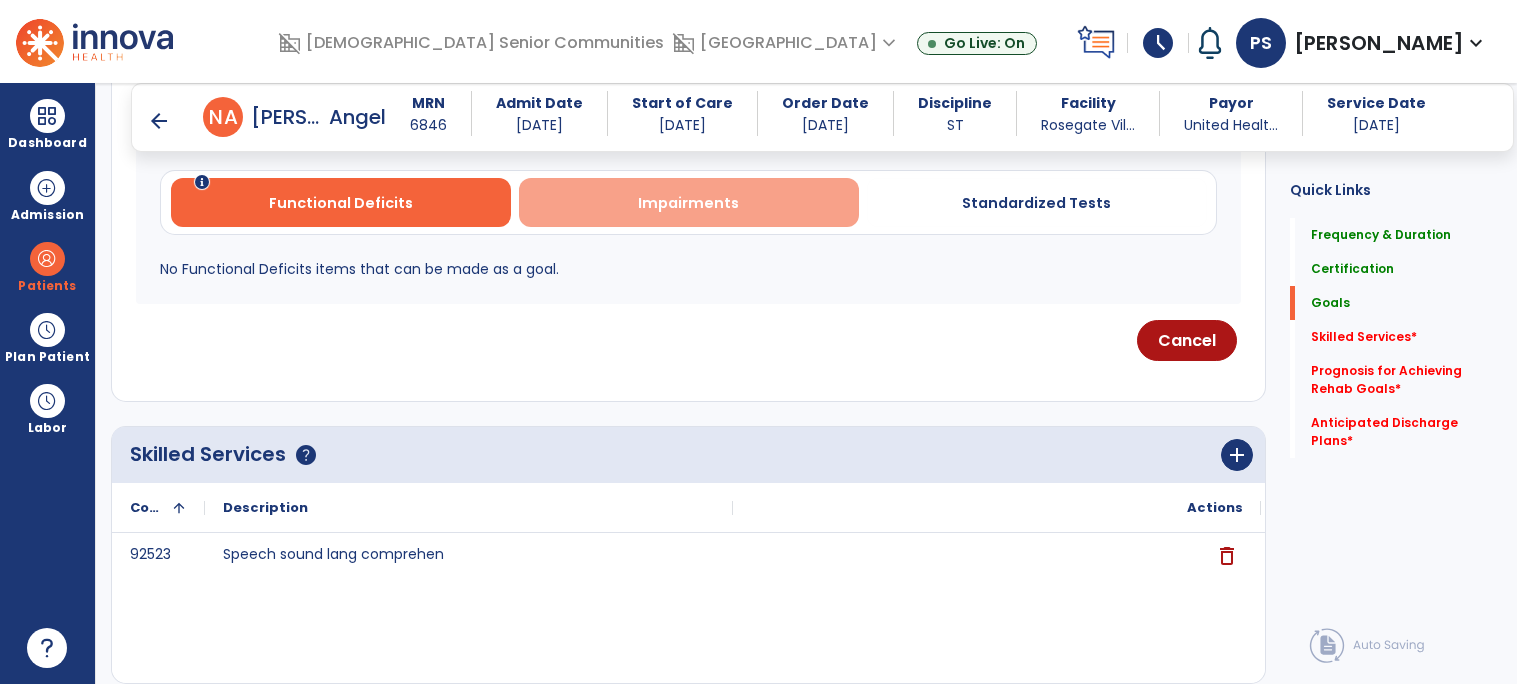click on "Impairments" at bounding box center (689, 202) 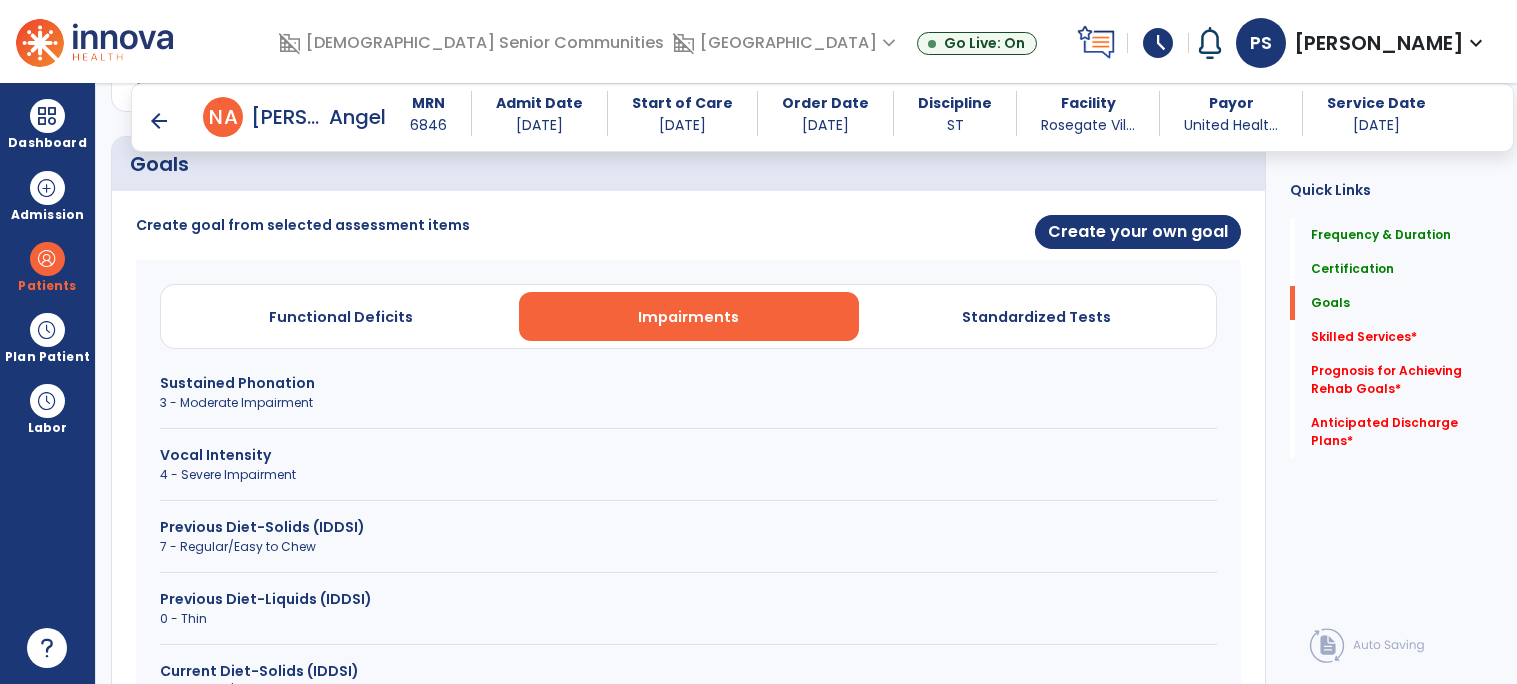 scroll, scrollTop: 495, scrollLeft: 0, axis: vertical 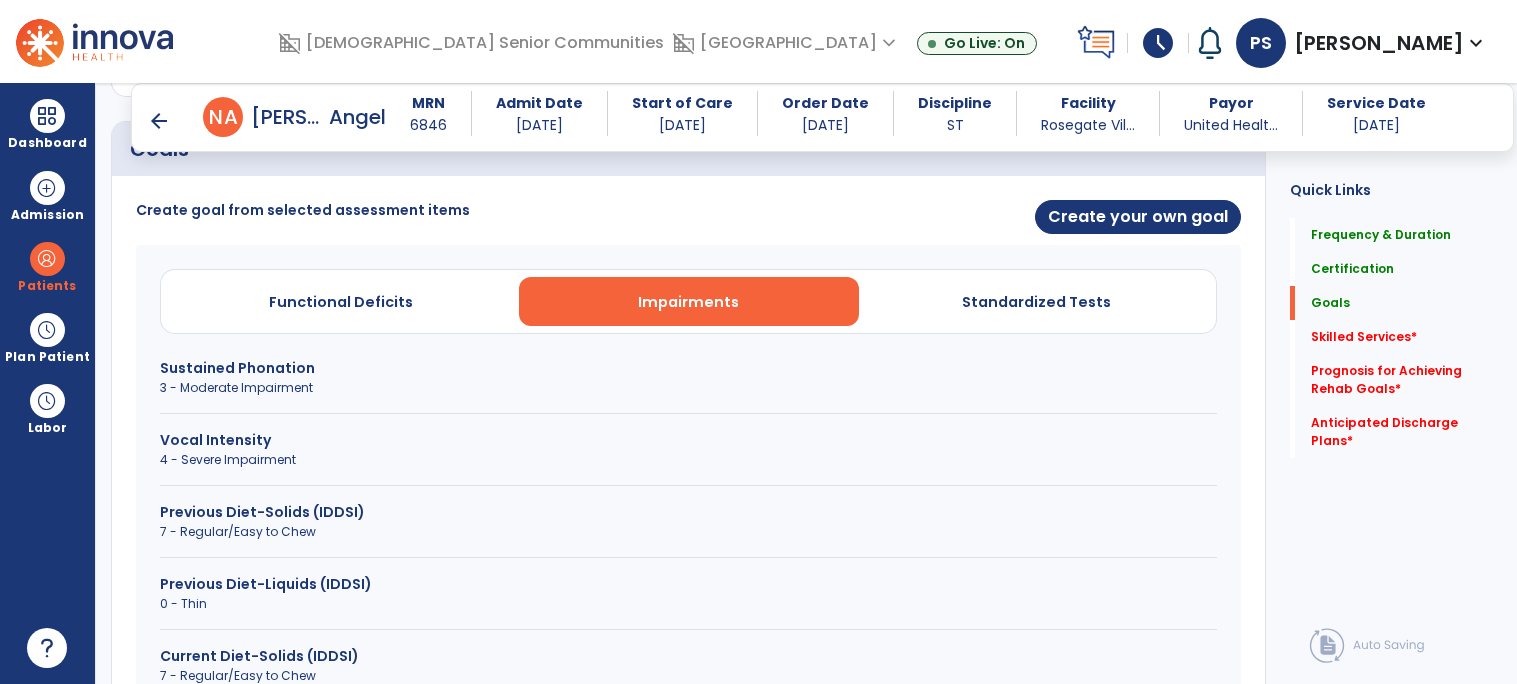 click on "Sustained Phonation        3 - Moderate Impairment" at bounding box center (688, 386) 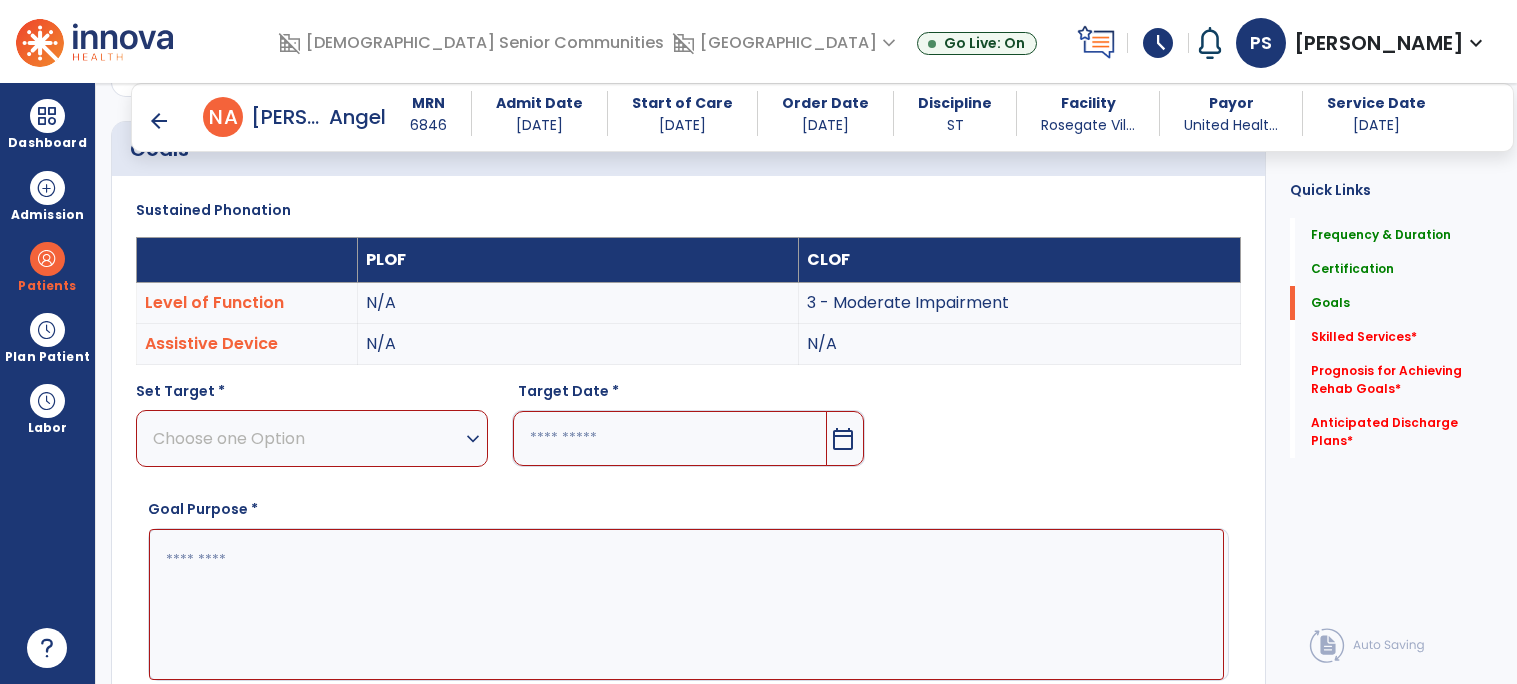 click on "Choose one Option" at bounding box center [307, 438] 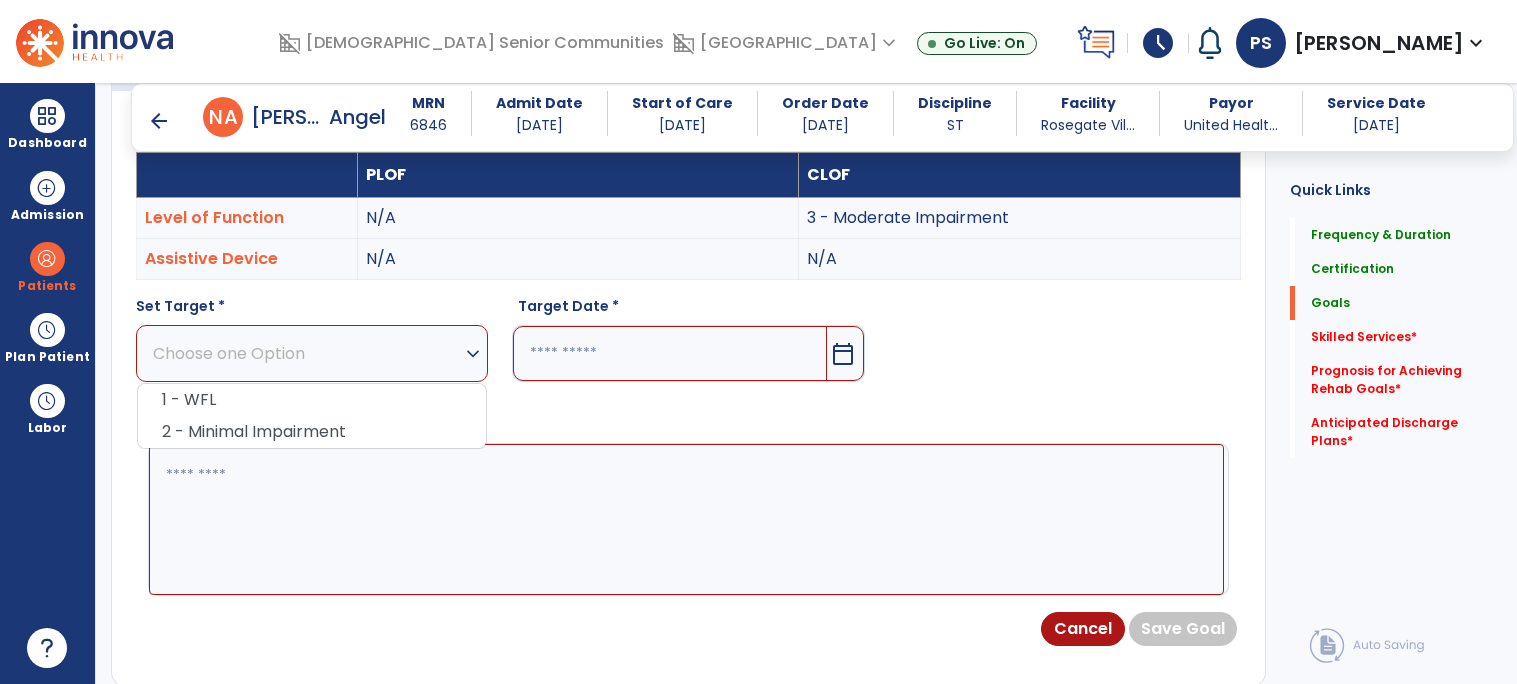scroll, scrollTop: 598, scrollLeft: 0, axis: vertical 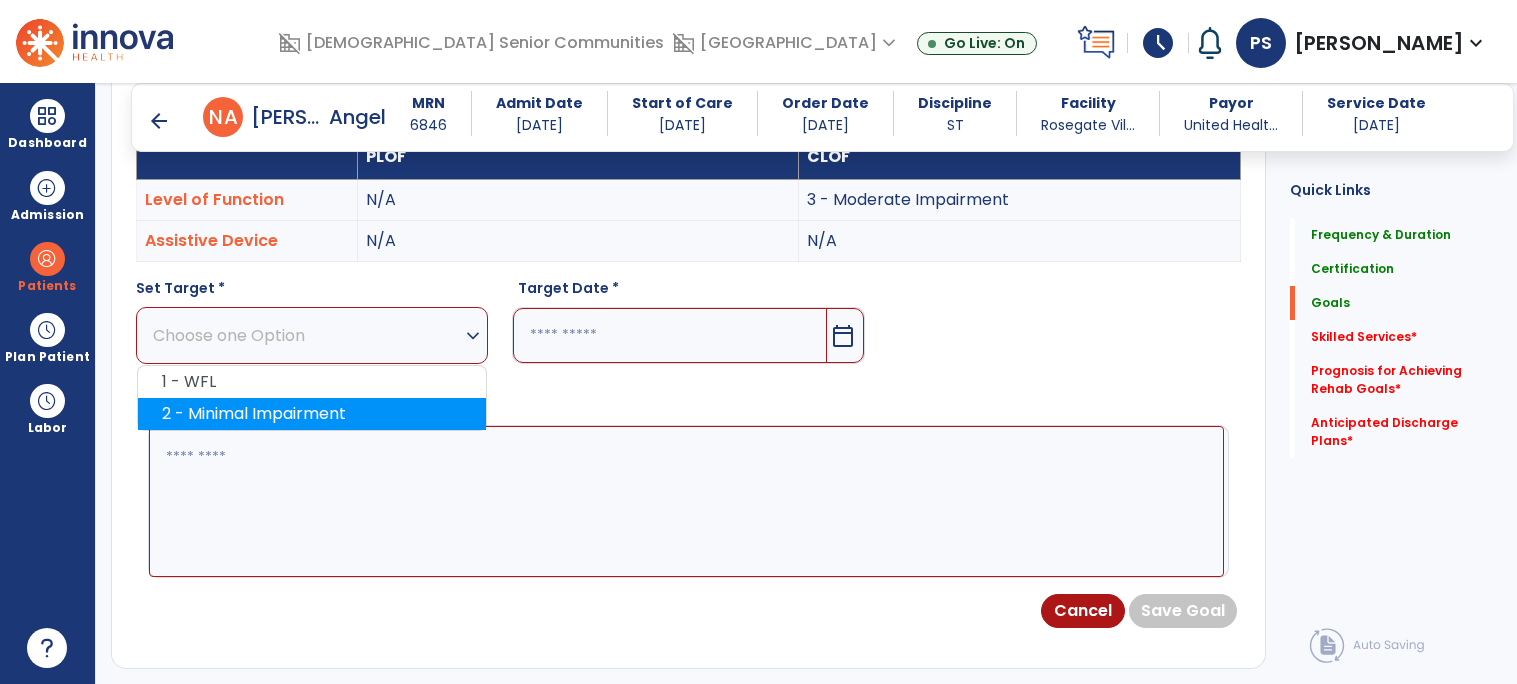 click on "2 - Minimal Impairment" at bounding box center (312, 414) 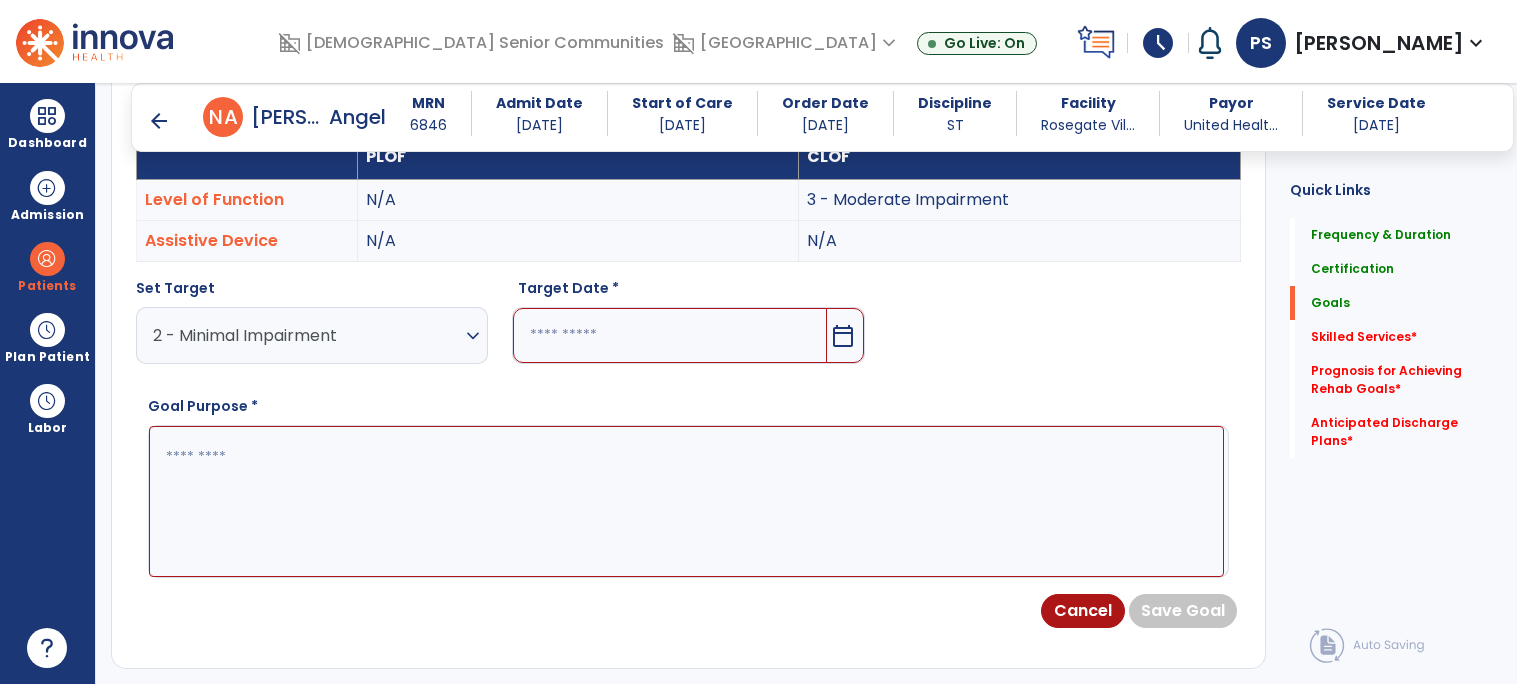 click at bounding box center [669, 335] 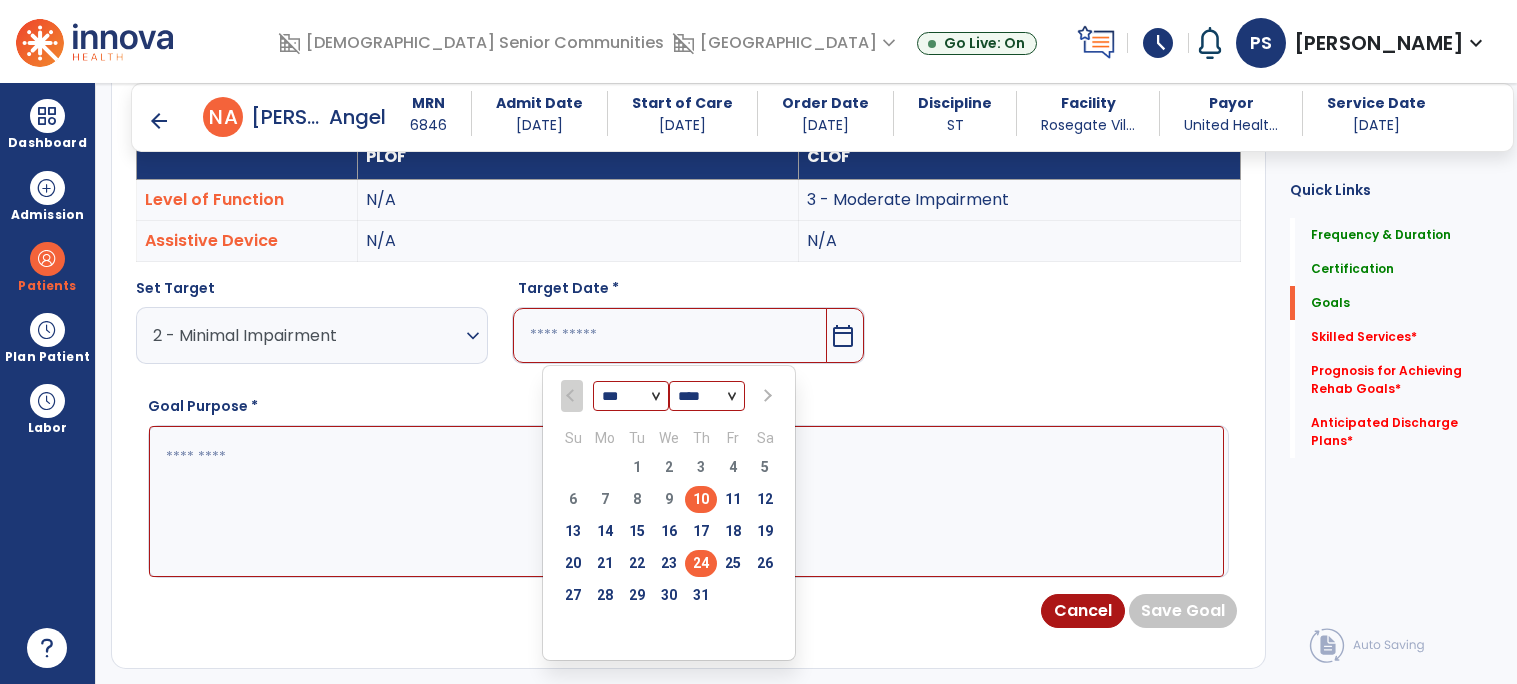 click on "24" at bounding box center [701, 563] 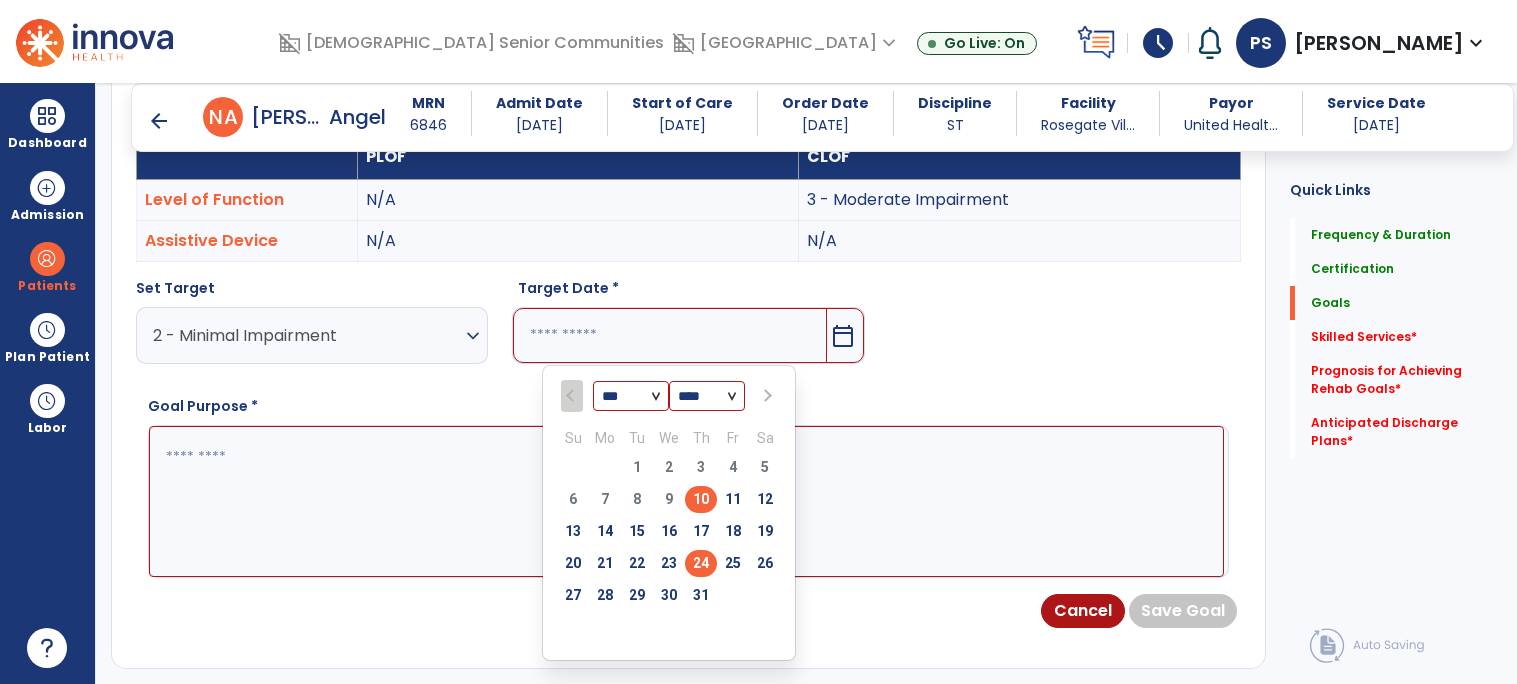 type on "*********" 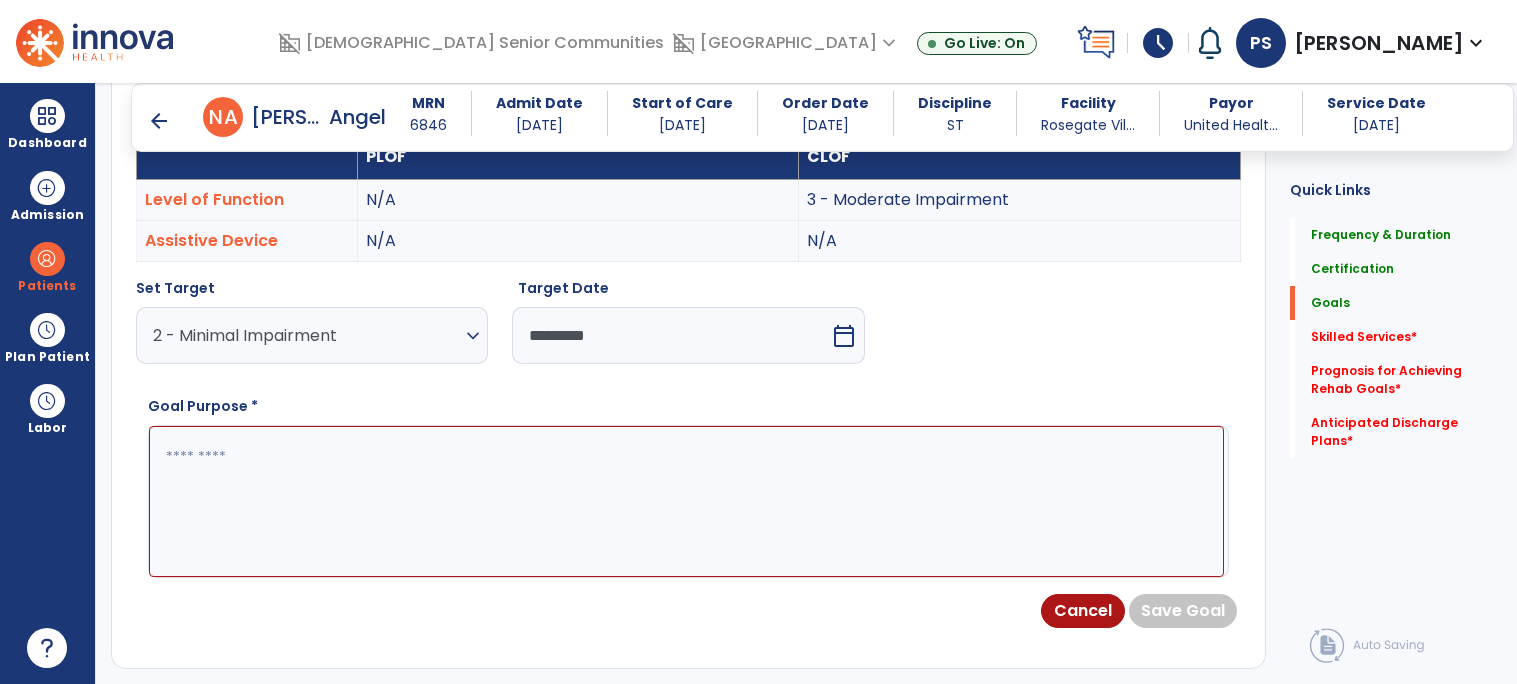 click at bounding box center [686, 501] 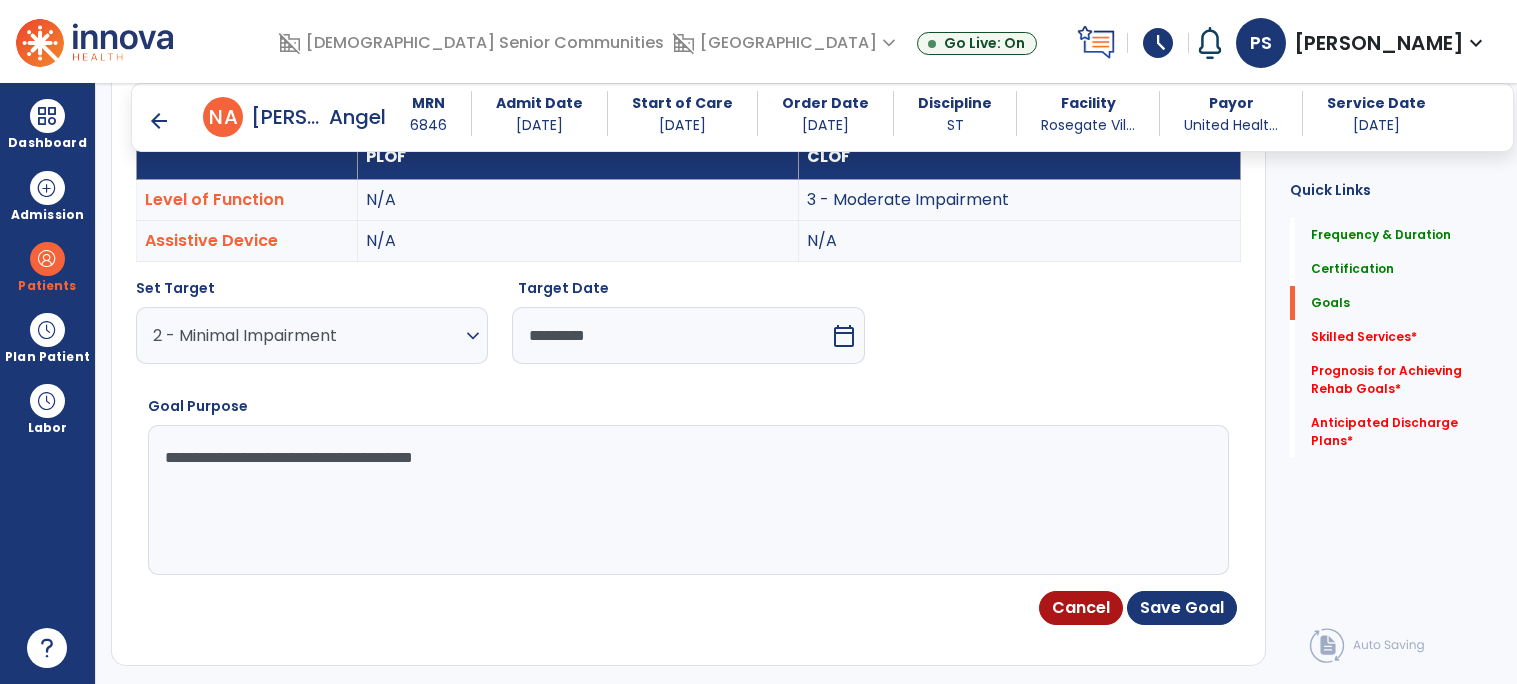 type on "**********" 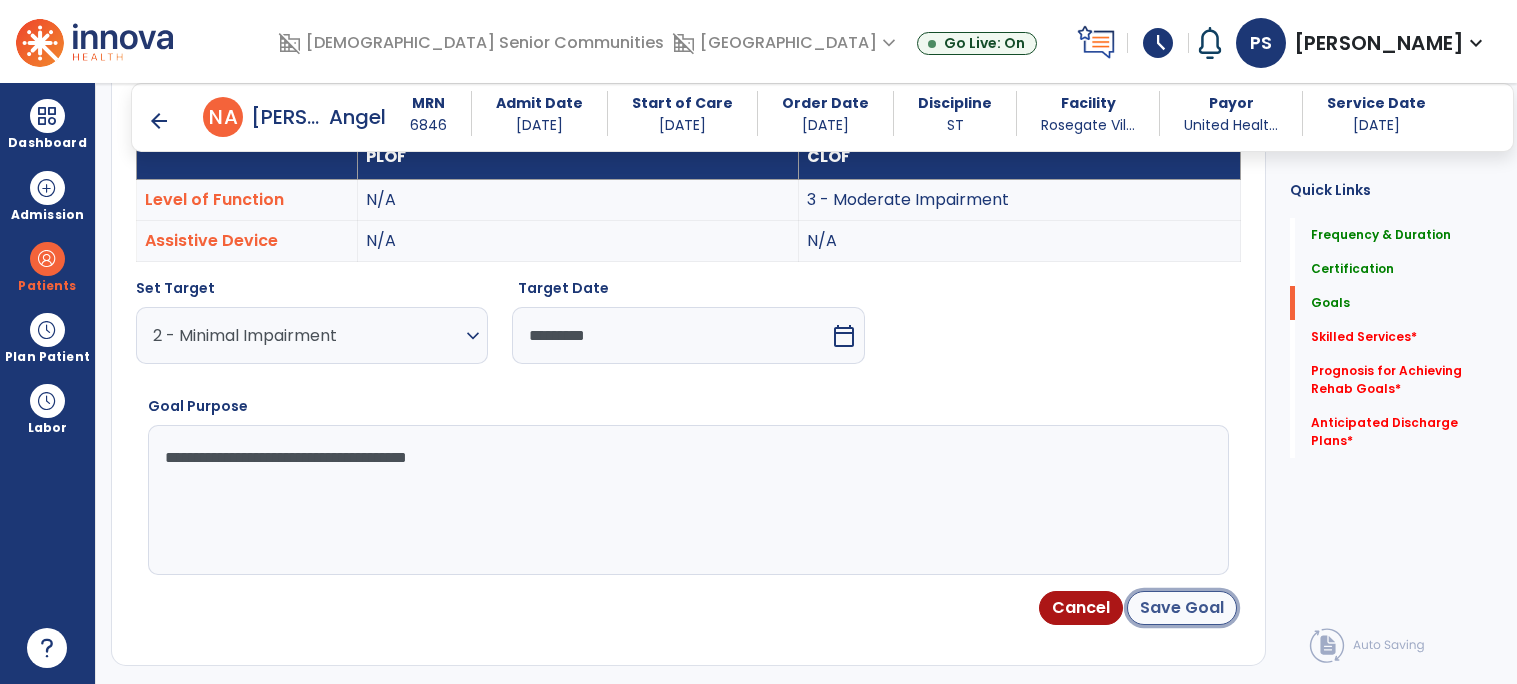 click on "Save Goal" at bounding box center [1182, 608] 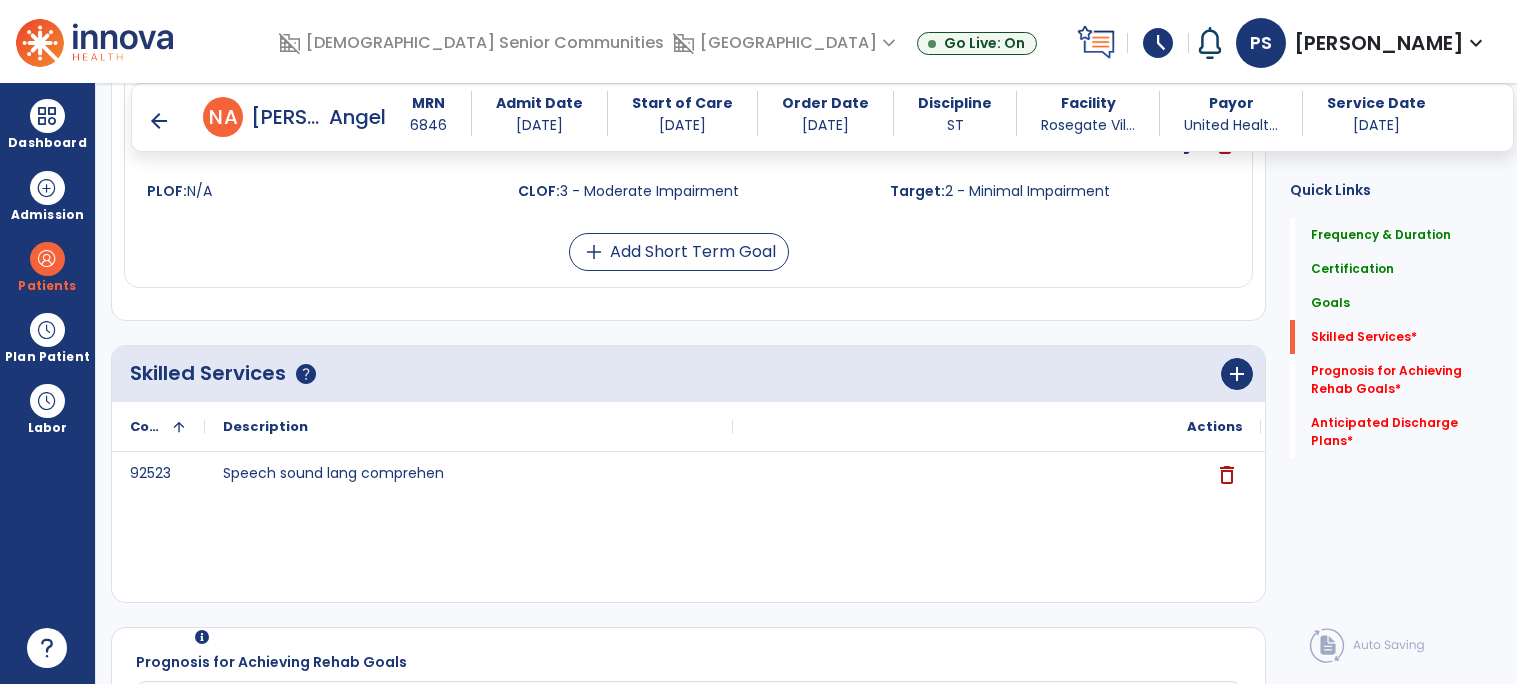 scroll, scrollTop: 1917, scrollLeft: 0, axis: vertical 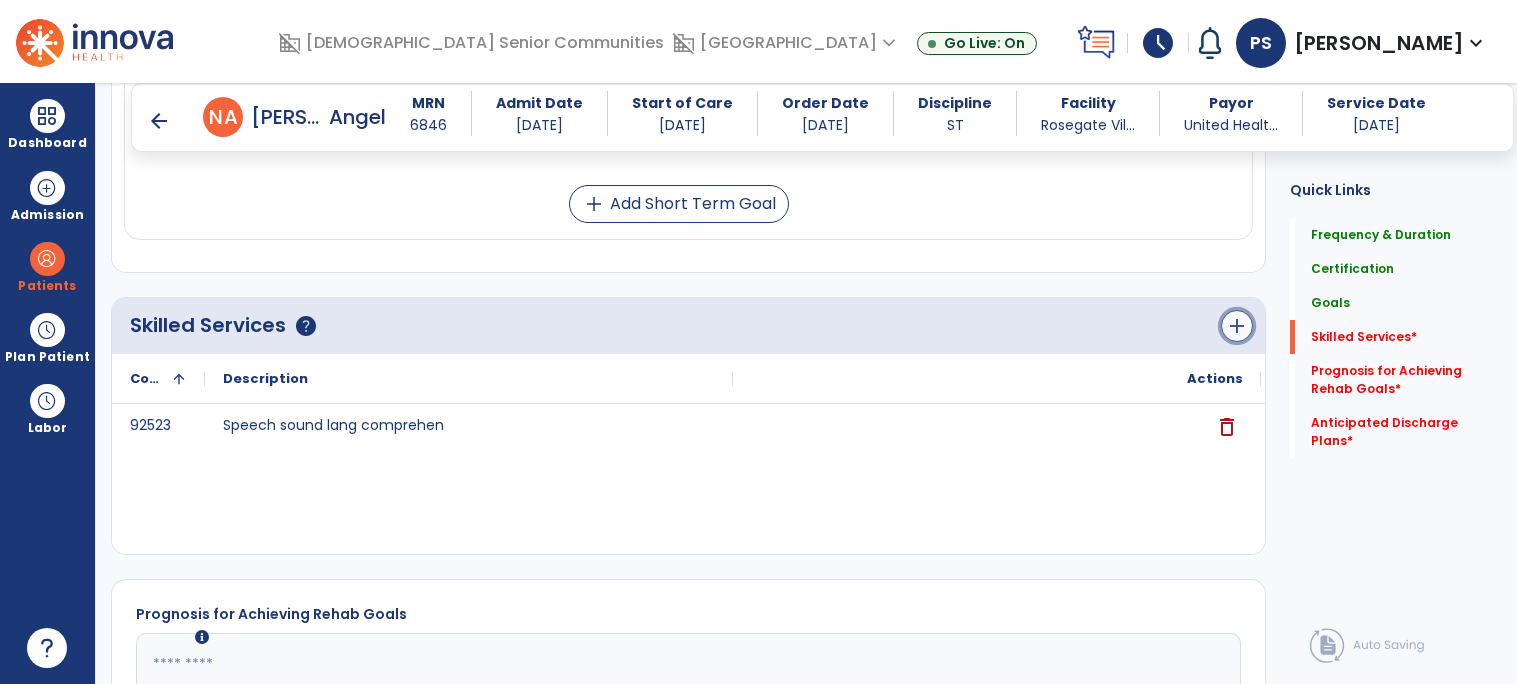 click on "add" 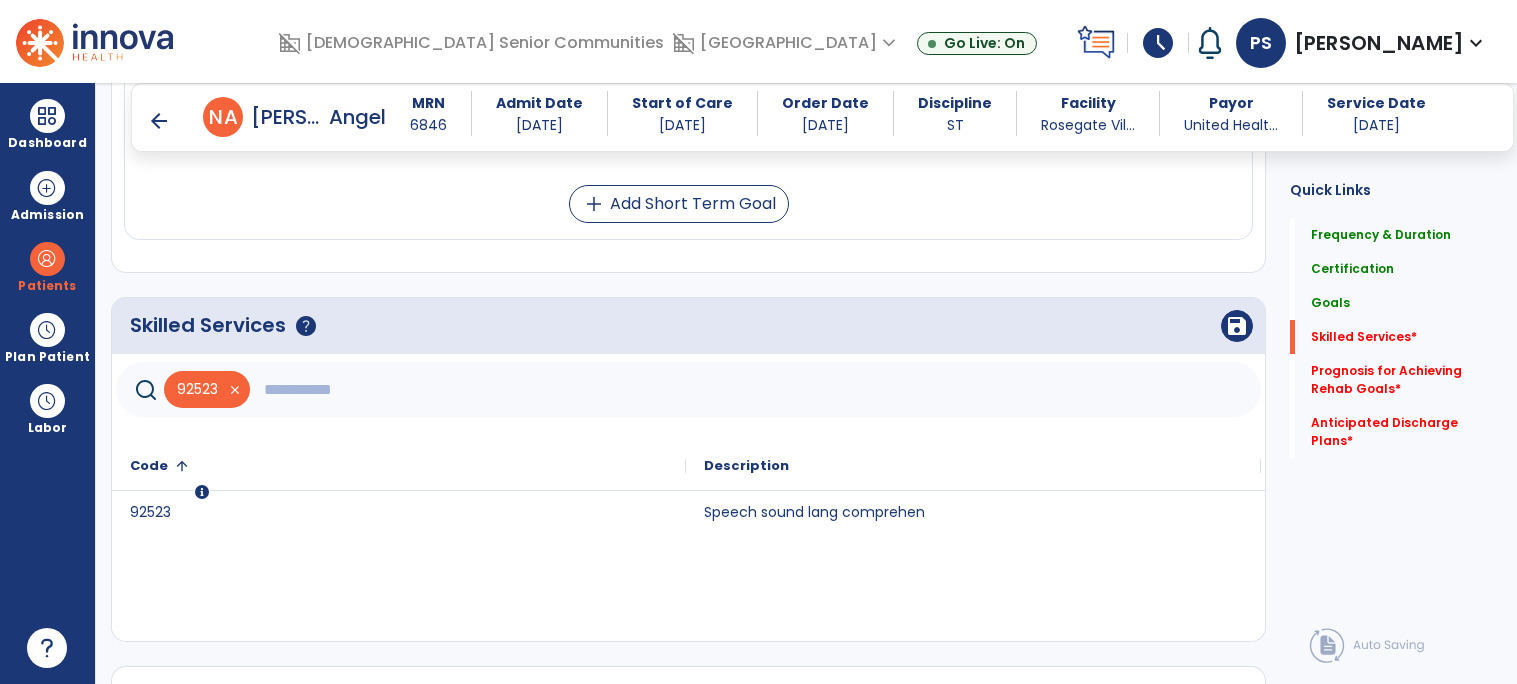 click 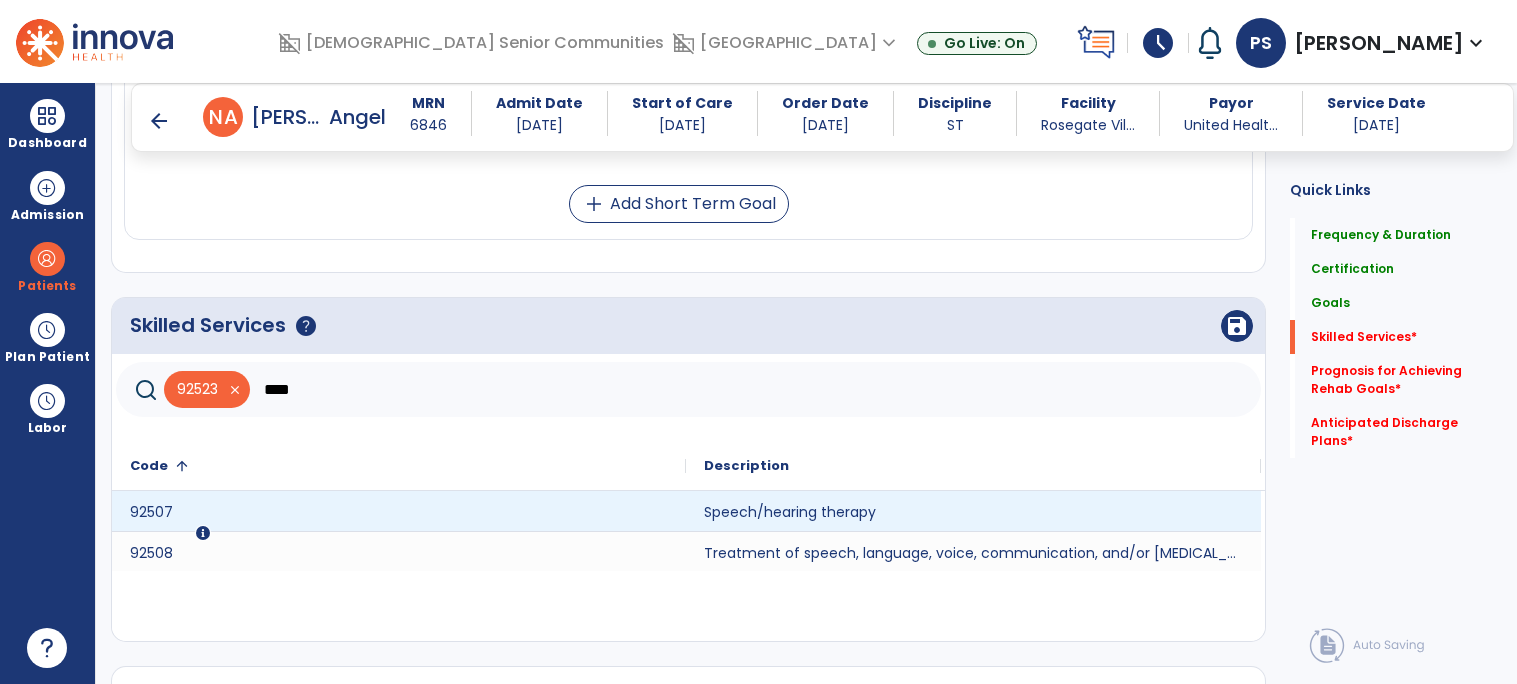 type on "****" 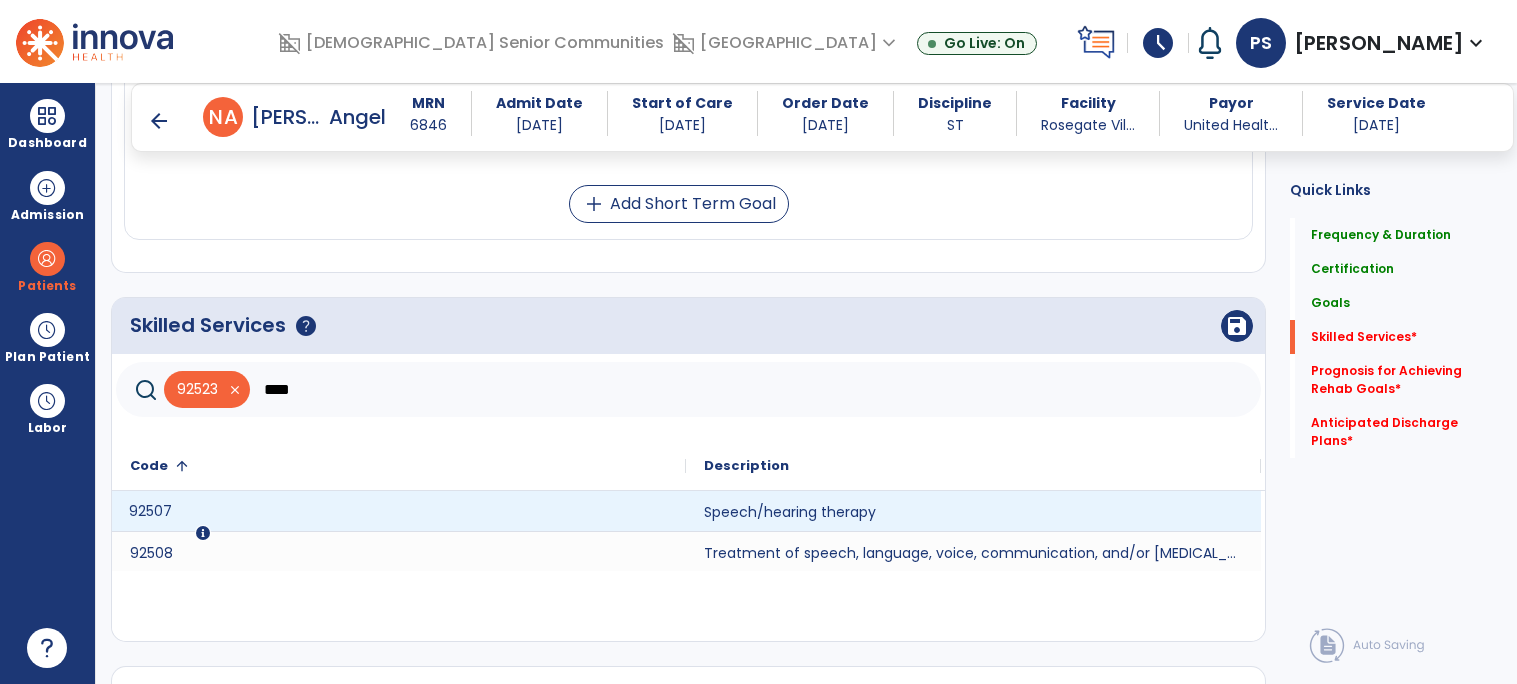 click on "92507" 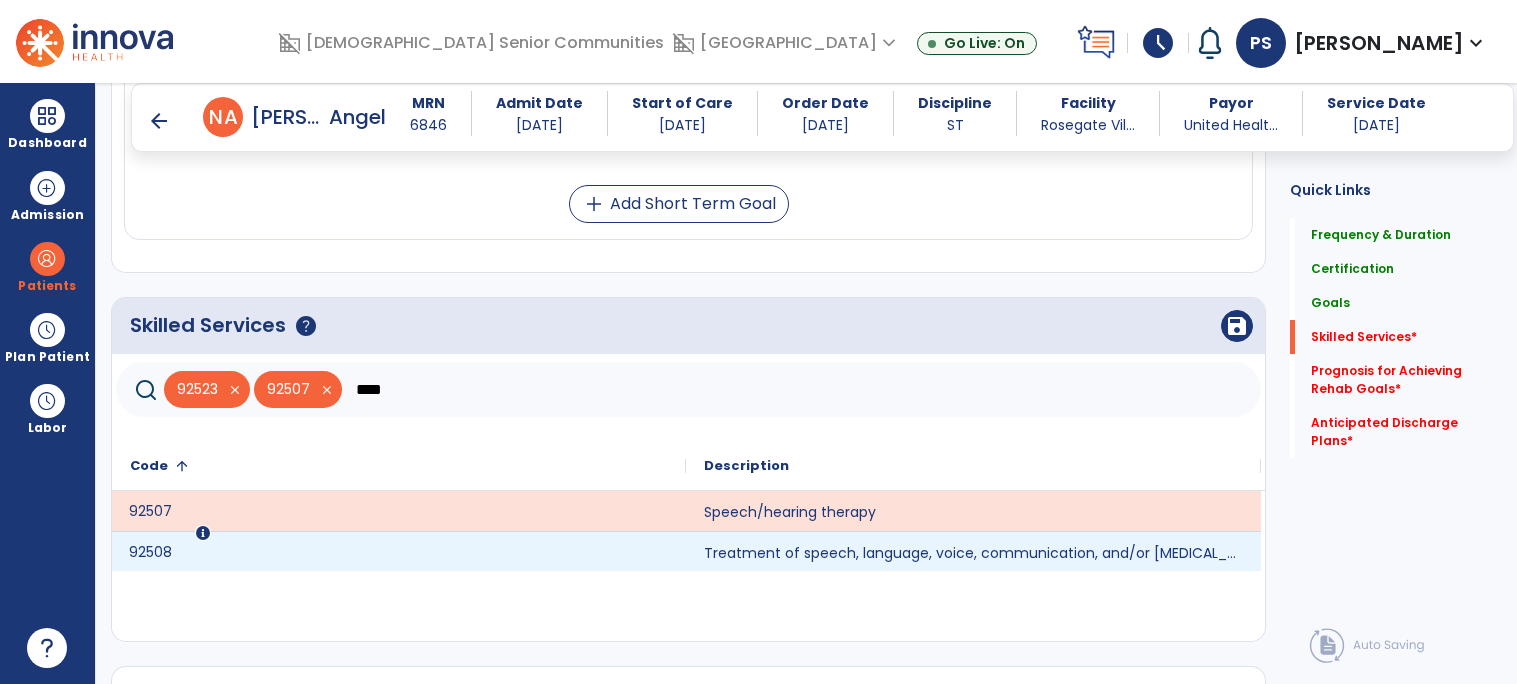 click on "92508" 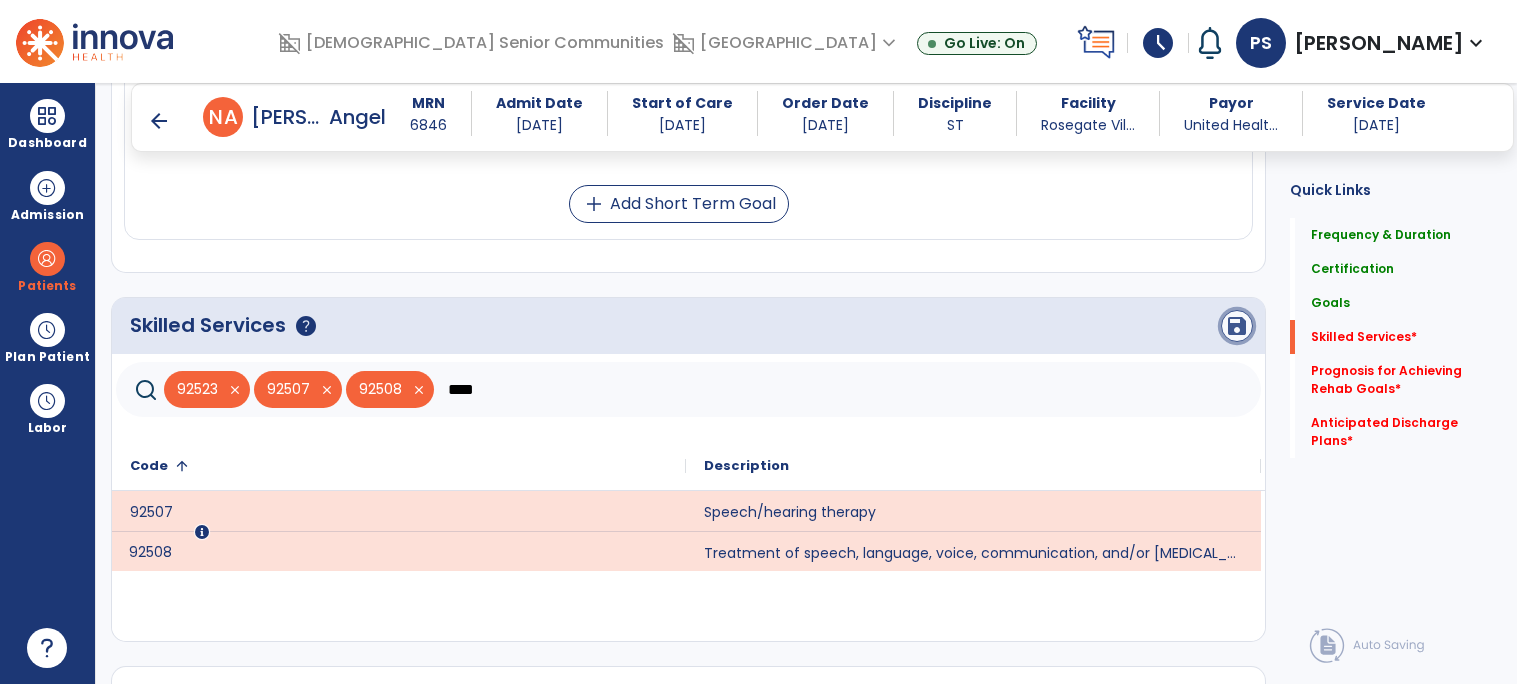 click on "save" 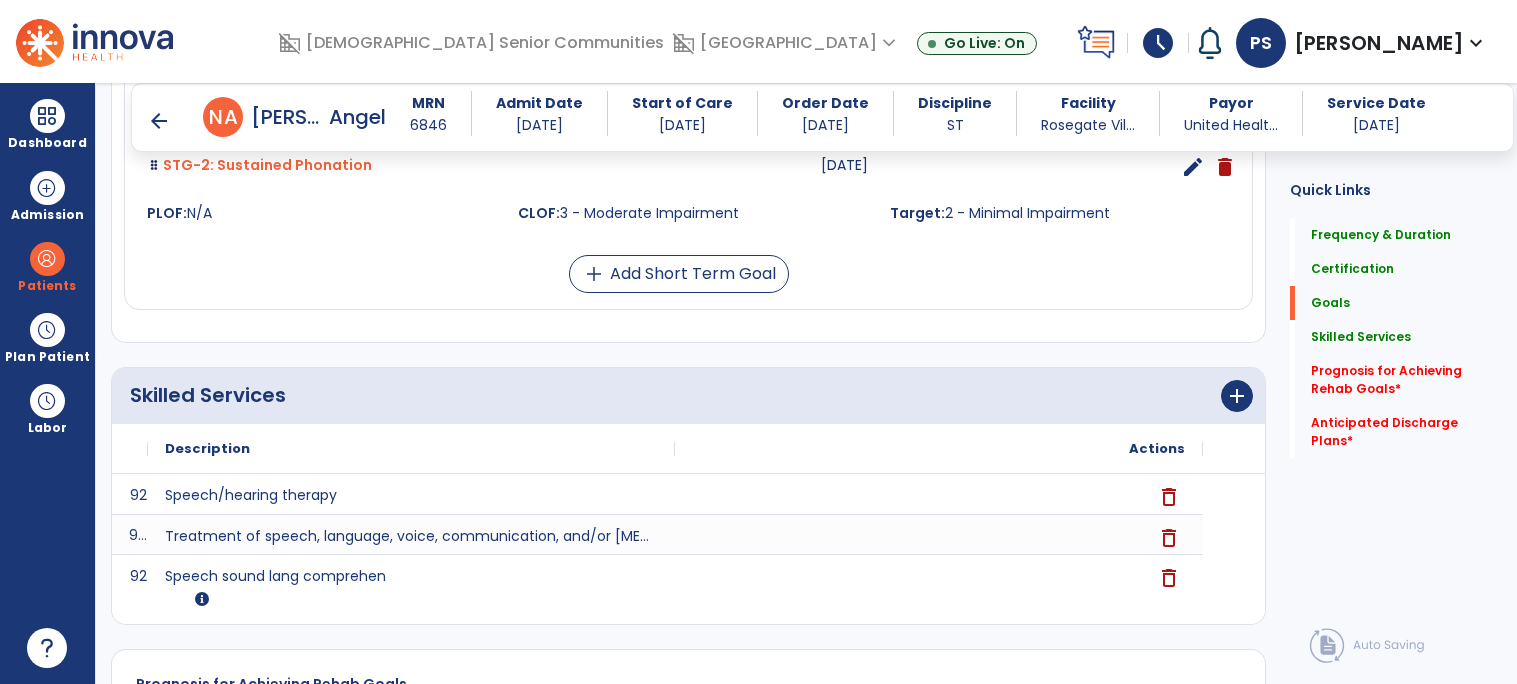 scroll, scrollTop: 1855, scrollLeft: 0, axis: vertical 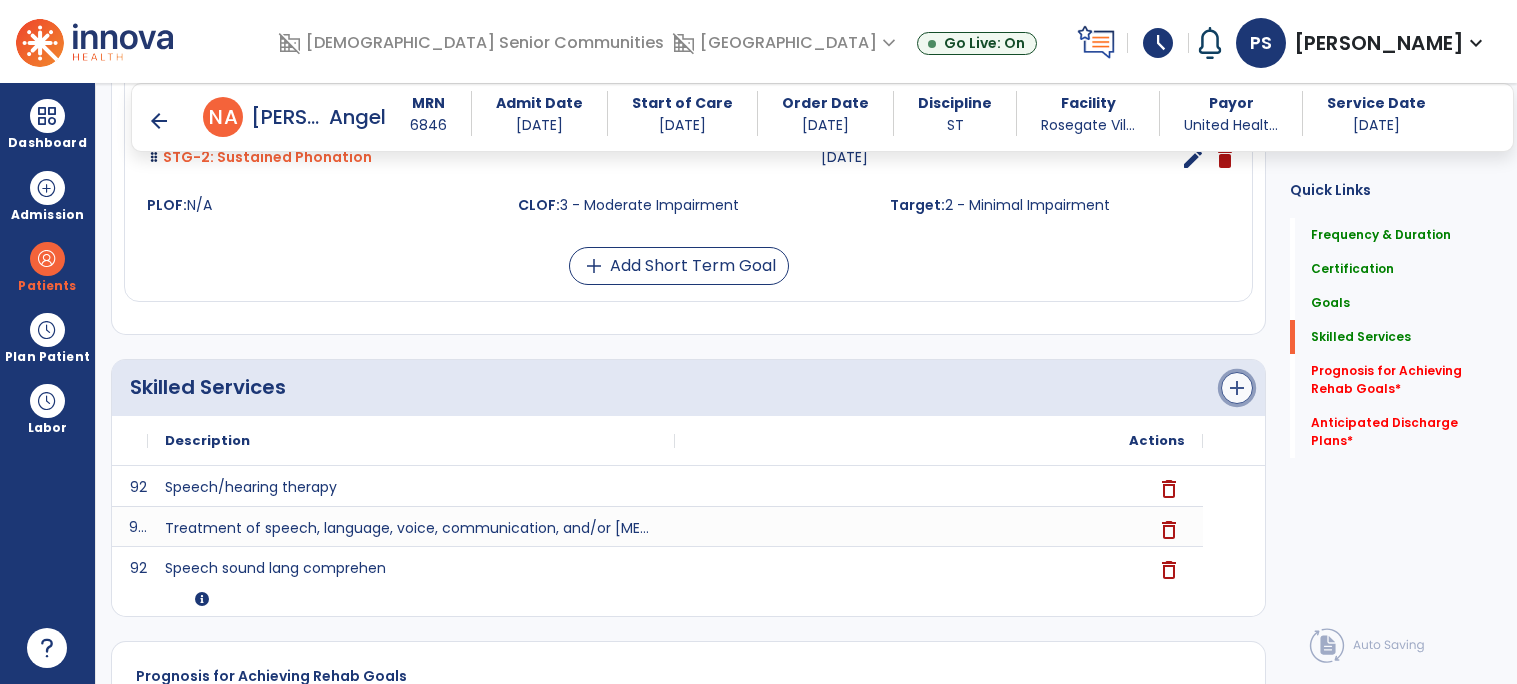 click on "add" 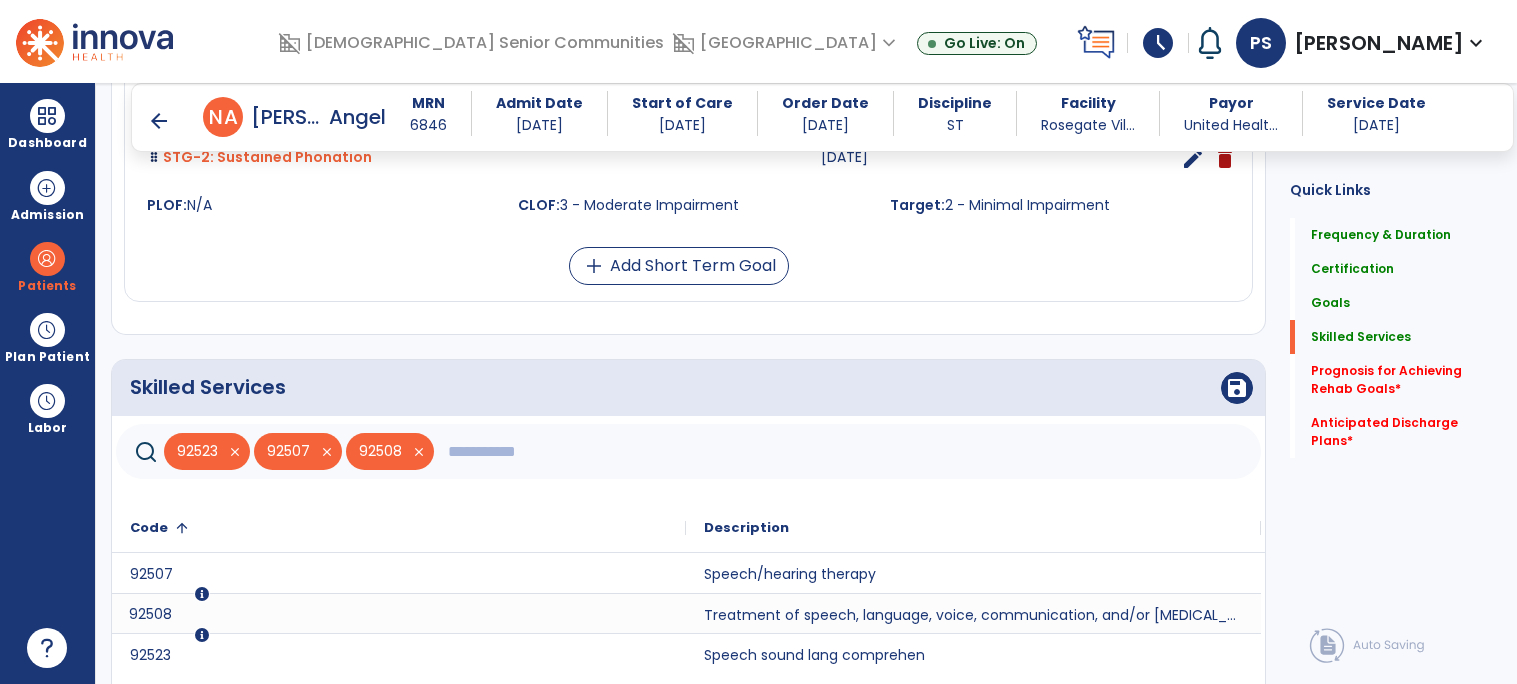 click 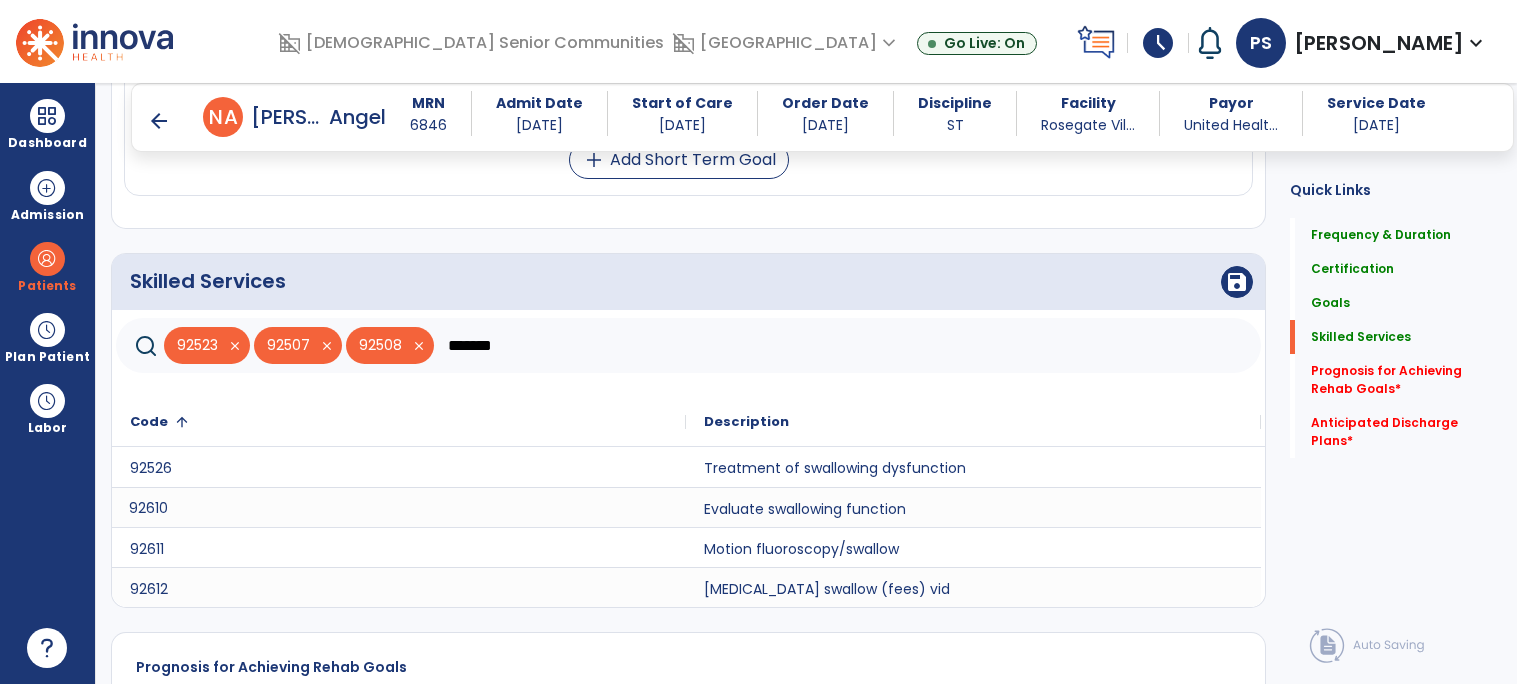 scroll, scrollTop: 1963, scrollLeft: 0, axis: vertical 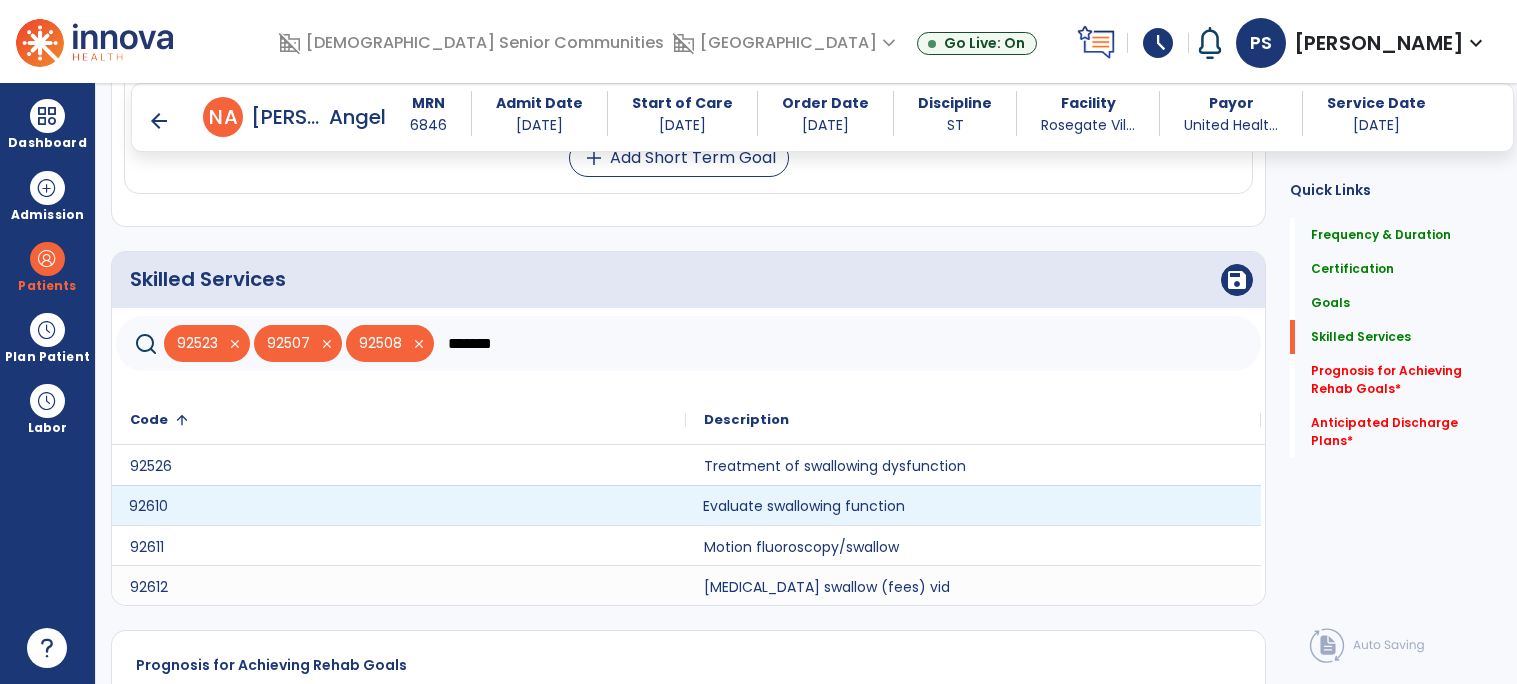 click on "Evaluate swallowing function" 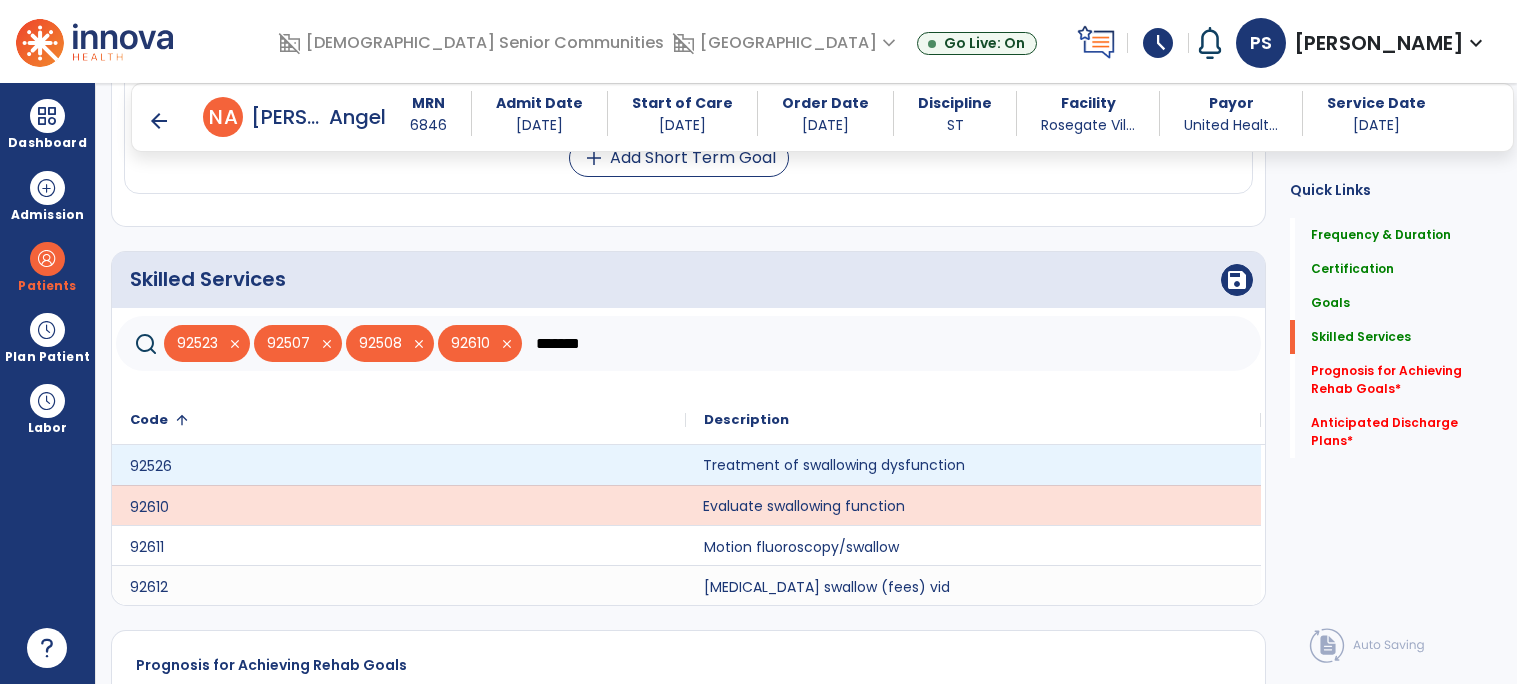 click on "Treatment of swallowing dysfunction" 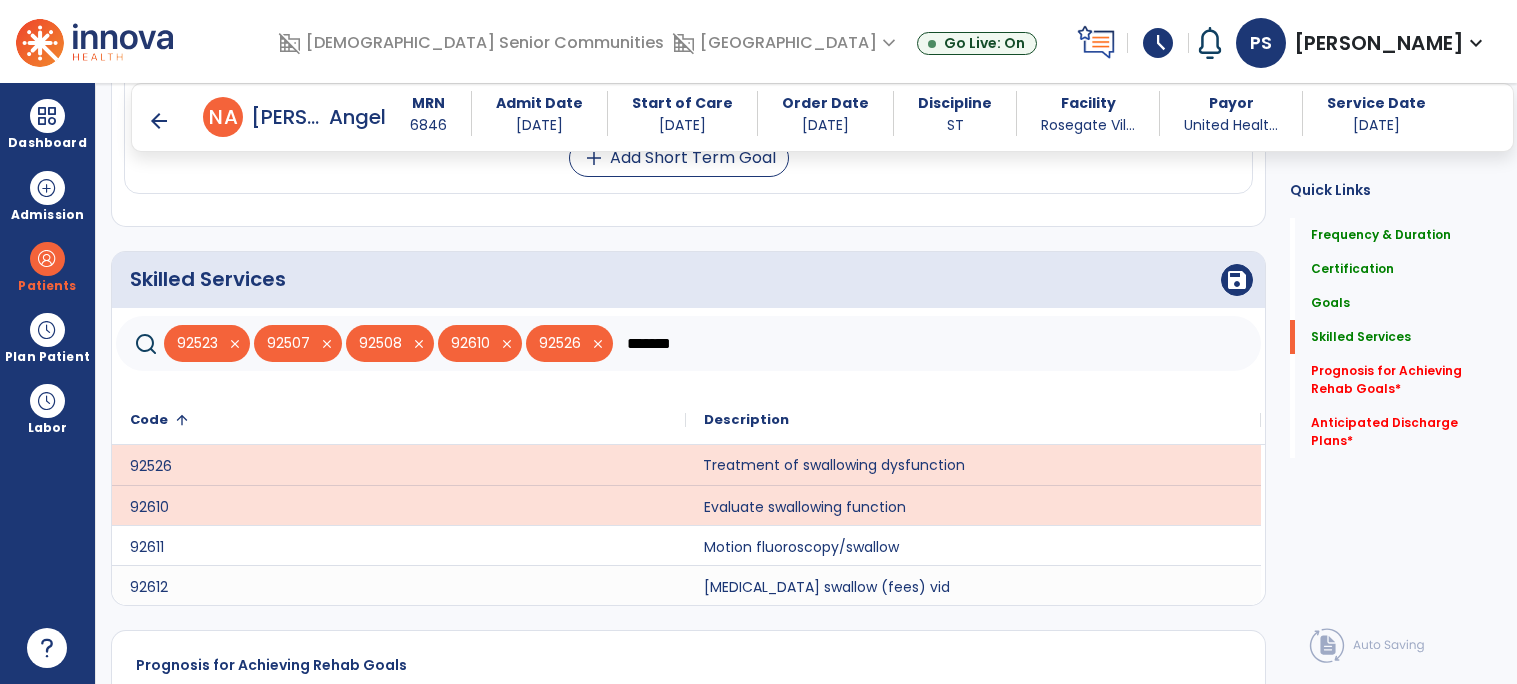 click on "*******" 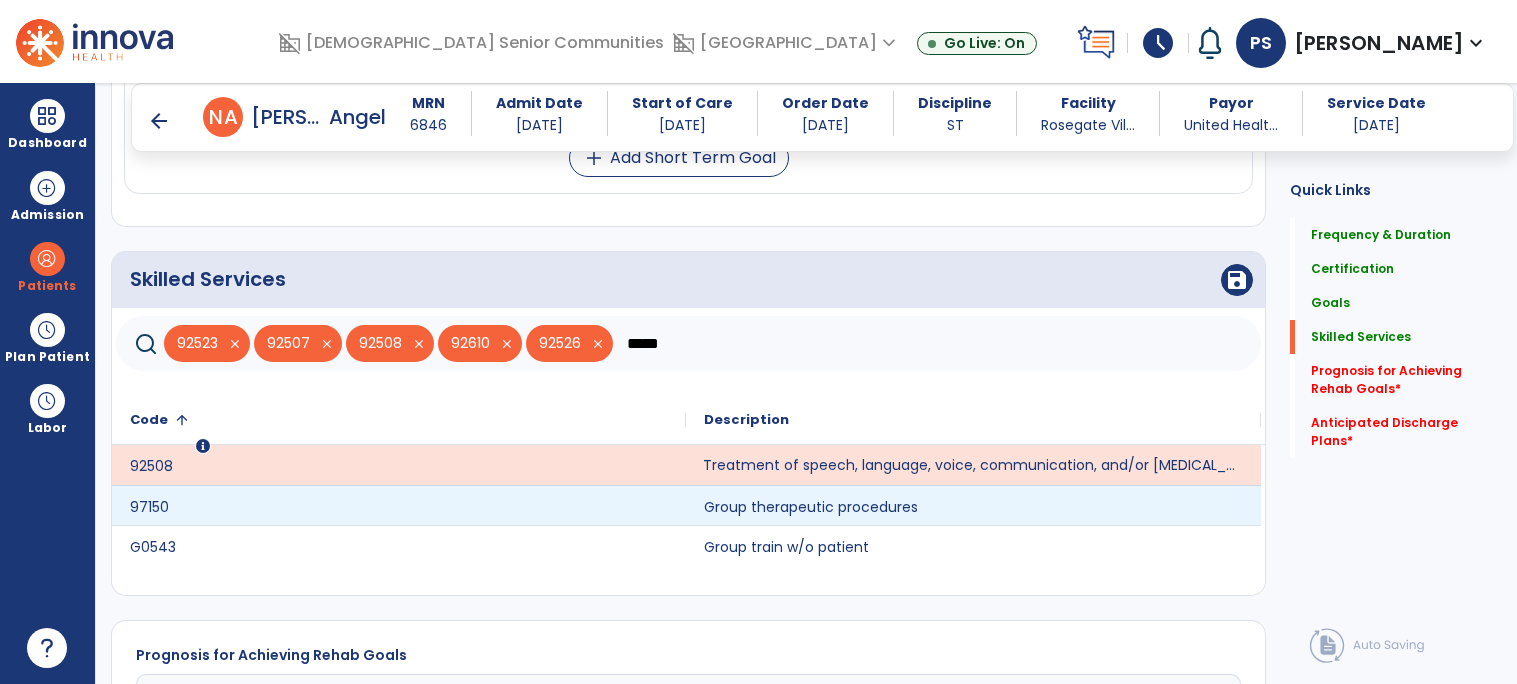type on "*****" 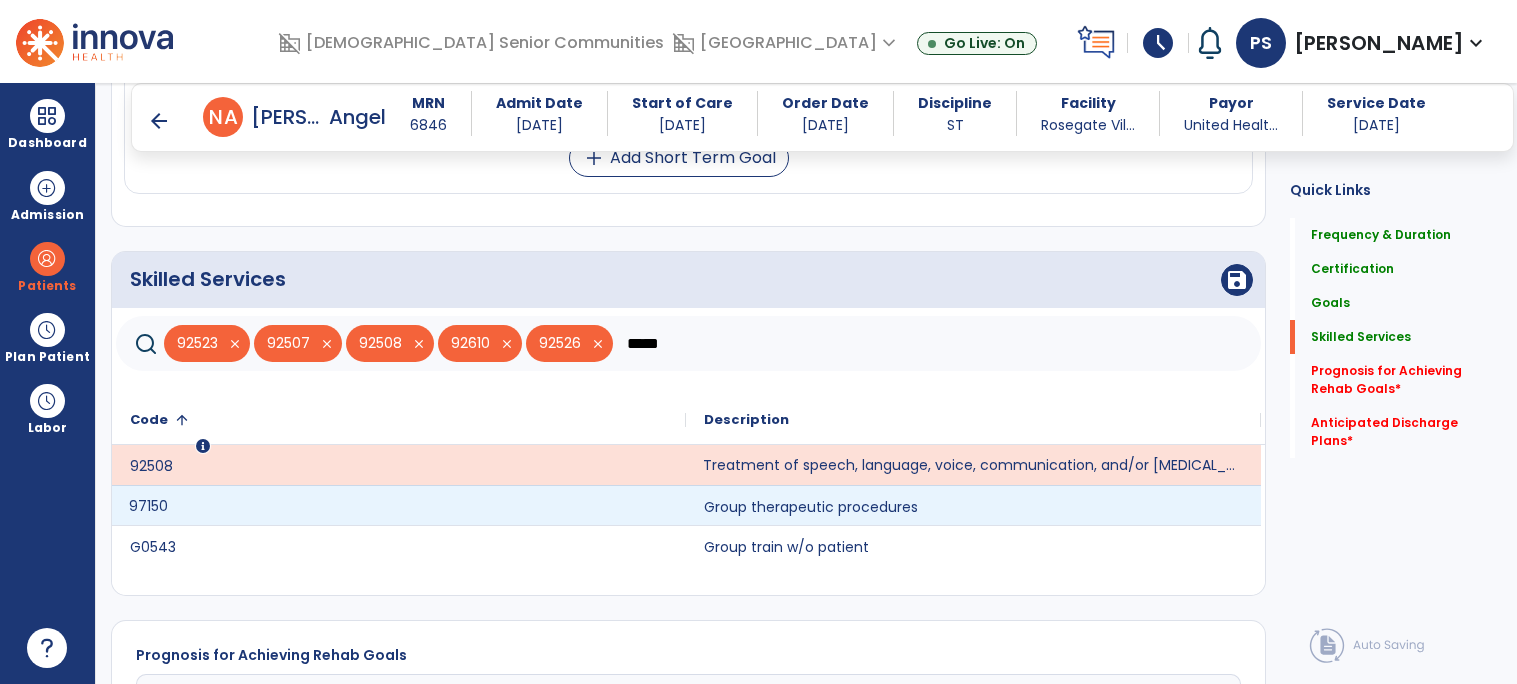 click on "97150" 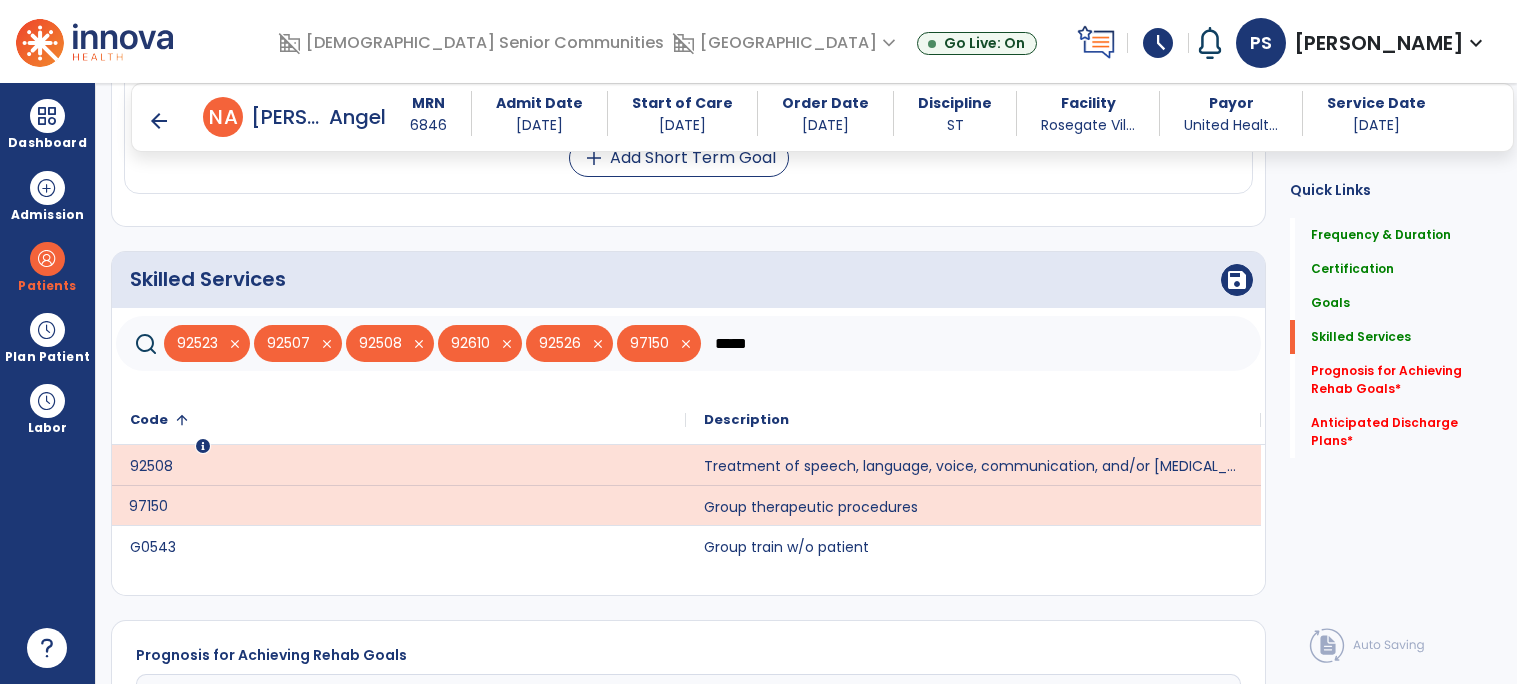 click on "save" 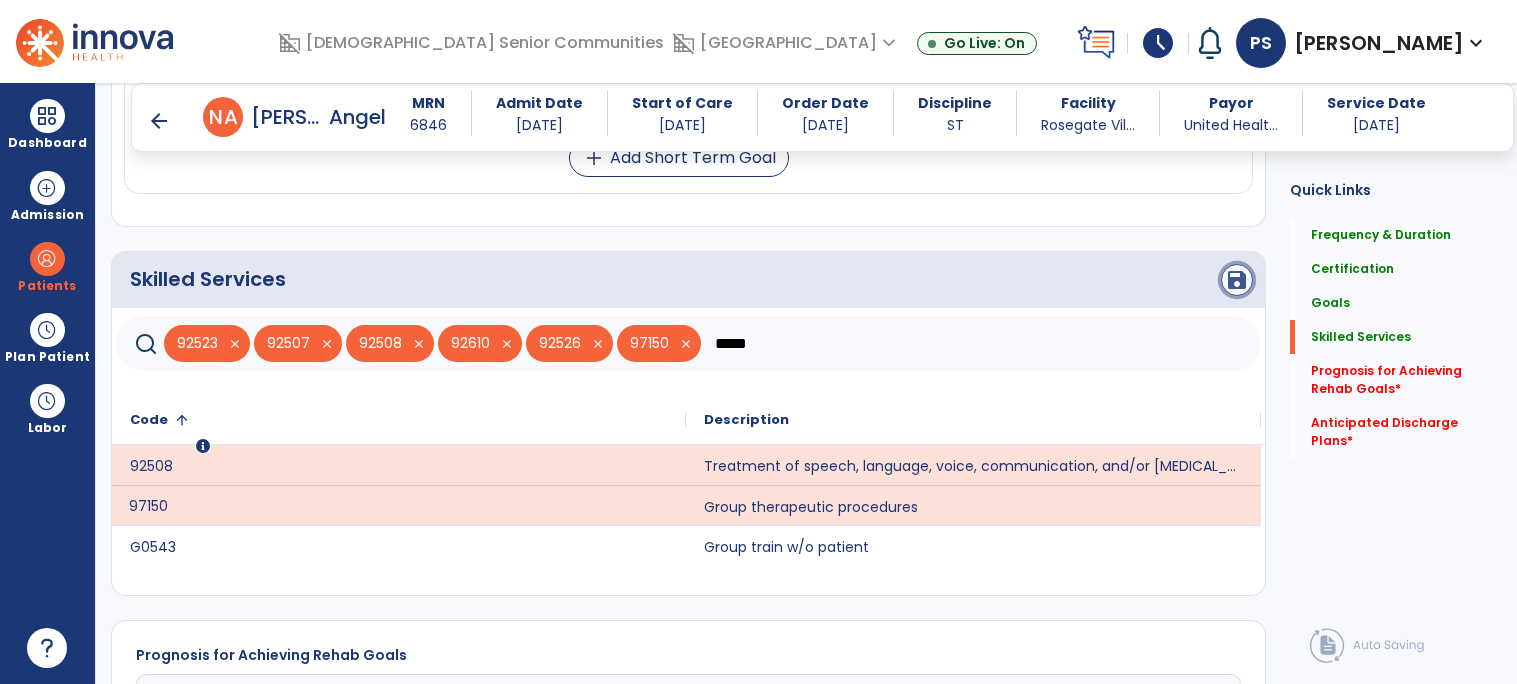 click on "save" 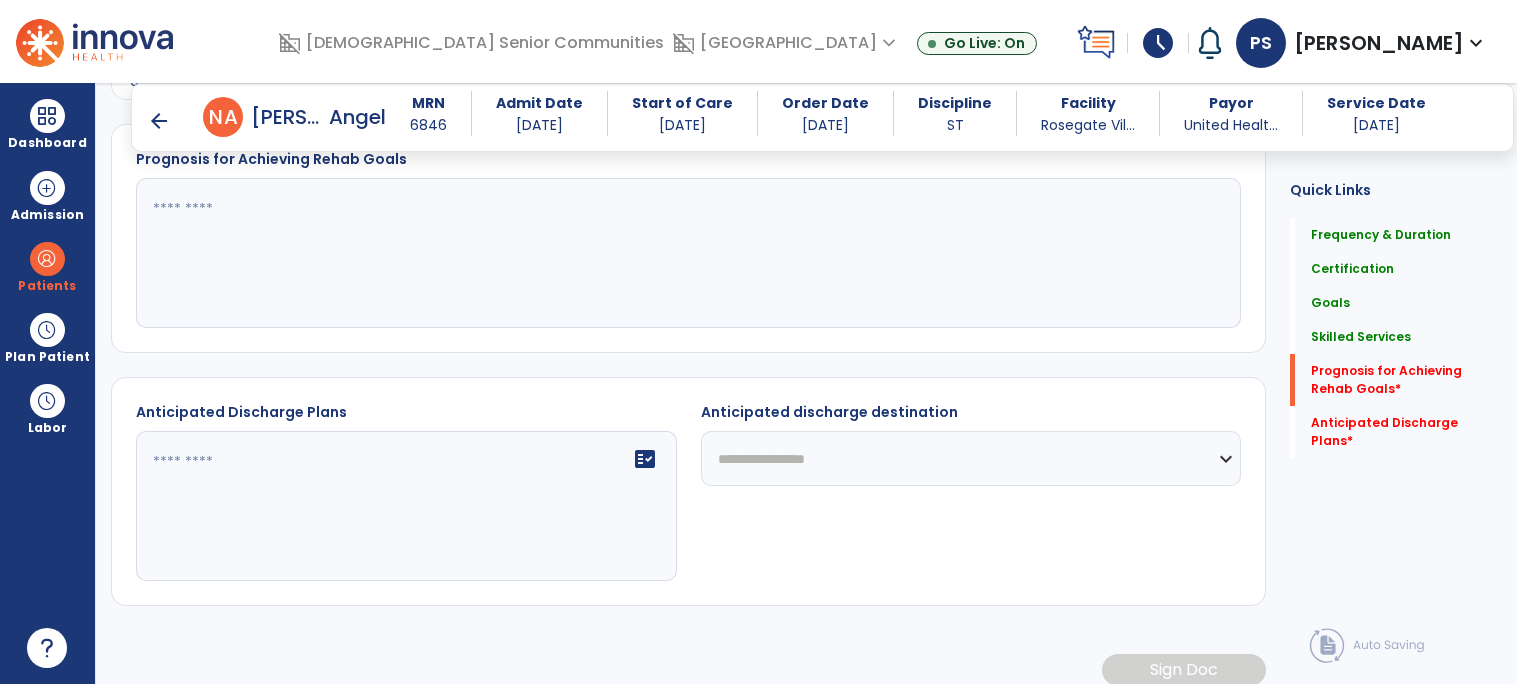 scroll, scrollTop: 2342, scrollLeft: 0, axis: vertical 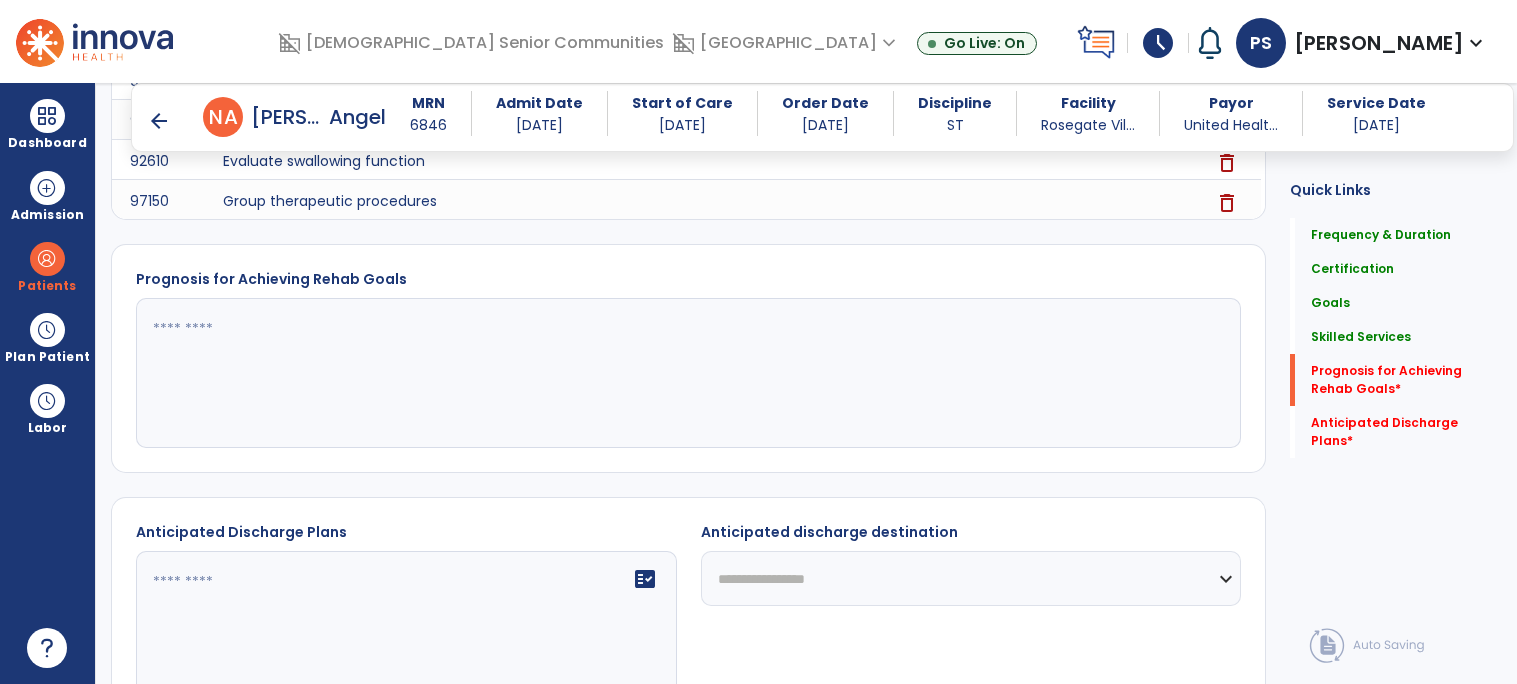 click 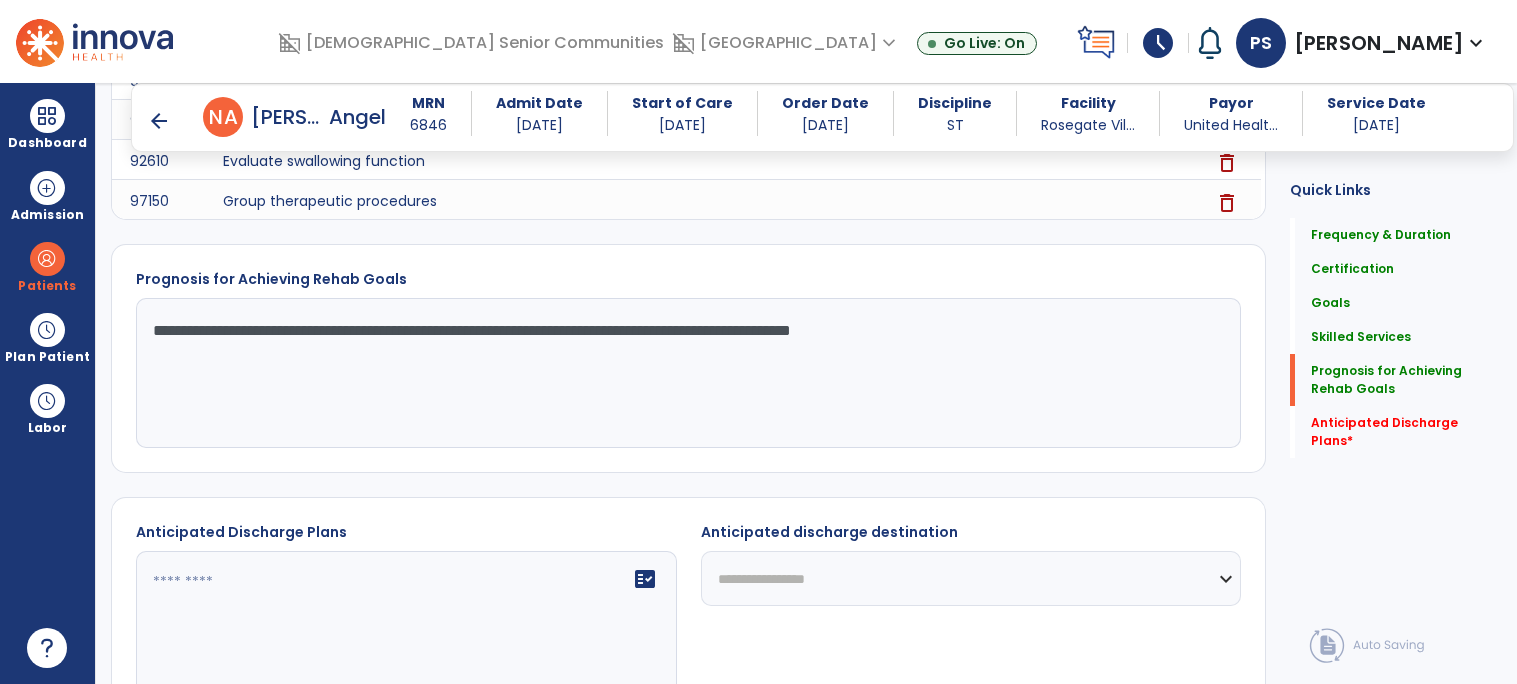 scroll, scrollTop: 2462, scrollLeft: 0, axis: vertical 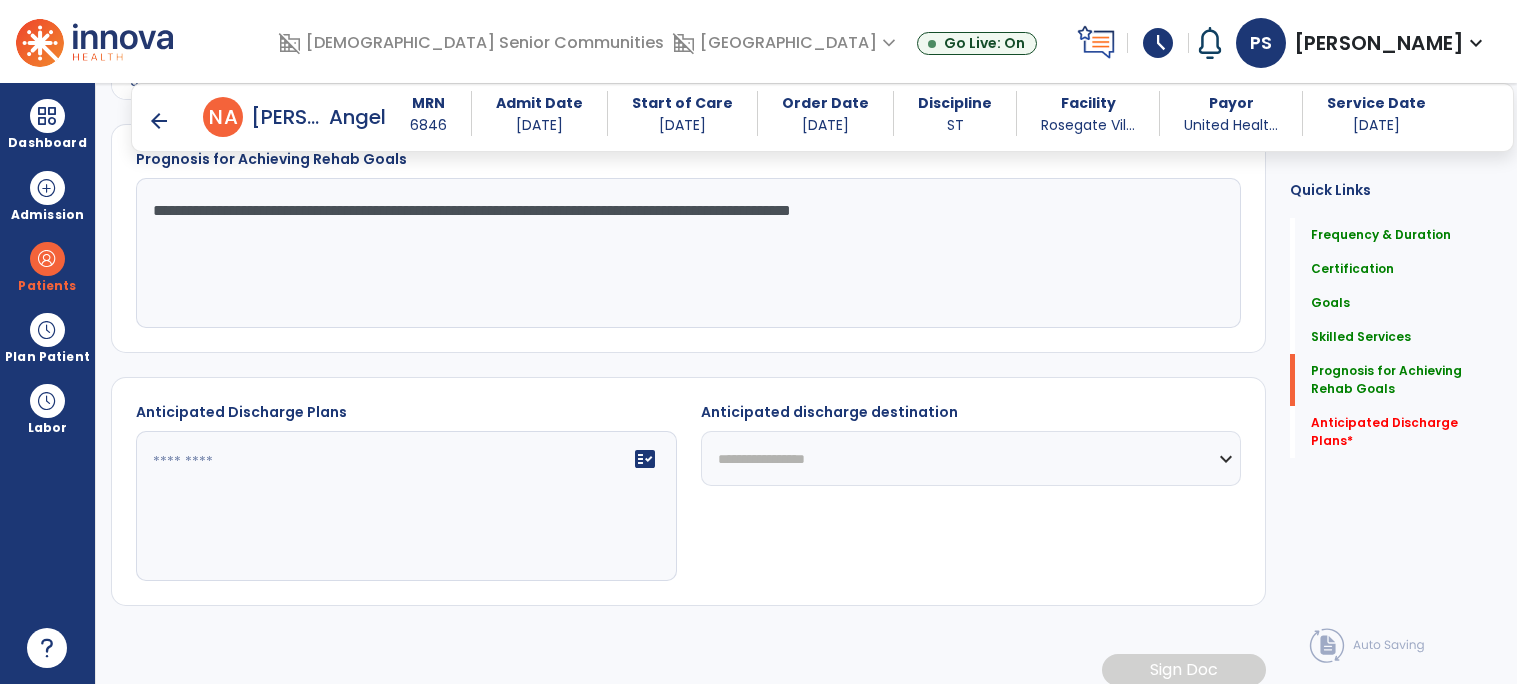 type on "**********" 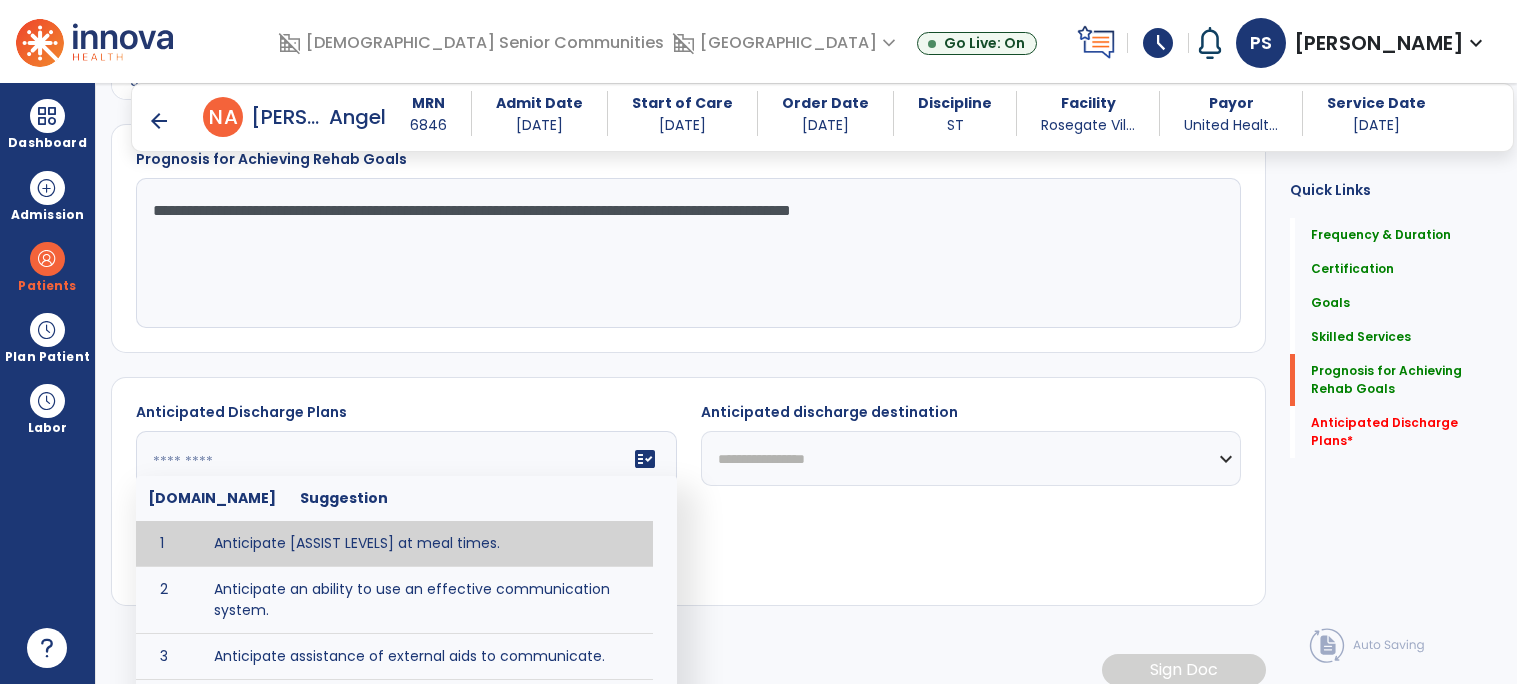 scroll, scrollTop: 2546, scrollLeft: 0, axis: vertical 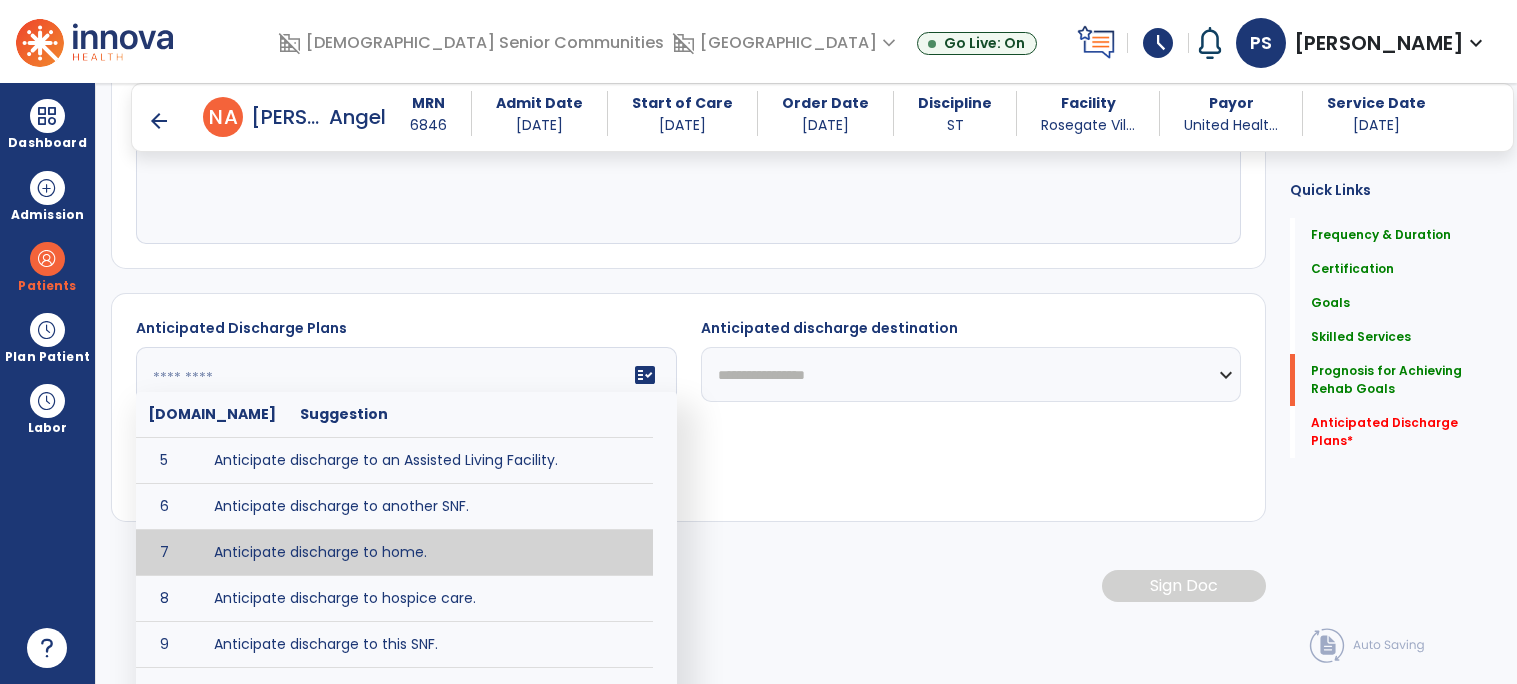 type on "**********" 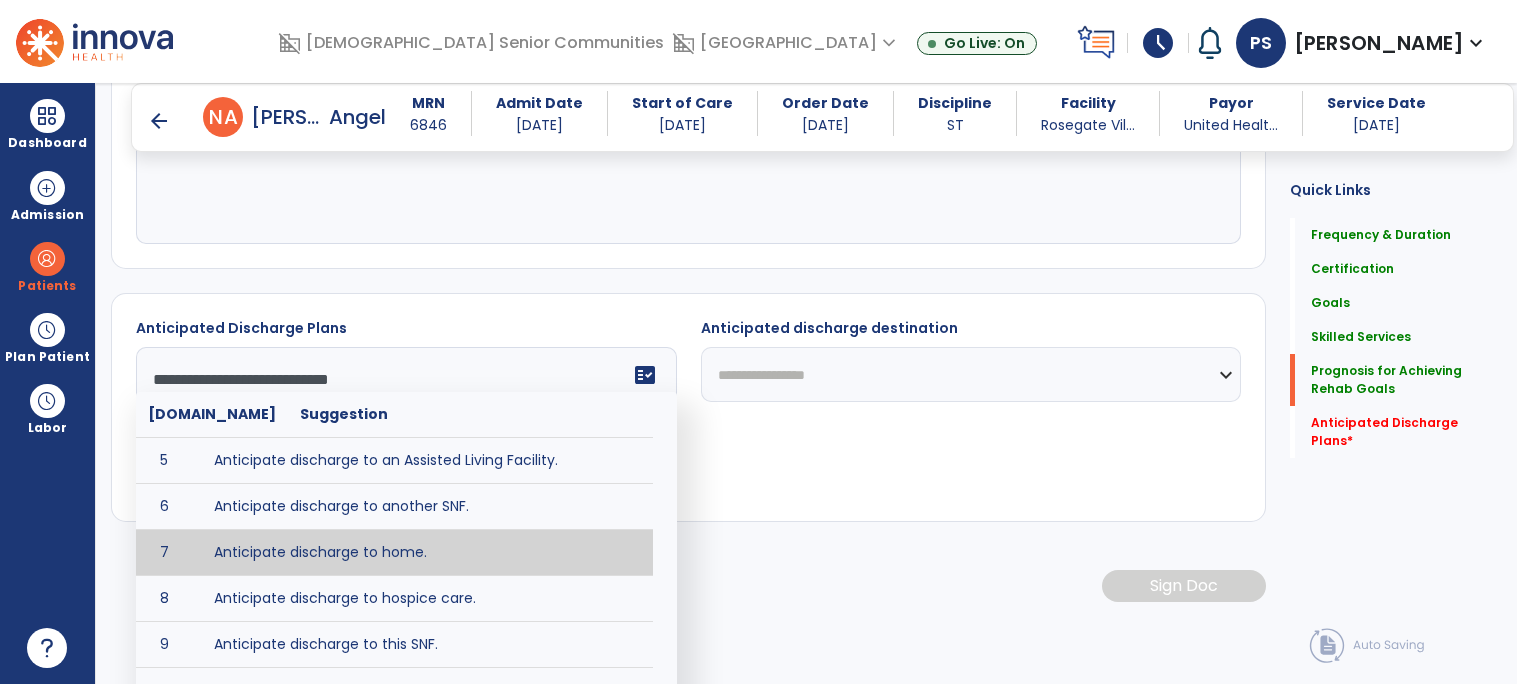 scroll, scrollTop: 2462, scrollLeft: 0, axis: vertical 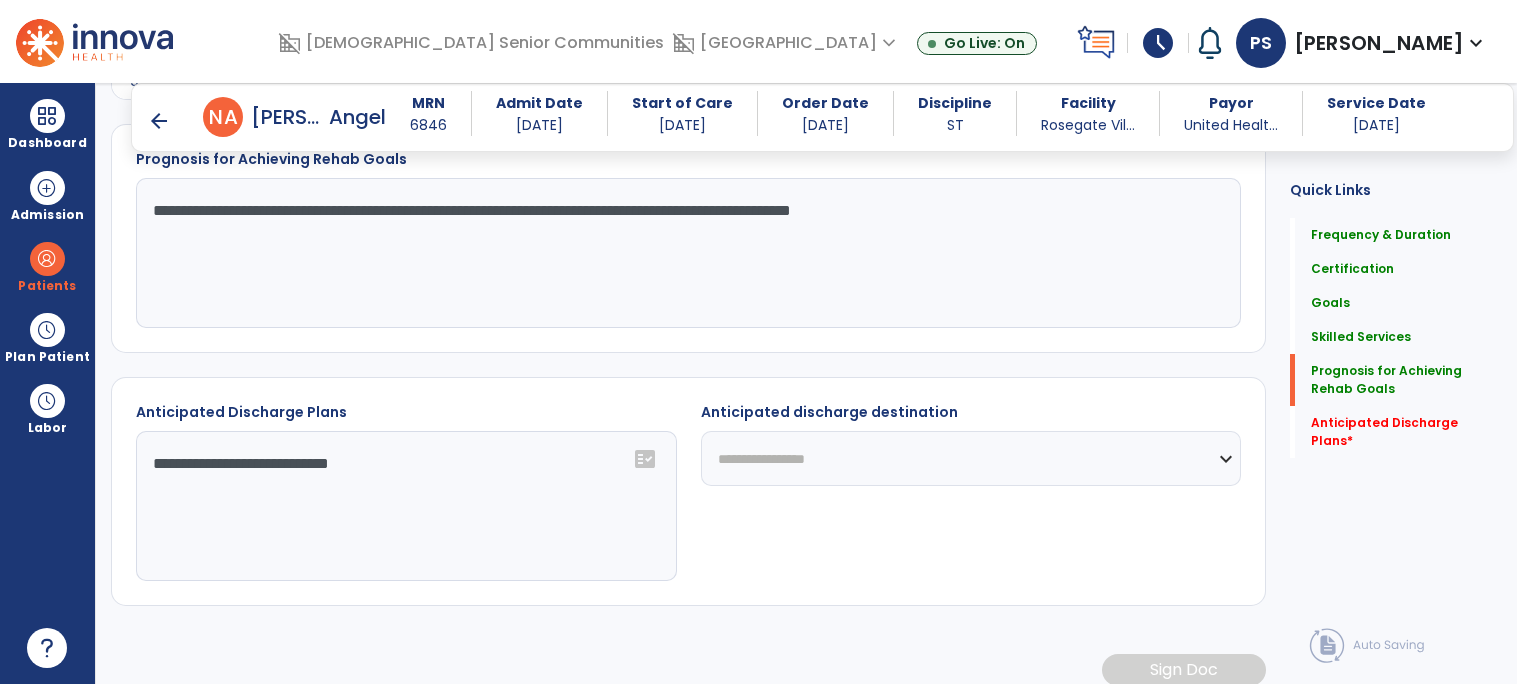 click on "**********" 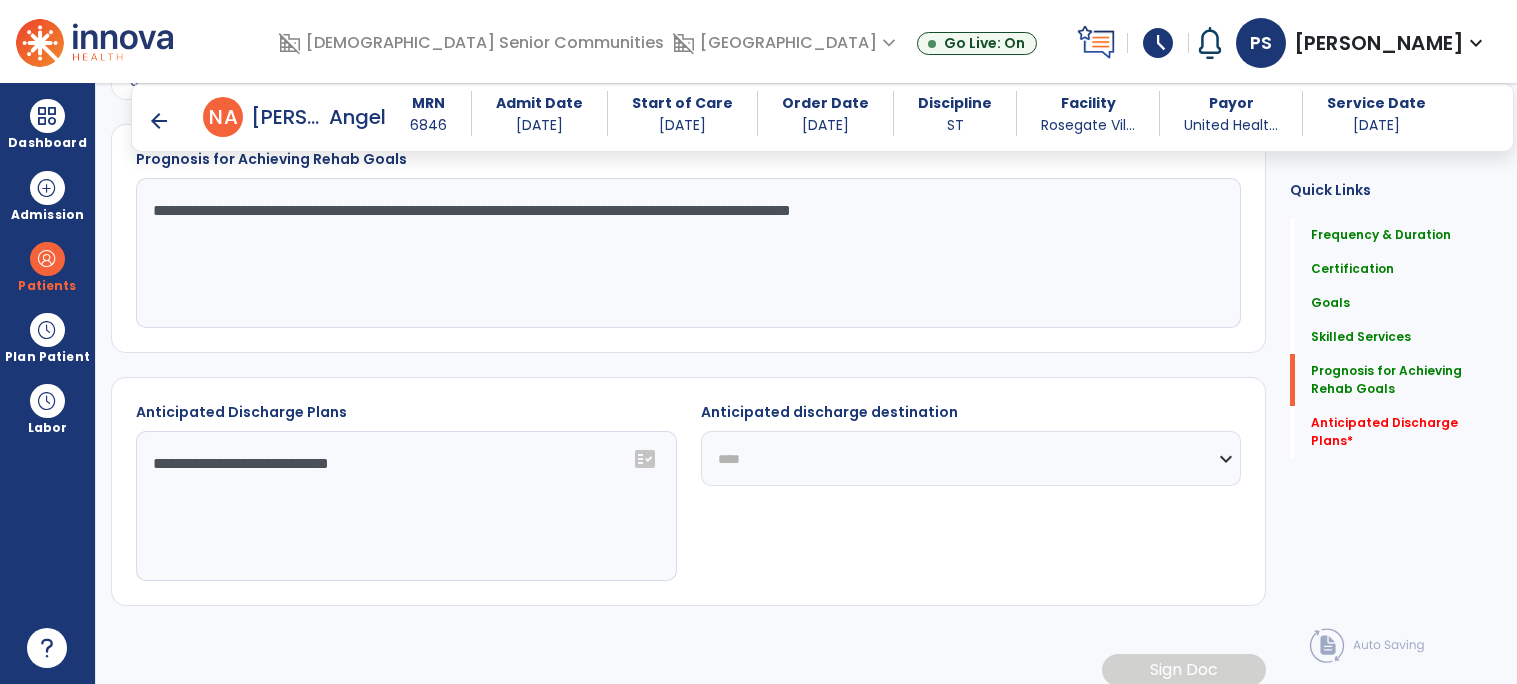 click on "**********" 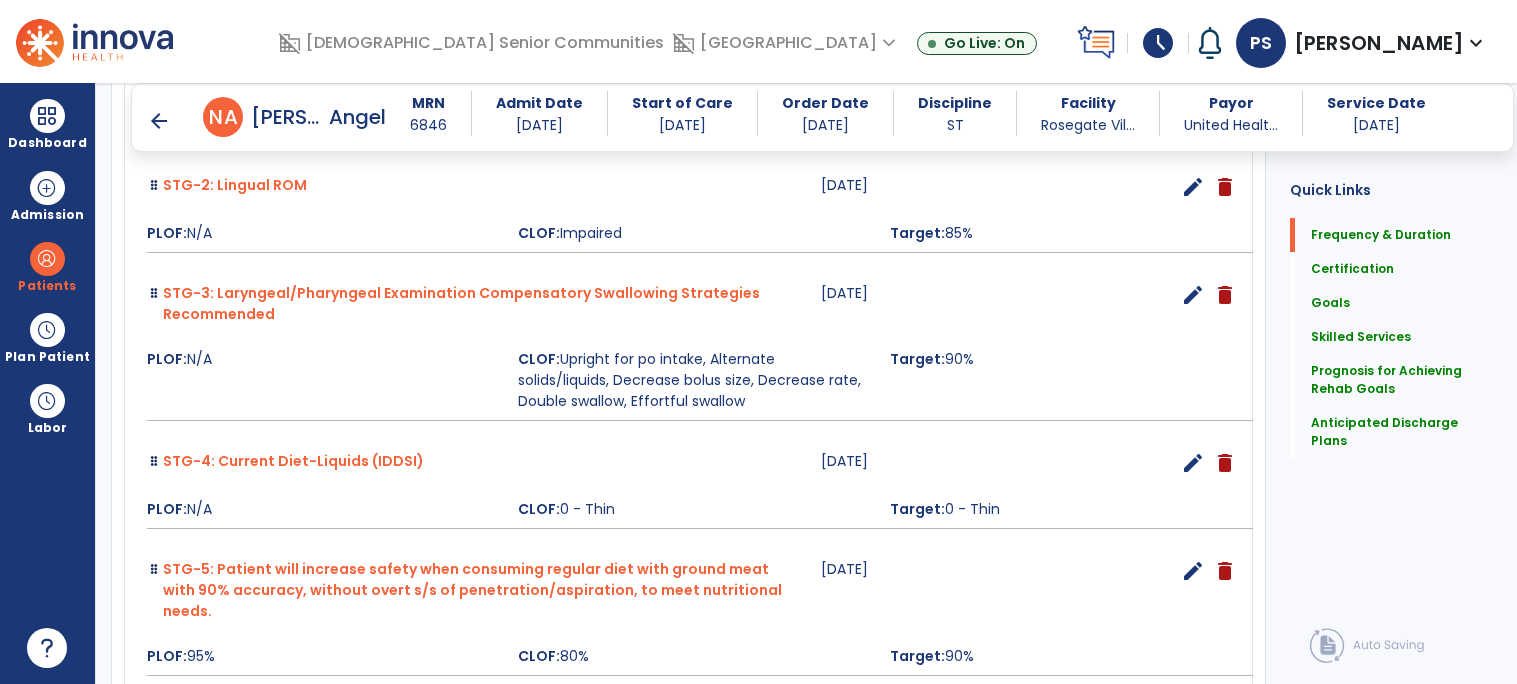scroll, scrollTop: 0, scrollLeft: 0, axis: both 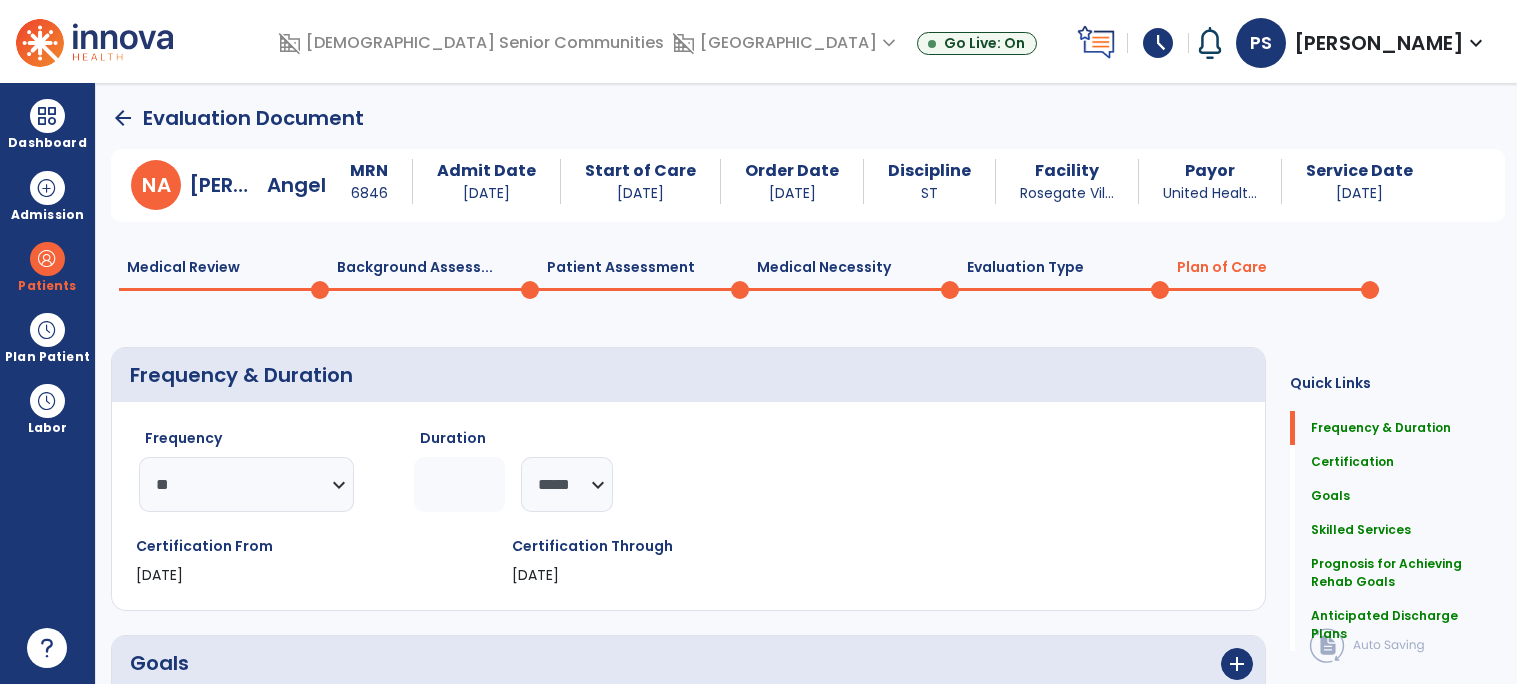 click on "0" 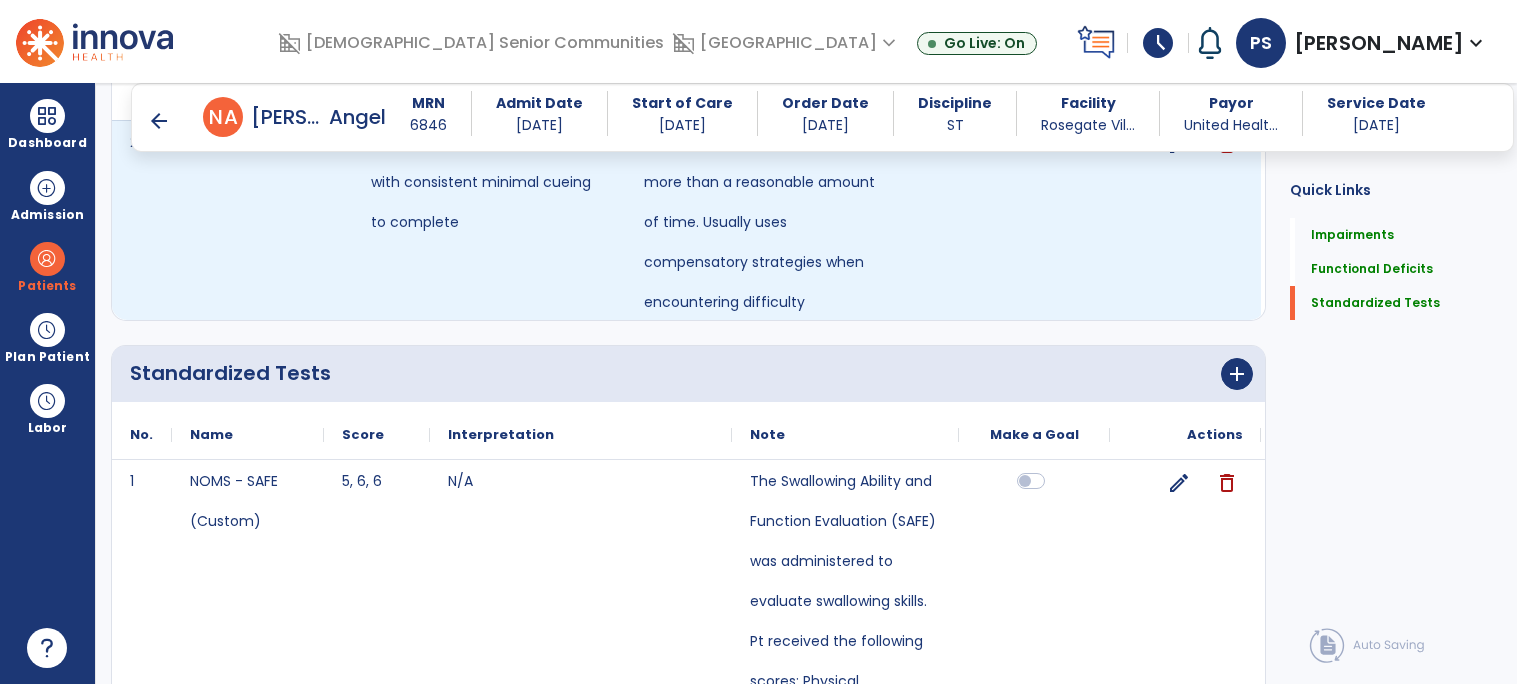 scroll, scrollTop: 1940, scrollLeft: 0, axis: vertical 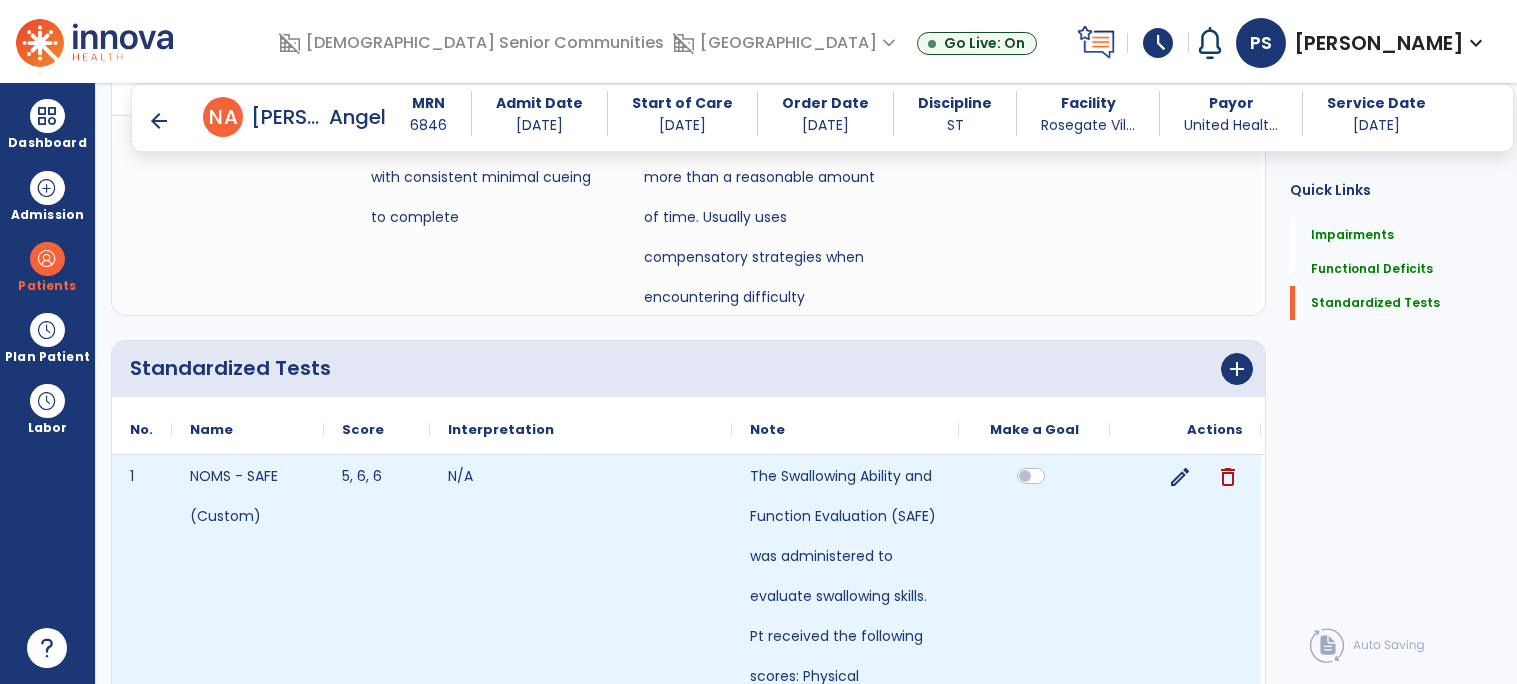 click on "edit" 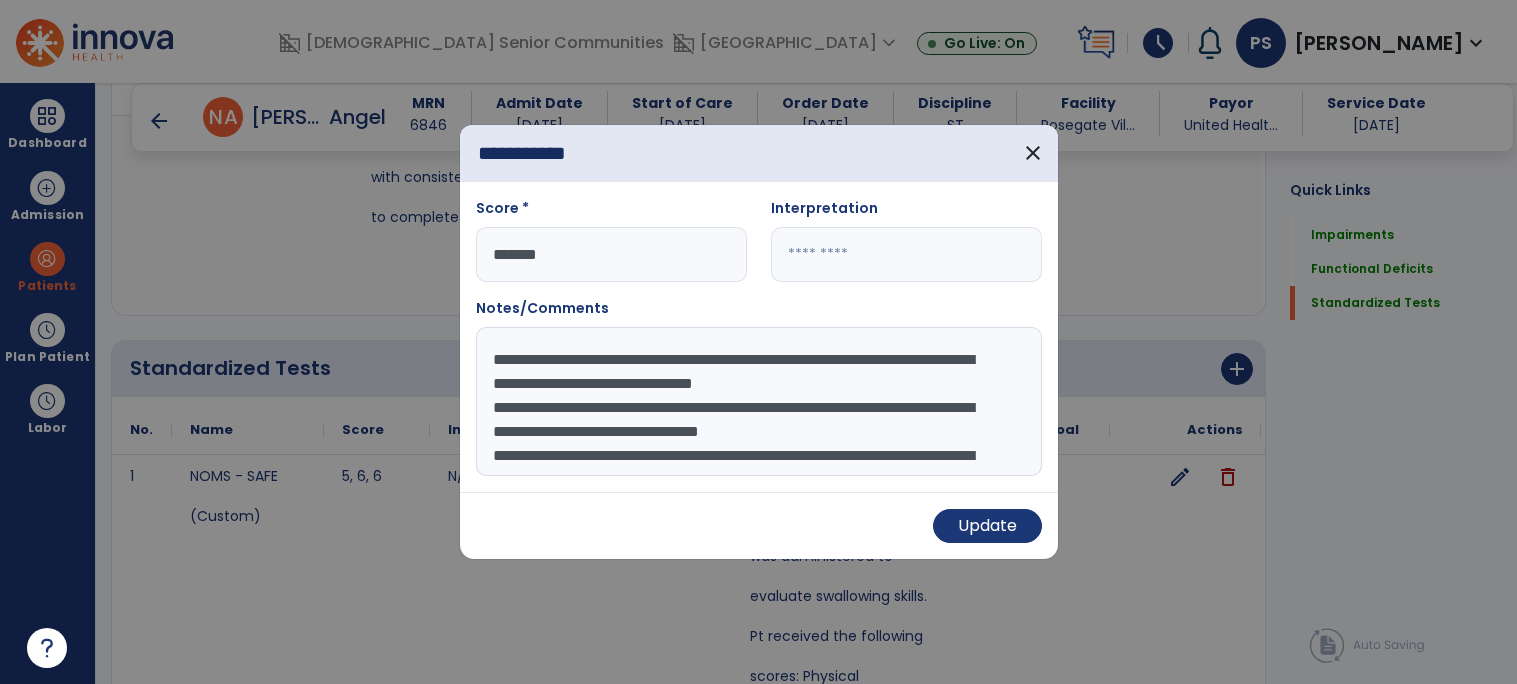 click on "**********" at bounding box center [759, 402] 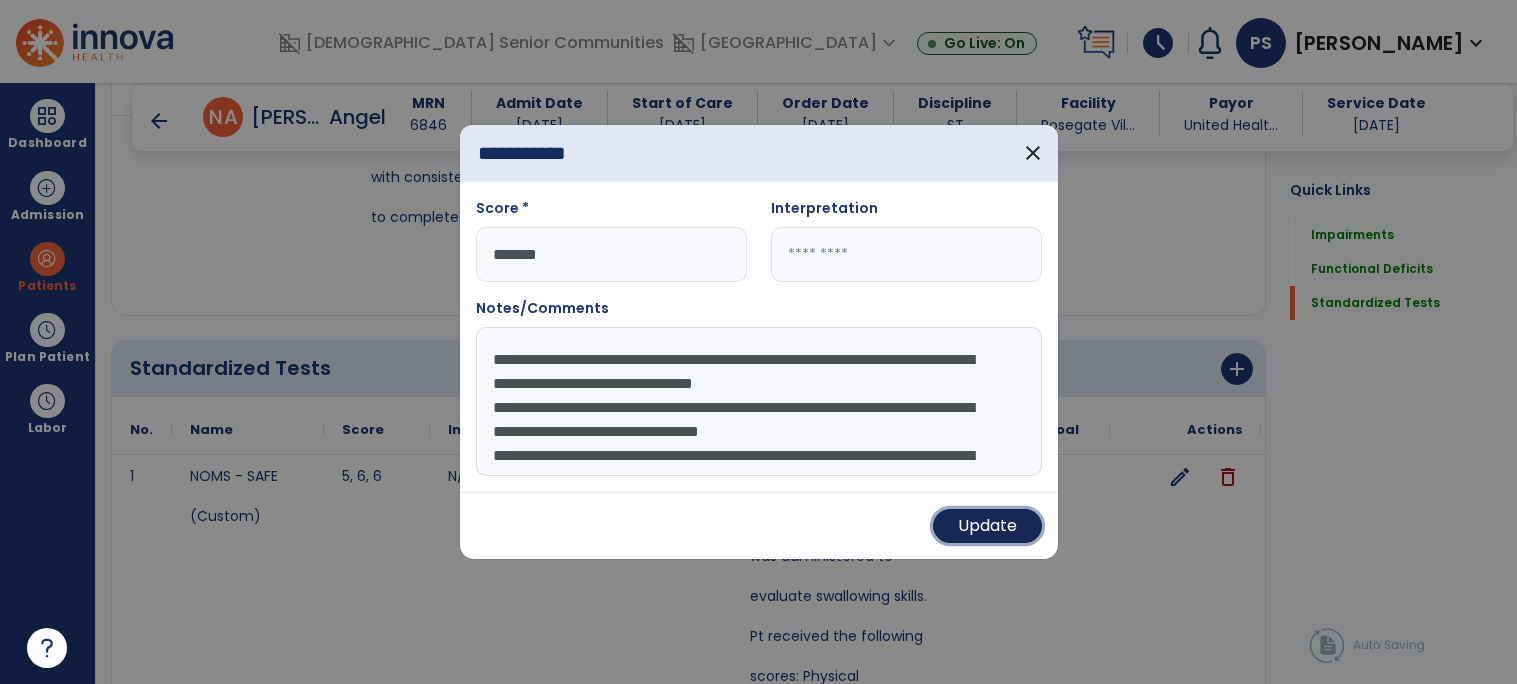 click on "Update" at bounding box center (987, 526) 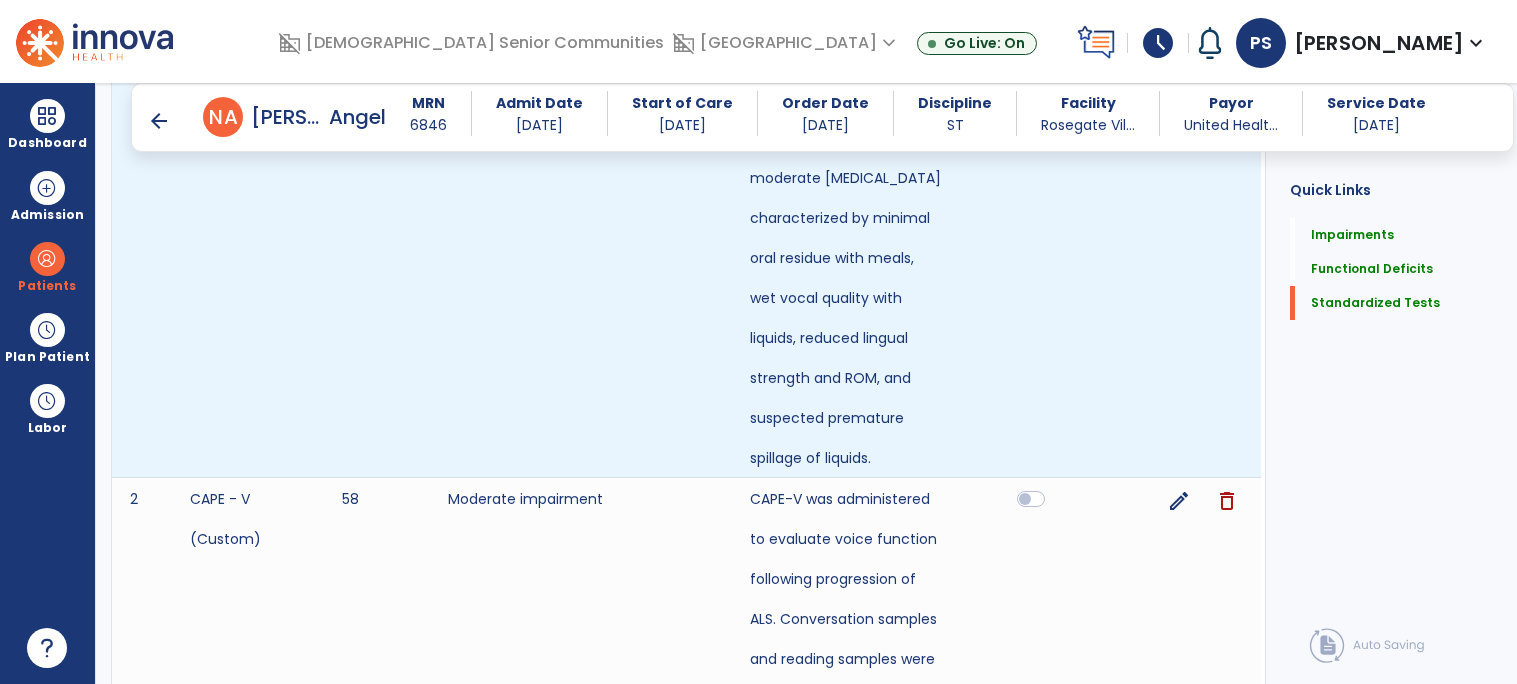 scroll, scrollTop: 2887, scrollLeft: 0, axis: vertical 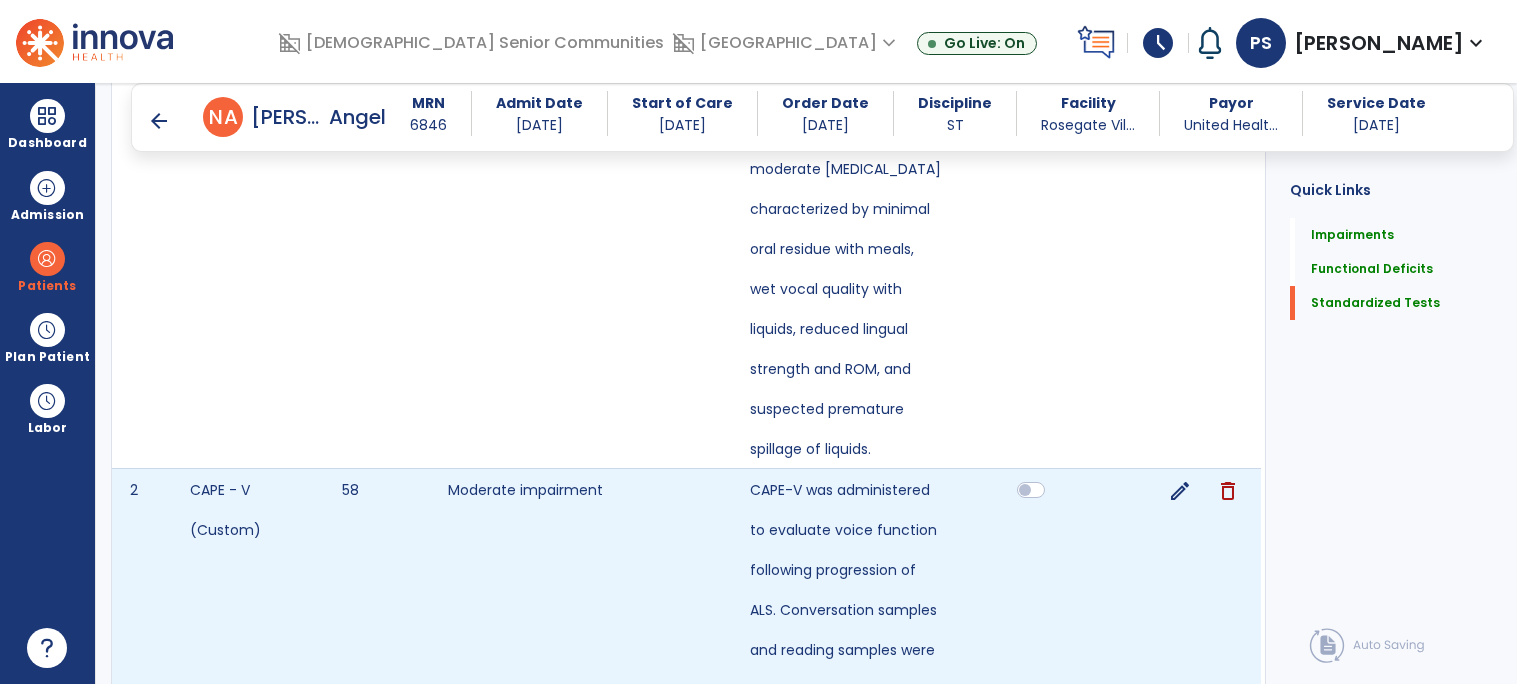 click on "edit" 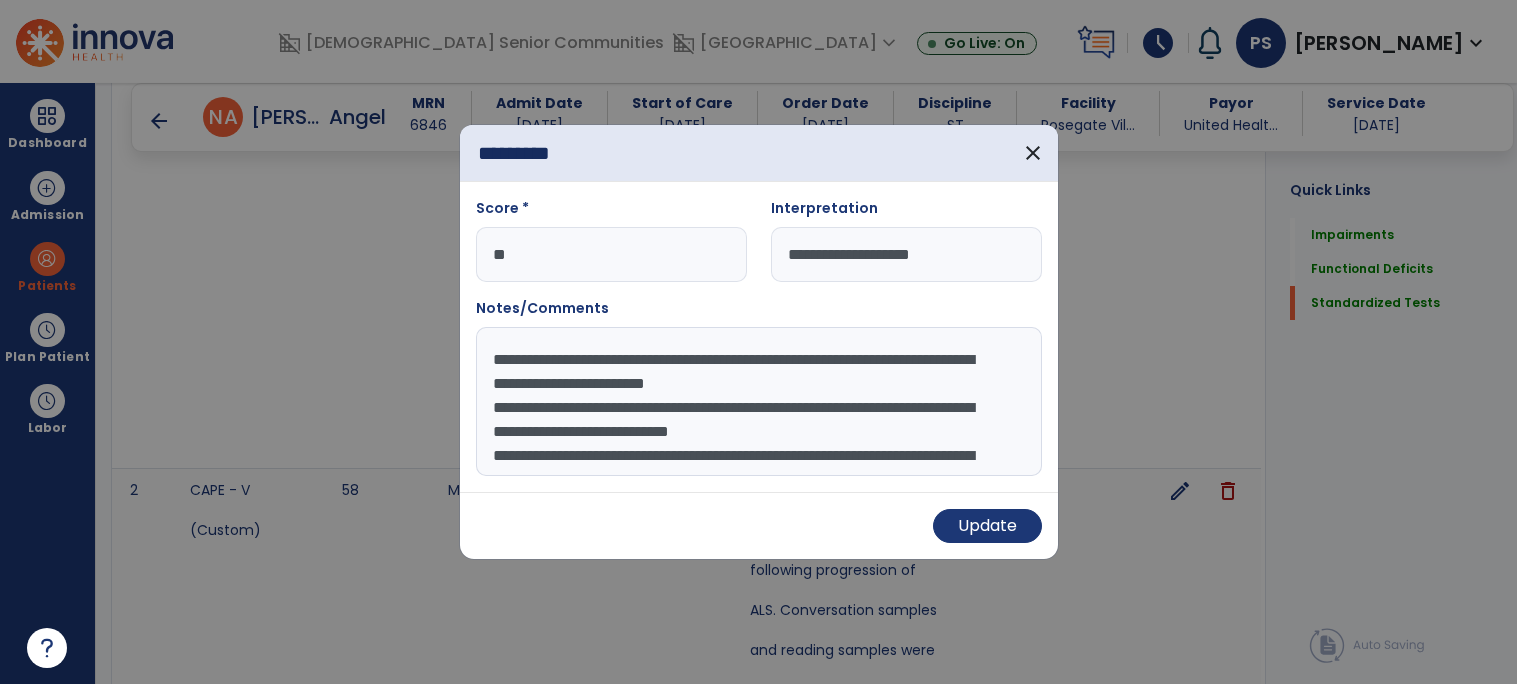 click on "**********" at bounding box center (759, 402) 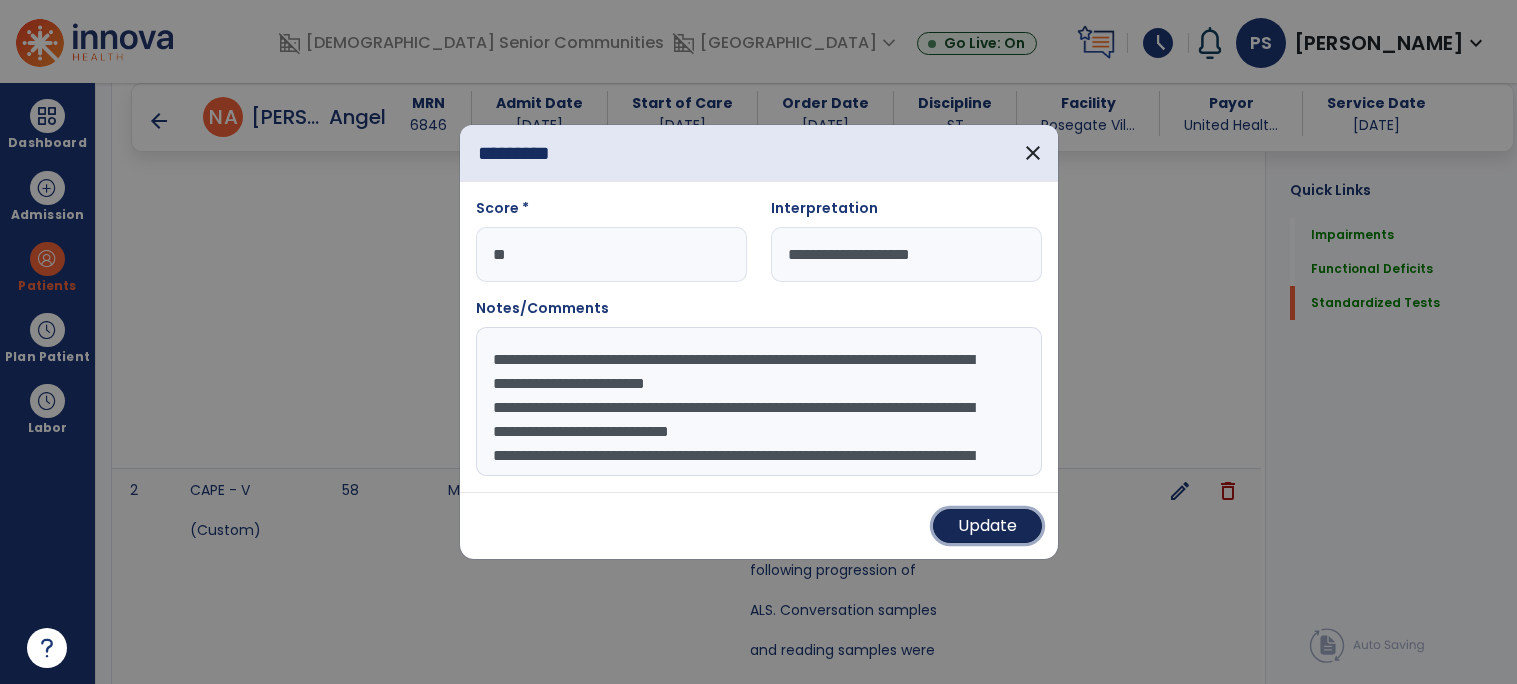 click on "Update" at bounding box center (987, 526) 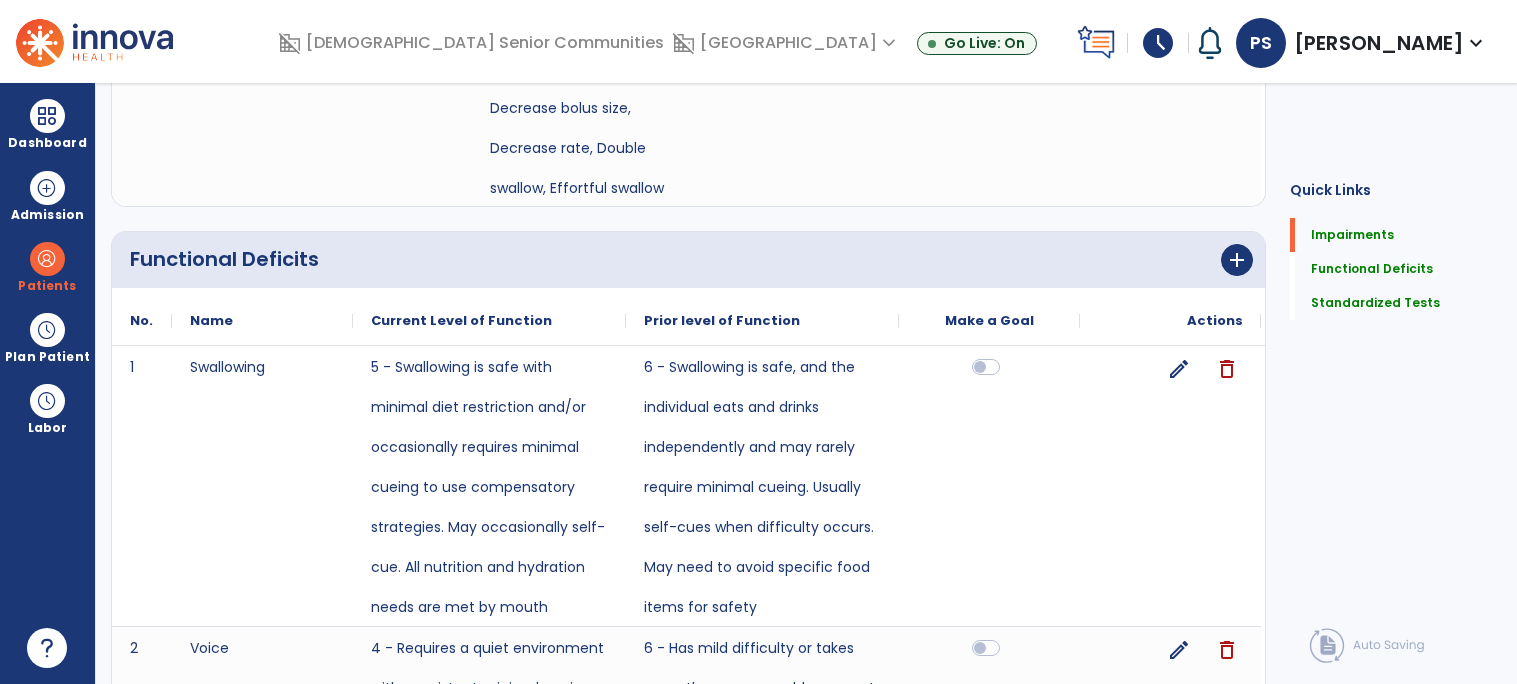 scroll, scrollTop: 0, scrollLeft: 0, axis: both 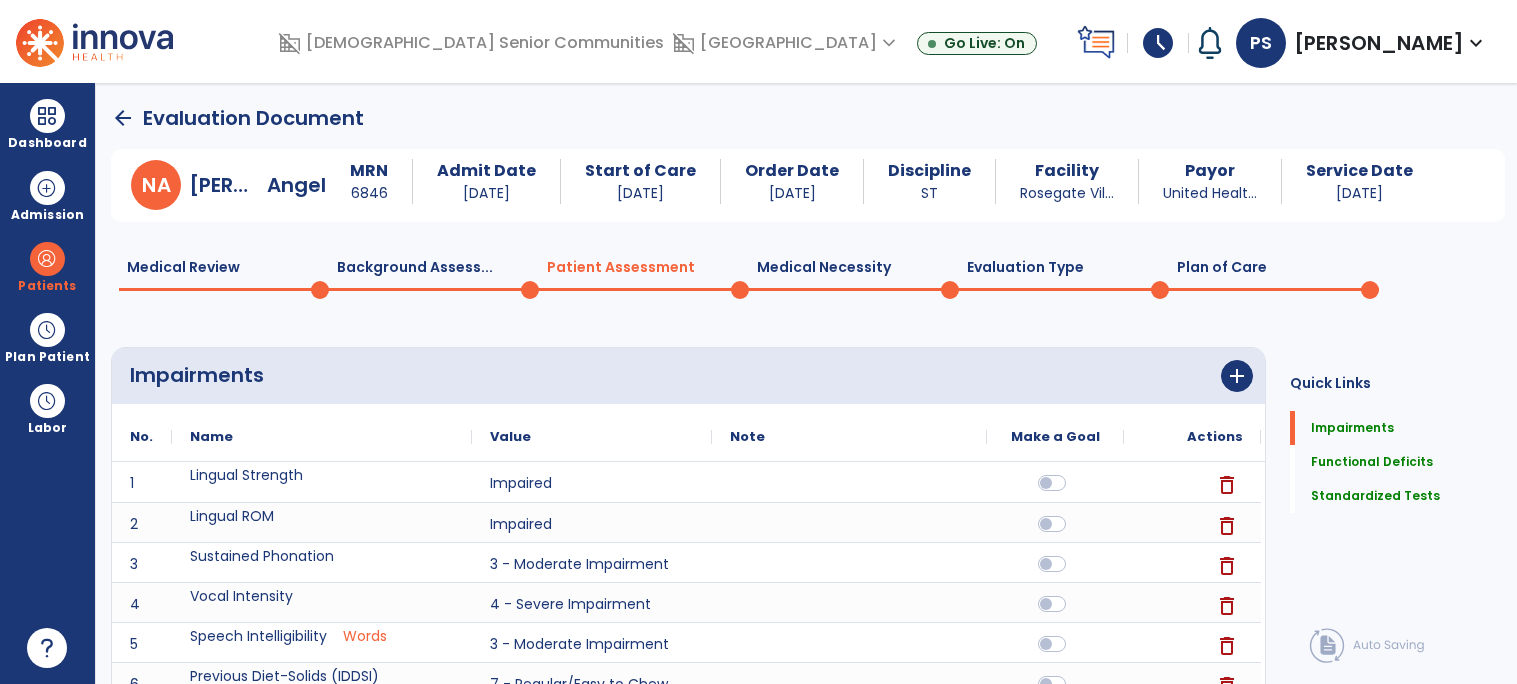 click on "Plan of Care  0" 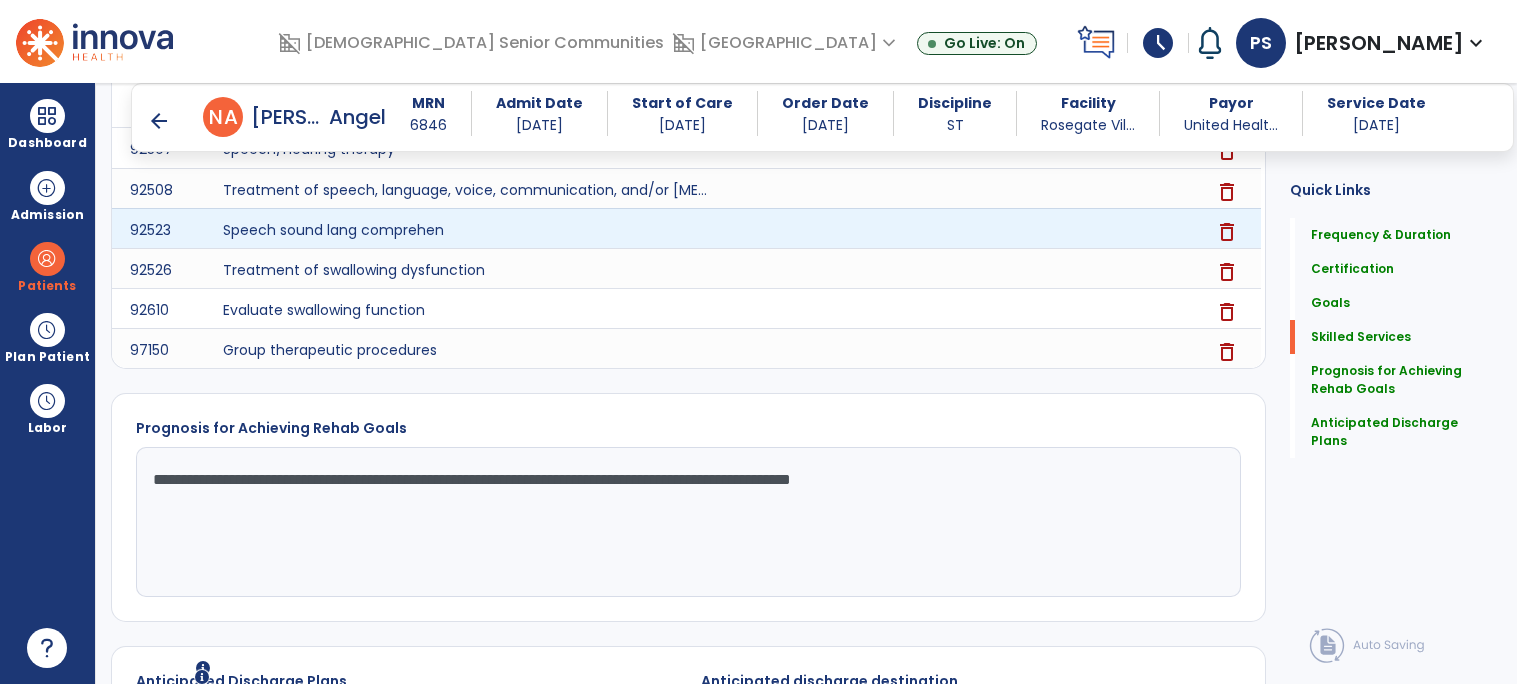 scroll, scrollTop: 2464, scrollLeft: 0, axis: vertical 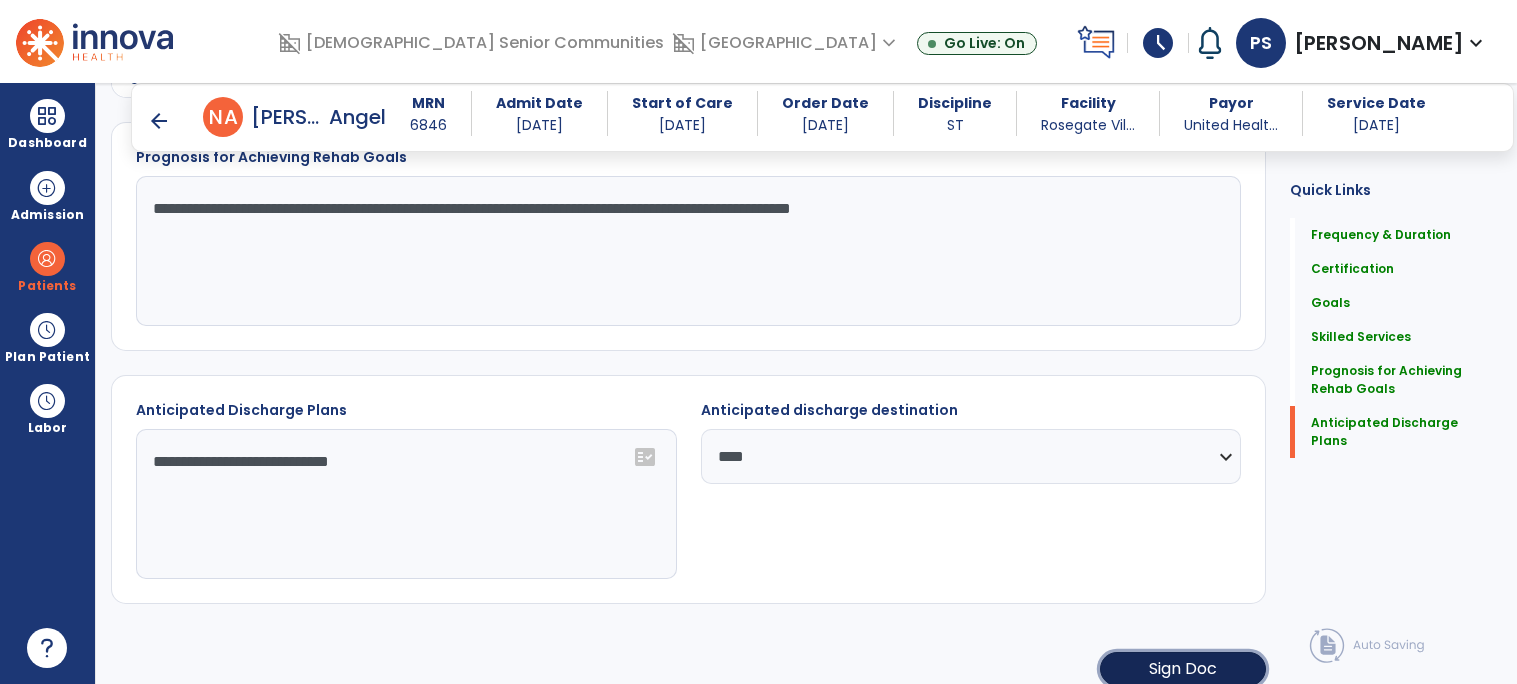 click on "Sign Doc" 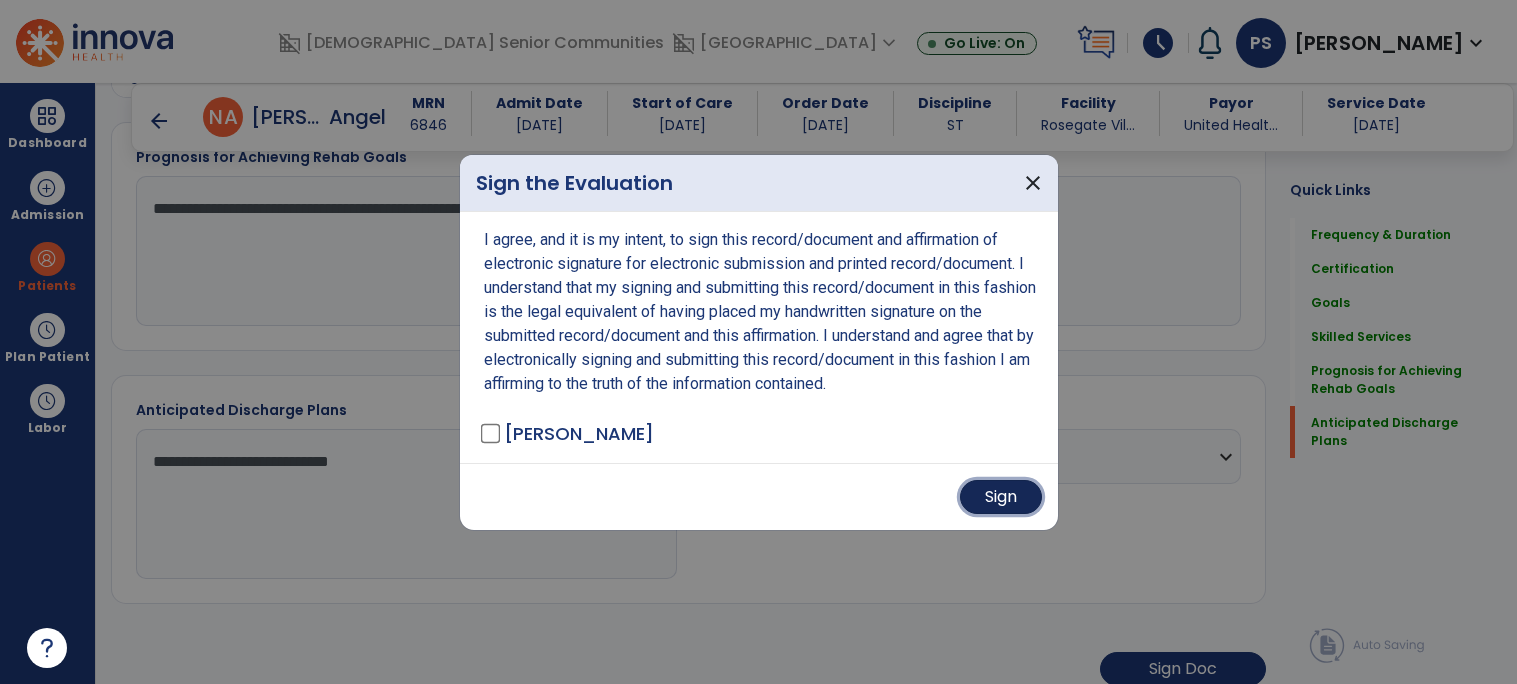 click on "Sign" at bounding box center [1001, 497] 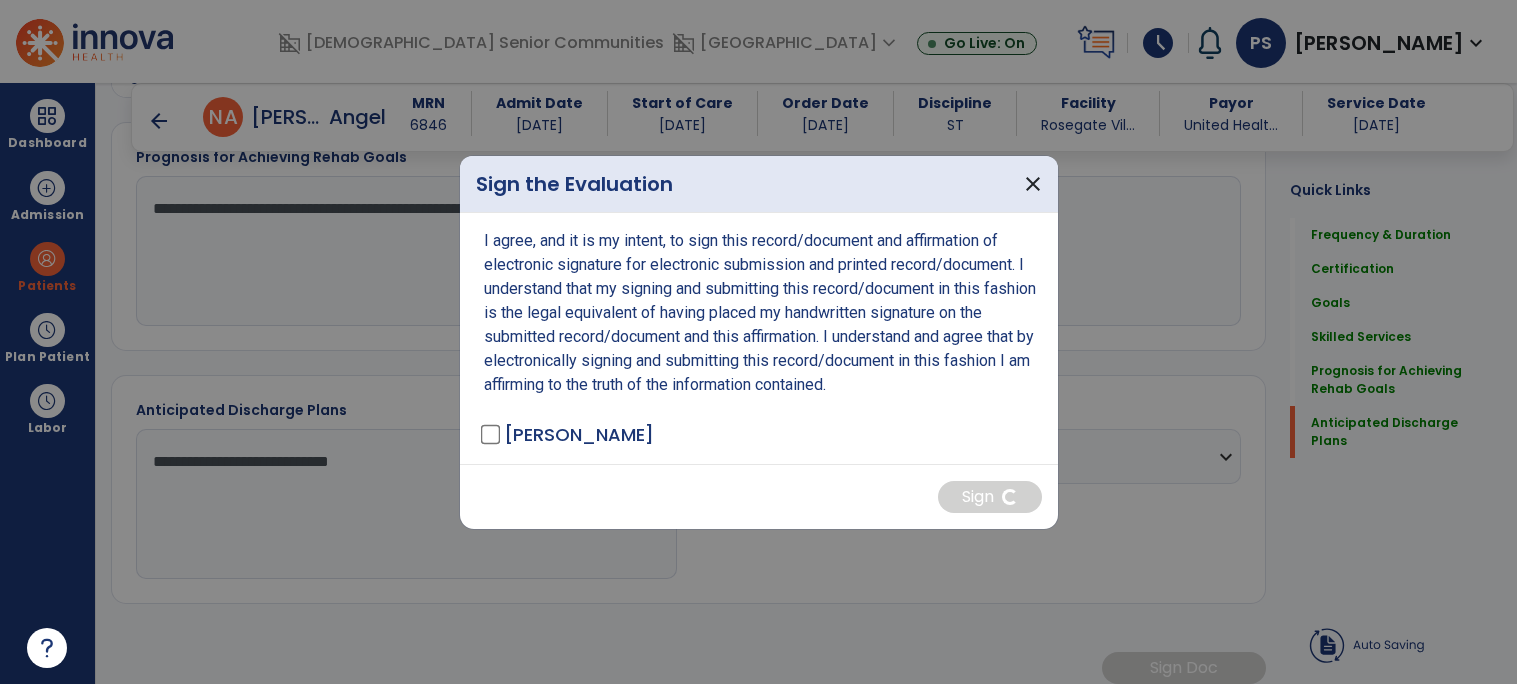 scroll, scrollTop: 2462, scrollLeft: 0, axis: vertical 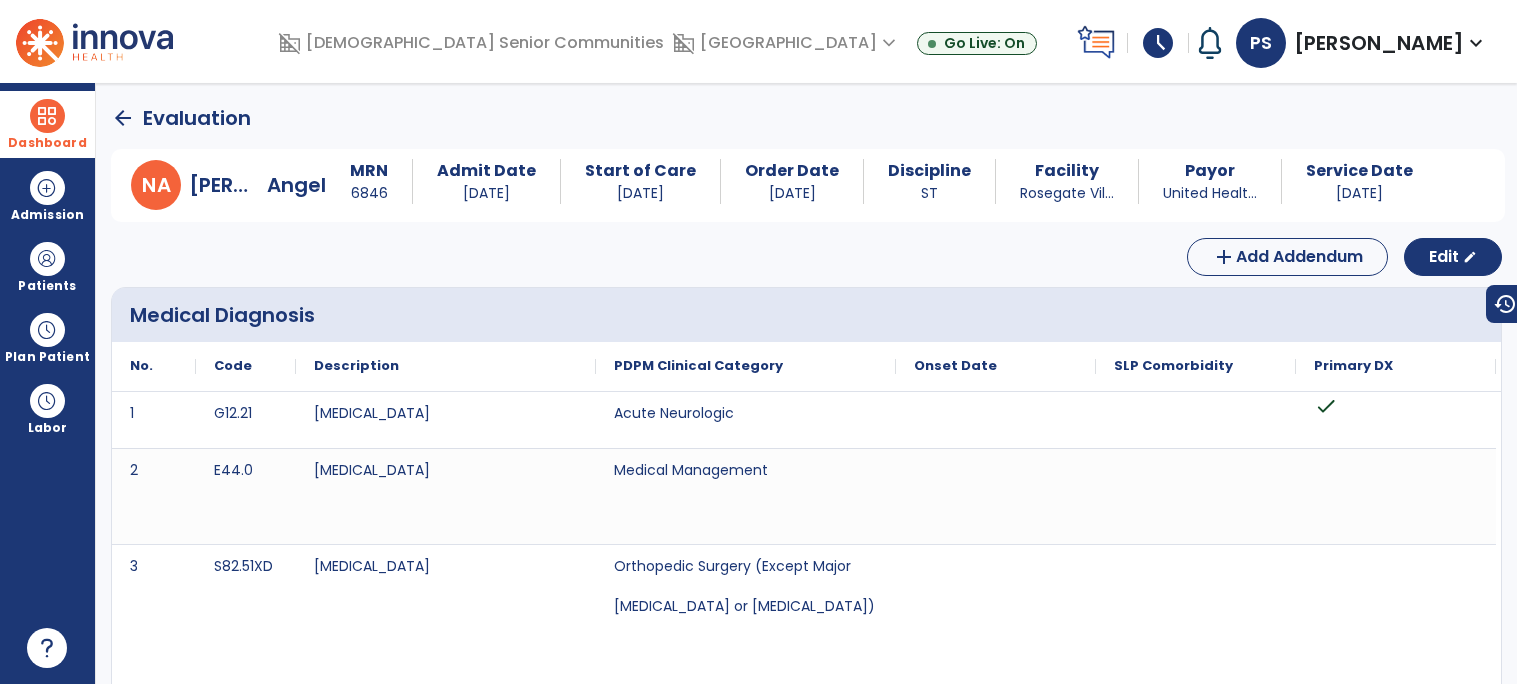 click at bounding box center [47, 116] 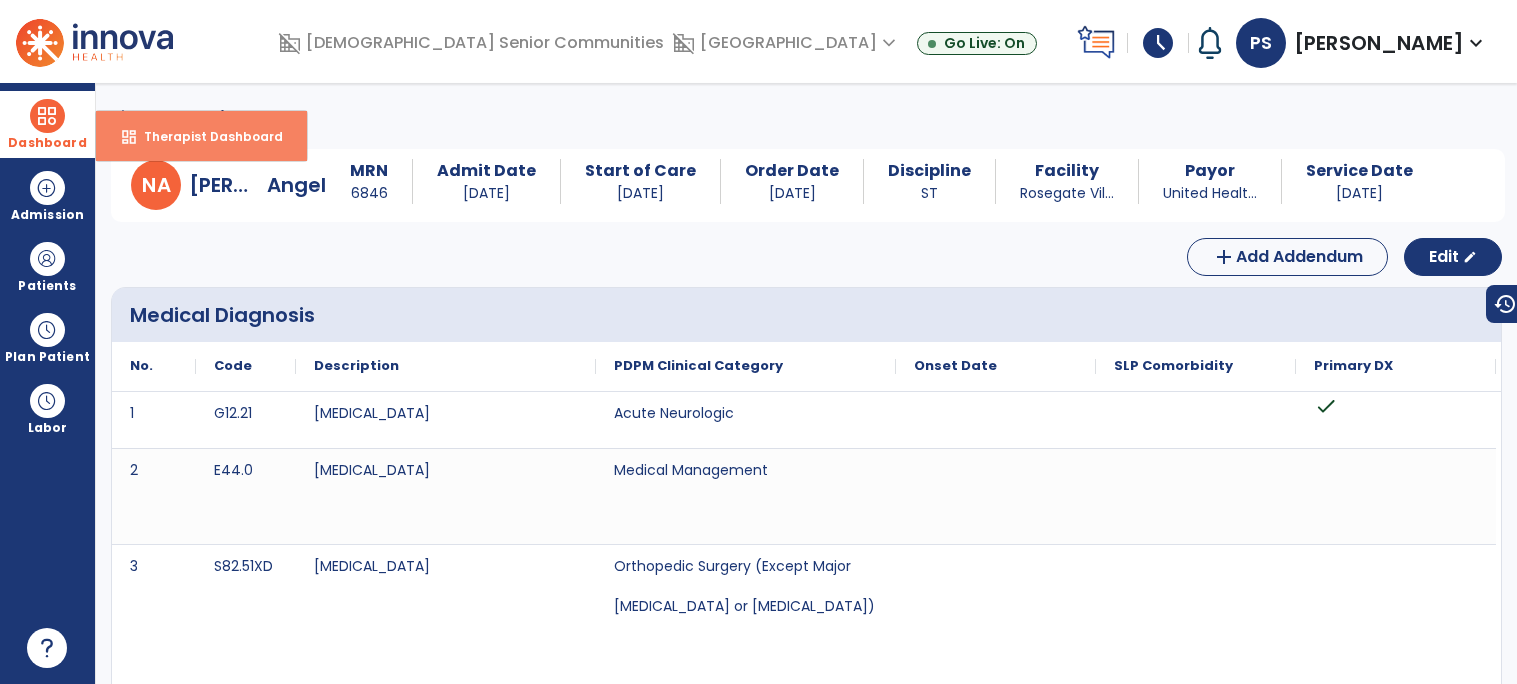 click on "Therapist Dashboard" at bounding box center [205, 136] 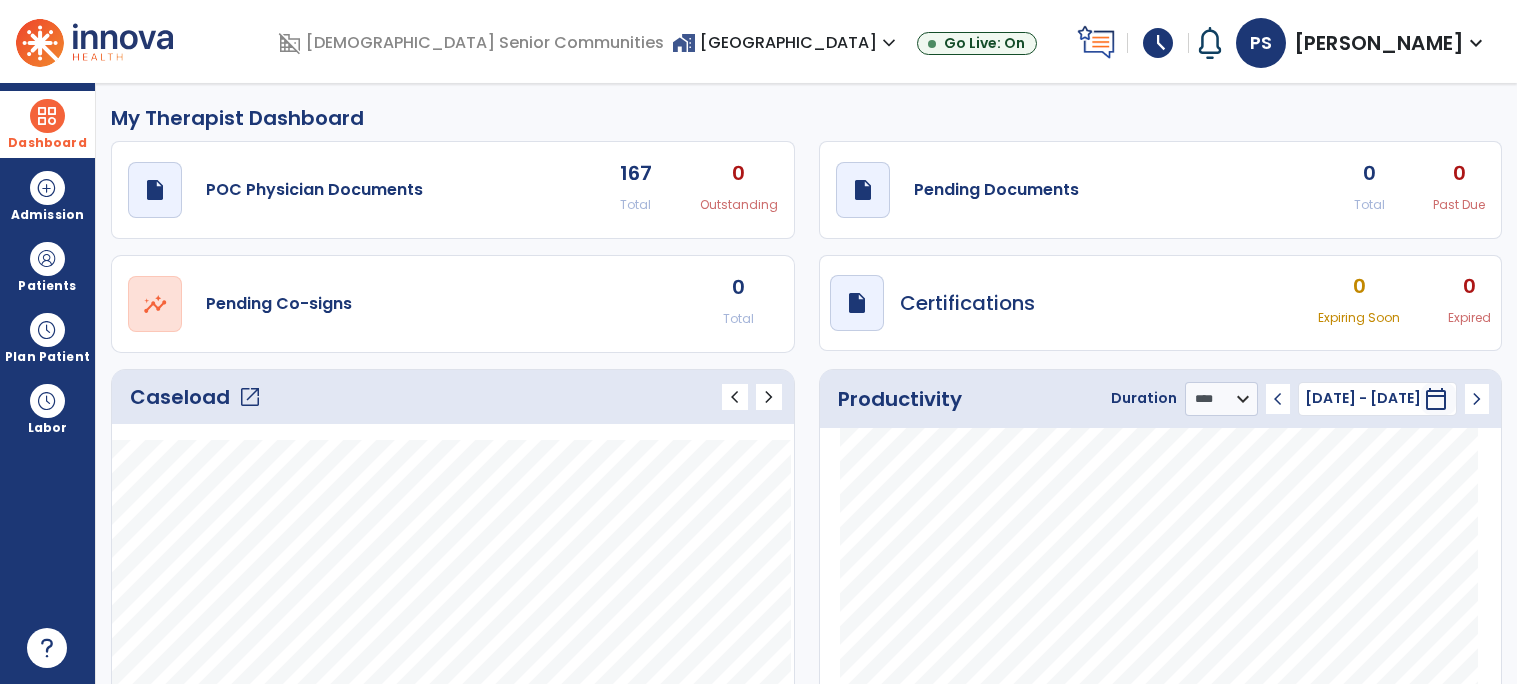 click on "draft   open_in_new  Pending Documents 0 Total 0 Past Due" 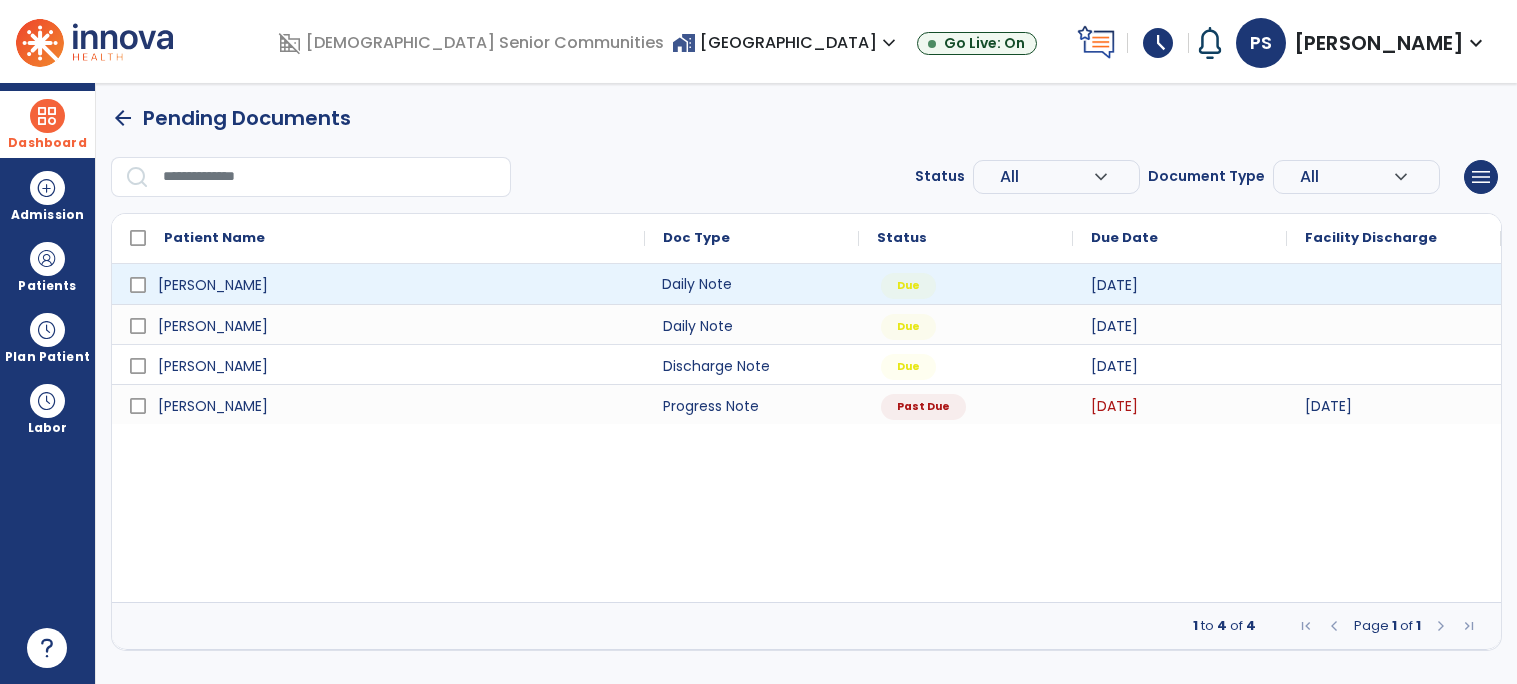 click on "Daily Note" at bounding box center (752, 284) 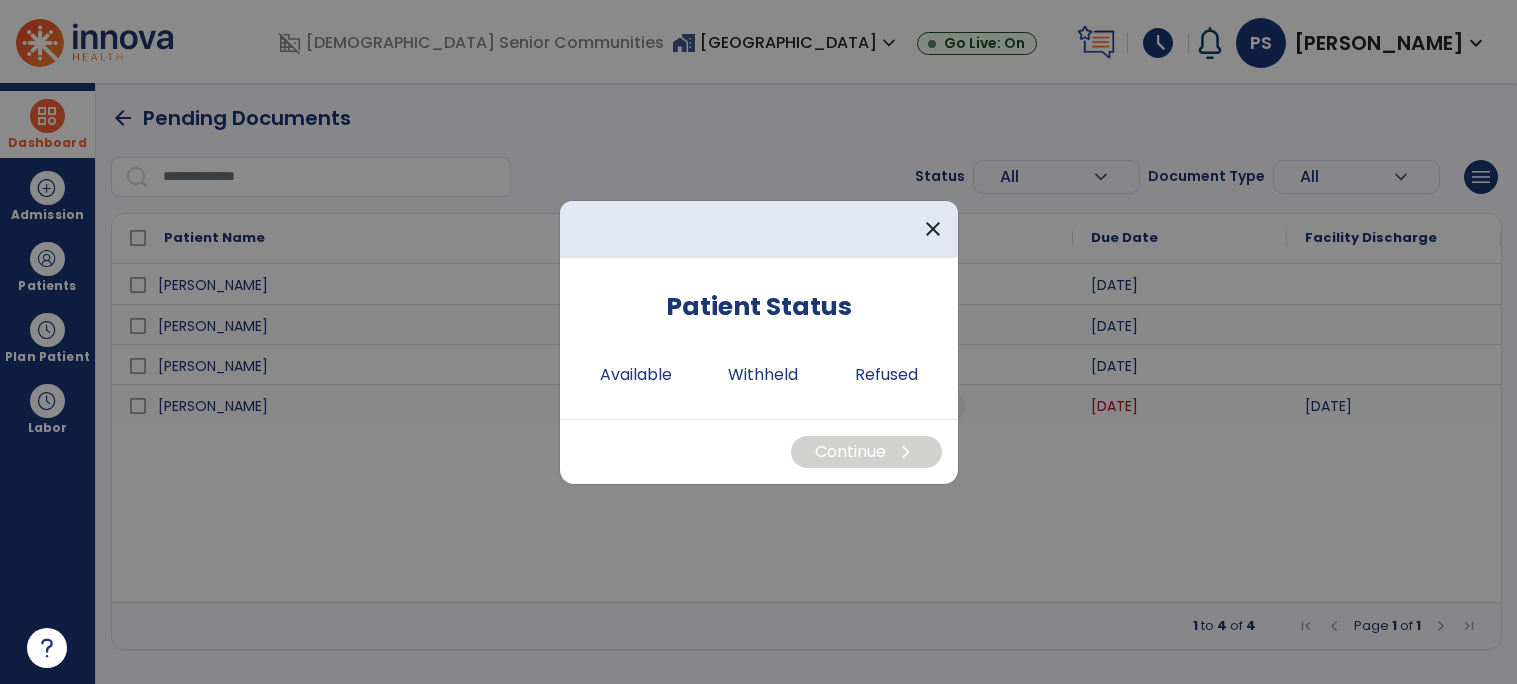 click on "Available   Withheld   Refused" at bounding box center [759, 375] 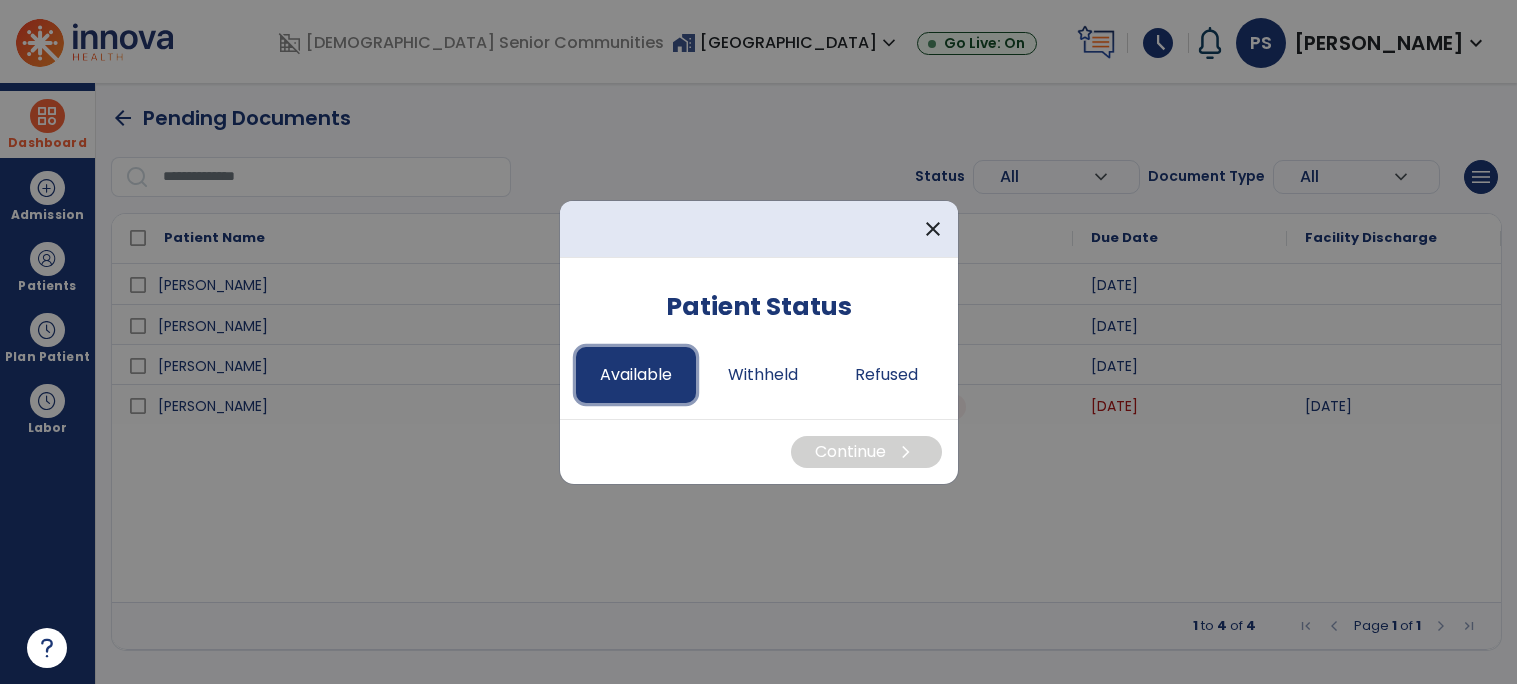 click on "Available" at bounding box center (636, 375) 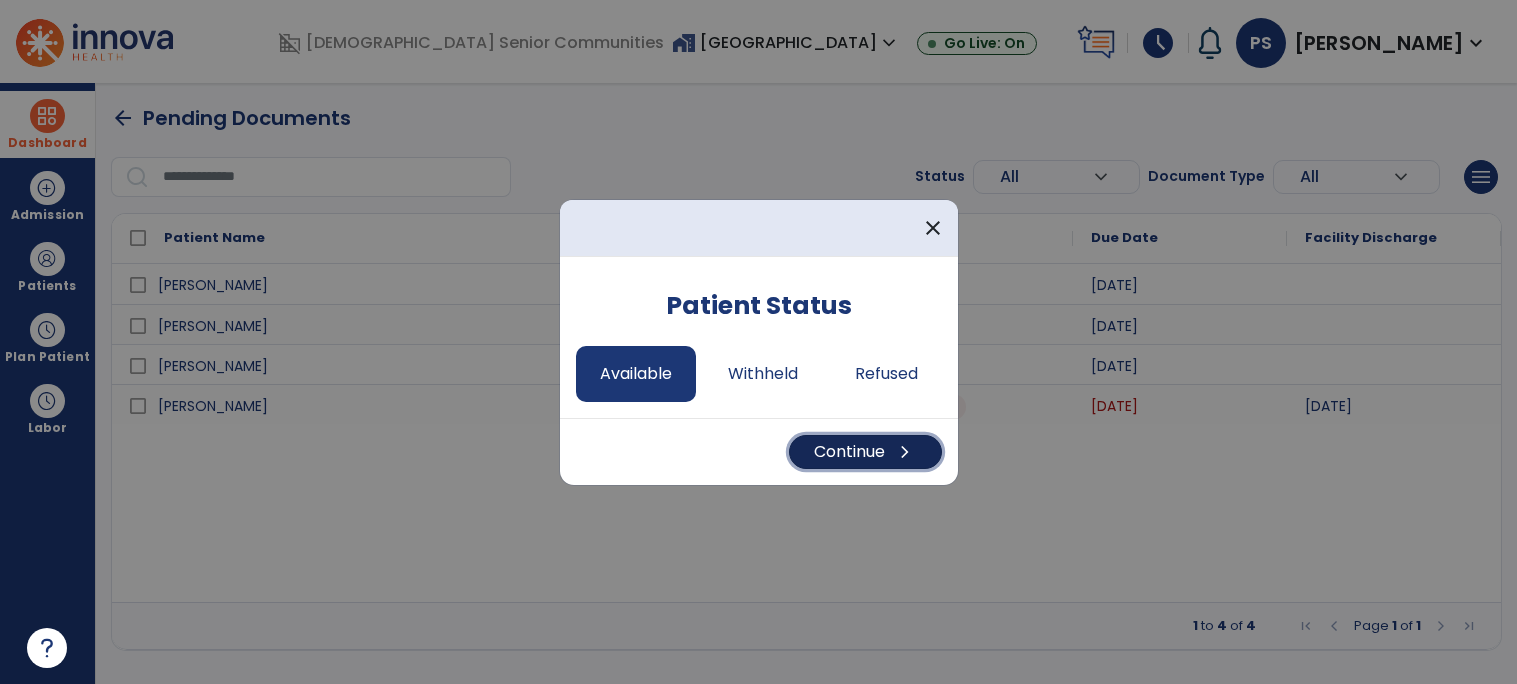 click on "Continue   chevron_right" at bounding box center [865, 452] 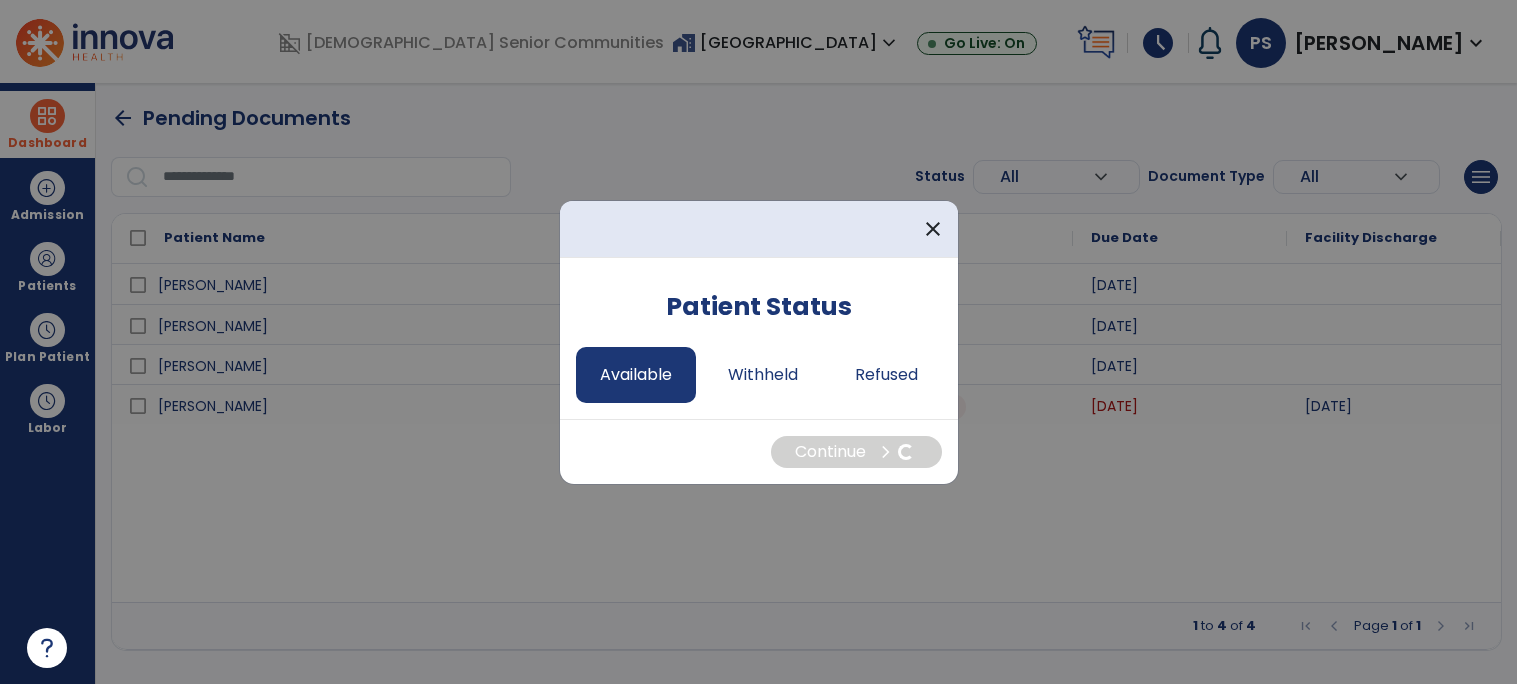 select on "*" 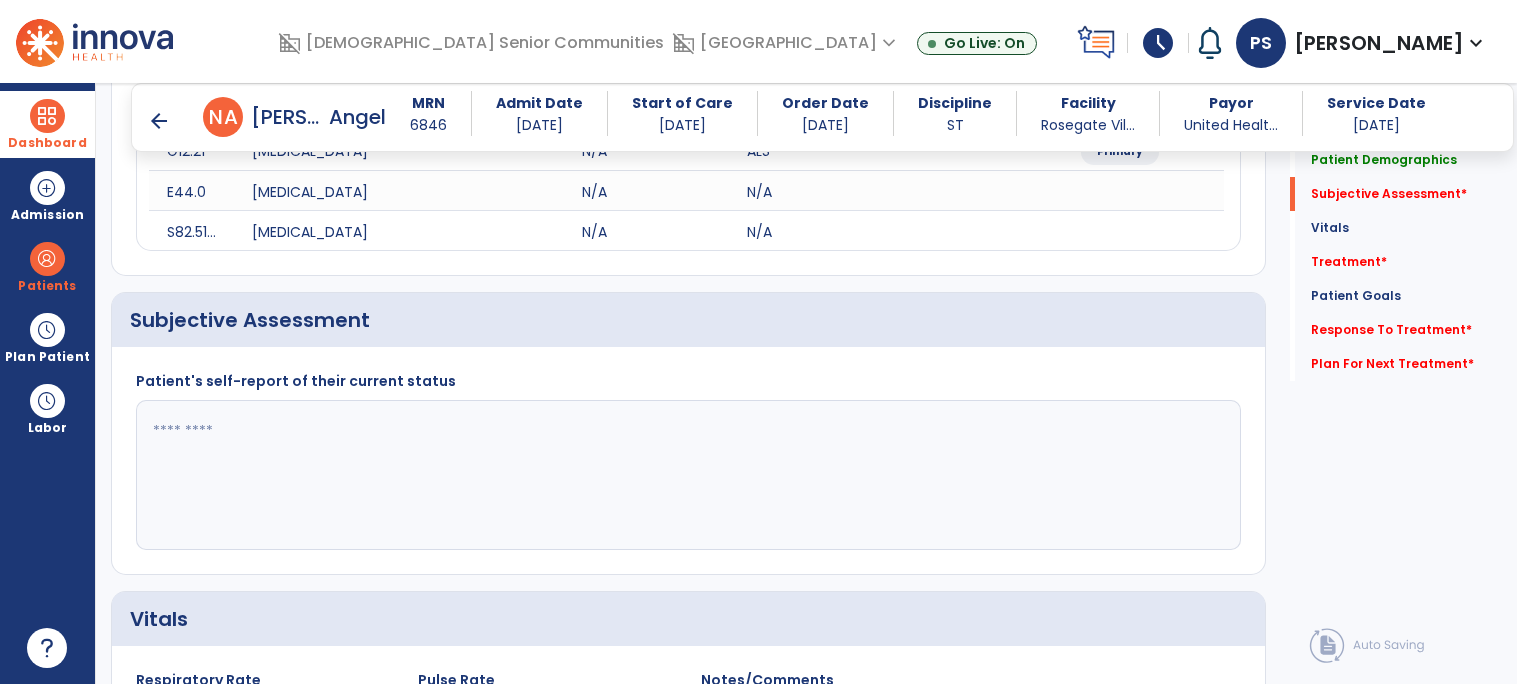 scroll, scrollTop: 319, scrollLeft: 0, axis: vertical 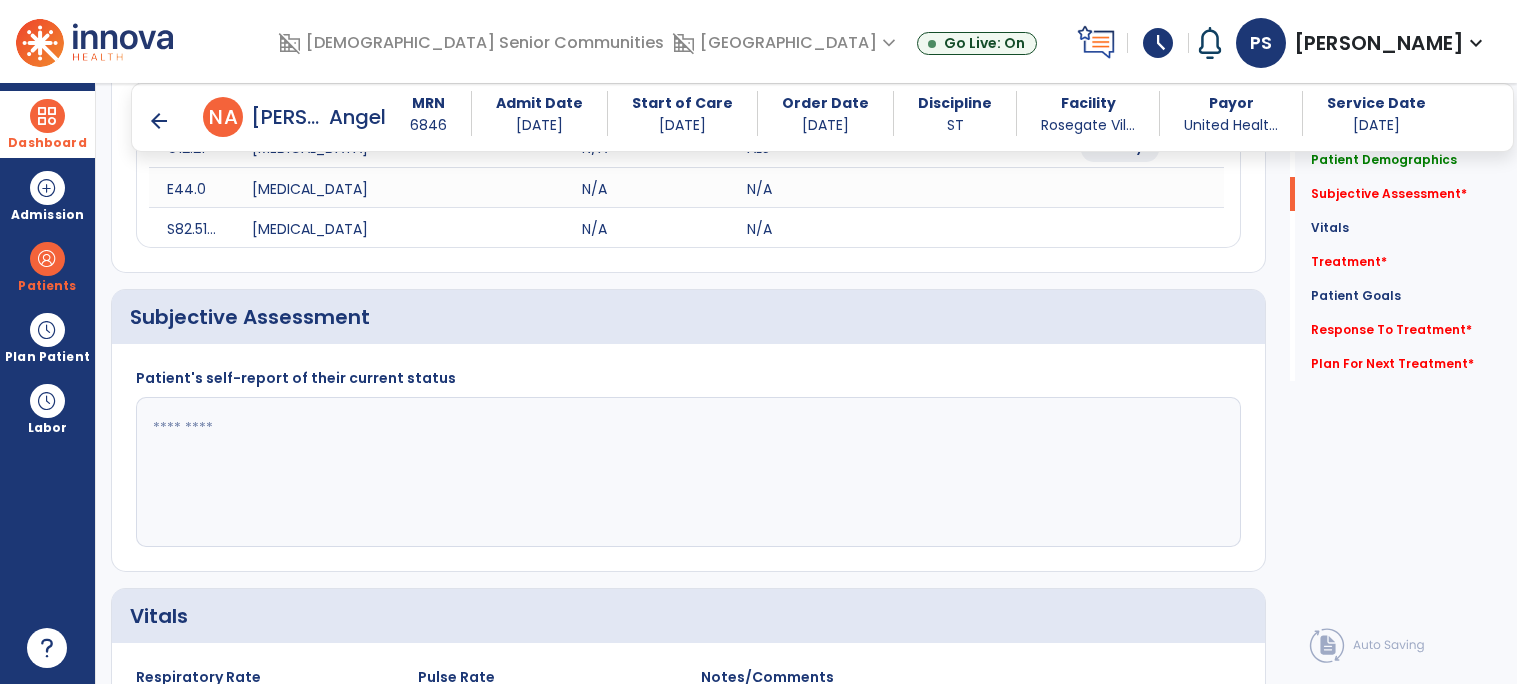 click 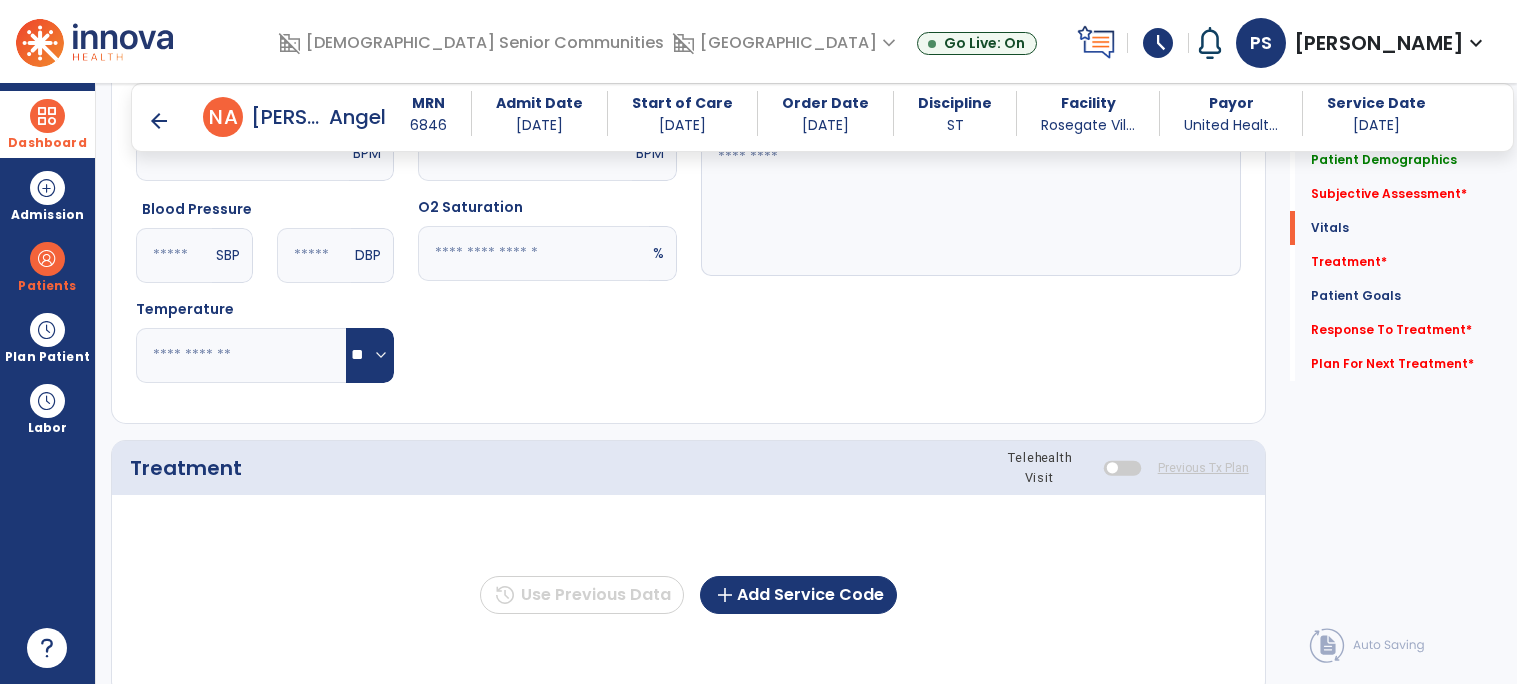 scroll, scrollTop: 890, scrollLeft: 0, axis: vertical 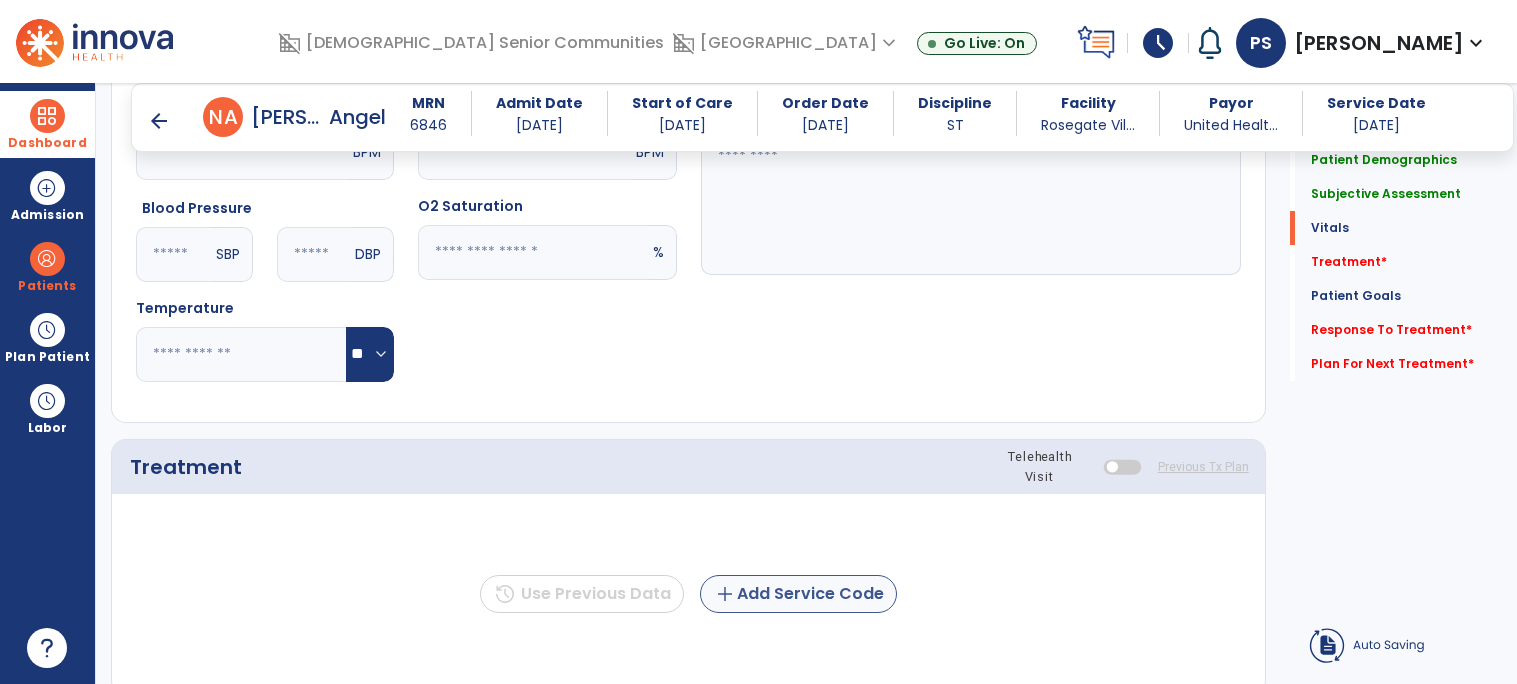 type on "**********" 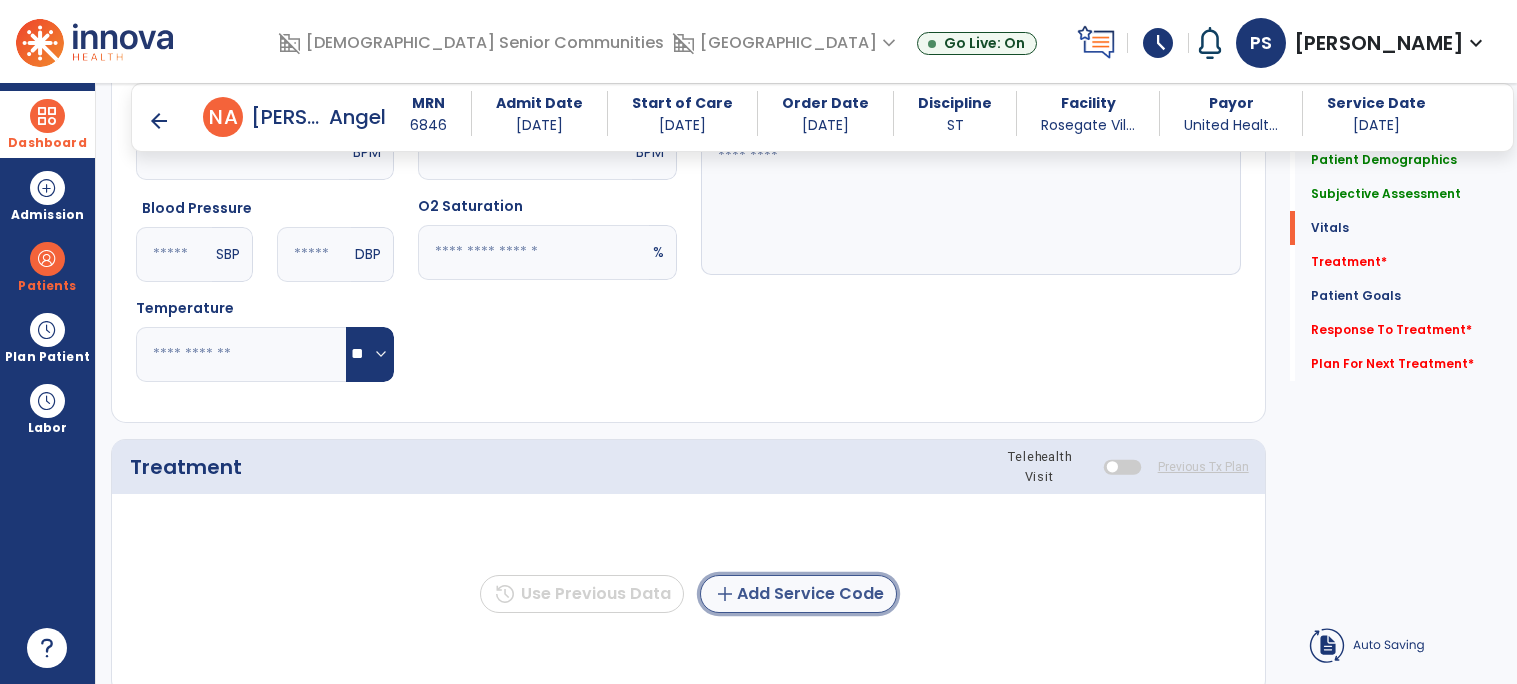 click on "add  Add Service Code" 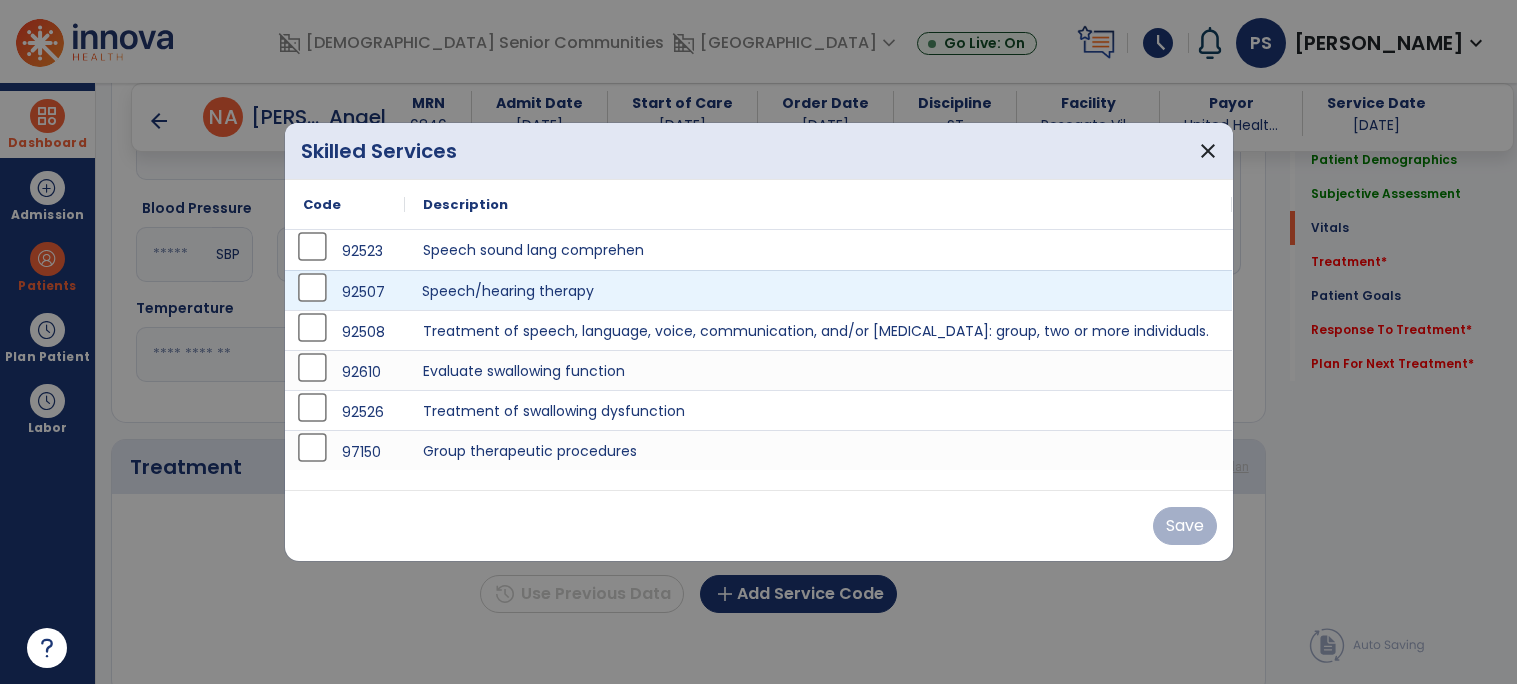 click on "Speech/hearing therapy" at bounding box center (819, 290) 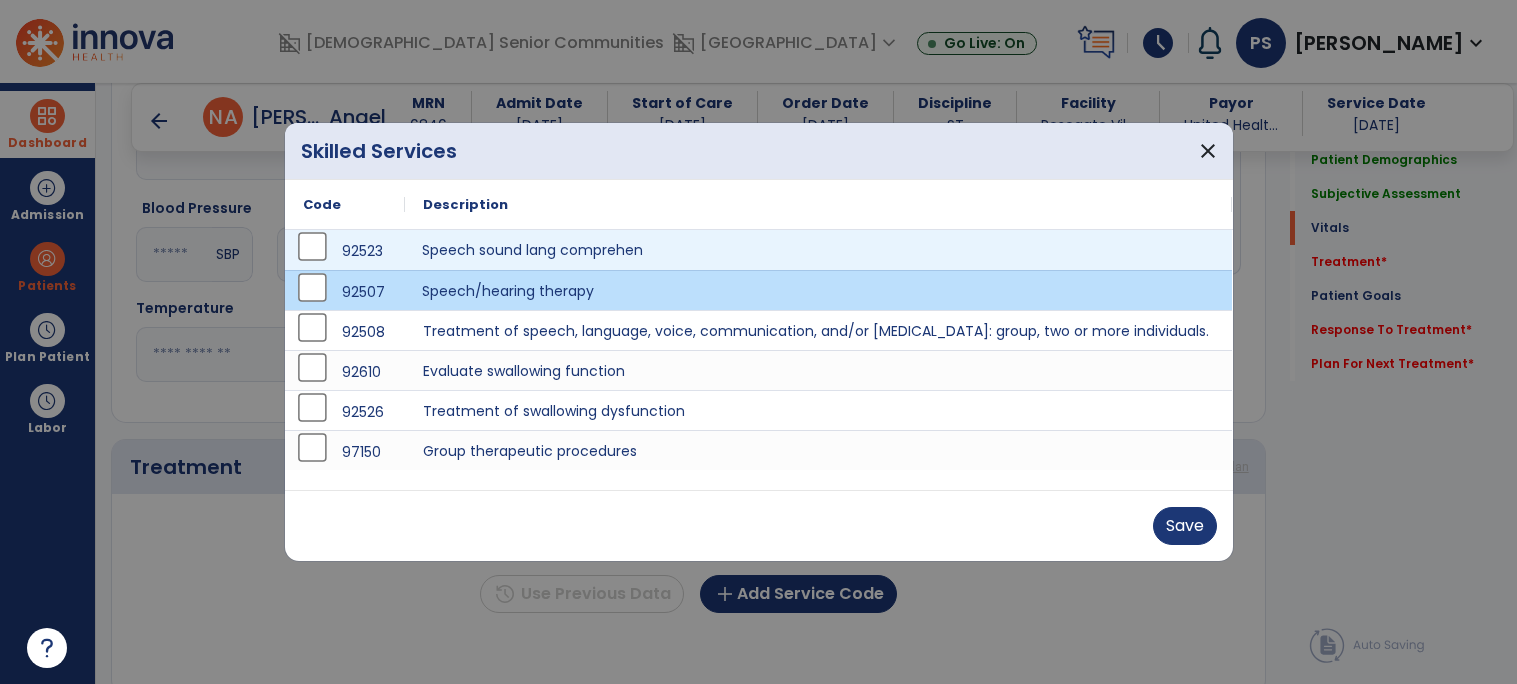 click on "Speech sound lang comprehen" at bounding box center [819, 250] 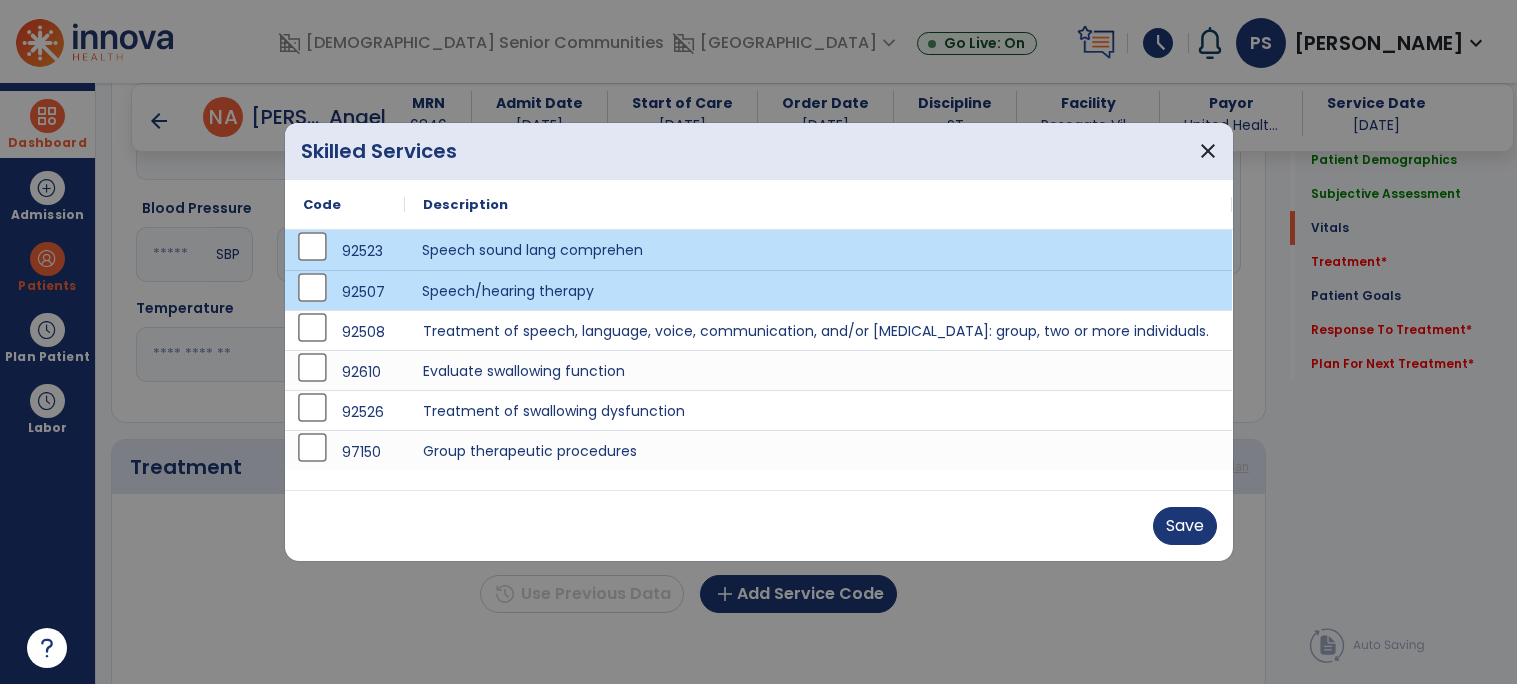 click on "Speech/hearing therapy" at bounding box center [819, 290] 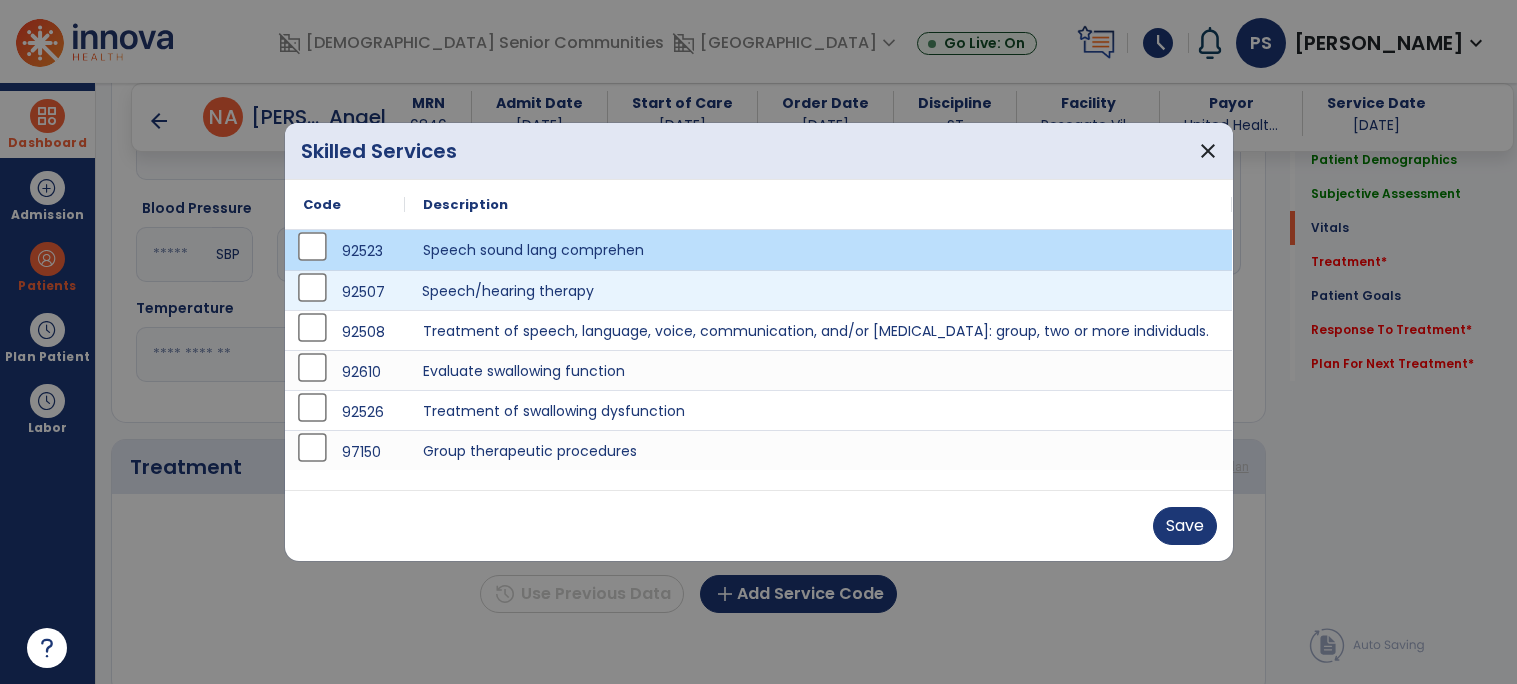 click on "Speech/hearing therapy" at bounding box center (819, 290) 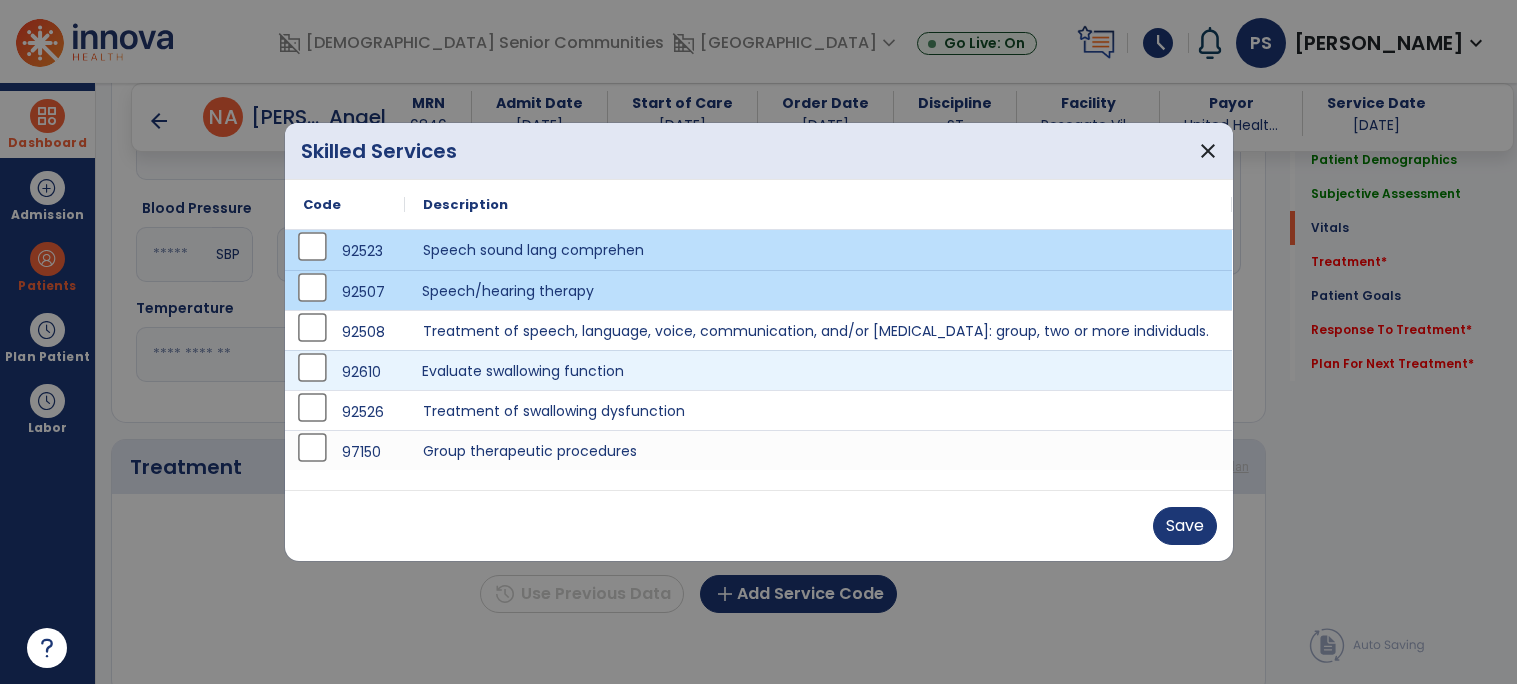 click on "Evaluate swallowing function" at bounding box center (819, 370) 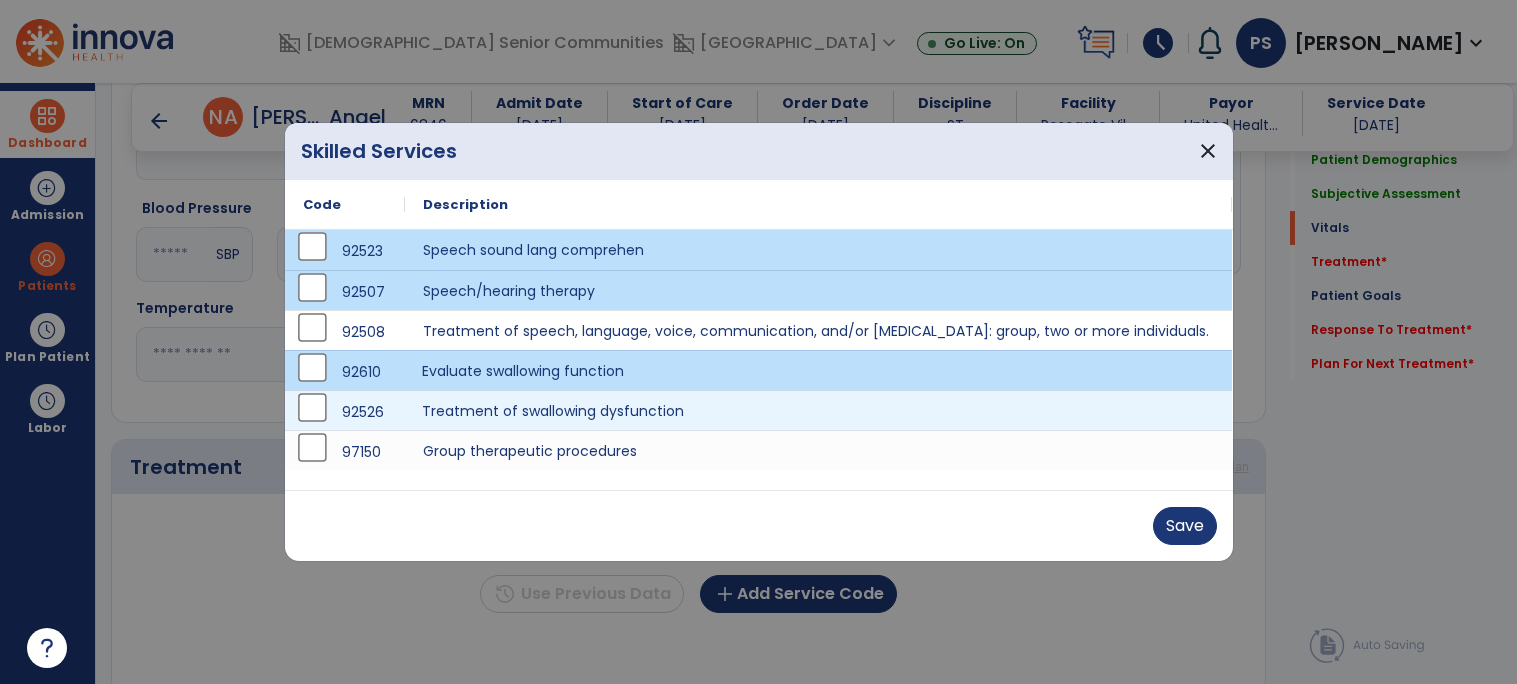 click on "Treatment of swallowing dysfunction" at bounding box center [819, 410] 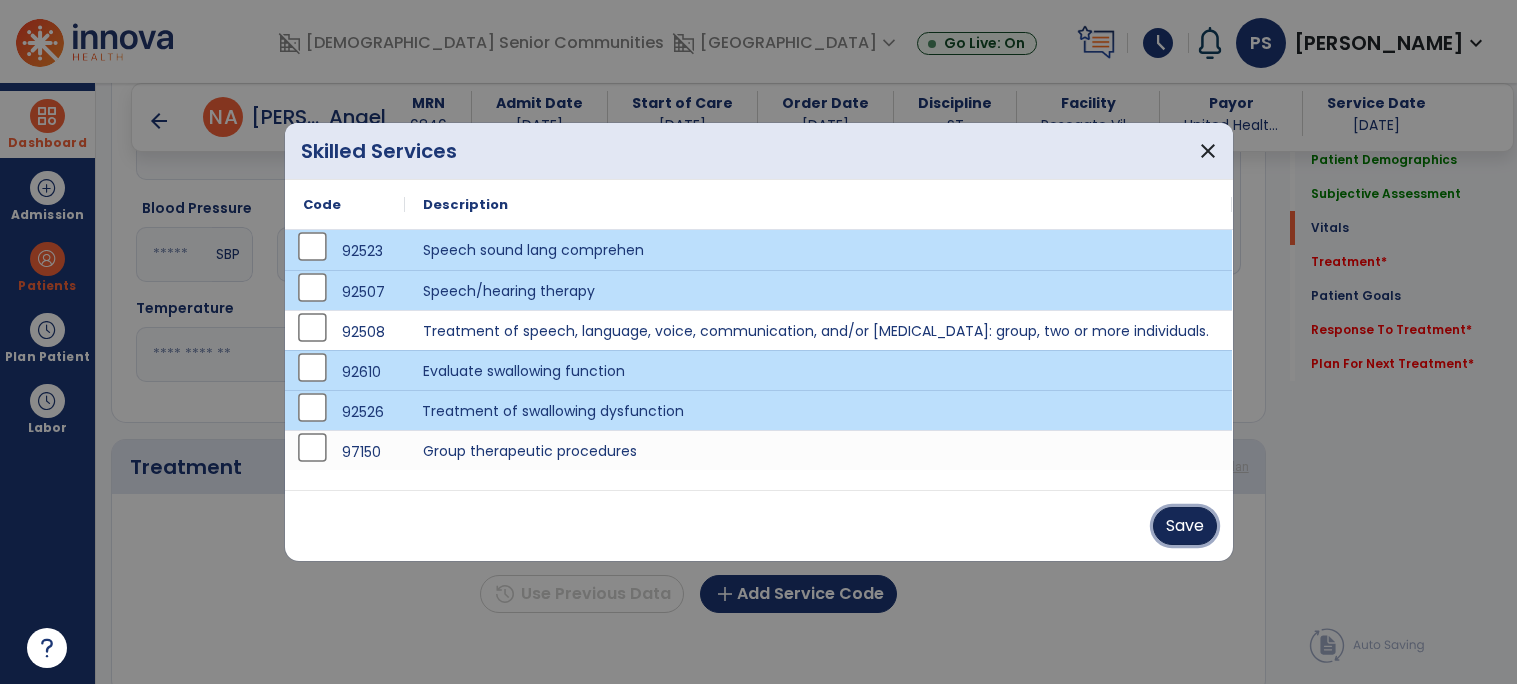 click on "Save" at bounding box center [1185, 526] 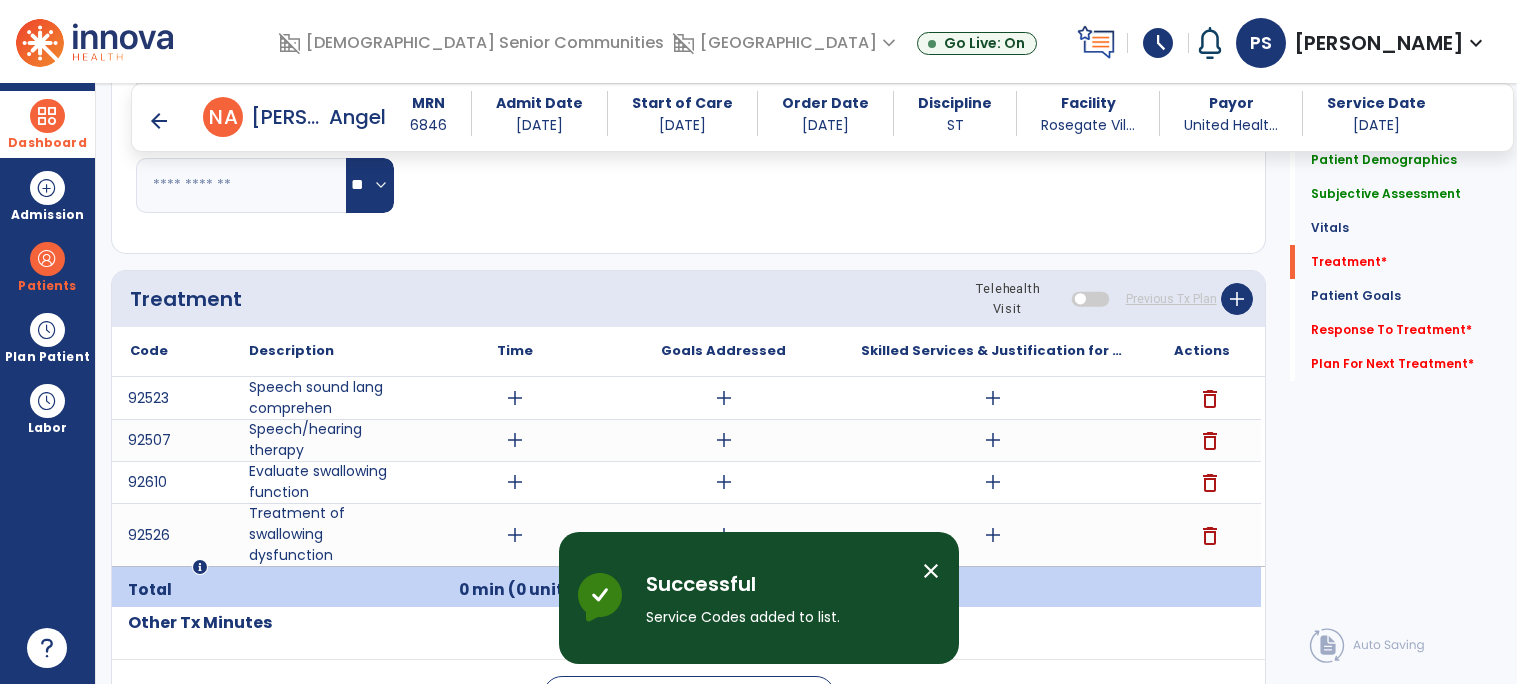 scroll, scrollTop: 1063, scrollLeft: 0, axis: vertical 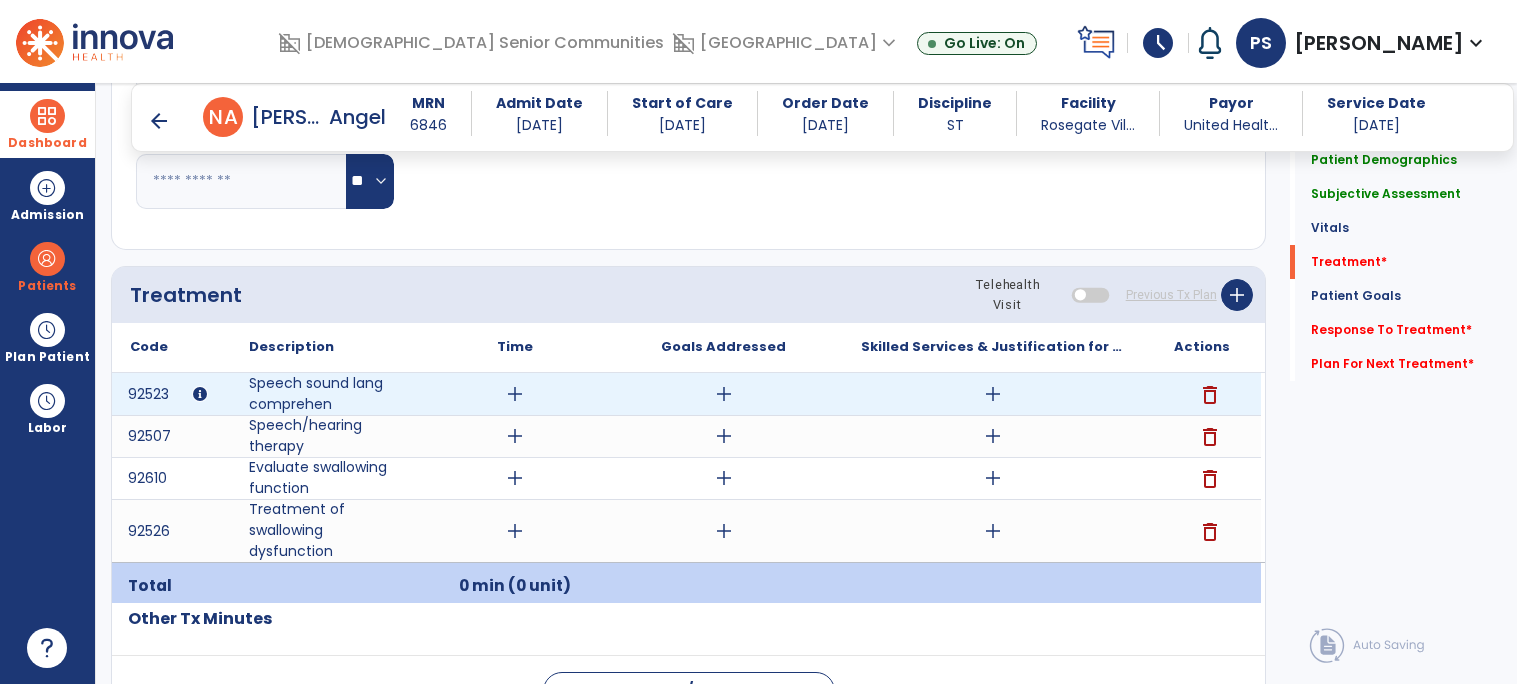click on "add" at bounding box center (515, 394) 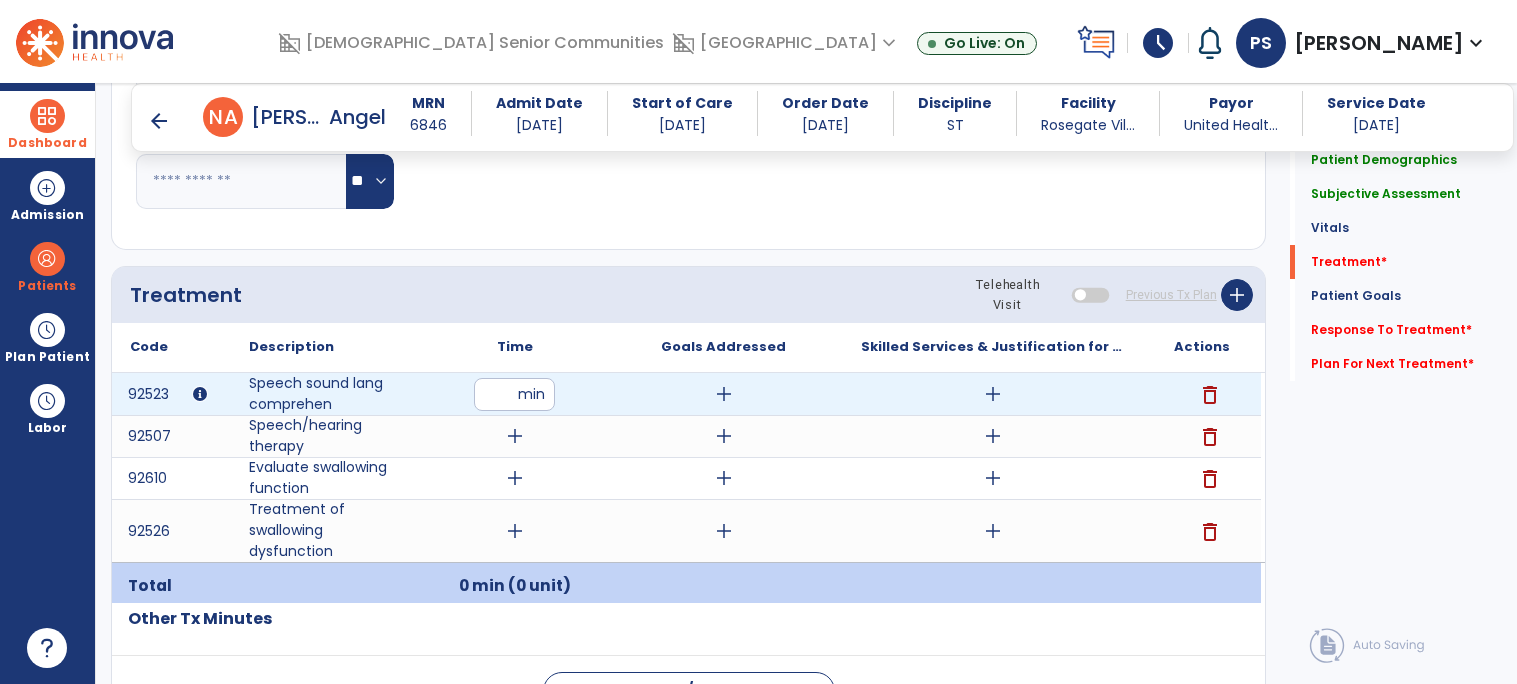 type on "**" 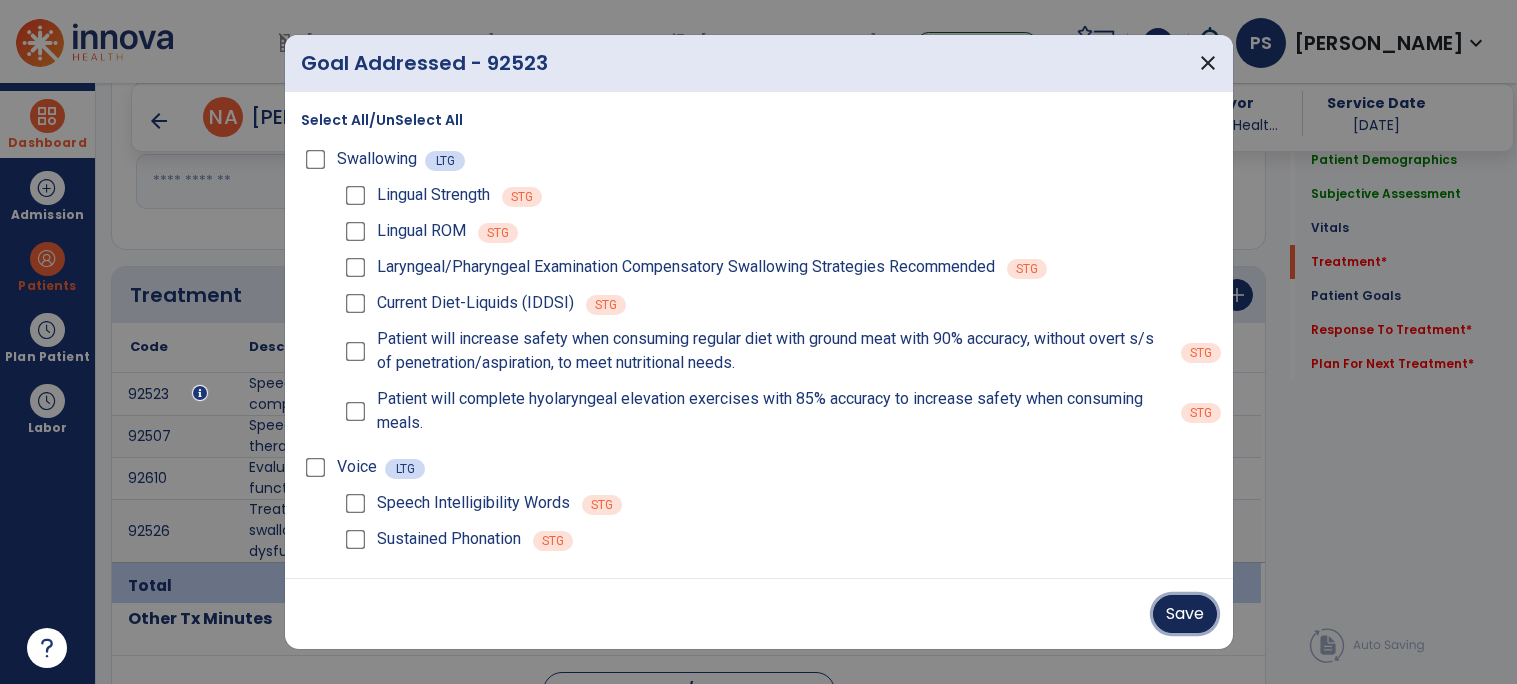 click on "Save" at bounding box center [1185, 614] 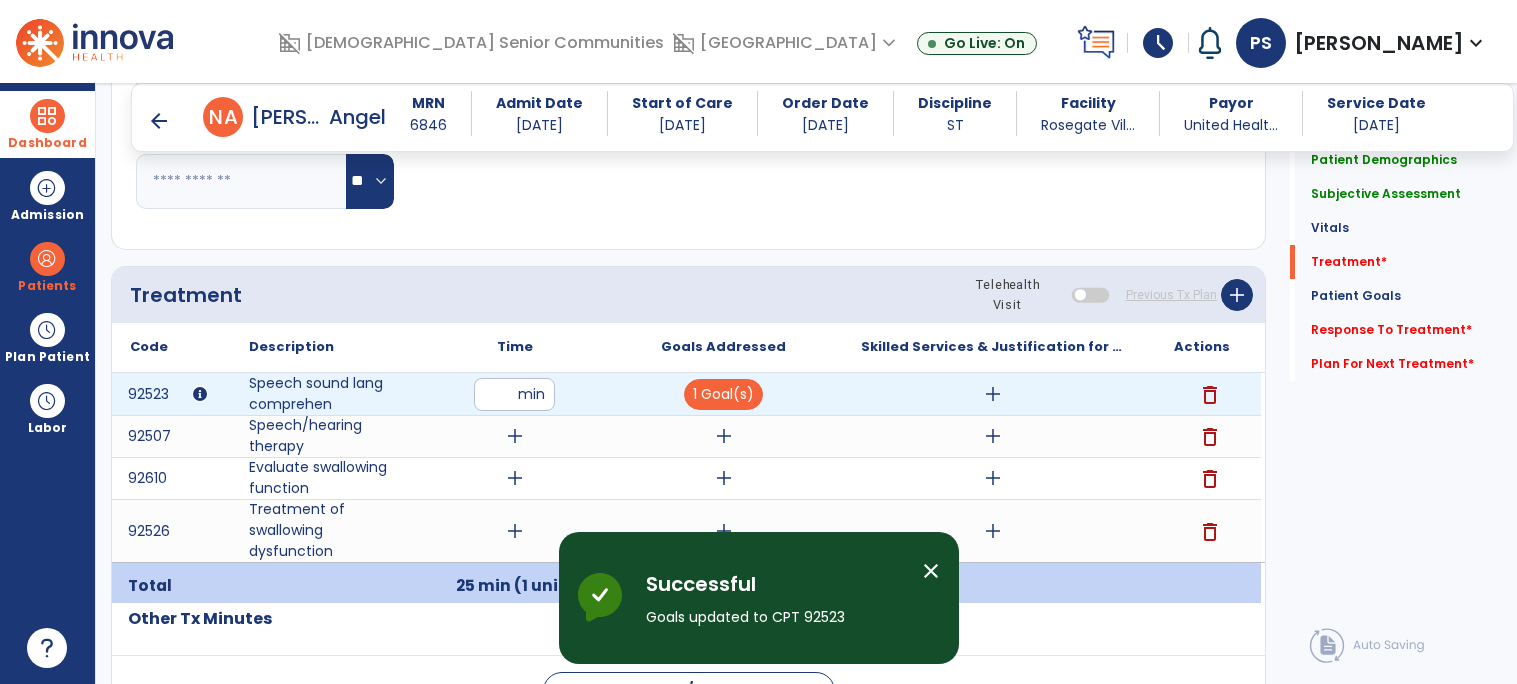 click on "add" at bounding box center (993, 394) 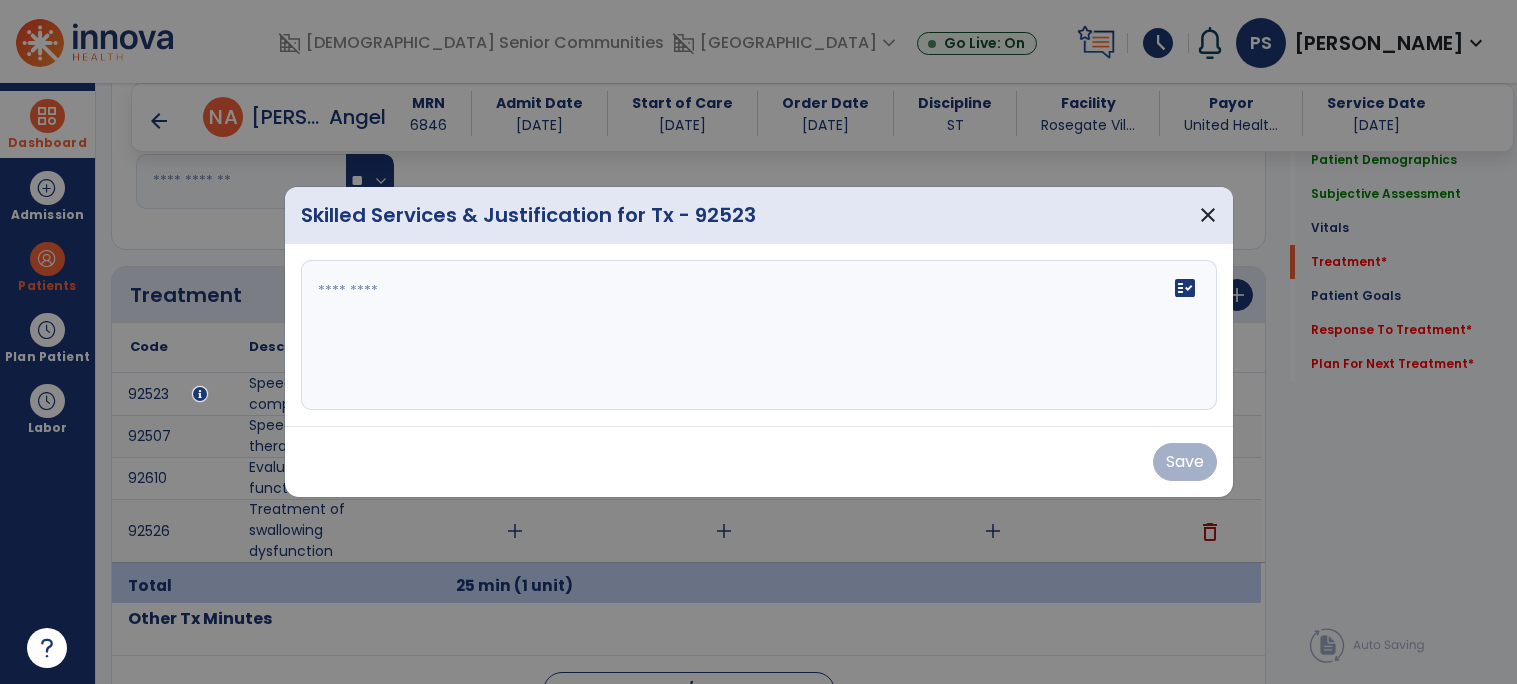 click on "fact_check" at bounding box center [759, 335] 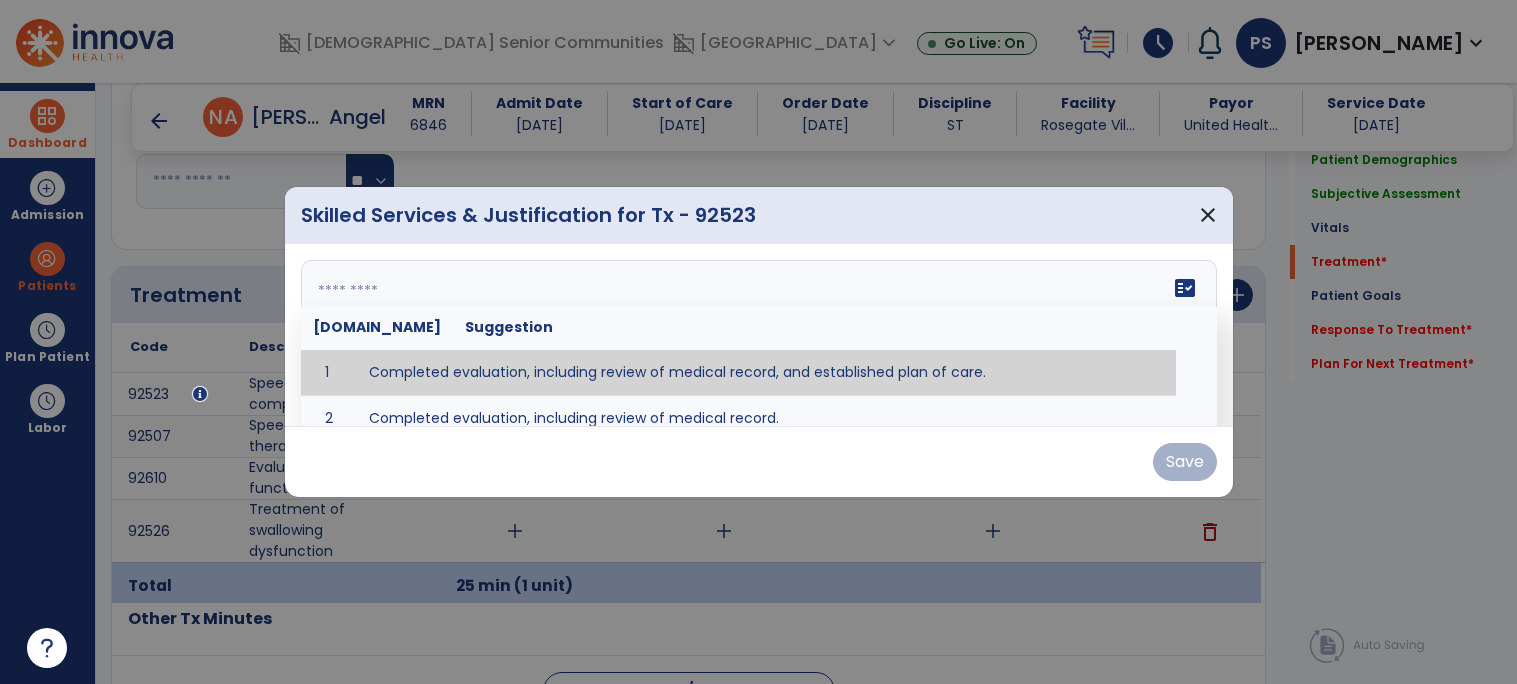 paste on "**********" 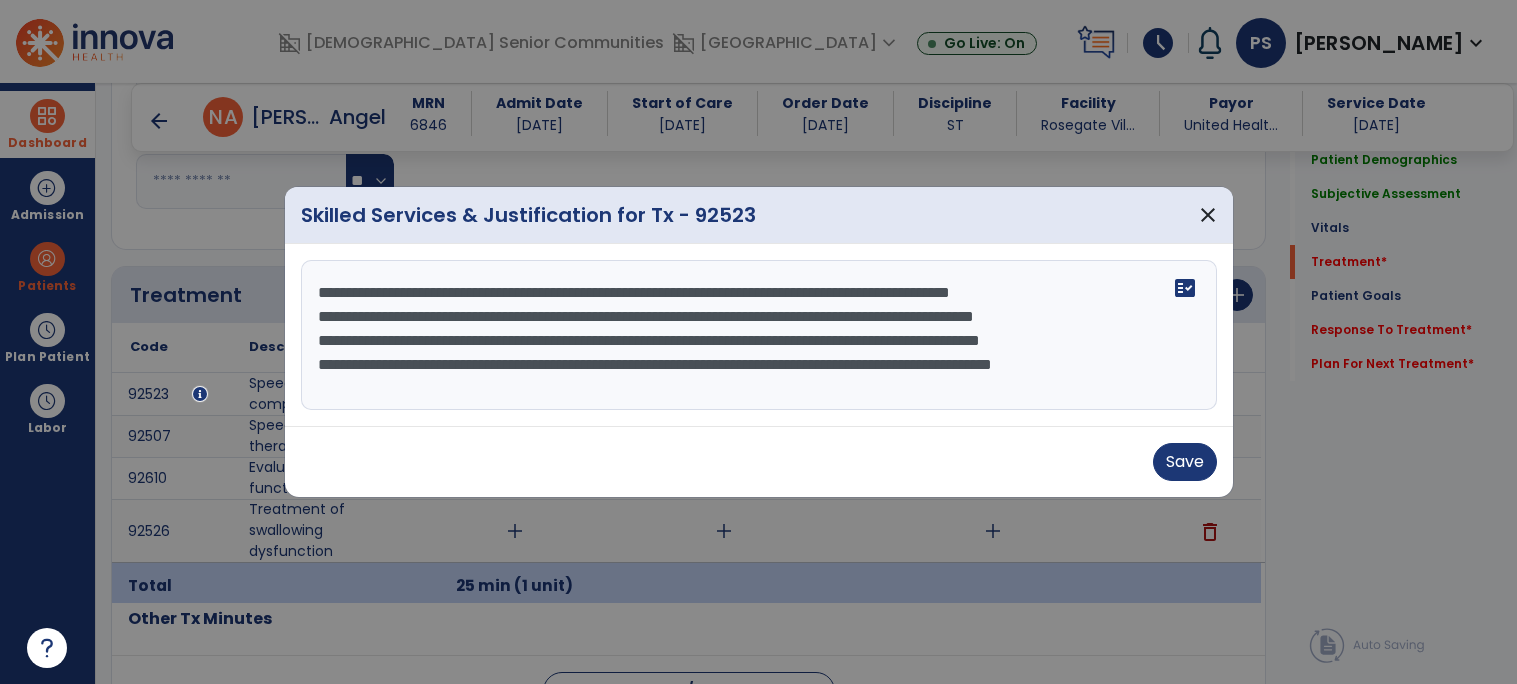 scroll, scrollTop: 38, scrollLeft: 0, axis: vertical 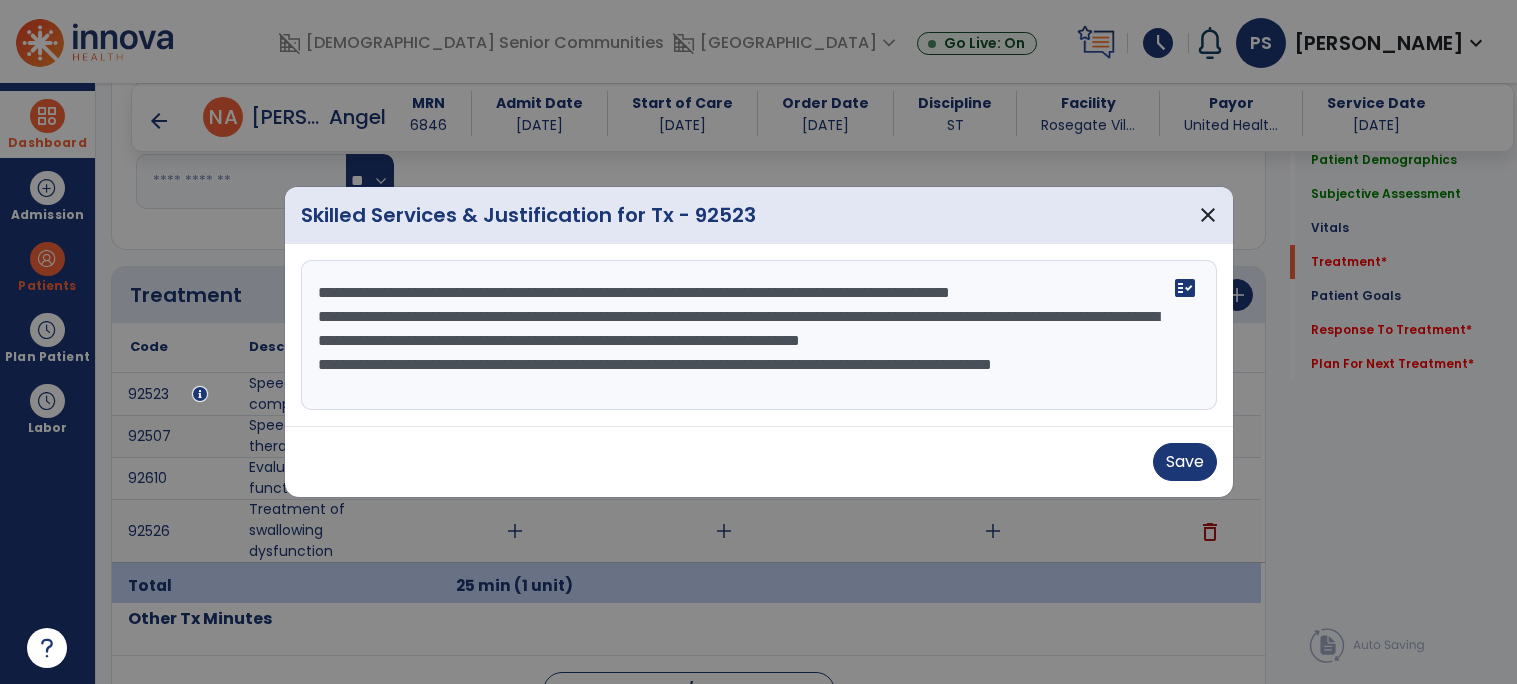 click on "**********" at bounding box center [759, 335] 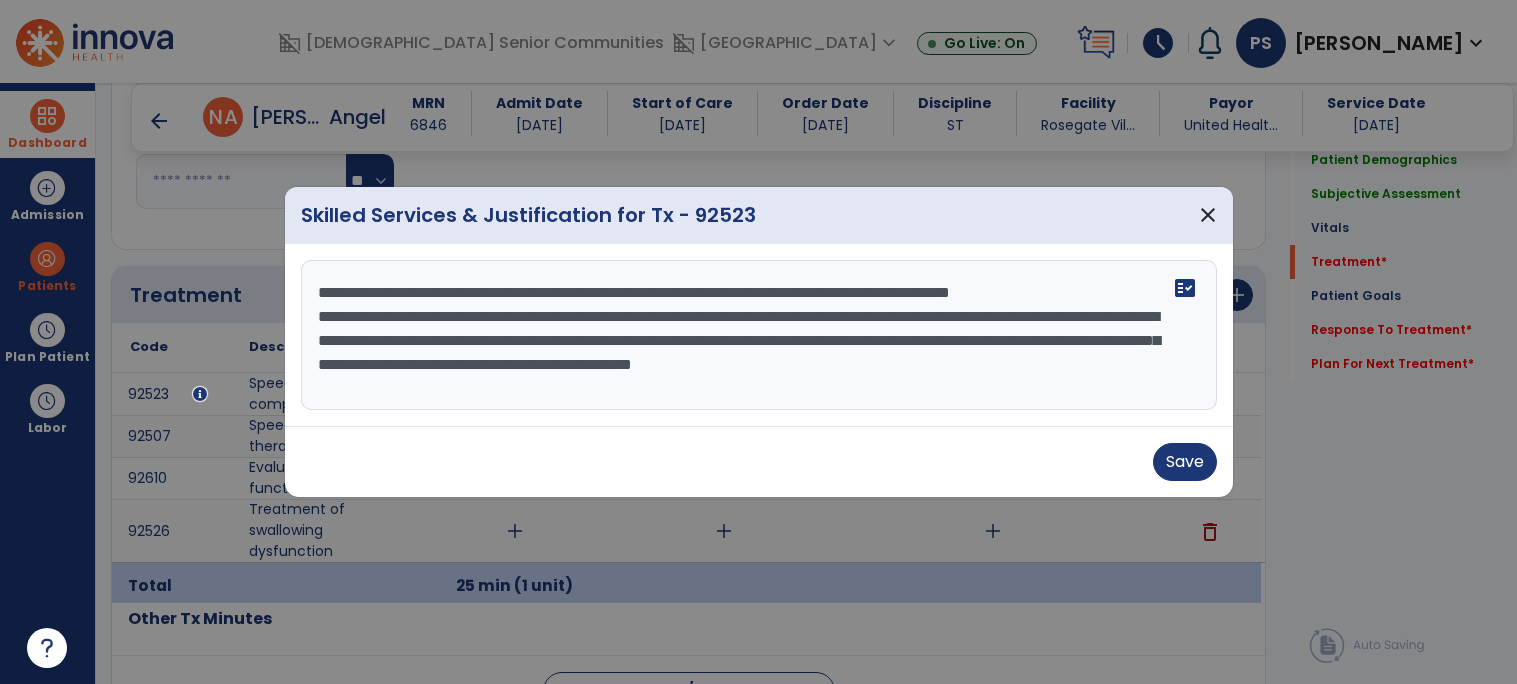 scroll, scrollTop: 24, scrollLeft: 0, axis: vertical 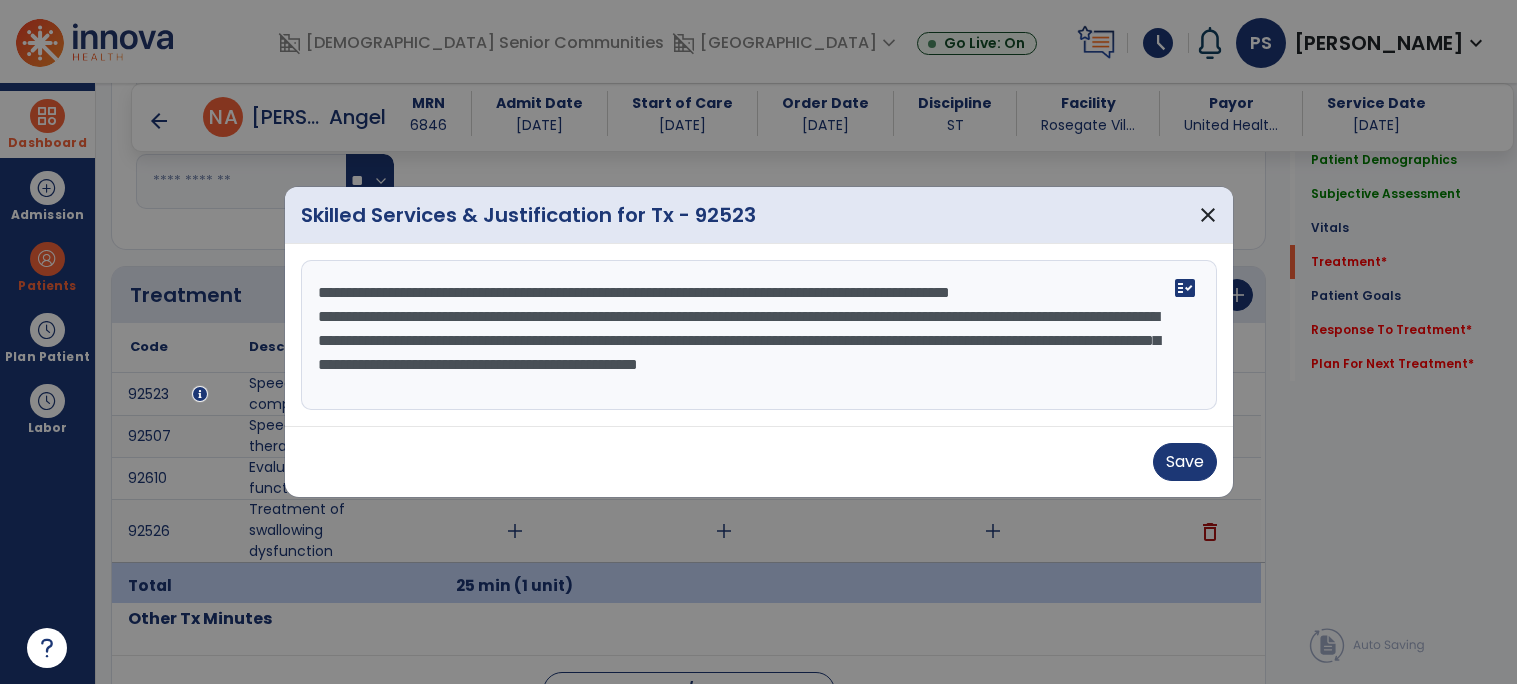 click on "**********" at bounding box center (759, 335) 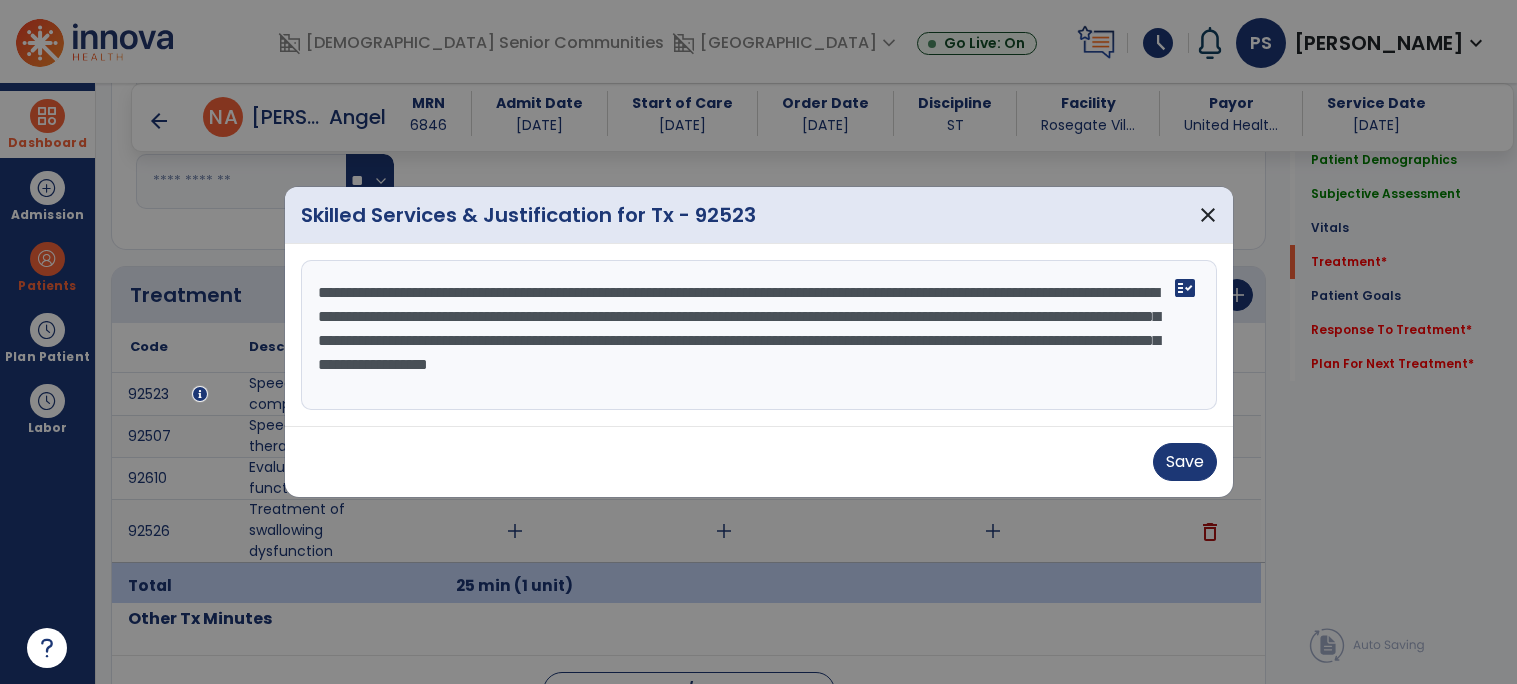 type on "**********" 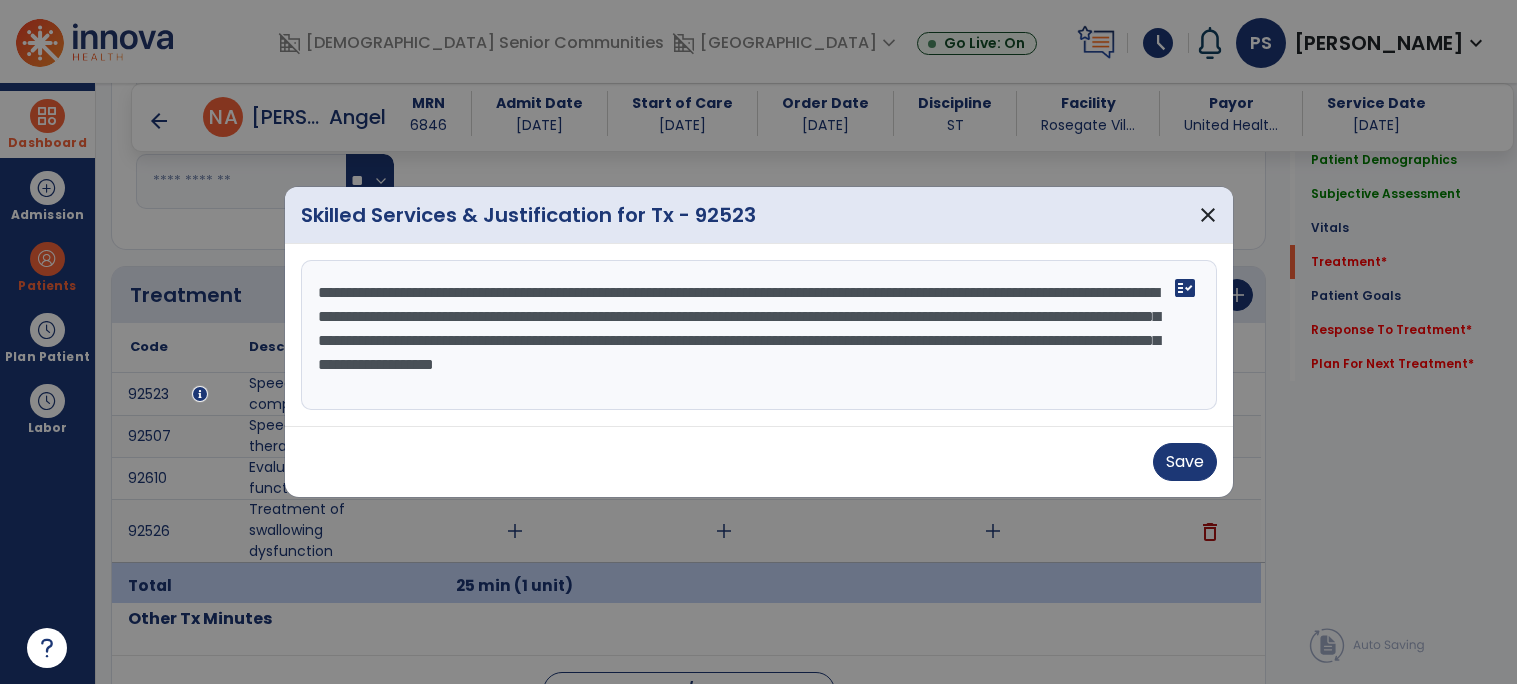 scroll, scrollTop: 0, scrollLeft: 0, axis: both 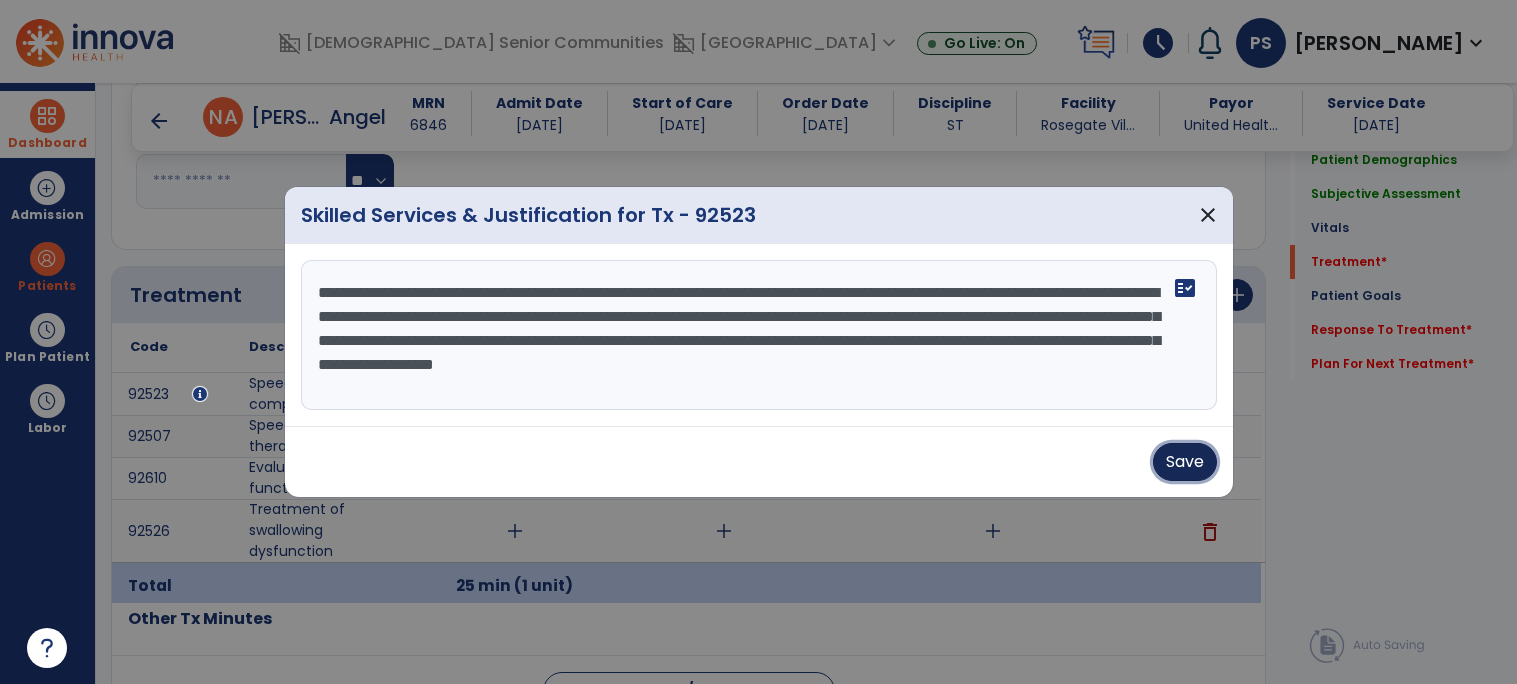 click on "Save" at bounding box center (1185, 462) 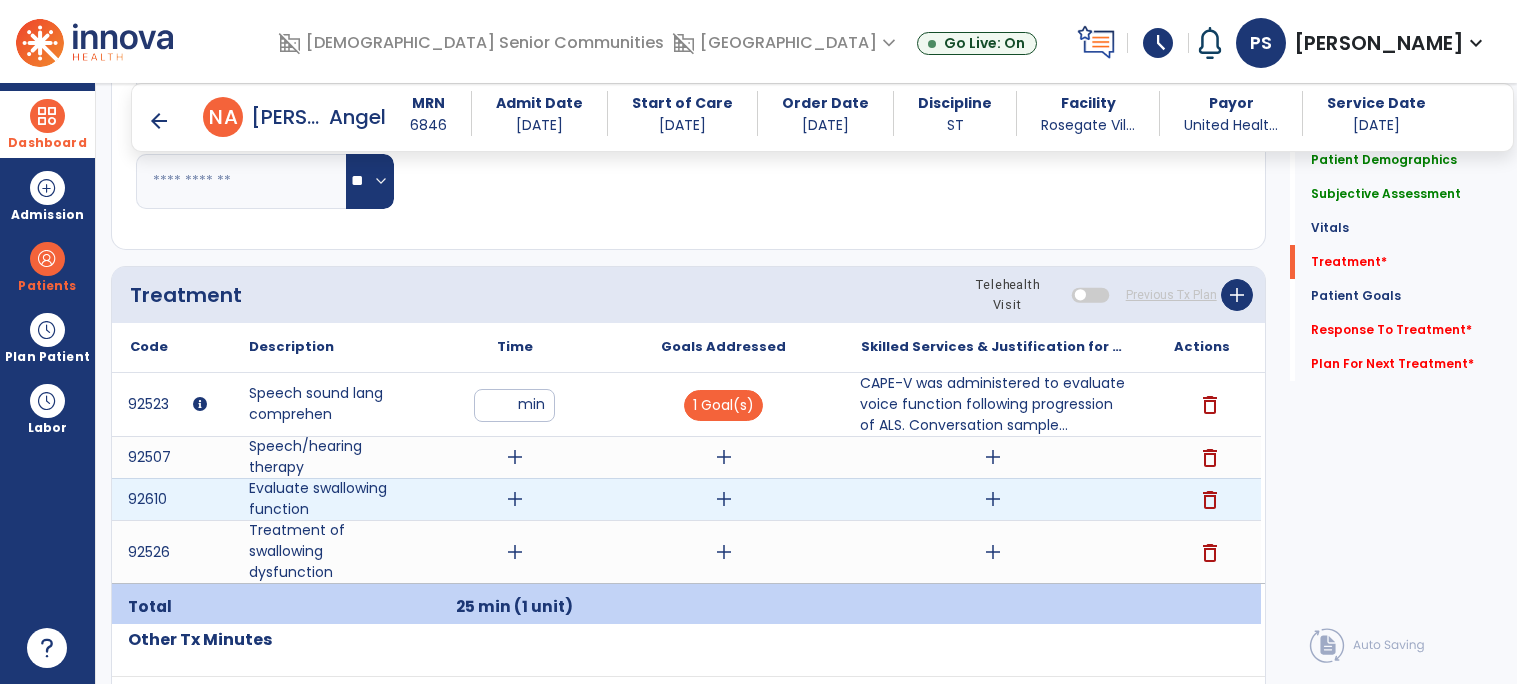 click on "add" at bounding box center (515, 499) 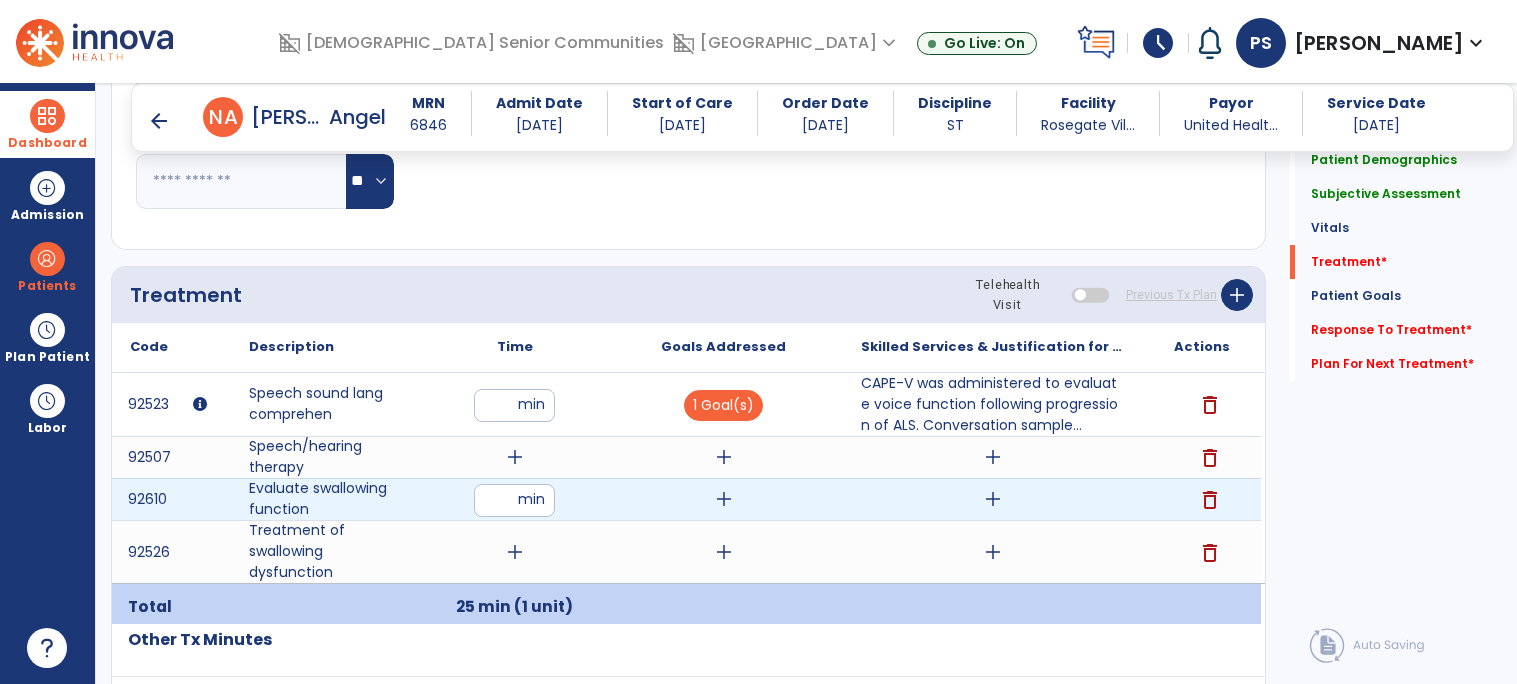 type on "**" 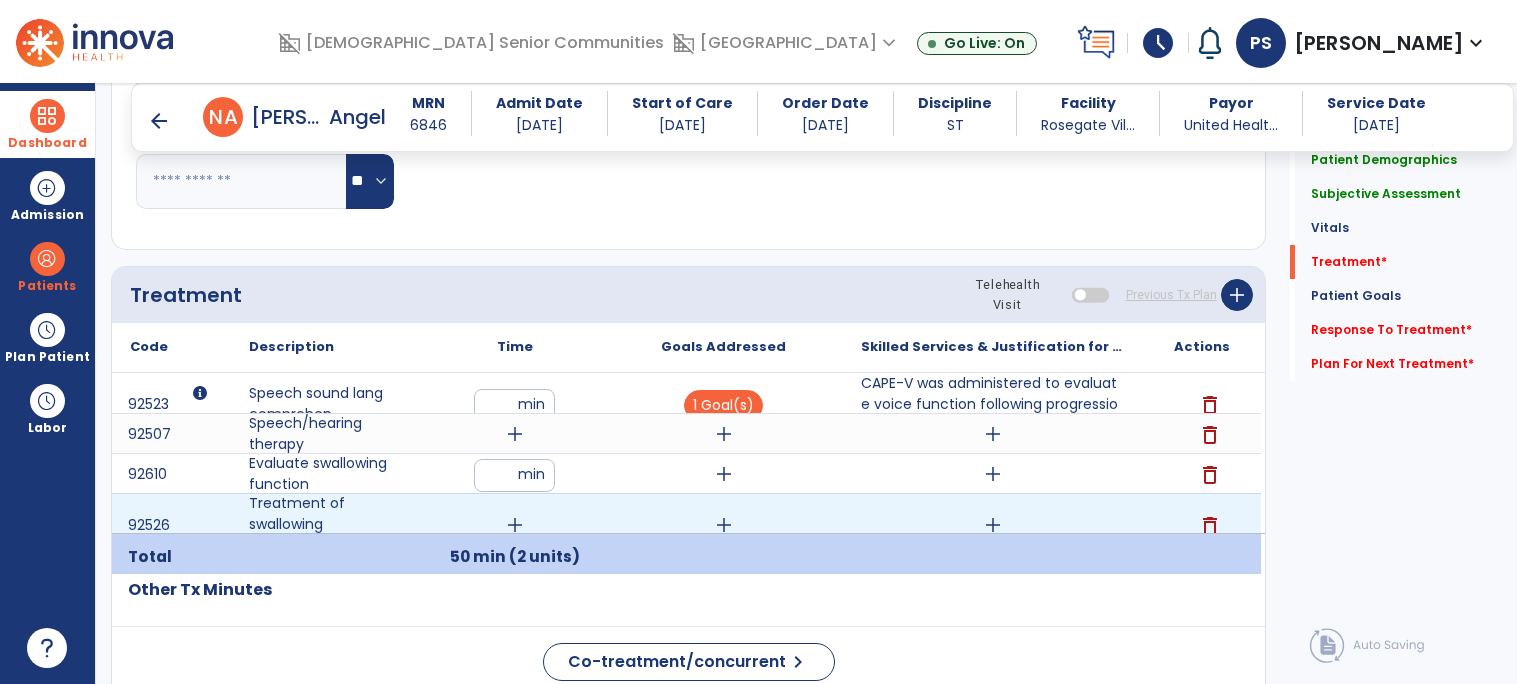 click on "add" at bounding box center [723, 474] 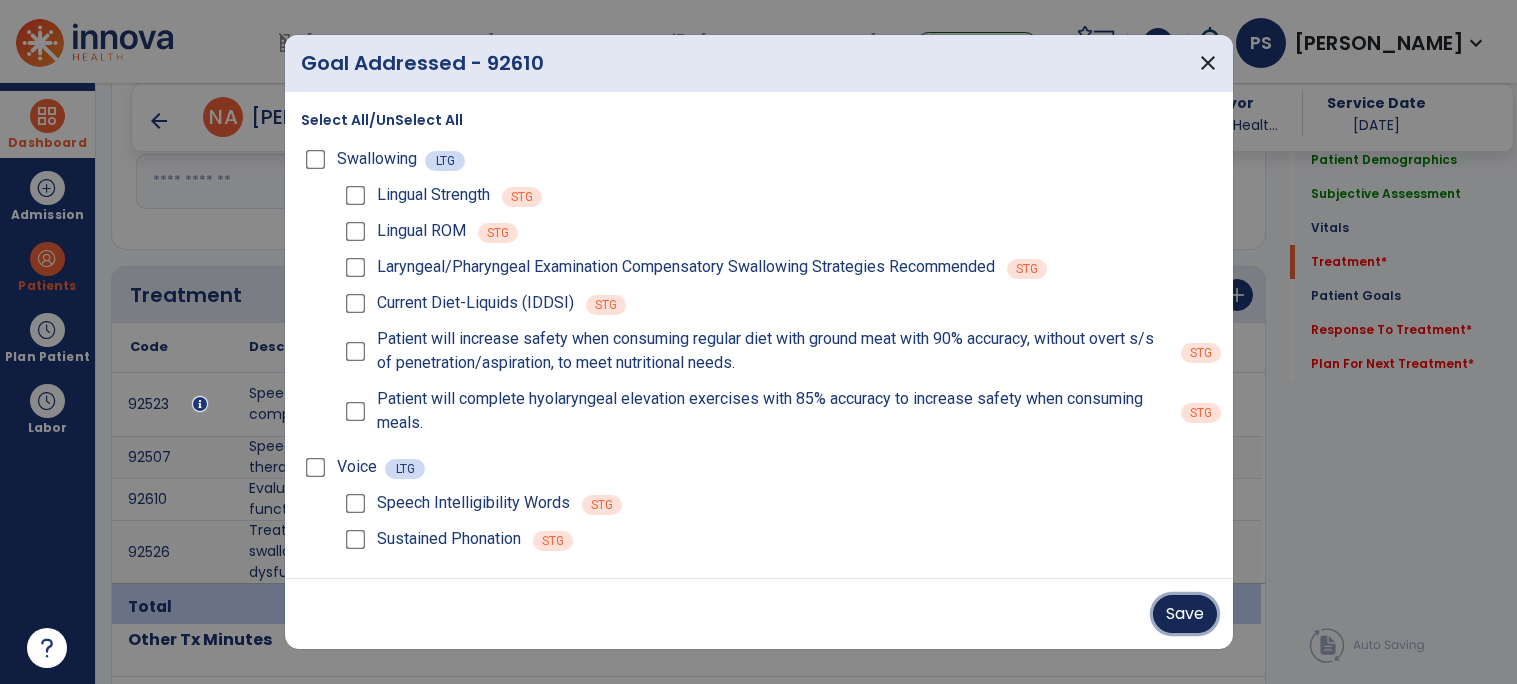 click on "Save" at bounding box center [1185, 614] 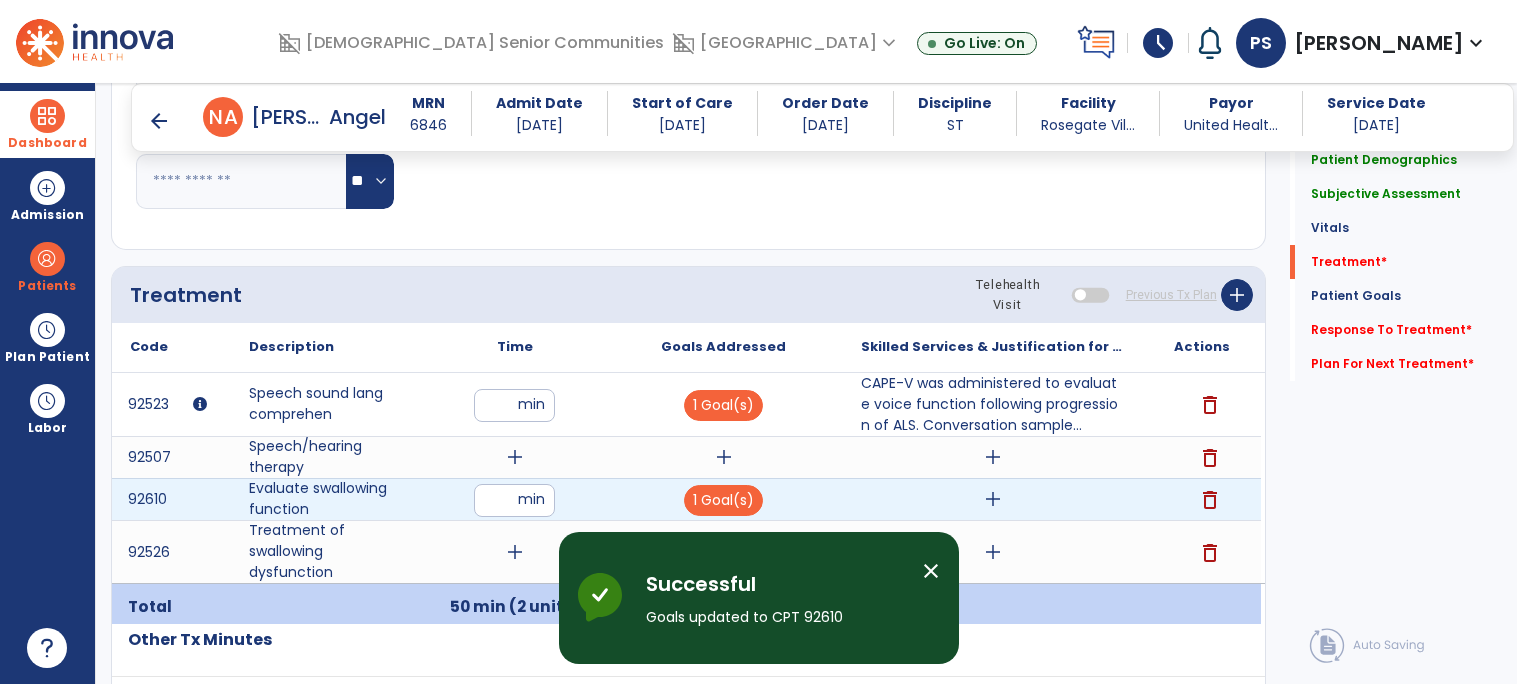 click on "add" at bounding box center [993, 499] 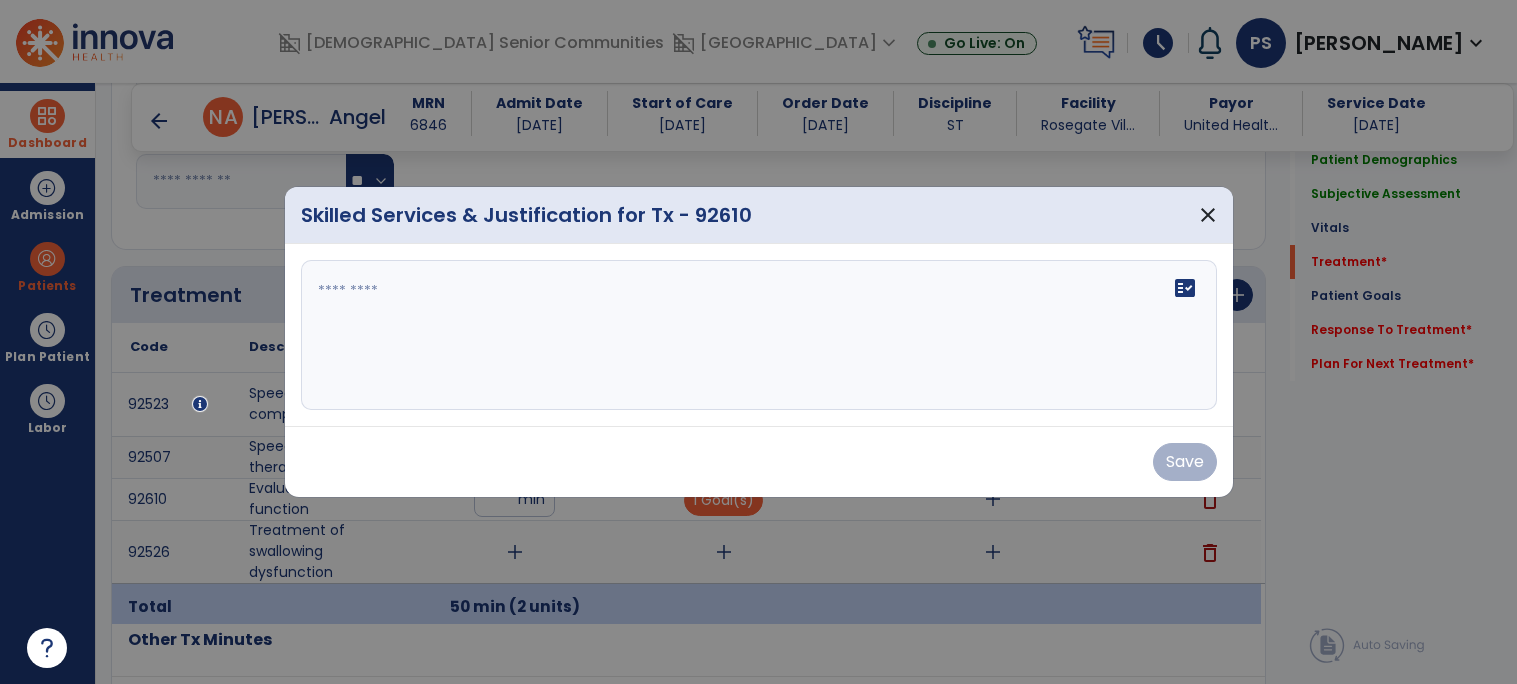 click on "fact_check" at bounding box center [759, 335] 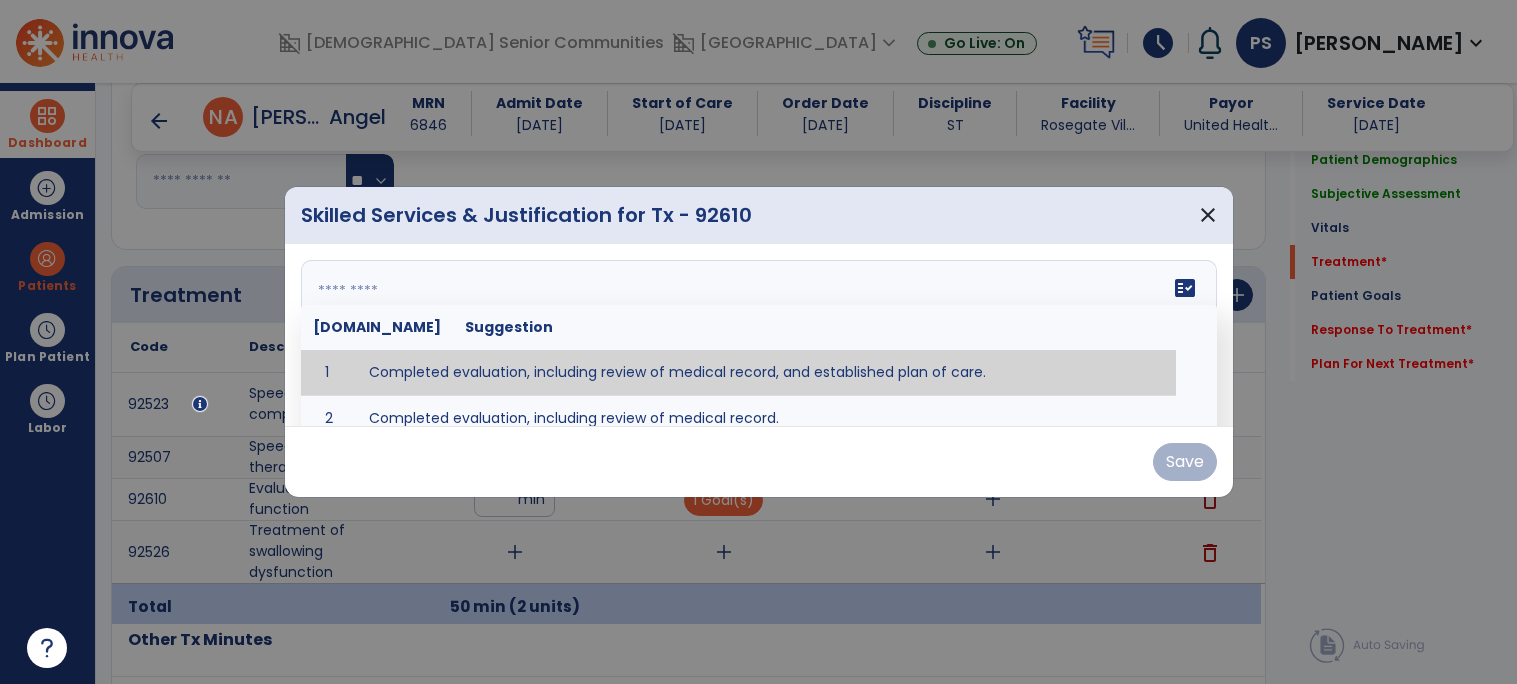 paste on "**********" 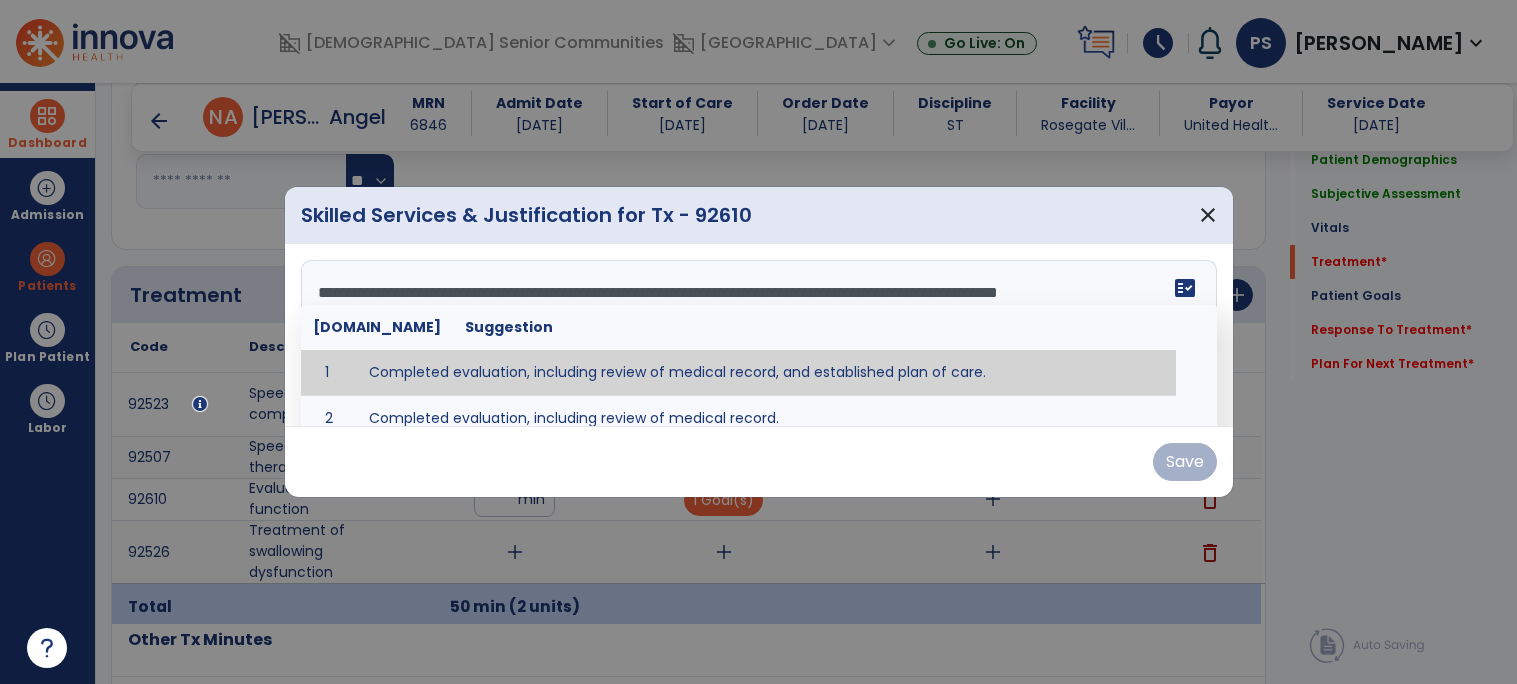 scroll, scrollTop: 86, scrollLeft: 0, axis: vertical 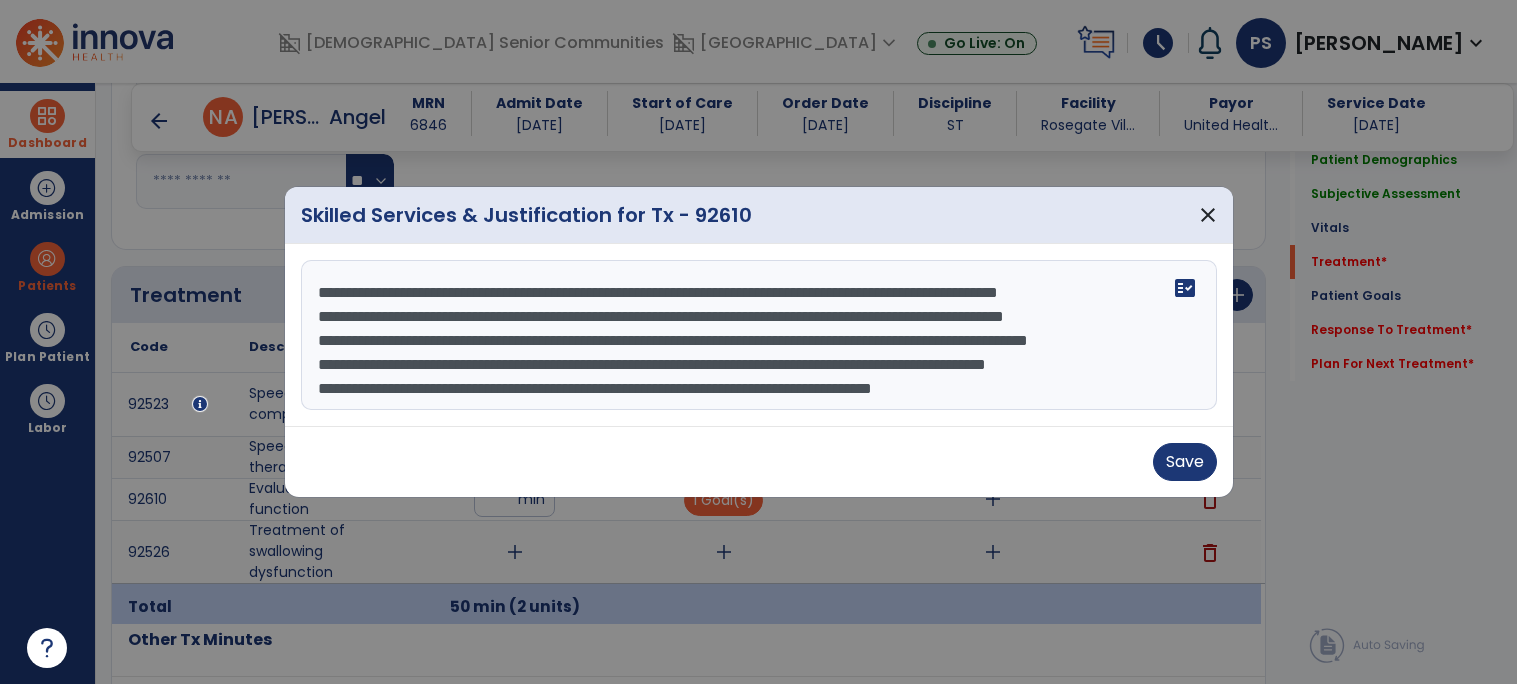 click on "**********" at bounding box center (759, 335) 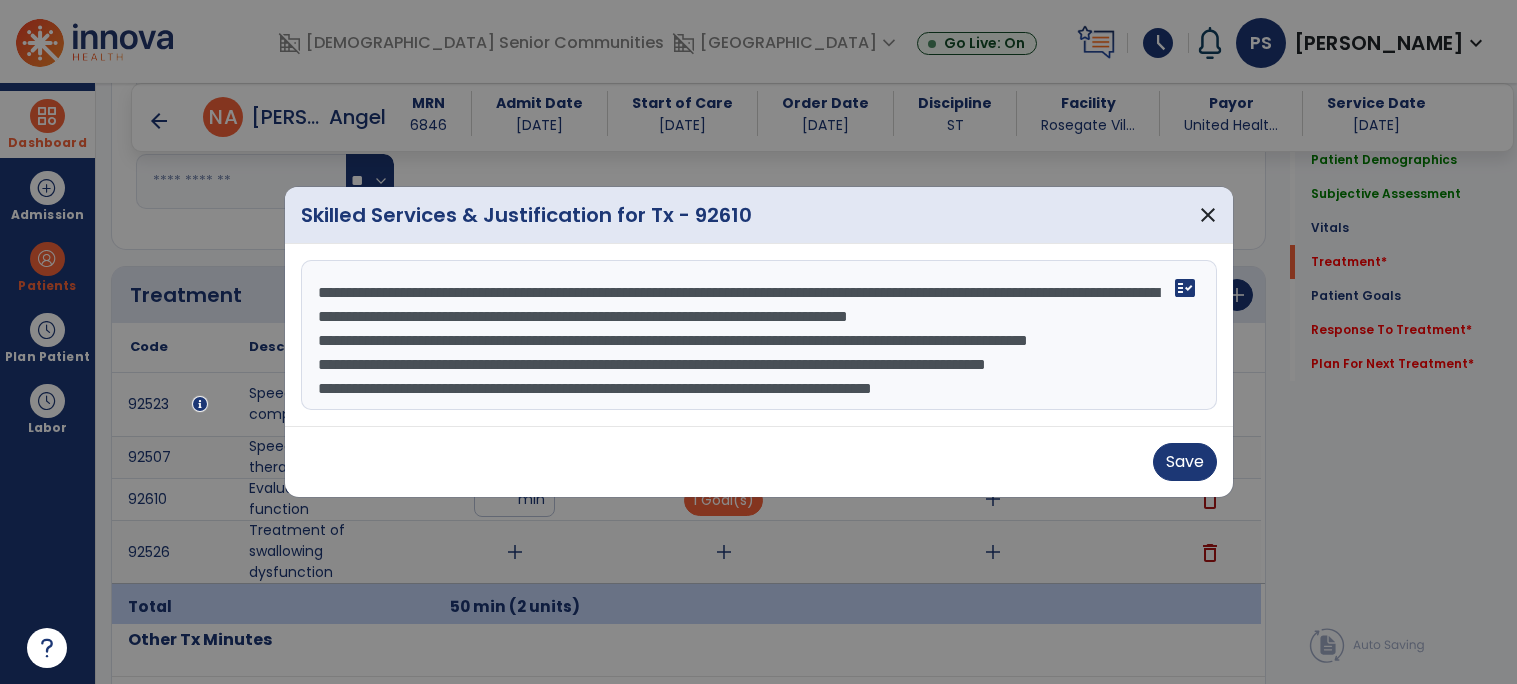 click on "**********" at bounding box center [759, 335] 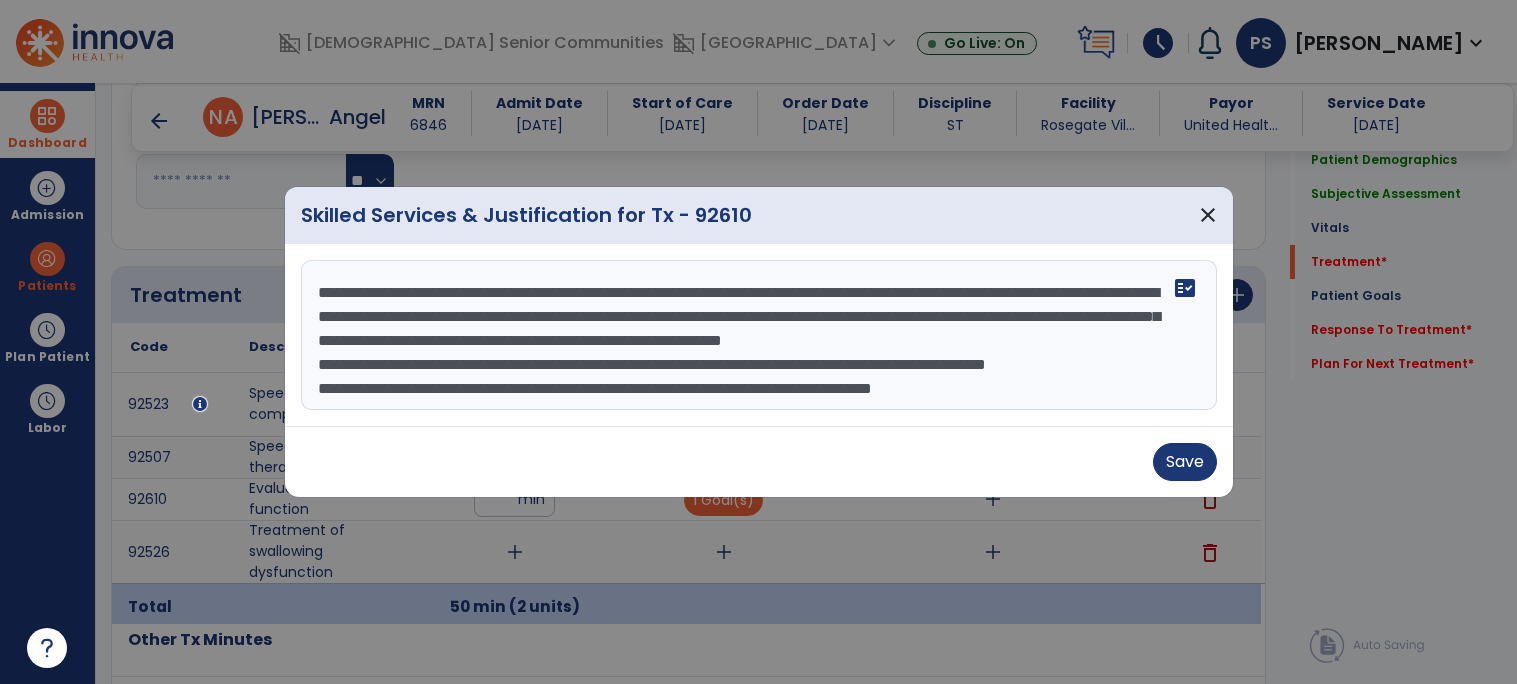 click on "**********" at bounding box center (759, 335) 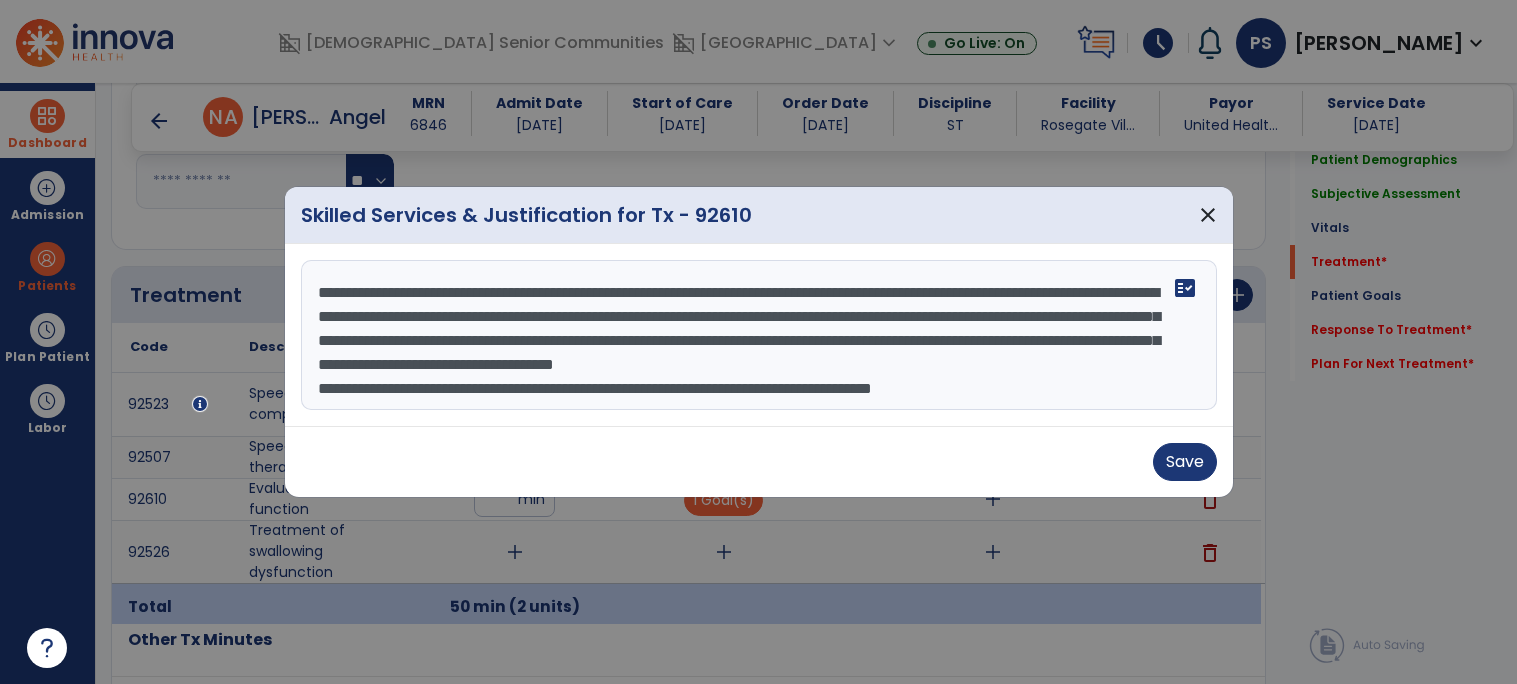 scroll, scrollTop: 24, scrollLeft: 0, axis: vertical 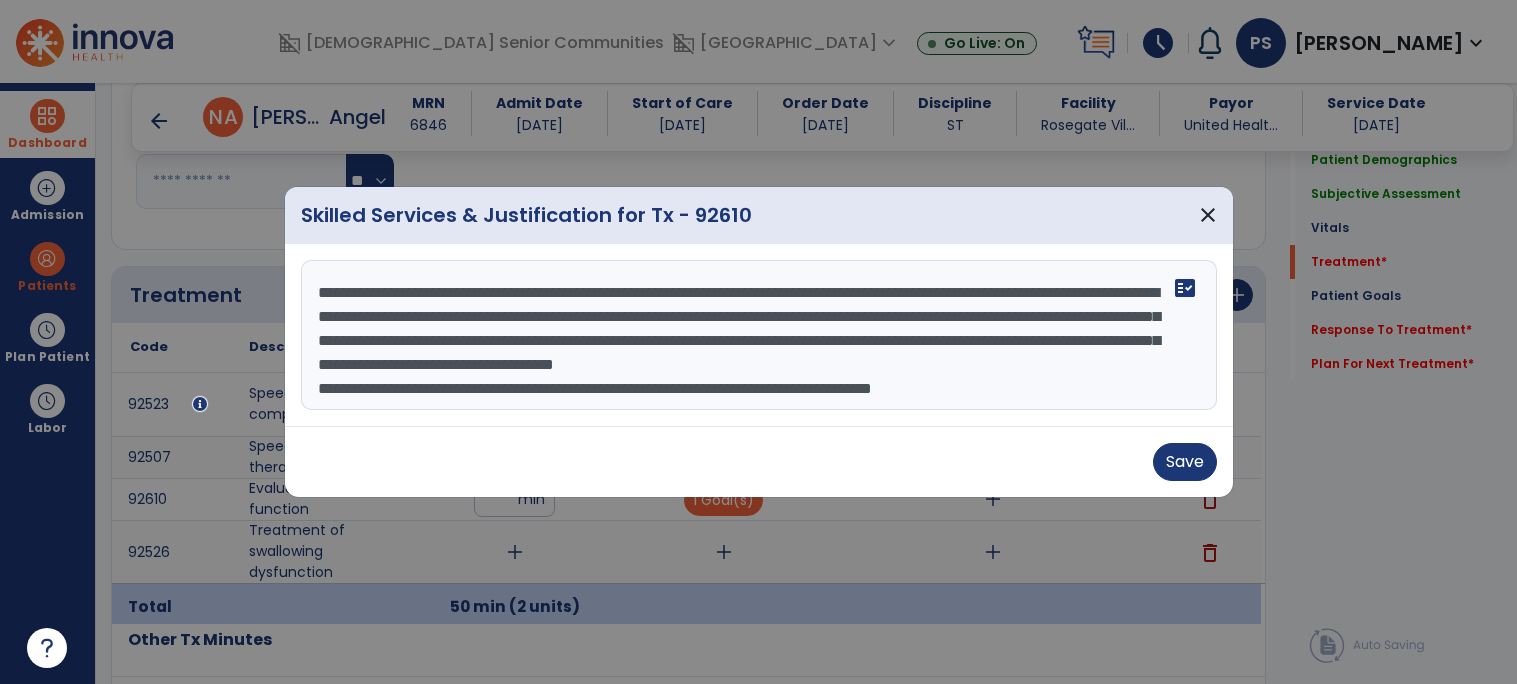 click on "**********" at bounding box center [759, 335] 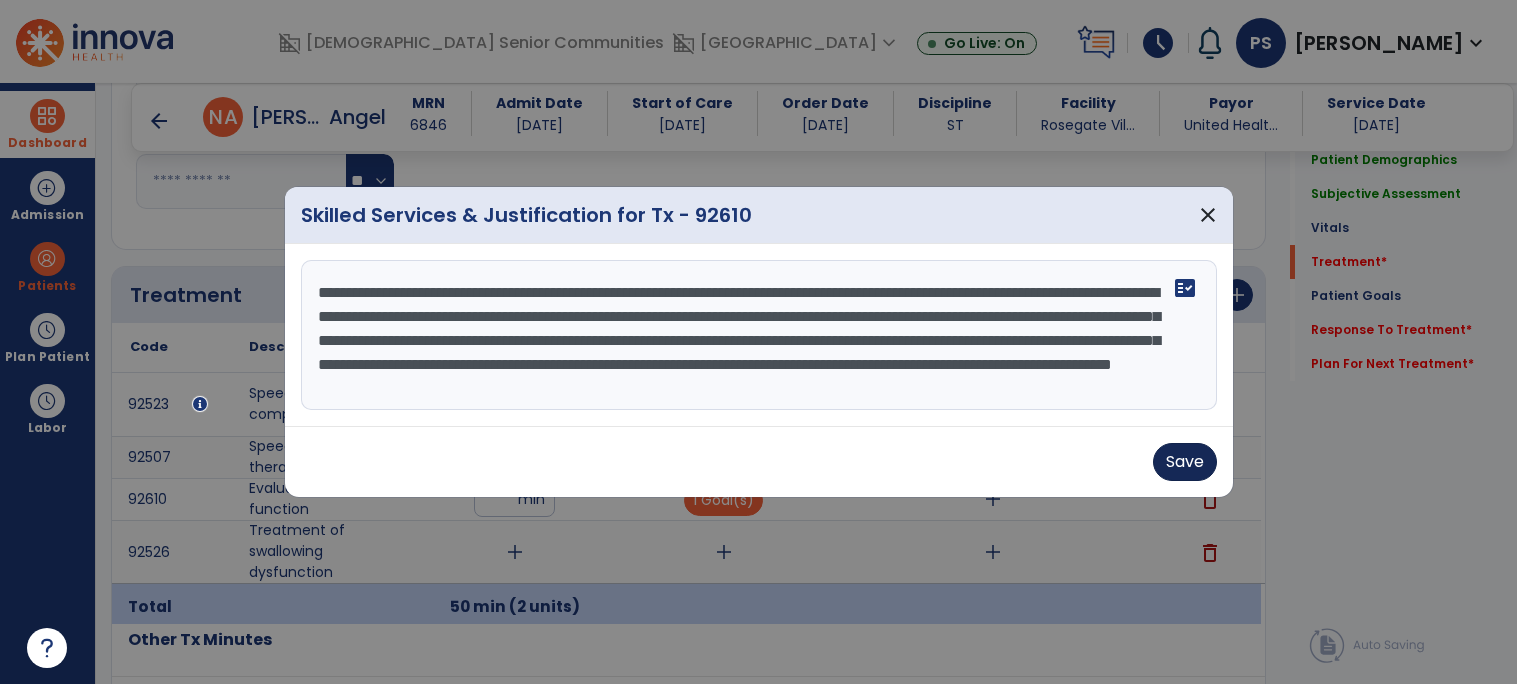 type on "**********" 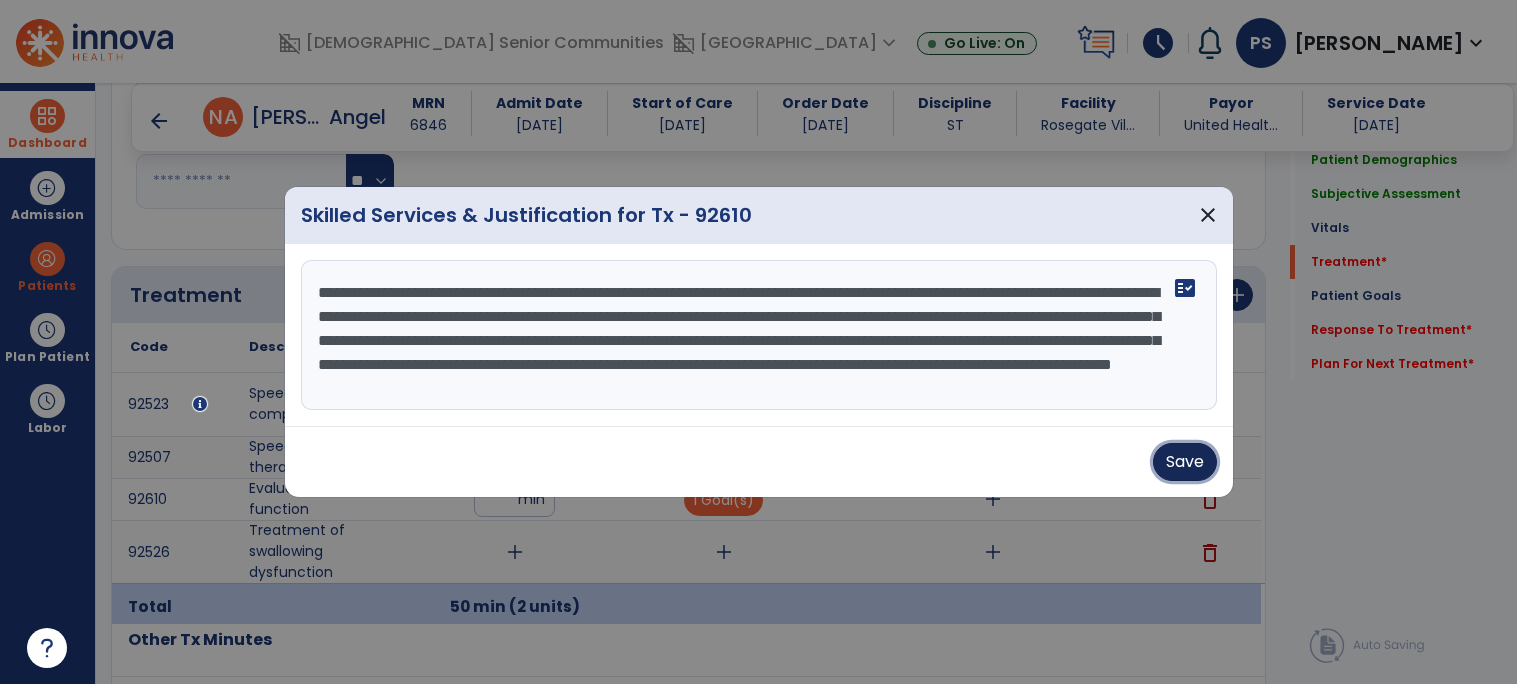 click on "Save" at bounding box center (1185, 462) 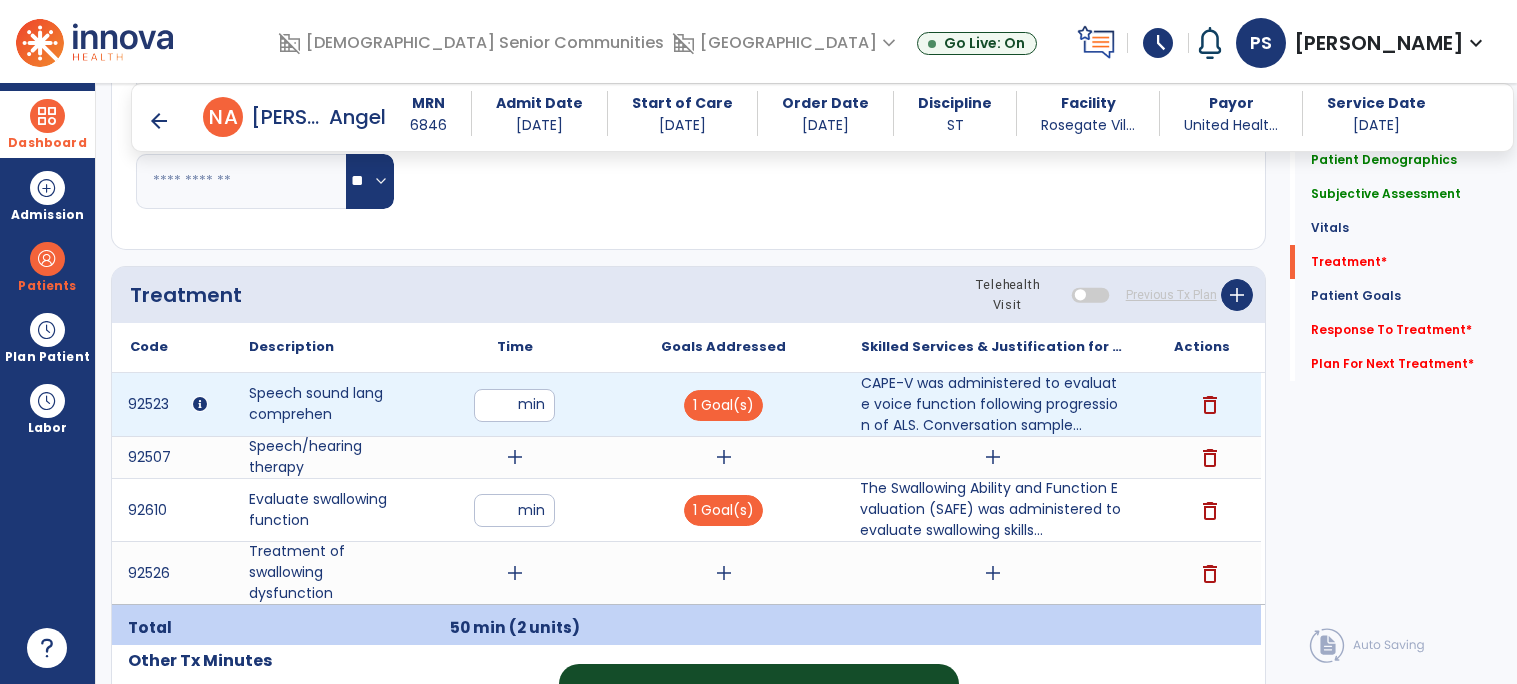 click on "**" at bounding box center (514, 405) 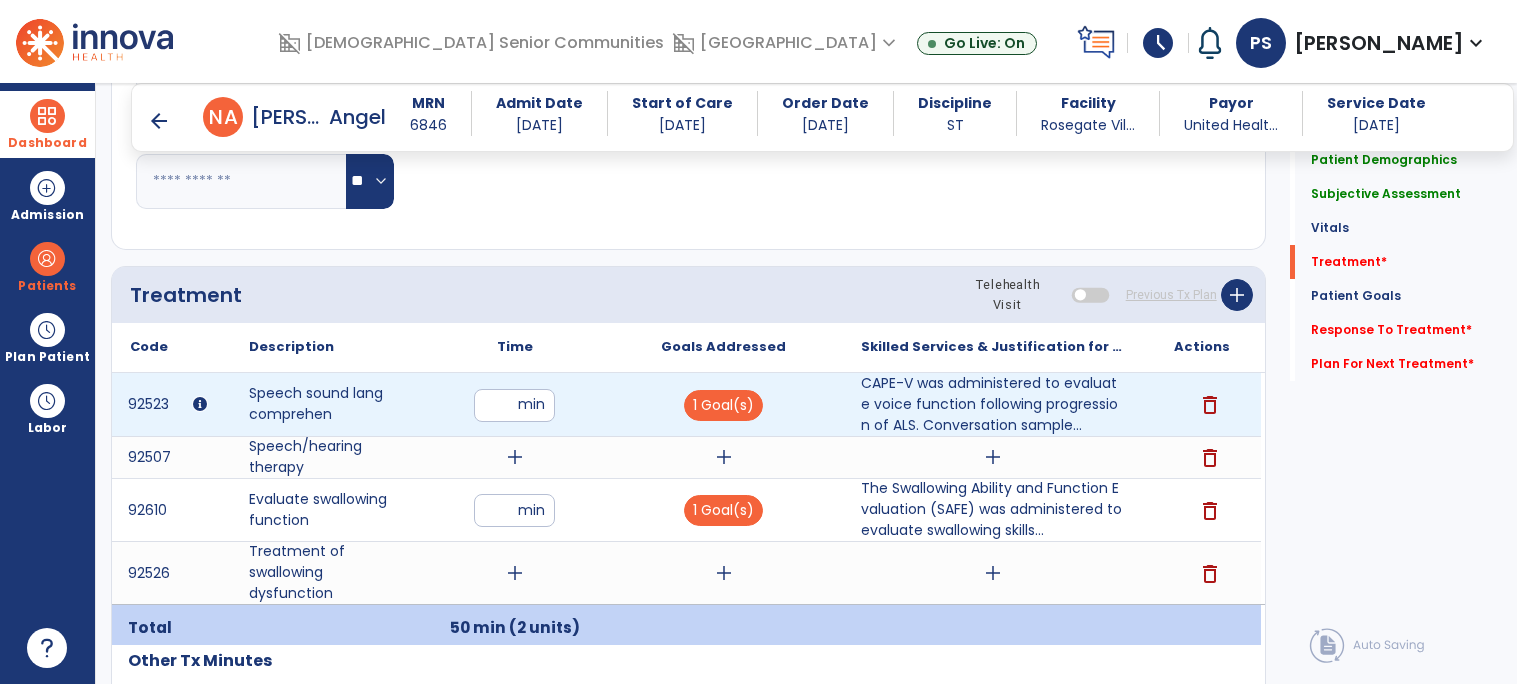 click on "**" at bounding box center (514, 405) 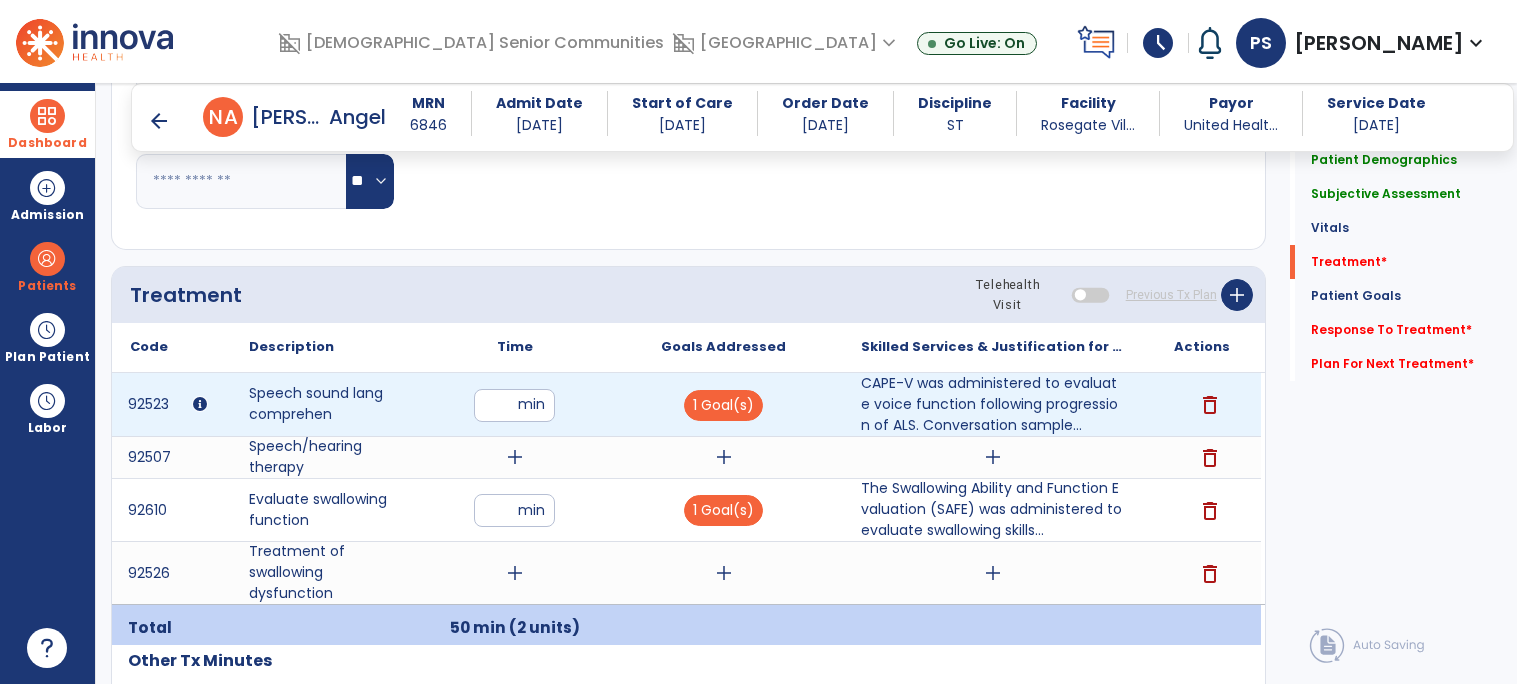 type on "**" 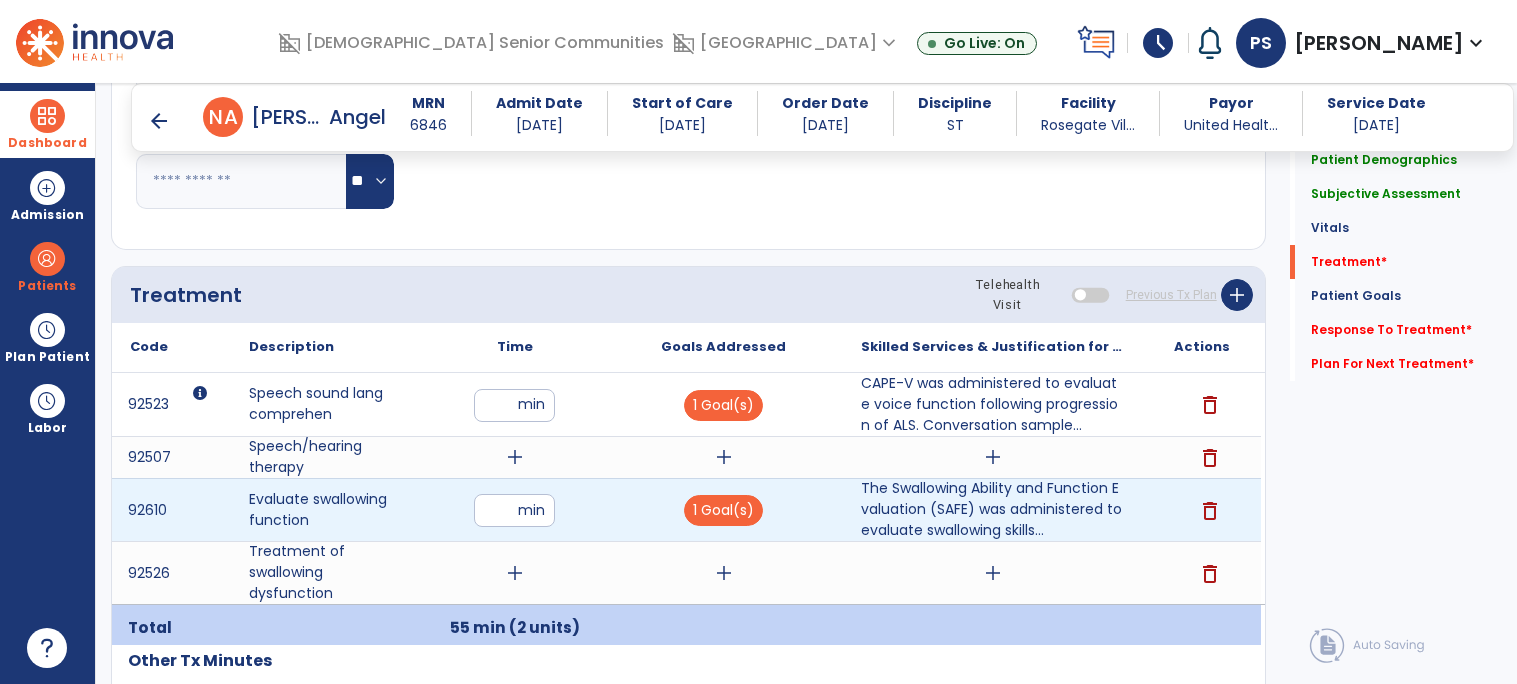 click on "**" at bounding box center [514, 510] 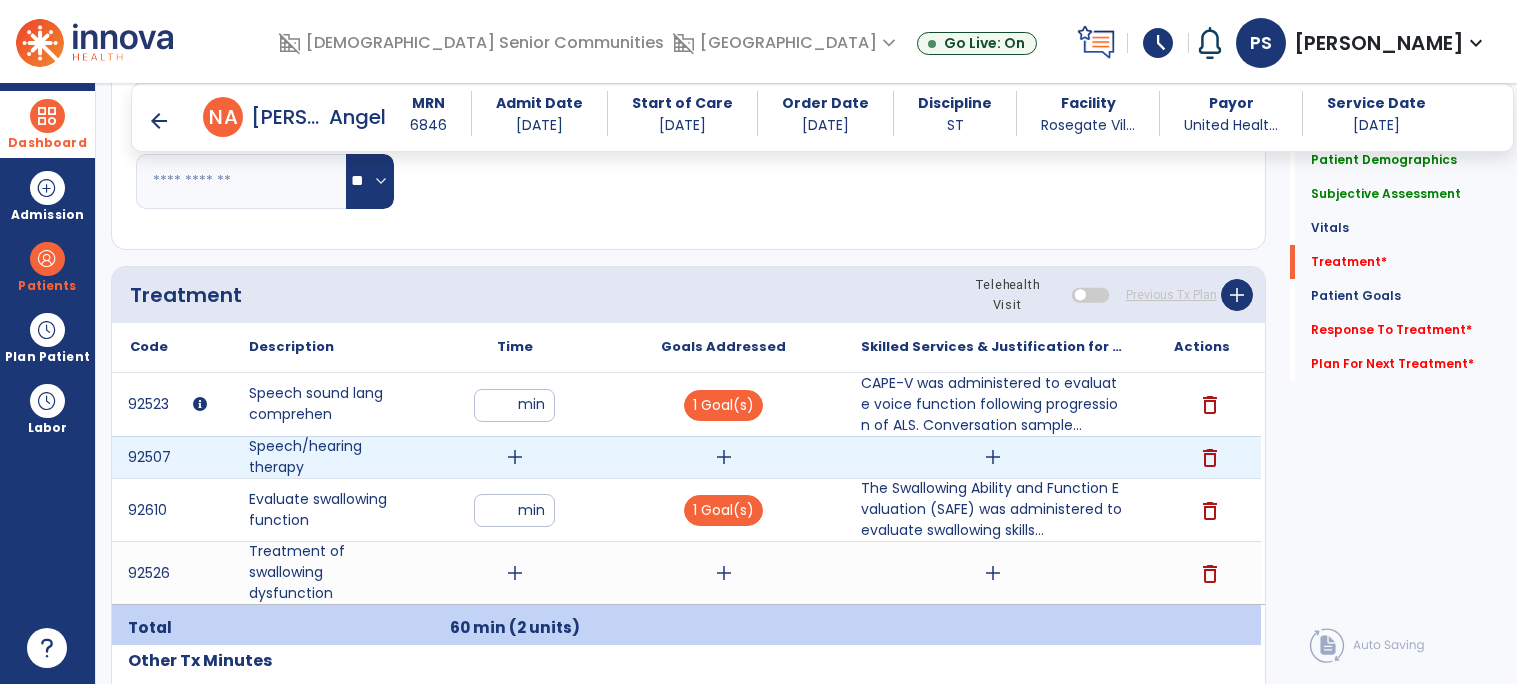 click on "add" at bounding box center [515, 457] 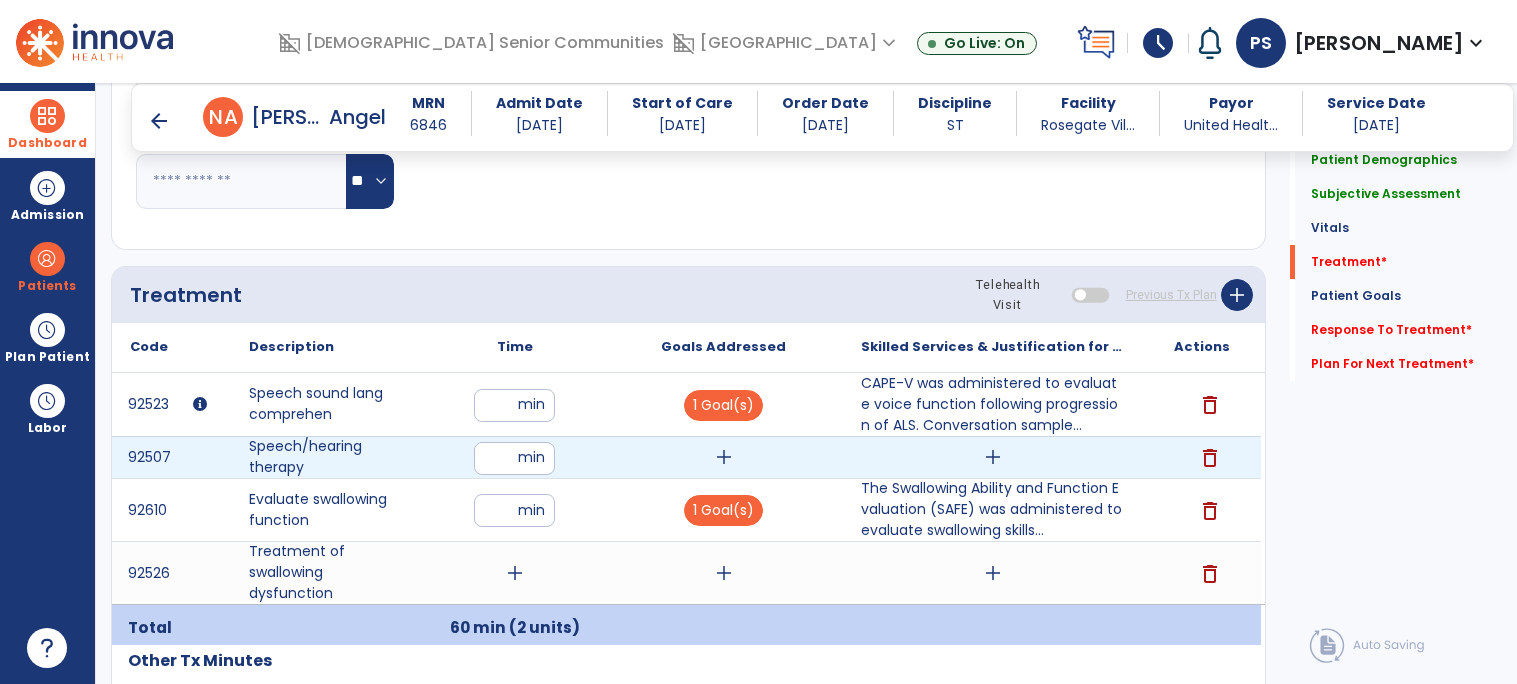 type on "**" 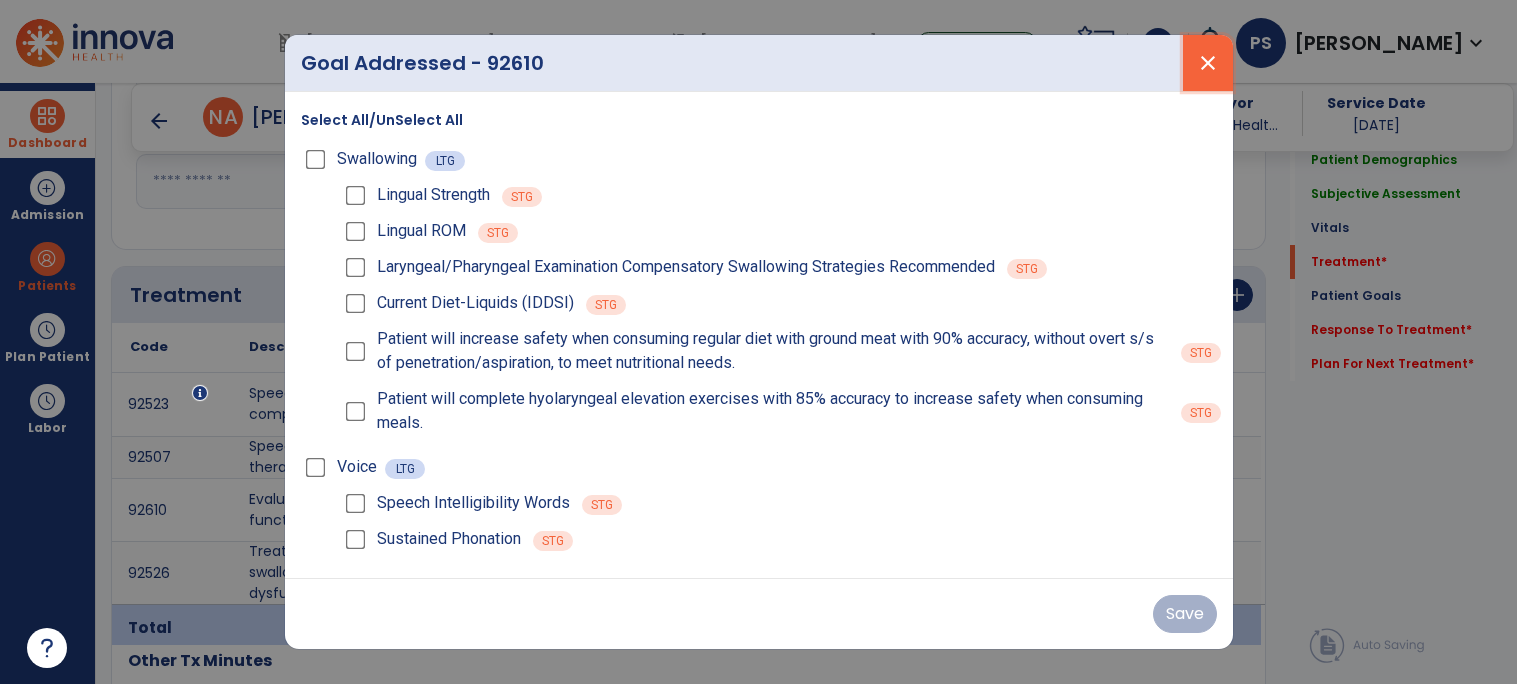 click on "close" at bounding box center [1208, 63] 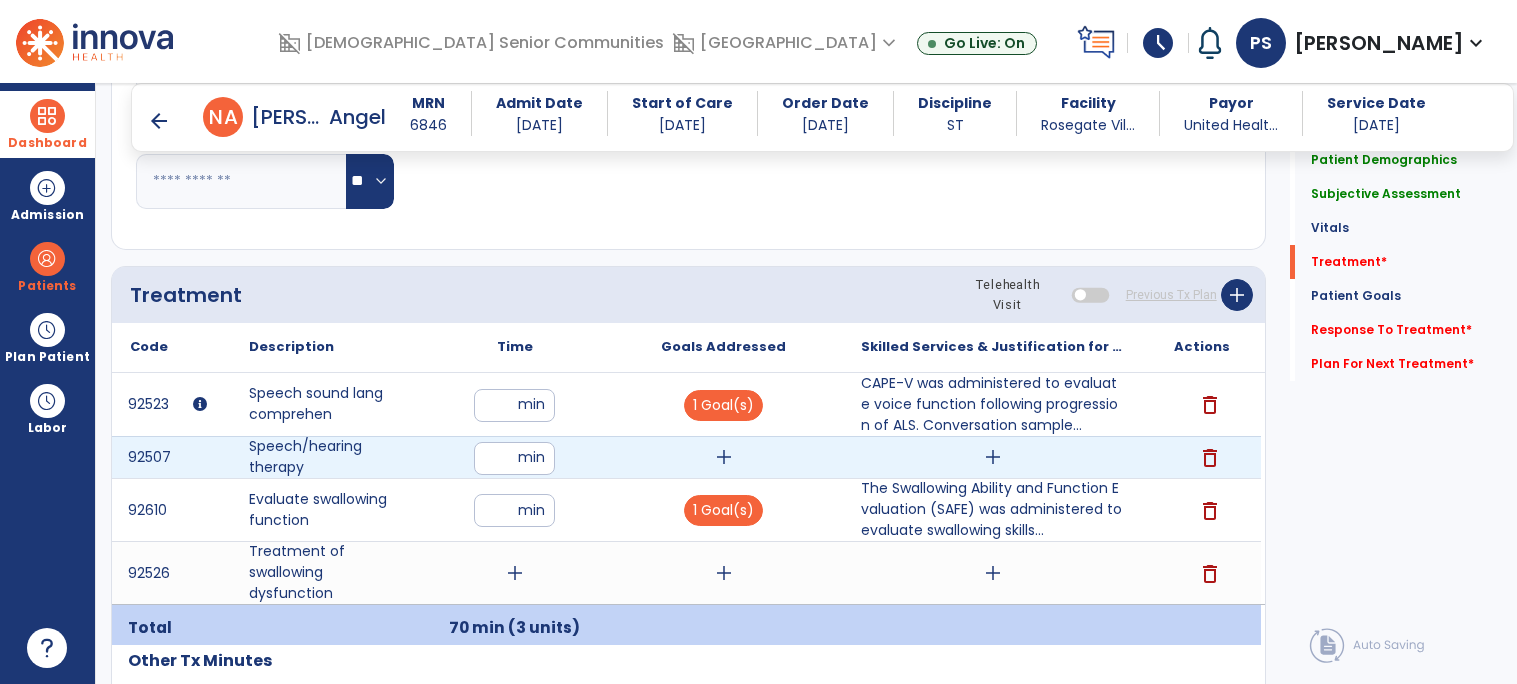 click on "add" at bounding box center [723, 457] 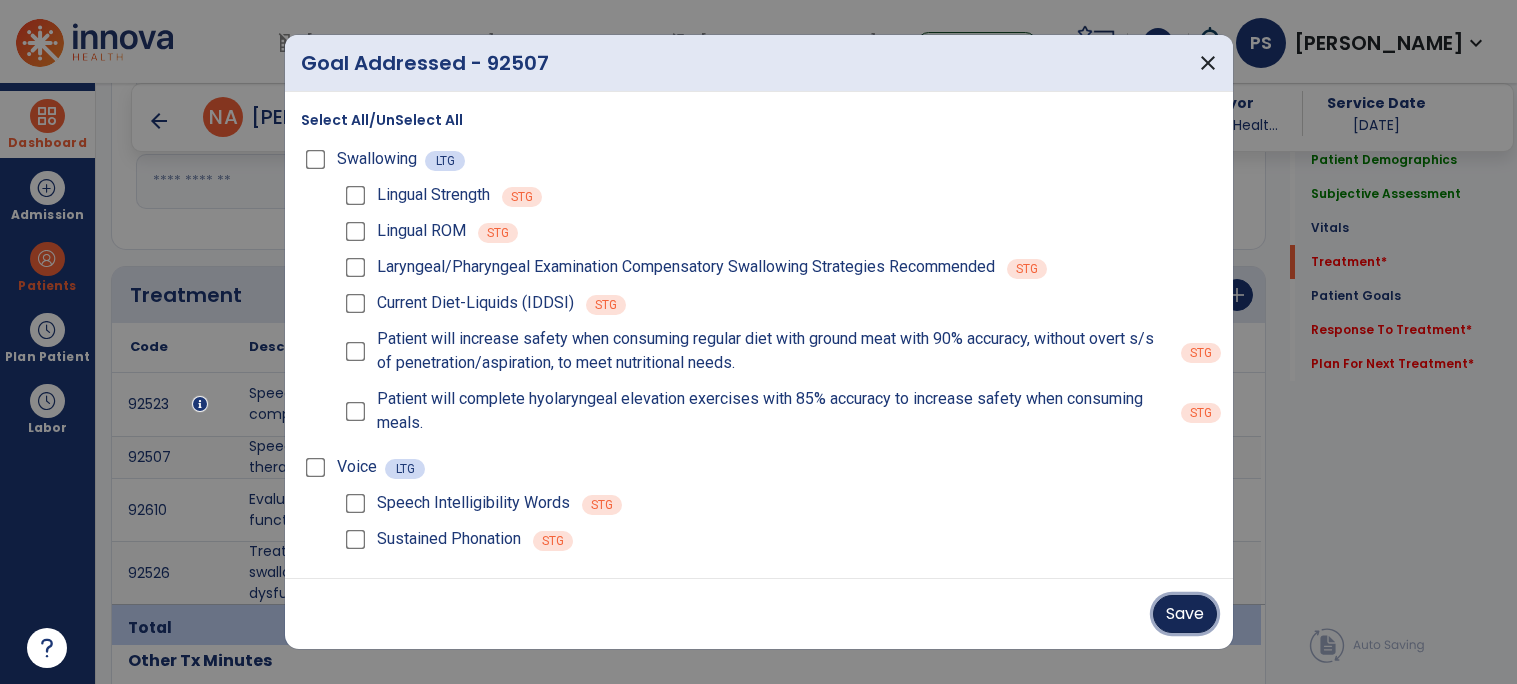 click on "Save" at bounding box center (1185, 614) 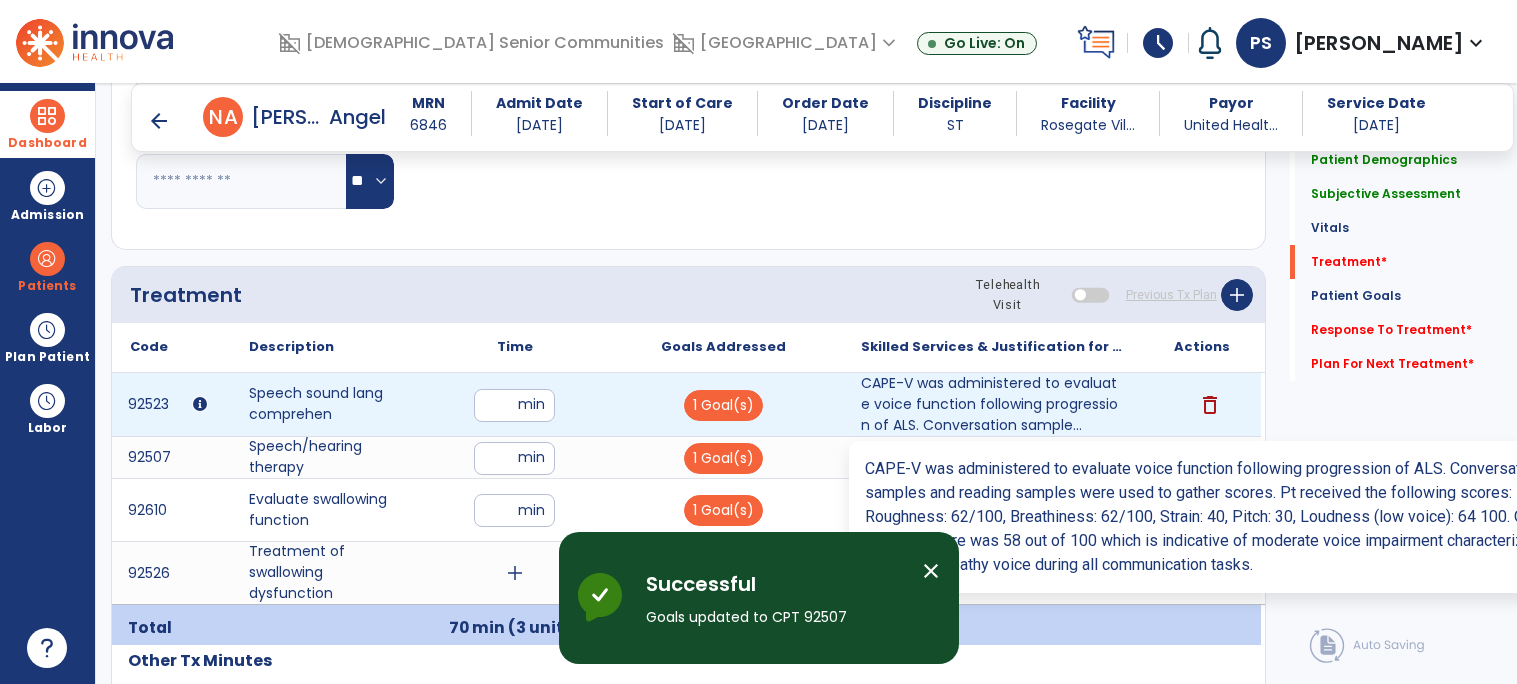 click on "add" at bounding box center [993, 457] 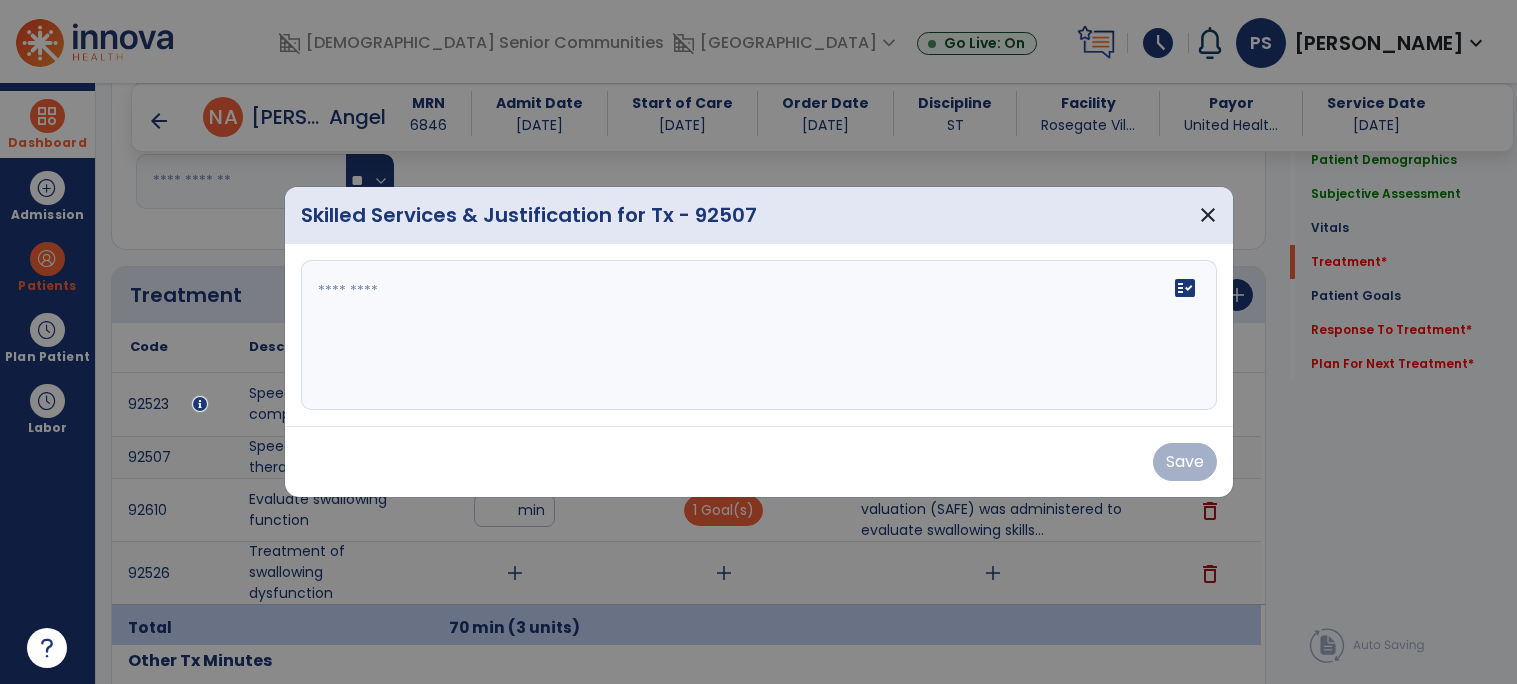click on "fact_check" at bounding box center (759, 335) 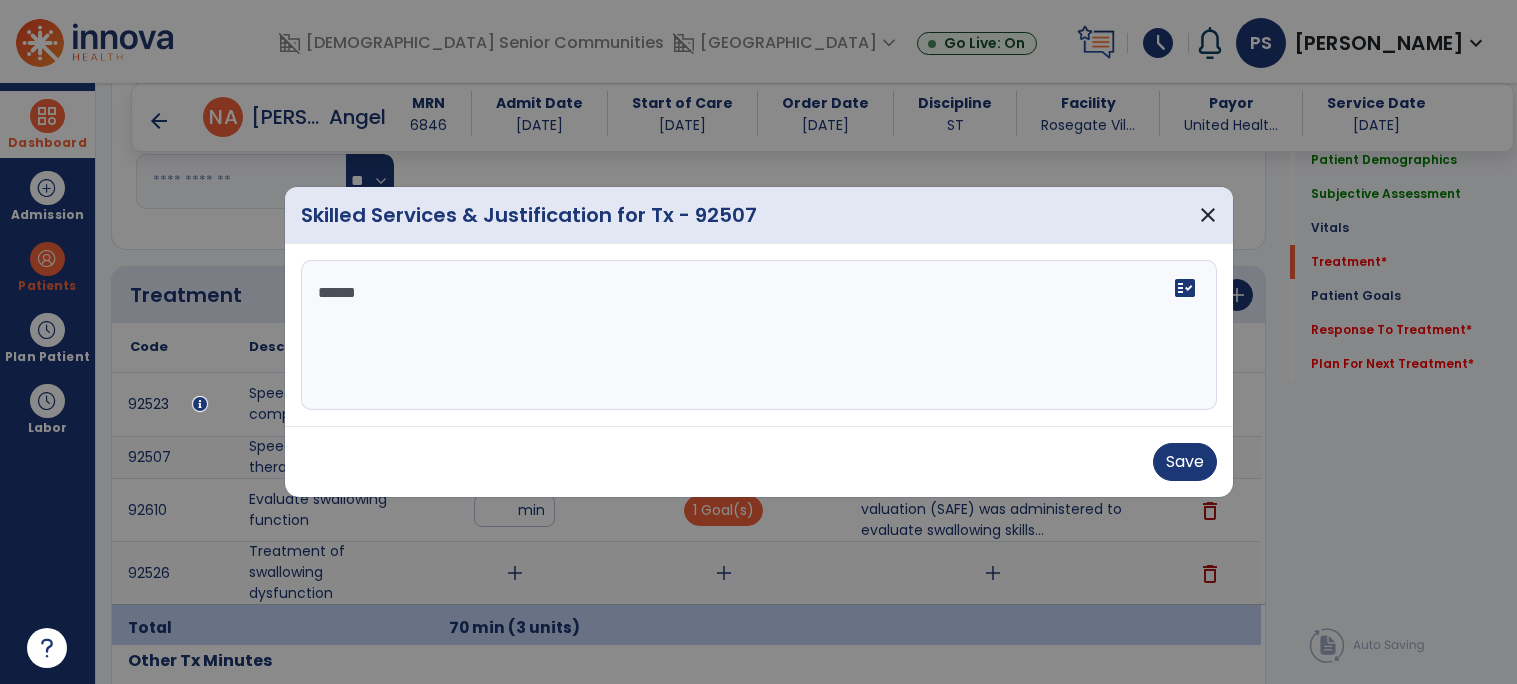 type on "*******" 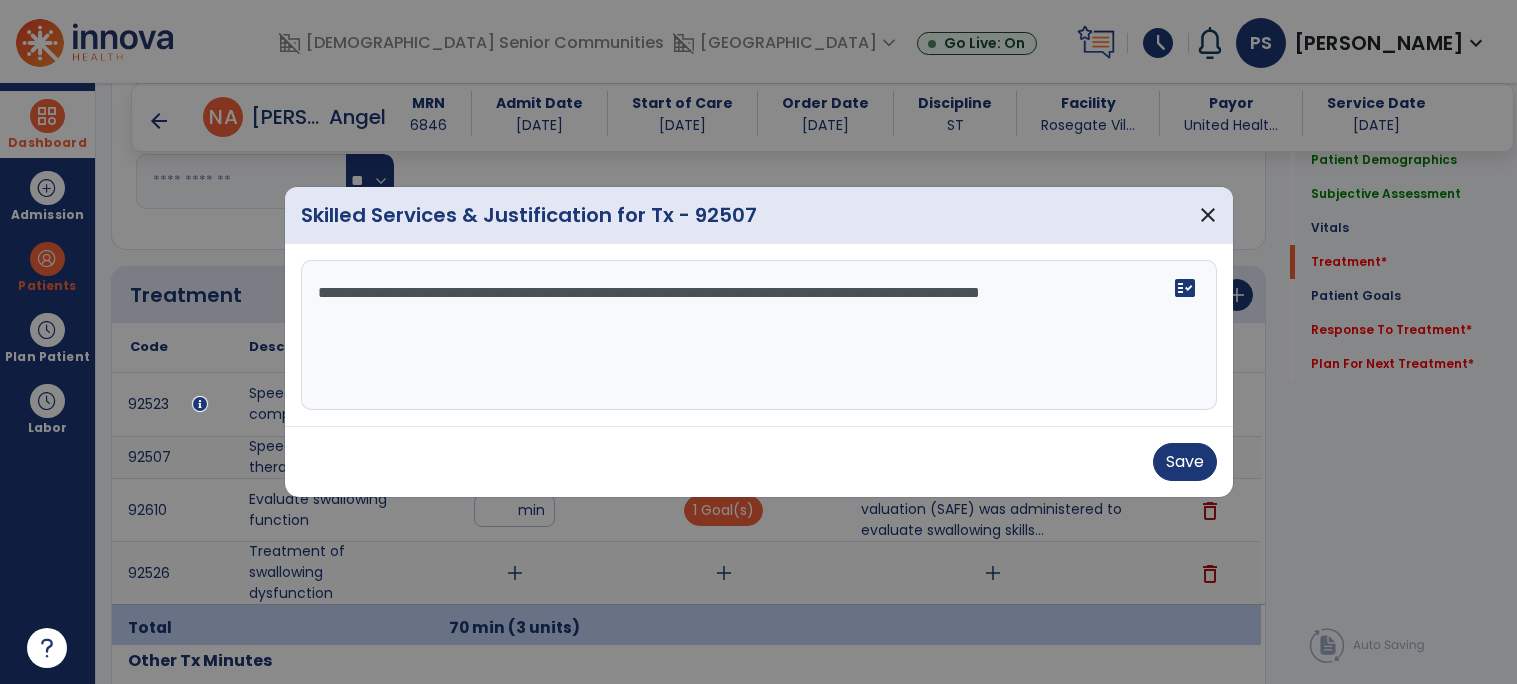 type on "**********" 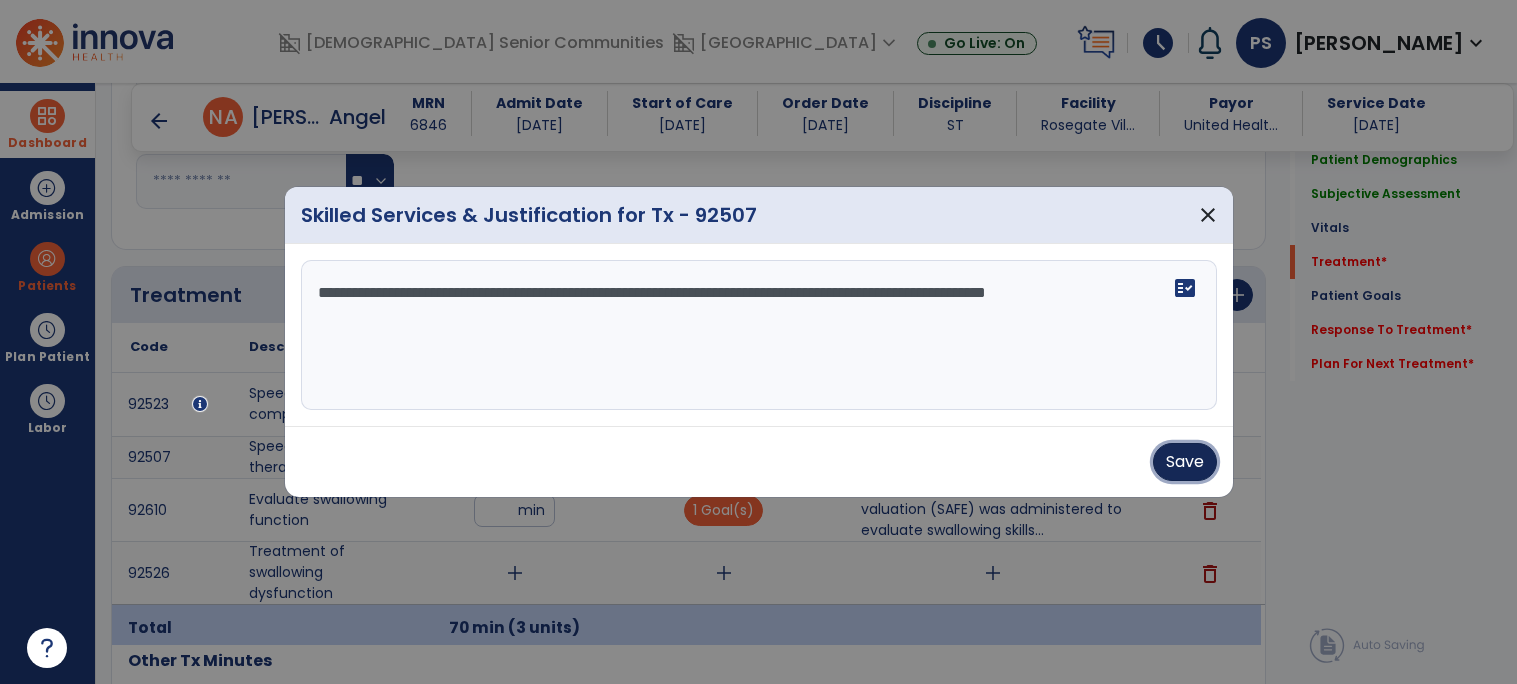 click on "Save" at bounding box center [1185, 462] 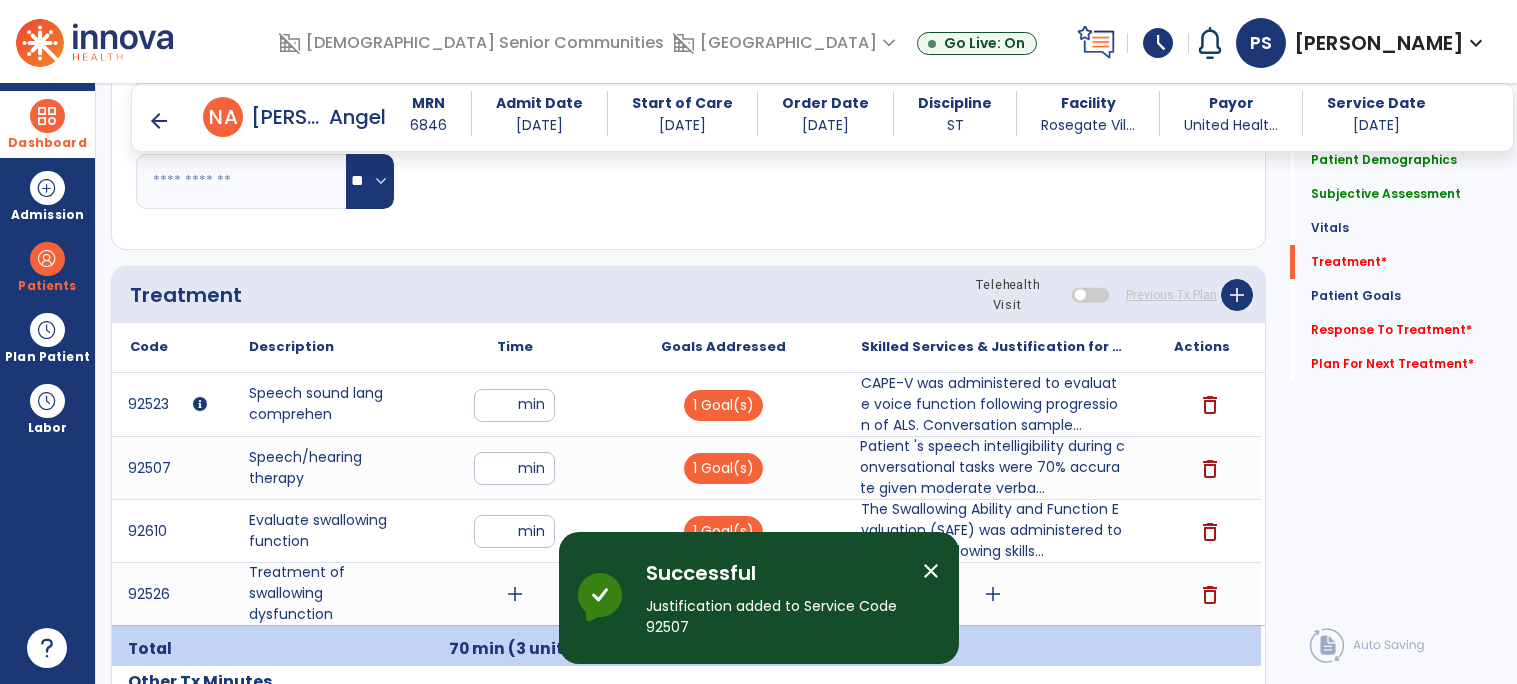 scroll, scrollTop: 1274, scrollLeft: 0, axis: vertical 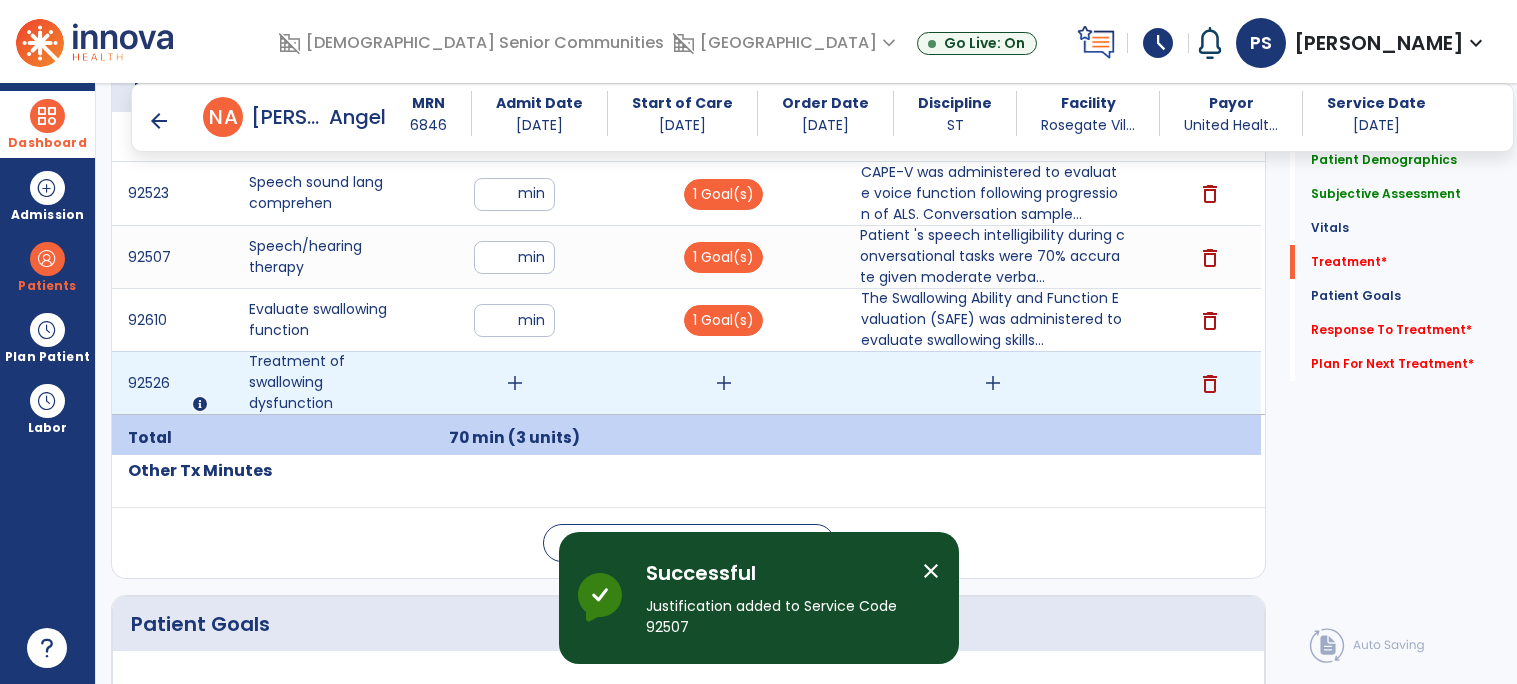 click on "add" at bounding box center [515, 383] 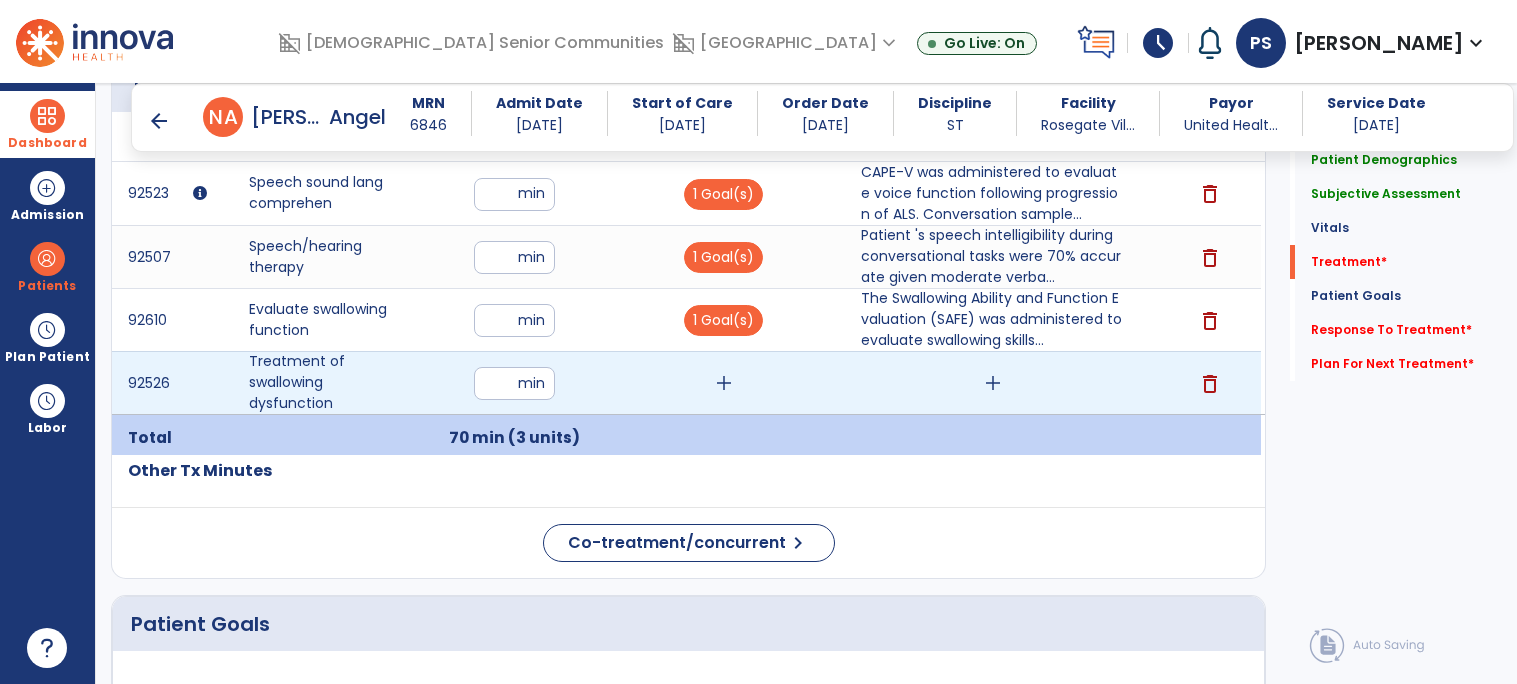 type on "**" 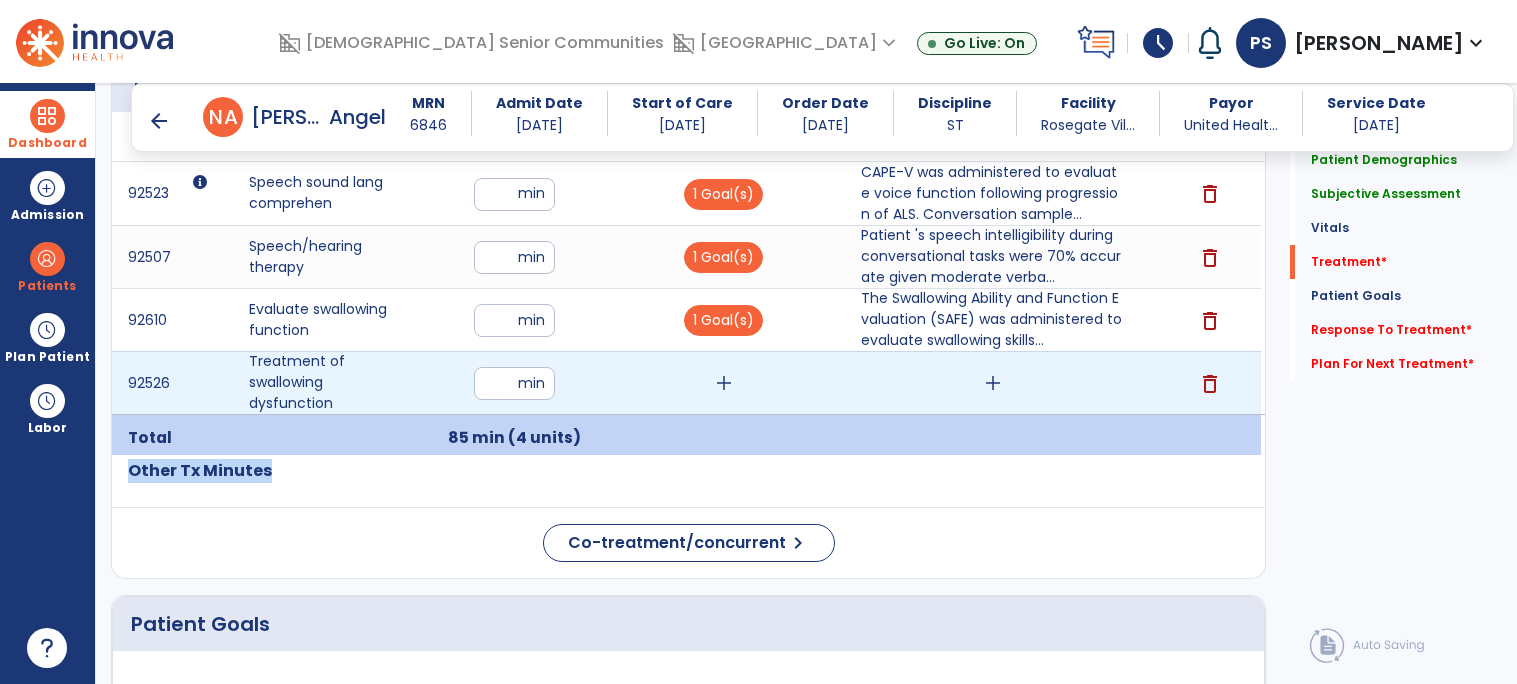 click on "add" at bounding box center [724, 383] 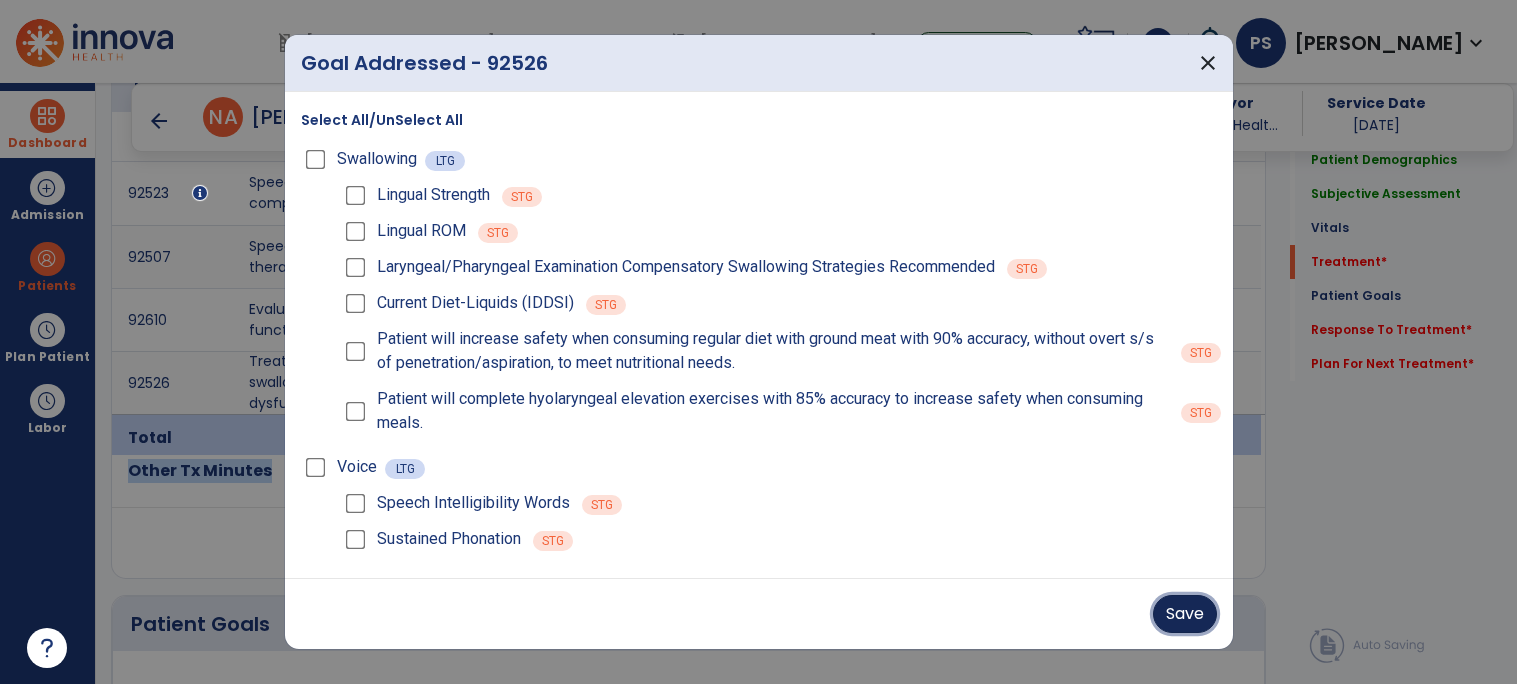 click on "Save" at bounding box center (1185, 614) 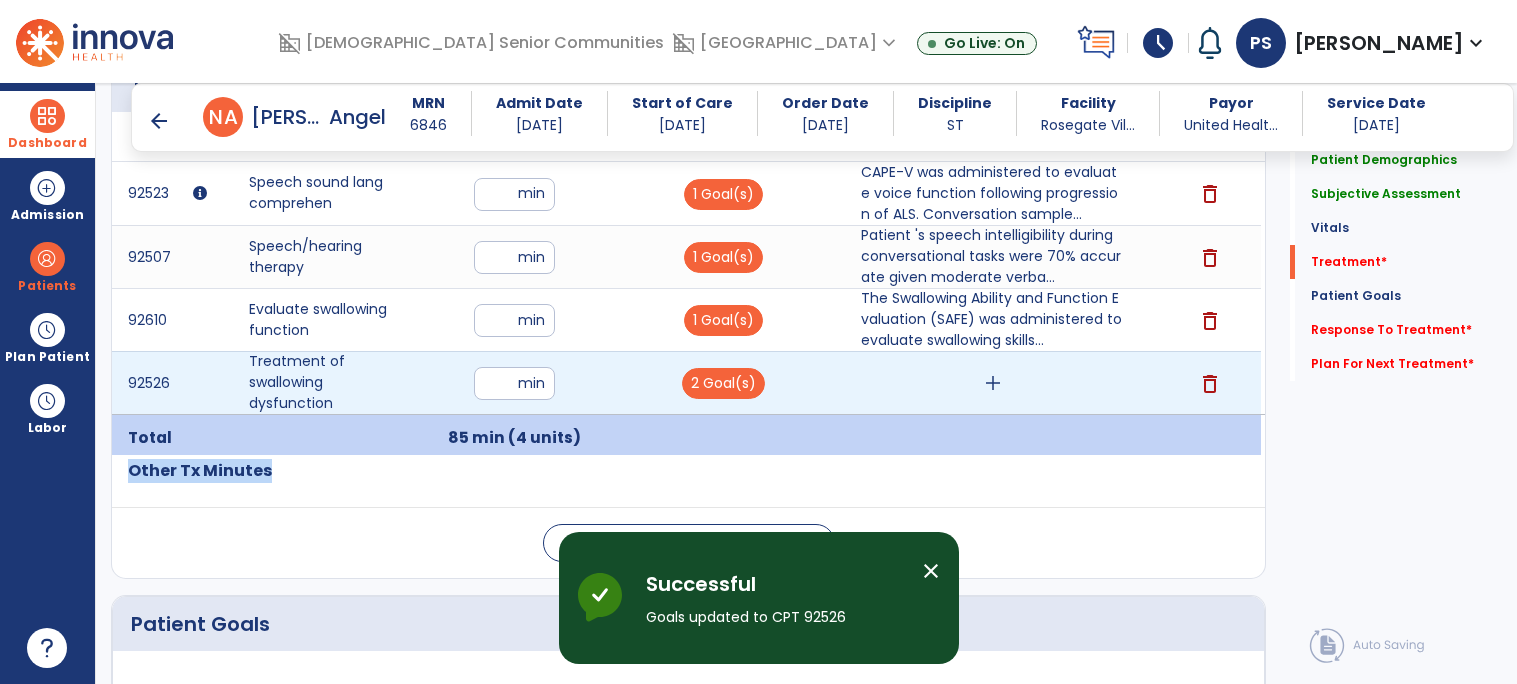click on "add" at bounding box center [993, 383] 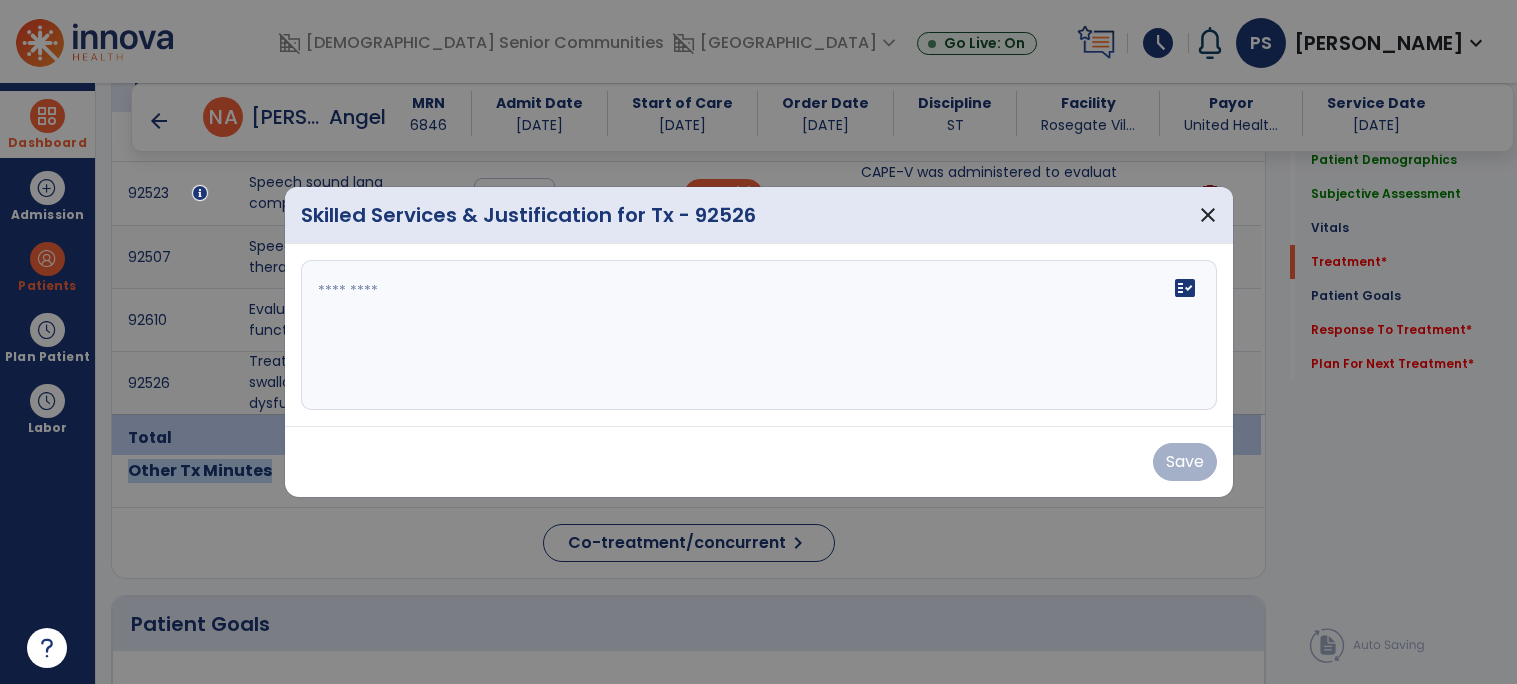 click on "fact_check" at bounding box center [759, 335] 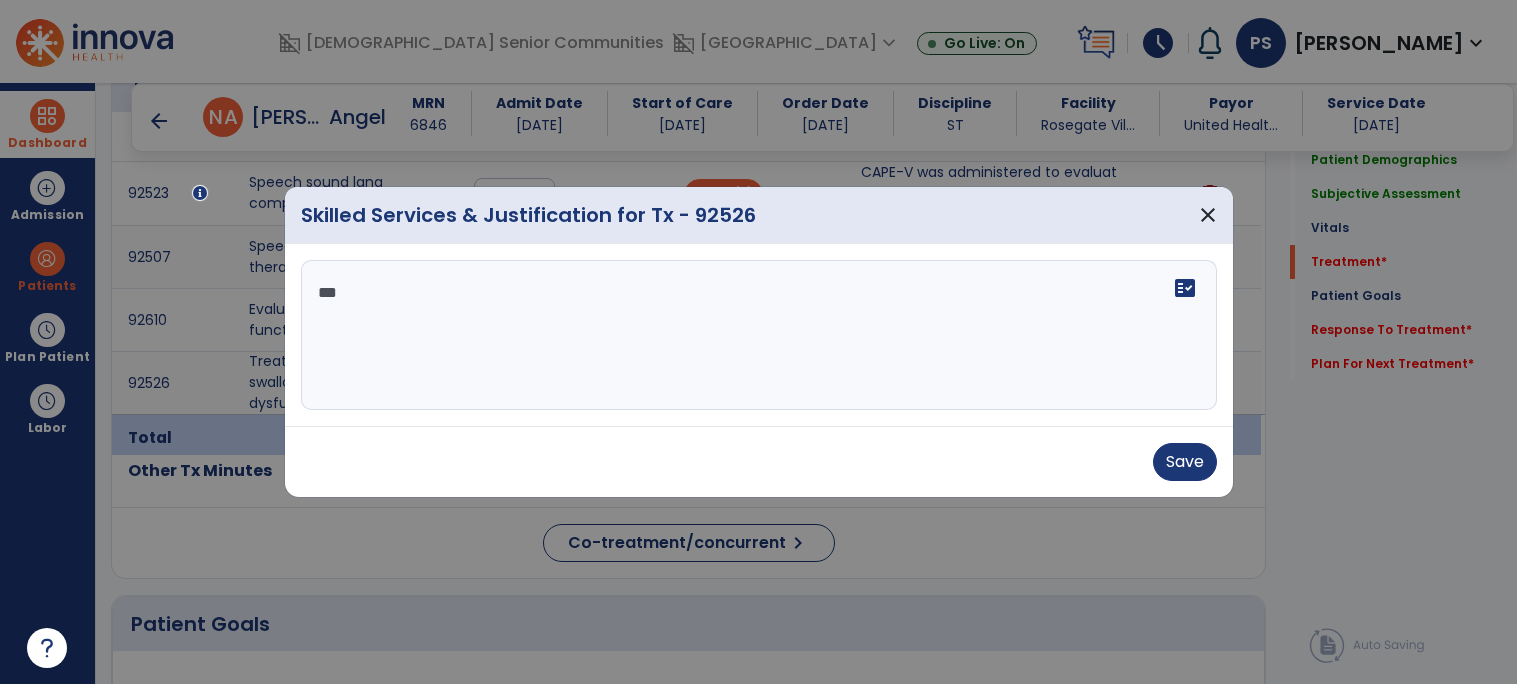 scroll, scrollTop: 0, scrollLeft: 0, axis: both 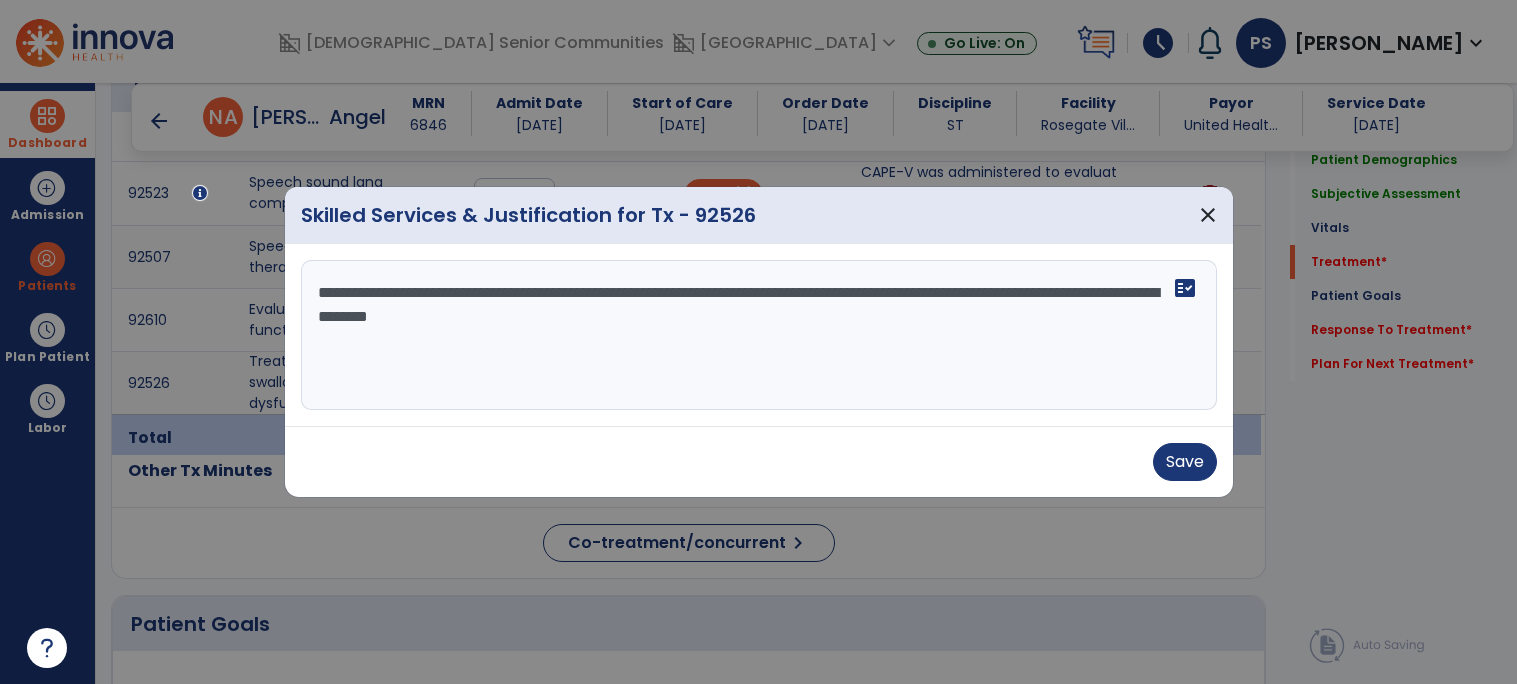 type on "**********" 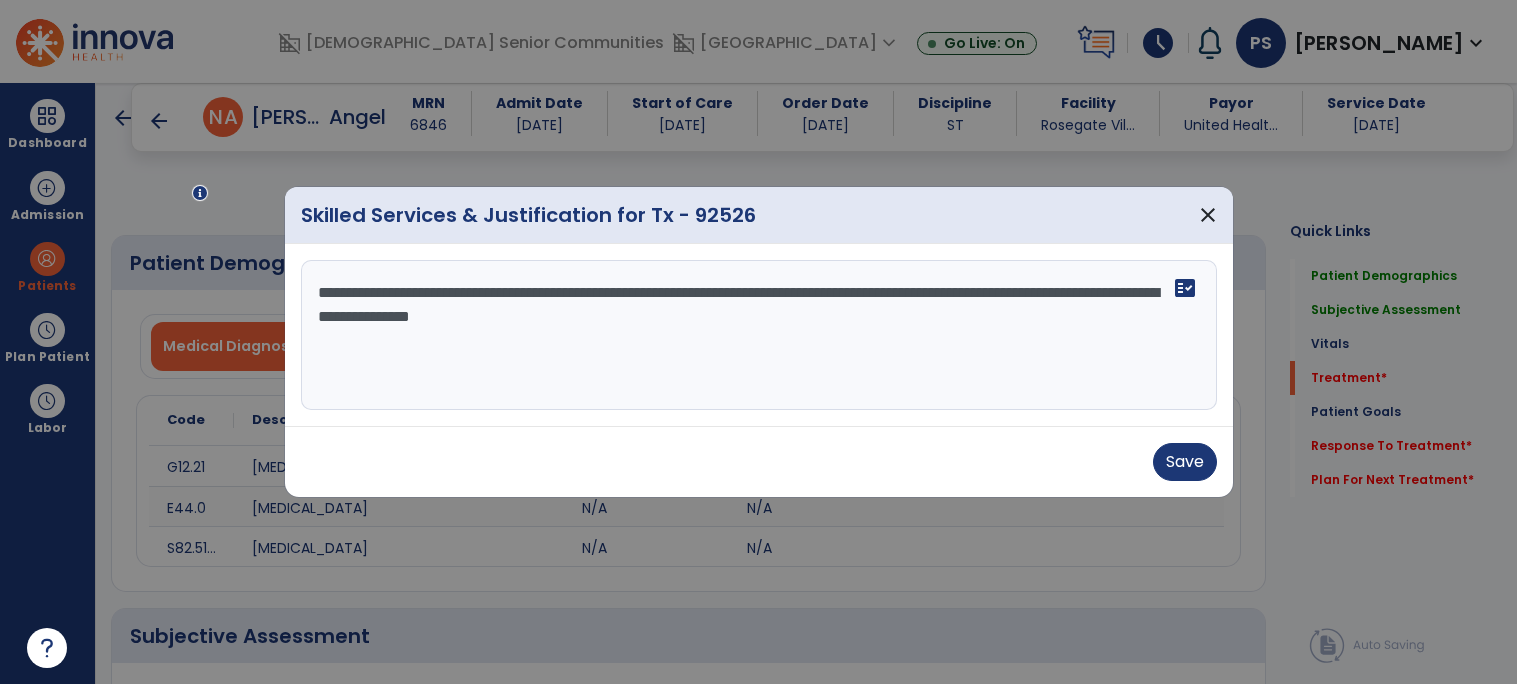 select on "*" 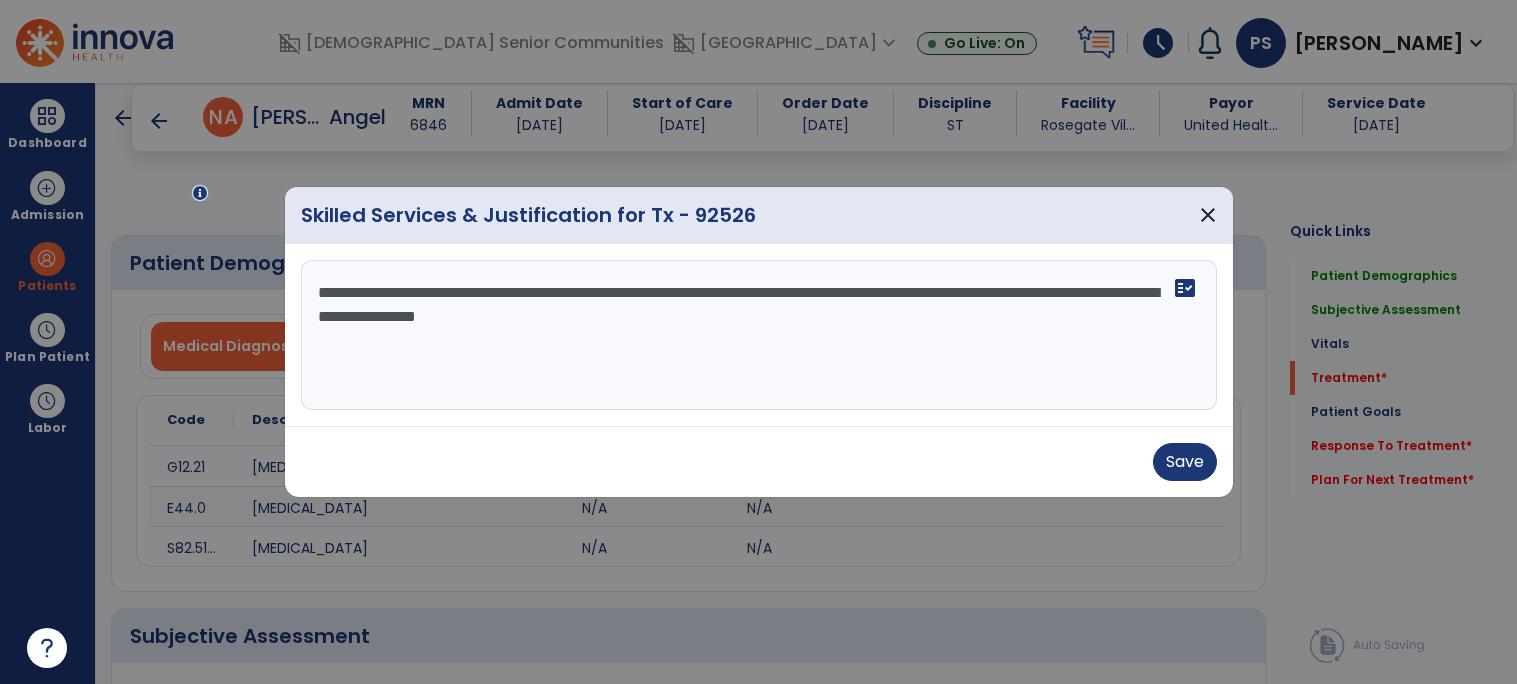 scroll, scrollTop: 0, scrollLeft: 0, axis: both 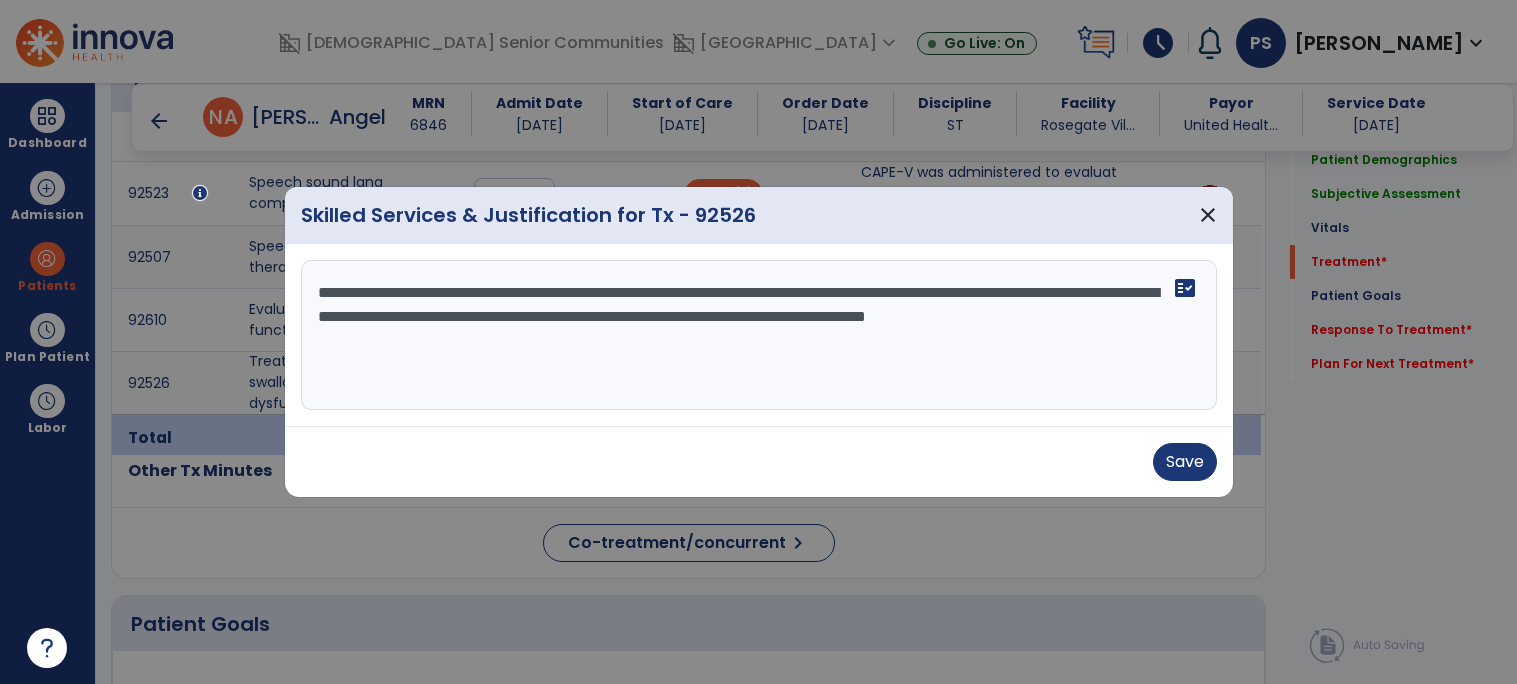 type on "**********" 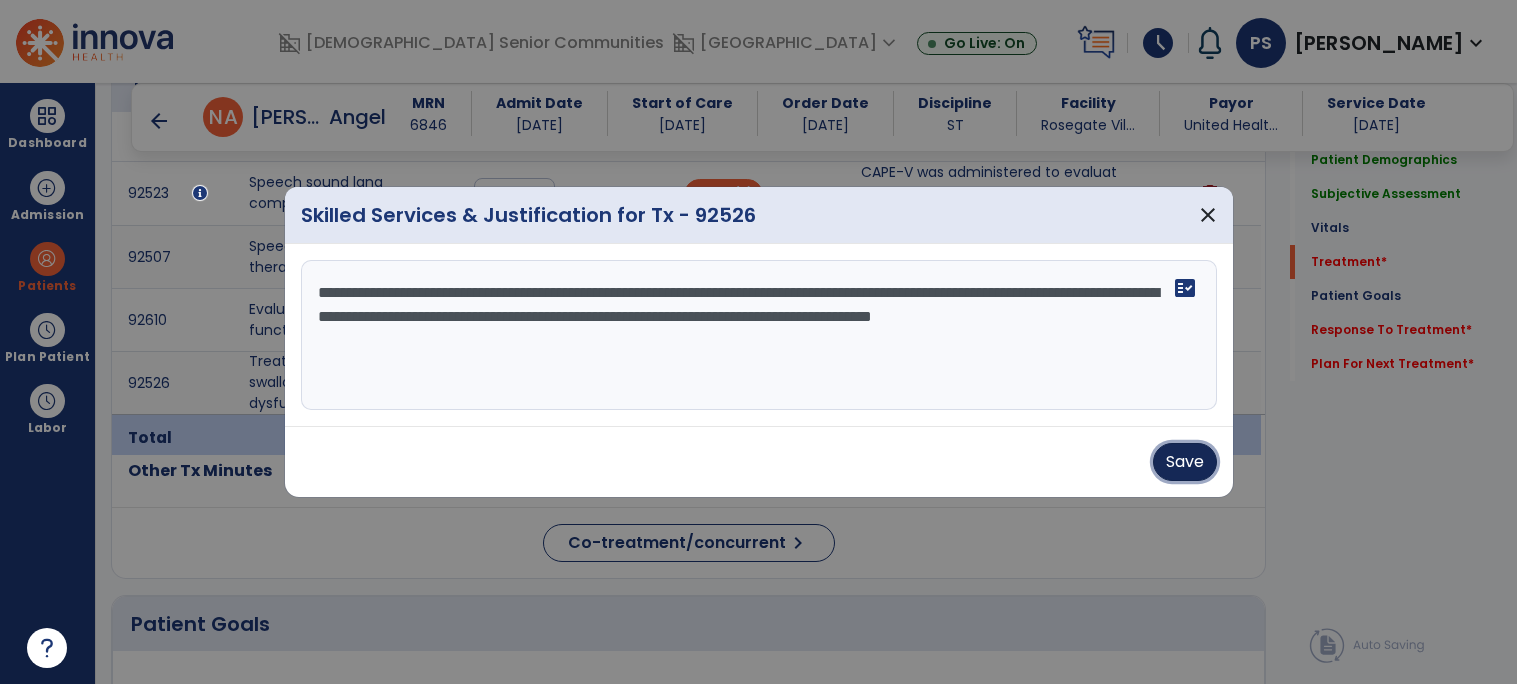 click on "Save" at bounding box center (1185, 462) 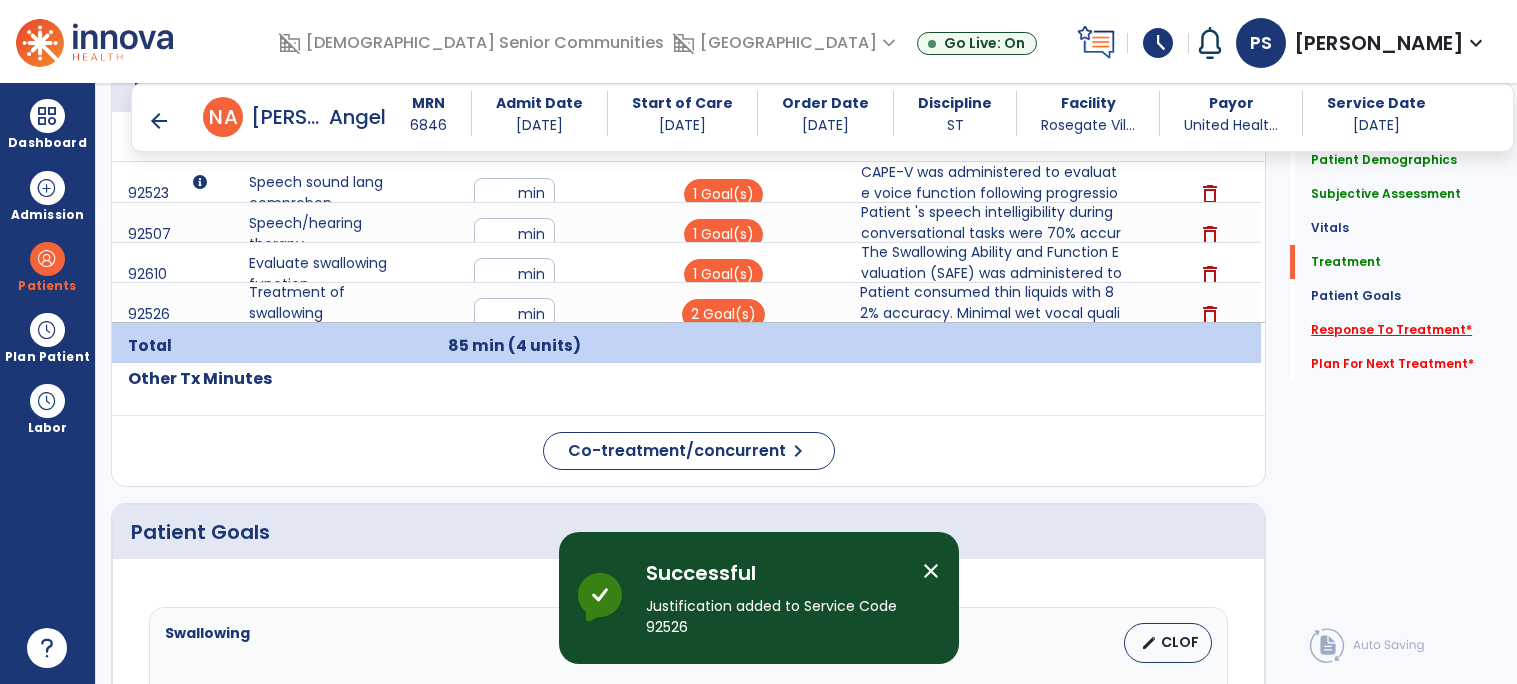 click on "Response To Treatment   *" 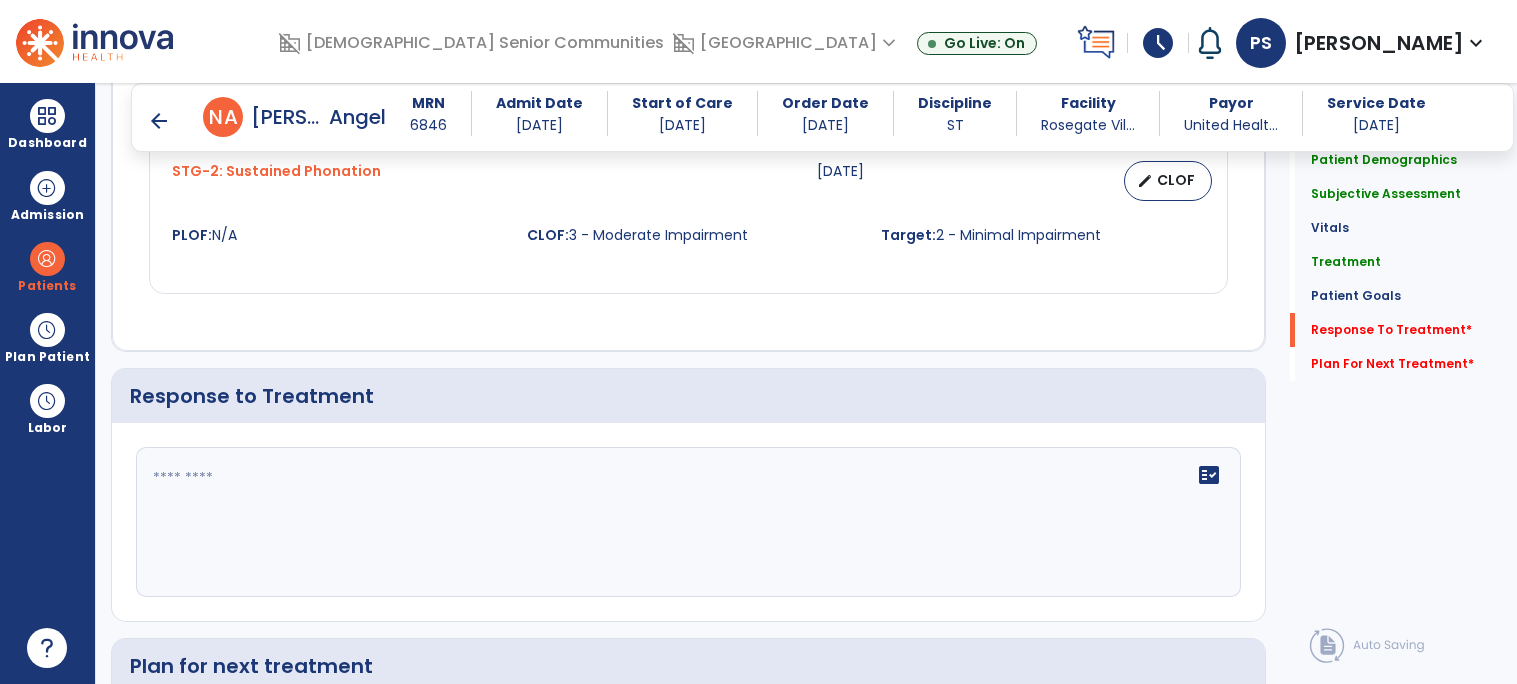 scroll, scrollTop: 3310, scrollLeft: 0, axis: vertical 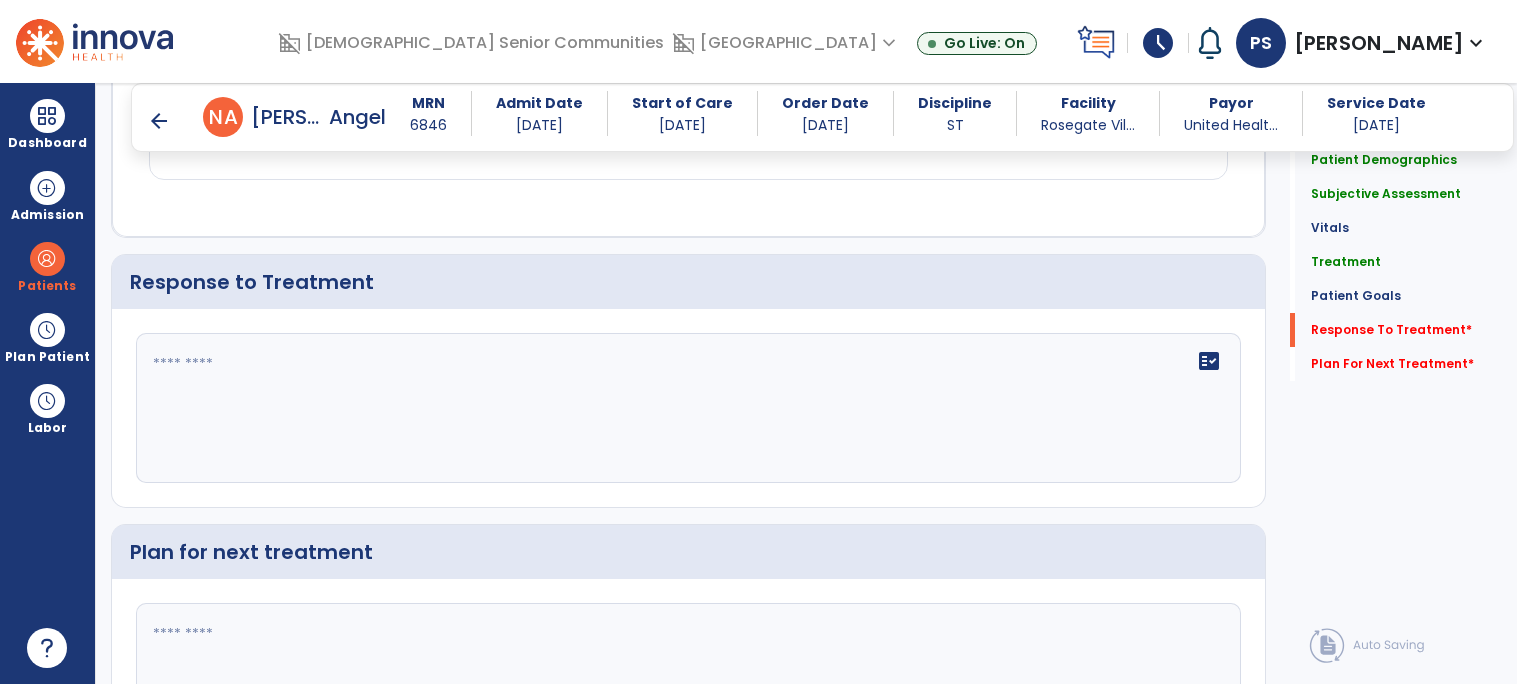 click on "fact_check" 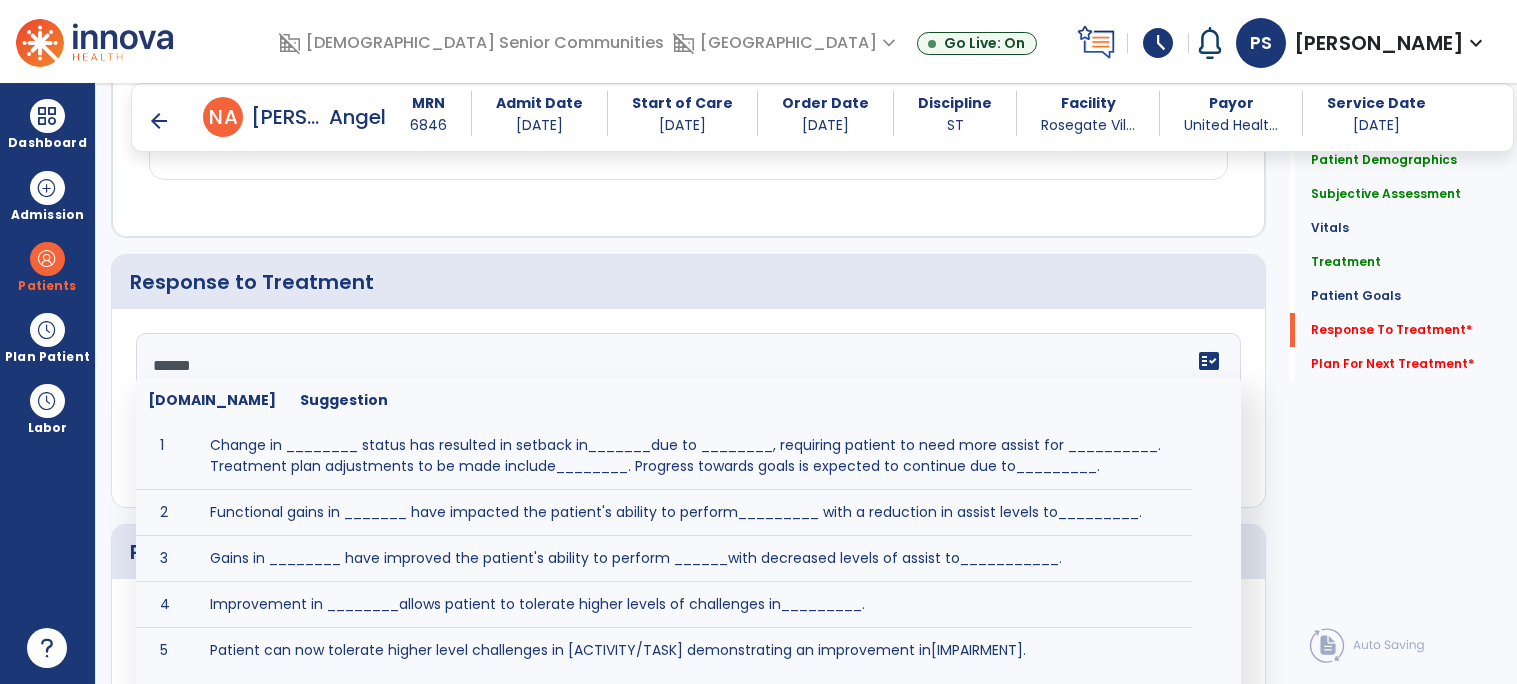 type on "*******" 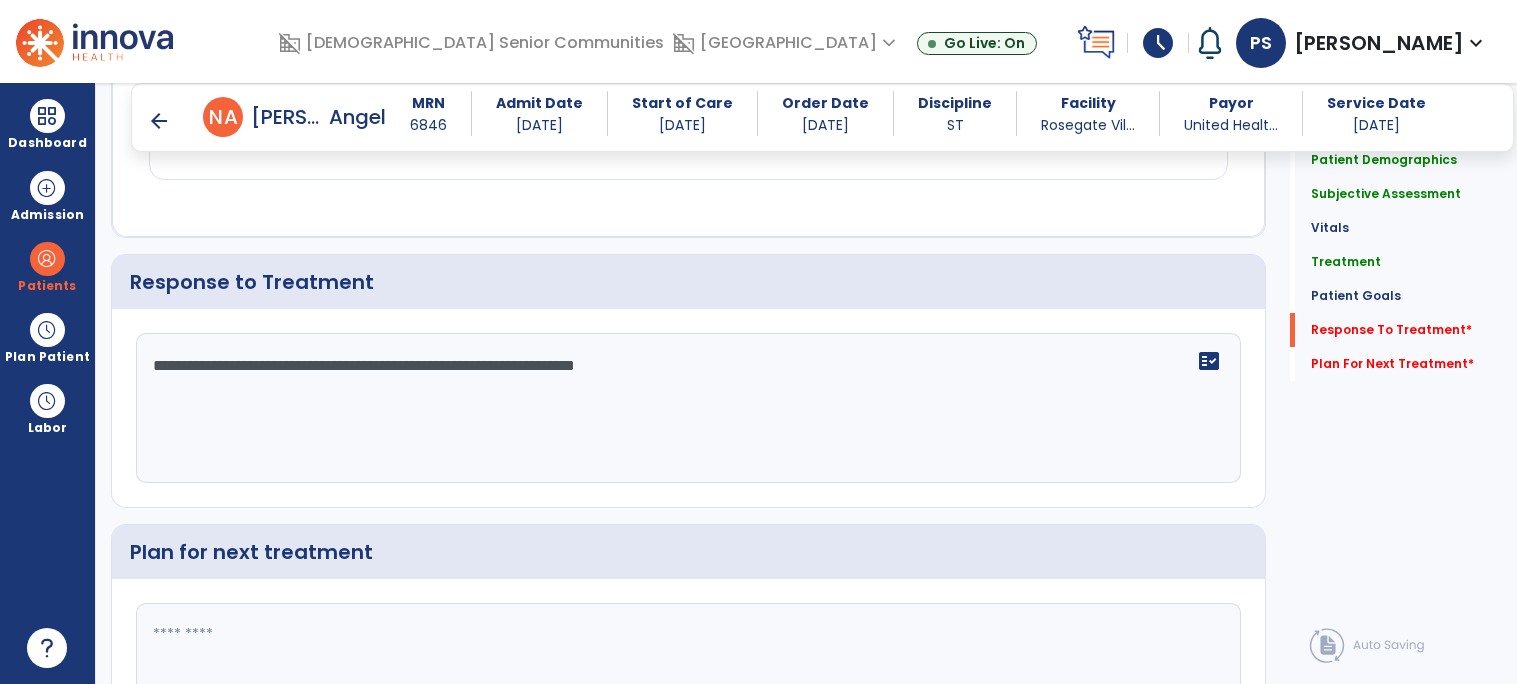 scroll, scrollTop: 3473, scrollLeft: 0, axis: vertical 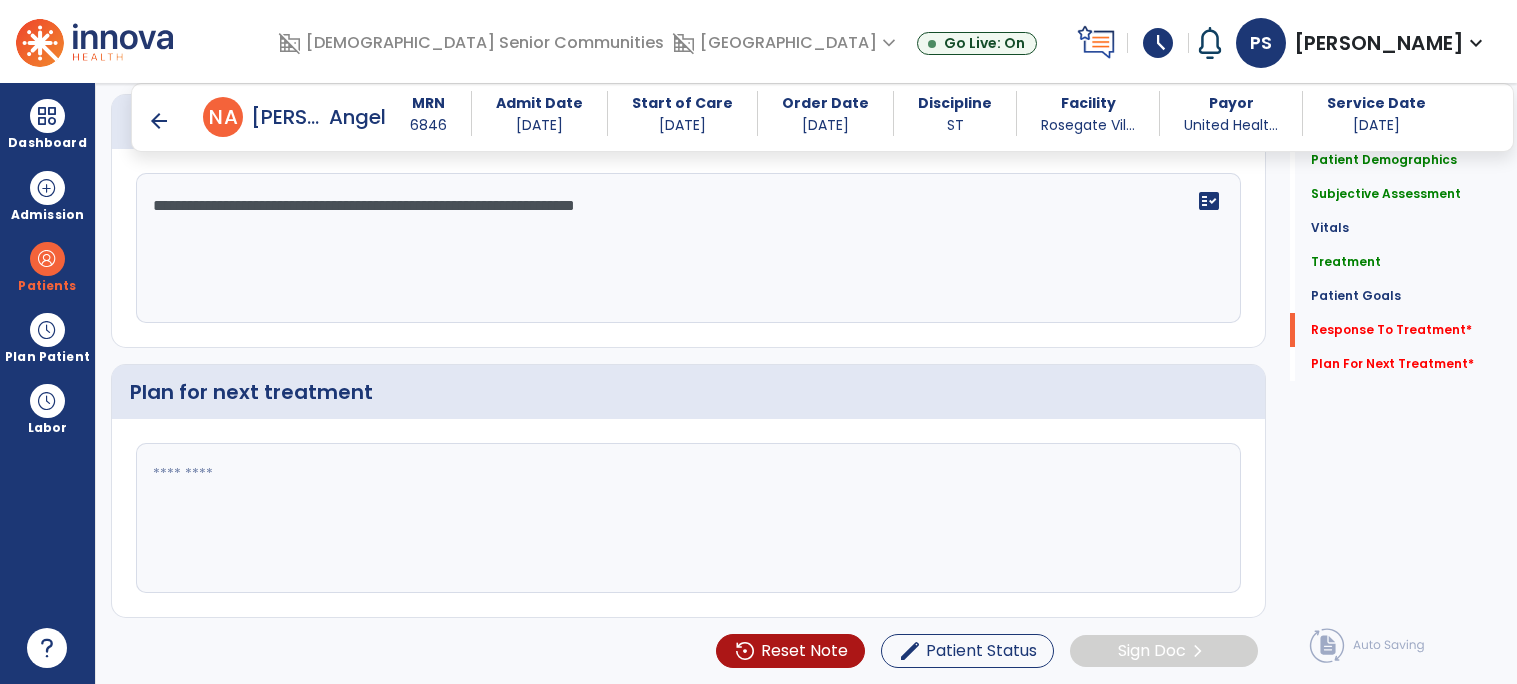 type on "**********" 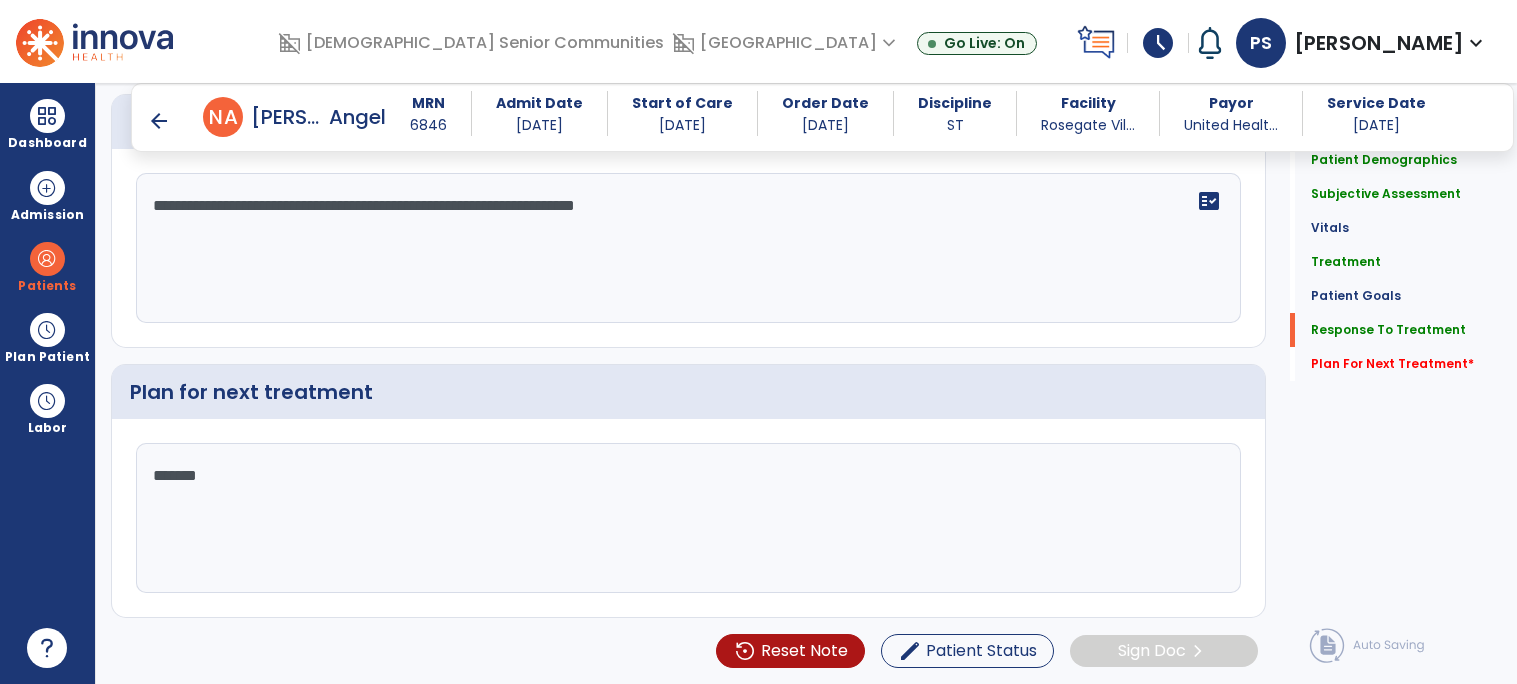 type on "********" 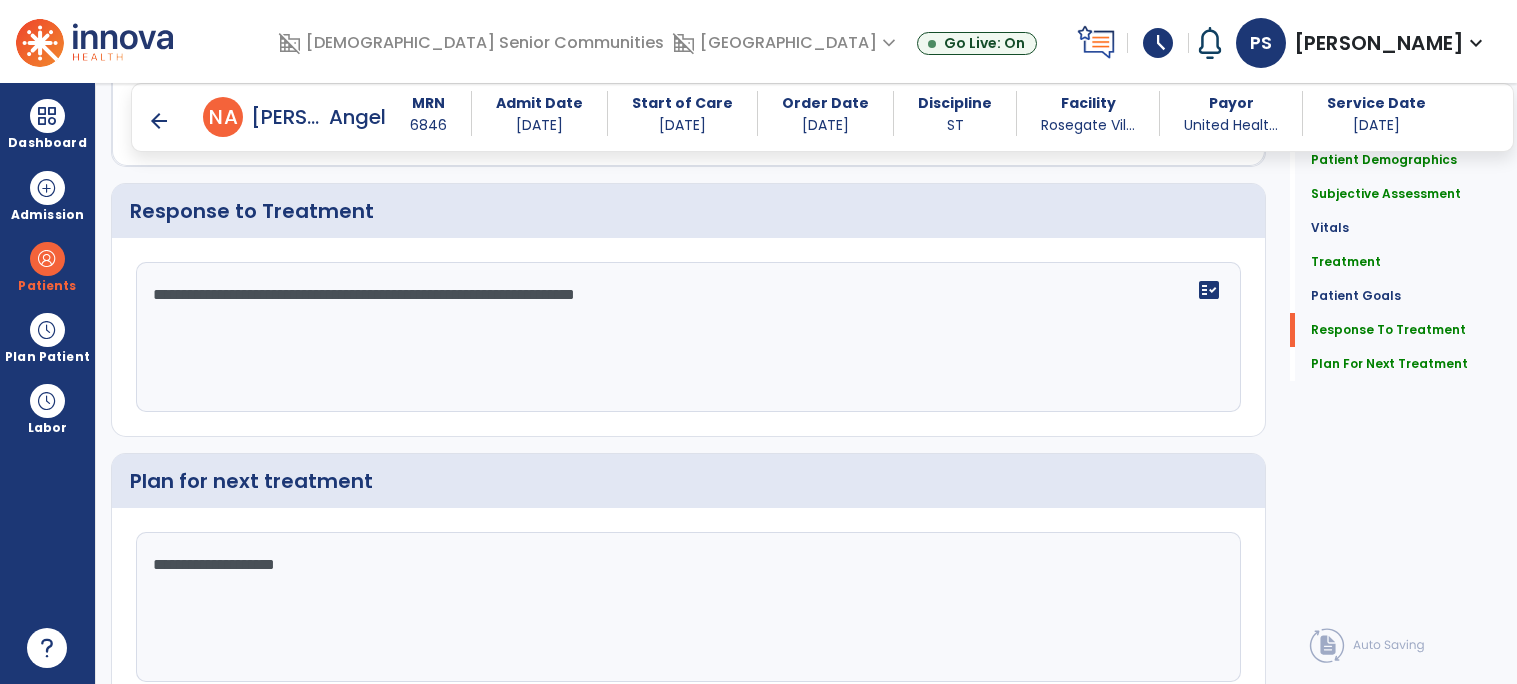 scroll, scrollTop: 3473, scrollLeft: 0, axis: vertical 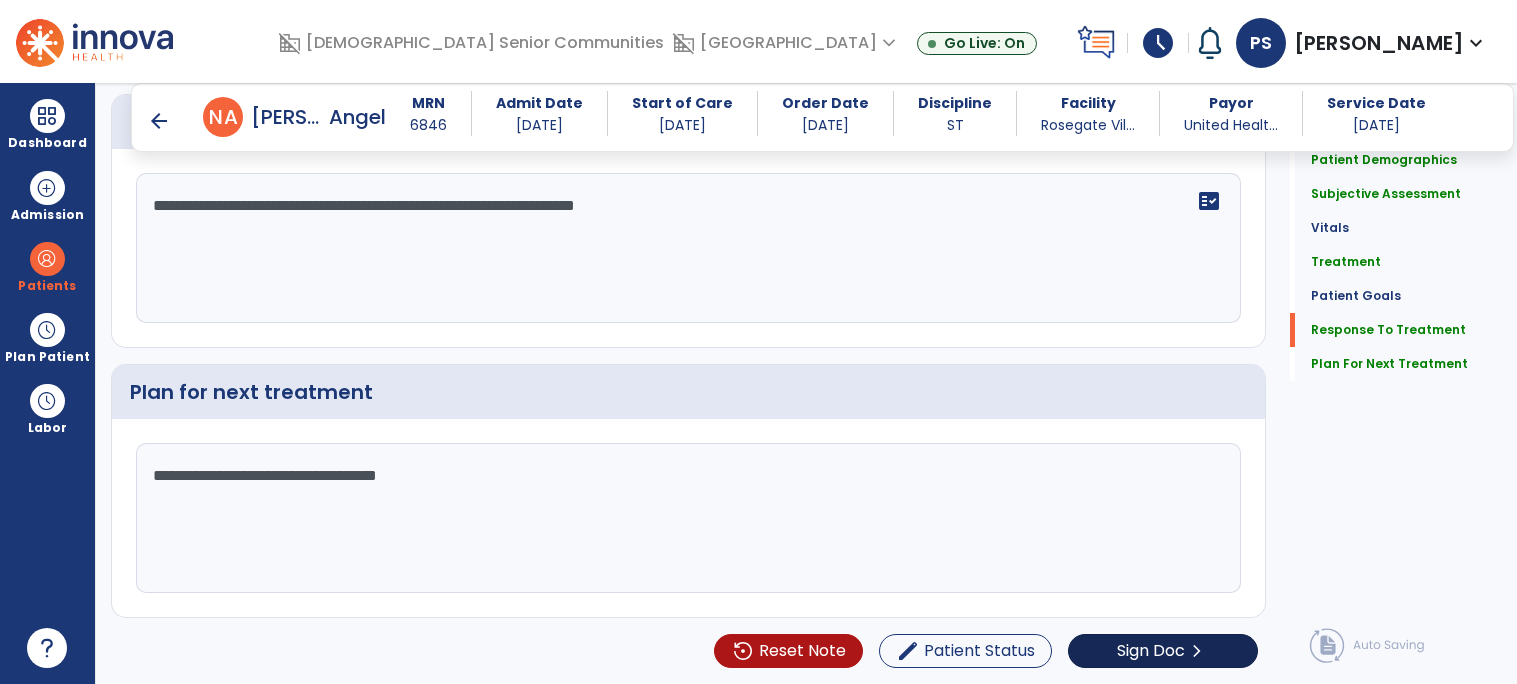 type on "**********" 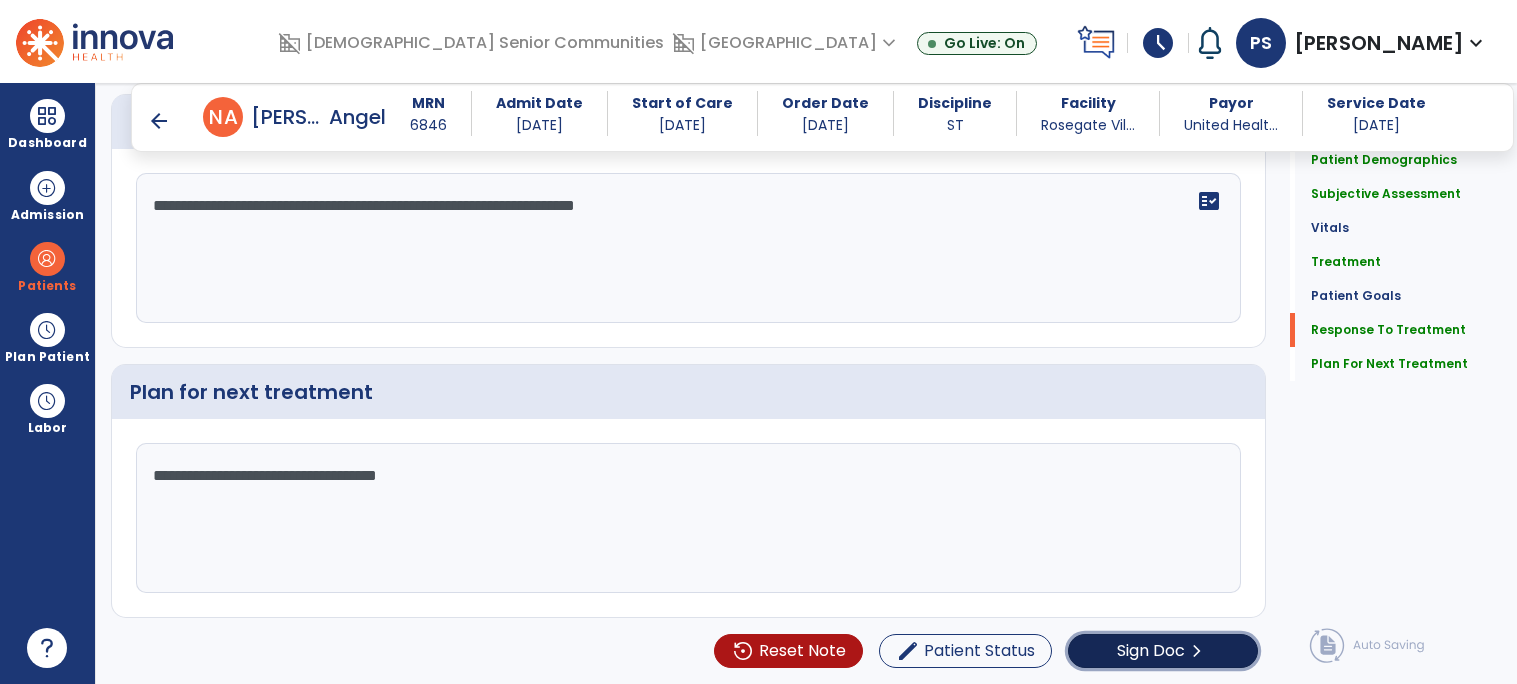 click on "chevron_right" 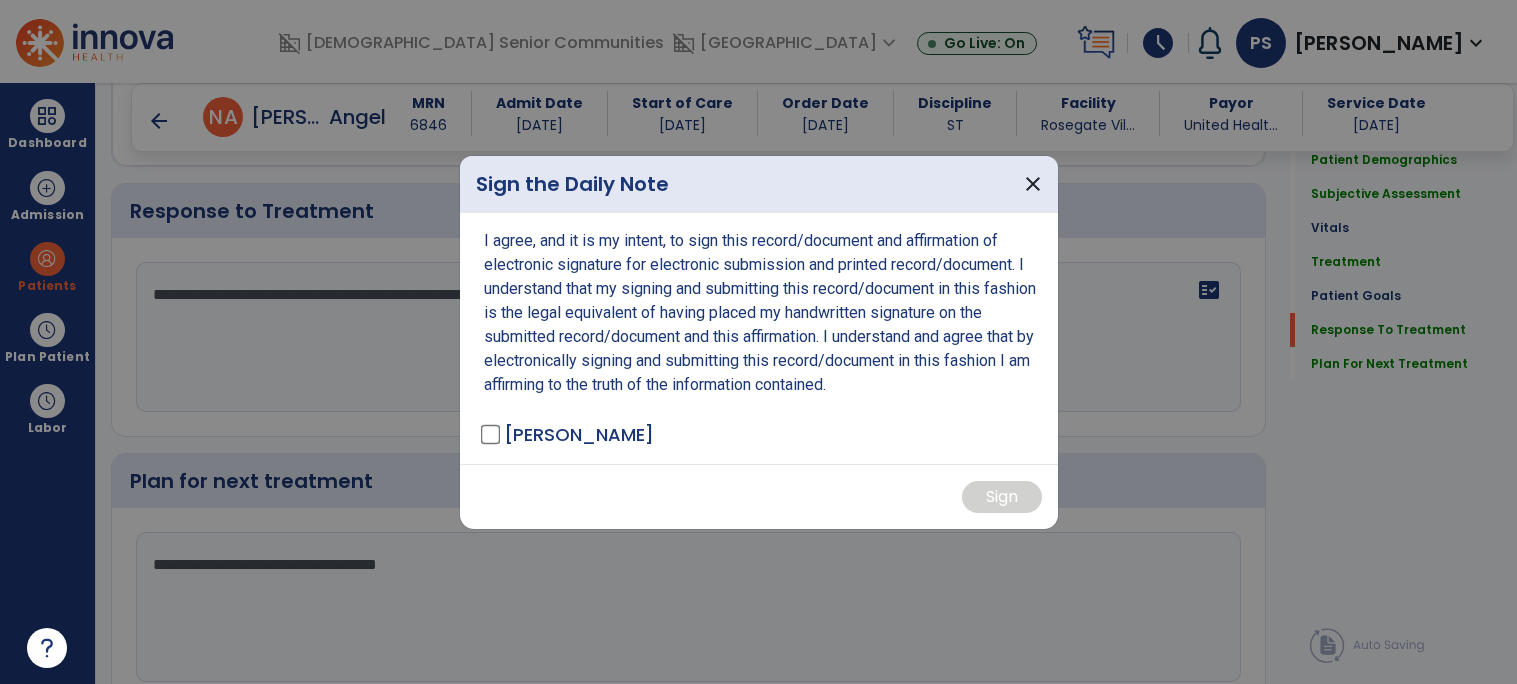 scroll, scrollTop: 3473, scrollLeft: 0, axis: vertical 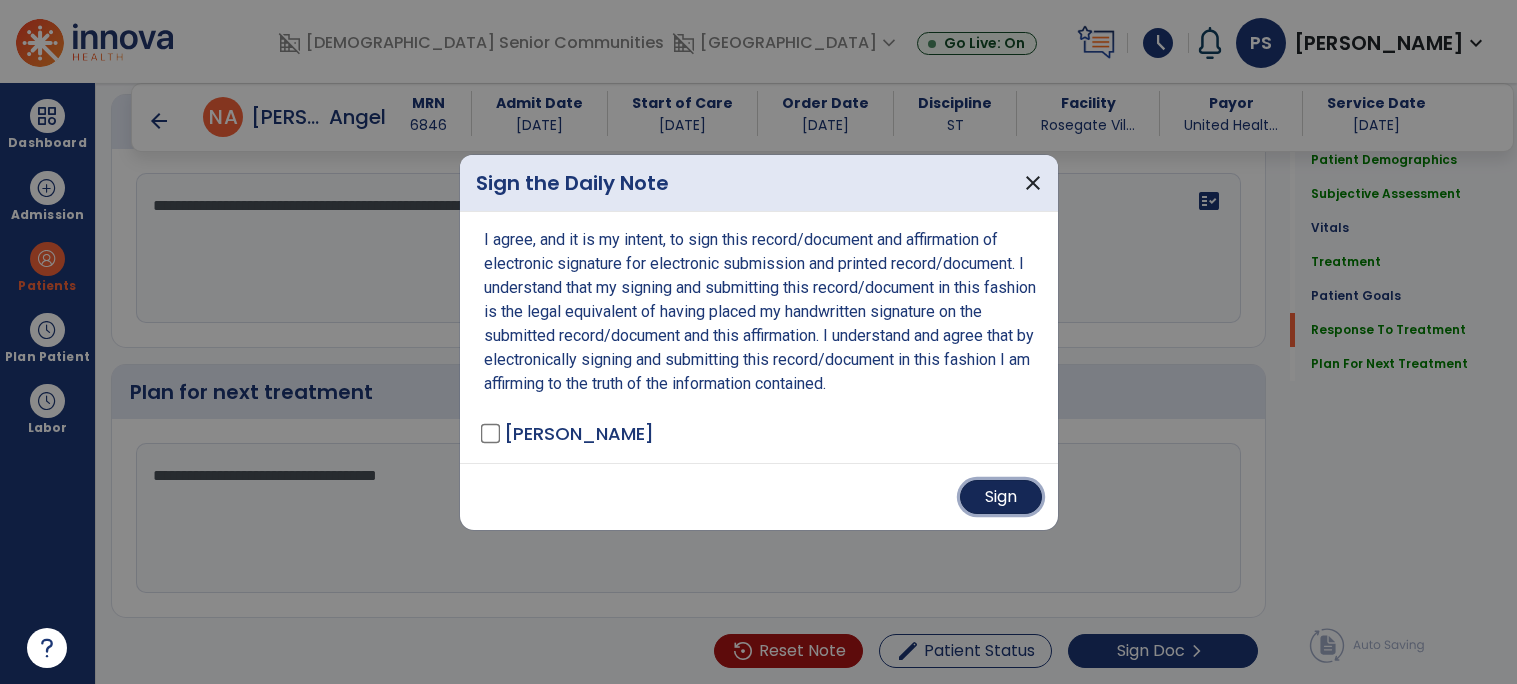 click on "Sign" at bounding box center (1001, 497) 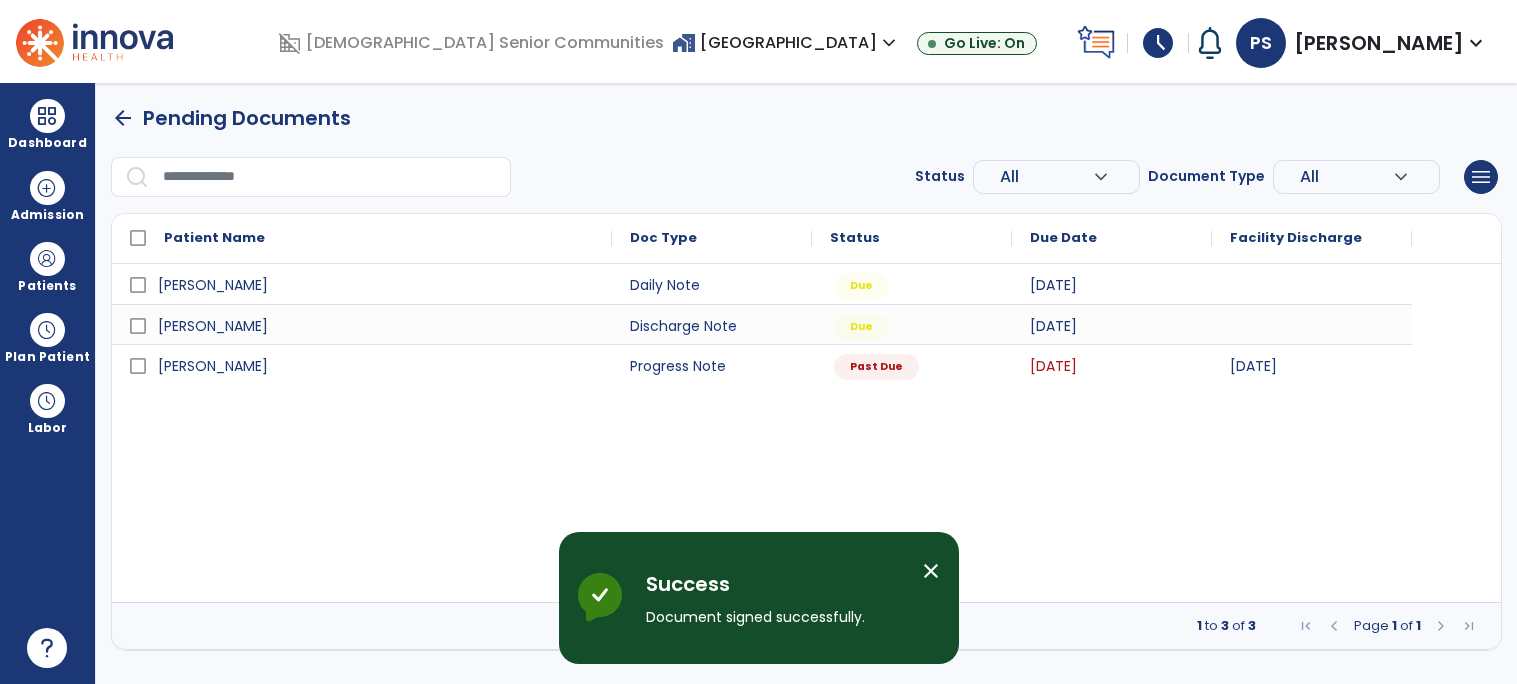 scroll, scrollTop: 0, scrollLeft: 0, axis: both 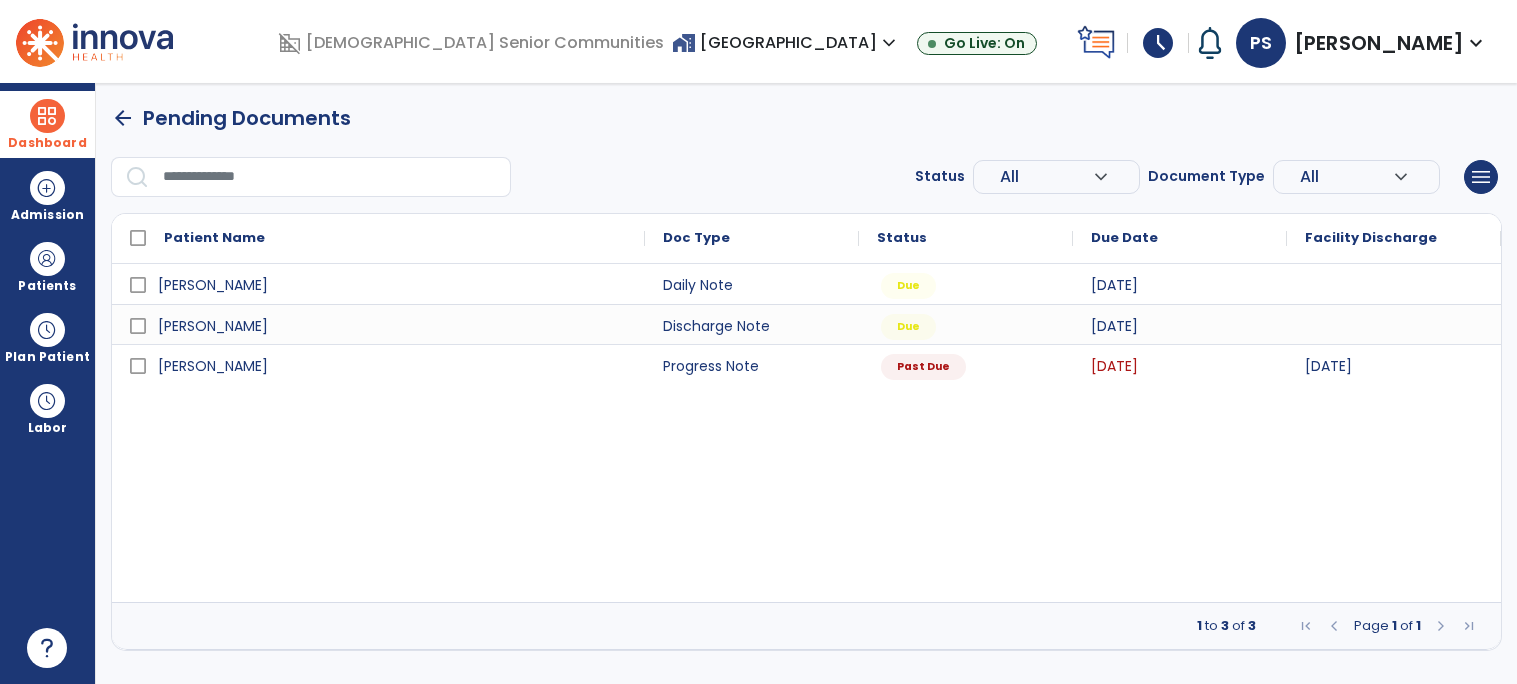 click on "Dashboard" at bounding box center (47, 143) 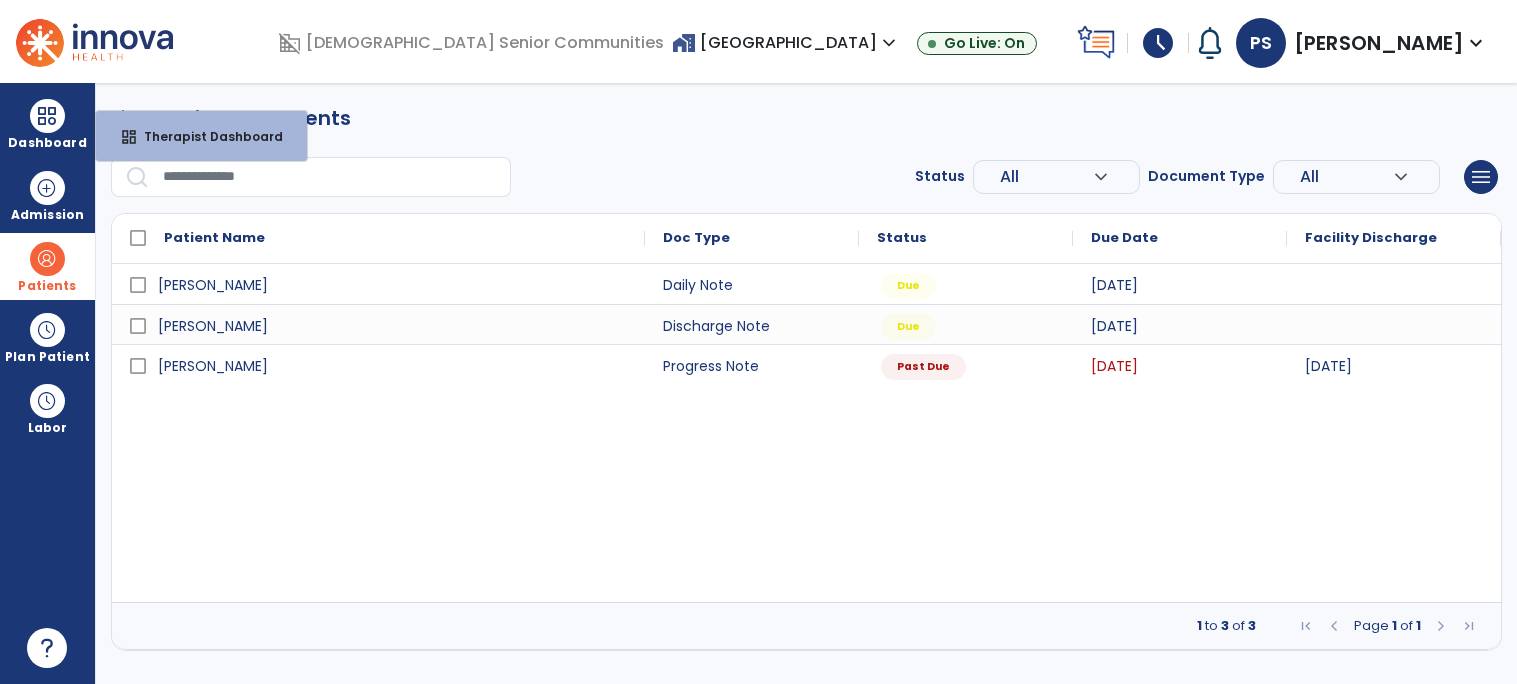 click at bounding box center (47, 259) 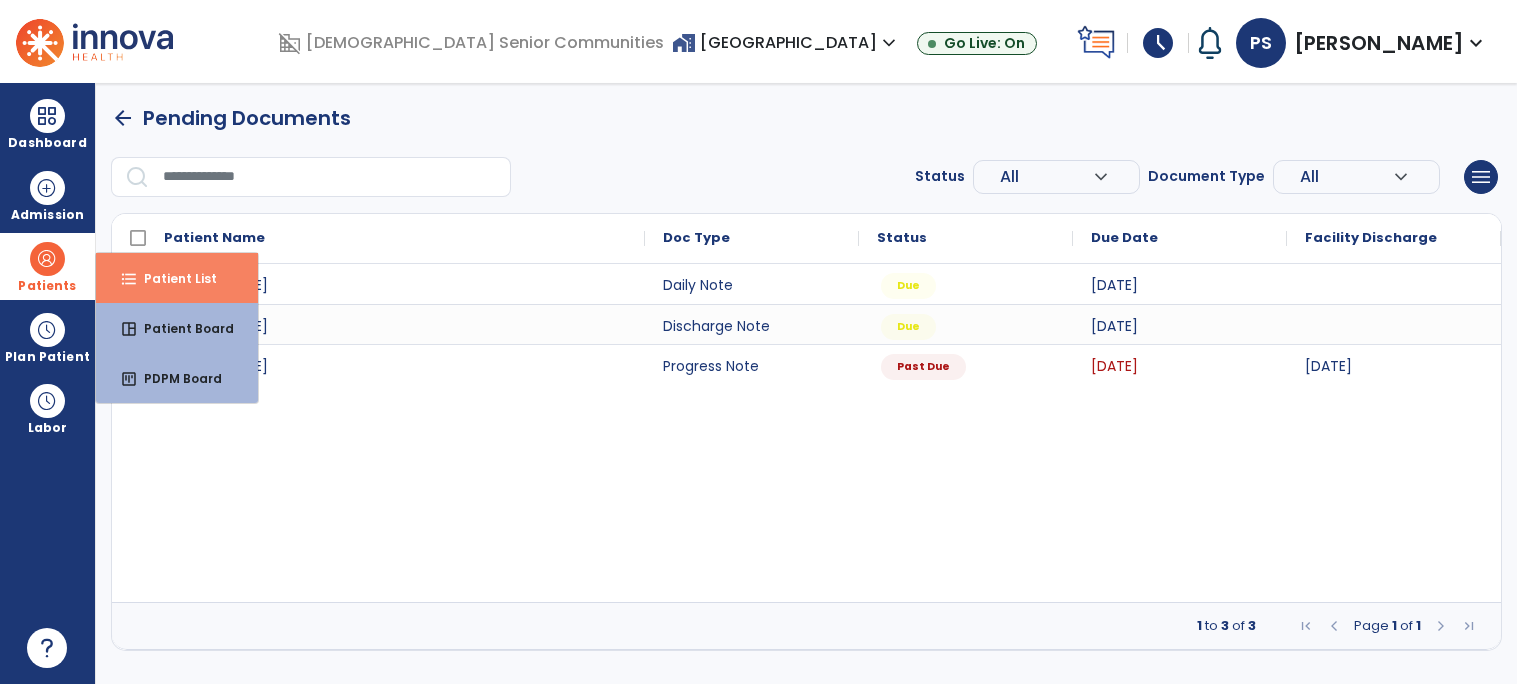 click on "format_list_bulleted  Patient List" at bounding box center (177, 278) 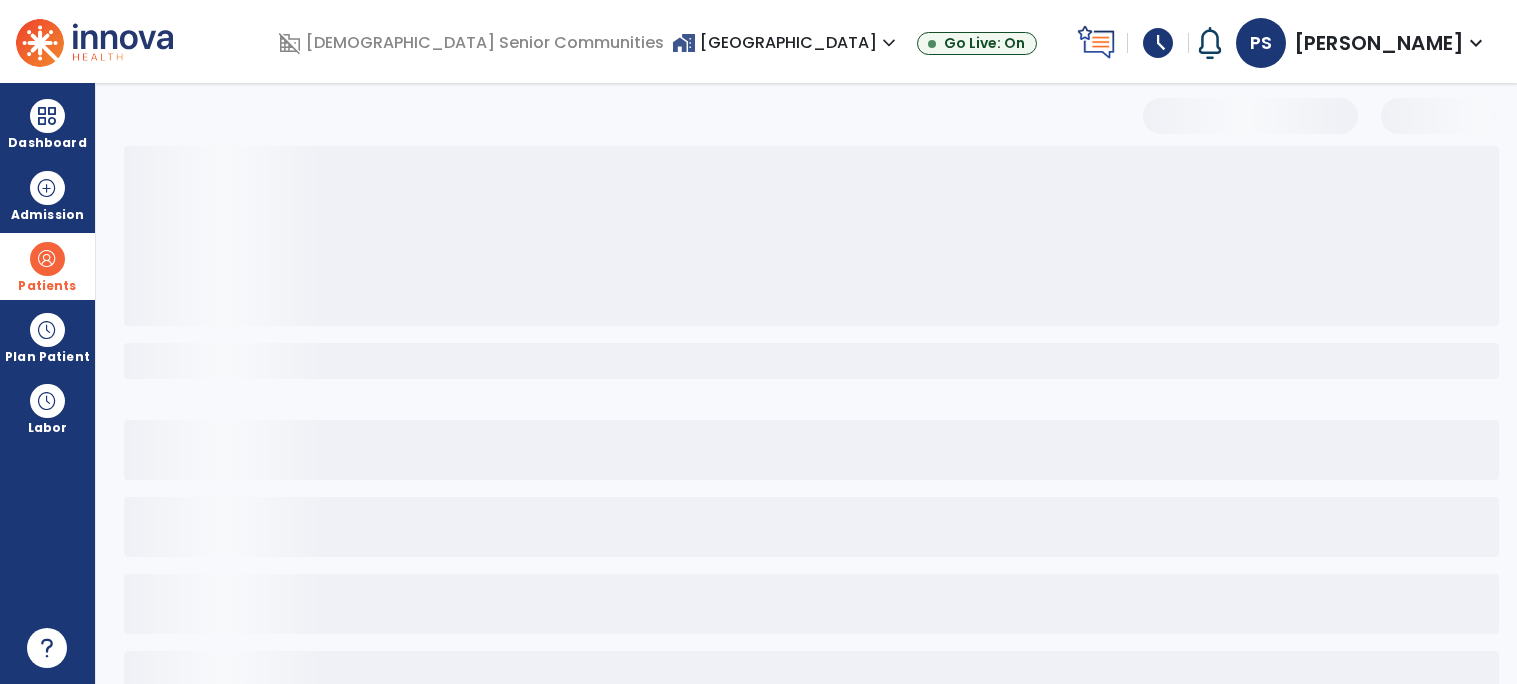 select on "***" 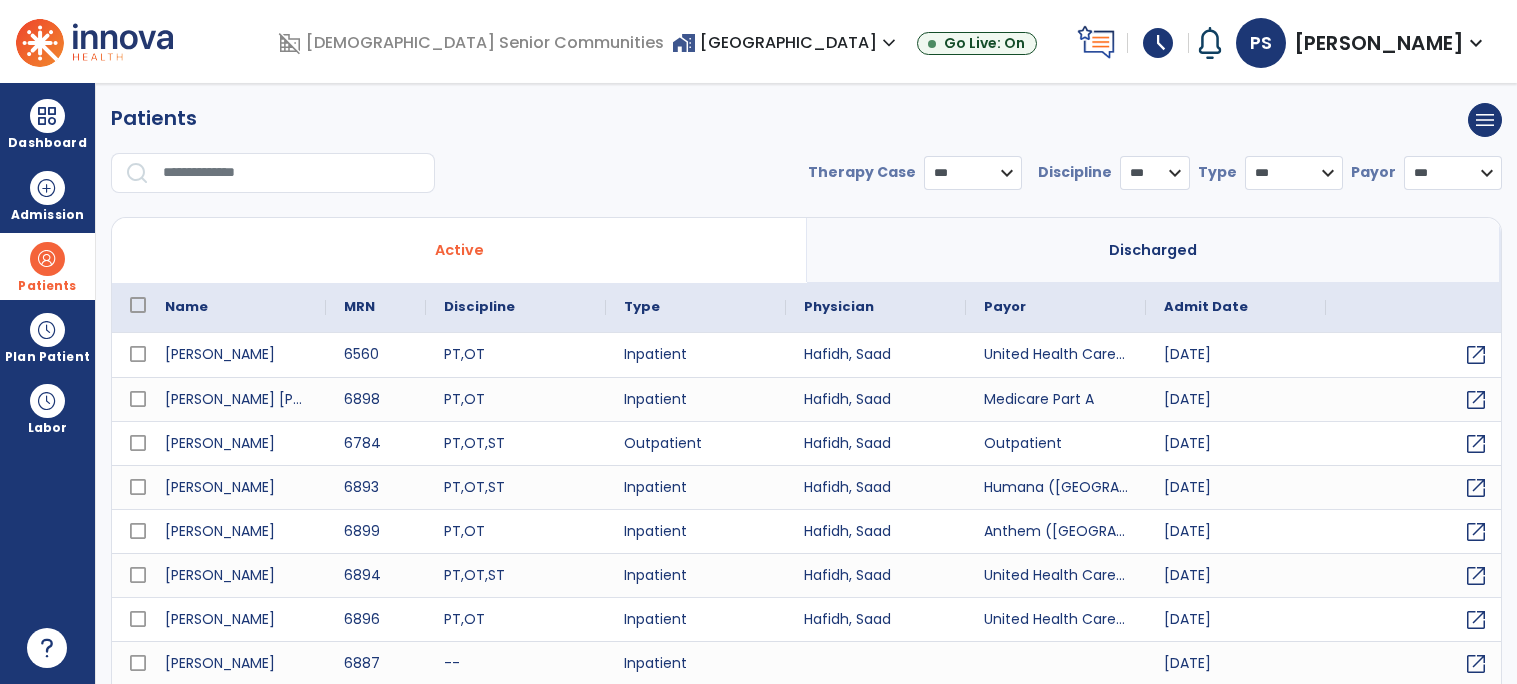 click at bounding box center (292, 173) 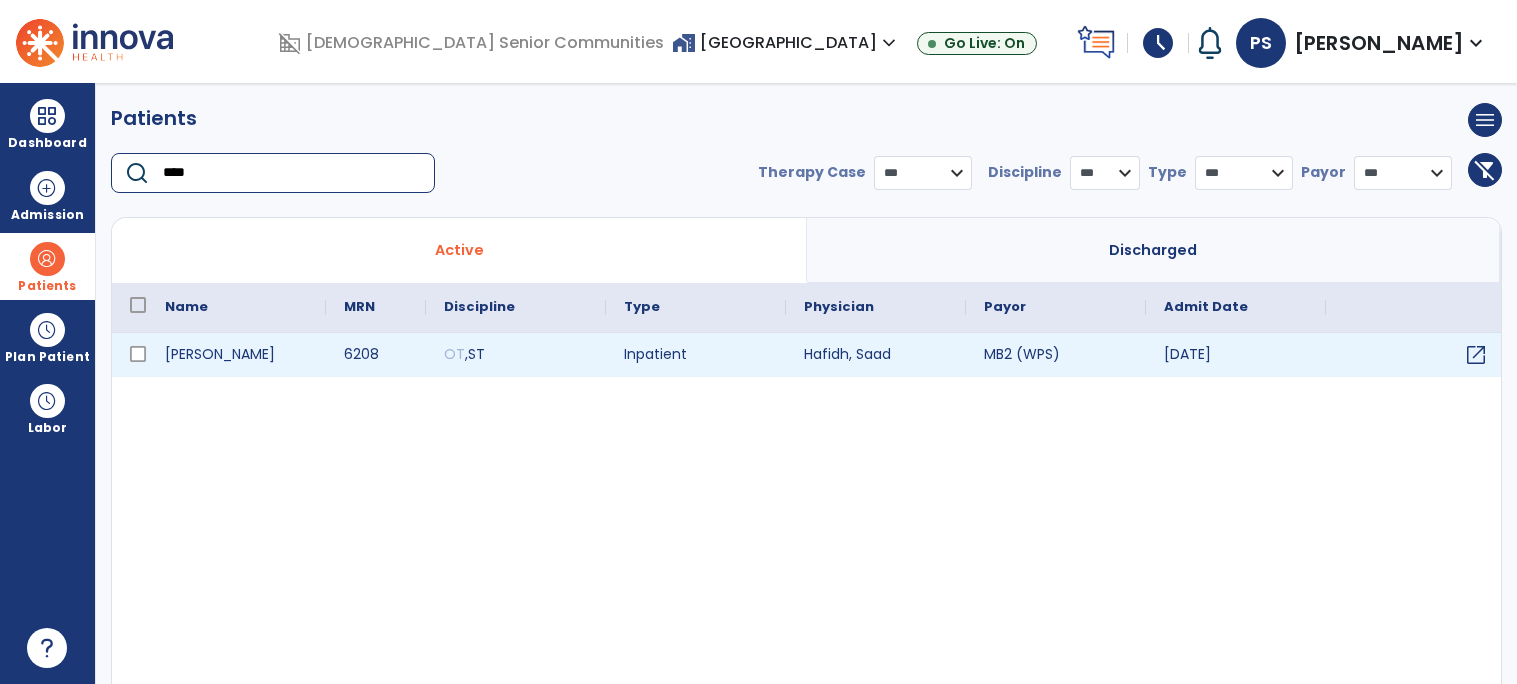 type on "****" 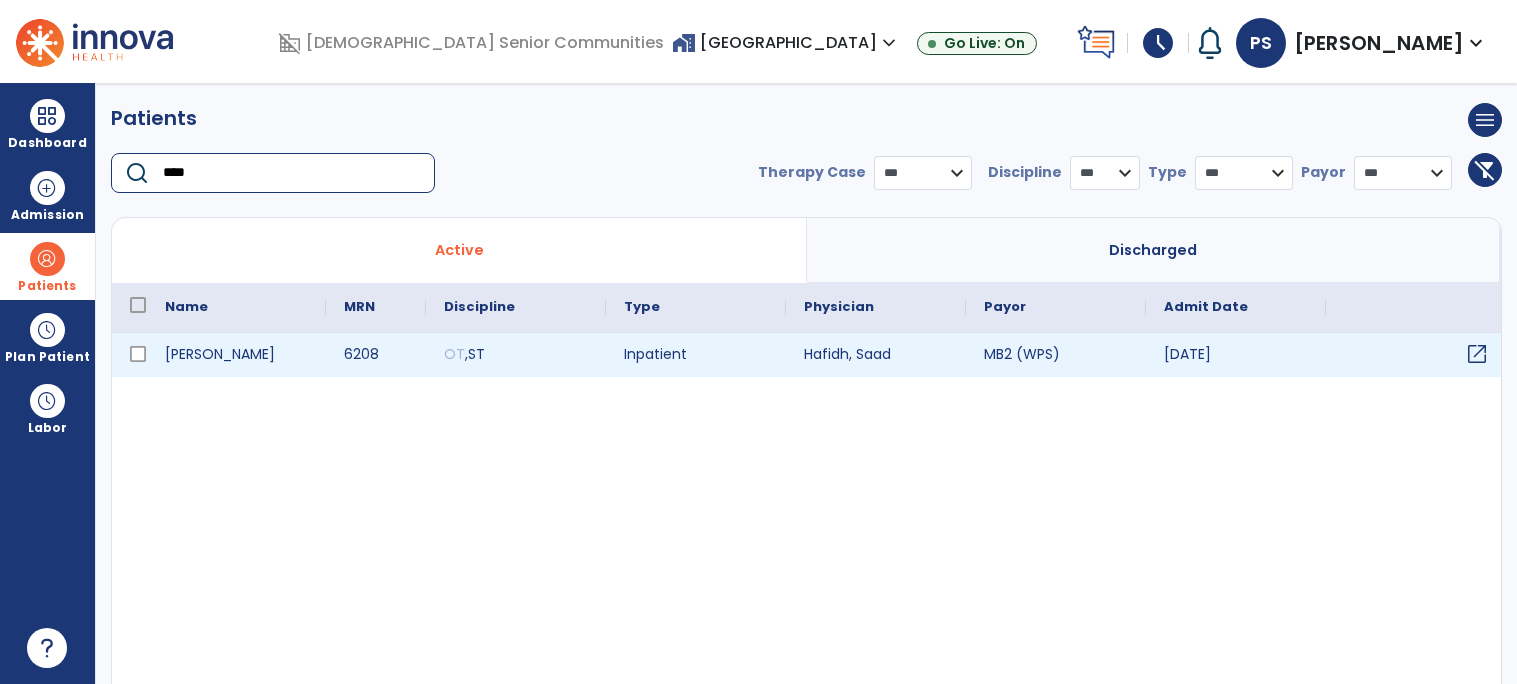 click on "open_in_new" at bounding box center [1416, 355] 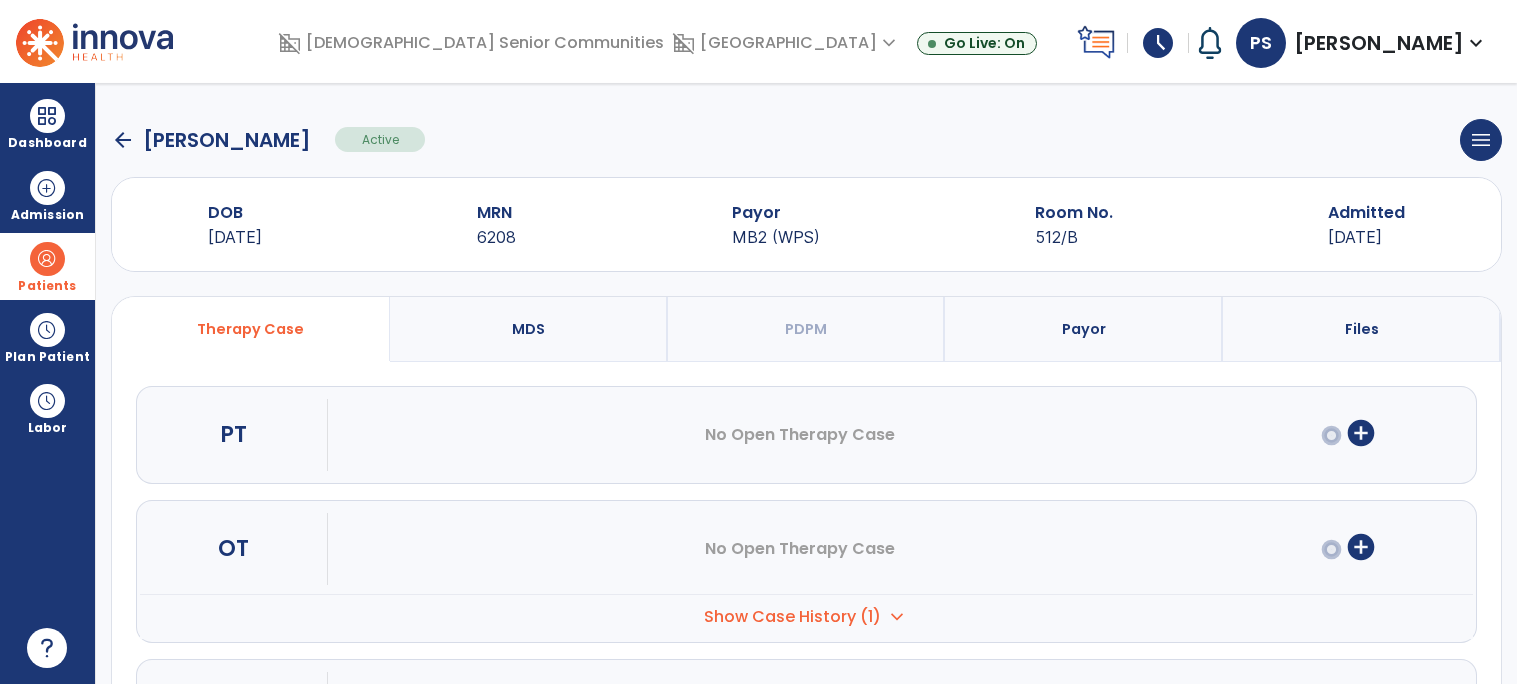 scroll, scrollTop: 123, scrollLeft: 0, axis: vertical 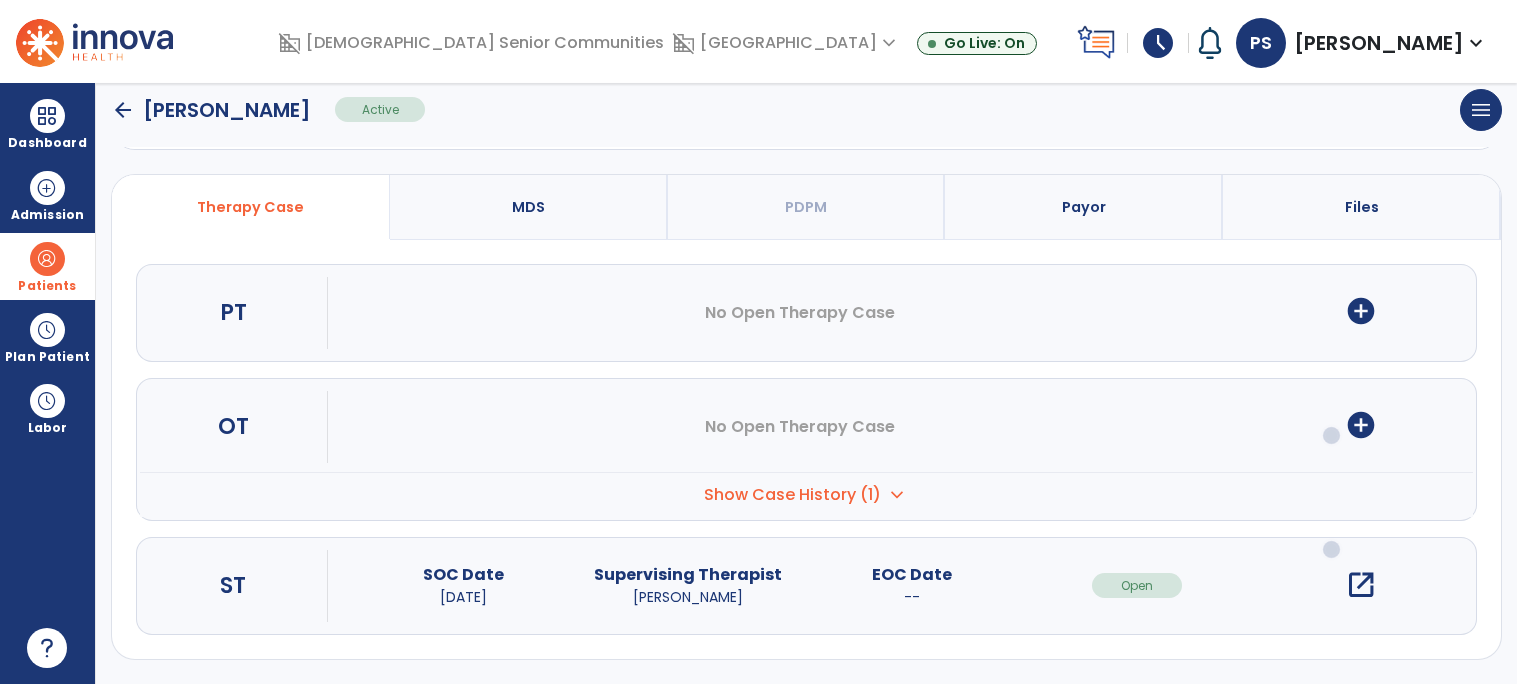 click on "open_in_new" at bounding box center [1361, 585] 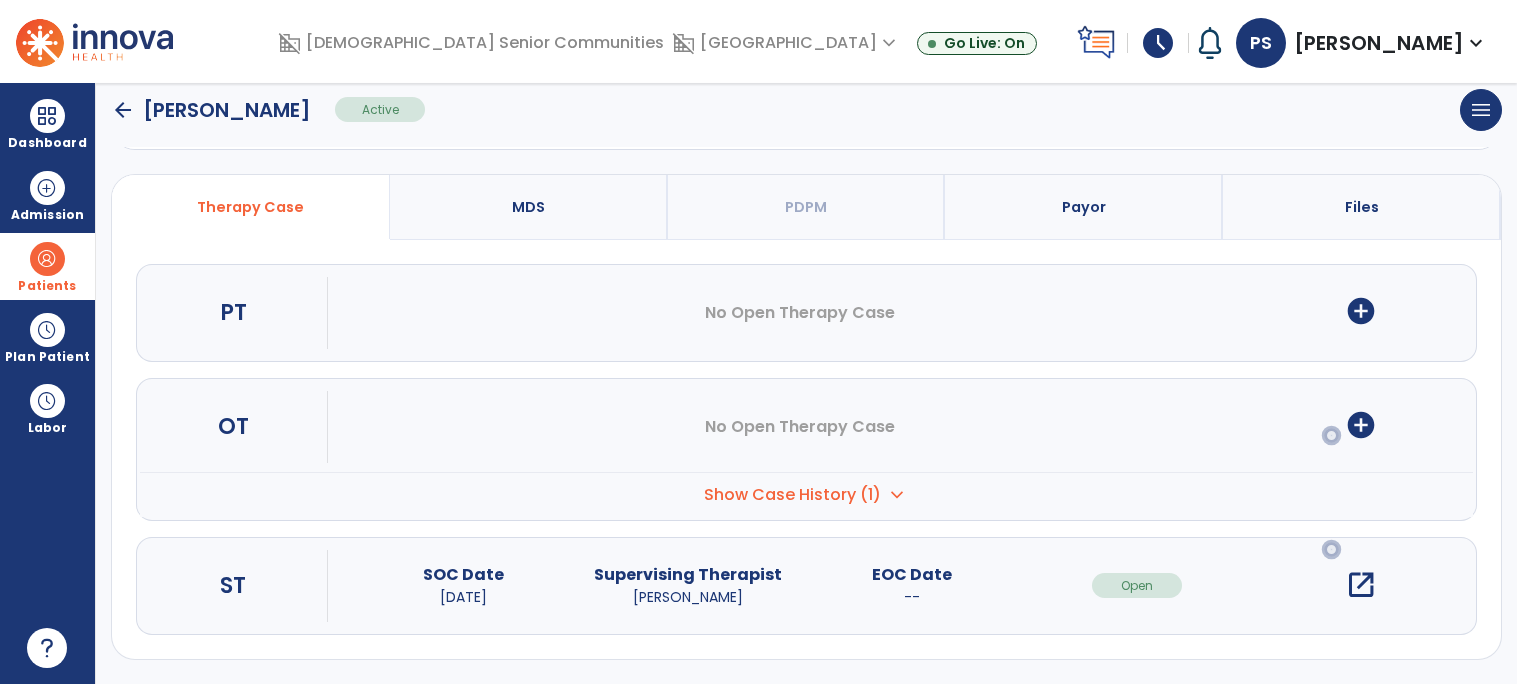 click on "open_in_new" at bounding box center [1361, 585] 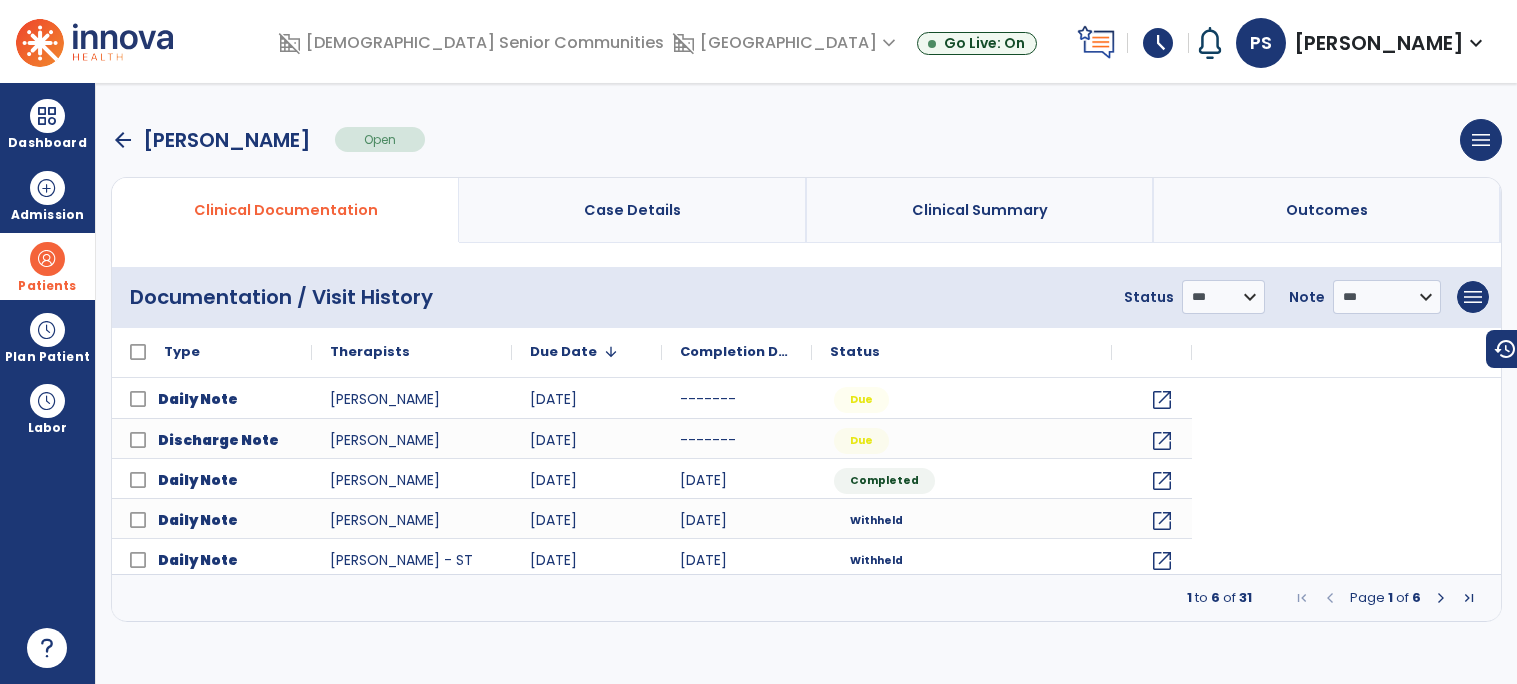 scroll, scrollTop: 0, scrollLeft: 0, axis: both 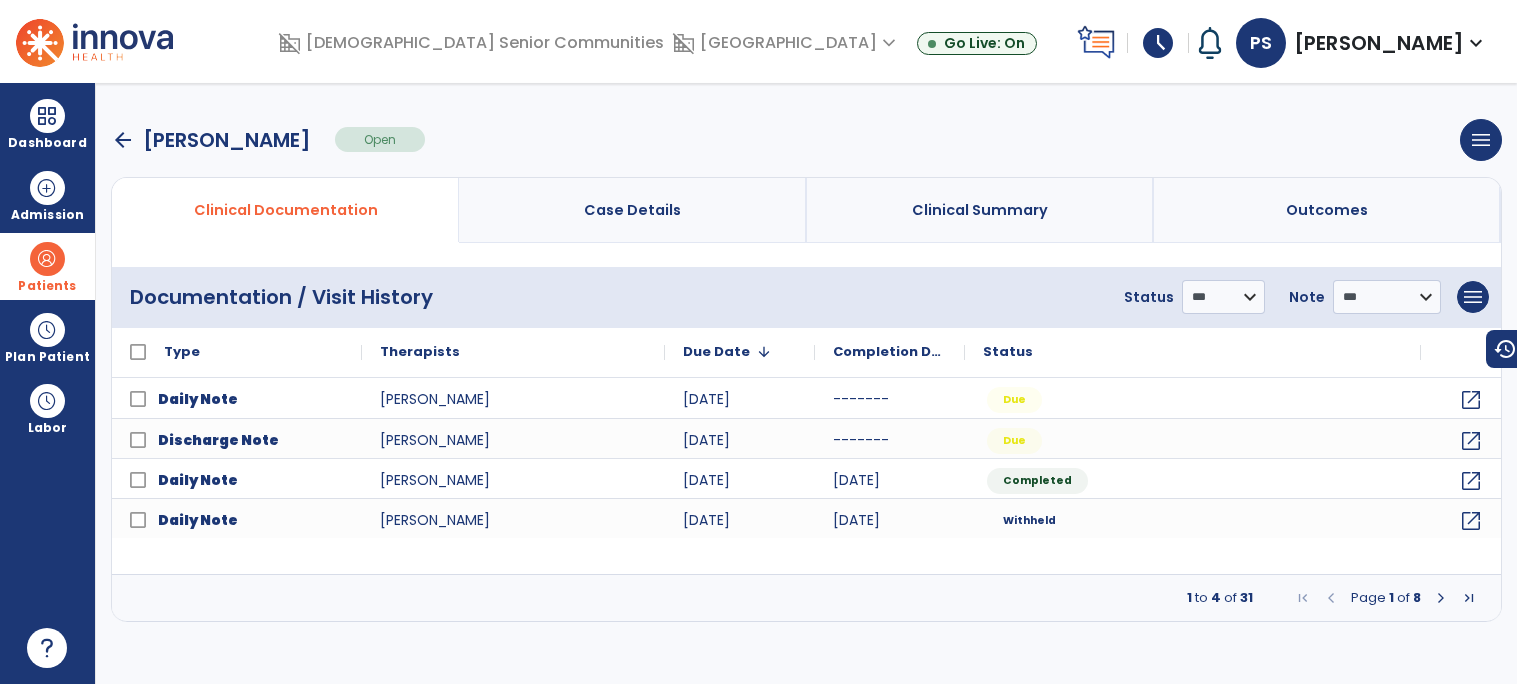 click at bounding box center (1469, 598) 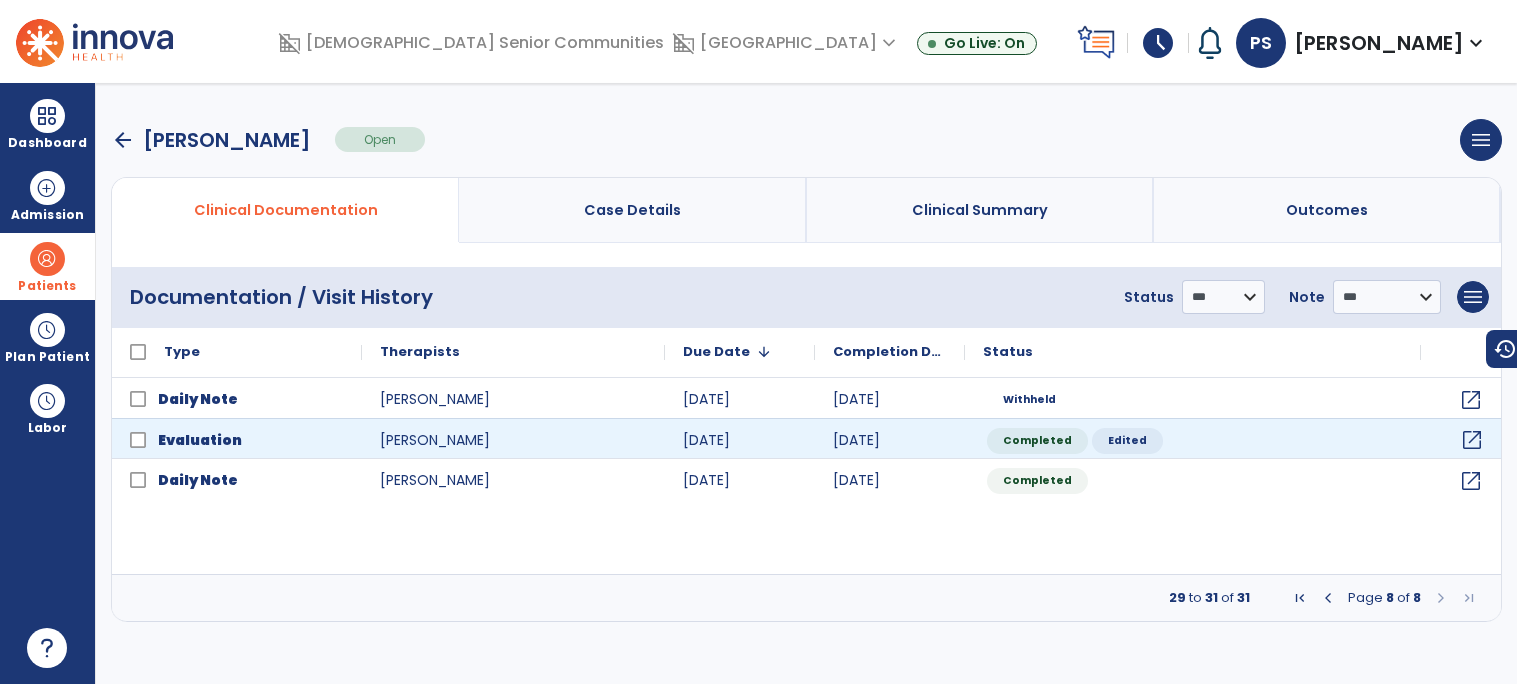 click on "open_in_new" 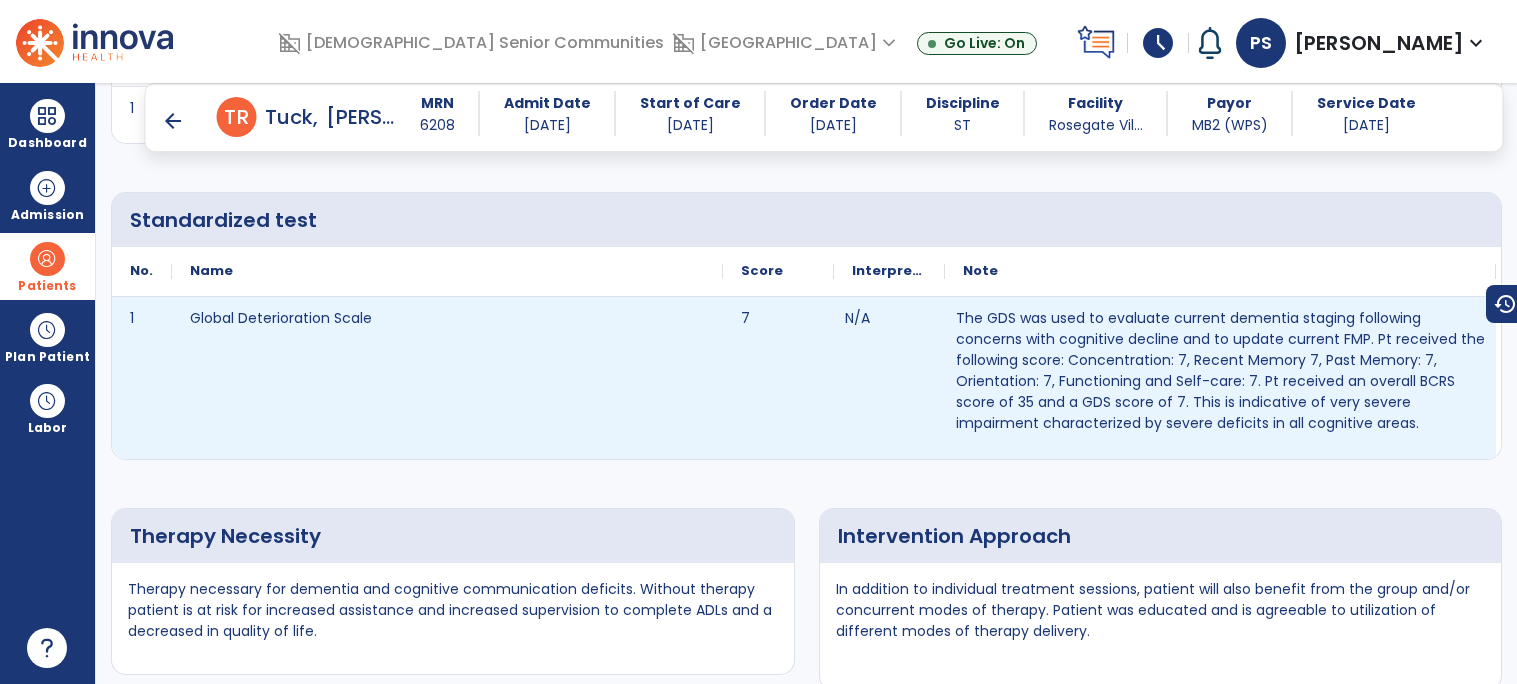 scroll, scrollTop: 3288, scrollLeft: 0, axis: vertical 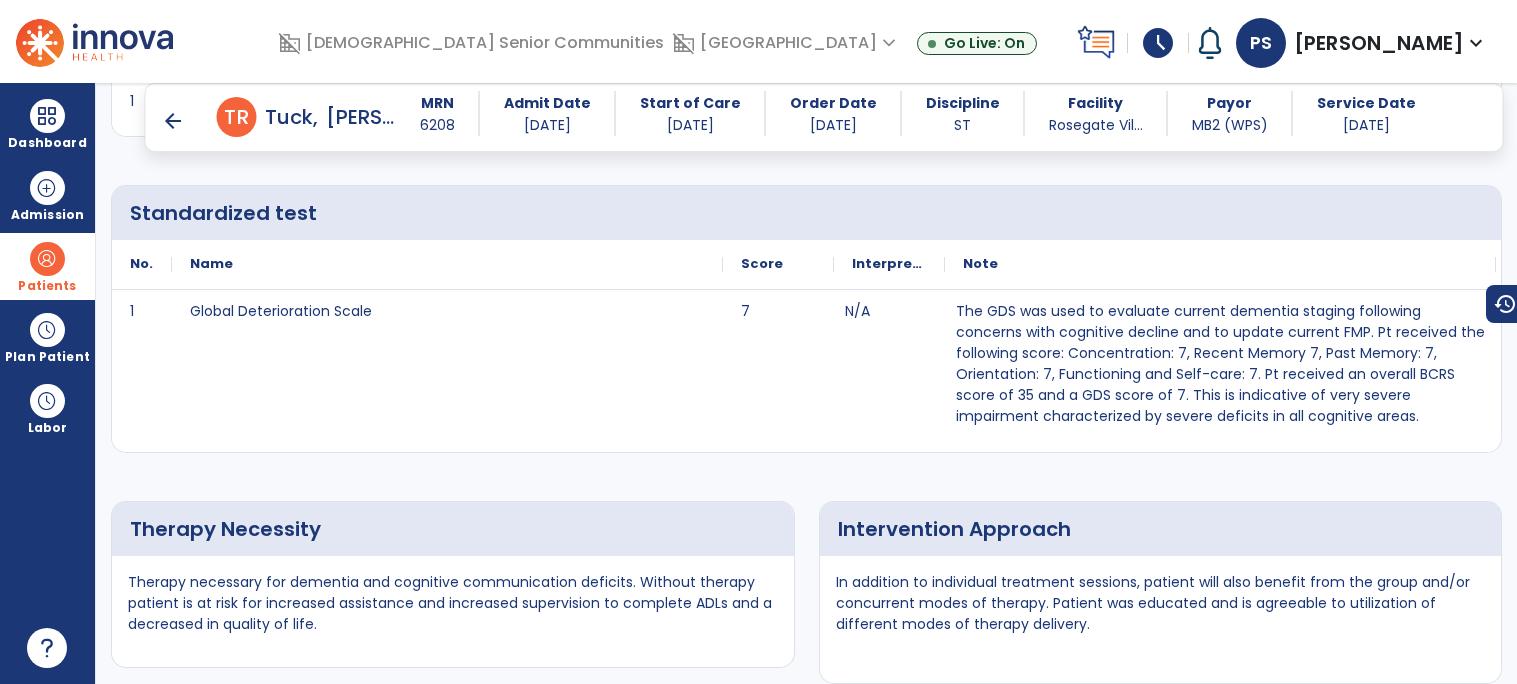 click on "arrow_back" at bounding box center [173, 121] 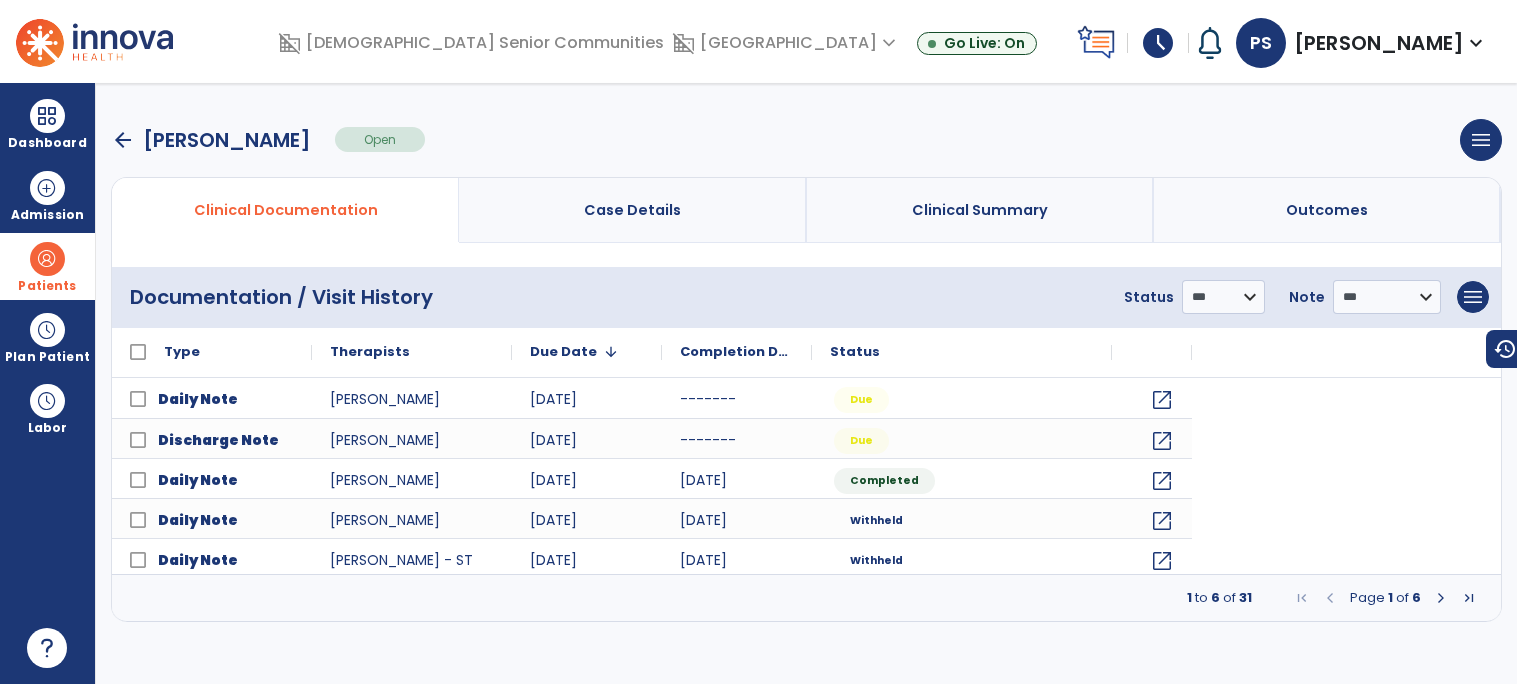scroll, scrollTop: 0, scrollLeft: 0, axis: both 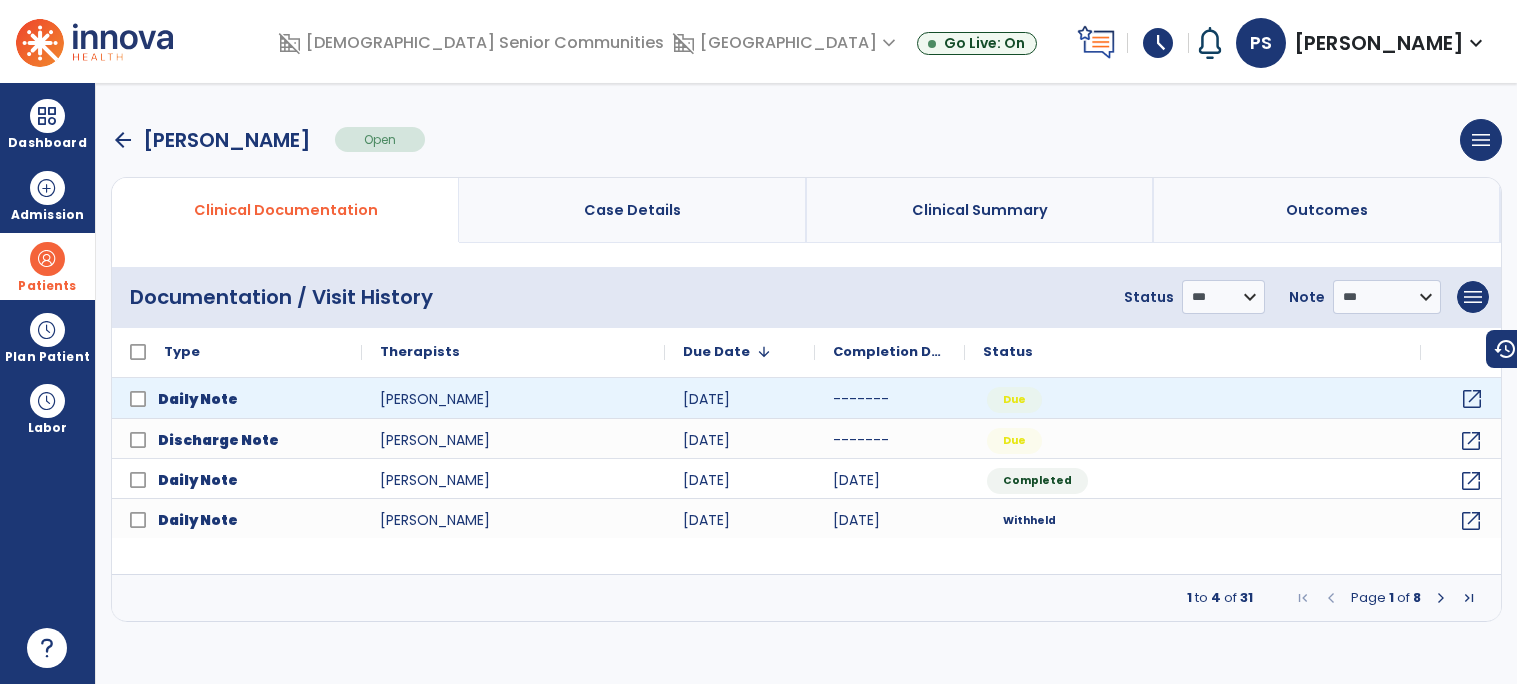 click on "open_in_new" 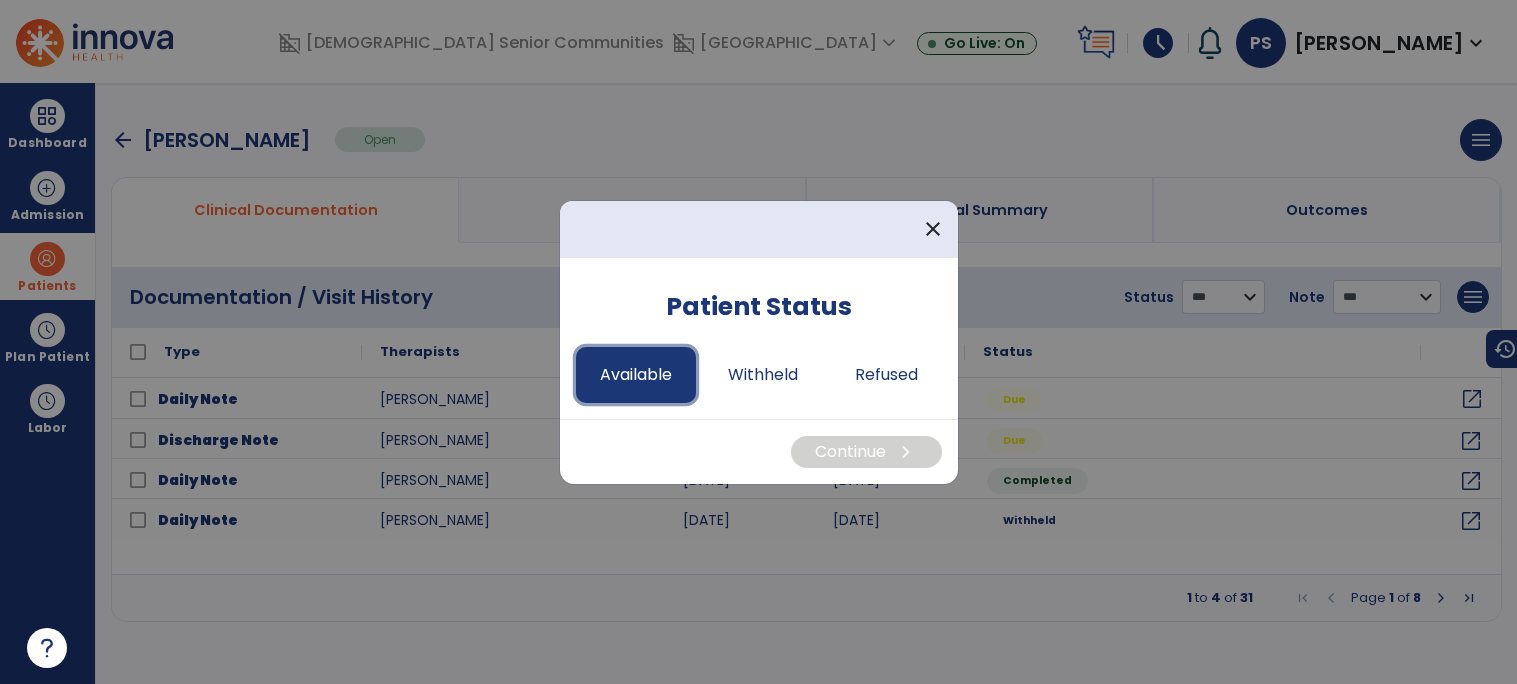 click on "Available" at bounding box center [636, 375] 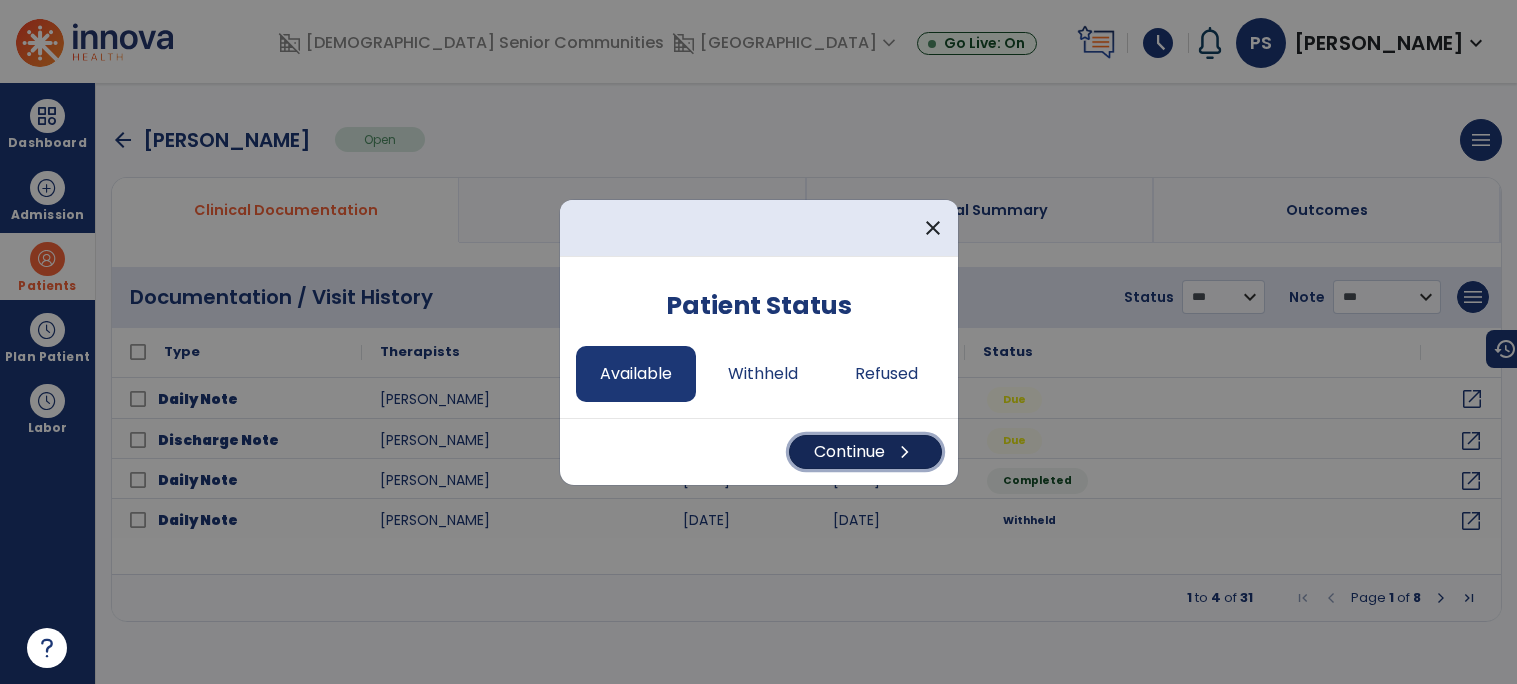 click on "Continue   chevron_right" at bounding box center (865, 452) 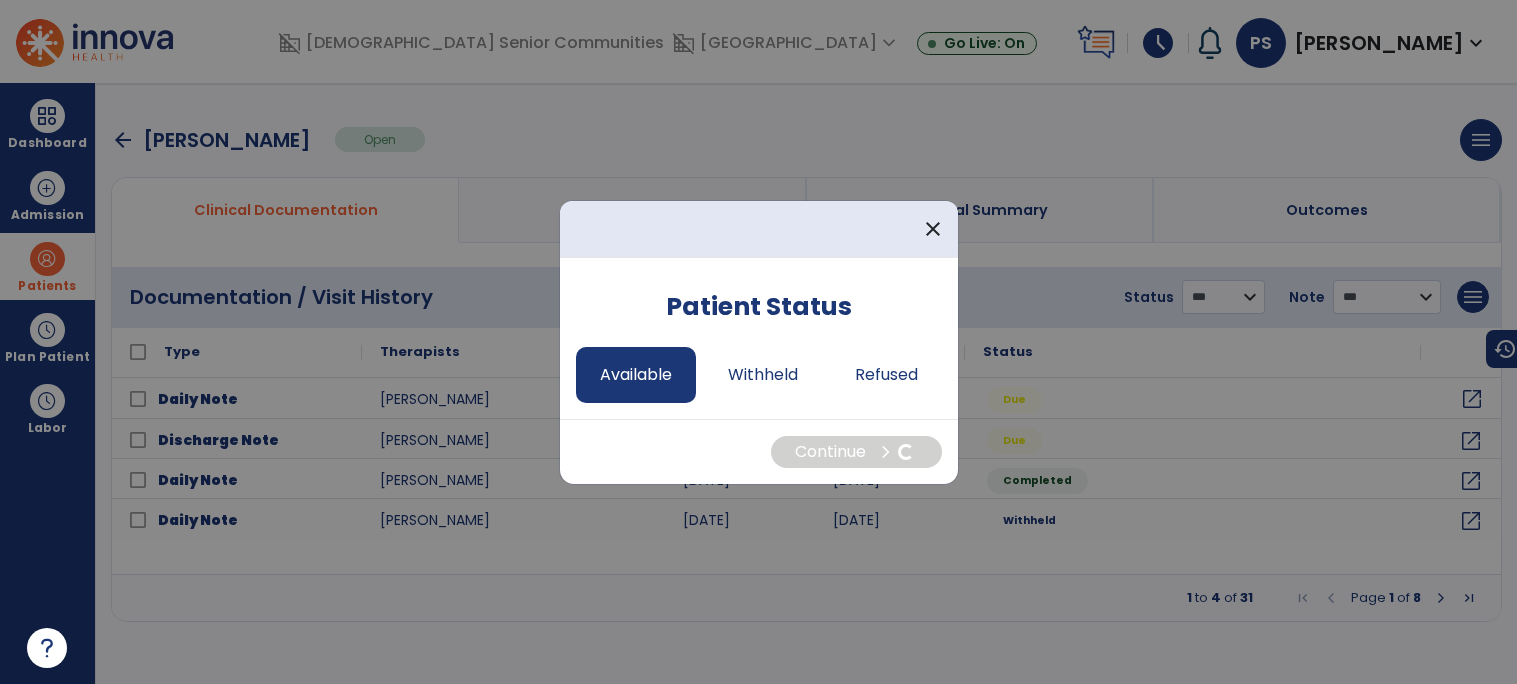 select on "*" 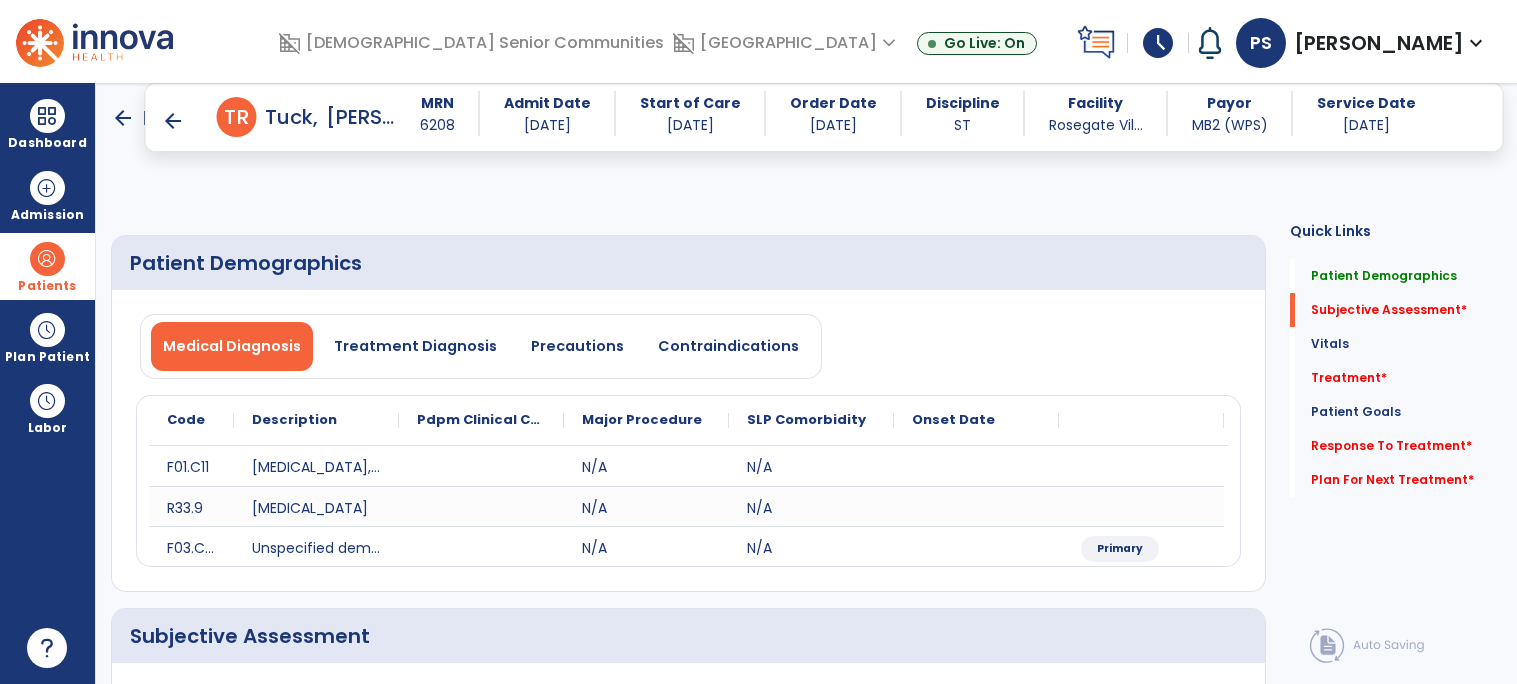 scroll, scrollTop: 535, scrollLeft: 0, axis: vertical 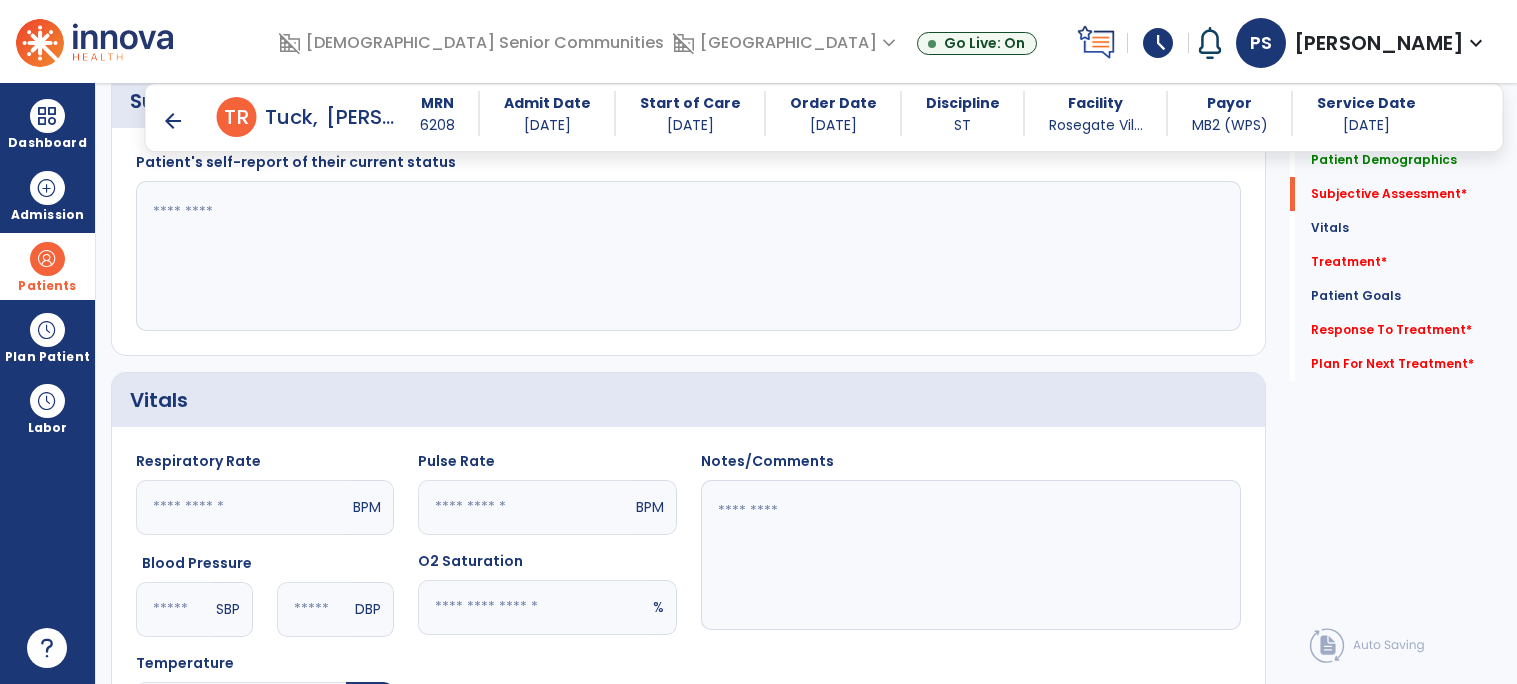 click 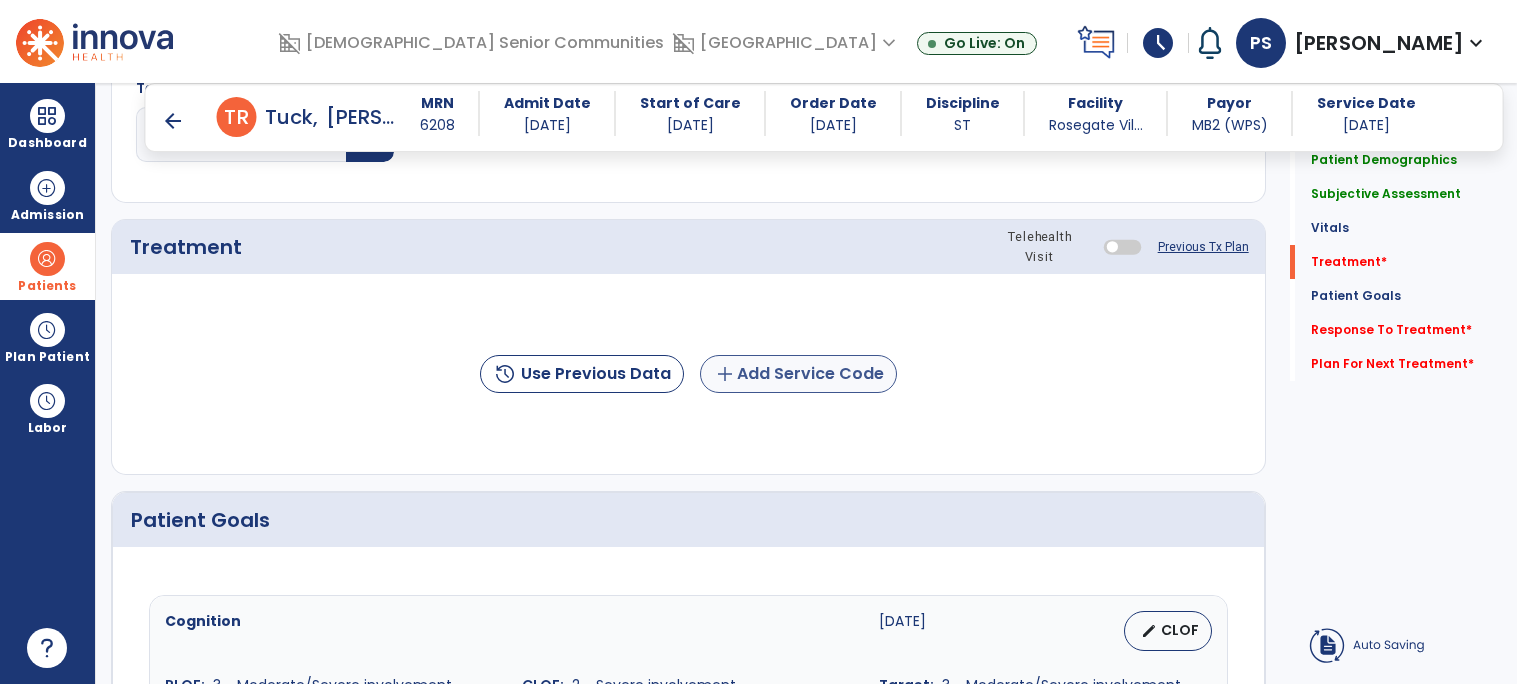 scroll, scrollTop: 1116, scrollLeft: 0, axis: vertical 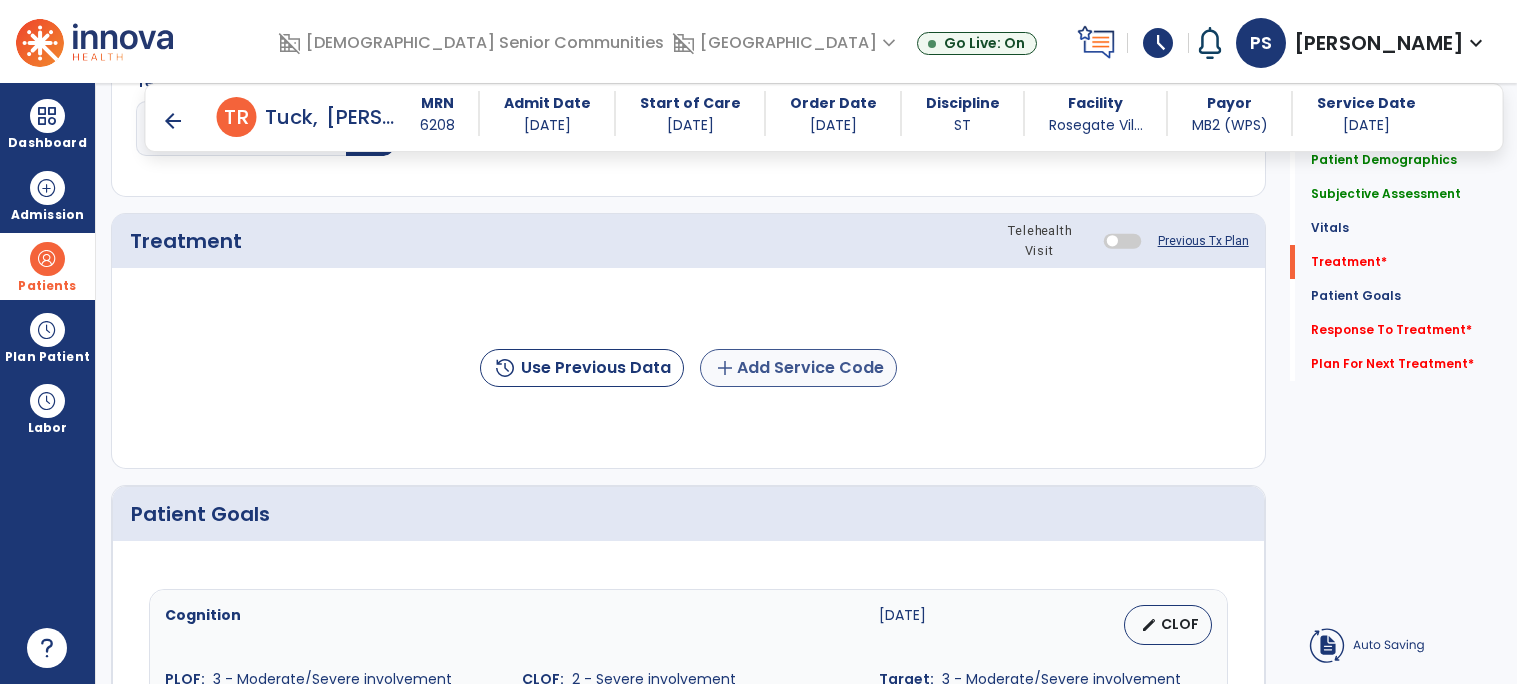 type on "**********" 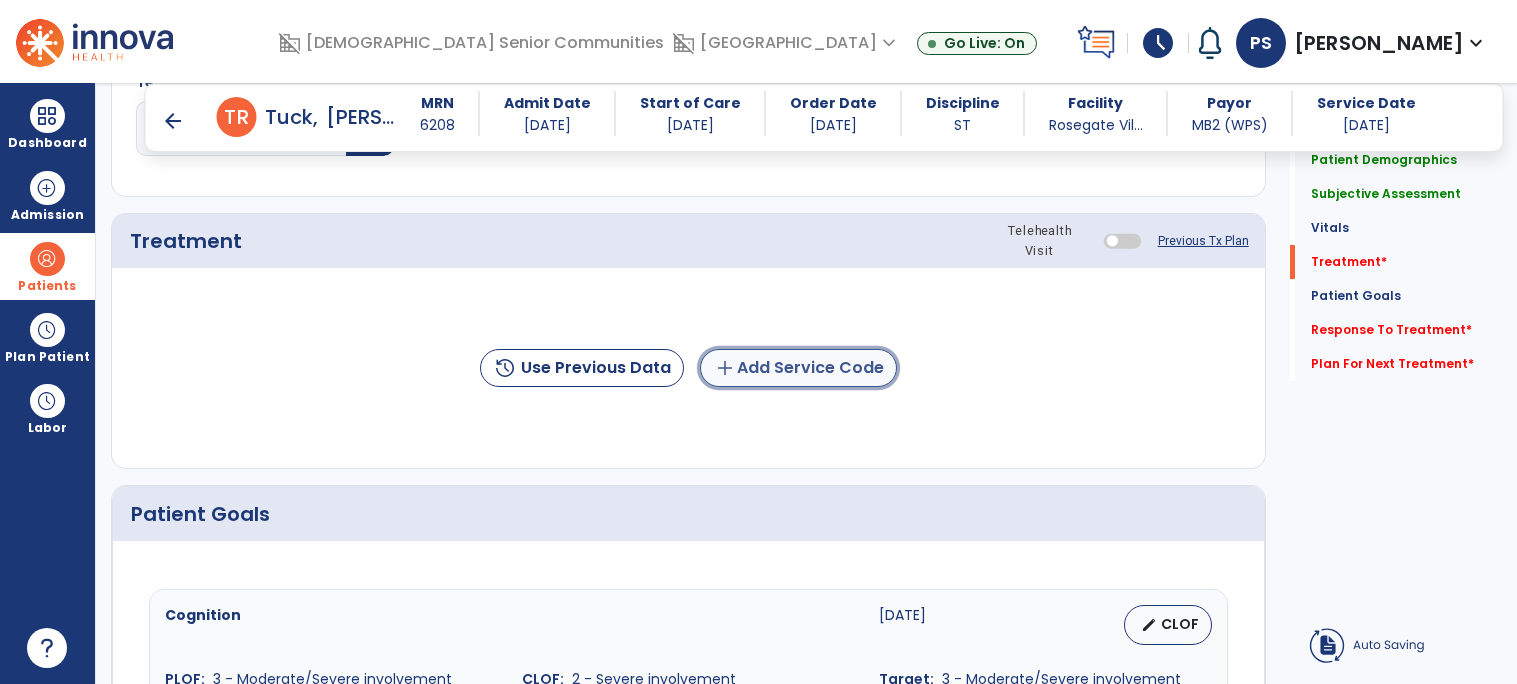 click on "add  Add Service Code" 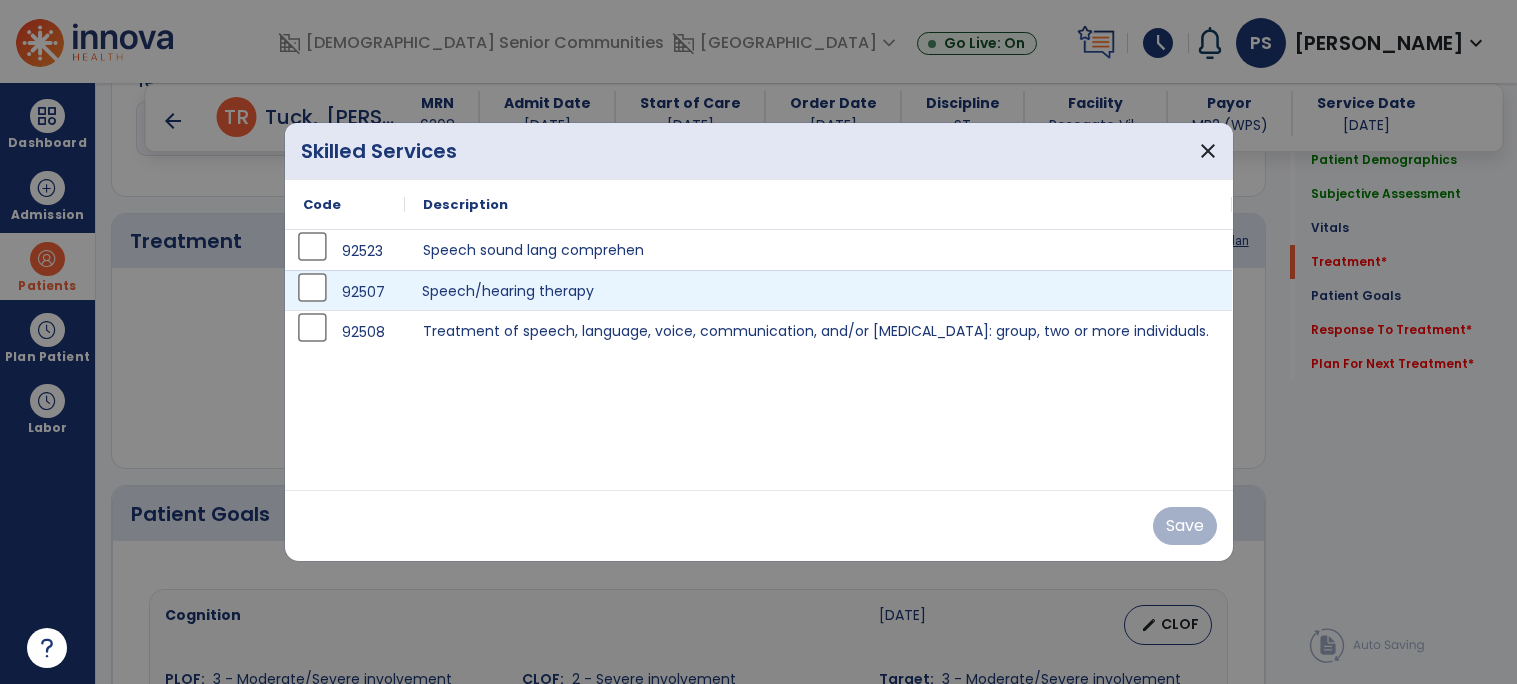 click on "Speech/hearing therapy" at bounding box center (819, 290) 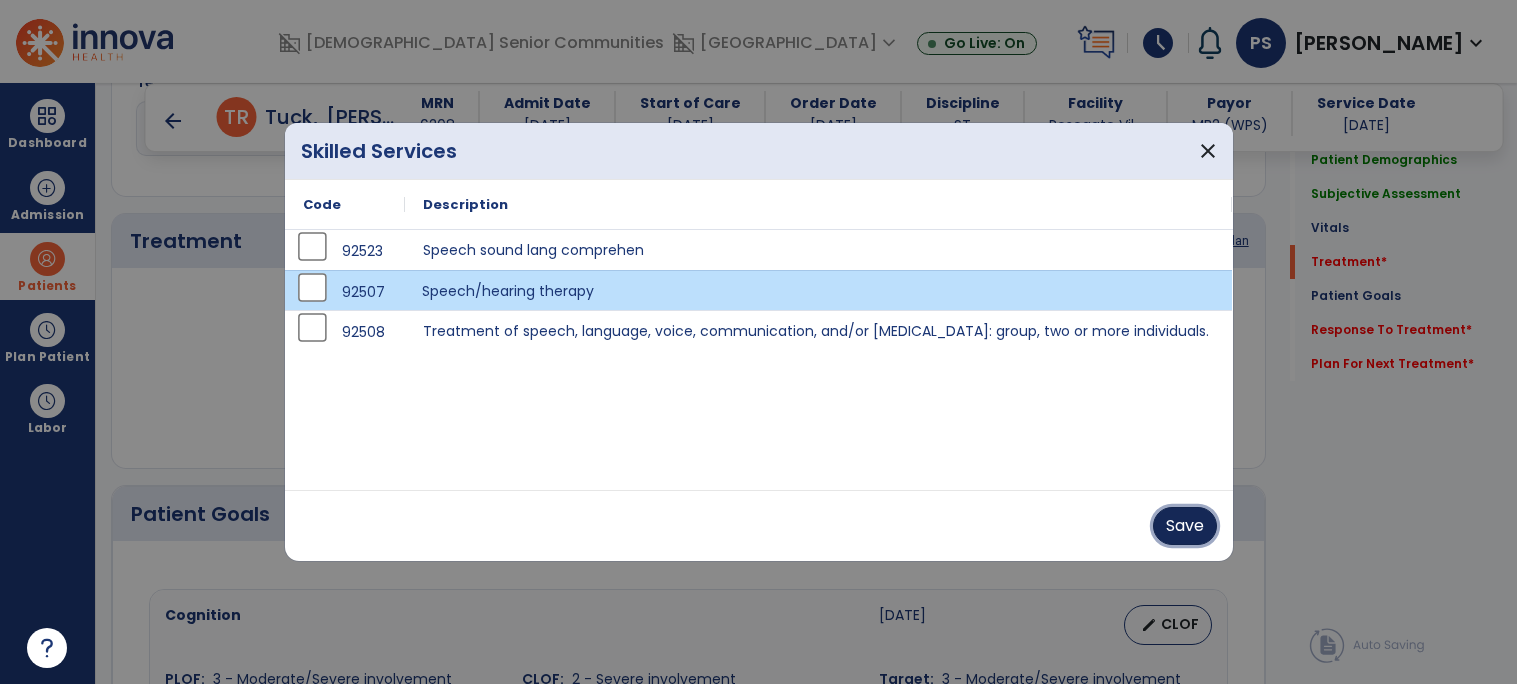 click on "Save" at bounding box center (1185, 526) 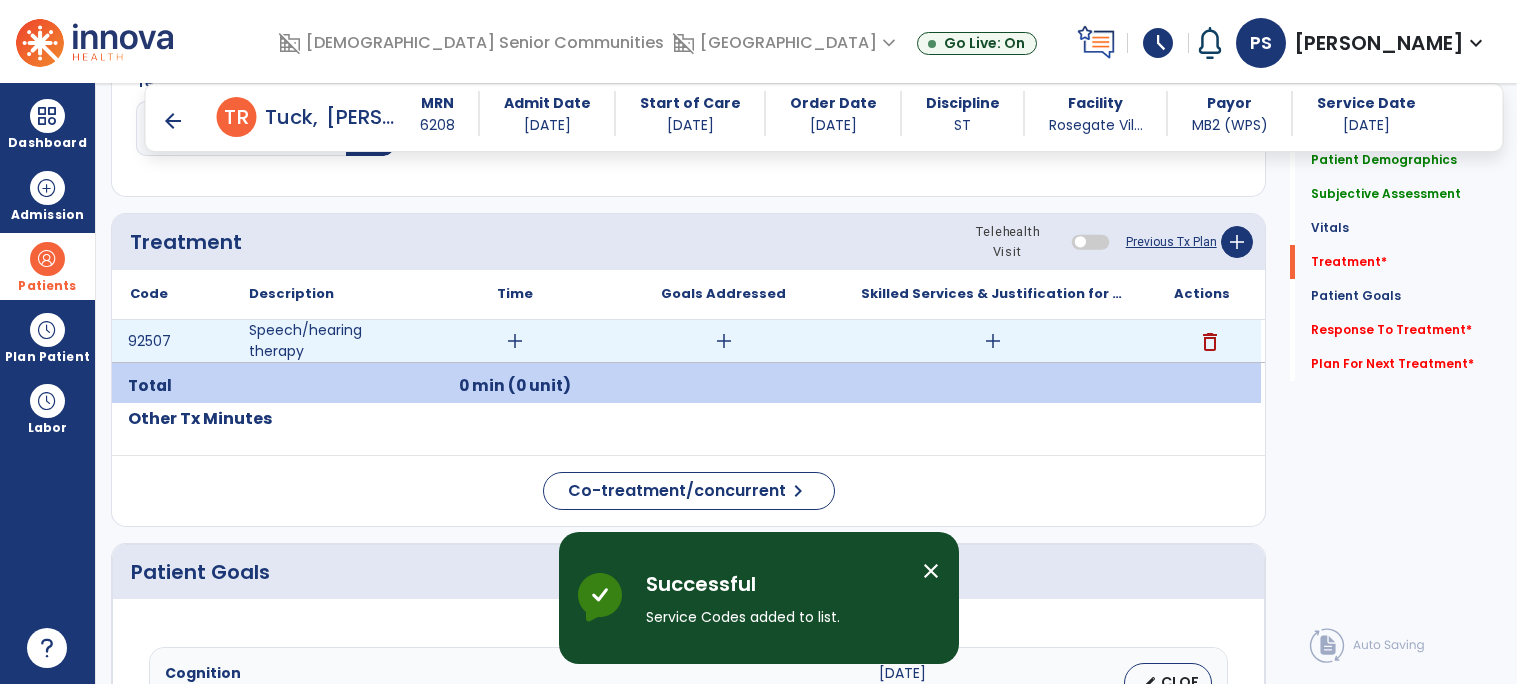 click on "add" at bounding box center (515, 341) 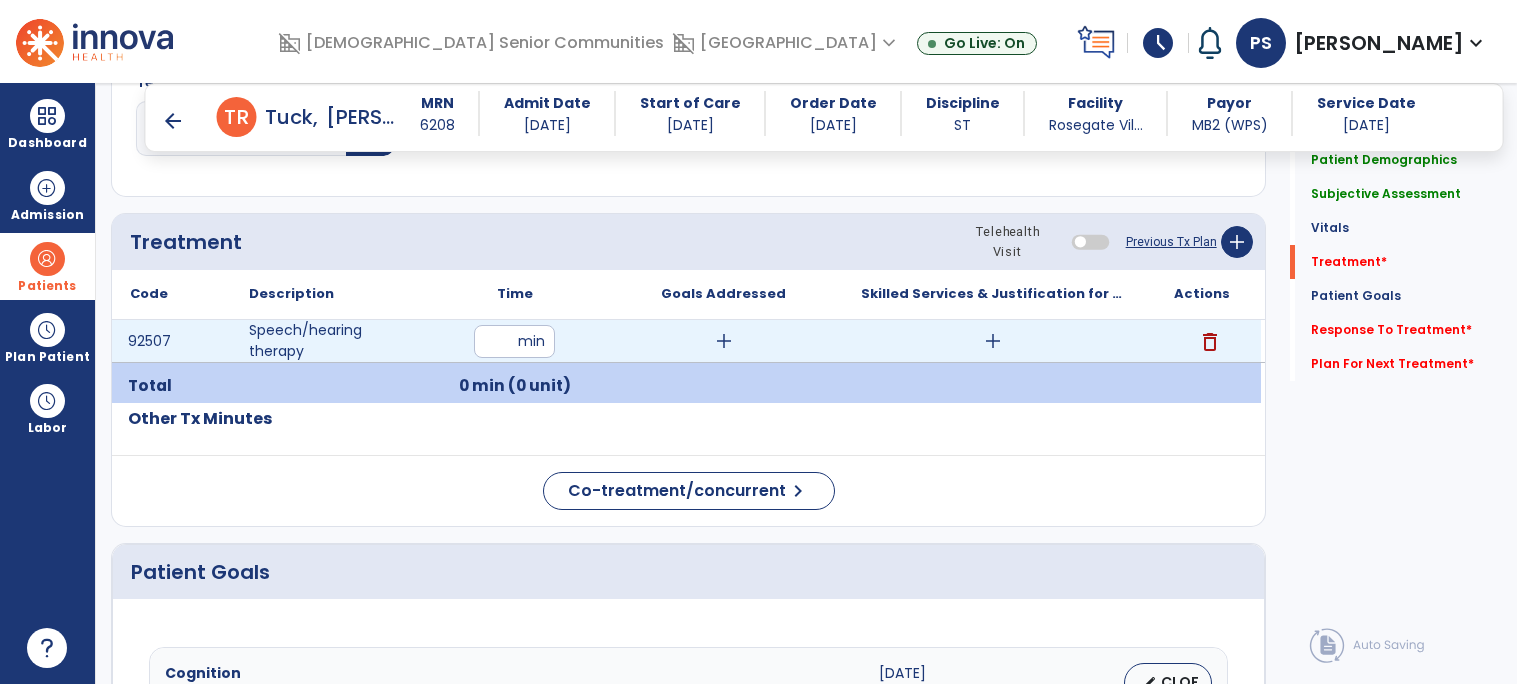 type on "**" 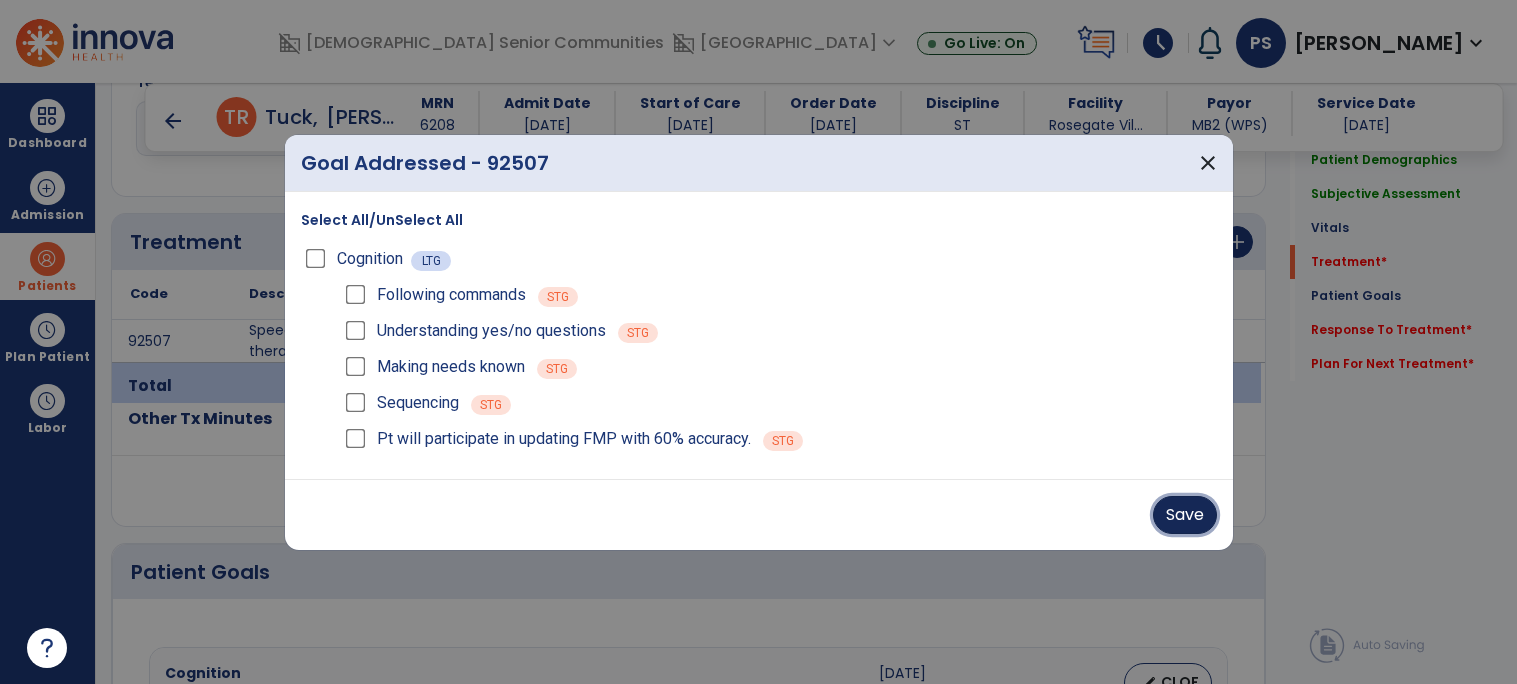 click on "Save" at bounding box center [1185, 515] 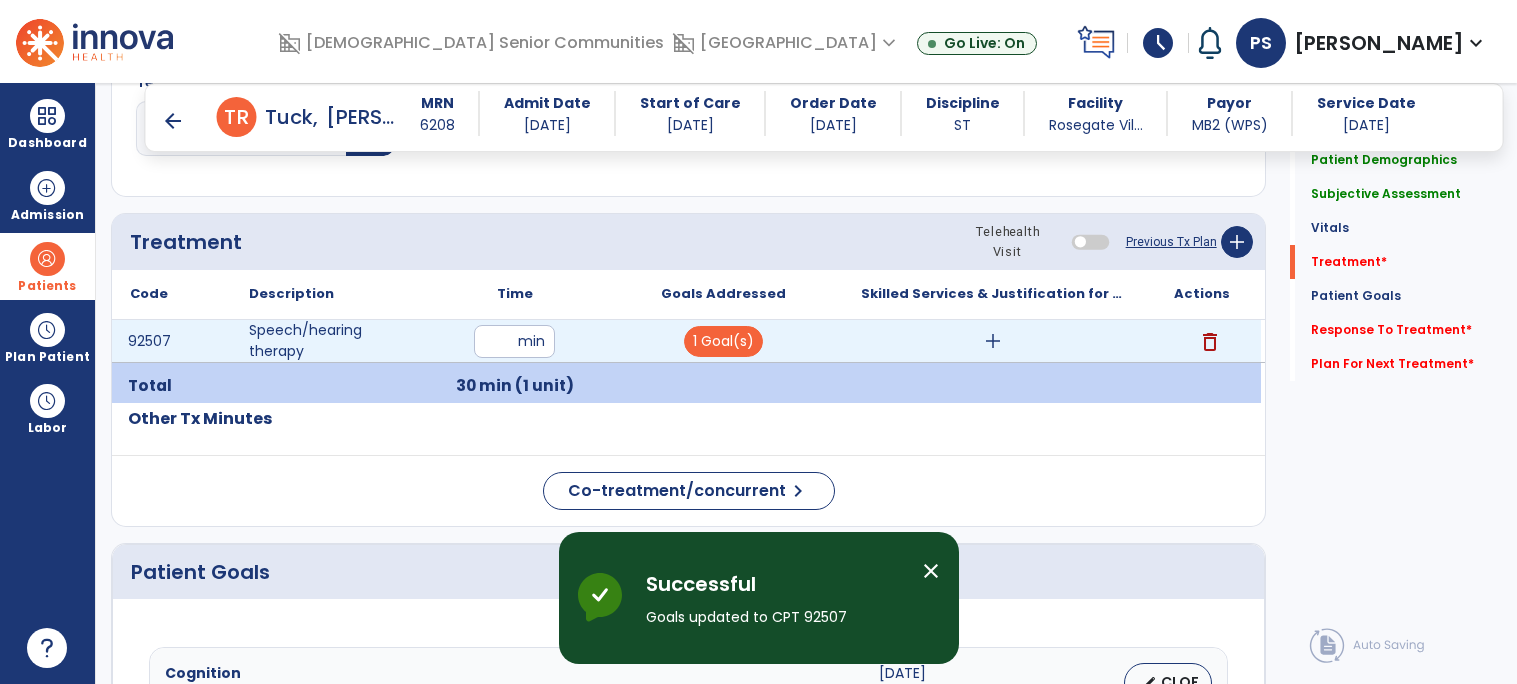 click on "add" at bounding box center (993, 341) 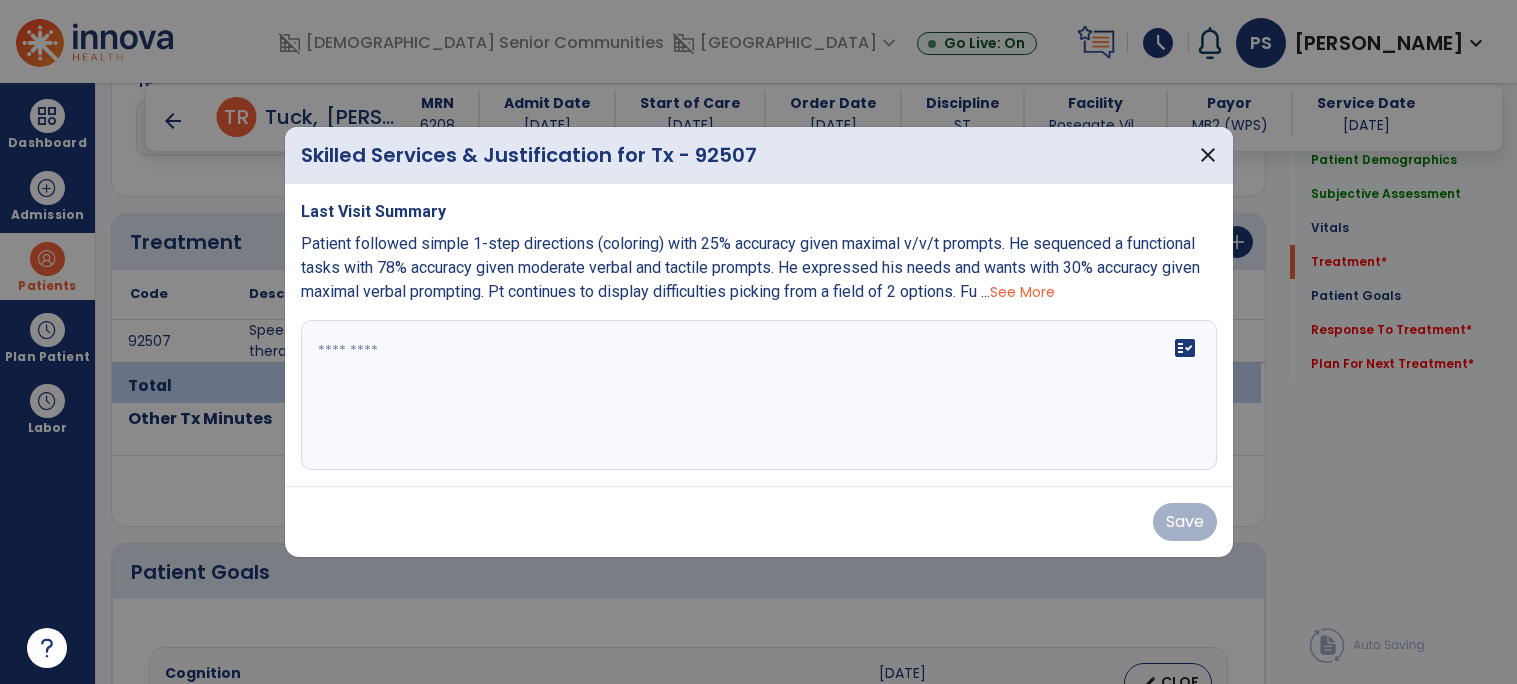 click at bounding box center (759, 395) 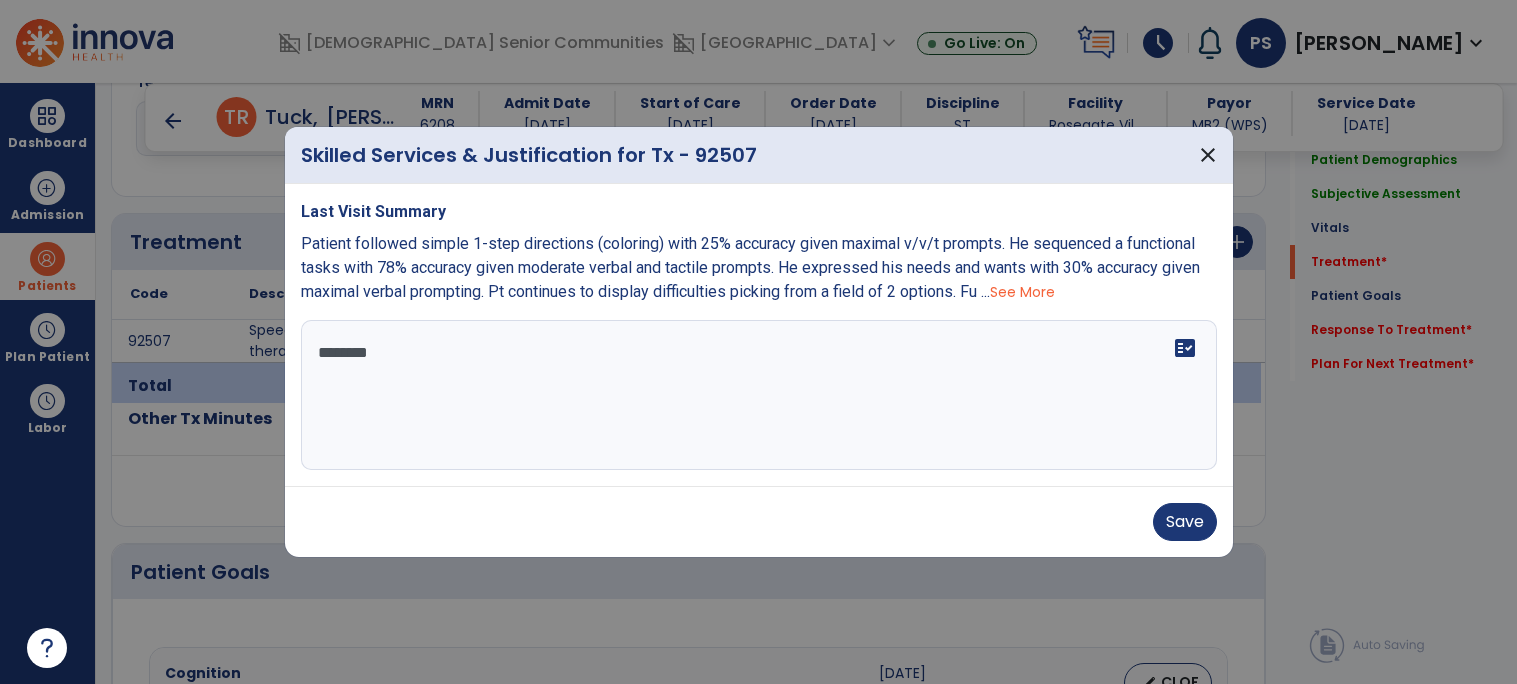 type on "*********" 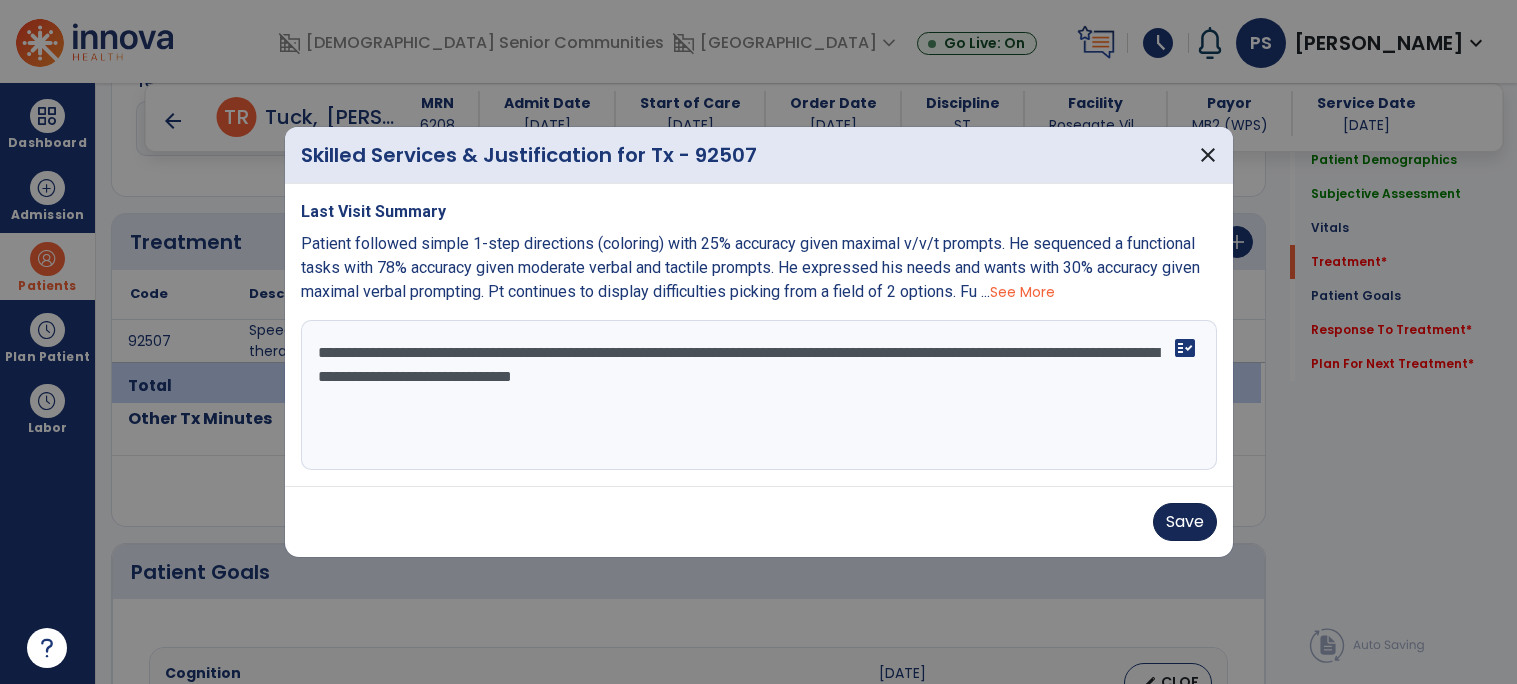 type on "**********" 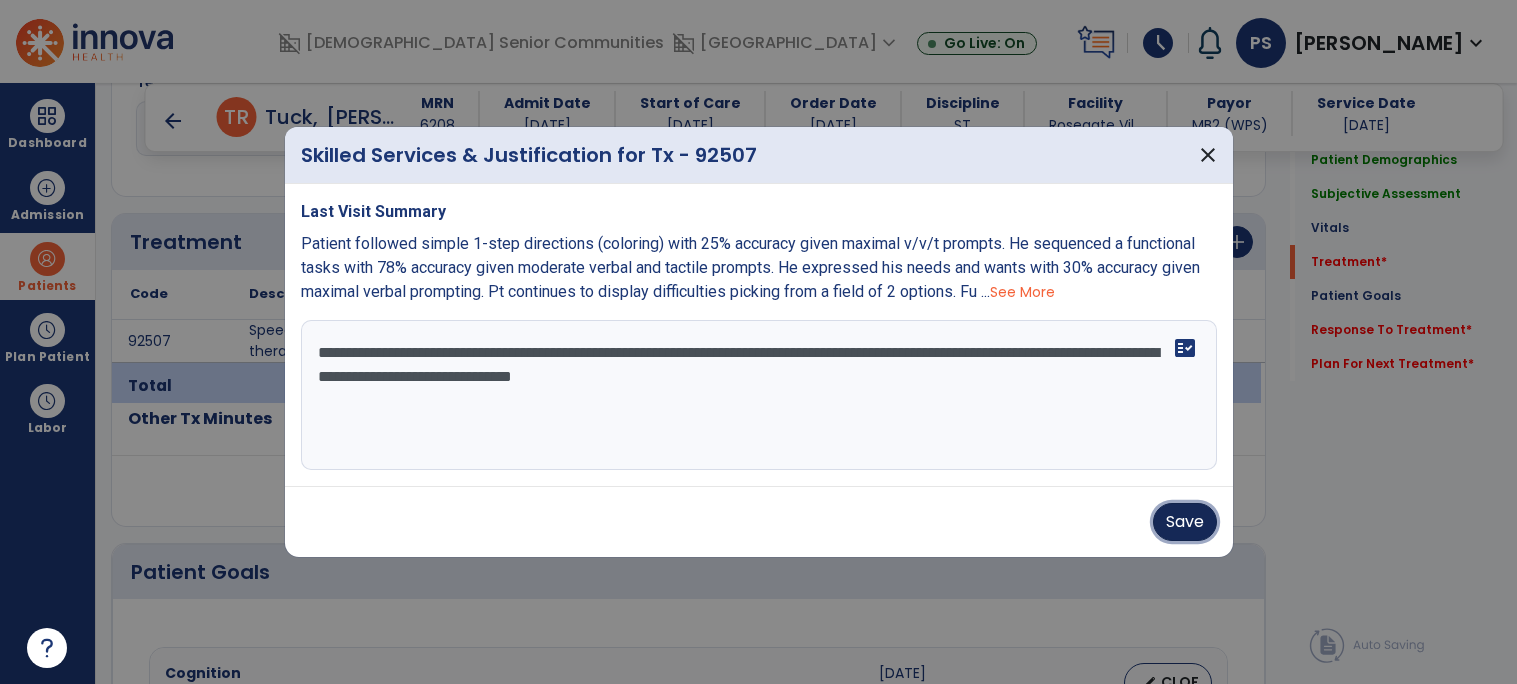 click on "Save" at bounding box center [1185, 522] 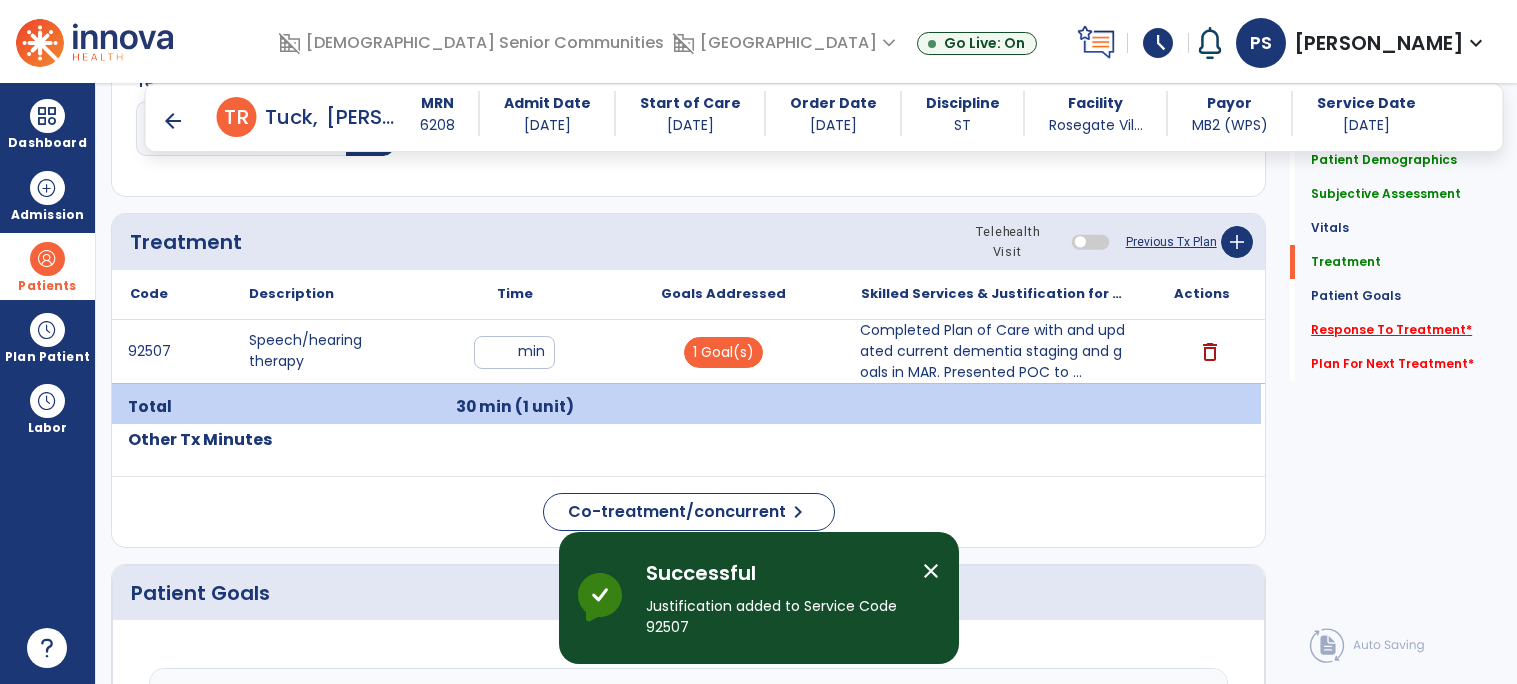 click on "Response To Treatment   *" 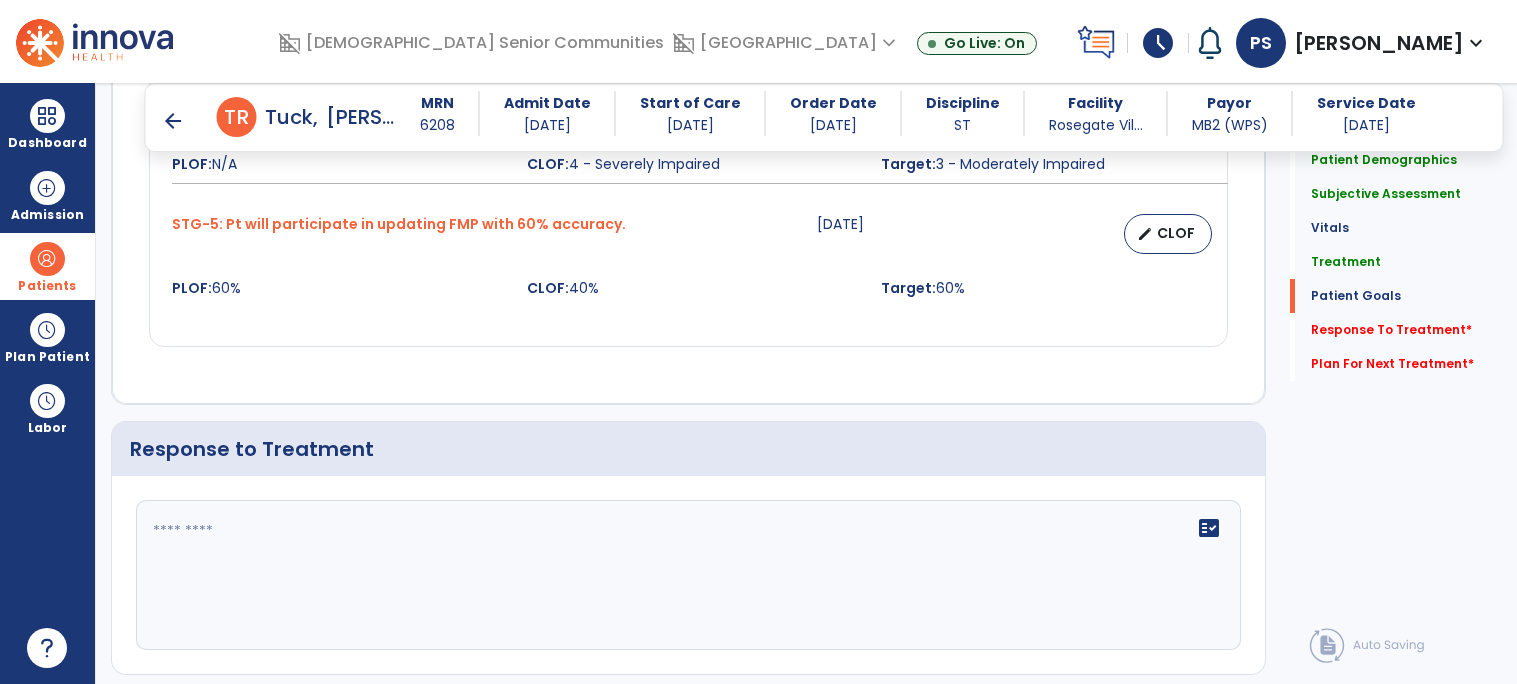 scroll, scrollTop: 2364, scrollLeft: 0, axis: vertical 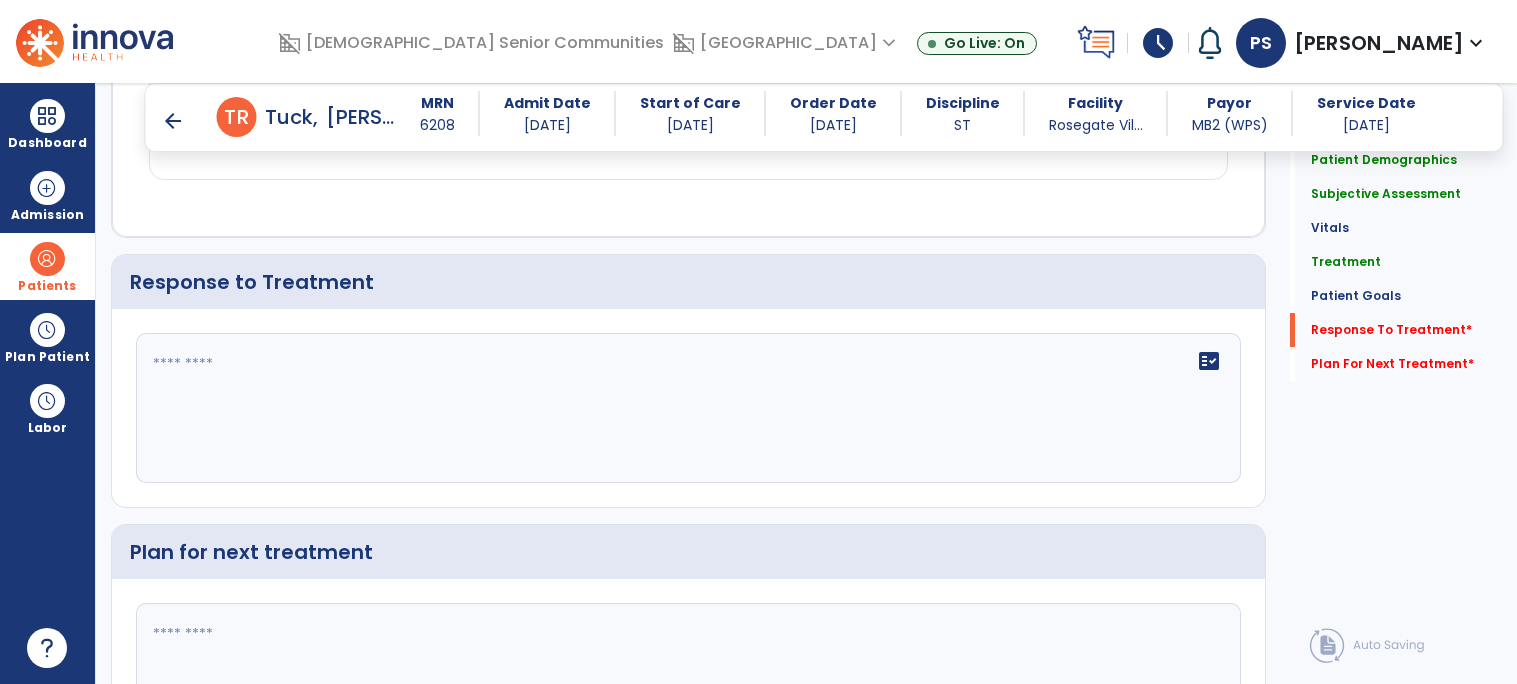 click 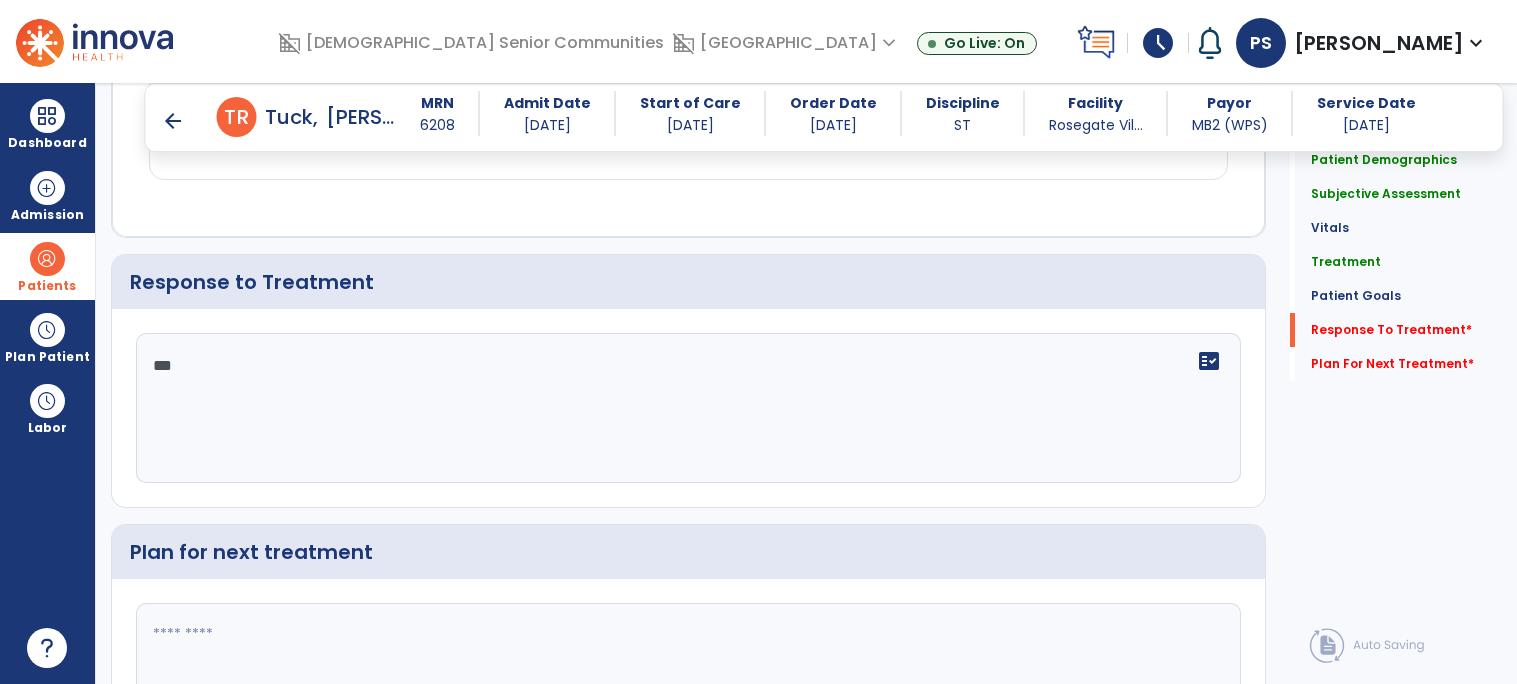scroll, scrollTop: 2527, scrollLeft: 0, axis: vertical 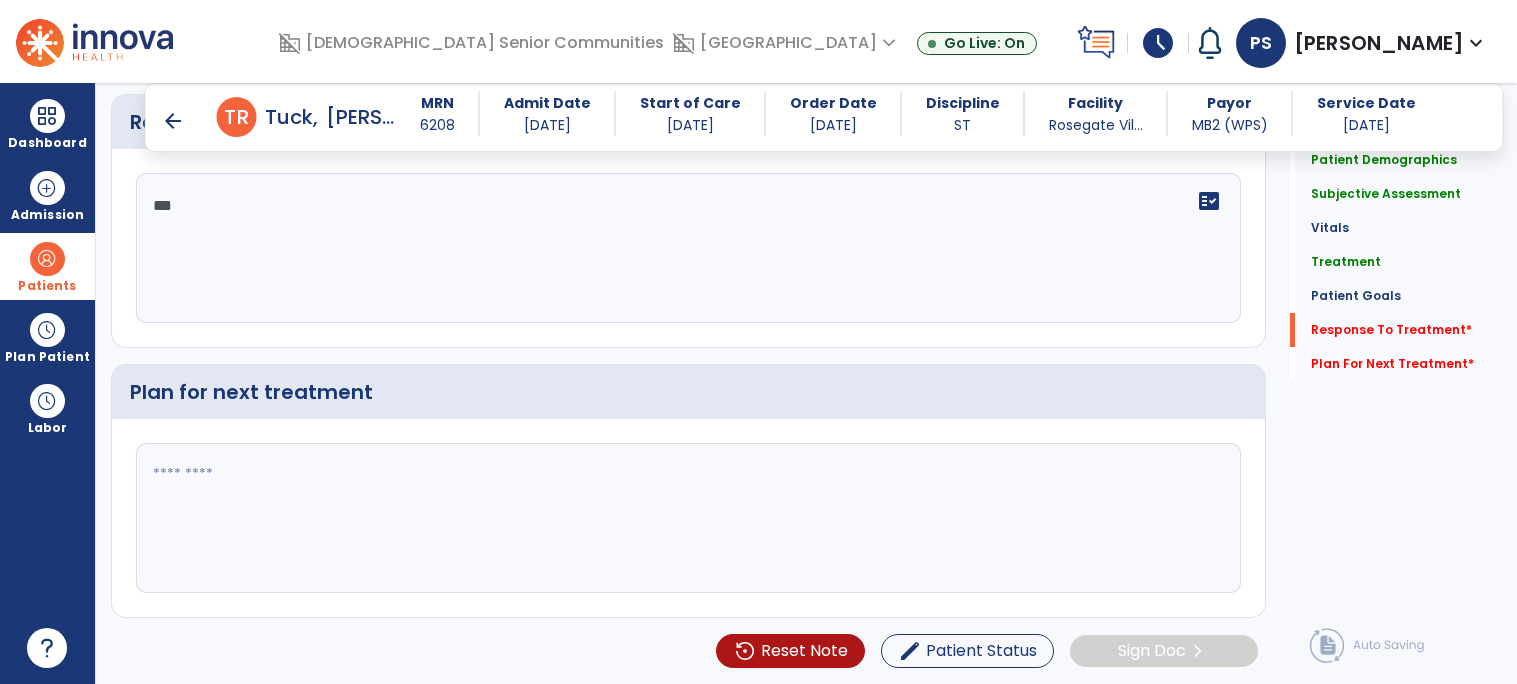 type on "***" 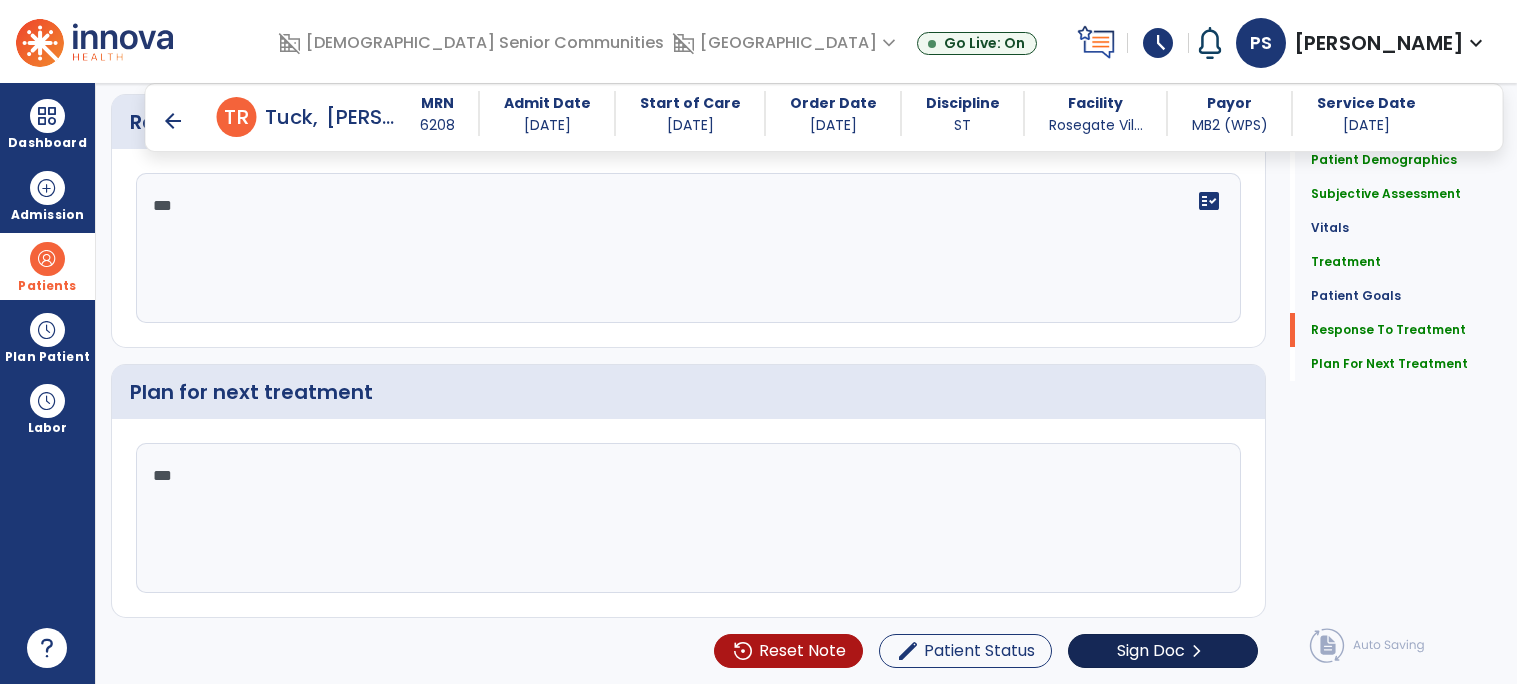 scroll, scrollTop: 2504, scrollLeft: 0, axis: vertical 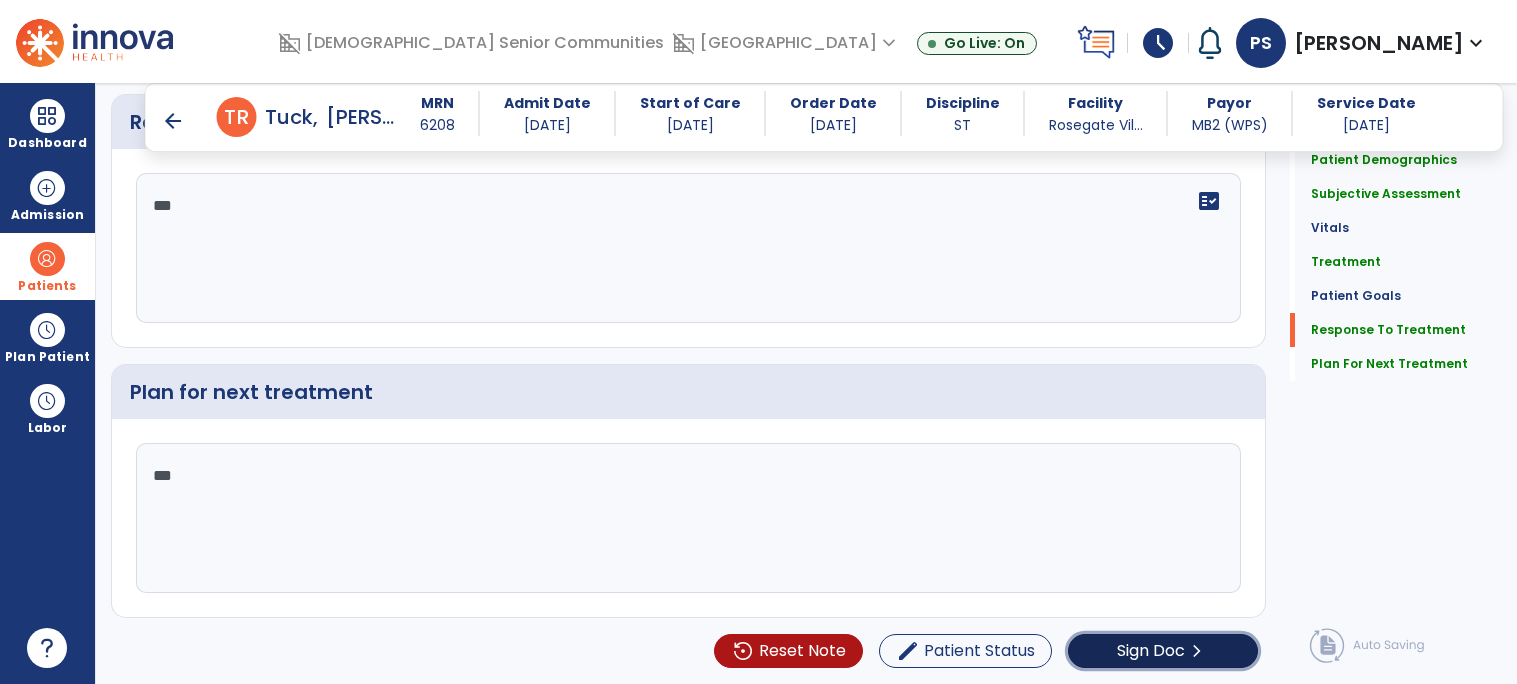 click on "Sign Doc" 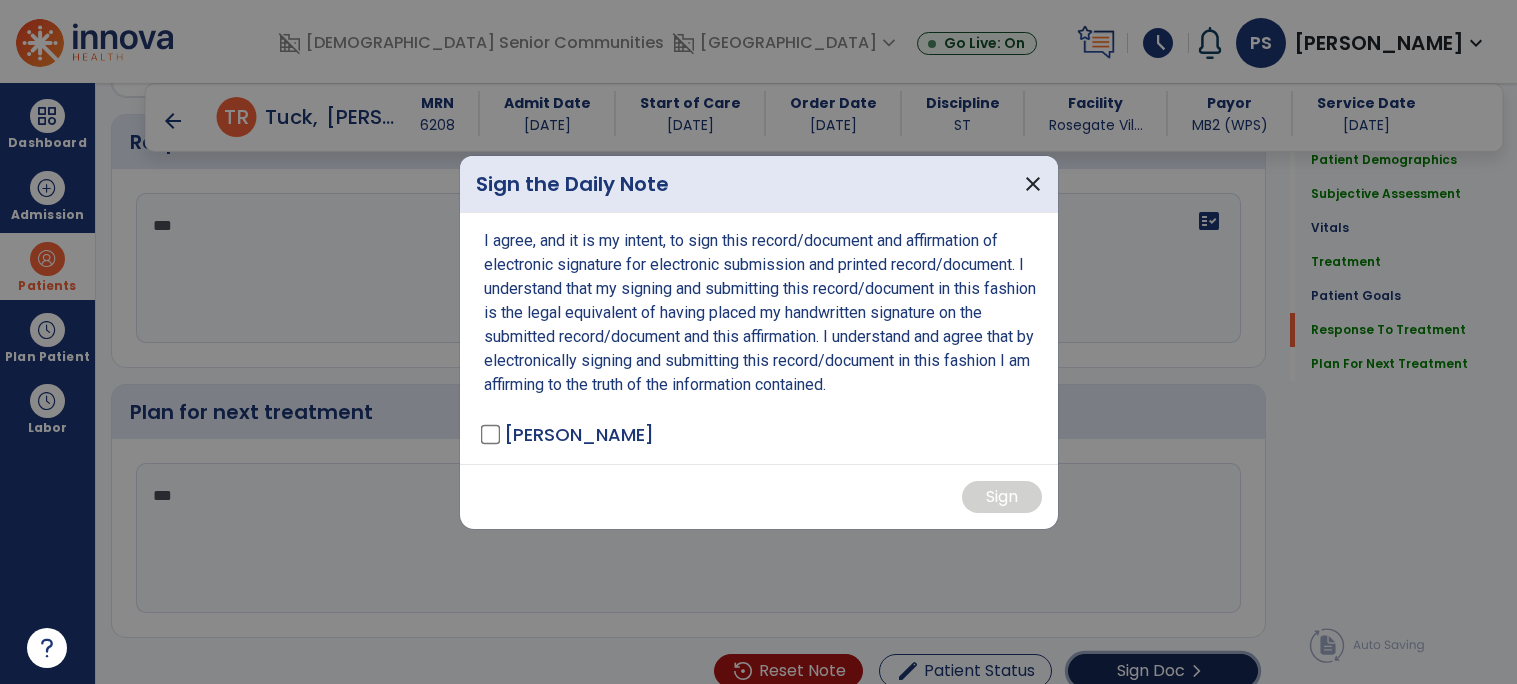 scroll, scrollTop: 2527, scrollLeft: 0, axis: vertical 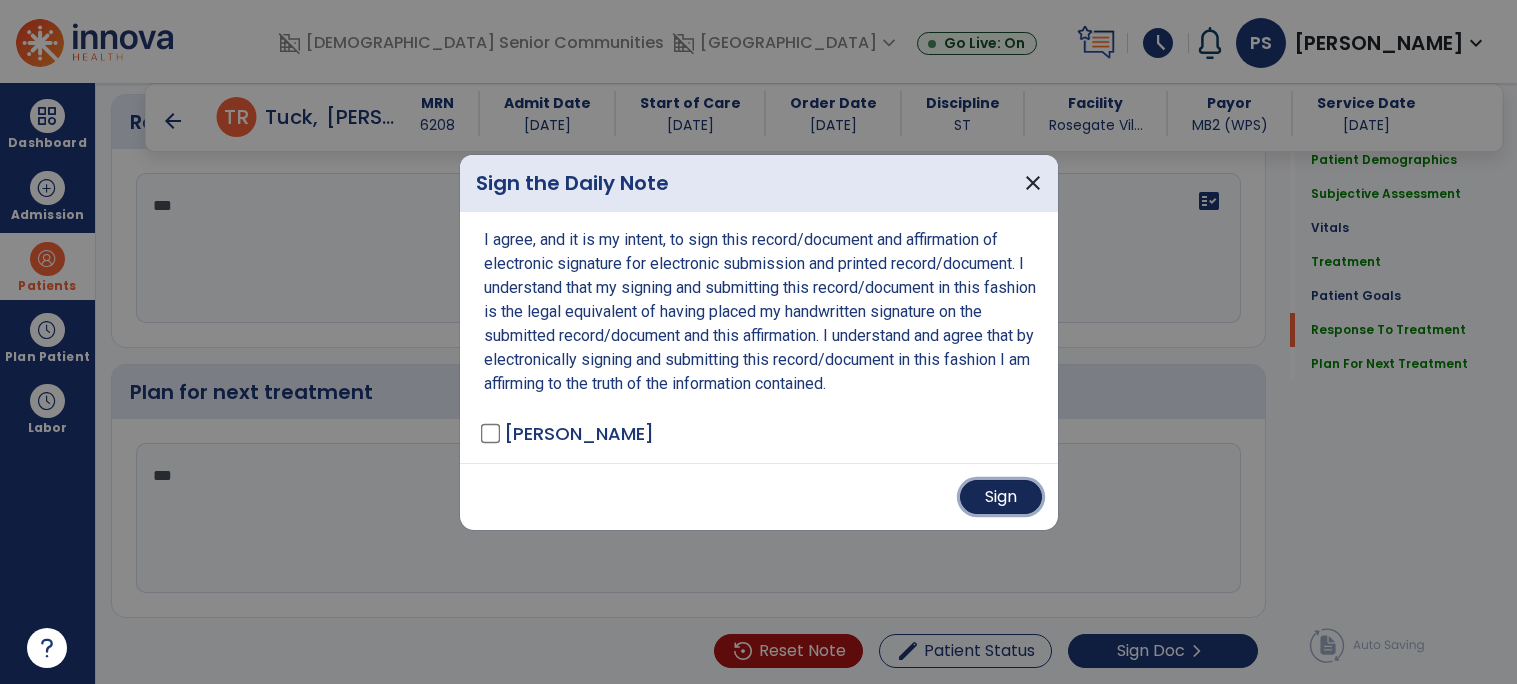 click on "Sign" at bounding box center (1001, 497) 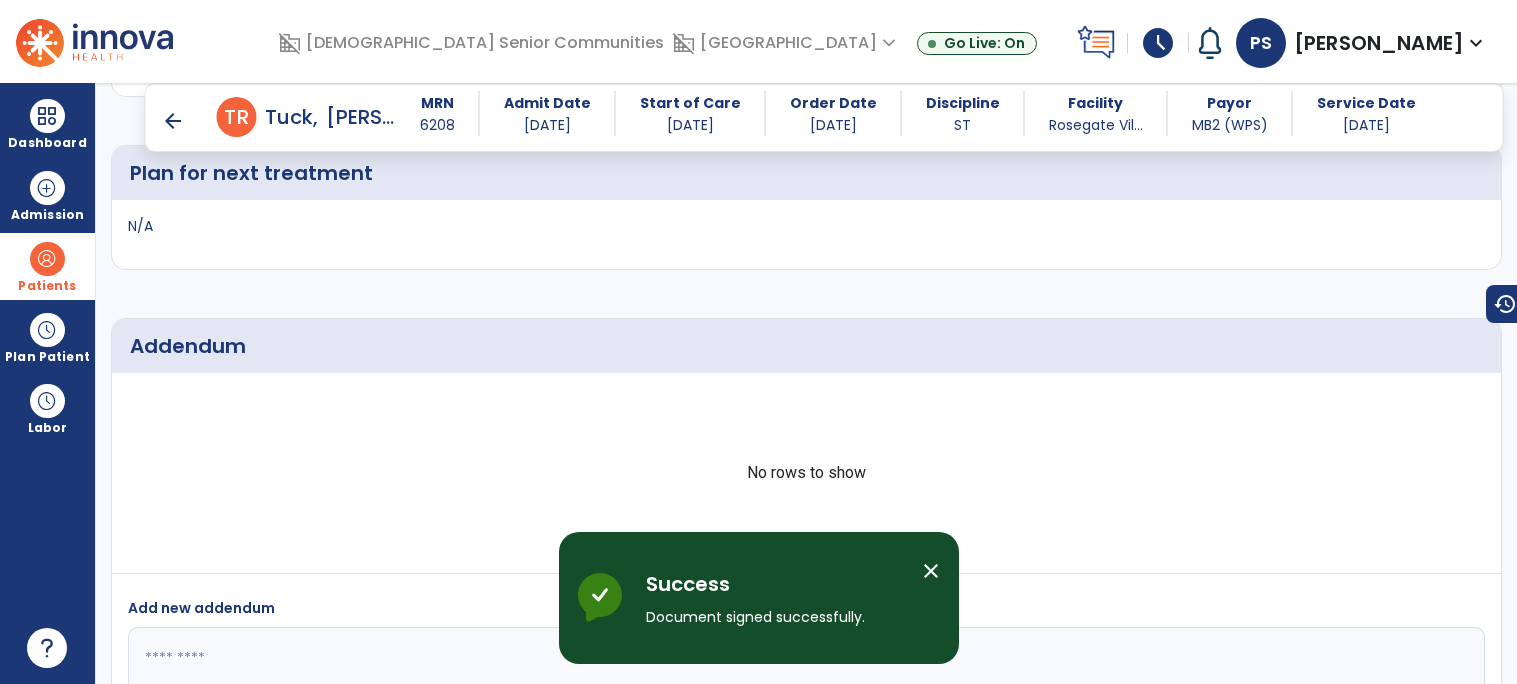 scroll, scrollTop: 3560, scrollLeft: 0, axis: vertical 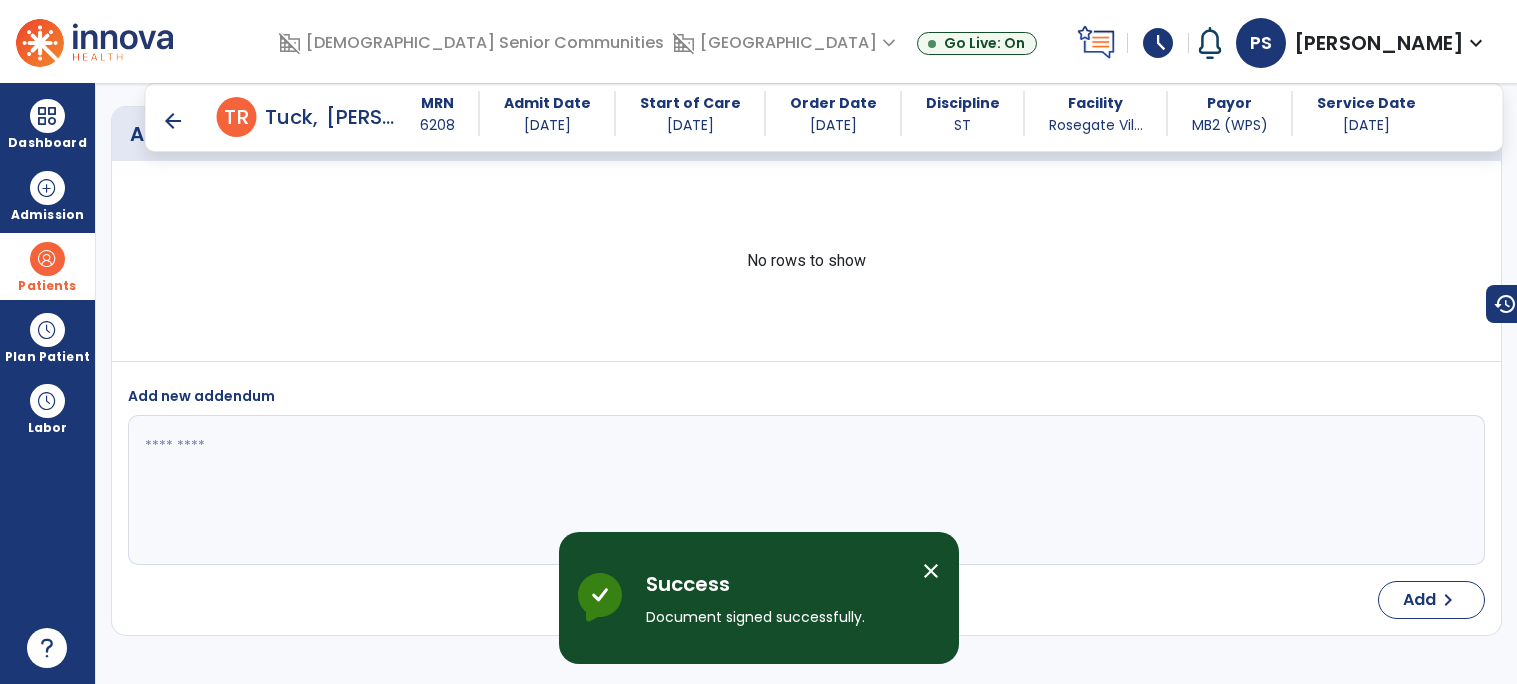 click on "arrow_back" at bounding box center [173, 121] 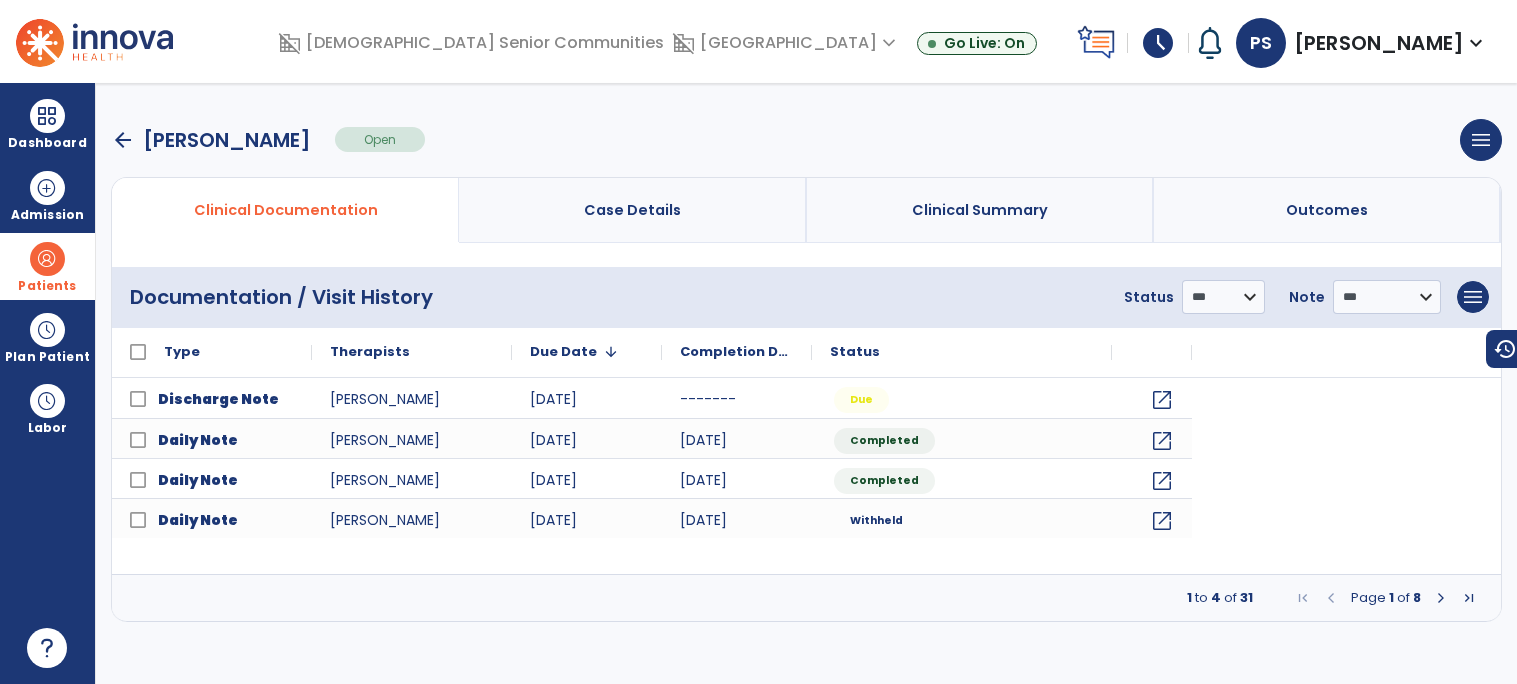 scroll, scrollTop: 0, scrollLeft: 0, axis: both 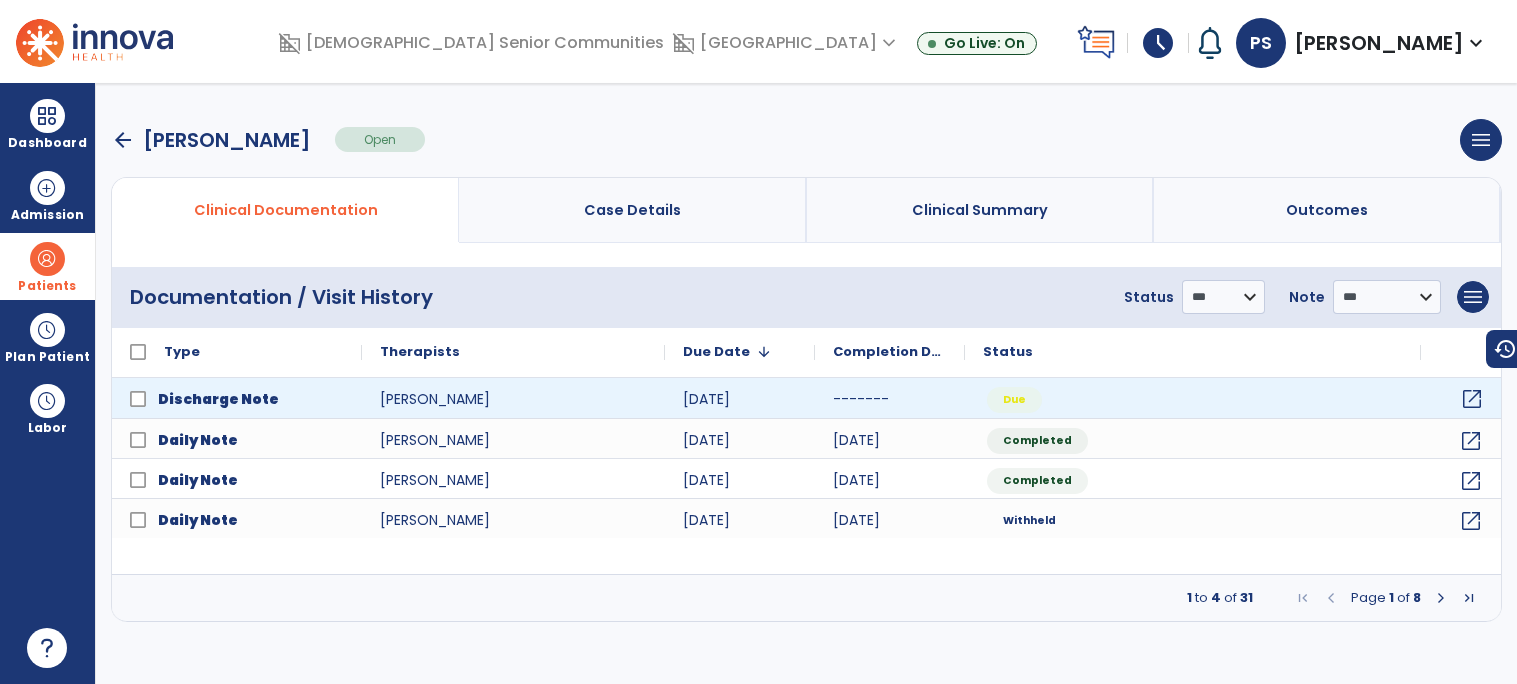 click on "open_in_new" 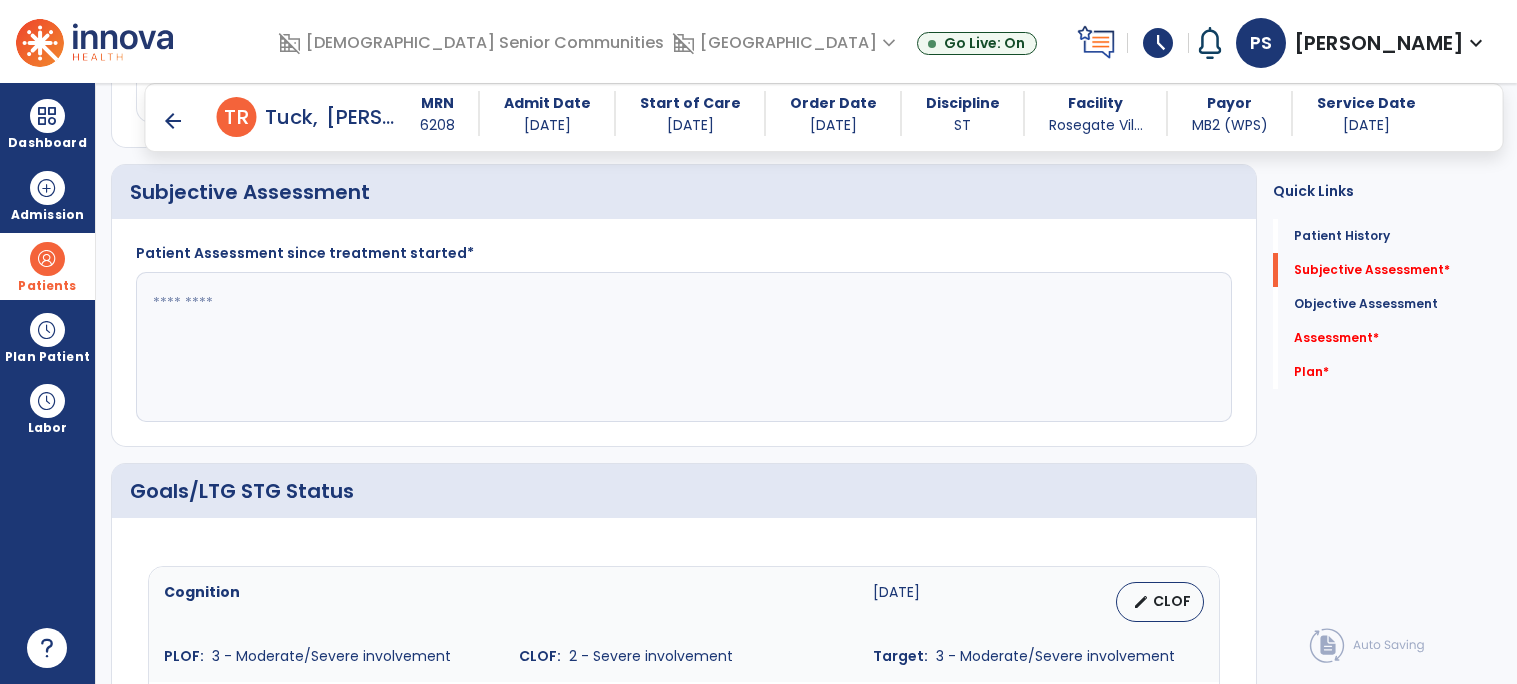 scroll, scrollTop: 429, scrollLeft: 0, axis: vertical 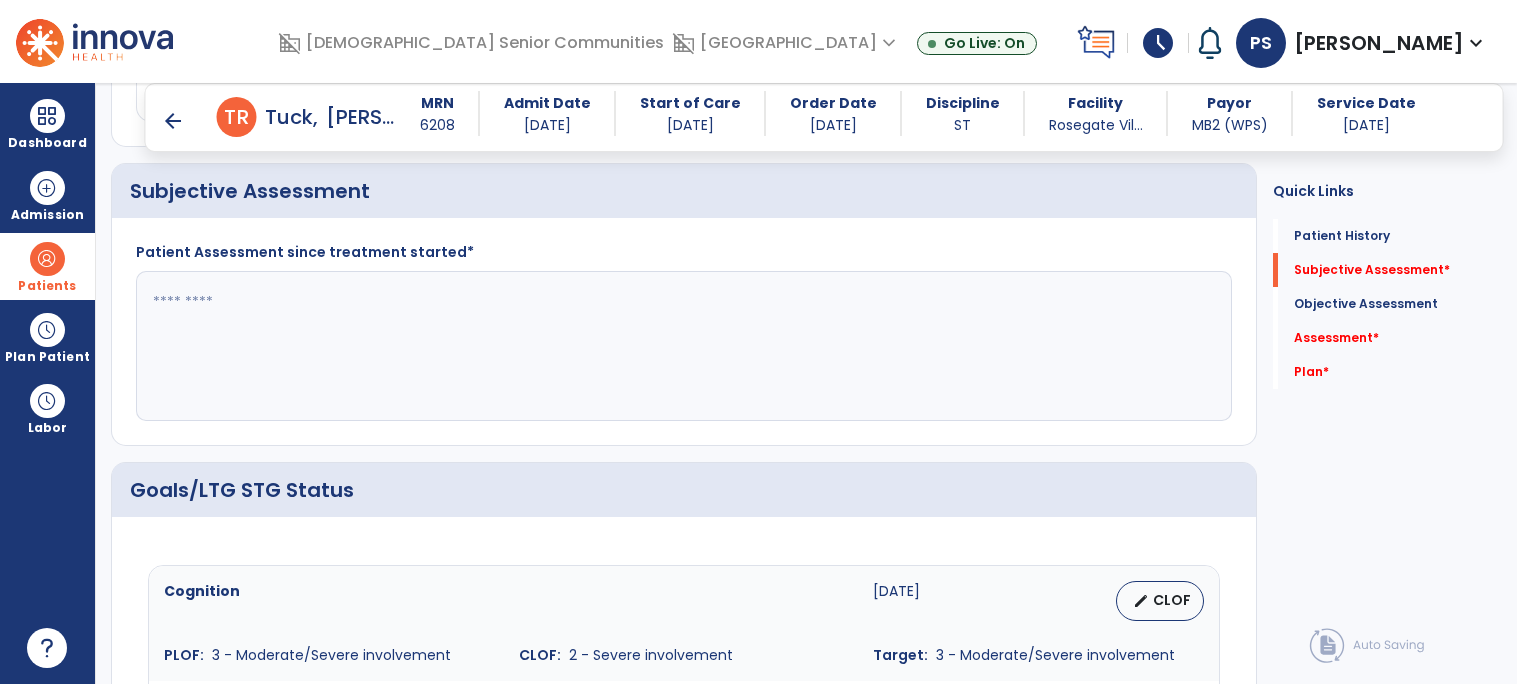 click 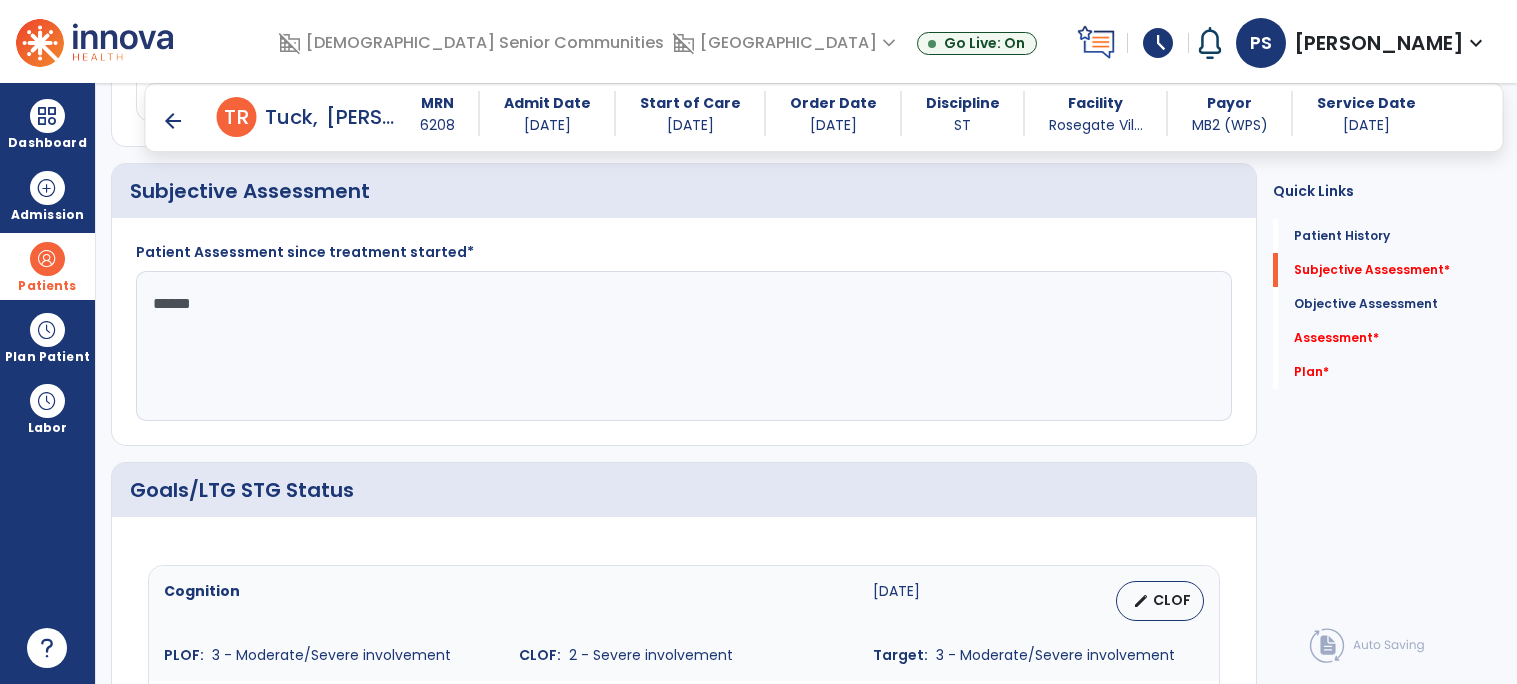 type on "*******" 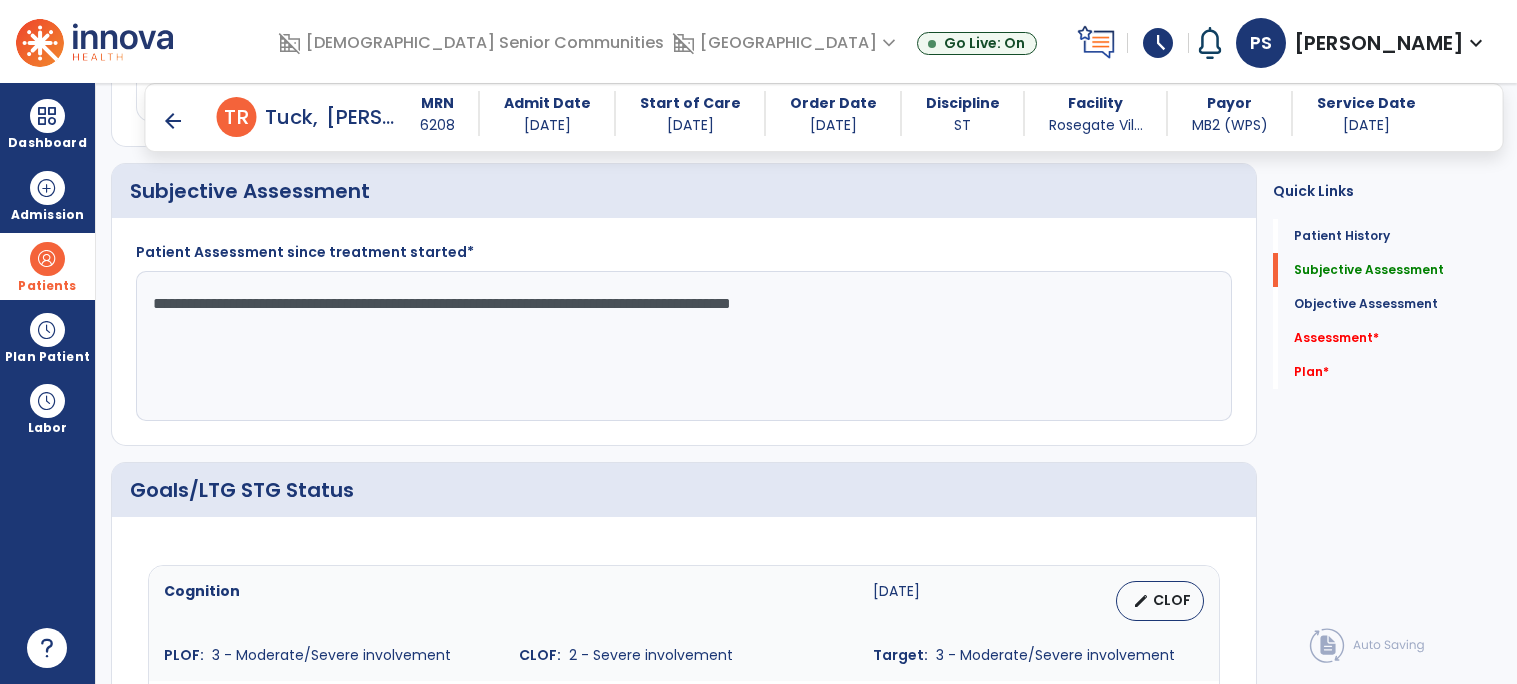 click on "**********" 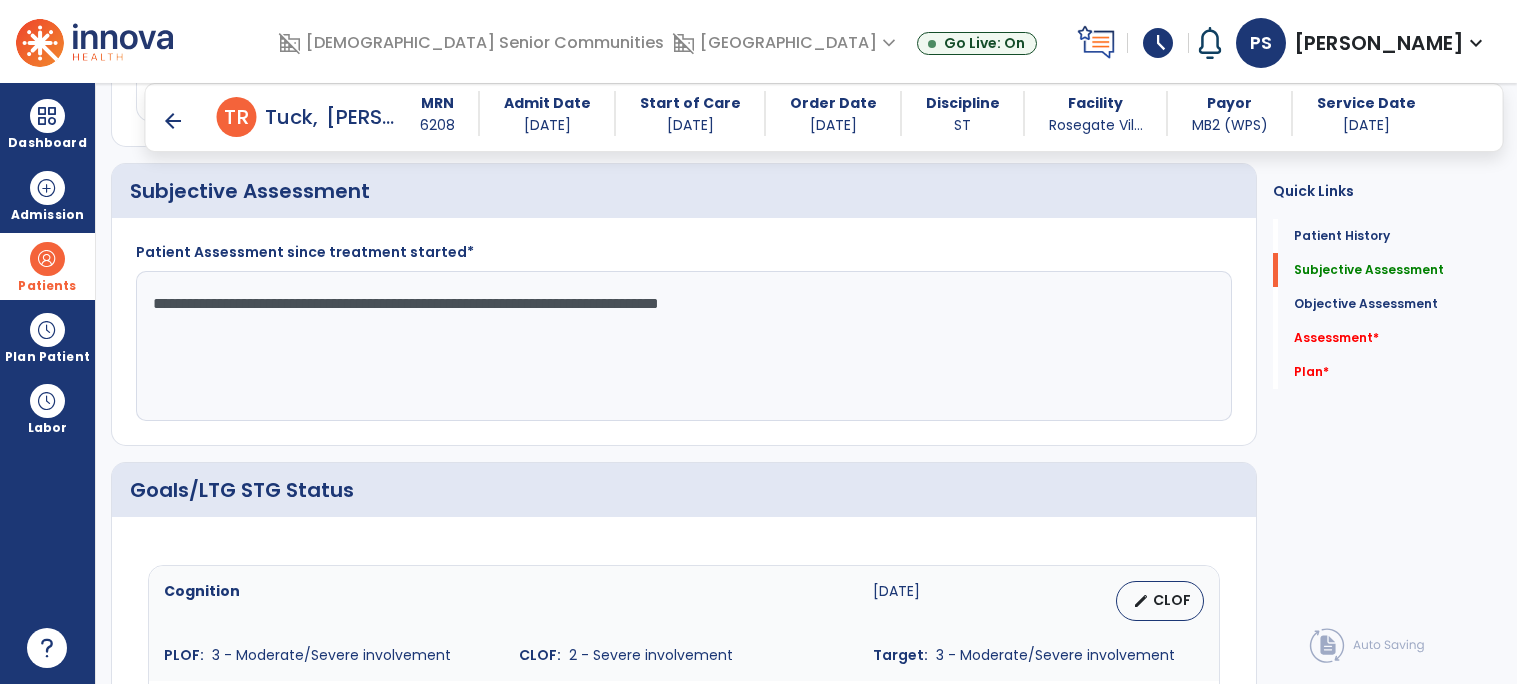 click on "**********" 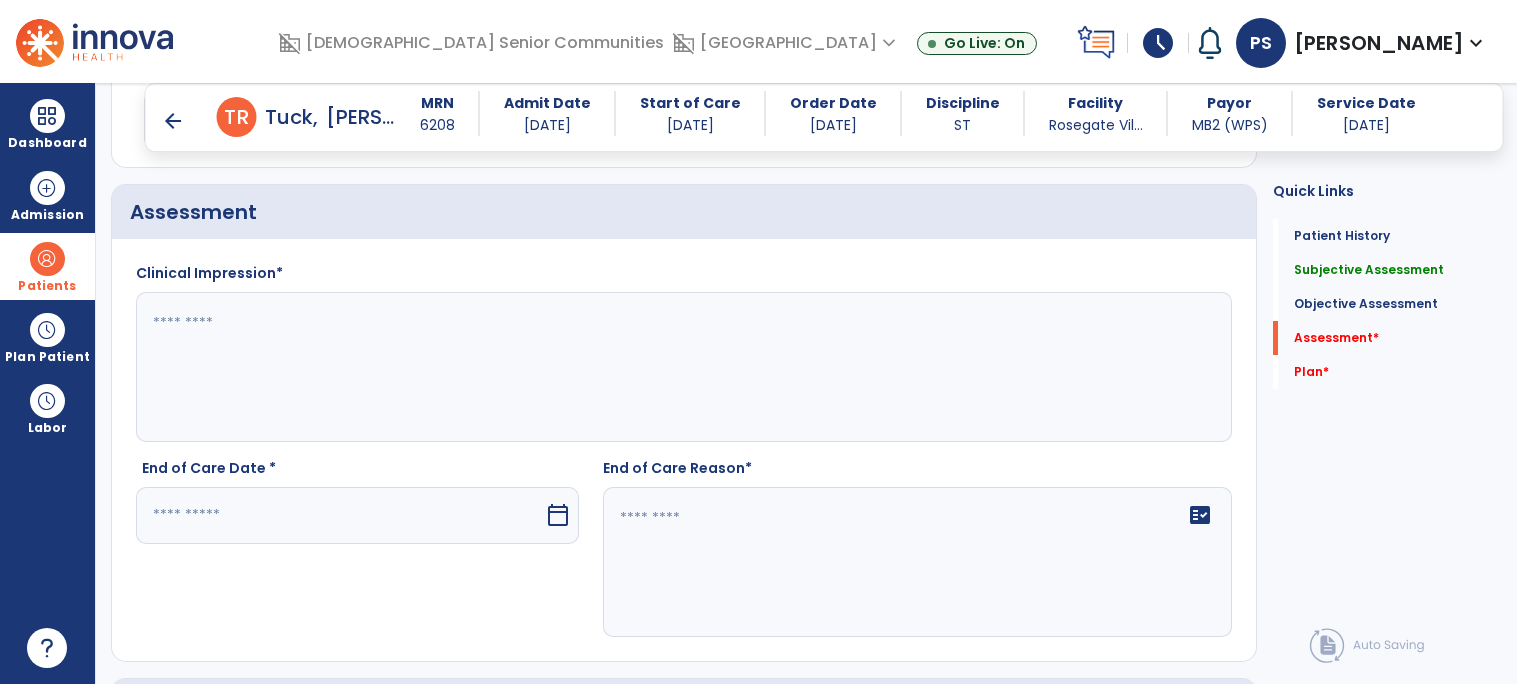 scroll, scrollTop: 1935, scrollLeft: 0, axis: vertical 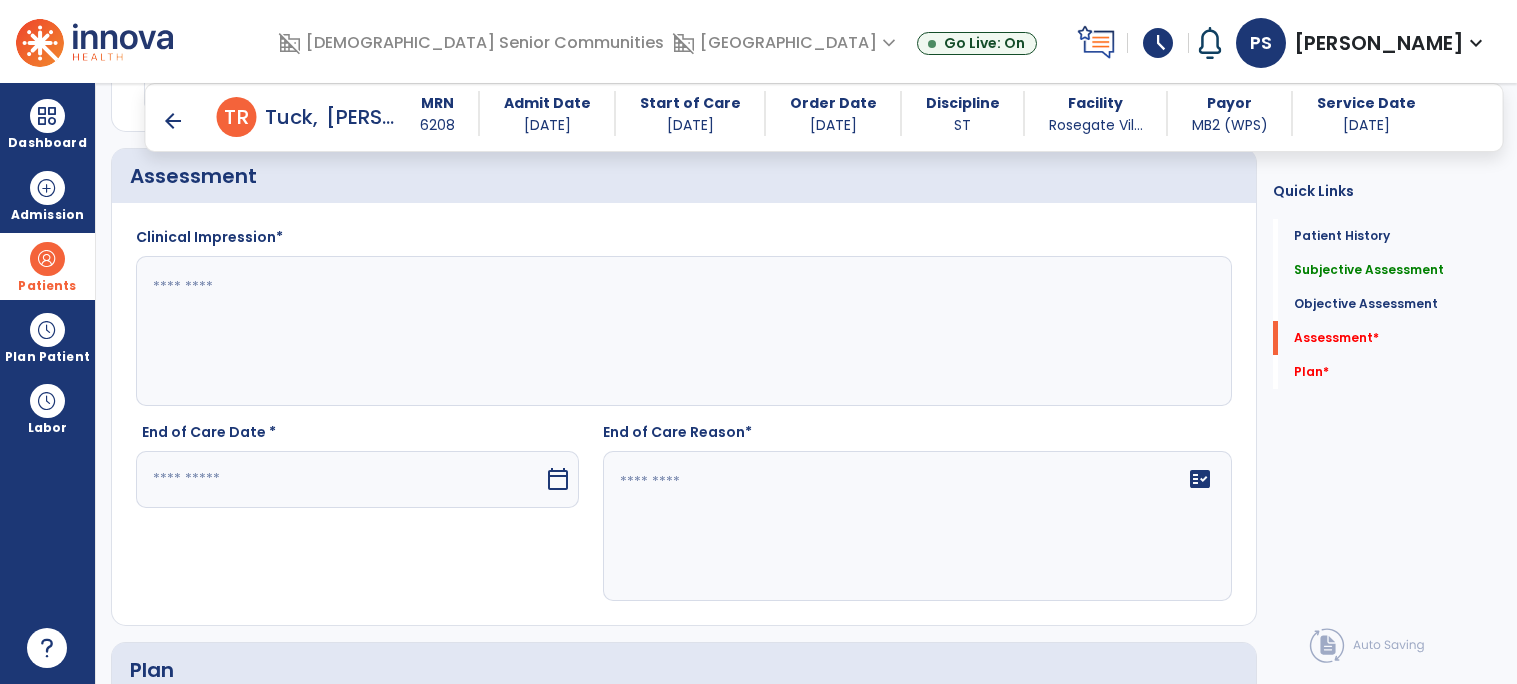 type on "**********" 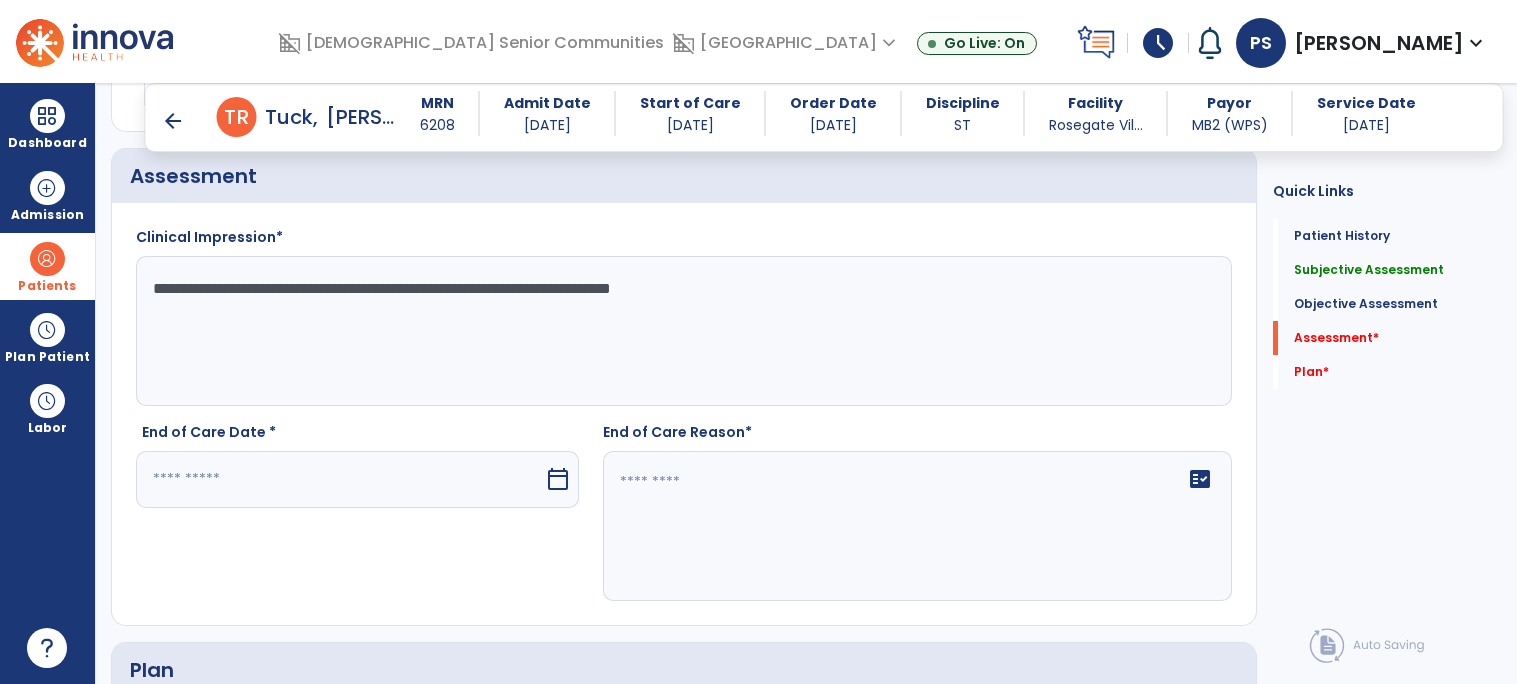 type on "**********" 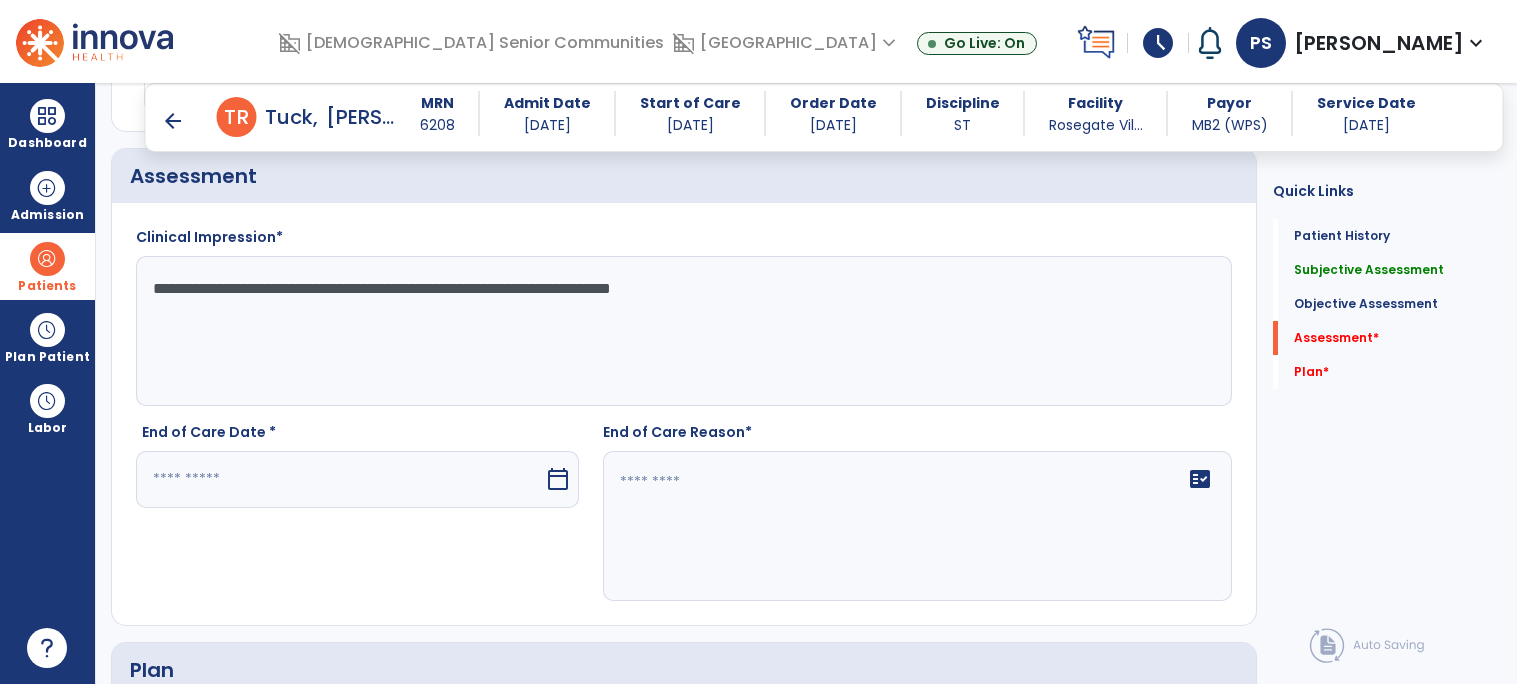 click at bounding box center (340, 479) 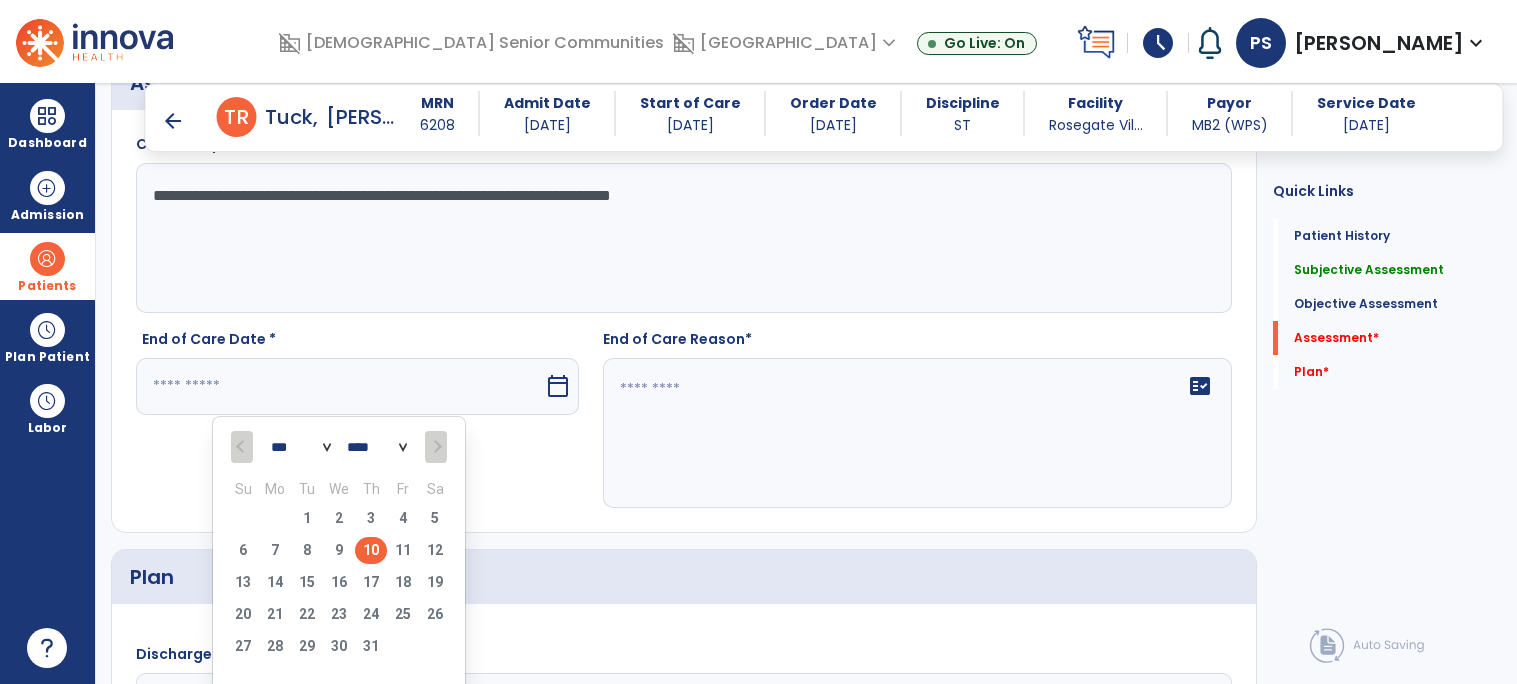 scroll, scrollTop: 2035, scrollLeft: 0, axis: vertical 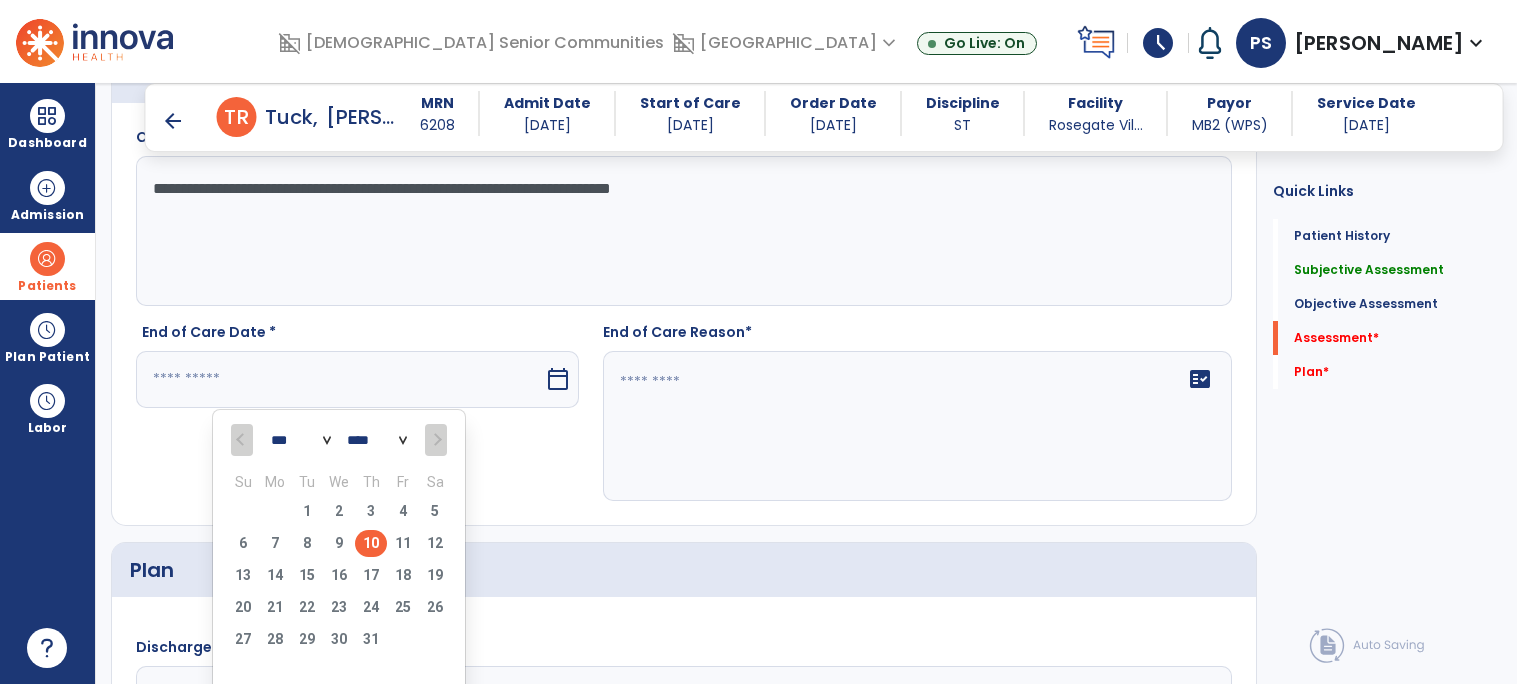 click on "10" at bounding box center (371, 543) 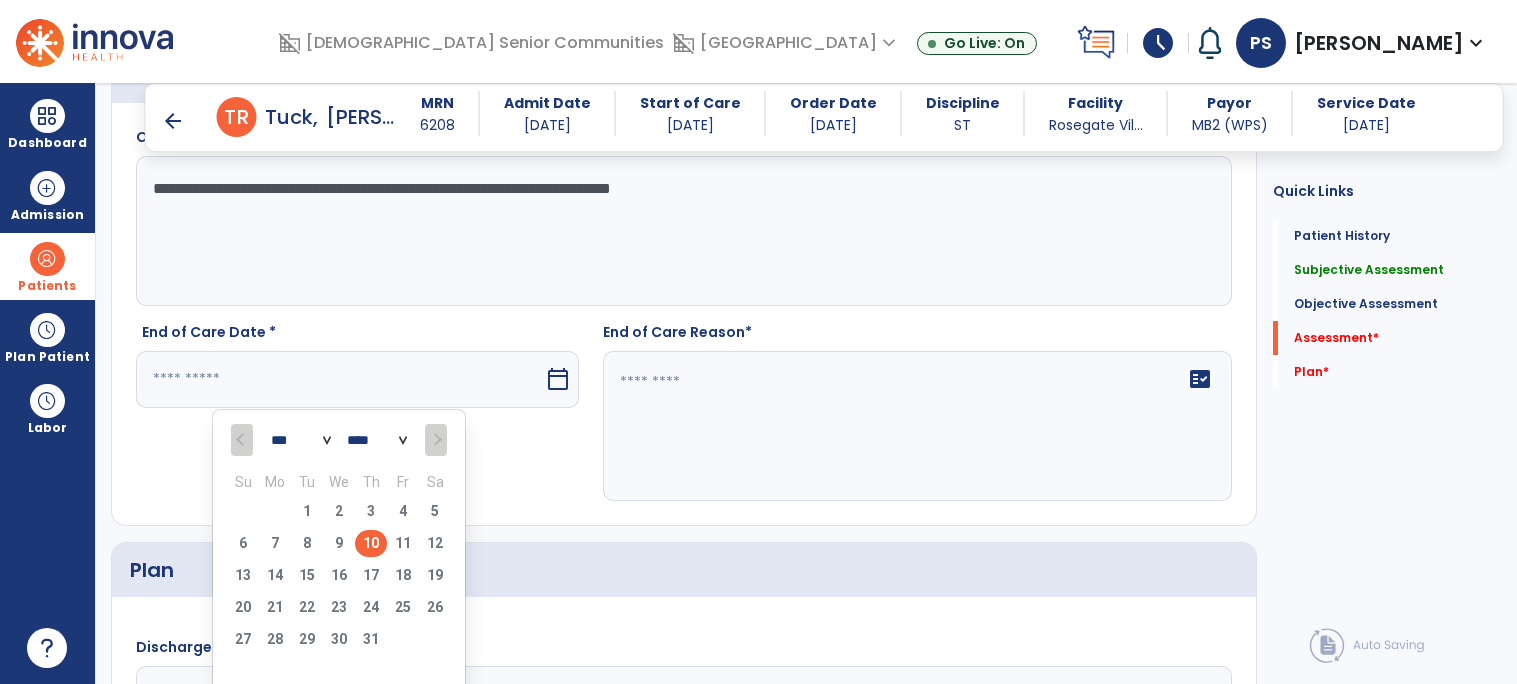 type on "*********" 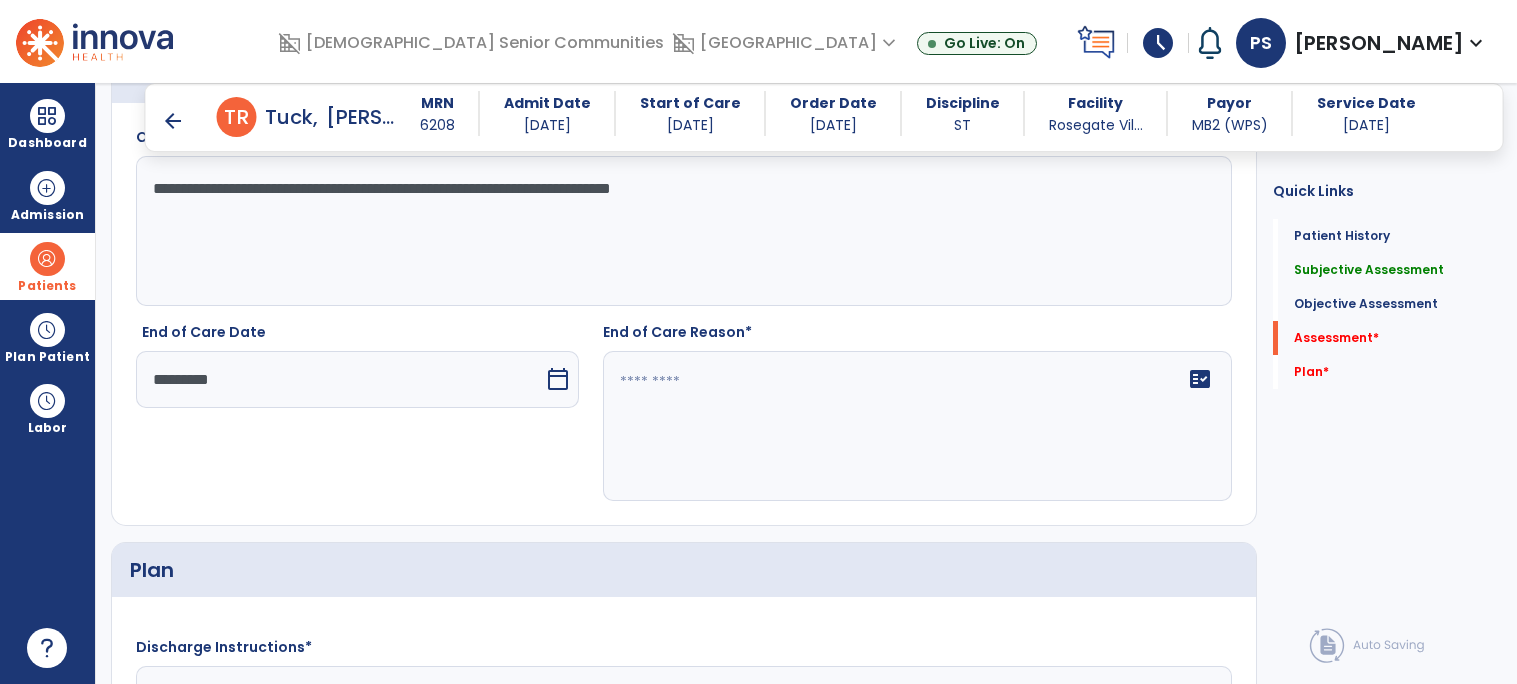 click on "fact_check" 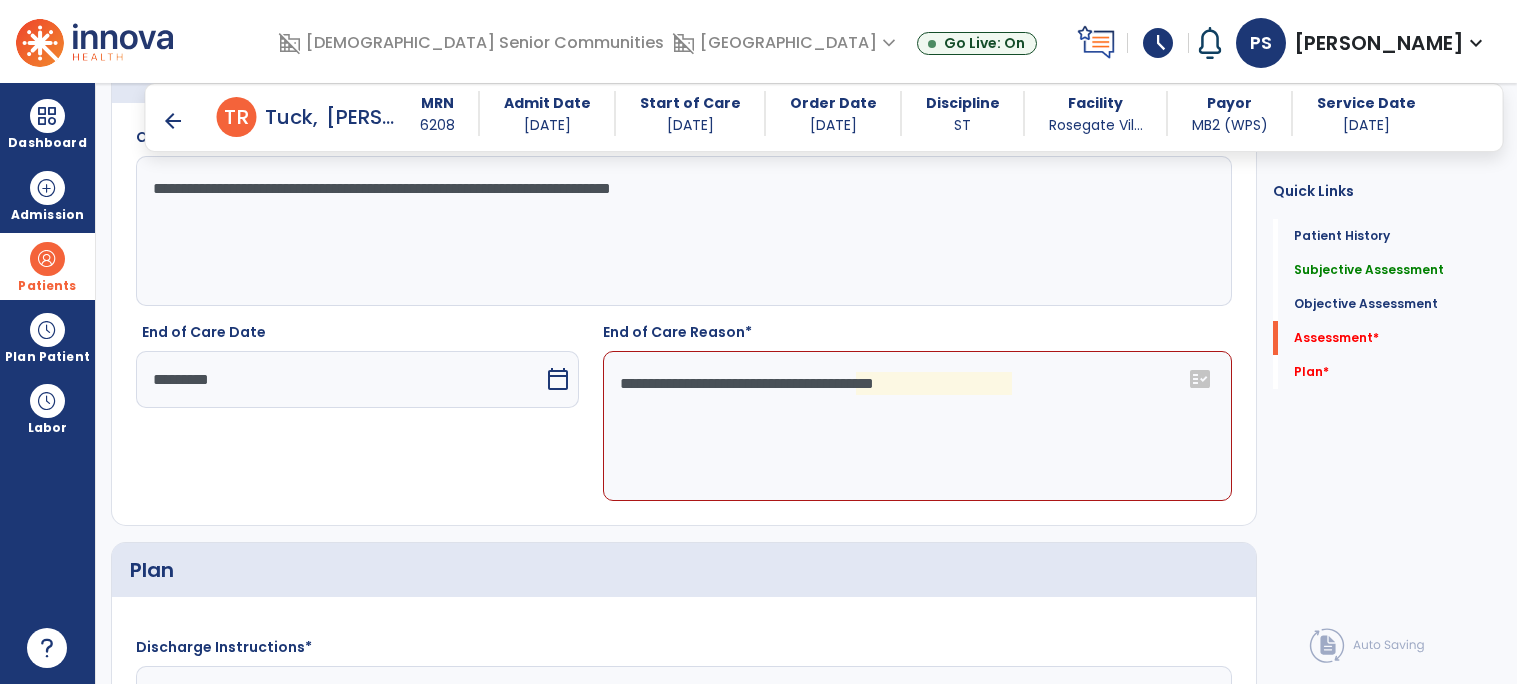 click on "**********" 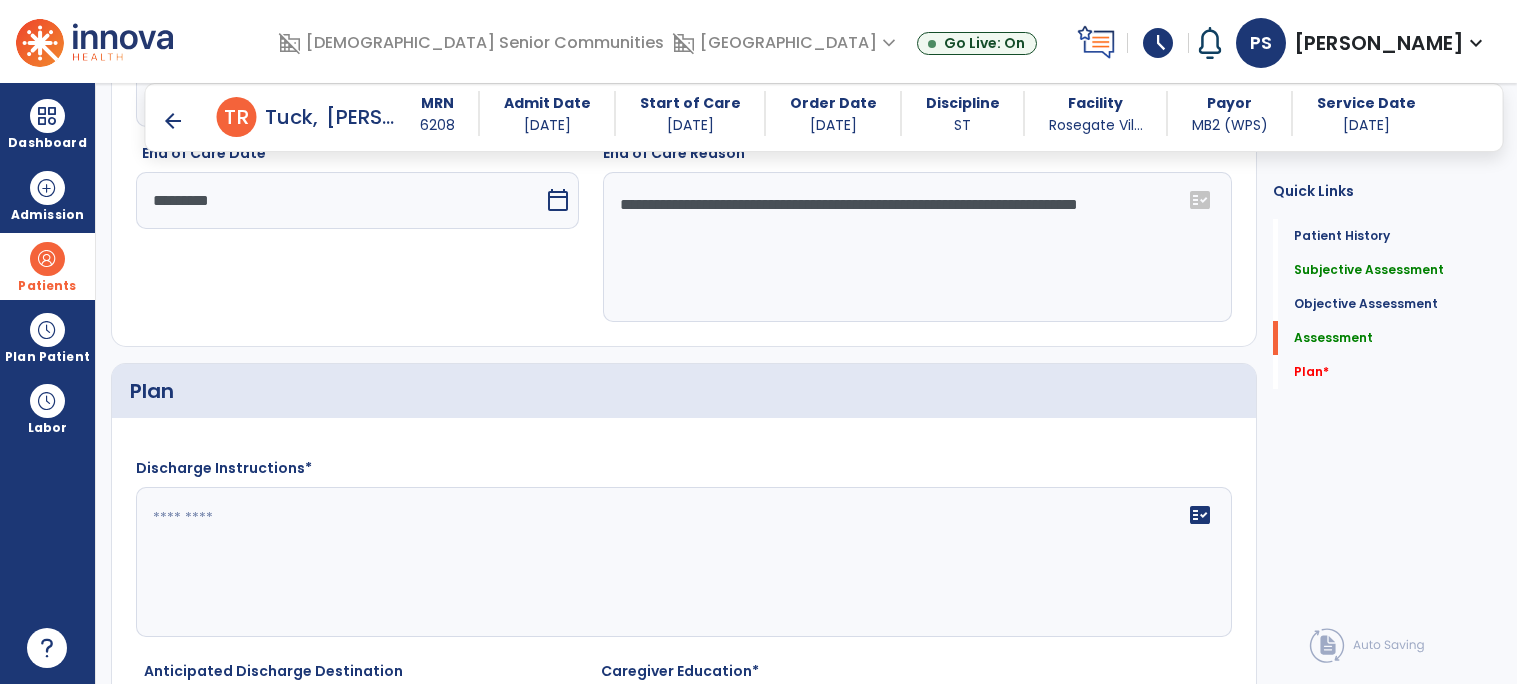 scroll, scrollTop: 2315, scrollLeft: 0, axis: vertical 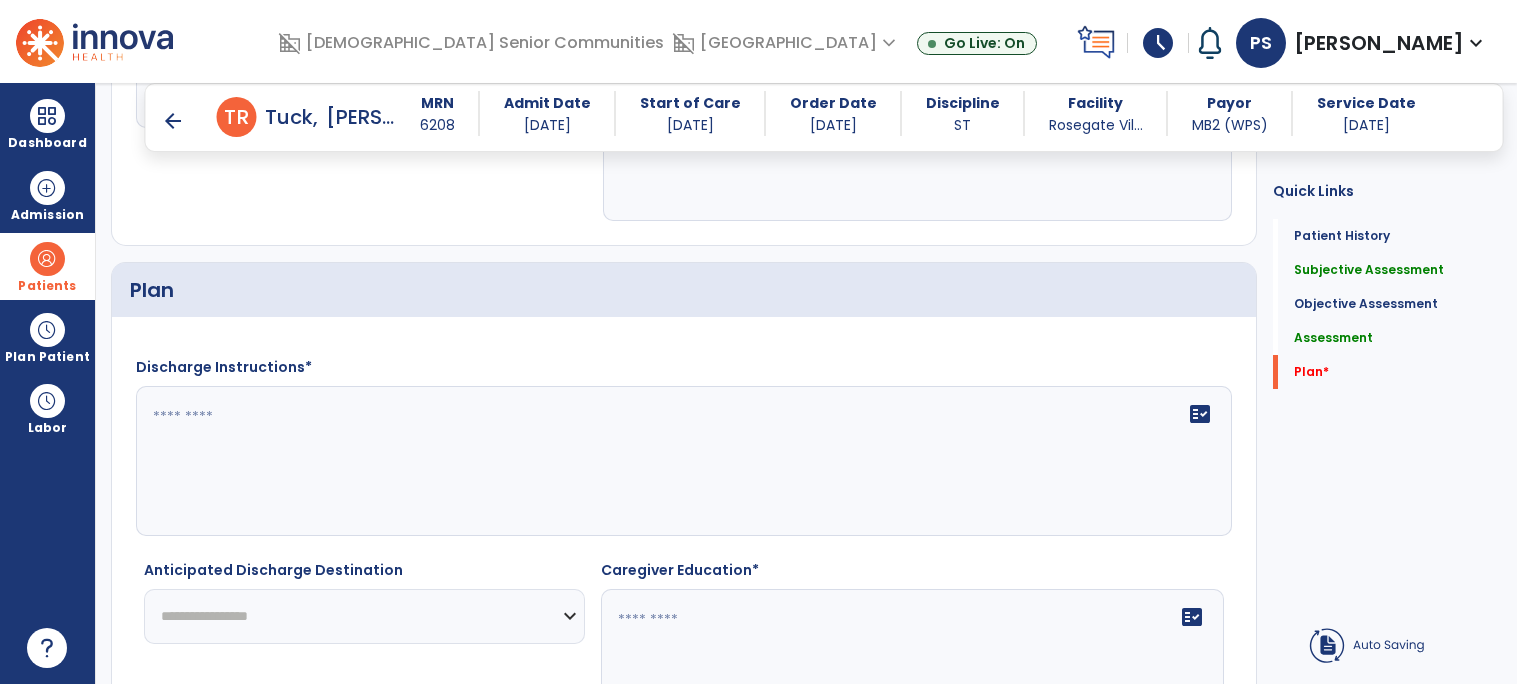 type on "**********" 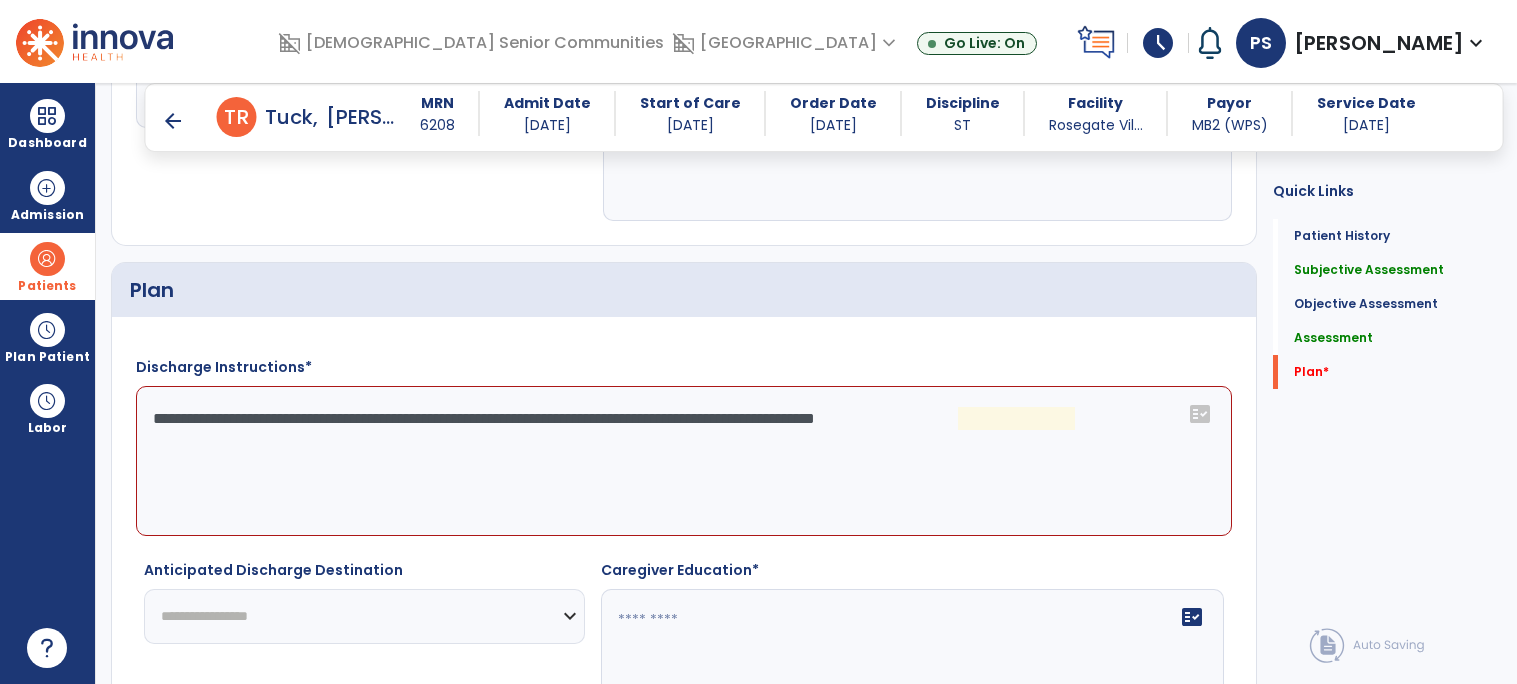 click on "**********" 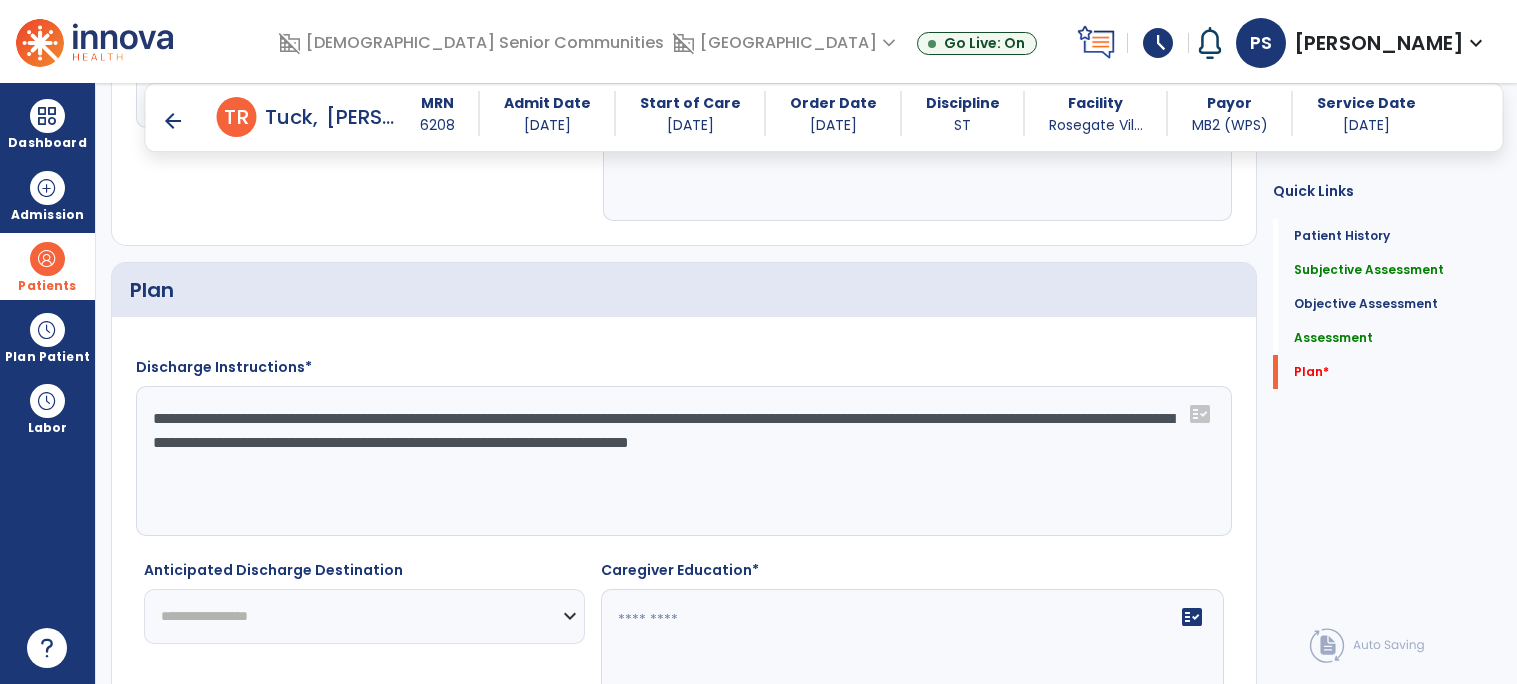 scroll, scrollTop: 2477, scrollLeft: 0, axis: vertical 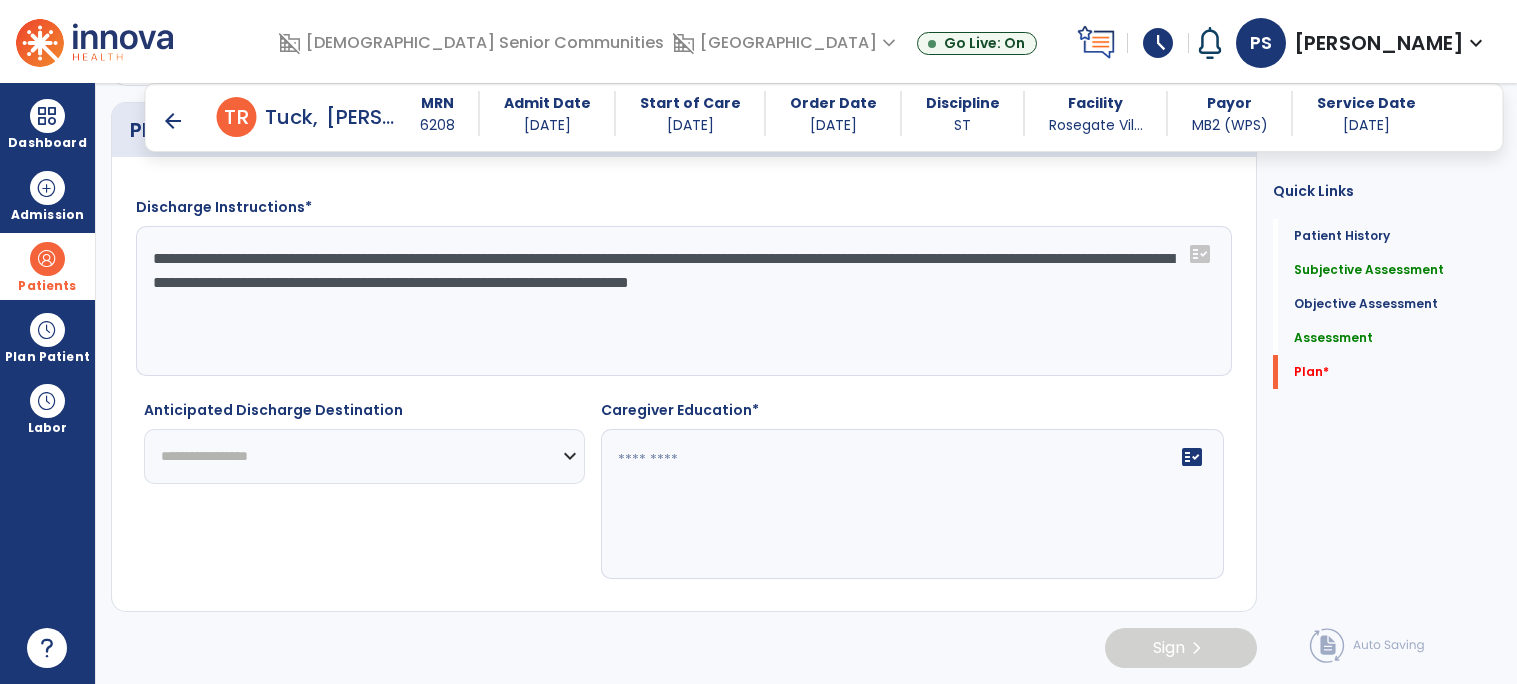 click on "**********" 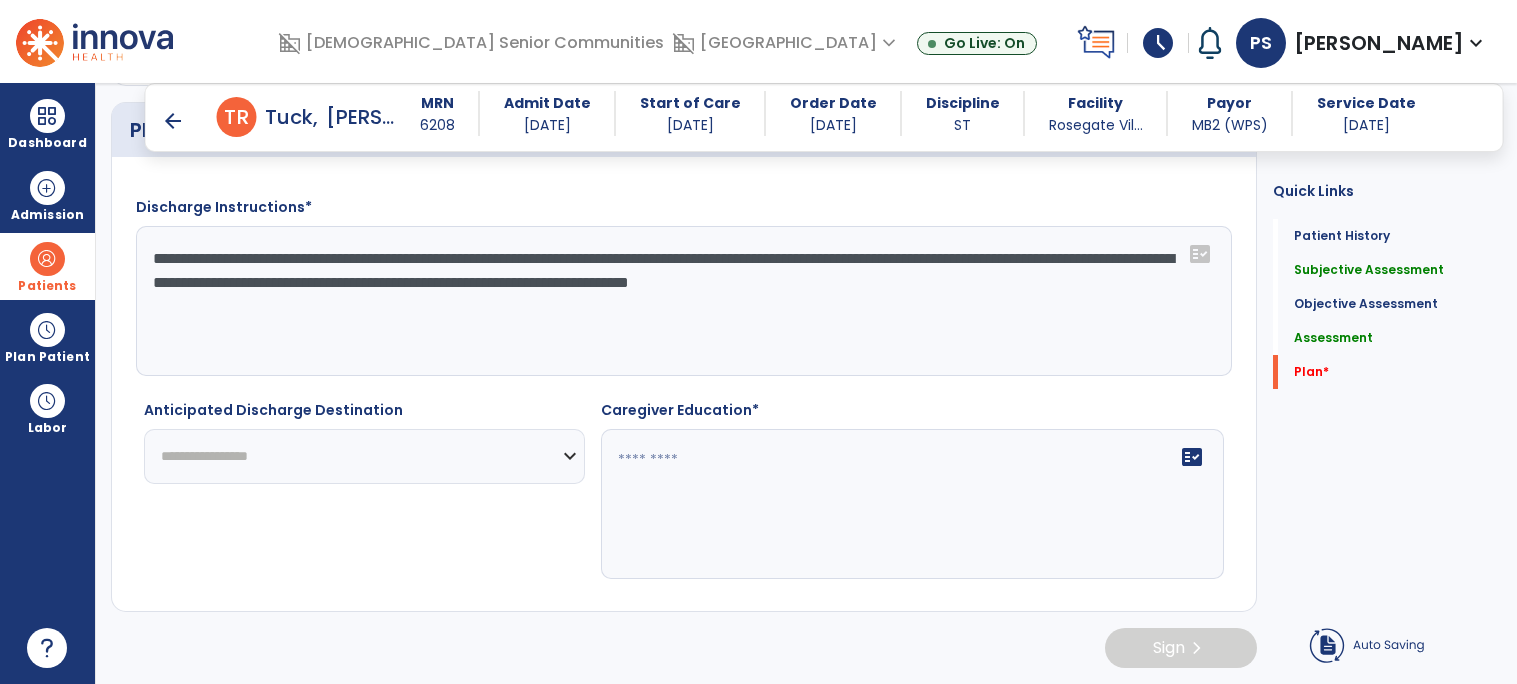 click on "**********" 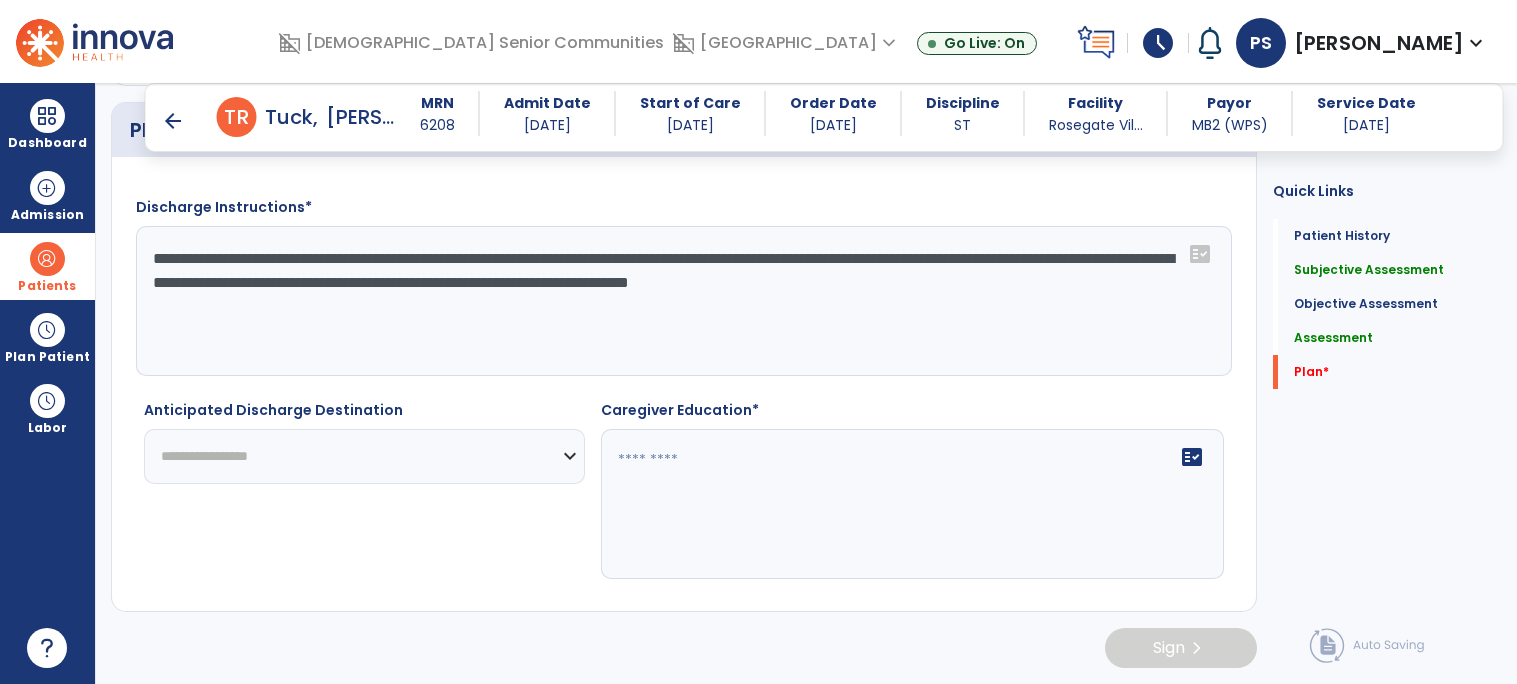 click on "**********" 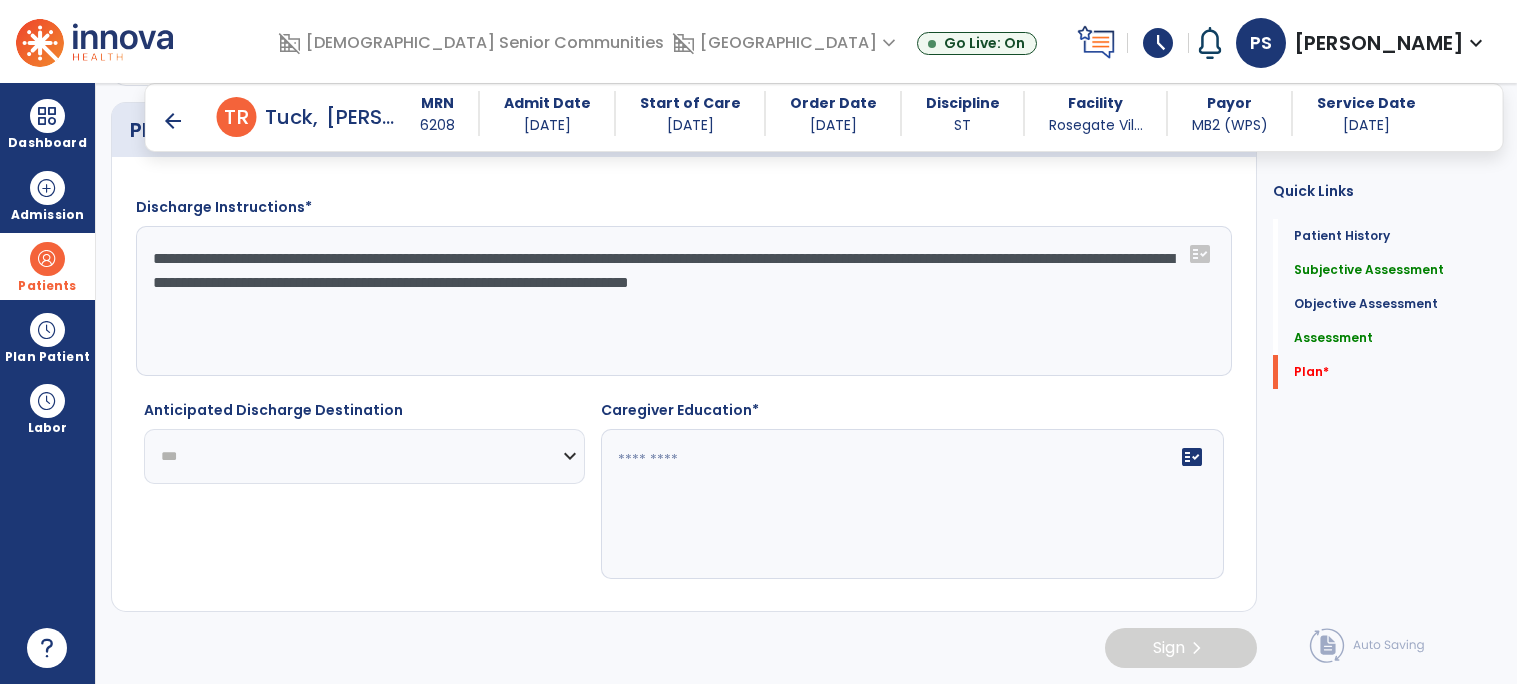 click on "**********" 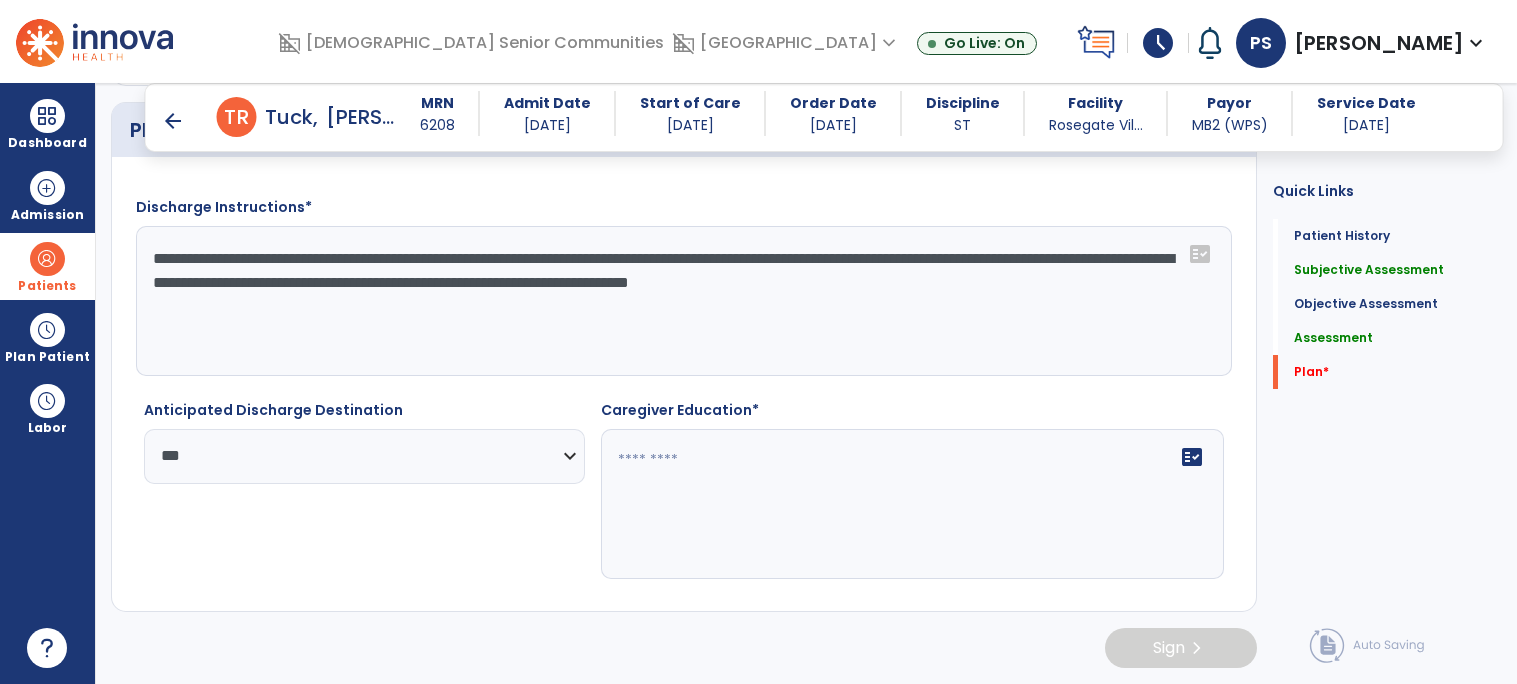 click on "fact_check" 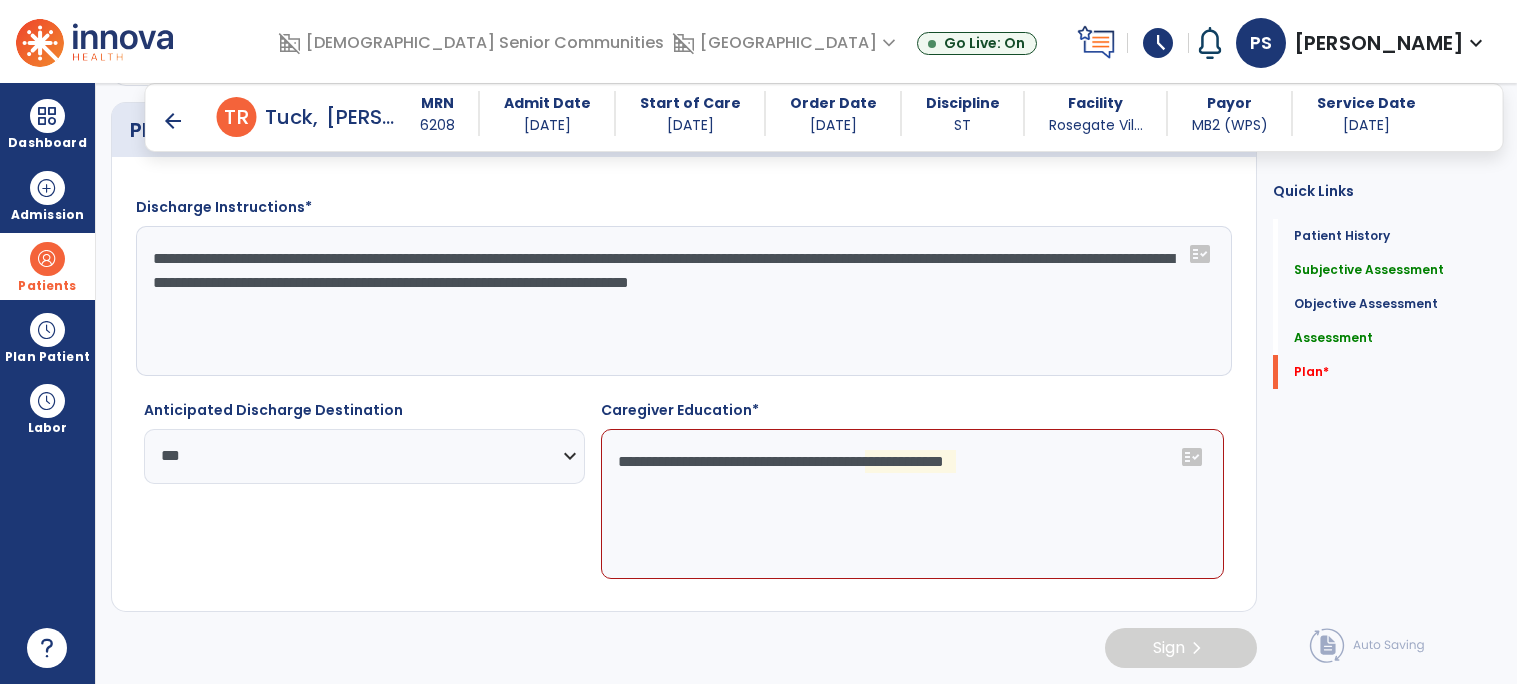 click on "**********" 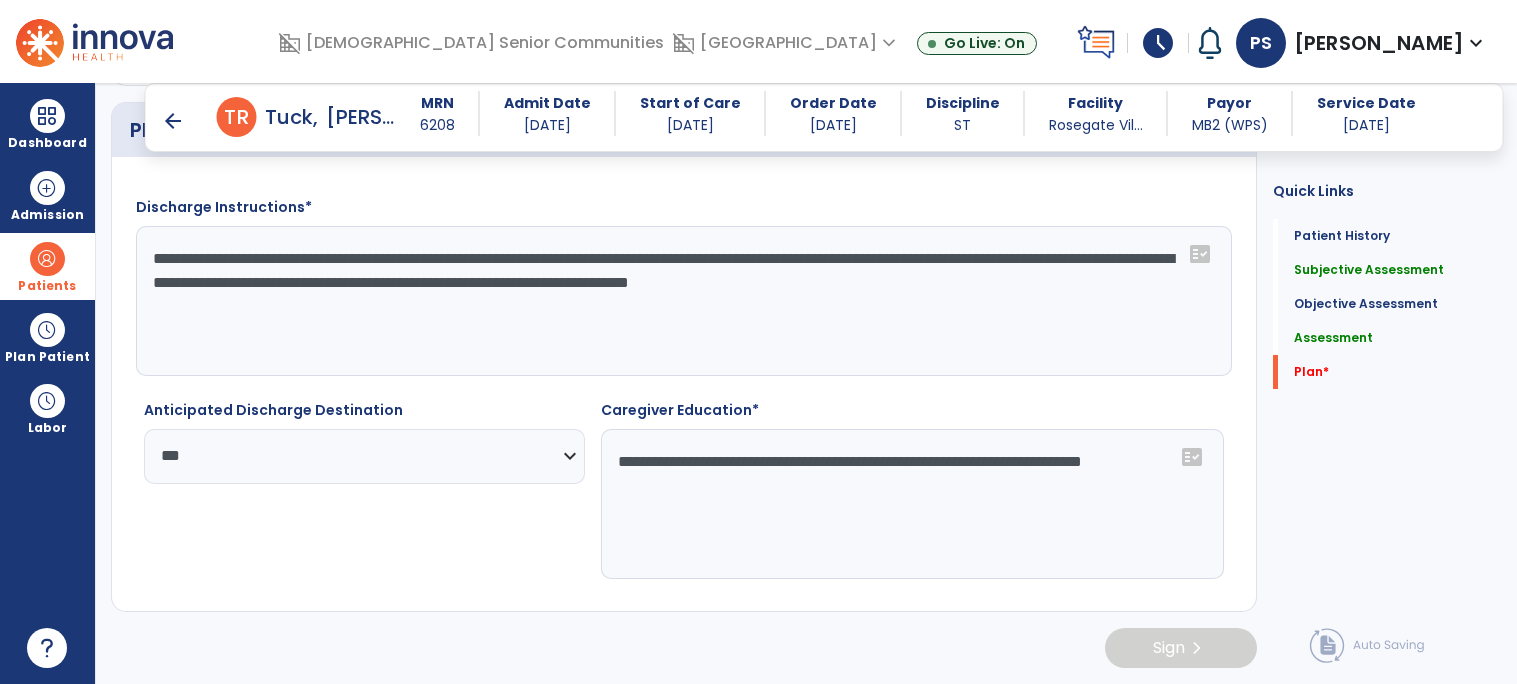 click on "**********" 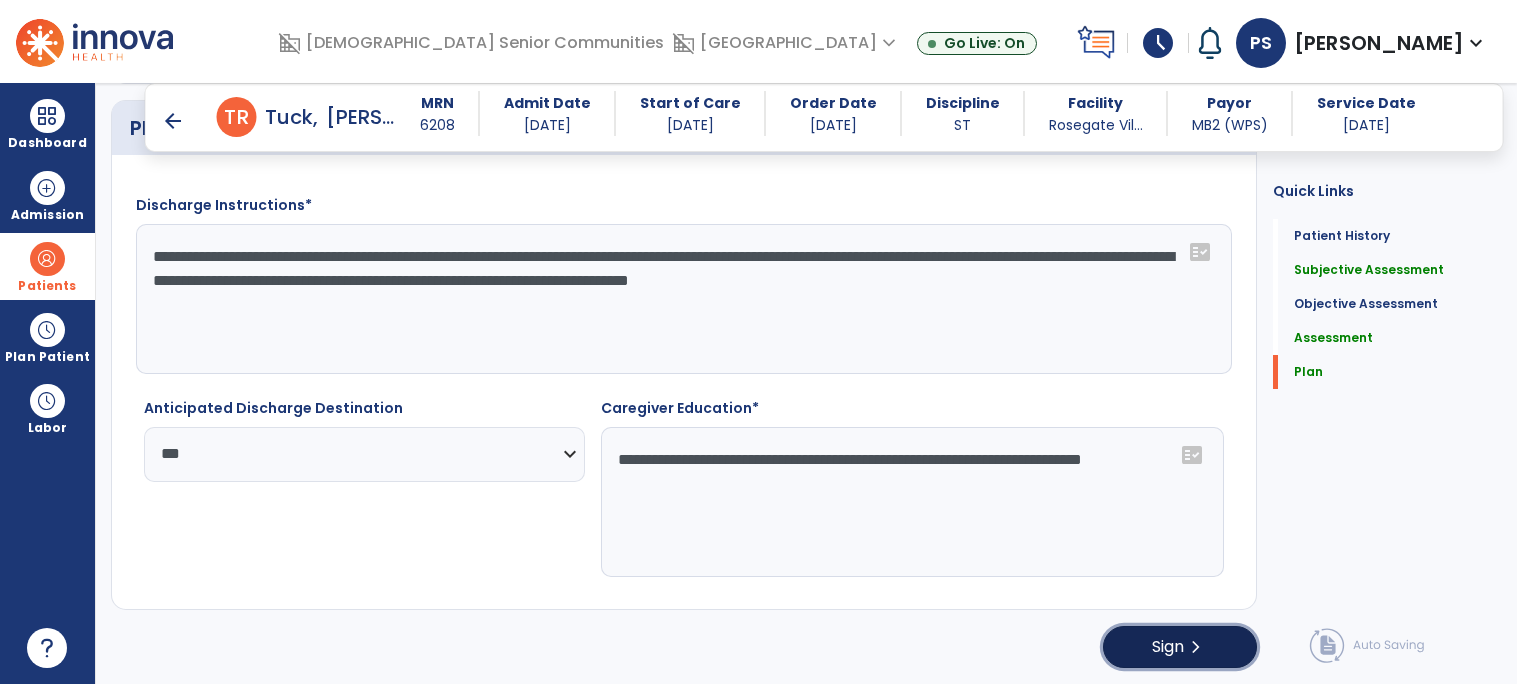 click on "Sign" 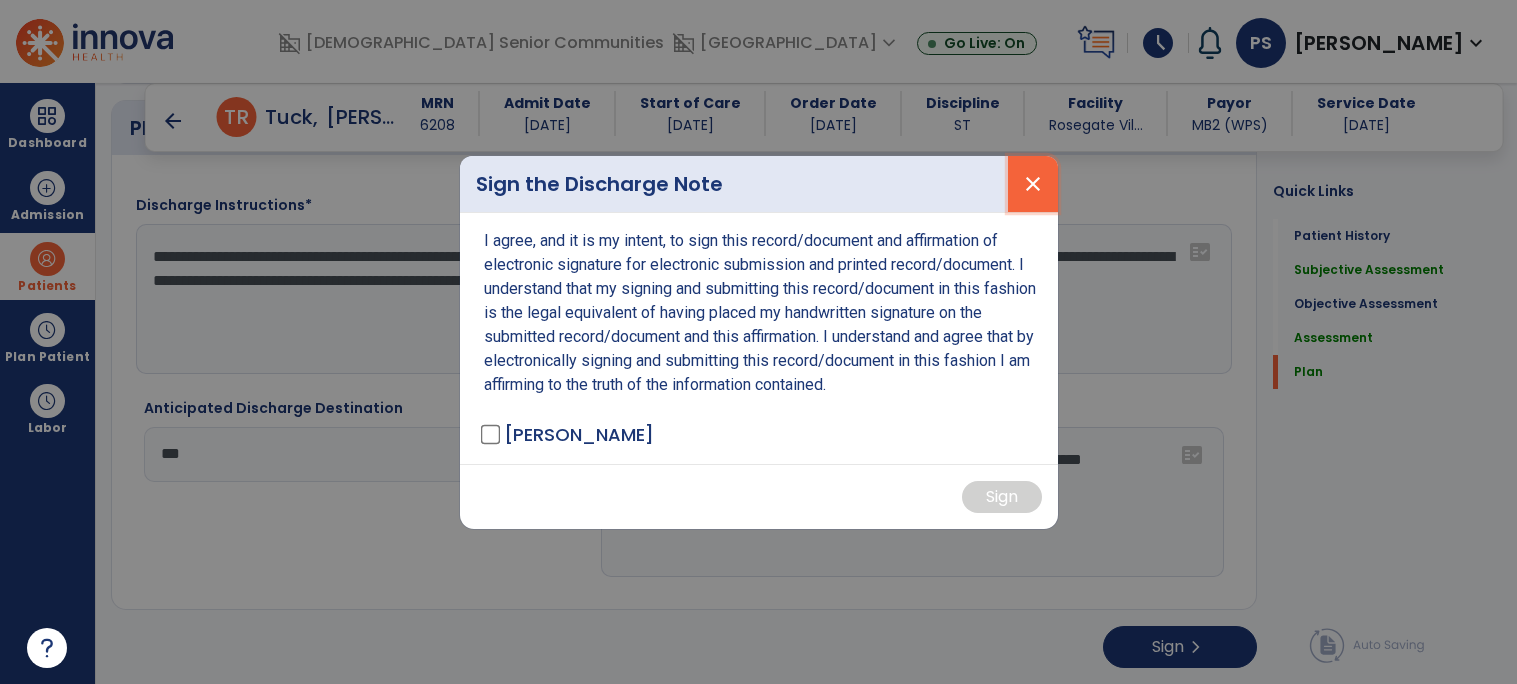 click on "close" at bounding box center (1033, 184) 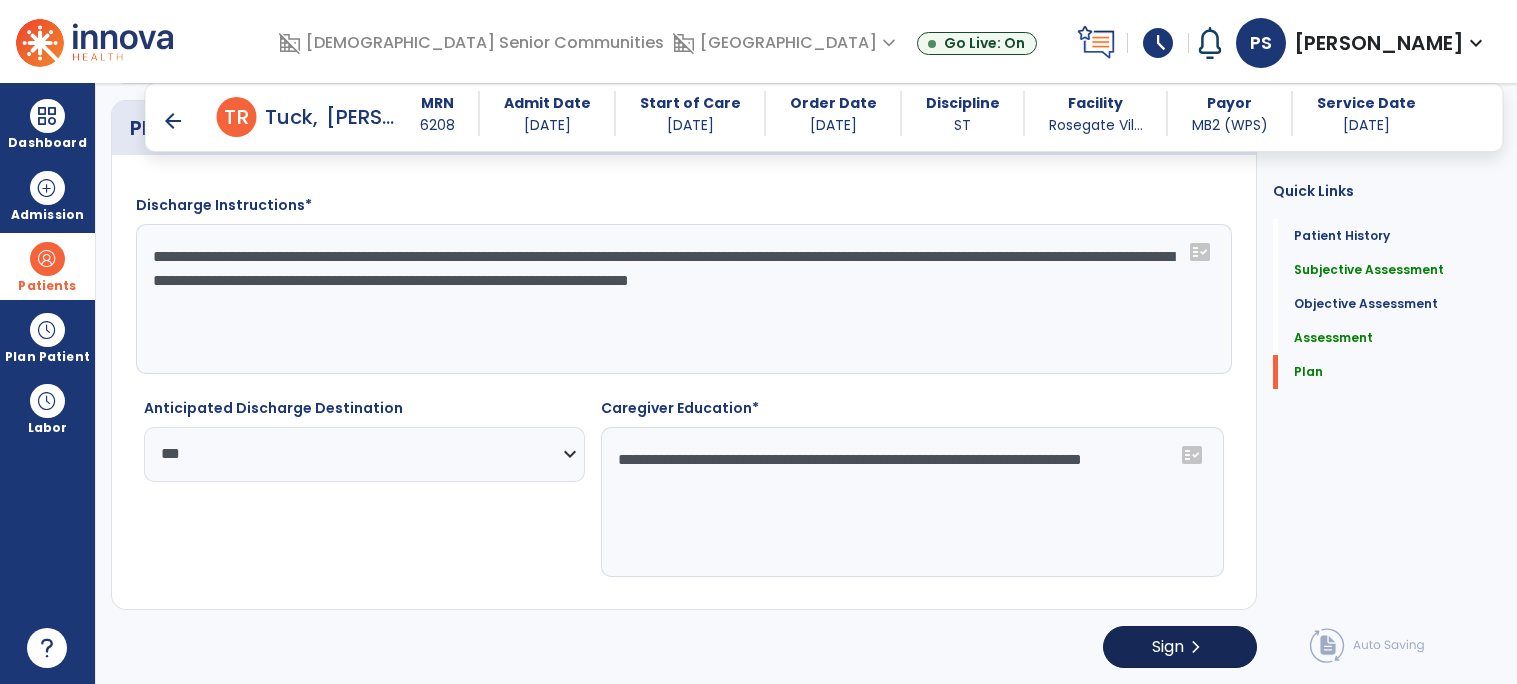type on "**********" 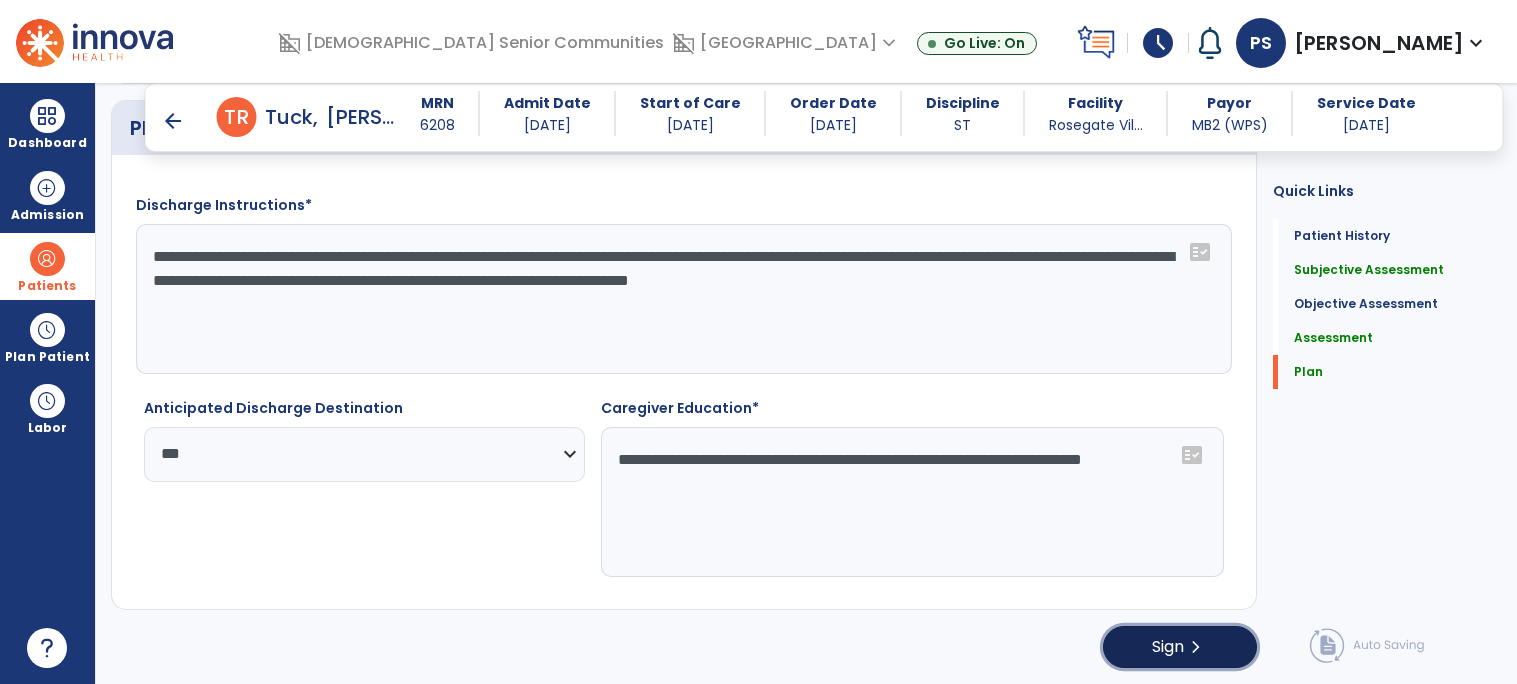 click on "Sign  chevron_right" 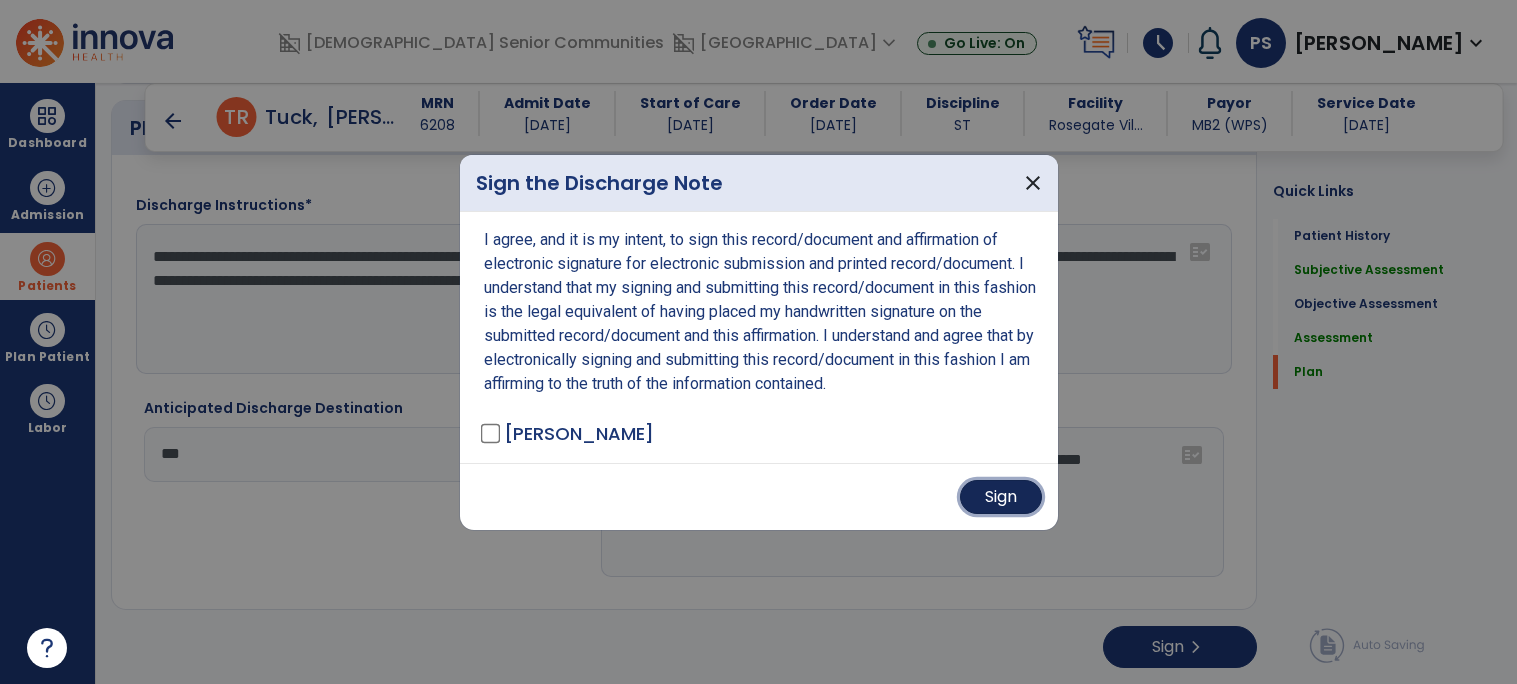 click on "Sign" at bounding box center (1001, 497) 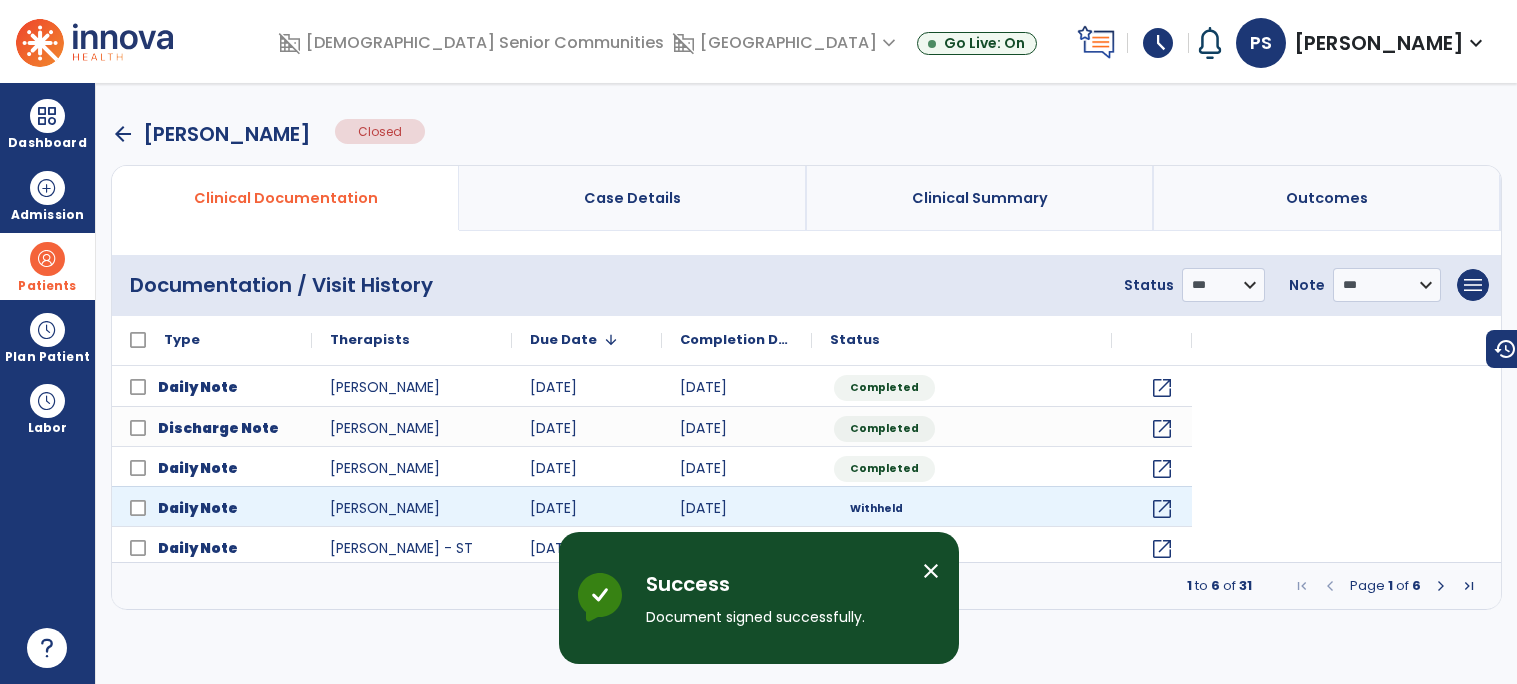scroll, scrollTop: 0, scrollLeft: 0, axis: both 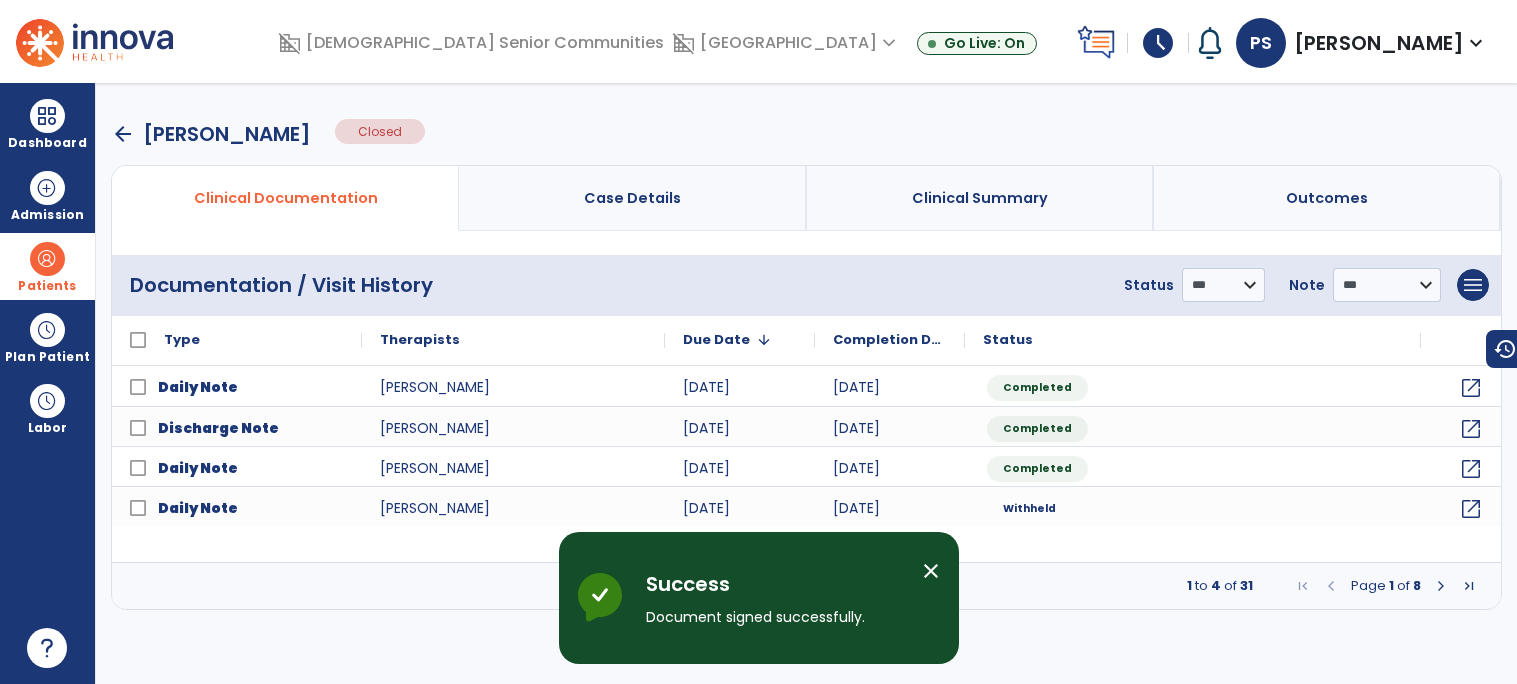 click on "arrow_back" at bounding box center [123, 134] 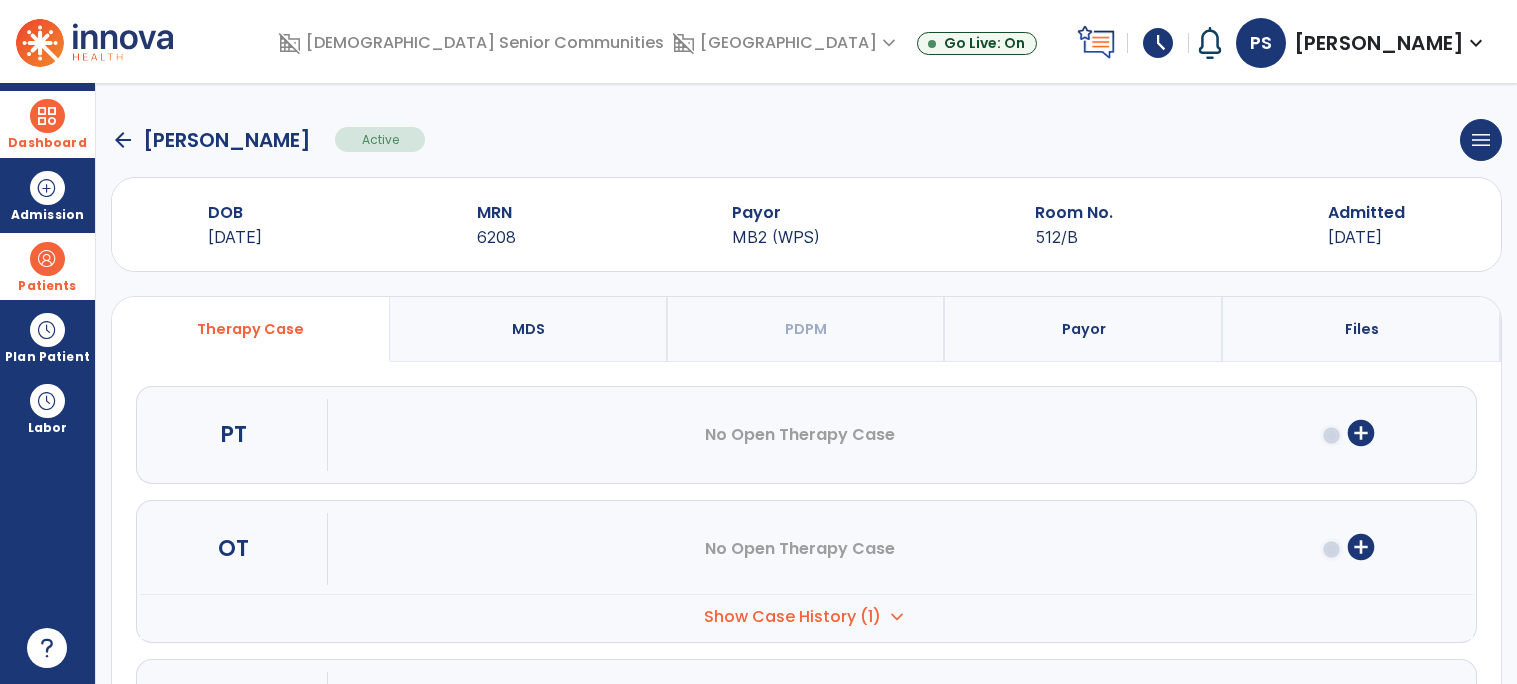 click at bounding box center (47, 116) 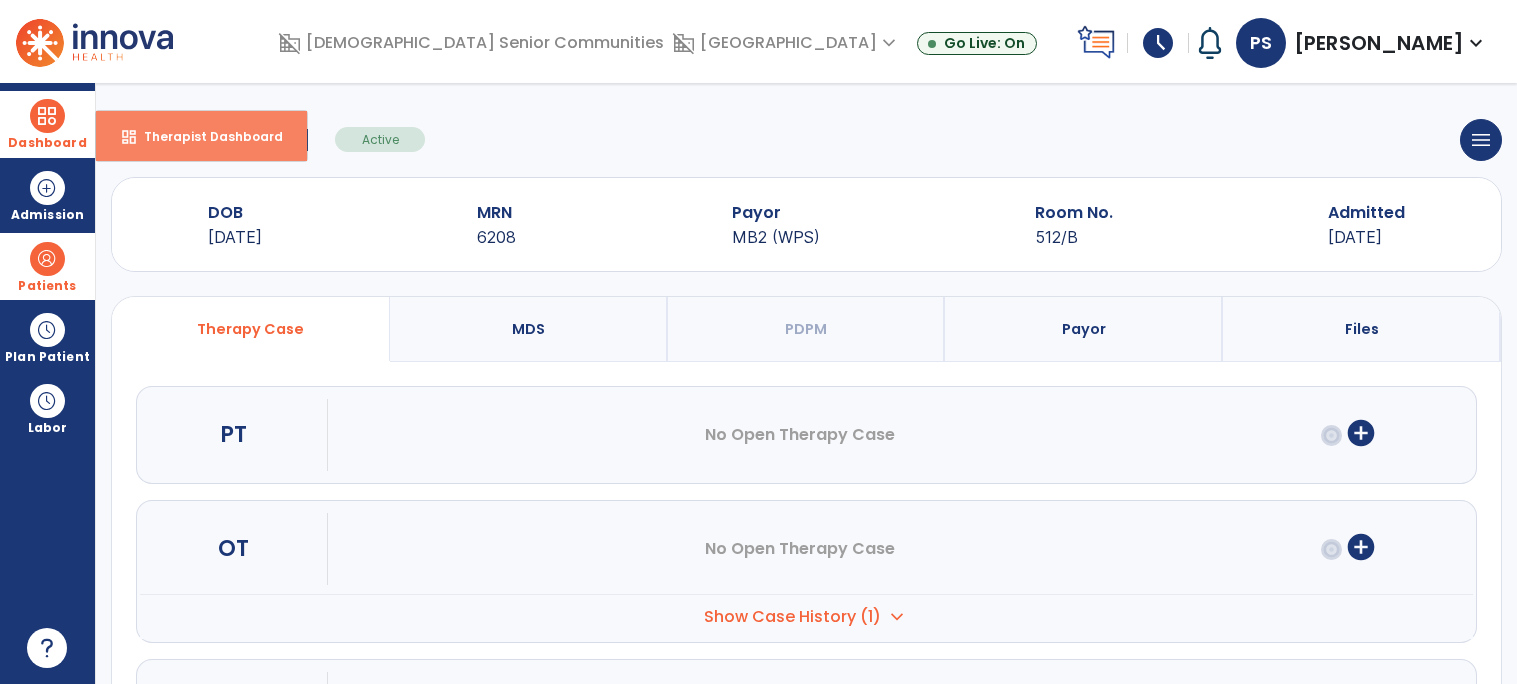 click on "Therapist Dashboard" at bounding box center (205, 136) 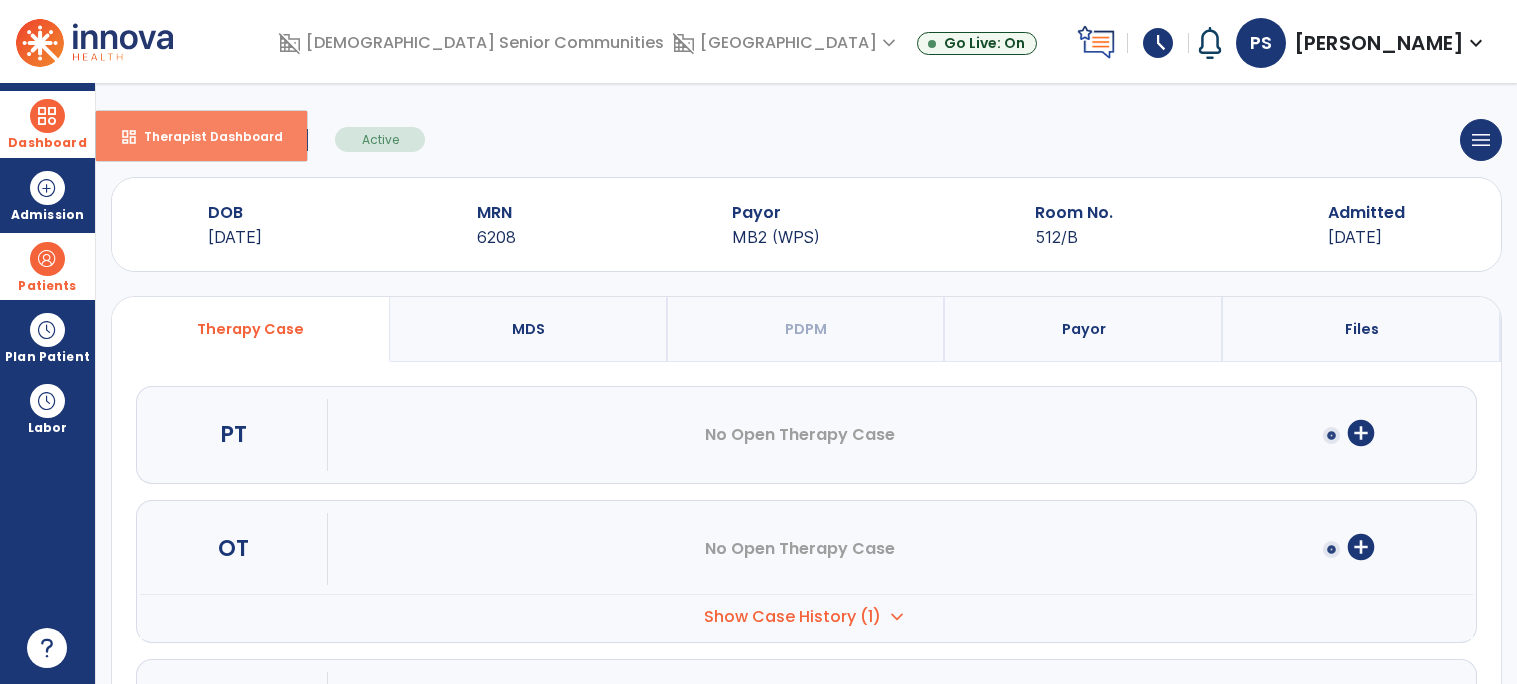 select on "****" 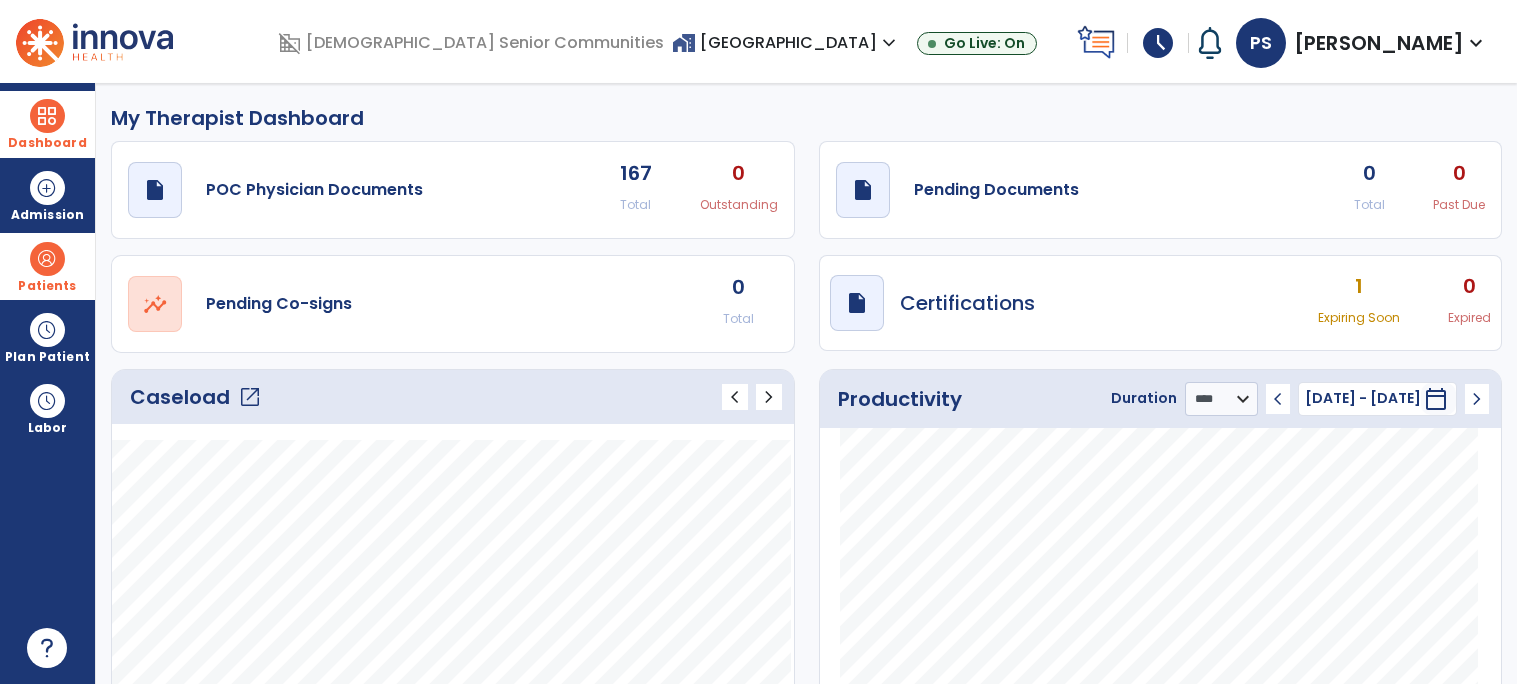click on "draft   open_in_new  Pending Documents 0 Total 0 Past Due" 